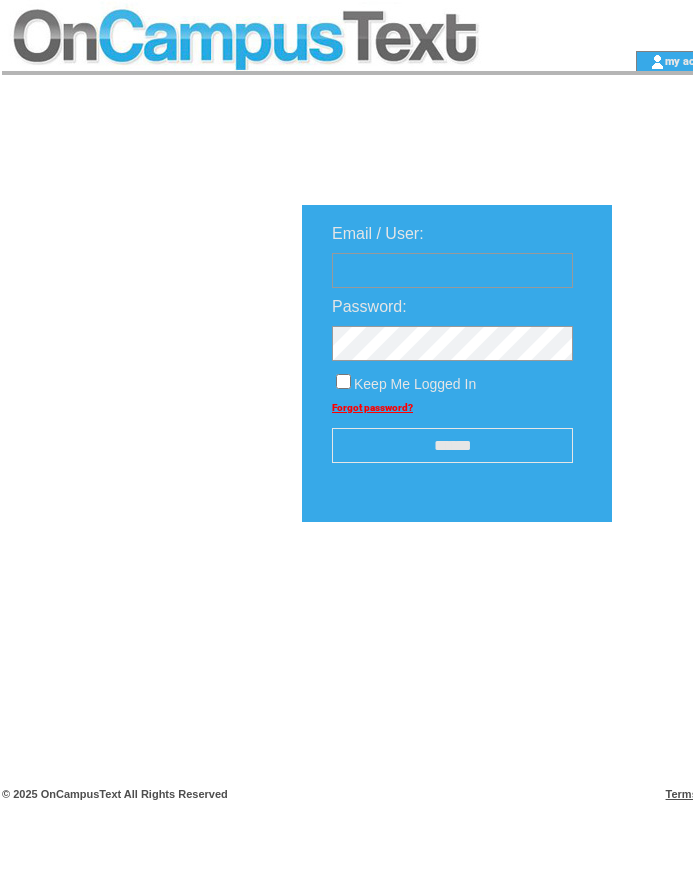 scroll, scrollTop: 0, scrollLeft: 0, axis: both 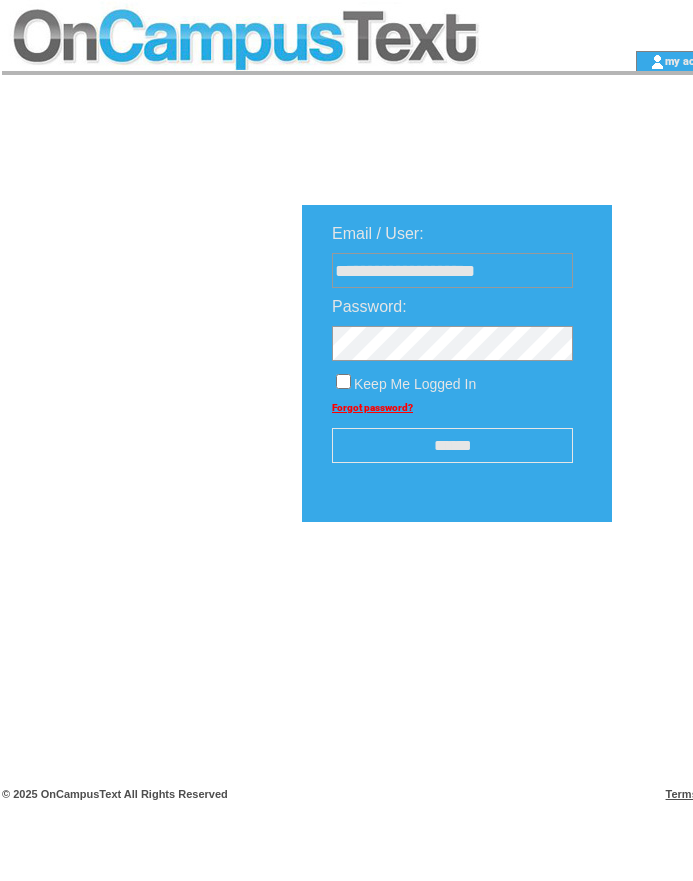 type on "**********" 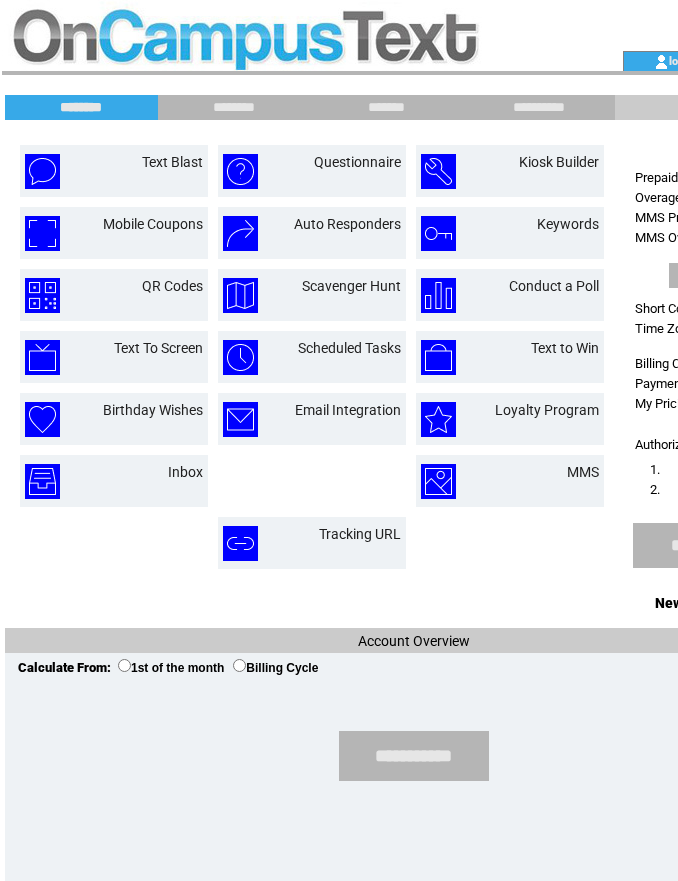 scroll, scrollTop: 0, scrollLeft: 0, axis: both 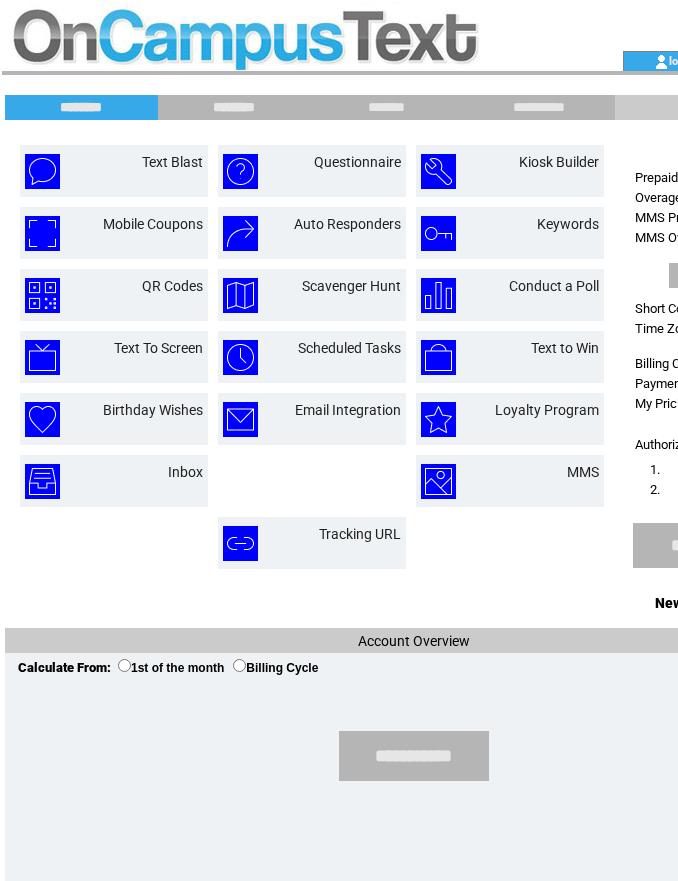 click on "********" at bounding box center [234, 107] 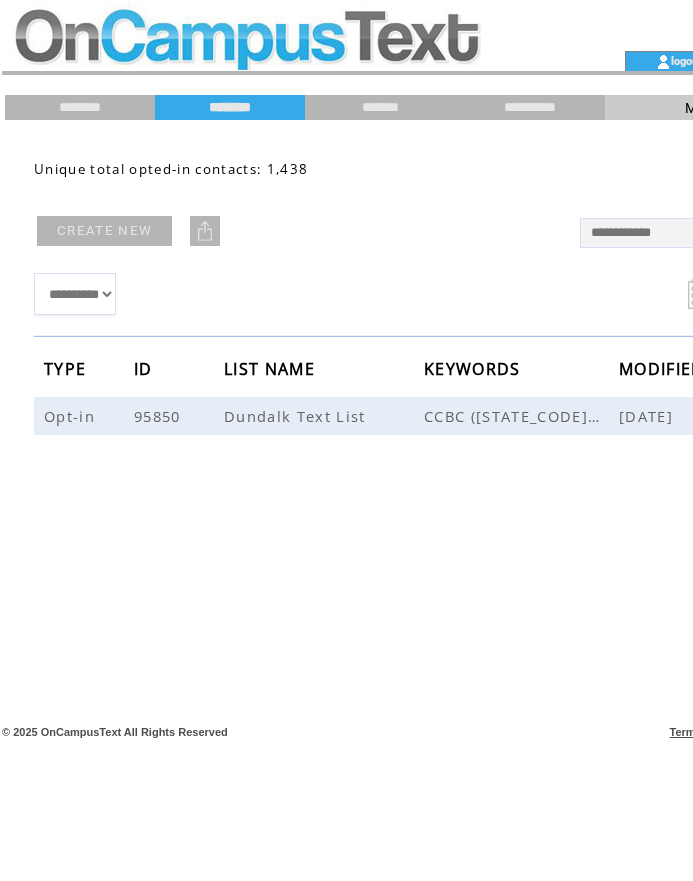 drag, startPoint x: 360, startPoint y: 602, endPoint x: 336, endPoint y: 601, distance: 24.020824 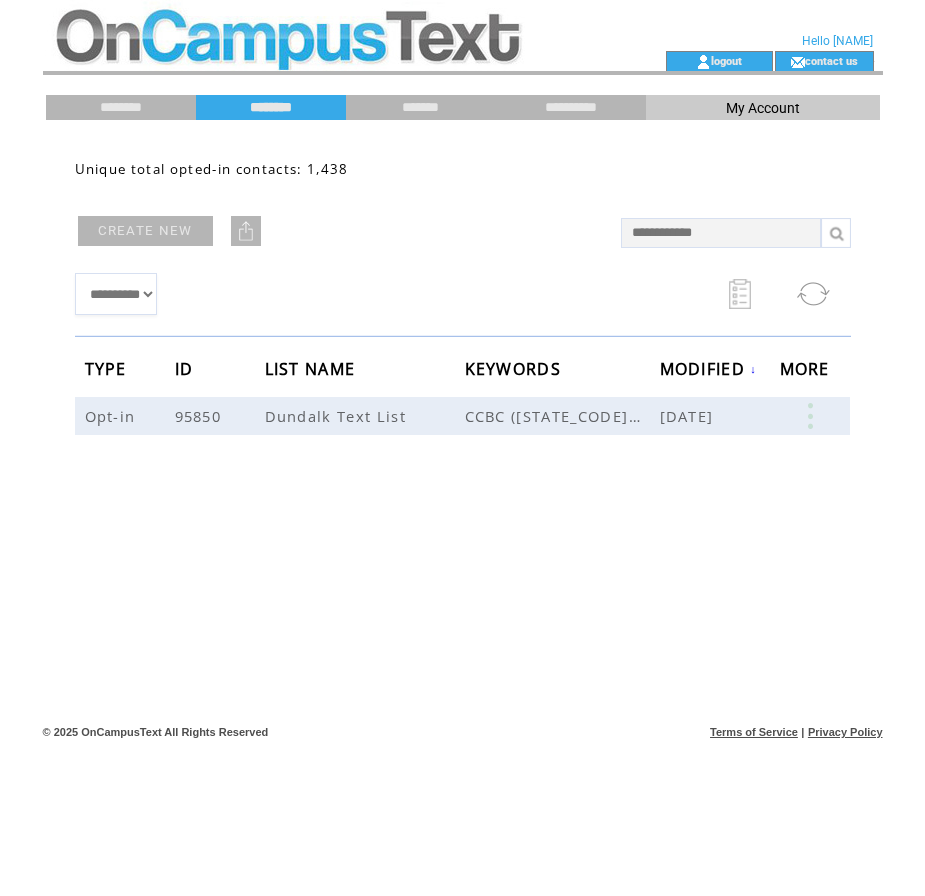click on "**********" at bounding box center [463, 425] 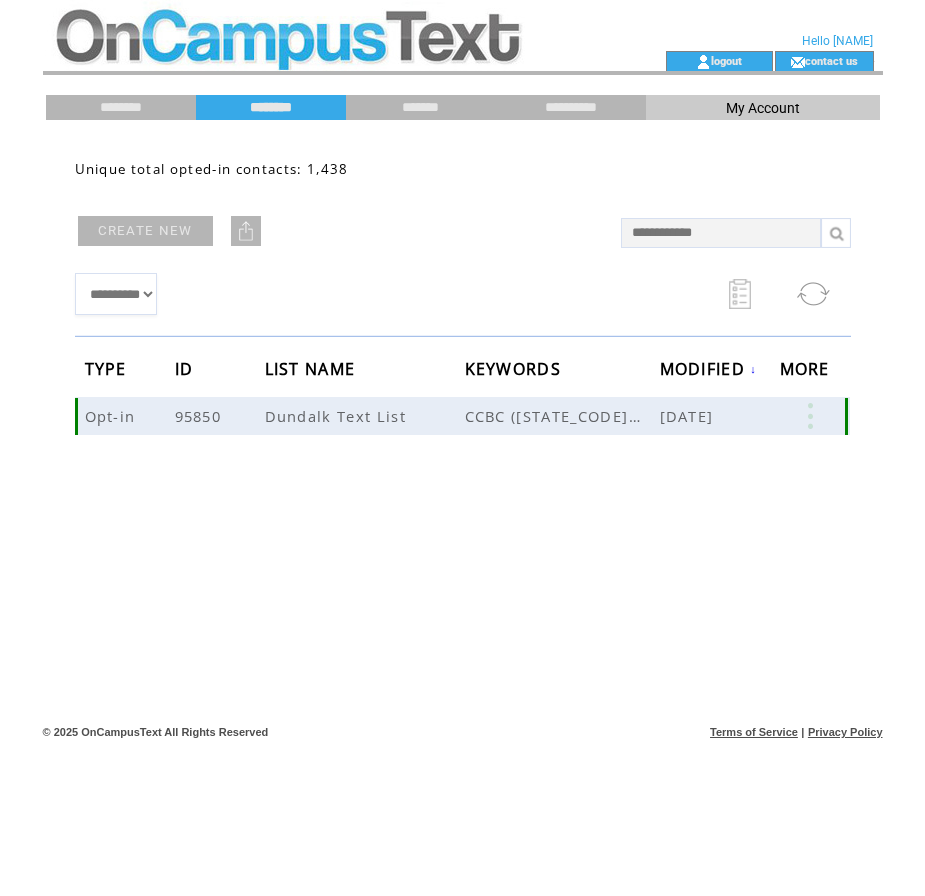 click at bounding box center [810, 416] 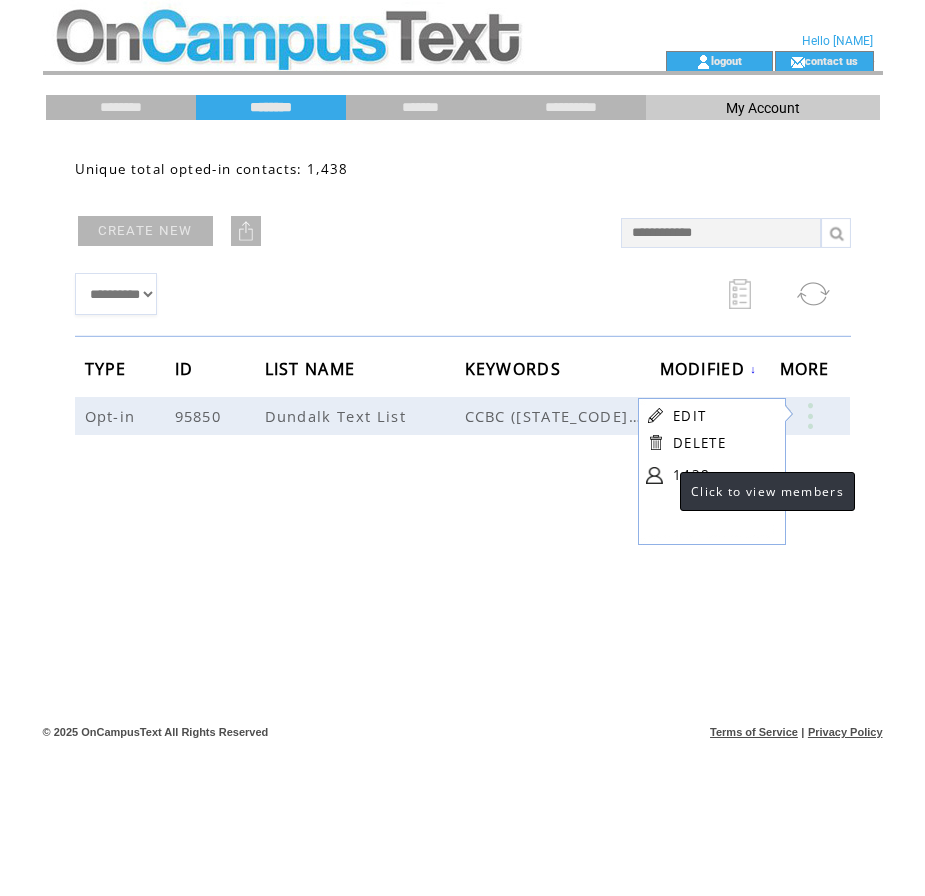 click at bounding box center [654, 475] 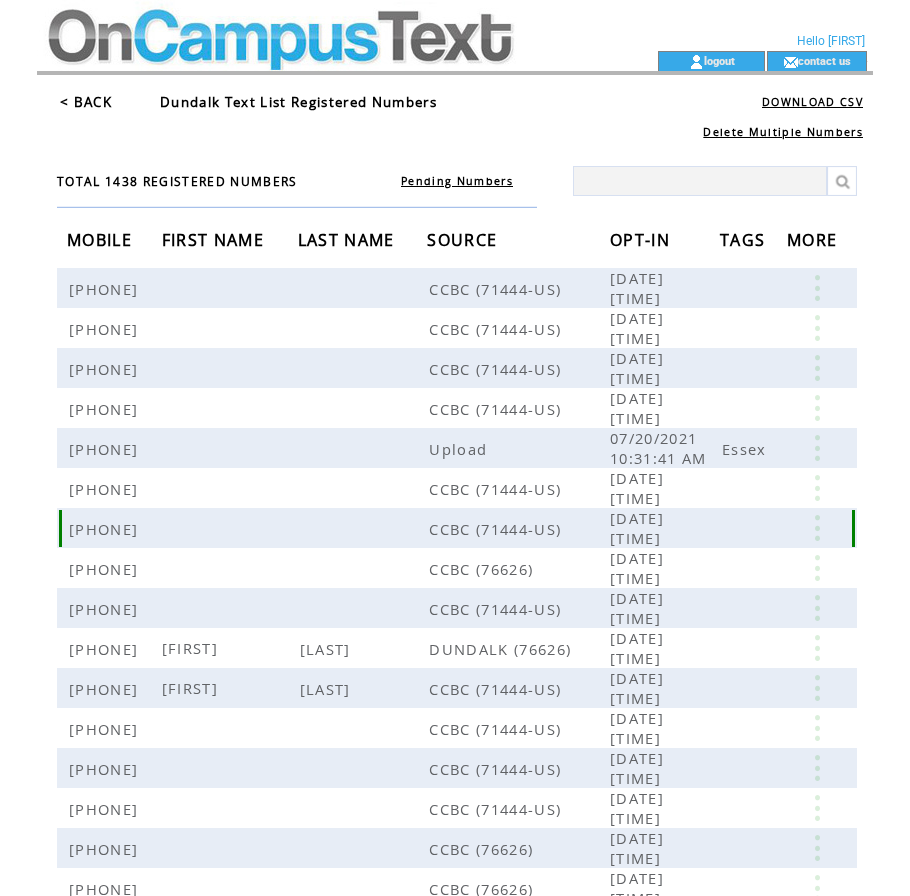 scroll, scrollTop: 0, scrollLeft: 0, axis: both 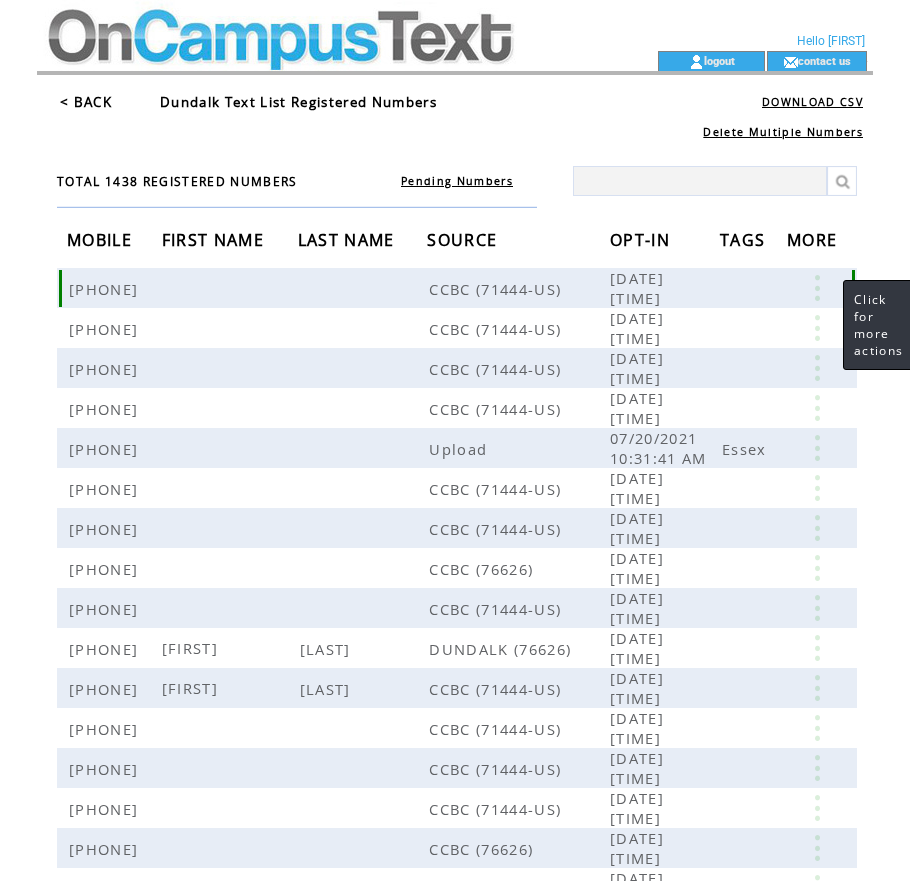 click at bounding box center [817, 288] 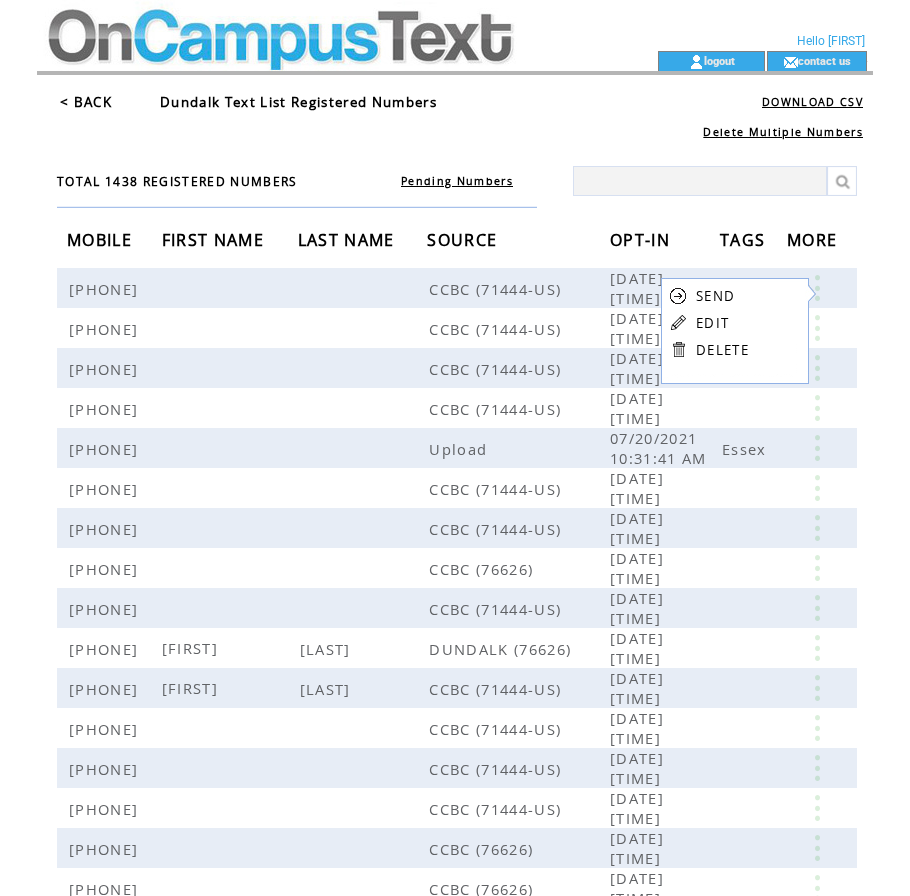 click on "EDIT" at bounding box center [712, 323] 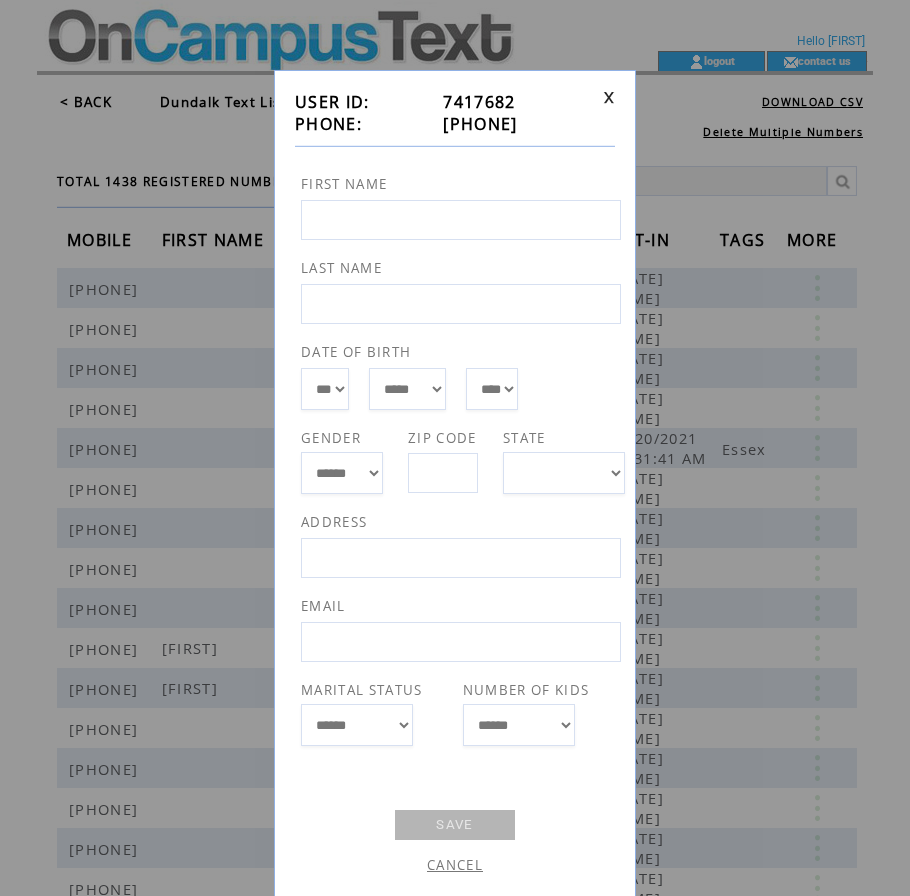 scroll, scrollTop: 2, scrollLeft: 0, axis: vertical 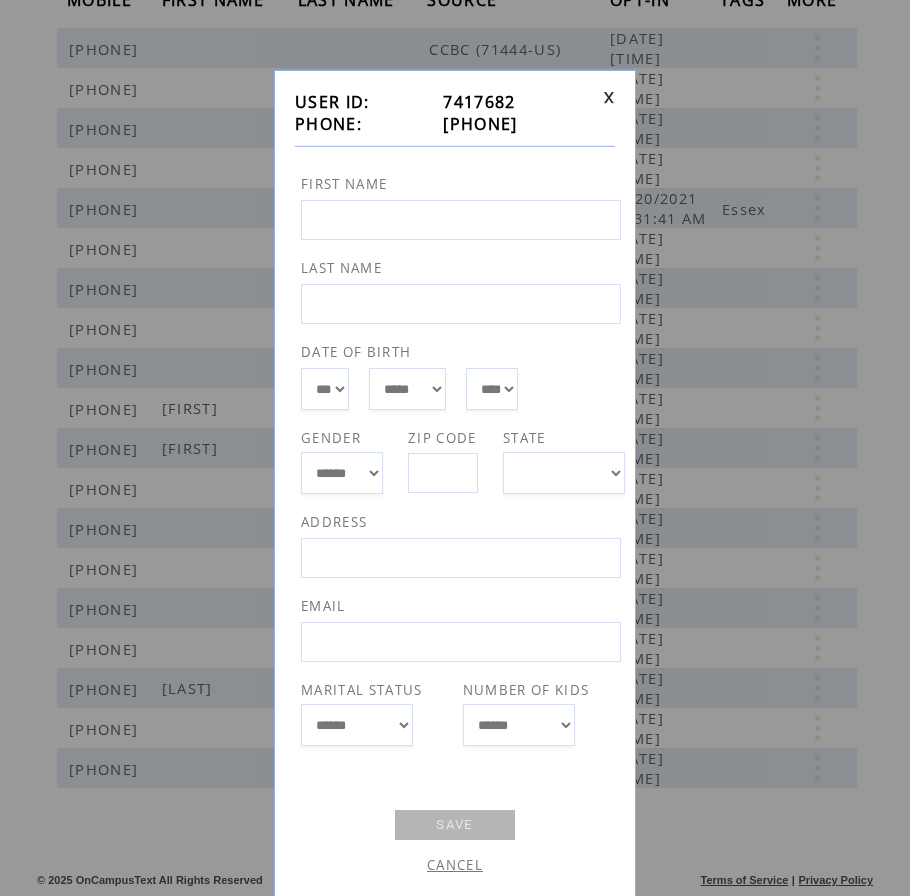click on "**********" at bounding box center [455, 484] 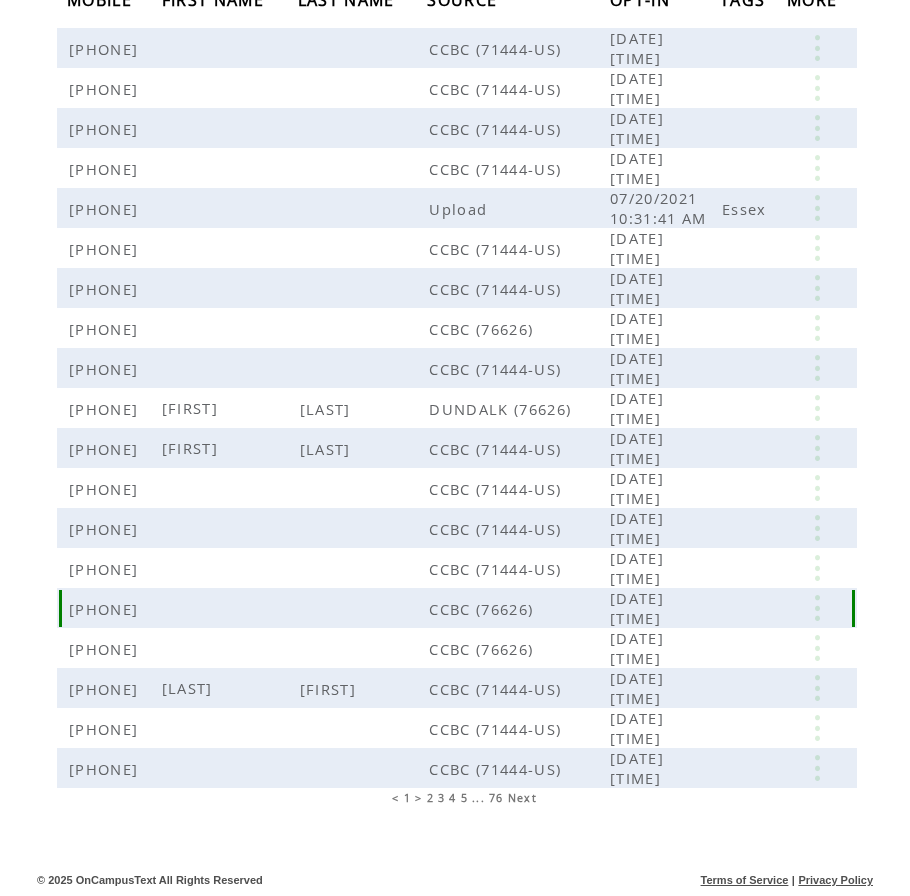 click at bounding box center [228, 608] 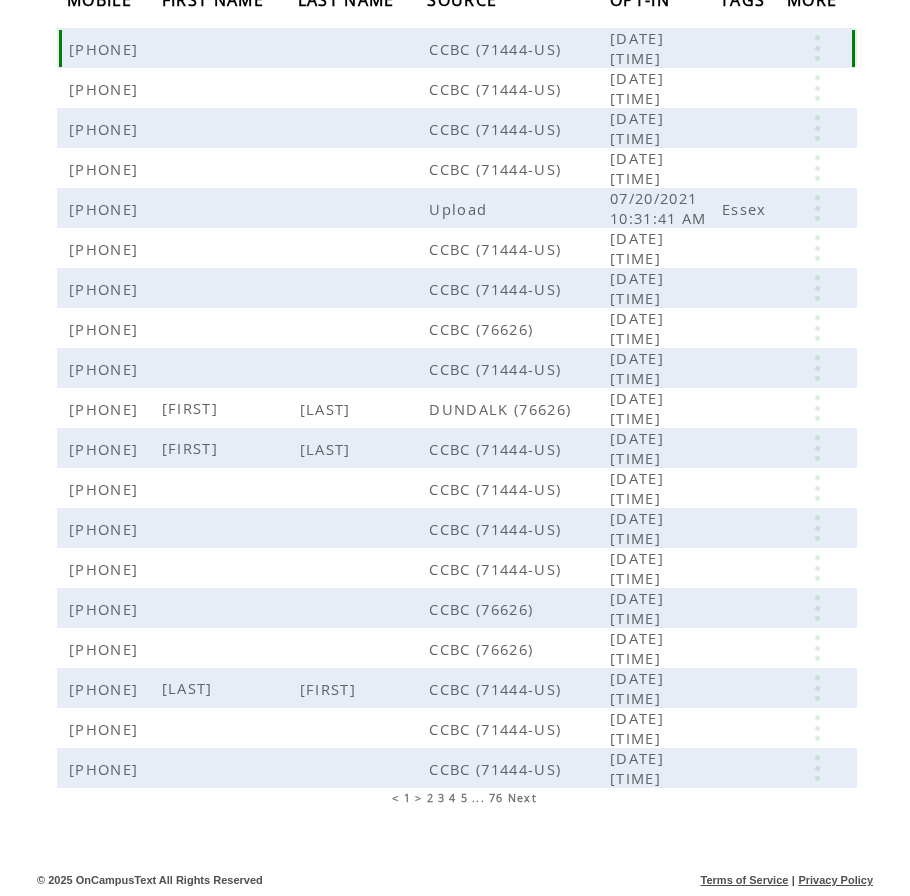 click at bounding box center [725, 49] 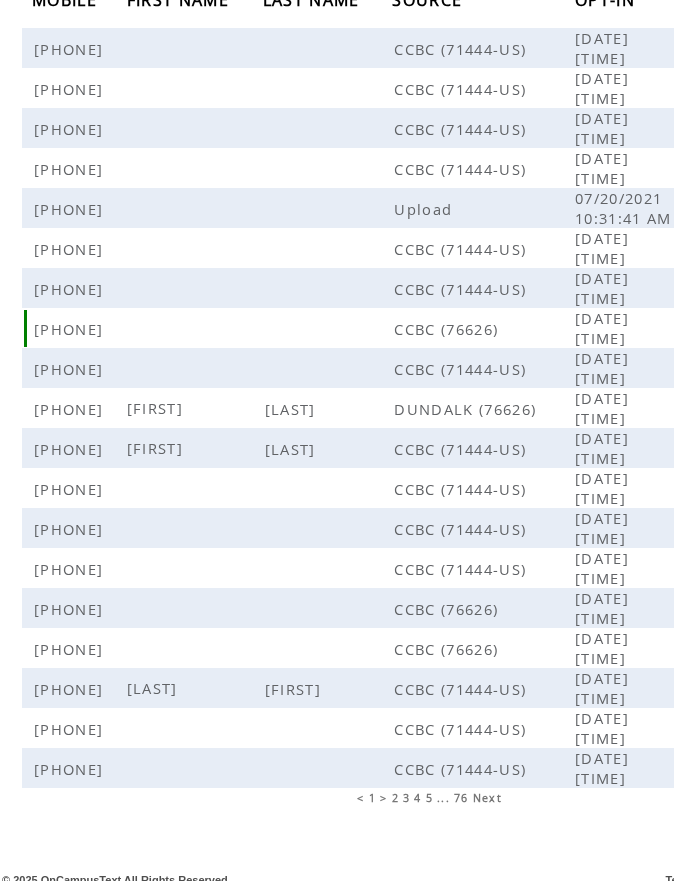 click at bounding box center (193, 328) 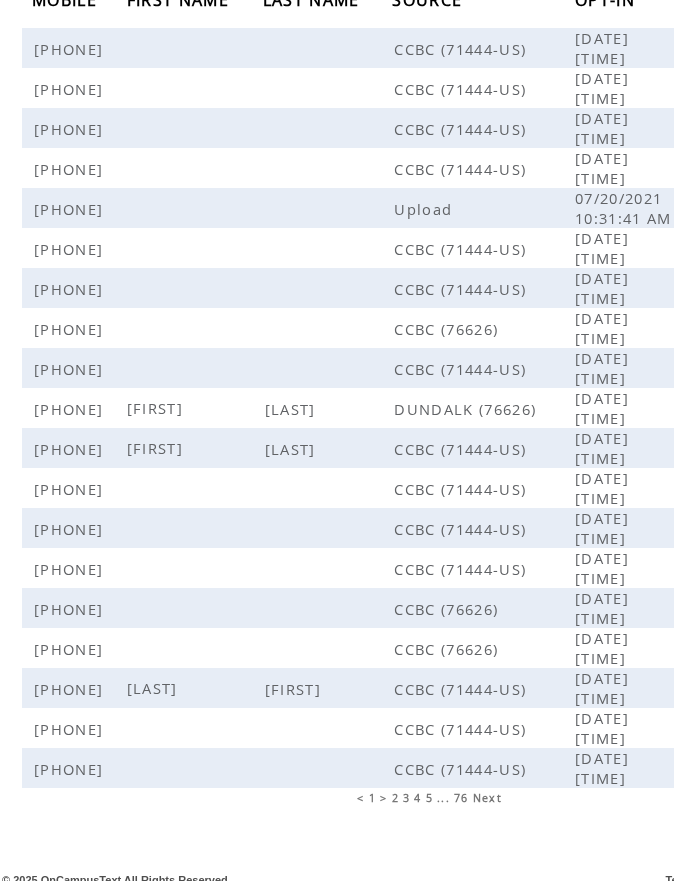 click at bounding box center (0, 314) 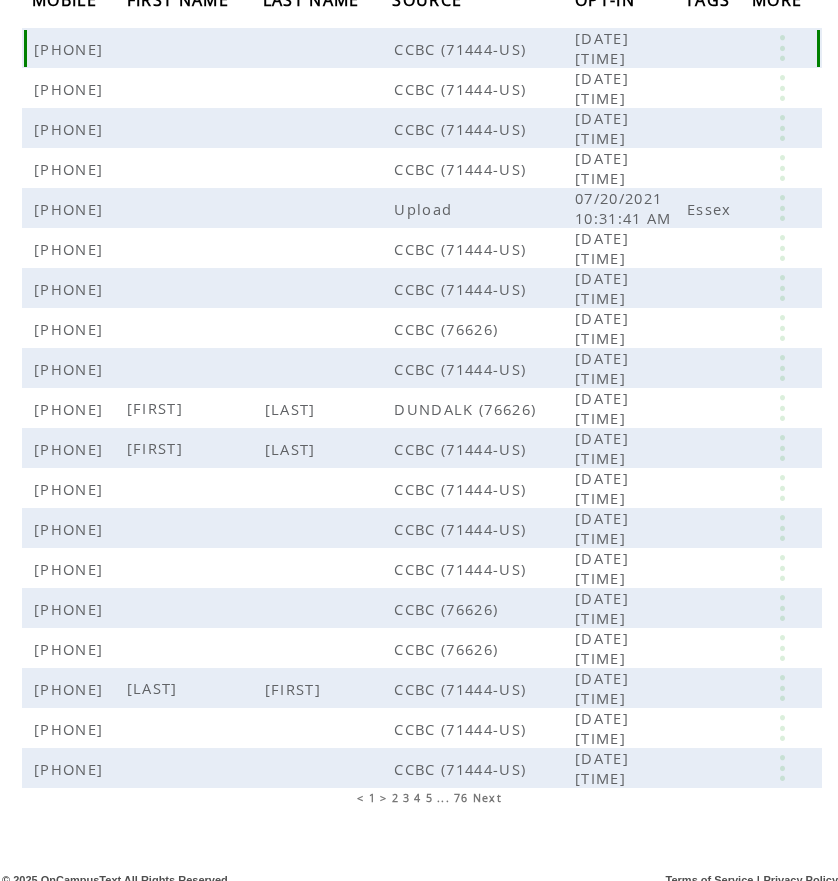 click at bounding box center (782, 48) 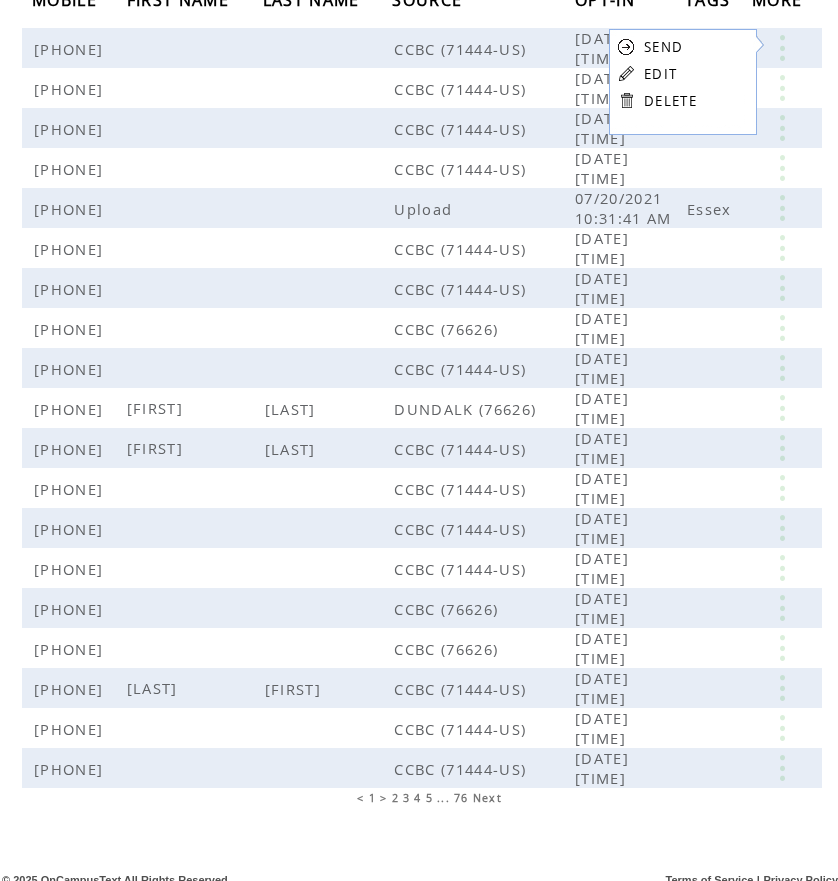click on "EDIT" at bounding box center (660, 74) 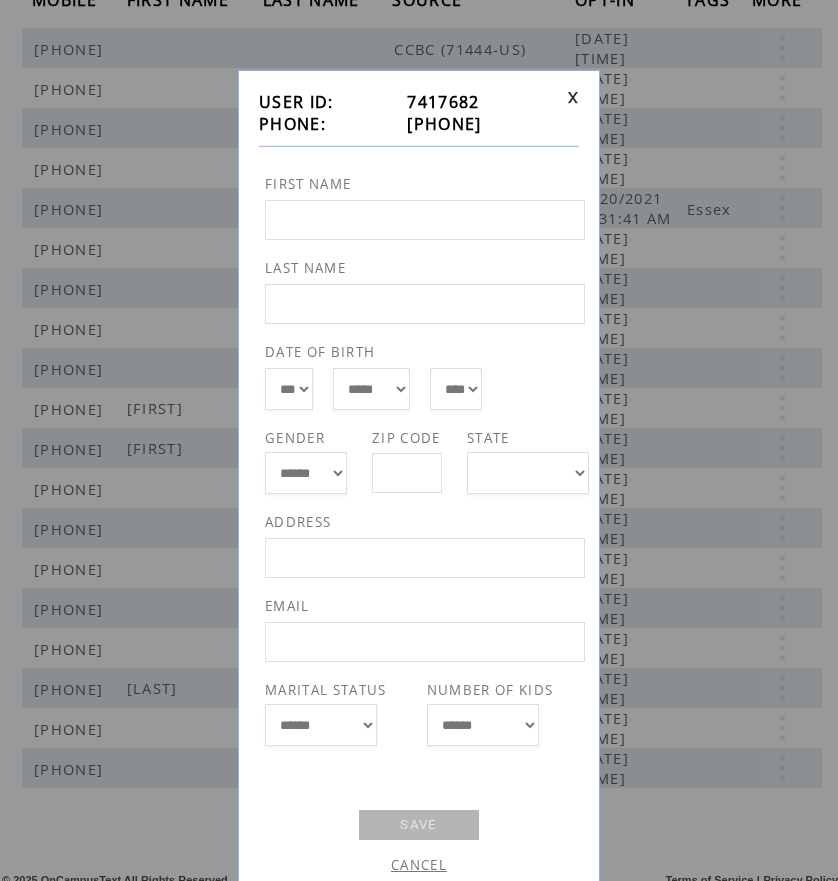 click at bounding box center [573, 97] 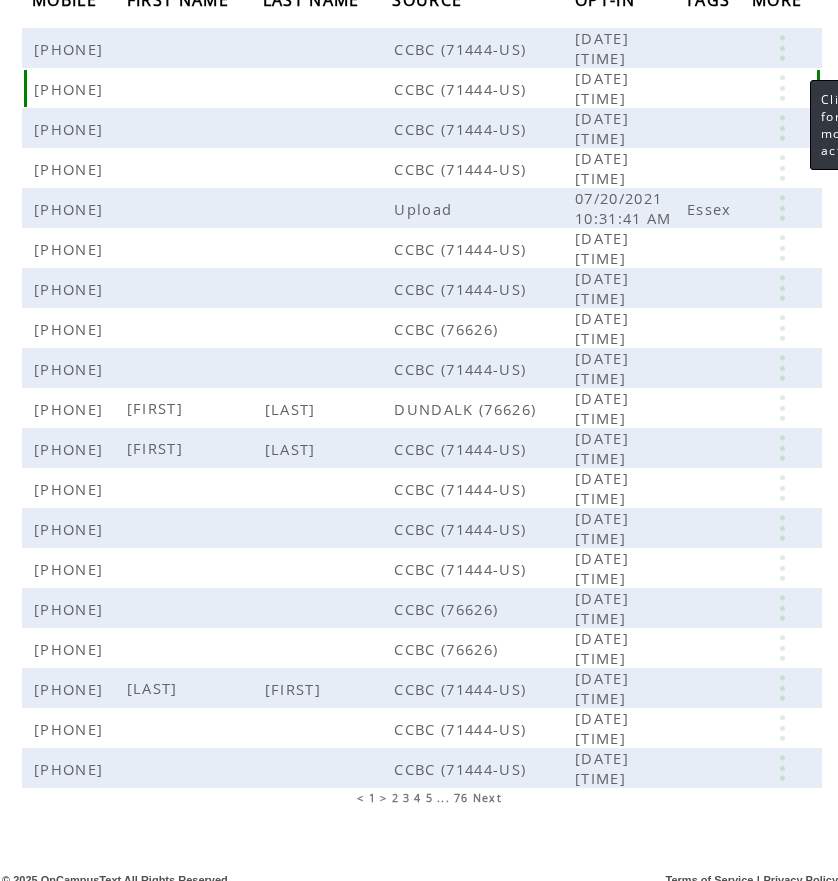 click at bounding box center [782, 88] 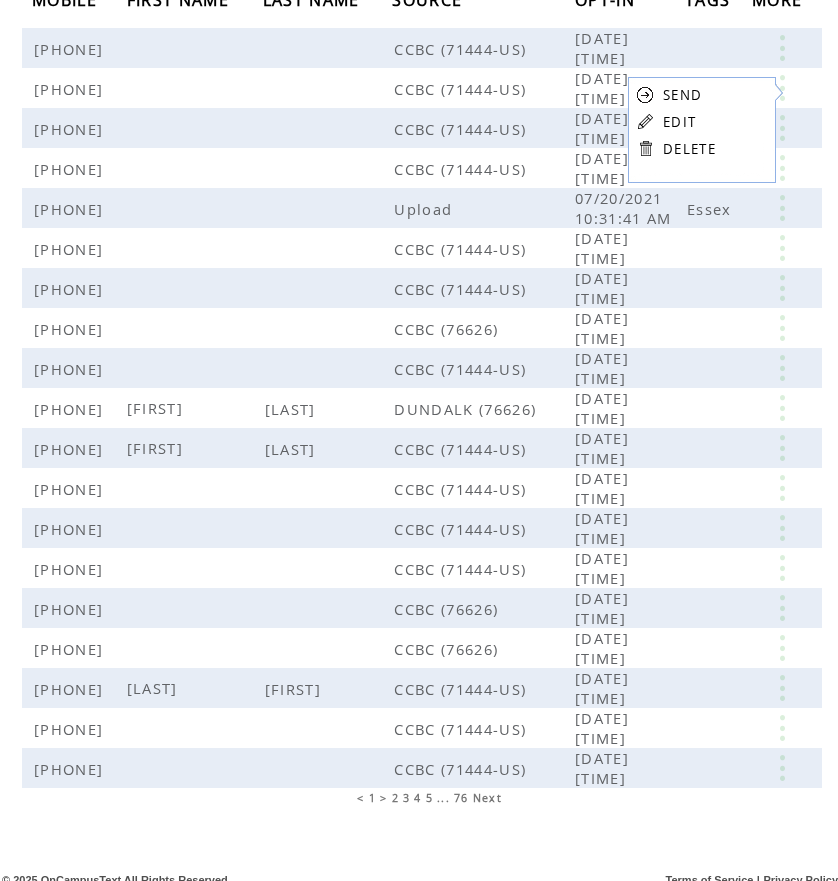 click on "SEND EDIT DELETE" at bounding box center (706, 121) 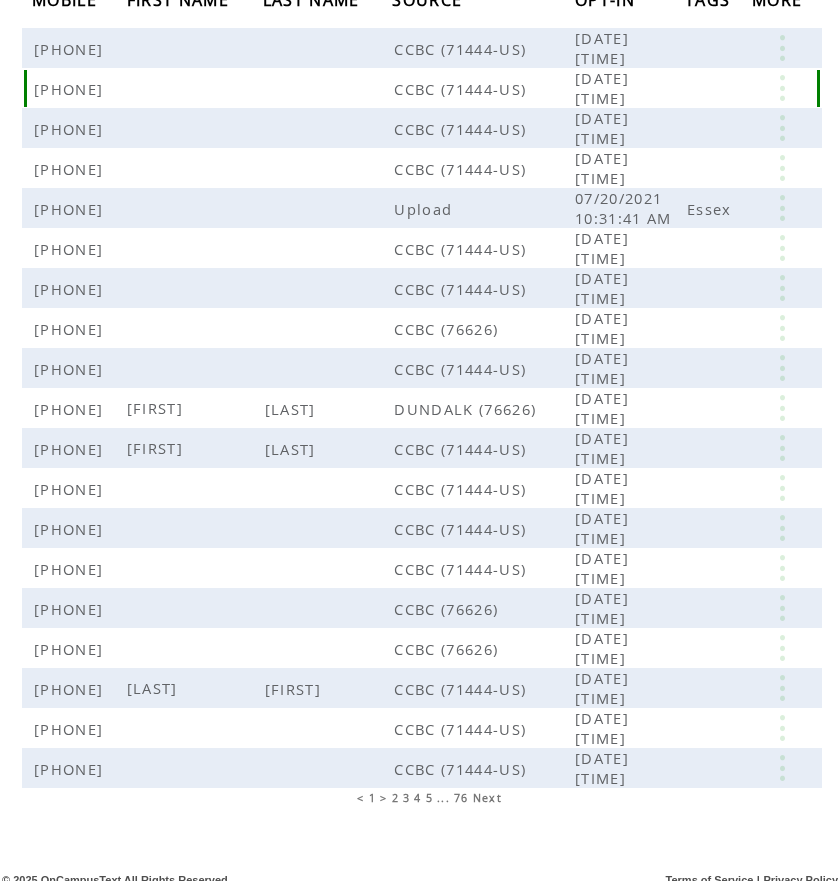 click at bounding box center [782, 88] 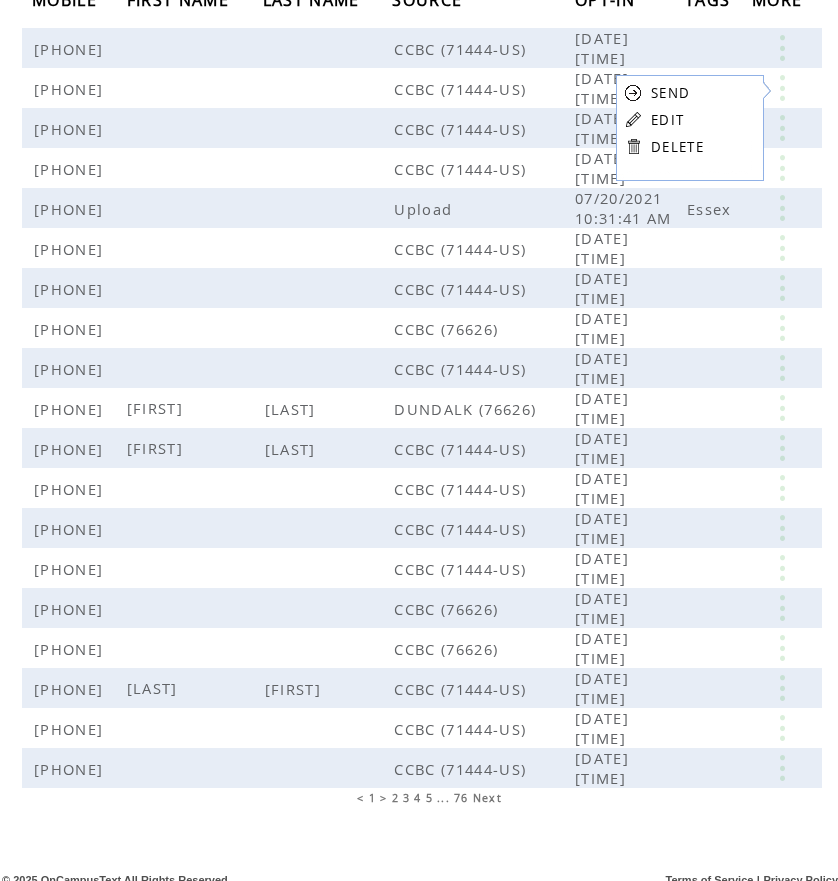 click on "EDIT" at bounding box center [667, 120] 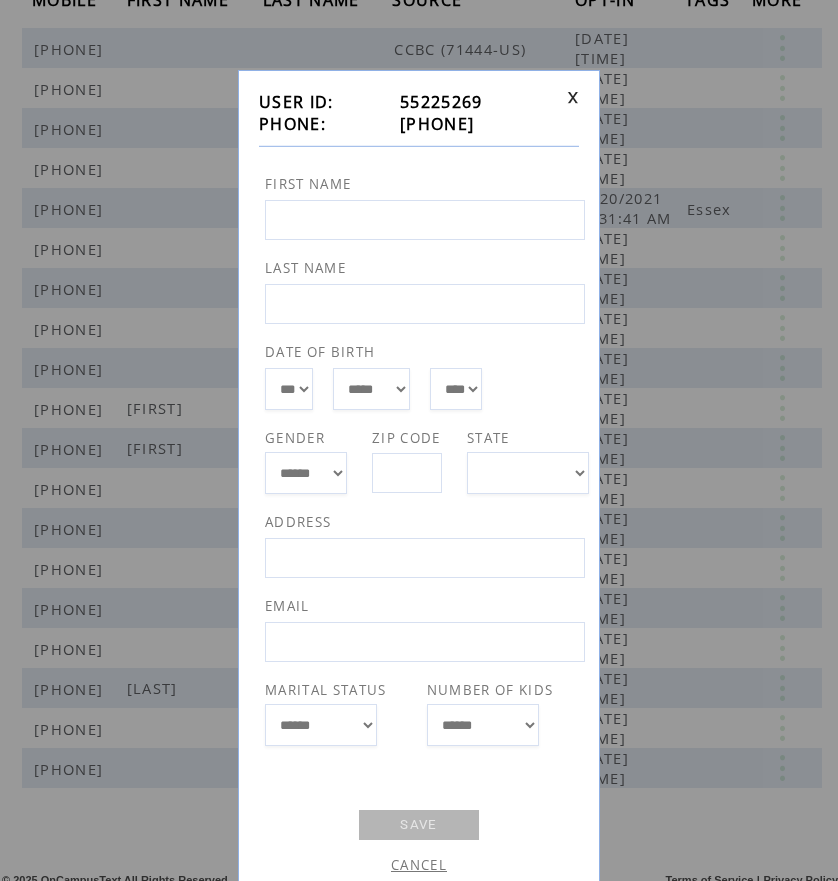 click at bounding box center [573, 97] 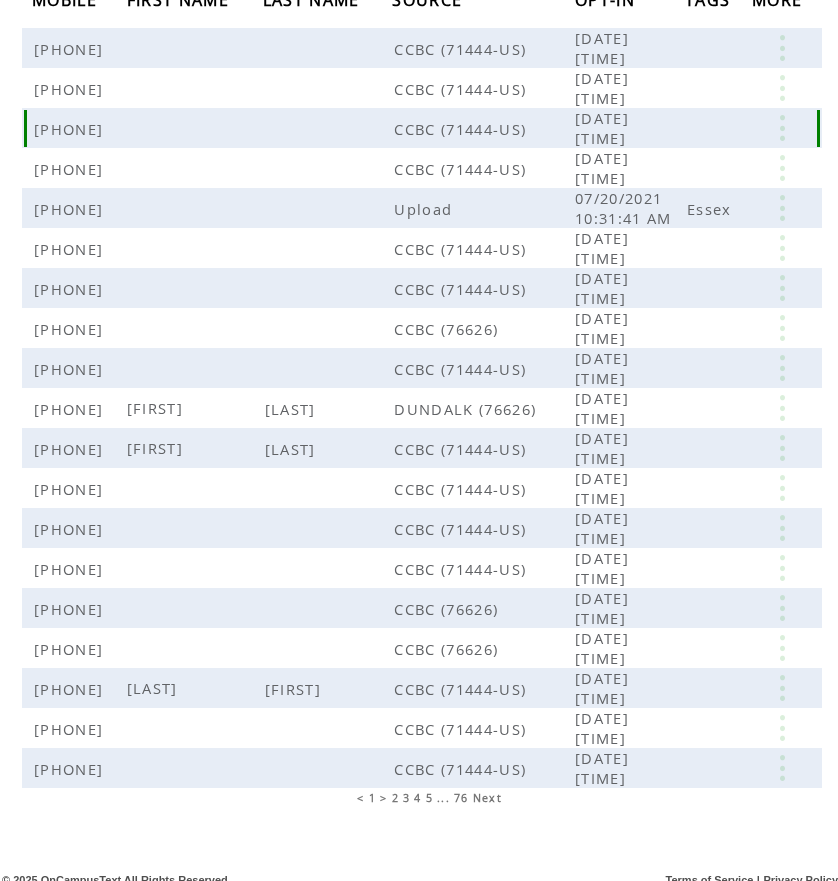 click at bounding box center [782, 128] 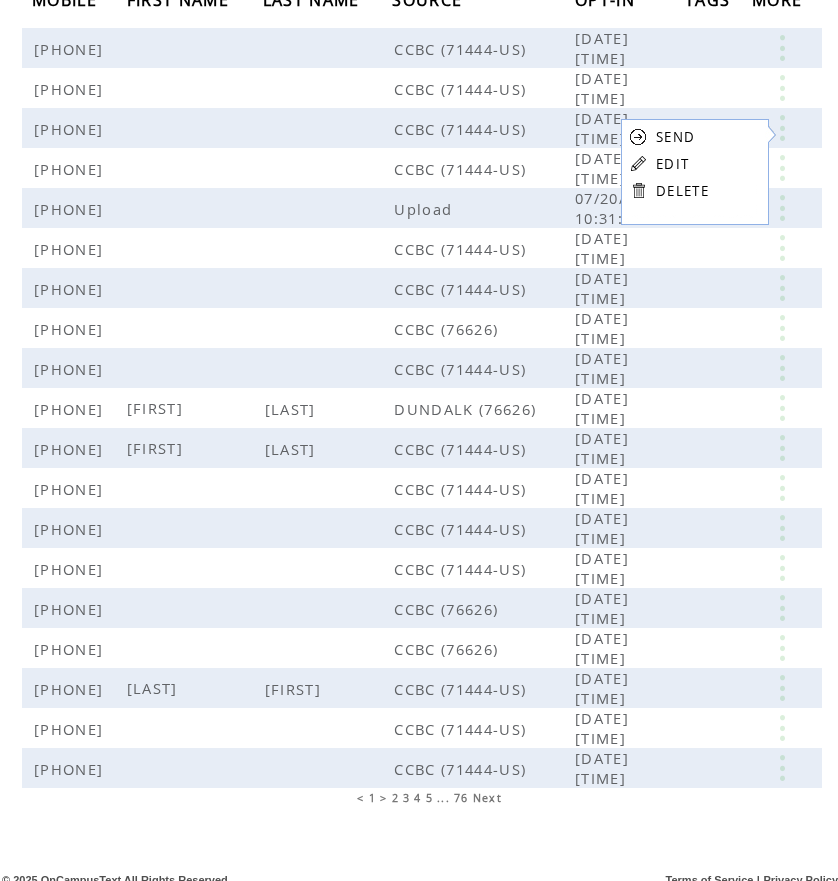 click on "EDIT" at bounding box center [672, 164] 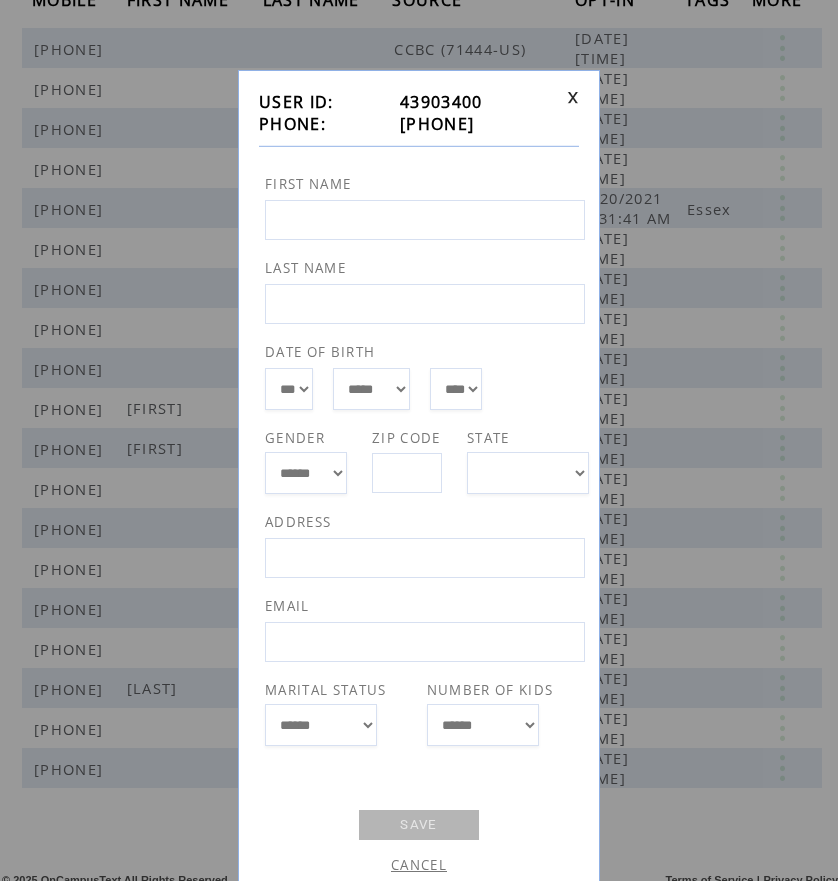 click at bounding box center (573, 97) 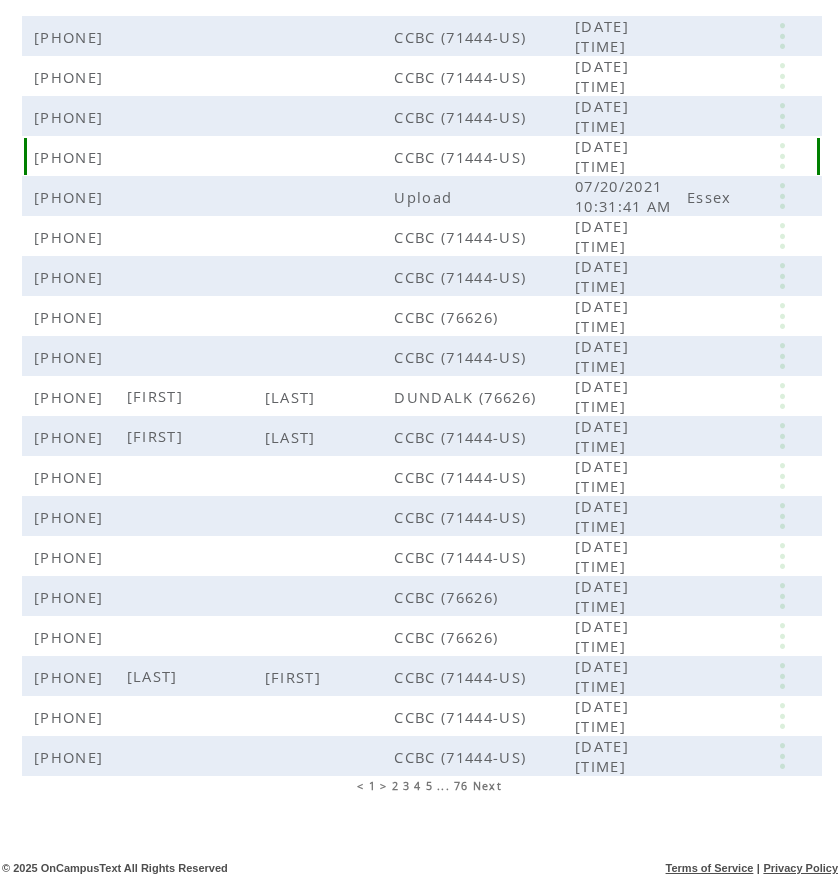 scroll, scrollTop: 255, scrollLeft: 0, axis: vertical 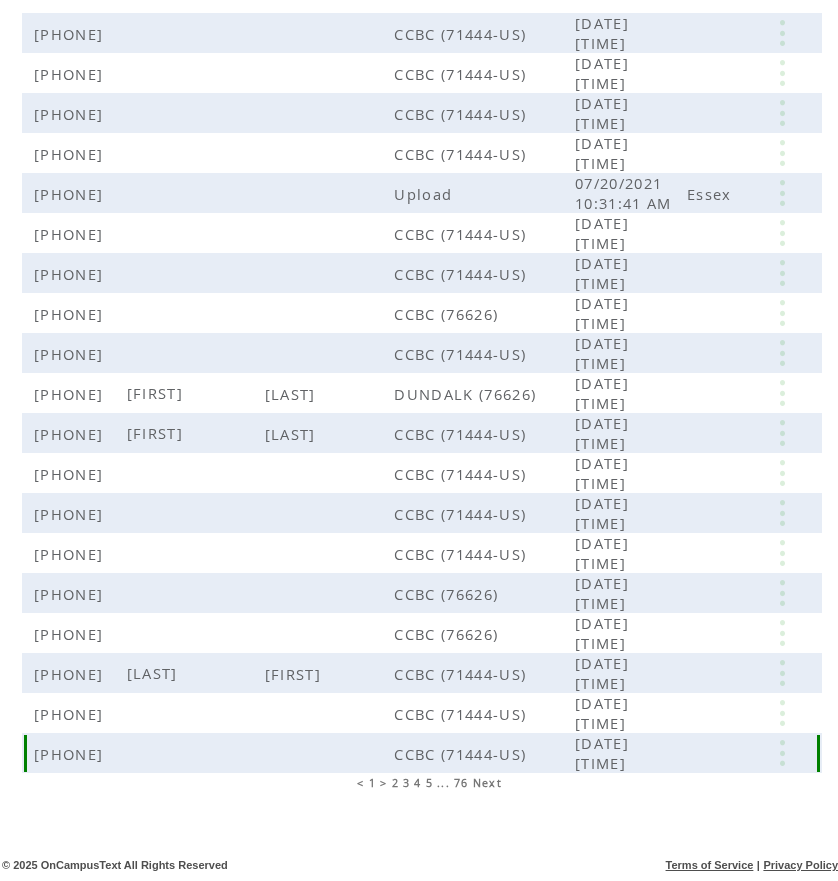 click at bounding box center [782, 753] 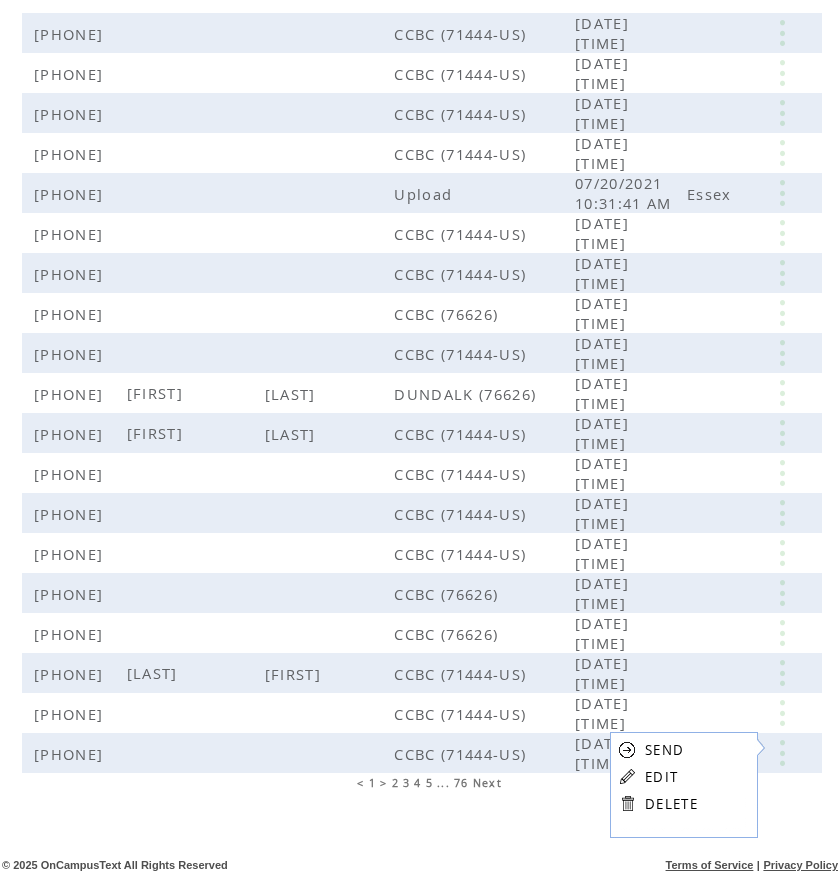 click on "EDIT" at bounding box center (661, 777) 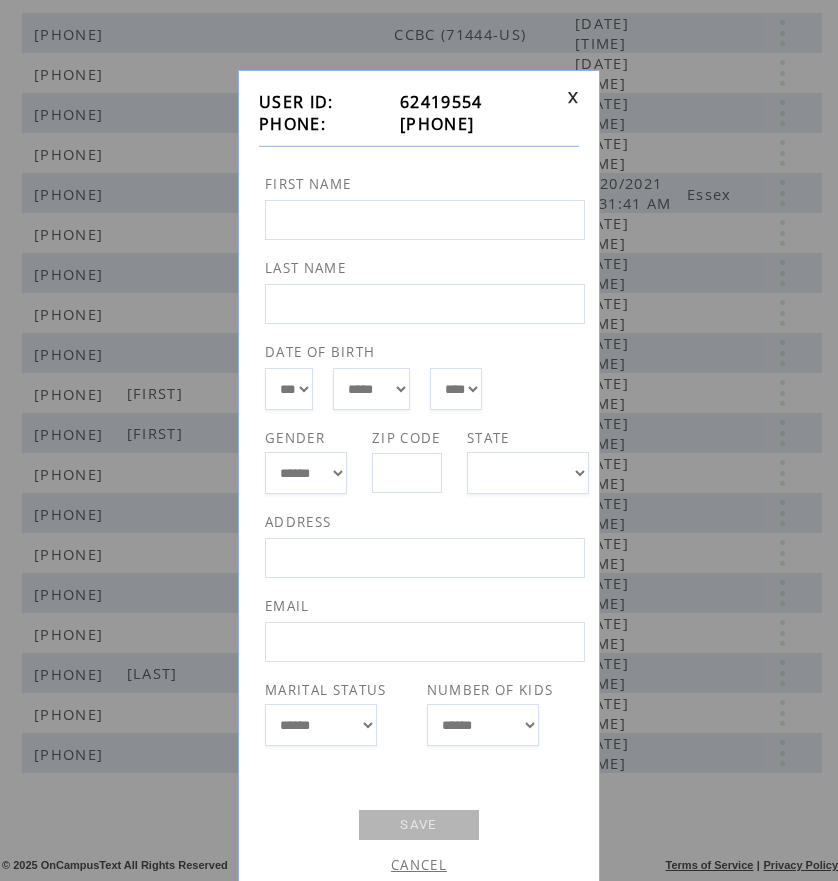 click at bounding box center (573, 97) 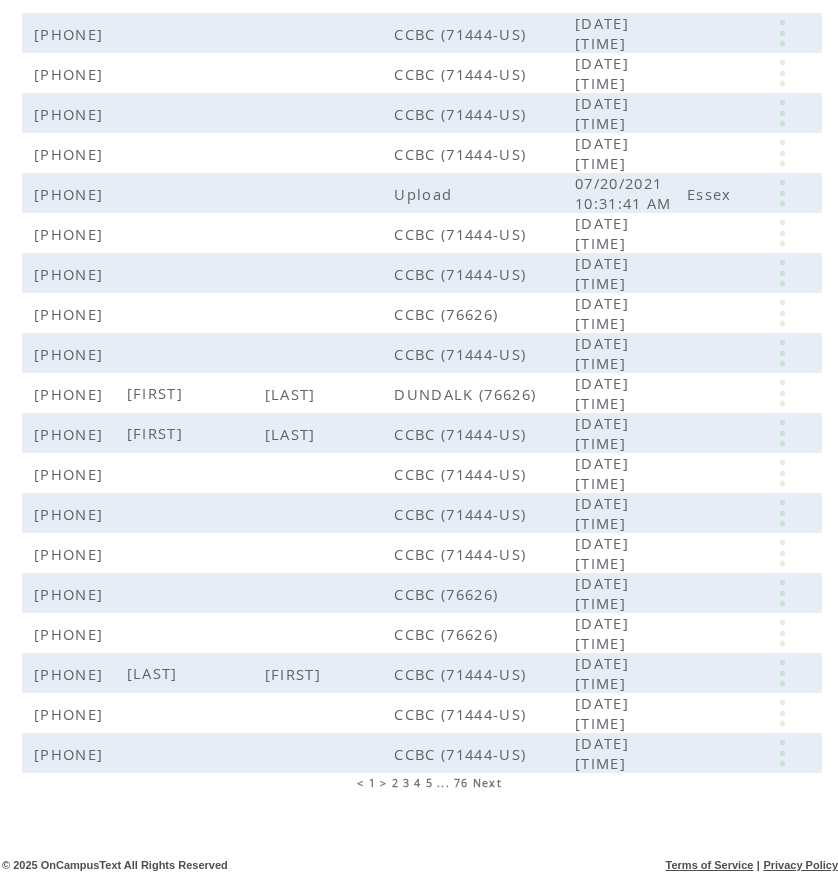 click on "Next" at bounding box center [487, 783] 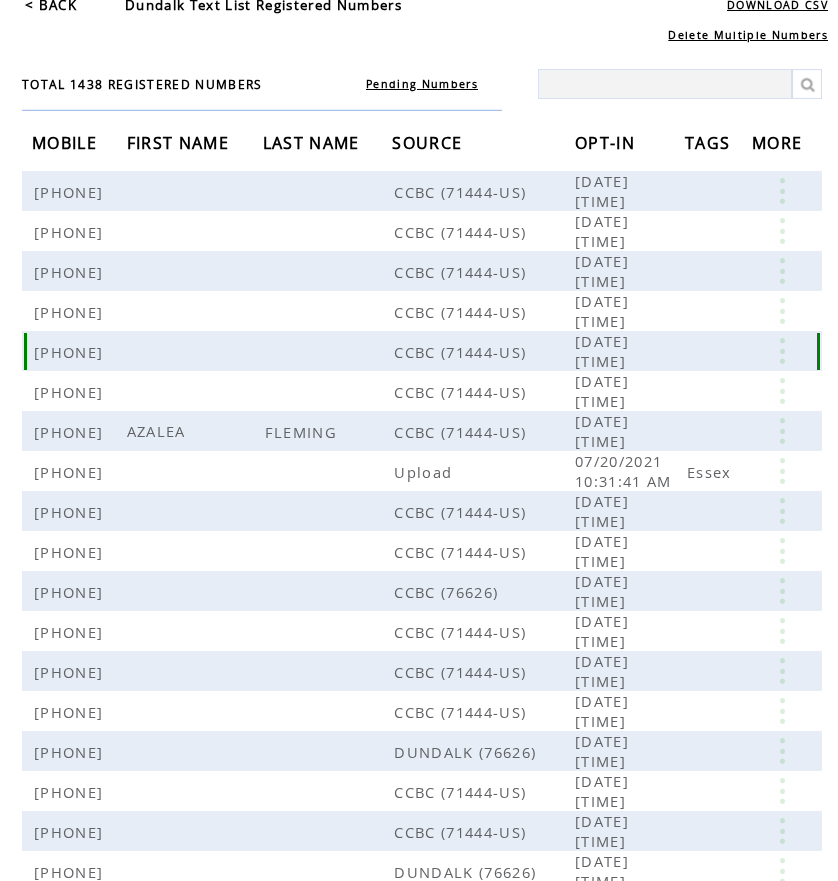 scroll, scrollTop: 100, scrollLeft: 0, axis: vertical 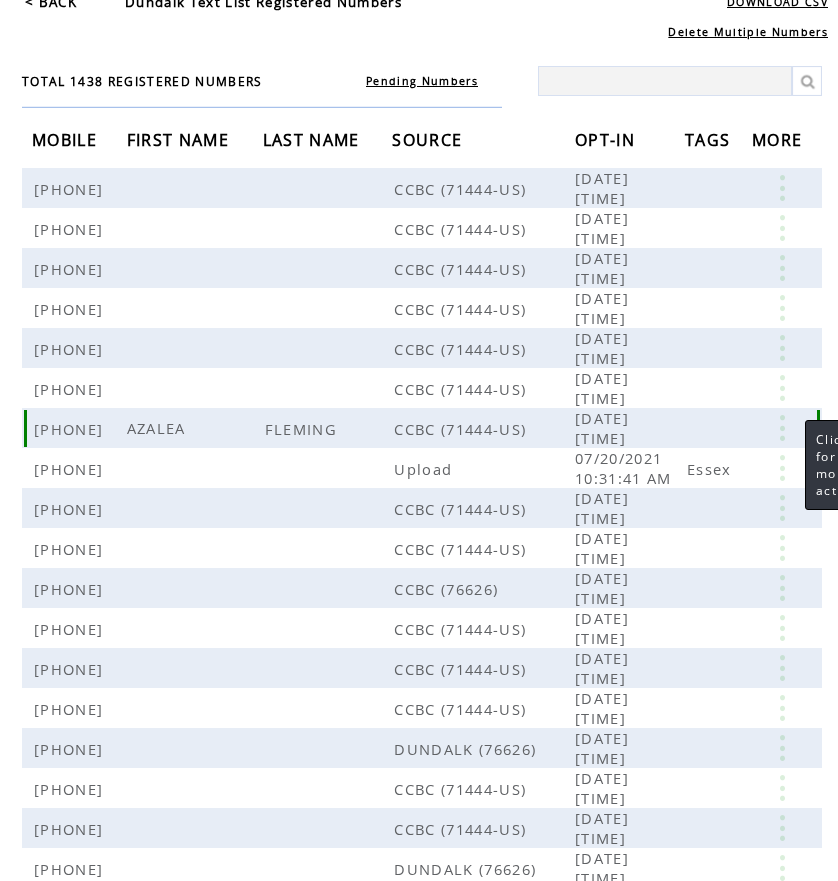 click at bounding box center (782, 450) 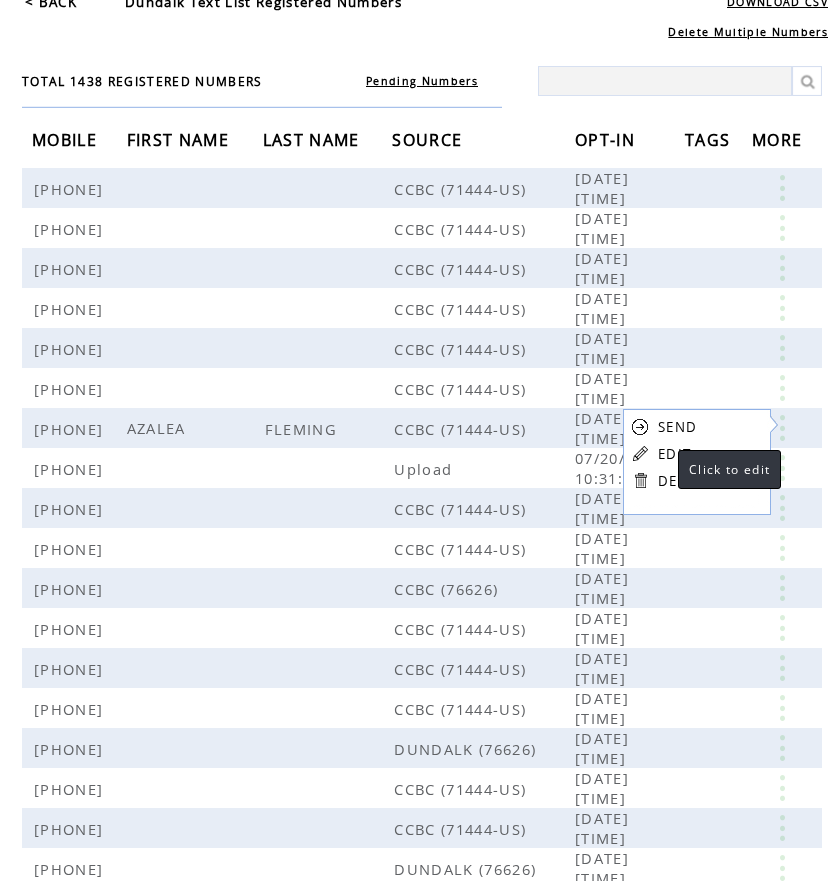 click on "EDIT" at bounding box center (674, 454) 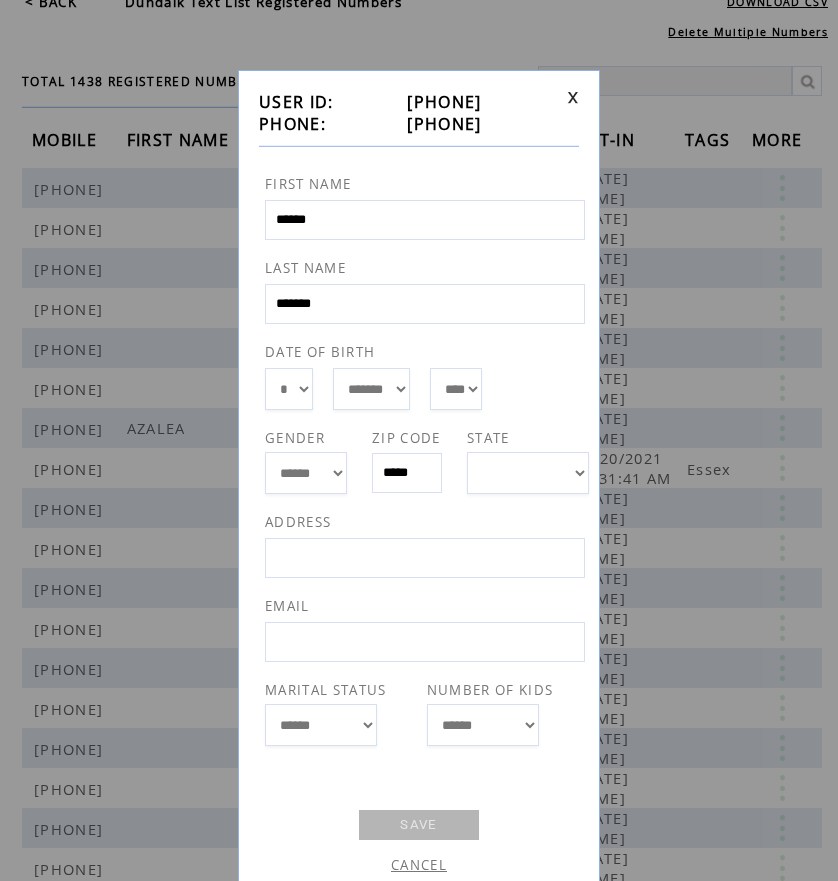 drag, startPoint x: 385, startPoint y: 126, endPoint x: 496, endPoint y: 126, distance: 111 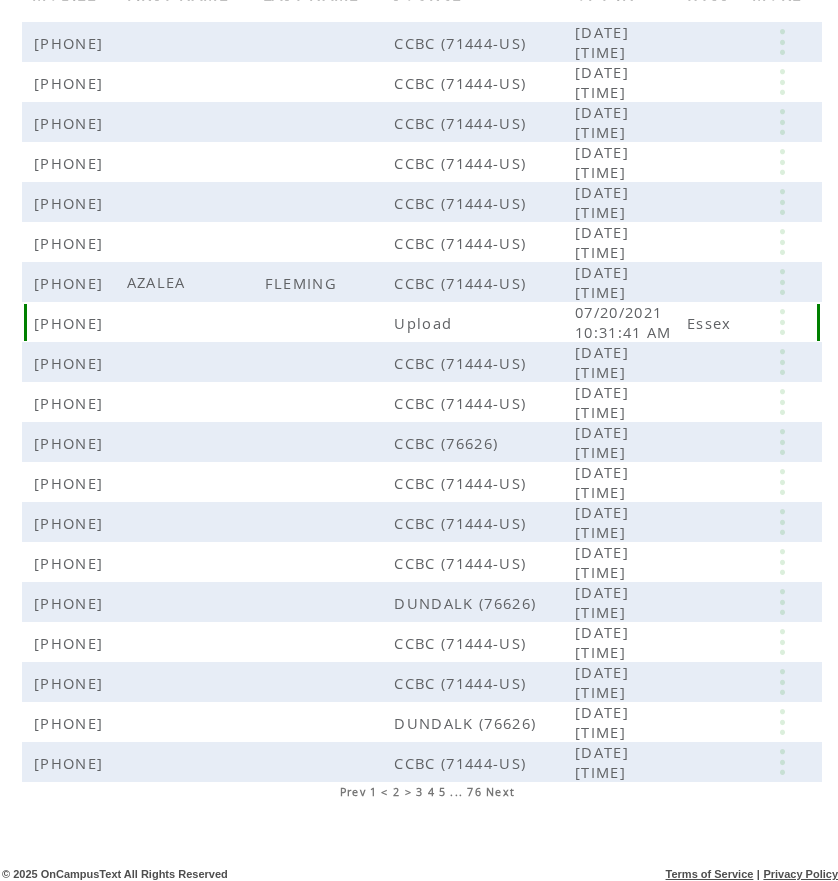 scroll, scrollTop: 255, scrollLeft: 0, axis: vertical 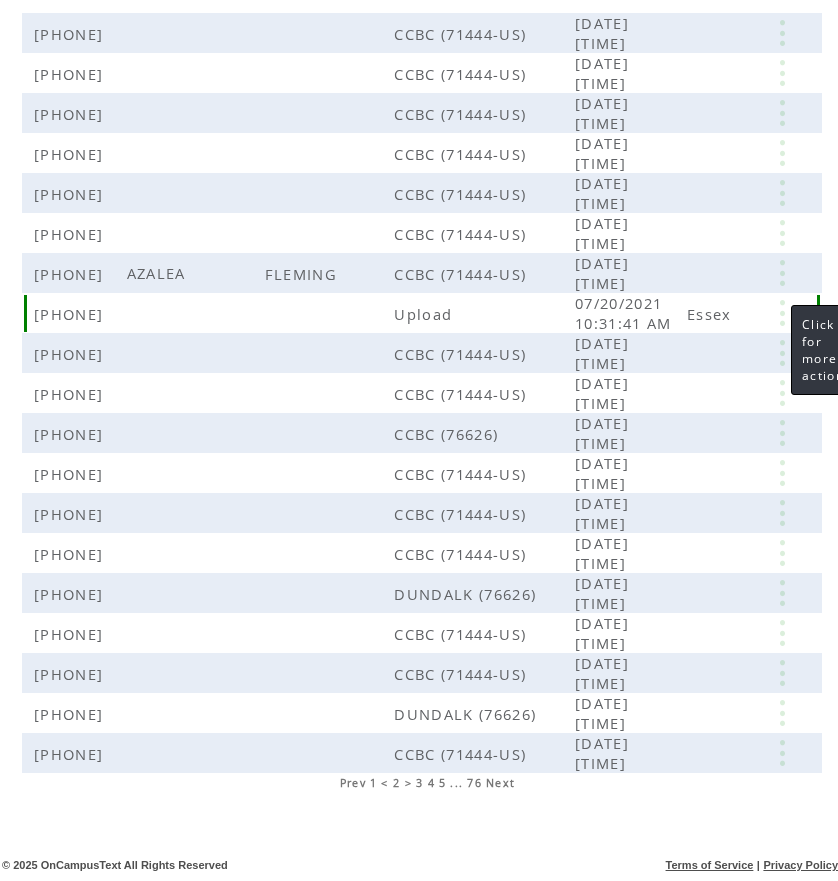 click at bounding box center [782, 335] 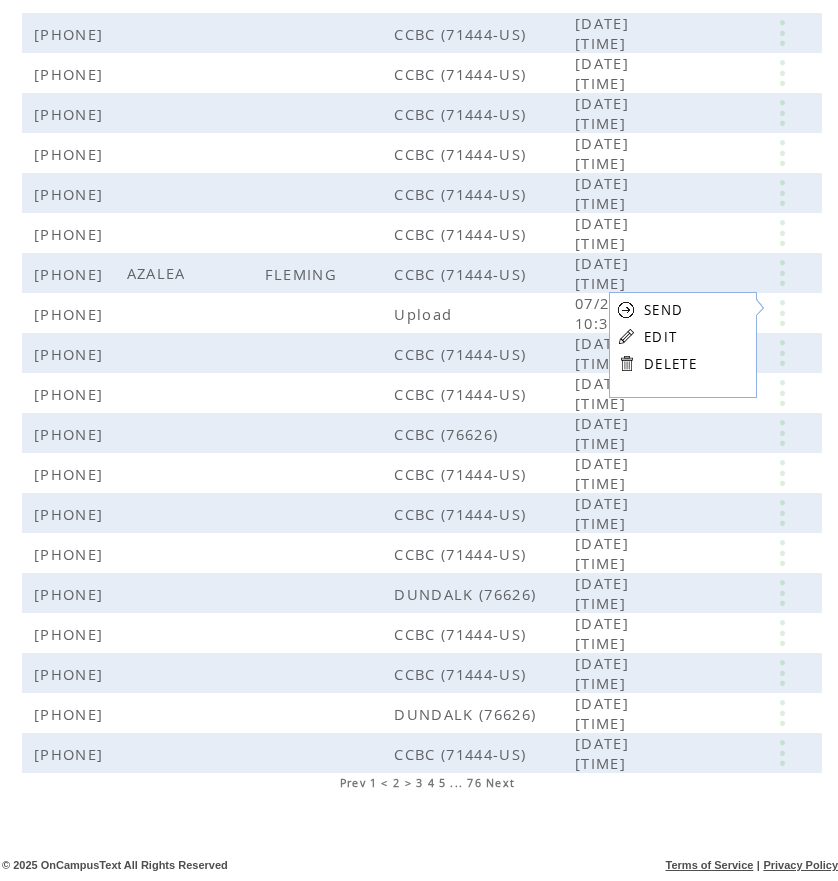 click on "EDIT" at bounding box center [670, 336] 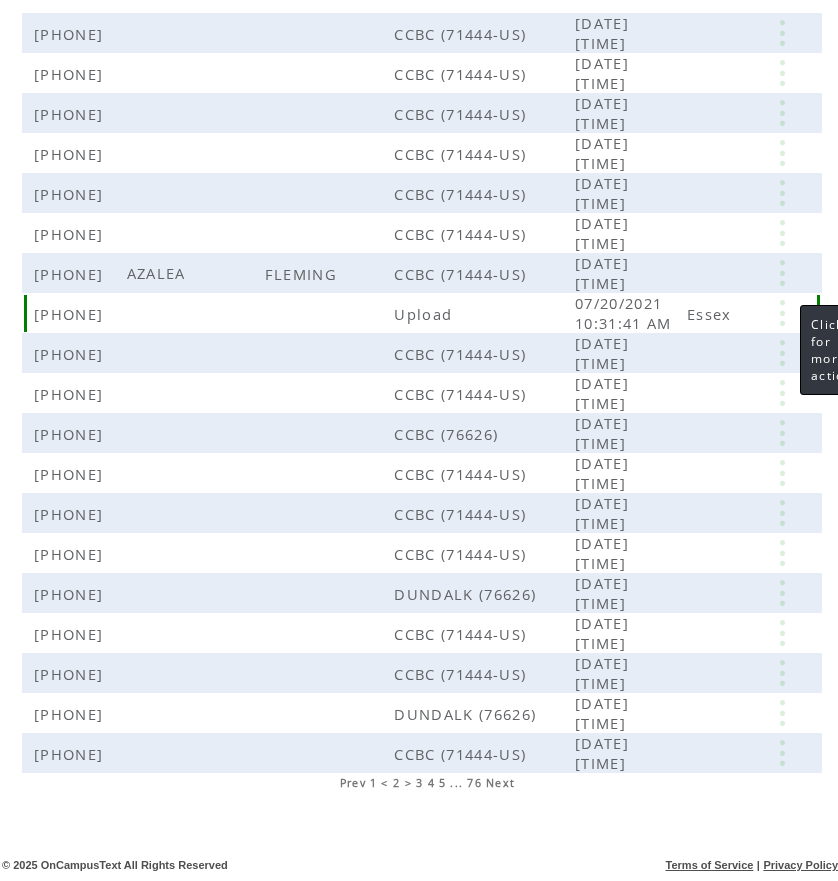 click at bounding box center (782, 335) 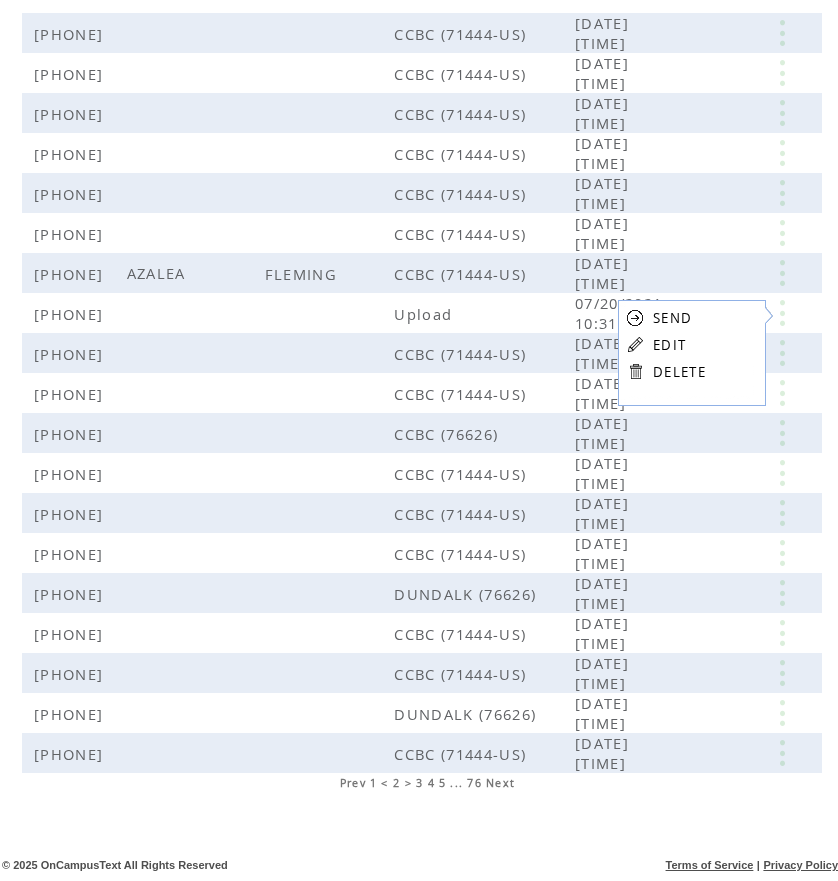 click on "EDIT" at bounding box center [669, 345] 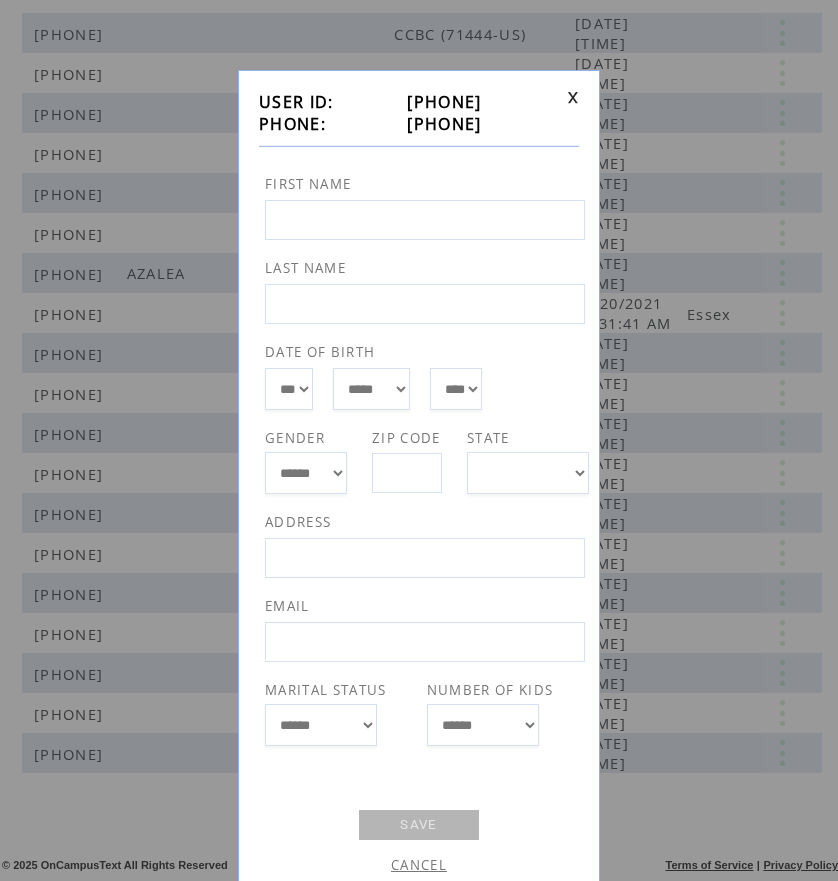 drag, startPoint x: 387, startPoint y: 122, endPoint x: 490, endPoint y: 134, distance: 103.69667 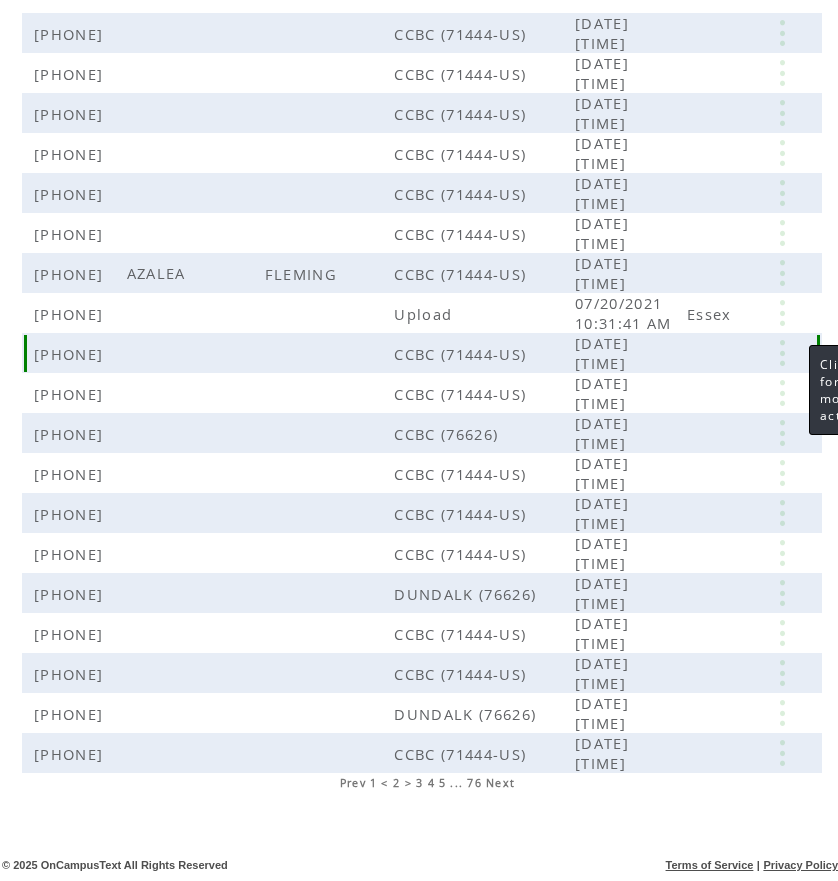 click at bounding box center [782, 376] 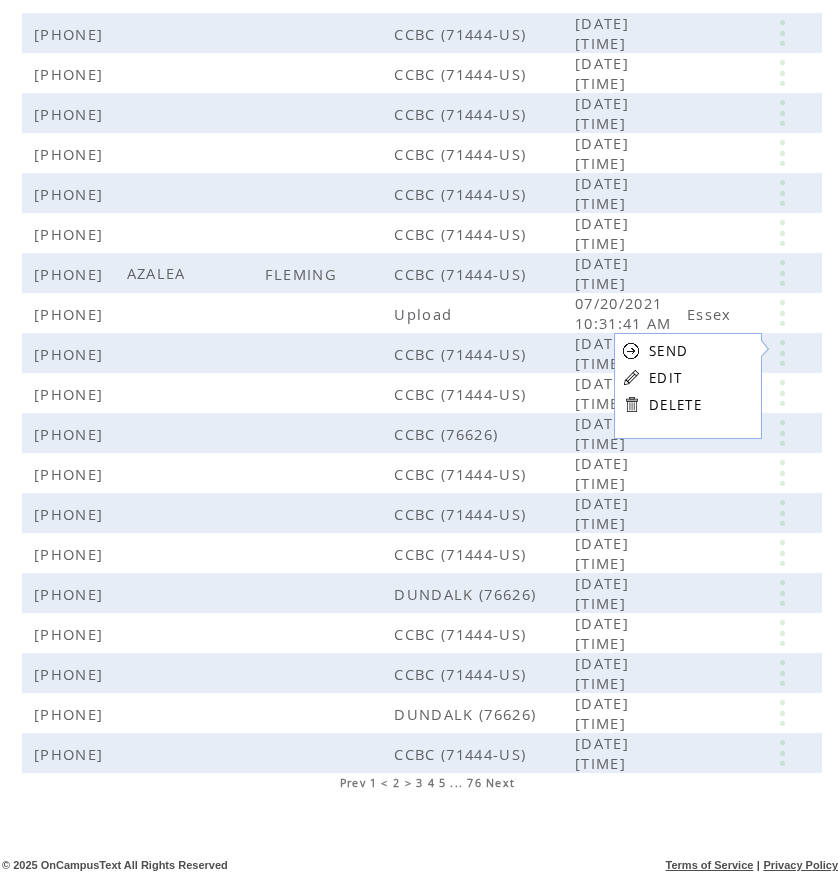 click on "EDIT" at bounding box center [665, 378] 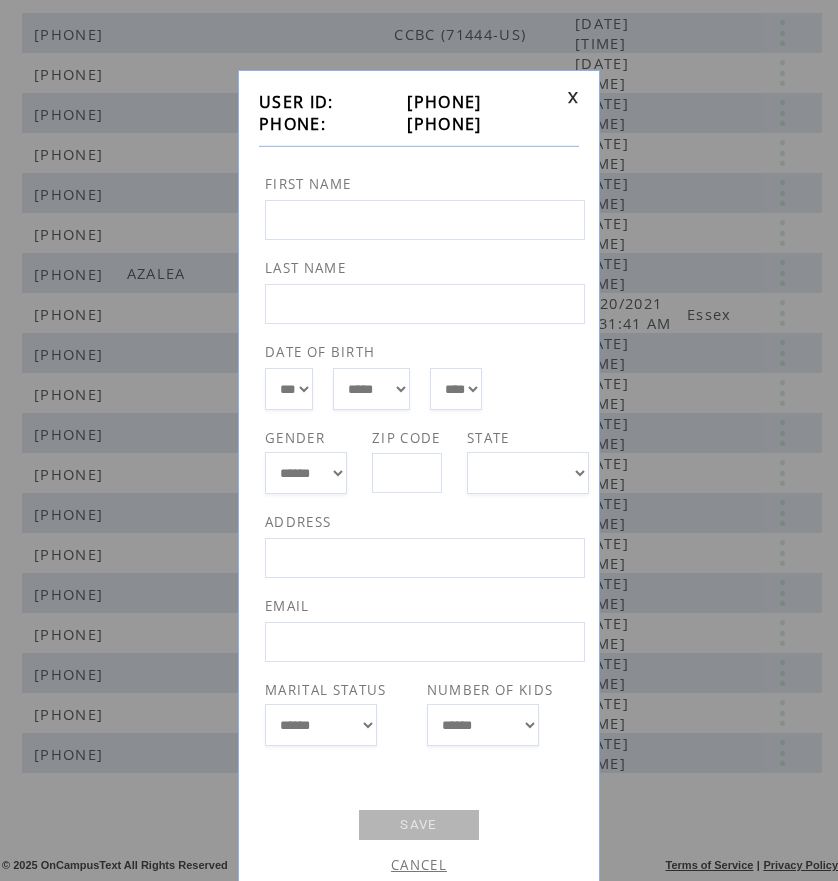 click at bounding box center (567, 113) 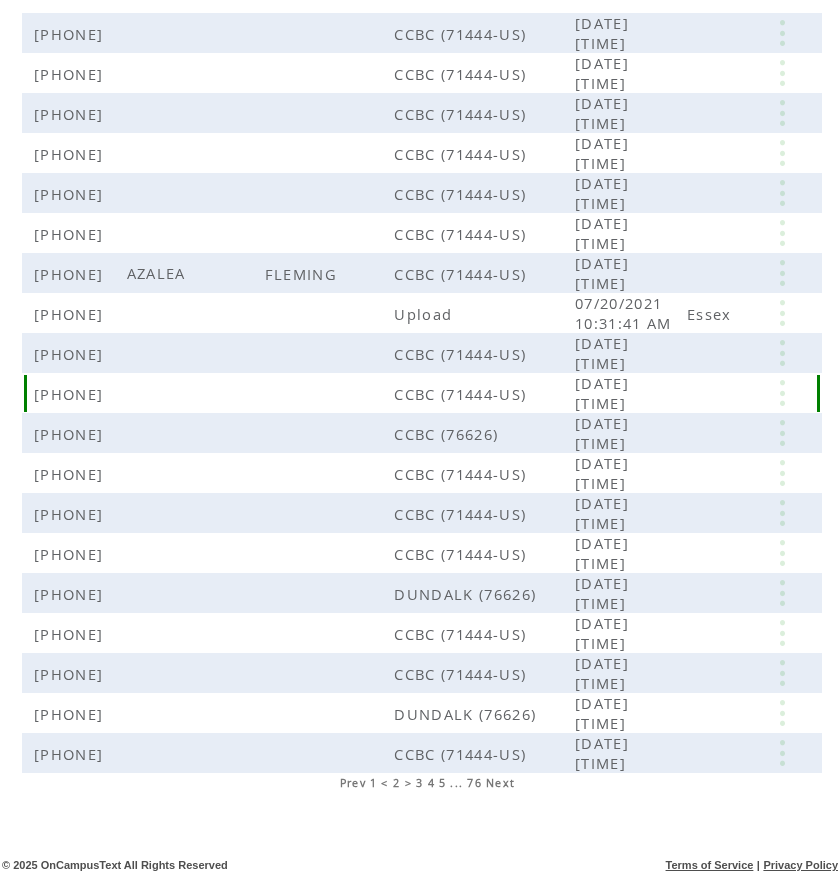 click at bounding box center (782, 417) 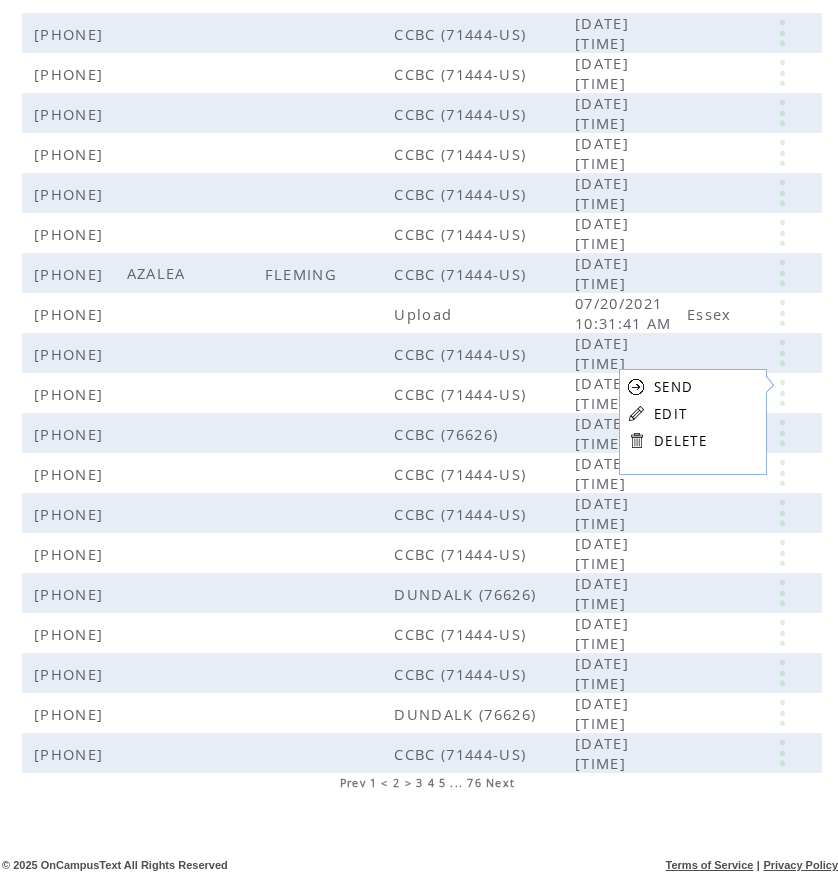 click on "SEND EDIT DELETE" at bounding box center [667, 413] 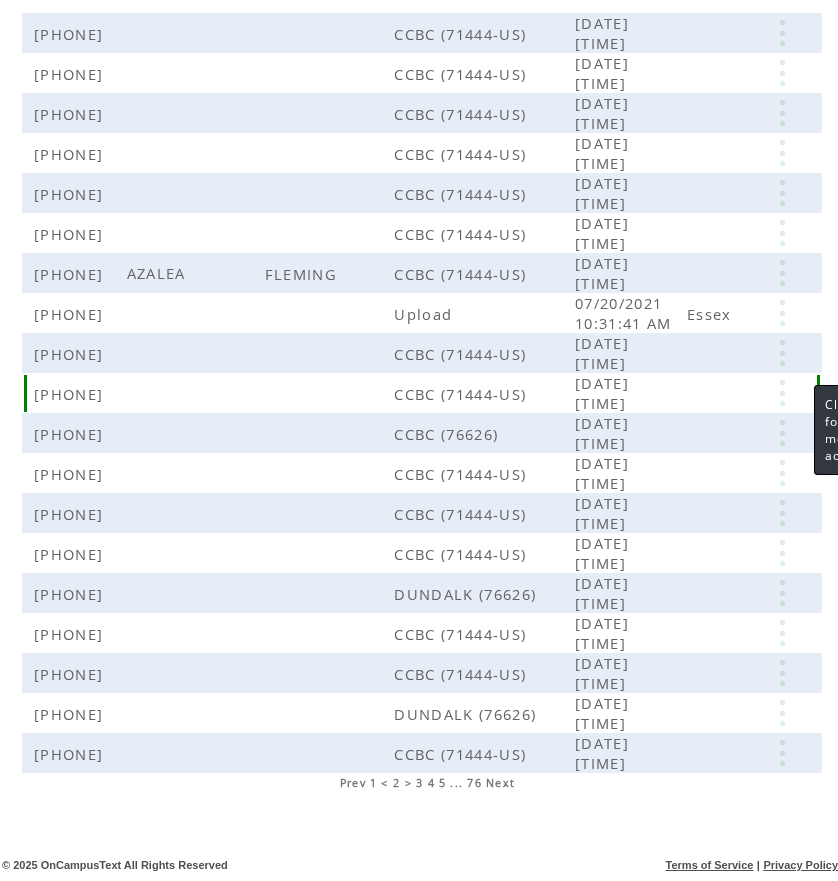 click at bounding box center (782, 417) 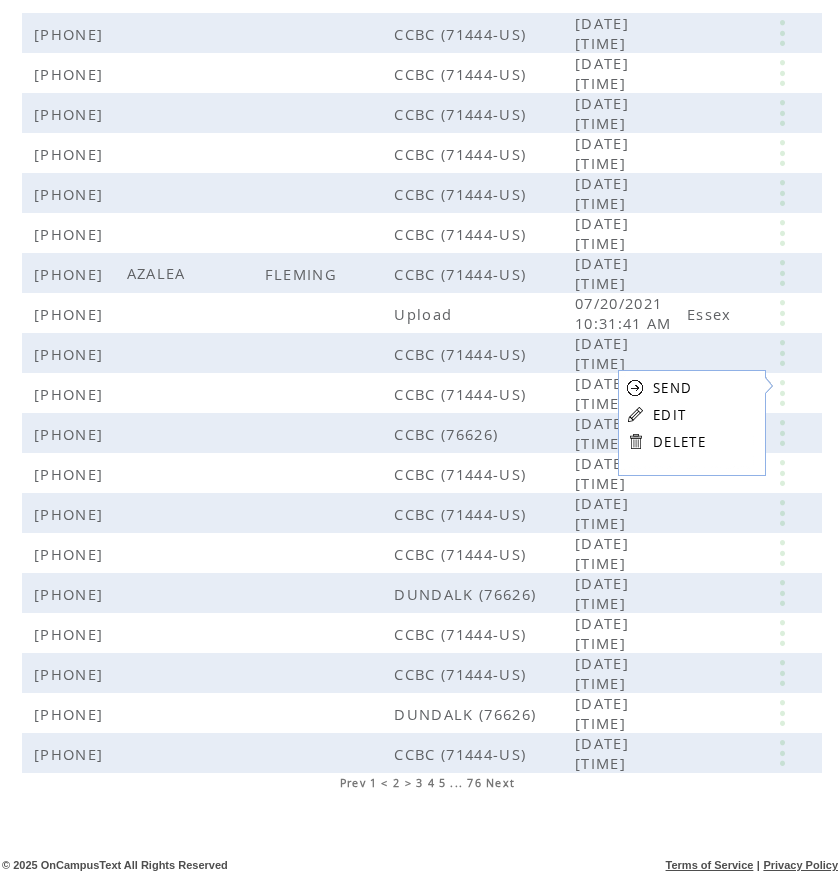 click on "EDIT" at bounding box center [669, 415] 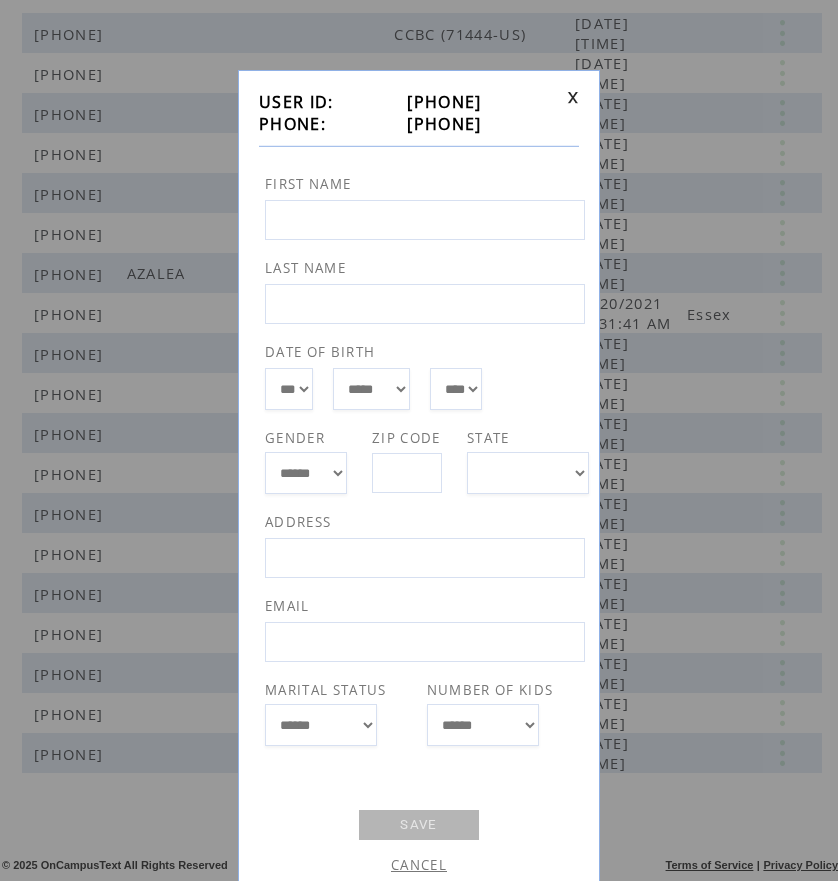 click at bounding box center (573, 97) 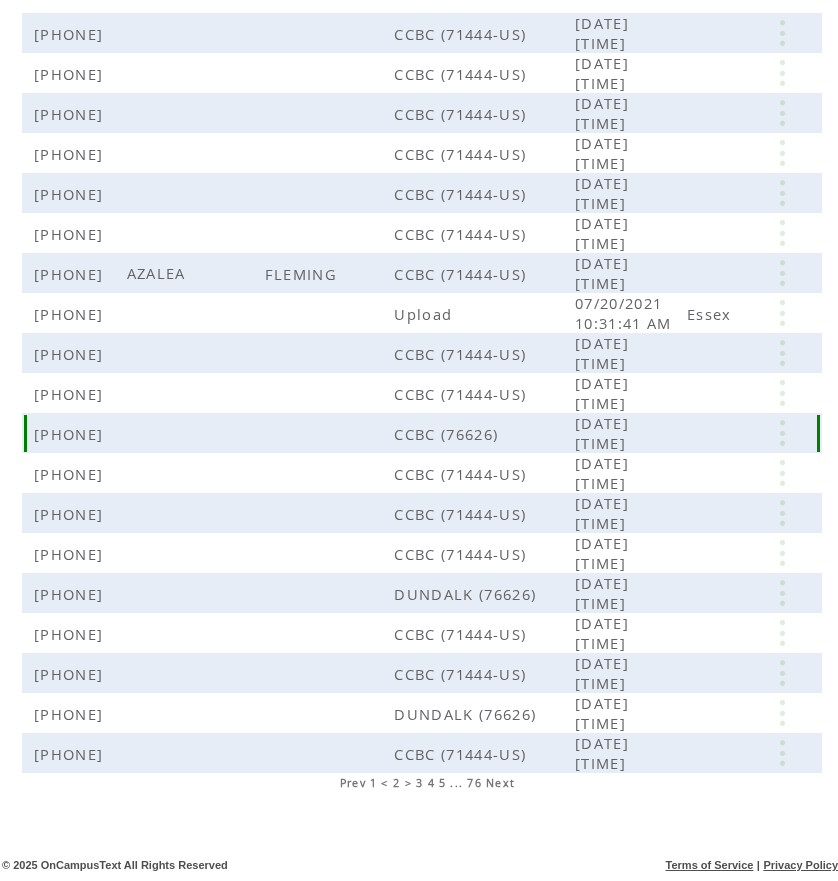 click at bounding box center [782, 457] 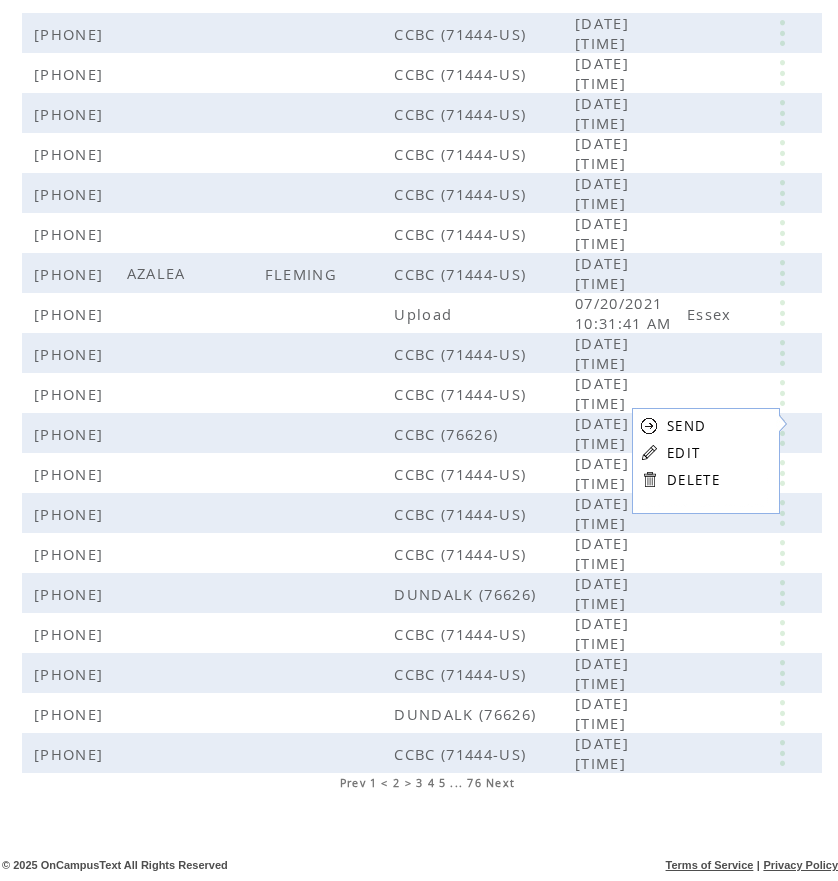 click on "EDIT" at bounding box center (683, 453) 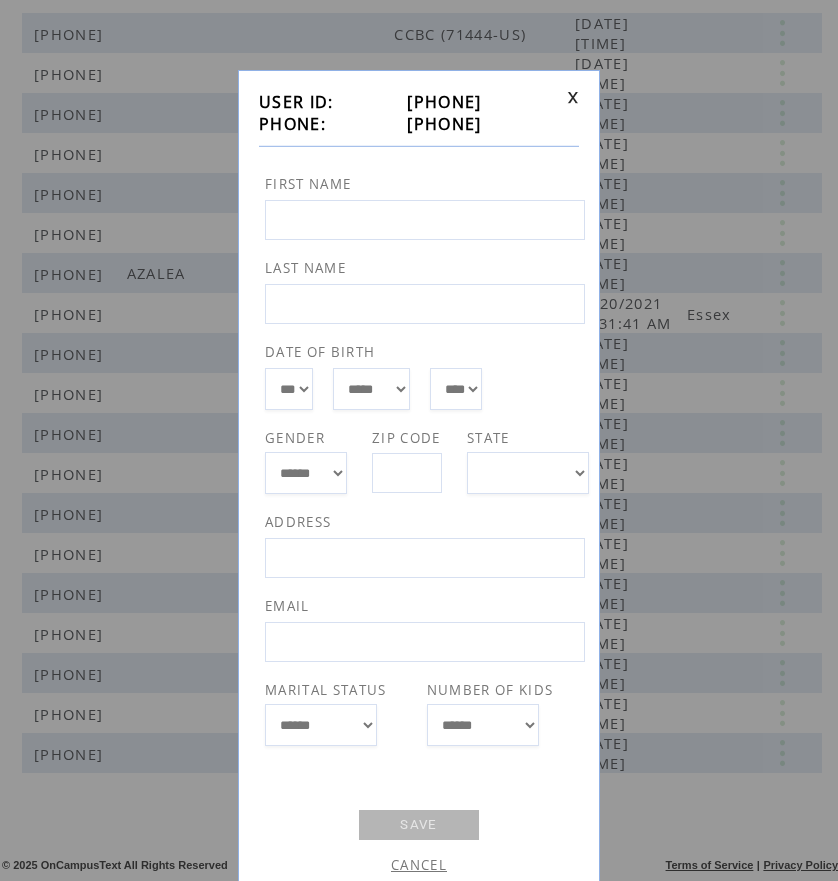 drag, startPoint x: 384, startPoint y: 125, endPoint x: 495, endPoint y: 124, distance: 111.0045 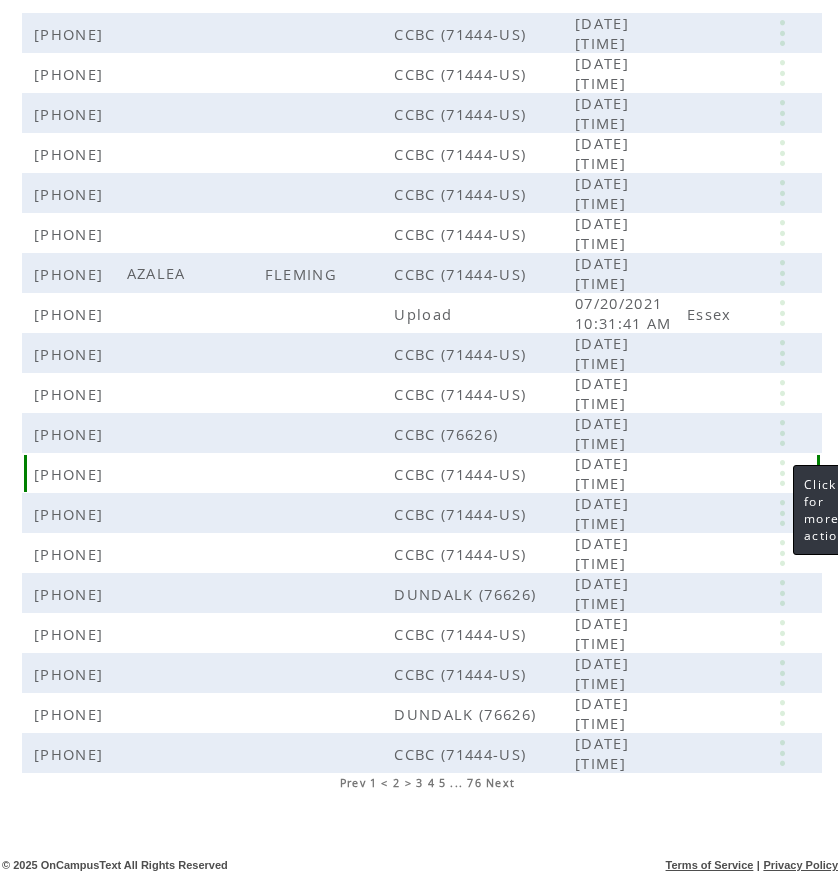 click at bounding box center (782, 498) 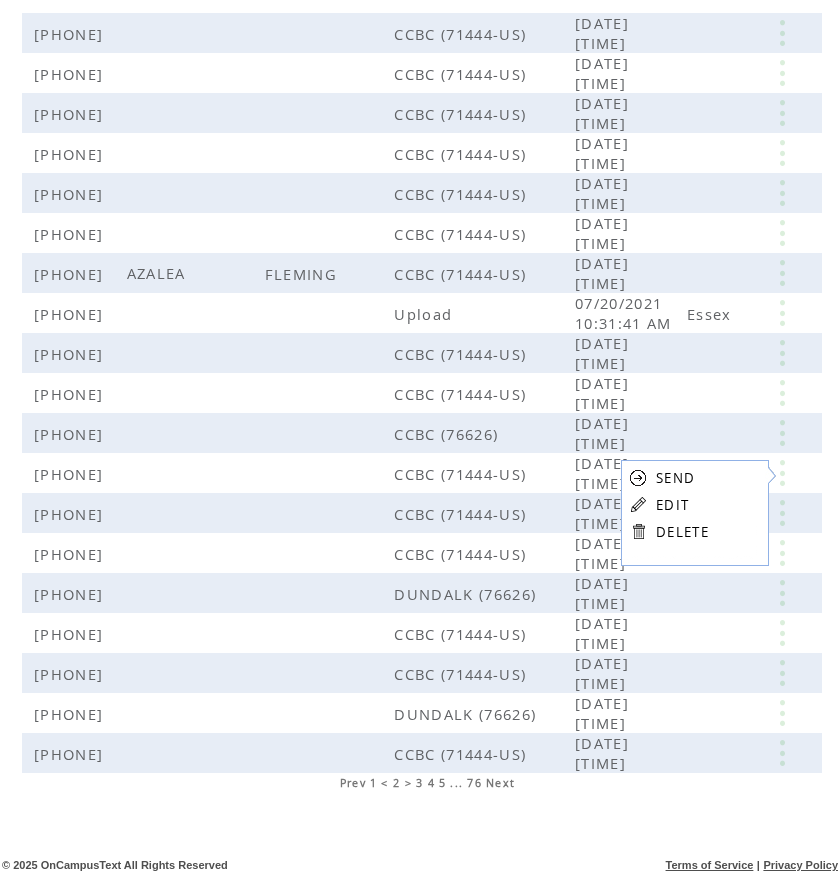click on "EDIT" at bounding box center [672, 505] 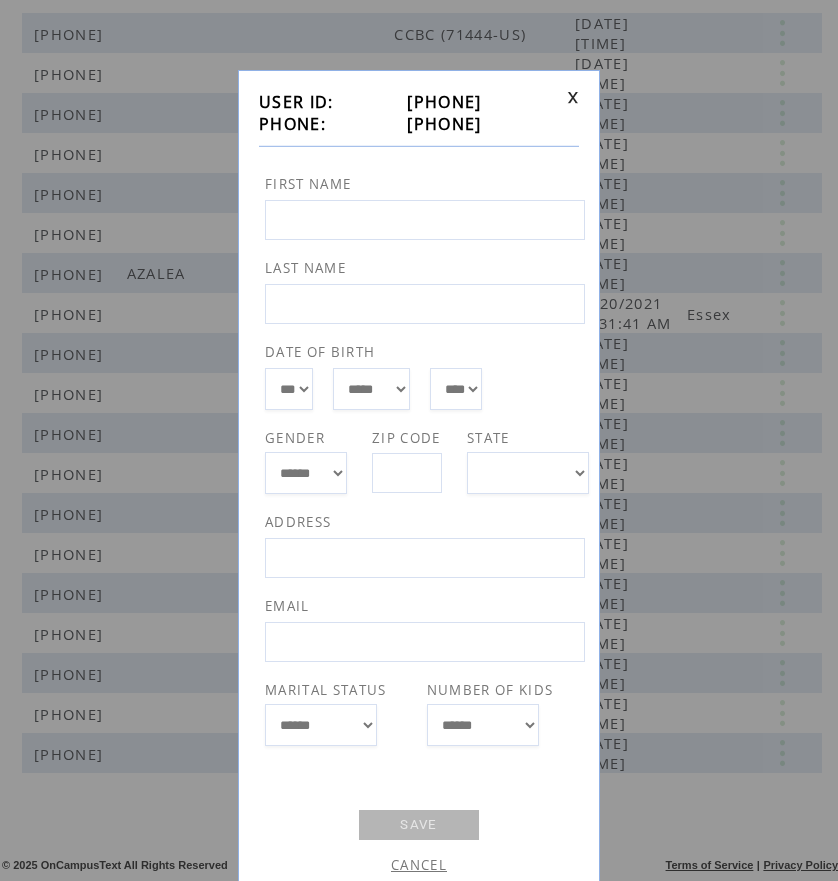 drag, startPoint x: 384, startPoint y: 124, endPoint x: 499, endPoint y: 131, distance: 115.212845 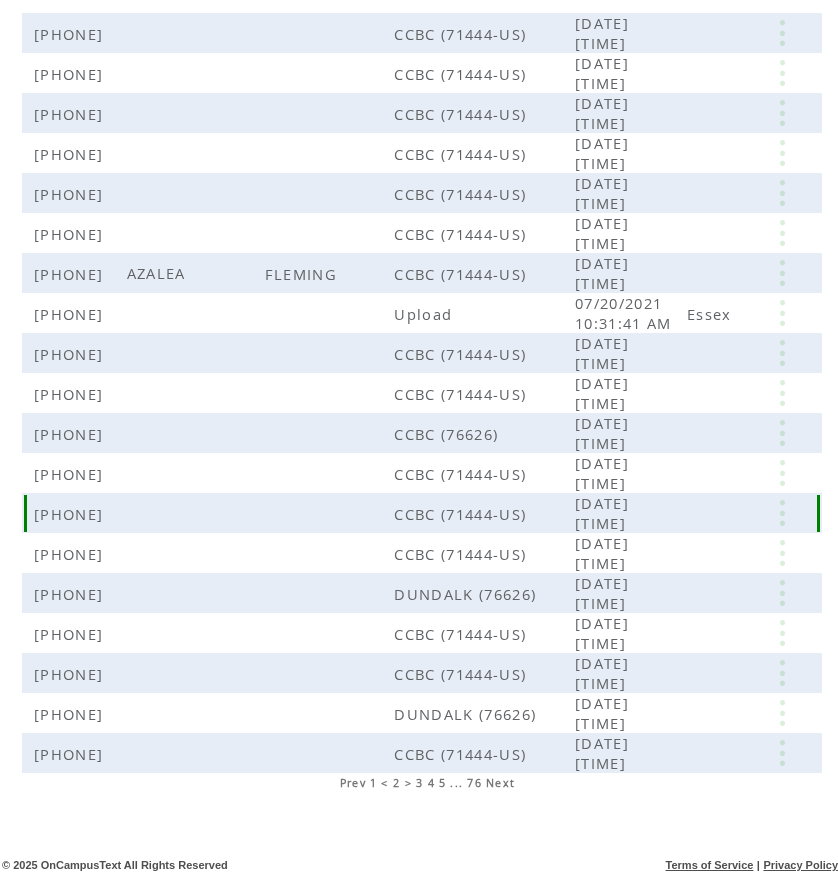 click at bounding box center [782, 539] 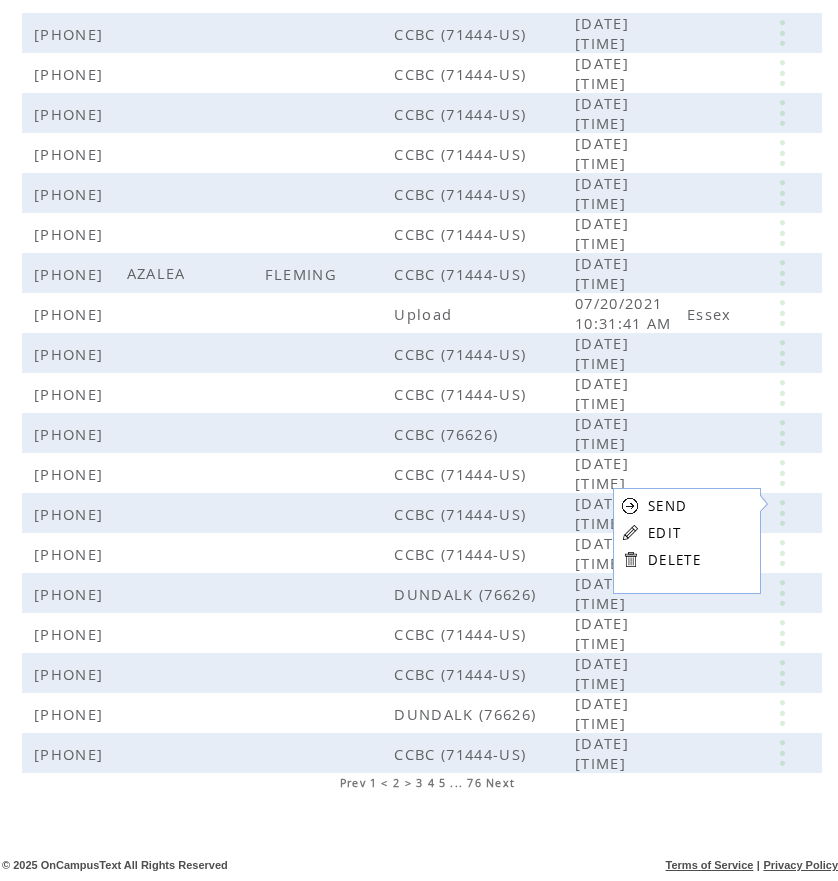 click on "EDIT" at bounding box center (664, 533) 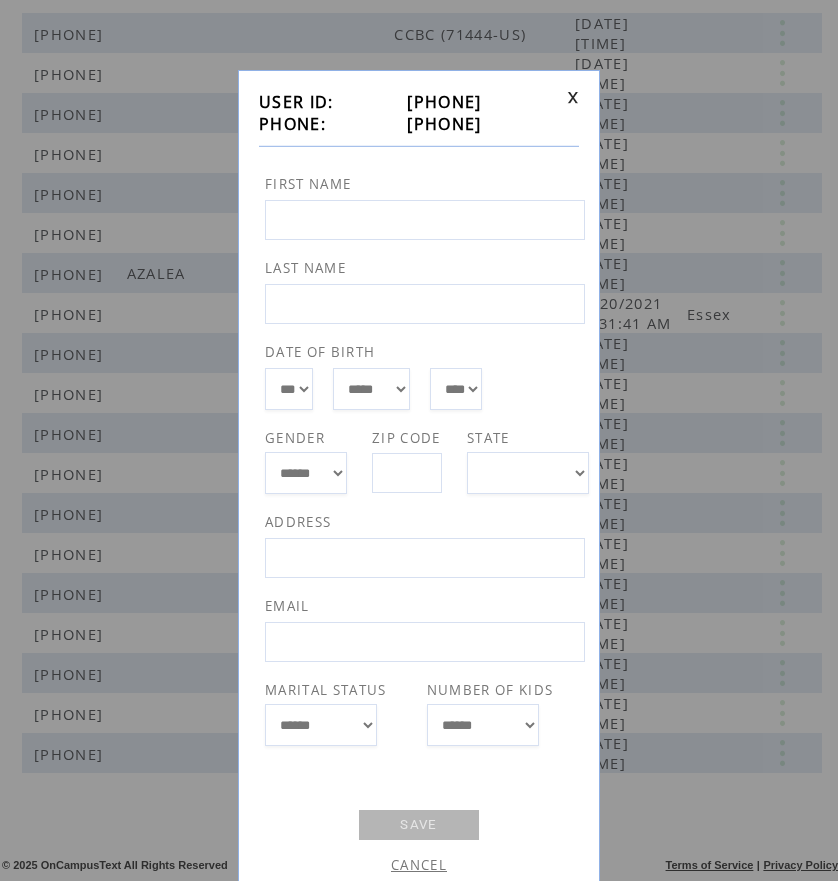 drag, startPoint x: 392, startPoint y: 125, endPoint x: 512, endPoint y: 124, distance: 120.004166 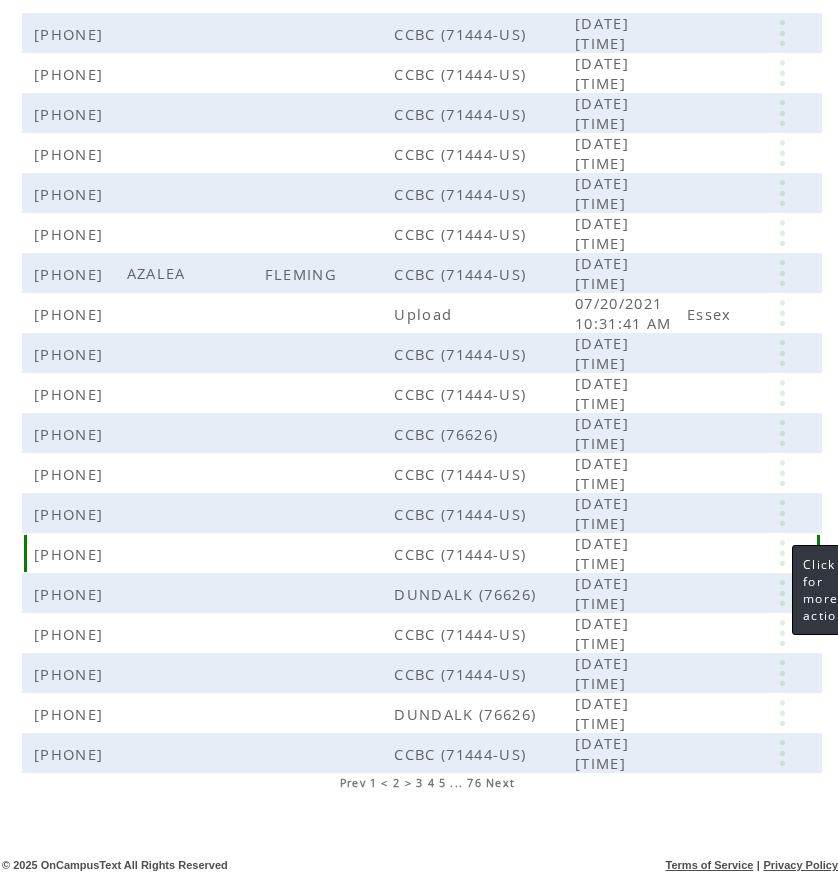 click at bounding box center (782, 580) 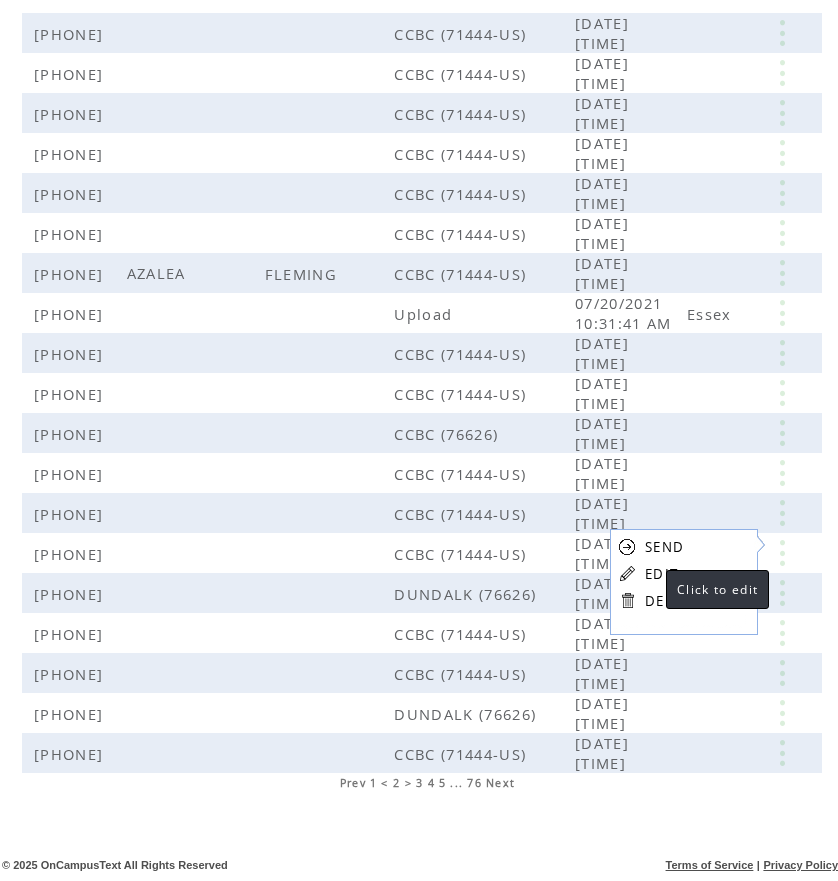 click on "EDIT" at bounding box center [661, 574] 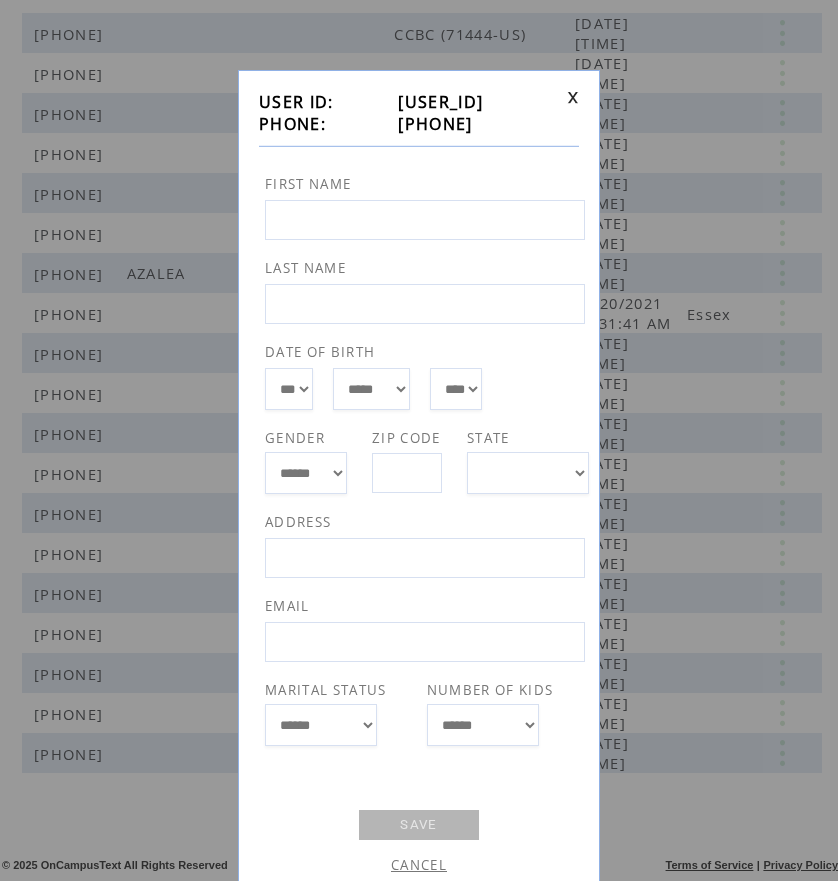 drag, startPoint x: 391, startPoint y: 118, endPoint x: 502, endPoint y: 120, distance: 111.01801 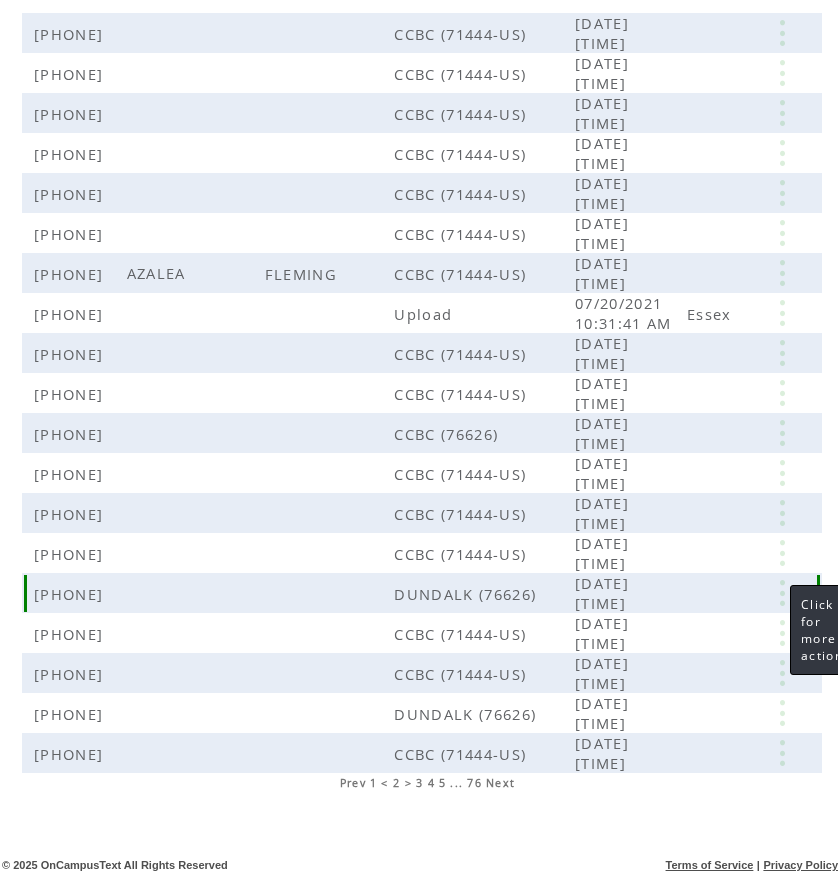 click at bounding box center (782, 620) 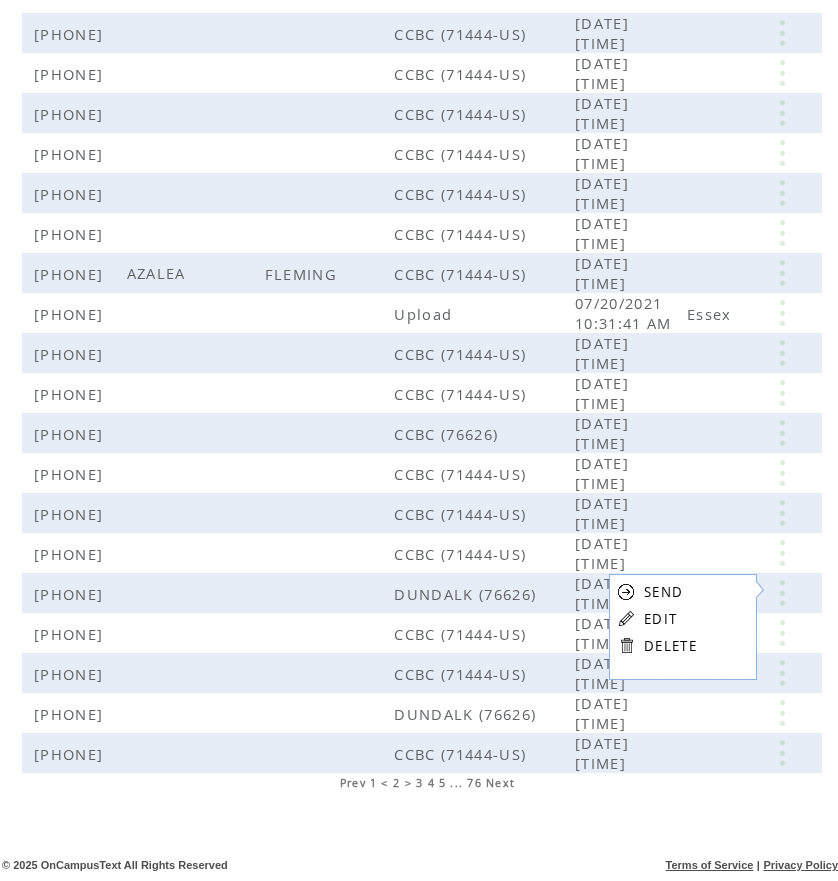 click on "EDIT" at bounding box center [660, 619] 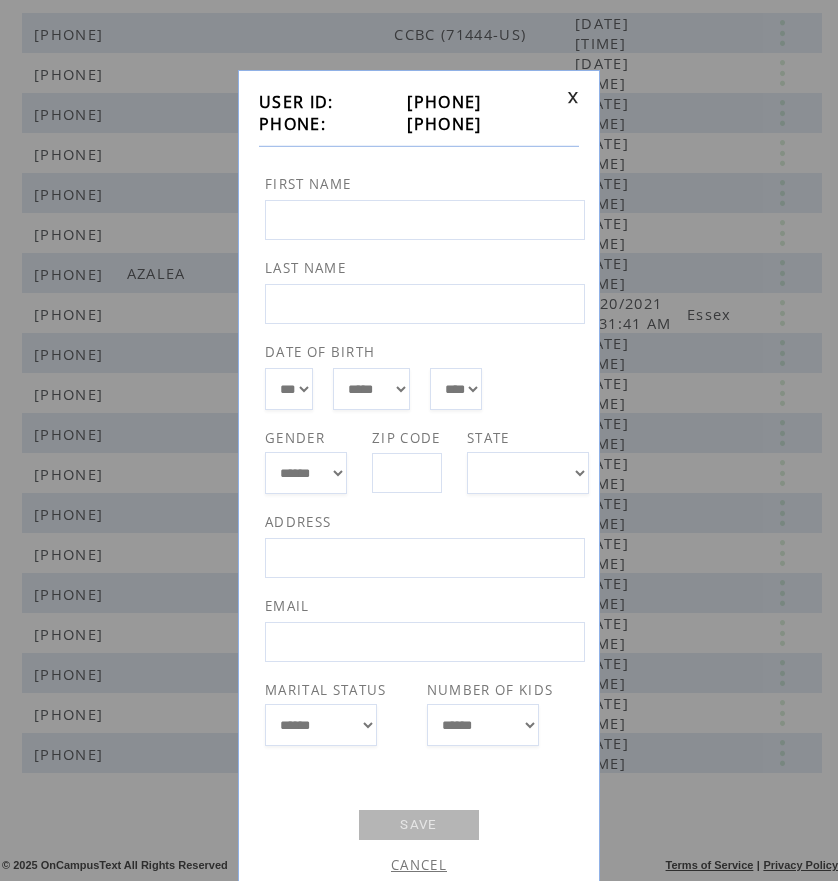 drag, startPoint x: 388, startPoint y: 125, endPoint x: 491, endPoint y: 121, distance: 103.077644 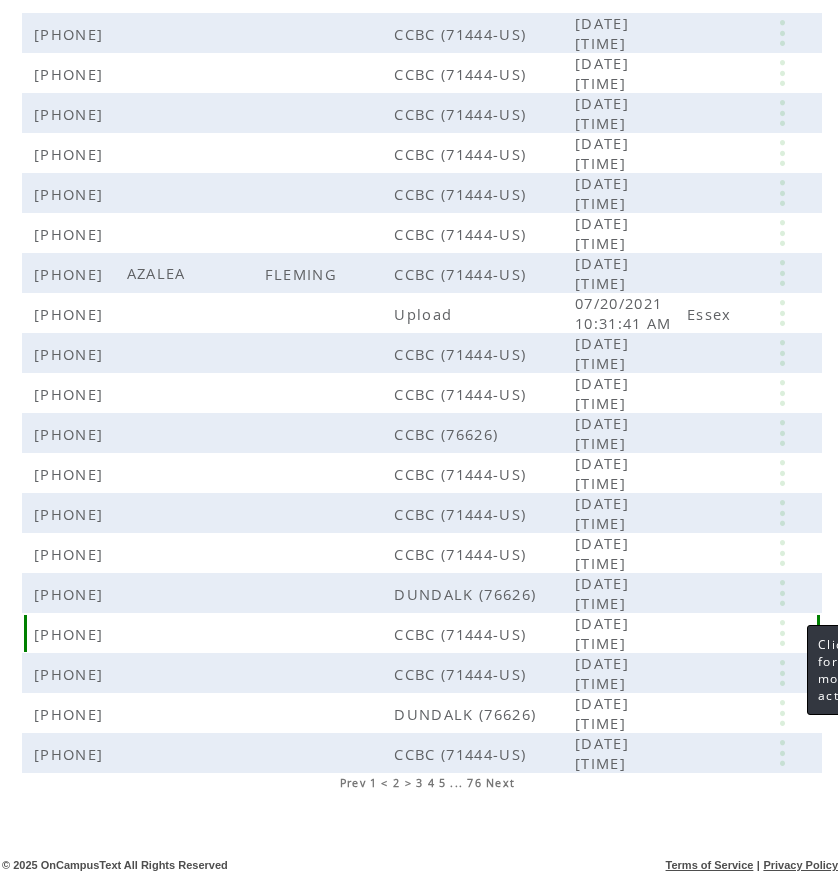 click at bounding box center (782, 661) 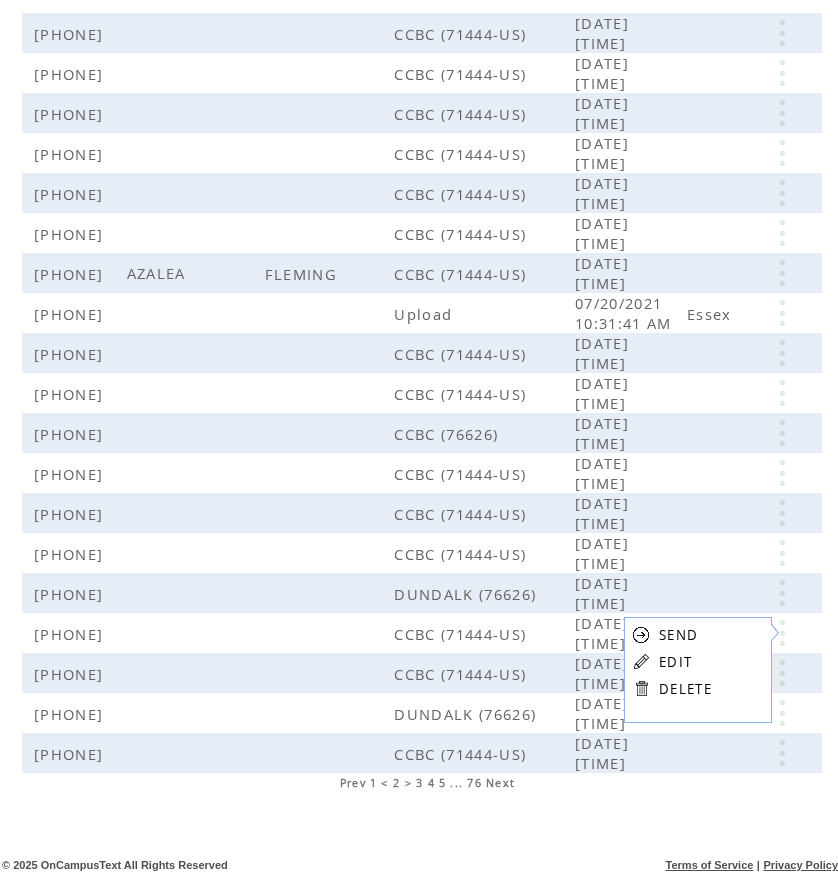 click on "EDIT" at bounding box center (675, 662) 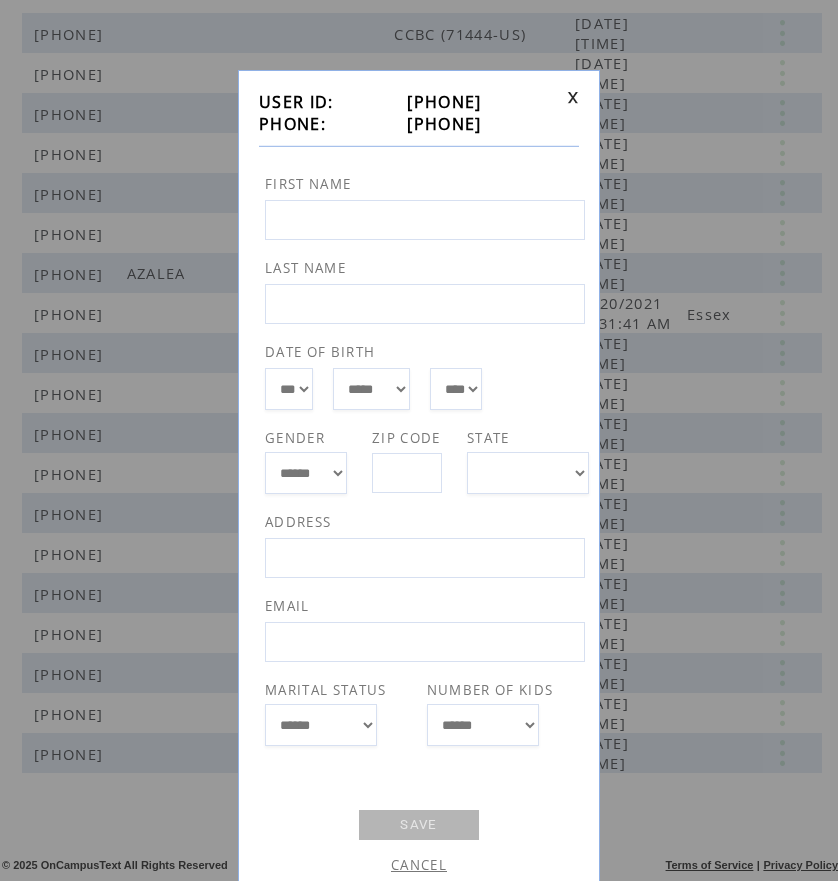 drag, startPoint x: 385, startPoint y: 121, endPoint x: 532, endPoint y: 121, distance: 147 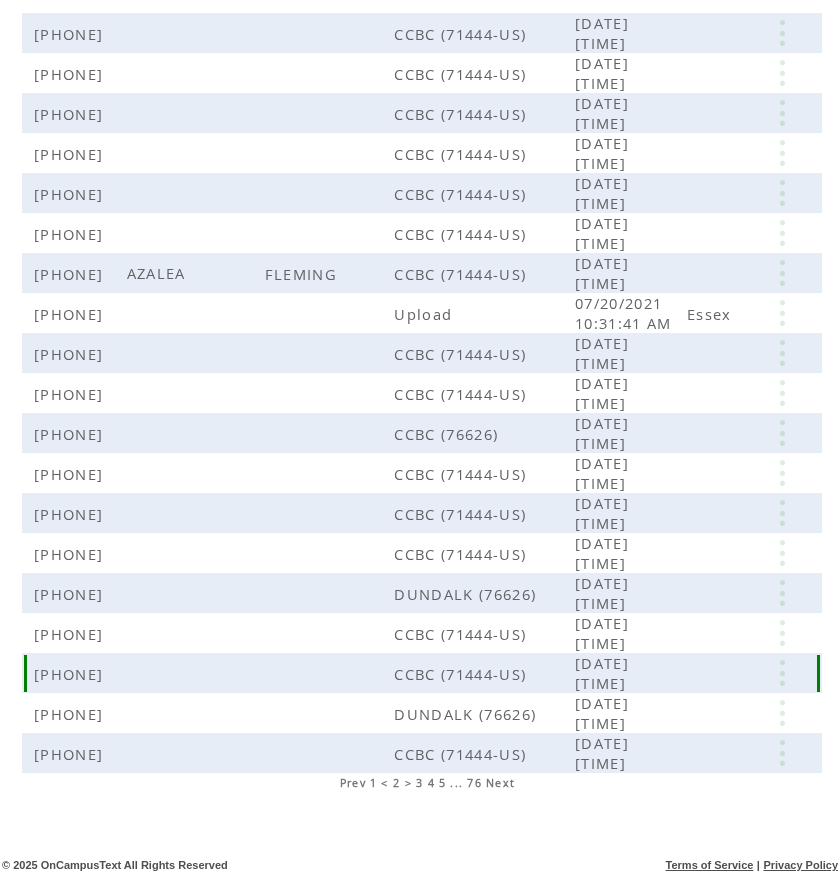 click at bounding box center [782, 702] 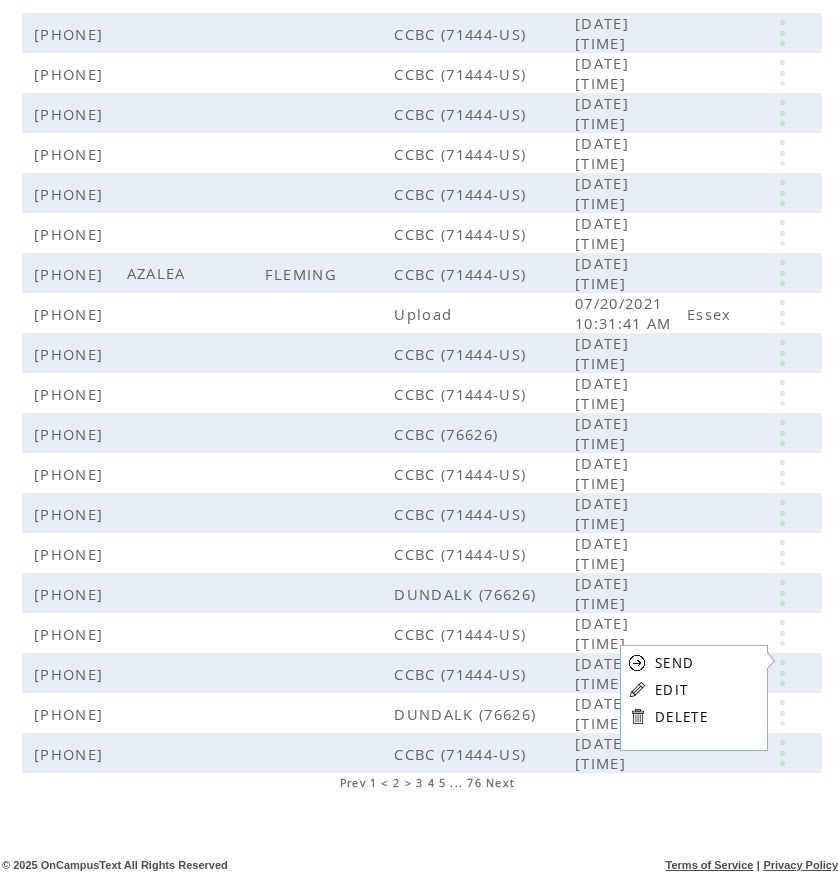click on "EDIT" at bounding box center (671, 690) 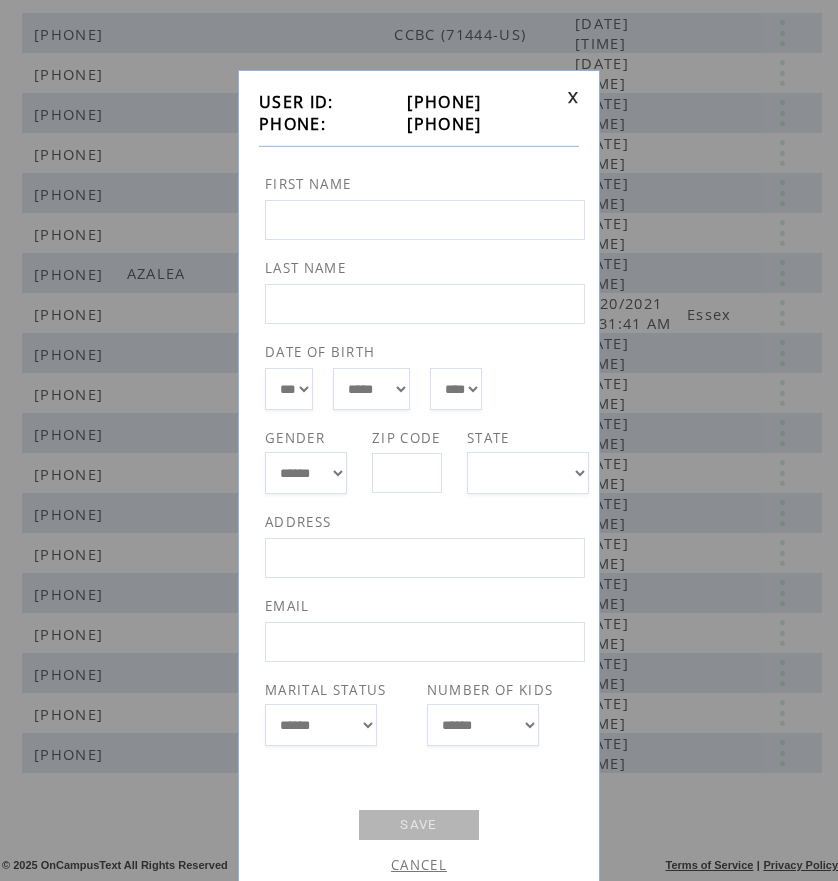 drag, startPoint x: 387, startPoint y: 125, endPoint x: 500, endPoint y: 122, distance: 113.03982 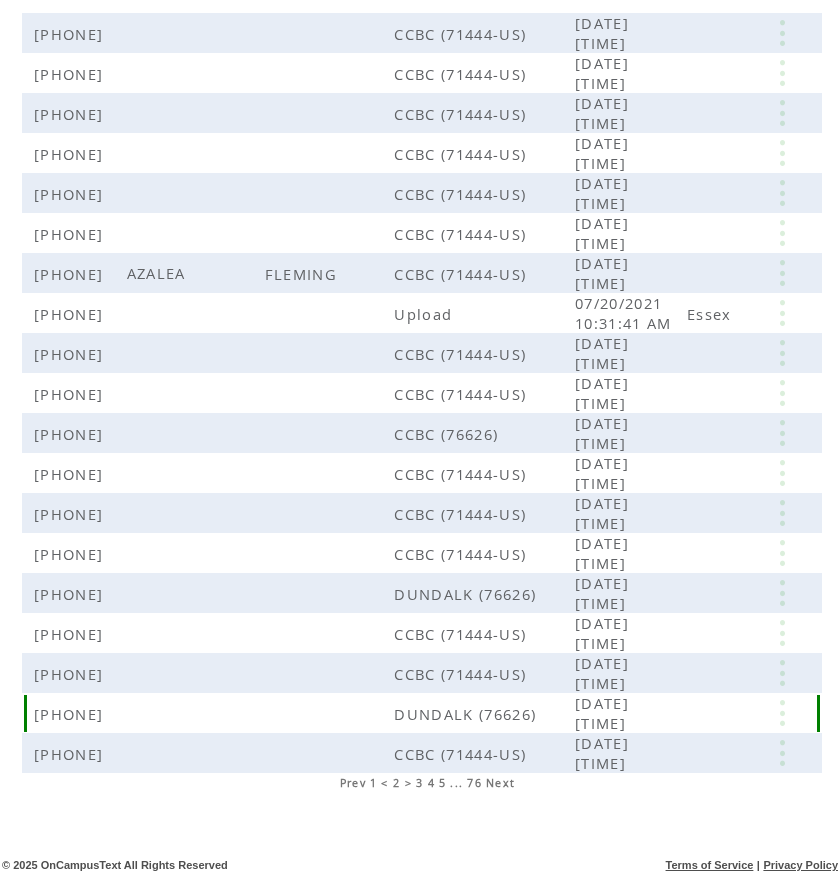click at bounding box center [782, 742] 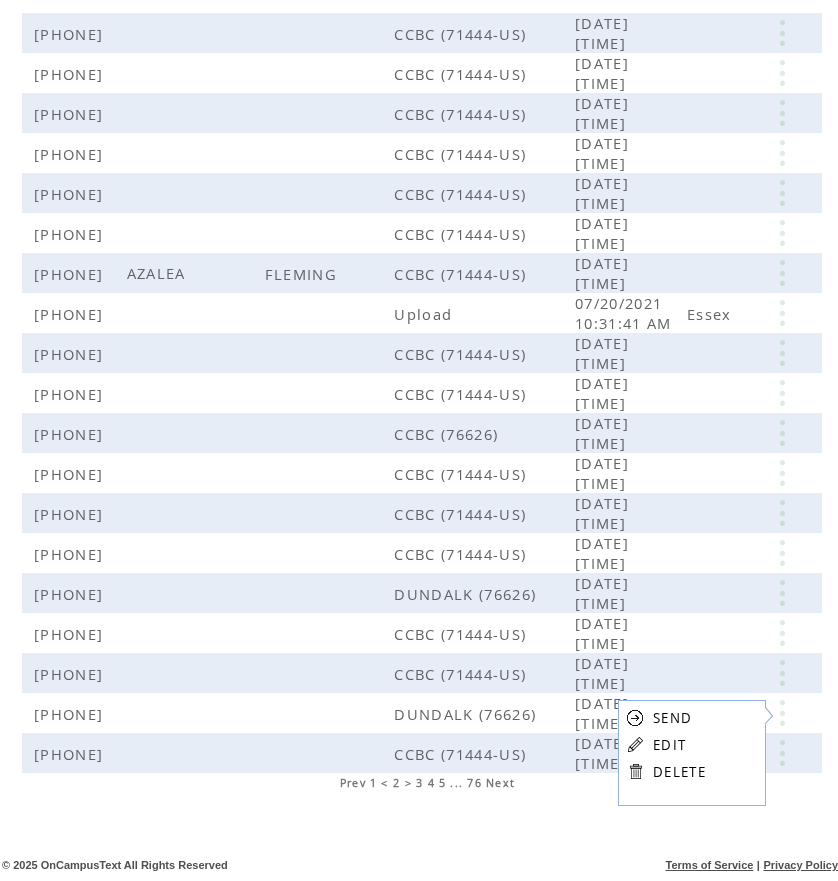 click on "EDIT" at bounding box center (669, 745) 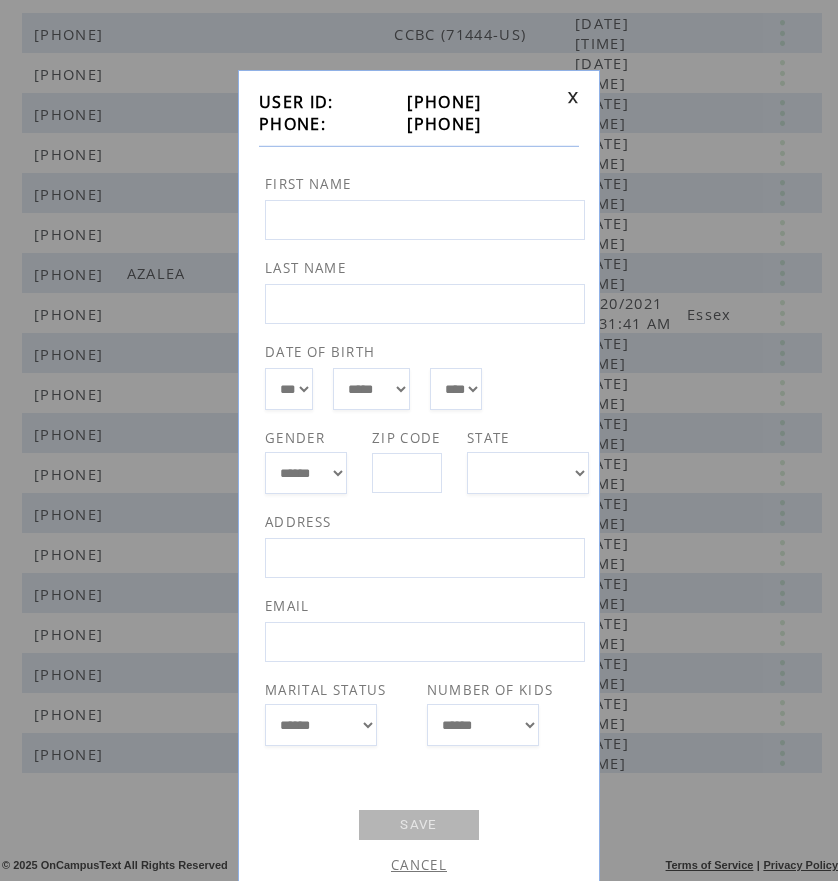 drag, startPoint x: 389, startPoint y: 121, endPoint x: 511, endPoint y: 123, distance: 122.016396 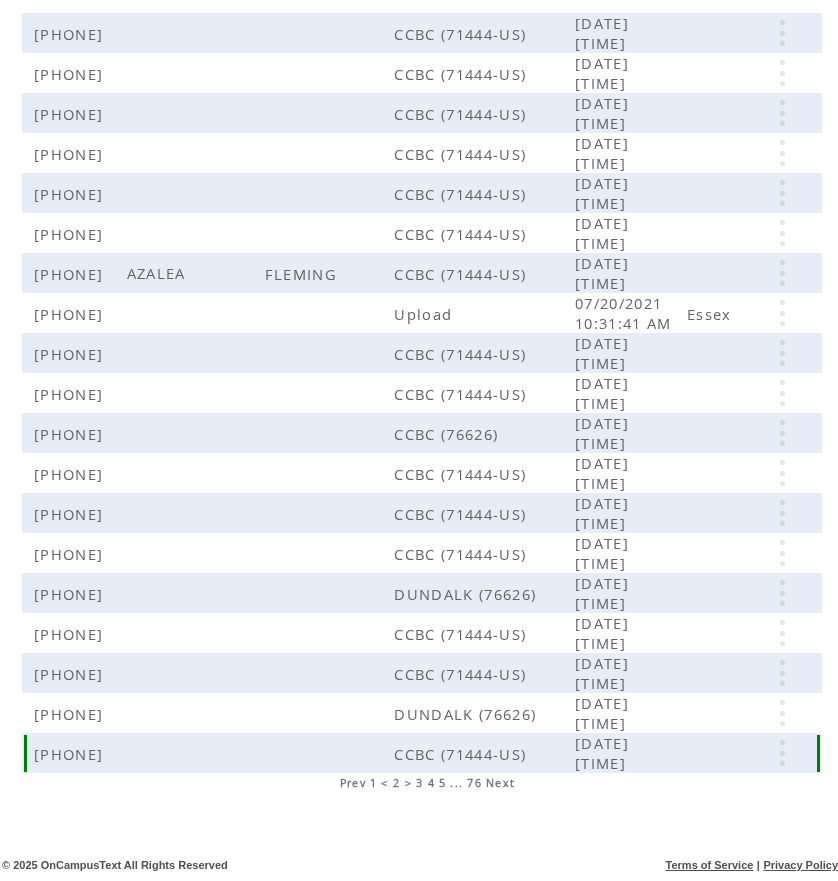 click at bounding box center [782, 783] 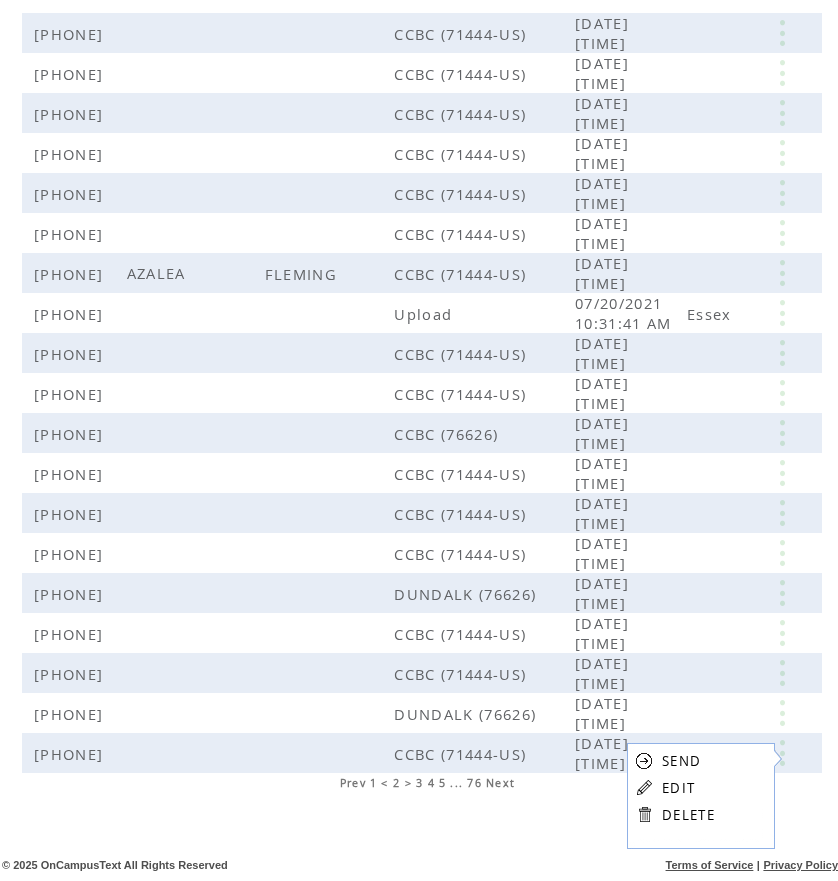 click on "EDIT" at bounding box center (678, 788) 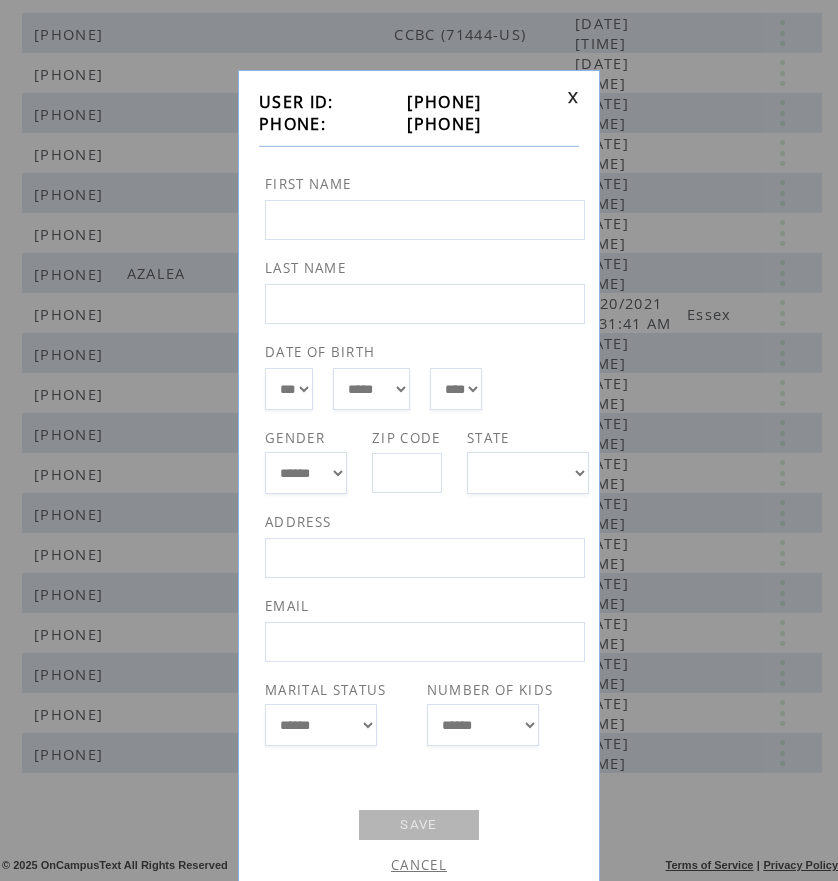drag, startPoint x: 388, startPoint y: 125, endPoint x: 508, endPoint y: 128, distance: 120.03749 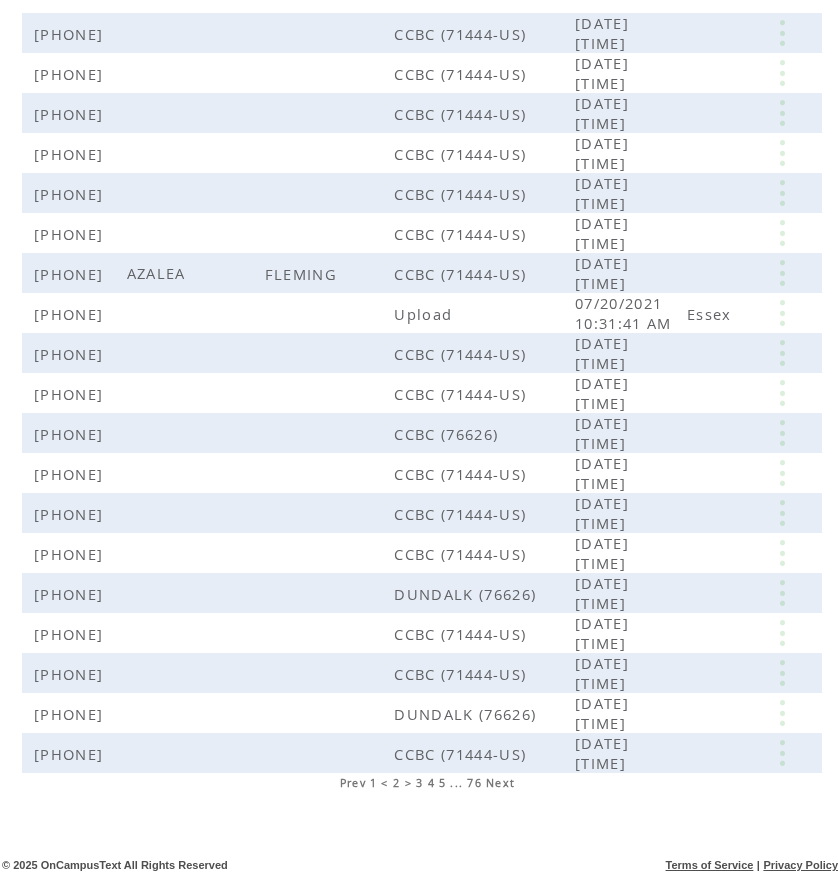 click on "Next" at bounding box center [500, 813] 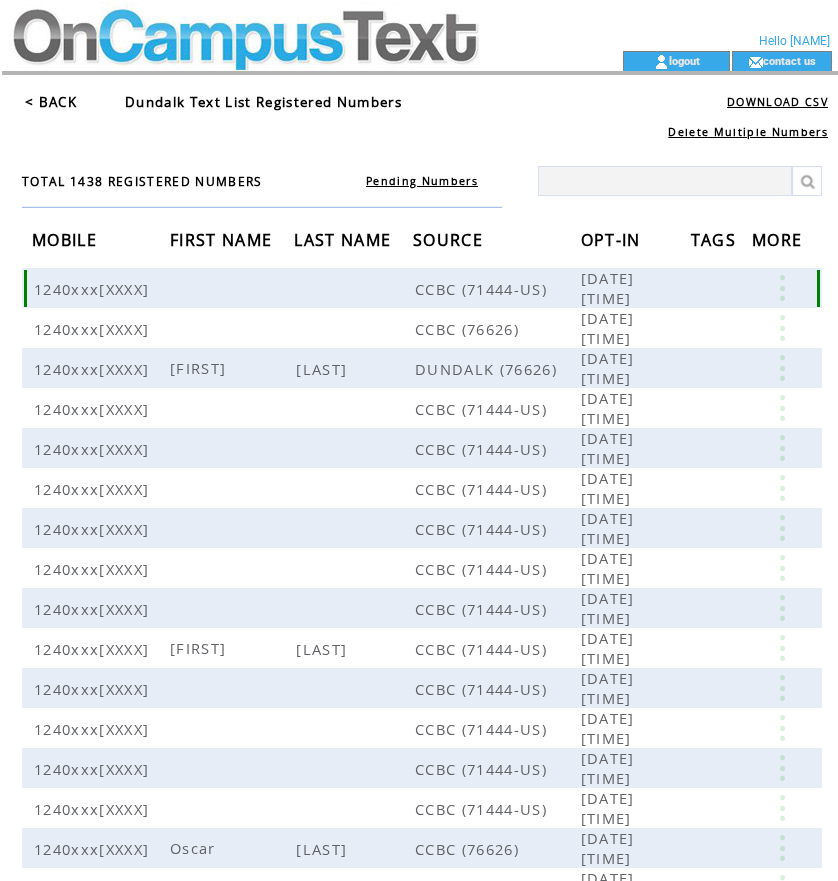 scroll, scrollTop: 0, scrollLeft: 0, axis: both 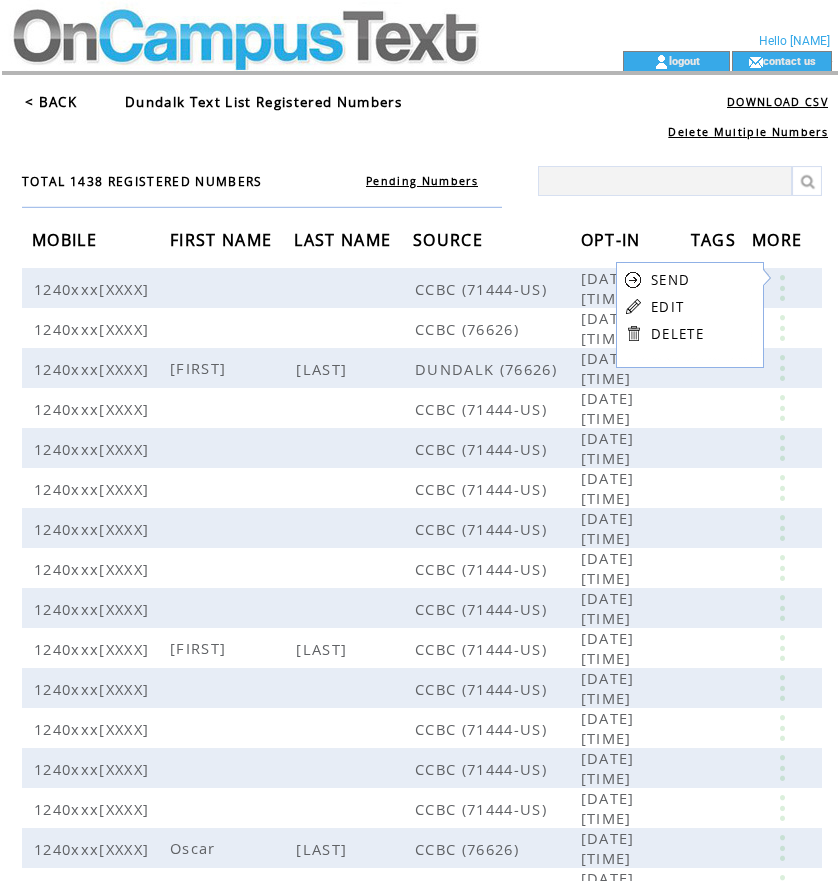 click on "EDIT" at bounding box center [667, 307] 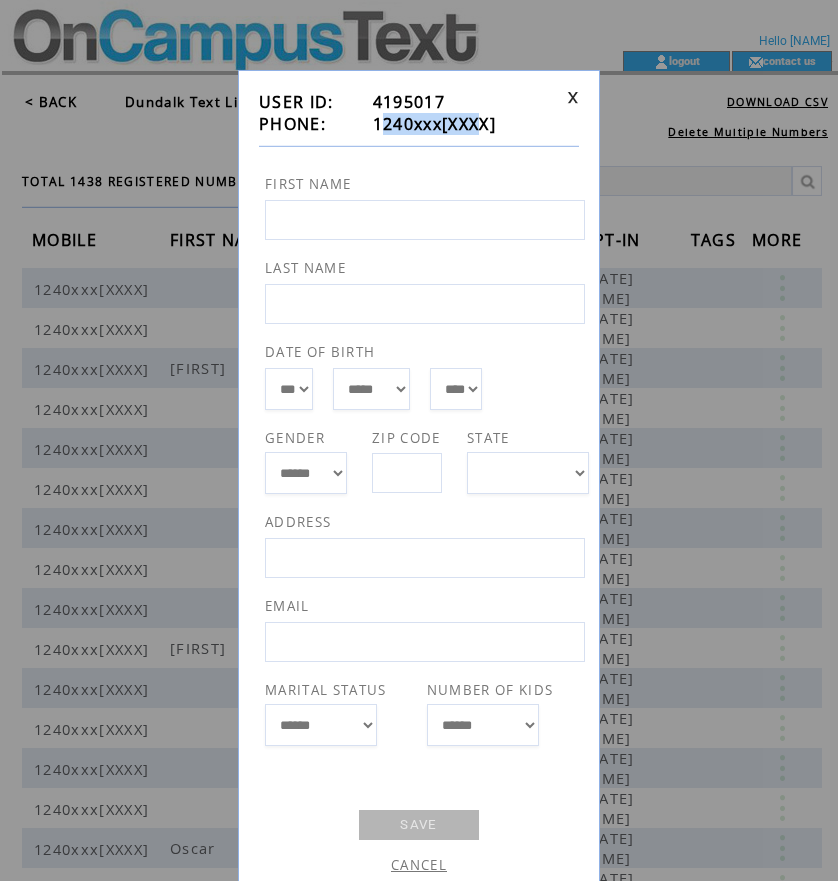 drag, startPoint x: 390, startPoint y: 124, endPoint x: 501, endPoint y: 132, distance: 111.28792 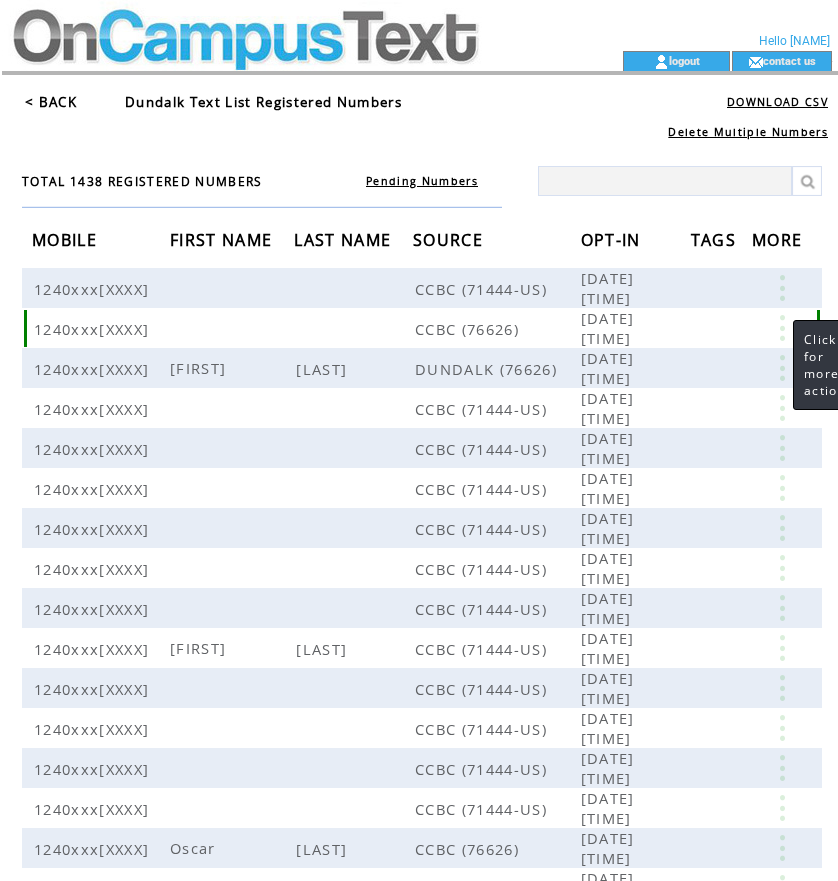 click at bounding box center [782, 344] 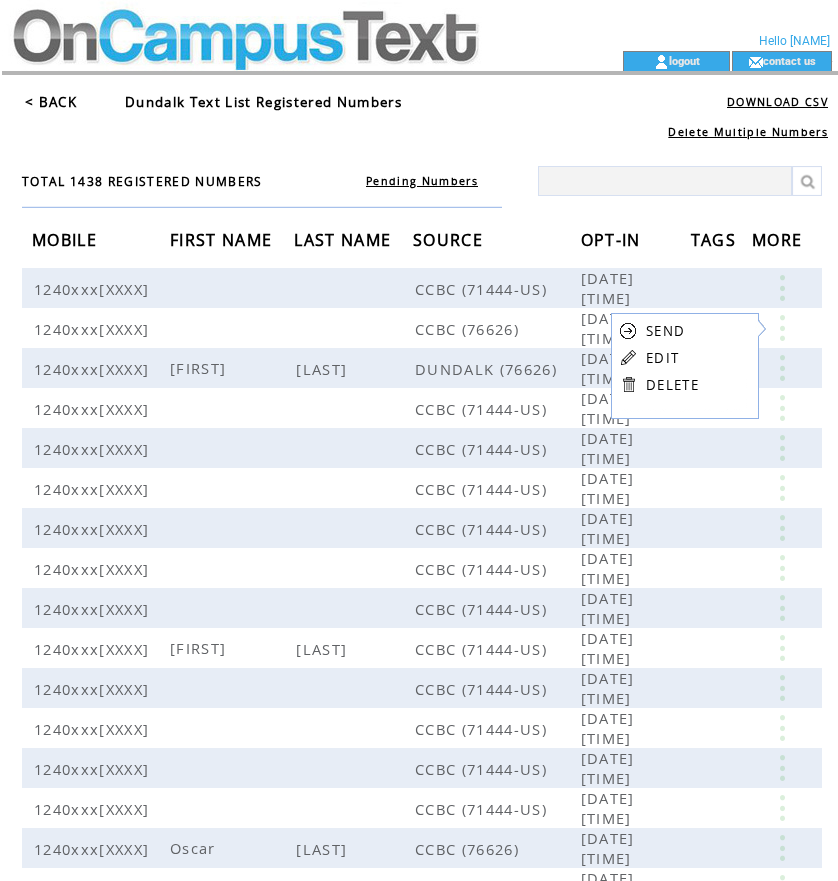 click on "EDIT" at bounding box center (662, 358) 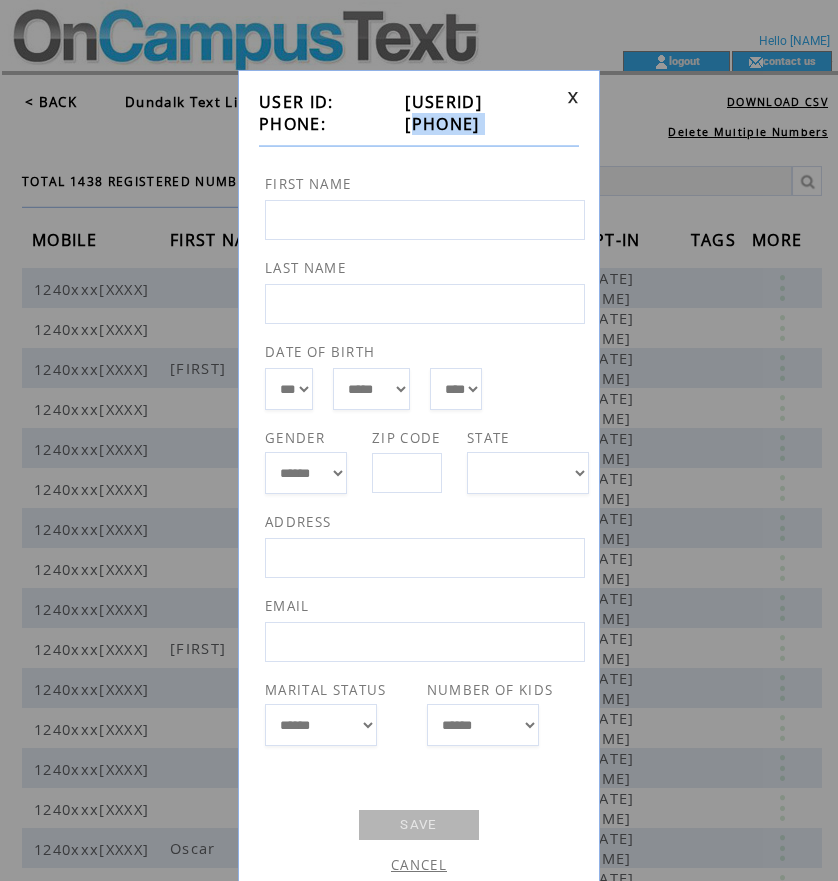drag, startPoint x: 388, startPoint y: 125, endPoint x: 482, endPoint y: 135, distance: 94.53042 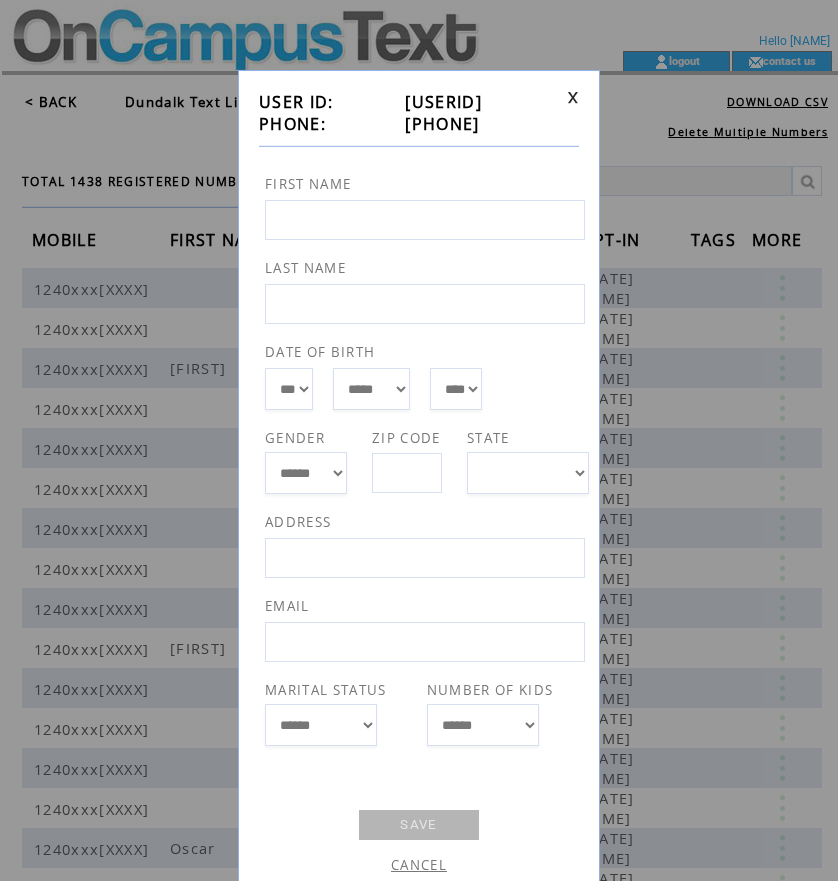 click at bounding box center [573, 97] 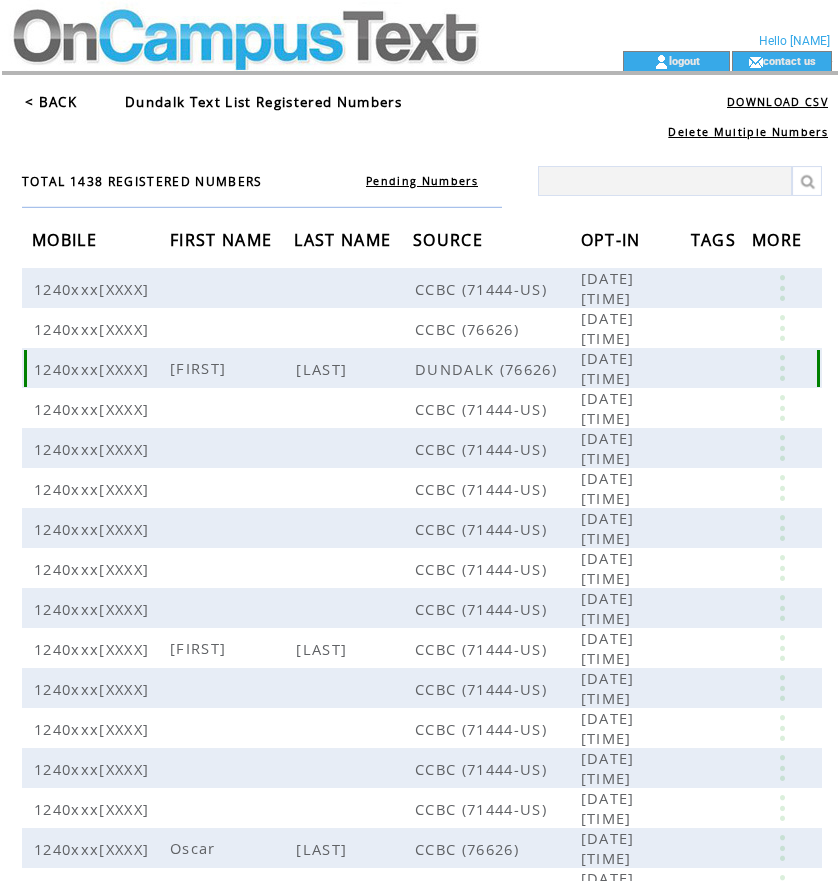 click at bounding box center (782, 384) 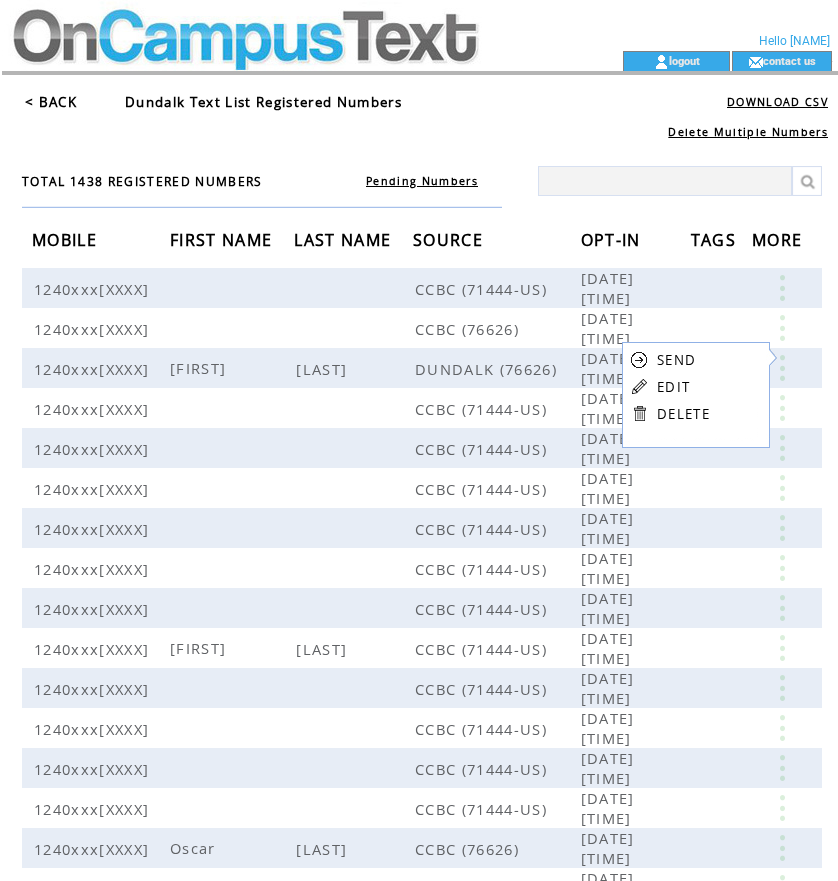 click on "EDIT" at bounding box center (673, 387) 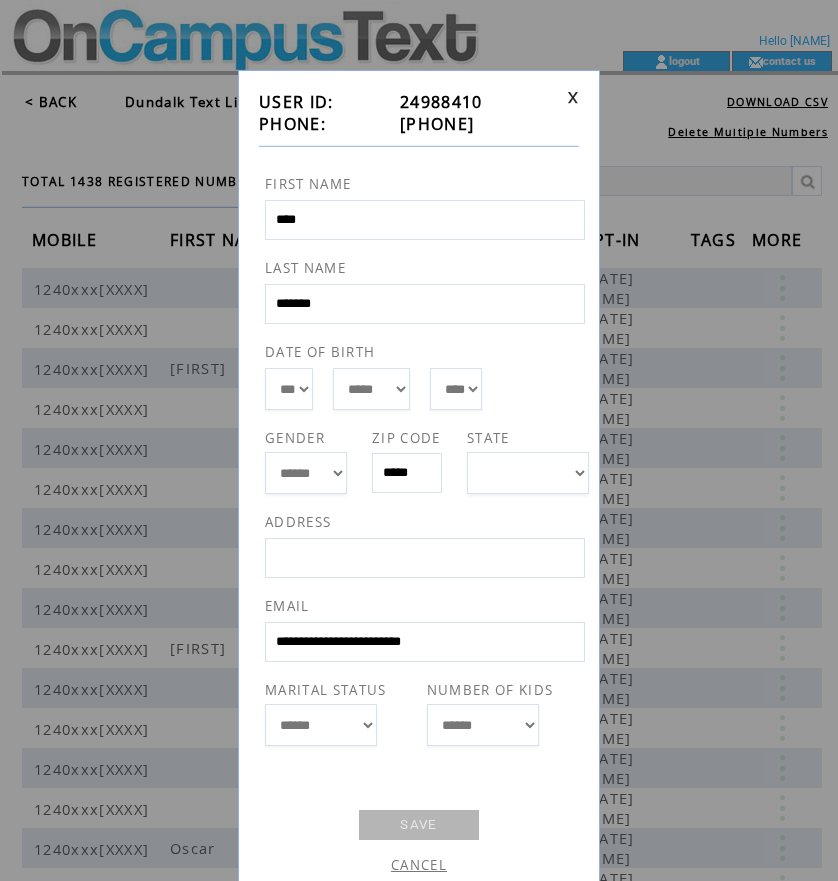 drag, startPoint x: 390, startPoint y: 126, endPoint x: 492, endPoint y: 116, distance: 102.48902 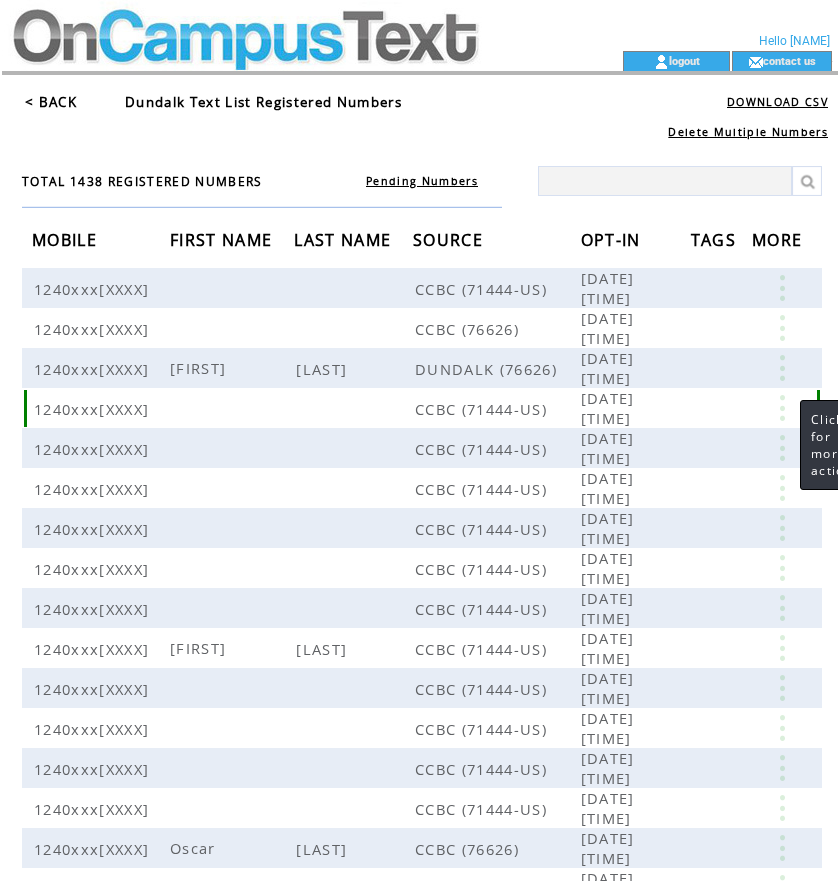 click at bounding box center [782, 425] 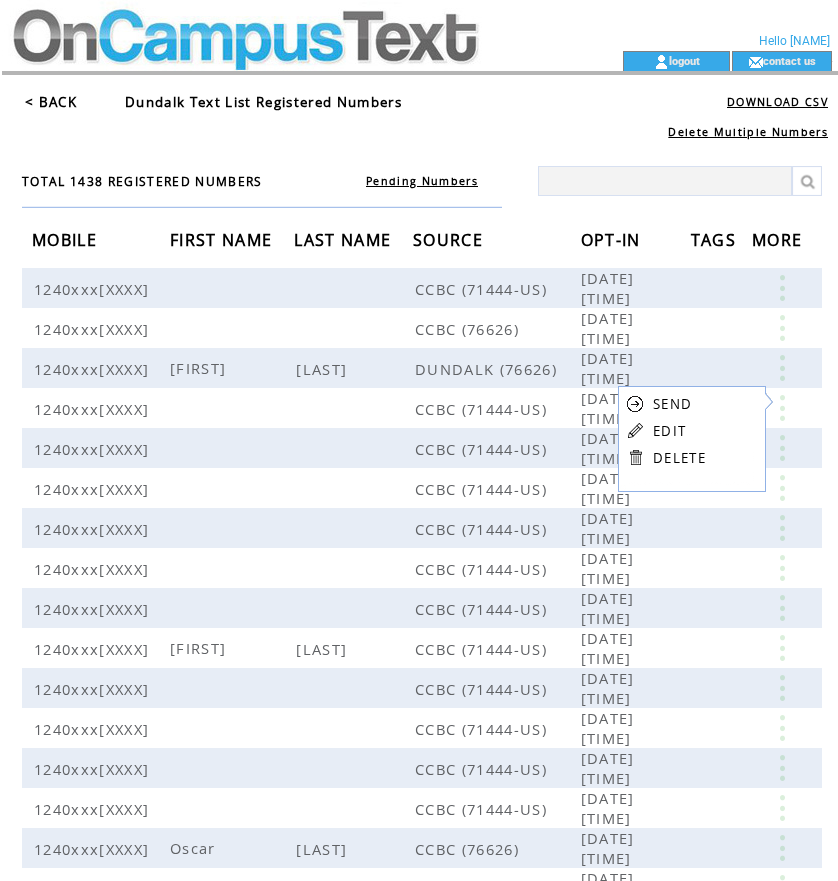 click on "EDIT" at bounding box center [679, 430] 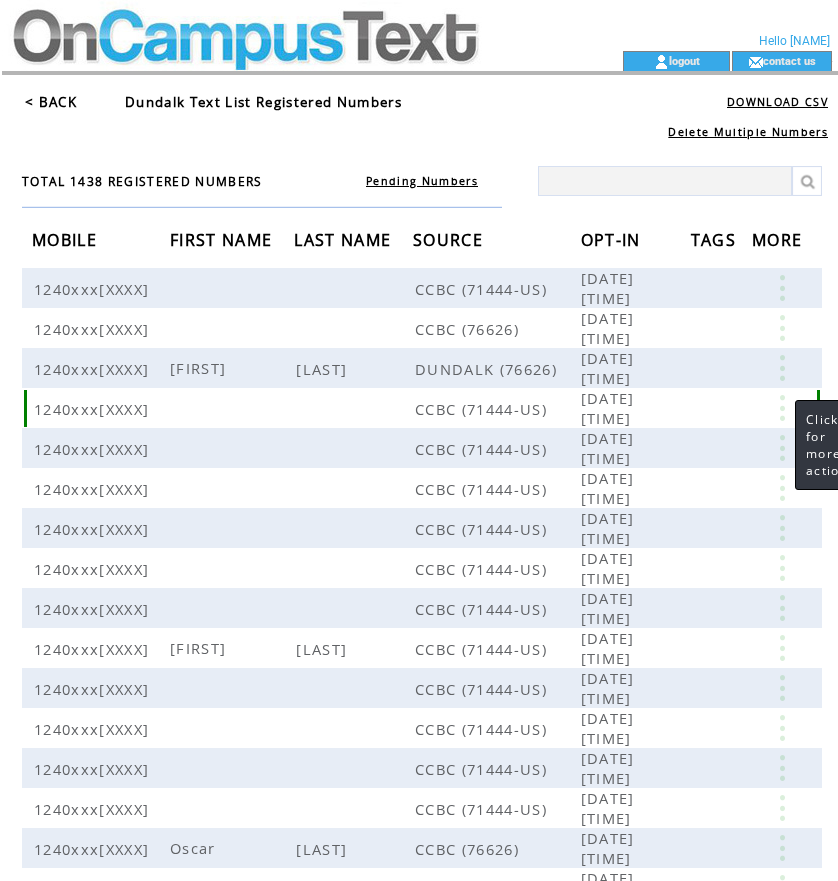 click at bounding box center (782, 425) 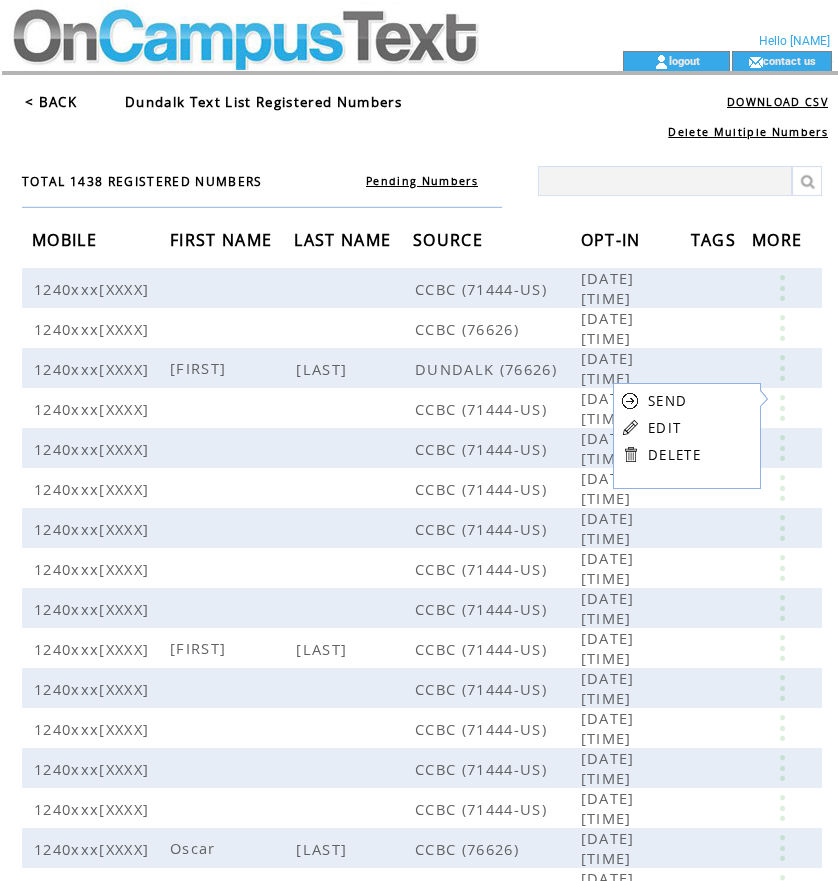 click on "EDIT" at bounding box center [664, 428] 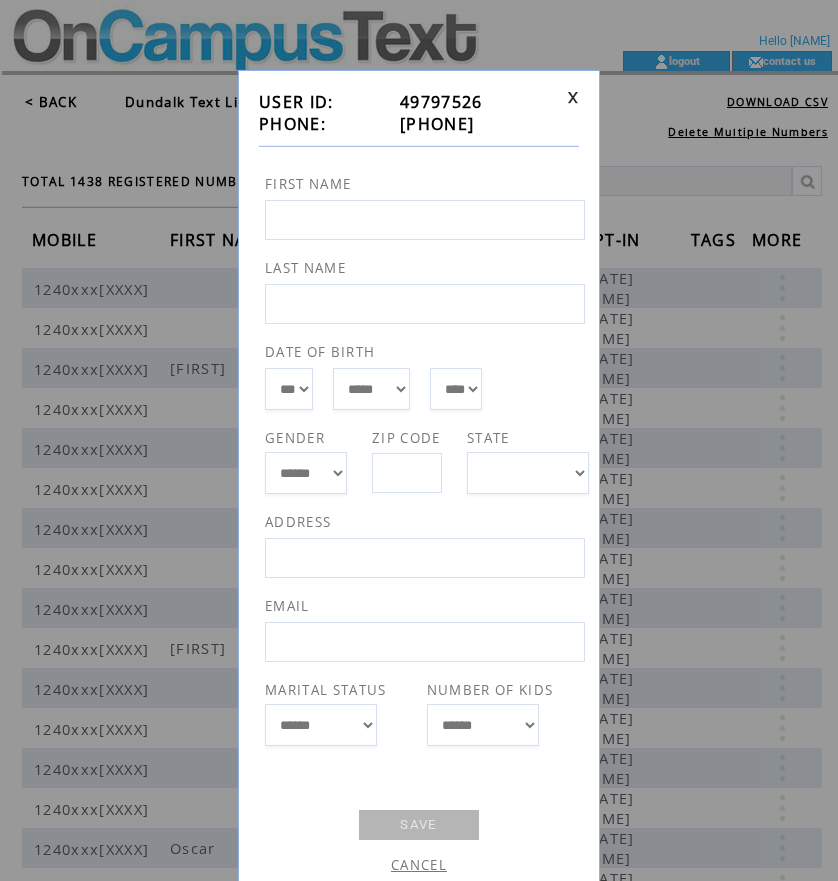 drag, startPoint x: 384, startPoint y: 121, endPoint x: 493, endPoint y: 134, distance: 109.77249 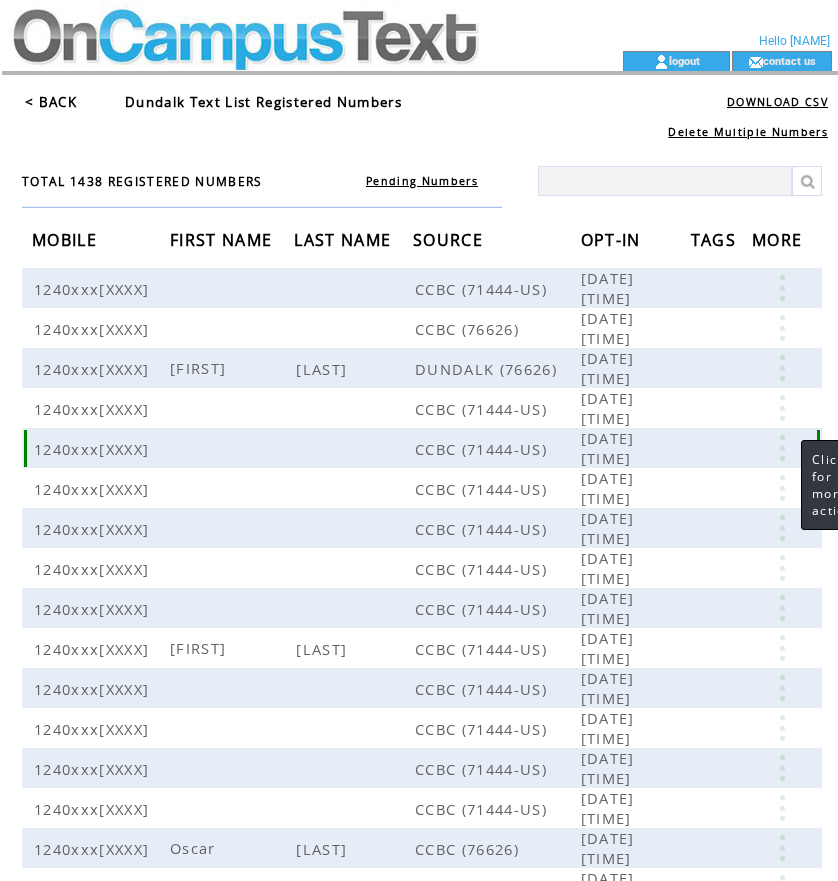 click at bounding box center [782, 466] 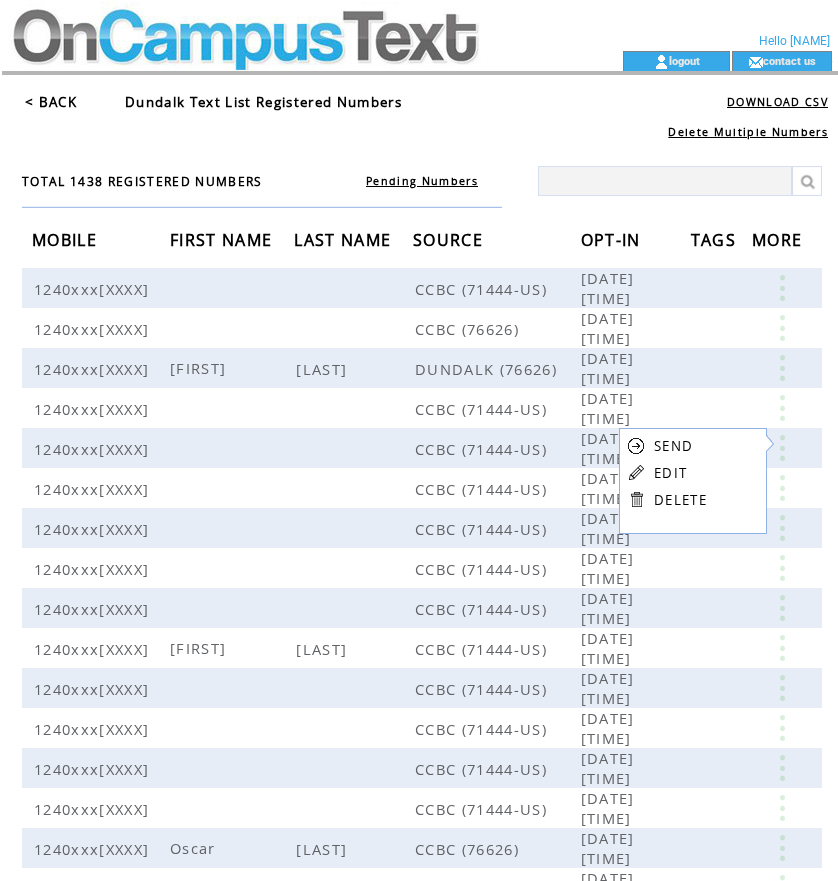 click on "EDIT" at bounding box center [670, 473] 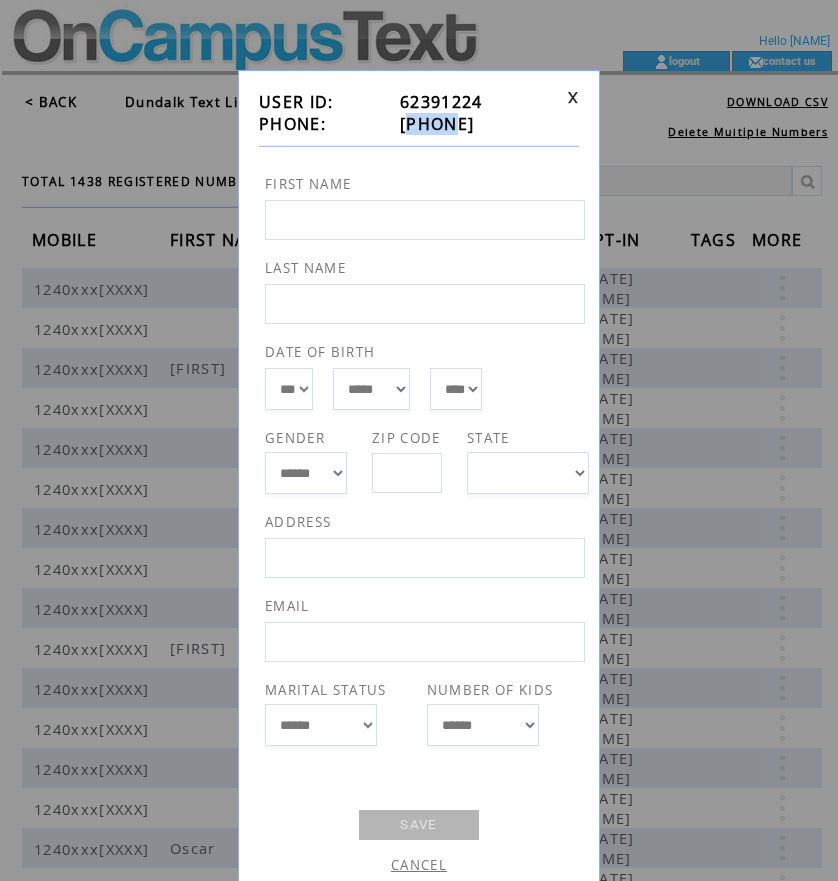 drag, startPoint x: 388, startPoint y: 113, endPoint x: 430, endPoint y: 118, distance: 42.296574 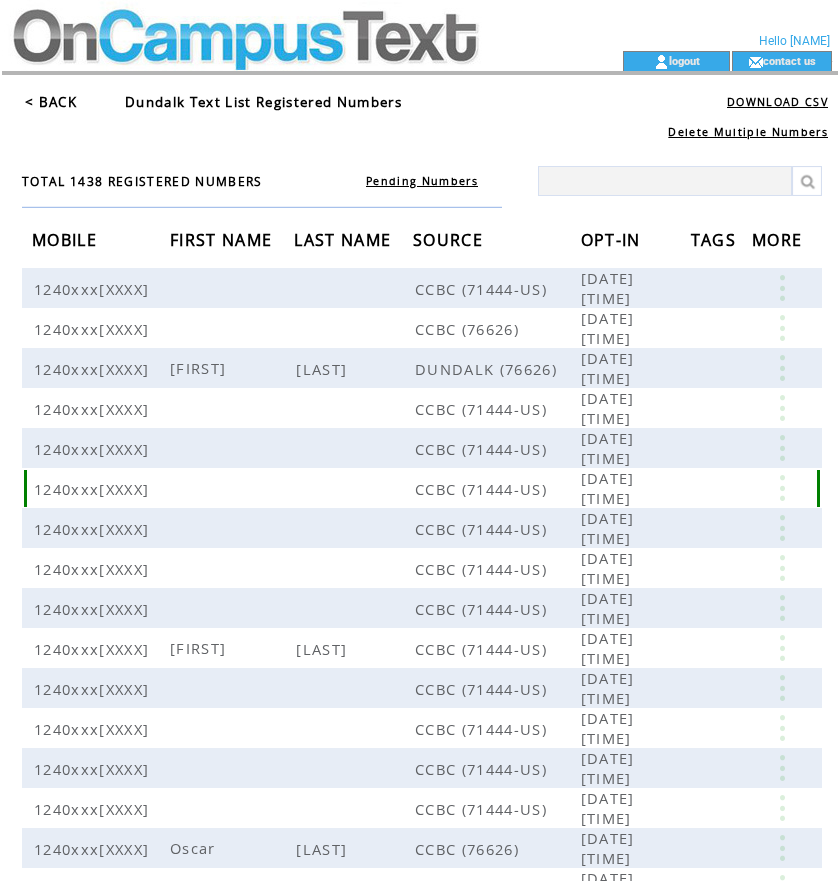 click at bounding box center [782, 507] 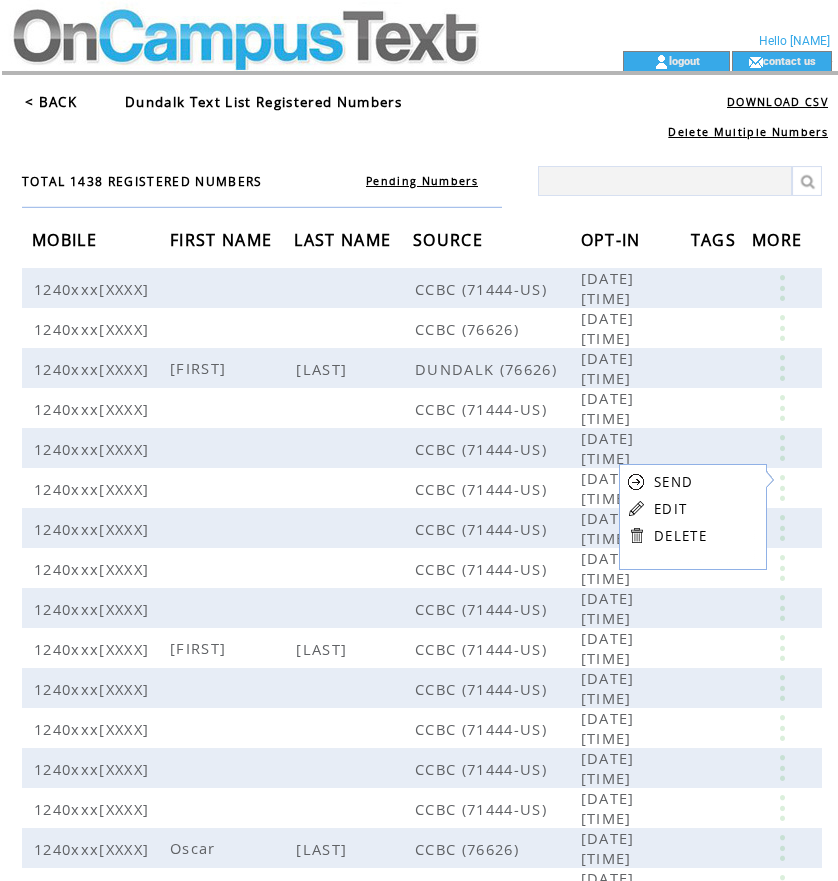 click on "EDIT" at bounding box center (670, 509) 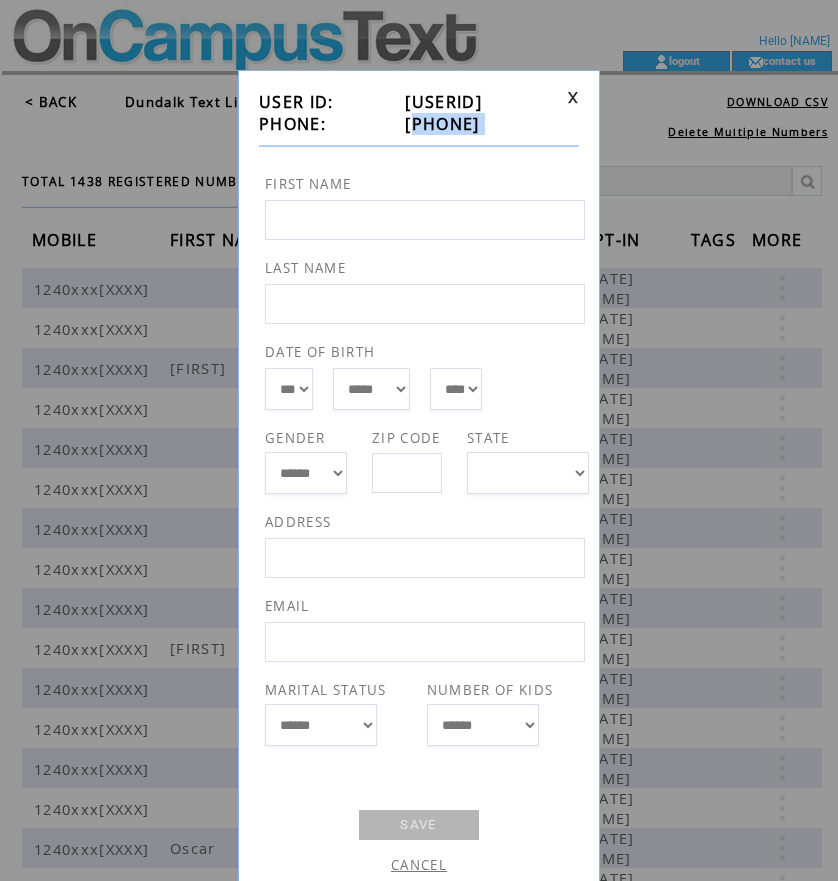 drag, startPoint x: 385, startPoint y: 121, endPoint x: 502, endPoint y: 135, distance: 117.83463 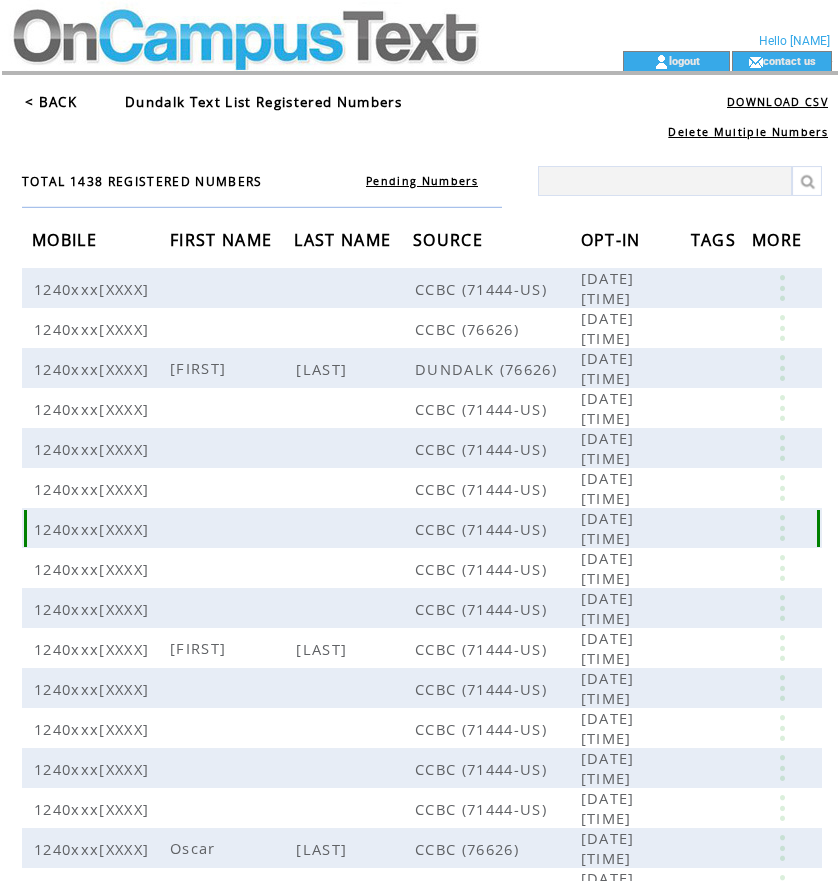 click at bounding box center [782, 548] 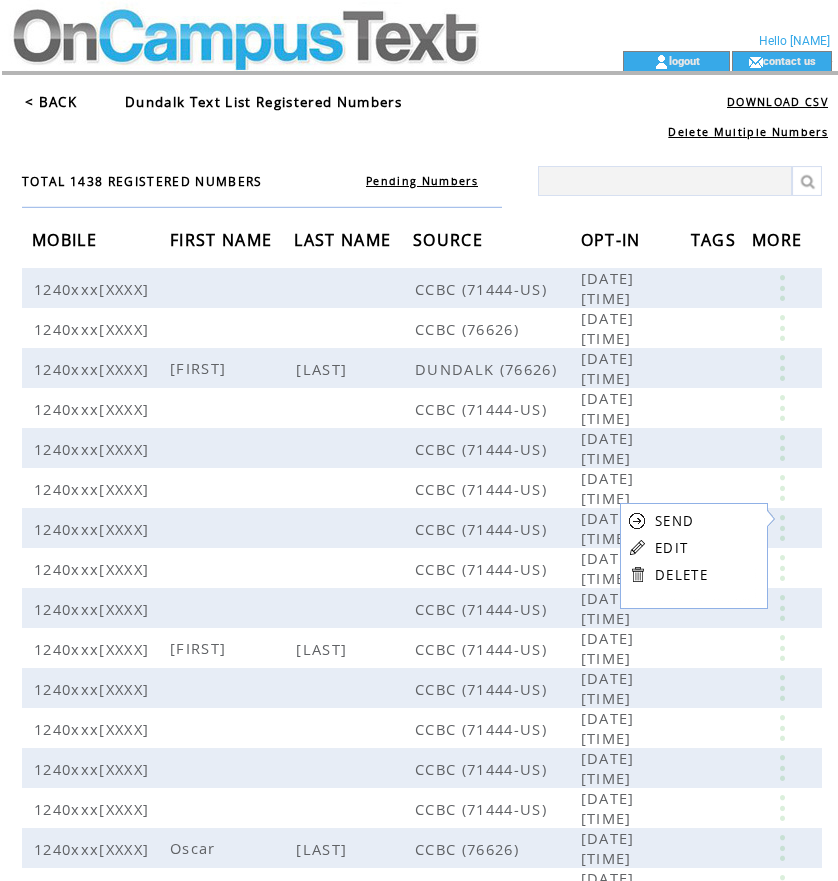 click on "EDIT" at bounding box center [671, 548] 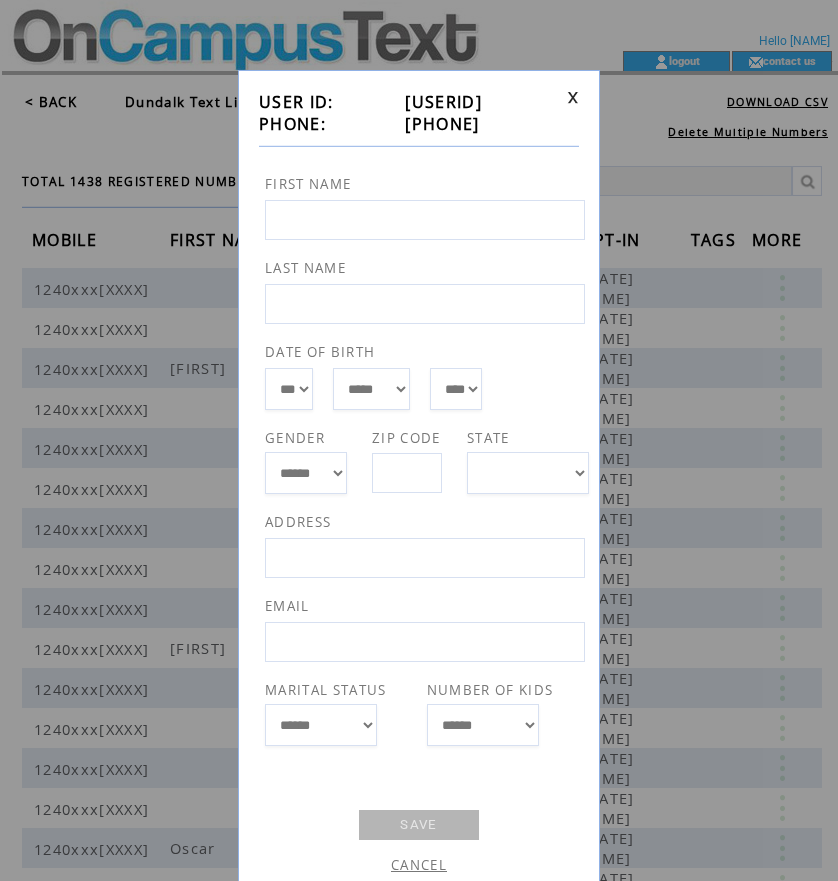 drag, startPoint x: 386, startPoint y: 119, endPoint x: 501, endPoint y: 123, distance: 115.06954 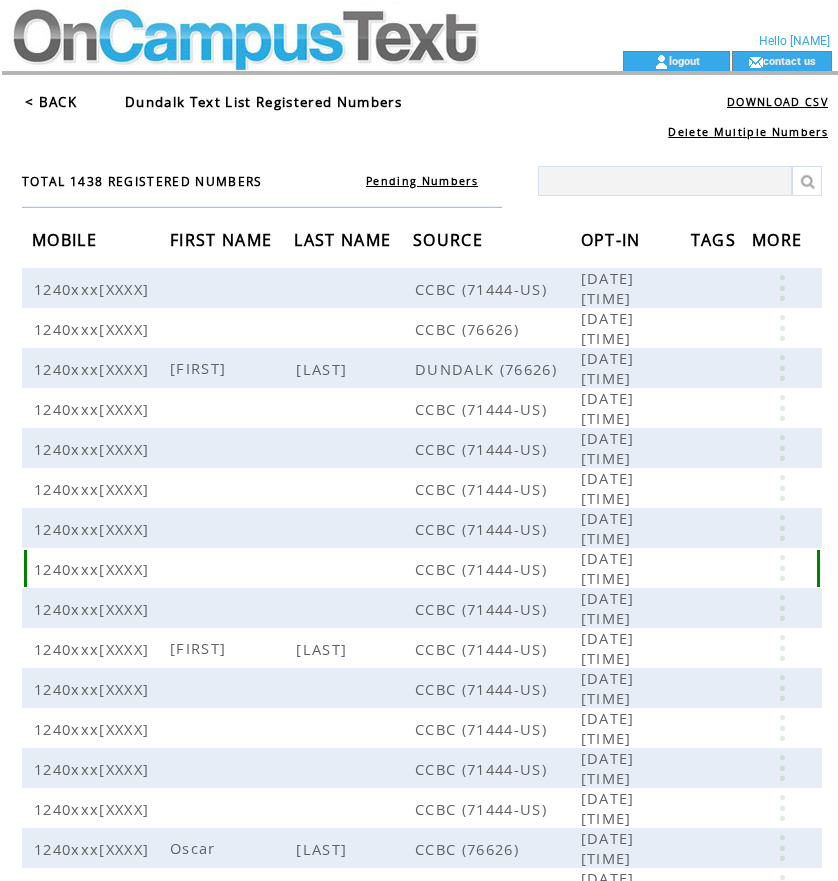 click at bounding box center [782, 589] 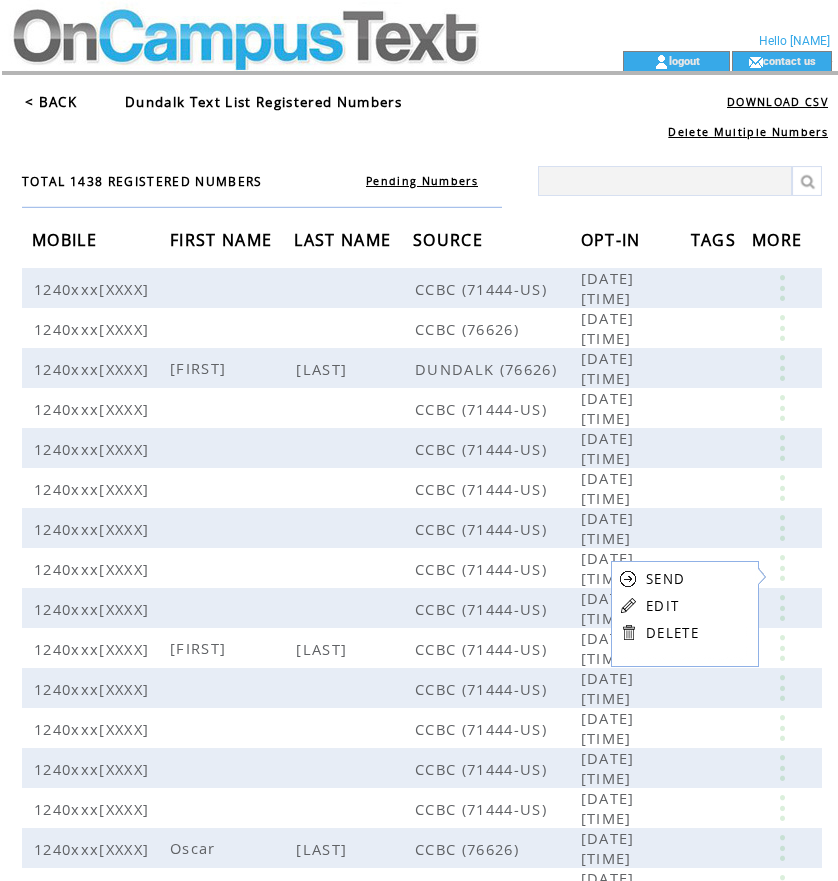 click on "SEND EDIT DELETE" at bounding box center (659, 605) 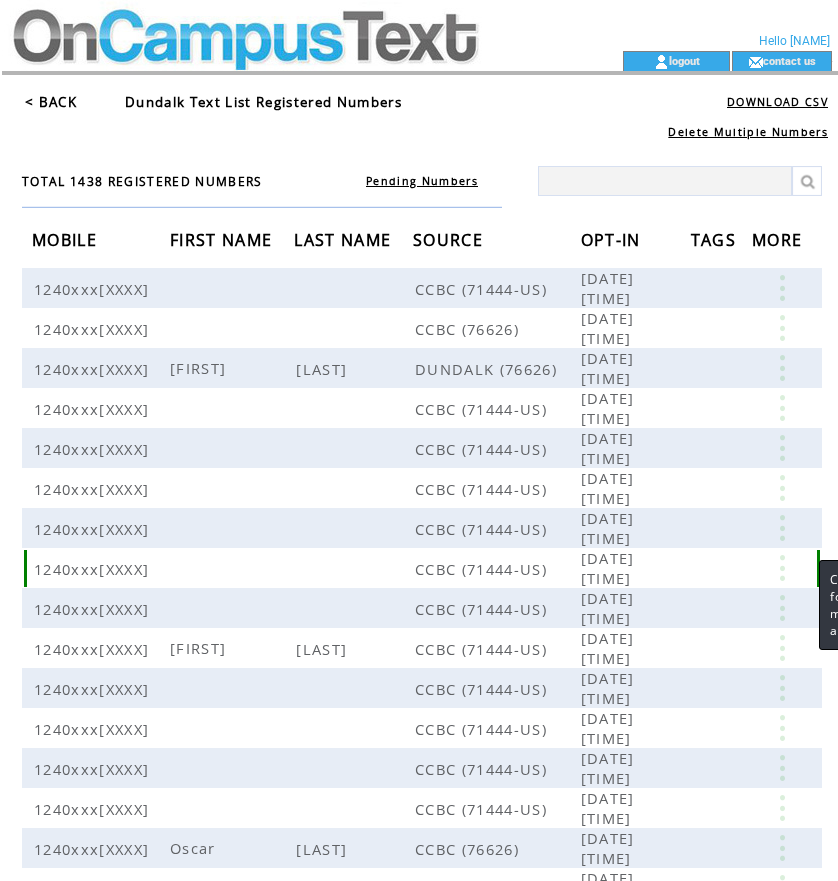 click at bounding box center (782, 589) 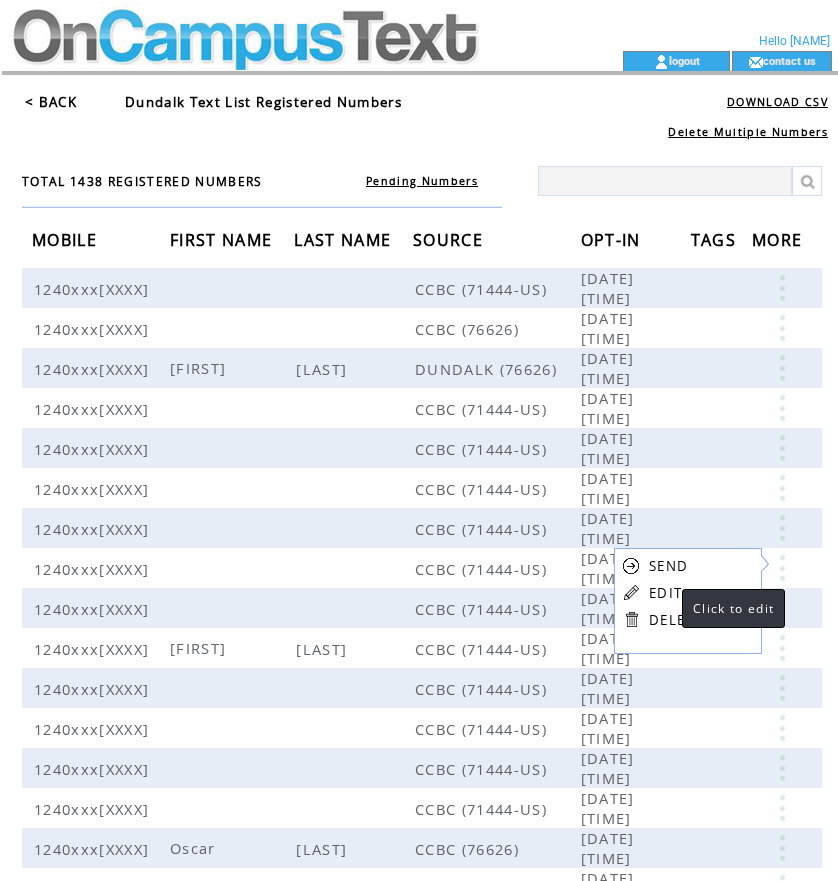 click on "EDIT" at bounding box center (665, 593) 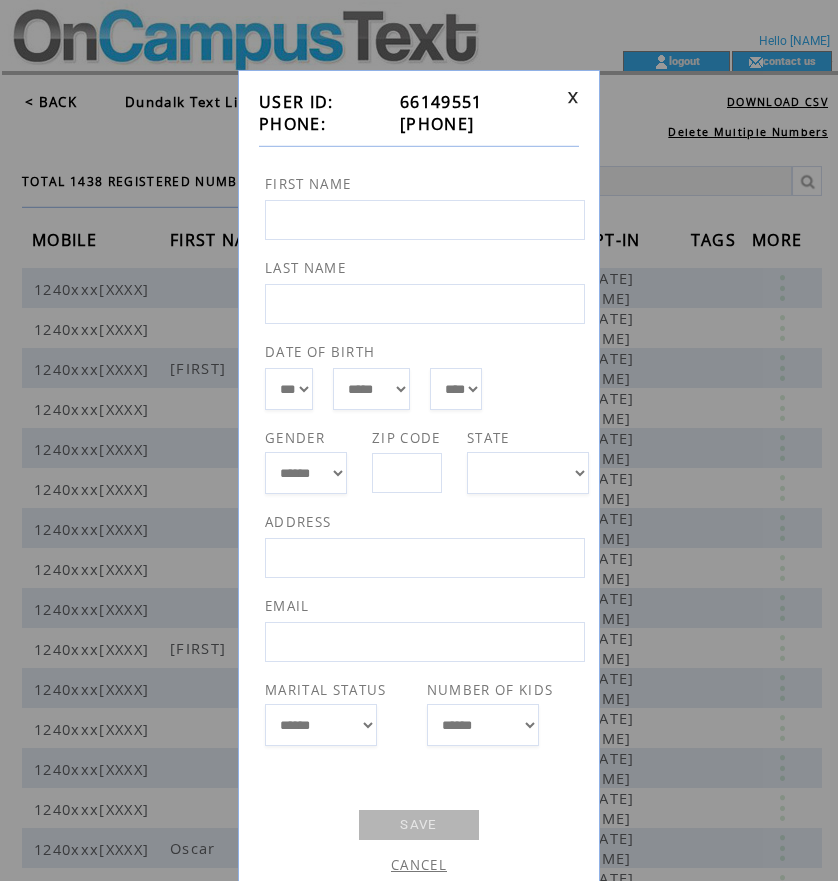 drag, startPoint x: 386, startPoint y: 128, endPoint x: 494, endPoint y: 132, distance: 108.07405 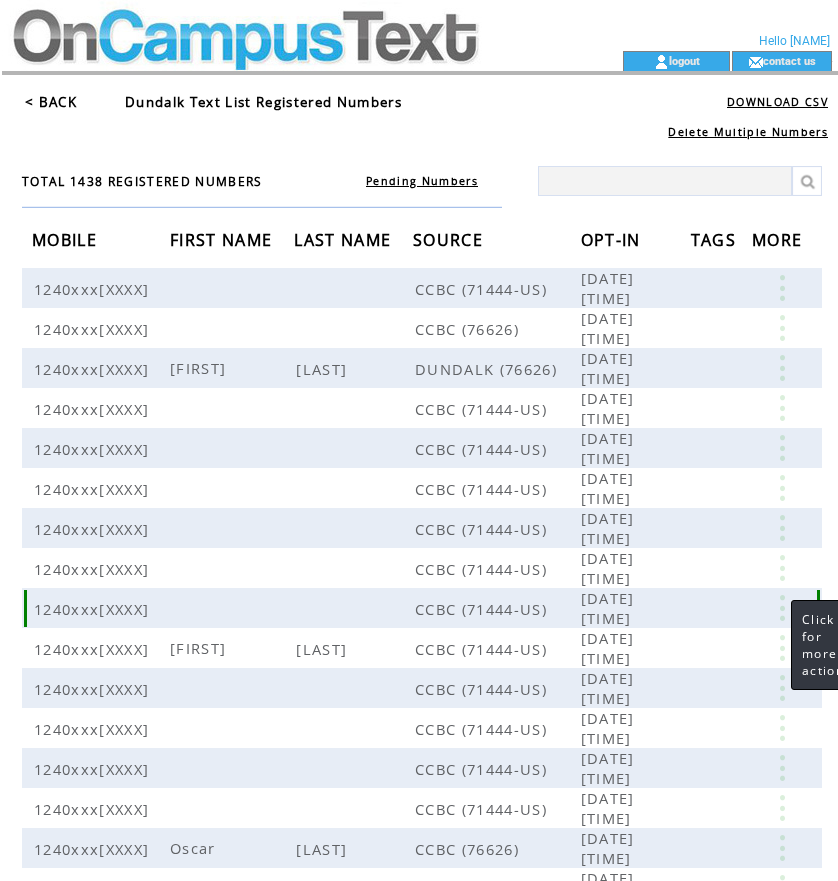 click at bounding box center (782, 630) 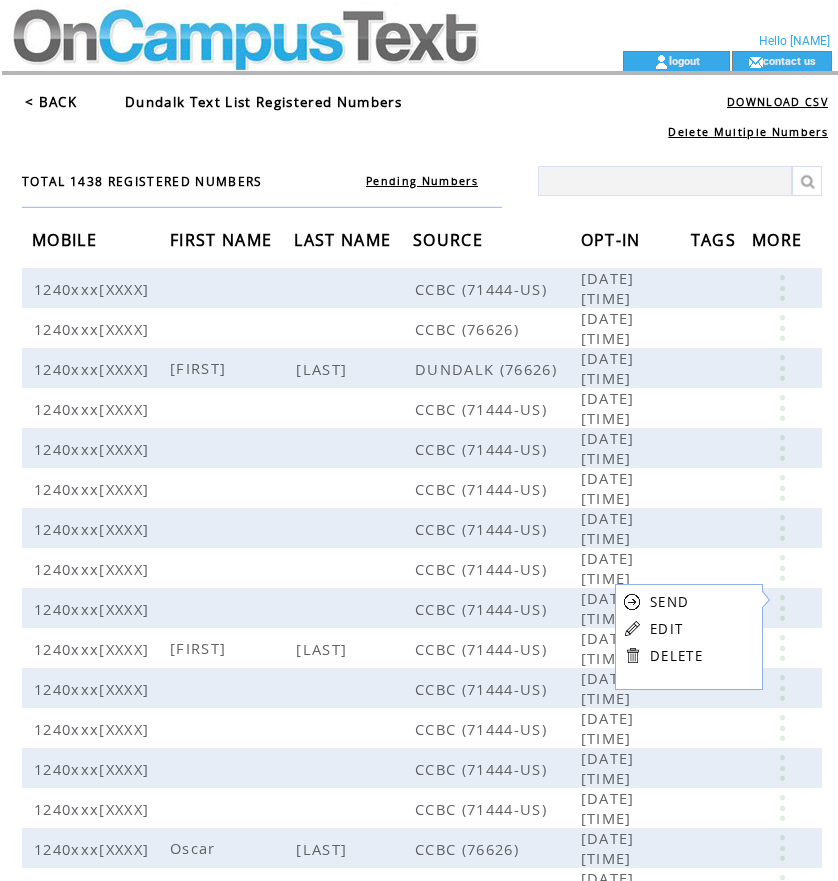 click on "EDIT" at bounding box center [666, 629] 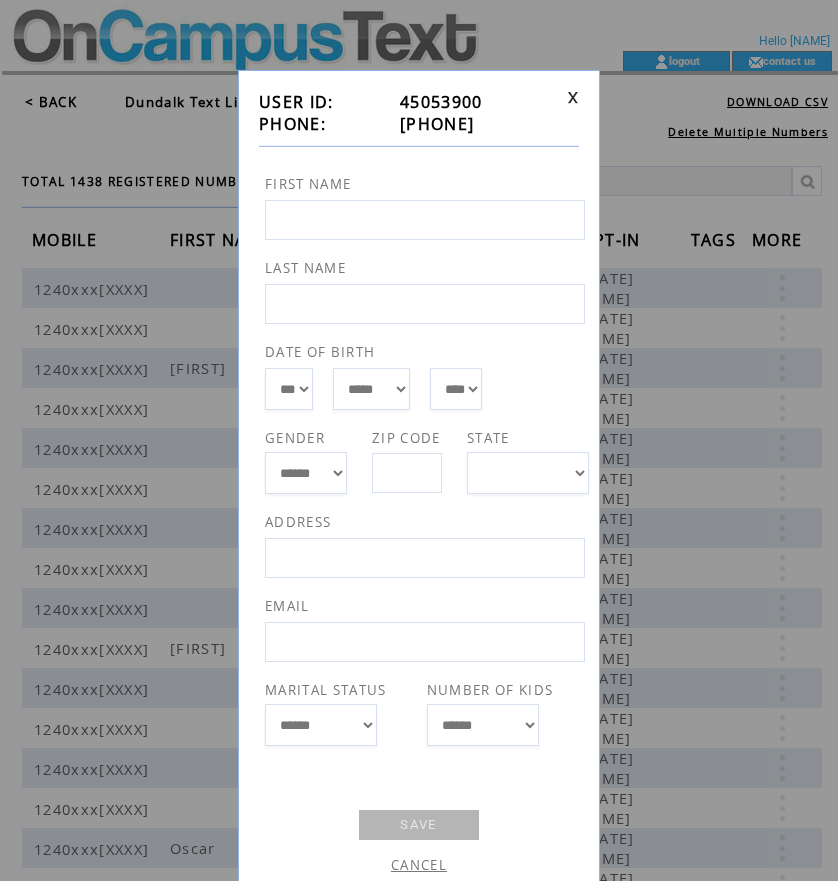 drag, startPoint x: 383, startPoint y: 120, endPoint x: 506, endPoint y: 134, distance: 123.79418 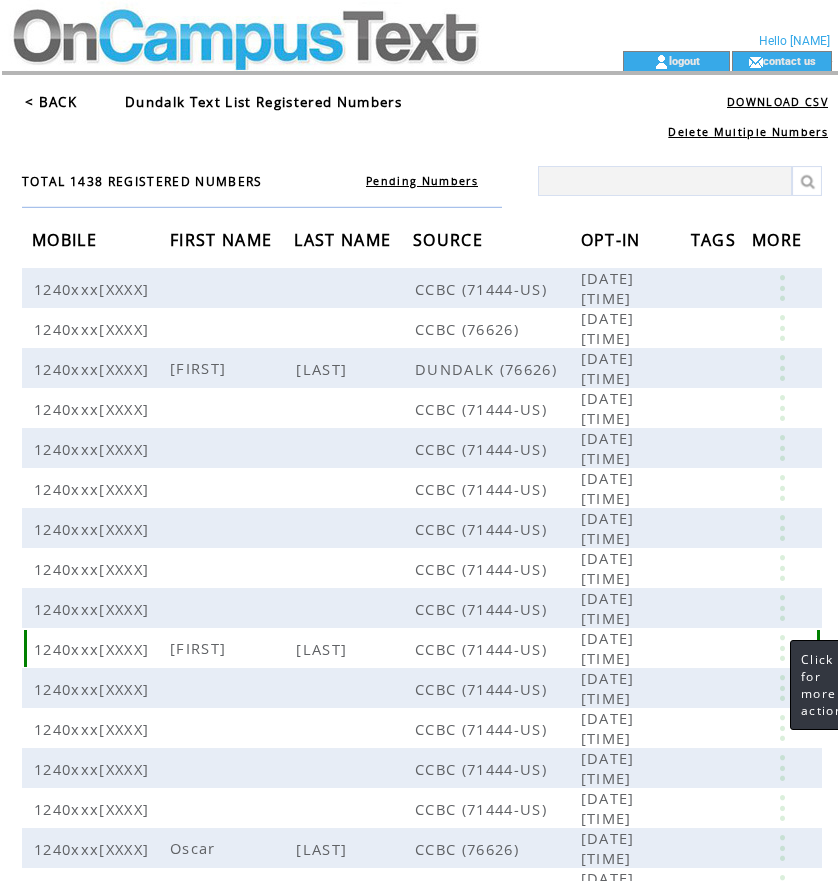 click at bounding box center (782, 671) 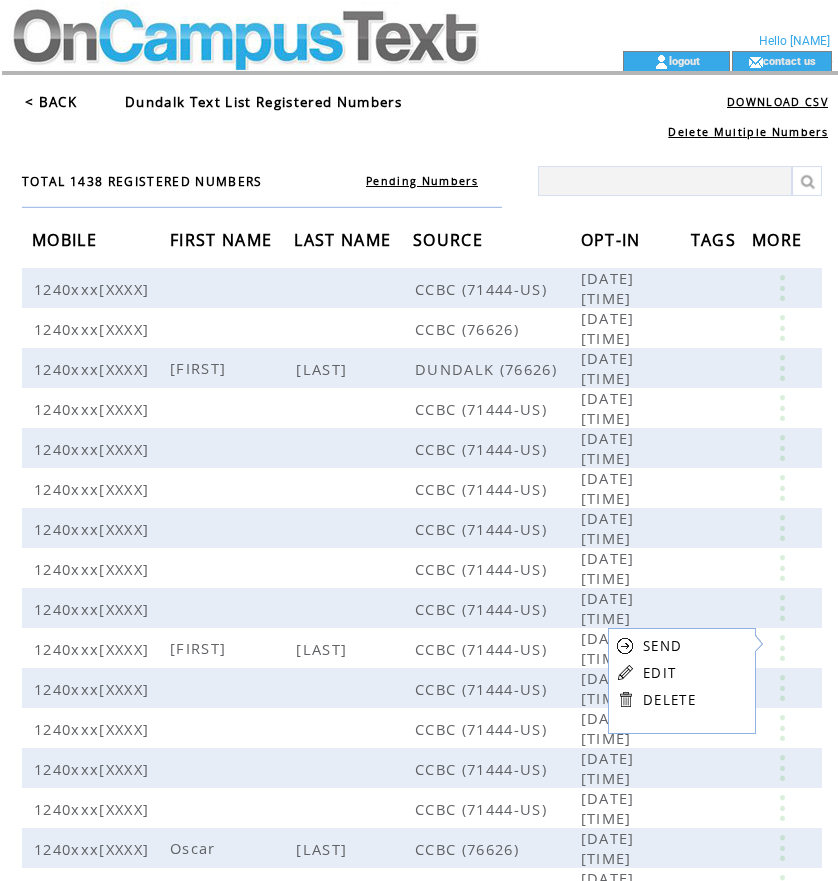 click on "EDIT" at bounding box center [659, 673] 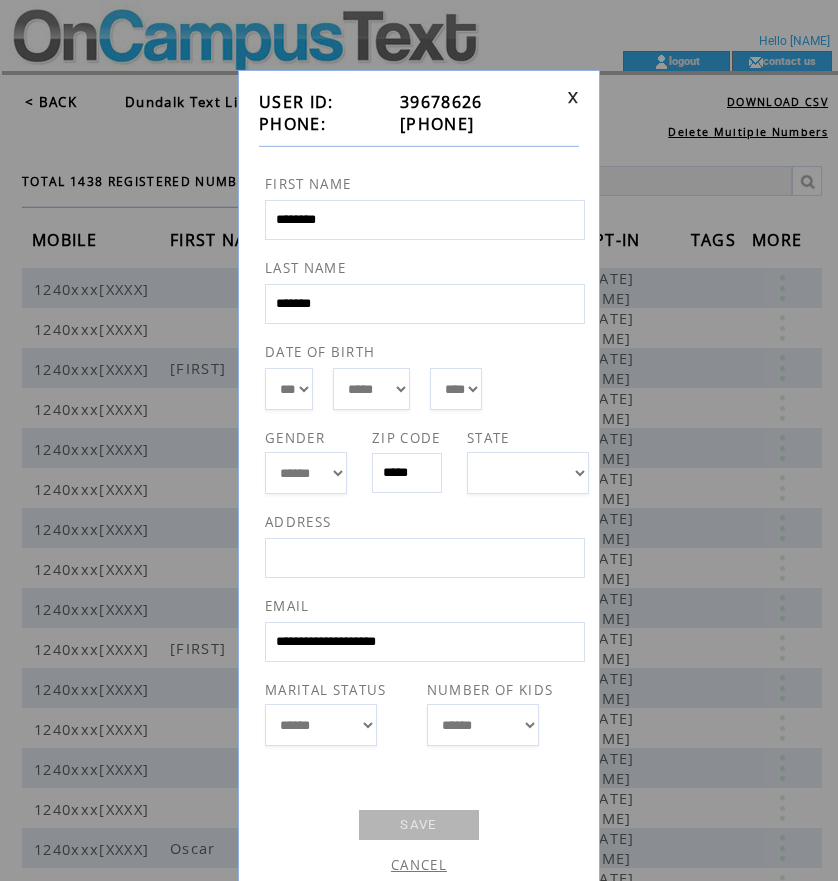 drag, startPoint x: 388, startPoint y: 121, endPoint x: 512, endPoint y: 119, distance: 124.01613 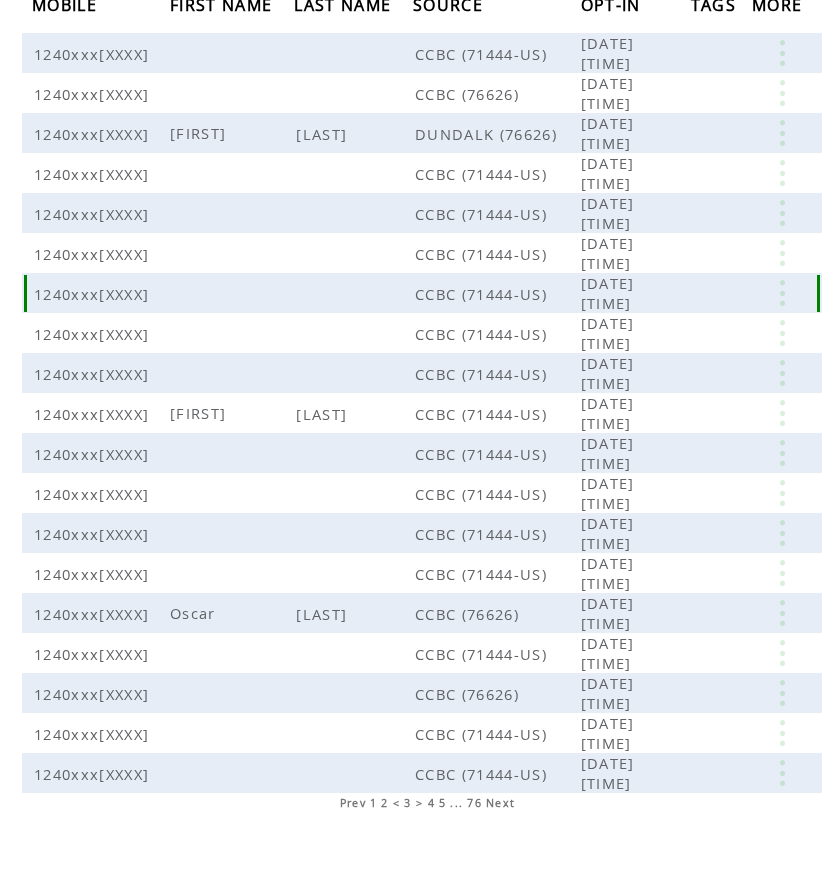 scroll, scrollTop: 255, scrollLeft: 0, axis: vertical 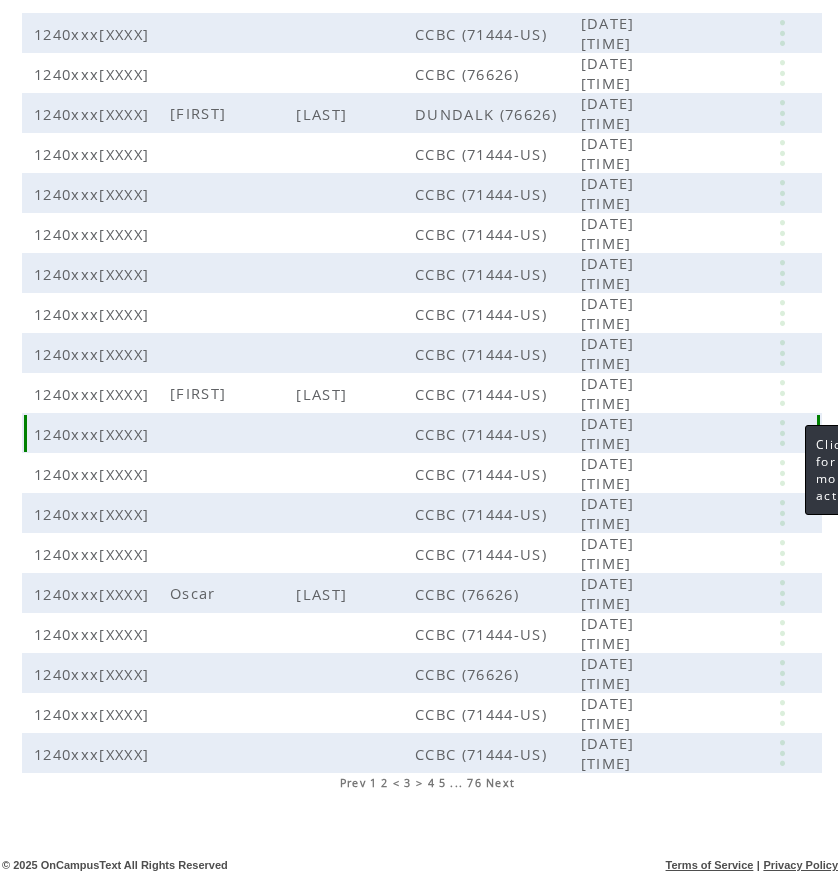 click at bounding box center (782, 457) 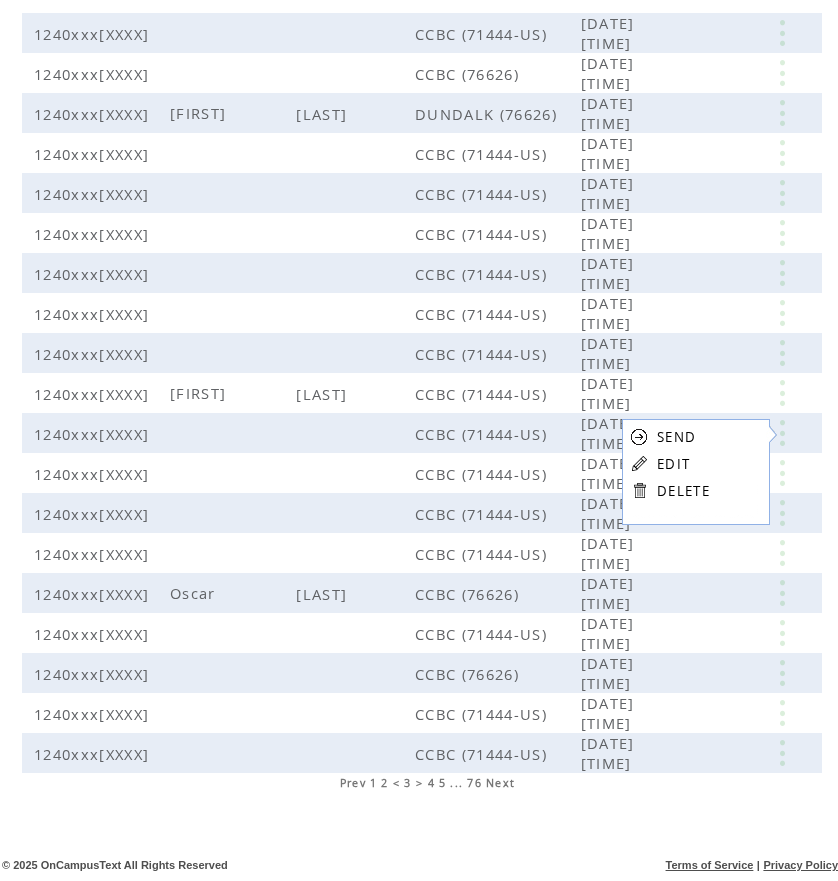 click on "EDIT" at bounding box center [673, 464] 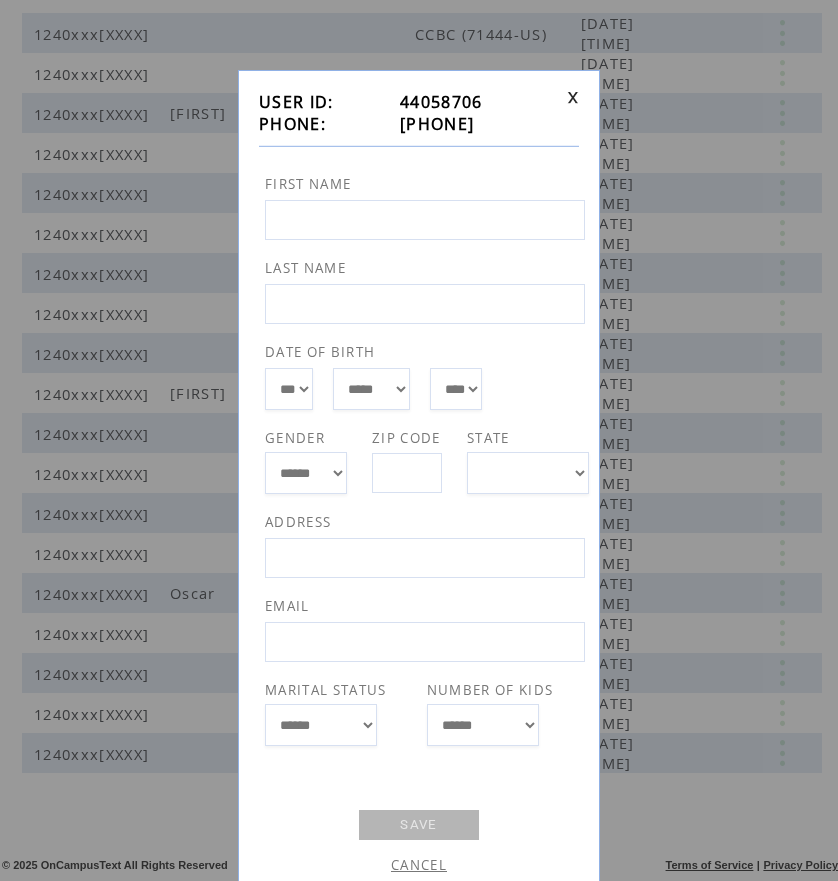 drag, startPoint x: 384, startPoint y: 126, endPoint x: 497, endPoint y: 127, distance: 113.004425 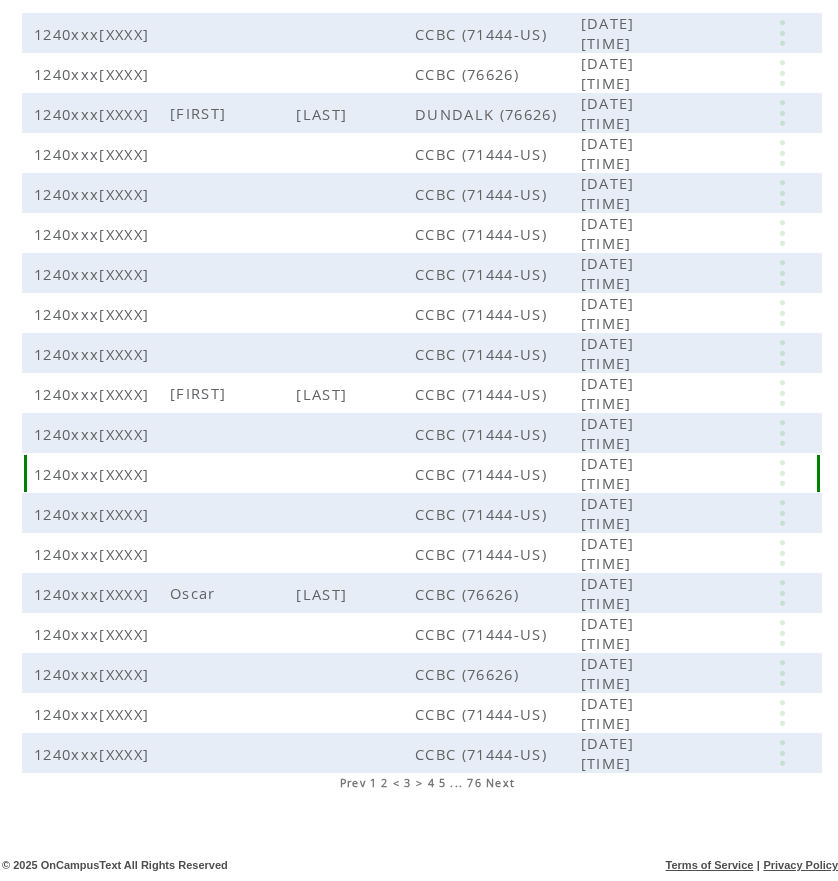 click at bounding box center (782, 498) 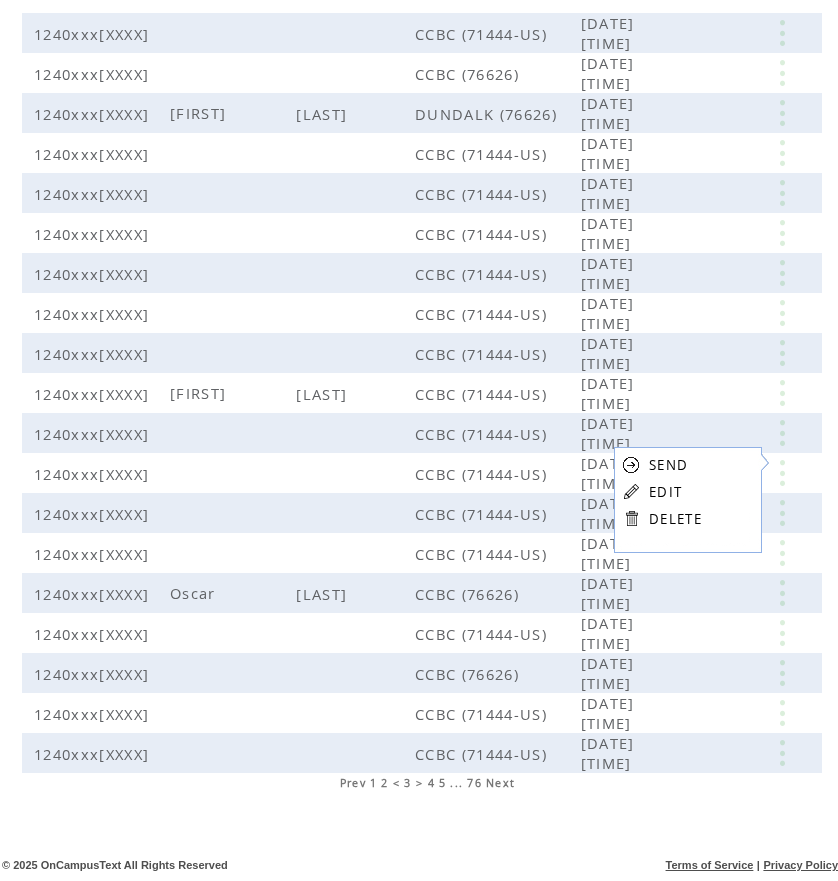 click on "EDIT" at bounding box center (665, 492) 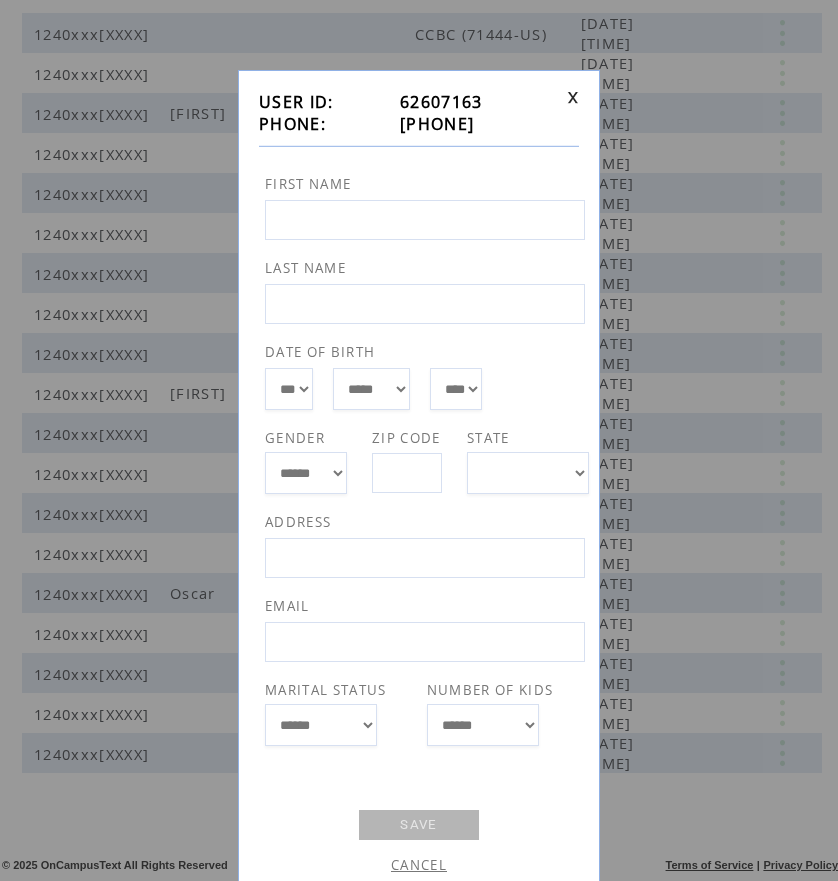 drag, startPoint x: 385, startPoint y: 124, endPoint x: 496, endPoint y: 122, distance: 111.01801 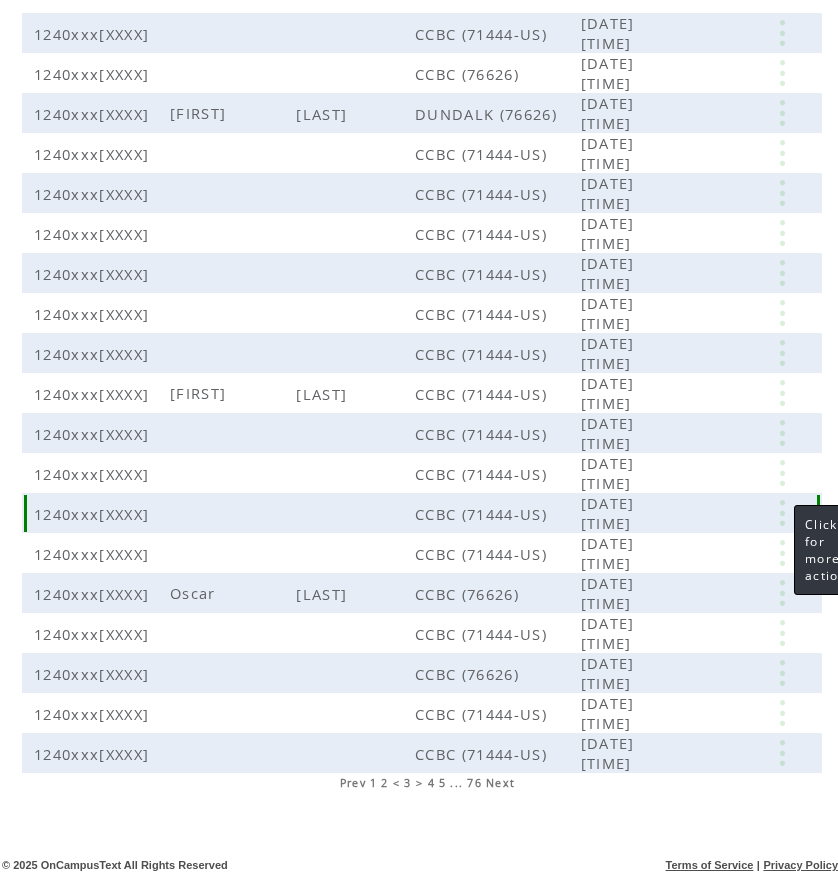 click at bounding box center [782, 539] 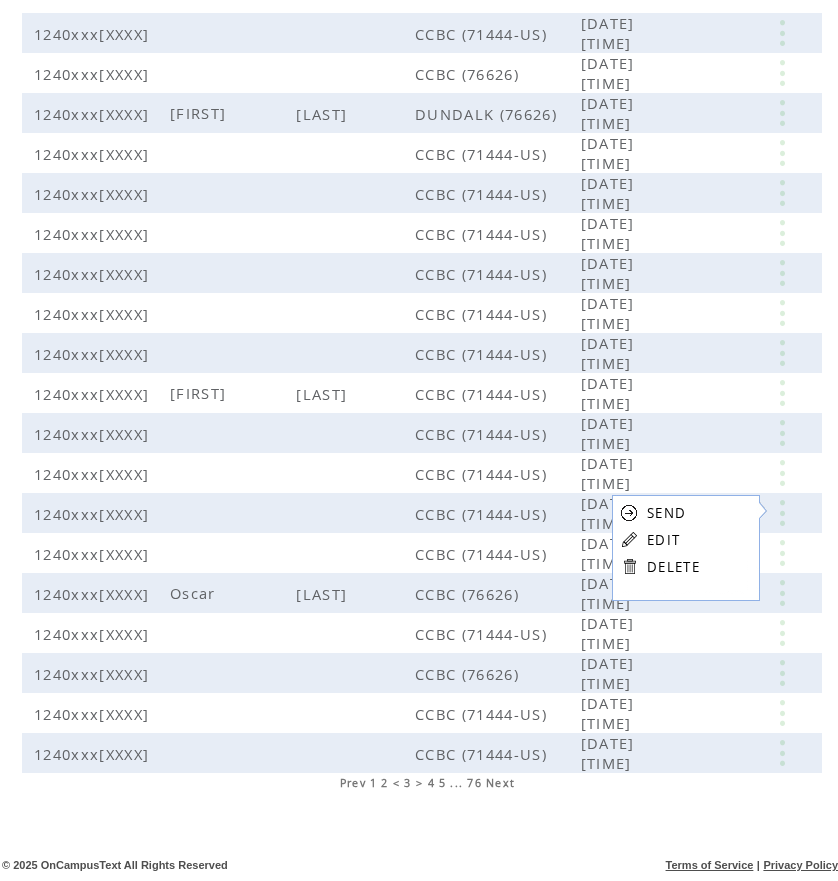 click on "EDIT" at bounding box center (663, 540) 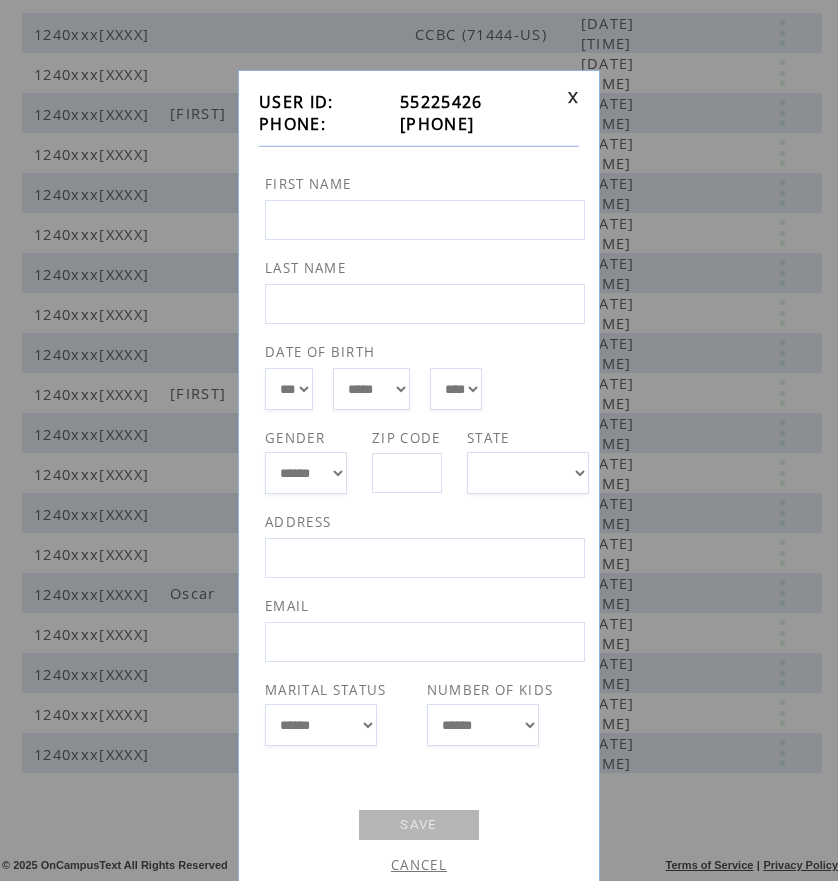 drag, startPoint x: 390, startPoint y: 123, endPoint x: 536, endPoint y: 123, distance: 146 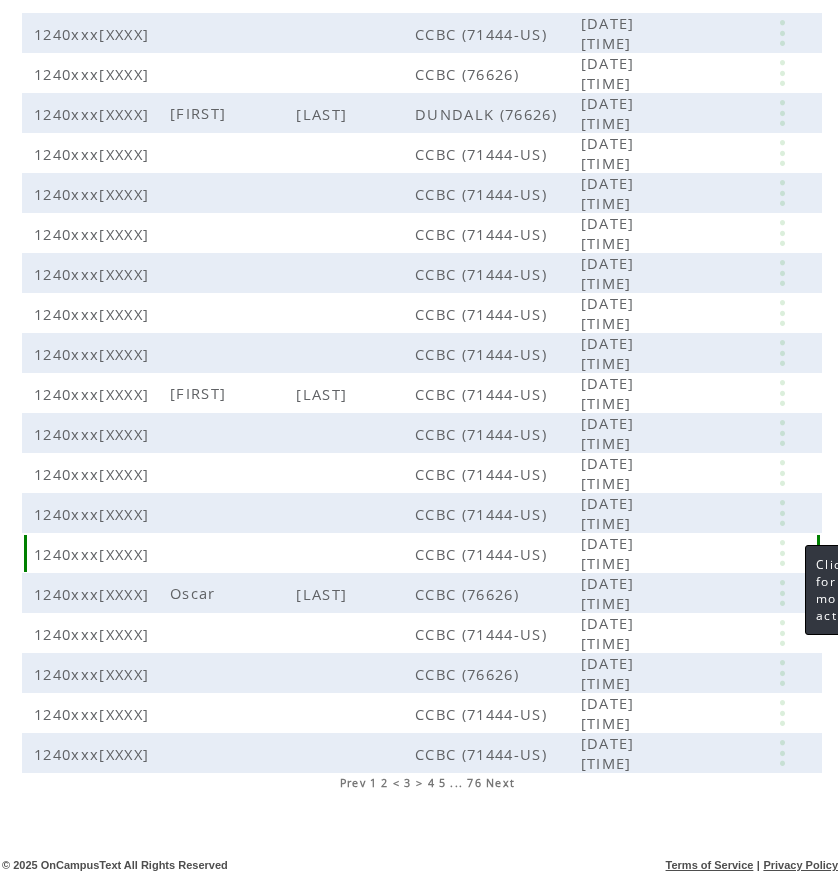 click at bounding box center [782, 580] 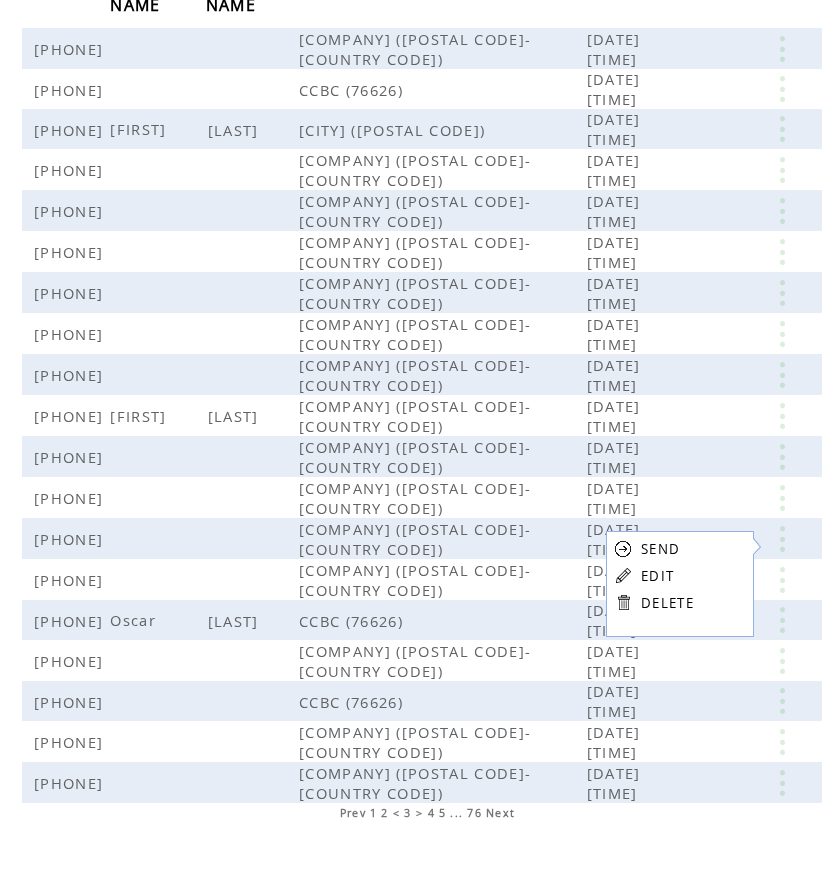 click on "EDIT" at bounding box center [657, 576] 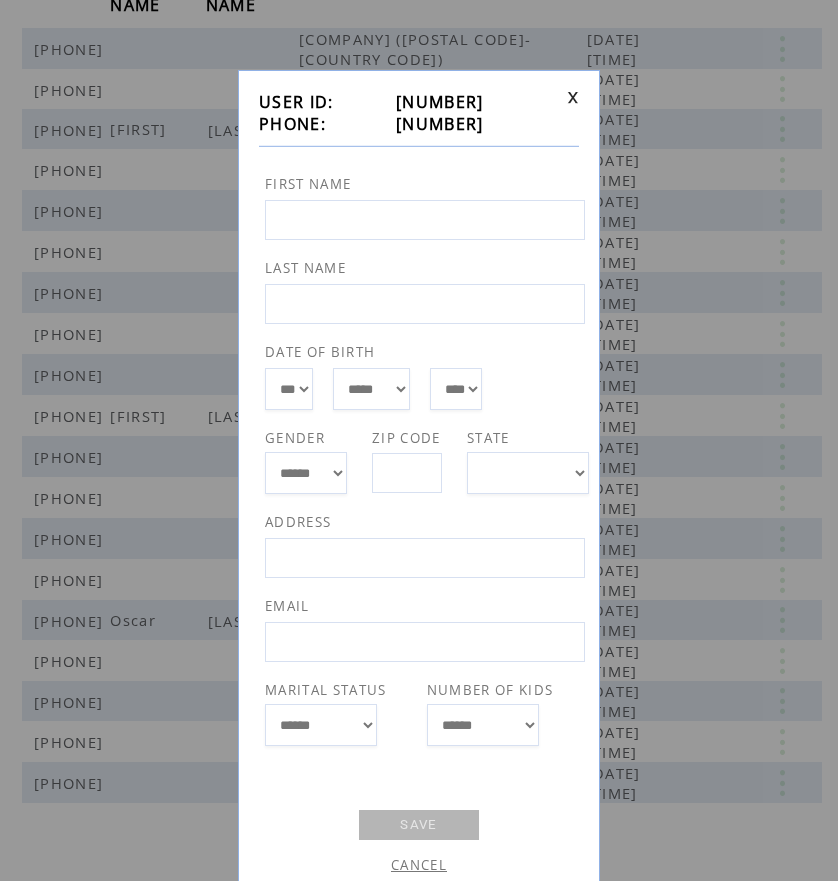 drag, startPoint x: 389, startPoint y: 122, endPoint x: 517, endPoint y: 123, distance: 128.0039 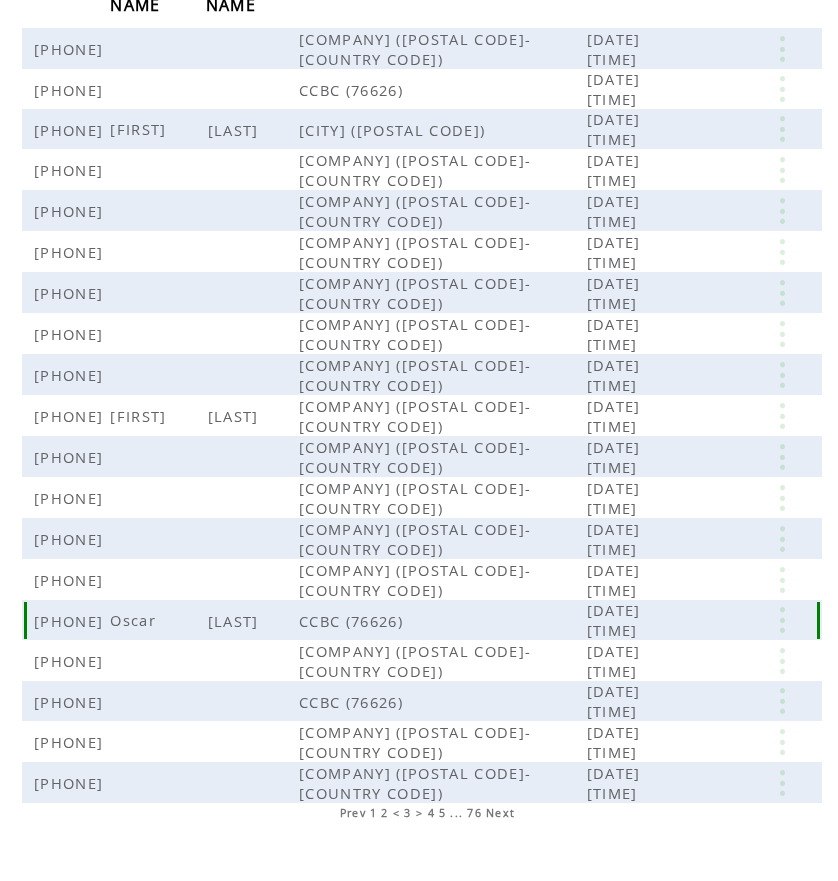 click at bounding box center [782, 620] 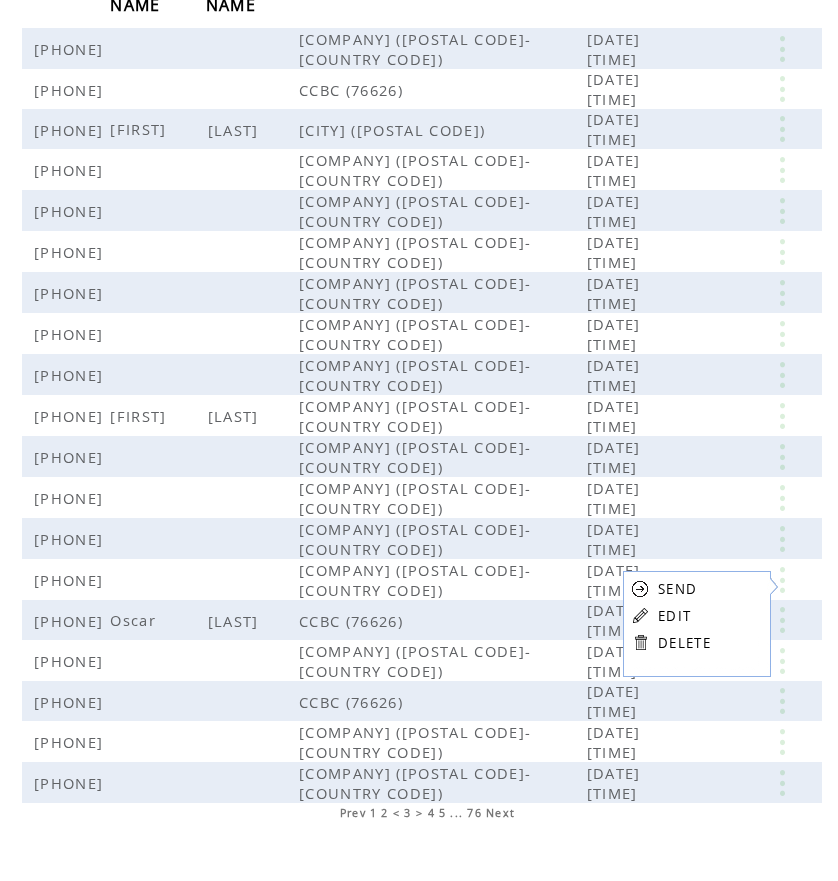 click on "EDIT" at bounding box center [674, 616] 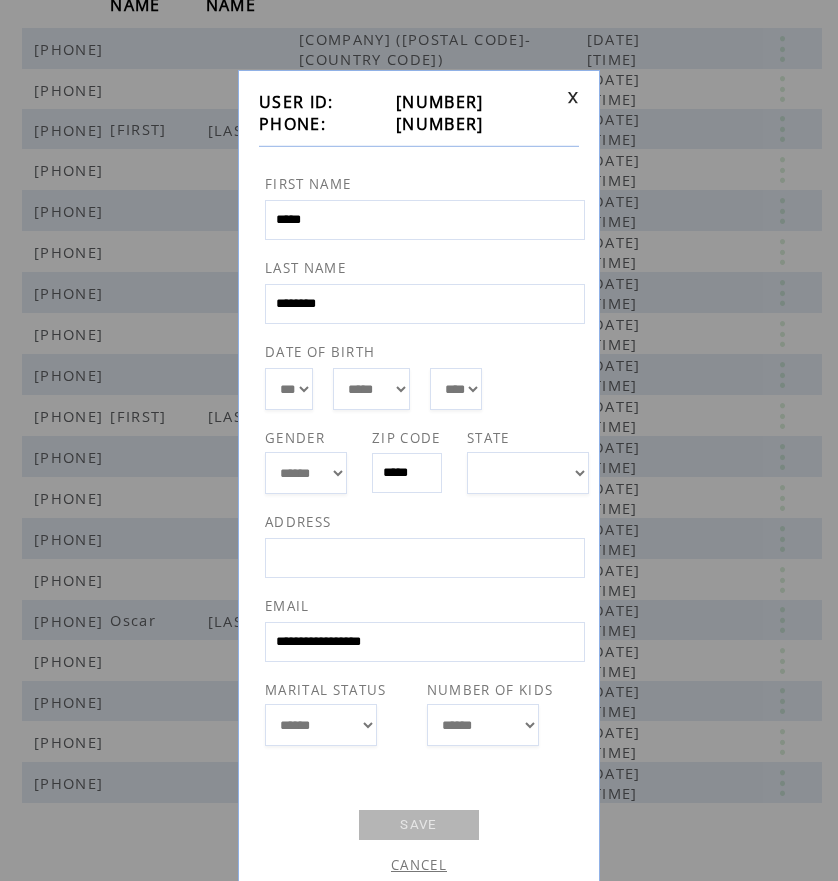 drag, startPoint x: 384, startPoint y: 124, endPoint x: 515, endPoint y: 124, distance: 131 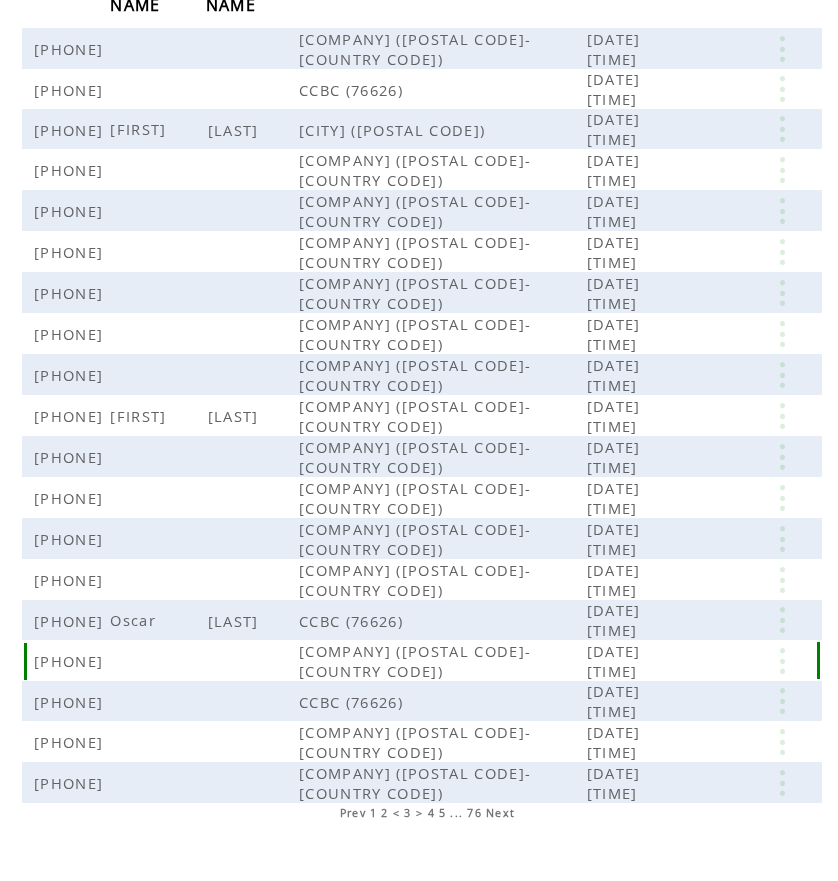 click at bounding box center [782, 661] 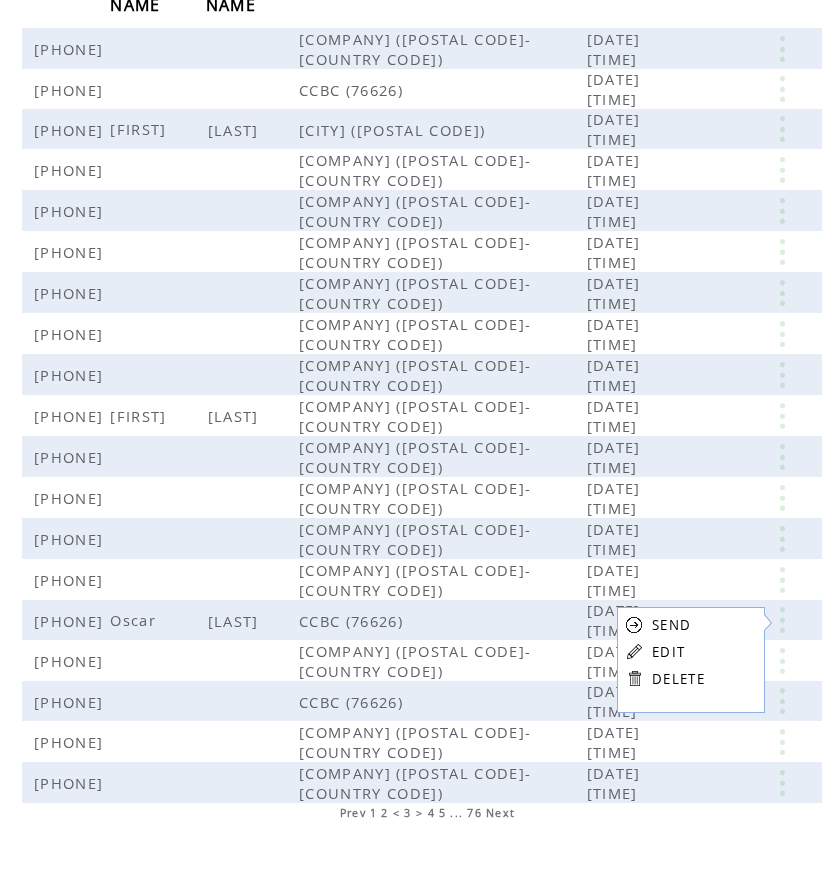 click on "SEND EDIT DELETE" at bounding box center (665, 651) 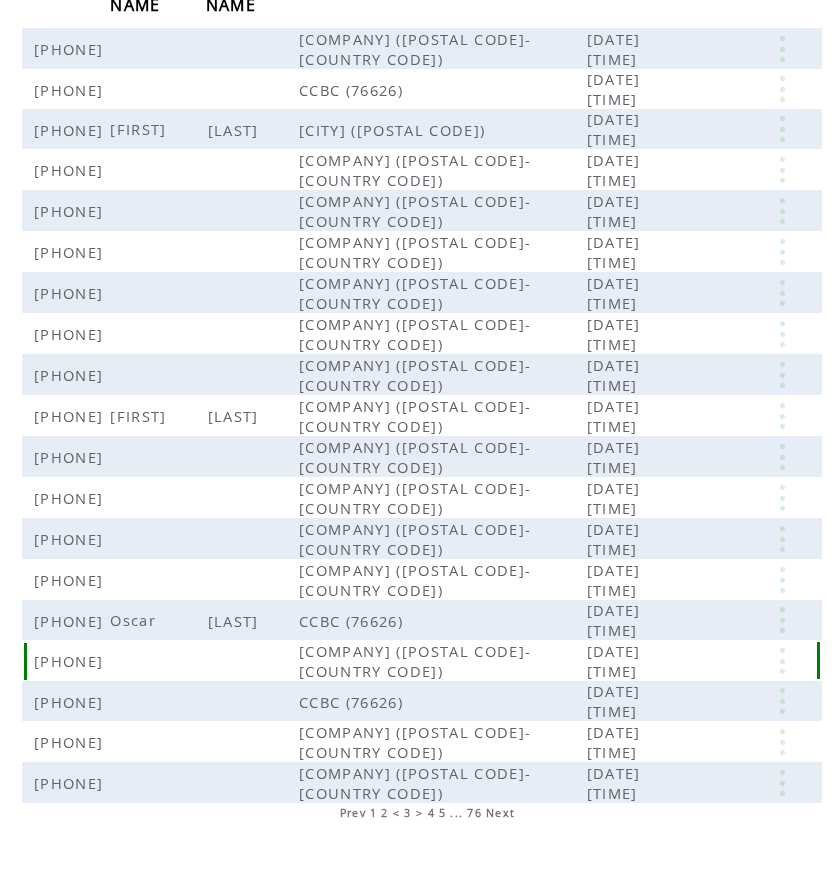 click at bounding box center (782, 661) 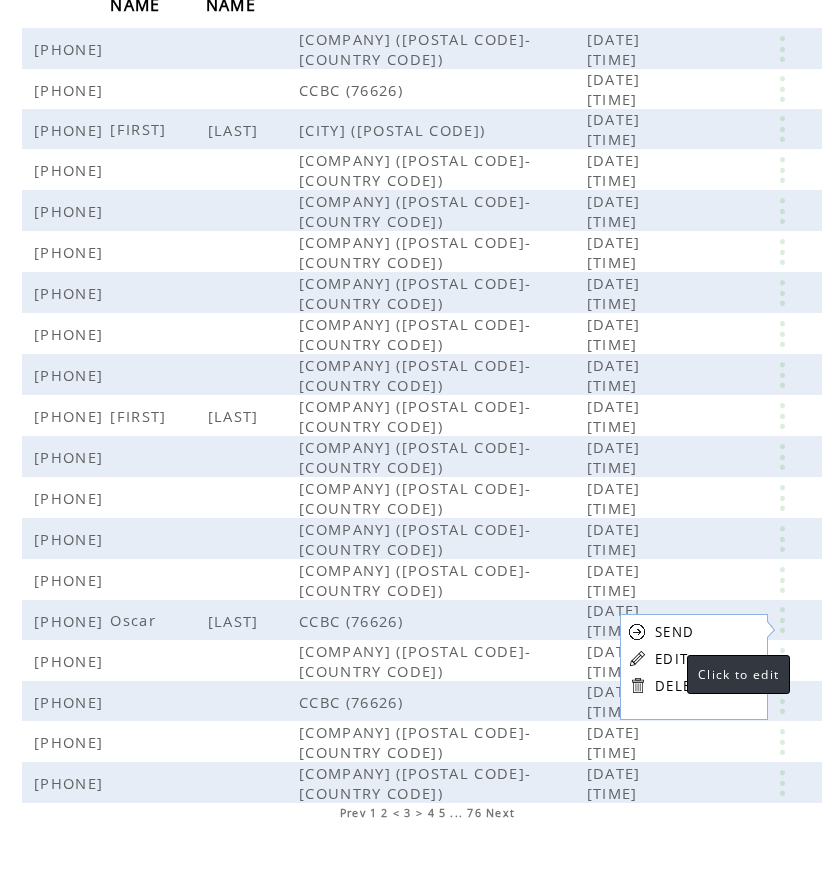 click on "EDIT" at bounding box center [671, 659] 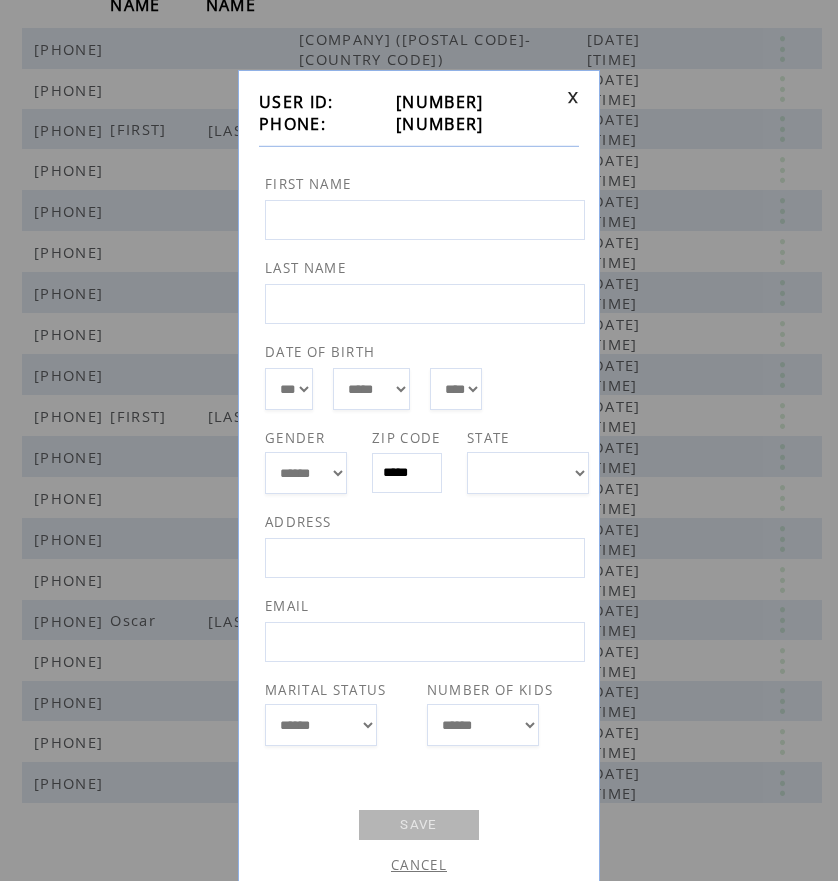 drag, startPoint x: 384, startPoint y: 126, endPoint x: 514, endPoint y: 127, distance: 130.00385 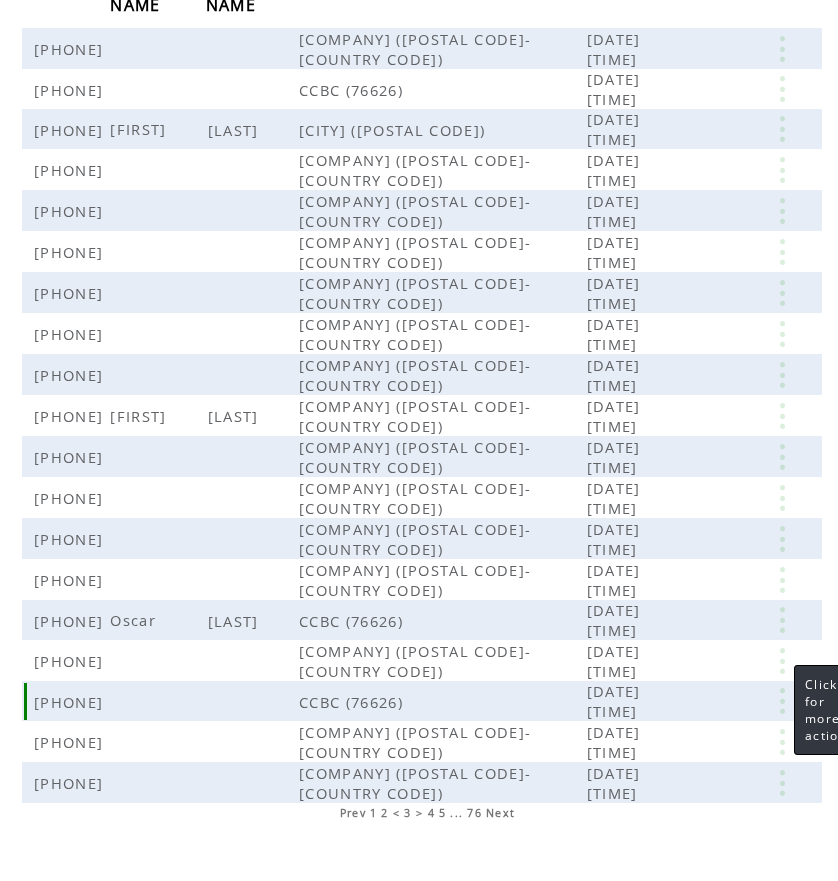 click at bounding box center (782, 701) 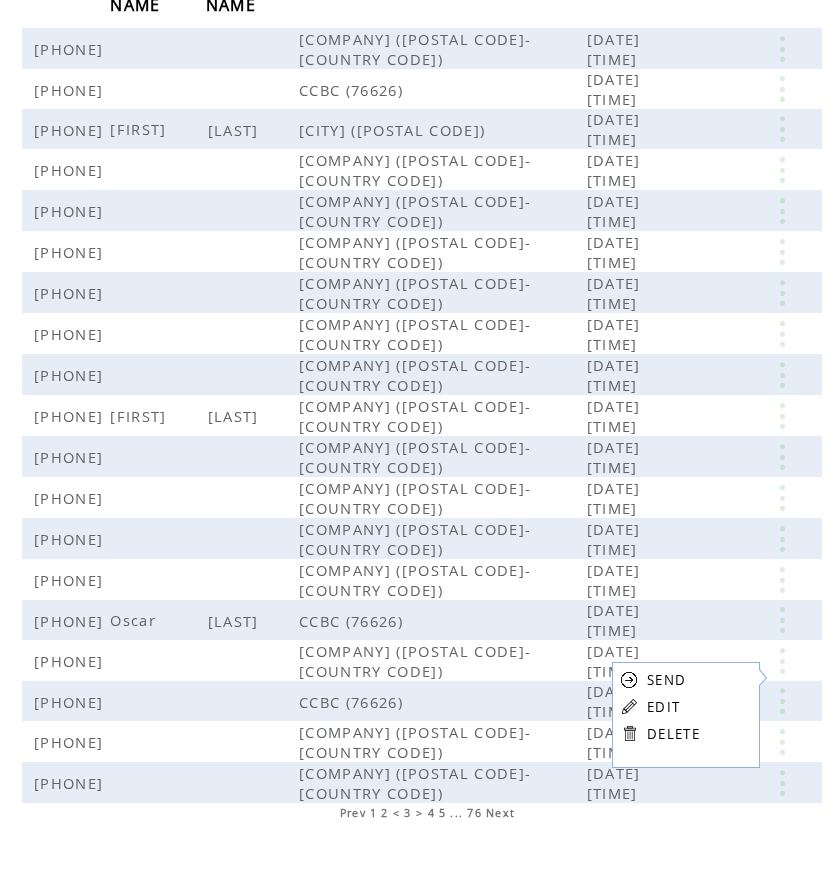 click on "EDIT" at bounding box center (663, 707) 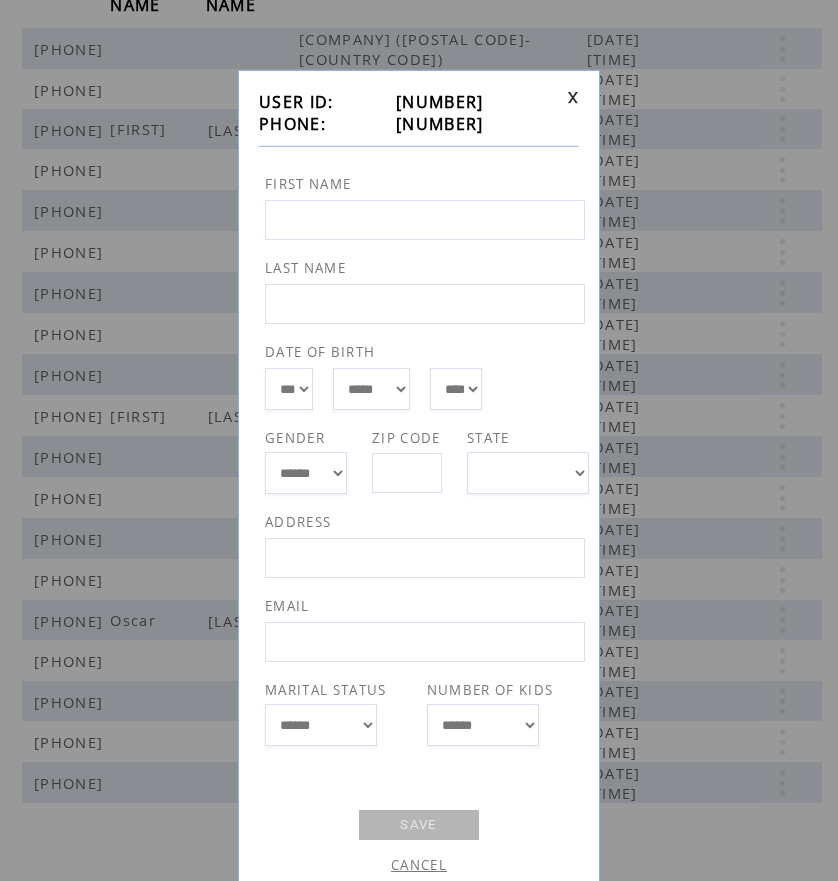 drag, startPoint x: 390, startPoint y: 126, endPoint x: 509, endPoint y: 126, distance: 119 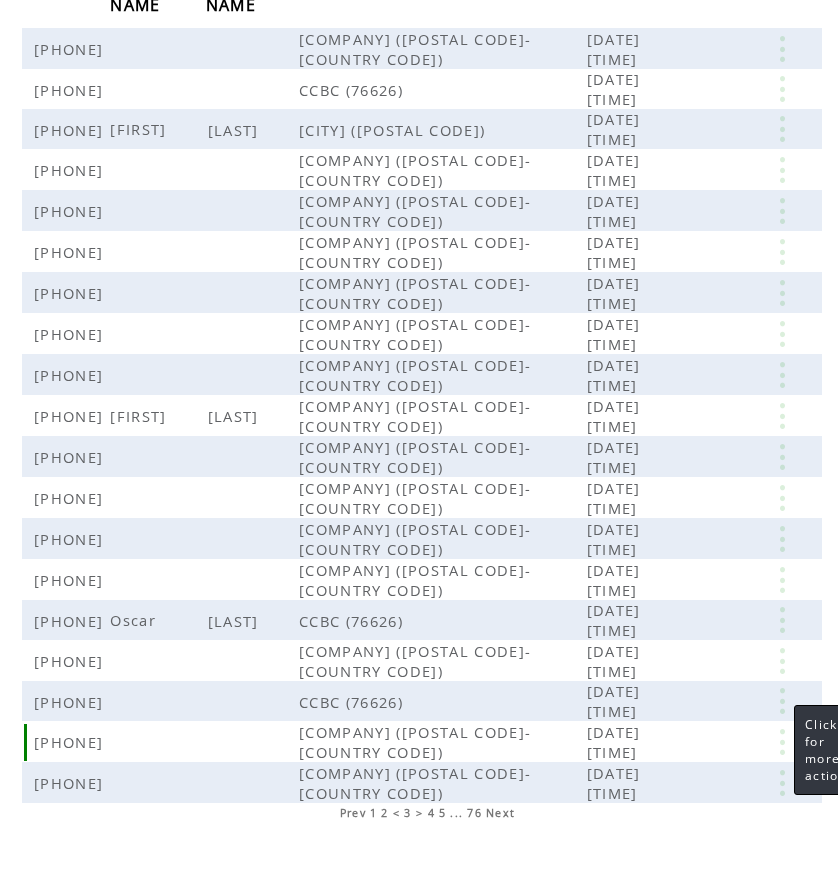 click at bounding box center (782, 742) 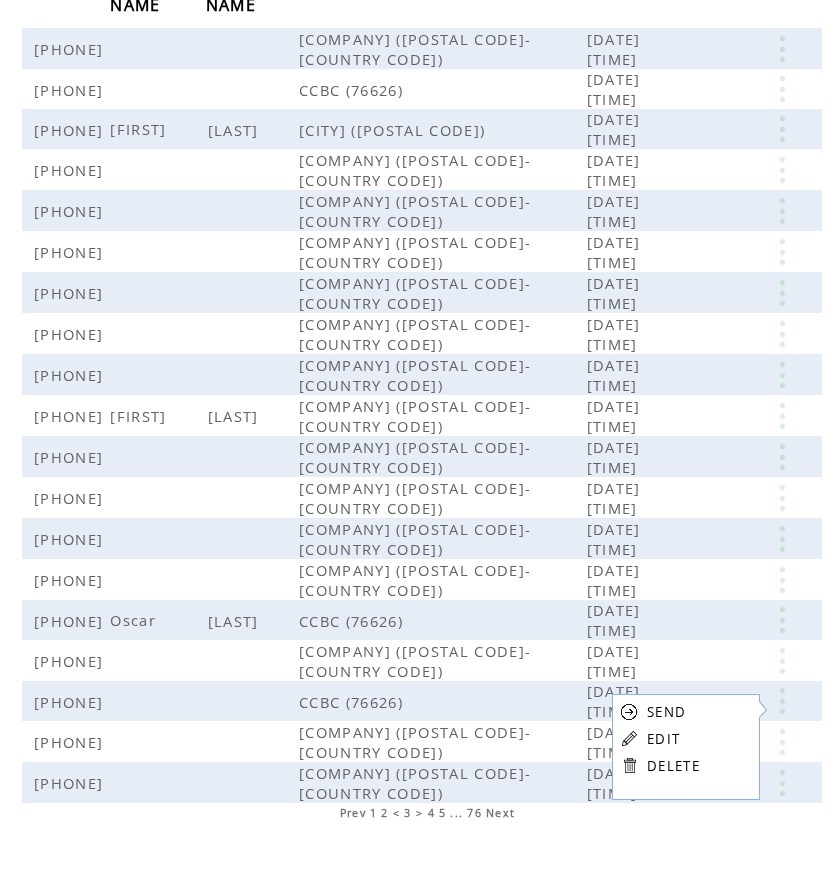 click on "EDIT" at bounding box center [663, 739] 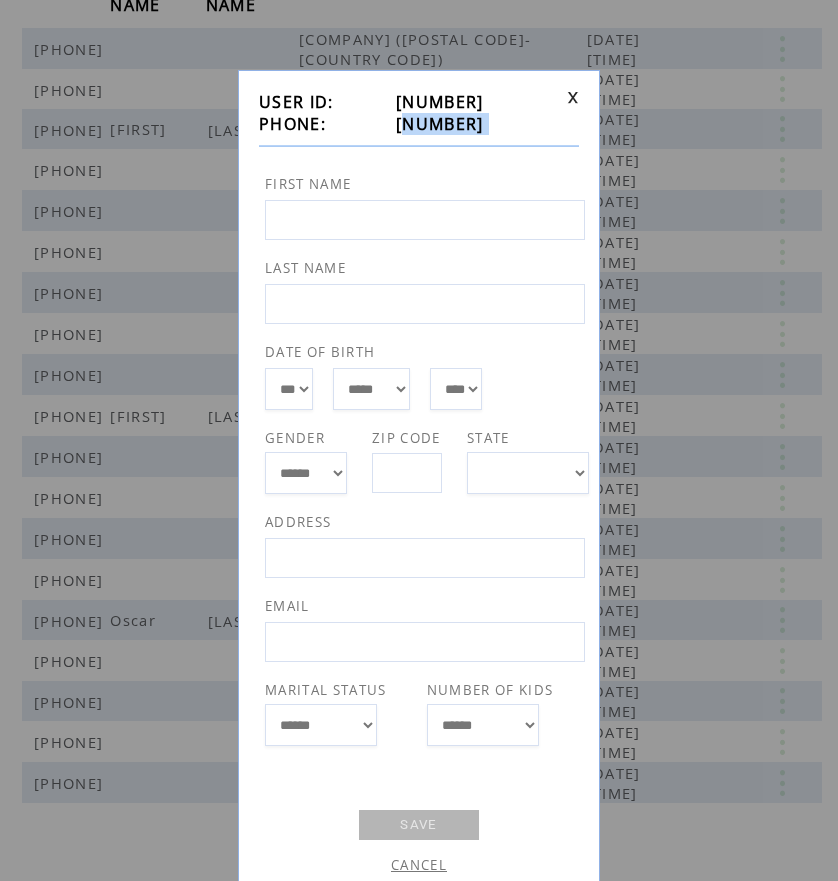 drag, startPoint x: 390, startPoint y: 122, endPoint x: 488, endPoint y: 139, distance: 99.46356 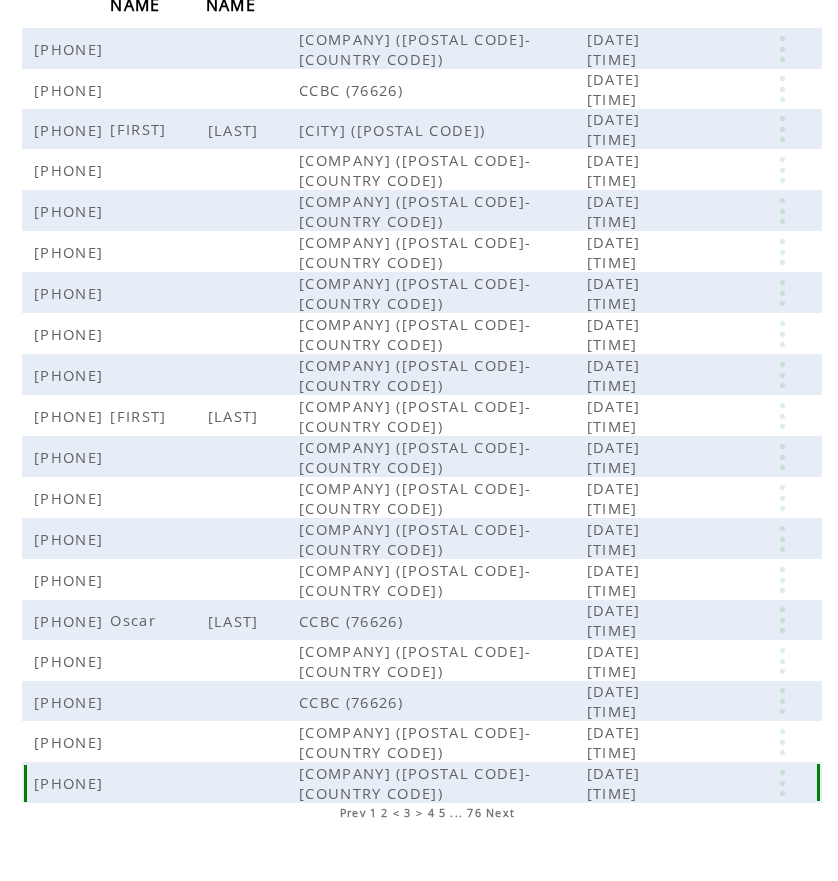 click at bounding box center (782, 783) 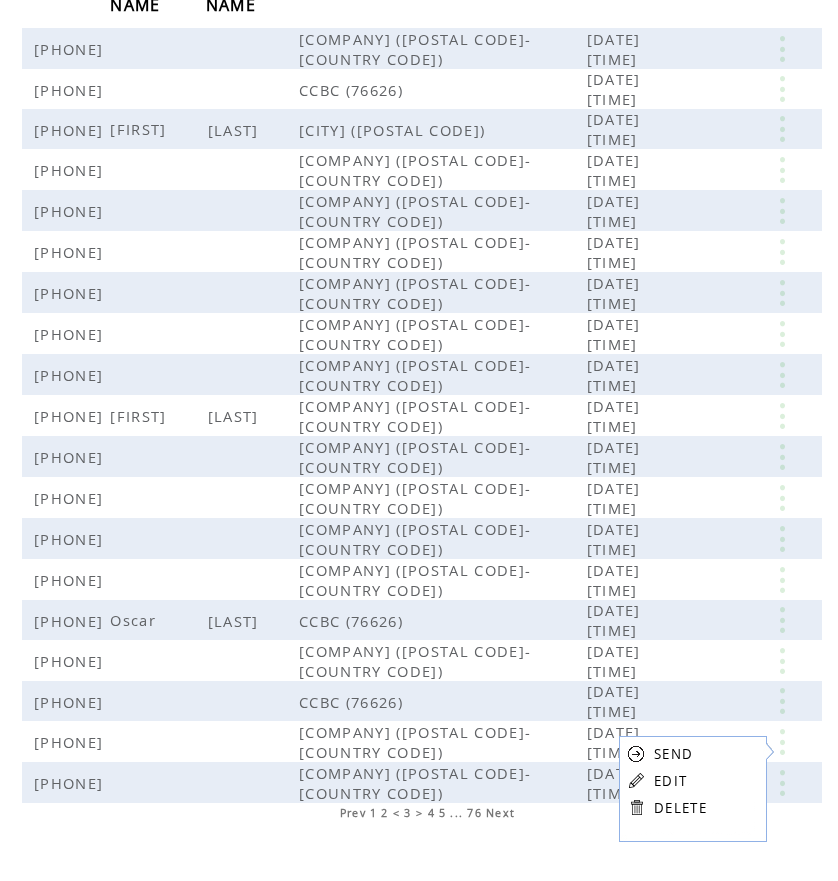 click at bounding box center [636, 780] 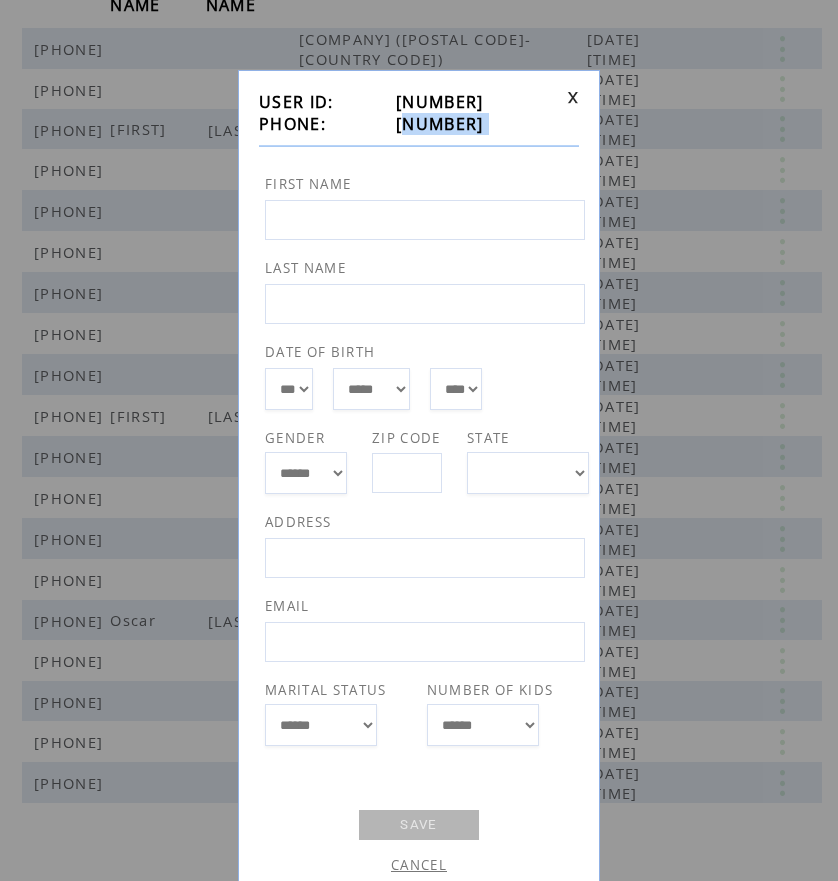 drag, startPoint x: 384, startPoint y: 128, endPoint x: 477, endPoint y: 139, distance: 93.64828 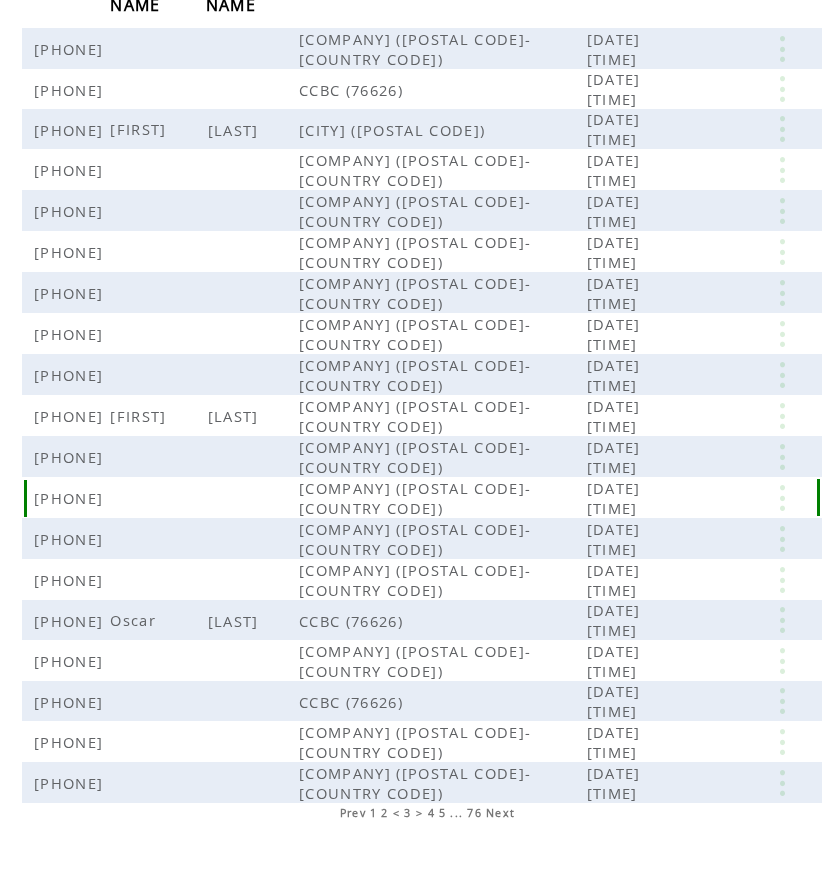 click on "[BRAND] ([POSTAL CODE])" at bounding box center [415, 498] 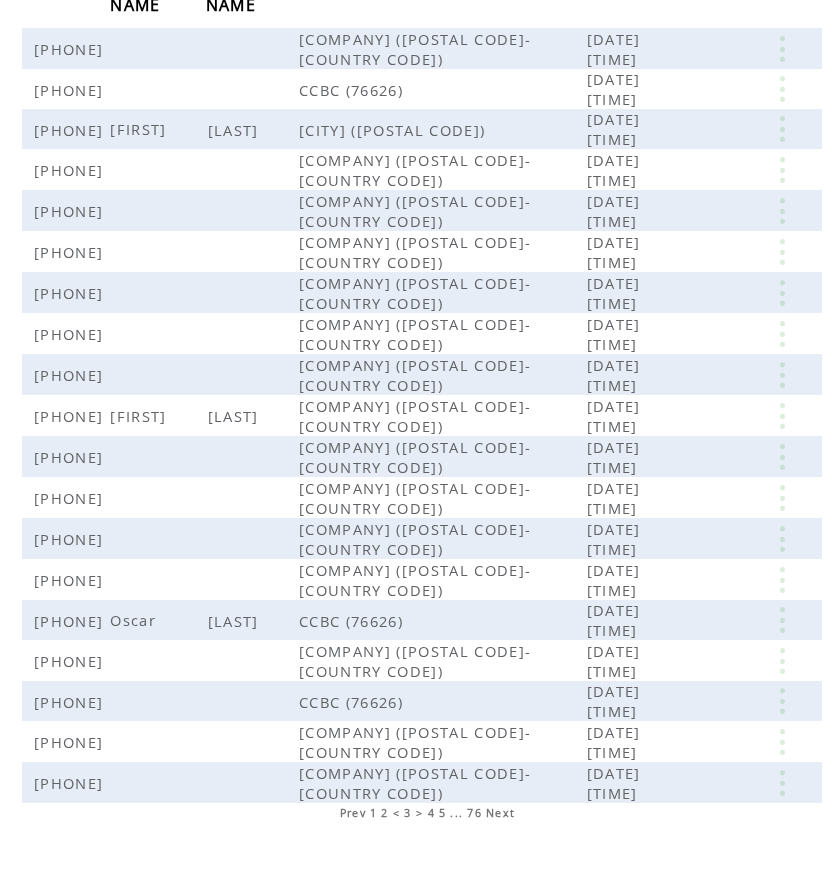 click on "Next" at bounding box center [500, 813] 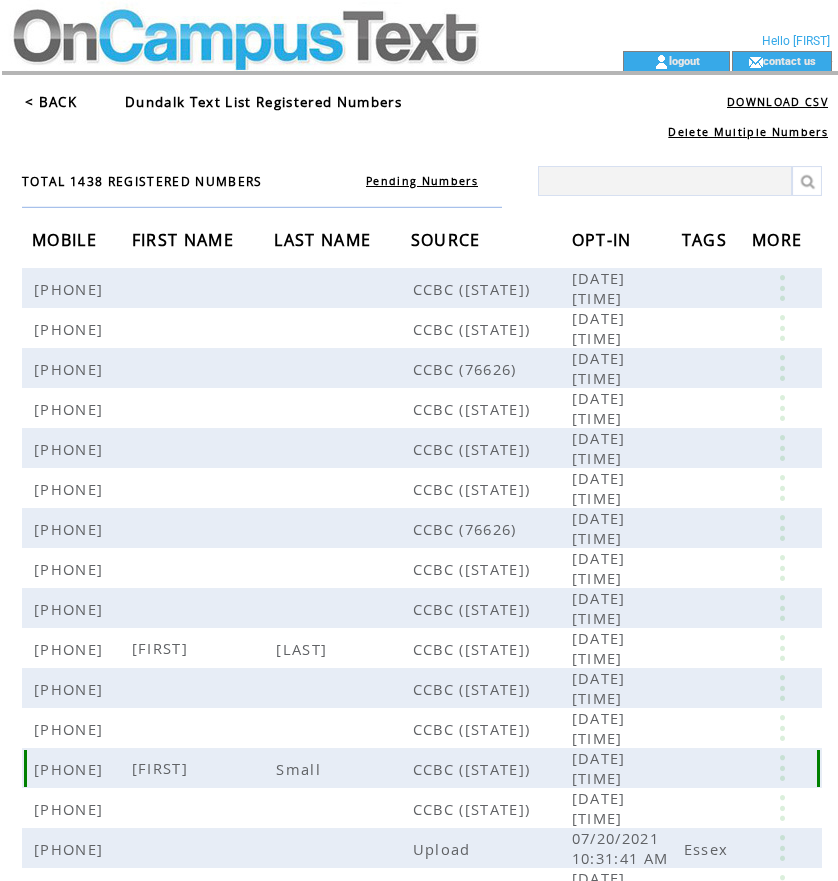 scroll, scrollTop: 0, scrollLeft: 0, axis: both 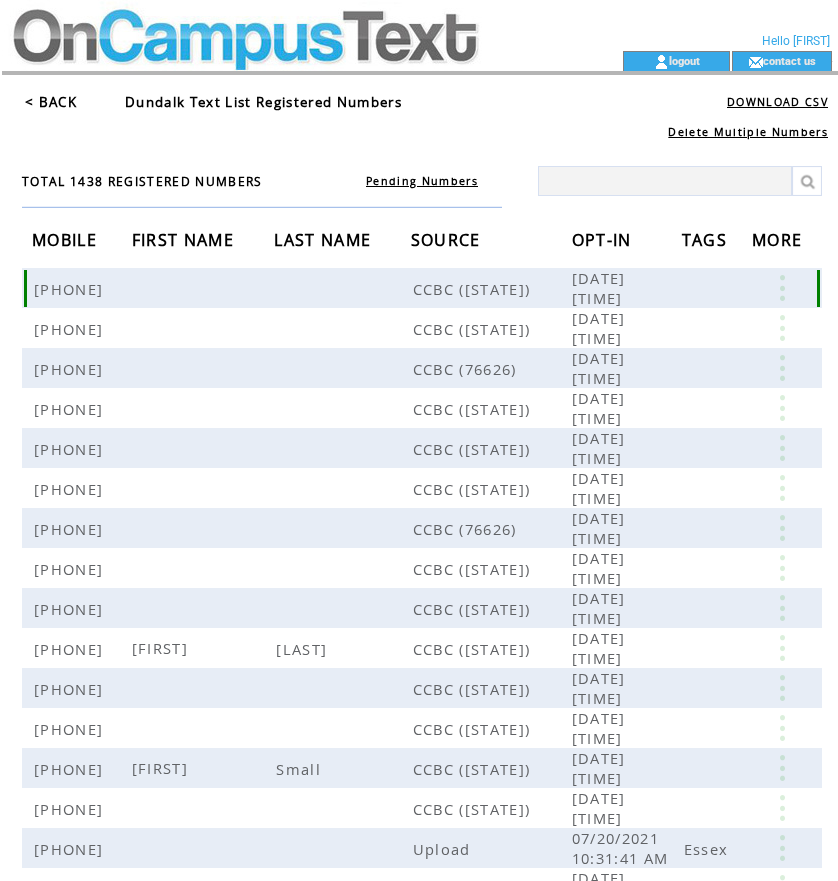 click at bounding box center [782, 288] 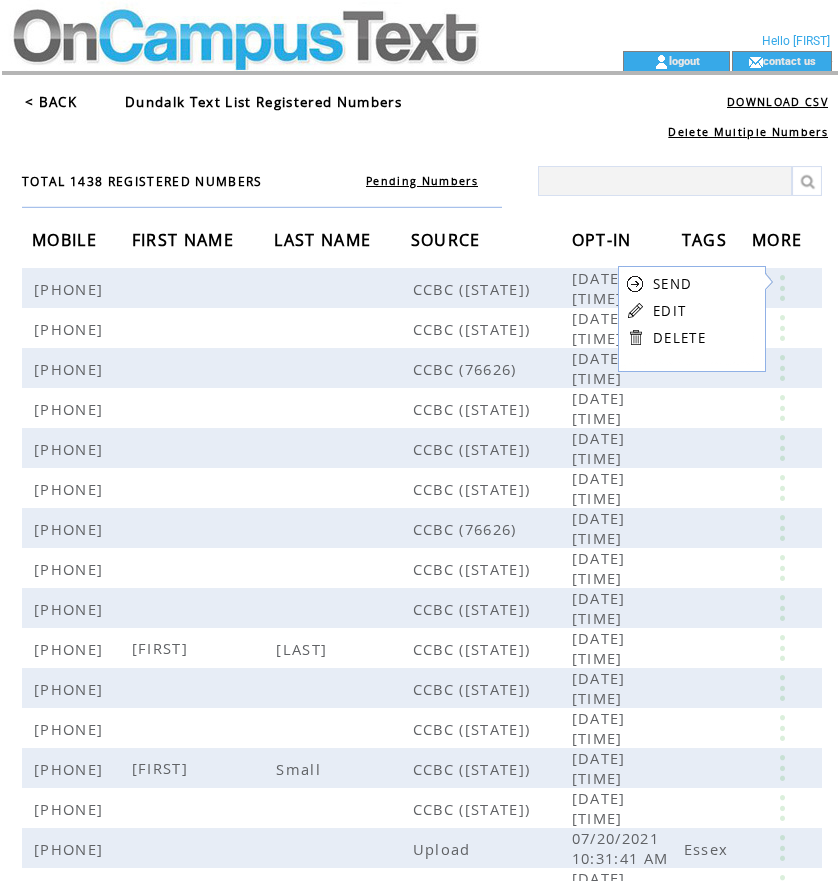 click on "EDIT" at bounding box center [669, 311] 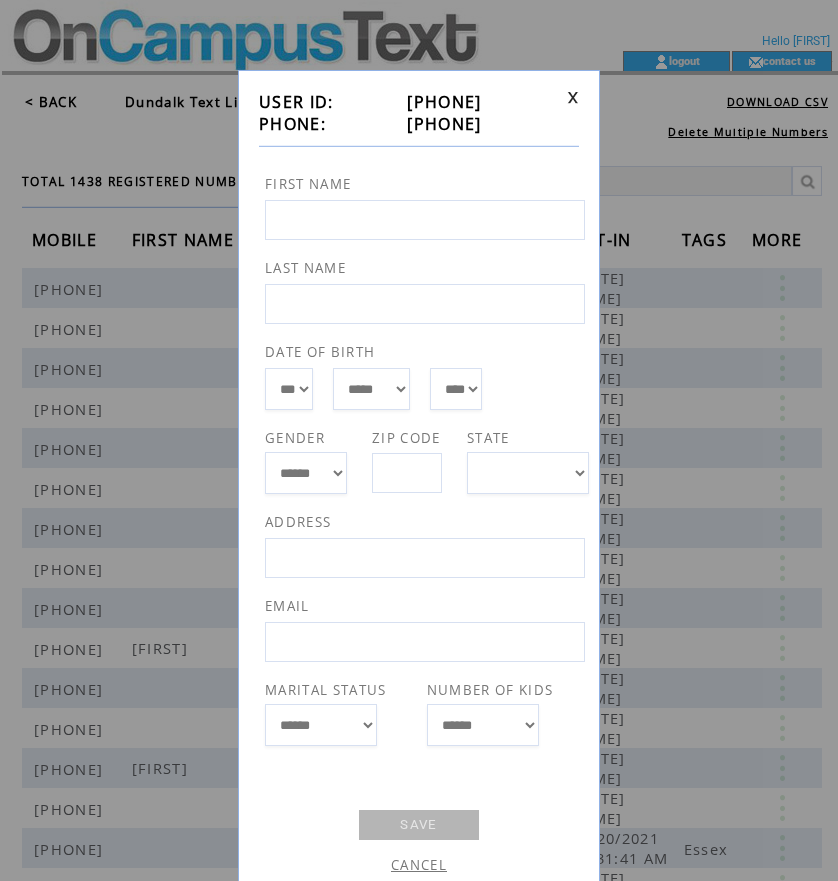 drag, startPoint x: 385, startPoint y: 123, endPoint x: 503, endPoint y: 133, distance: 118.42297 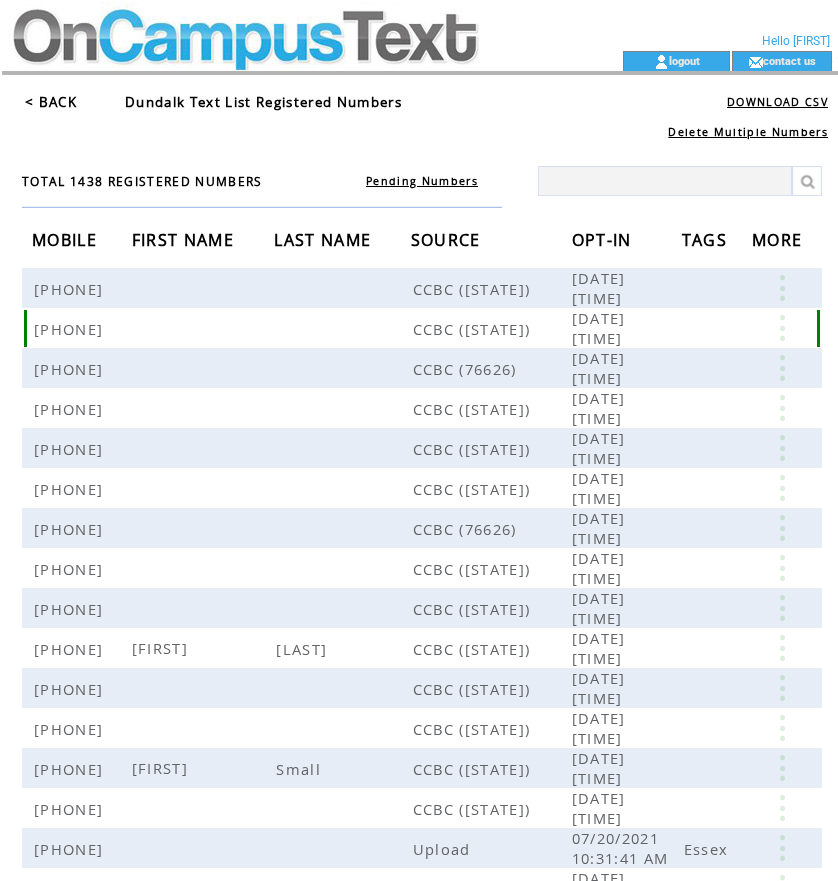 click at bounding box center [782, 328] 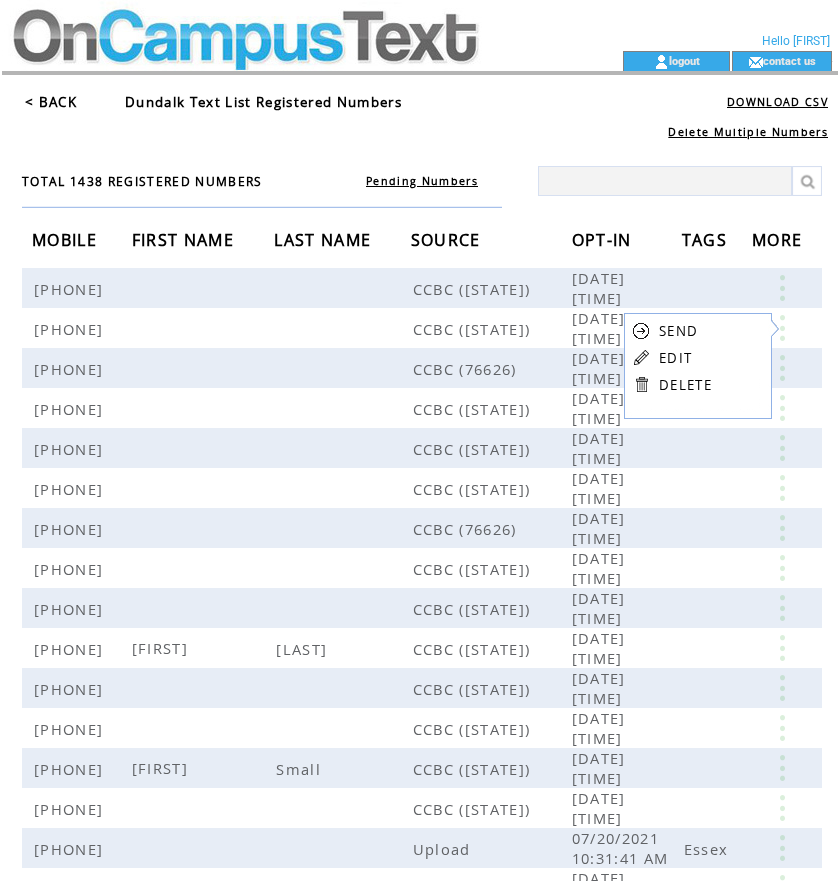 click on "EDIT" at bounding box center (675, 358) 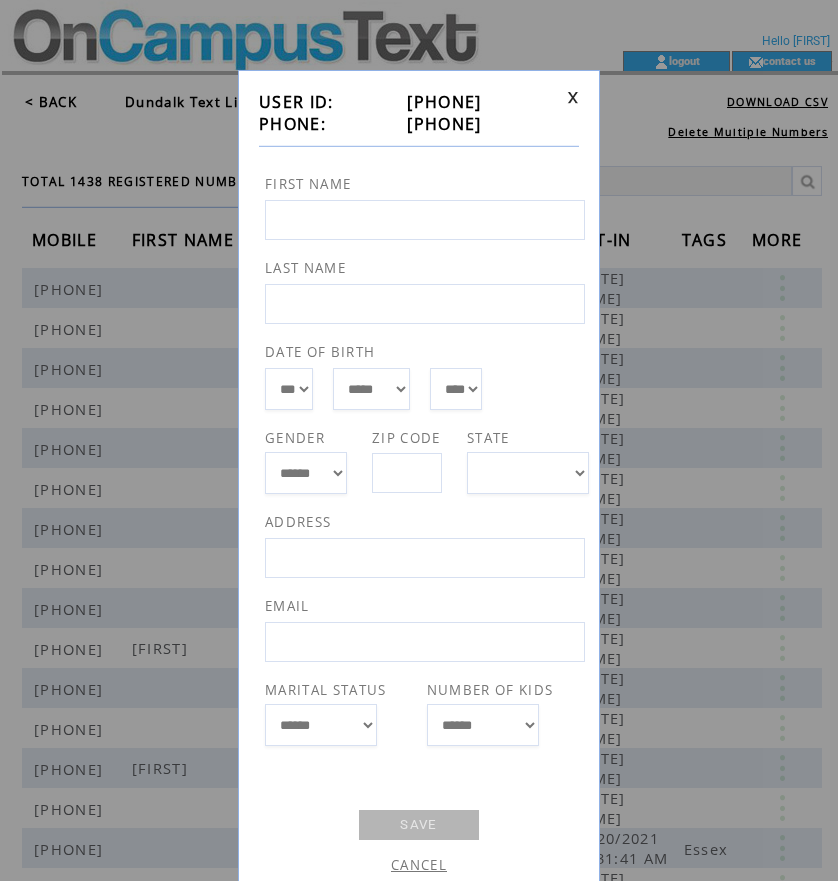 drag, startPoint x: 387, startPoint y: 128, endPoint x: 530, endPoint y: 126, distance: 143.01399 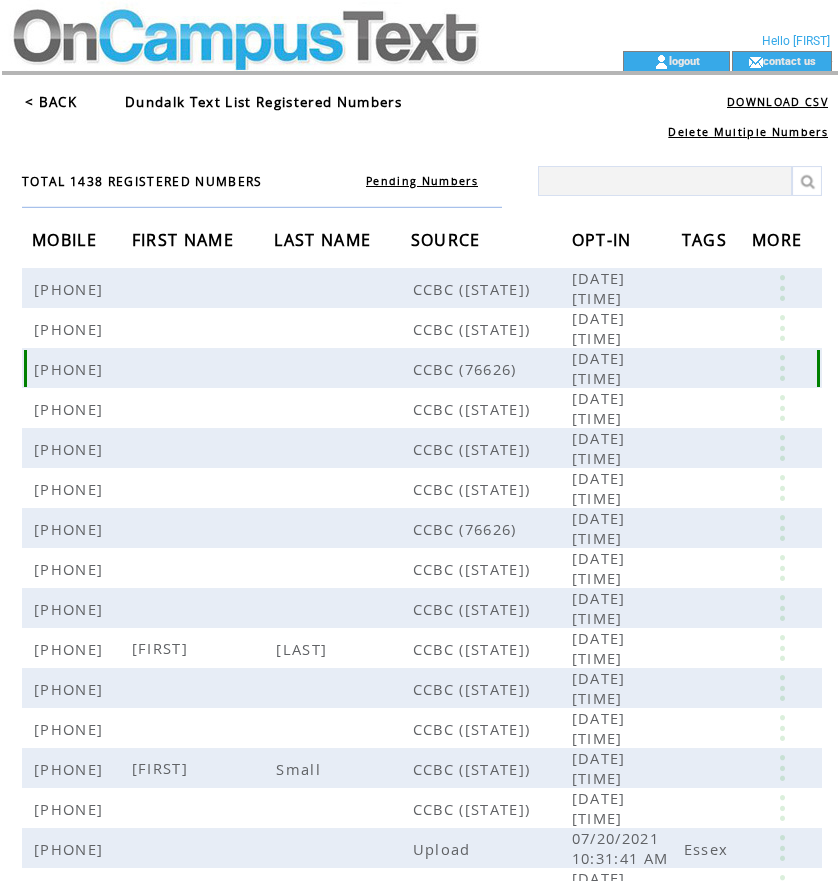 click at bounding box center [784, 368] 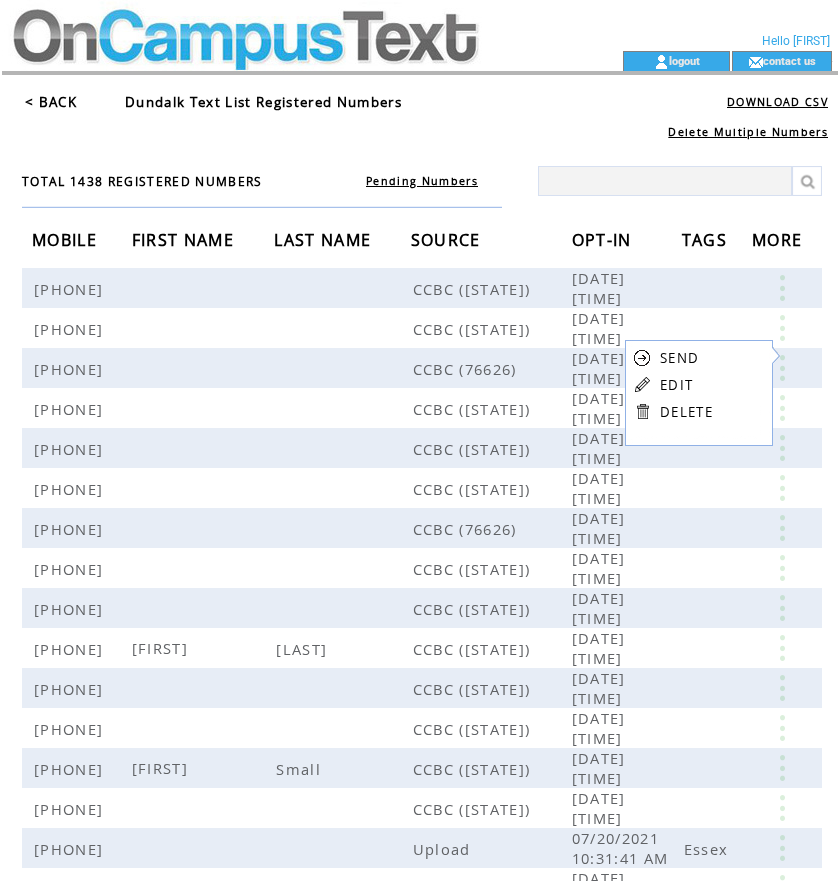 click on "EDIT" at bounding box center (676, 385) 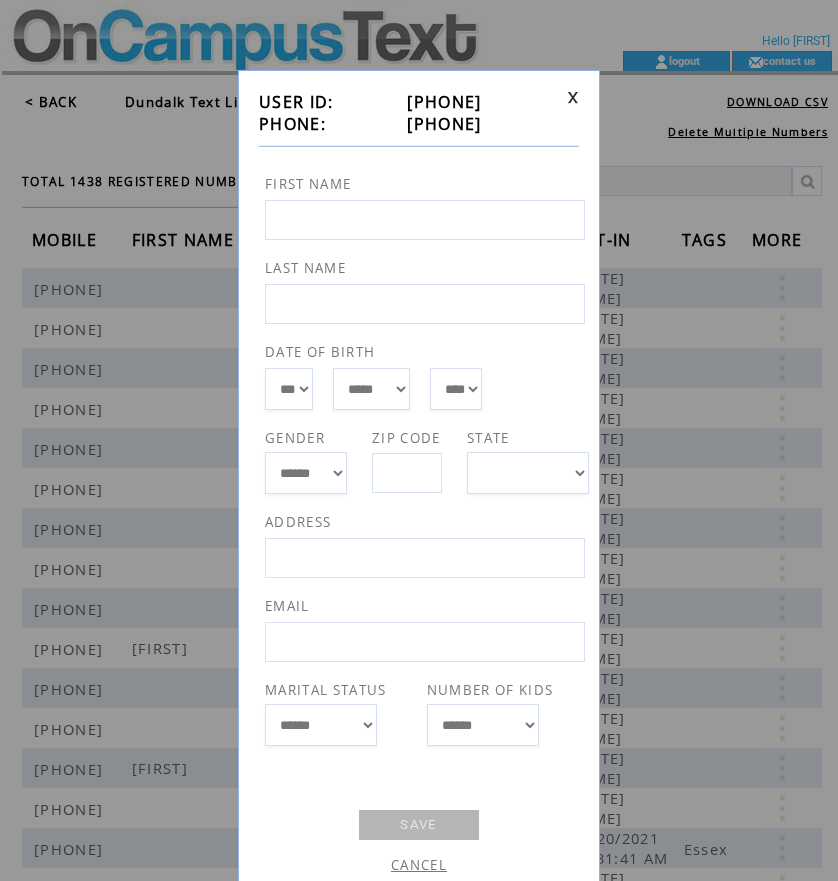 drag, startPoint x: 390, startPoint y: 120, endPoint x: 506, endPoint y: 127, distance: 116.21101 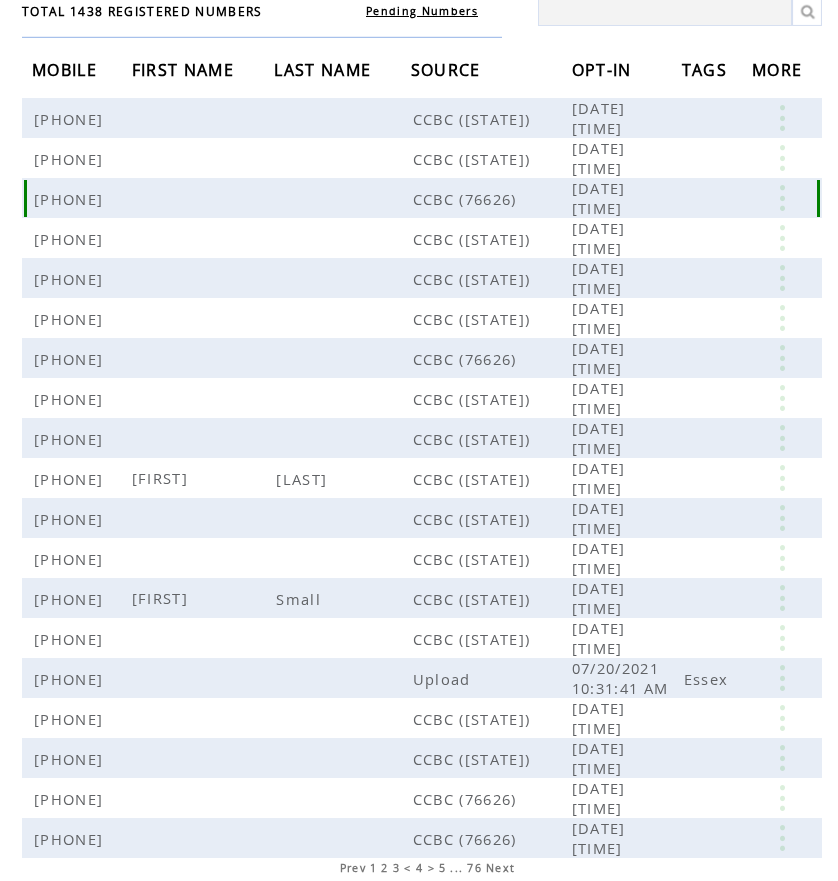scroll, scrollTop: 200, scrollLeft: 0, axis: vertical 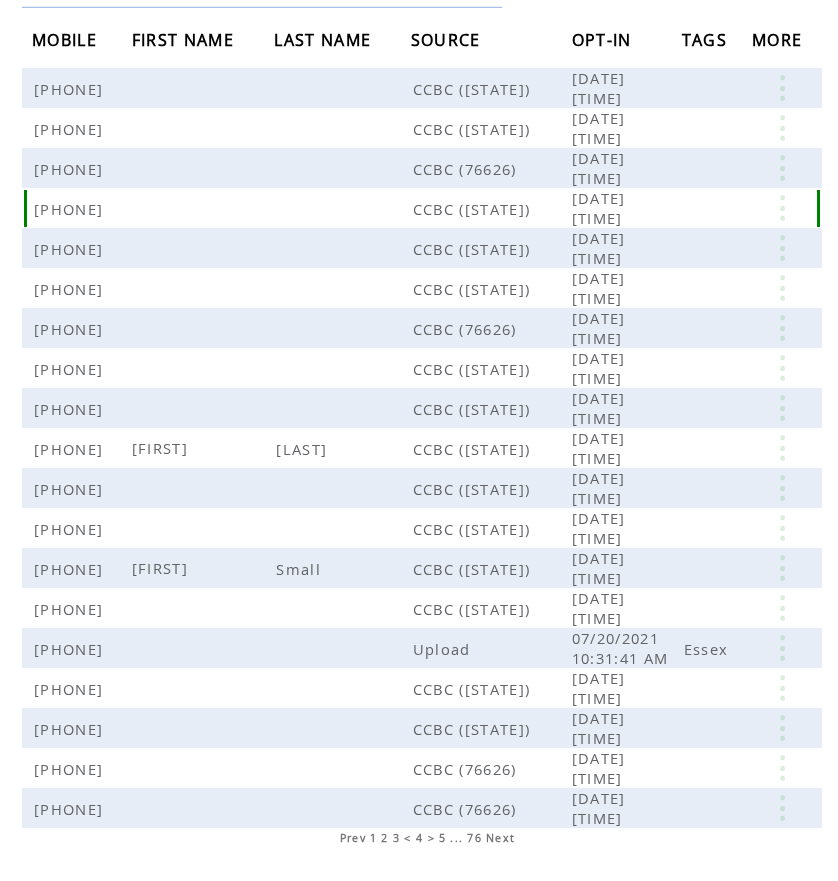 click at bounding box center [782, 208] 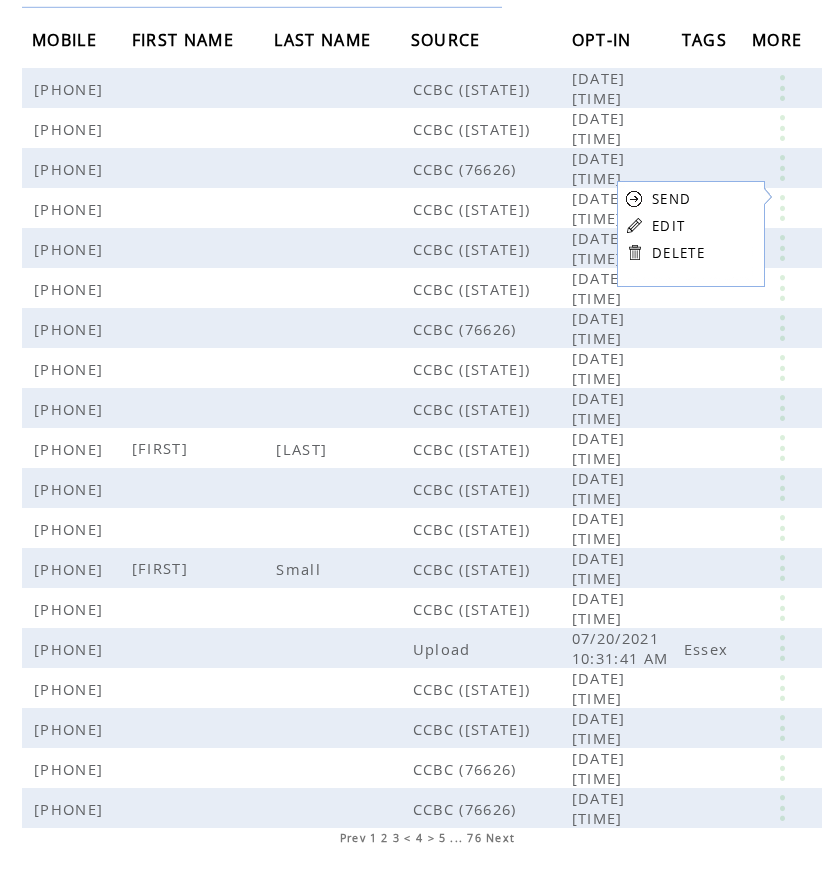 click on "EDIT" at bounding box center (668, 226) 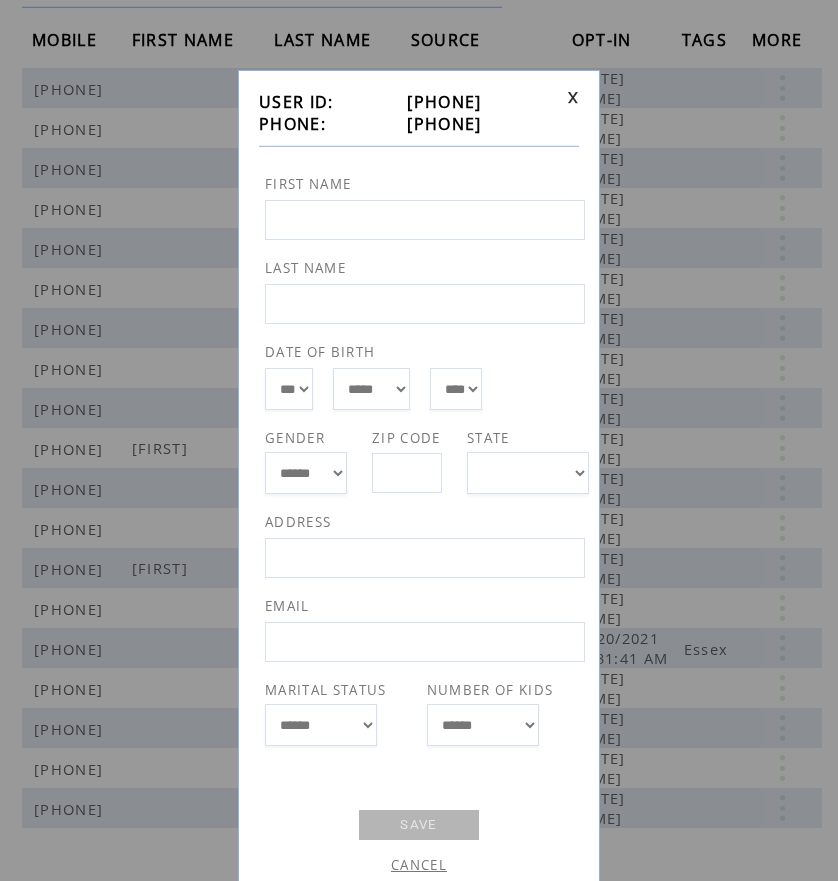 drag, startPoint x: 390, startPoint y: 124, endPoint x: 506, endPoint y: 122, distance: 116.01724 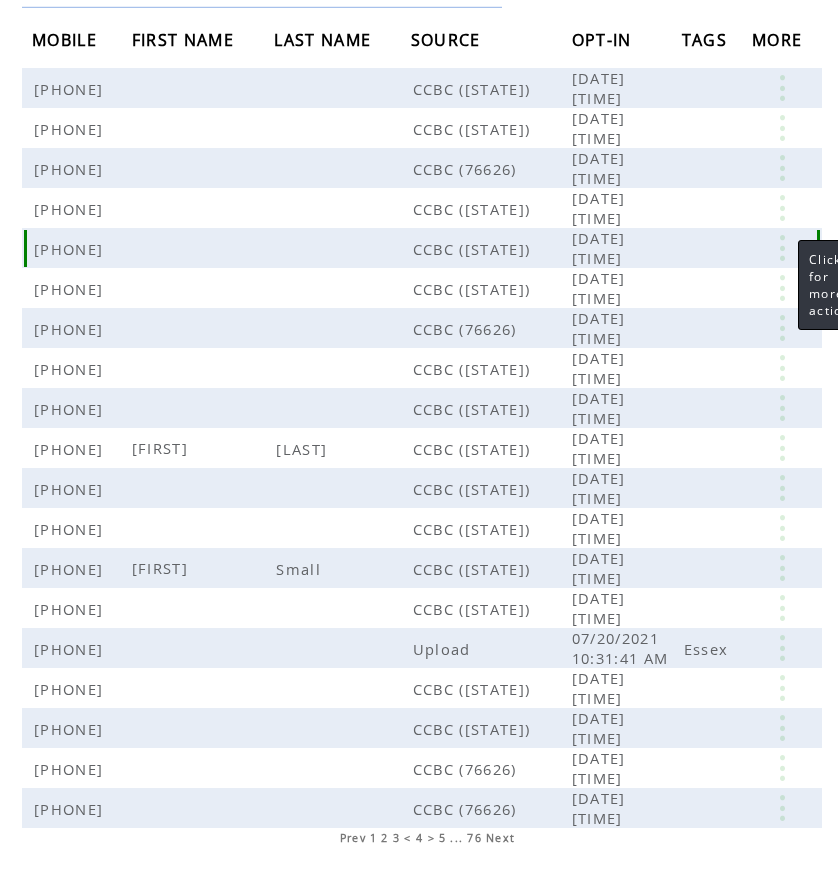 click at bounding box center [782, 248] 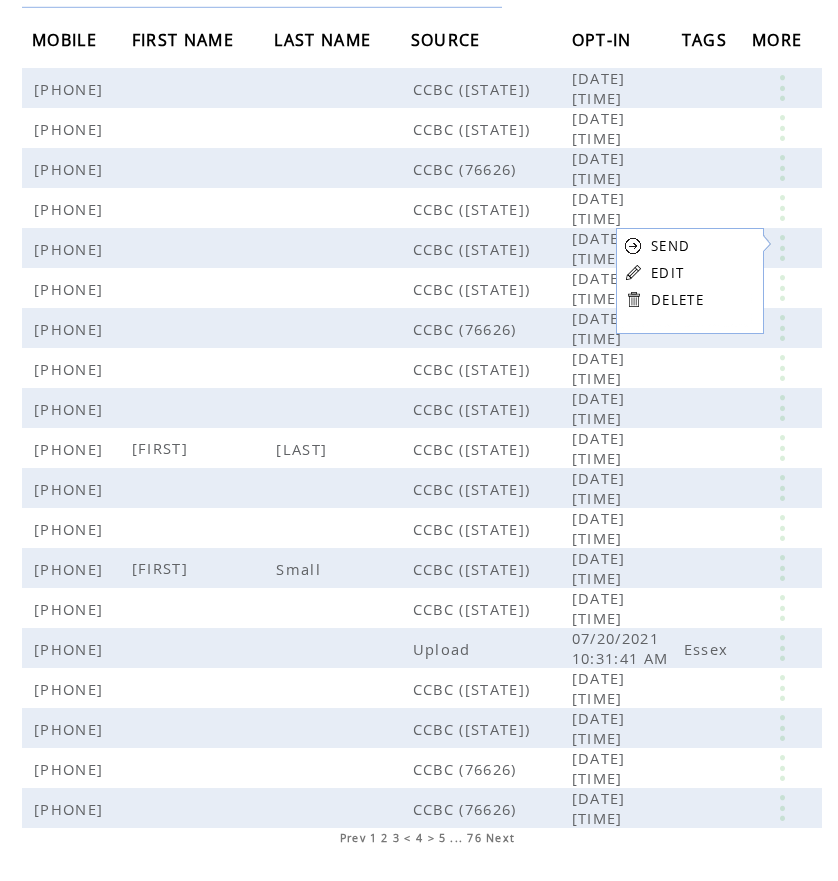 click on "EDIT" at bounding box center (667, 273) 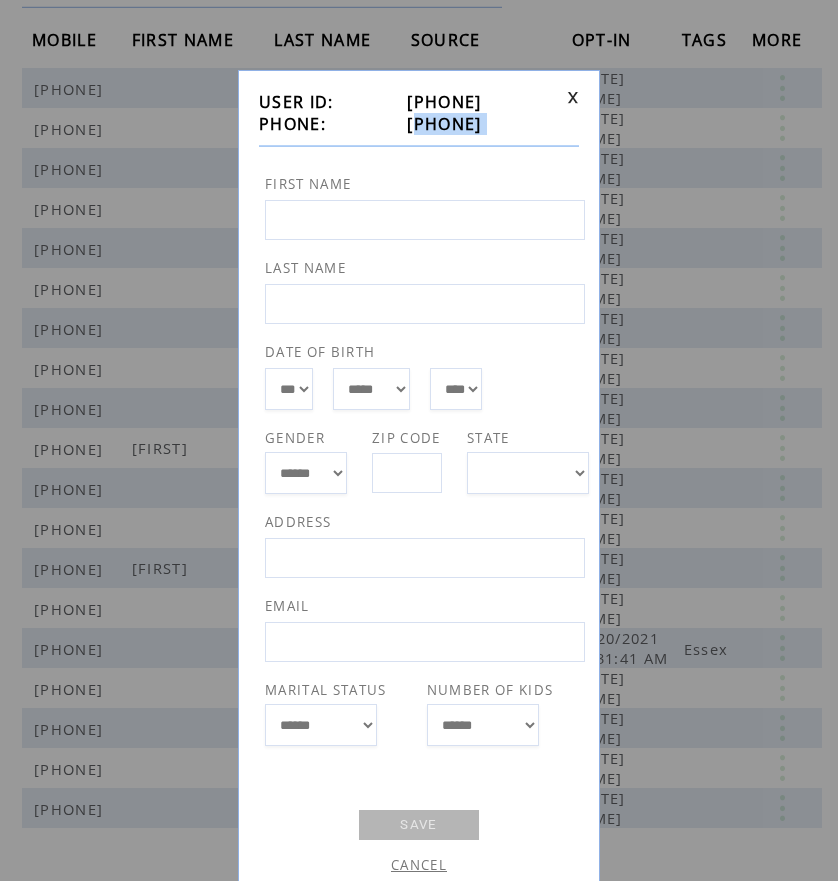 drag, startPoint x: 385, startPoint y: 123, endPoint x: 488, endPoint y: 138, distance: 104.0865 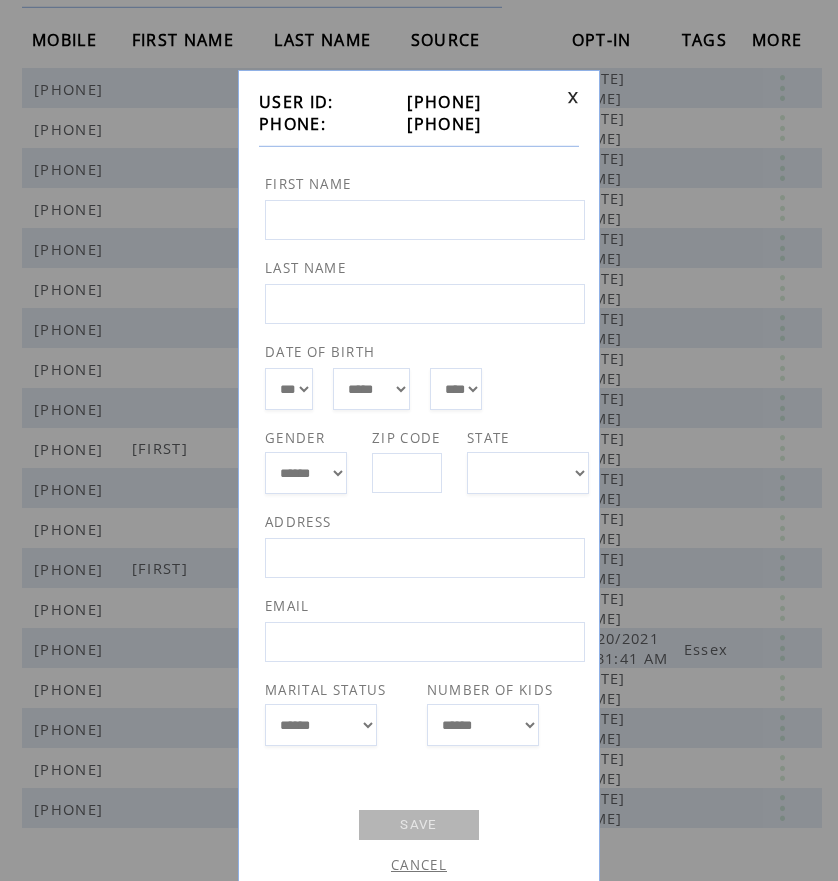 click at bounding box center (573, 97) 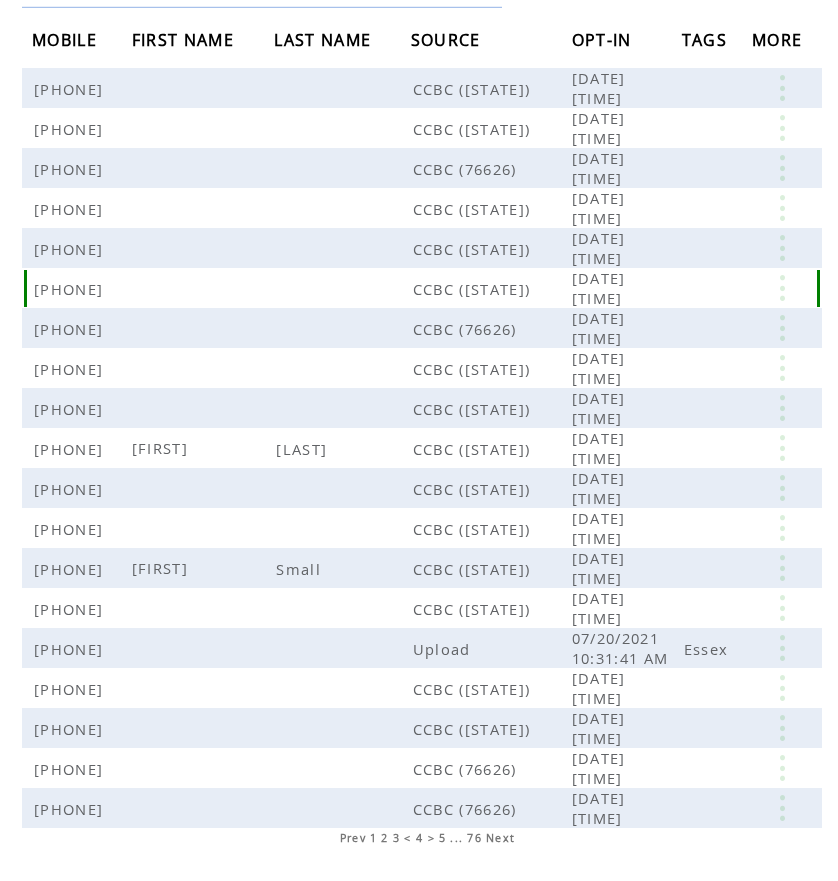 click at bounding box center (782, 288) 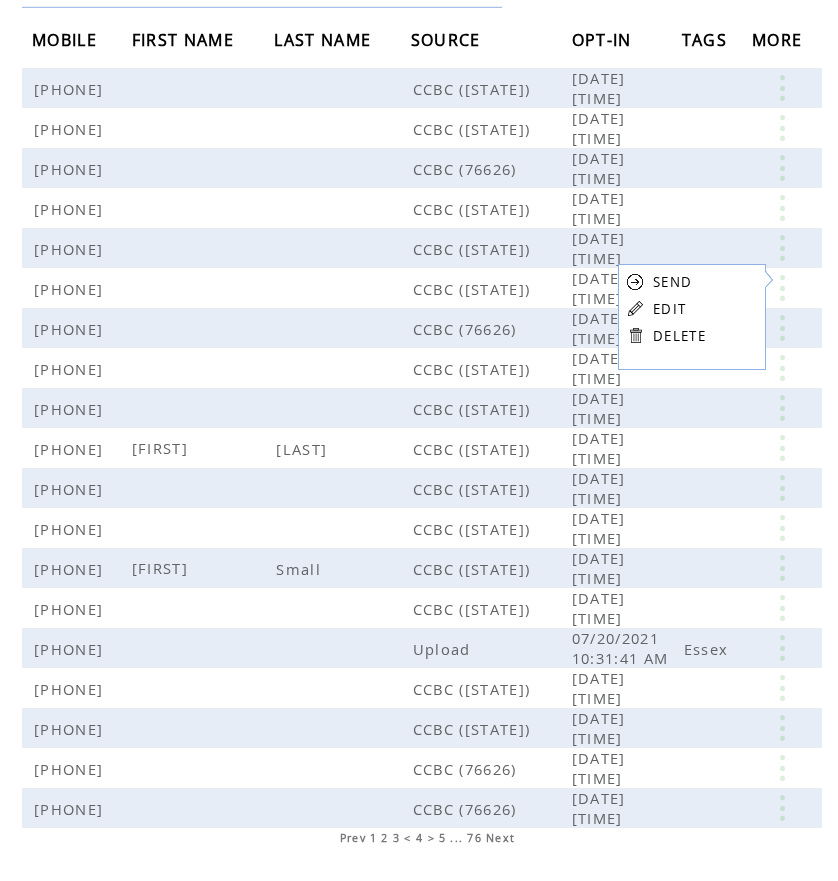 click on "EDIT" at bounding box center (669, 309) 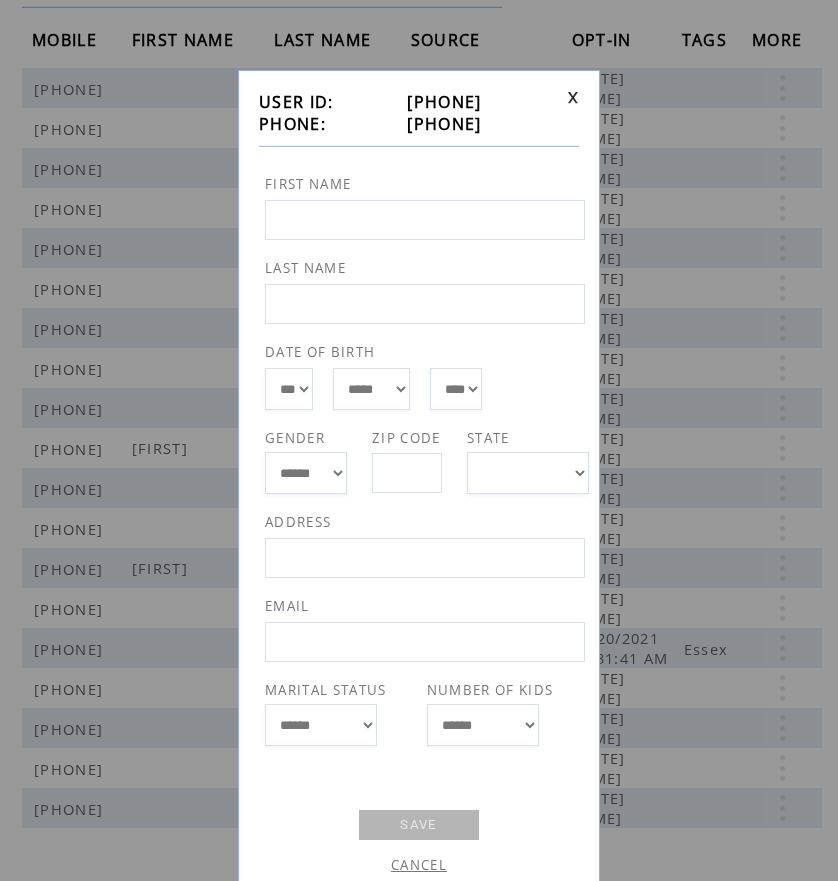 drag, startPoint x: 388, startPoint y: 119, endPoint x: 493, endPoint y: 128, distance: 105.38501 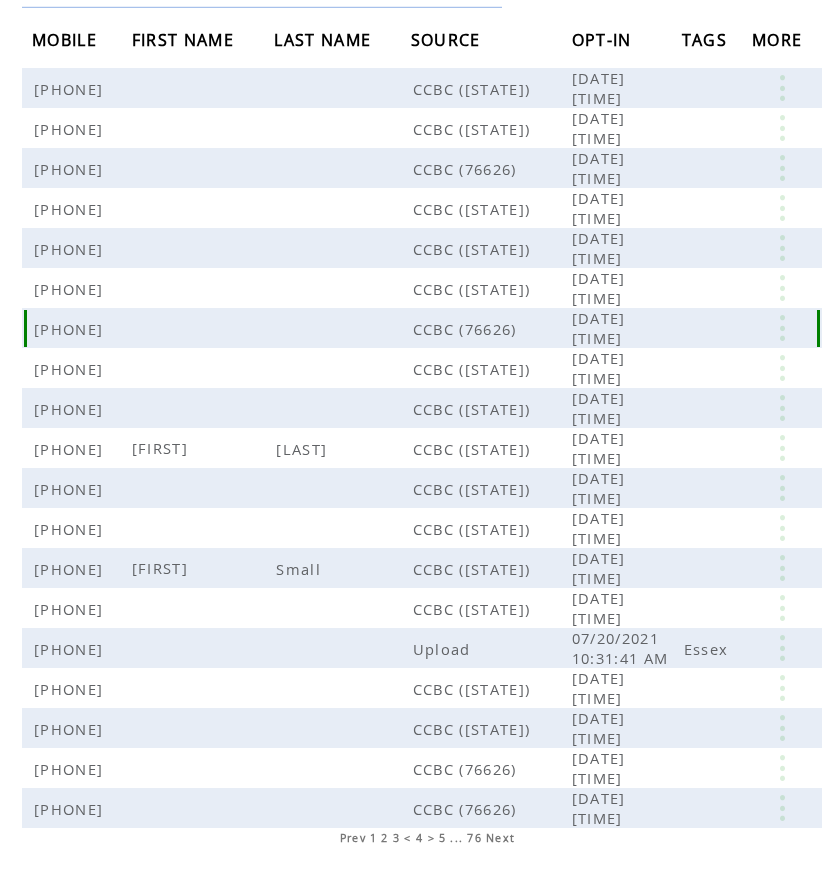 click at bounding box center [782, 328] 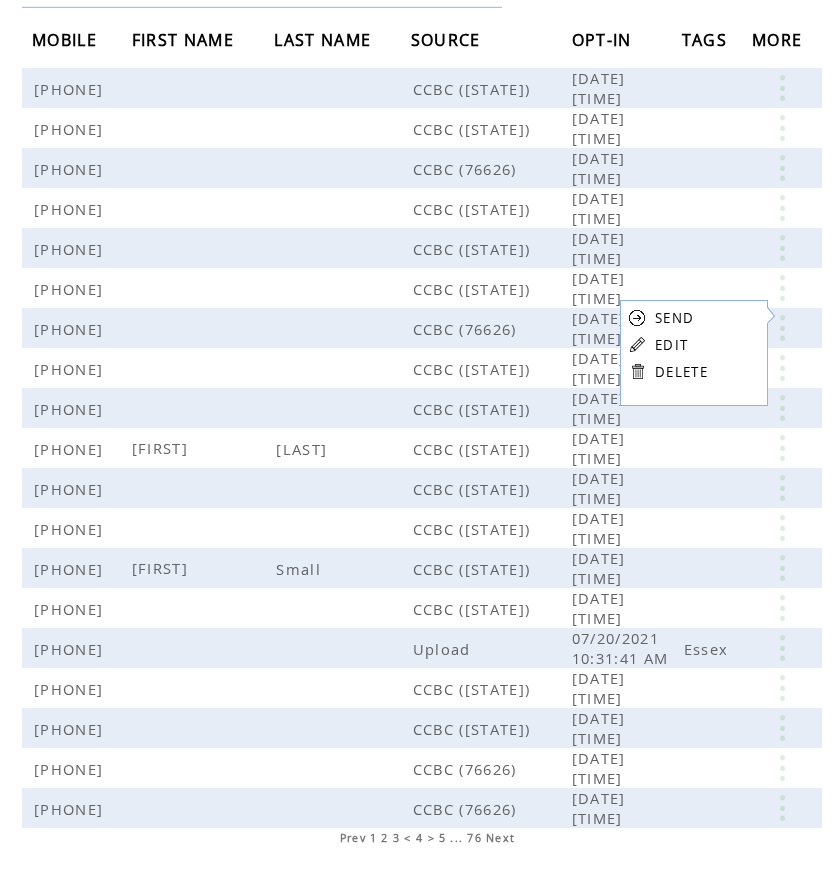 click on "EDIT" at bounding box center (671, 345) 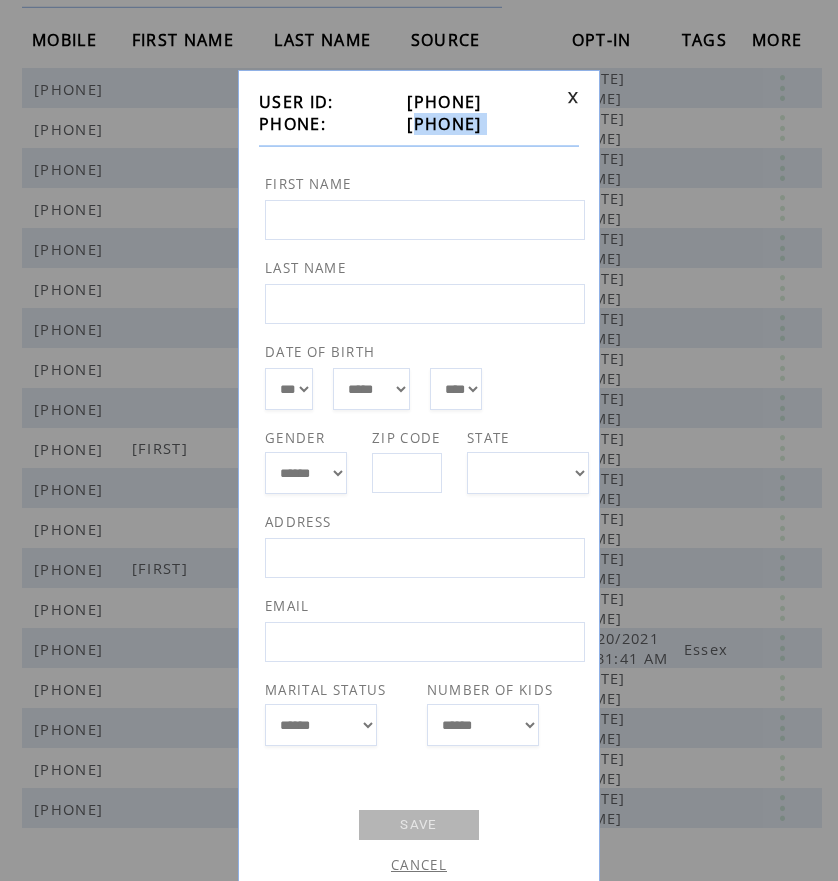 drag, startPoint x: 385, startPoint y: 124, endPoint x: 492, endPoint y: 139, distance: 108.04629 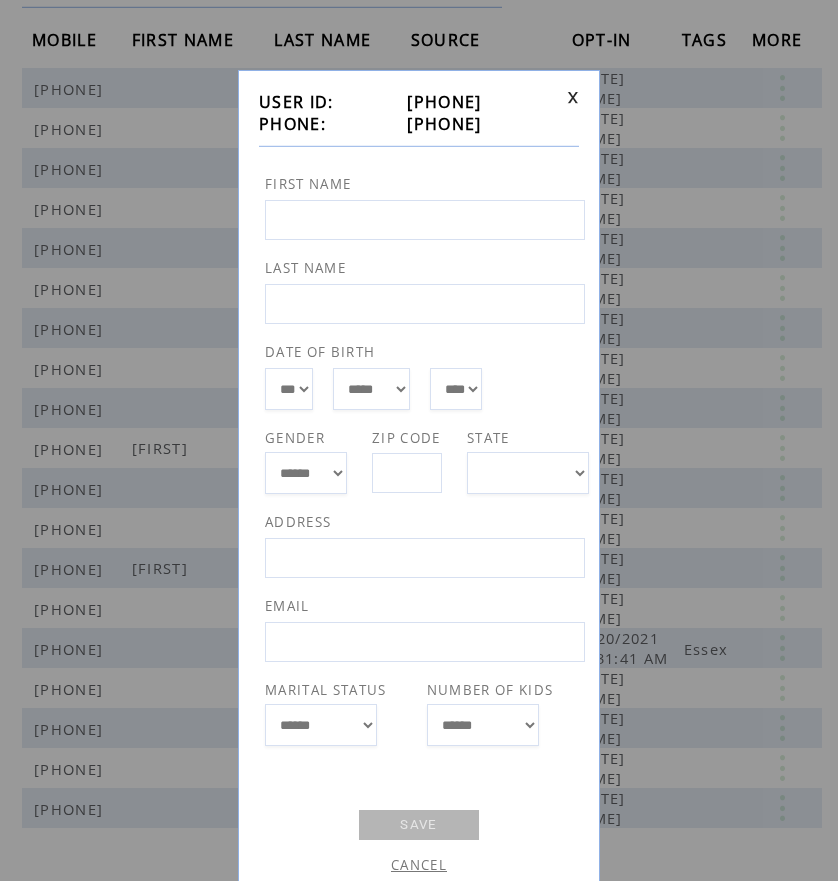 click at bounding box center (573, 97) 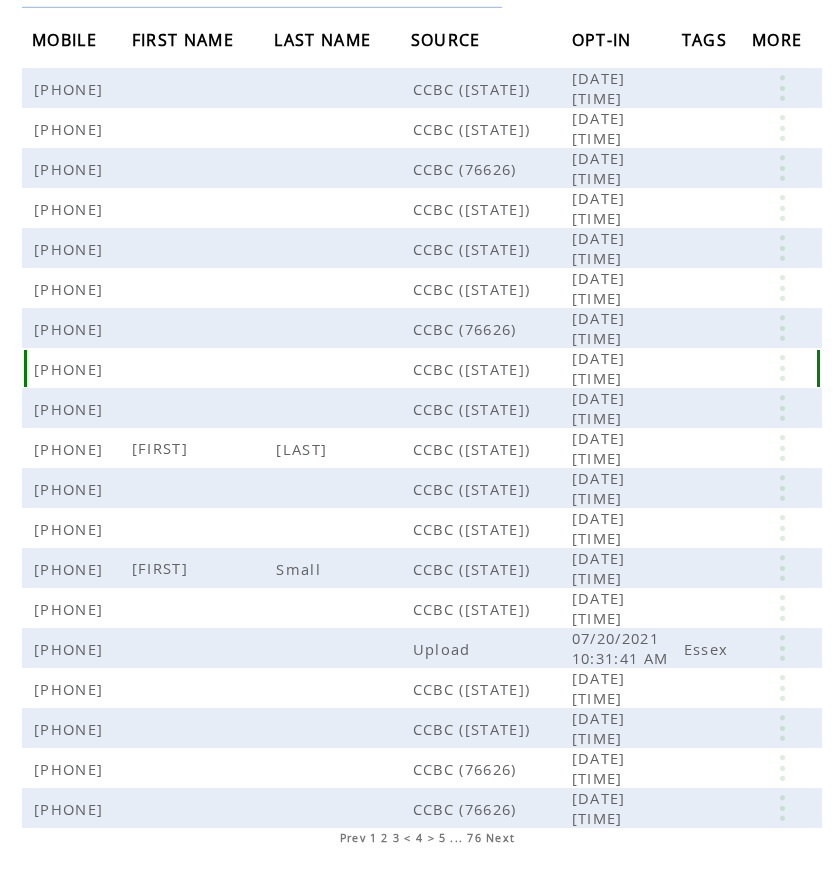 click at bounding box center (784, 368) 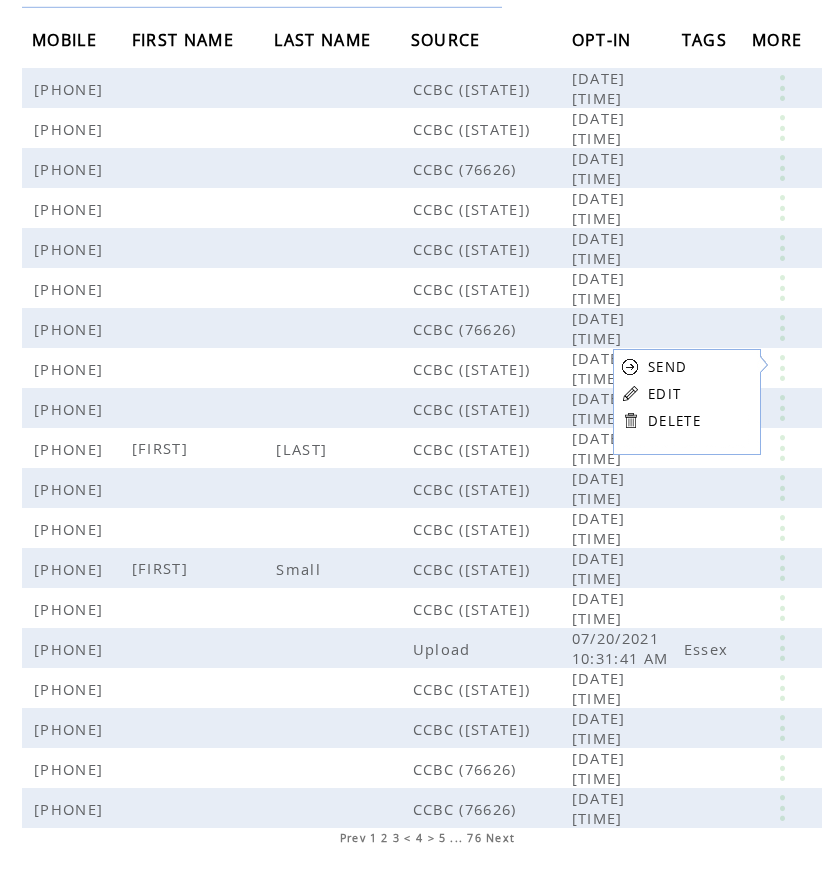 click on "EDIT" at bounding box center (664, 394) 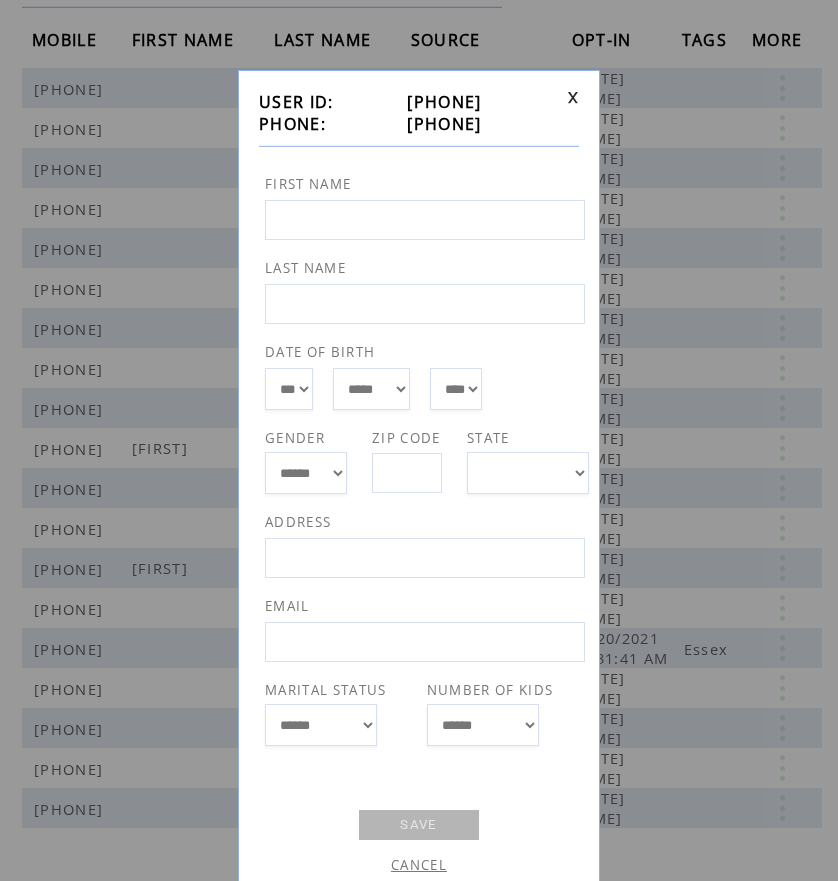 drag, startPoint x: 390, startPoint y: 131, endPoint x: 494, endPoint y: 130, distance: 104.00481 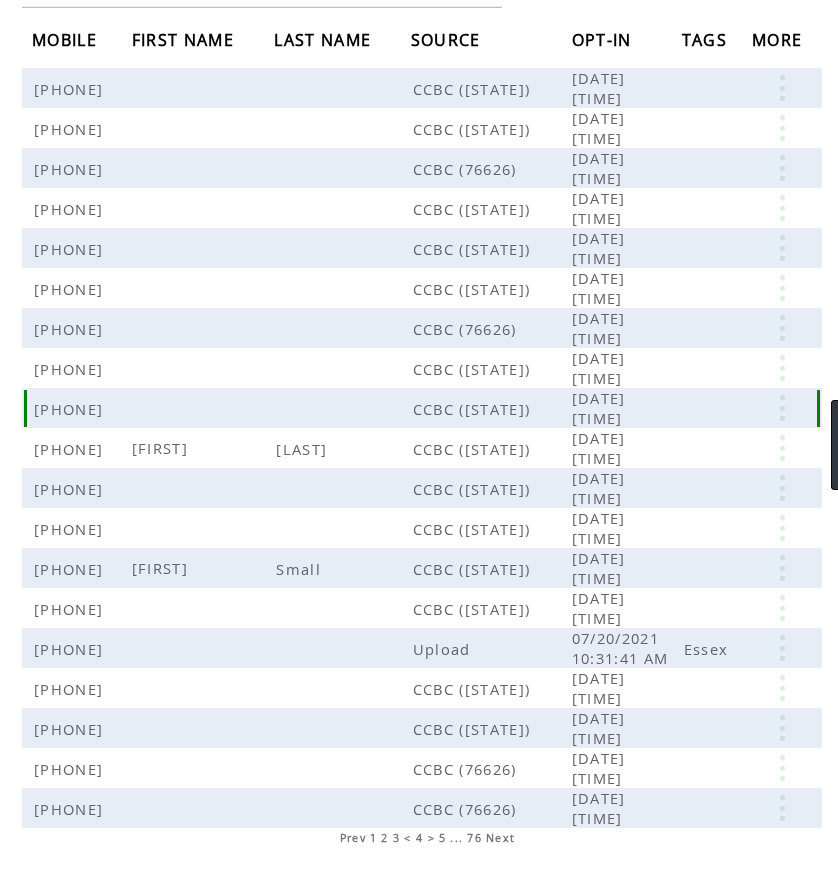 click at bounding box center [782, 408] 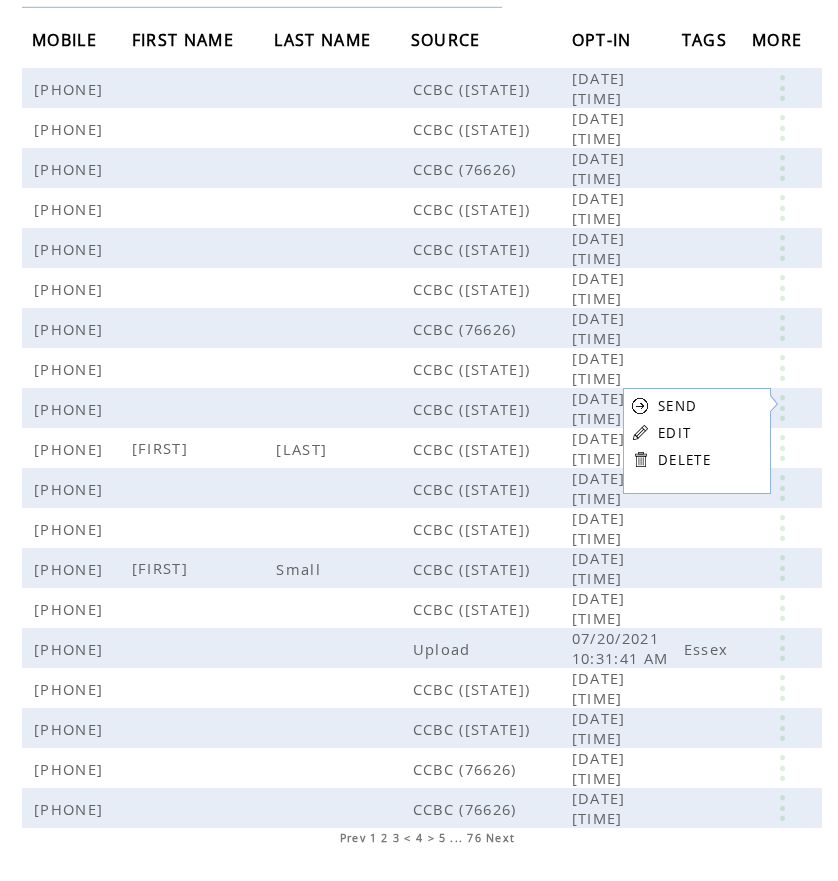 click on "EDIT" at bounding box center [674, 433] 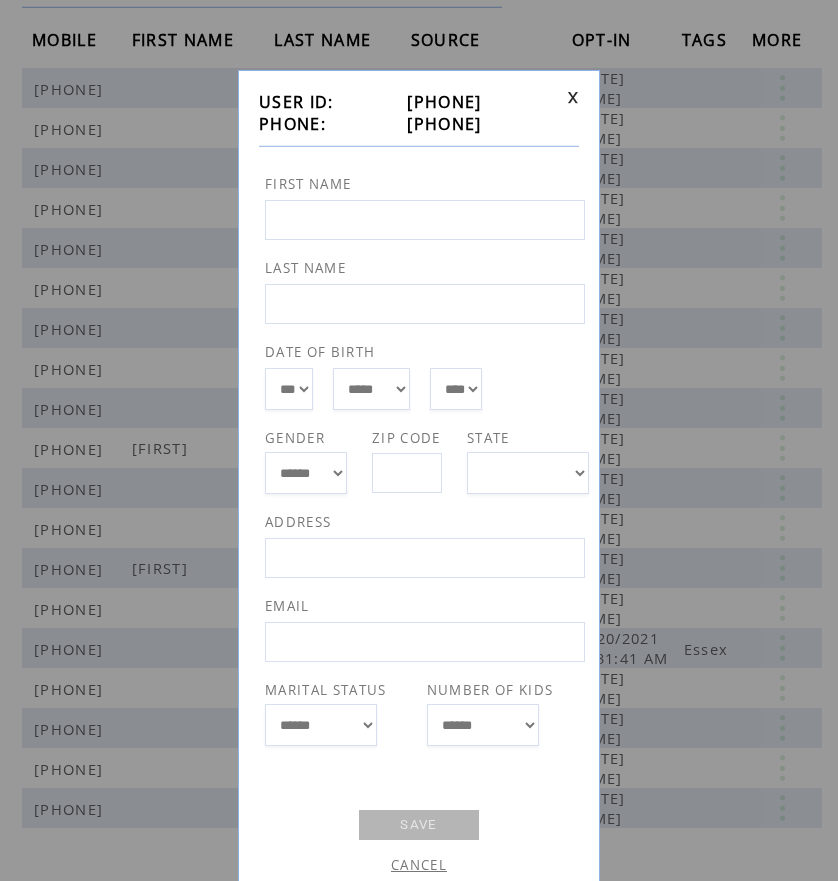 drag, startPoint x: 382, startPoint y: 126, endPoint x: 474, endPoint y: 126, distance: 92 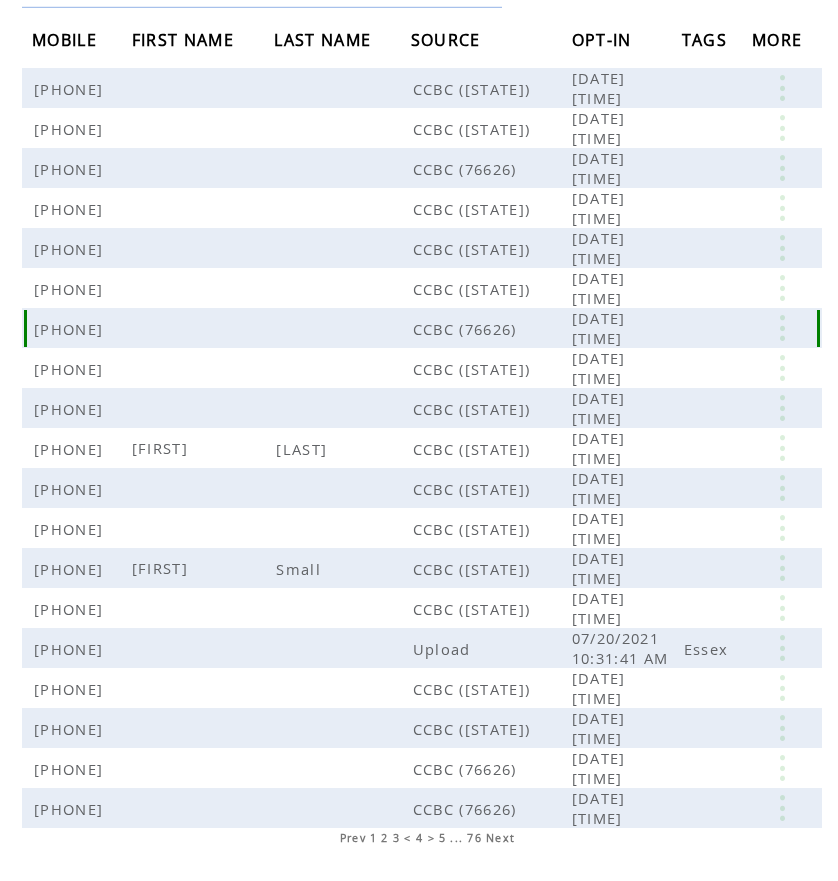 scroll, scrollTop: 255, scrollLeft: 0, axis: vertical 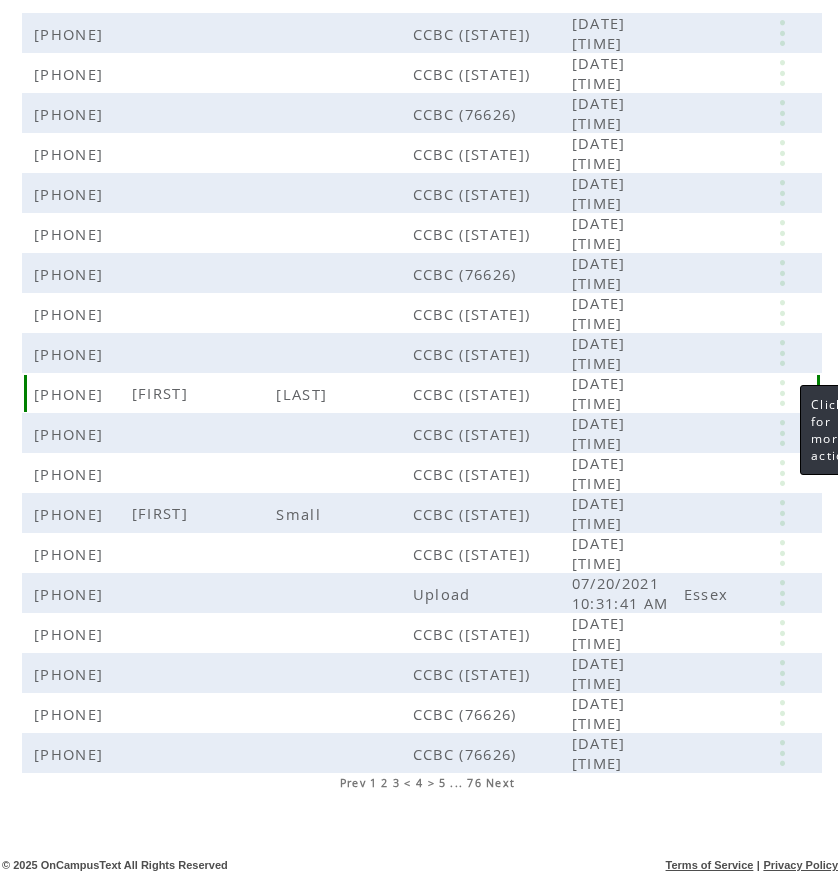 click at bounding box center (782, 393) 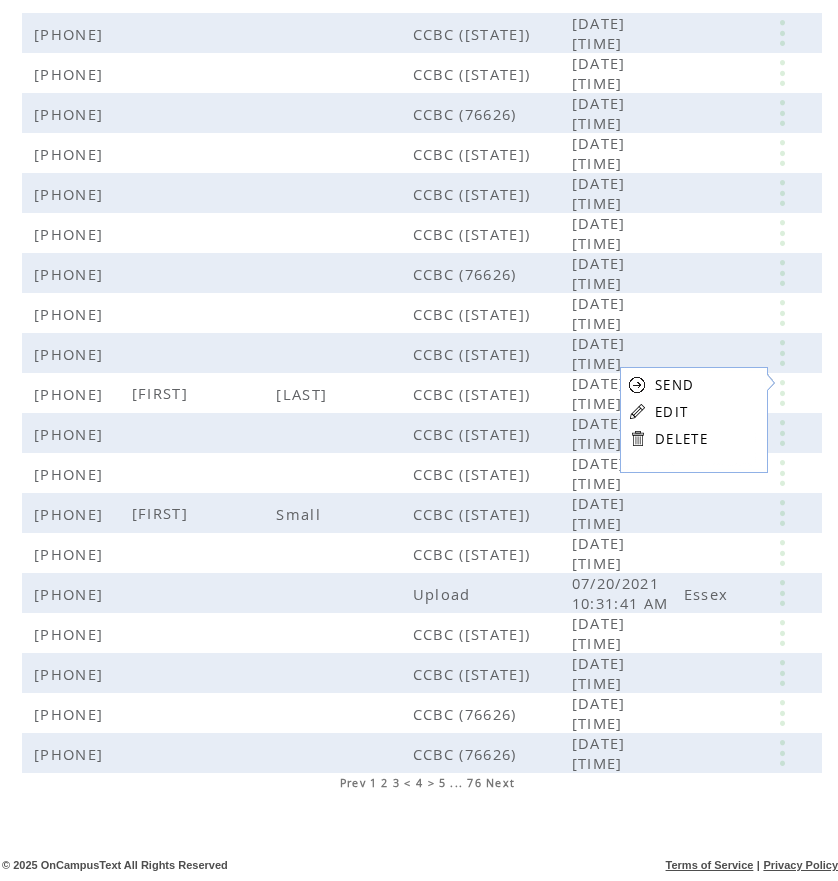 click on "EDIT" at bounding box center (671, 412) 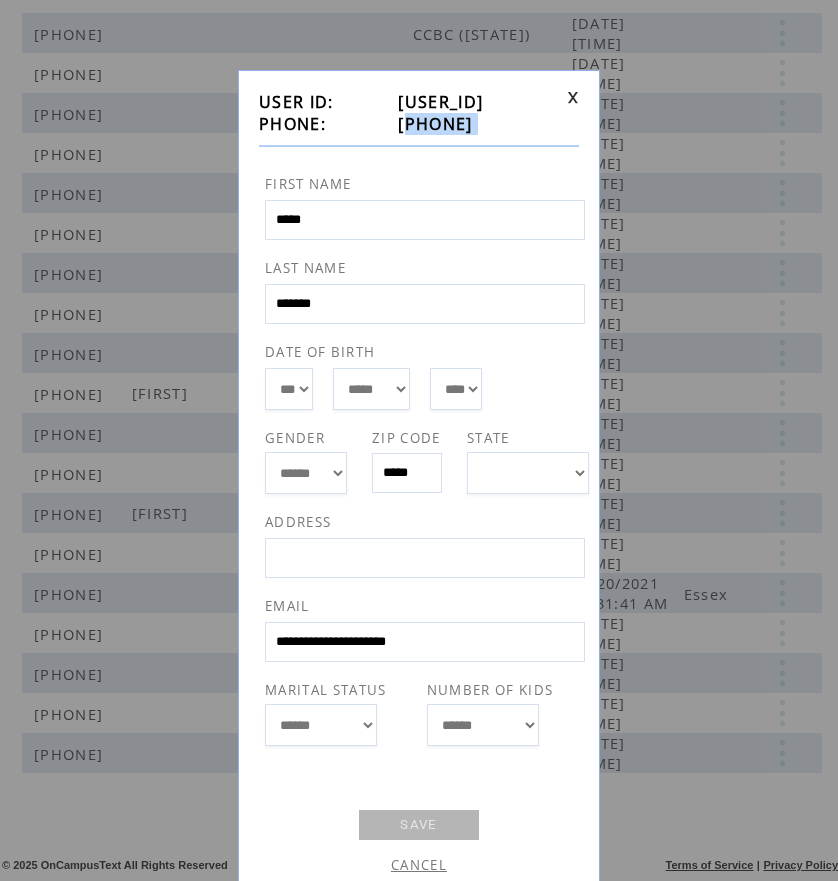 drag, startPoint x: 388, startPoint y: 119, endPoint x: 530, endPoint y: 138, distance: 143.26549 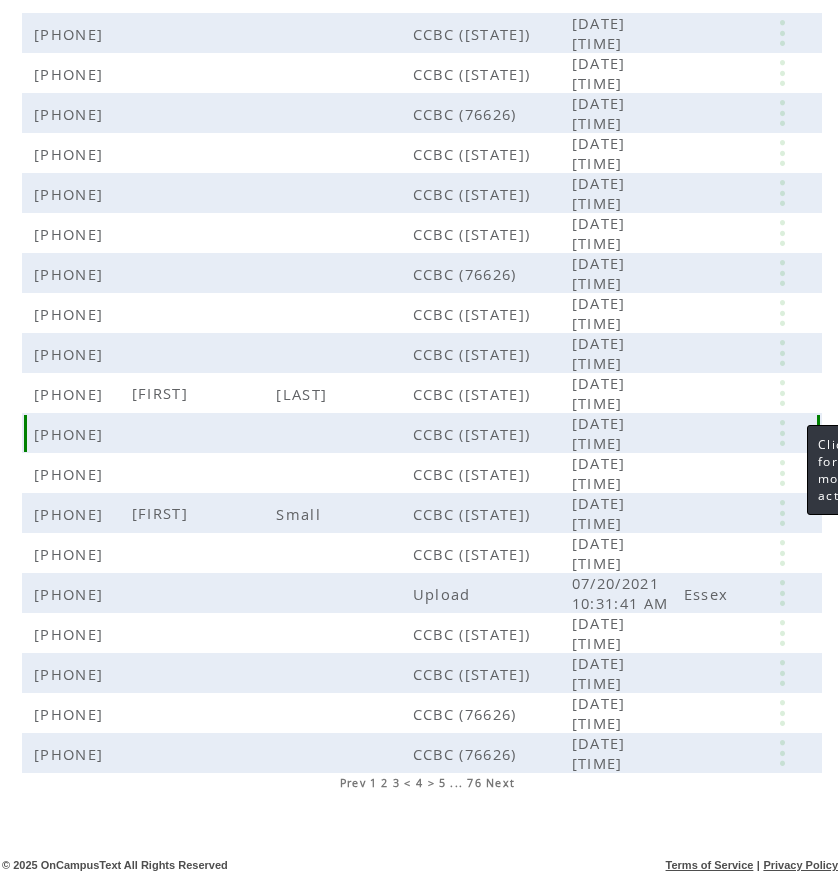 click at bounding box center [782, 433] 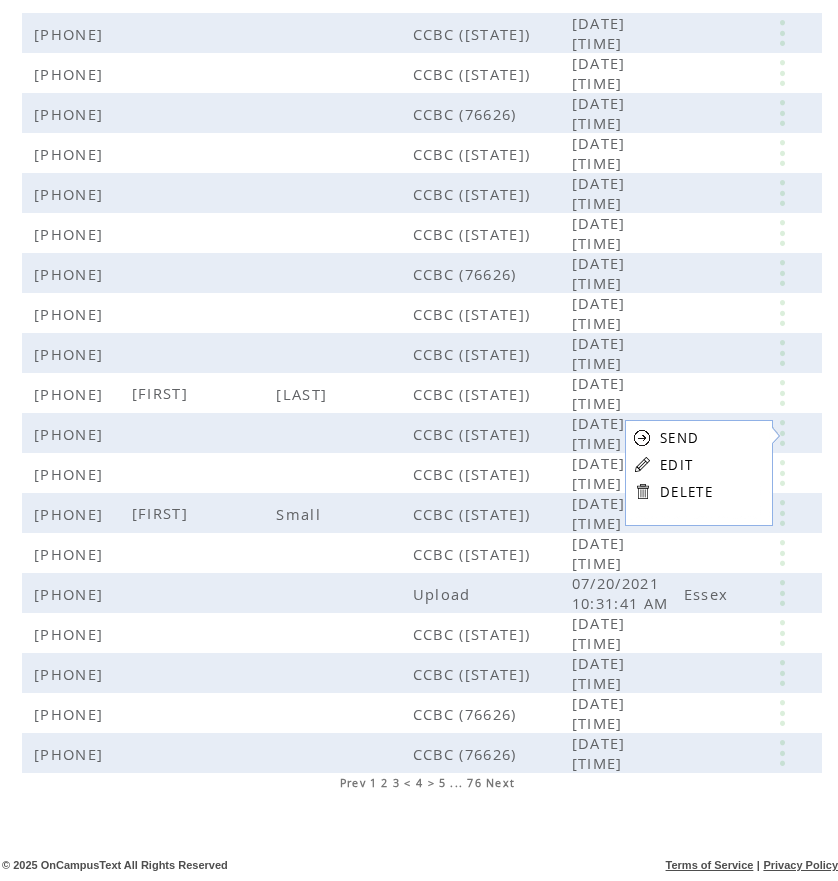 click on "EDIT" at bounding box center [676, 465] 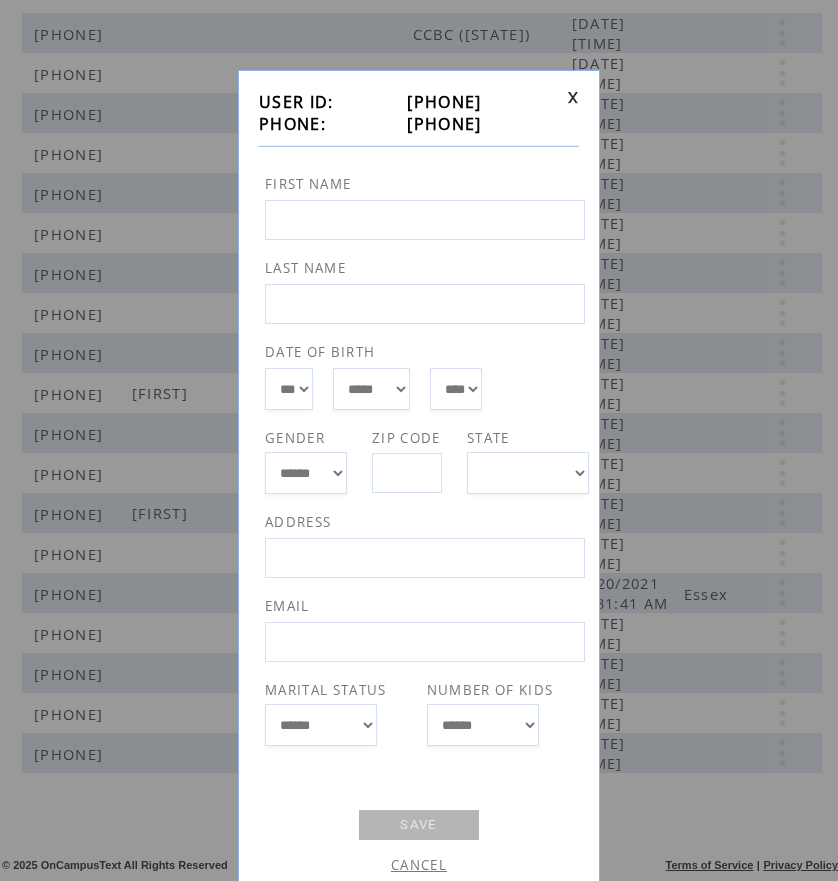 drag, startPoint x: 387, startPoint y: 122, endPoint x: 548, endPoint y: 121, distance: 161.00311 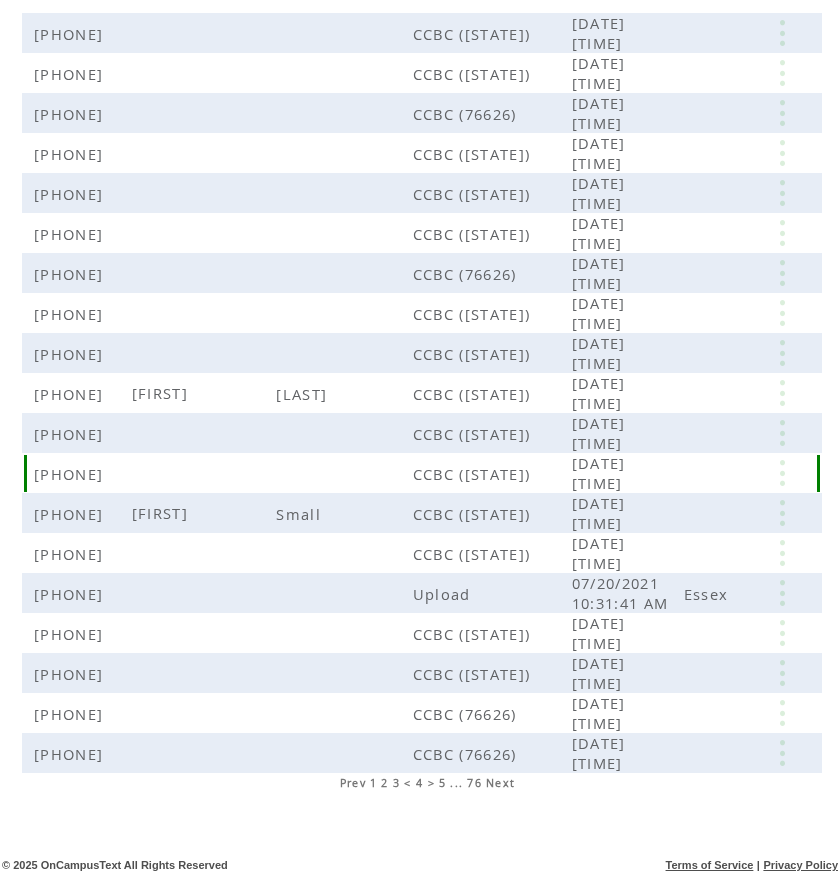 click at bounding box center (782, 473) 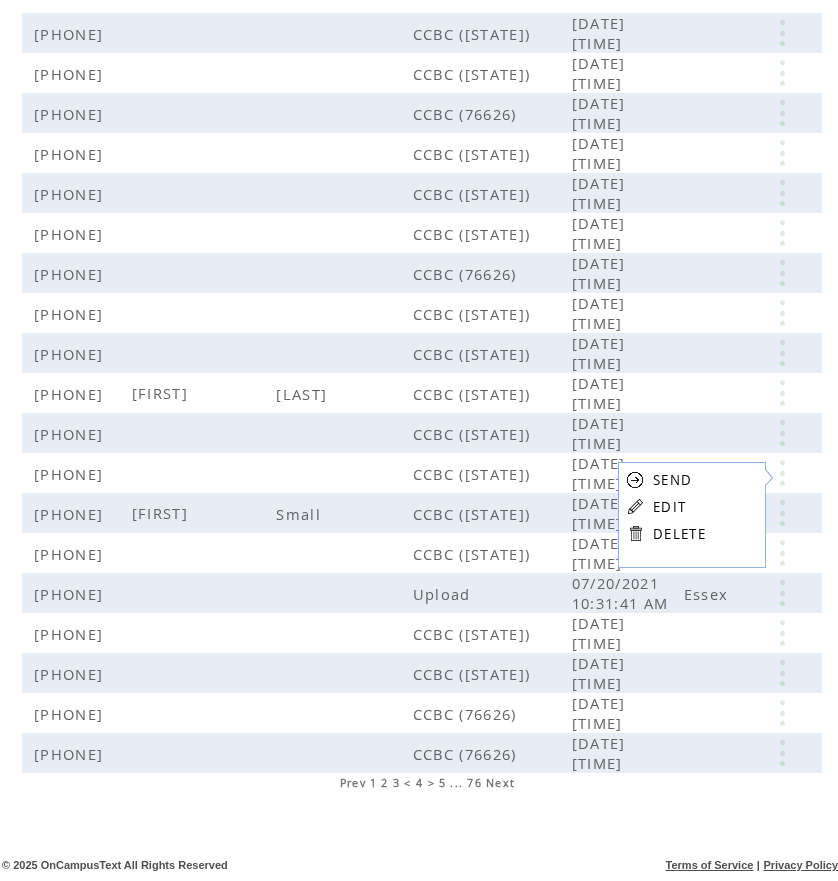 click on "EDIT" at bounding box center (669, 507) 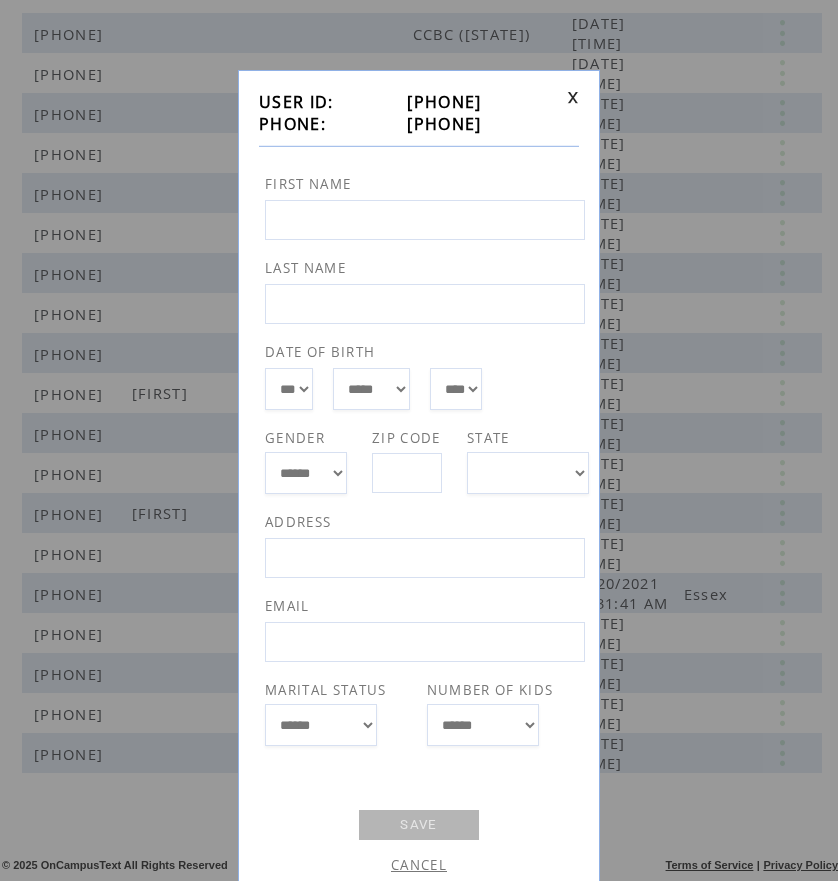 drag, startPoint x: 388, startPoint y: 122, endPoint x: 511, endPoint y: 123, distance: 123.00407 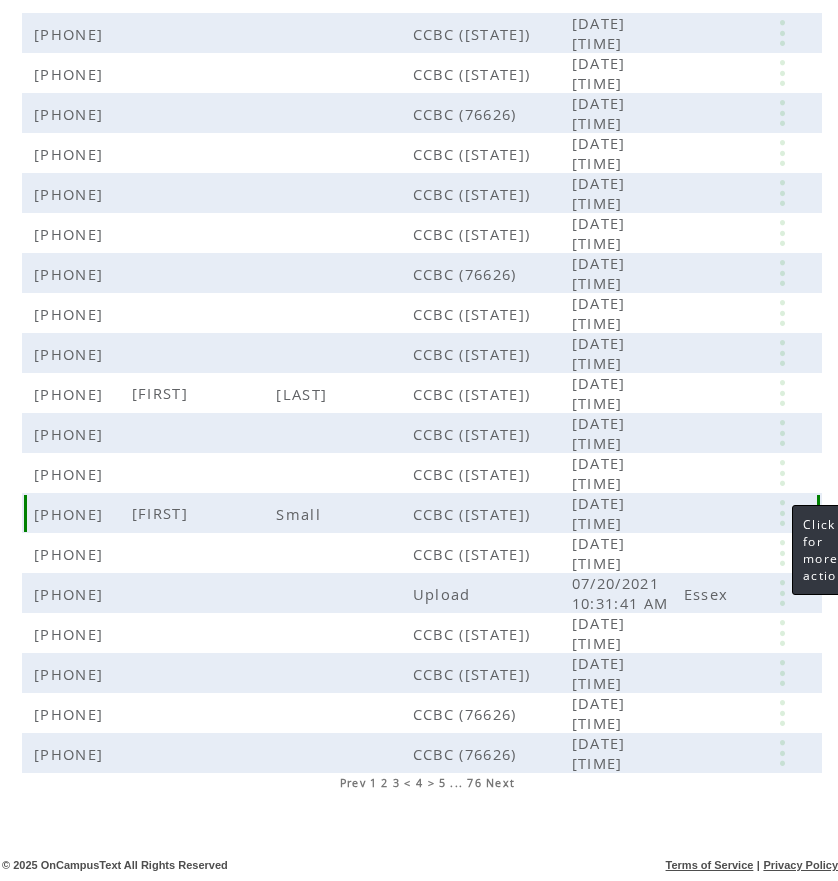 click at bounding box center [782, 513] 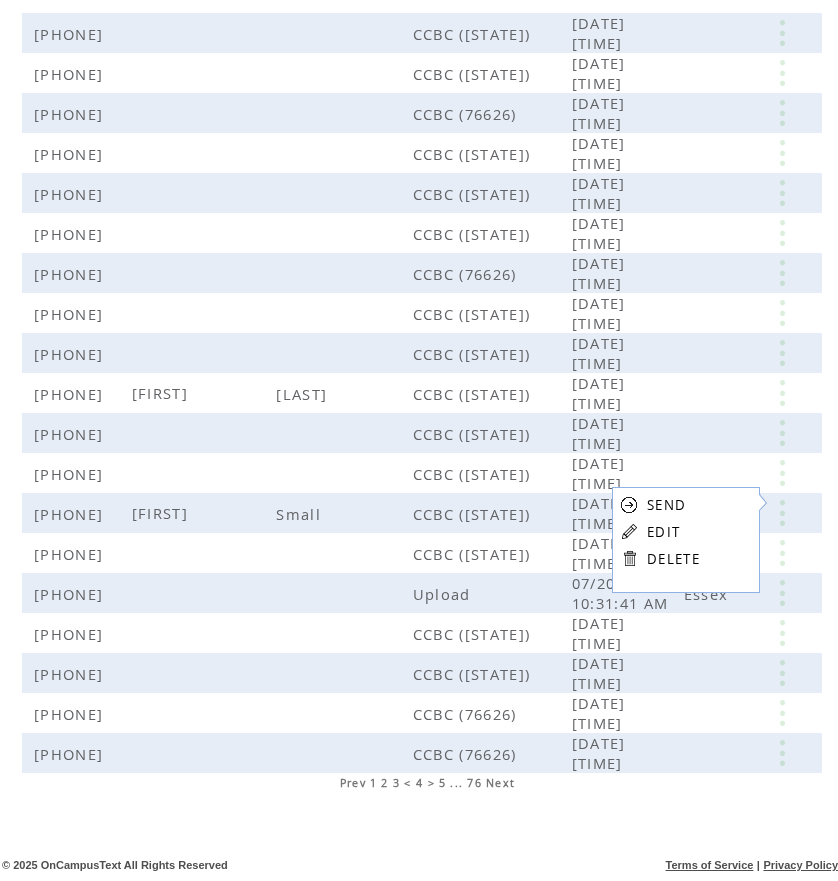 click on "SEND EDIT DELETE" at bounding box center [660, 531] 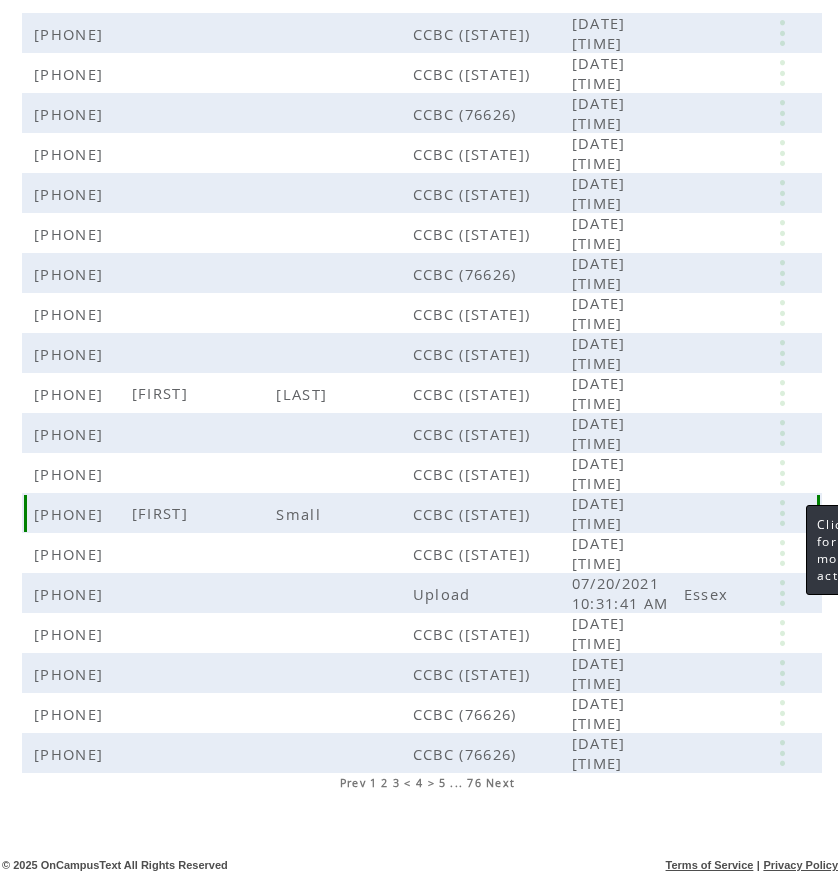 click at bounding box center [782, 513] 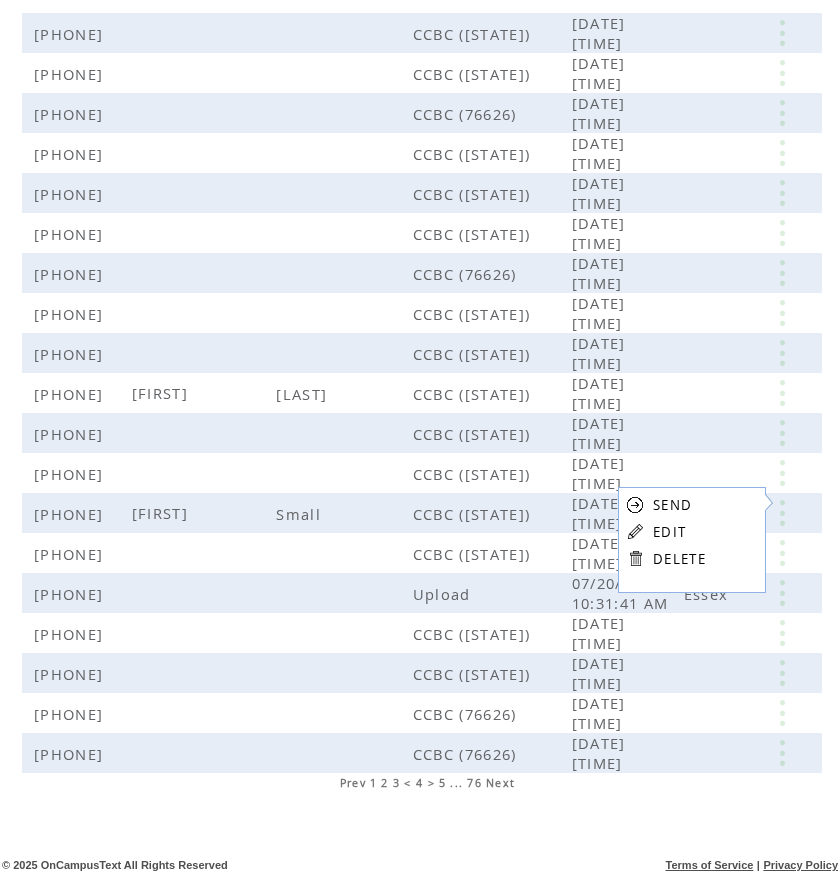 click on "EDIT" at bounding box center [669, 532] 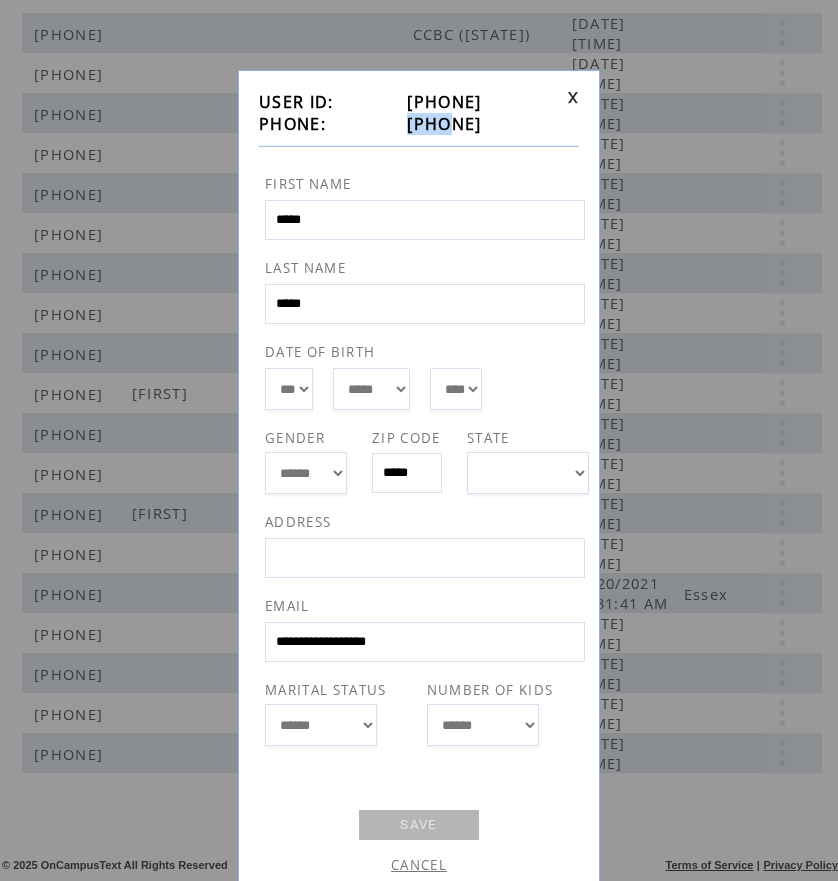 drag, startPoint x: 382, startPoint y: 132, endPoint x: 423, endPoint y: 128, distance: 41.19466 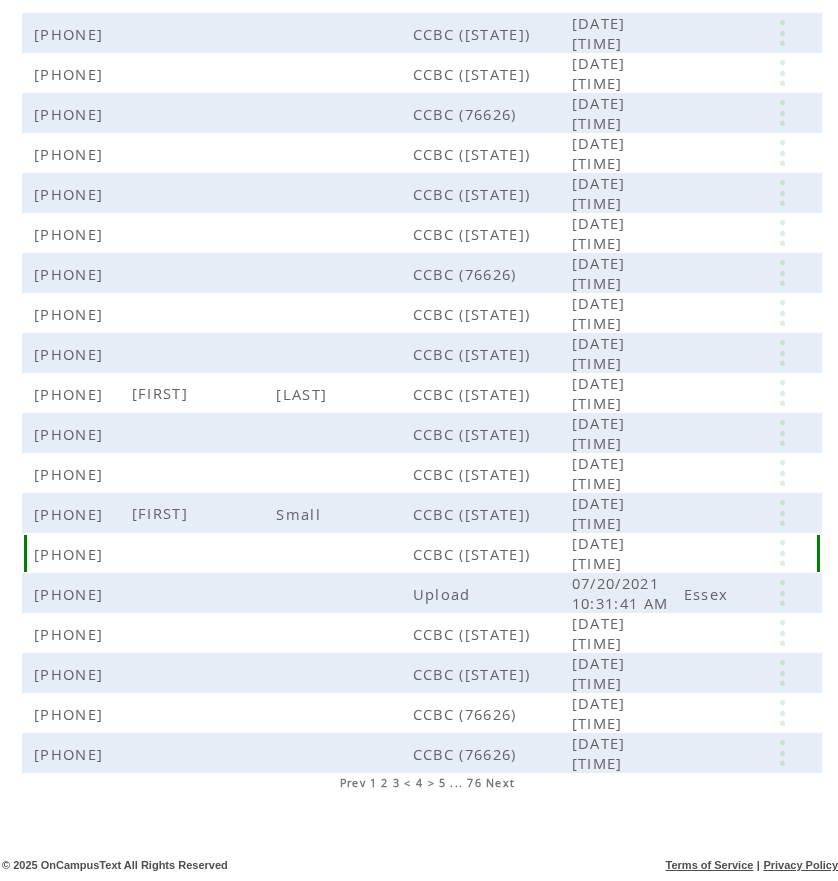 click at bounding box center (782, 553) 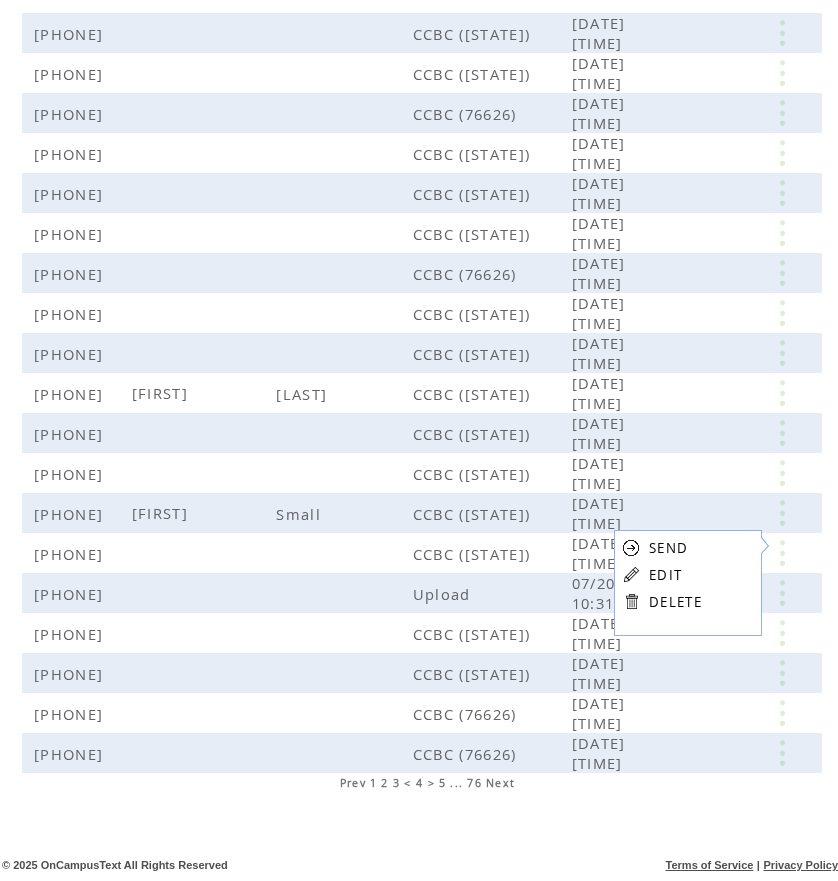 click on "EDIT" at bounding box center [665, 575] 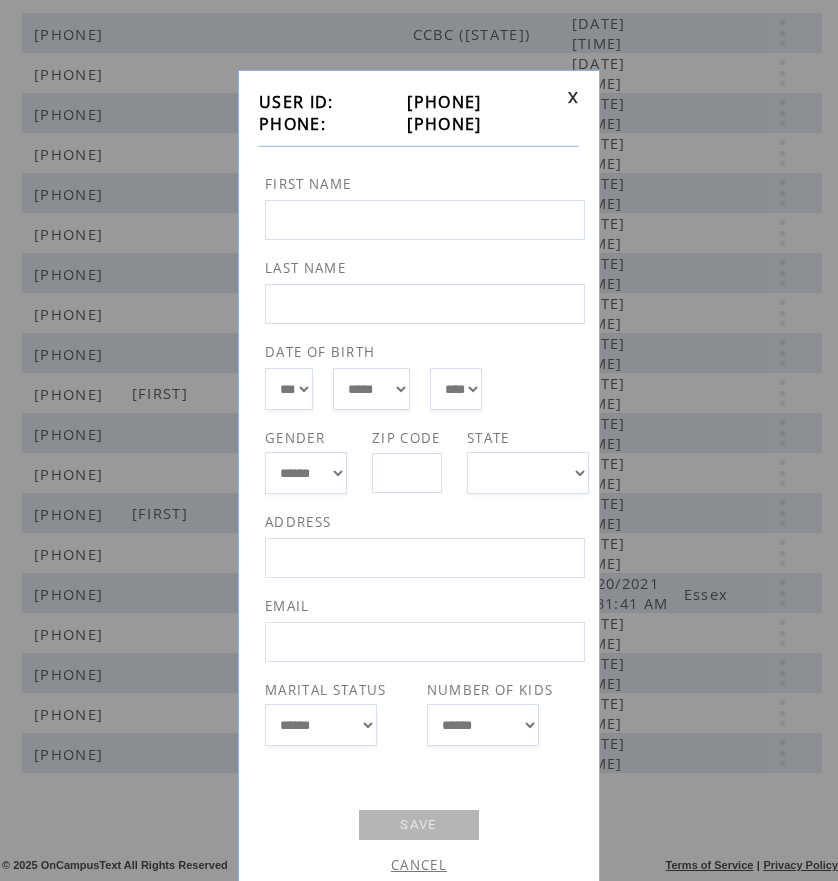 drag, startPoint x: 386, startPoint y: 127, endPoint x: 507, endPoint y: 127, distance: 121 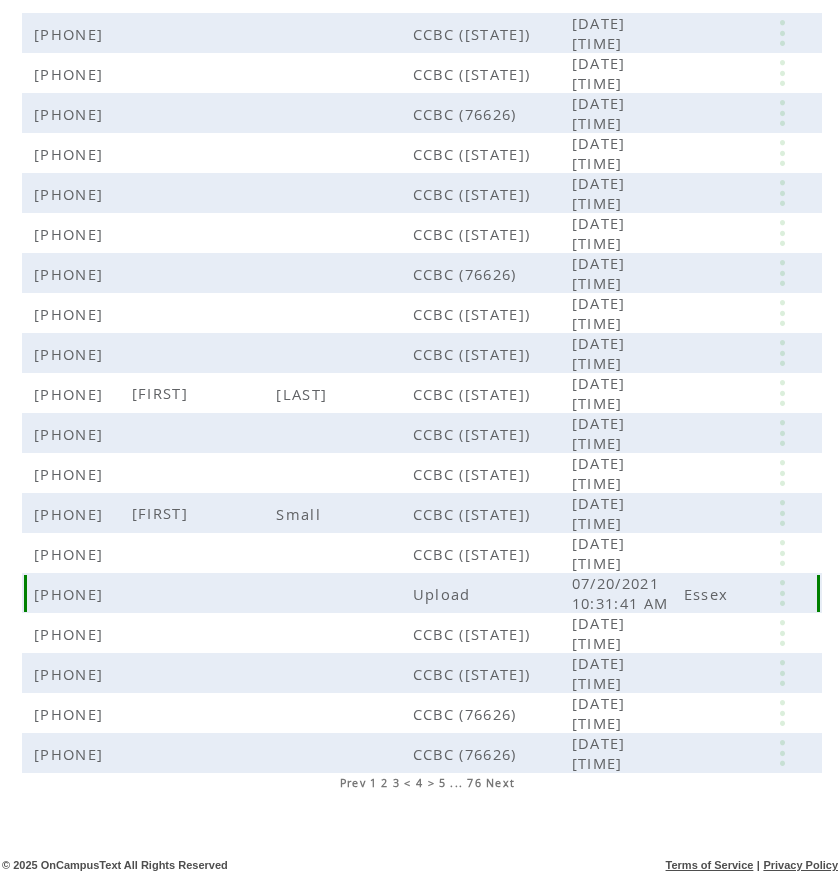 click at bounding box center (782, 593) 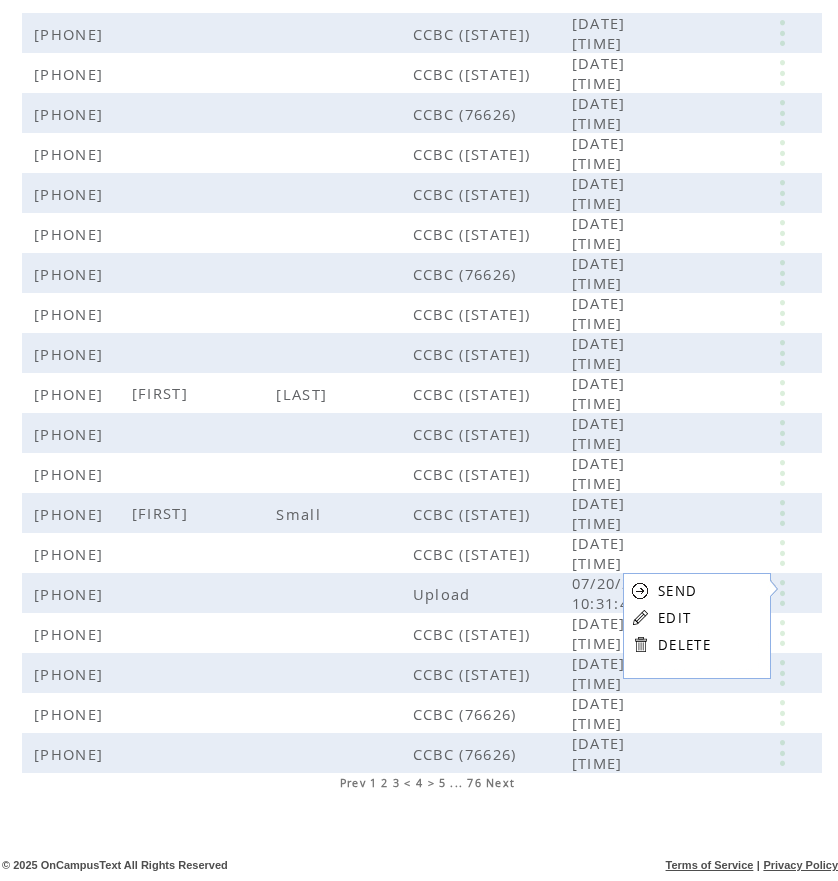 click on "EDIT" at bounding box center (674, 618) 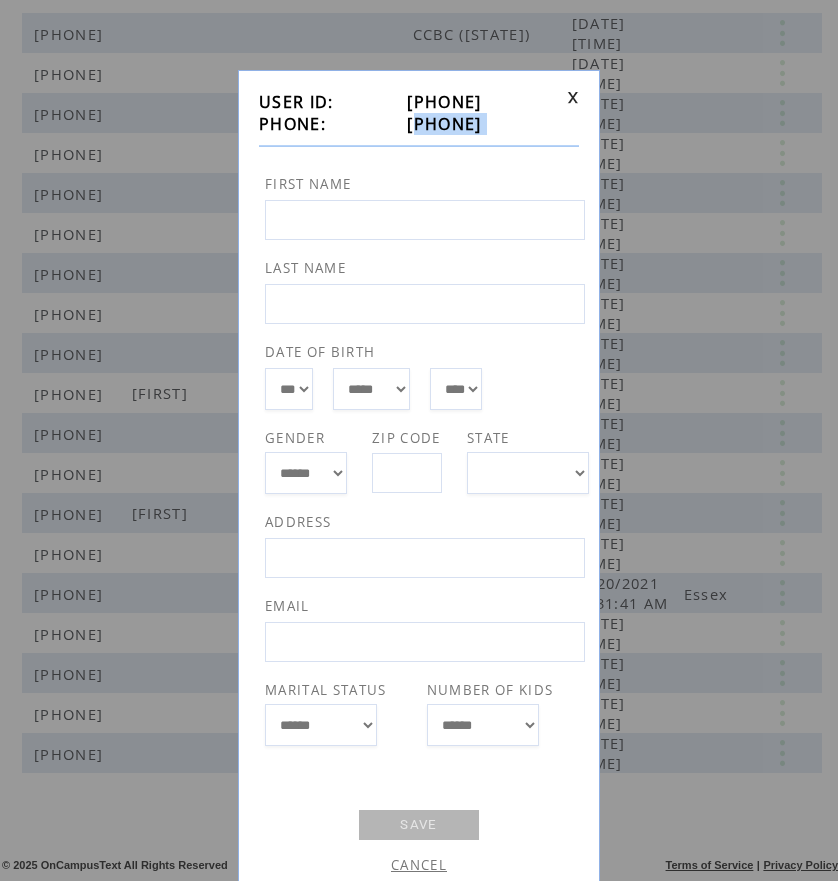 drag, startPoint x: 389, startPoint y: 127, endPoint x: 496, endPoint y: 140, distance: 107.78683 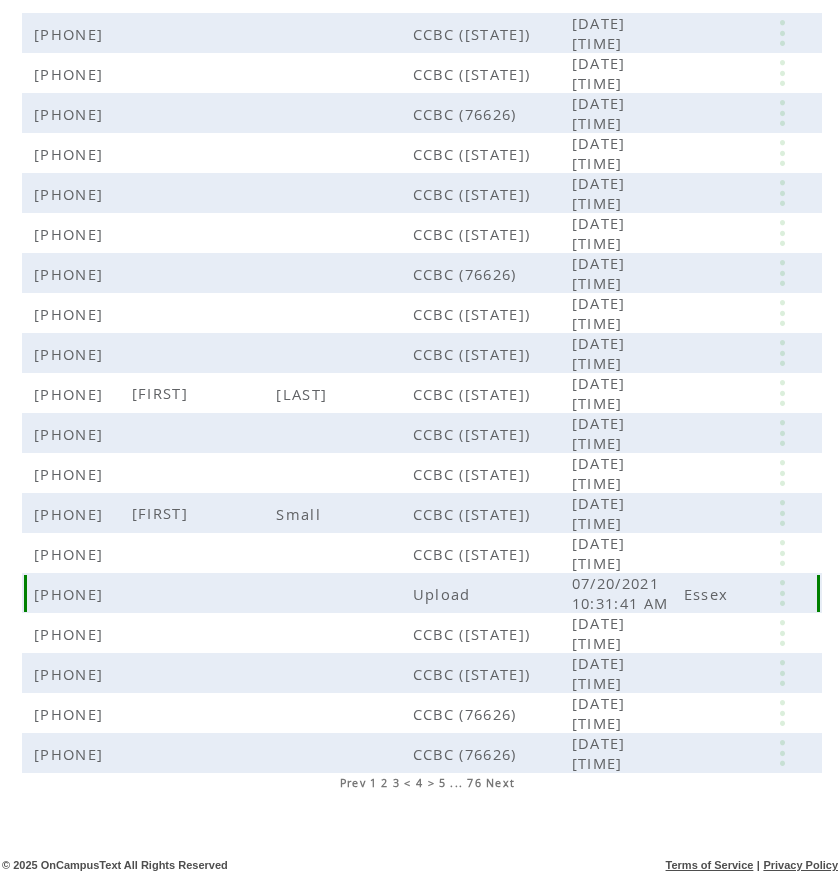 click on "Upload" at bounding box center [491, 593] 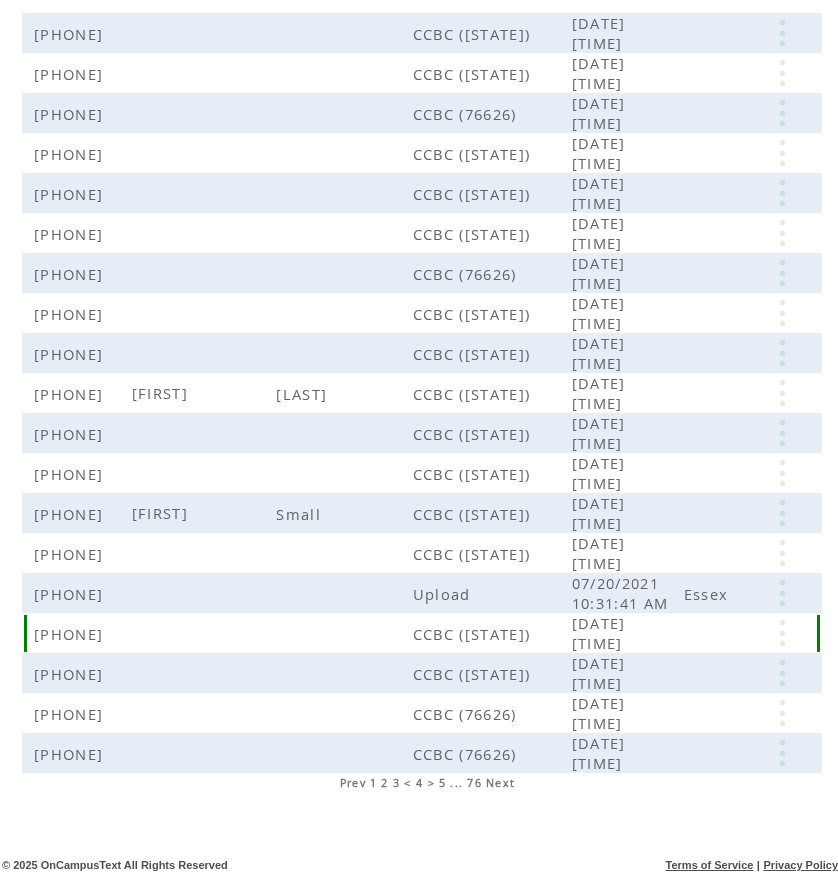 click at bounding box center (782, 633) 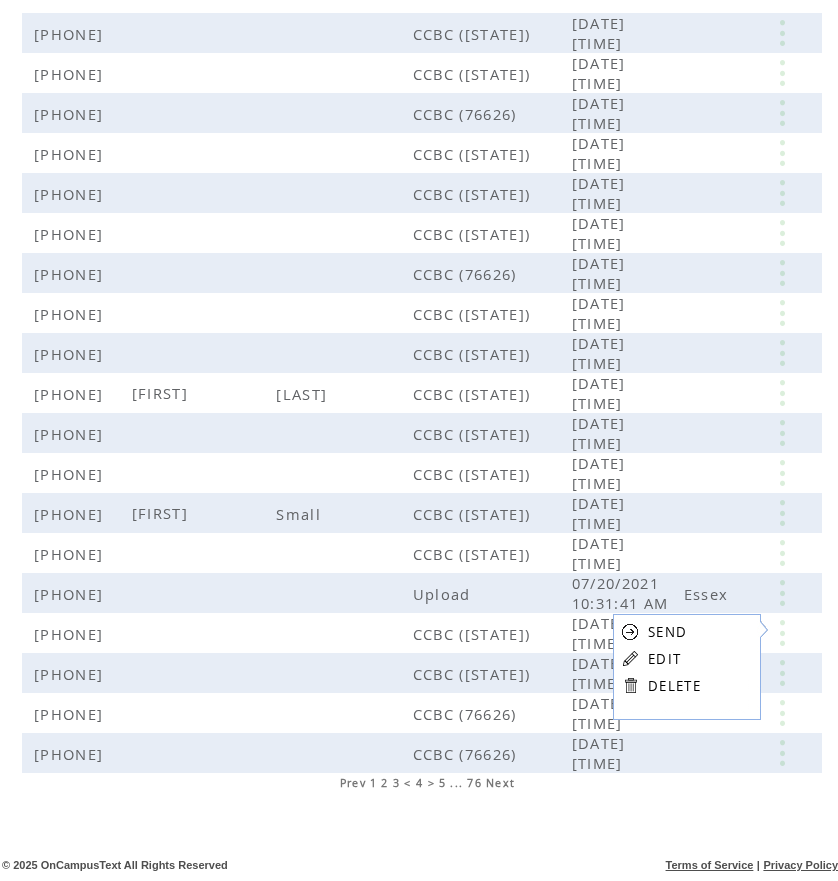click on "EDIT" at bounding box center (664, 659) 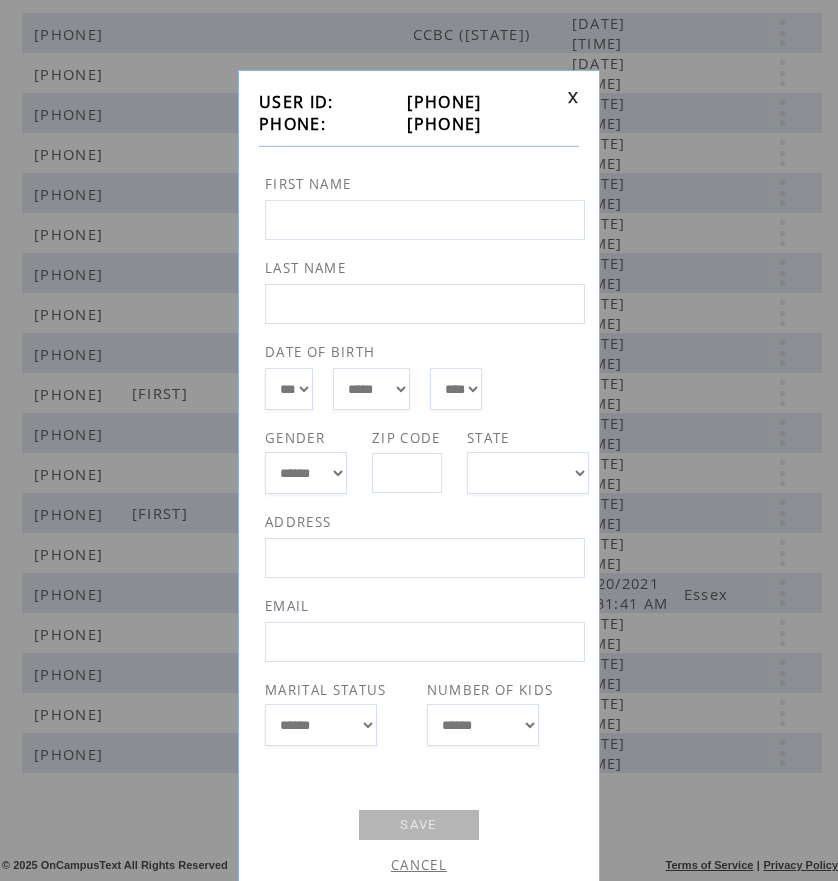 drag, startPoint x: 386, startPoint y: 120, endPoint x: 539, endPoint y: 120, distance: 153 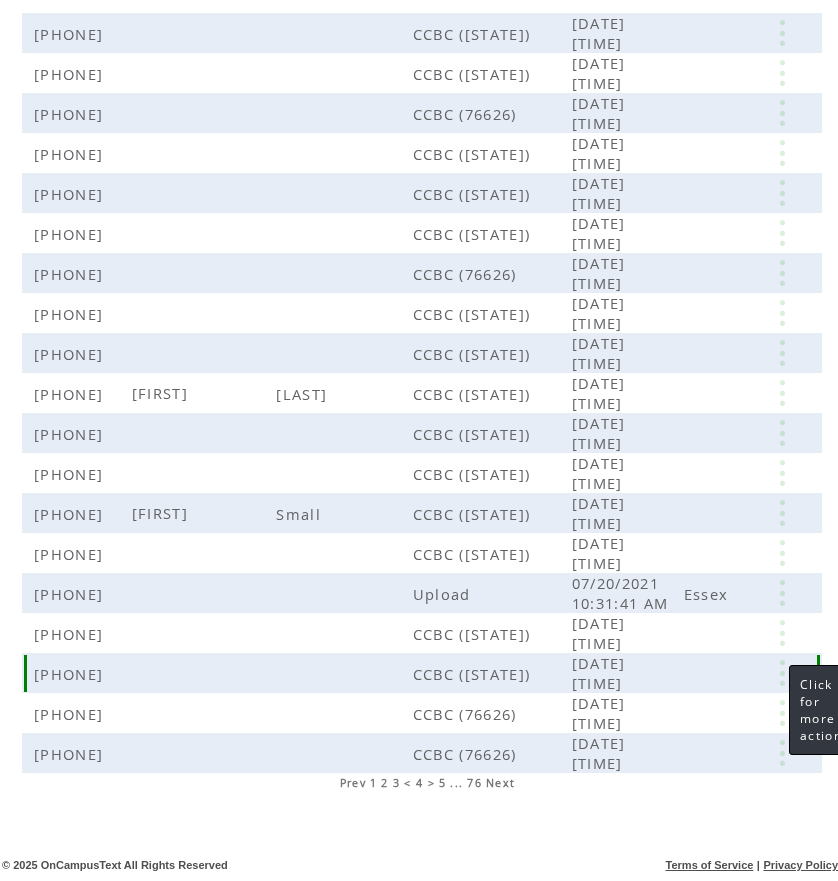 click at bounding box center [782, 673] 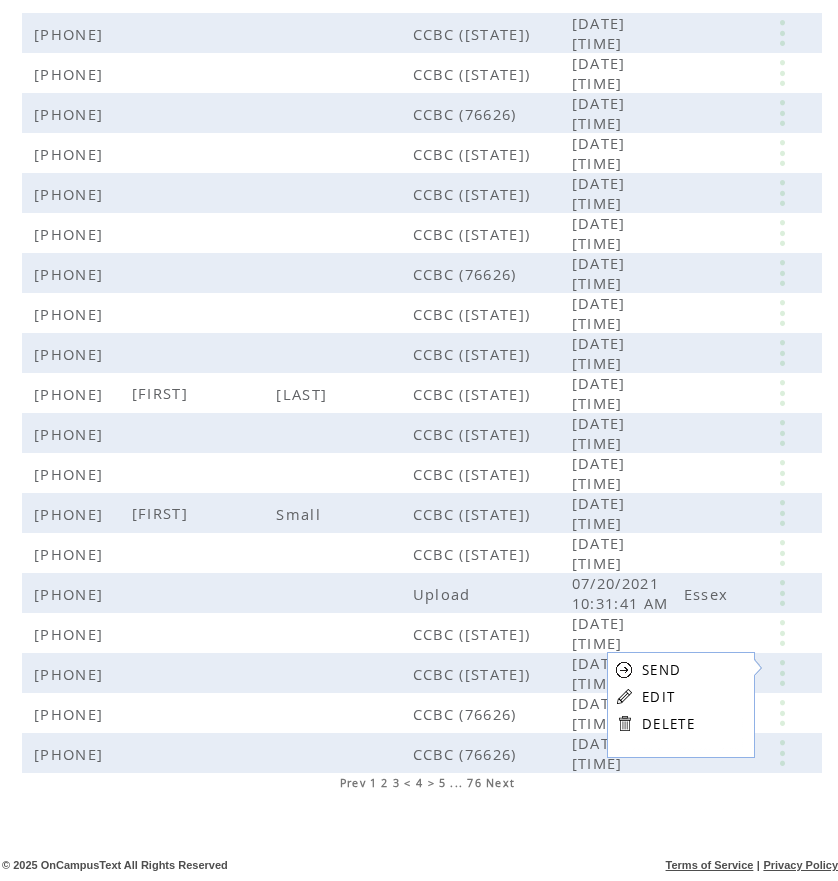 click on "EDIT" at bounding box center (658, 697) 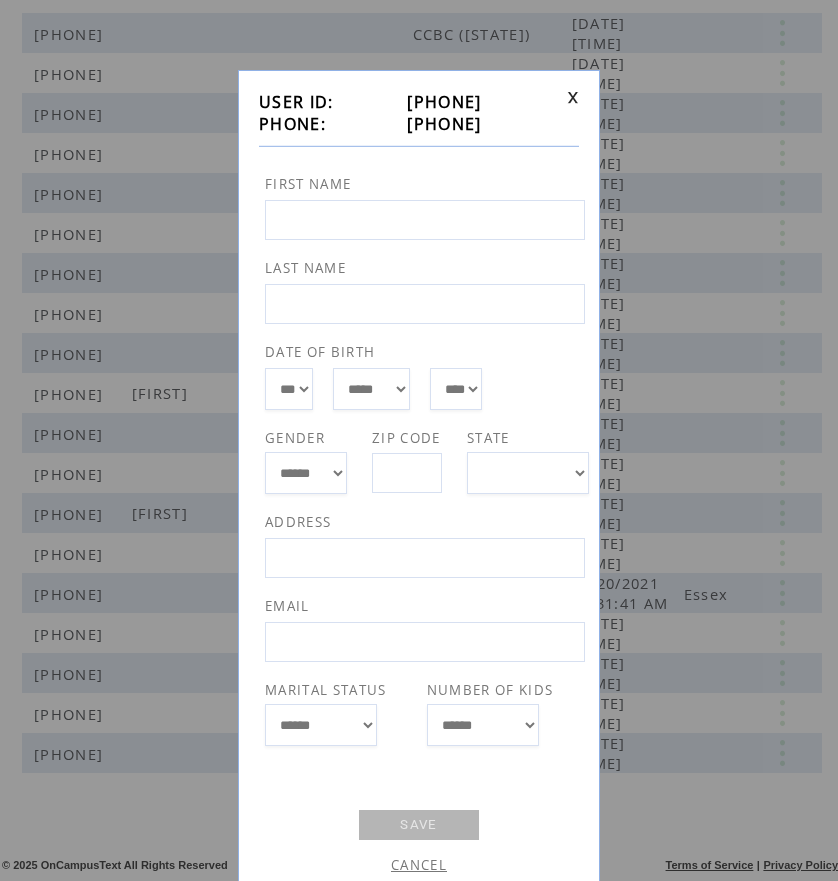 drag, startPoint x: 386, startPoint y: 122, endPoint x: 517, endPoint y: 126, distance: 131.06105 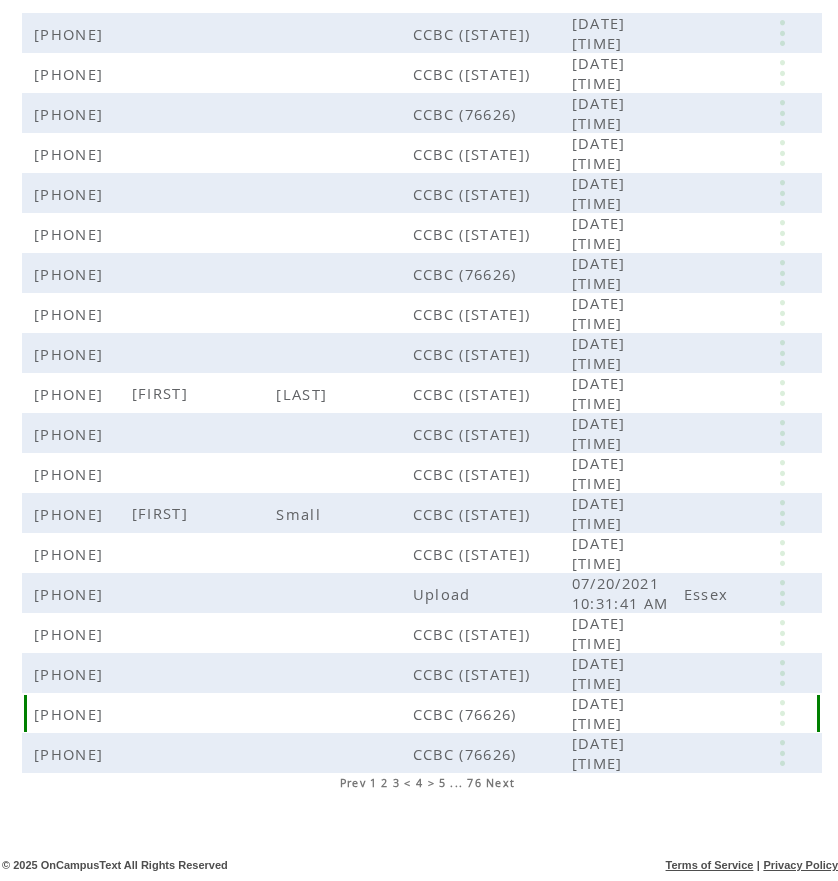 click at bounding box center [782, 713] 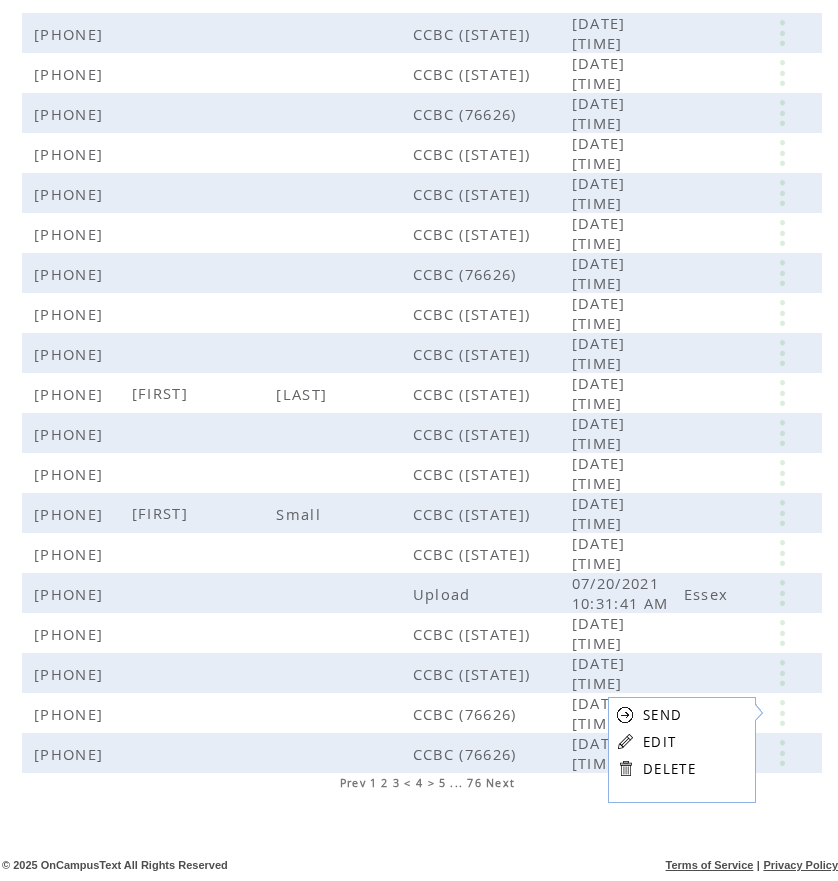 click on "EDIT" at bounding box center [659, 742] 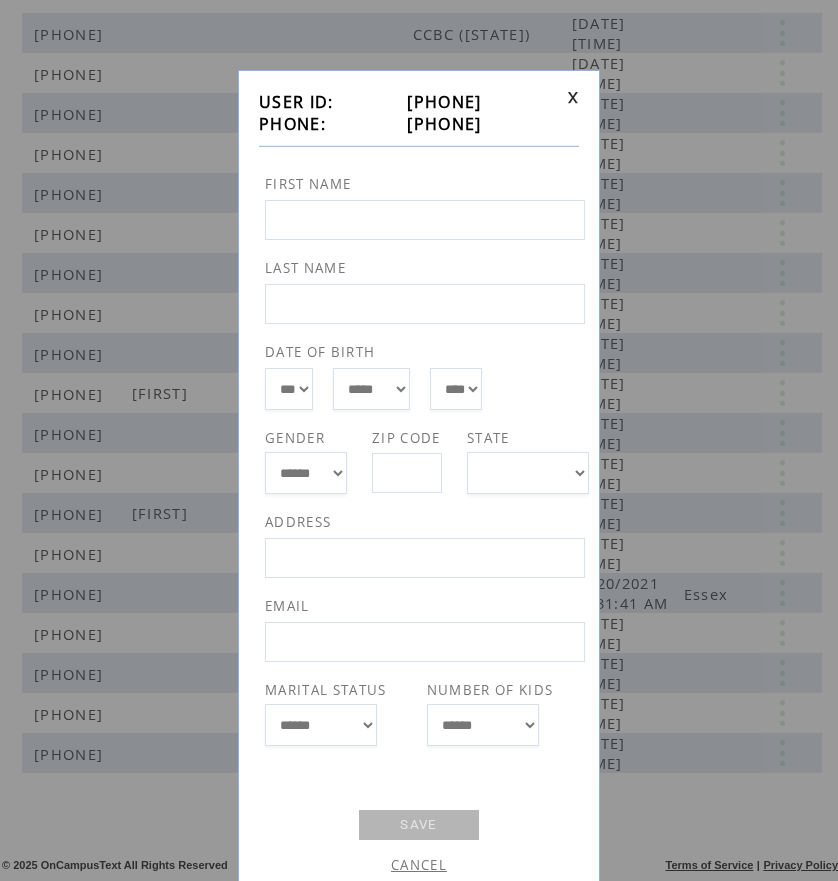 drag, startPoint x: 389, startPoint y: 121, endPoint x: 519, endPoint y: 122, distance: 130.00385 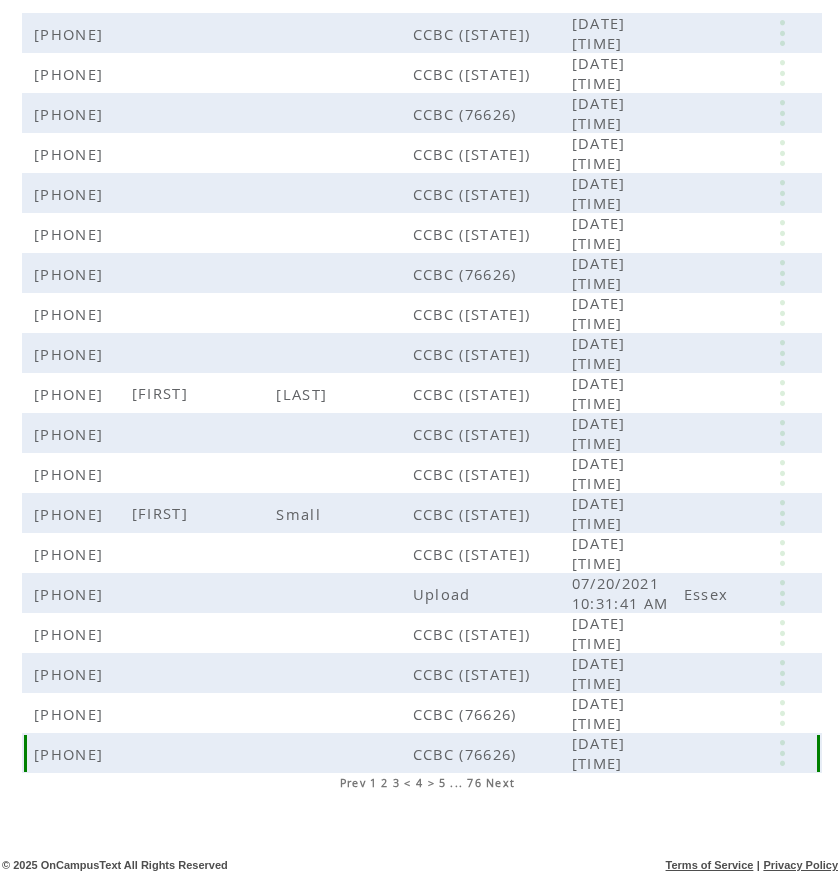 click at bounding box center [782, 753] 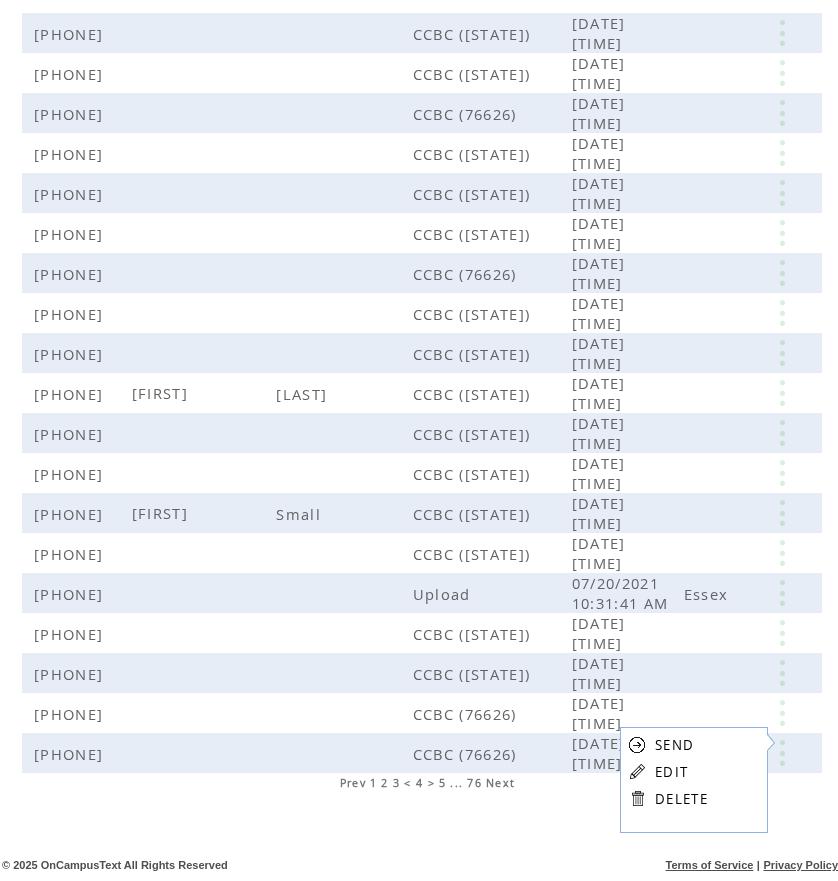 click on "EDIT" at bounding box center (671, 772) 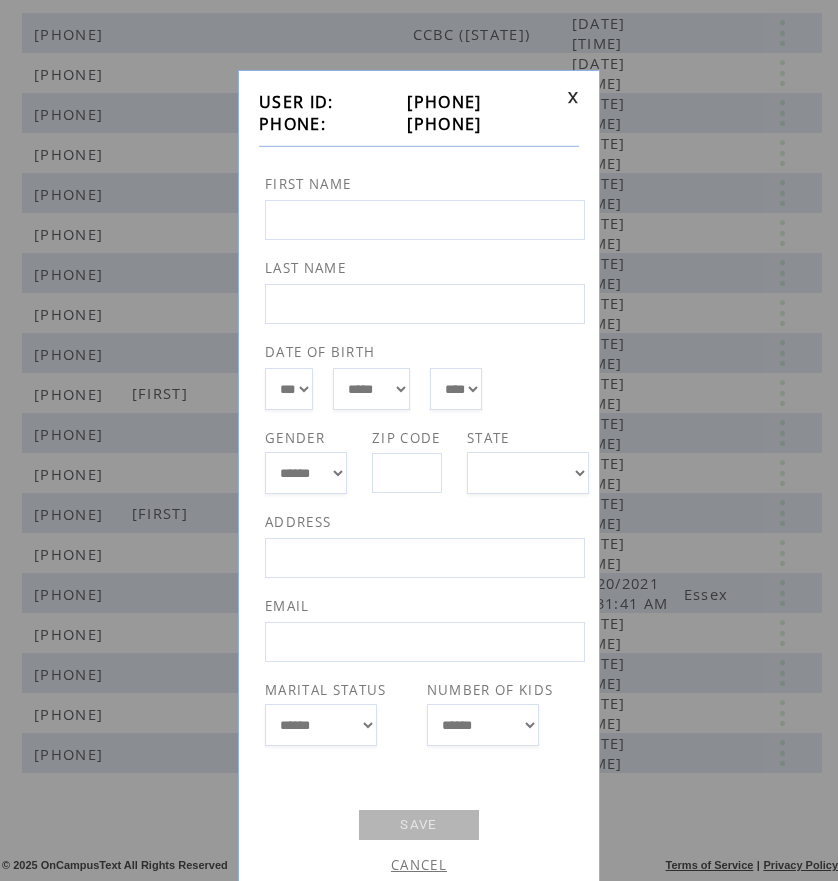 drag, startPoint x: 385, startPoint y: 125, endPoint x: 513, endPoint y: 122, distance: 128.03516 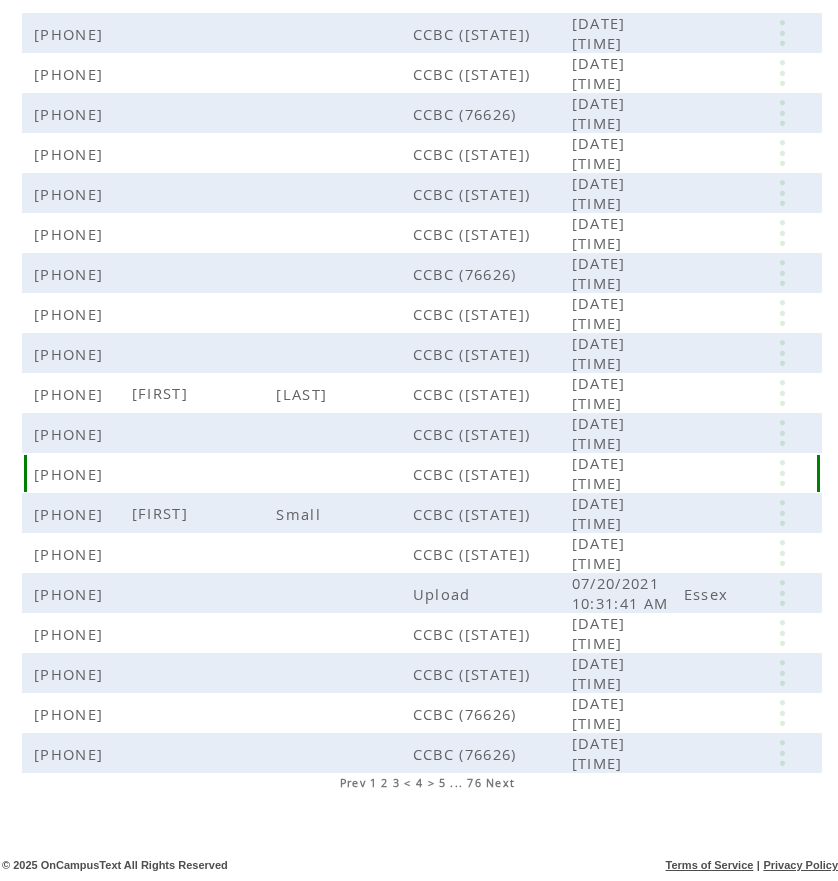 click at bounding box center (342, 473) 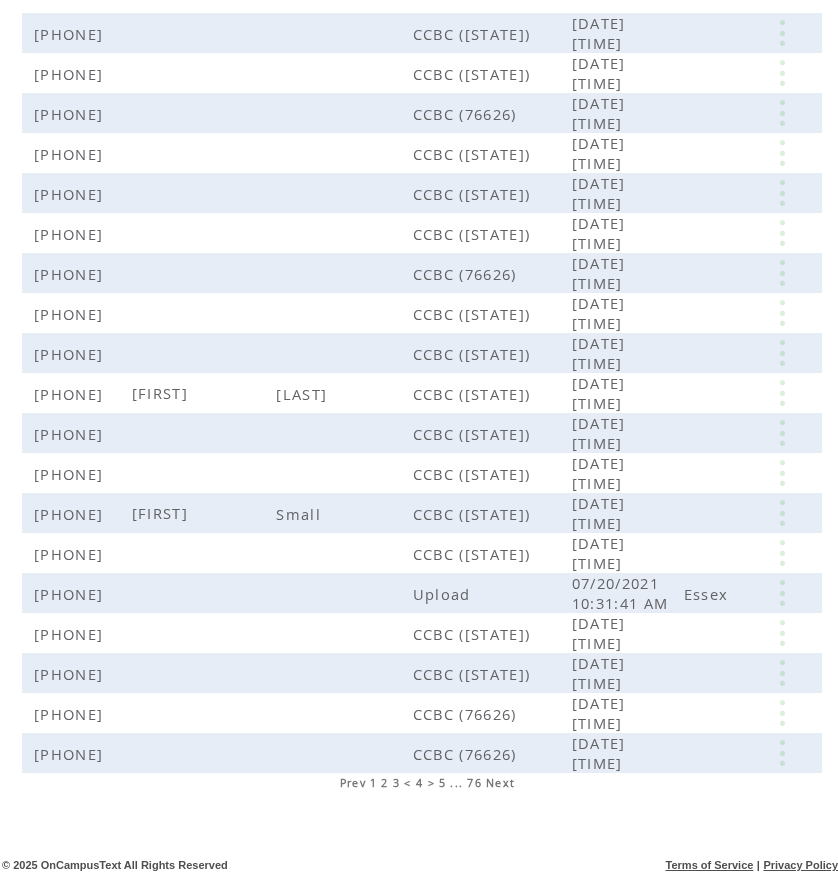 click on "Next" at bounding box center (500, 783) 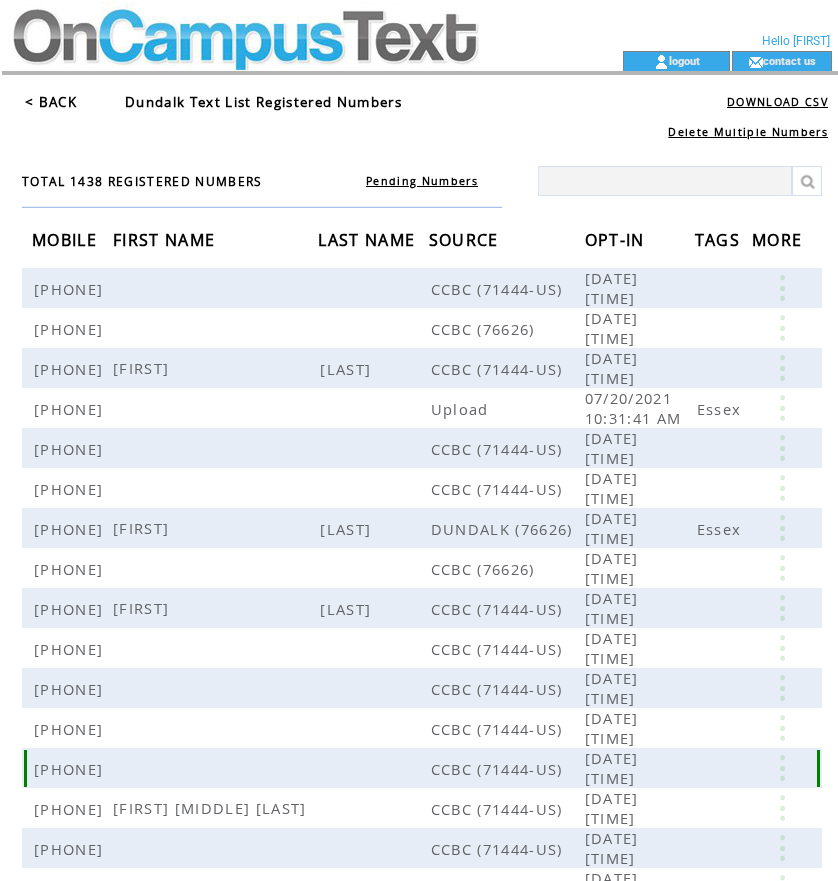 scroll, scrollTop: 0, scrollLeft: 0, axis: both 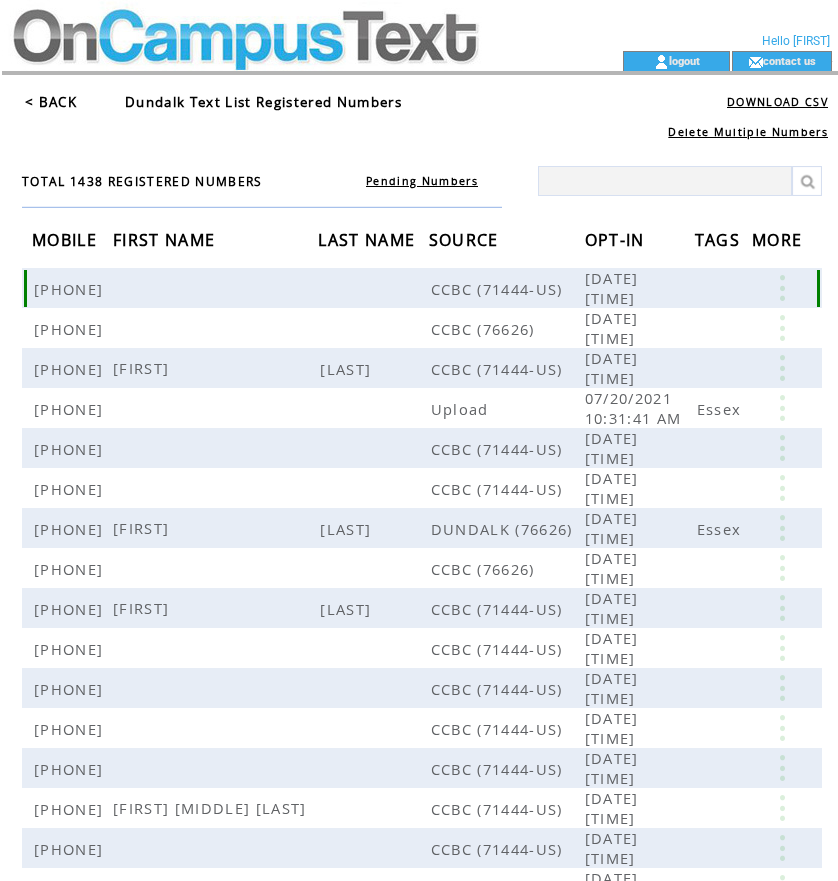 click at bounding box center [782, 288] 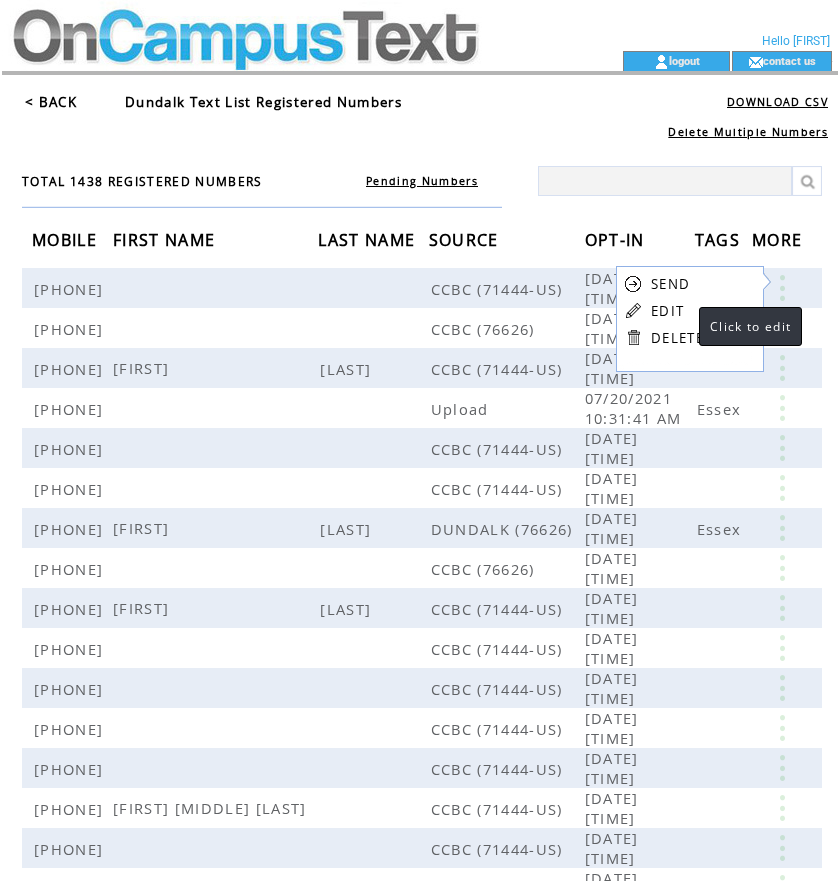 click on "EDIT" at bounding box center [667, 311] 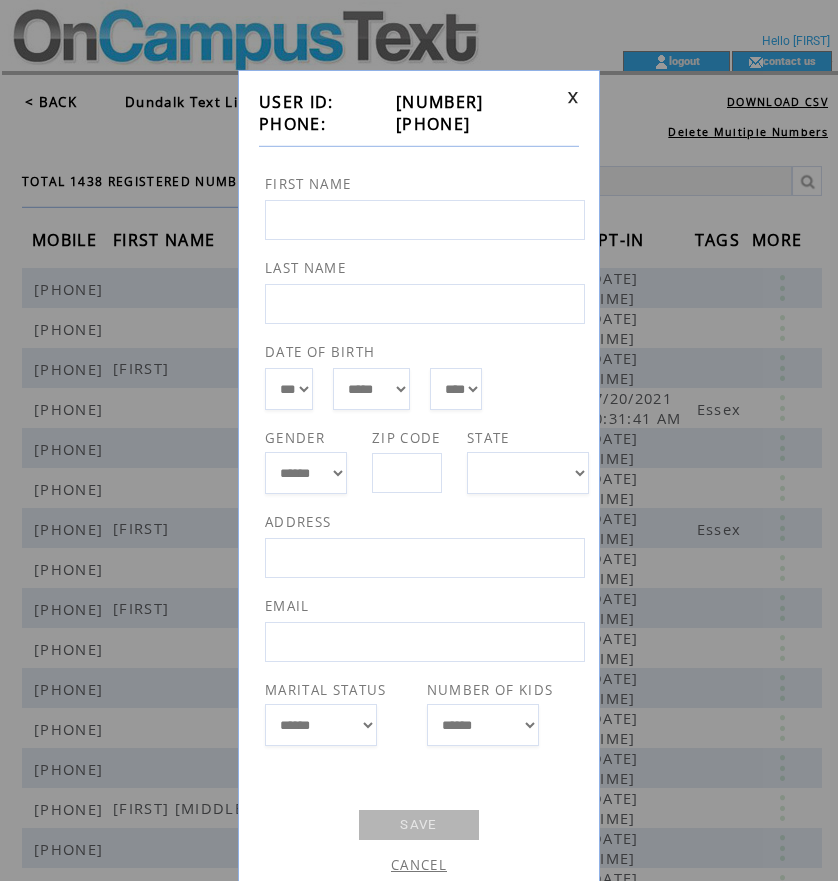 drag, startPoint x: 389, startPoint y: 123, endPoint x: 504, endPoint y: 118, distance: 115.10864 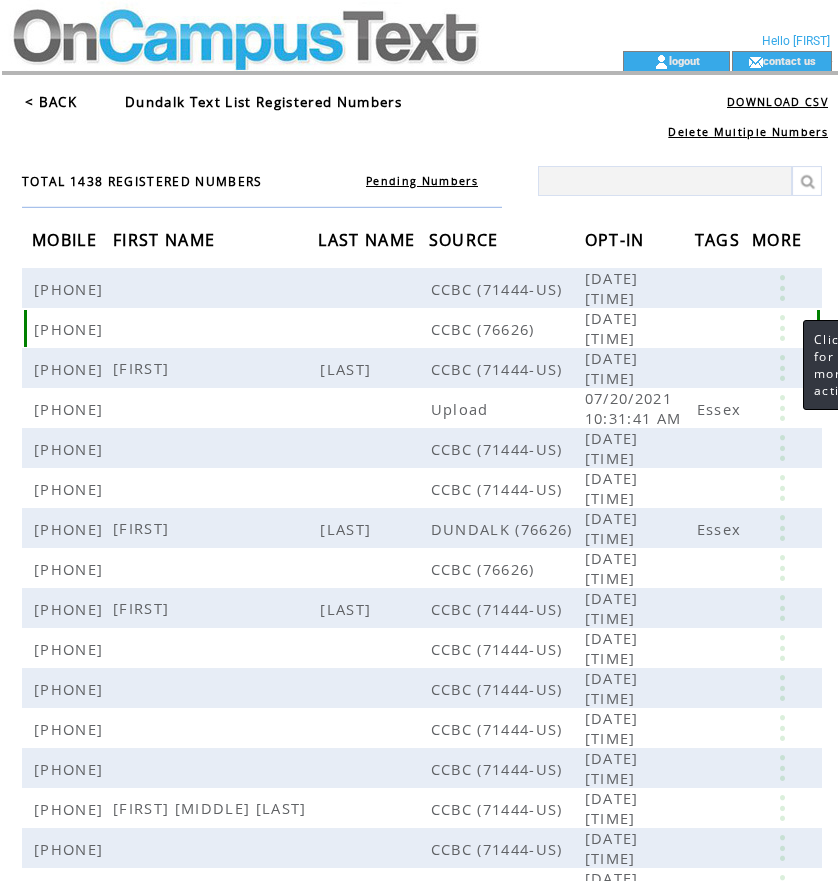 click at bounding box center [782, 328] 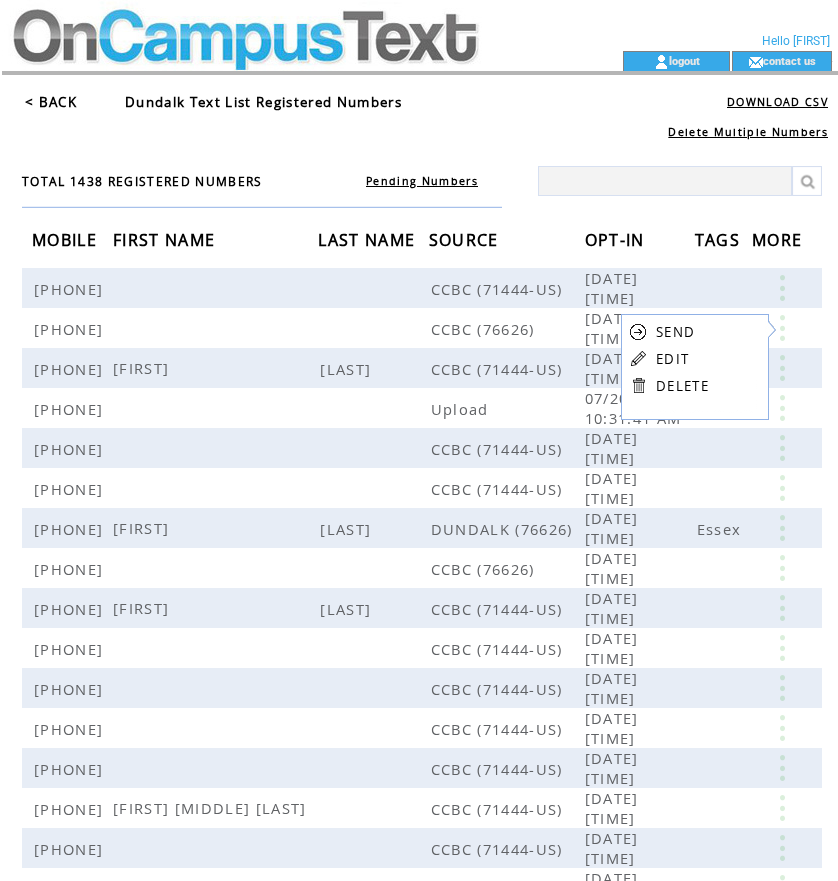 click on "EDIT" at bounding box center [672, 359] 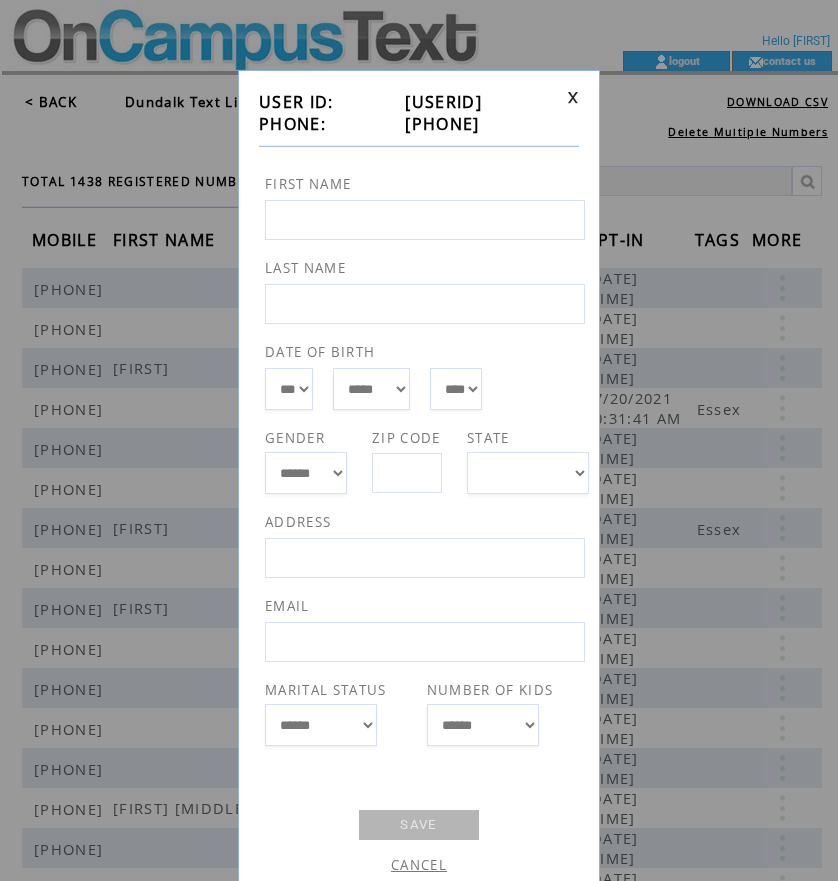 drag, startPoint x: 385, startPoint y: 123, endPoint x: 540, endPoint y: 123, distance: 155 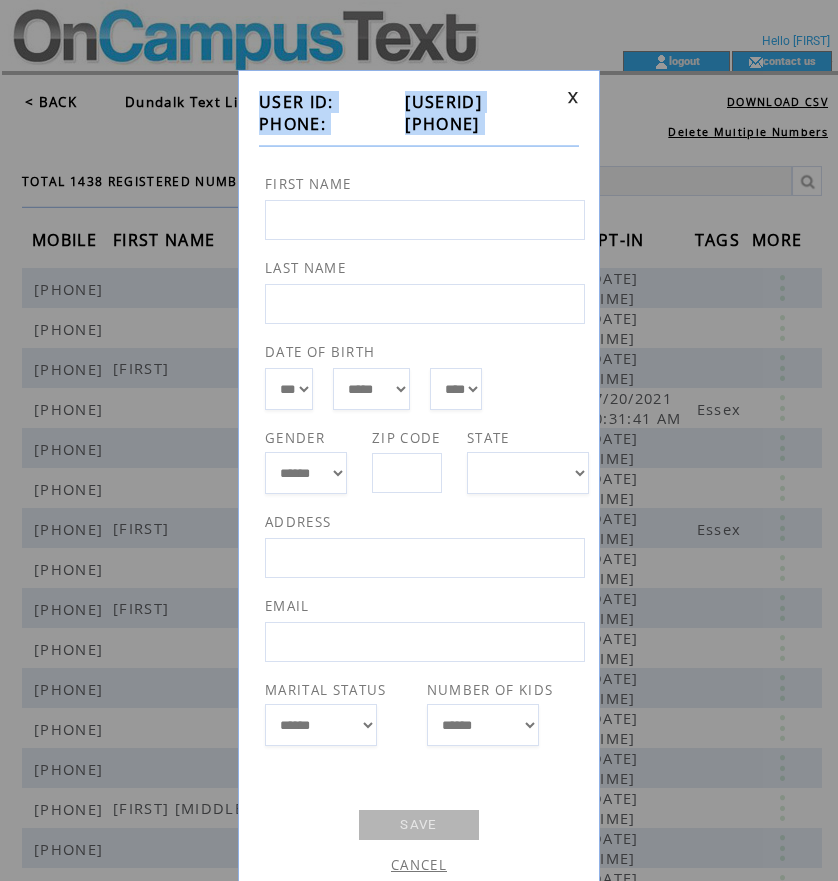 click on "**********" at bounding box center [419, 484] 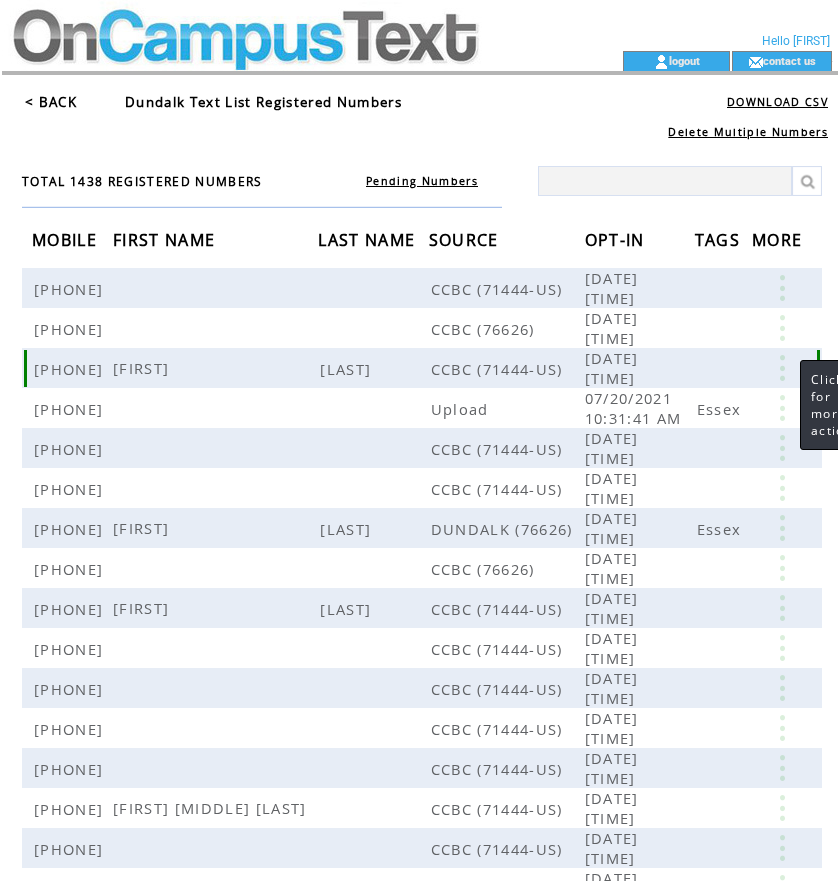 click at bounding box center [782, 368] 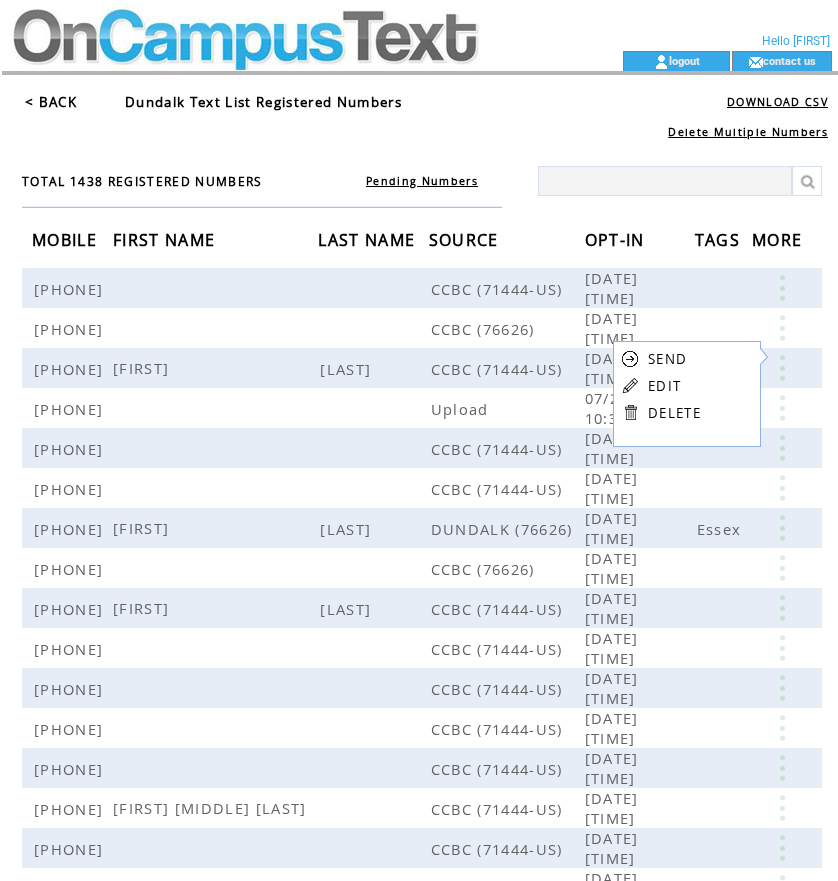 click on "EDIT" at bounding box center (664, 386) 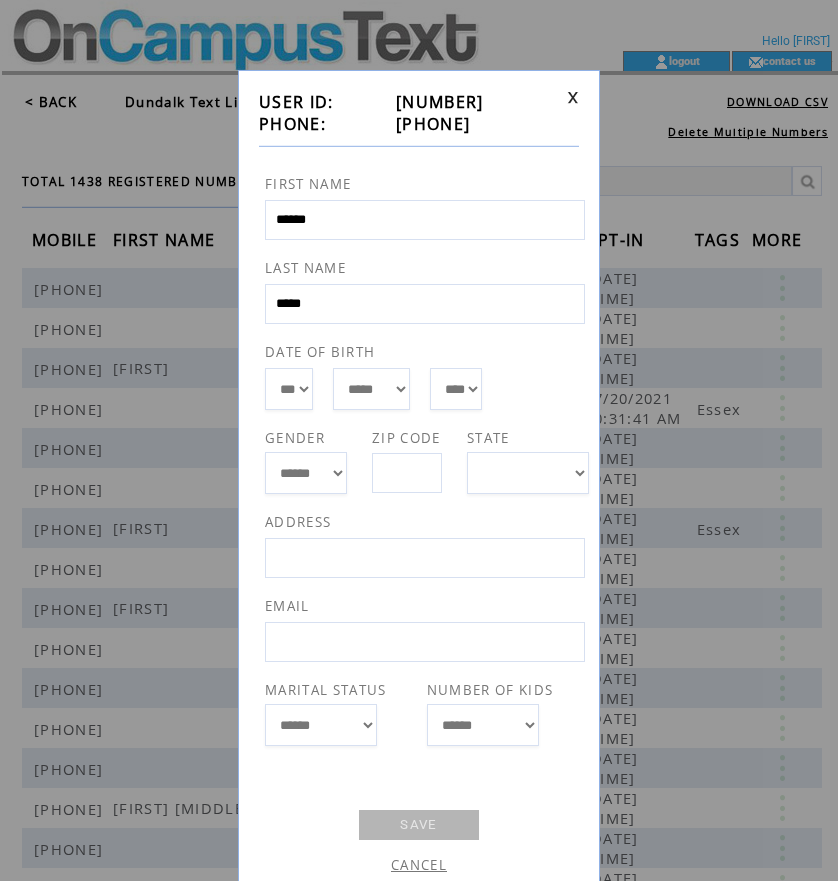 drag, startPoint x: 385, startPoint y: 127, endPoint x: 523, endPoint y: 119, distance: 138.23169 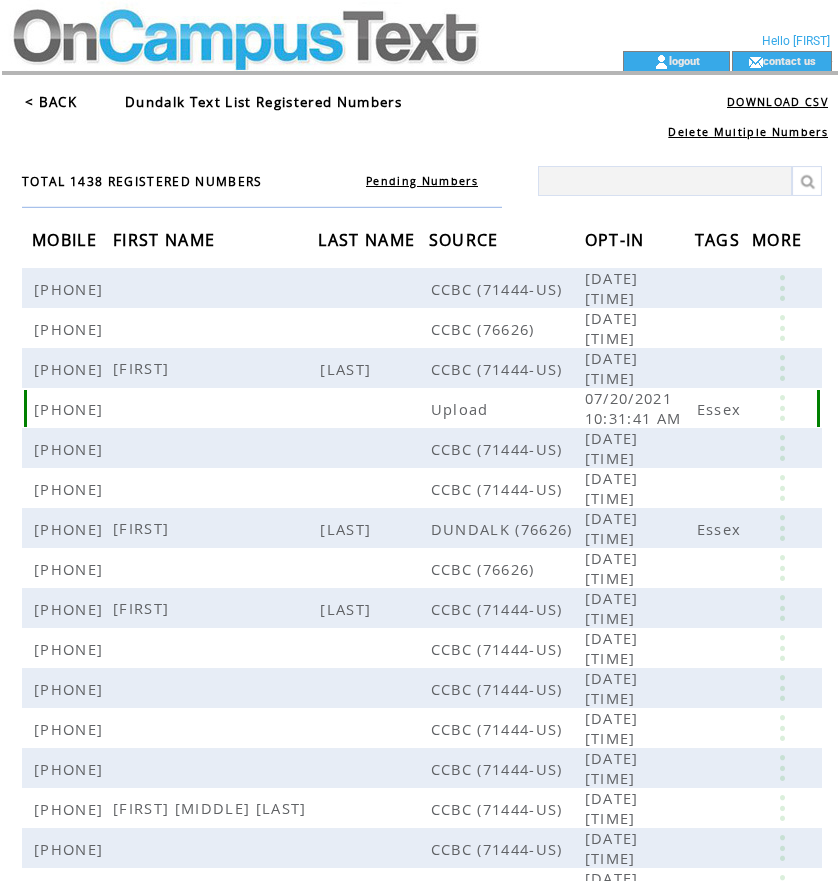 click at bounding box center (784, 408) 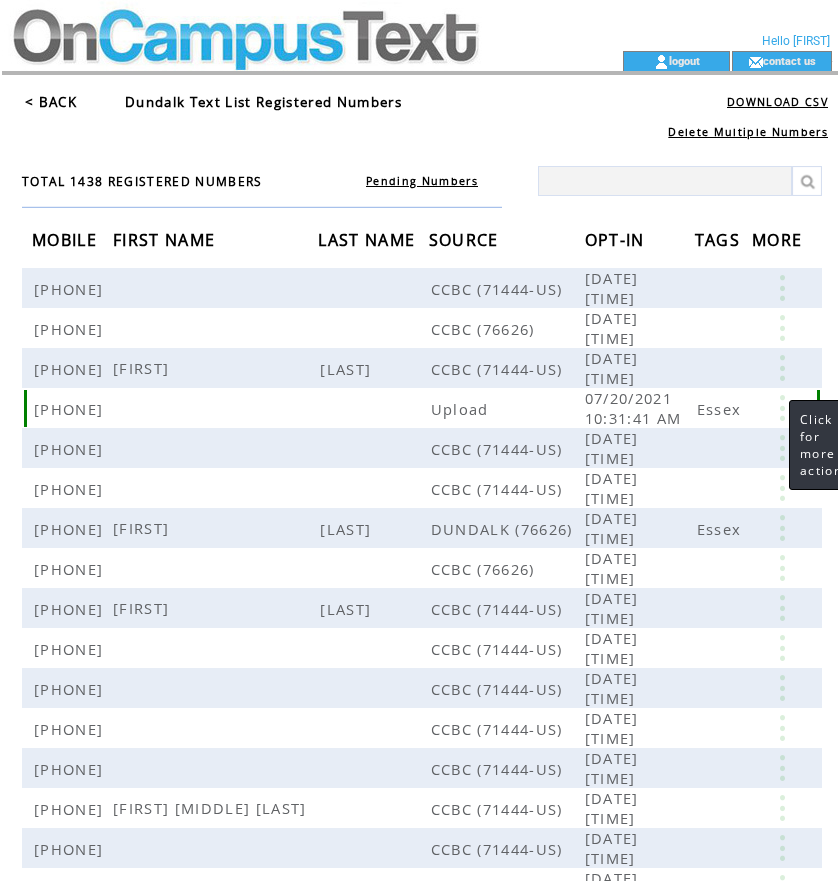 click at bounding box center (782, 408) 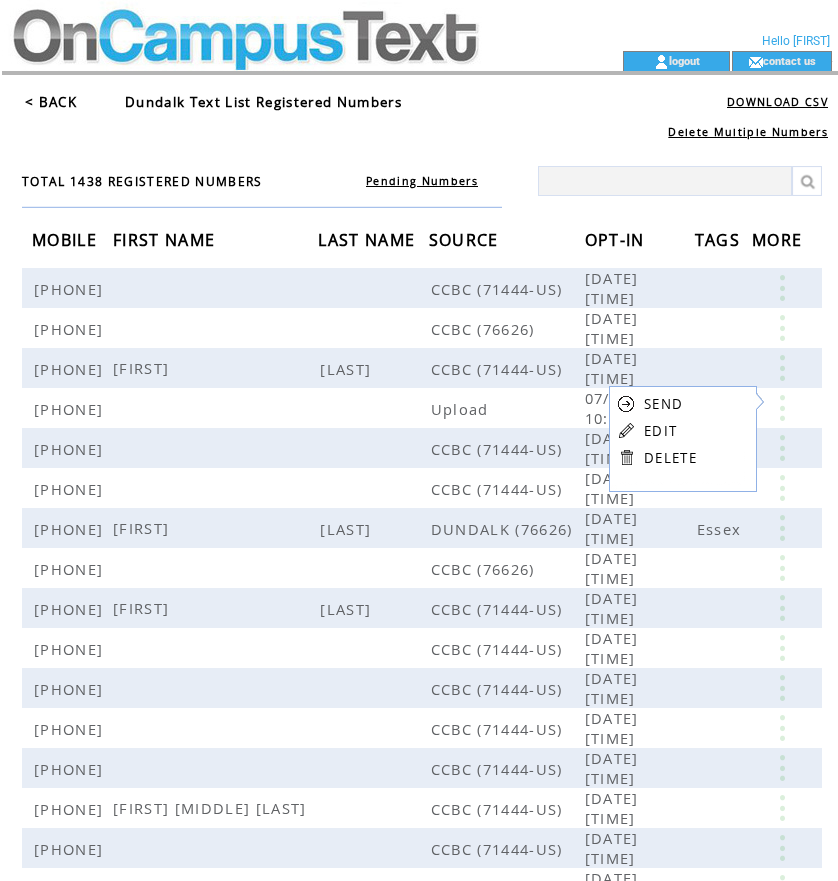 click on "EDIT" at bounding box center [660, 431] 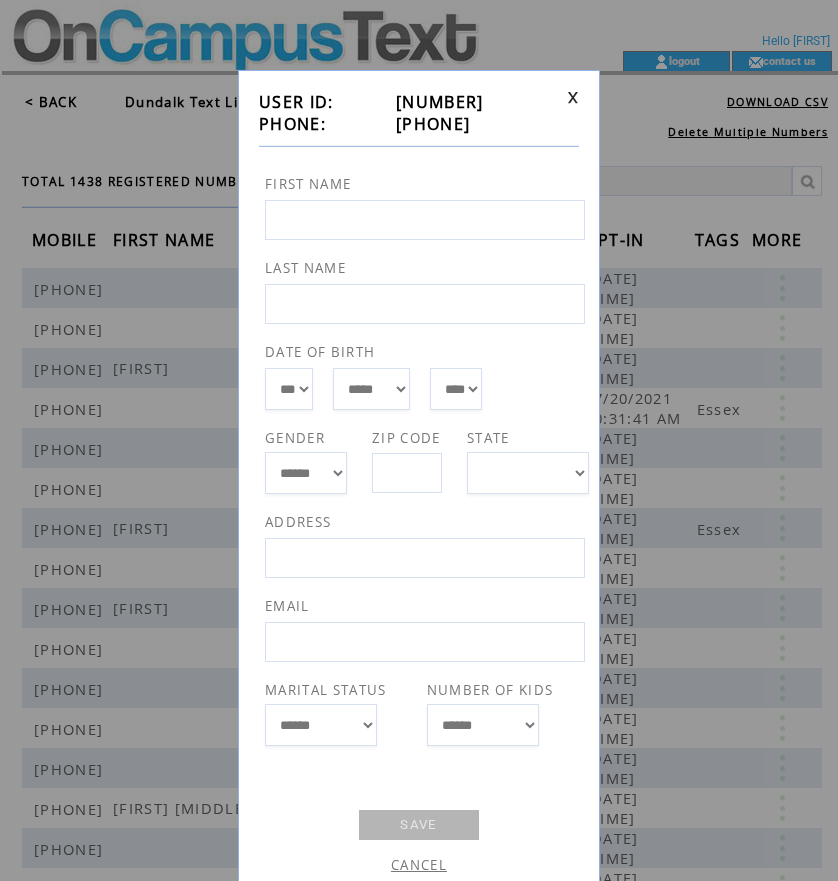 click on "13016930009" at bounding box center (476, 124) 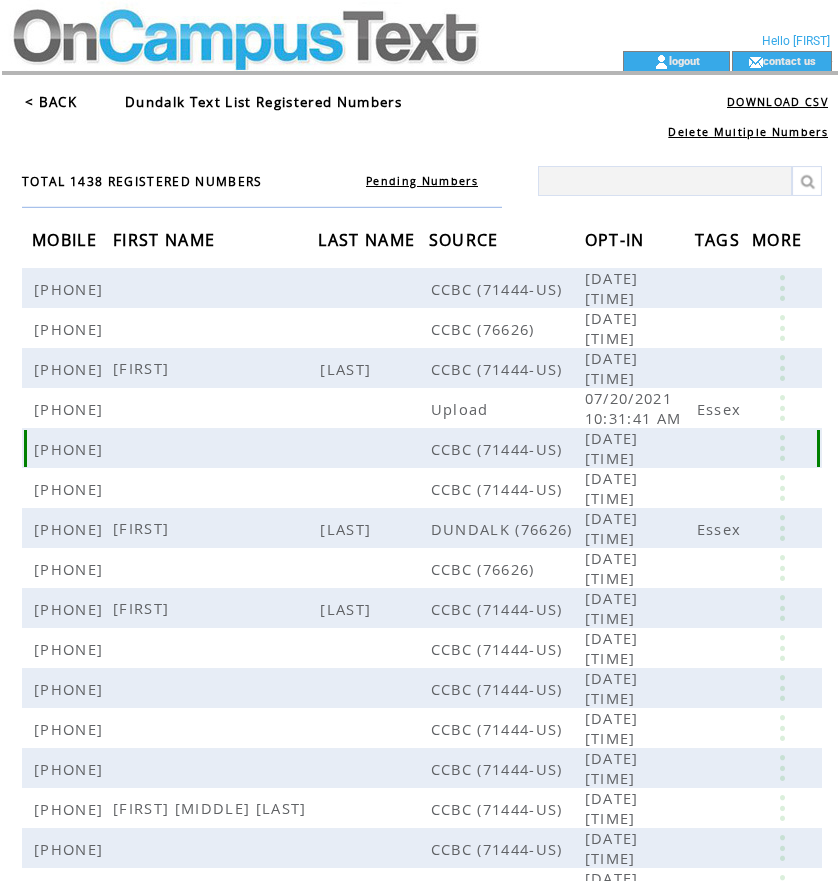click at bounding box center [782, 448] 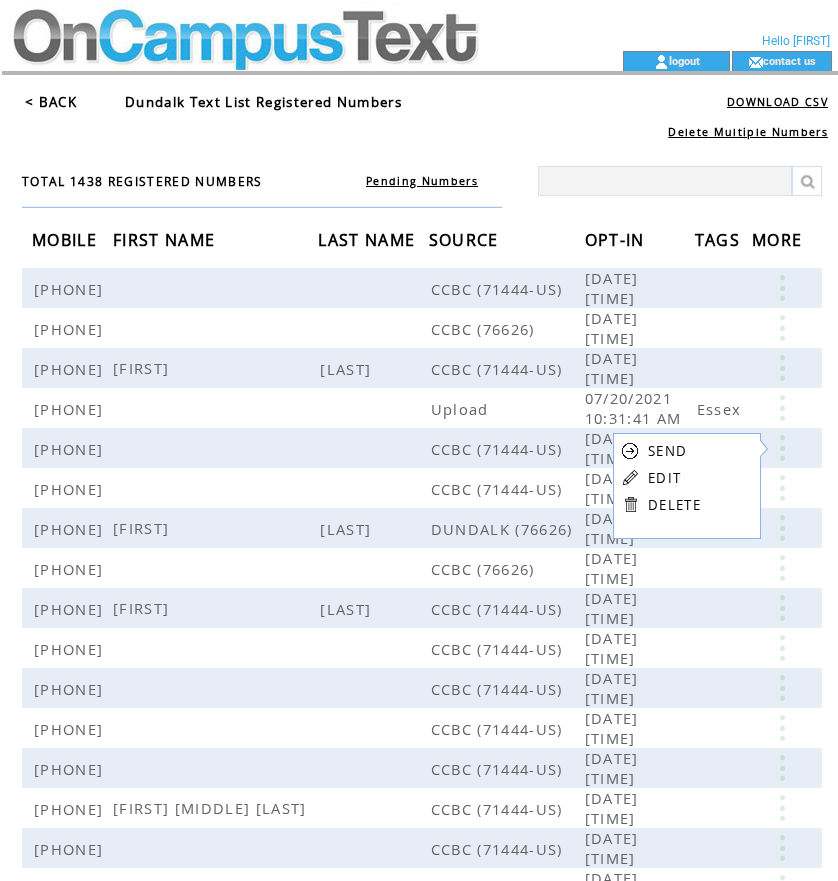 click on "SEND EDIT DELETE" at bounding box center [661, 477] 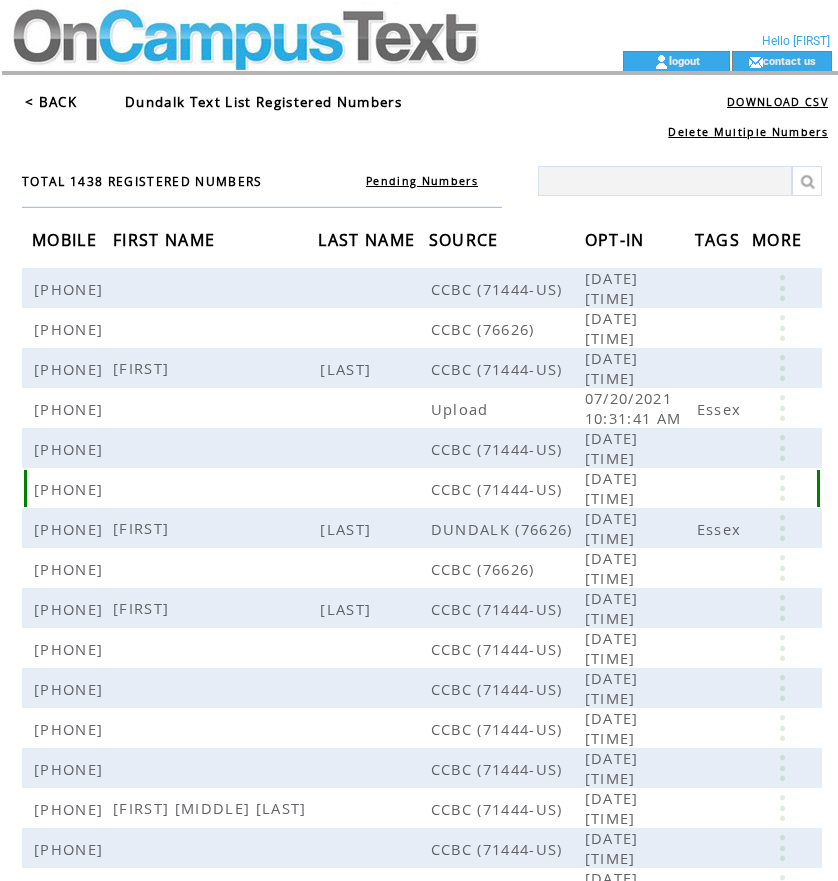 click at bounding box center (782, 488) 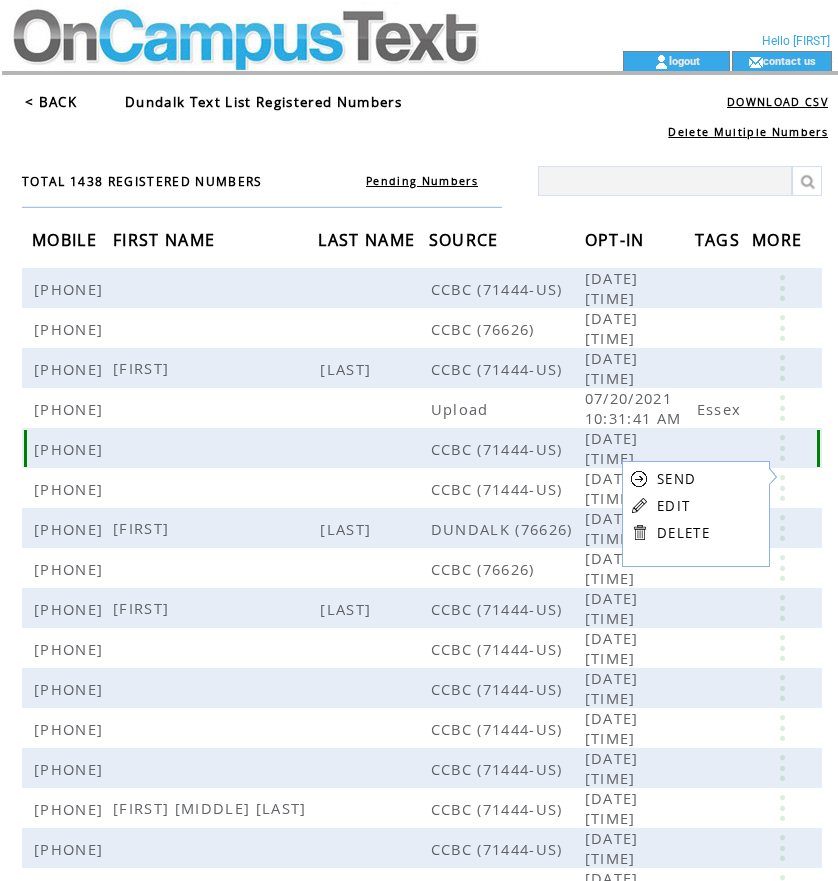 click at bounding box center [782, 448] 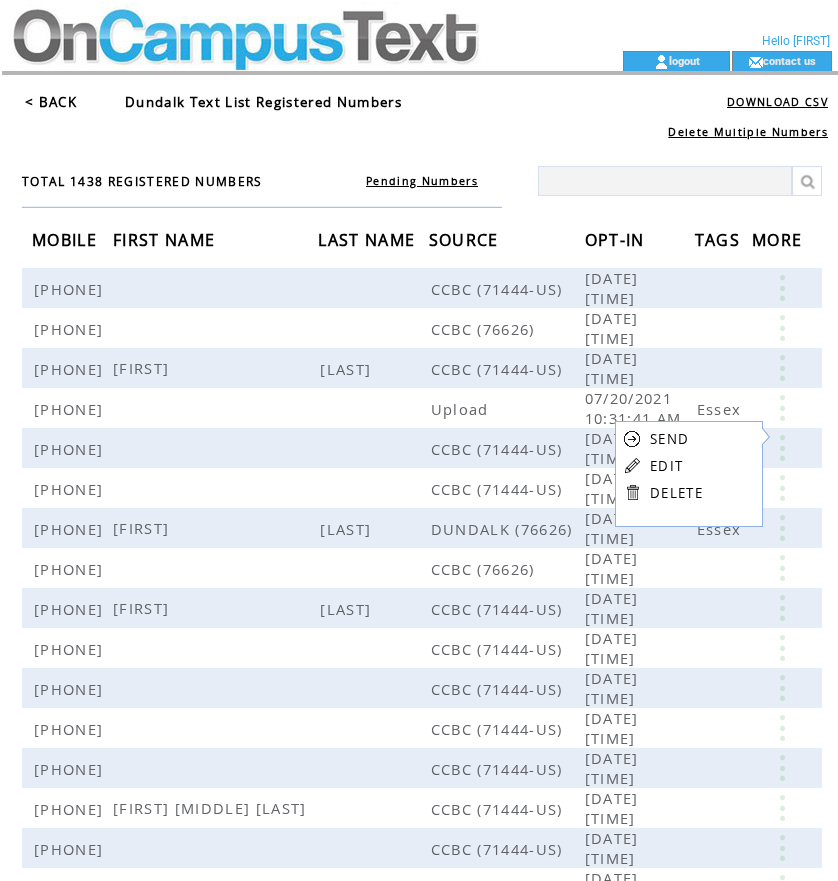 click on "EDIT" at bounding box center (666, 466) 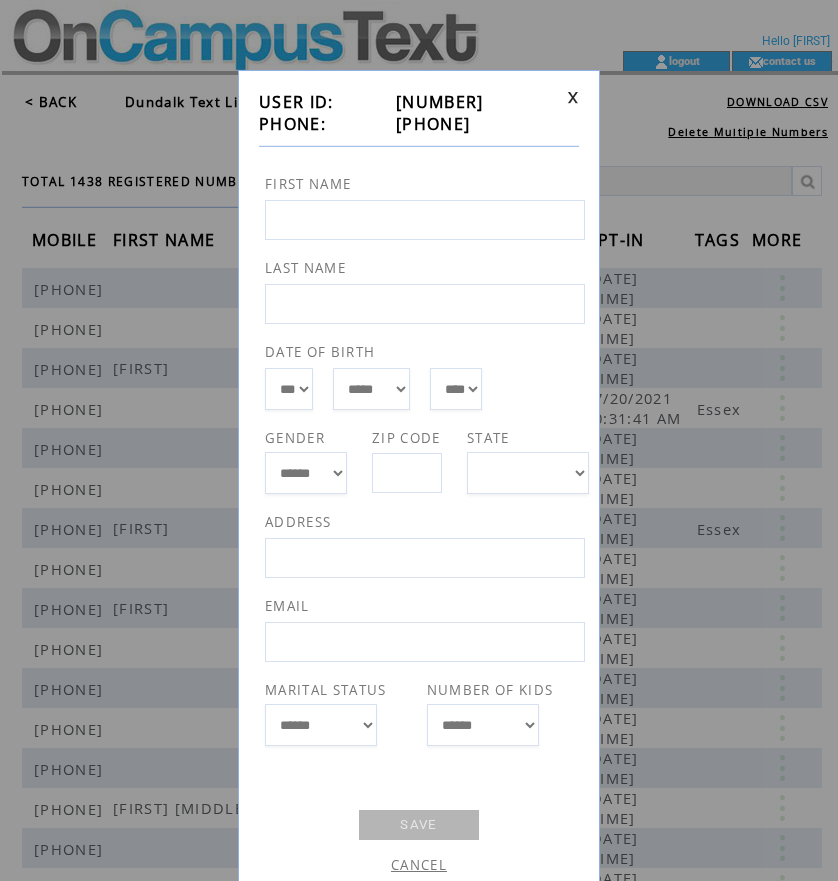 drag, startPoint x: 389, startPoint y: 123, endPoint x: 518, endPoint y: 133, distance: 129.38702 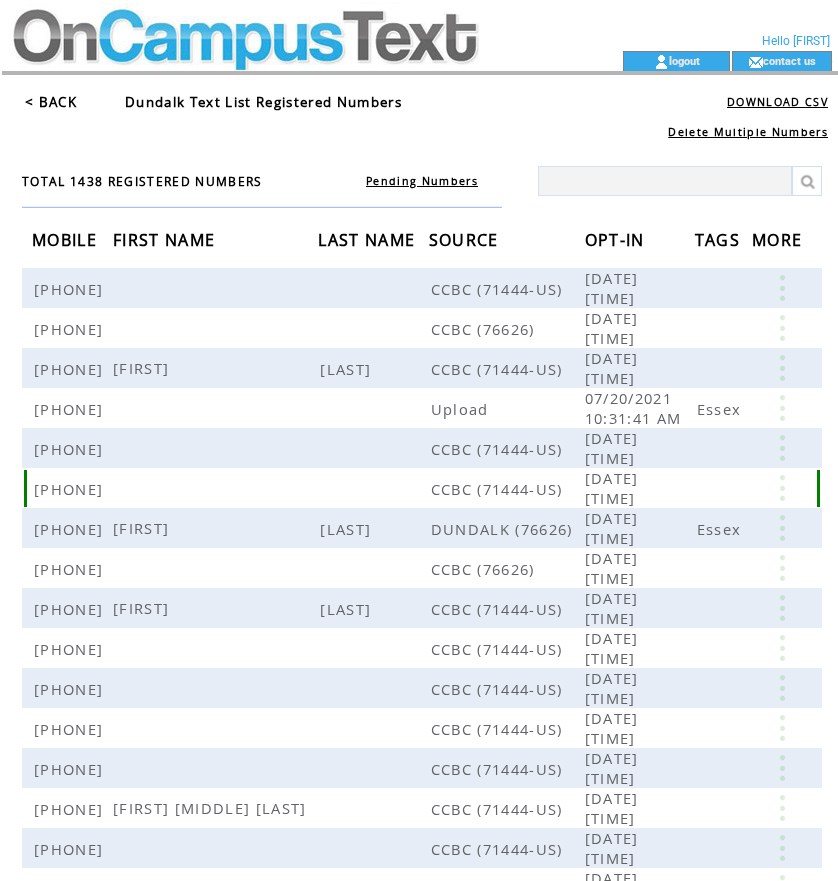 click at bounding box center (782, 488) 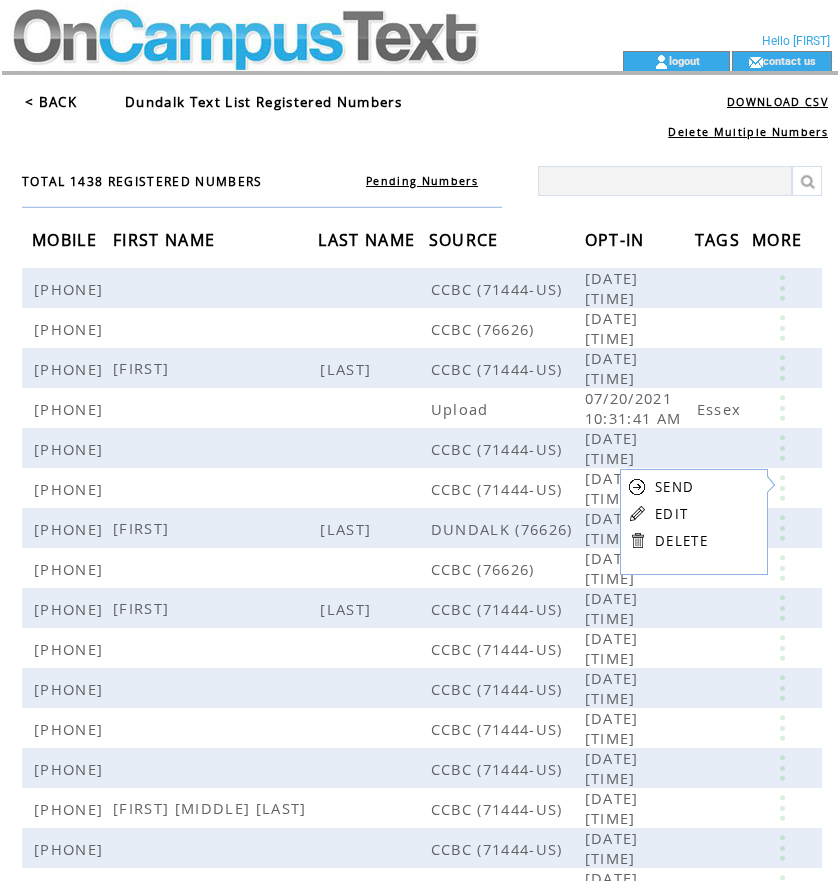 click on "EDIT" at bounding box center (671, 514) 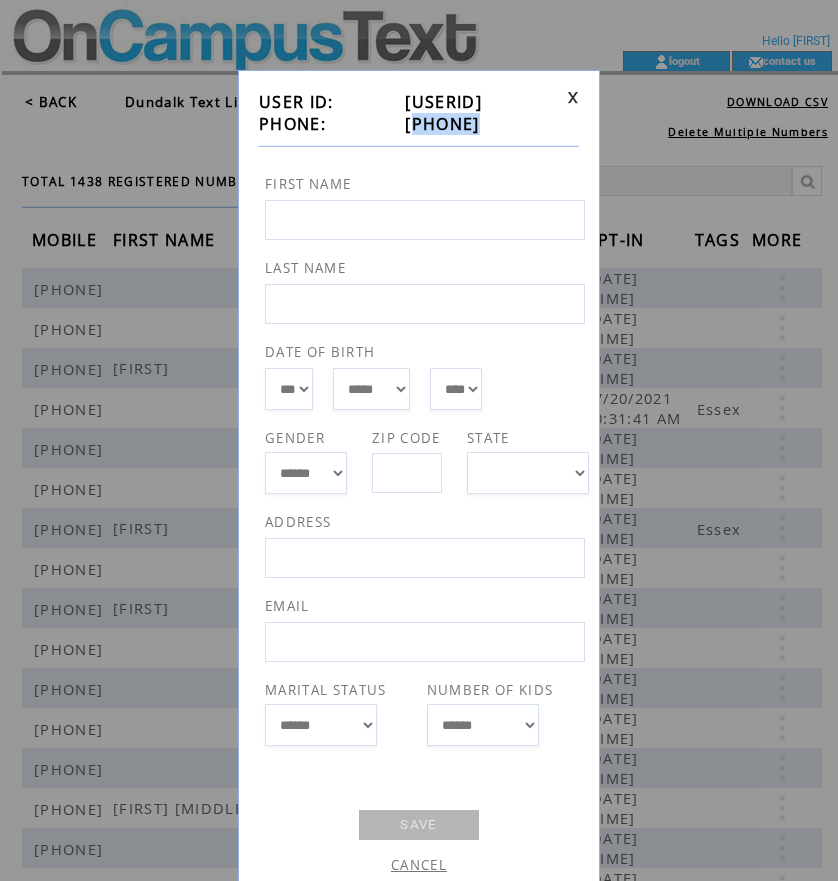 drag, startPoint x: 386, startPoint y: 122, endPoint x: 560, endPoint y: 134, distance: 174.4133 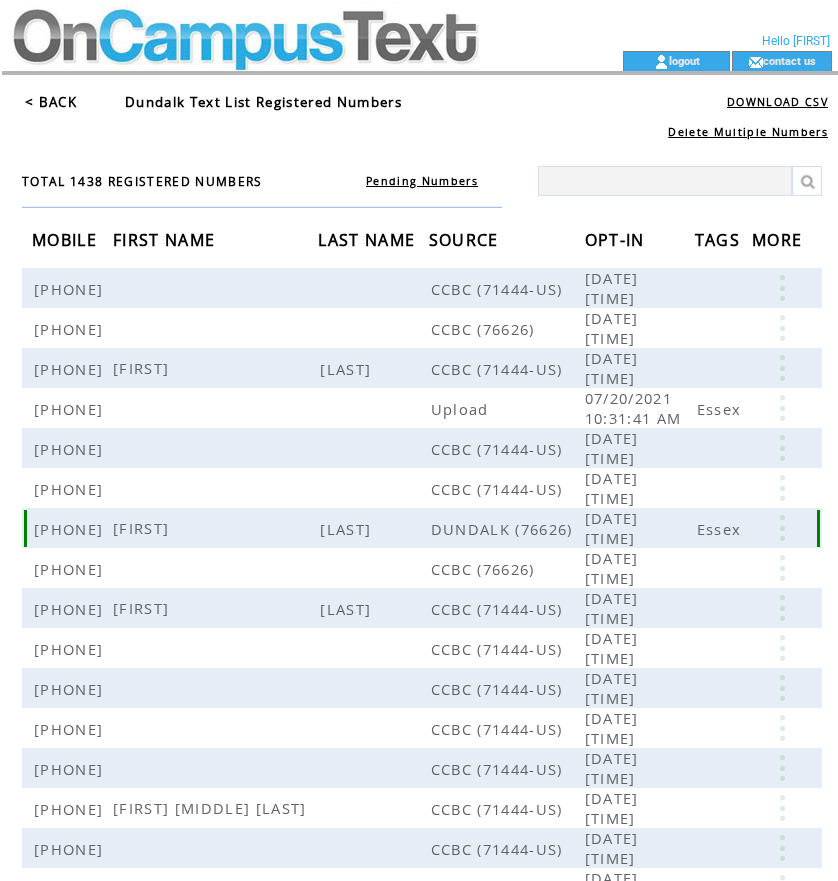 click on "Gwendolyn" at bounding box center [228, 528] 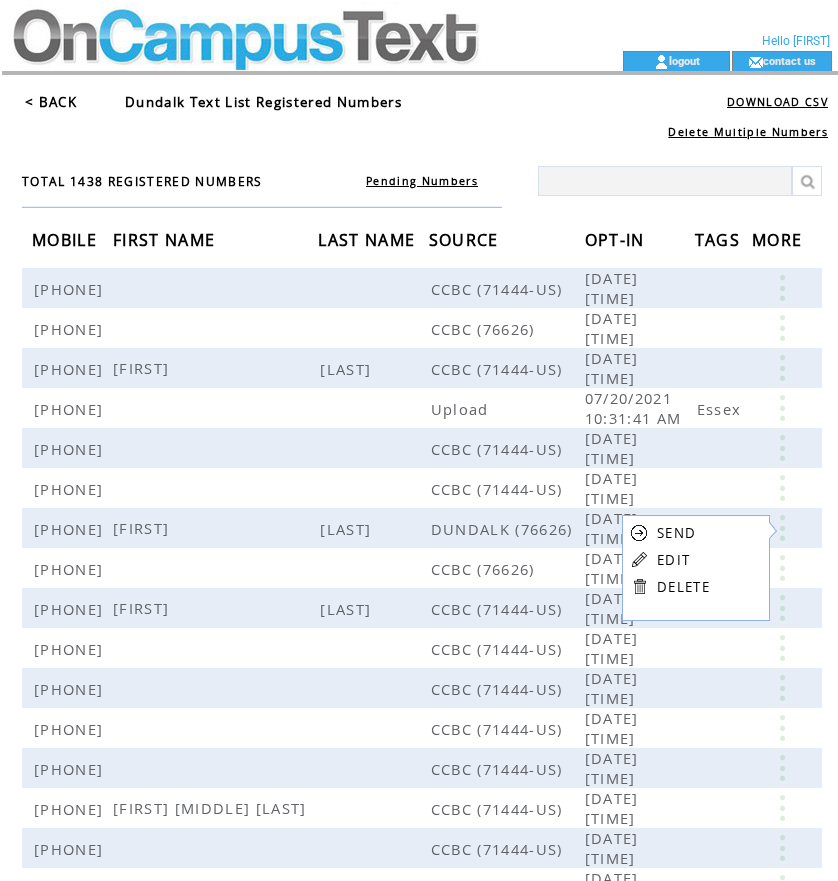 click on "SEND EDIT DELETE" at bounding box center (670, 559) 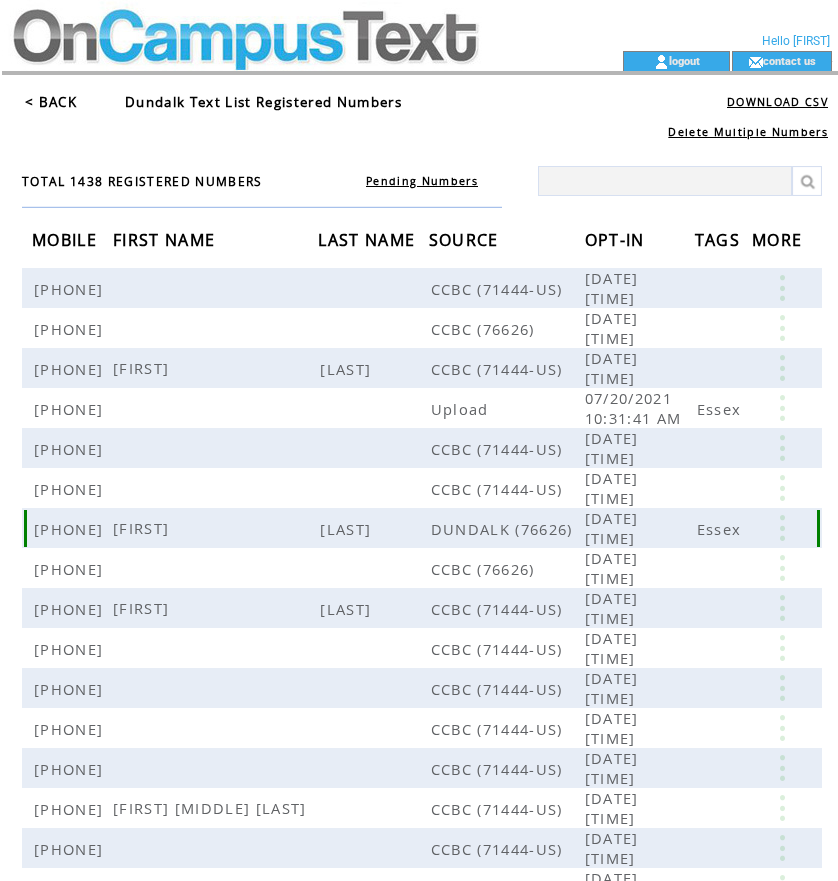 click at bounding box center [782, 528] 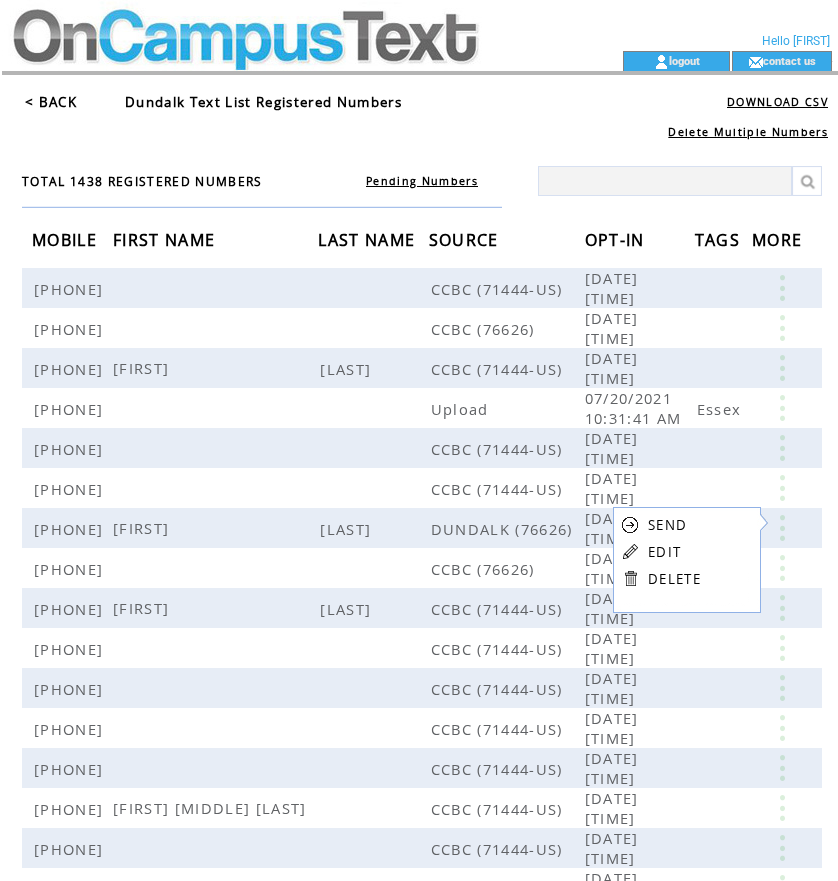 click on "EDIT" at bounding box center [664, 552] 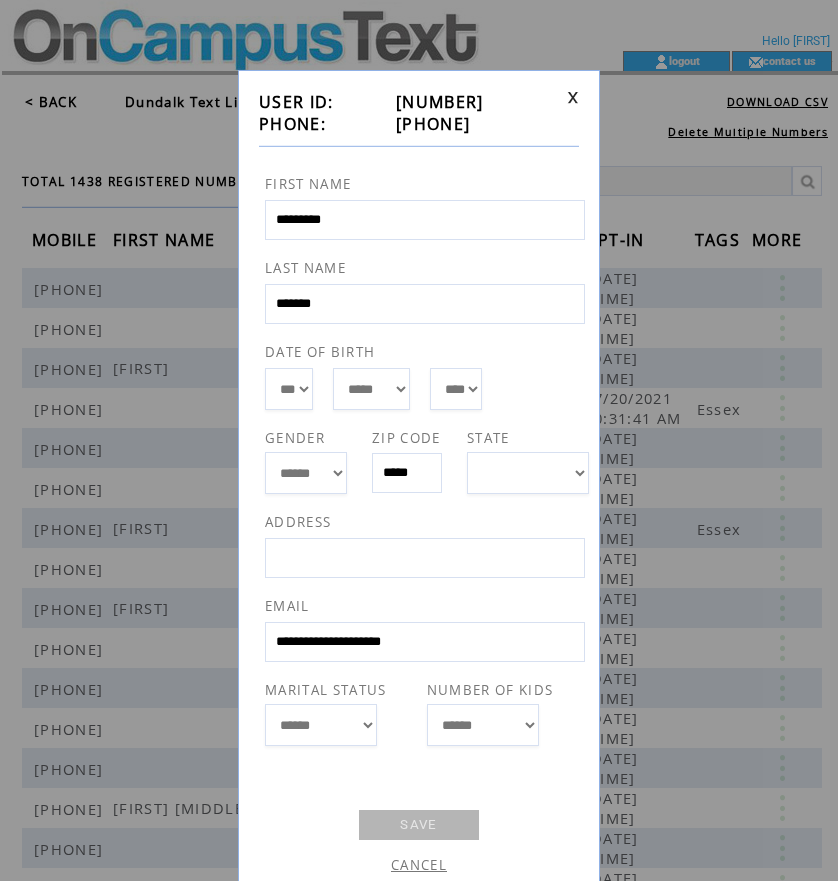 drag, startPoint x: 388, startPoint y: 129, endPoint x: 506, endPoint y: 120, distance: 118.34272 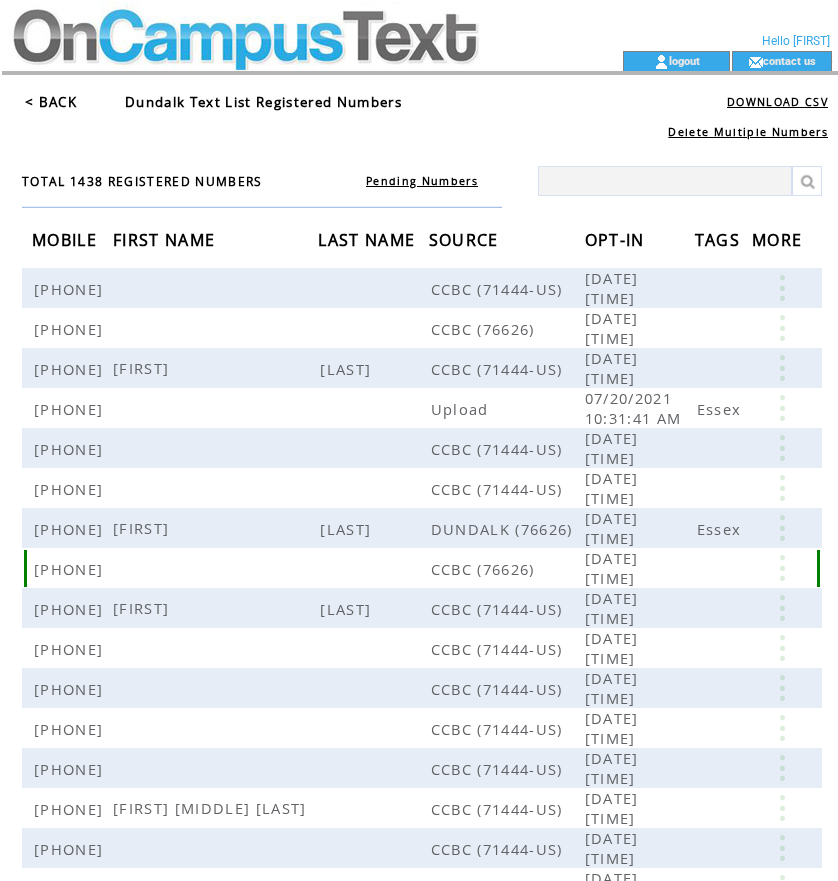 click at bounding box center (782, 568) 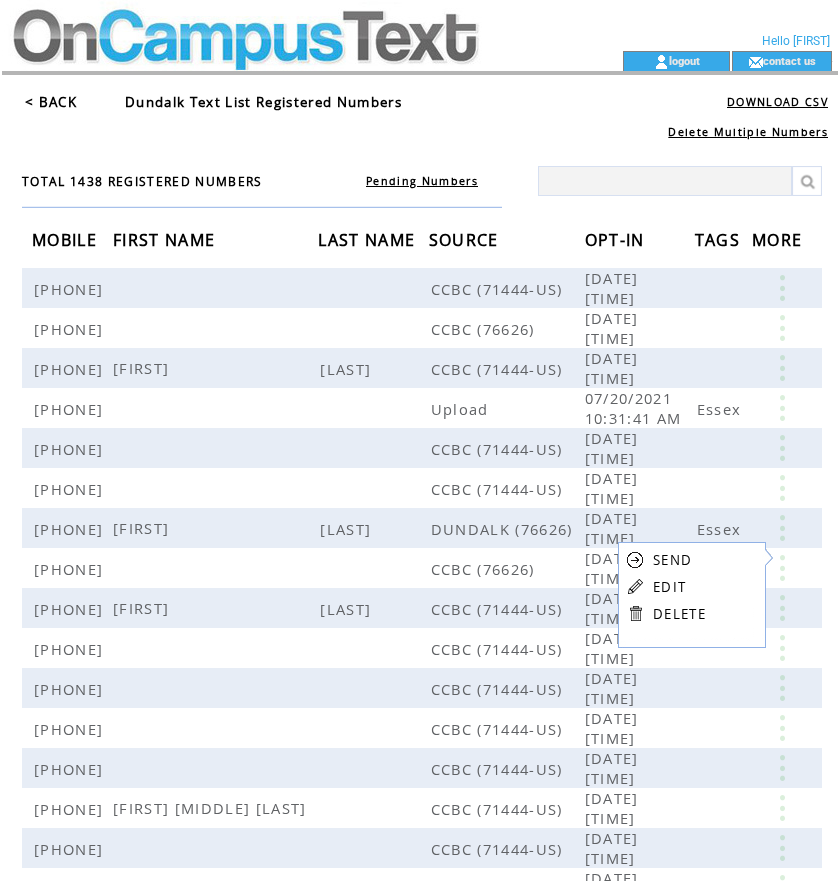 click on "EDIT" at bounding box center [669, 587] 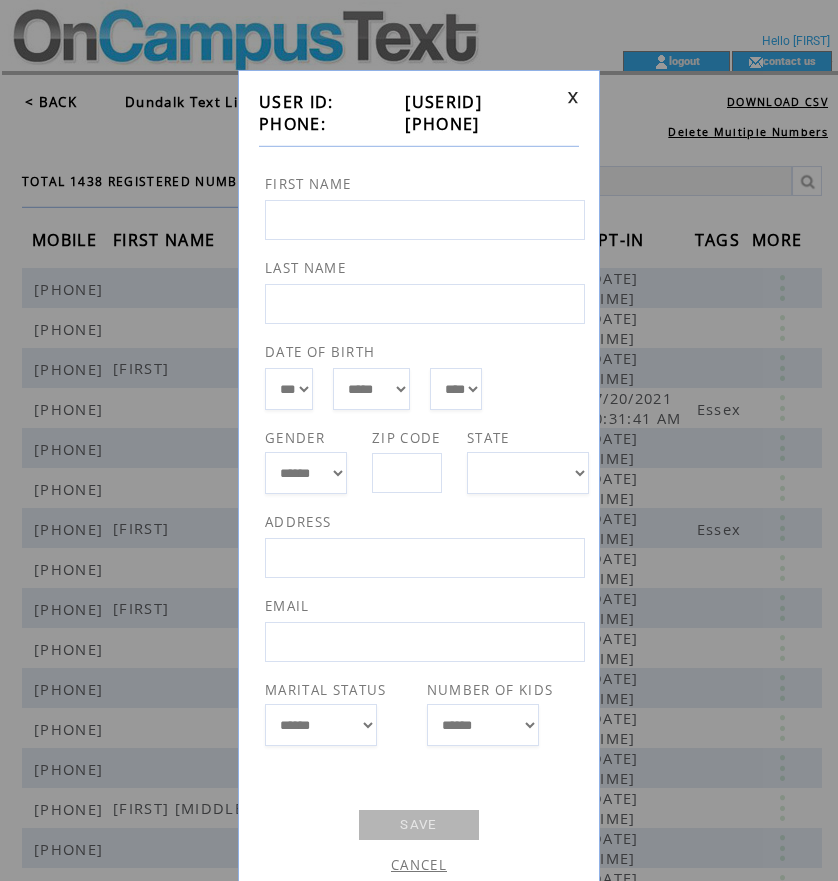 drag, startPoint x: 392, startPoint y: 123, endPoint x: 514, endPoint y: 126, distance: 122.03688 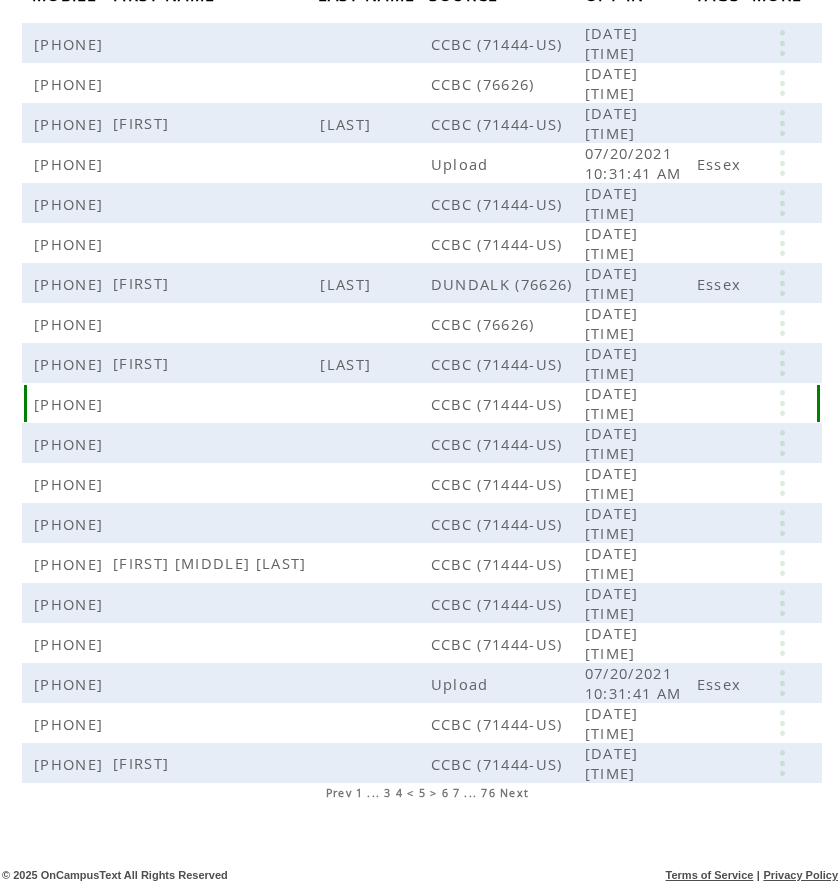 scroll, scrollTop: 255, scrollLeft: 0, axis: vertical 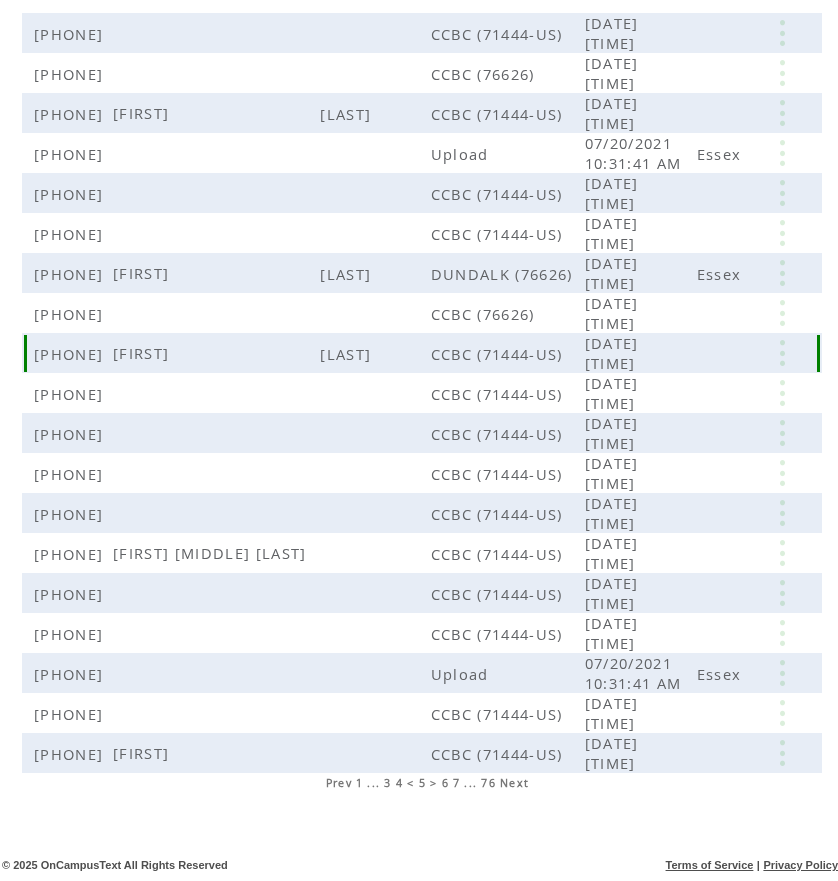 click at bounding box center [782, 353] 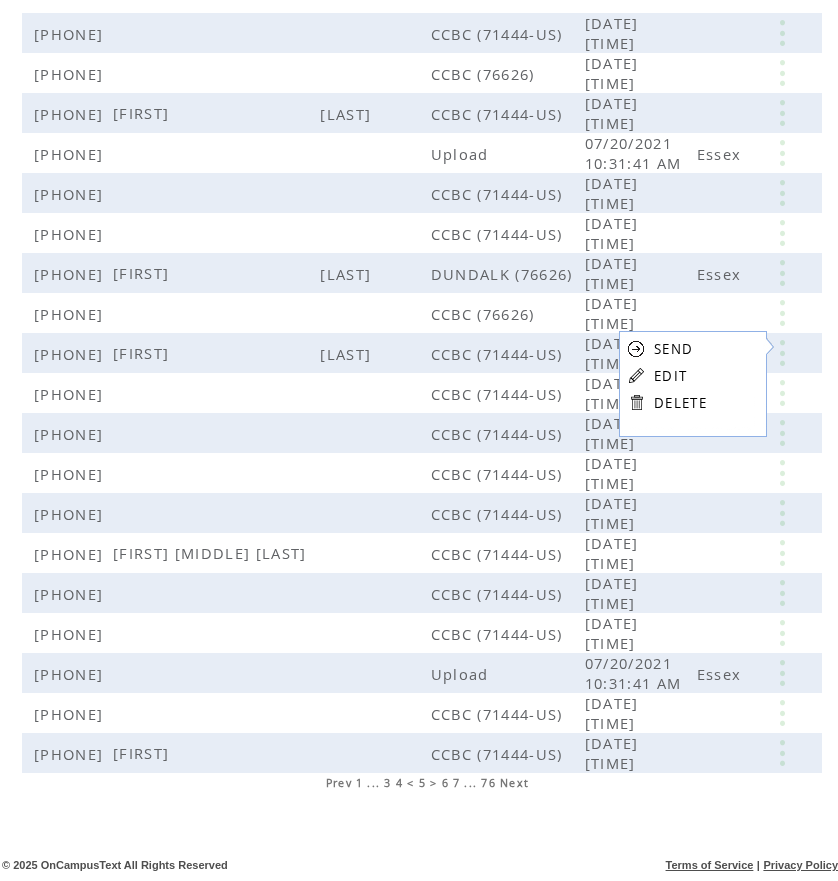 click on "EDIT" at bounding box center (670, 376) 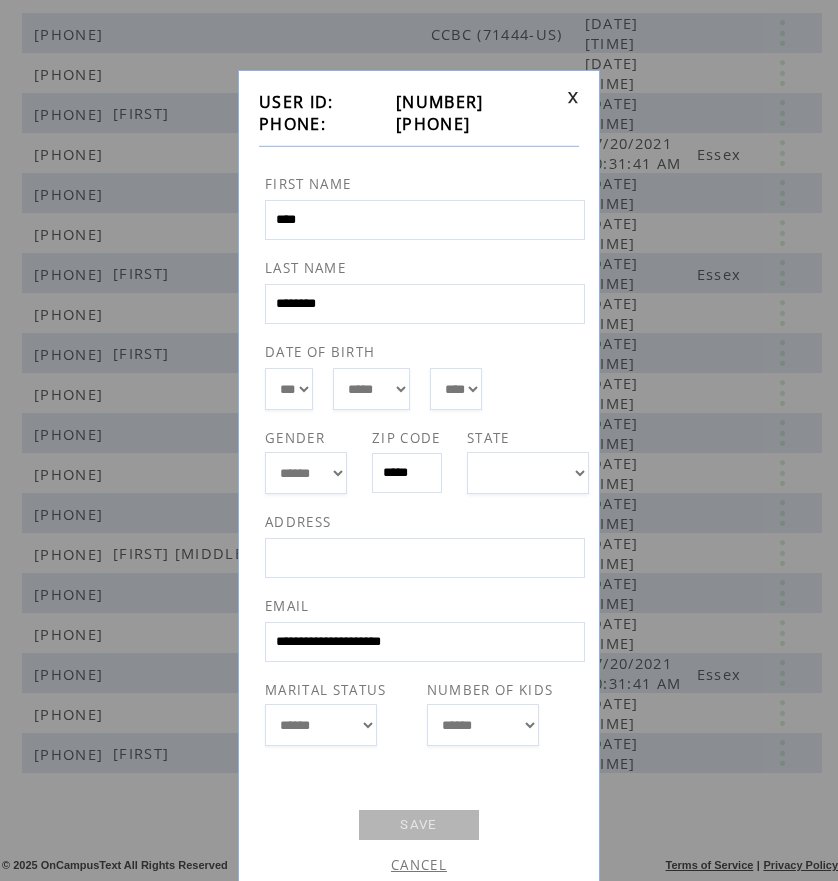 drag, startPoint x: 387, startPoint y: 122, endPoint x: 496, endPoint y: 124, distance: 109.01835 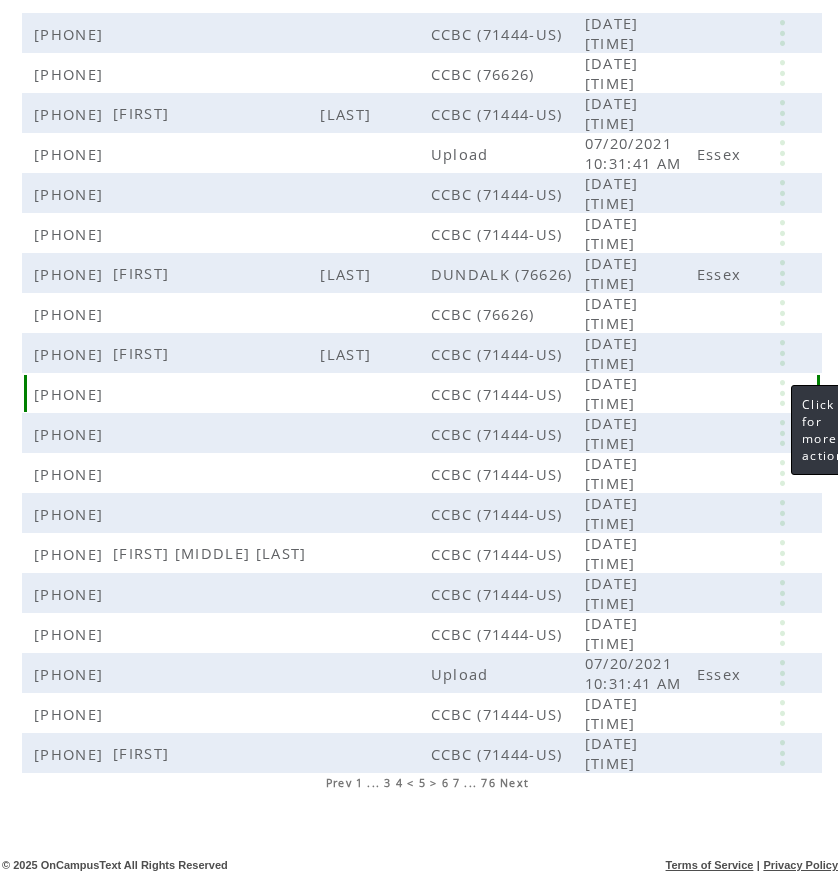 click at bounding box center (782, 393) 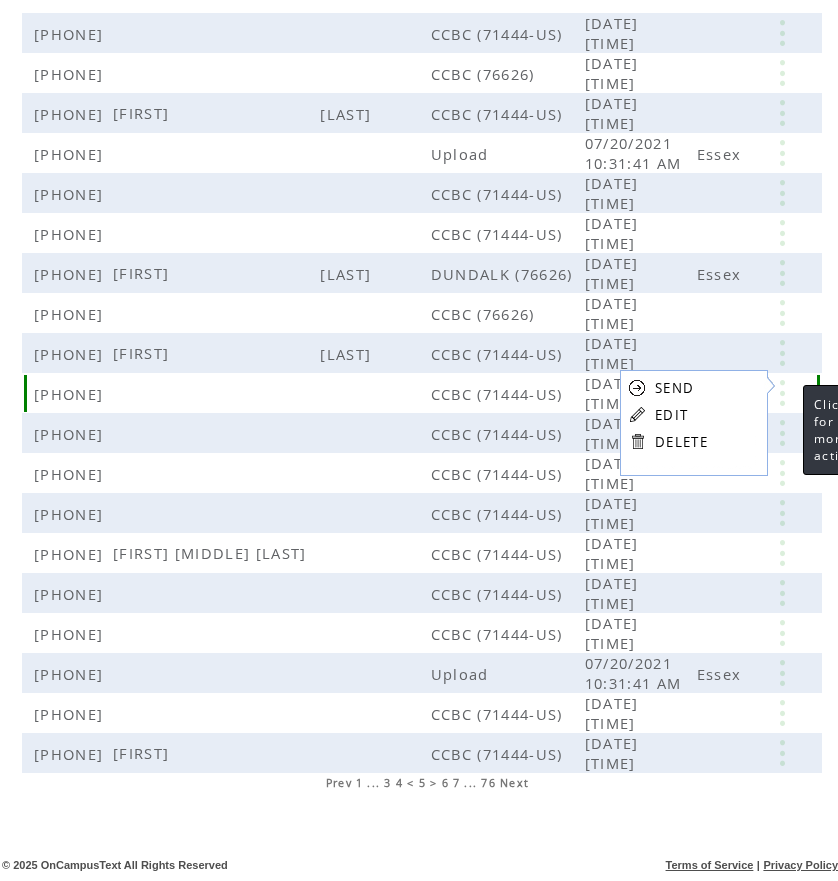 click at bounding box center [782, 393] 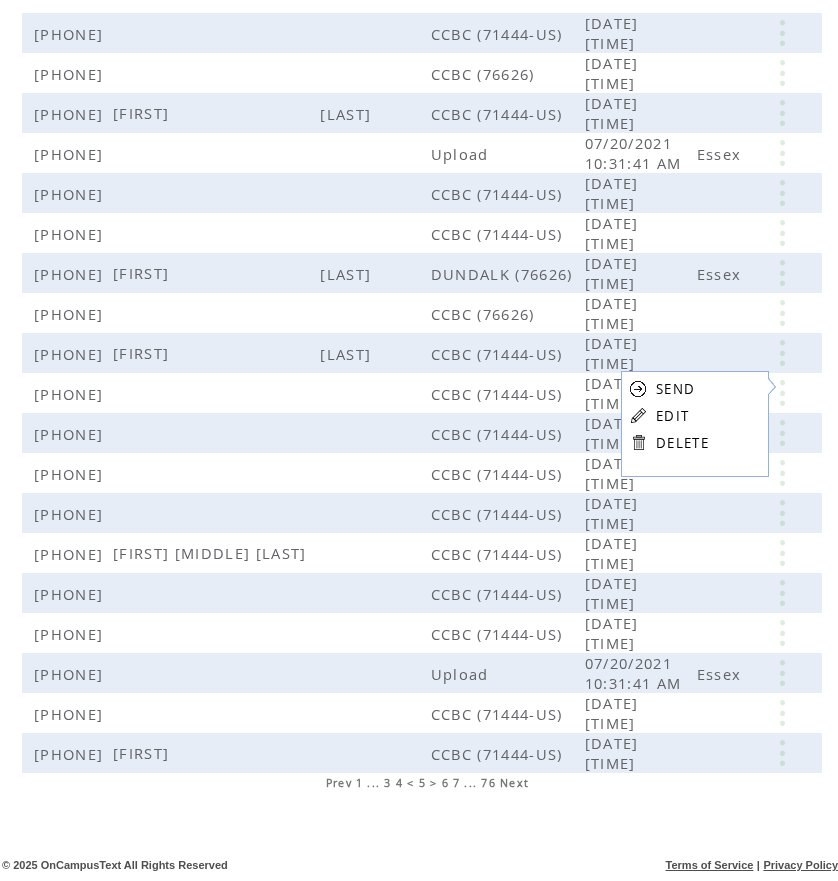click on "EDIT" at bounding box center (672, 416) 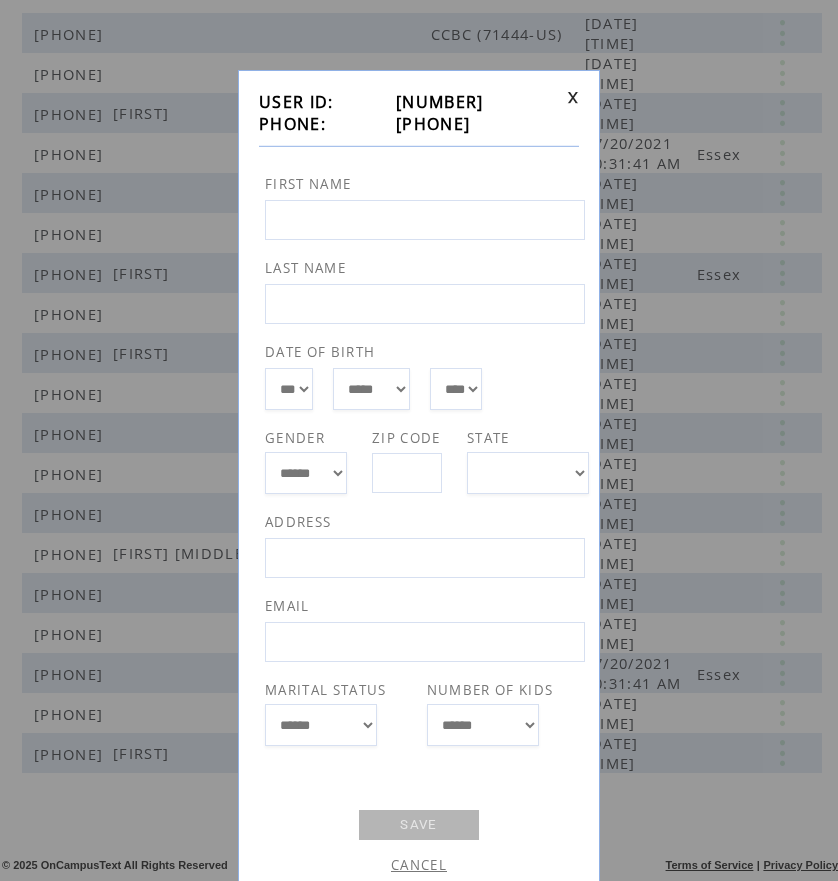 drag, startPoint x: 389, startPoint y: 125, endPoint x: 539, endPoint y: 121, distance: 150.05333 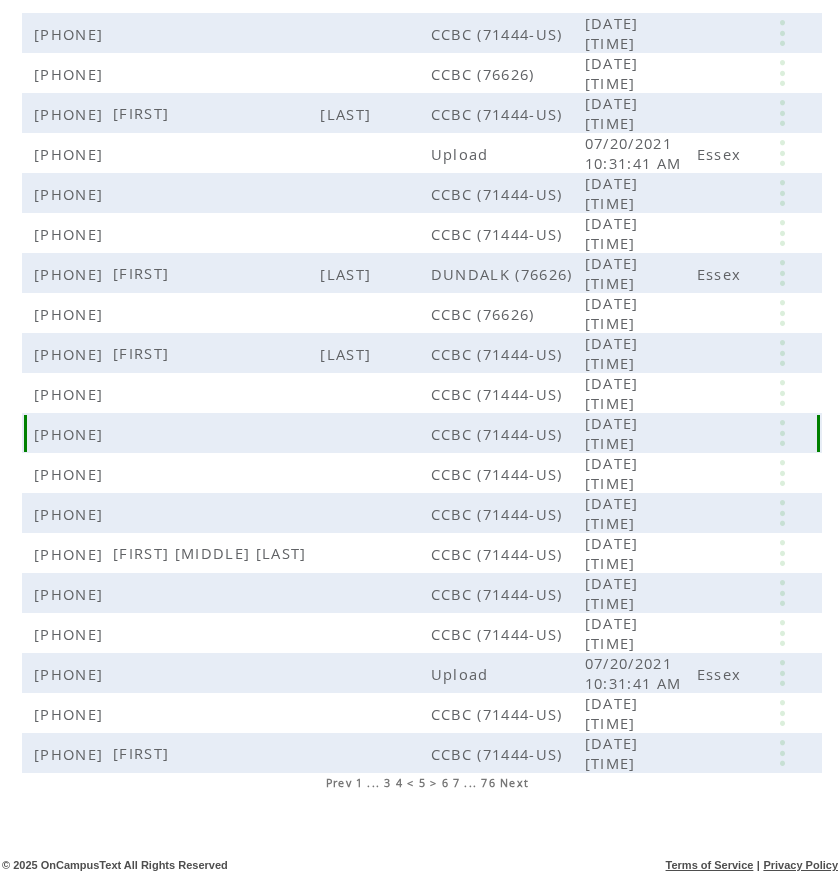 click at bounding box center [397, 433] 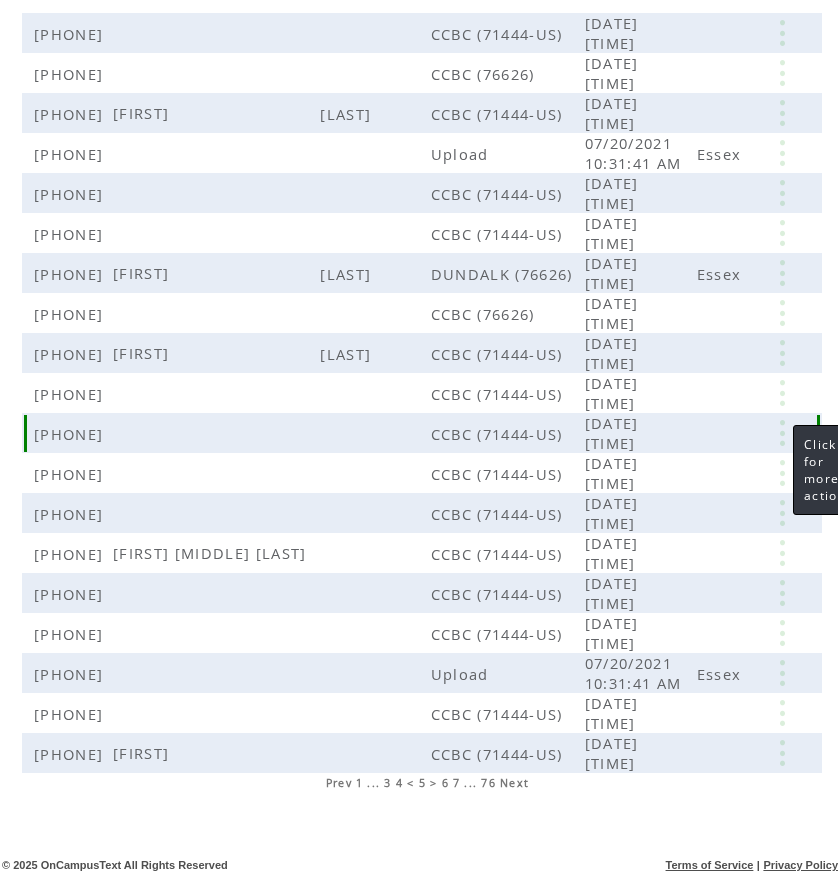 click at bounding box center (782, 433) 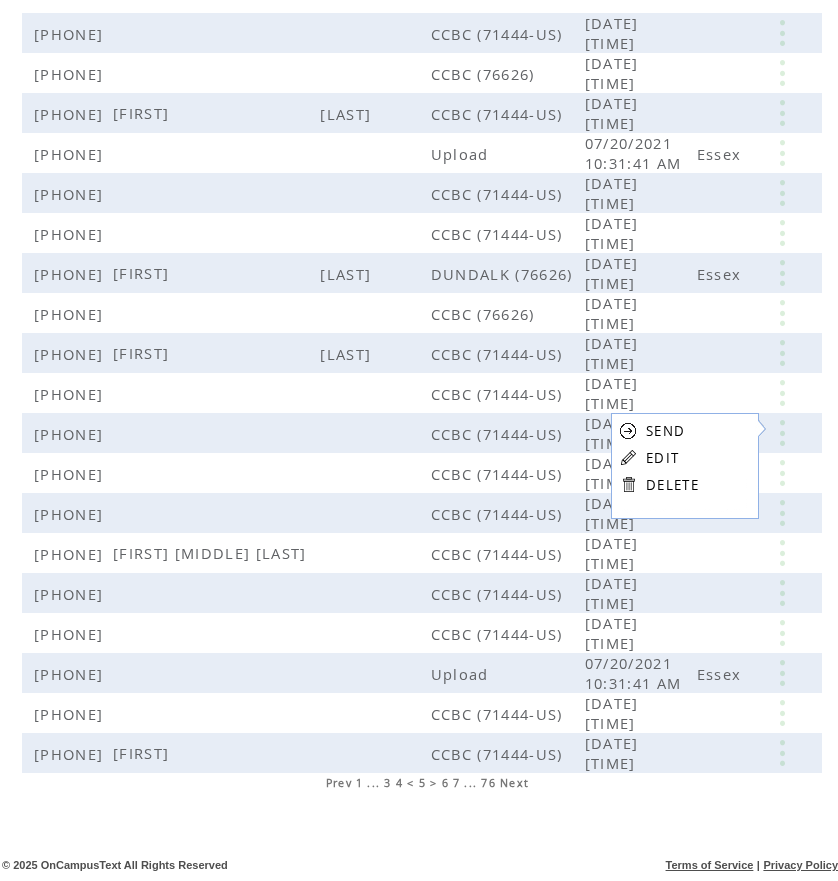 click on "EDIT" at bounding box center (662, 458) 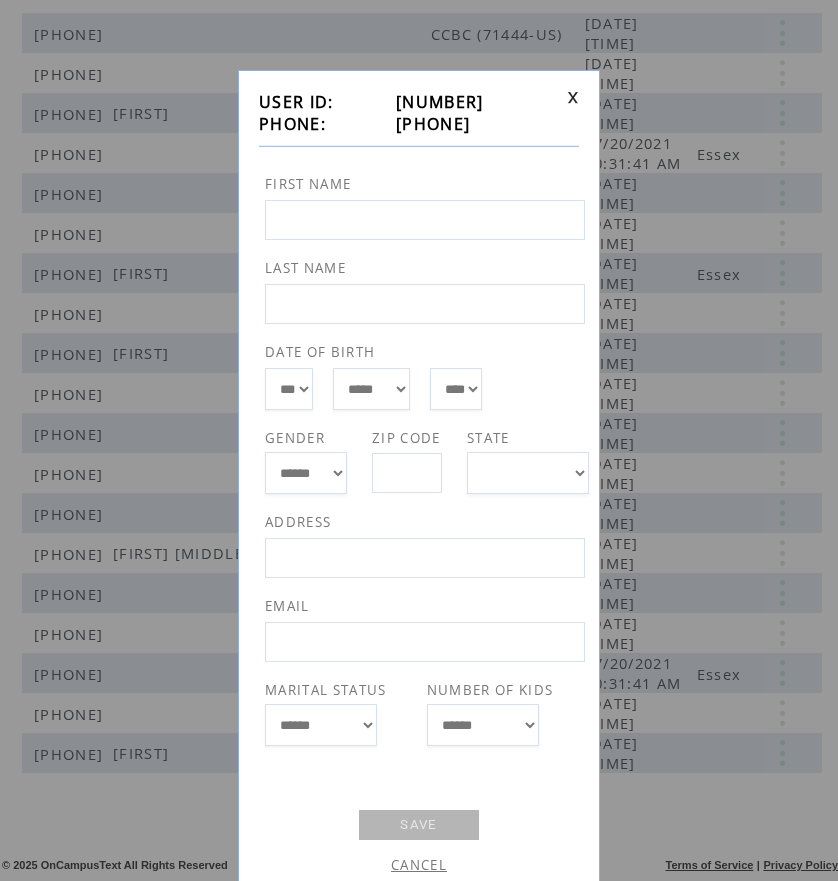 drag, startPoint x: 385, startPoint y: 128, endPoint x: 532, endPoint y: 124, distance: 147.05441 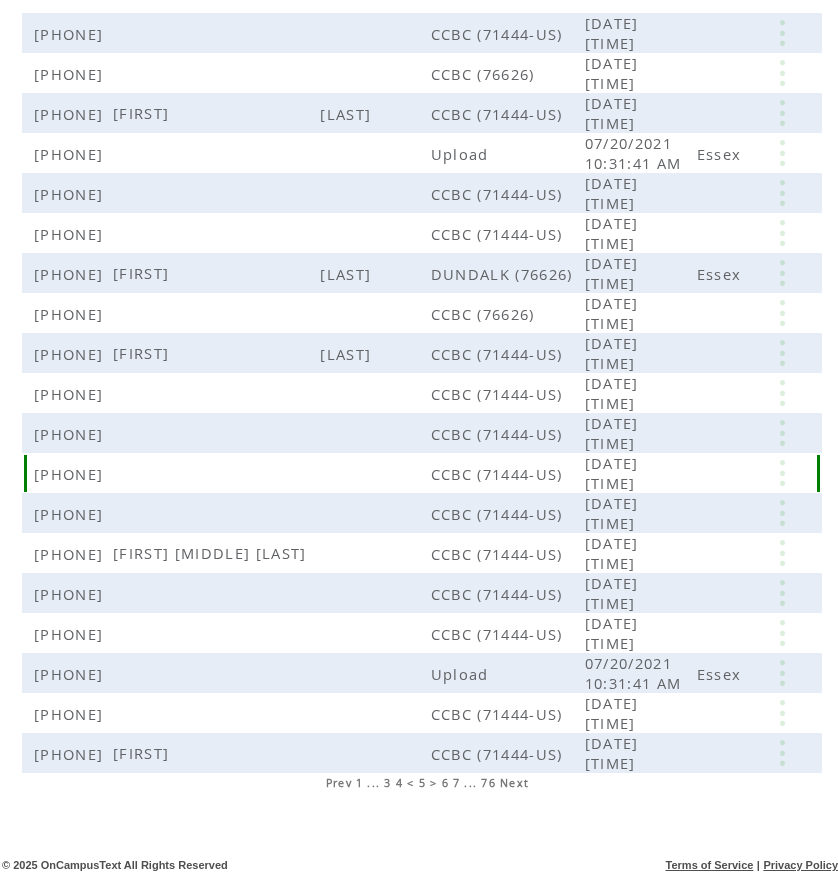 click at bounding box center [782, 473] 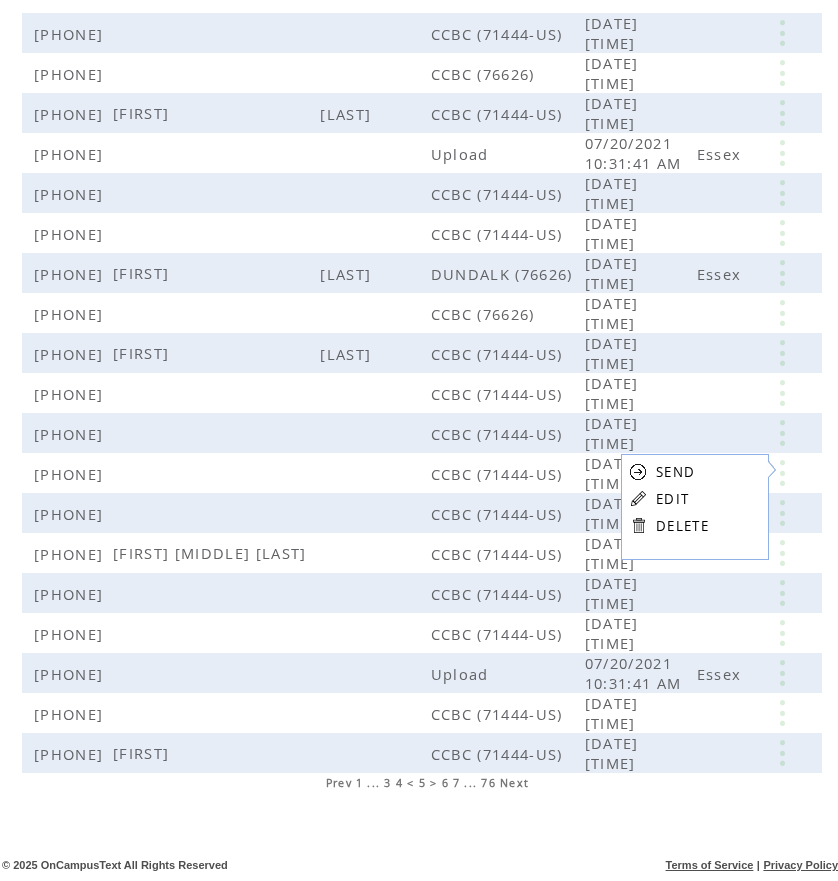 click on "EDIT" at bounding box center (672, 499) 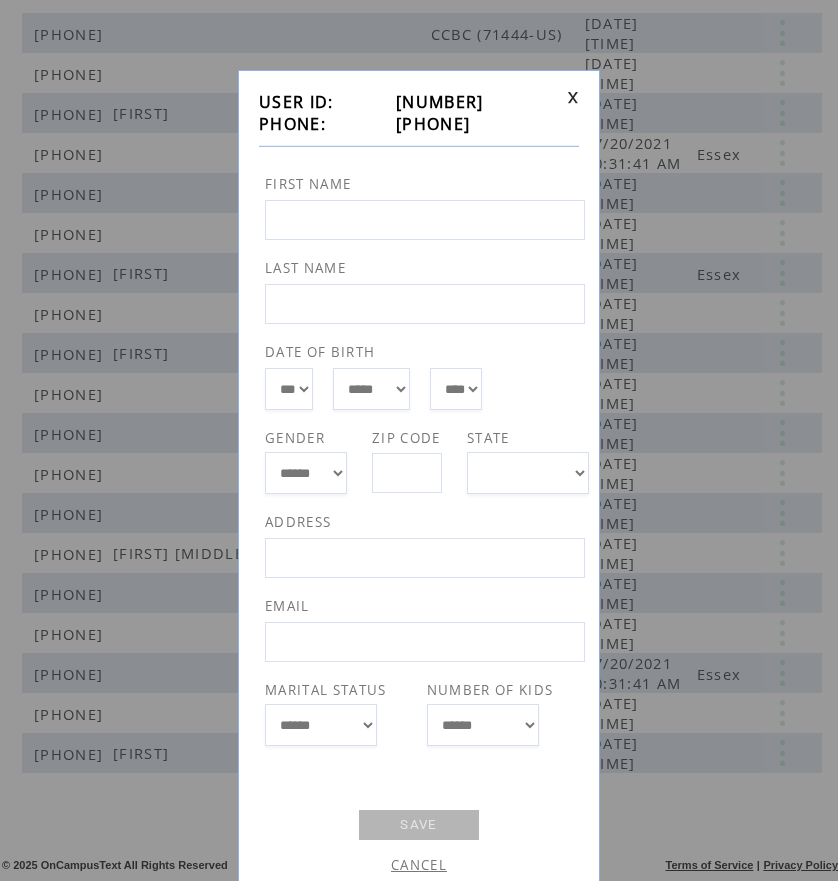drag, startPoint x: 384, startPoint y: 125, endPoint x: 532, endPoint y: 125, distance: 148 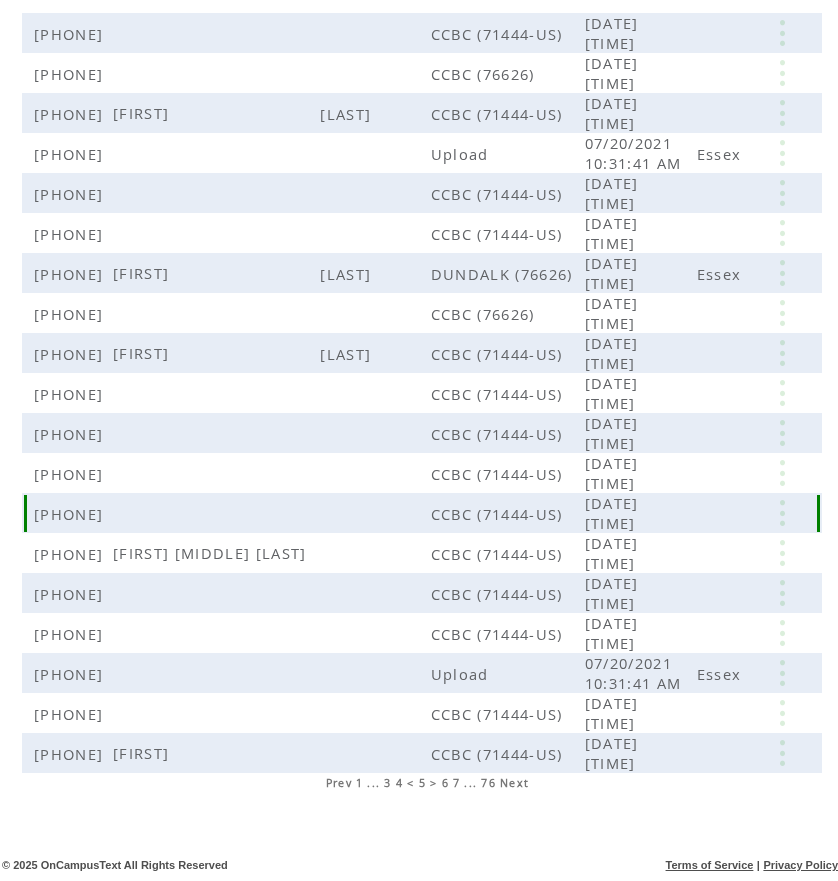 click at bounding box center [782, 513] 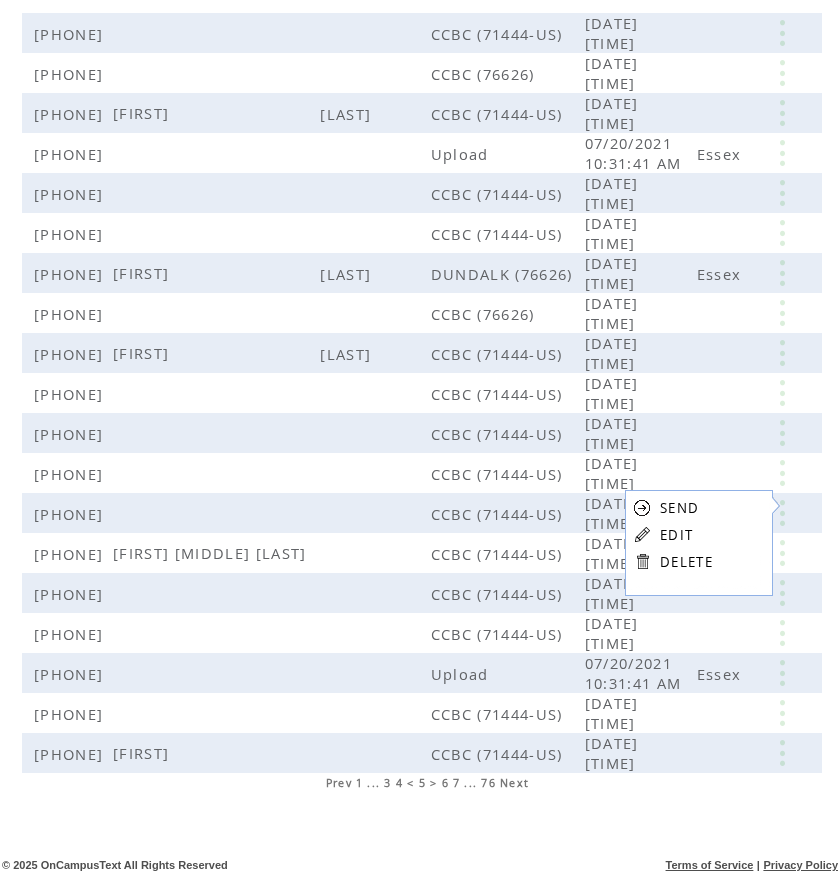 click on "EDIT" at bounding box center [676, 535] 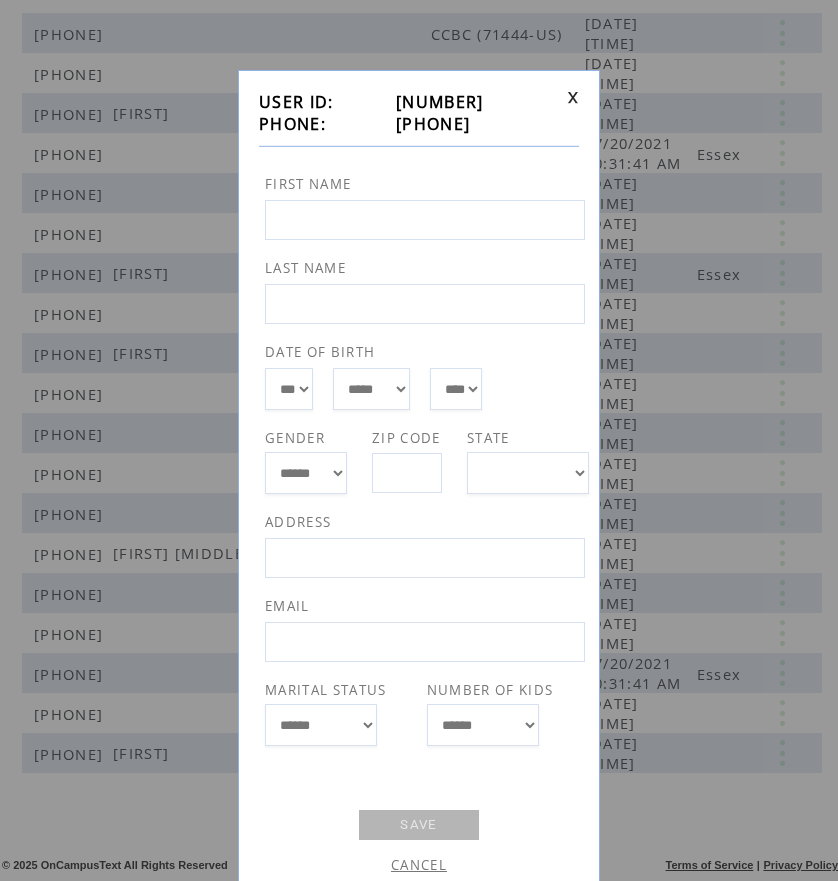 drag, startPoint x: 383, startPoint y: 125, endPoint x: 523, endPoint y: 126, distance: 140.00357 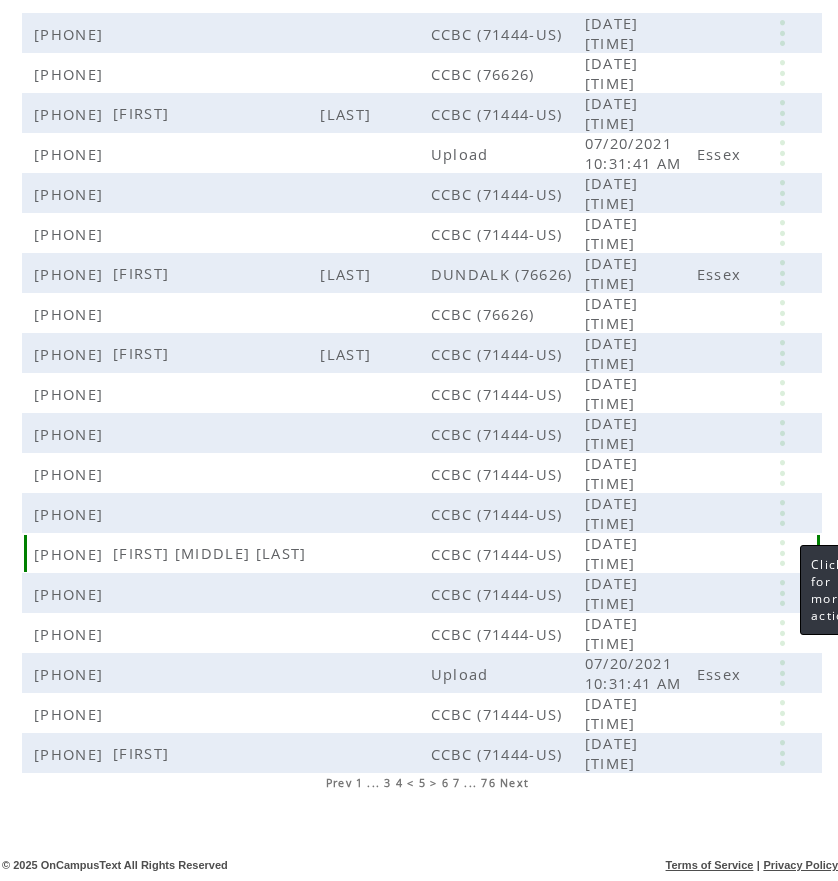 click at bounding box center [782, 553] 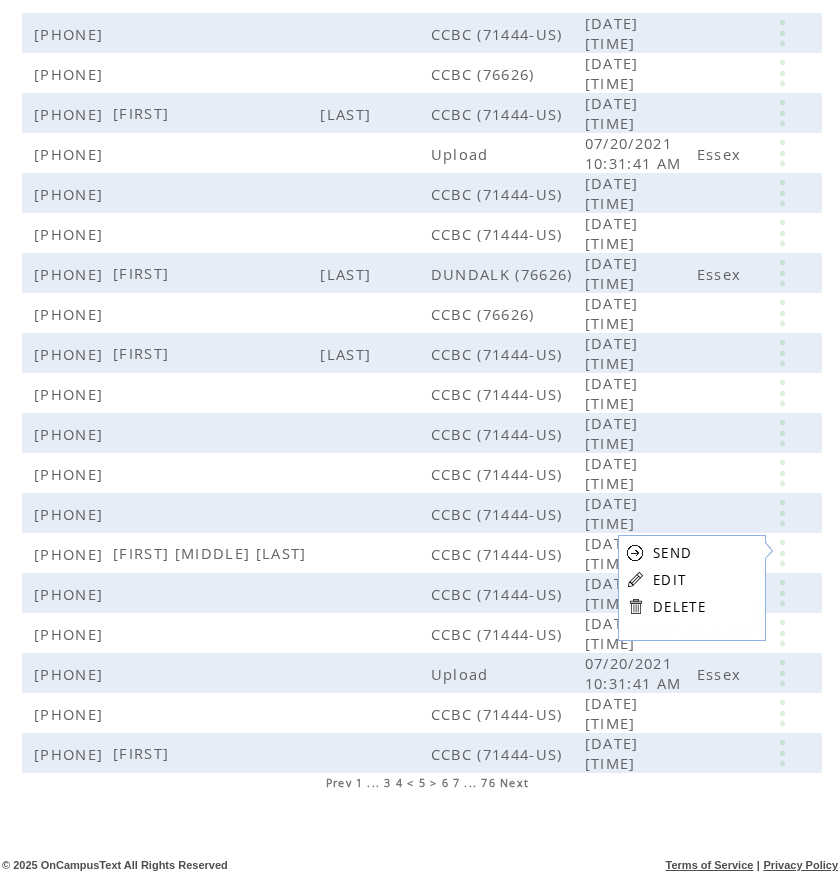 click on "EDIT" at bounding box center (669, 580) 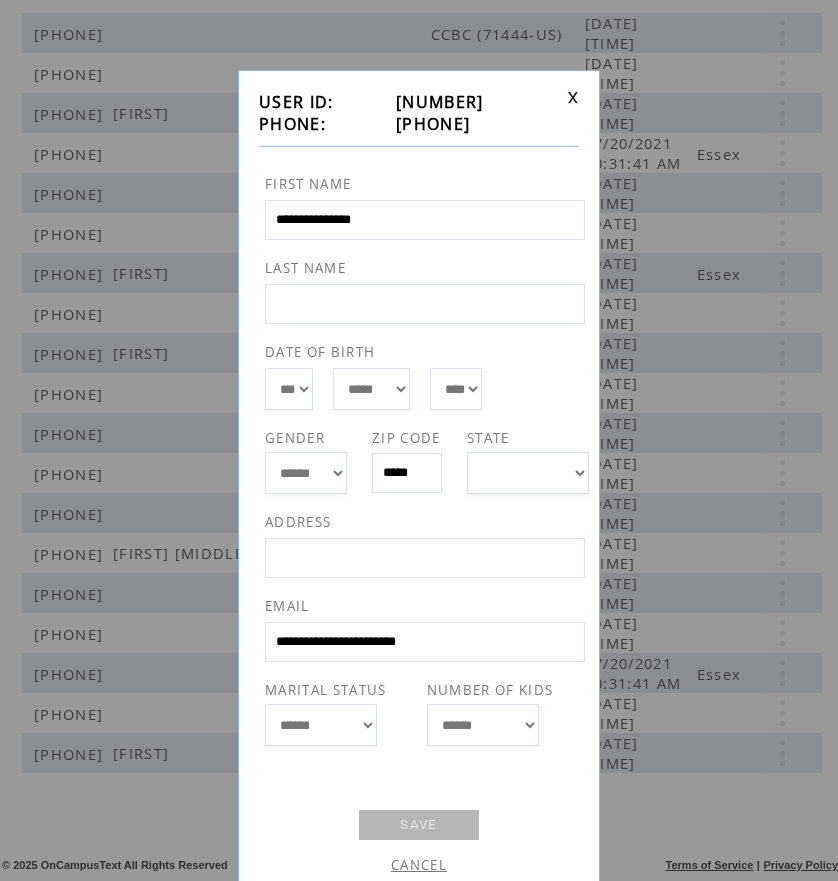 drag, startPoint x: 382, startPoint y: 126, endPoint x: 541, endPoint y: 124, distance: 159.01257 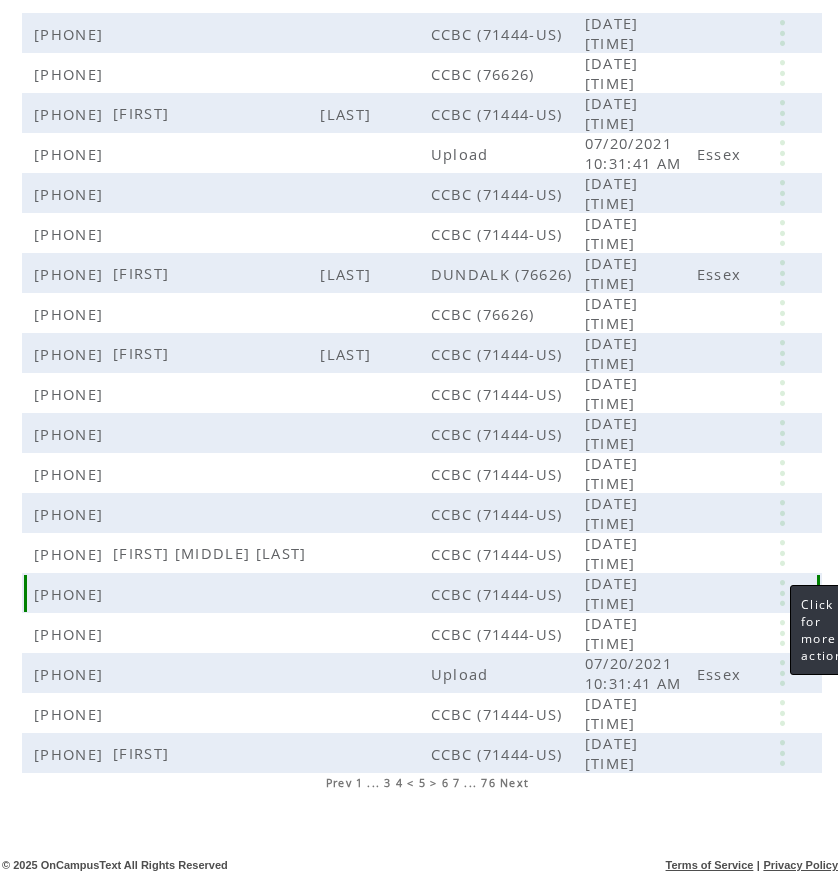 click at bounding box center (782, 593) 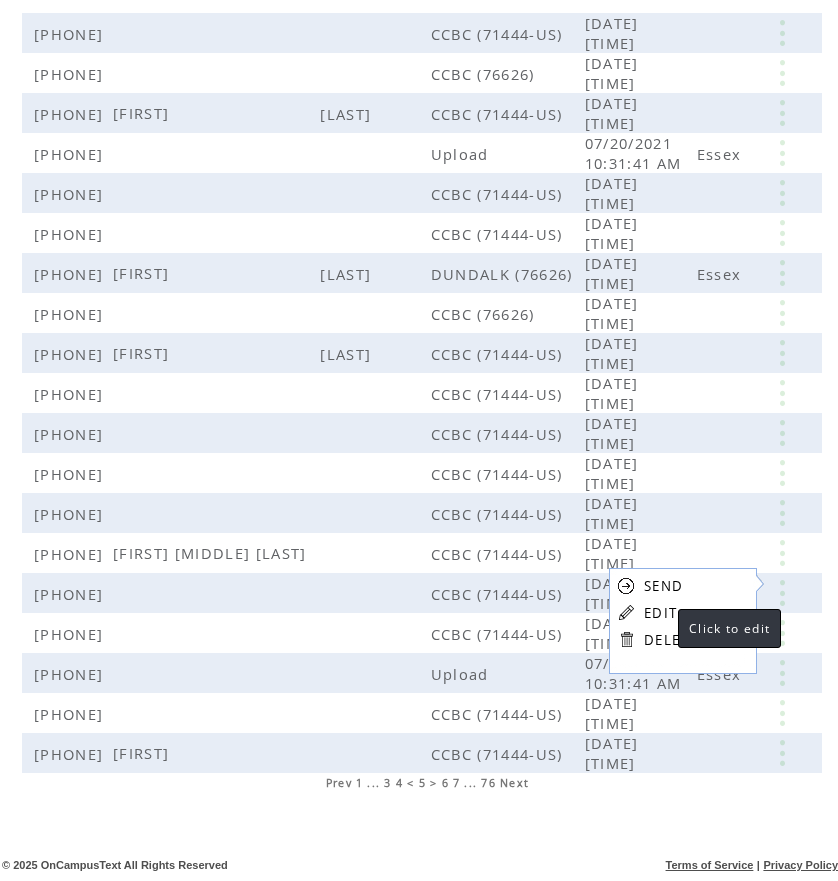 click on "EDIT" at bounding box center (660, 613) 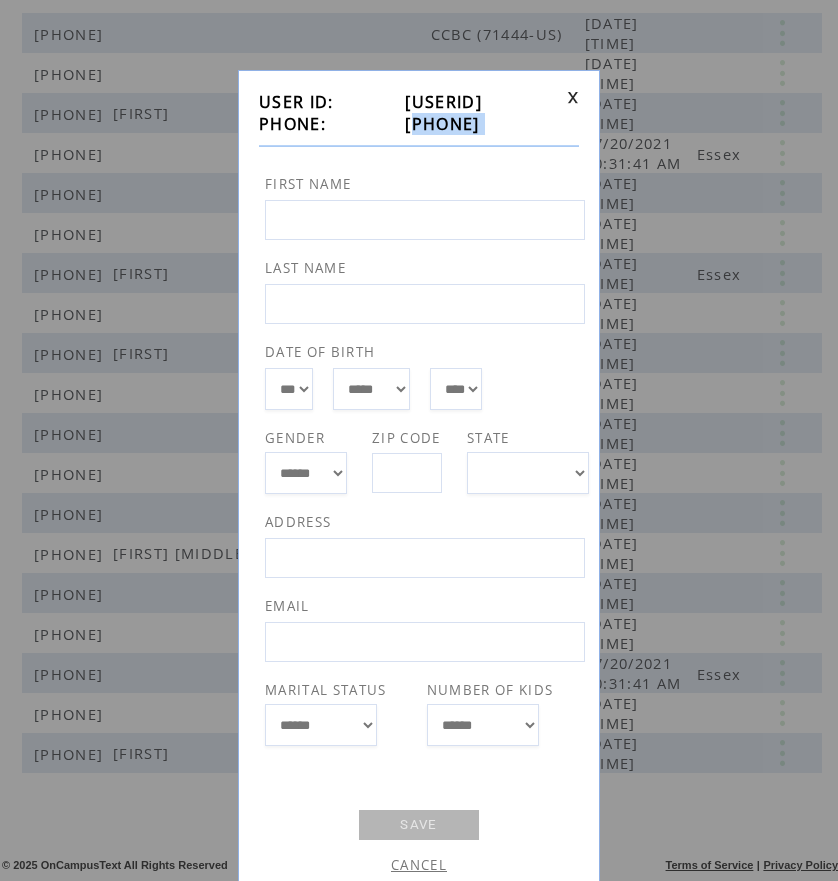 drag, startPoint x: 387, startPoint y: 128, endPoint x: 498, endPoint y: 138, distance: 111.44954 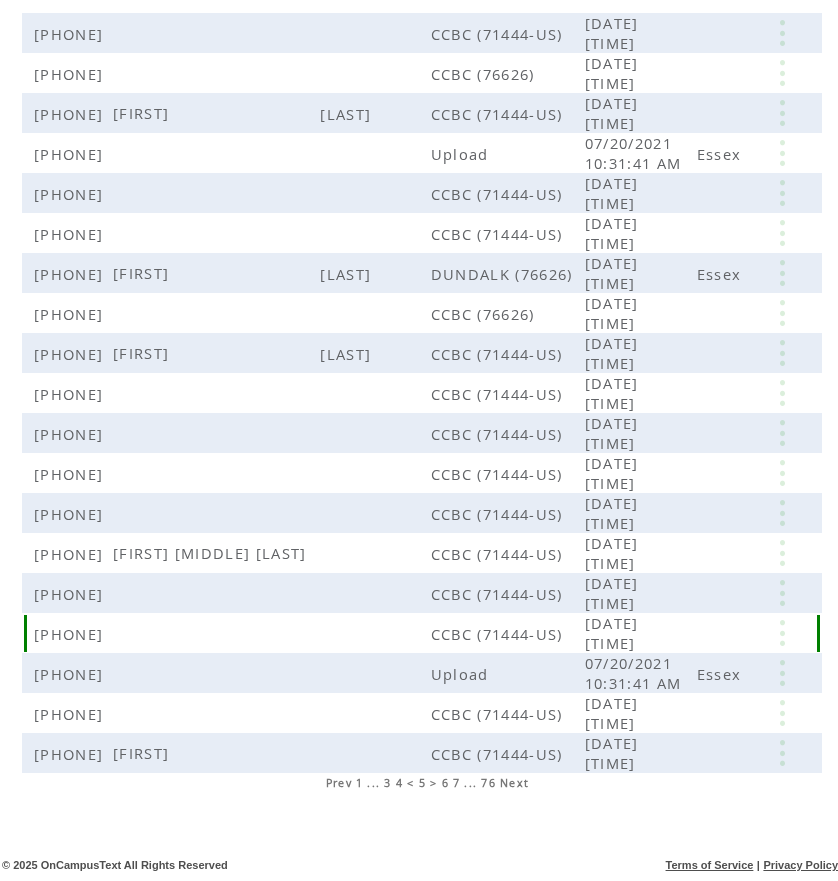 click at bounding box center [782, 633] 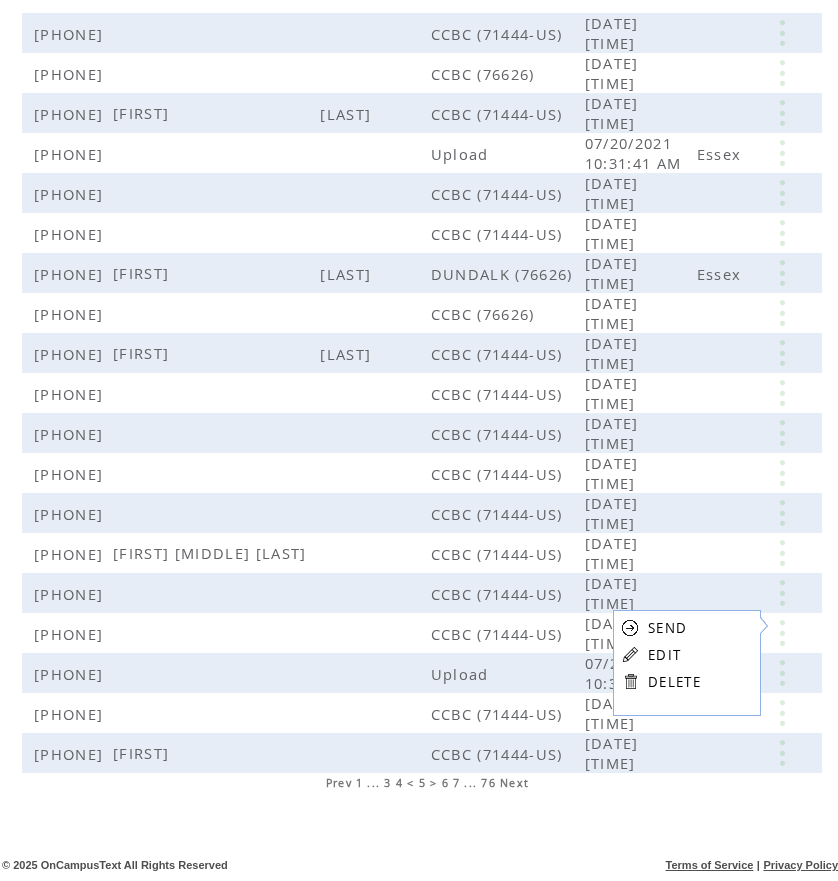 click on "EDIT" at bounding box center (664, 655) 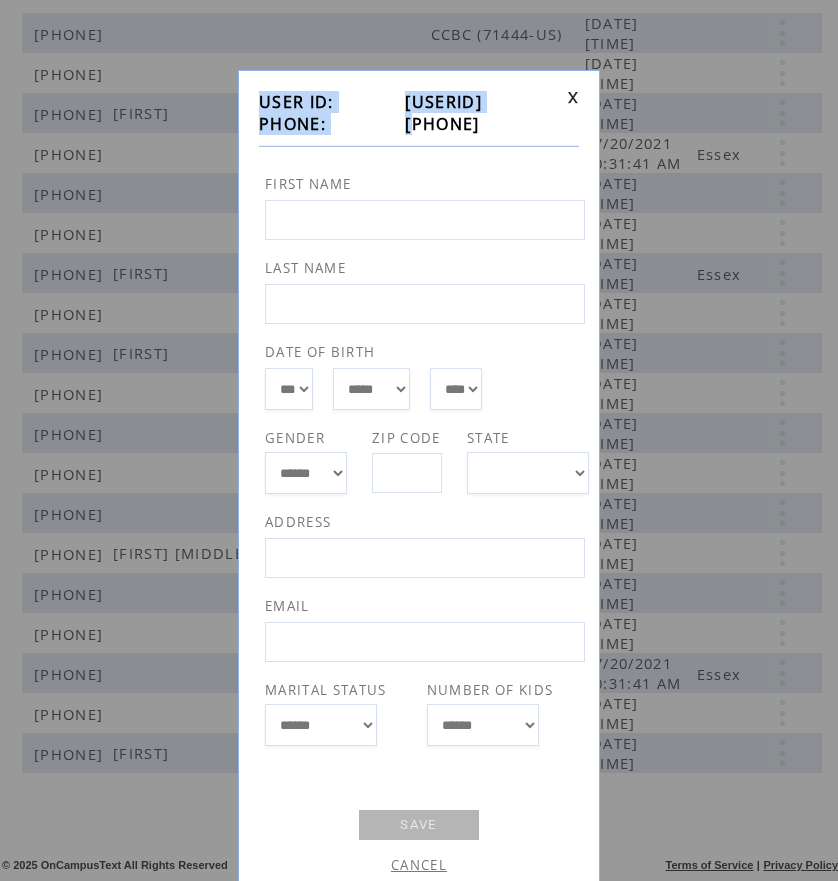 drag, startPoint x: 389, startPoint y: 122, endPoint x: 586, endPoint y: 133, distance: 197.30687 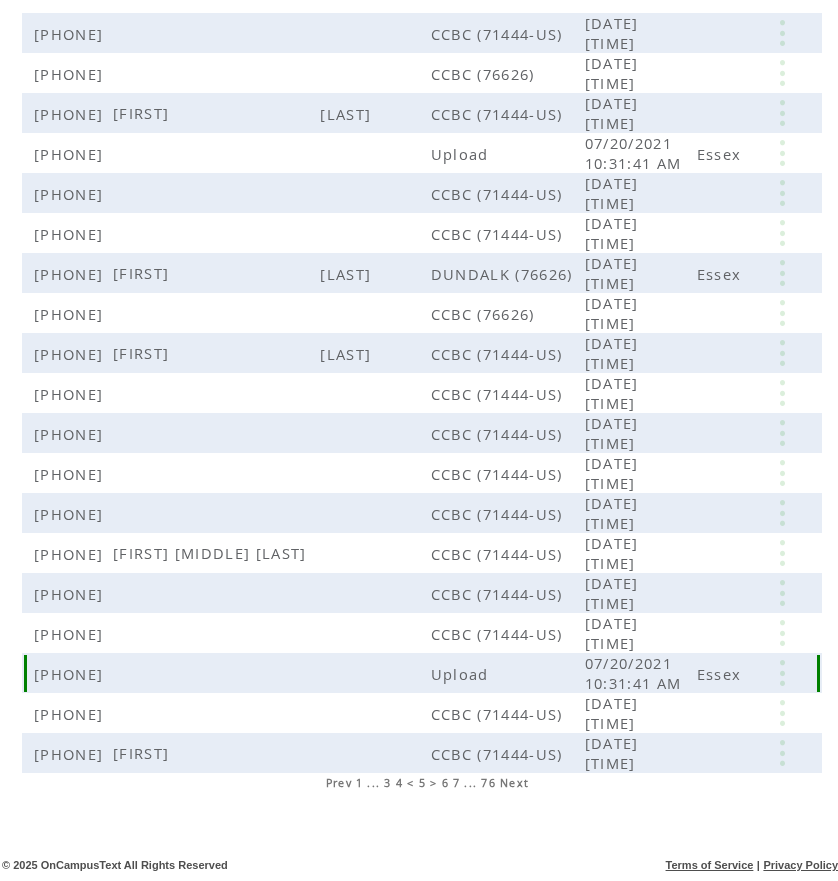click at bounding box center [782, 673] 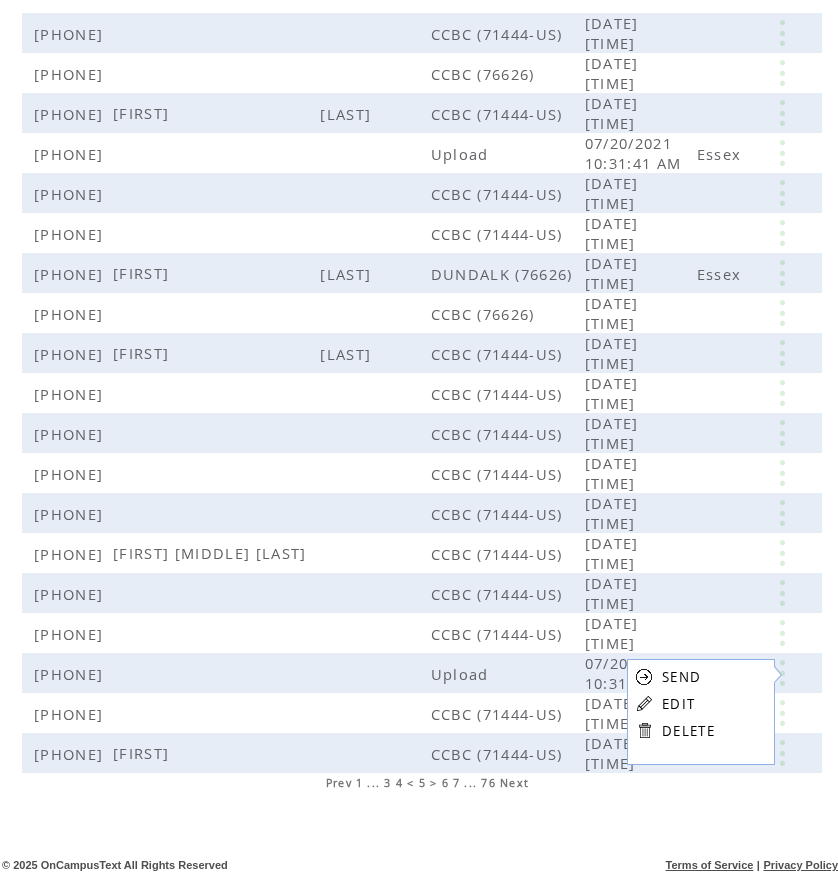 click on "EDIT" at bounding box center [678, 704] 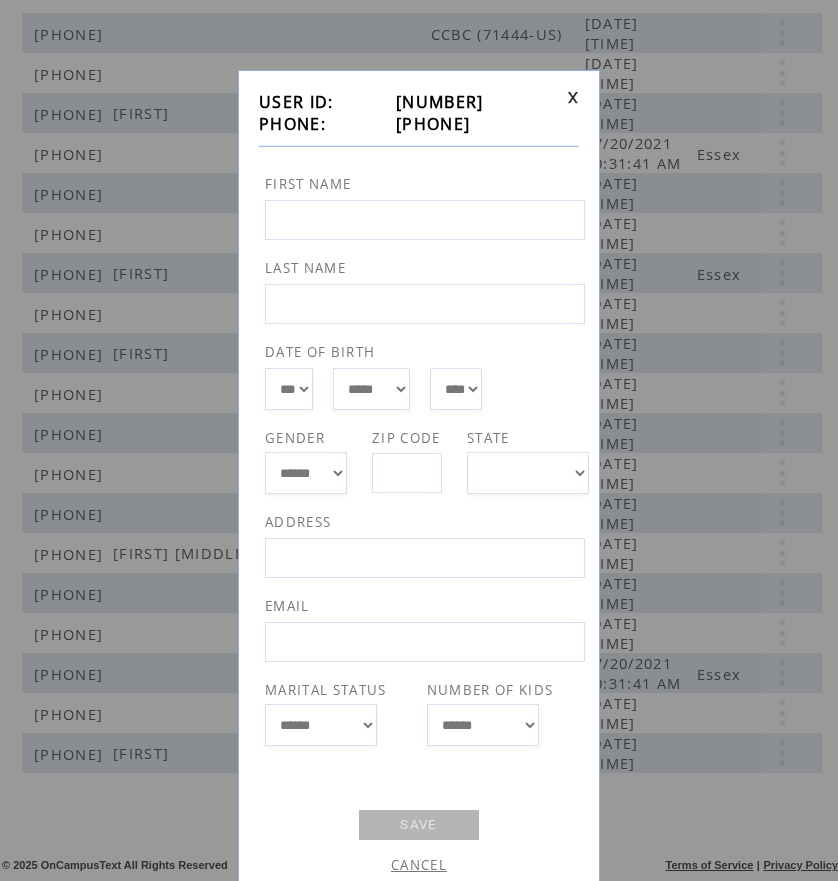 drag, startPoint x: 489, startPoint y: 124, endPoint x: 389, endPoint y: 133, distance: 100.40418 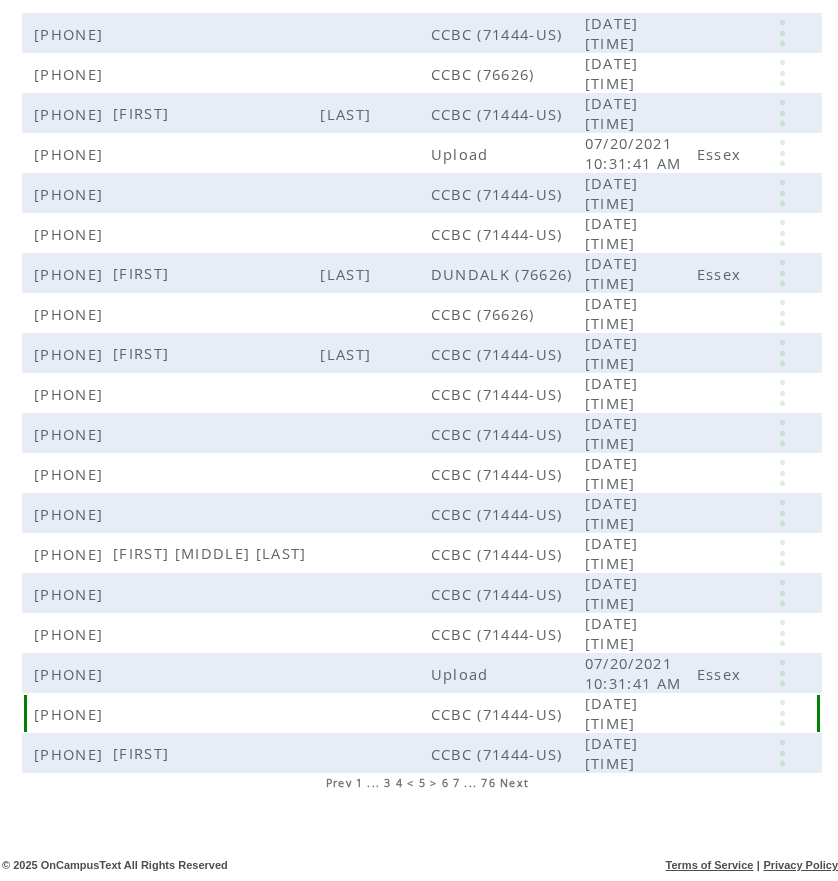 click at bounding box center (784, 713) 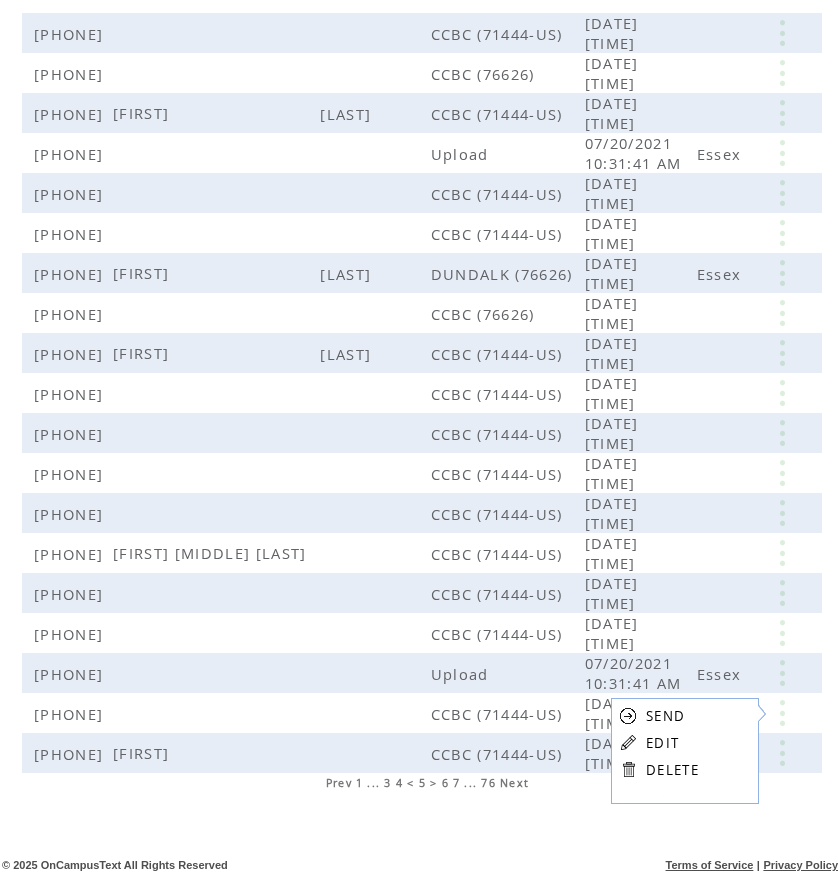 click on "EDIT" at bounding box center [662, 743] 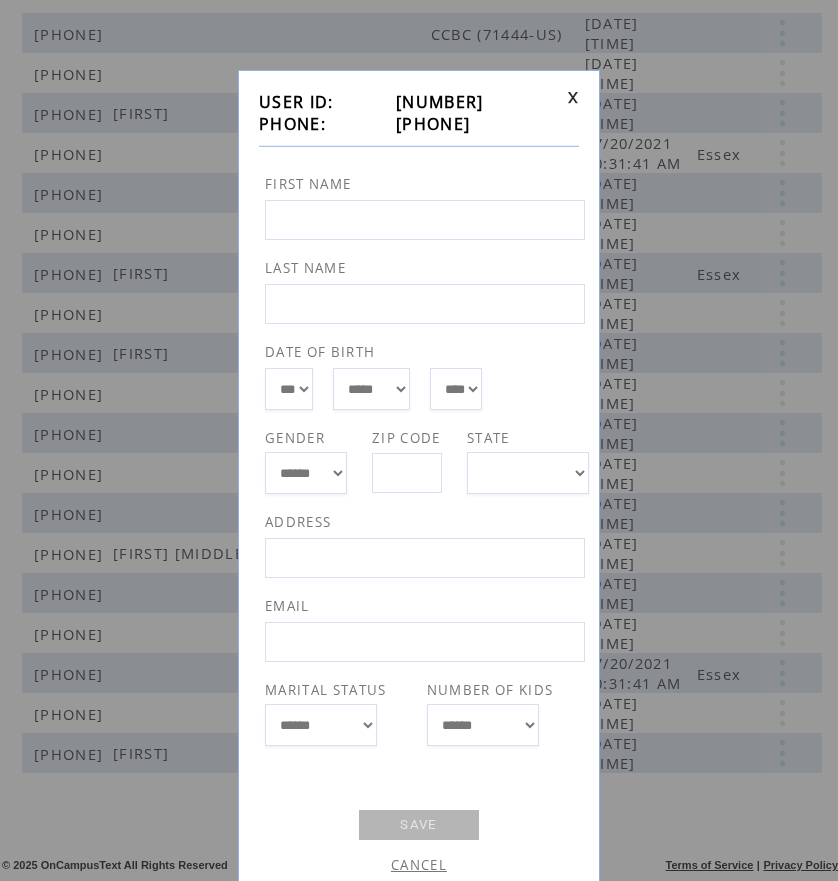 drag, startPoint x: 491, startPoint y: 128, endPoint x: 391, endPoint y: 128, distance: 100 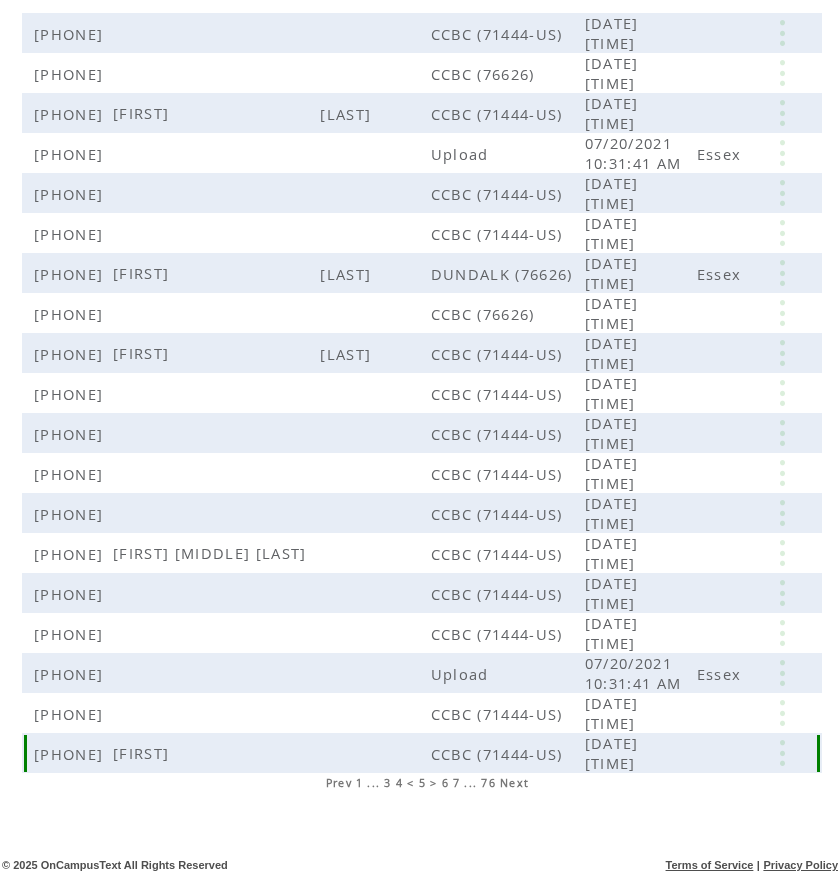 click at bounding box center [784, 753] 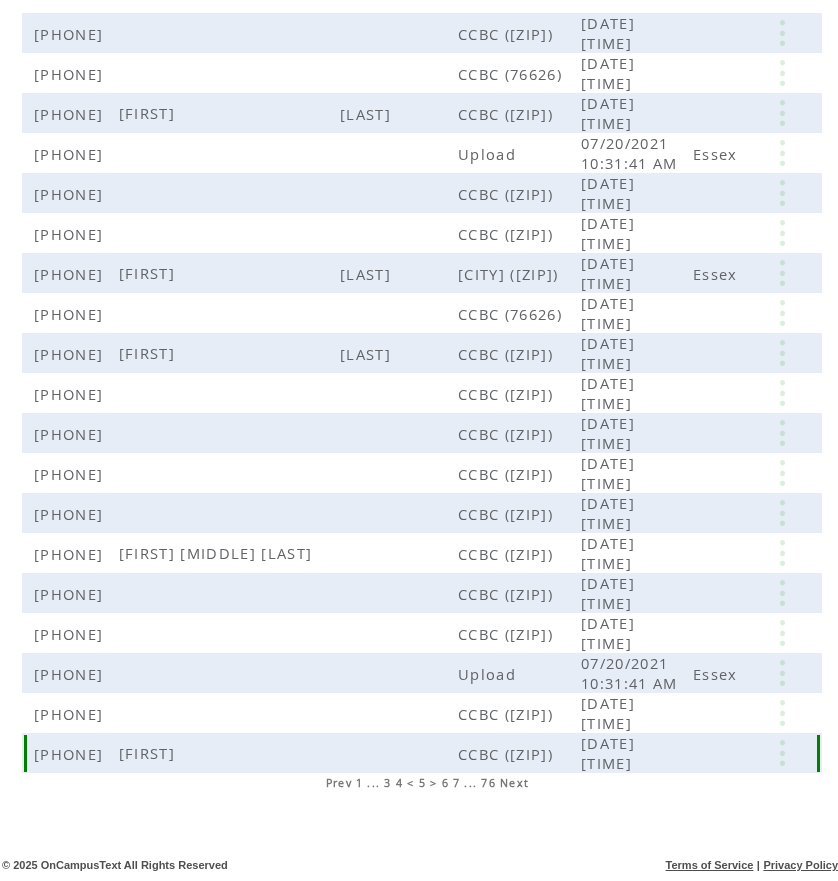 click at bounding box center (782, 753) 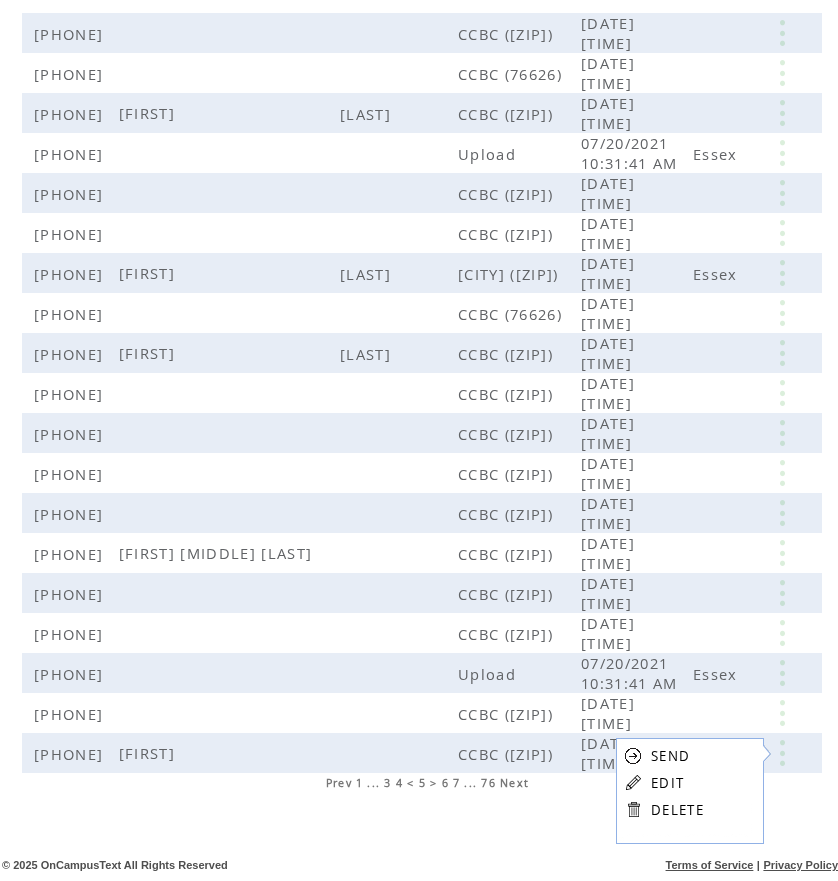 click on "EDIT" at bounding box center (667, 783) 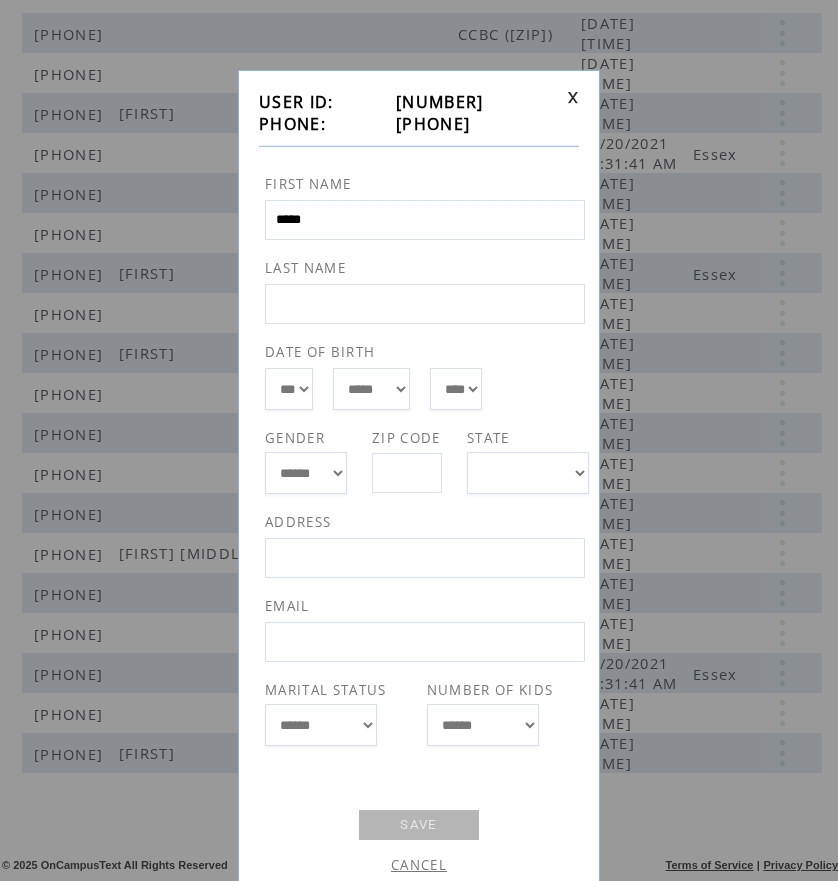 drag, startPoint x: 384, startPoint y: 126, endPoint x: 489, endPoint y: 126, distance: 105 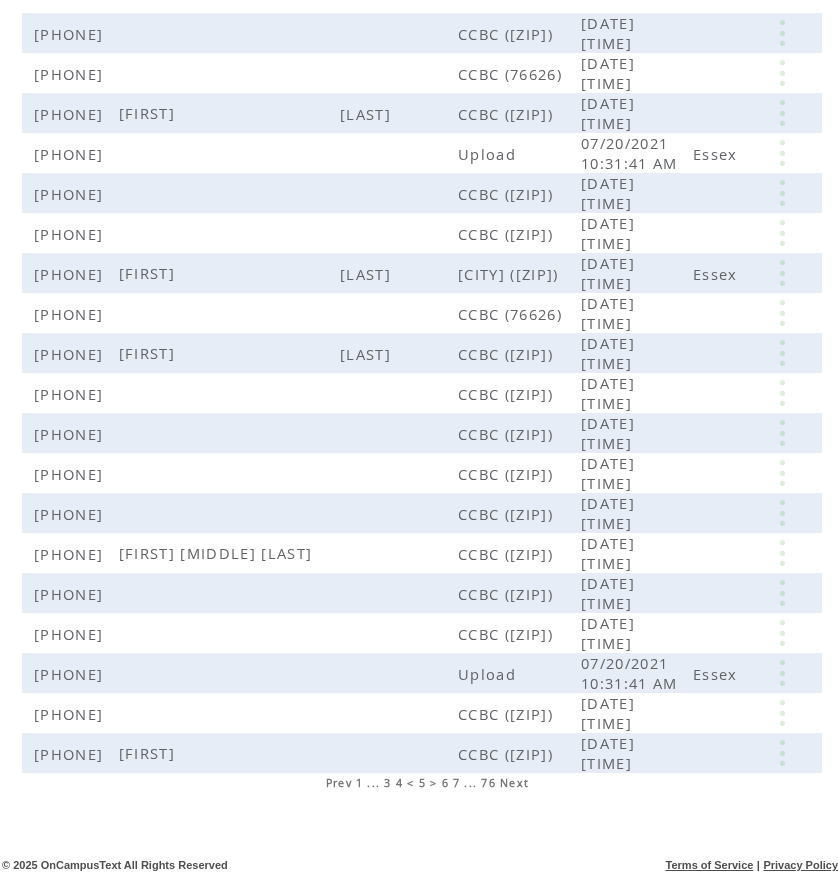 click on "Next" at bounding box center (514, 783) 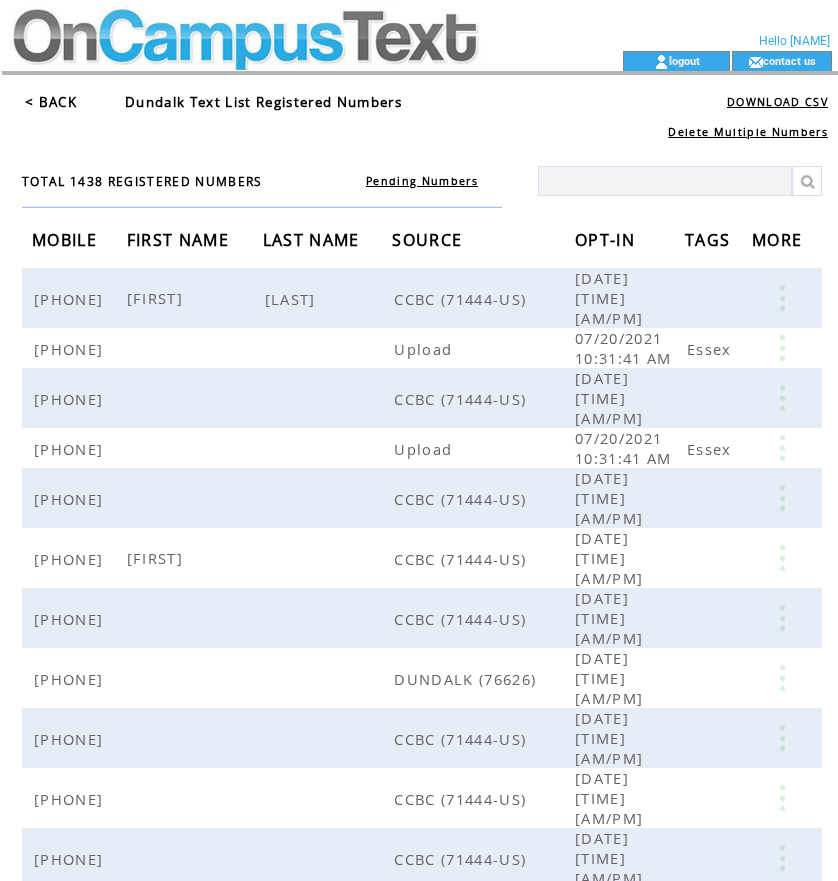 scroll, scrollTop: 0, scrollLeft: 0, axis: both 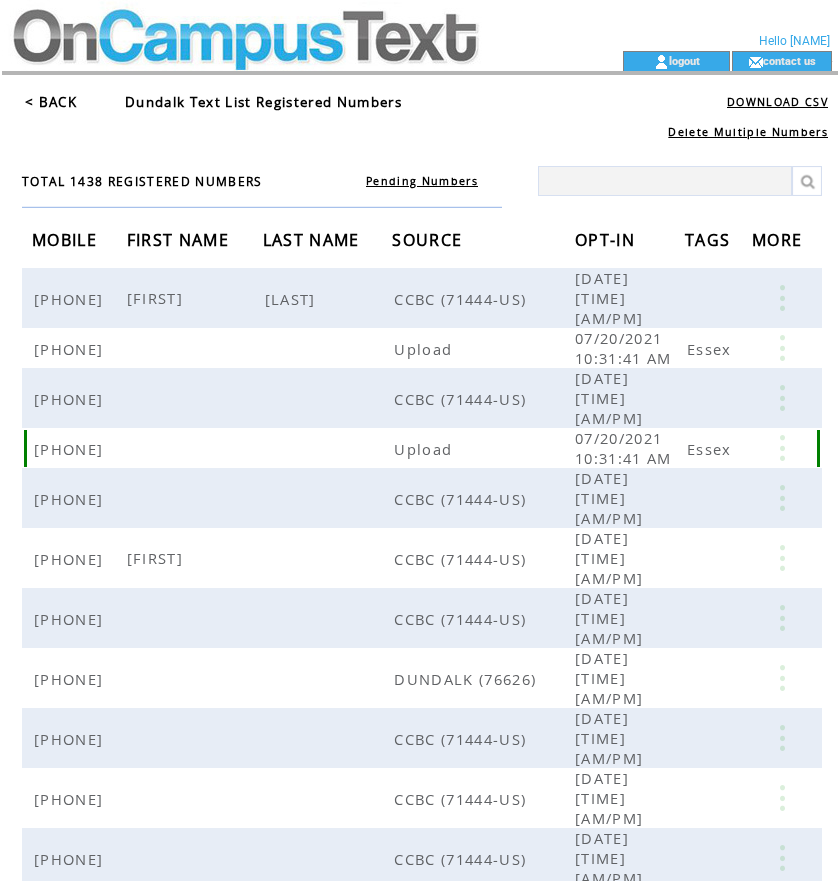 click at bounding box center [293, 408] 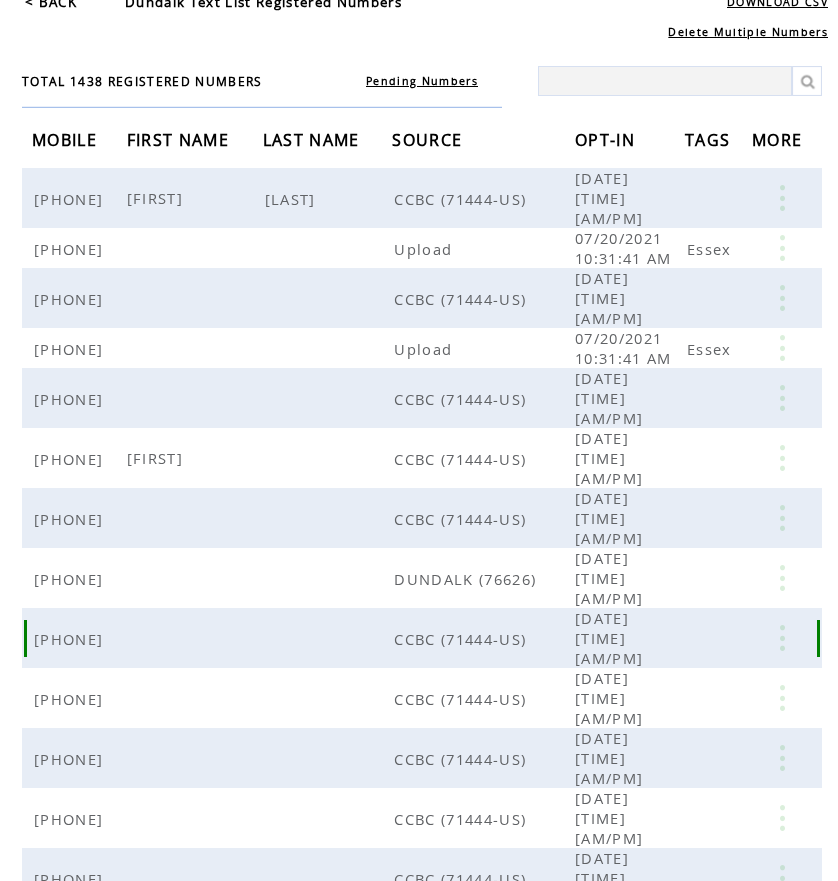 scroll, scrollTop: 255, scrollLeft: 0, axis: vertical 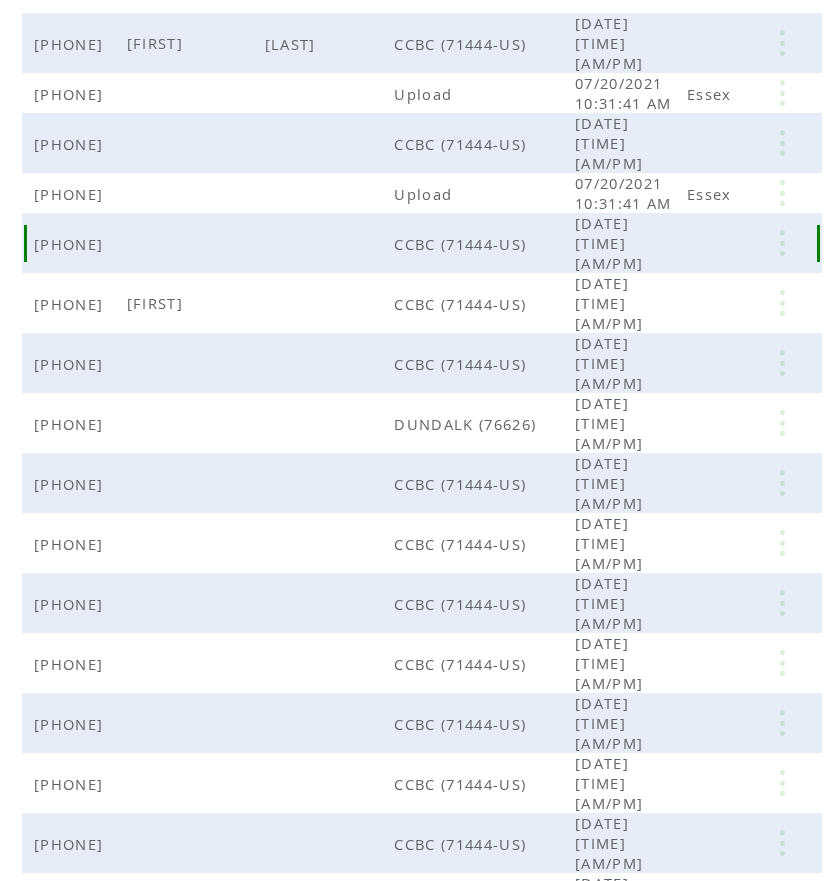 click at bounding box center [293, 193] 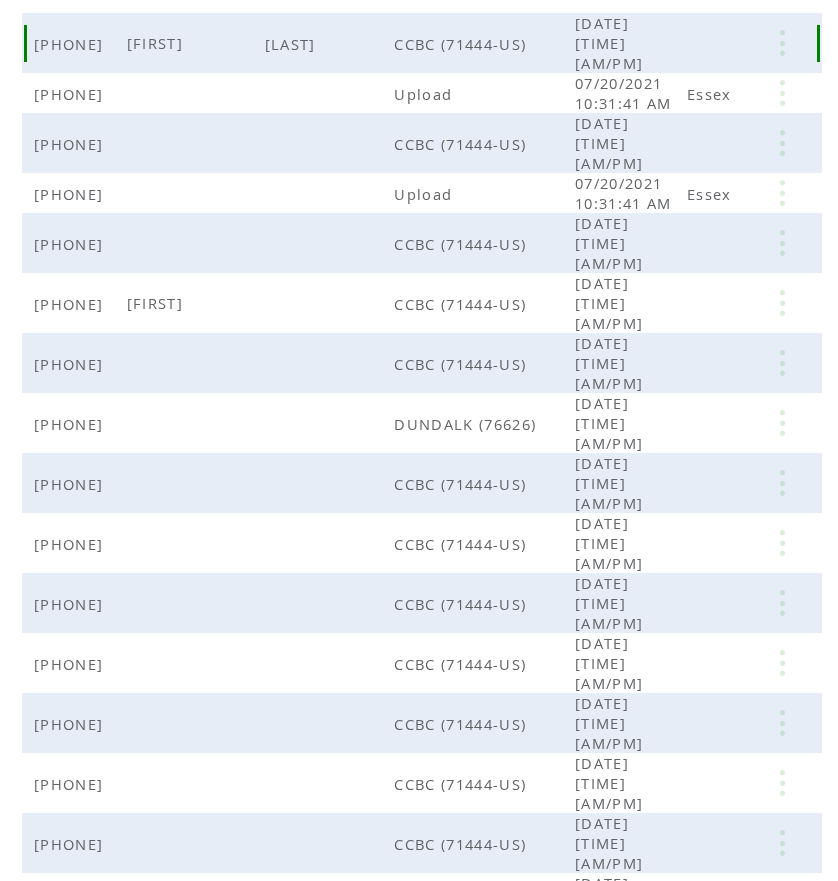 click at bounding box center [782, 33] 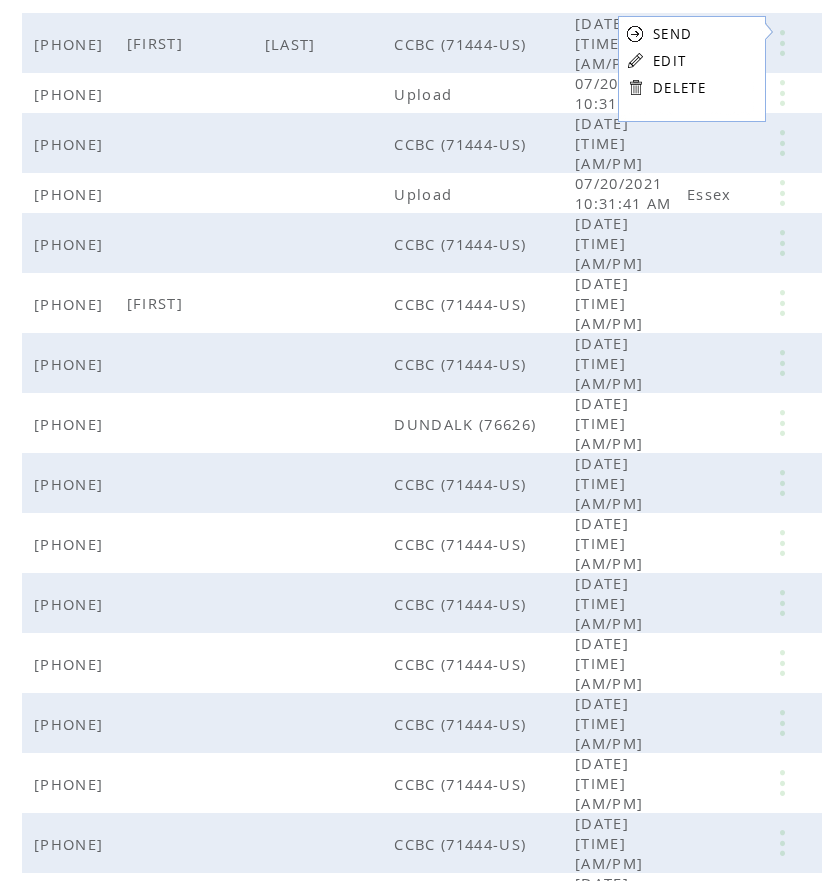 click on "EDIT" at bounding box center (669, 61) 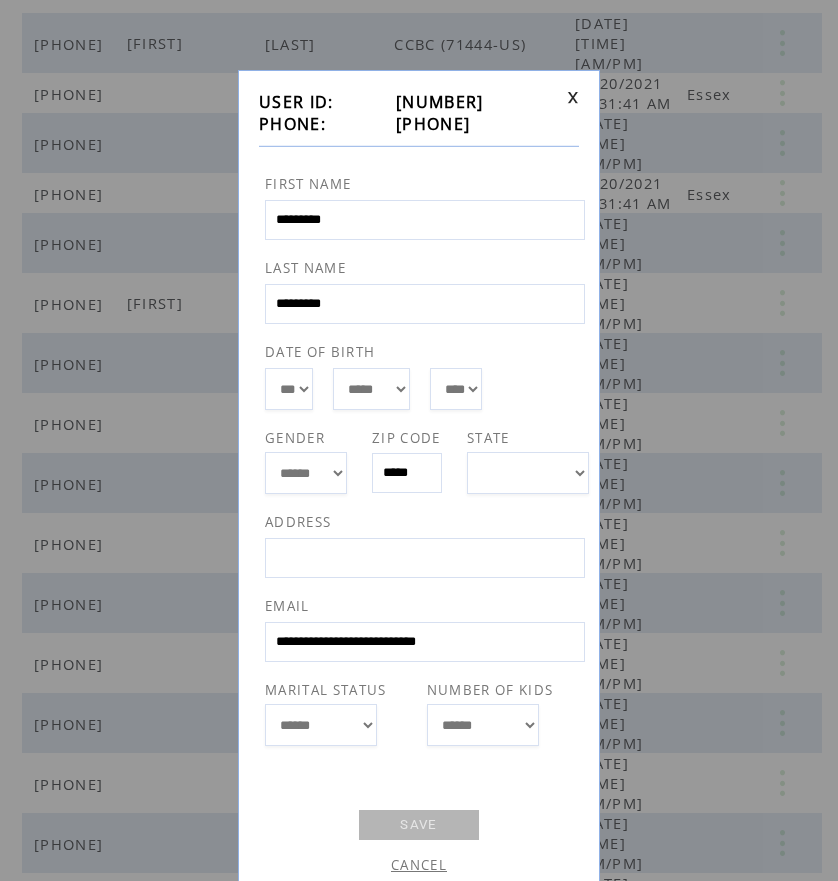 copy on "[PHONE]" 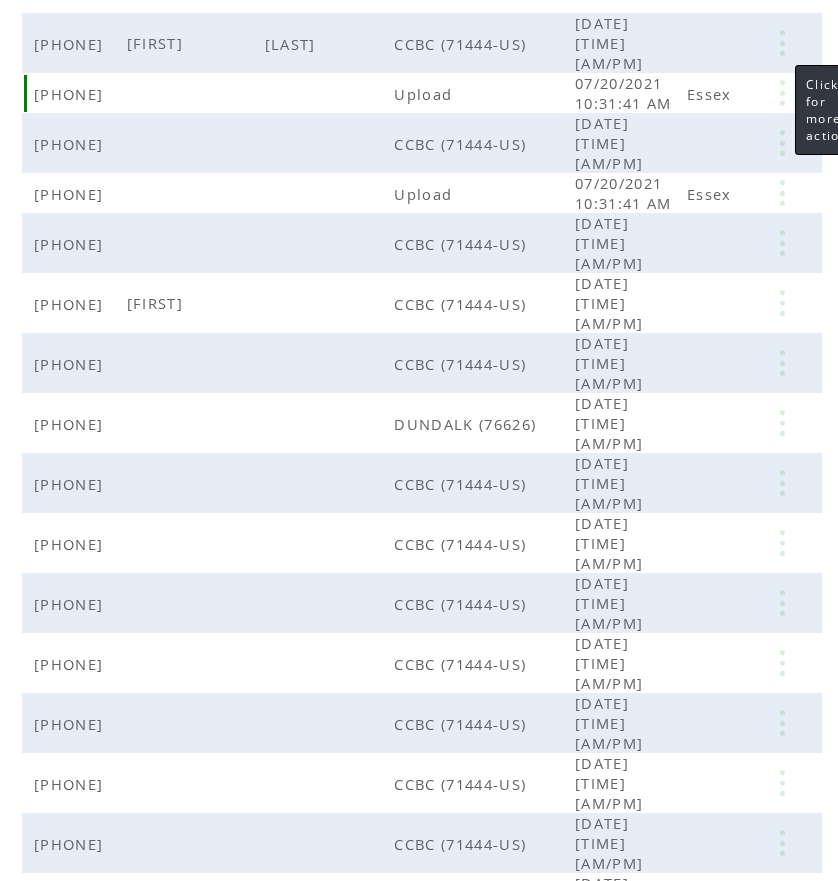 click at bounding box center [782, 73] 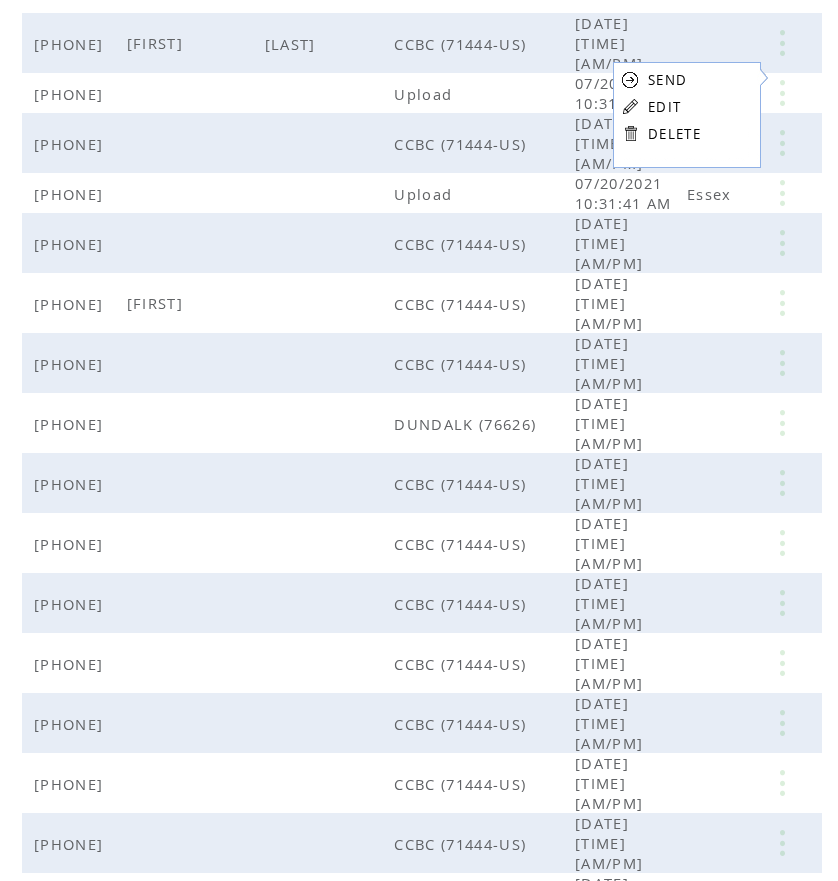 click on "EDIT" at bounding box center (664, 107) 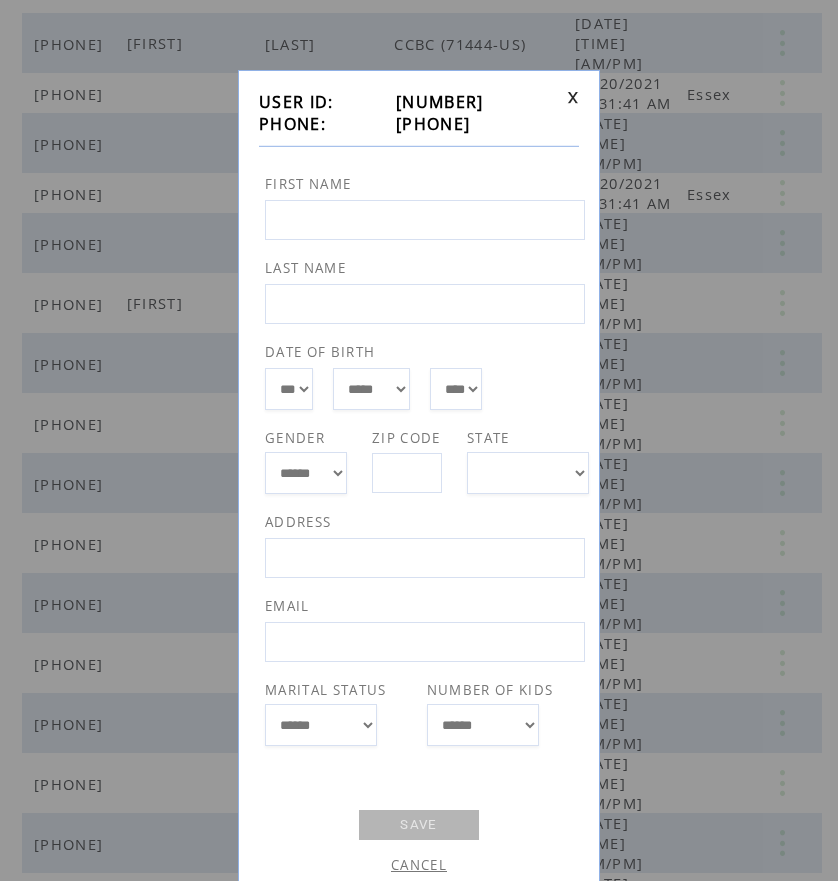 drag, startPoint x: 492, startPoint y: 120, endPoint x: 385, endPoint y: 130, distance: 107.46627 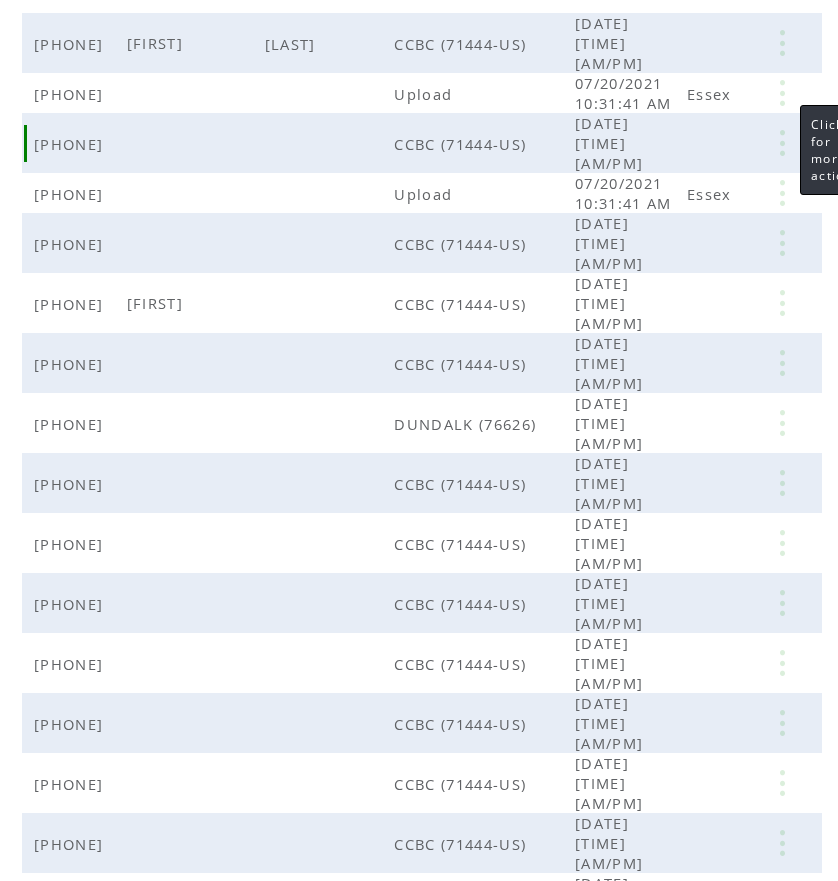 click at bounding box center (782, 113) 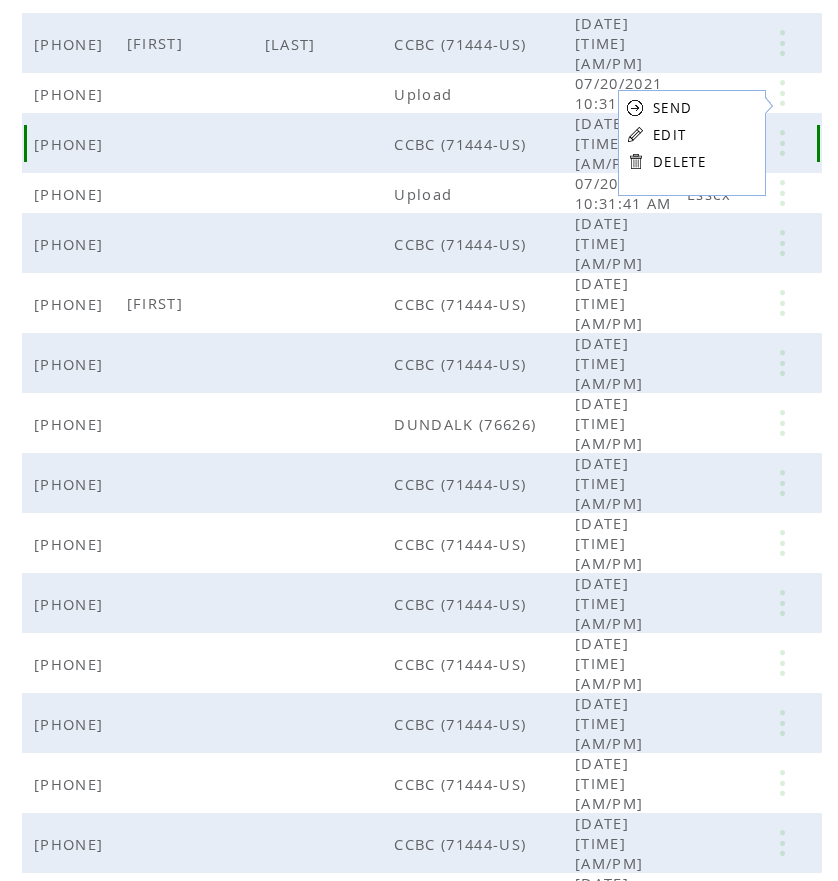 click at bounding box center [782, 113] 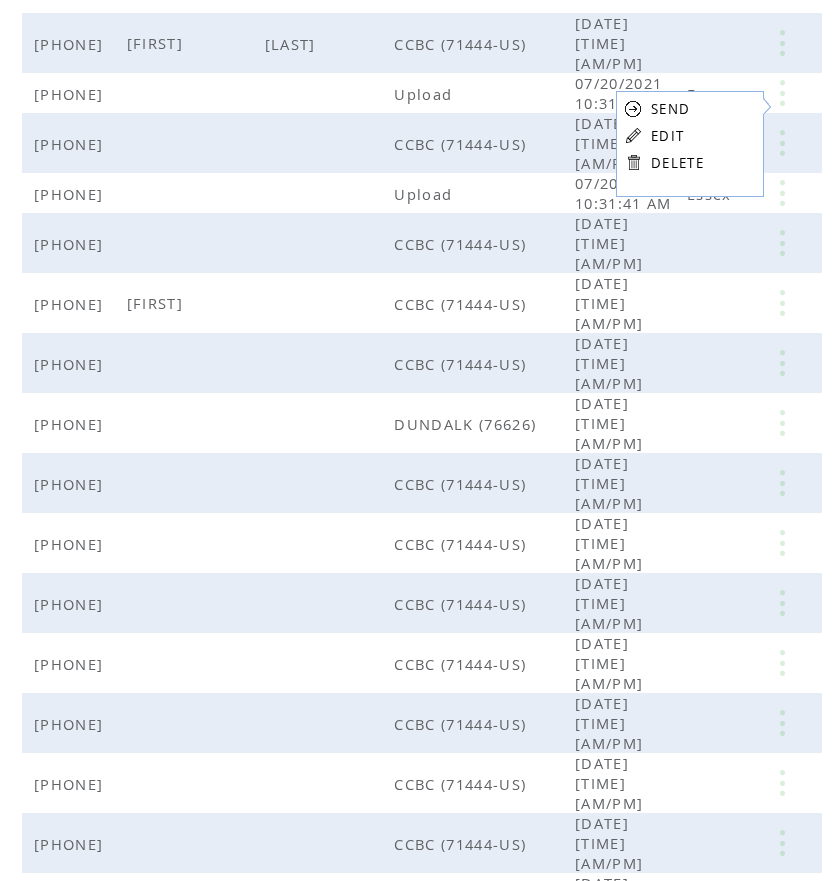 click on "EDIT" at bounding box center [667, 136] 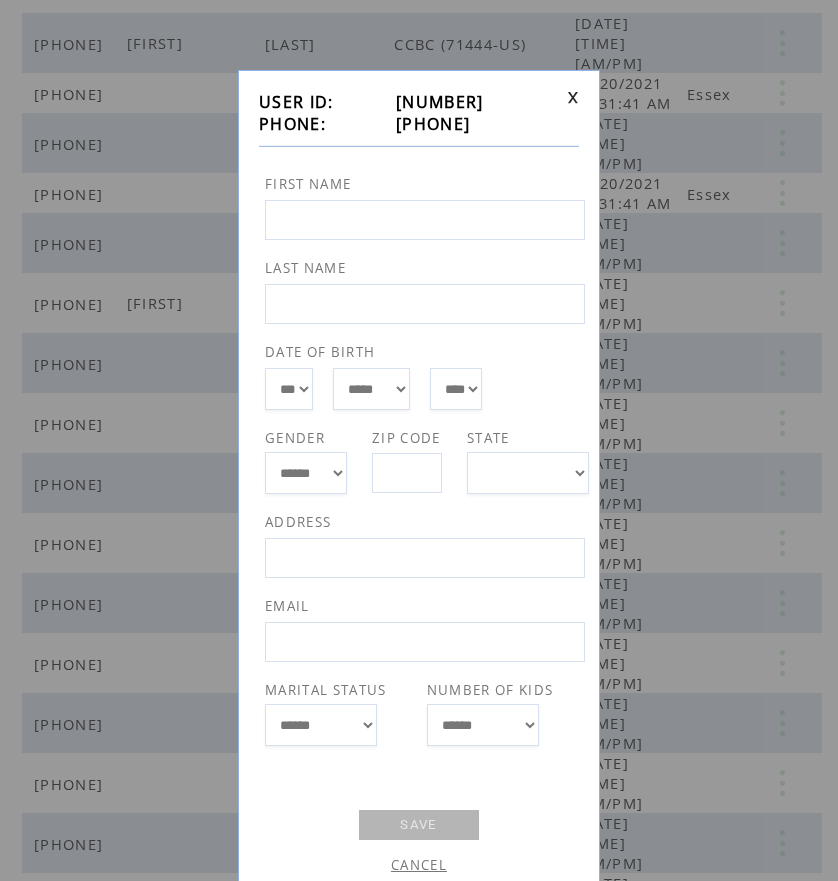 drag, startPoint x: 489, startPoint y: 118, endPoint x: 387, endPoint y: 124, distance: 102.176315 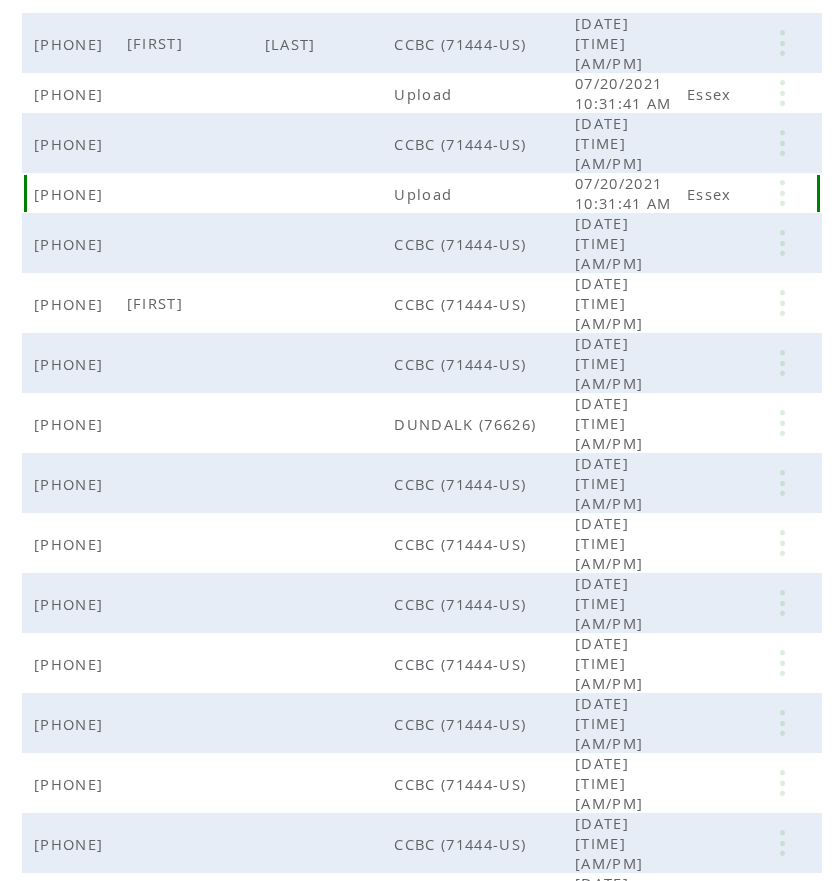 click at bounding box center [782, 153] 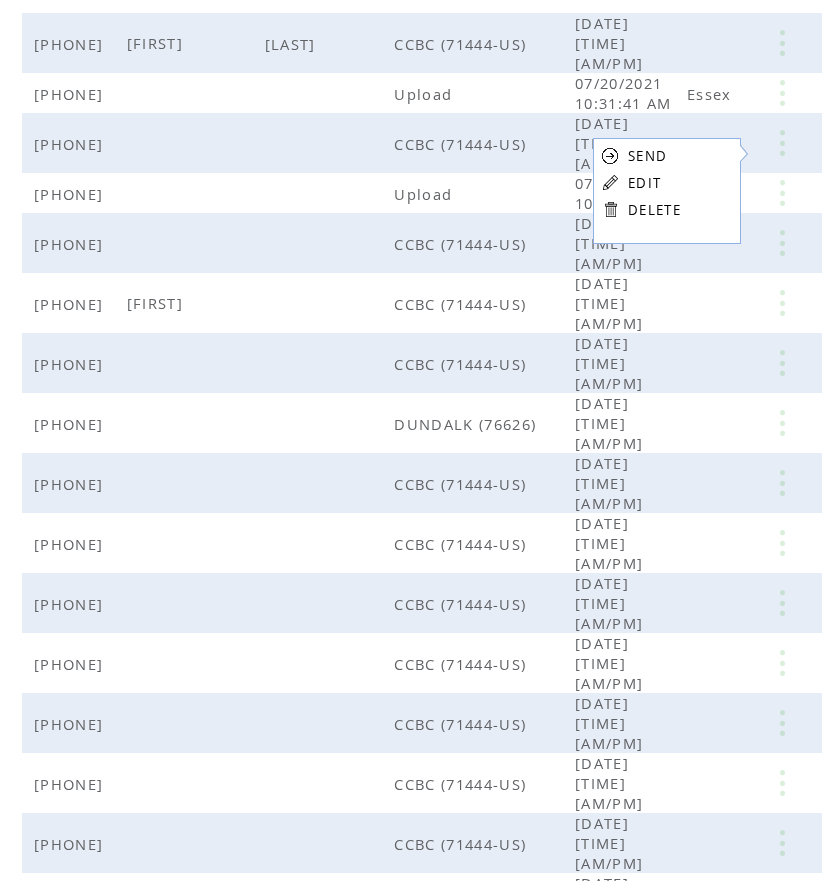 click on "EDIT" at bounding box center (644, 183) 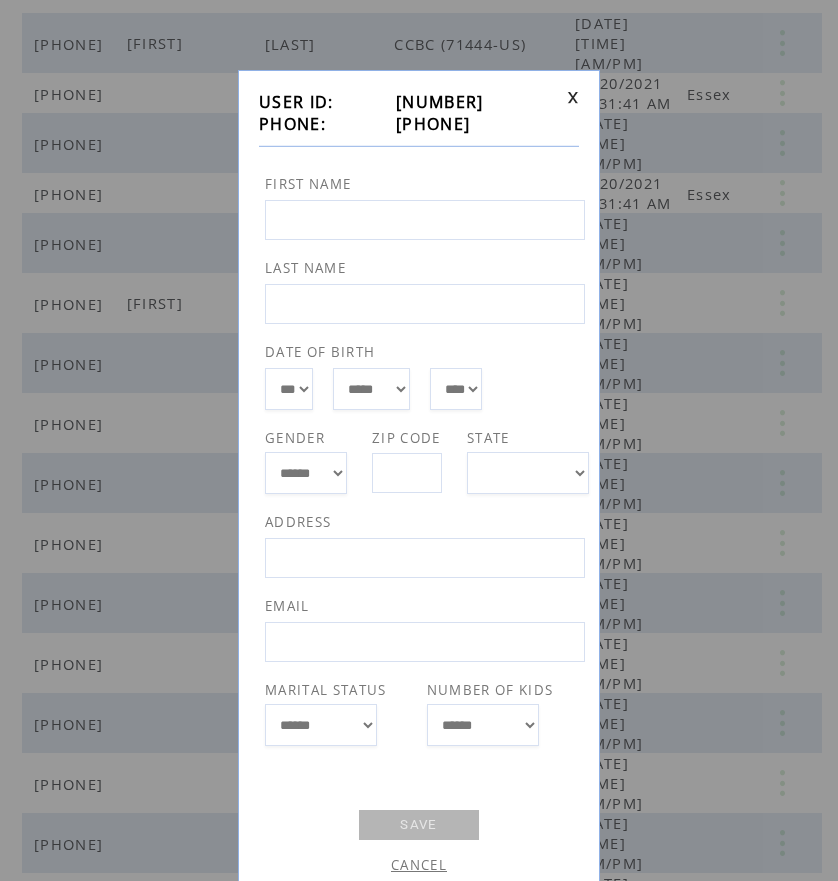 drag, startPoint x: 492, startPoint y: 122, endPoint x: 388, endPoint y: 132, distance: 104.47966 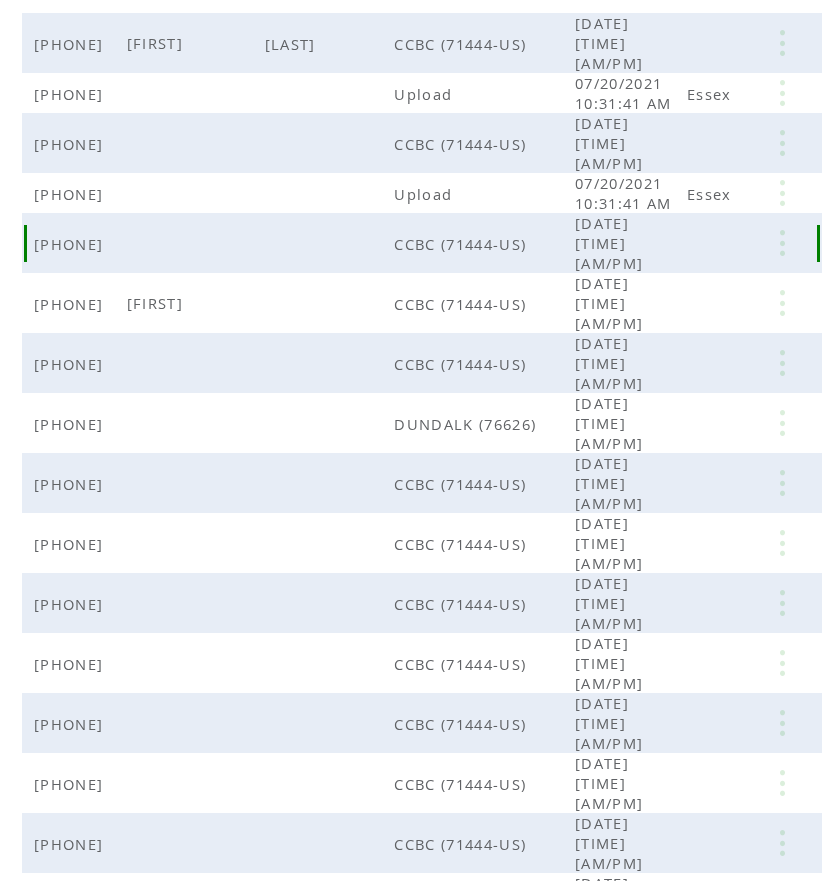 click at bounding box center [784, 193] 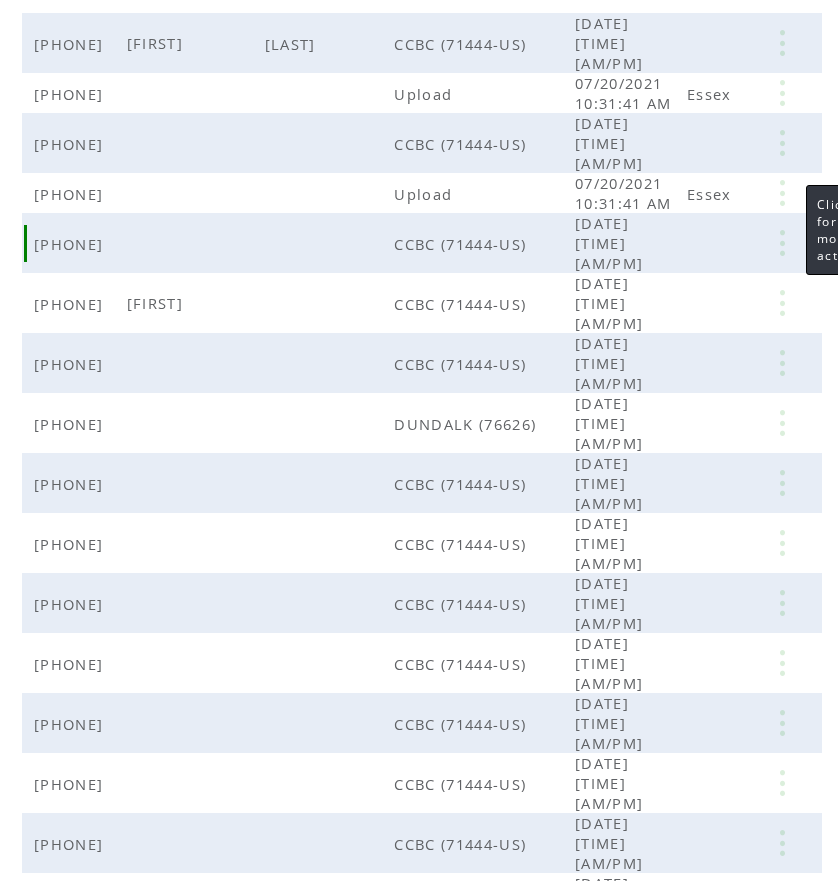 click at bounding box center [782, 193] 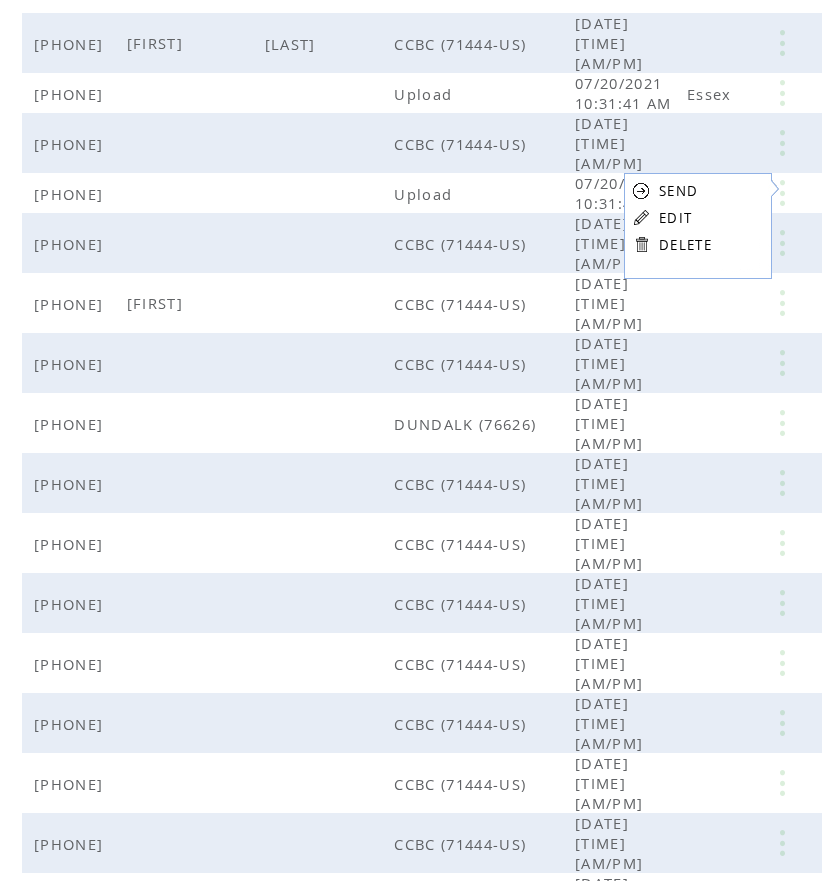 click on "EDIT" at bounding box center [675, 218] 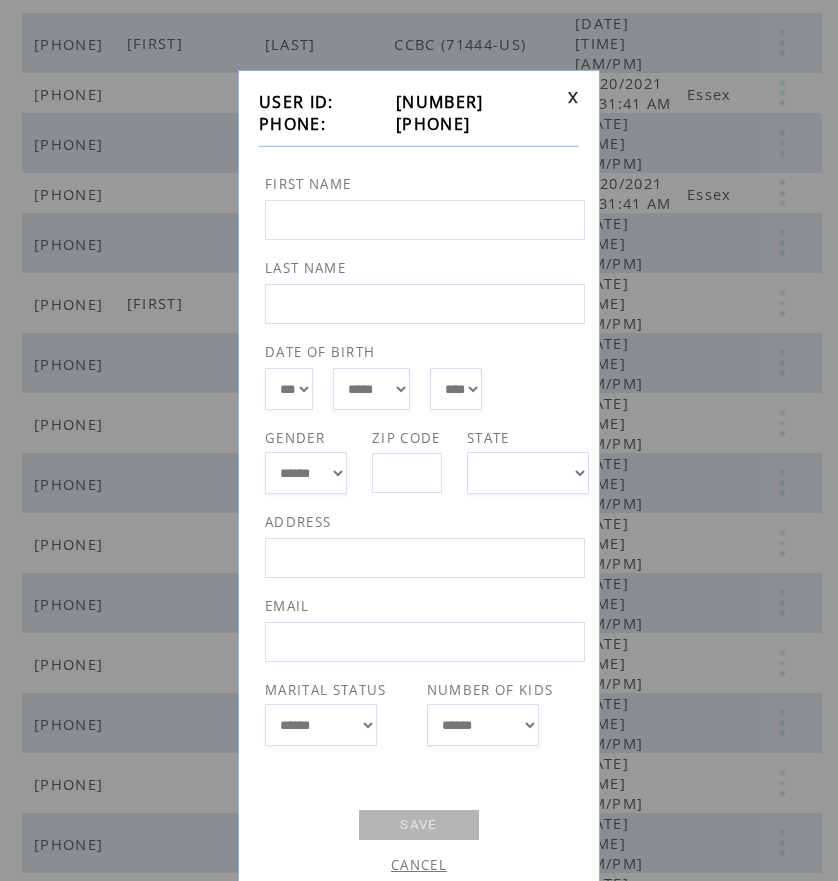 drag, startPoint x: 384, startPoint y: 126, endPoint x: 490, endPoint y: 124, distance: 106.01887 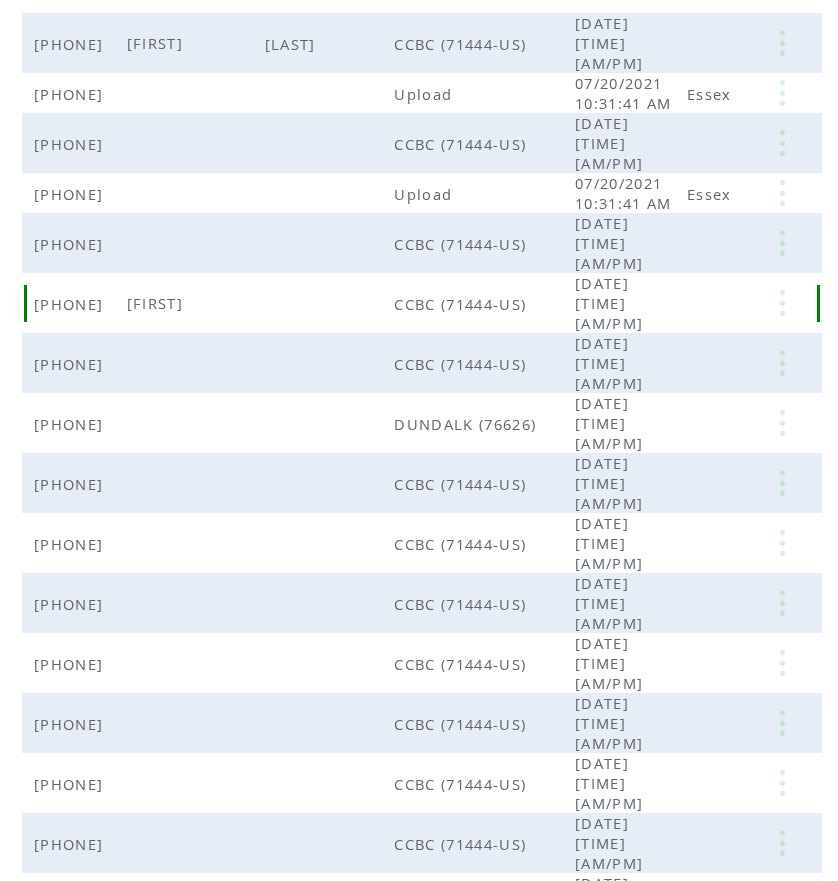 click at bounding box center [782, 233] 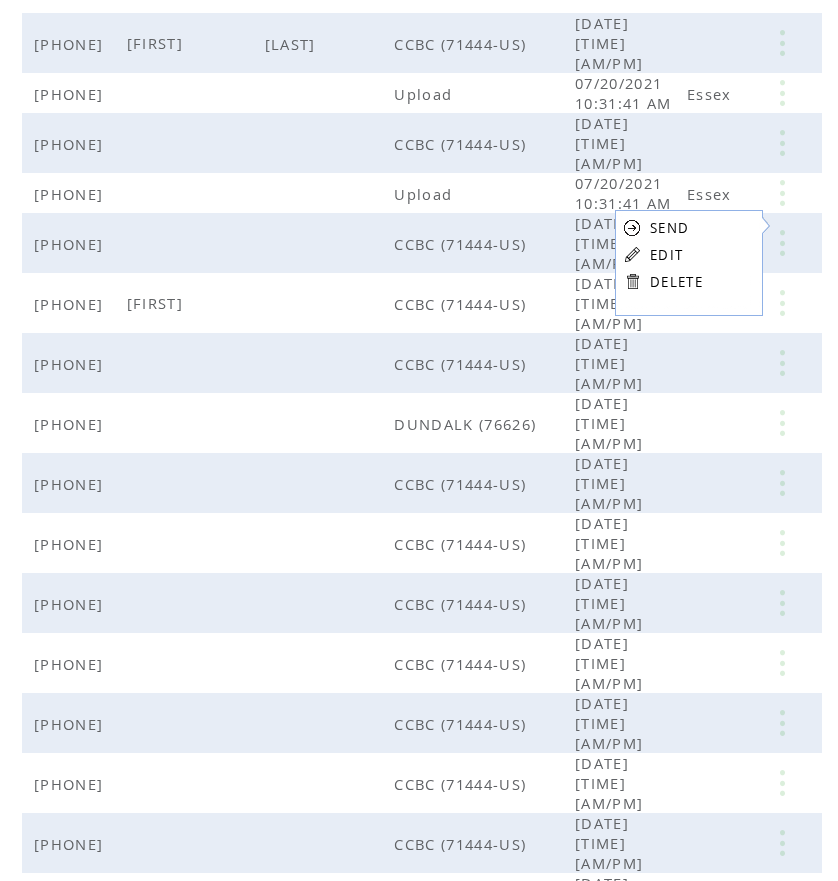 click on "EDIT" at bounding box center (666, 255) 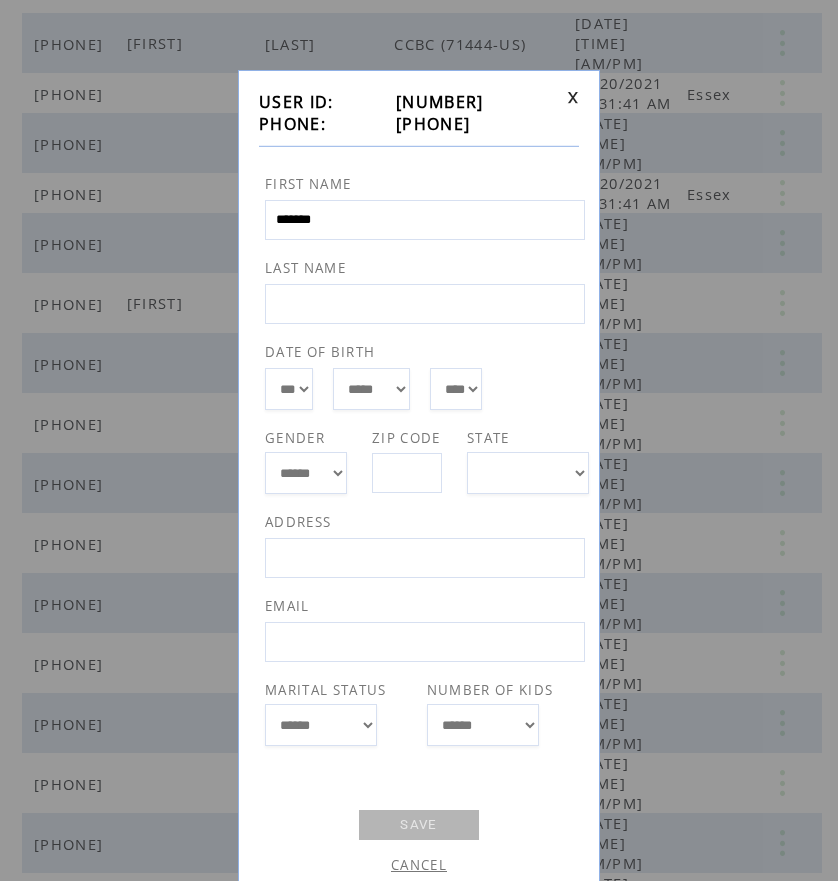 drag, startPoint x: 383, startPoint y: 126, endPoint x: 487, endPoint y: 121, distance: 104.120125 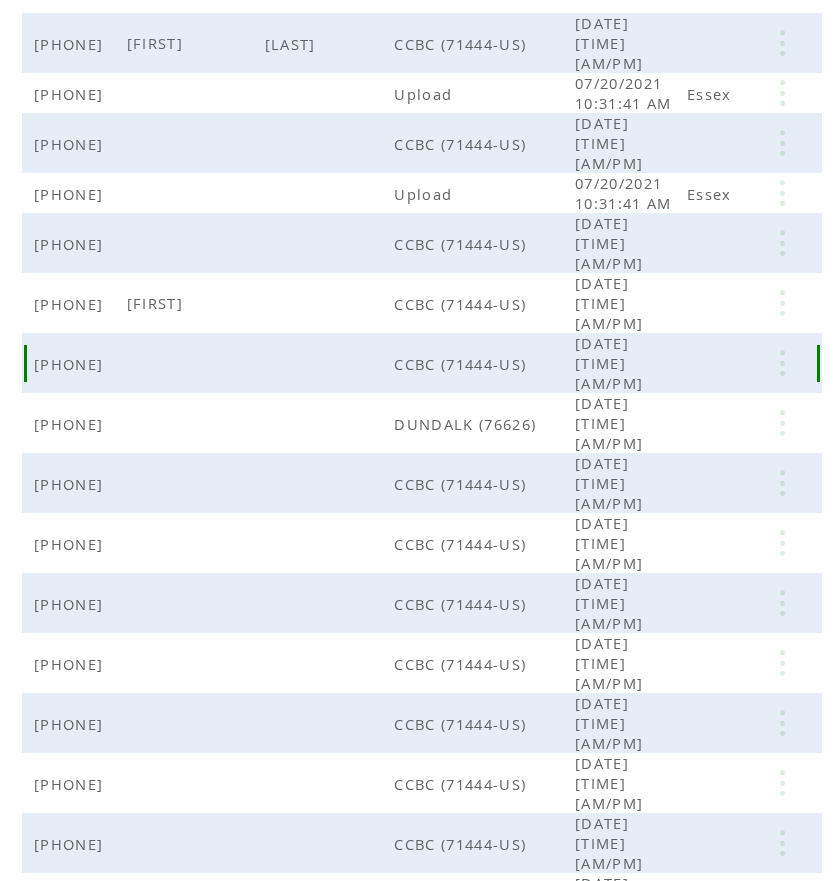 click at bounding box center [782, 273] 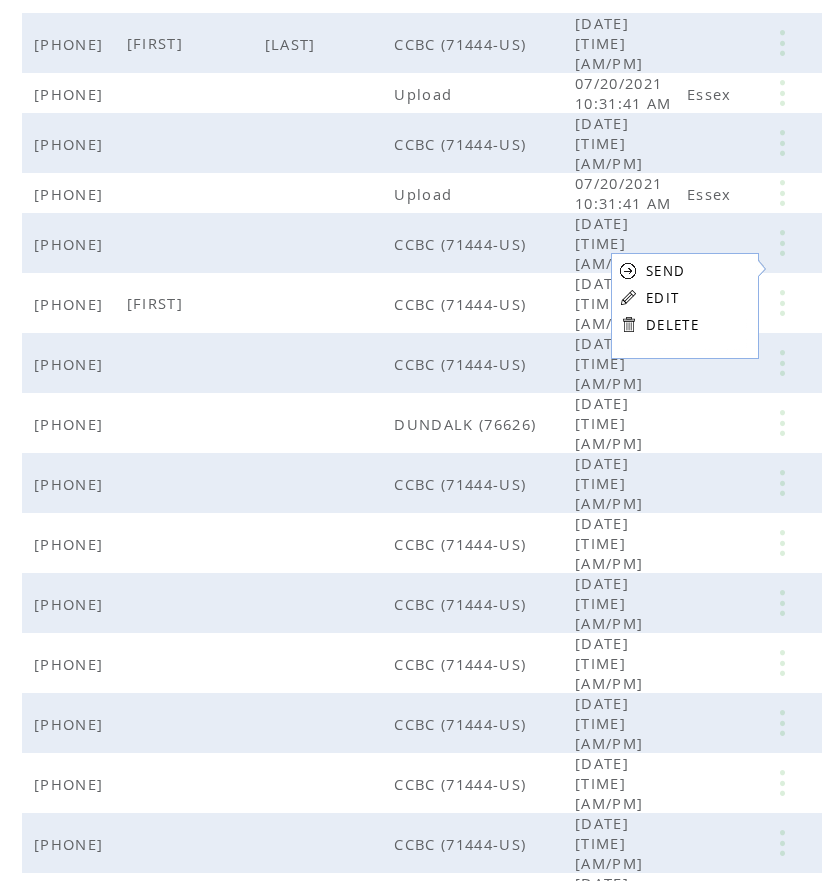 click on "EDIT" at bounding box center (662, 298) 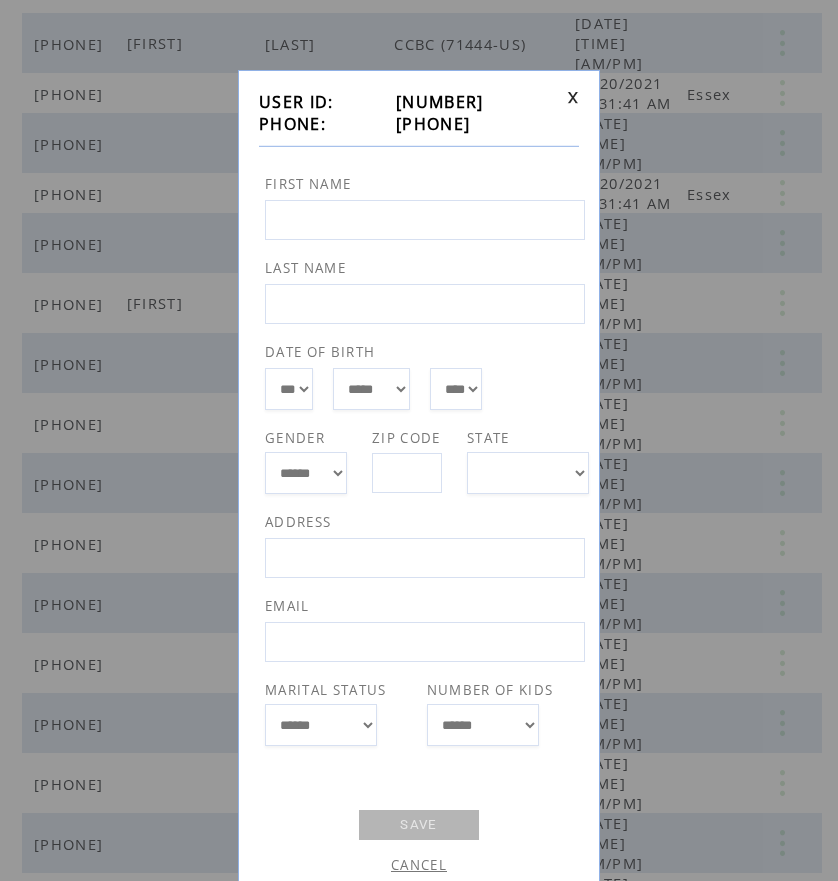 drag, startPoint x: 389, startPoint y: 121, endPoint x: 488, endPoint y: 130, distance: 99.40825 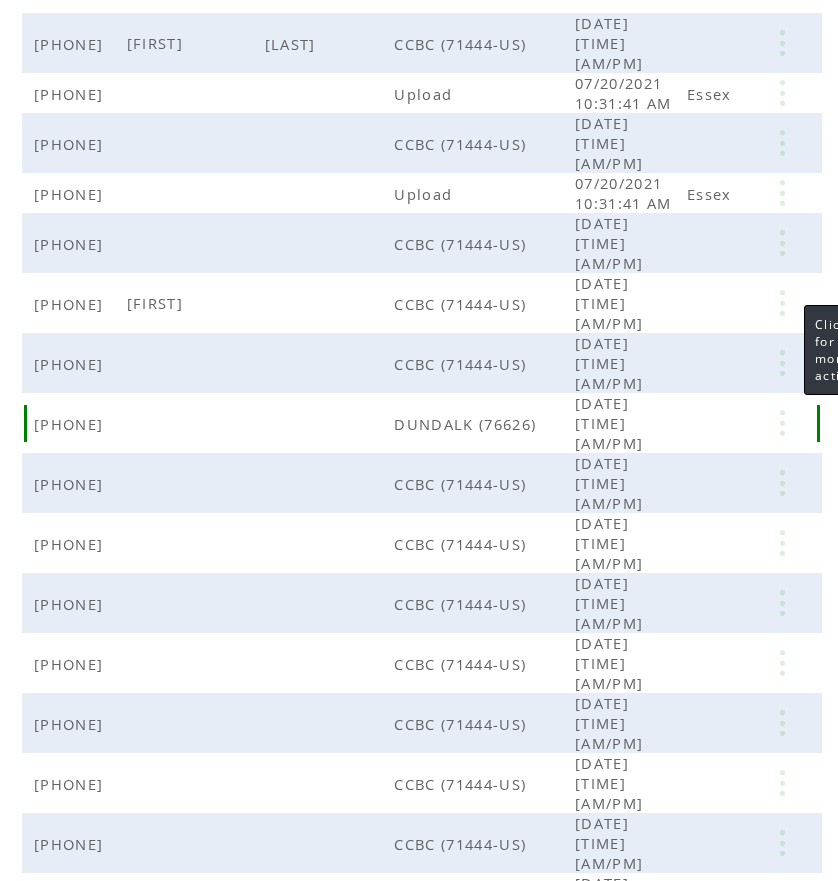 click at bounding box center (782, 313) 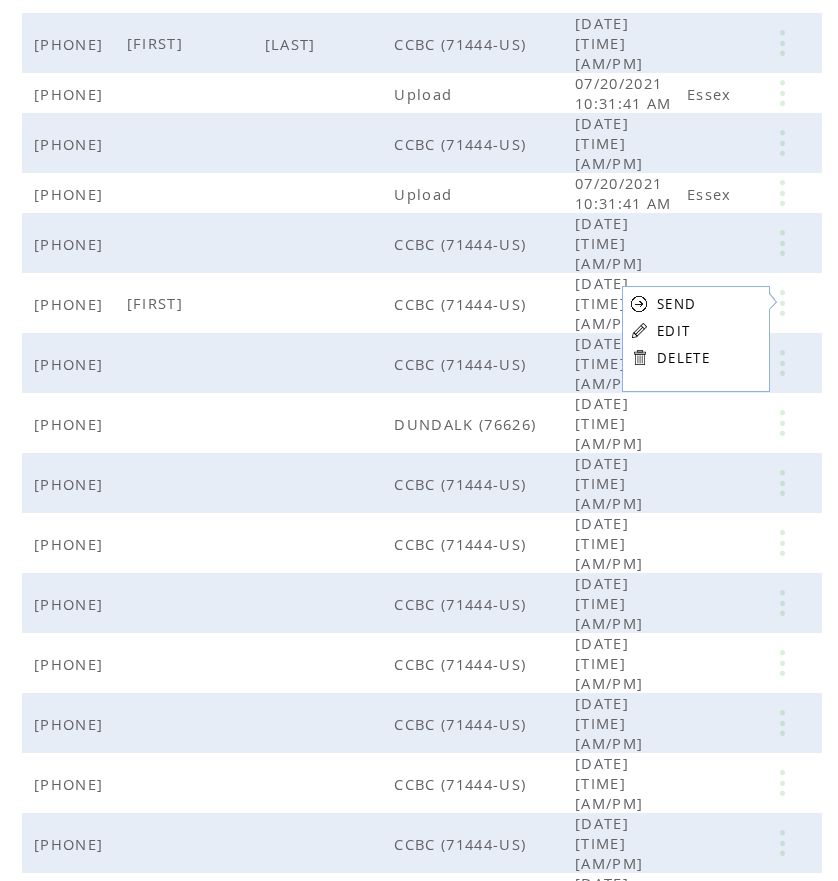 click on "EDIT" at bounding box center [673, 331] 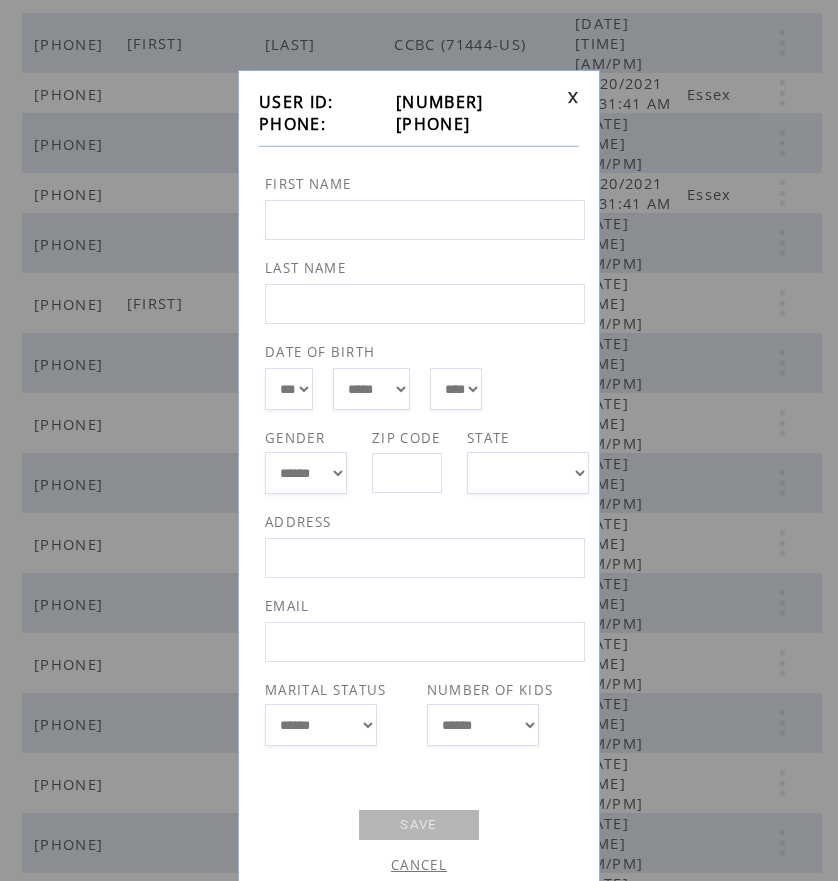 drag, startPoint x: 388, startPoint y: 123, endPoint x: 496, endPoint y: 129, distance: 108.16654 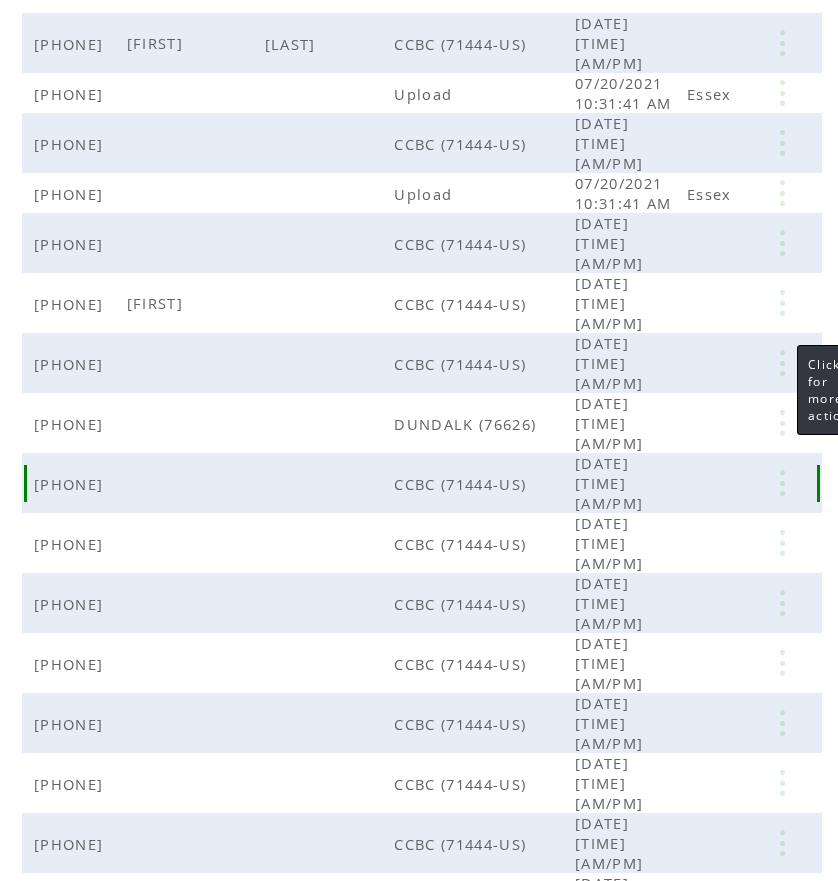 click at bounding box center [782, 353] 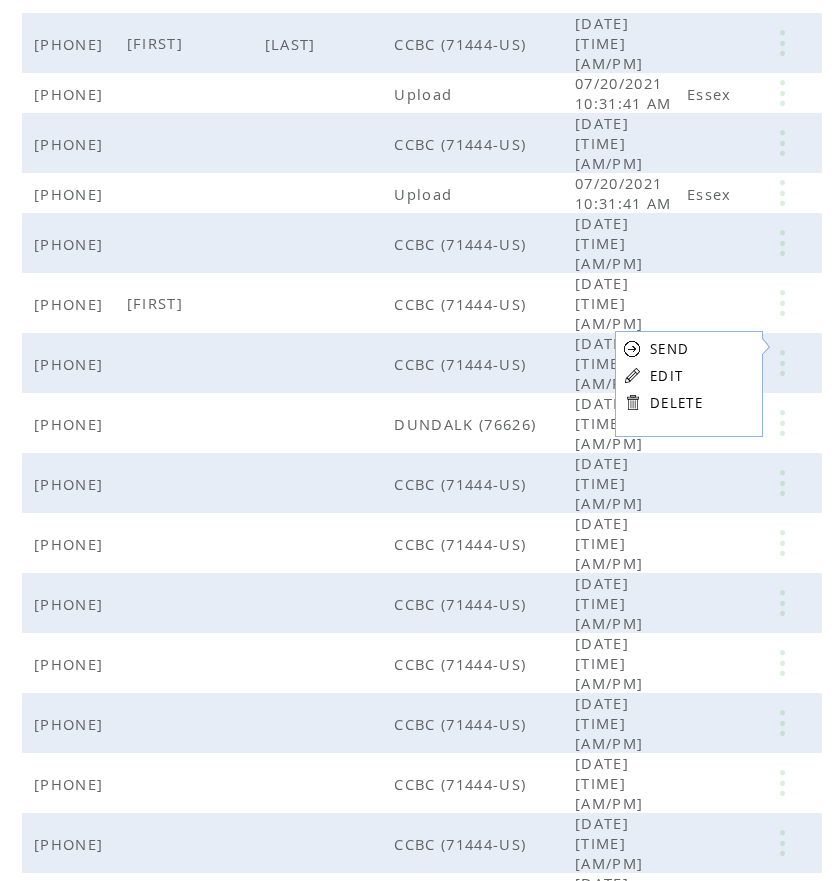 click on "EDIT" at bounding box center (666, 376) 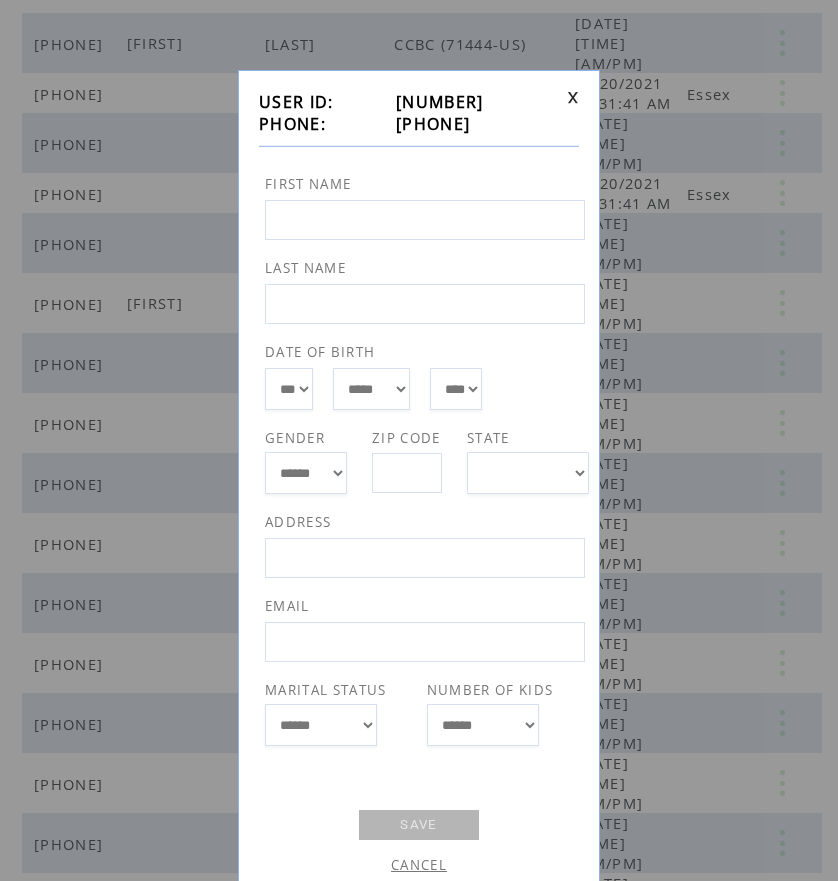 drag, startPoint x: 384, startPoint y: 121, endPoint x: 500, endPoint y: 127, distance: 116.15507 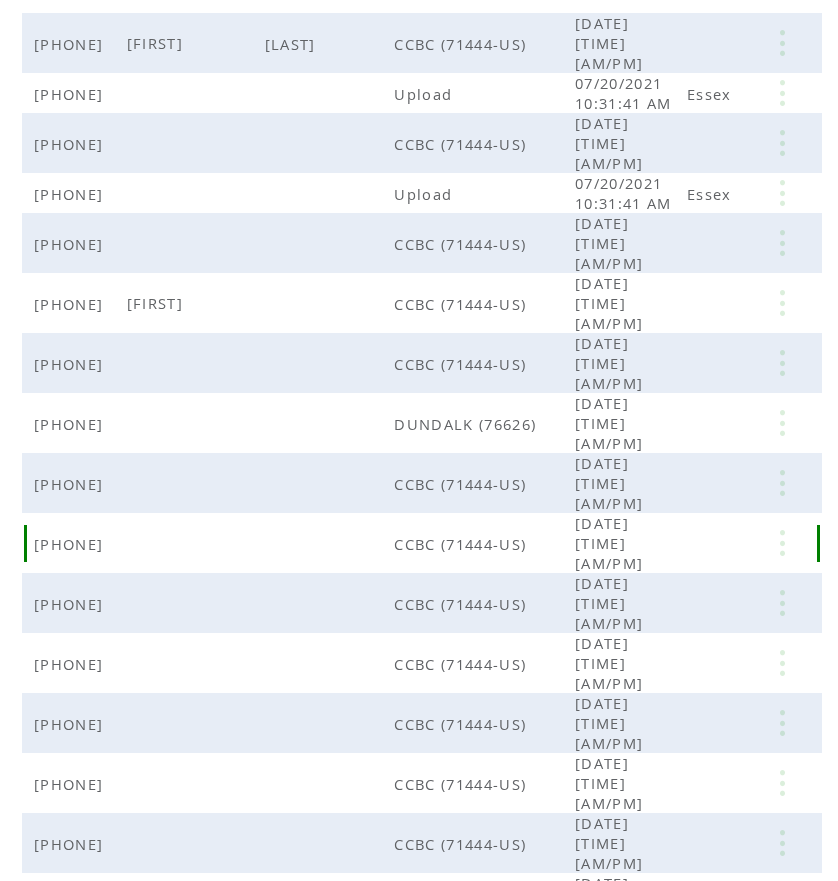 click at bounding box center [782, 393] 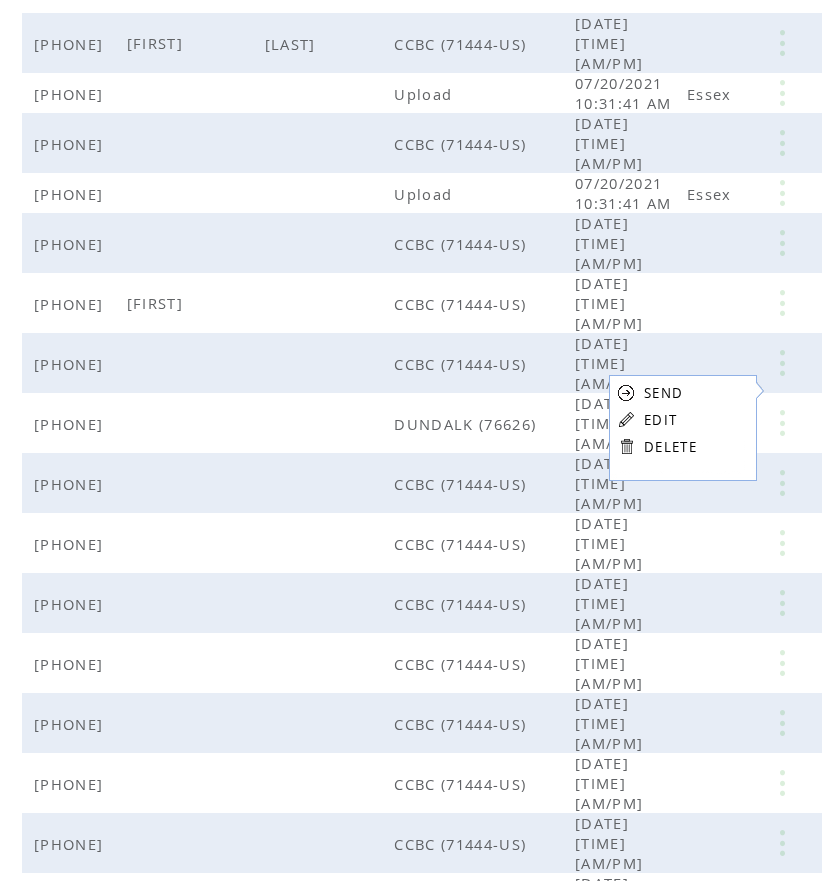 click on "EDIT" at bounding box center (660, 420) 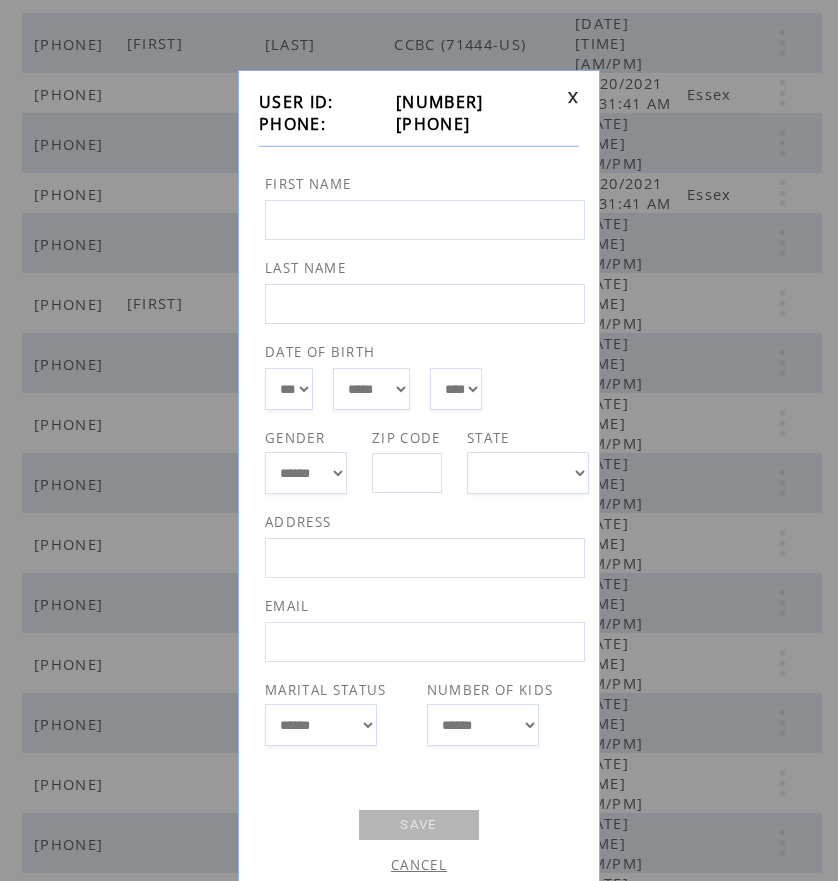 drag, startPoint x: 392, startPoint y: 120, endPoint x: 495, endPoint y: 121, distance: 103.00485 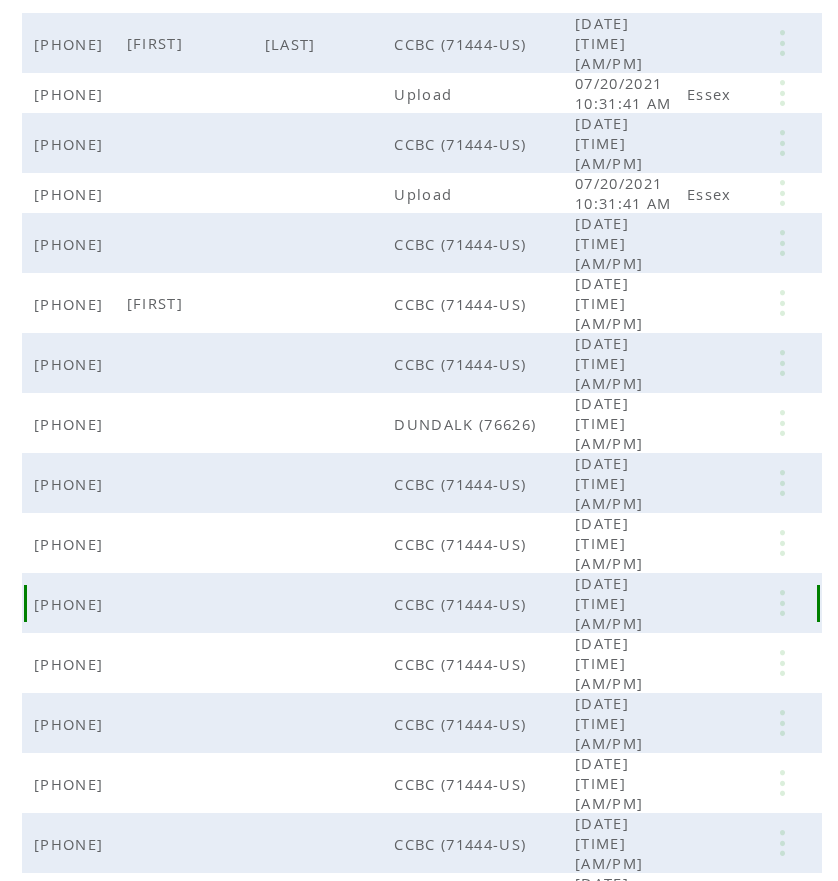 click at bounding box center (782, 433) 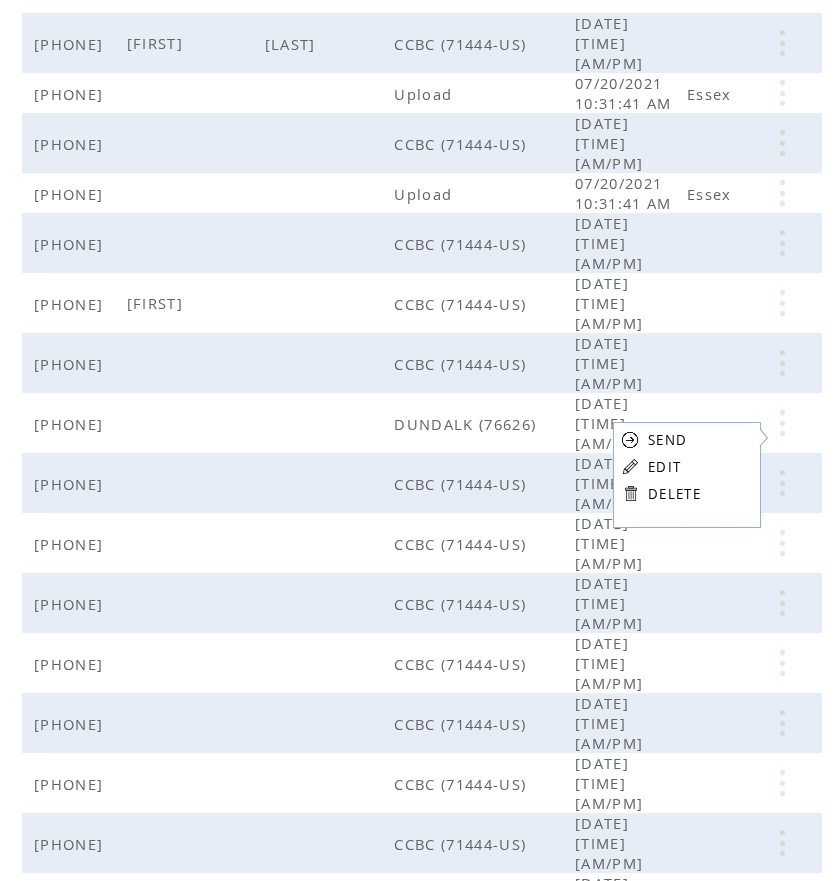 click on "EDIT" at bounding box center [664, 467] 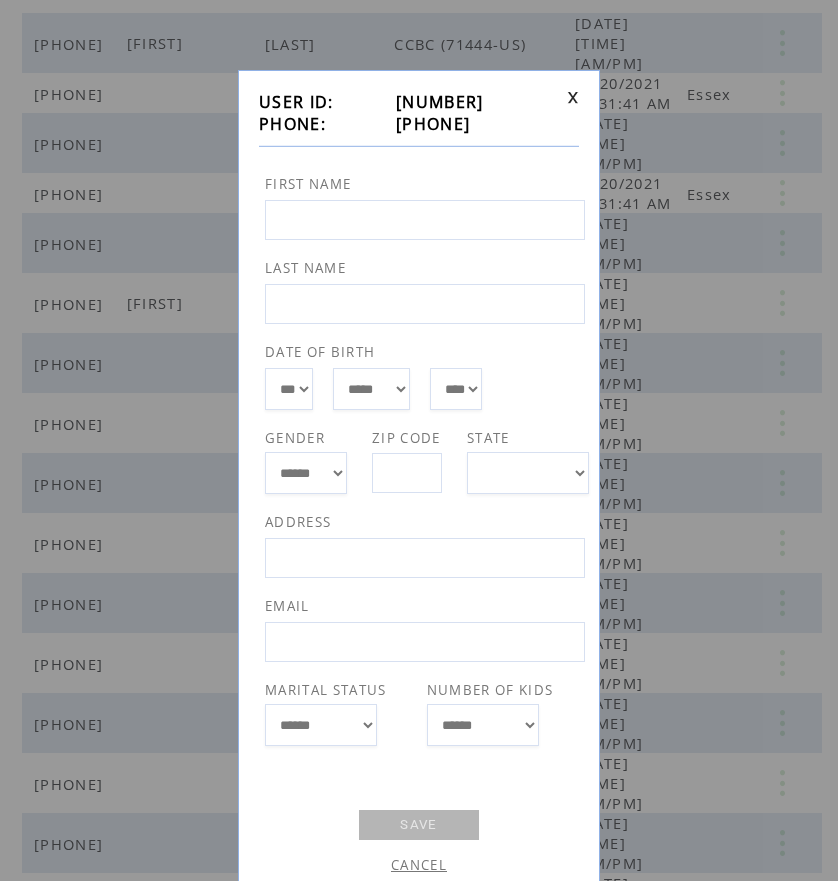 drag, startPoint x: 386, startPoint y: 119, endPoint x: 493, endPoint y: 128, distance: 107.37784 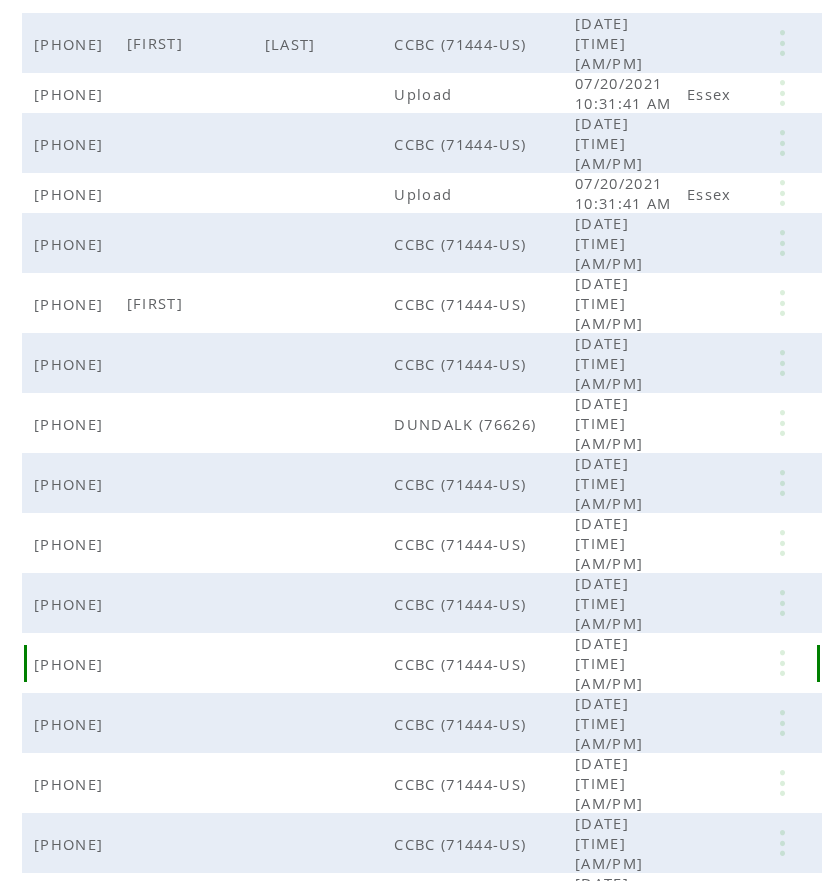 click at bounding box center [782, 473] 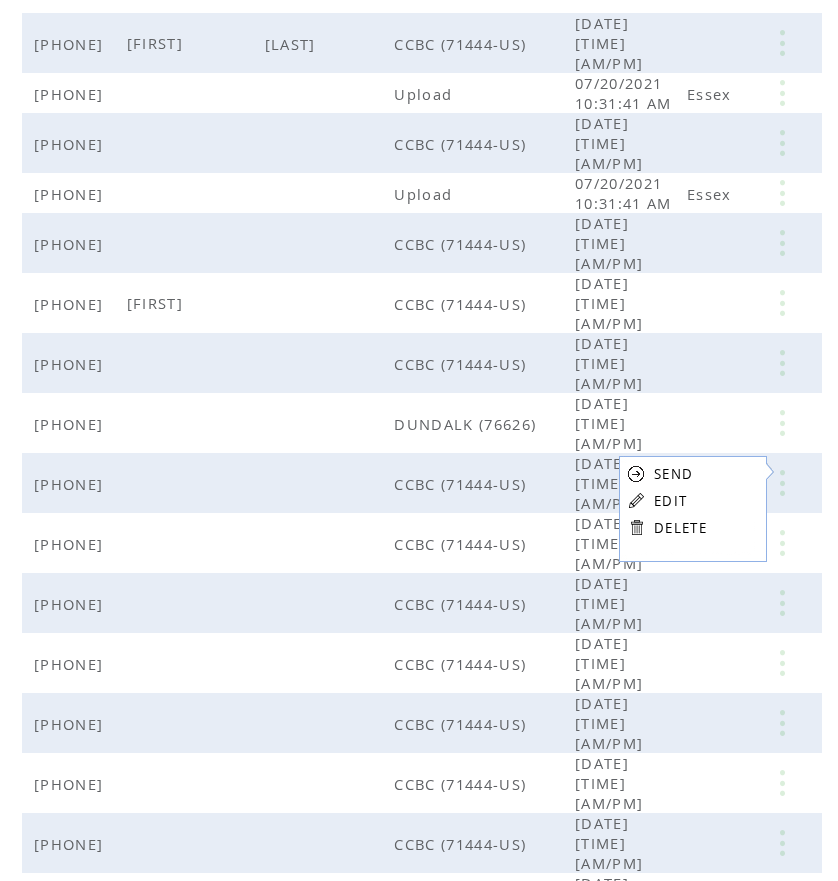 click at bounding box center [636, 500] 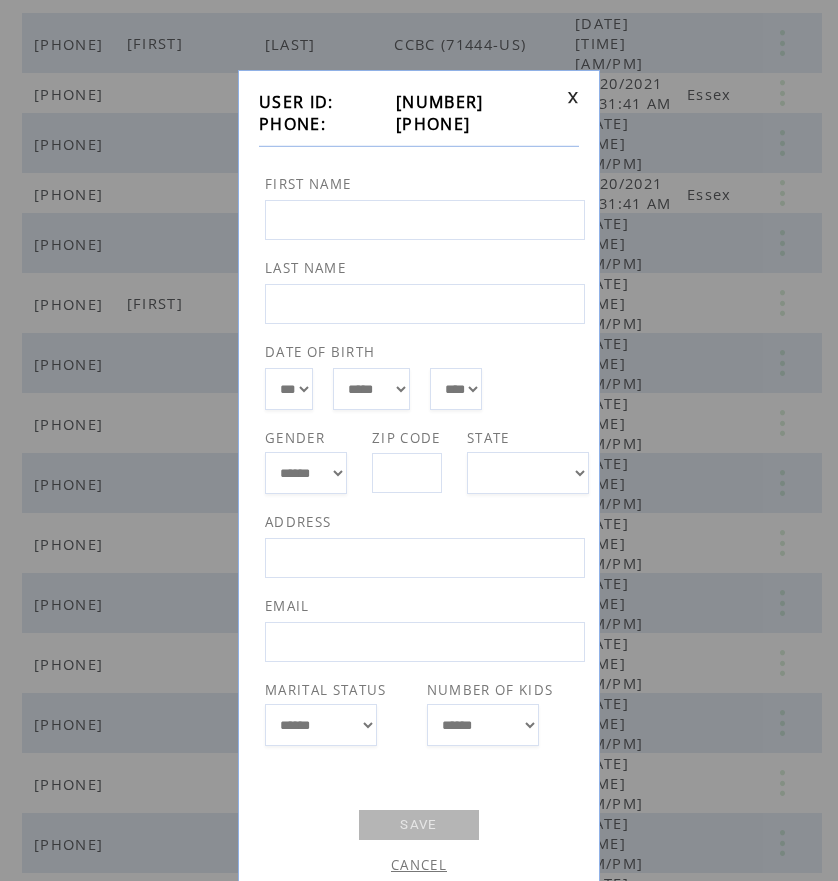 drag, startPoint x: 384, startPoint y: 125, endPoint x: 489, endPoint y: 131, distance: 105.17129 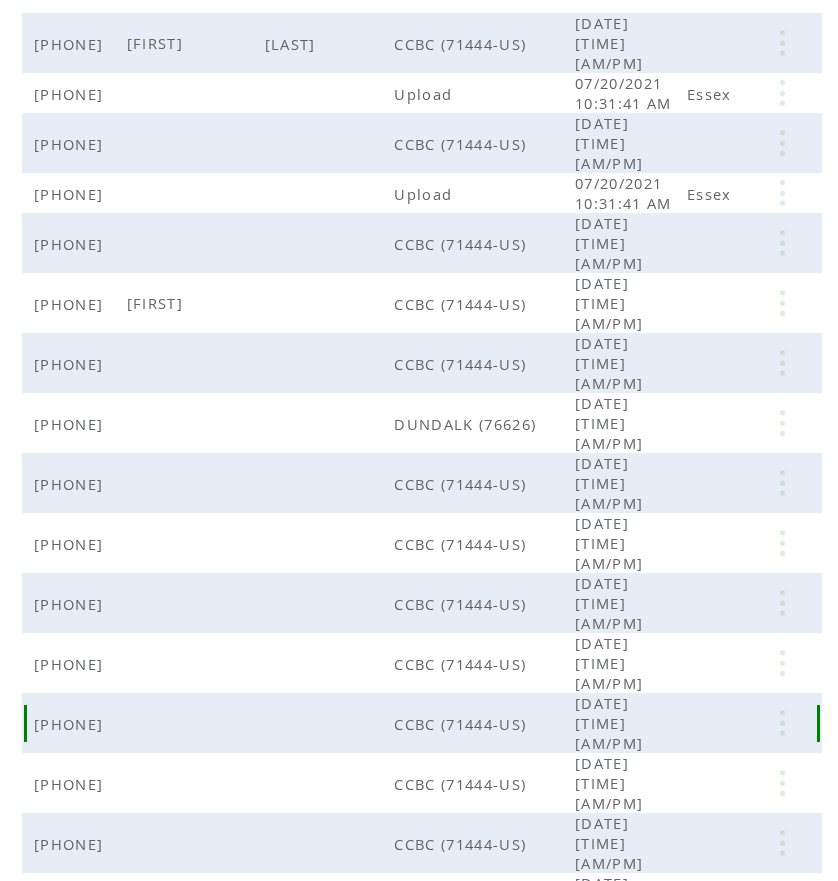 click at bounding box center [782, 513] 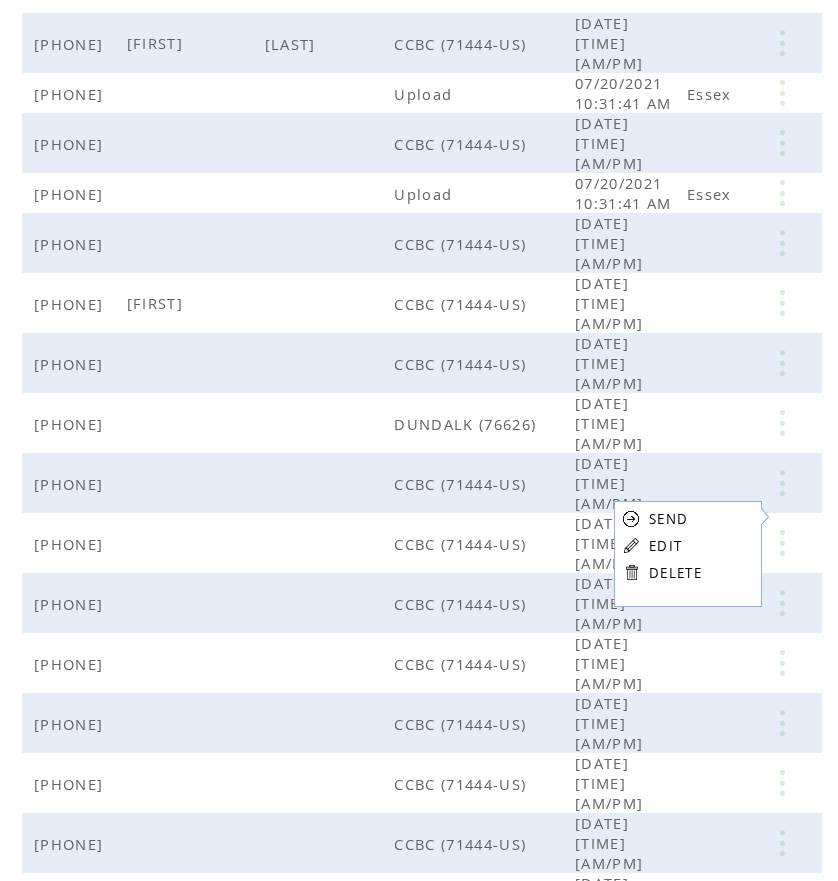 click on "EDIT" at bounding box center (665, 546) 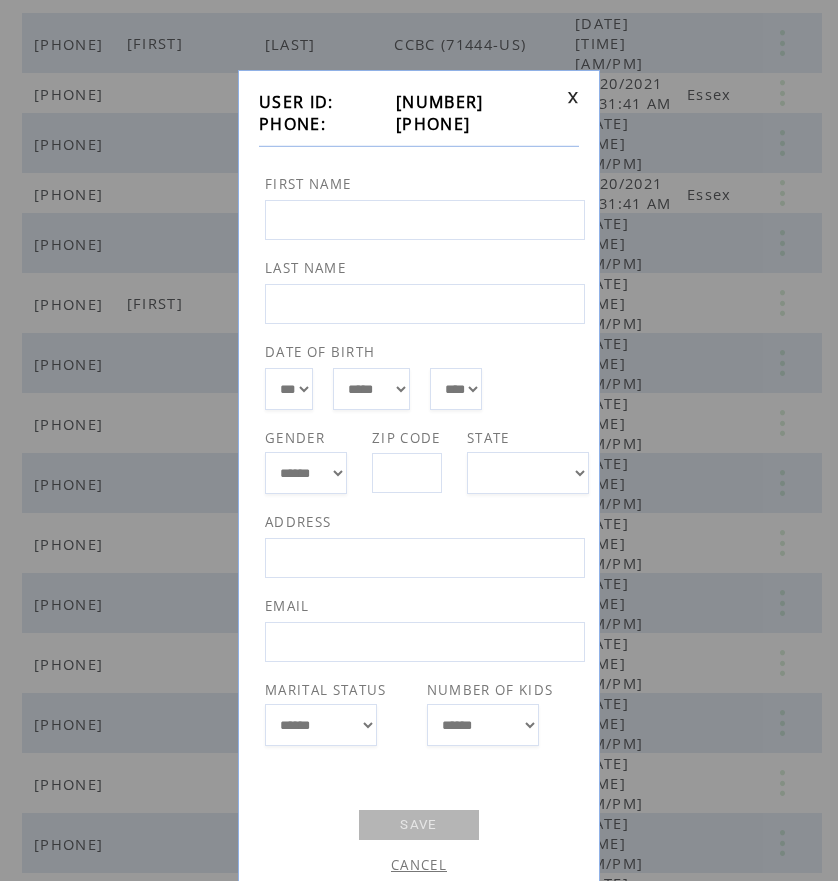 drag, startPoint x: 390, startPoint y: 125, endPoint x: 497, endPoint y: 125, distance: 107 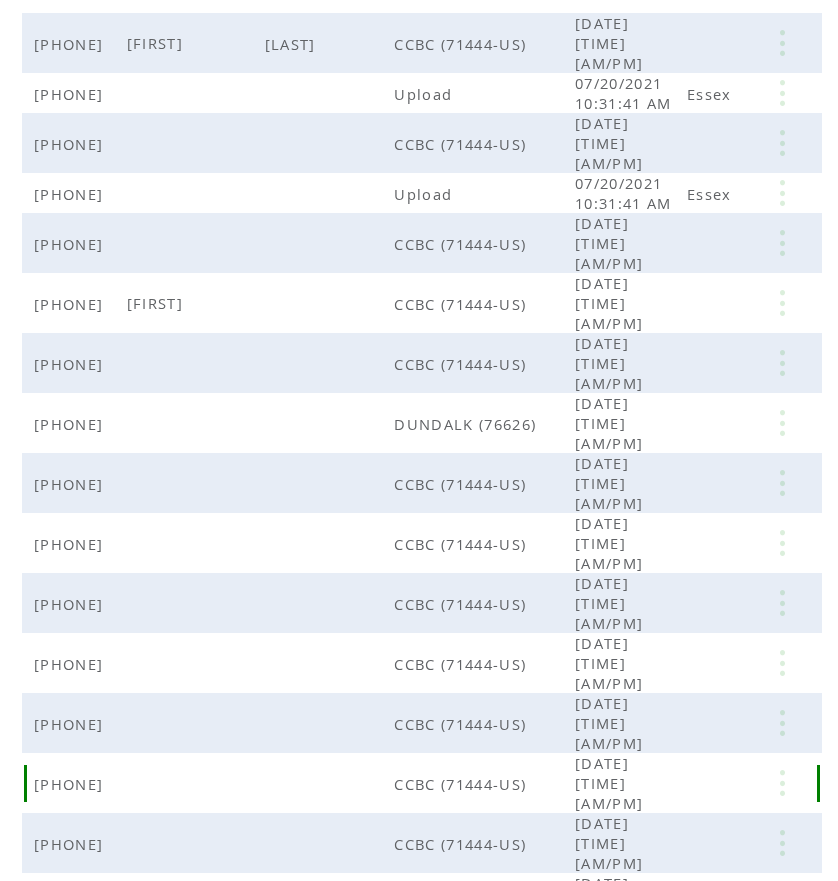 click at bounding box center [782, 553] 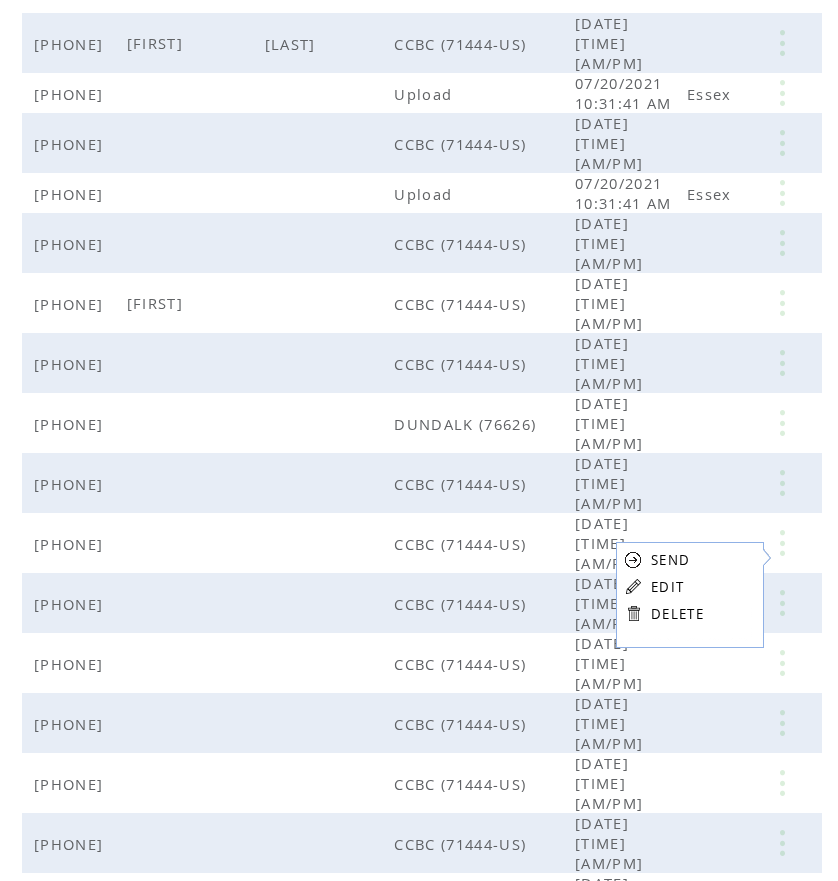 click at bounding box center [633, 586] 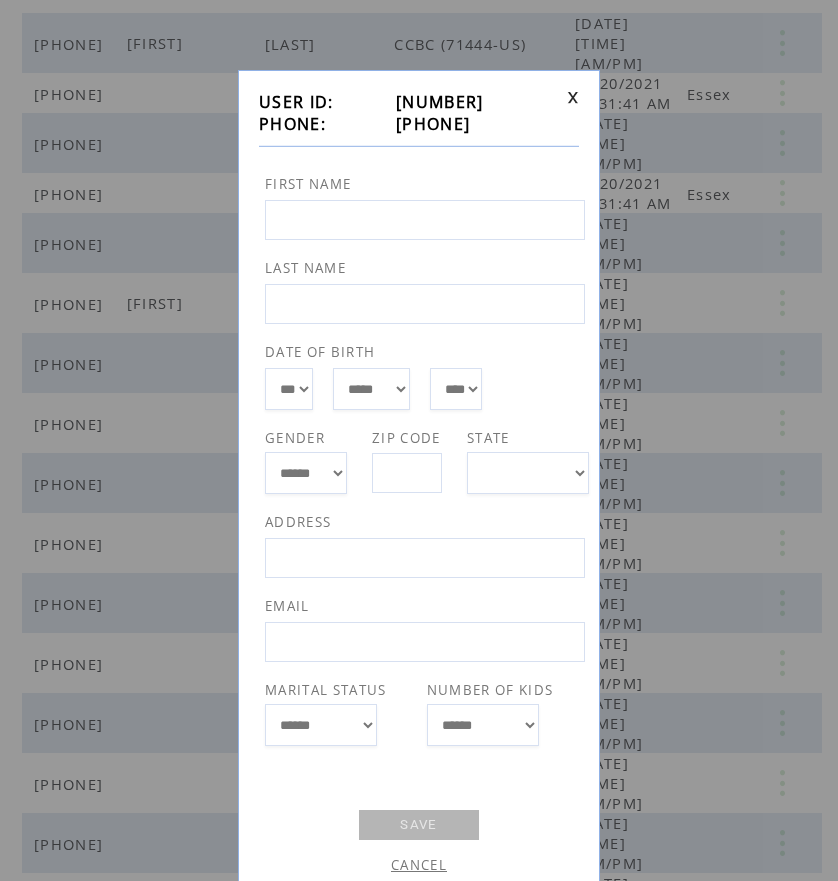 drag, startPoint x: 387, startPoint y: 125, endPoint x: 509, endPoint y: 125, distance: 122 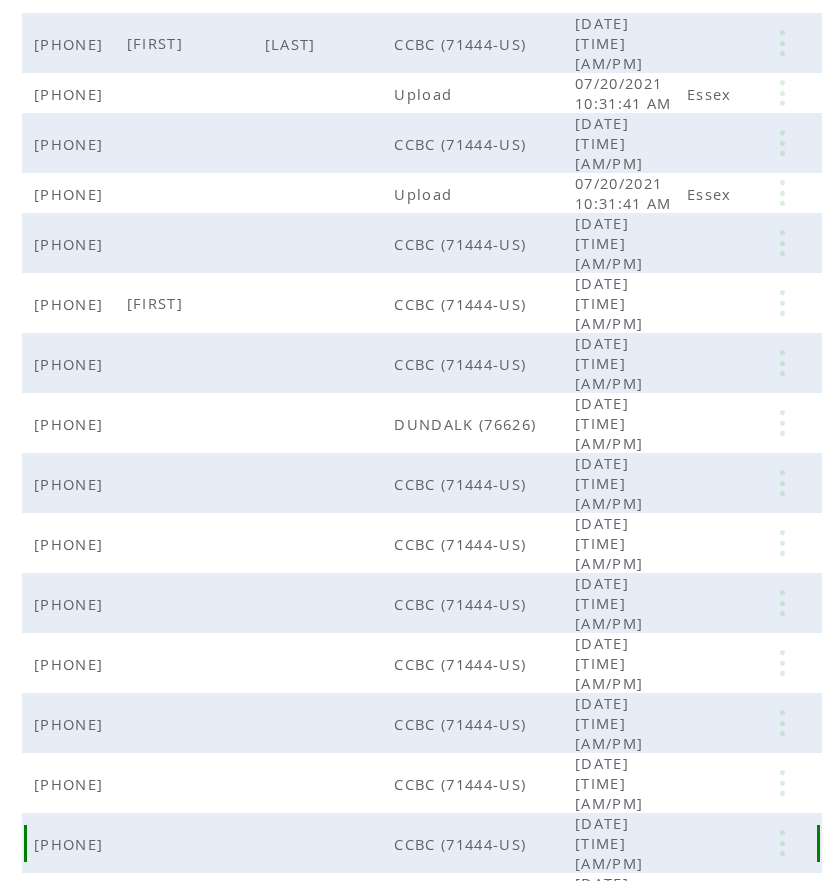 click at bounding box center [782, 593] 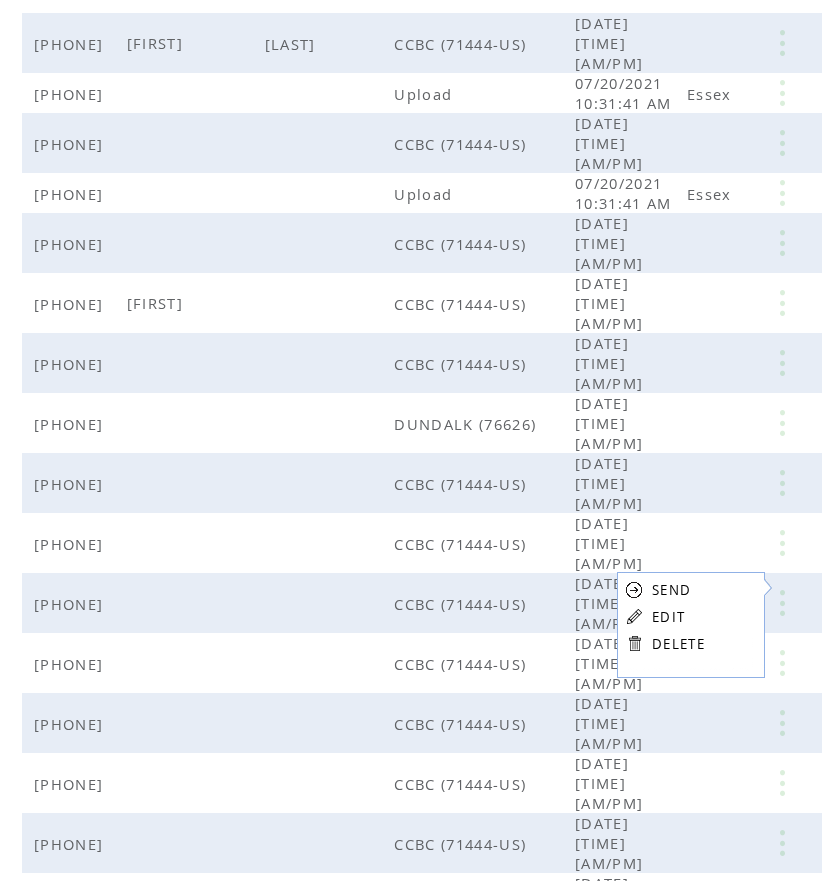 click on "SEND EDIT DELETE" at bounding box center (665, 616) 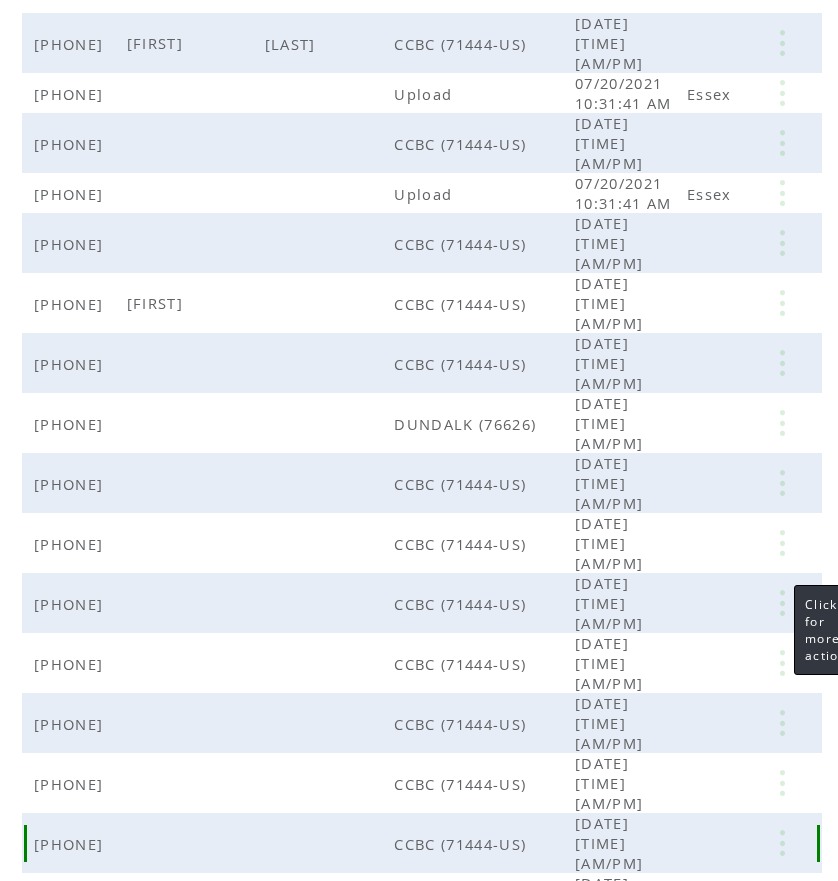 click at bounding box center [782, 593] 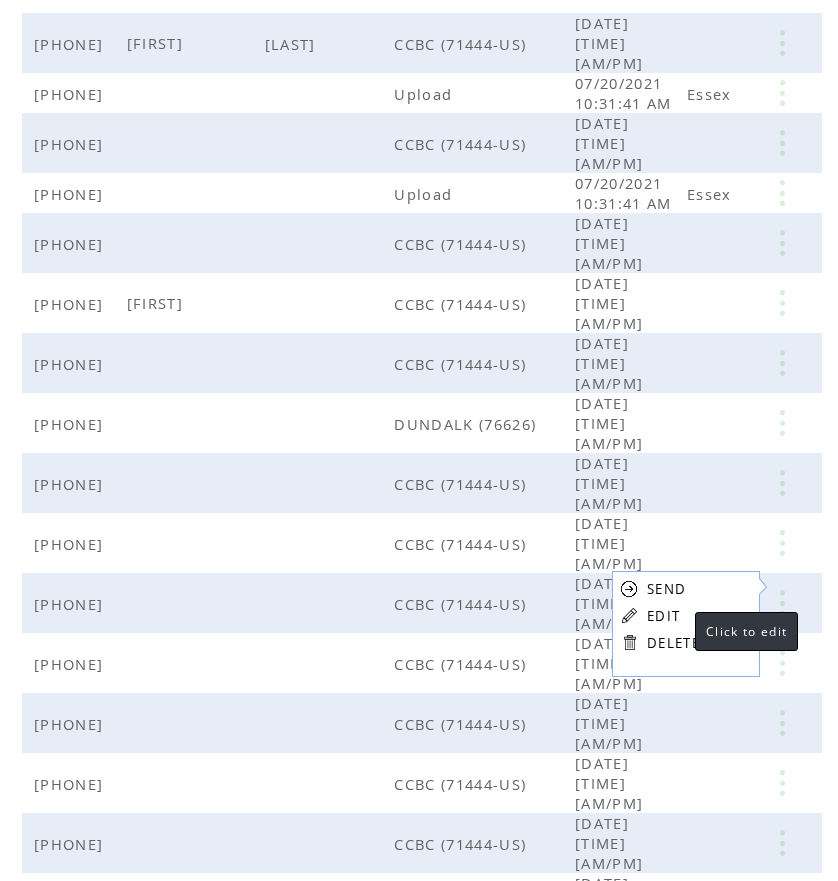 click on "EDIT" at bounding box center [663, 616] 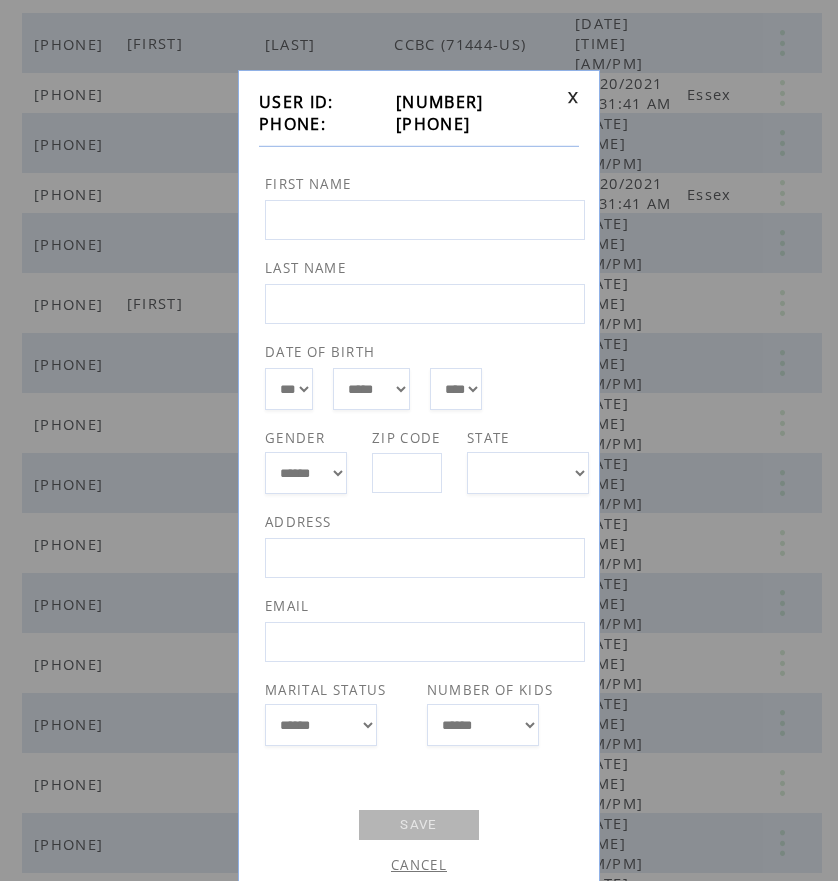 drag, startPoint x: 388, startPoint y: 126, endPoint x: 493, endPoint y: 134, distance: 105.30432 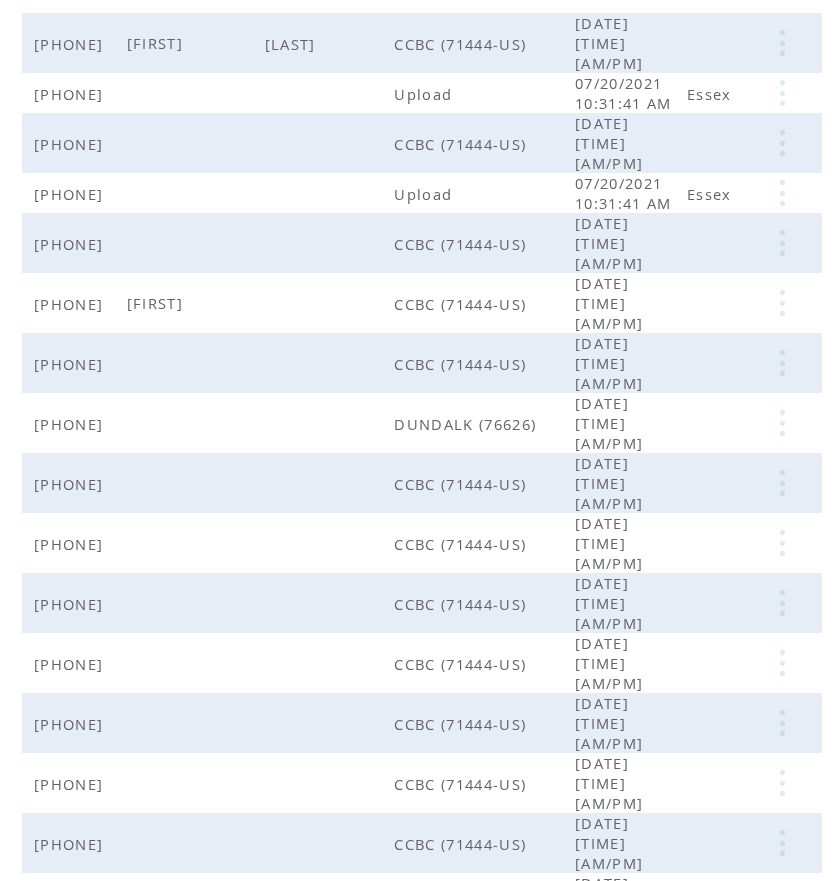 click at bounding box center [782, 633] 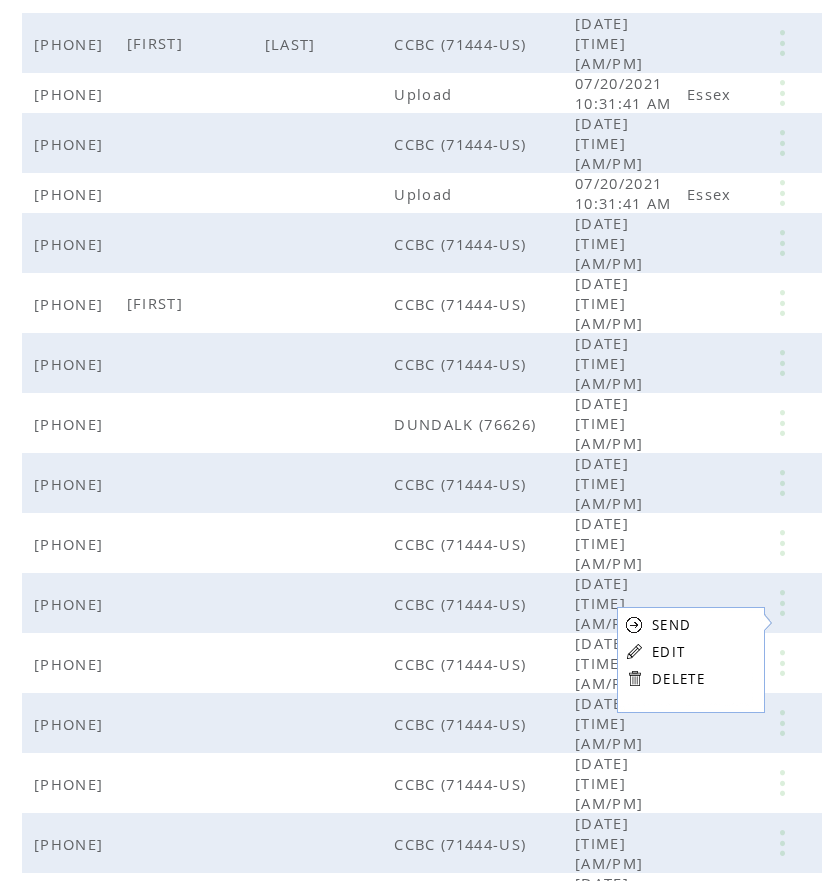 click on "EDIT" at bounding box center (668, 652) 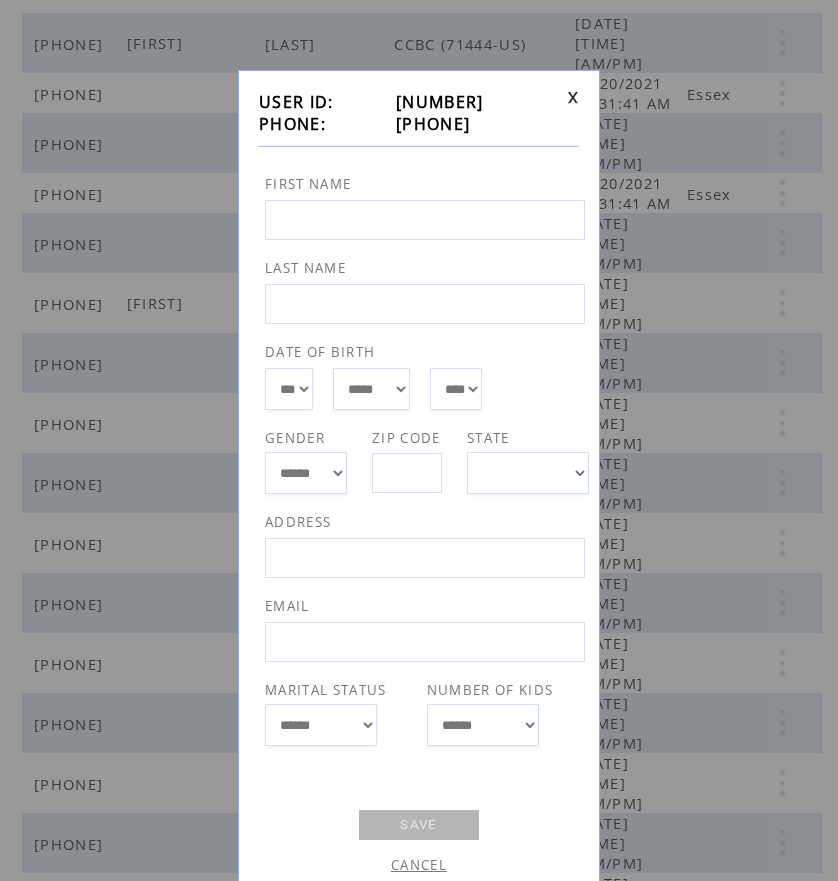 drag, startPoint x: 389, startPoint y: 125, endPoint x: 489, endPoint y: 127, distance: 100.02 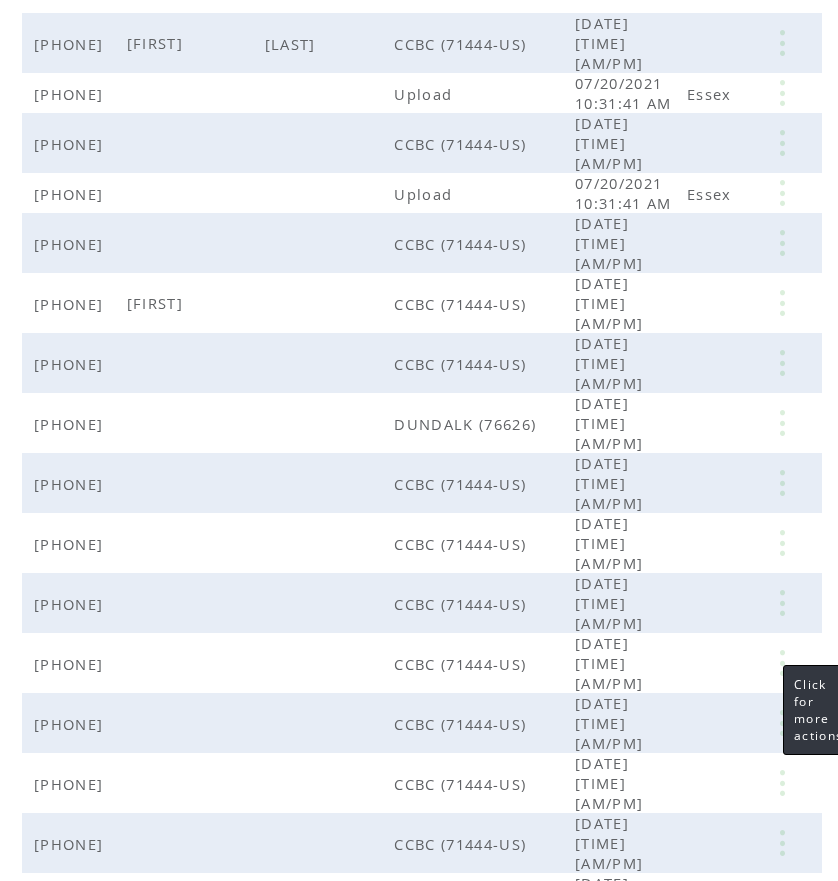 click at bounding box center (782, 673) 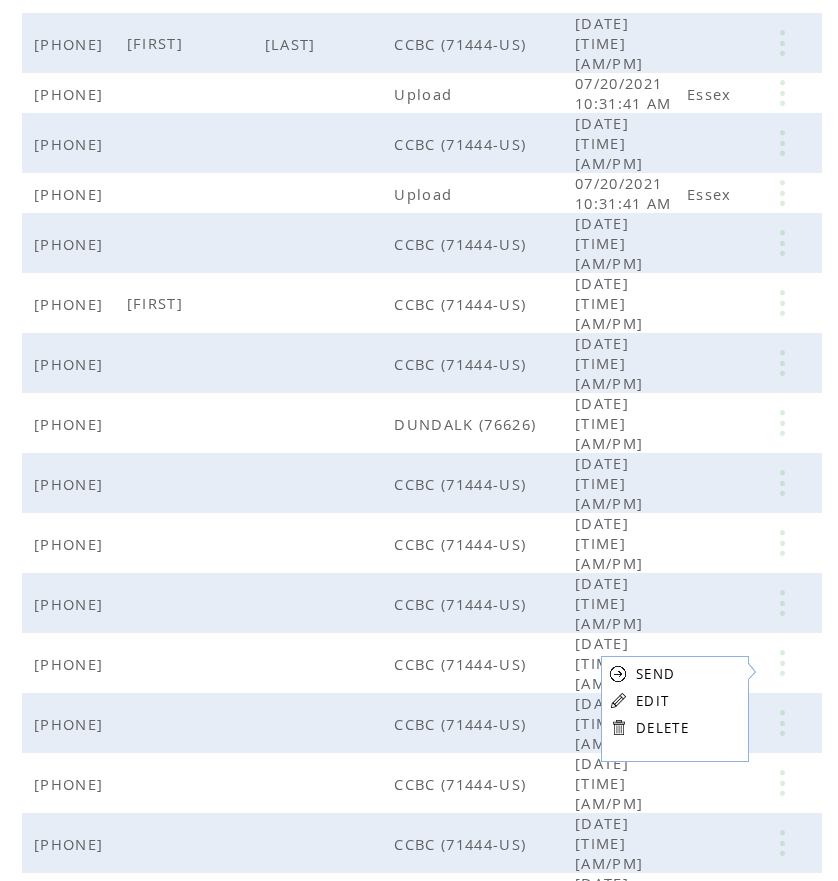 click on "EDIT" at bounding box center [652, 701] 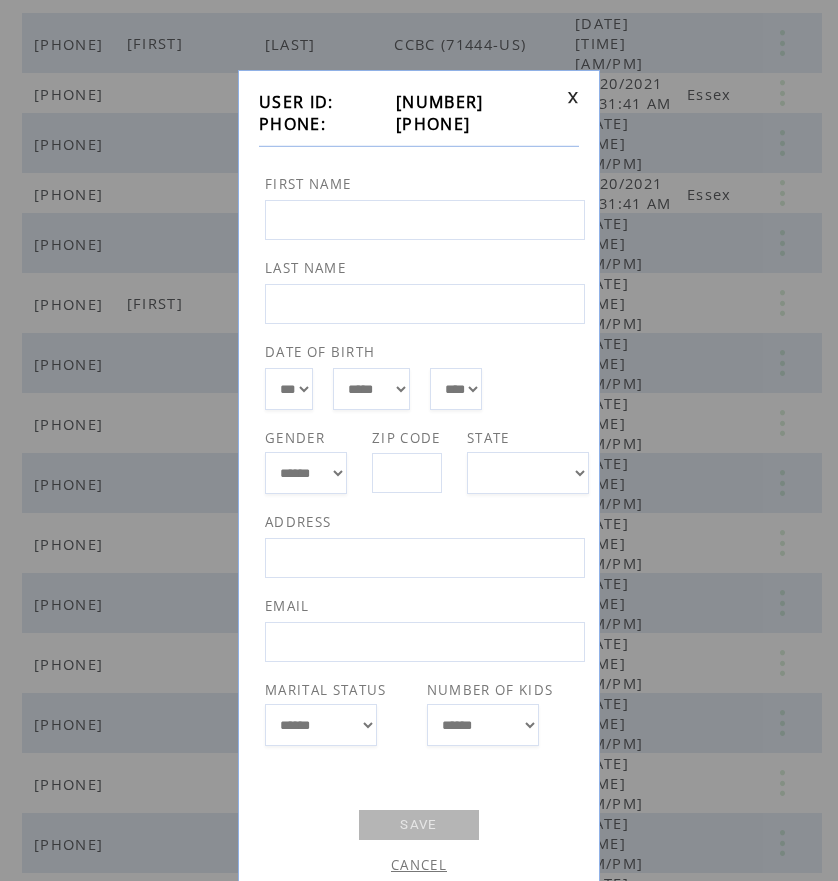 drag, startPoint x: 387, startPoint y: 120, endPoint x: 499, endPoint y: 115, distance: 112.11155 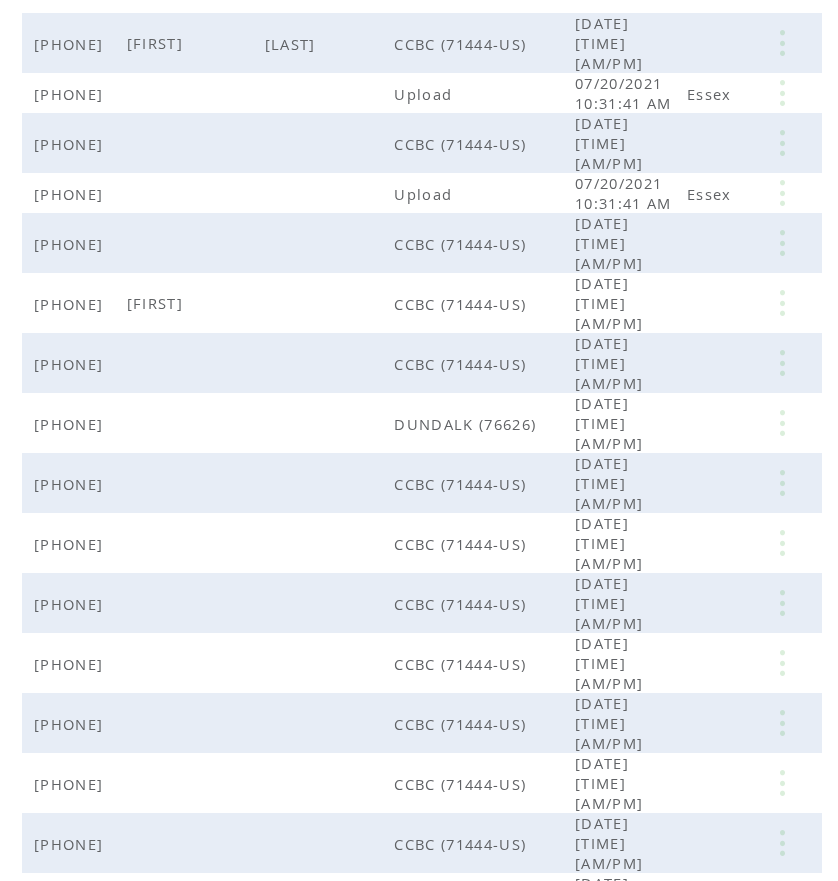 click at bounding box center (782, 713) 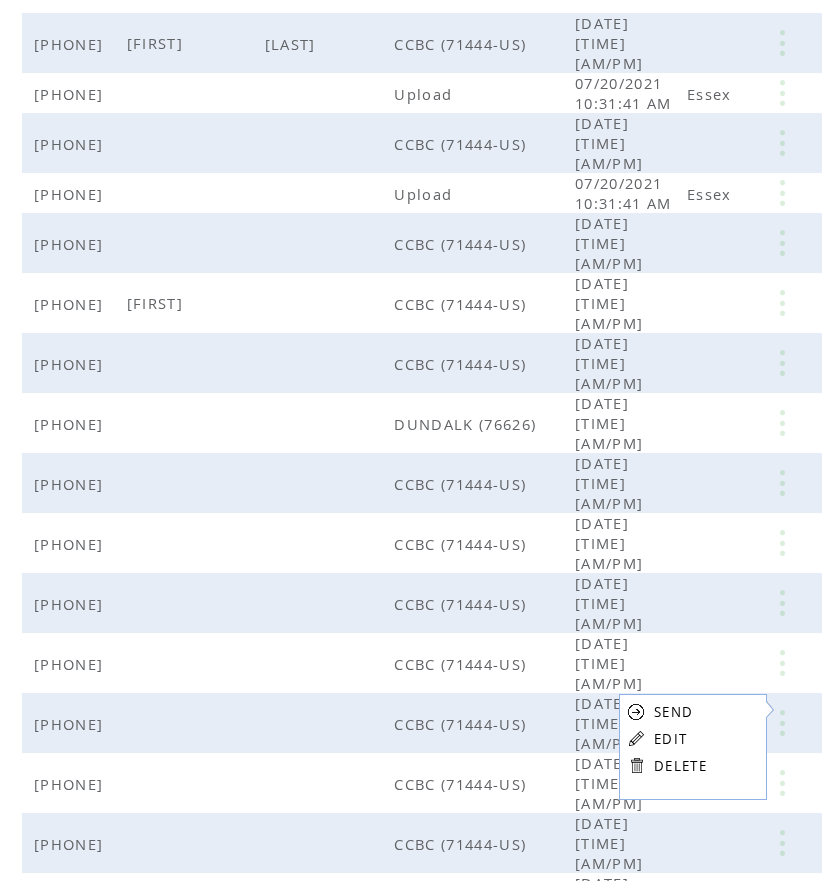 click on "EDIT" at bounding box center [670, 739] 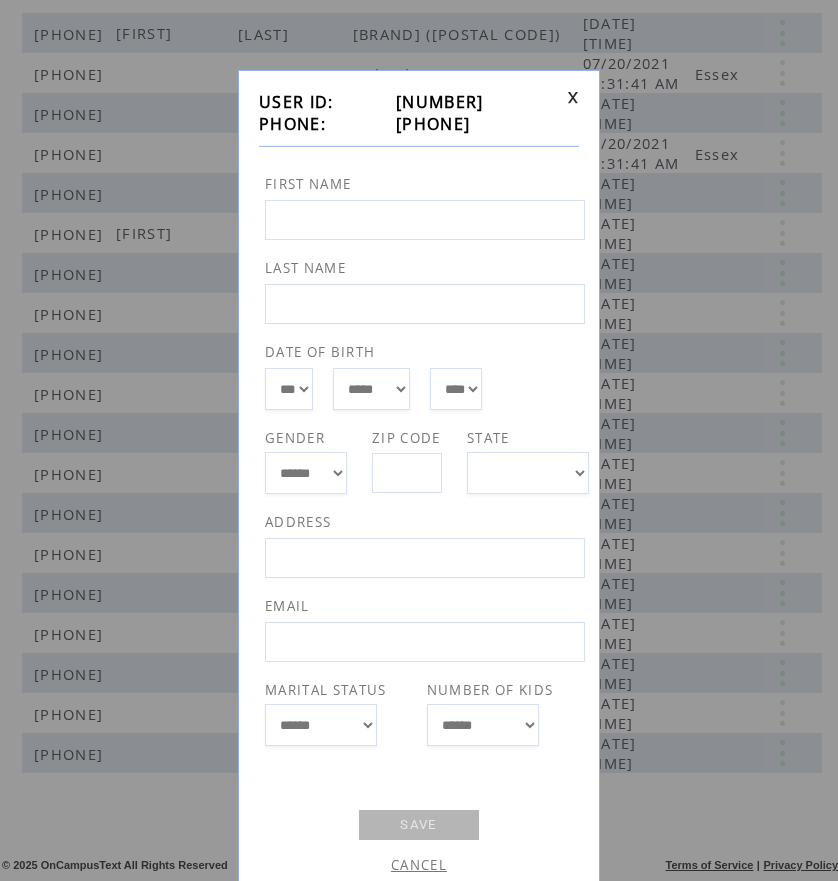 drag, startPoint x: 387, startPoint y: 126, endPoint x: 487, endPoint y: 130, distance: 100.07997 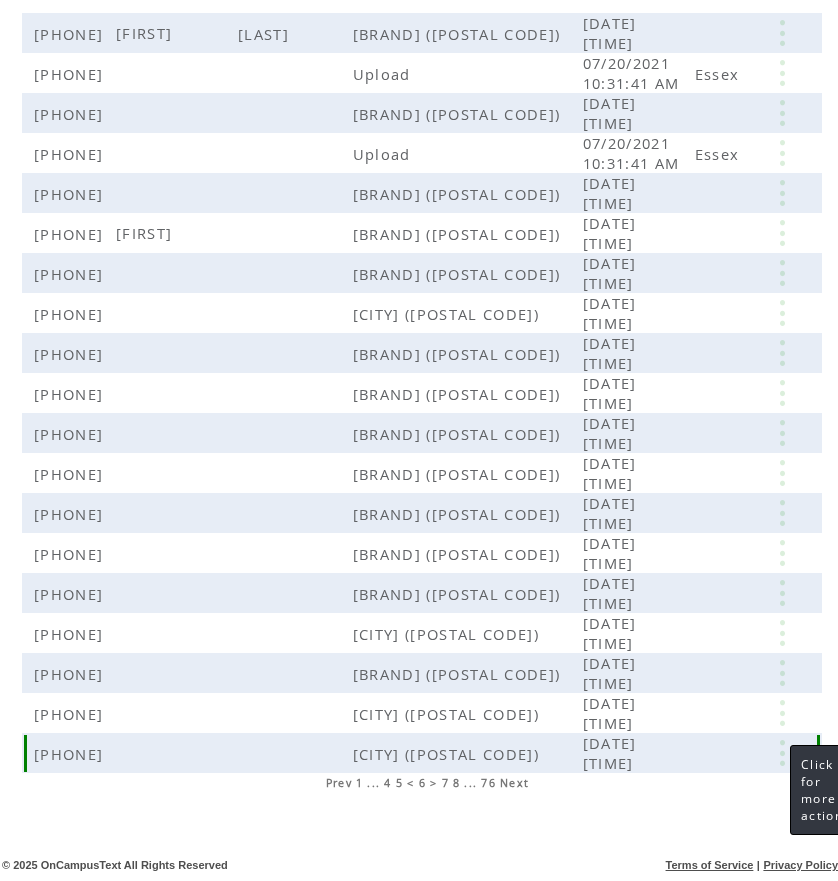 click at bounding box center [782, 753] 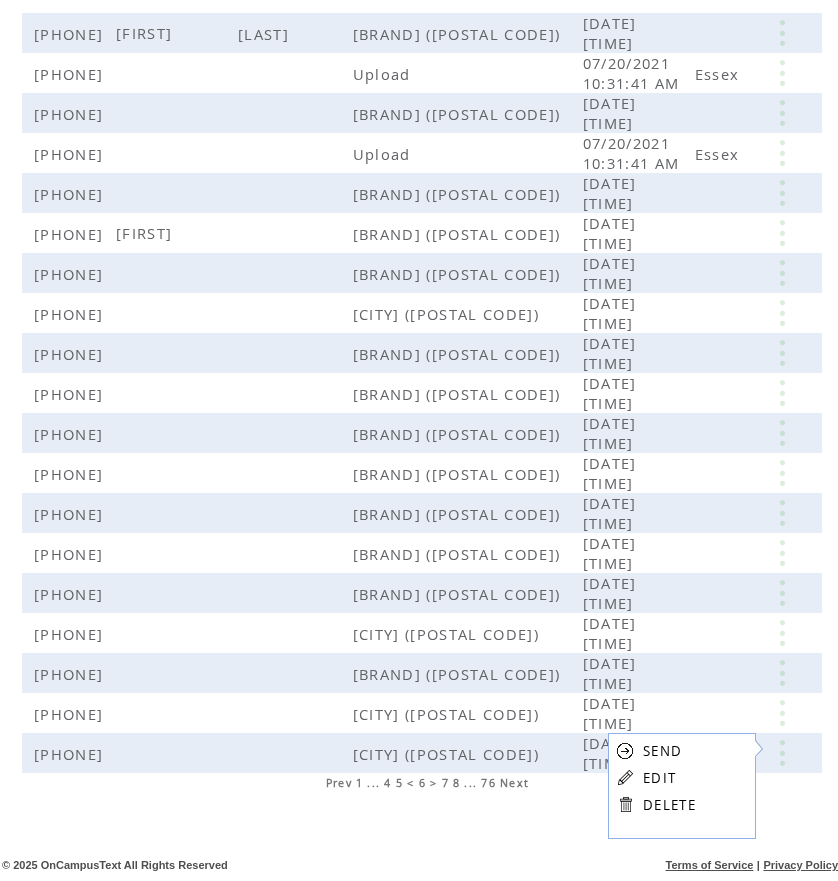 click on "EDIT" at bounding box center [659, 778] 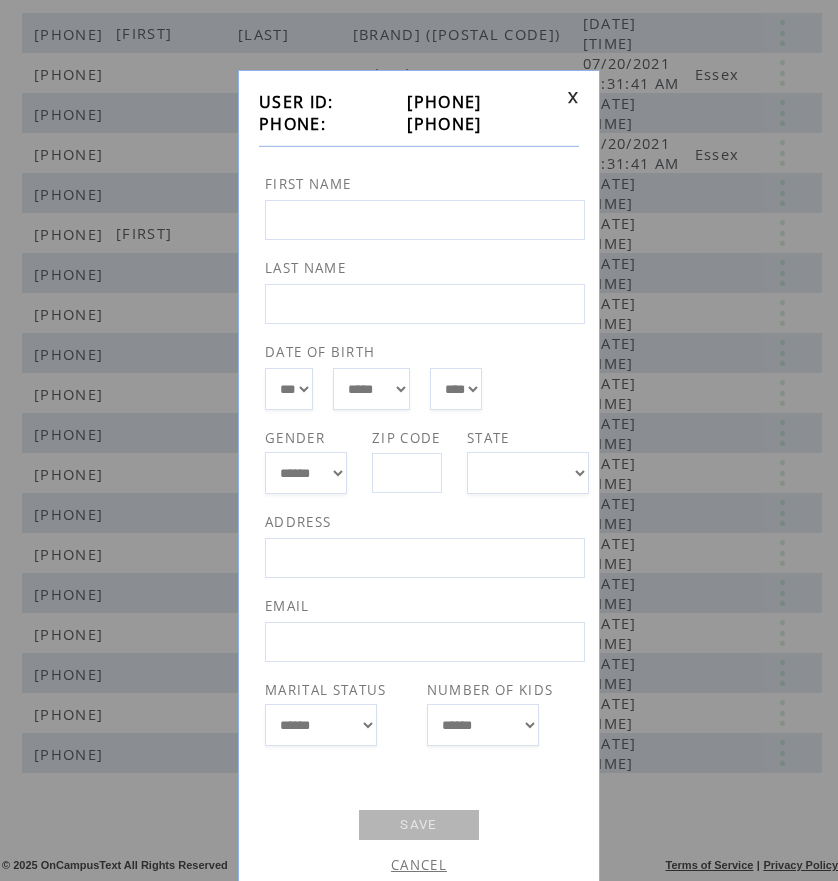 drag, startPoint x: 388, startPoint y: 126, endPoint x: 488, endPoint y: 127, distance: 100.005 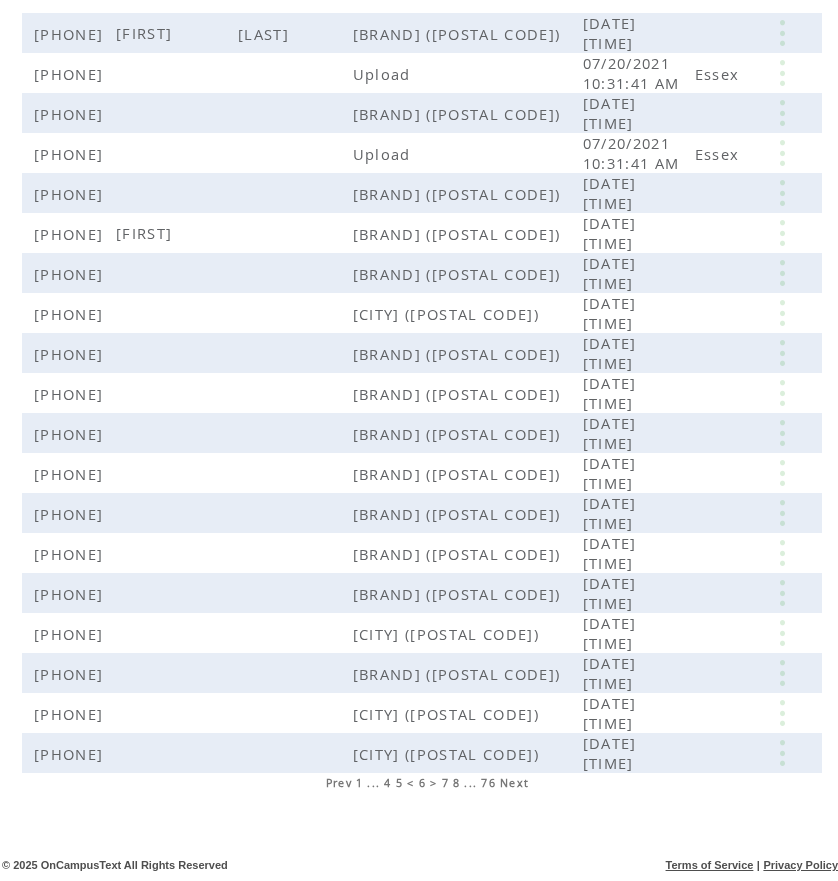 click on "Next" at bounding box center [514, 783] 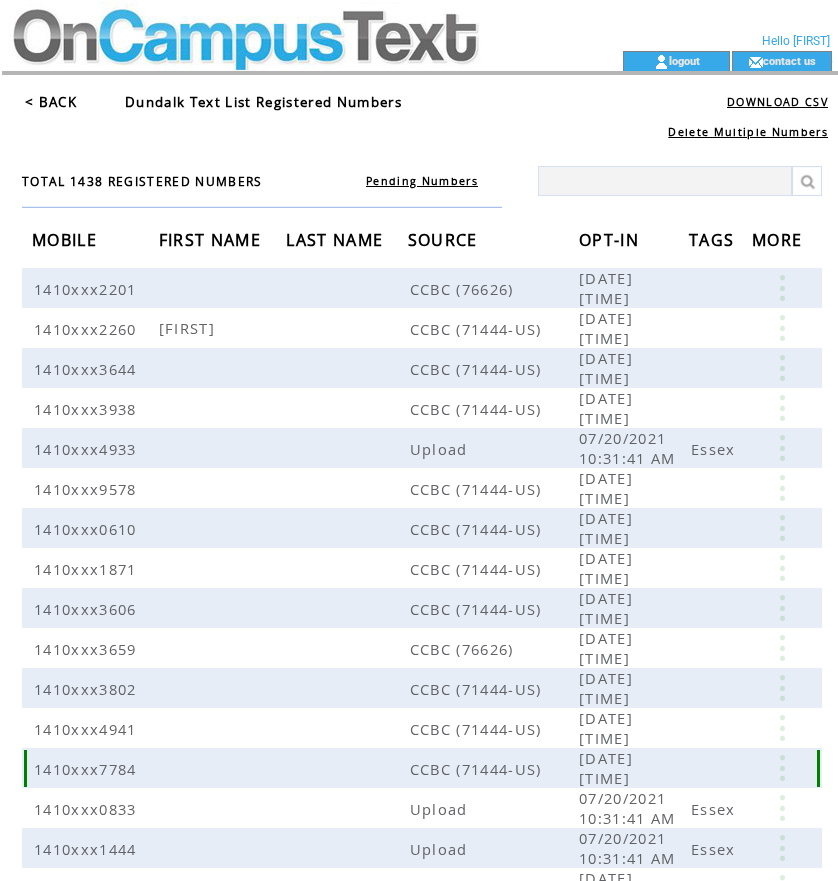 scroll, scrollTop: 0, scrollLeft: 0, axis: both 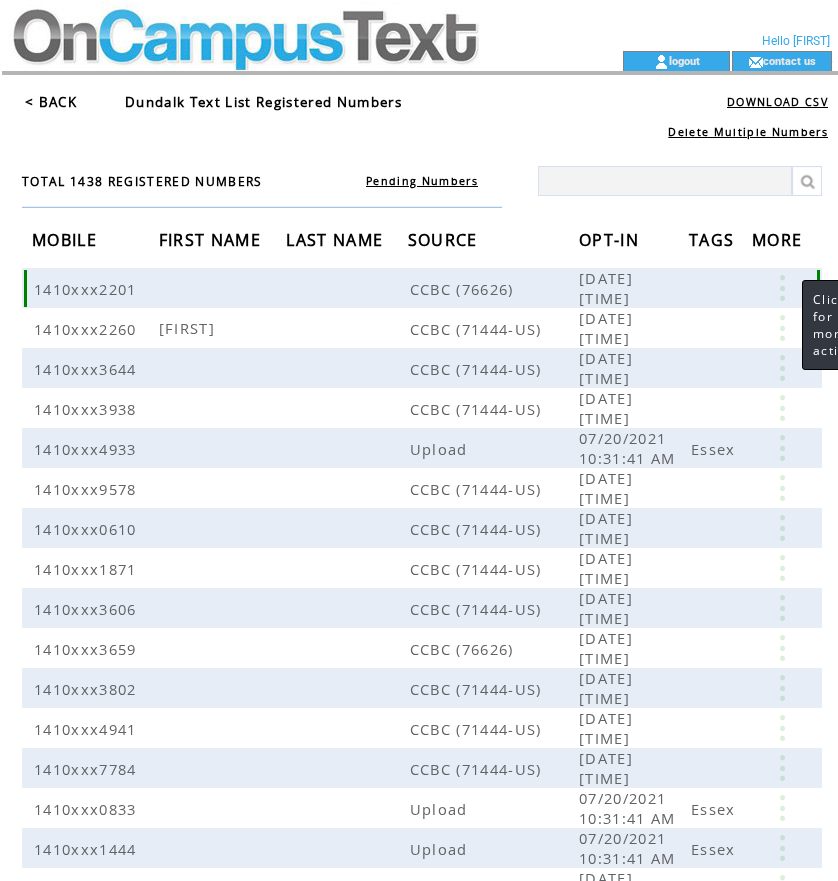 click at bounding box center (782, 298) 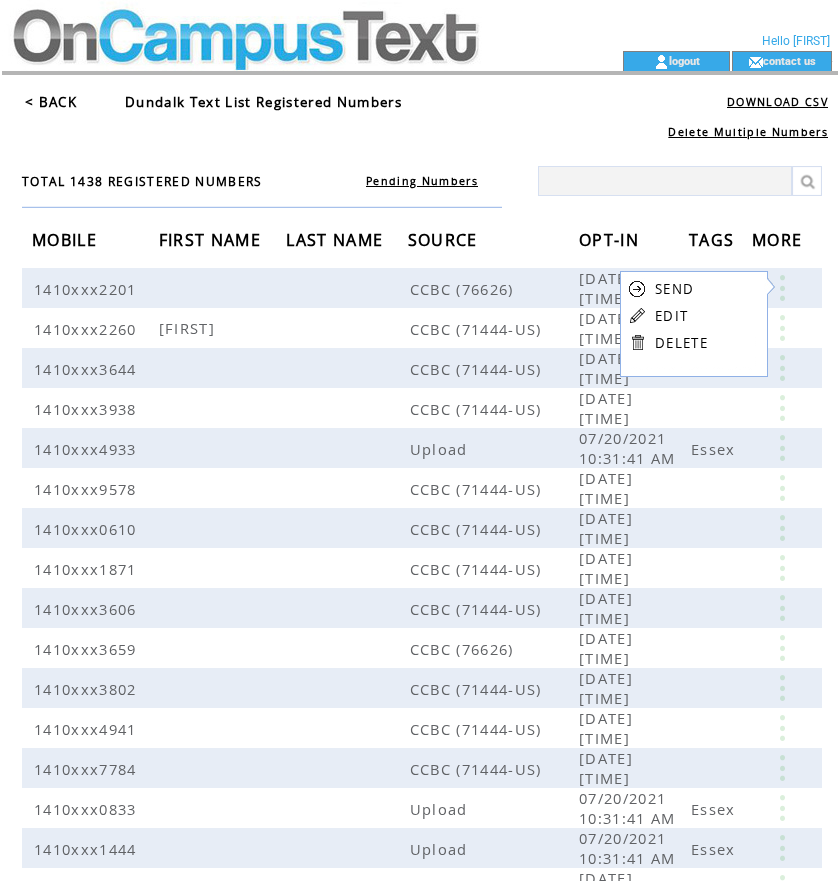 click on "EDIT" at bounding box center (671, 316) 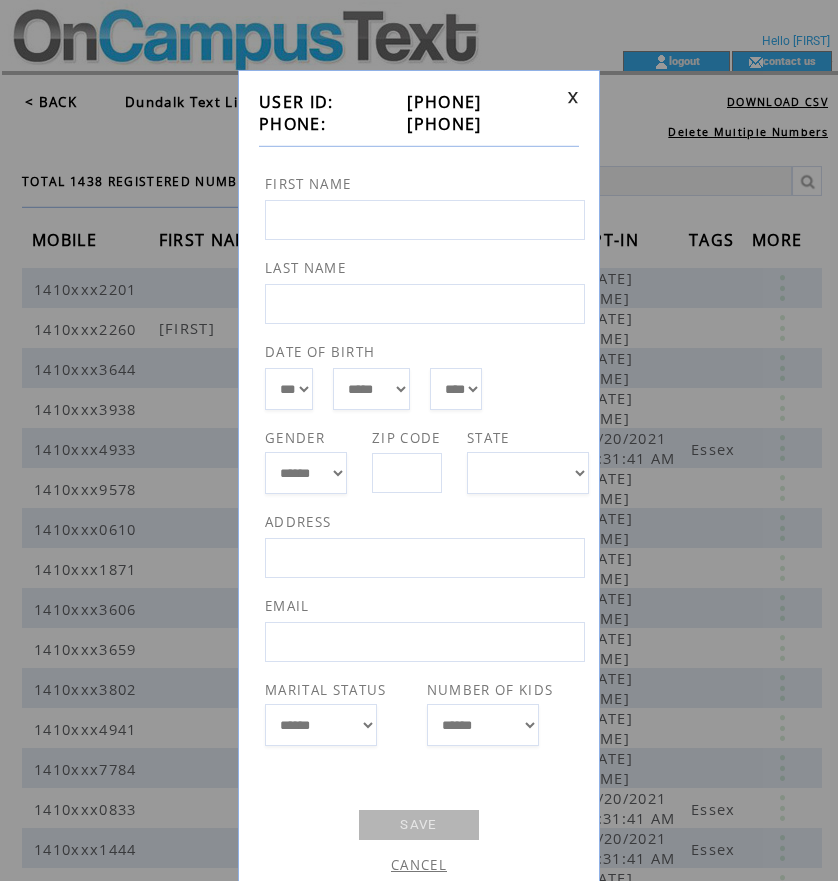 drag, startPoint x: 389, startPoint y: 123, endPoint x: 488, endPoint y: 122, distance: 99.00505 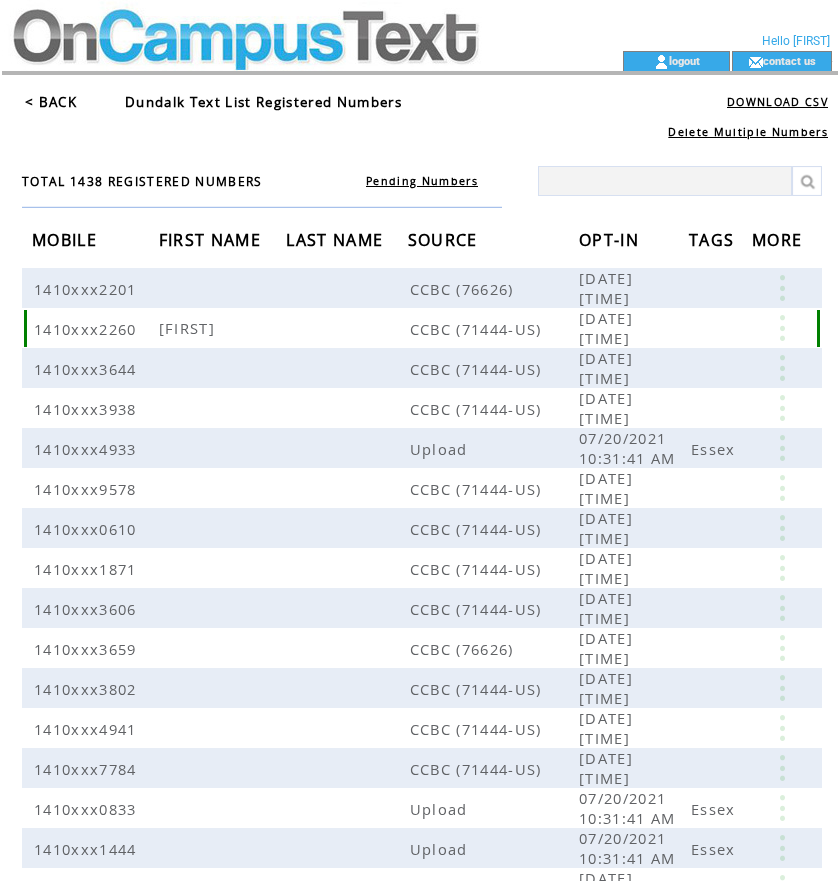 click at bounding box center (782, 358) 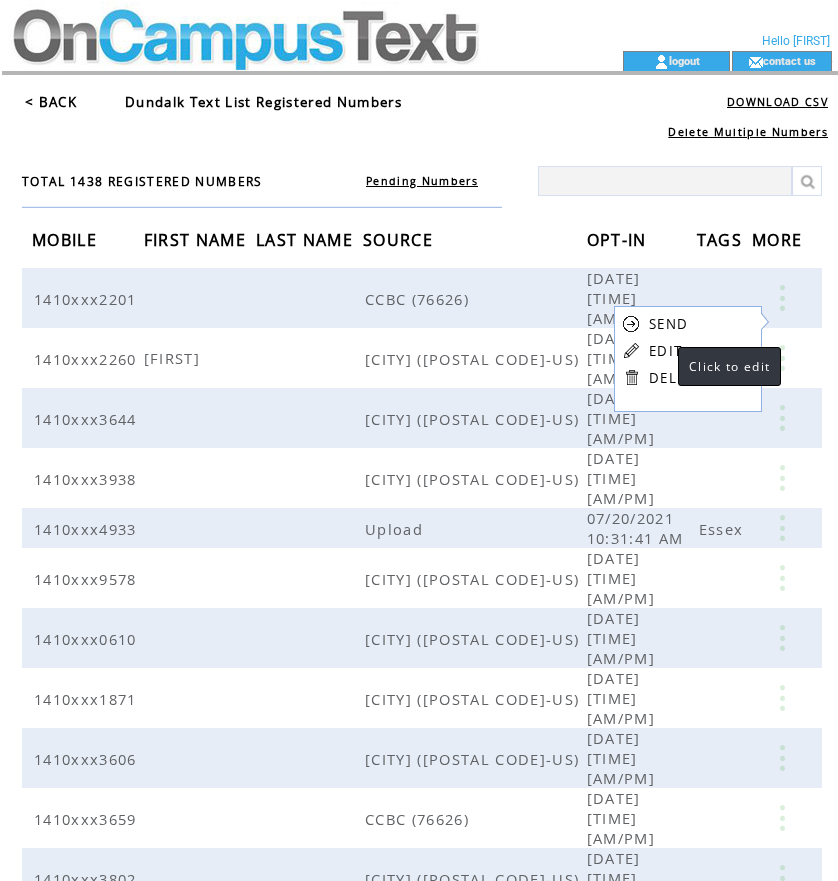 click on "EDIT" at bounding box center [665, 351] 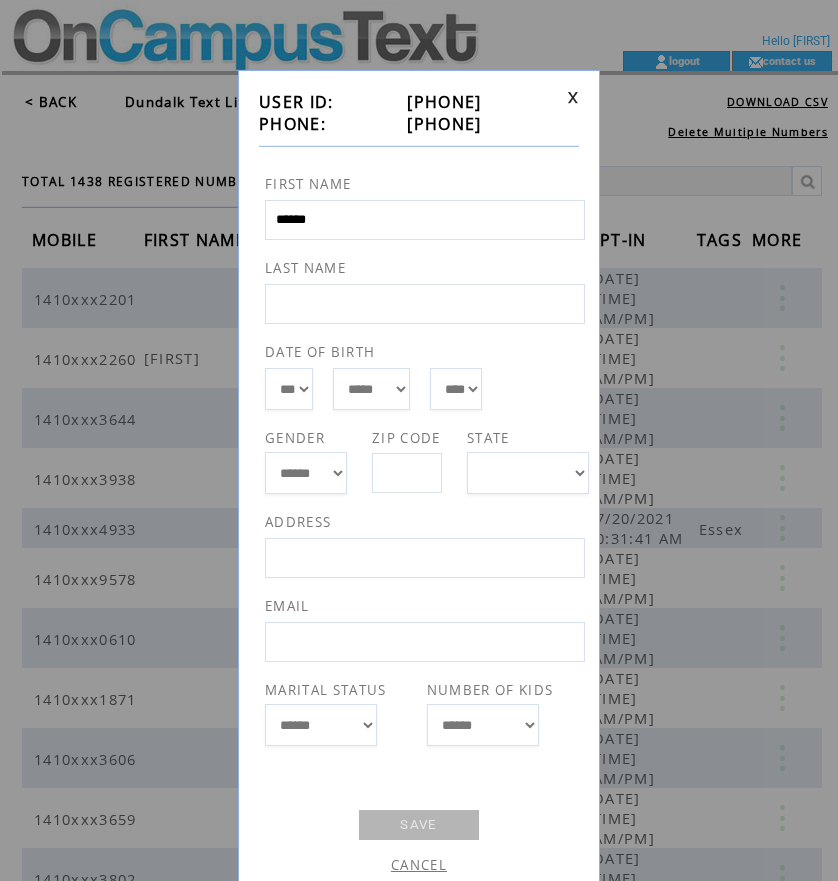 drag, startPoint x: 385, startPoint y: 125, endPoint x: 488, endPoint y: 125, distance: 103 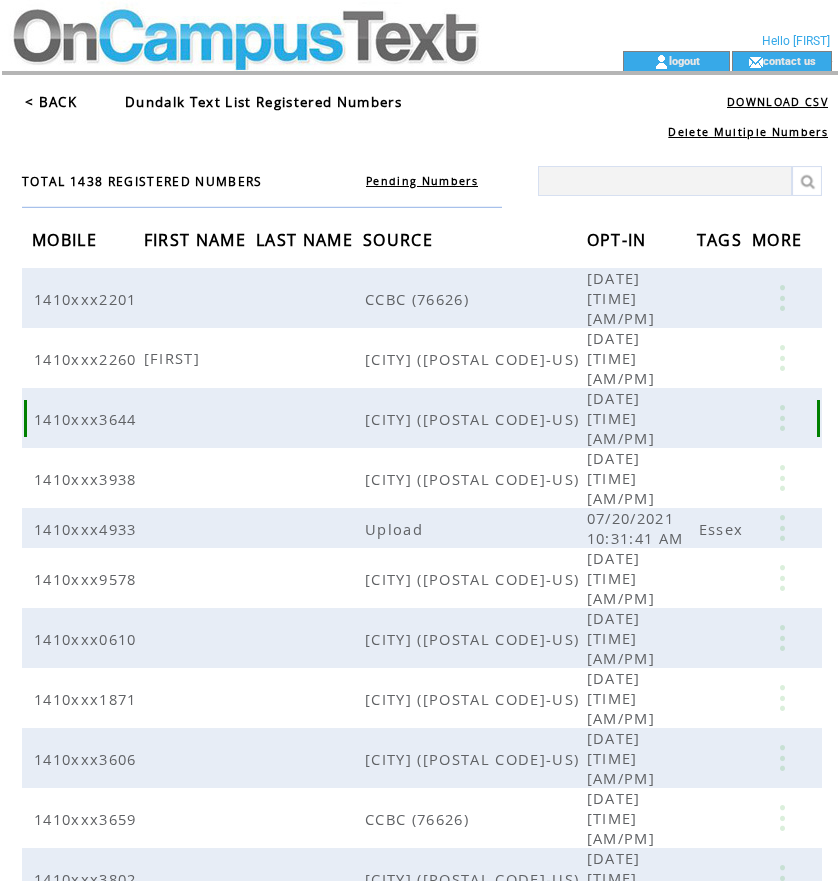 click at bounding box center [782, 418] 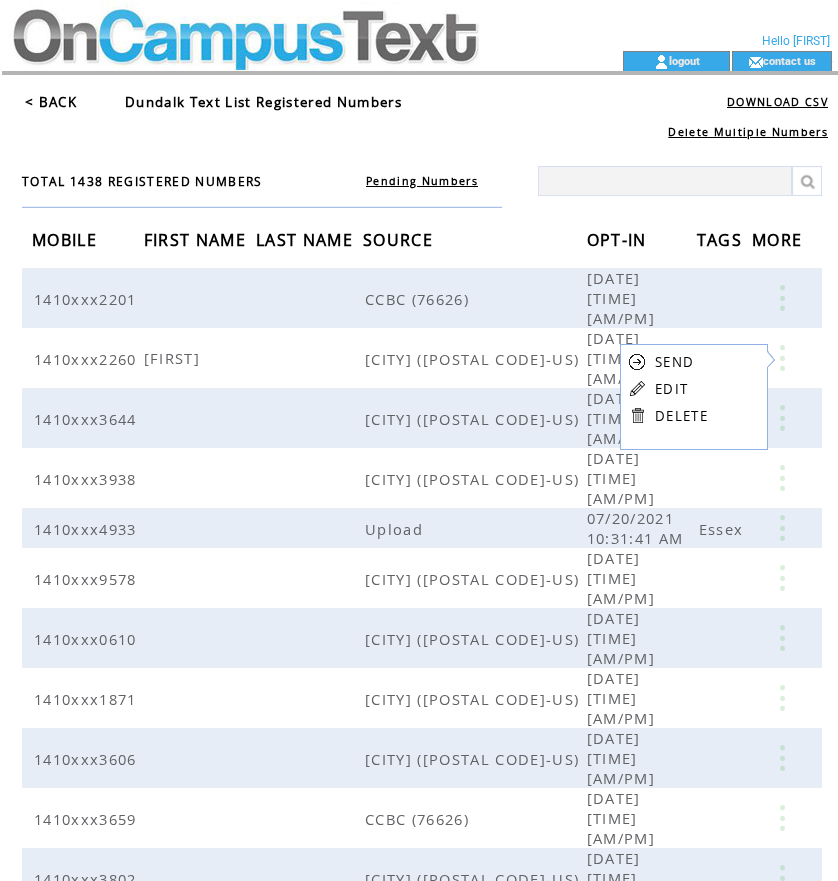 click on "EDIT" at bounding box center (671, 389) 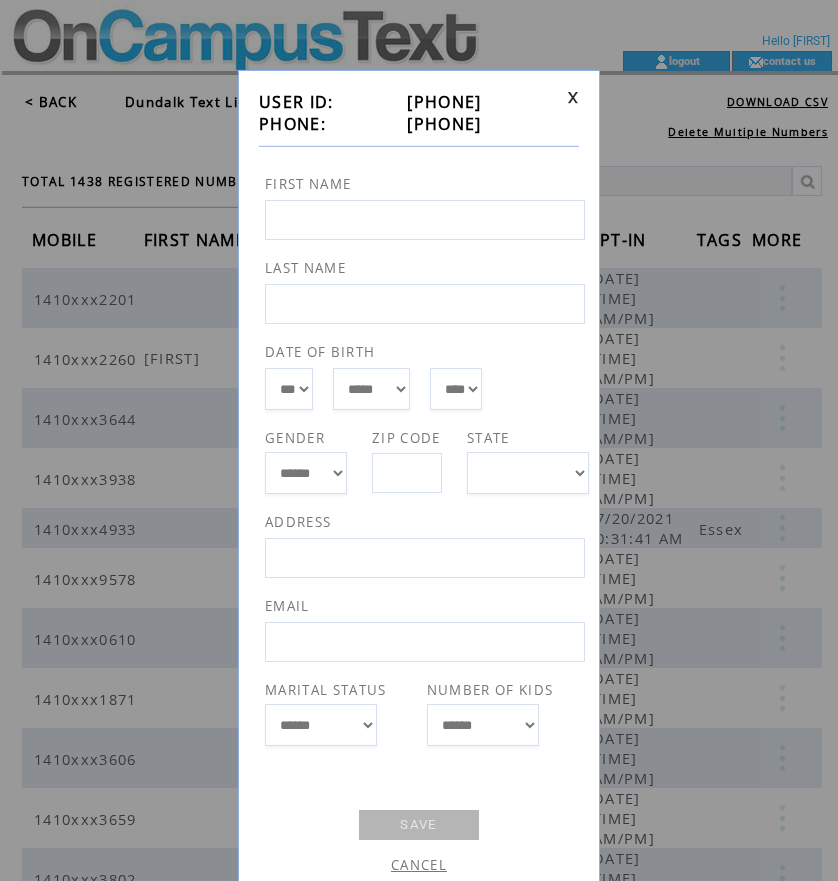 drag, startPoint x: 385, startPoint y: 125, endPoint x: 496, endPoint y: 114, distance: 111.54372 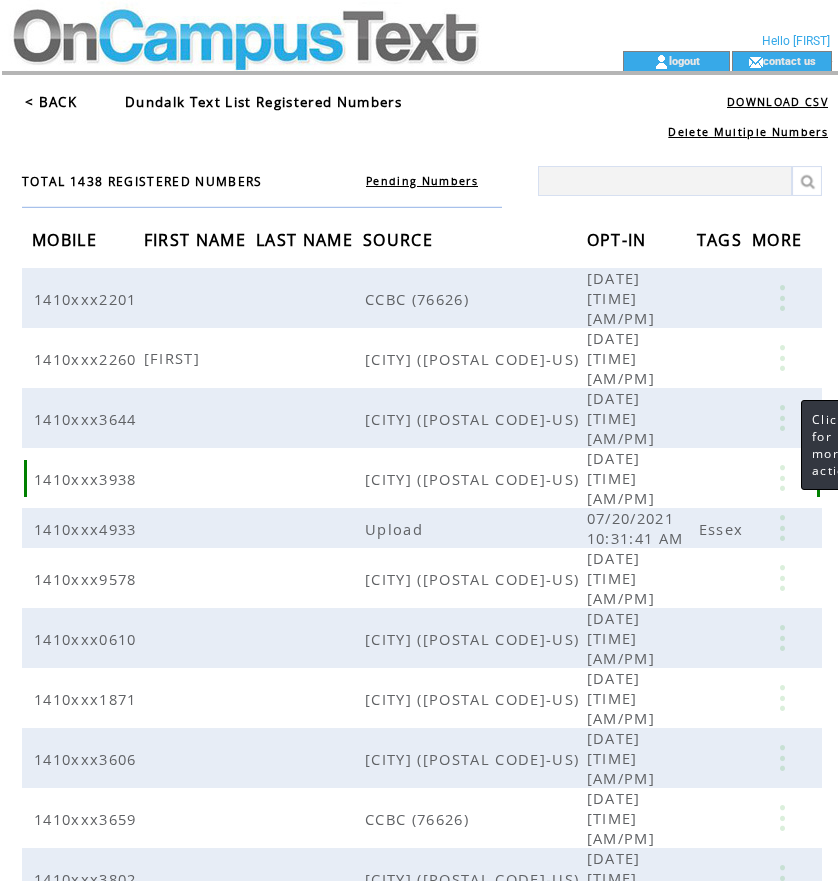click at bounding box center [782, 478] 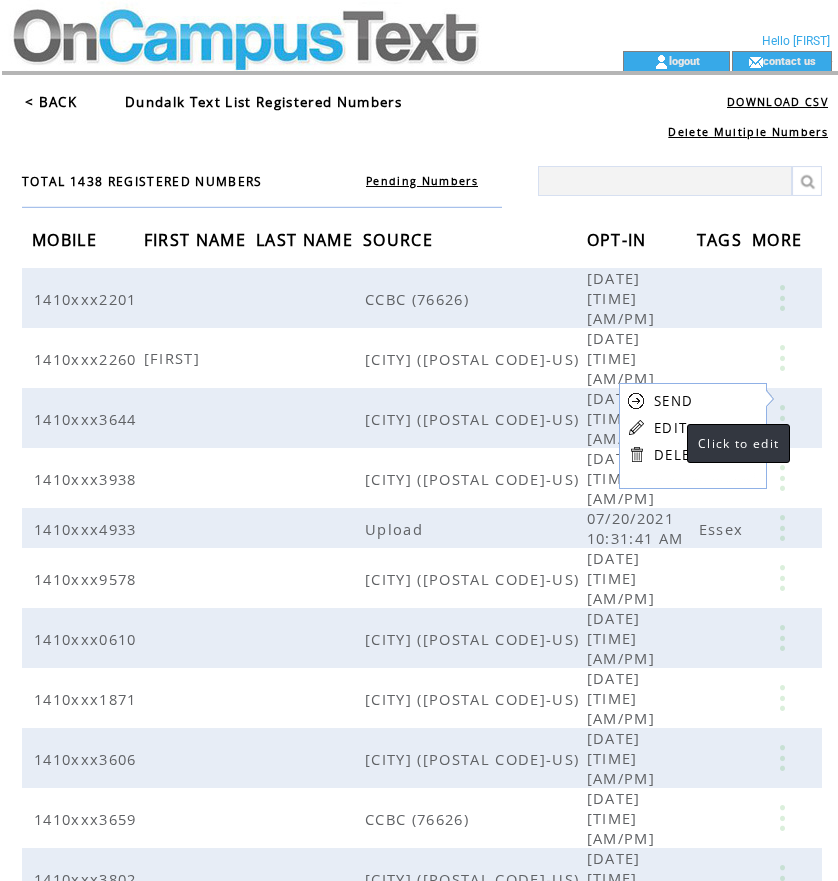 click on "EDIT" at bounding box center [670, 428] 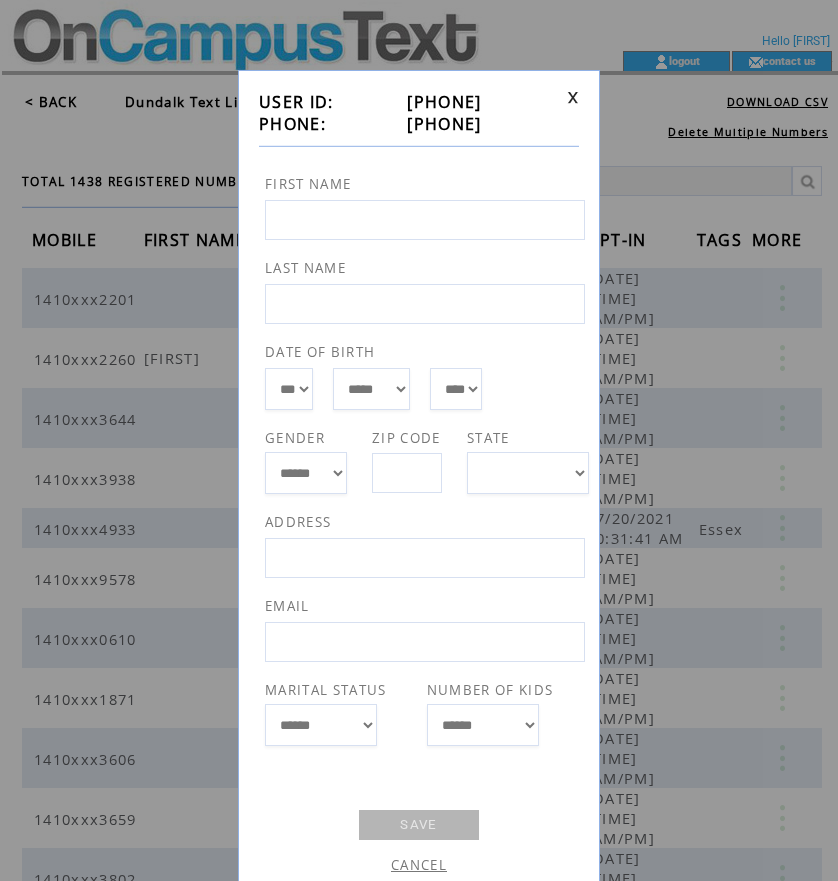 drag, startPoint x: 390, startPoint y: 123, endPoint x: 490, endPoint y: 118, distance: 100.12492 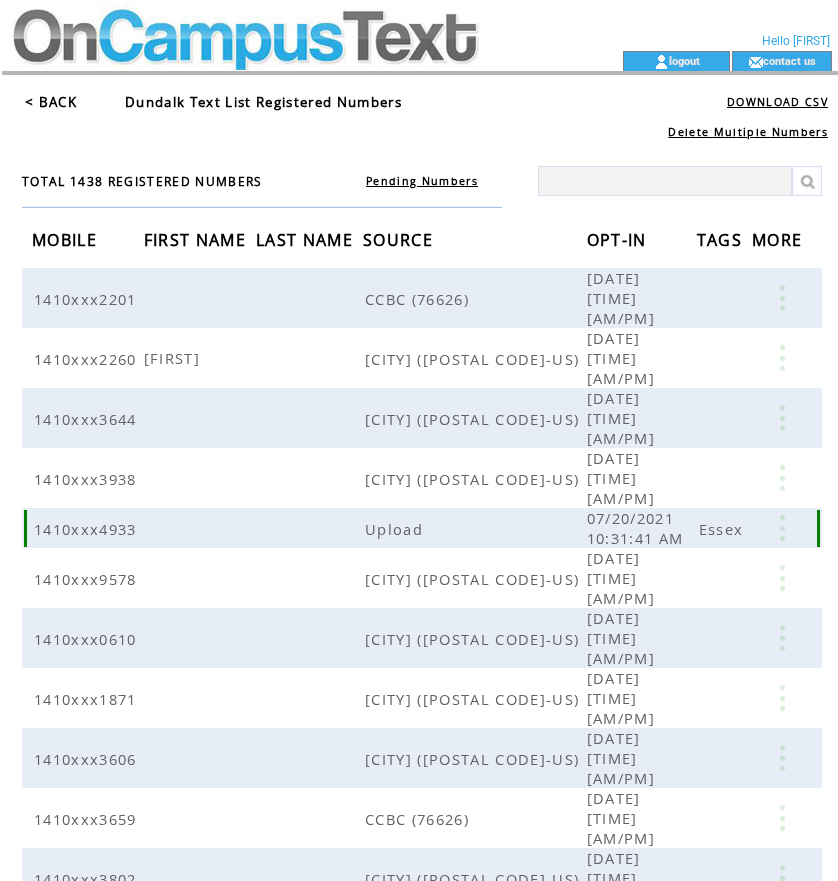 click at bounding box center [782, 528] 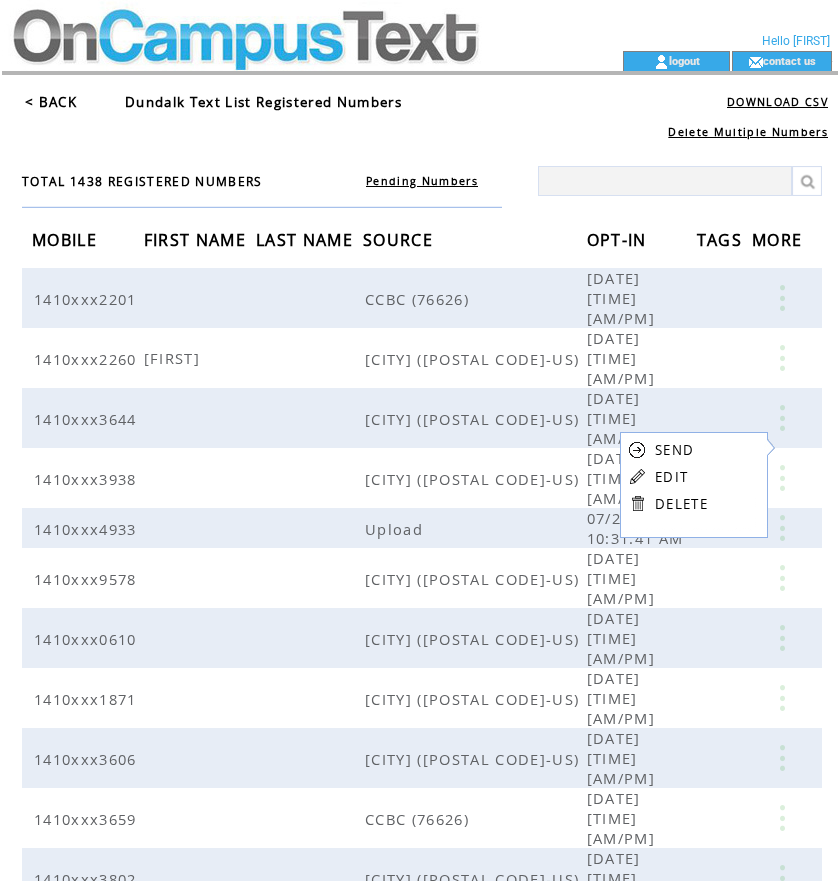 click on "EDIT" at bounding box center [671, 477] 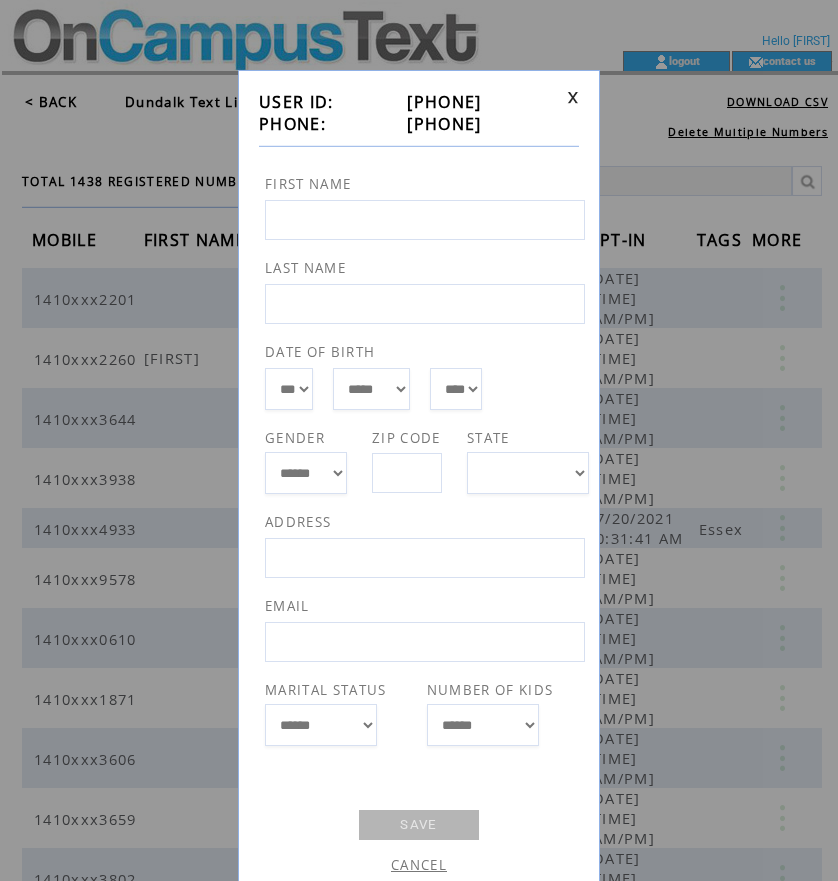 drag, startPoint x: 387, startPoint y: 120, endPoint x: 509, endPoint y: 121, distance: 122.0041 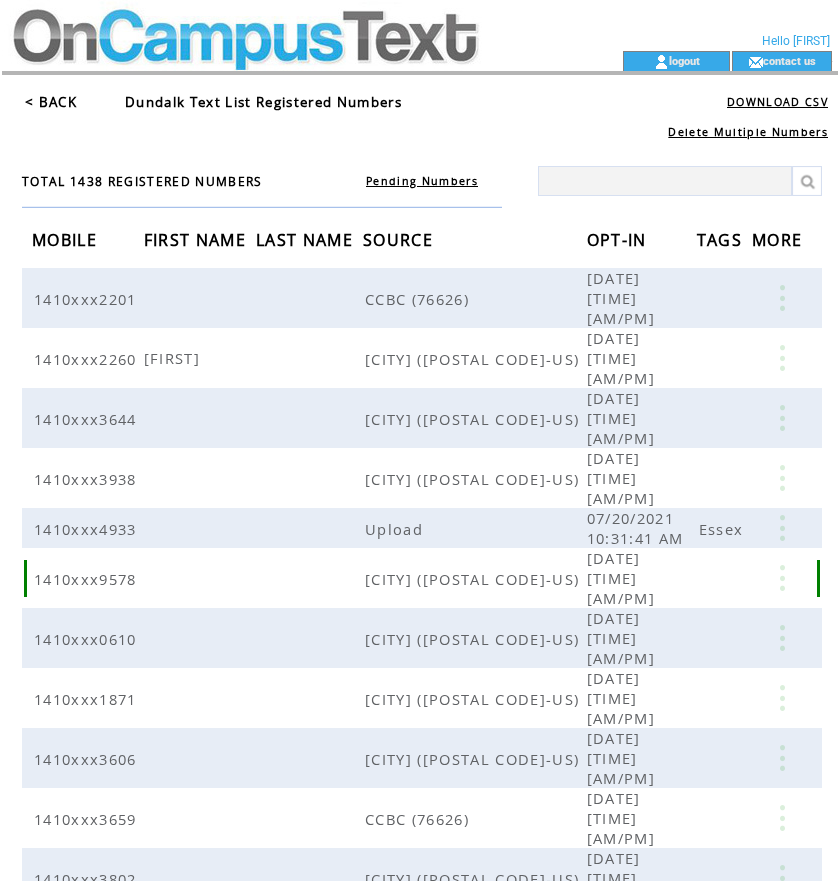 click at bounding box center [782, 578] 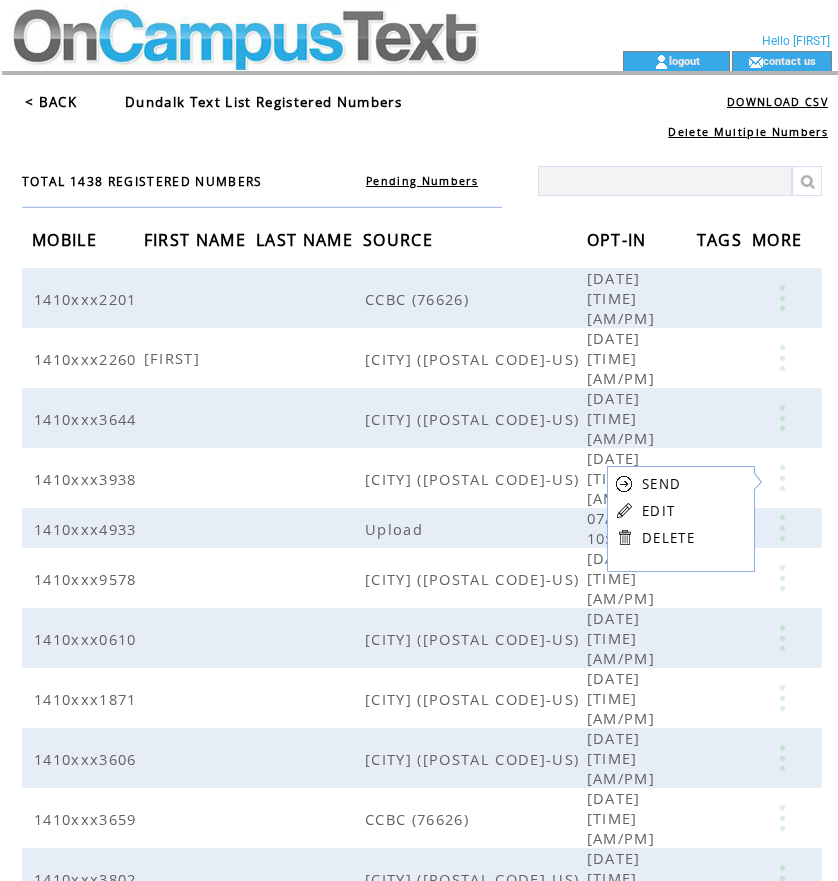 click on "EDIT" at bounding box center [658, 511] 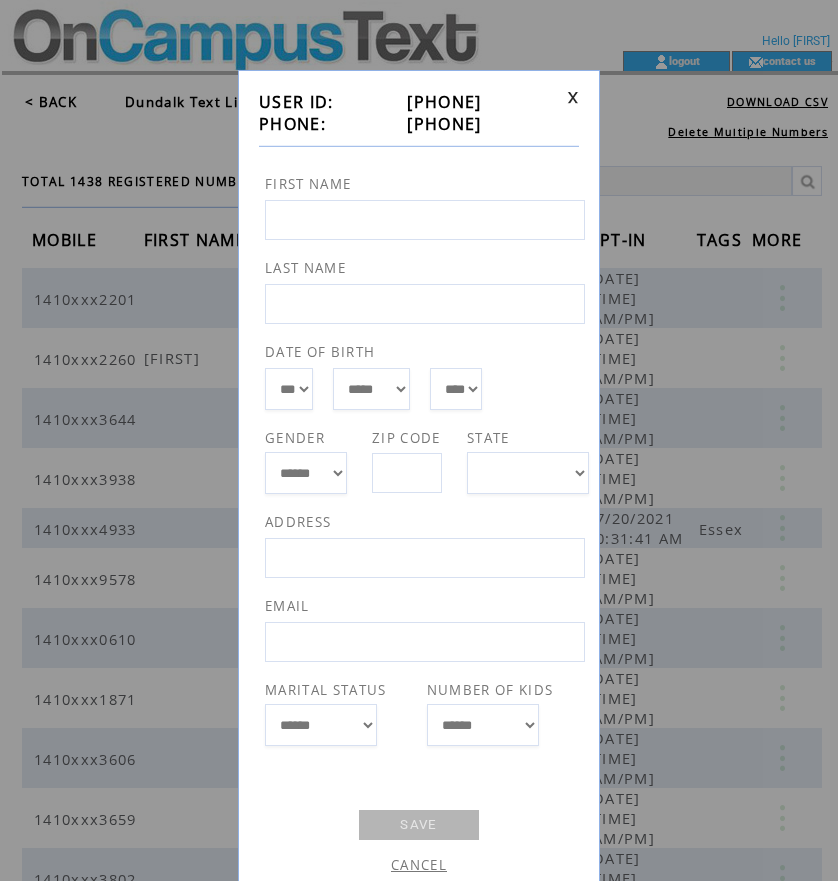 drag, startPoint x: 384, startPoint y: 122, endPoint x: 489, endPoint y: 122, distance: 105 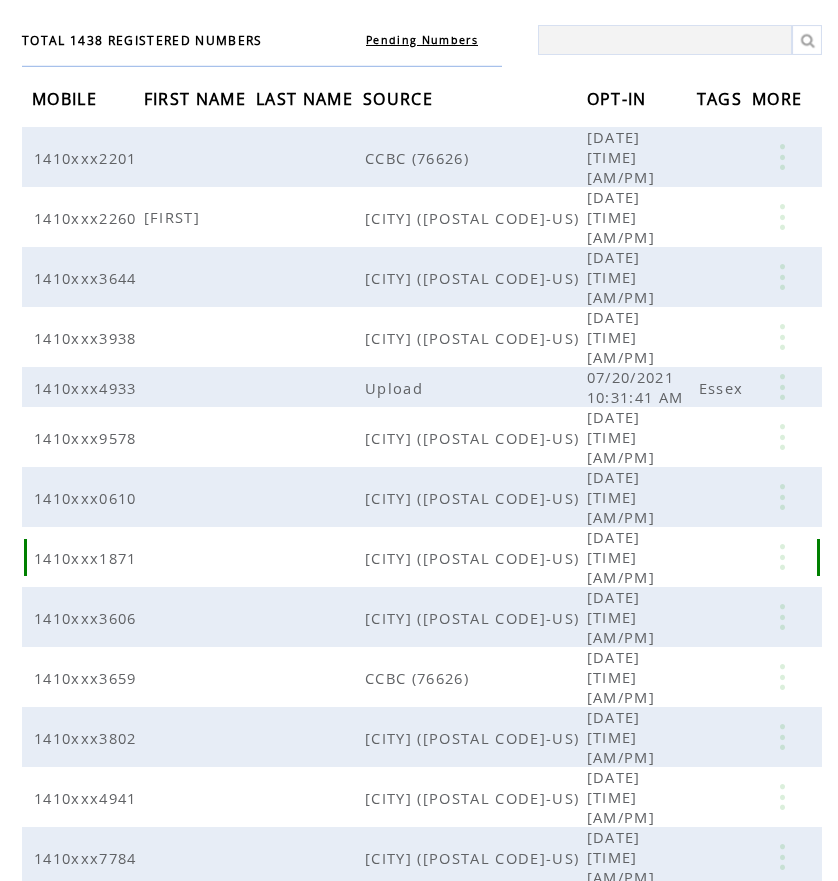 scroll, scrollTop: 200, scrollLeft: 0, axis: vertical 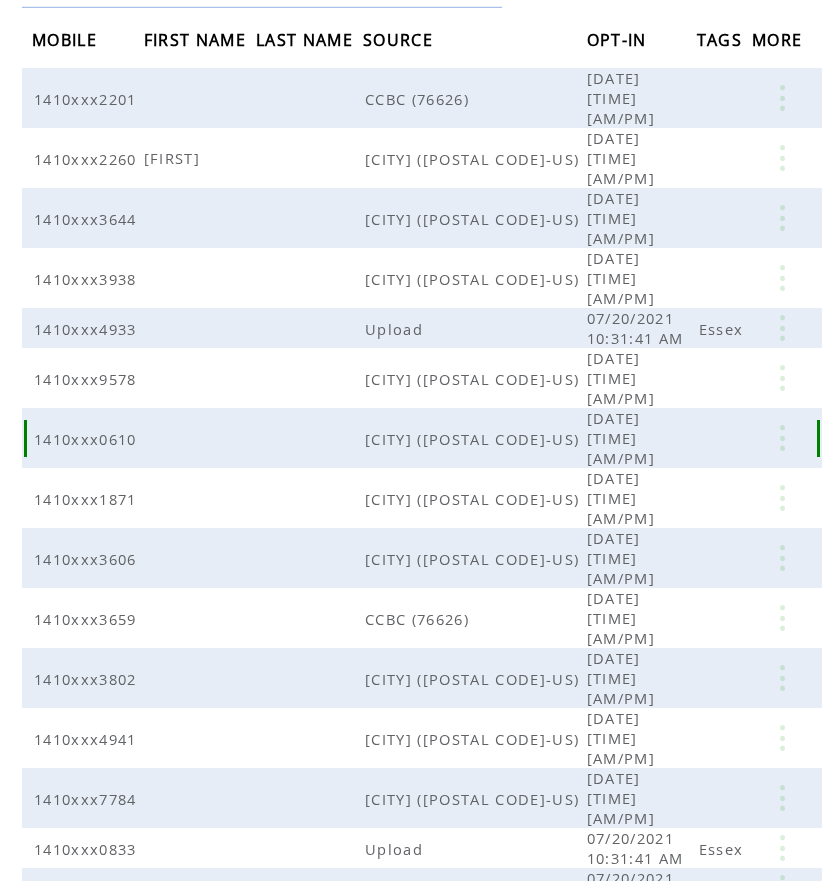 click at bounding box center (782, 438) 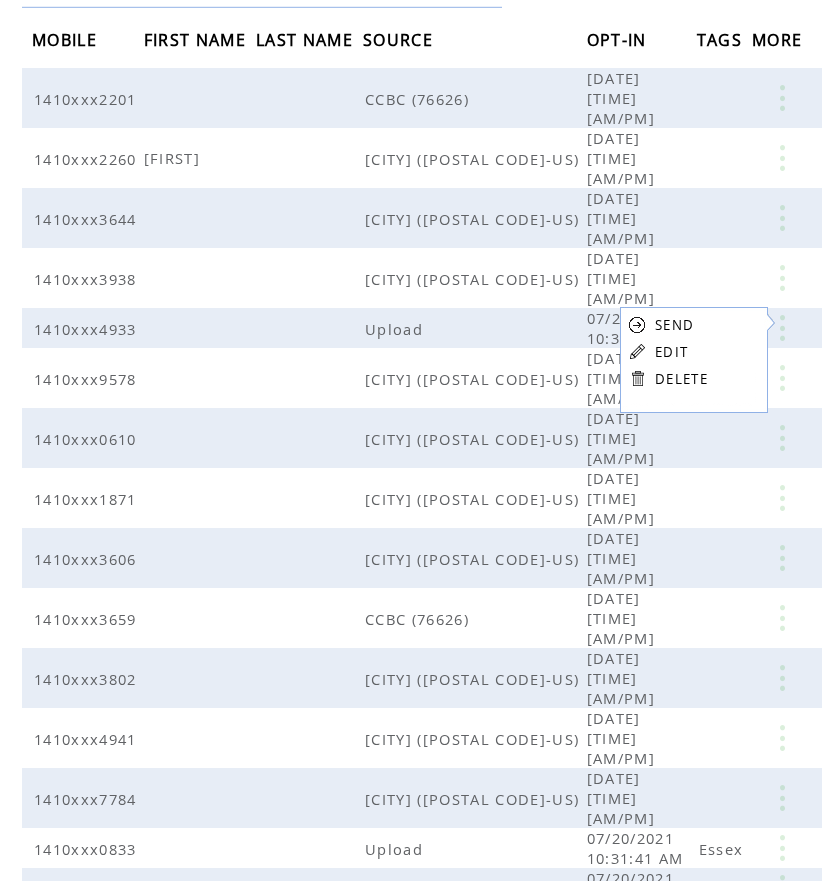 click on "EDIT" at bounding box center [671, 352] 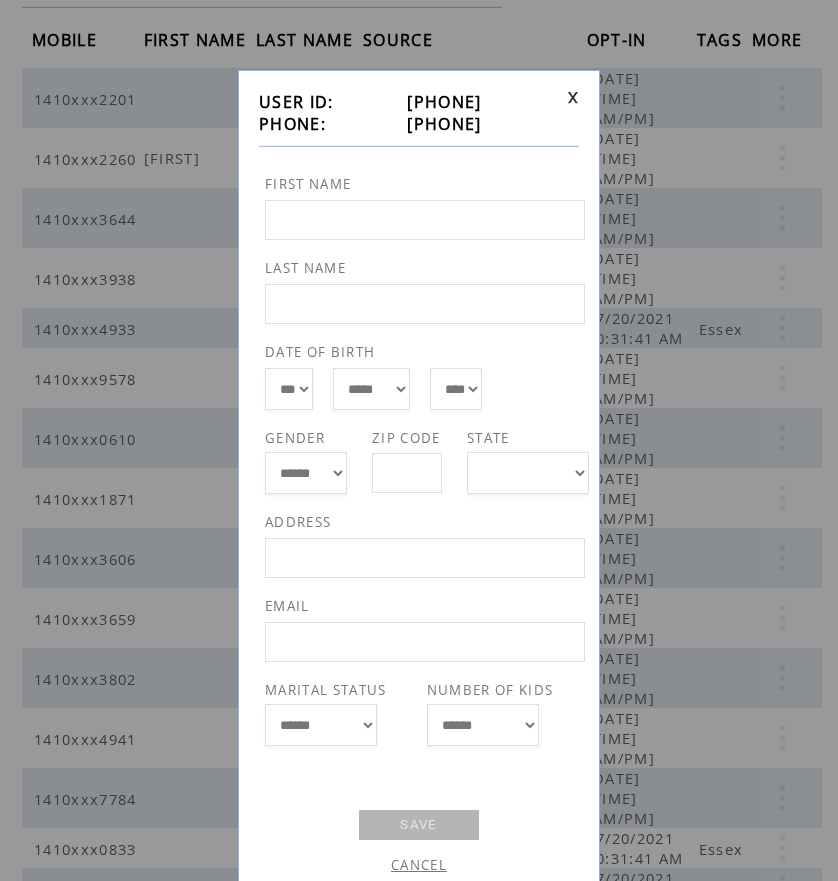 drag, startPoint x: 388, startPoint y: 133, endPoint x: 496, endPoint y: 120, distance: 108.779594 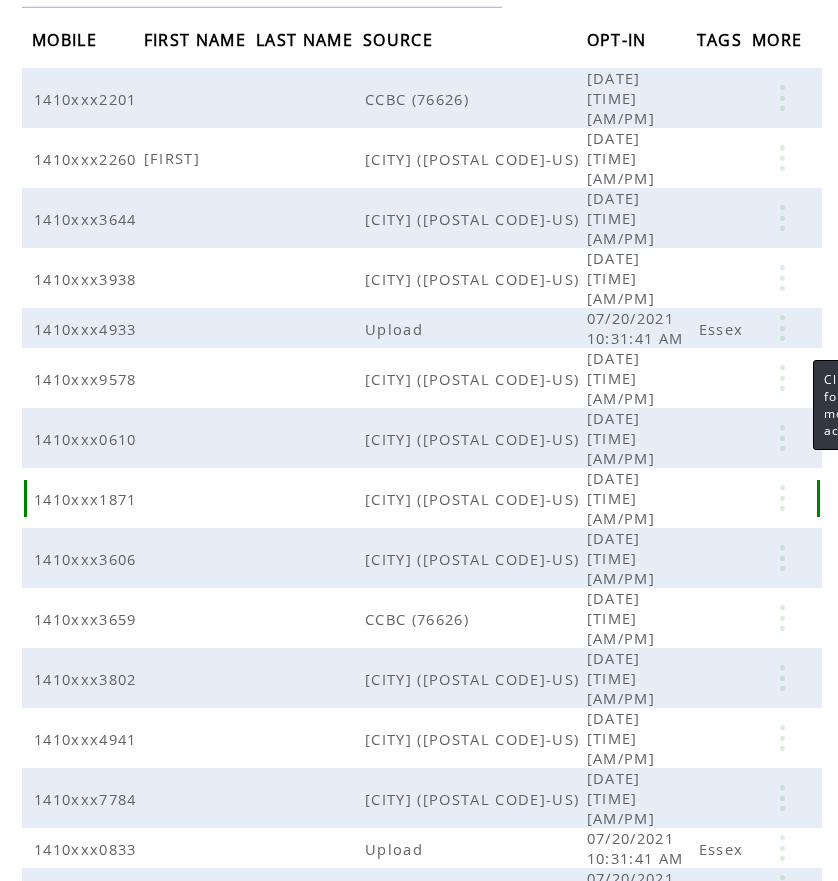 click at bounding box center [782, 498] 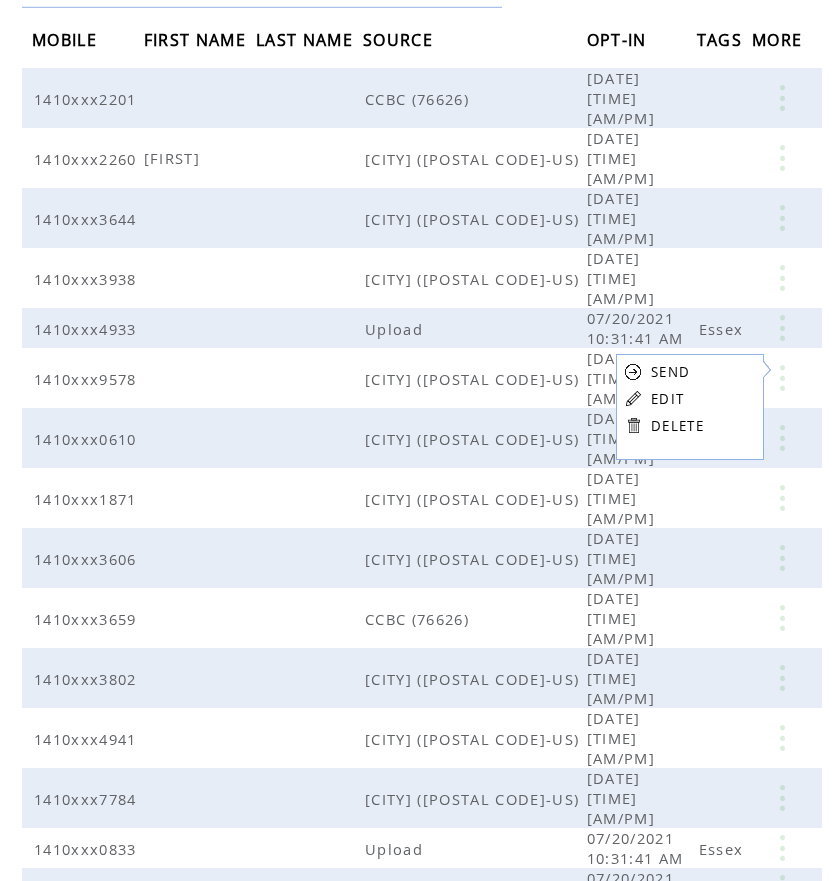 click on "EDIT" at bounding box center [667, 399] 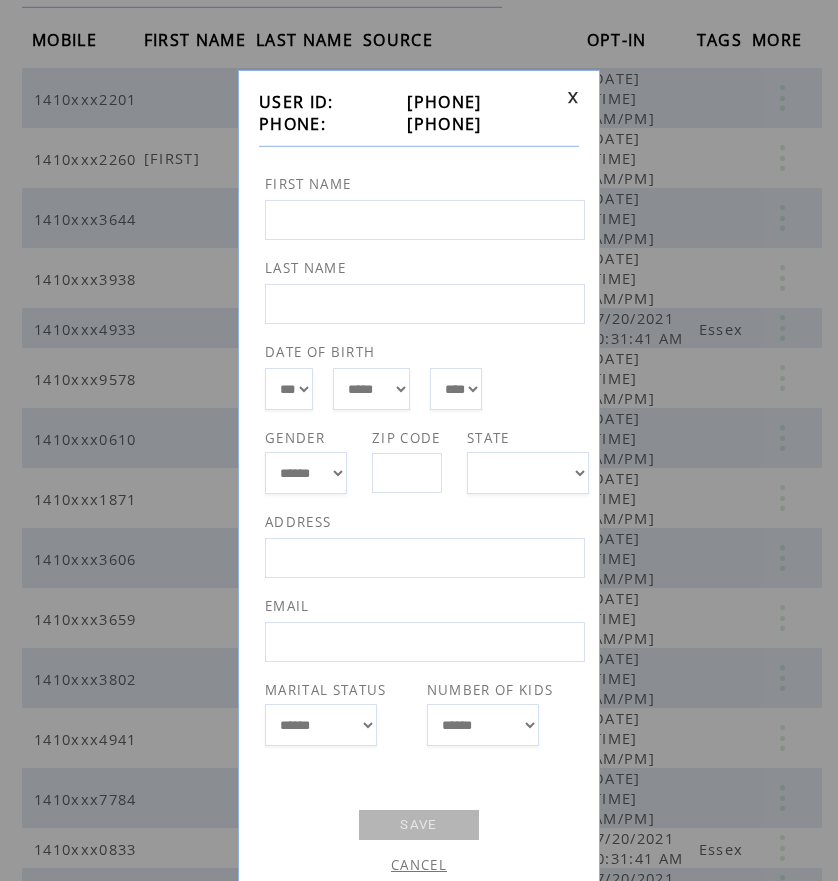 drag, startPoint x: 387, startPoint y: 122, endPoint x: 509, endPoint y: 121, distance: 122.0041 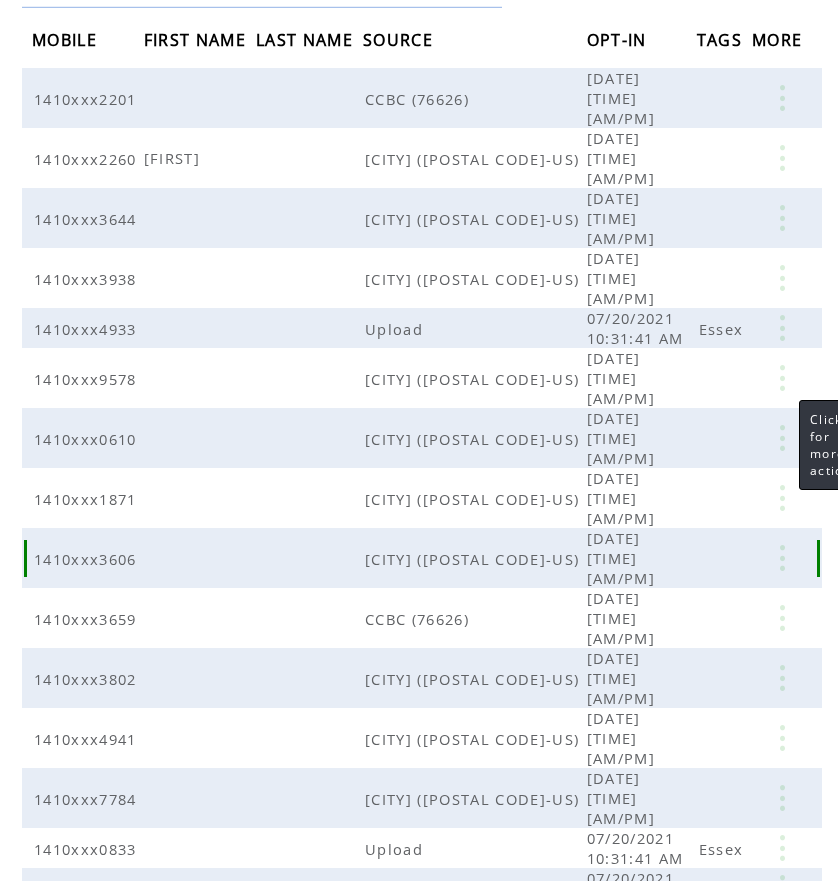 click at bounding box center (782, 558) 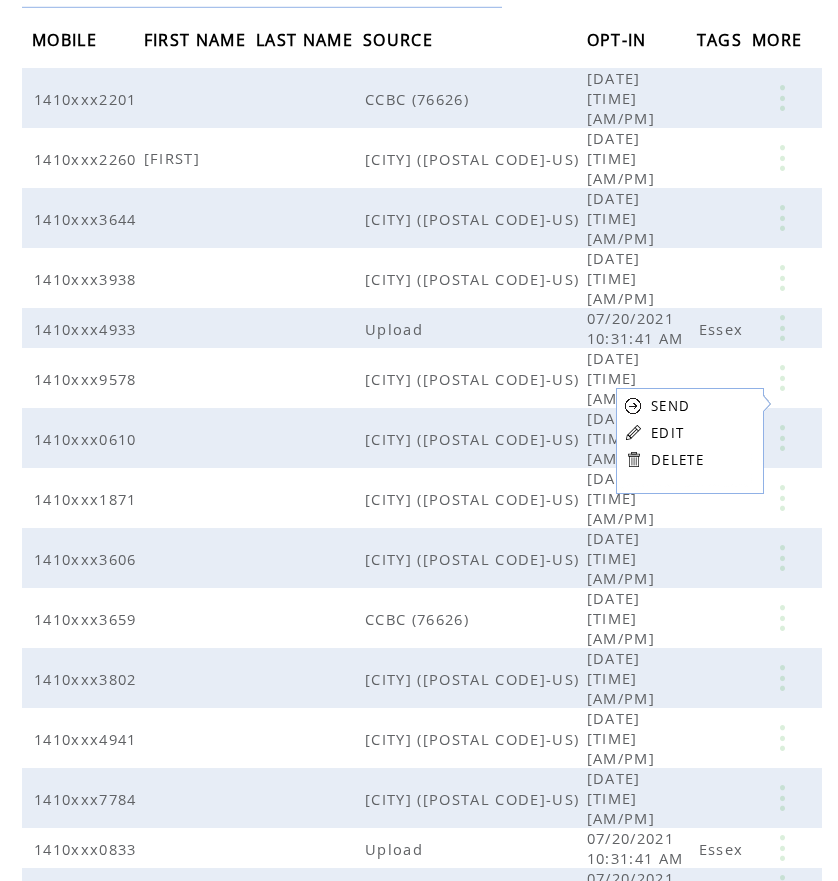 click at bounding box center (633, 432) 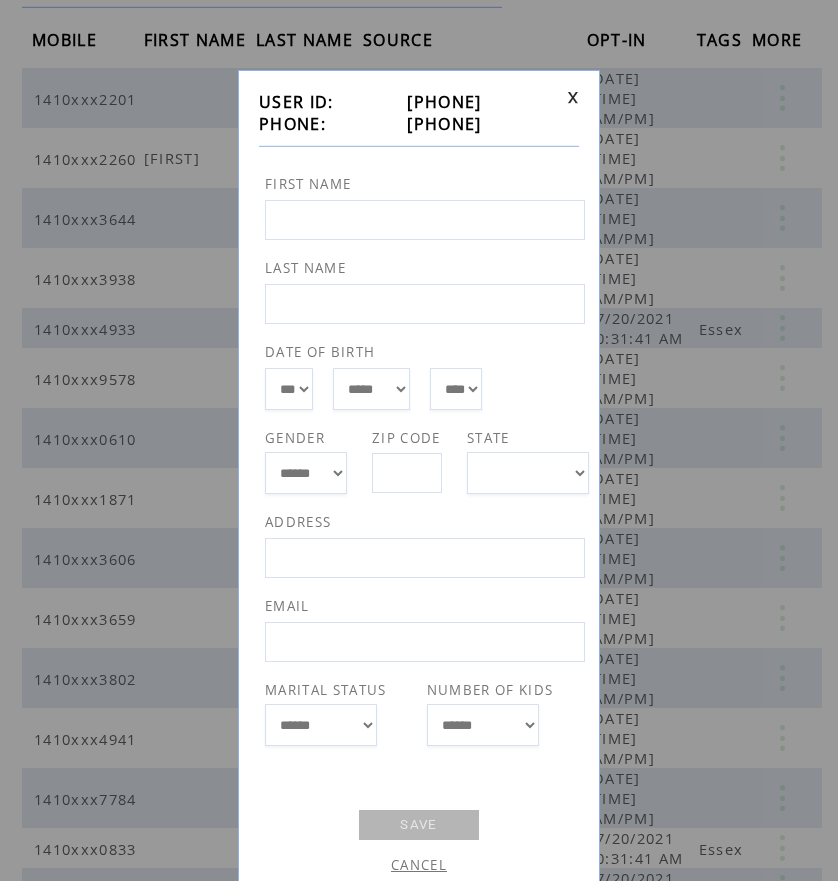 drag, startPoint x: 388, startPoint y: 124, endPoint x: 493, endPoint y: 120, distance: 105.076164 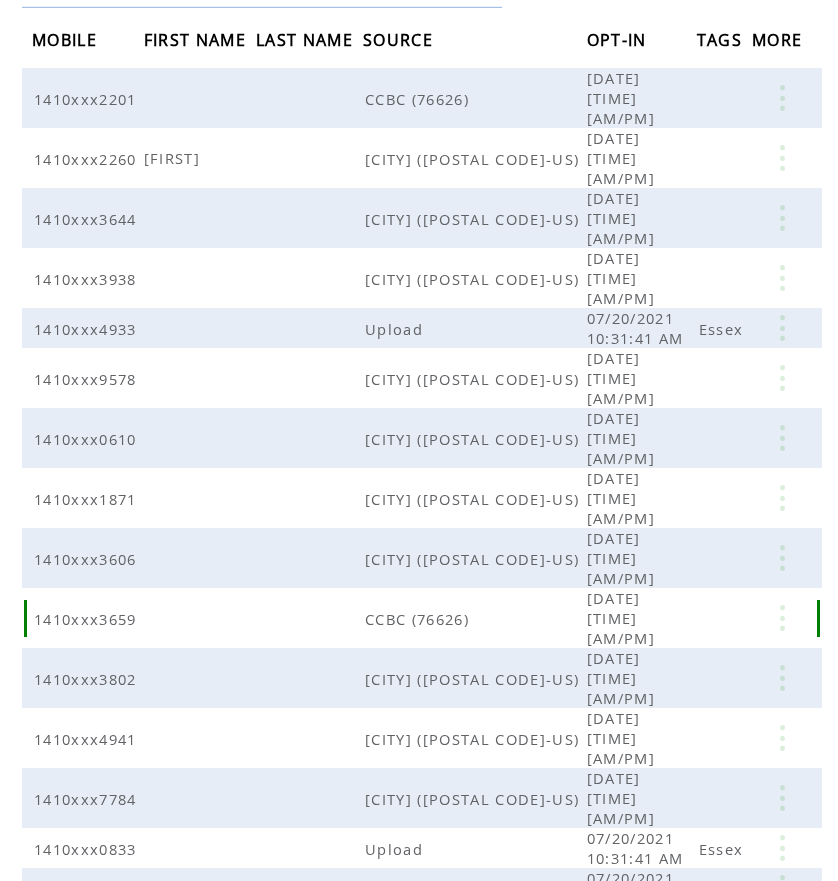 click at bounding box center [782, 618] 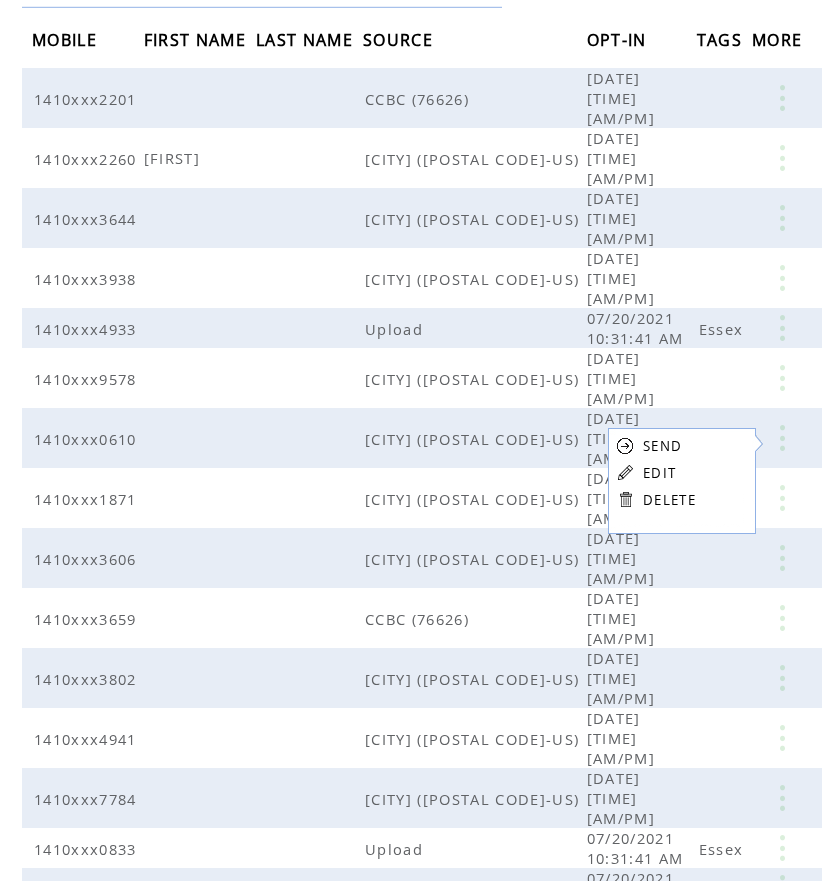 click on "EDIT" at bounding box center [659, 473] 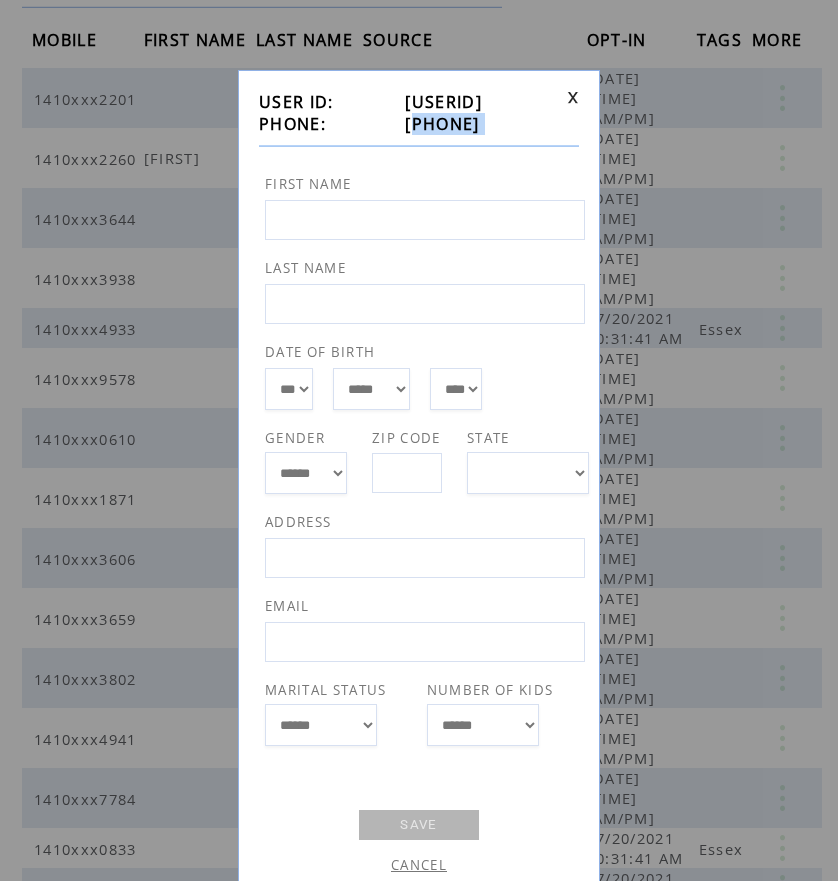 drag, startPoint x: 383, startPoint y: 123, endPoint x: 487, endPoint y: 136, distance: 104.80935 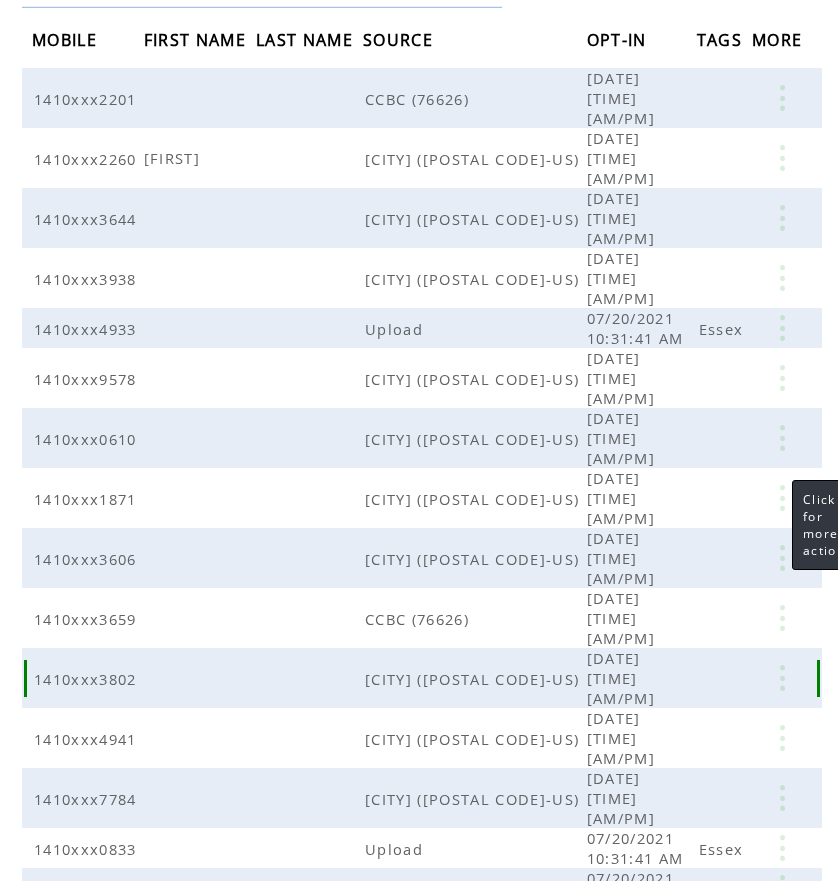 click at bounding box center (782, 678) 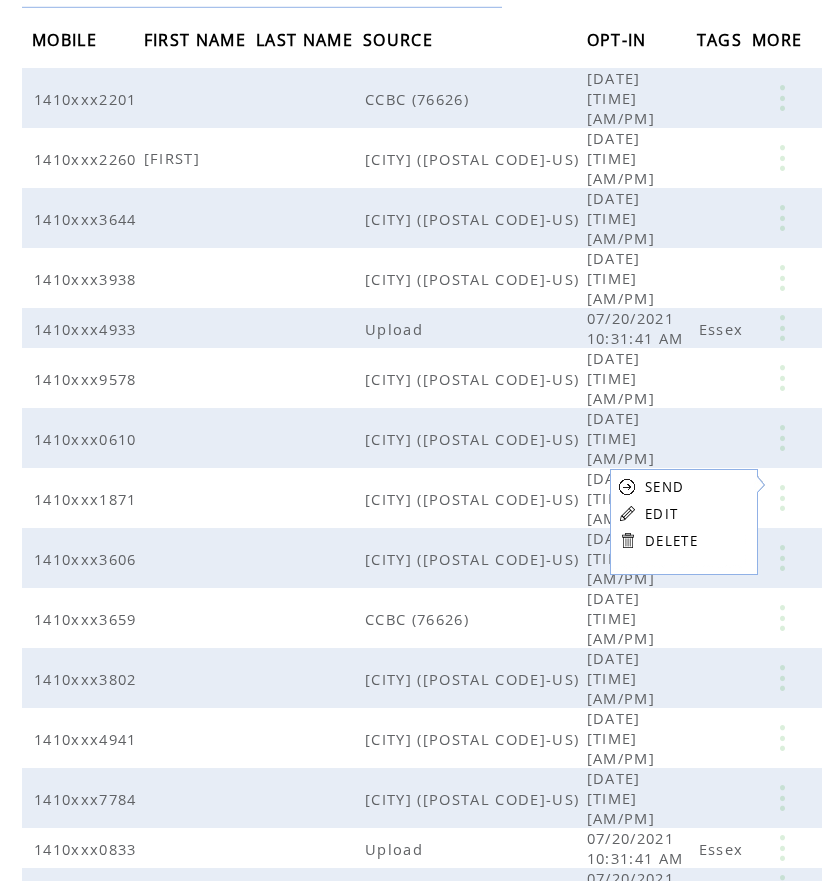 click on "EDIT" at bounding box center [671, 513] 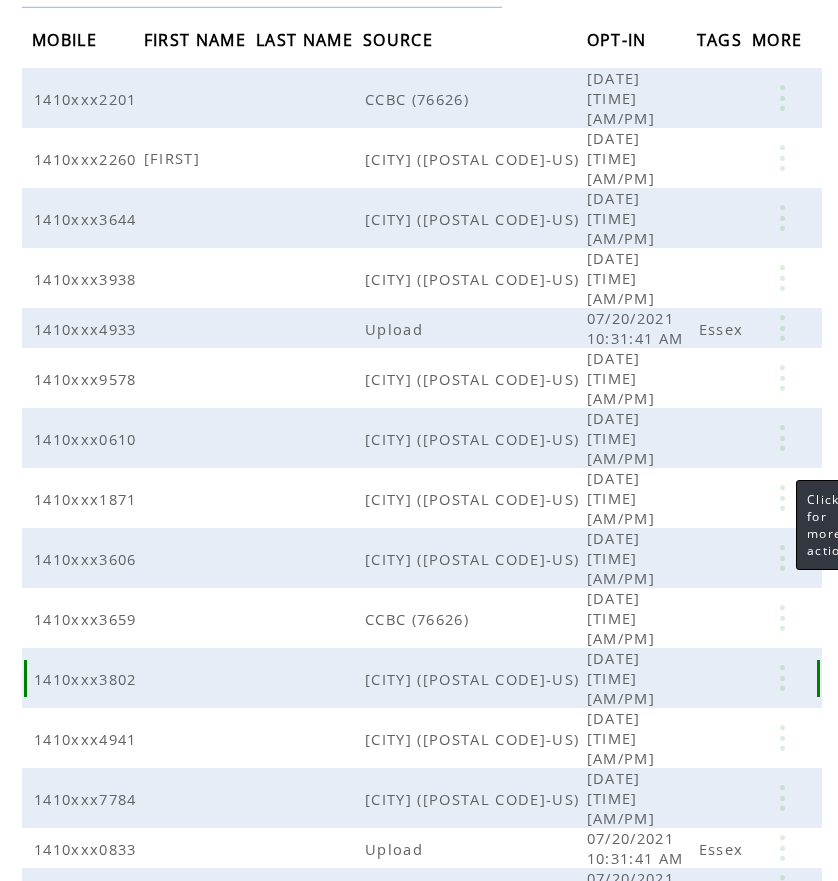 click at bounding box center (782, 678) 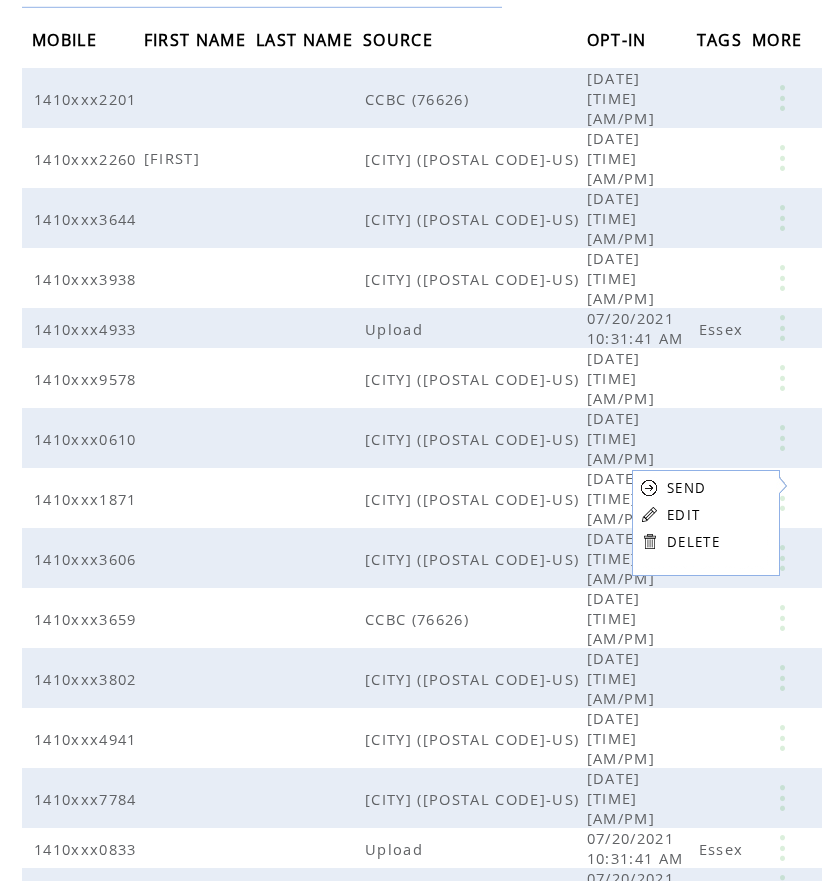 click on "EDIT" at bounding box center (683, 515) 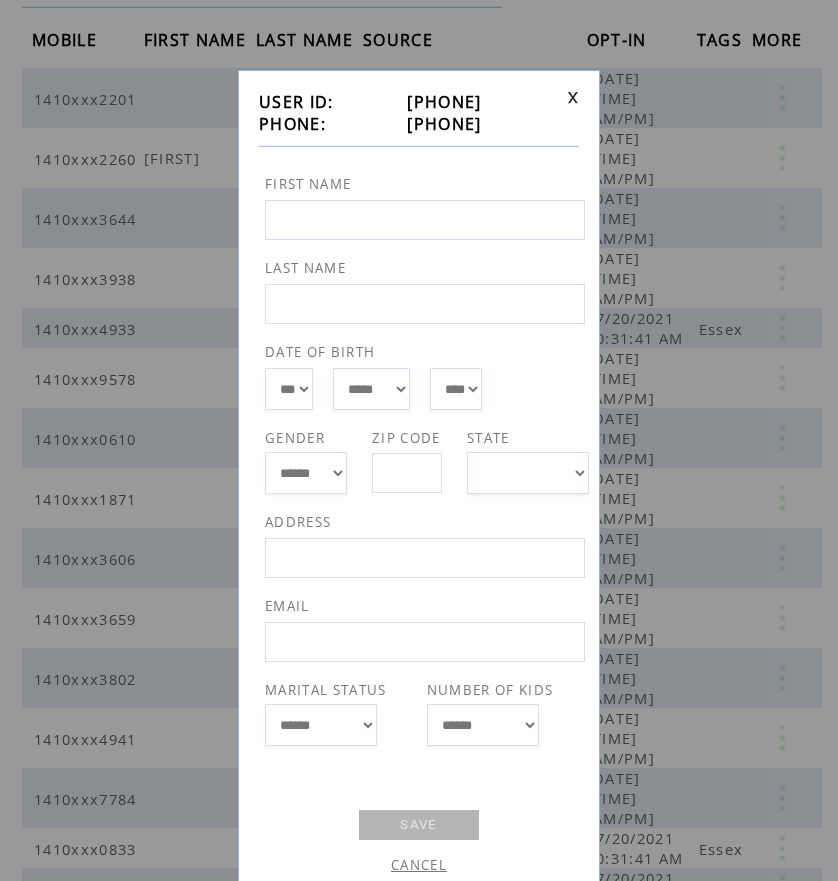 drag, startPoint x: 388, startPoint y: 128, endPoint x: 491, endPoint y: 129, distance: 103.00485 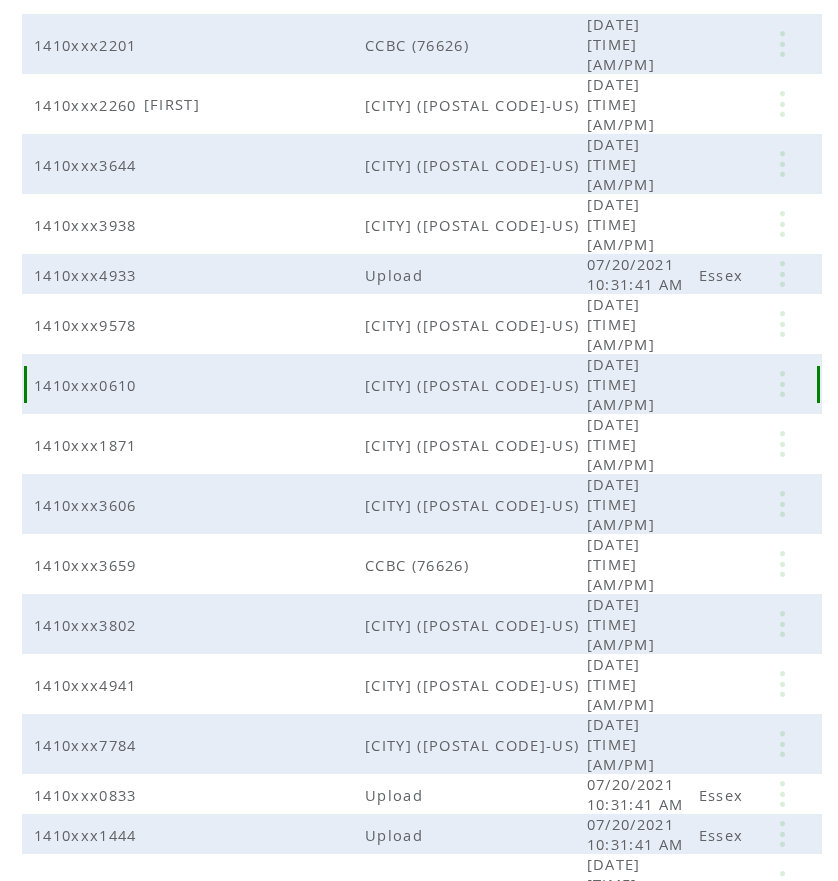 scroll, scrollTop: 255, scrollLeft: 0, axis: vertical 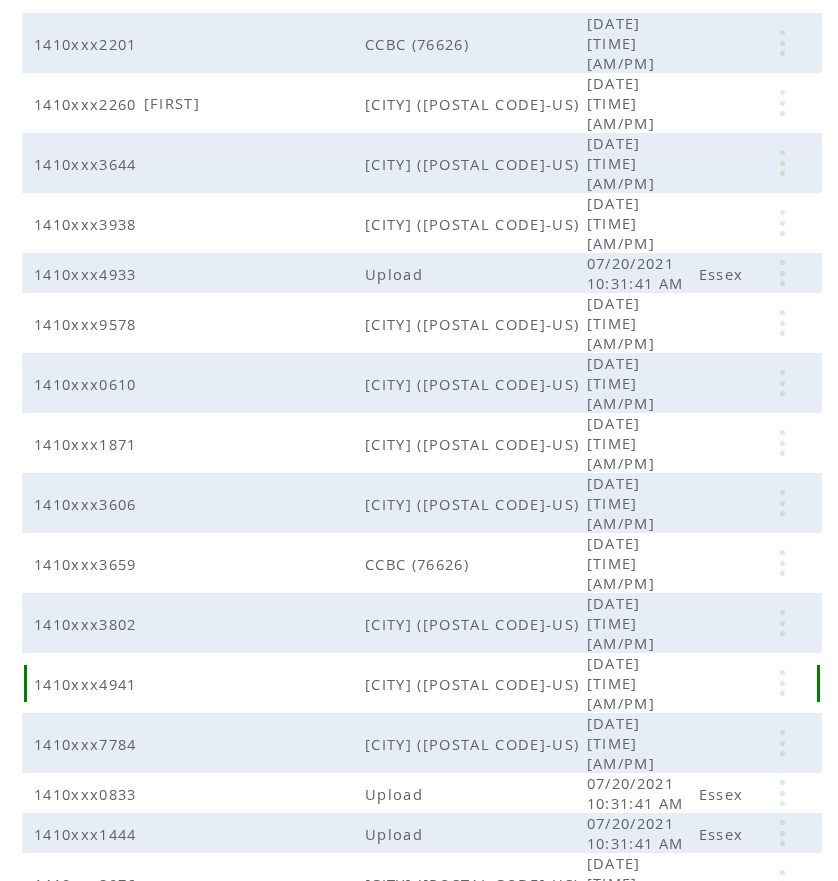 click at bounding box center [782, 683] 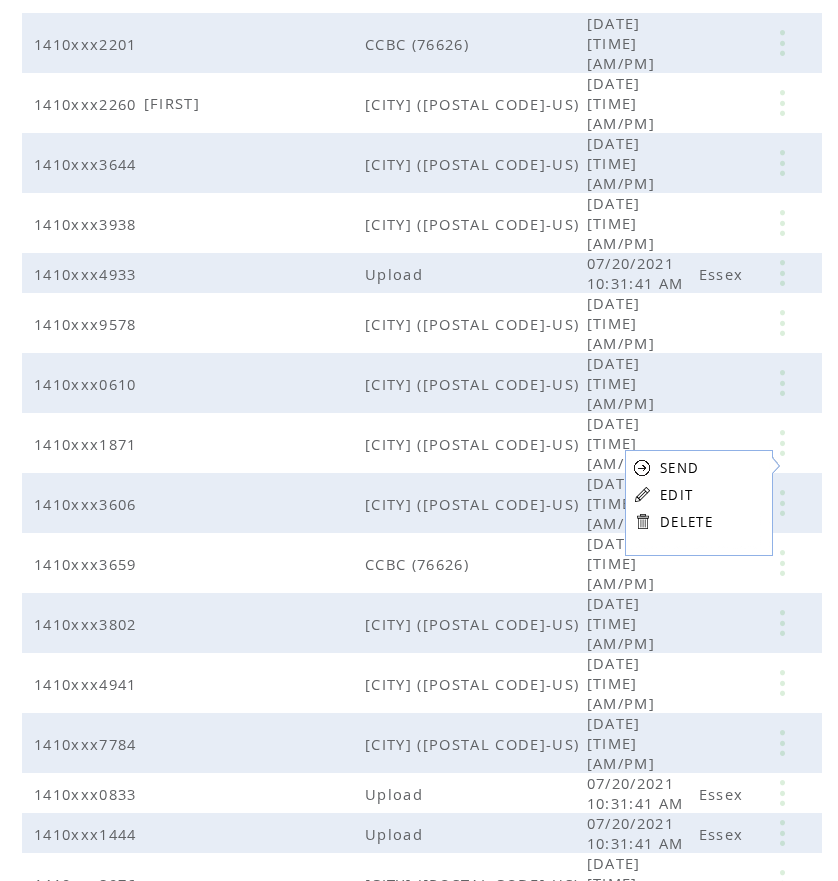 click on "EDIT" at bounding box center (676, 495) 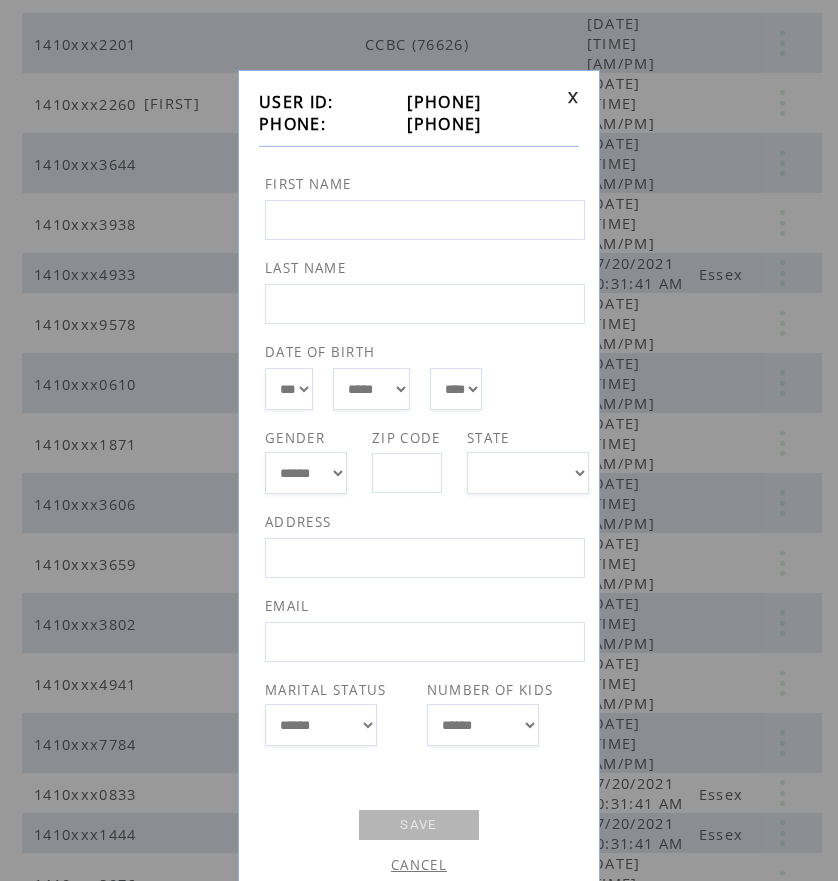 drag, startPoint x: 384, startPoint y: 127, endPoint x: 489, endPoint y: 128, distance: 105.00476 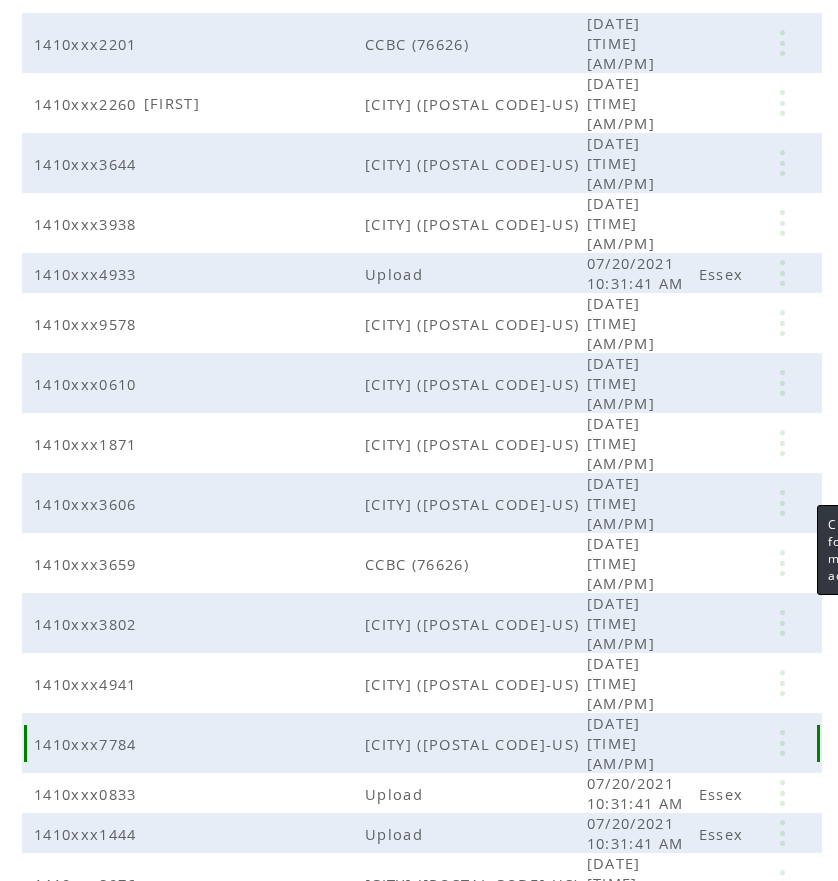 click at bounding box center [782, 743] 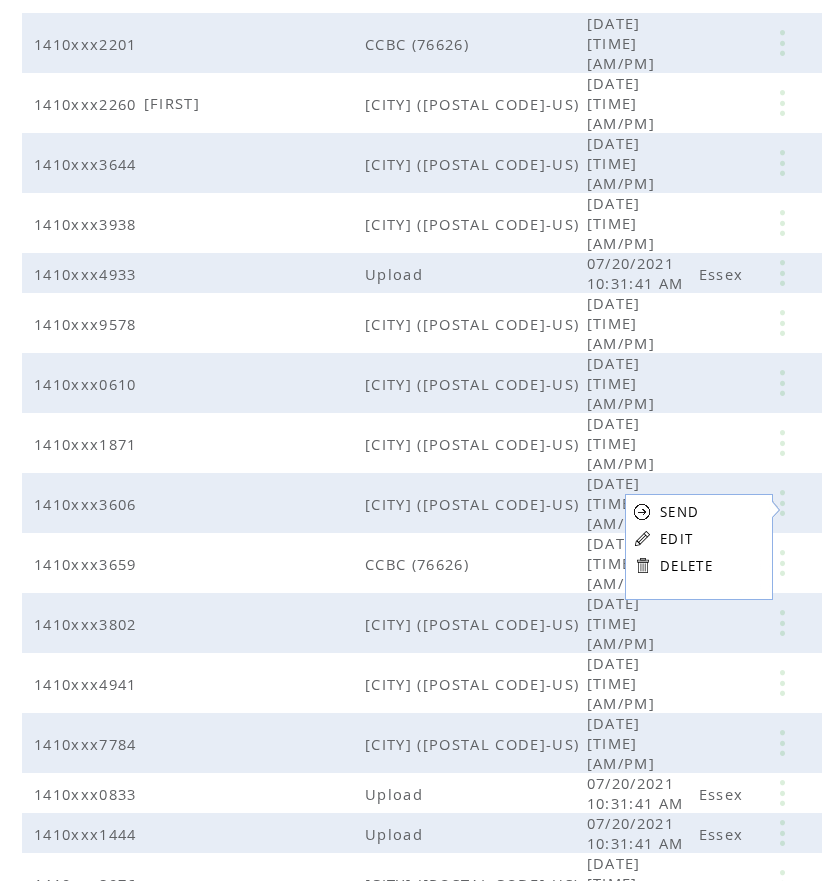 click on "EDIT" at bounding box center (686, 538) 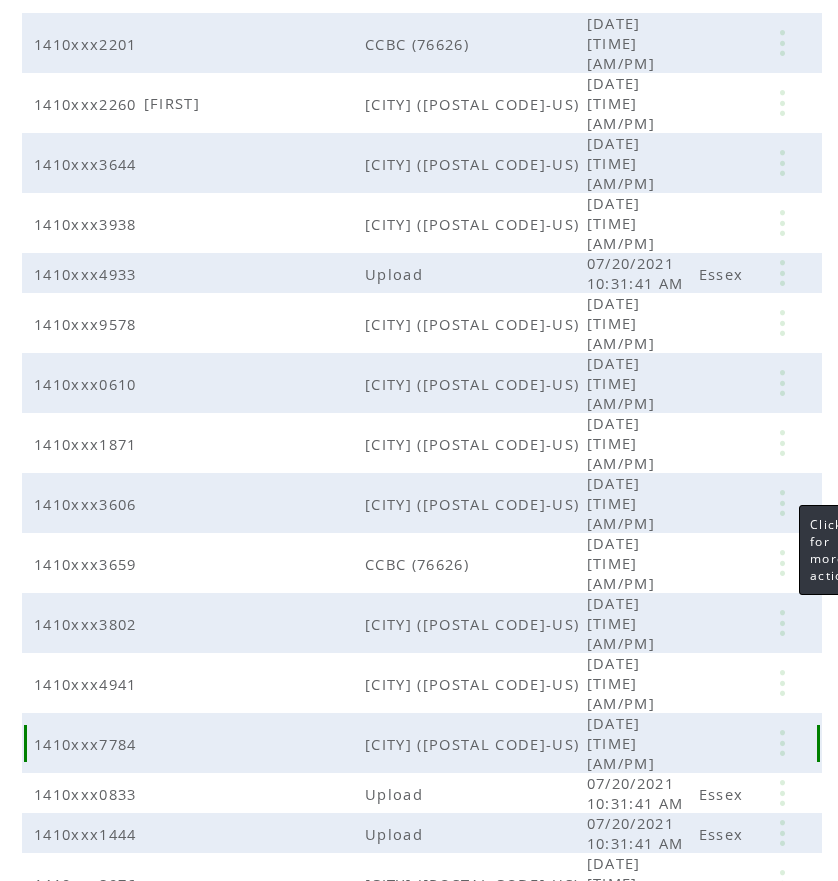 click at bounding box center (782, 743) 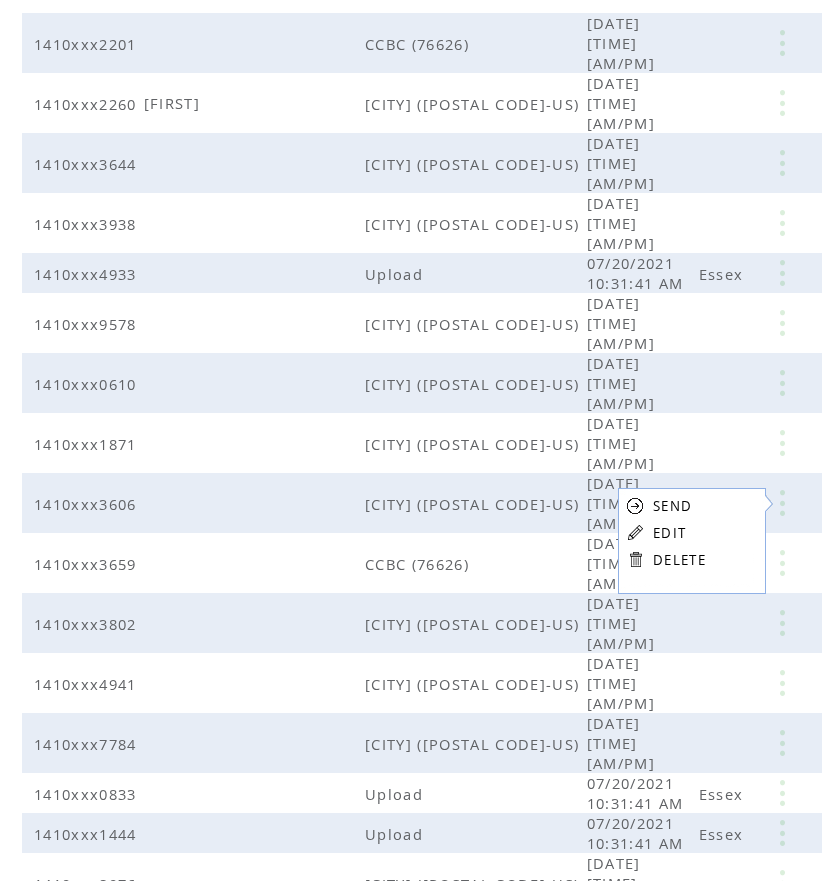 click on "SEND EDIT DELETE" at bounding box center (666, 532) 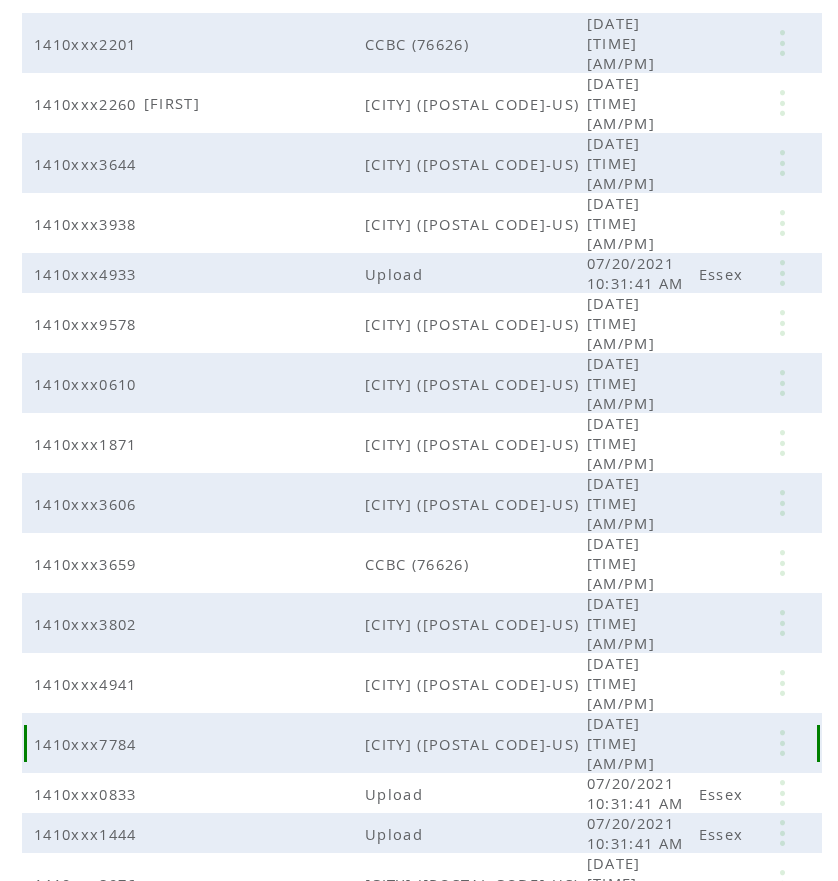 click at bounding box center [782, 743] 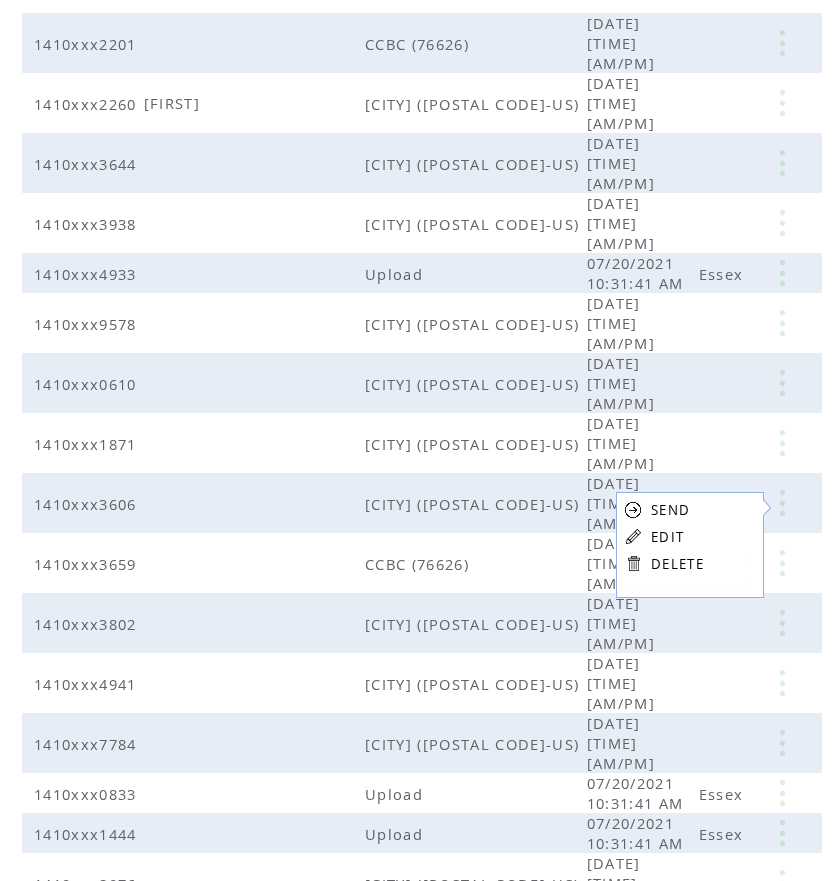 click on "EDIT" at bounding box center (667, 537) 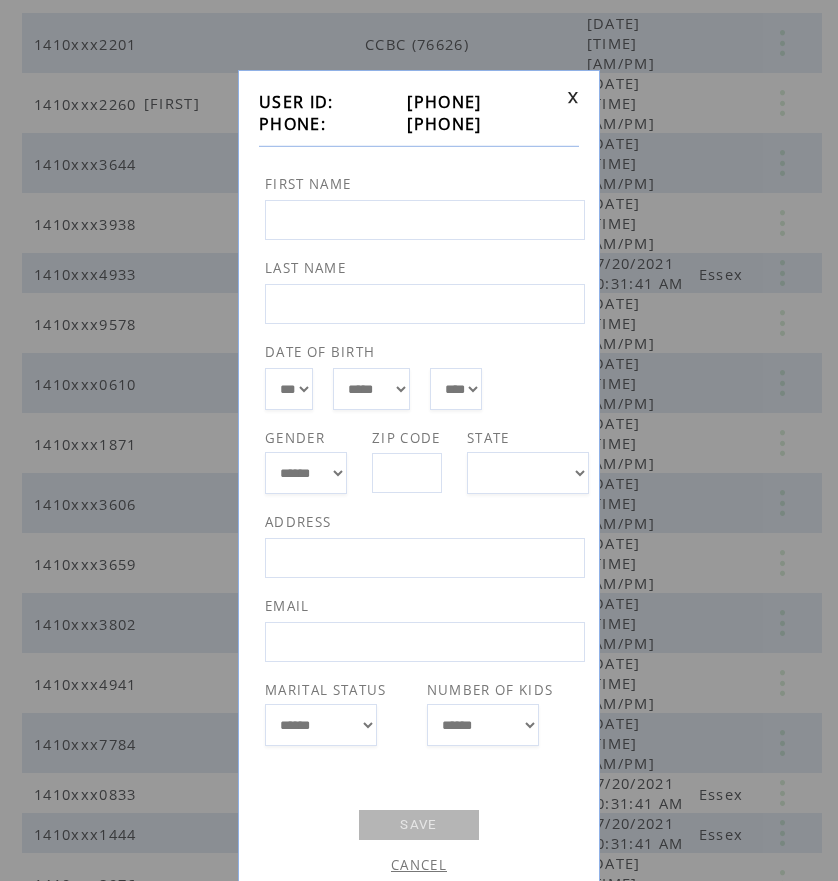 drag, startPoint x: 386, startPoint y: 126, endPoint x: 488, endPoint y: 123, distance: 102.044106 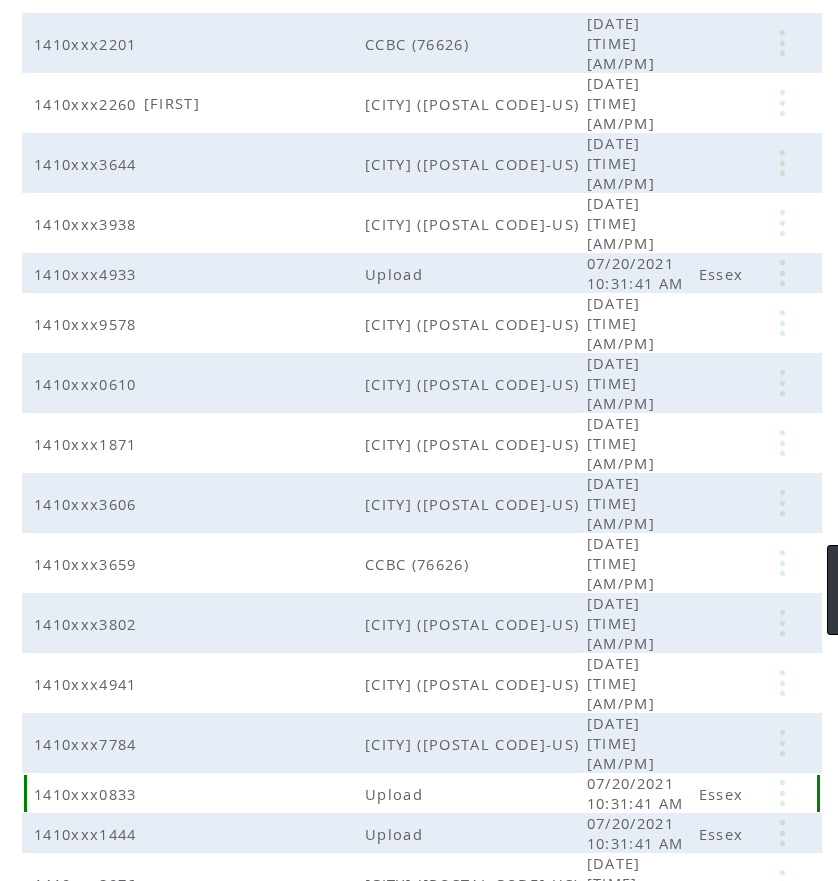 click at bounding box center (782, 793) 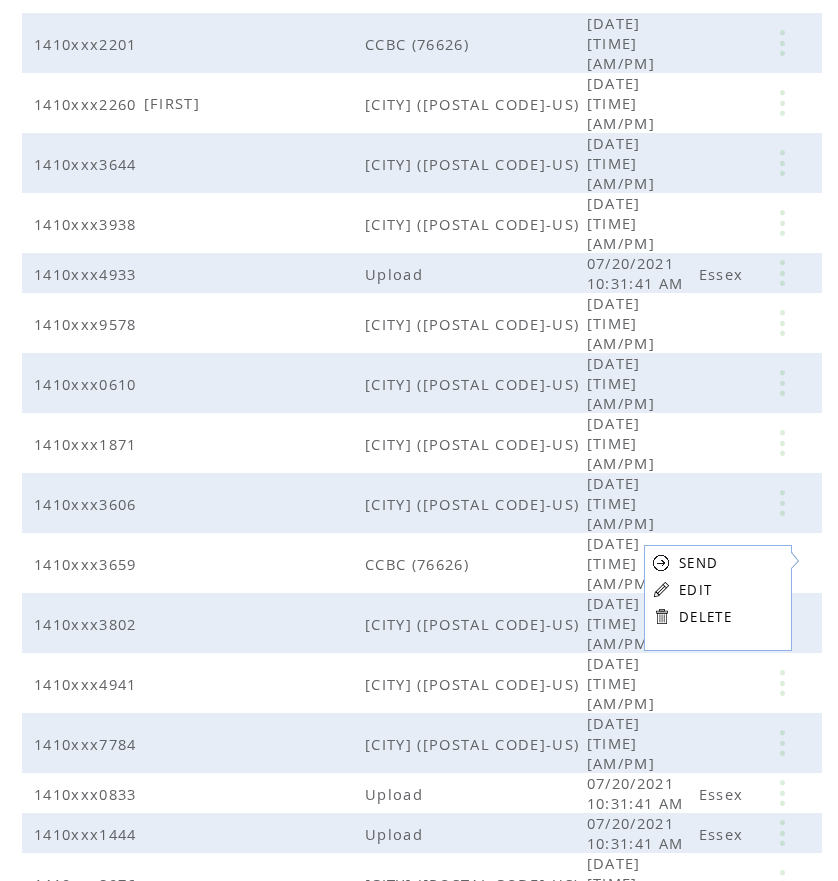 click on "EDIT" at bounding box center [695, 590] 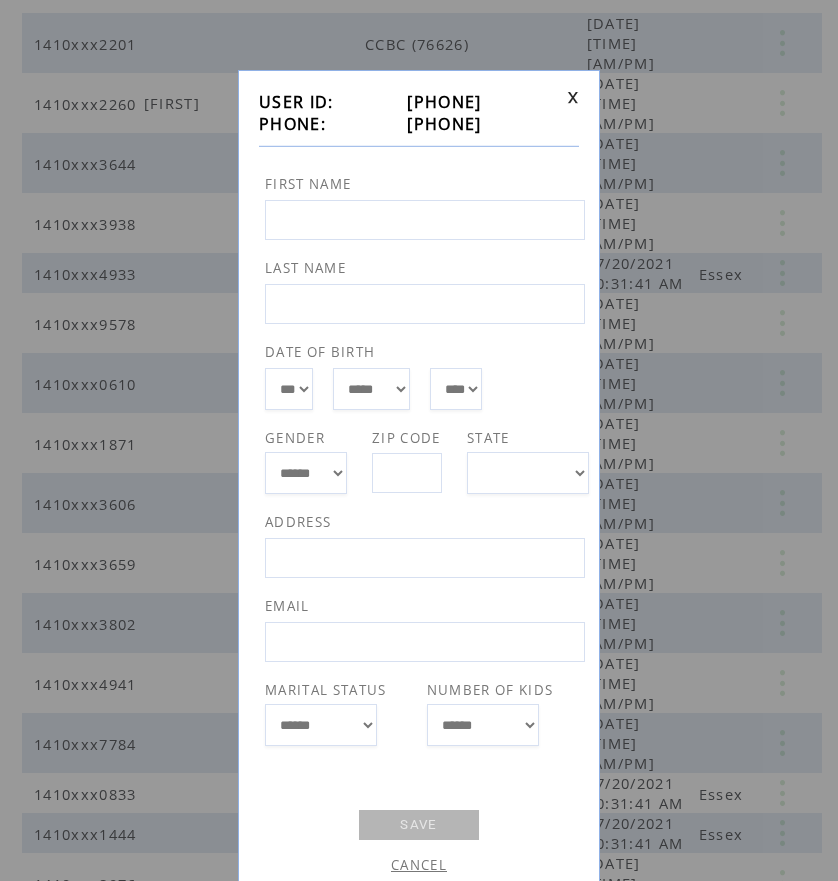 drag, startPoint x: 386, startPoint y: 124, endPoint x: 491, endPoint y: 119, distance: 105.11898 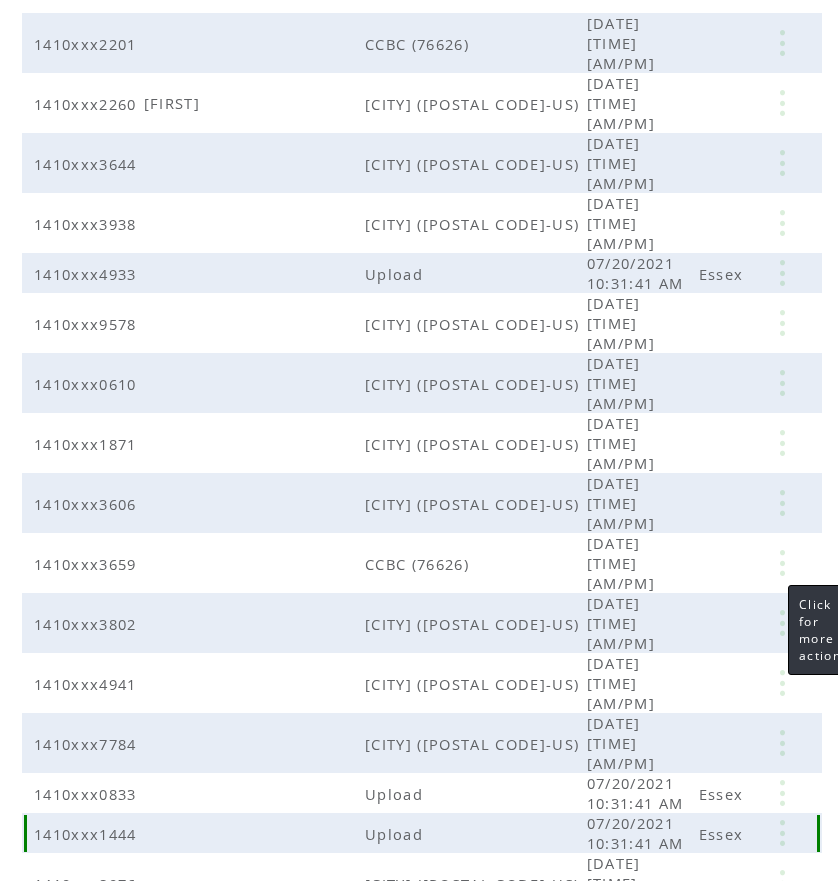 click at bounding box center (782, 833) 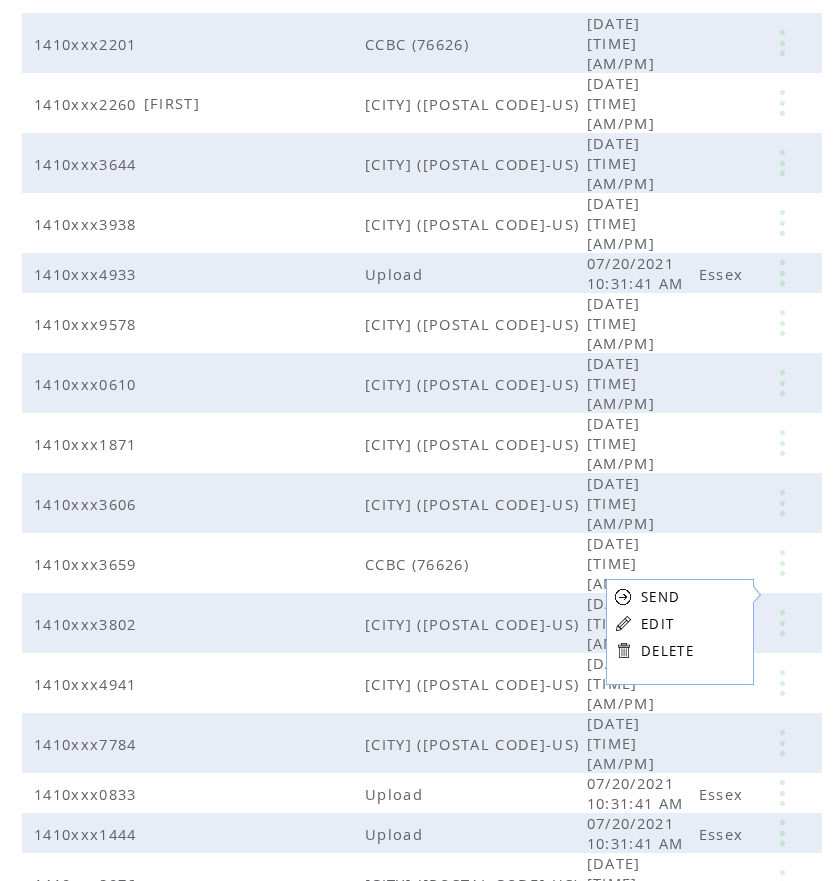 click on "SEND EDIT DELETE" at bounding box center (654, 623) 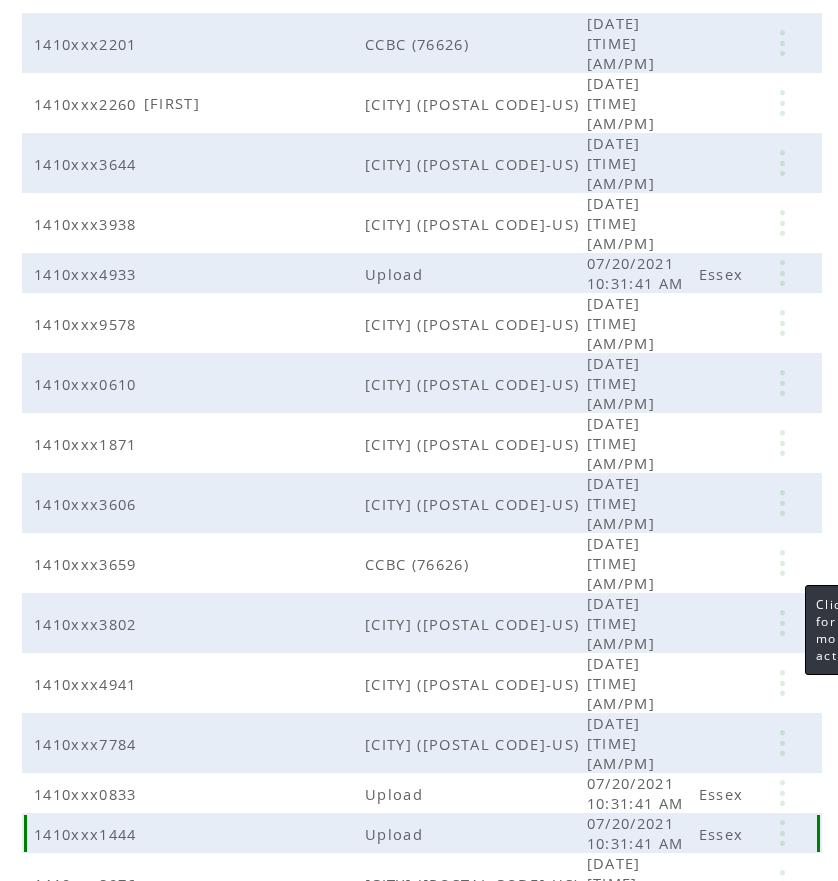 click at bounding box center [782, 833] 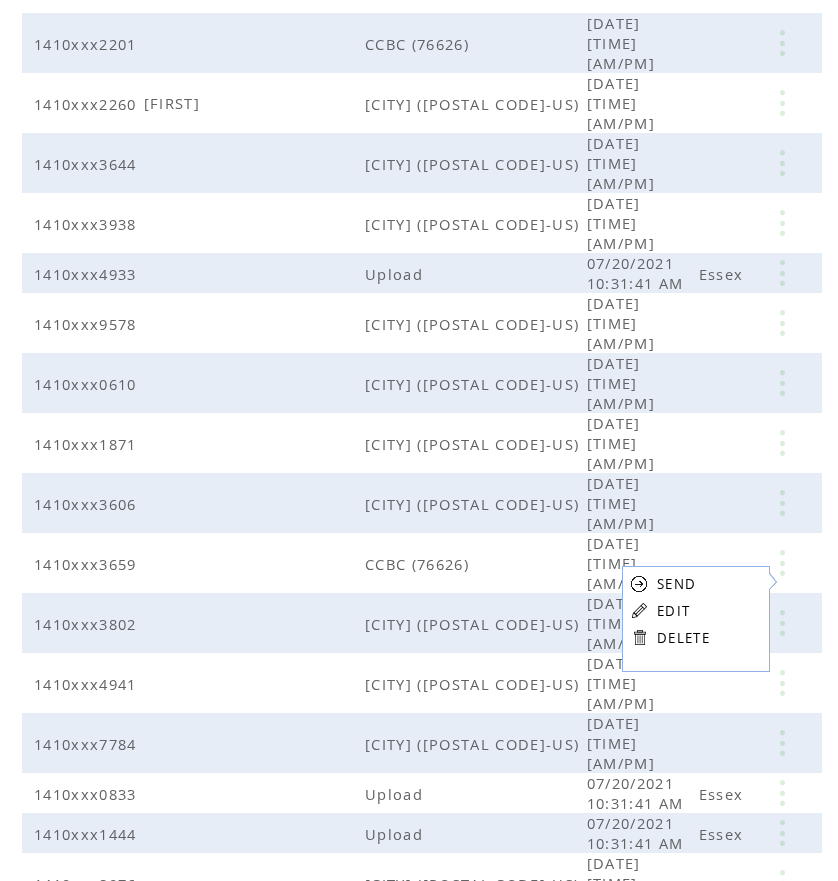 click on "EDIT" at bounding box center [673, 611] 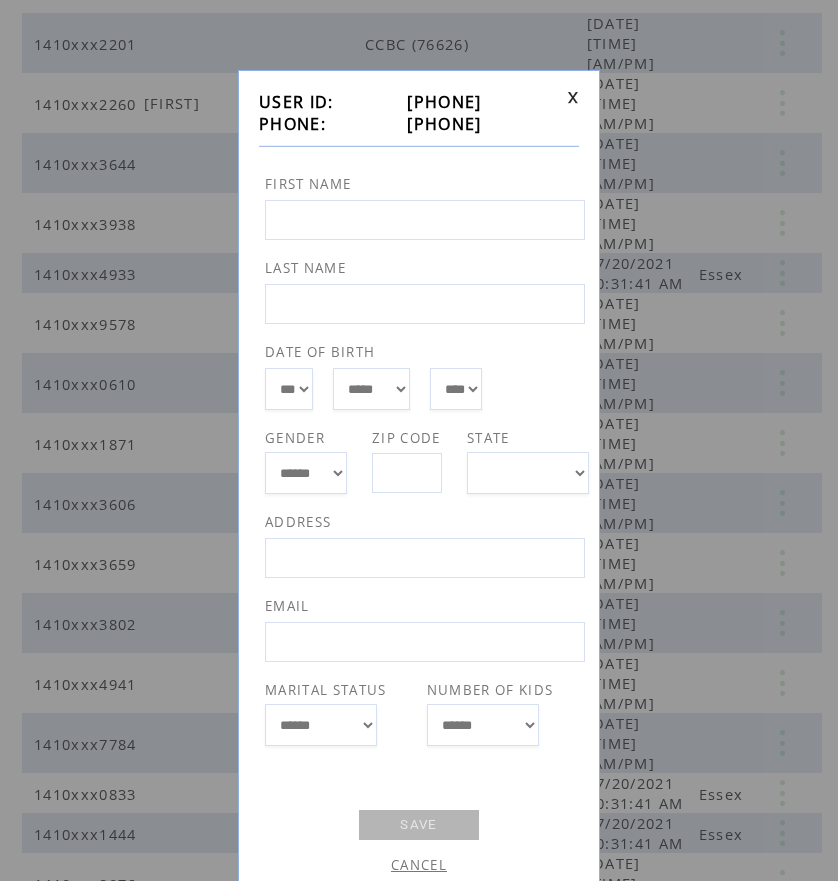 drag, startPoint x: 386, startPoint y: 123, endPoint x: 488, endPoint y: 120, distance: 102.044106 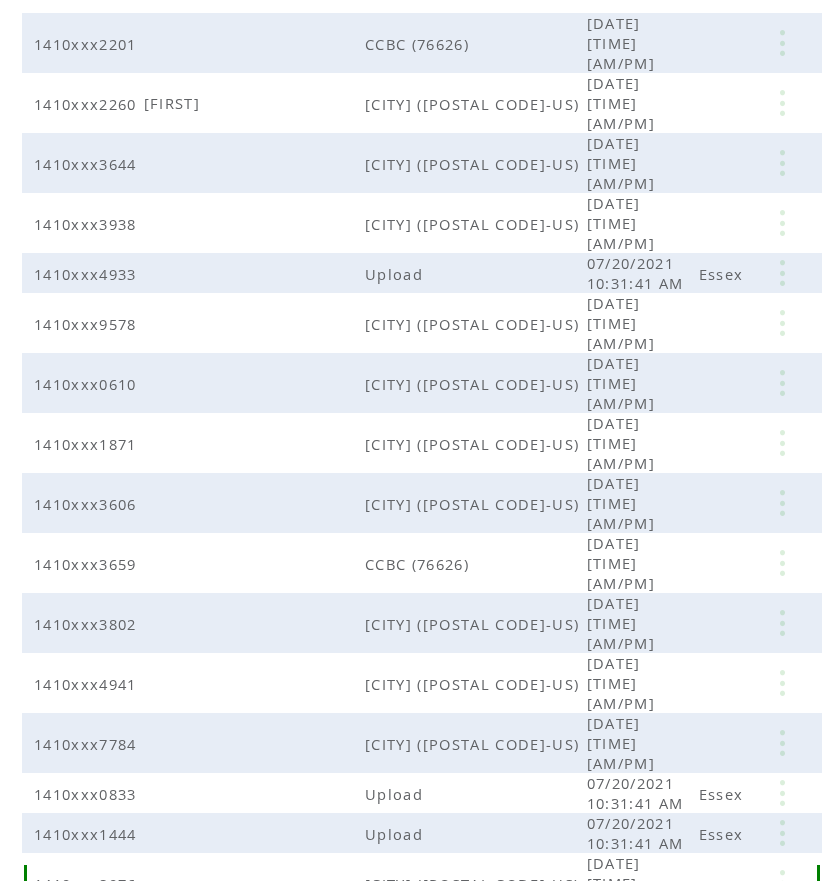 click at bounding box center [782, 883] 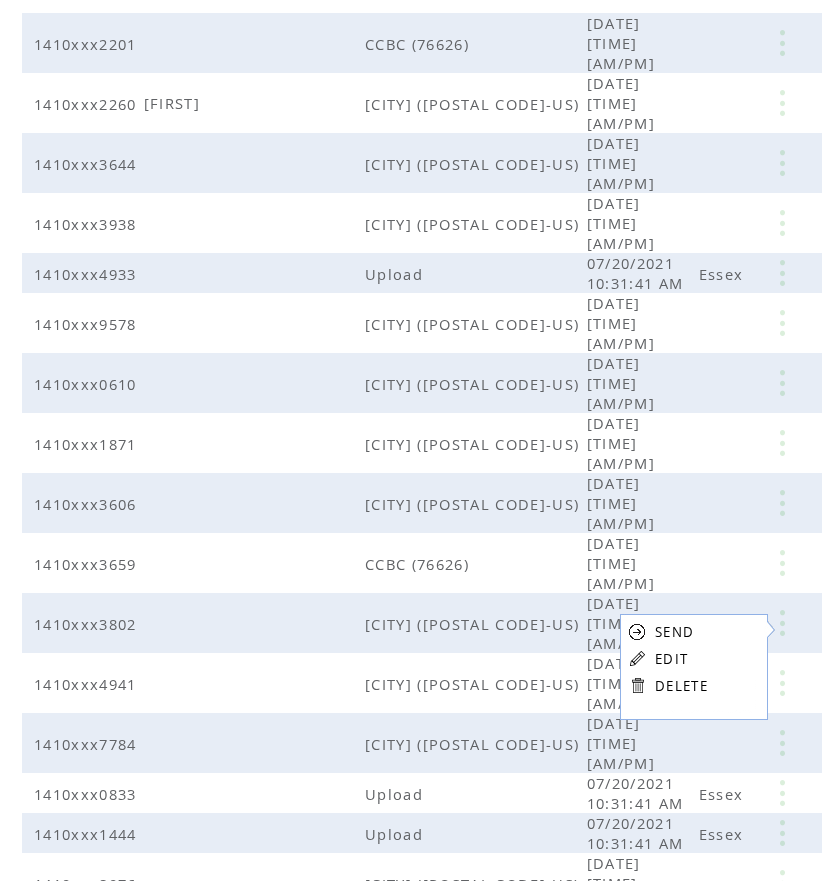 click on "EDIT" at bounding box center (671, 659) 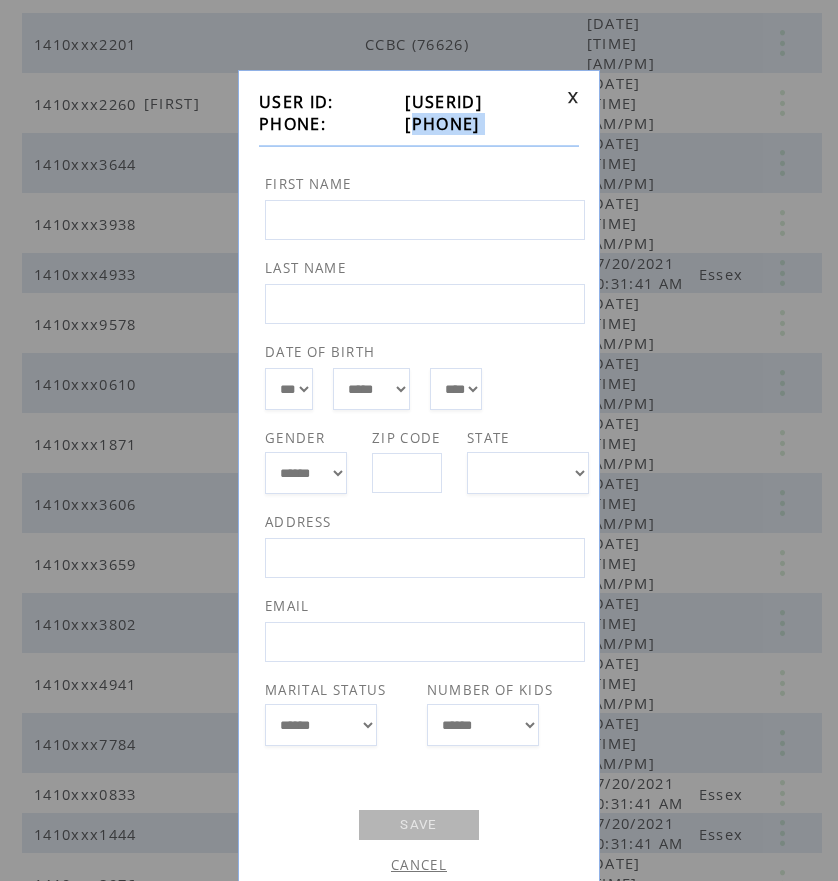 drag, startPoint x: 389, startPoint y: 122, endPoint x: 463, endPoint y: 137, distance: 75.50497 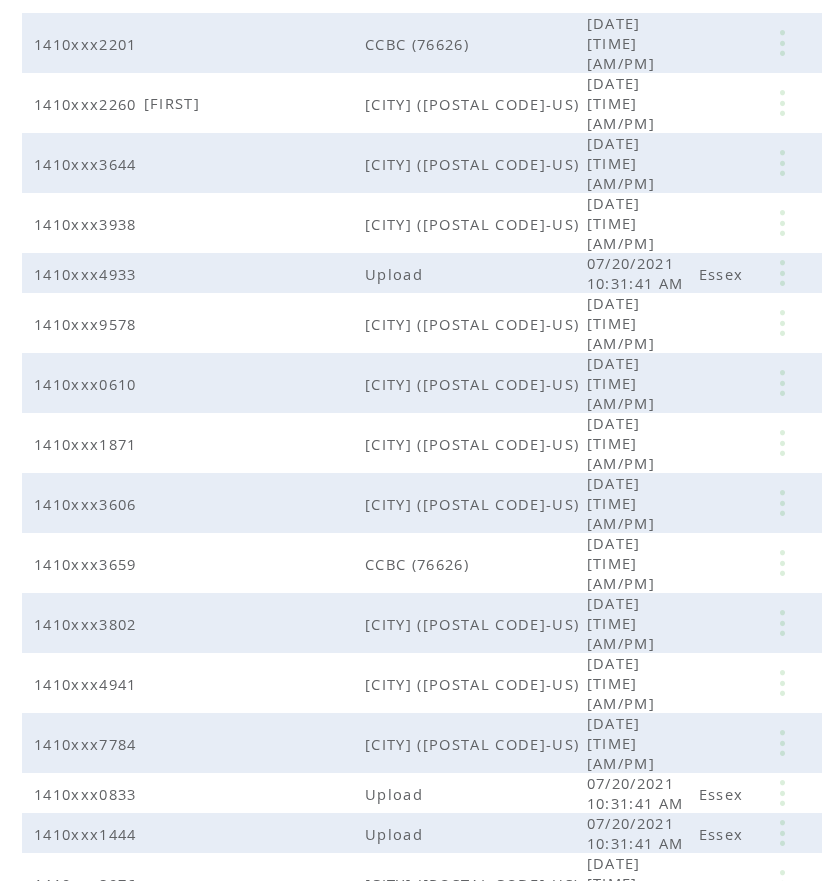 click at bounding box center [782, 943] 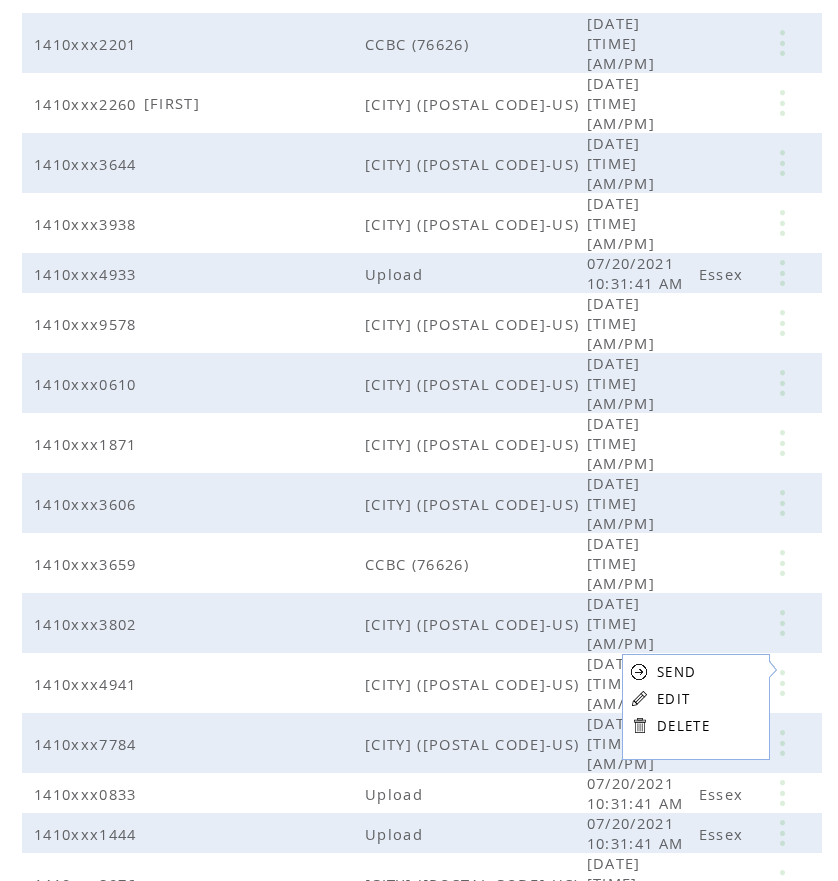 click on "EDIT" at bounding box center (673, 699) 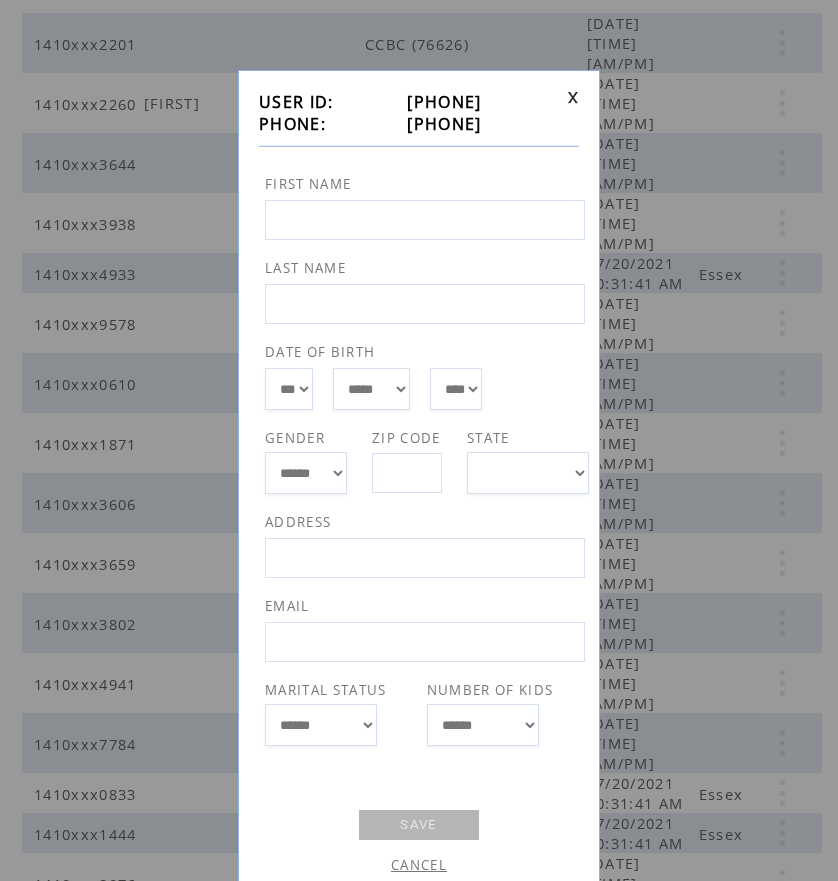 drag, startPoint x: 390, startPoint y: 121, endPoint x: 489, endPoint y: 119, distance: 99.0202 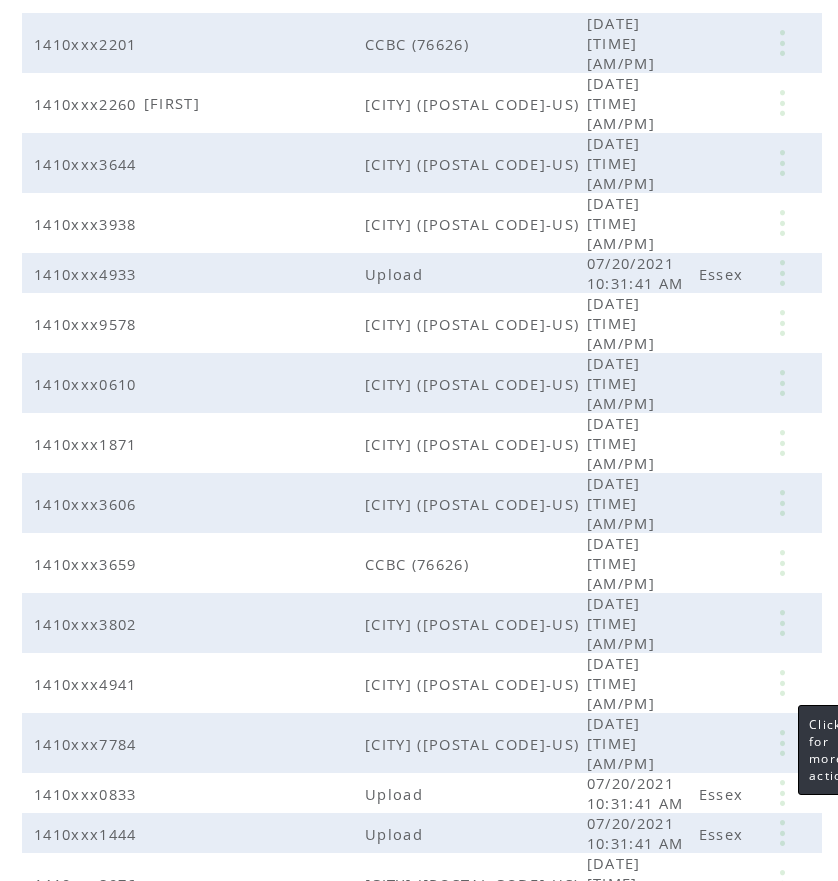 click at bounding box center [782, 1003] 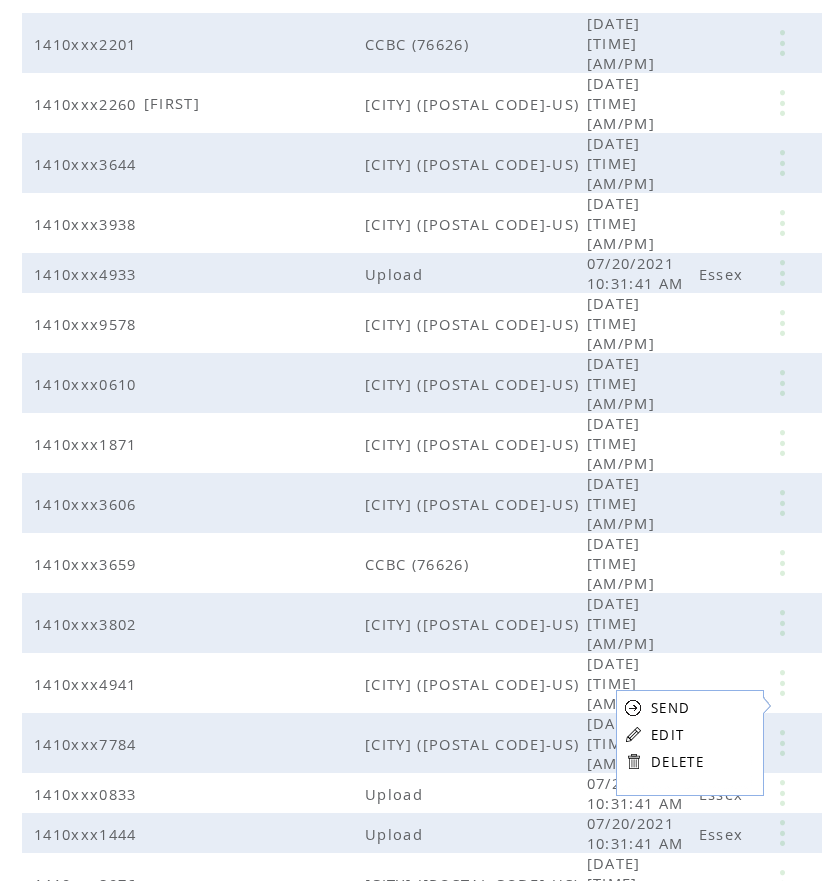 click on "EDIT" at bounding box center [667, 735] 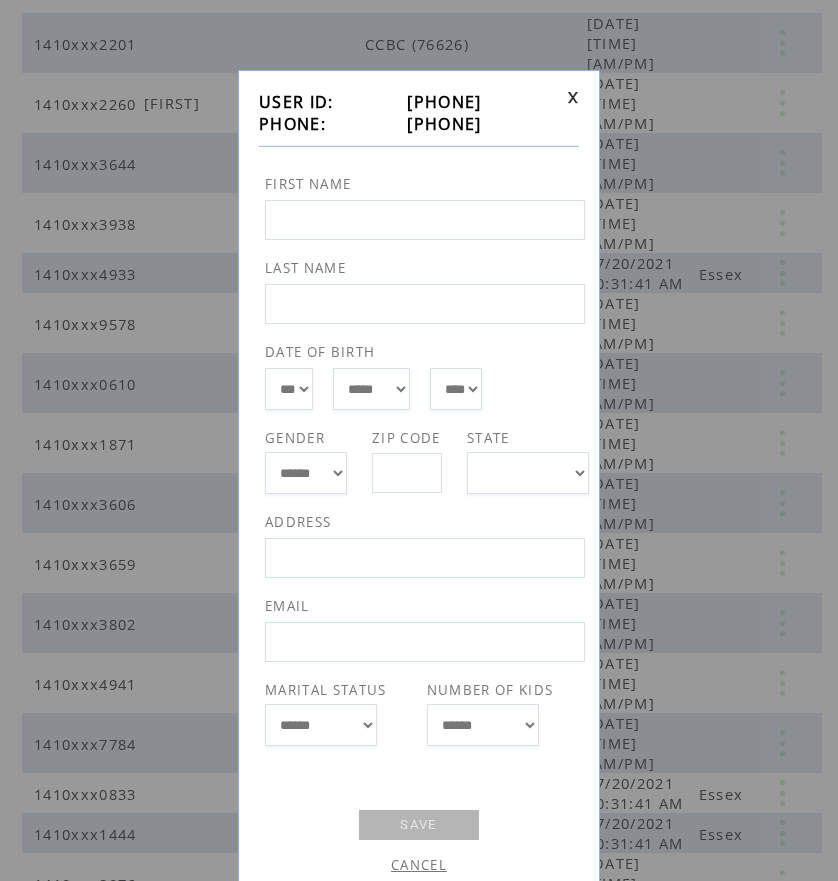 drag, startPoint x: 391, startPoint y: 127, endPoint x: 489, endPoint y: 114, distance: 98.85848 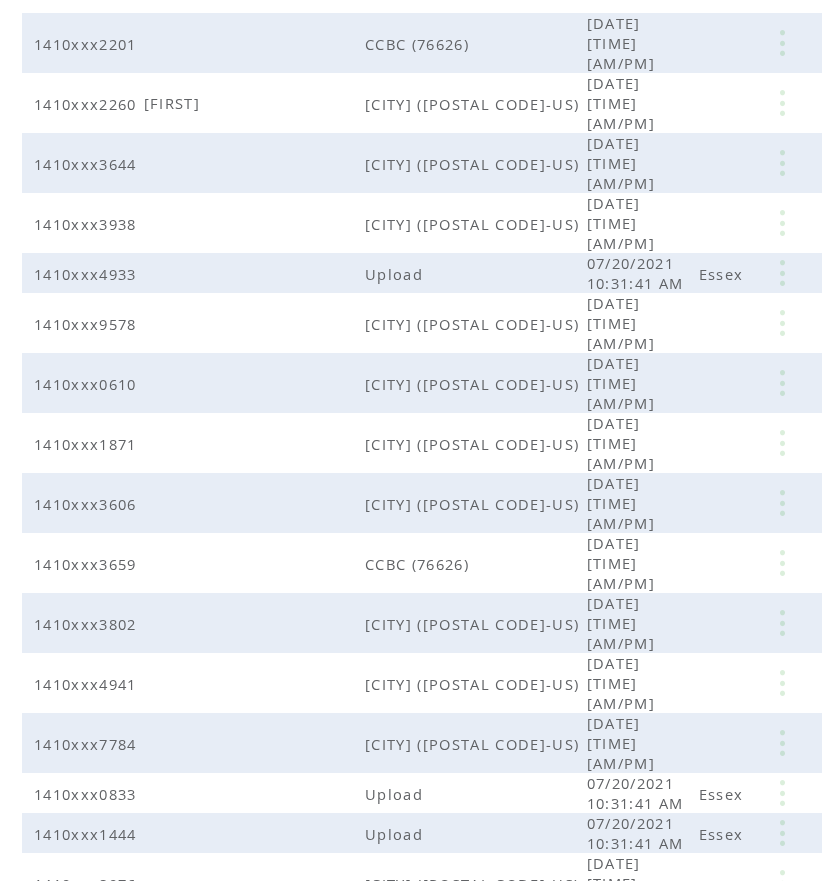 click at bounding box center [782, 1063] 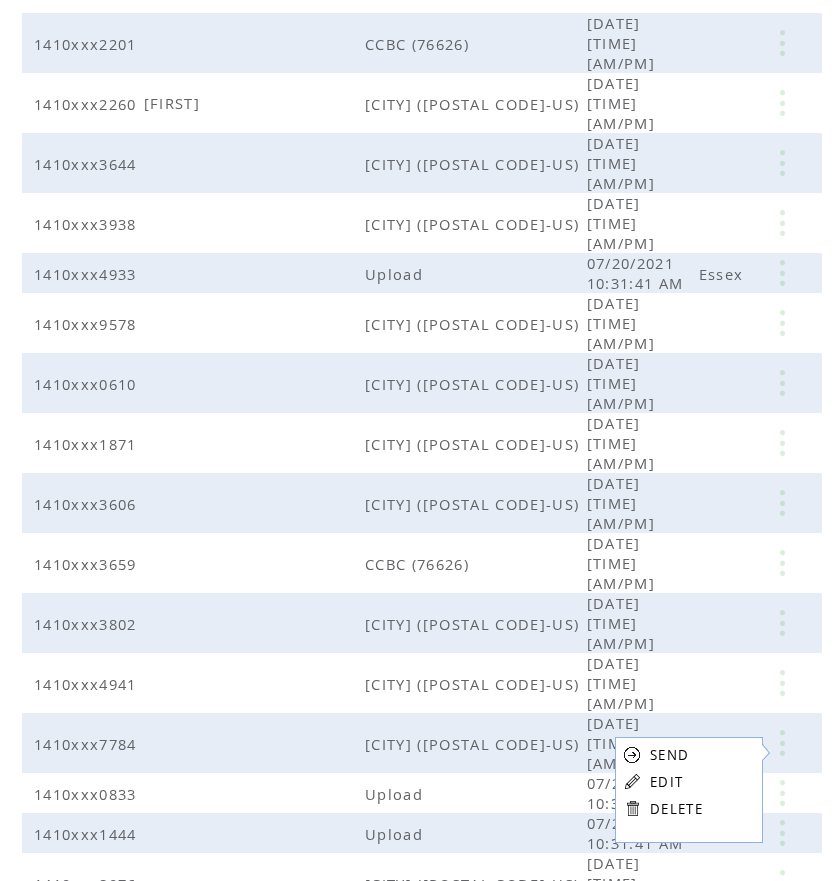 click on "EDIT" at bounding box center (666, 782) 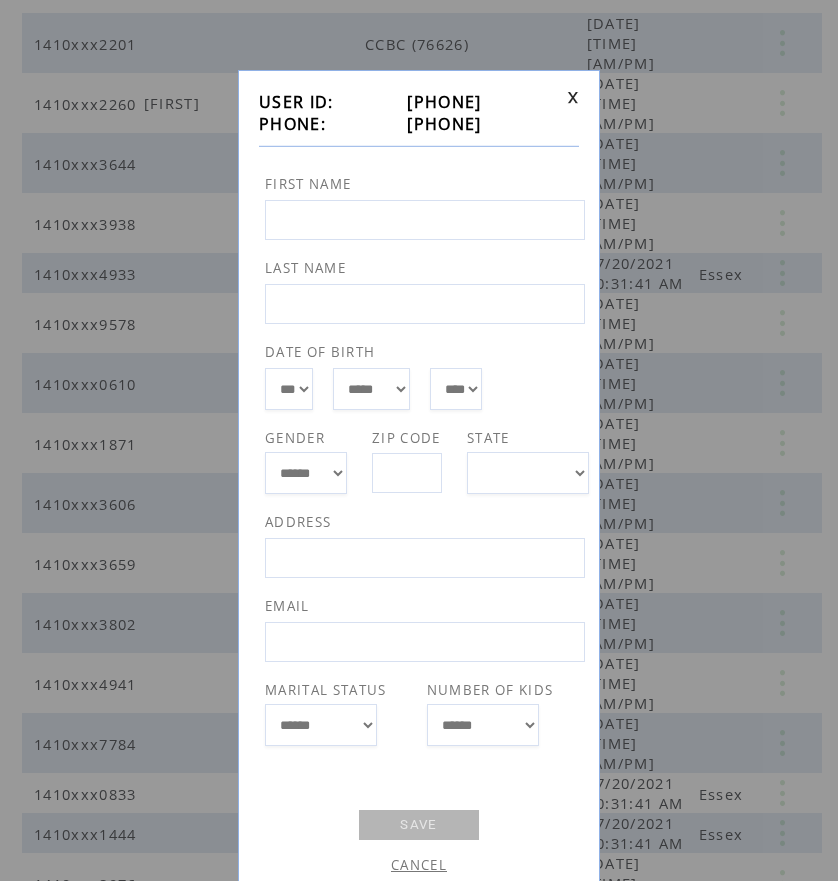 drag, startPoint x: 395, startPoint y: 128, endPoint x: 490, endPoint y: 124, distance: 95.084175 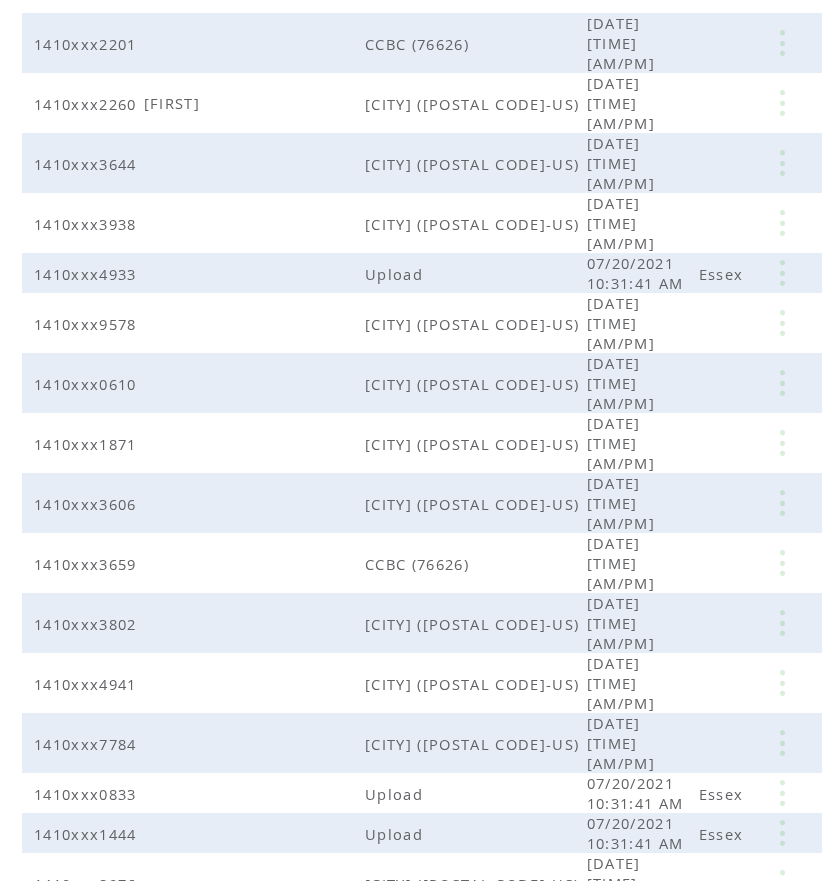 click on "Next" at bounding box center (514, 1103) 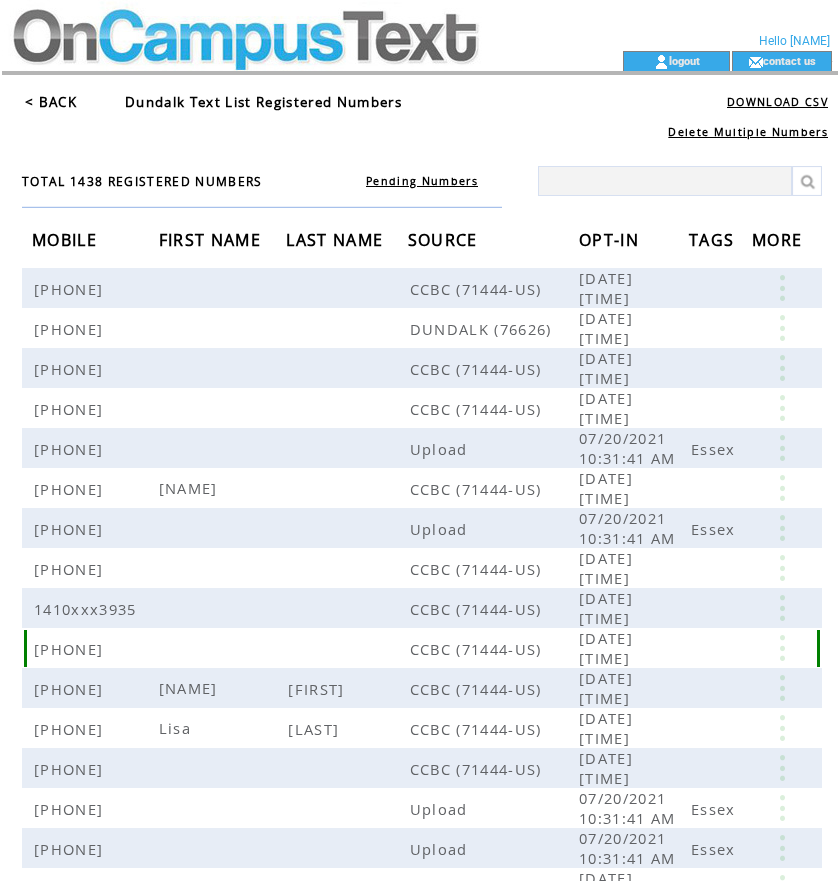 scroll, scrollTop: 0, scrollLeft: 0, axis: both 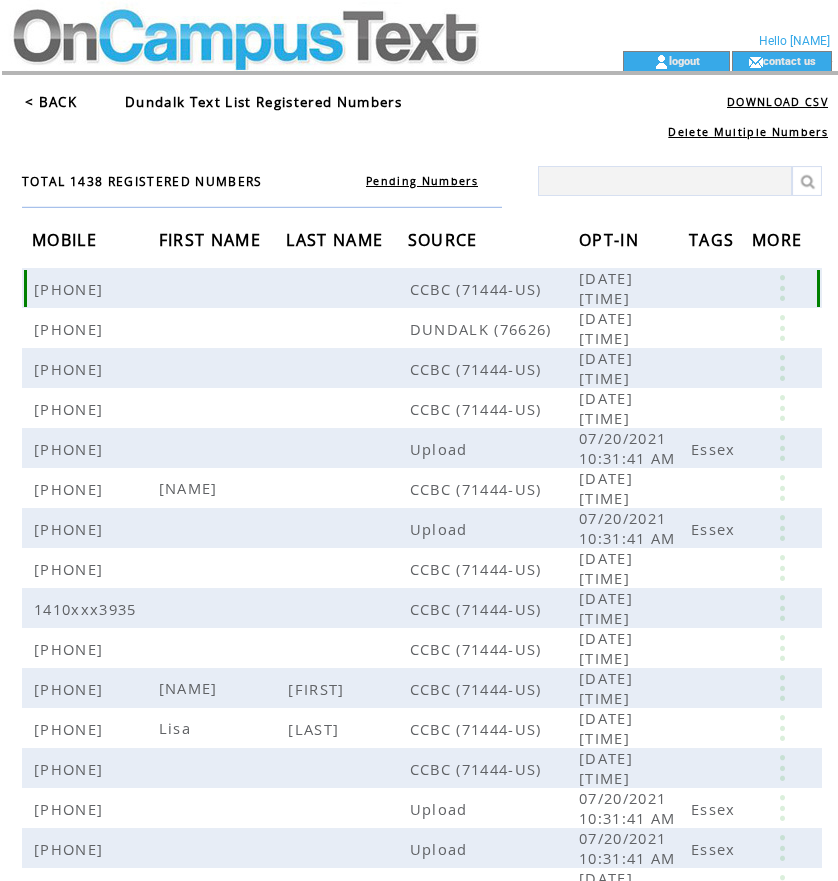click at bounding box center (782, 288) 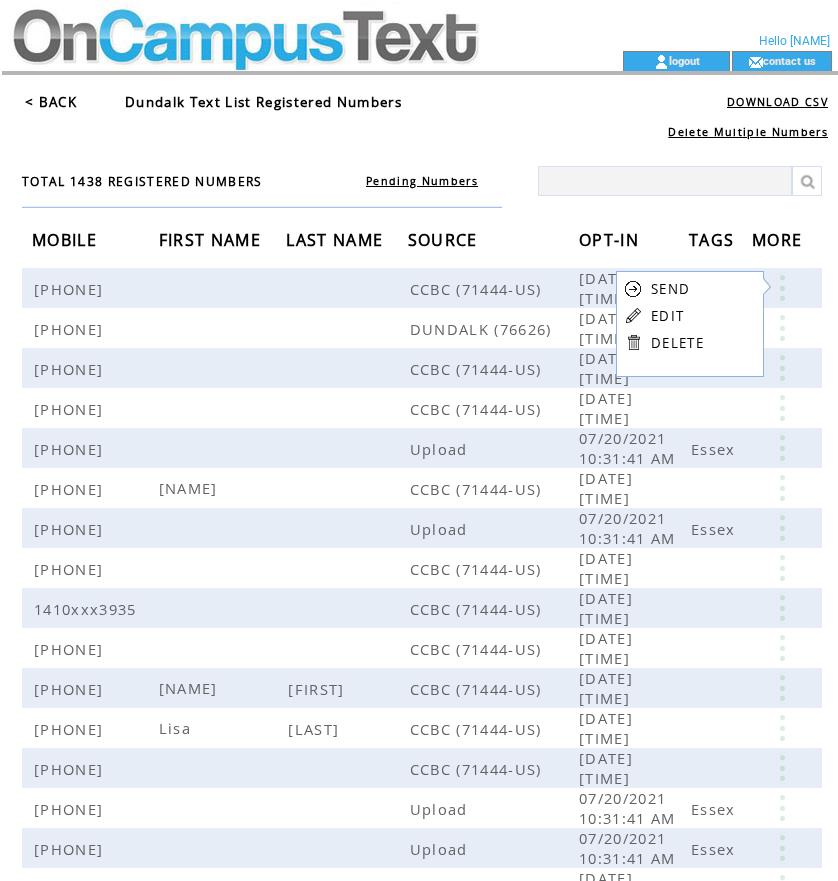click on "EDIT" at bounding box center (667, 316) 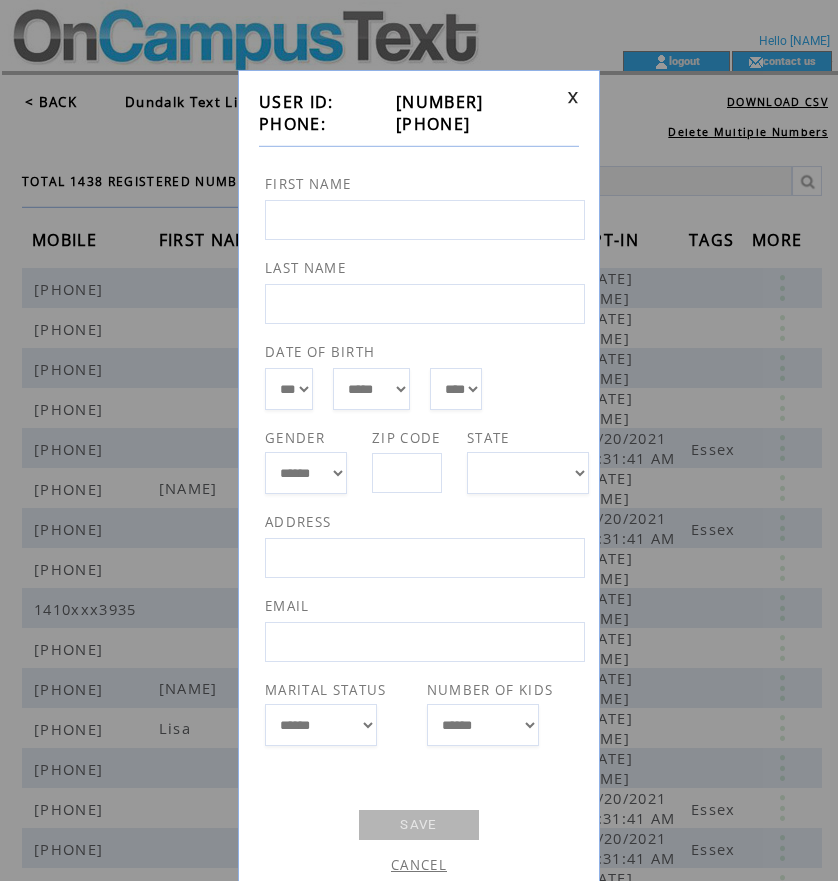 drag, startPoint x: 390, startPoint y: 122, endPoint x: 489, endPoint y: 121, distance: 99.00505 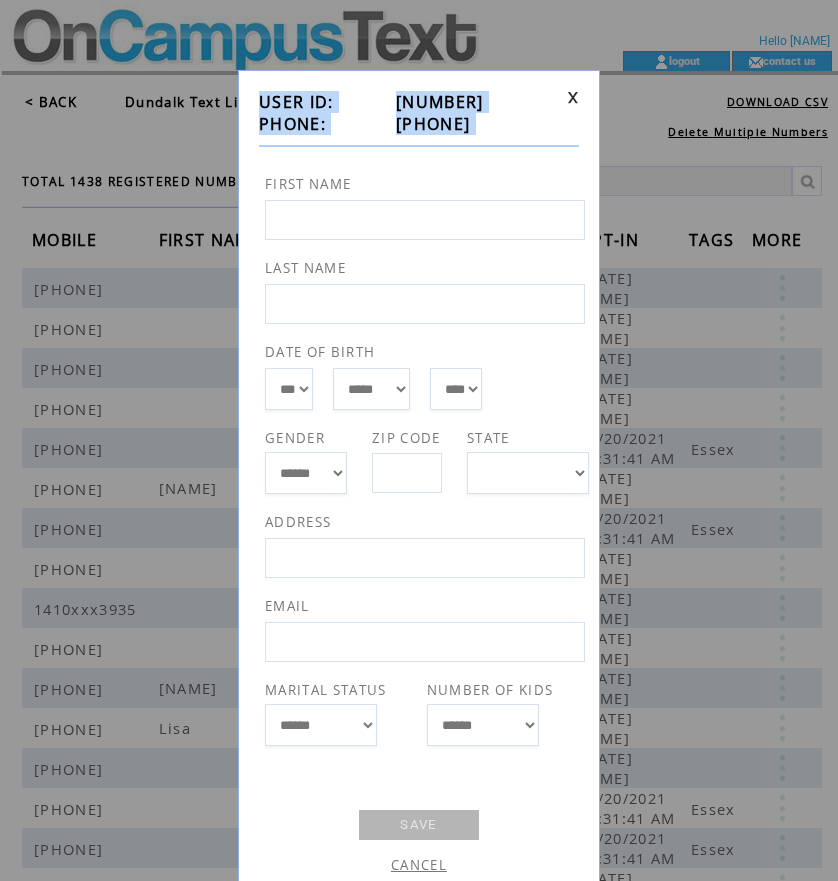 click on "**********" at bounding box center (419, 484) 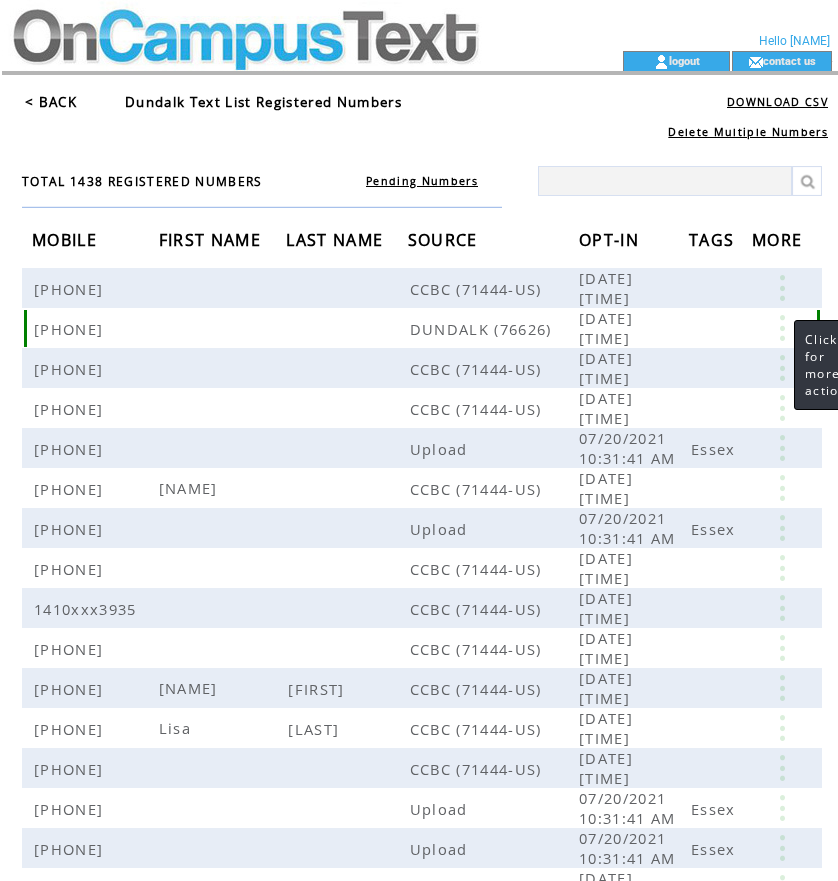 click at bounding box center [782, 328] 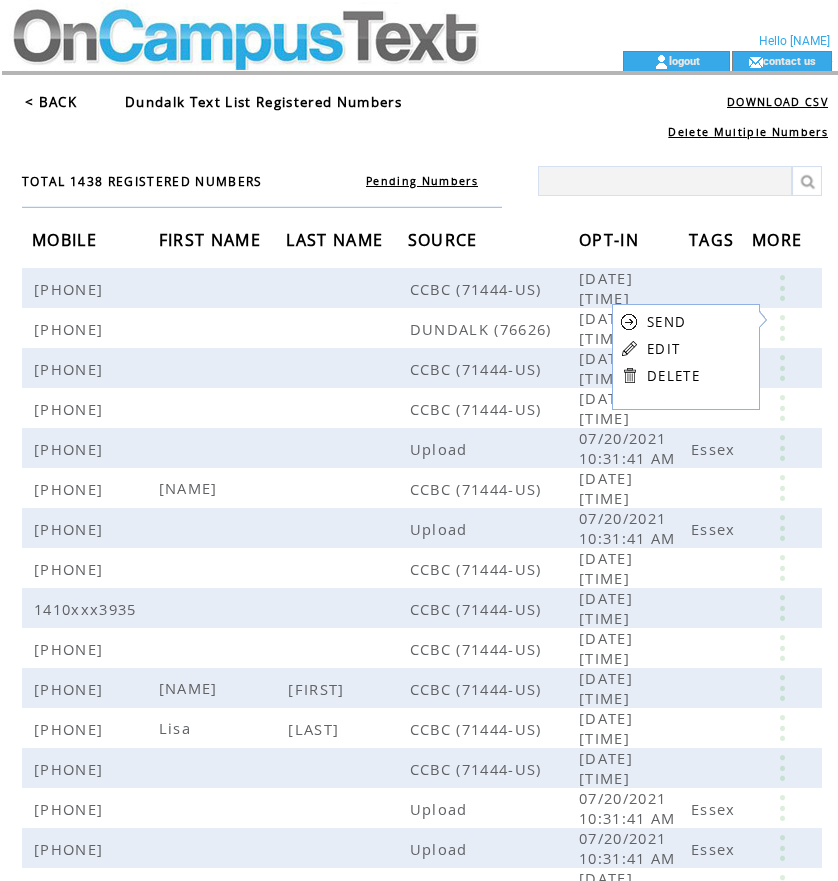 click on "SEND EDIT DELETE" at bounding box center (660, 348) 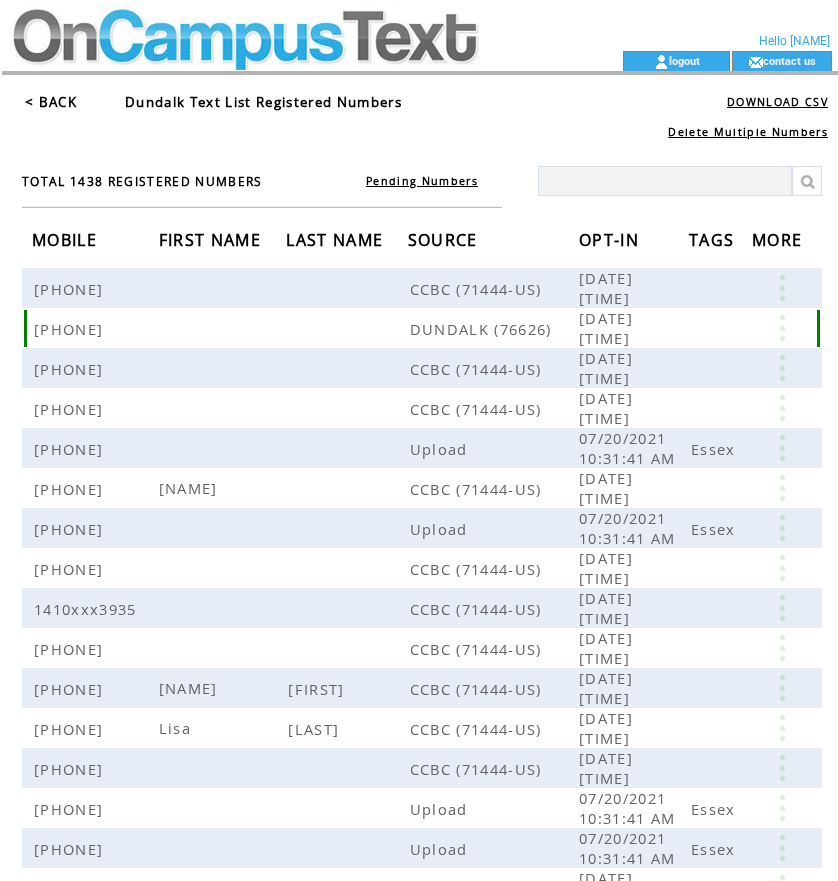 click at bounding box center [782, 328] 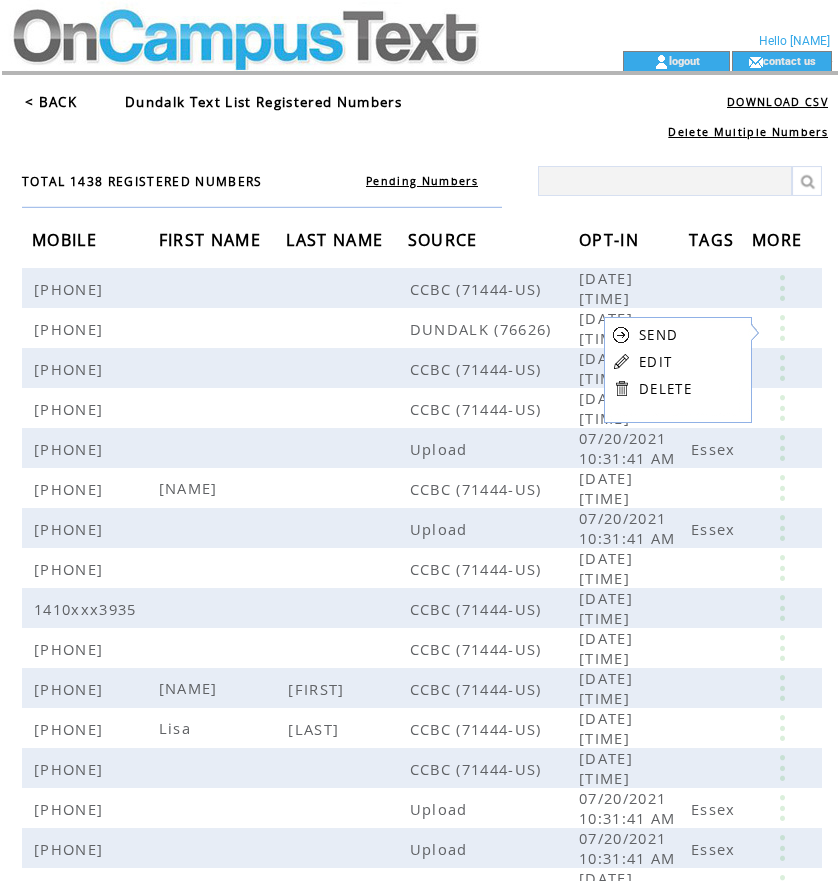 click on "EDIT" at bounding box center [655, 362] 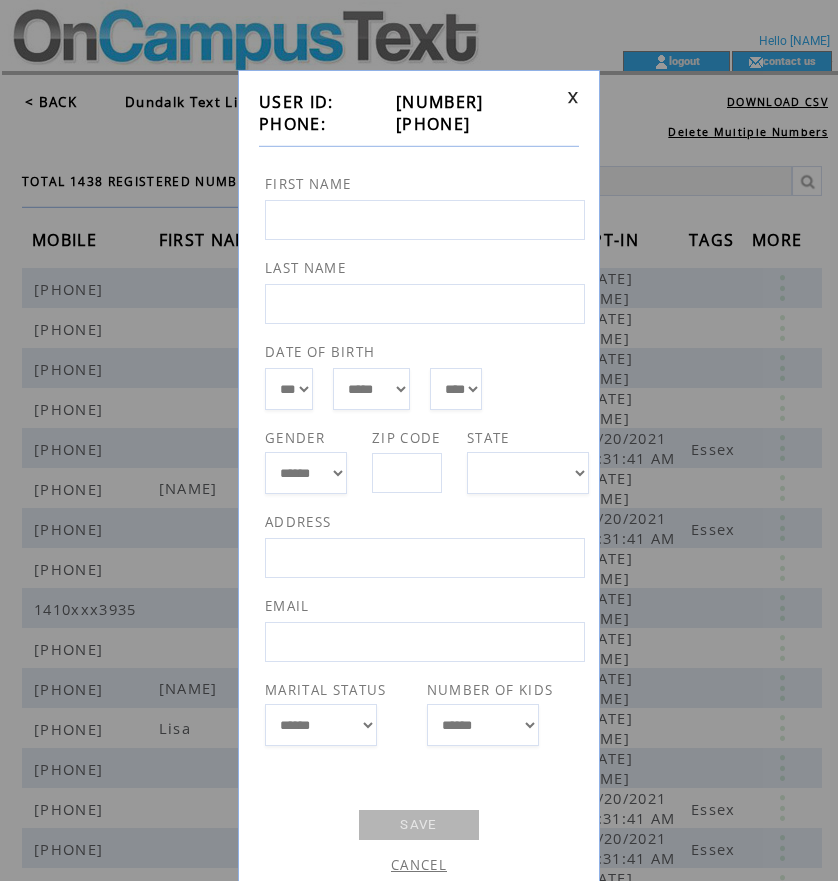 drag, startPoint x: 388, startPoint y: 129, endPoint x: 487, endPoint y: 118, distance: 99.60924 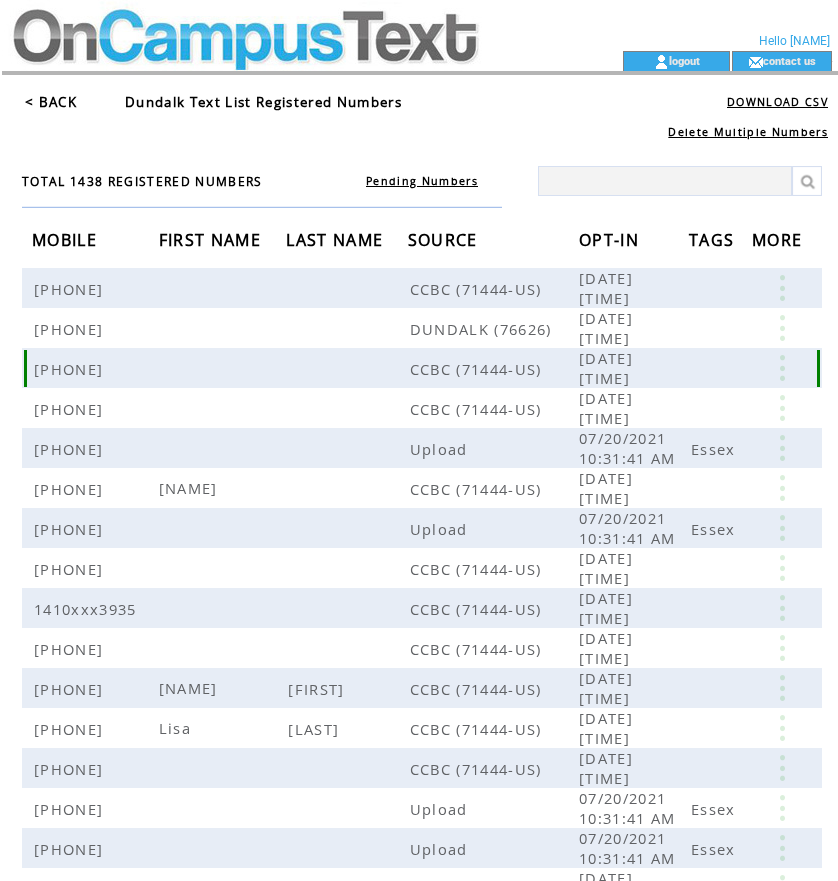click at bounding box center [782, 368] 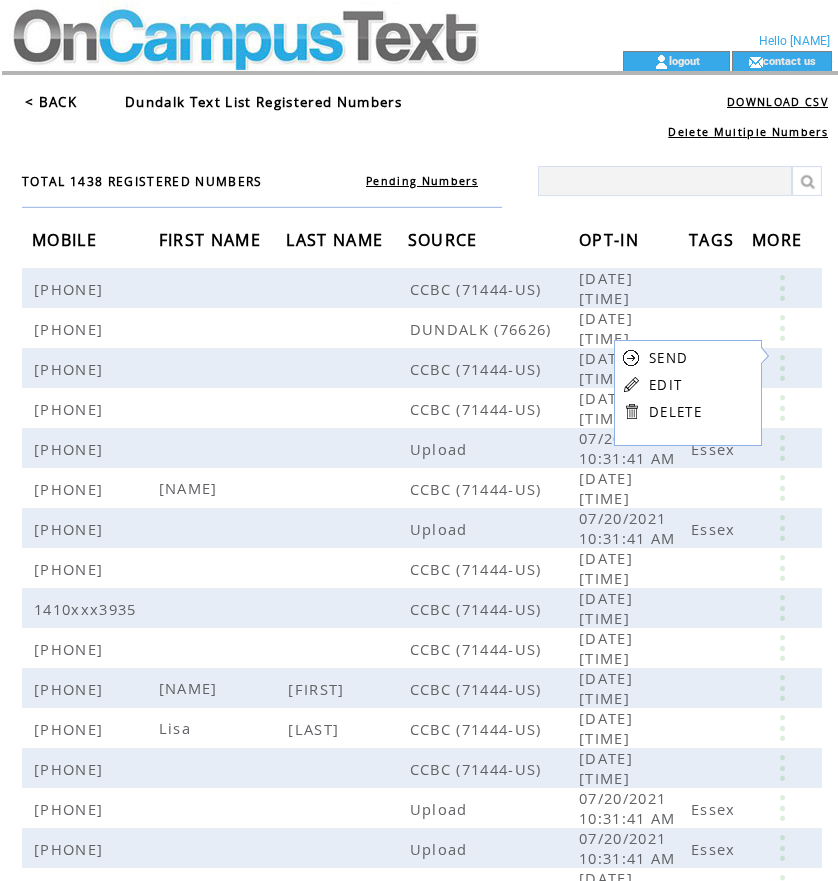 click on "EDIT" at bounding box center [665, 385] 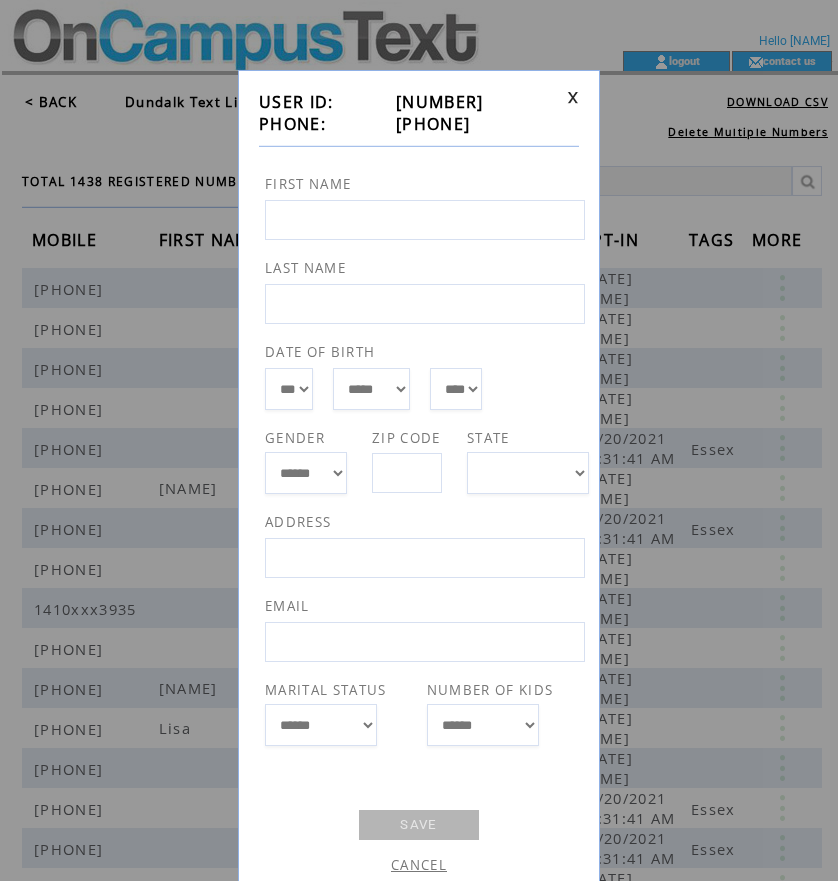 drag, startPoint x: 389, startPoint y: 127, endPoint x: 489, endPoint y: 126, distance: 100.005 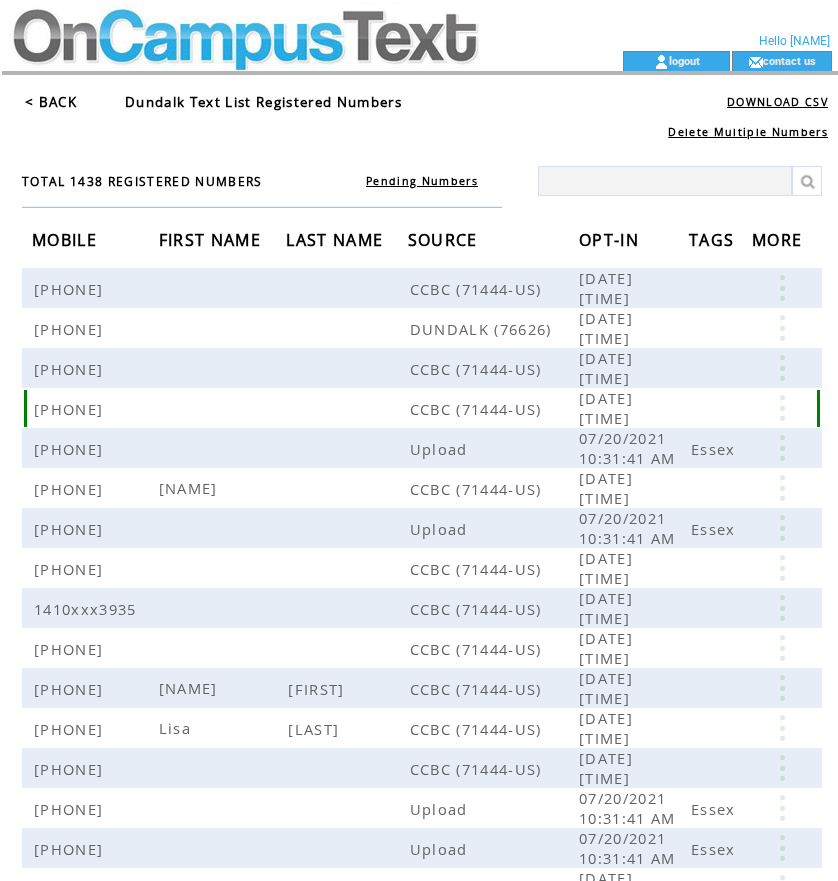 click at bounding box center (782, 408) 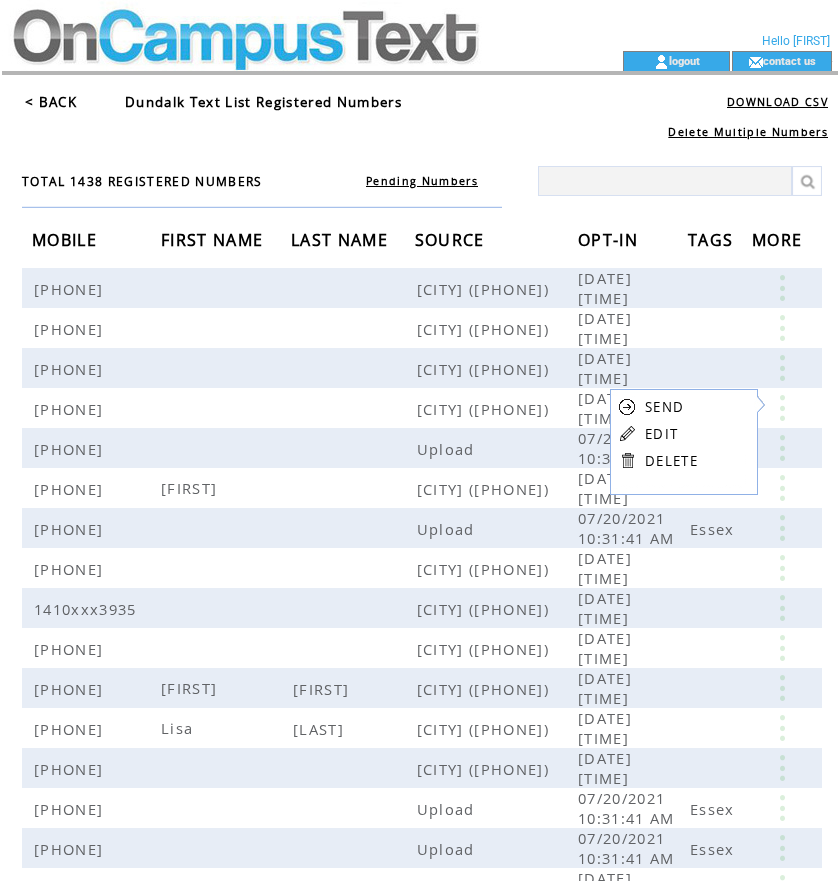 click on "EDIT" at bounding box center (661, 434) 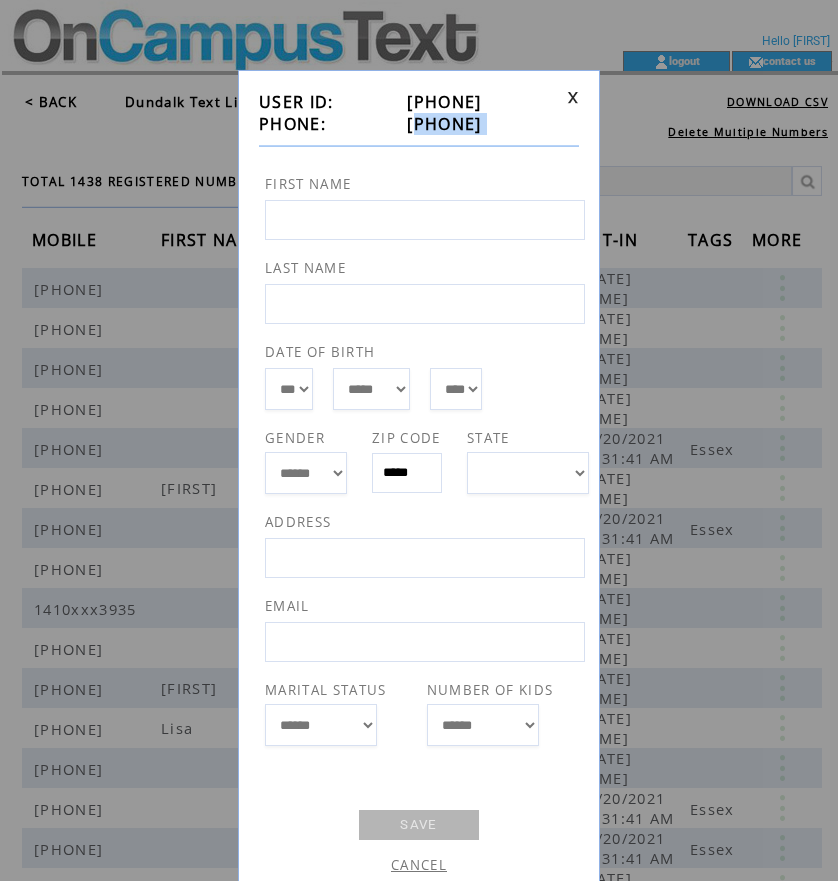 drag, startPoint x: 387, startPoint y: 129, endPoint x: 486, endPoint y: 136, distance: 99.24717 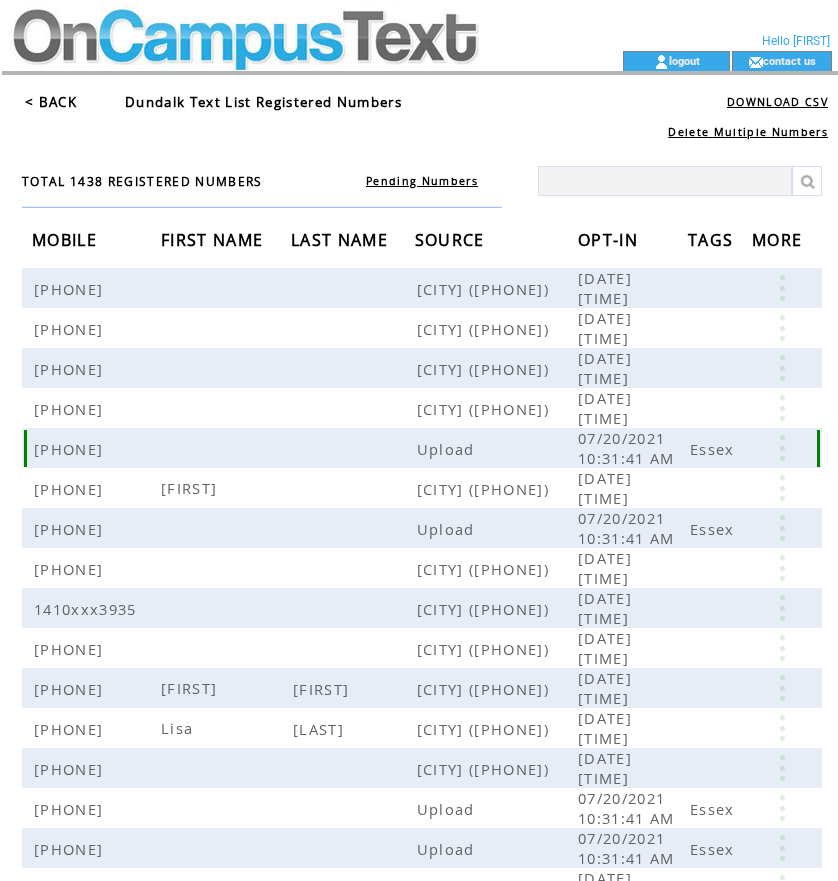 click at bounding box center [782, 448] 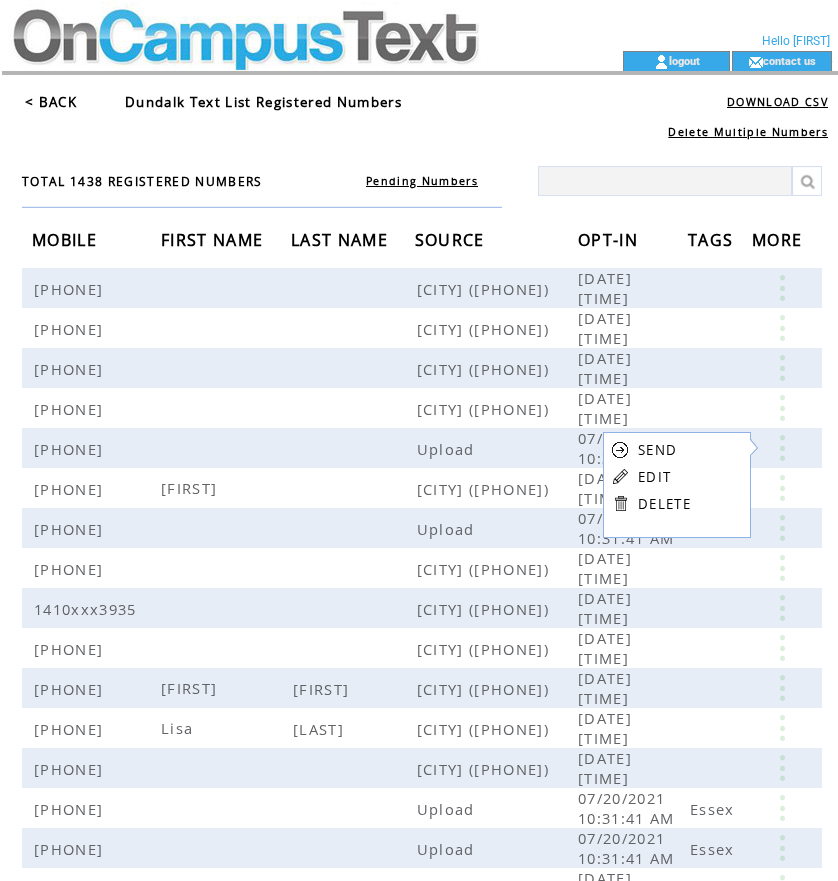click on "EDIT" at bounding box center (654, 477) 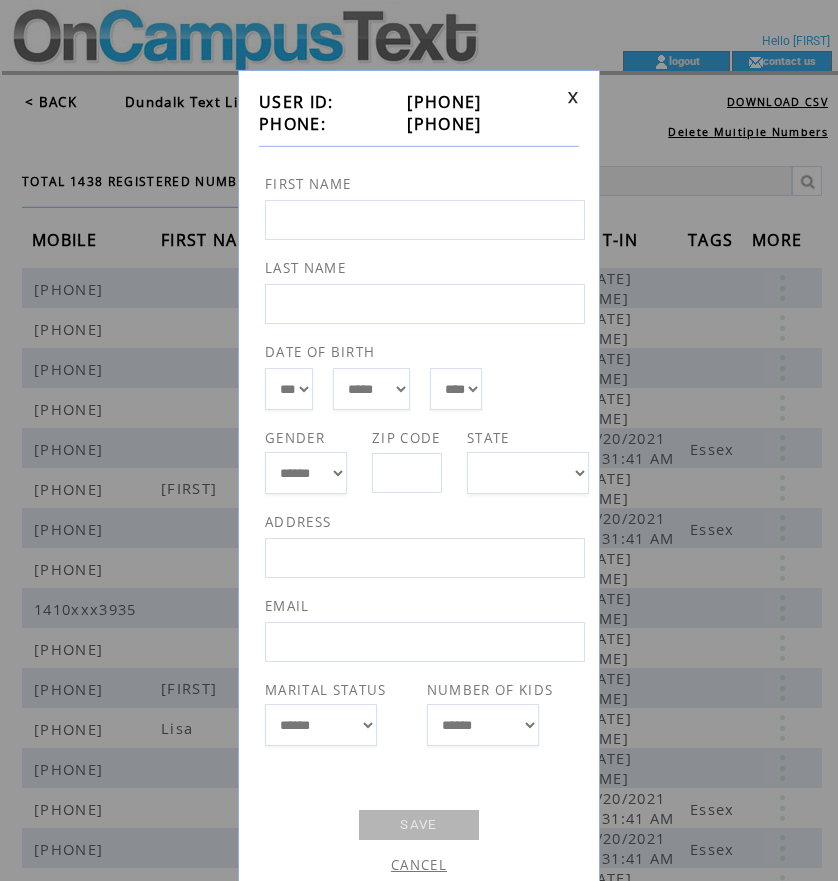 drag, startPoint x: 390, startPoint y: 127, endPoint x: 487, endPoint y: 129, distance: 97.020615 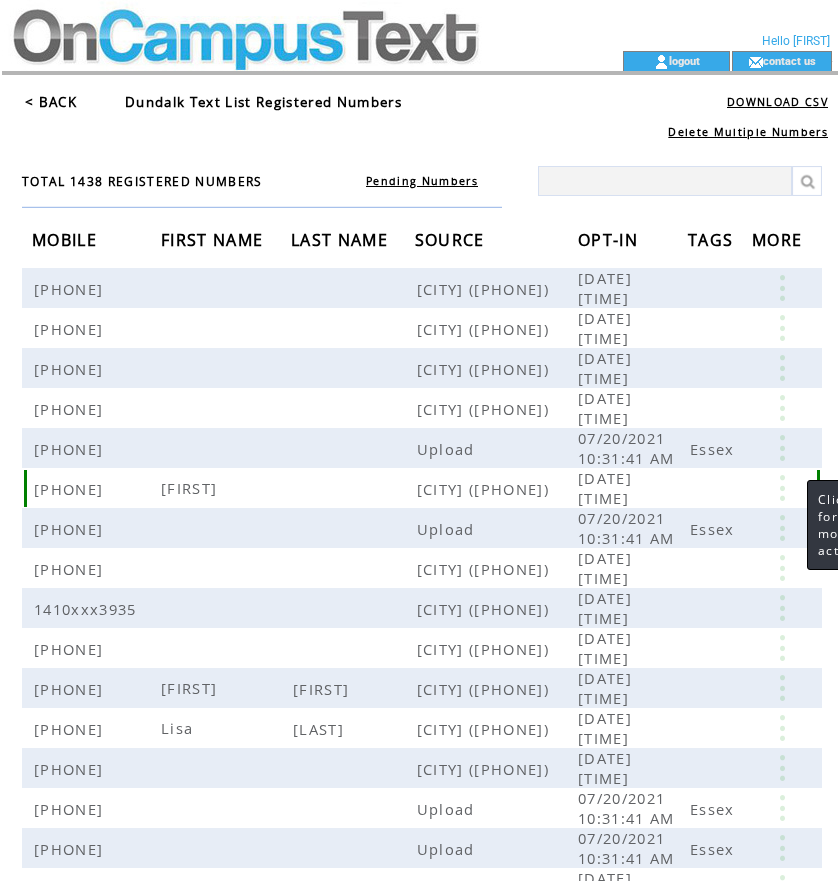 click at bounding box center [782, 488] 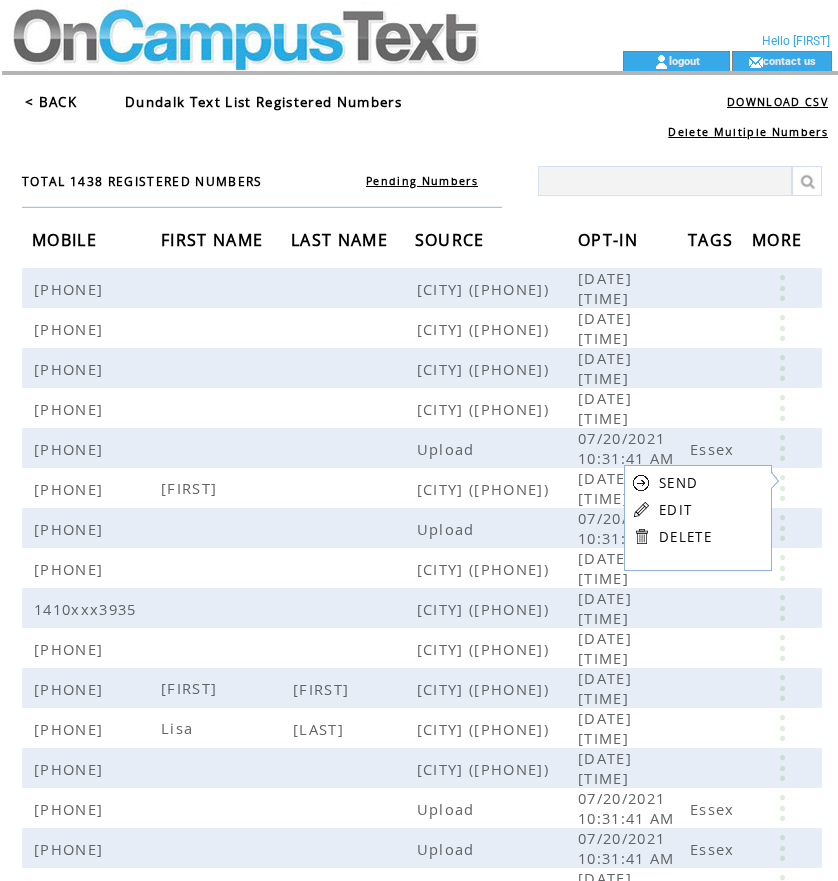 click on "EDIT" at bounding box center (675, 510) 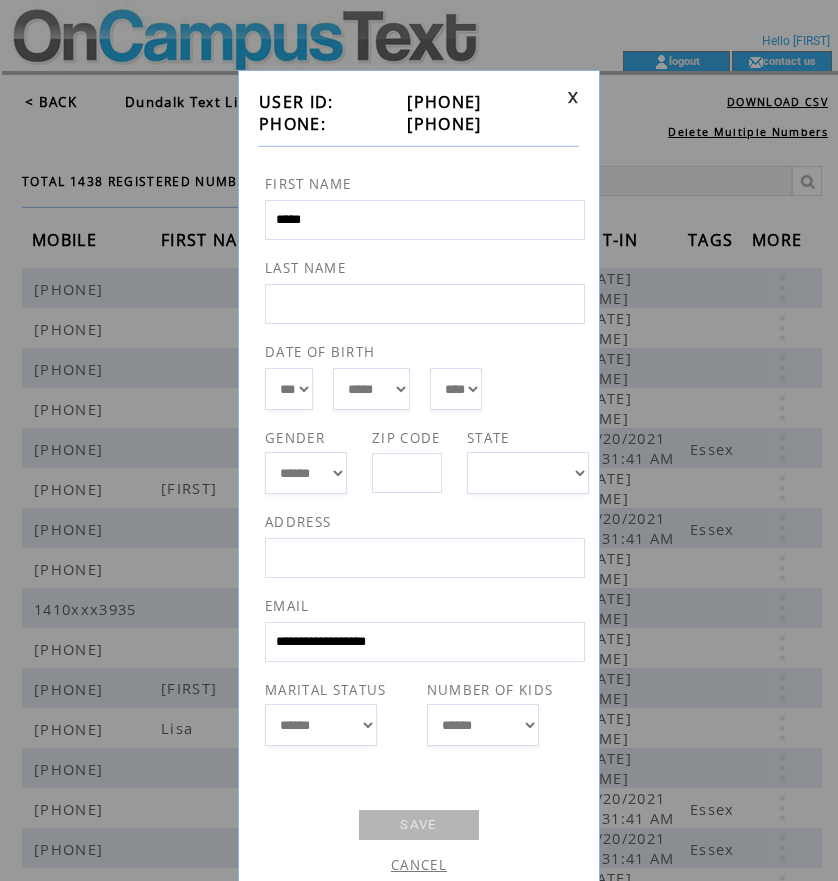 drag, startPoint x: 387, startPoint y: 127, endPoint x: 495, endPoint y: 119, distance: 108.29589 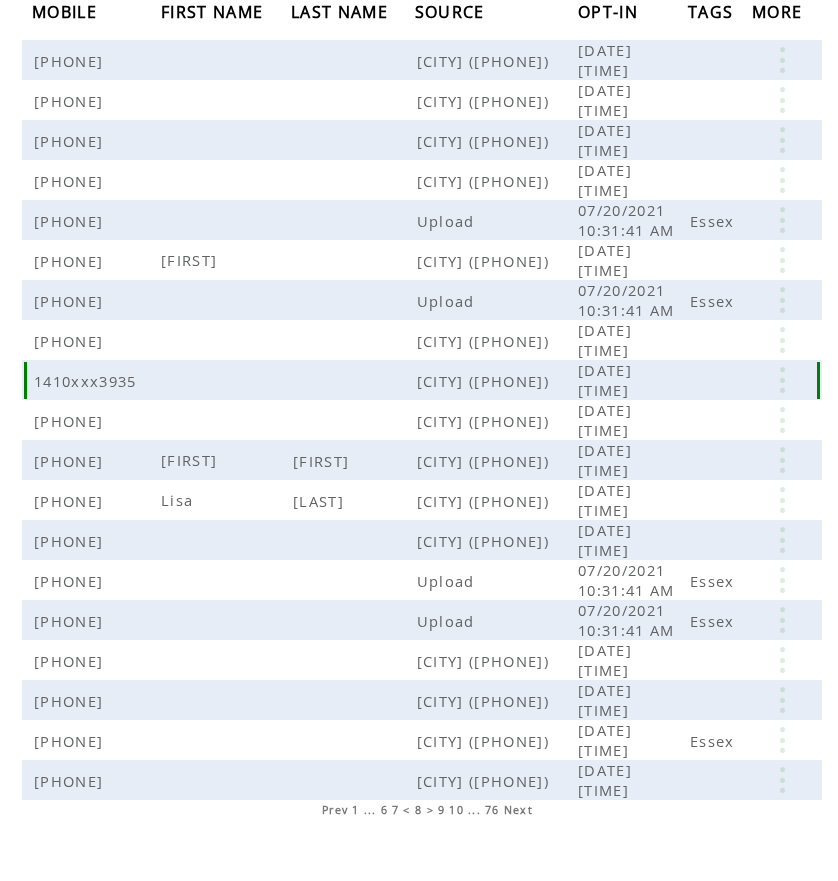 scroll, scrollTop: 255, scrollLeft: 0, axis: vertical 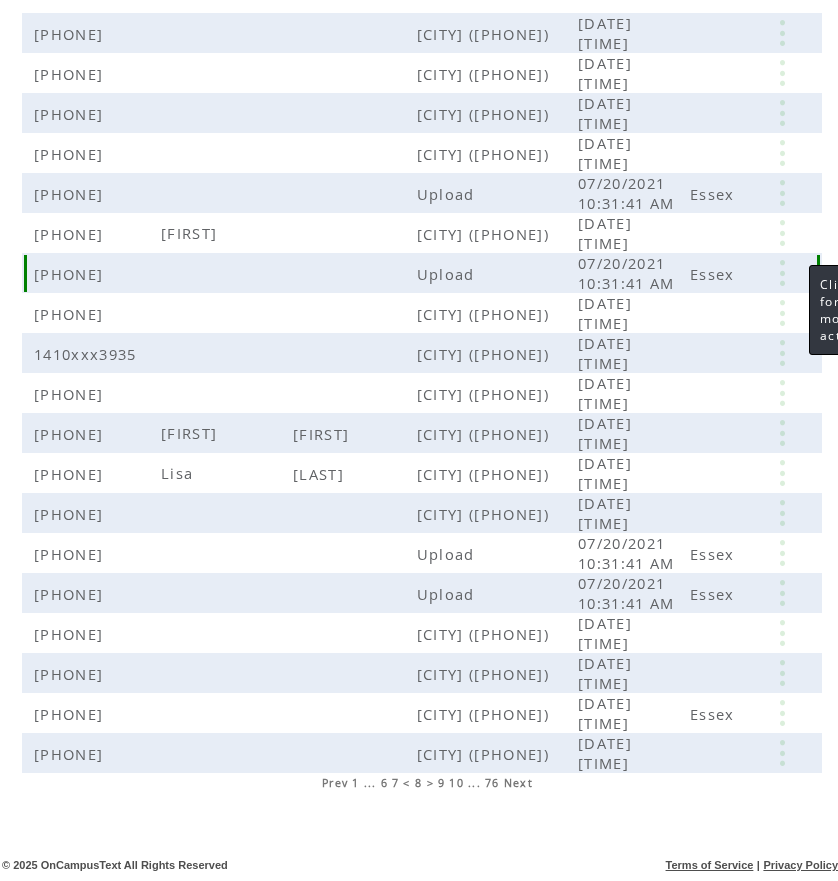 click at bounding box center [782, 273] 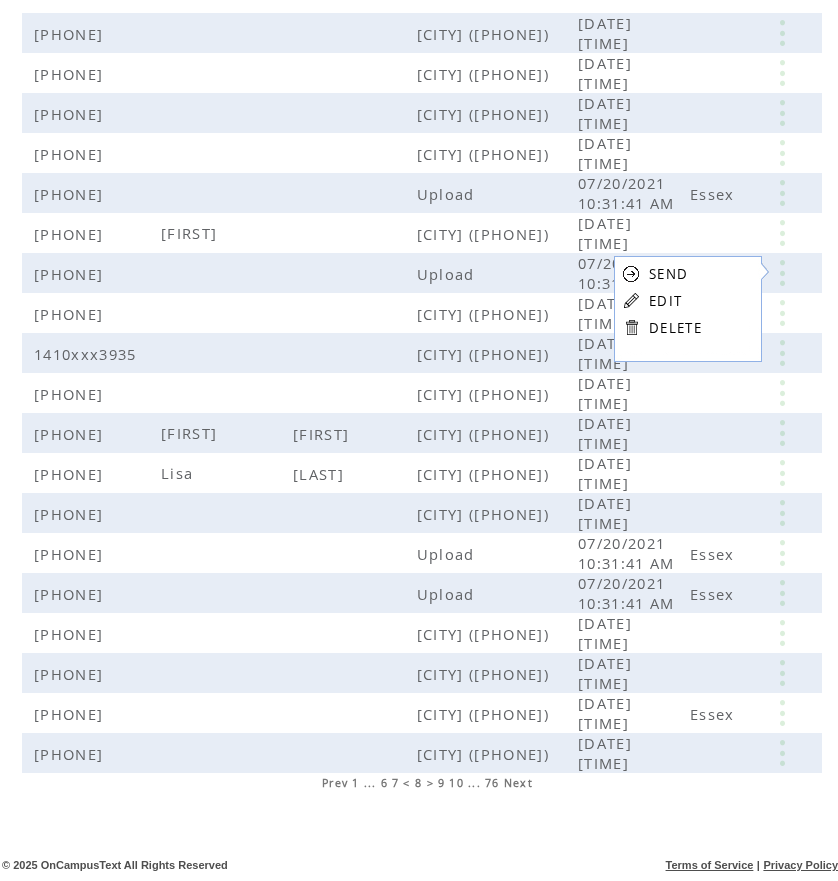 click on "EDIT" at bounding box center (665, 301) 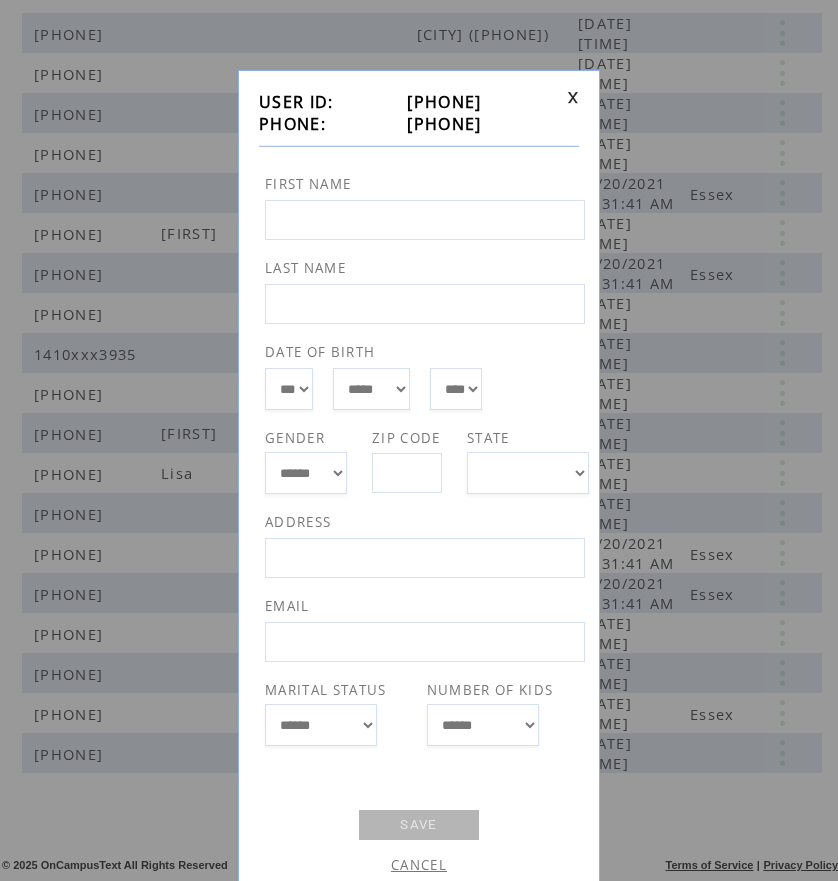 drag, startPoint x: 390, startPoint y: 118, endPoint x: 488, endPoint y: 129, distance: 98.61542 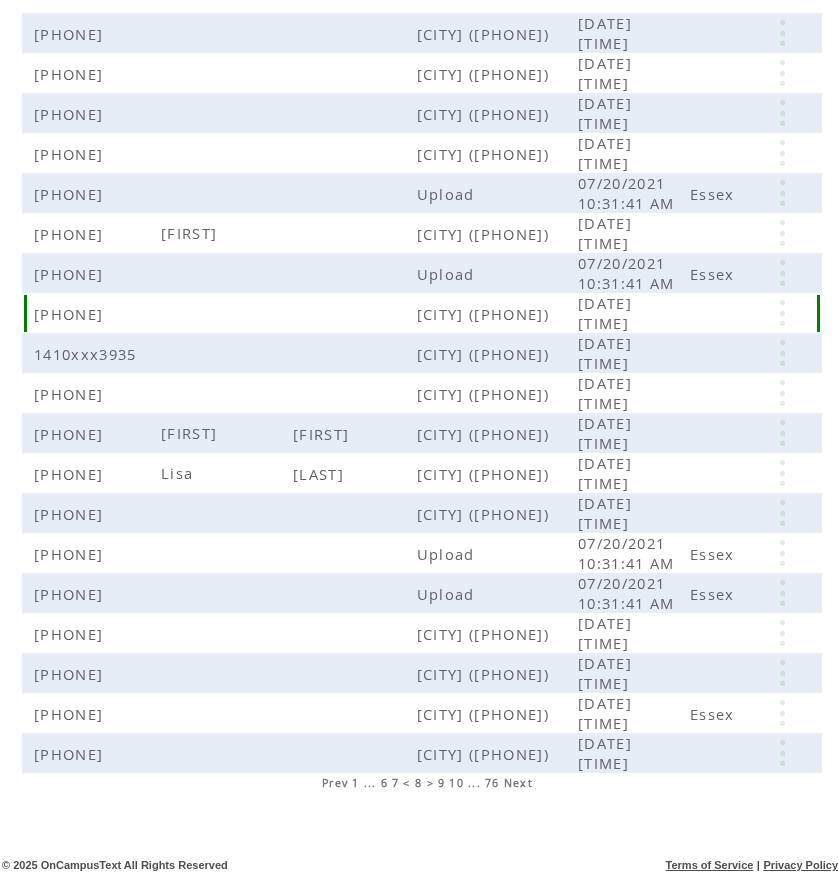 click at bounding box center (782, 313) 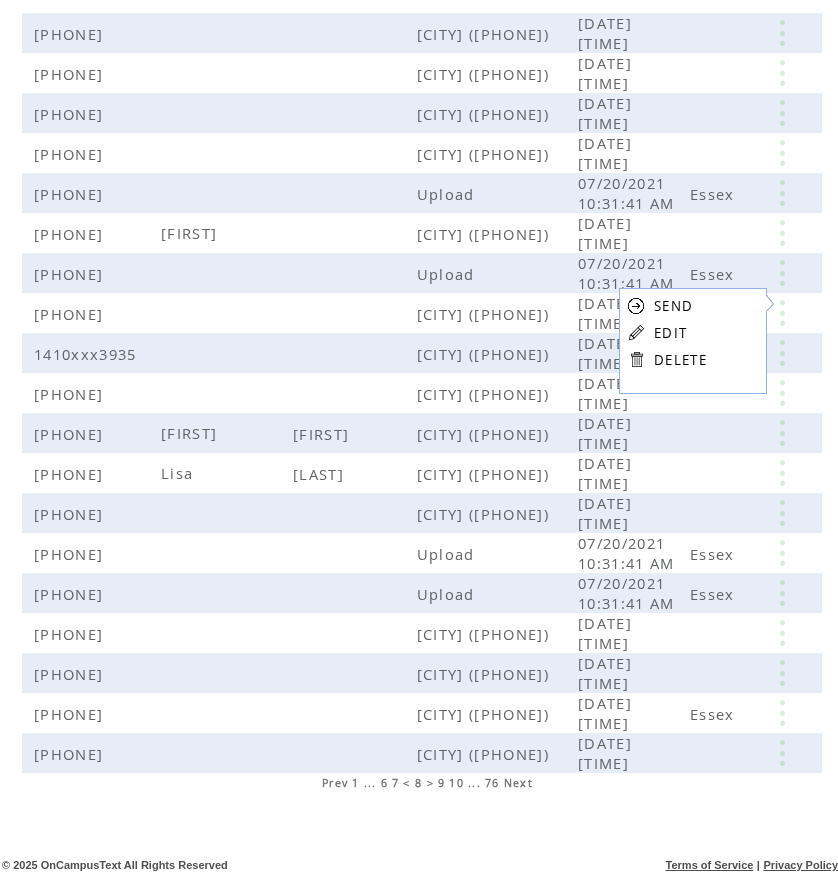 click on "EDIT" at bounding box center (670, 333) 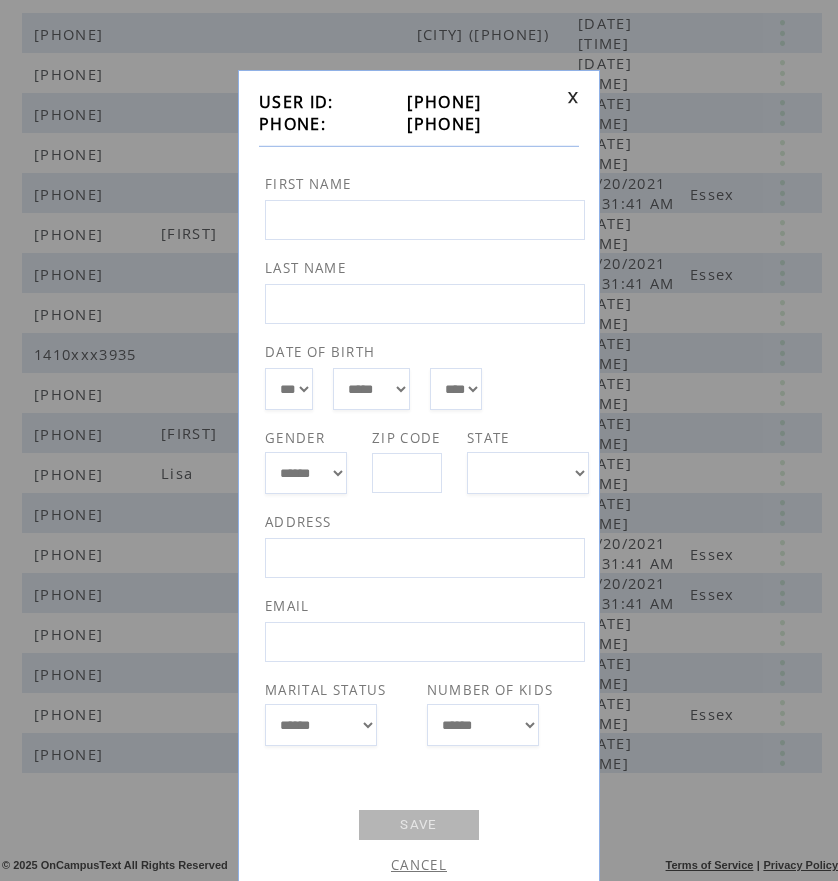 click on "14103020205" at bounding box center (444, 124) 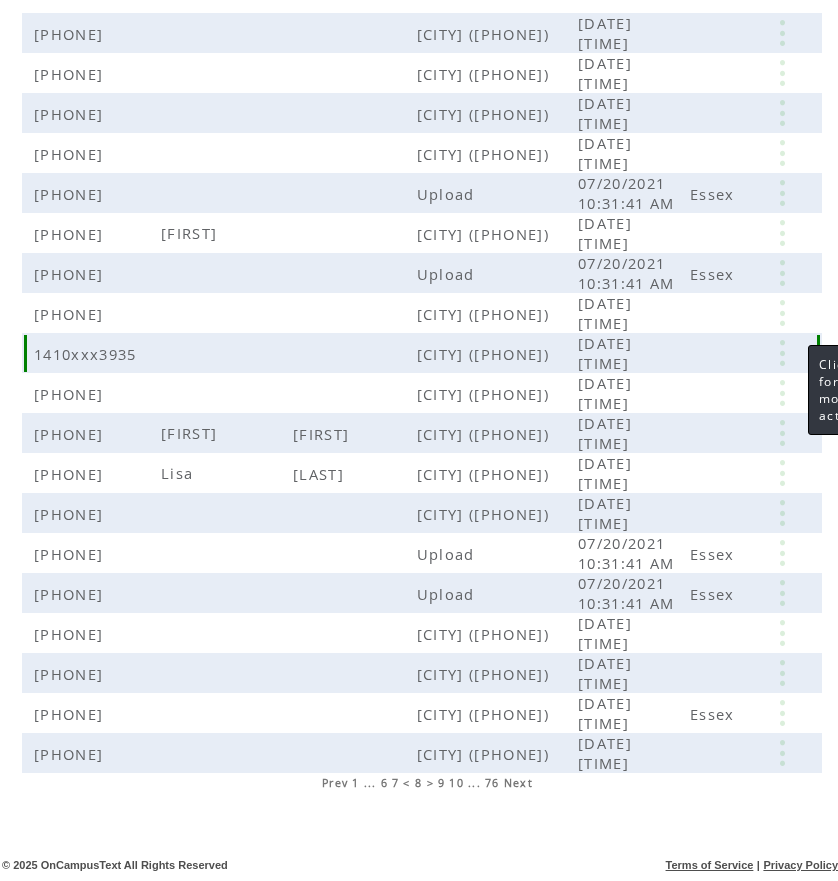 click at bounding box center [782, 353] 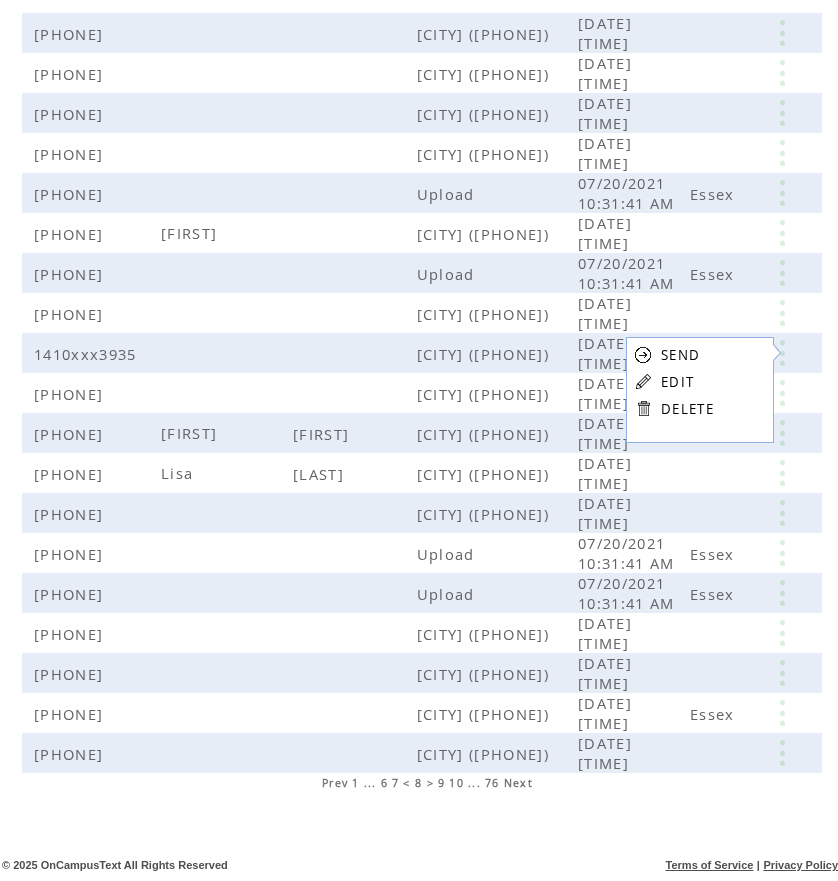 click on "EDIT" at bounding box center [677, 382] 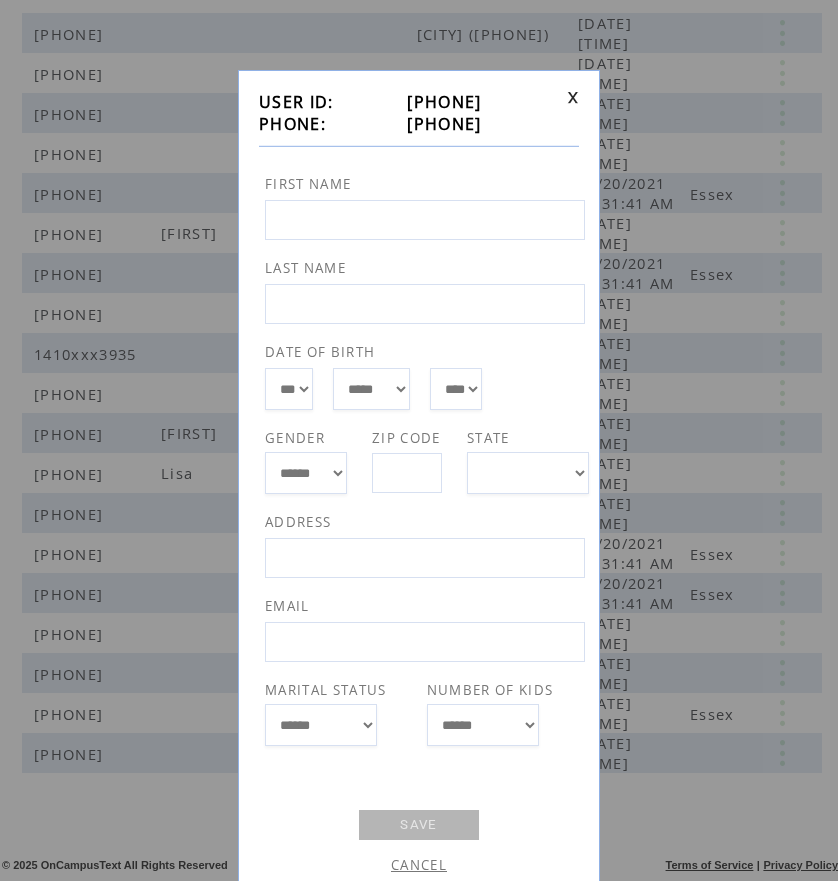 drag, startPoint x: 384, startPoint y: 125, endPoint x: 487, endPoint y: 133, distance: 103.31021 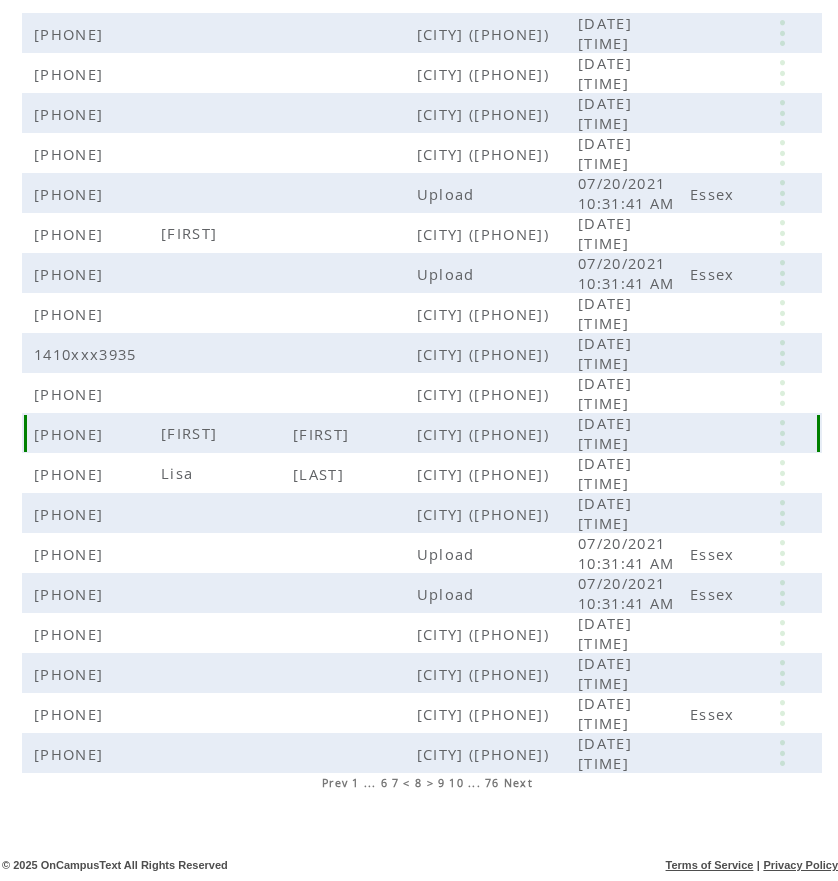 click at bounding box center (784, 433) 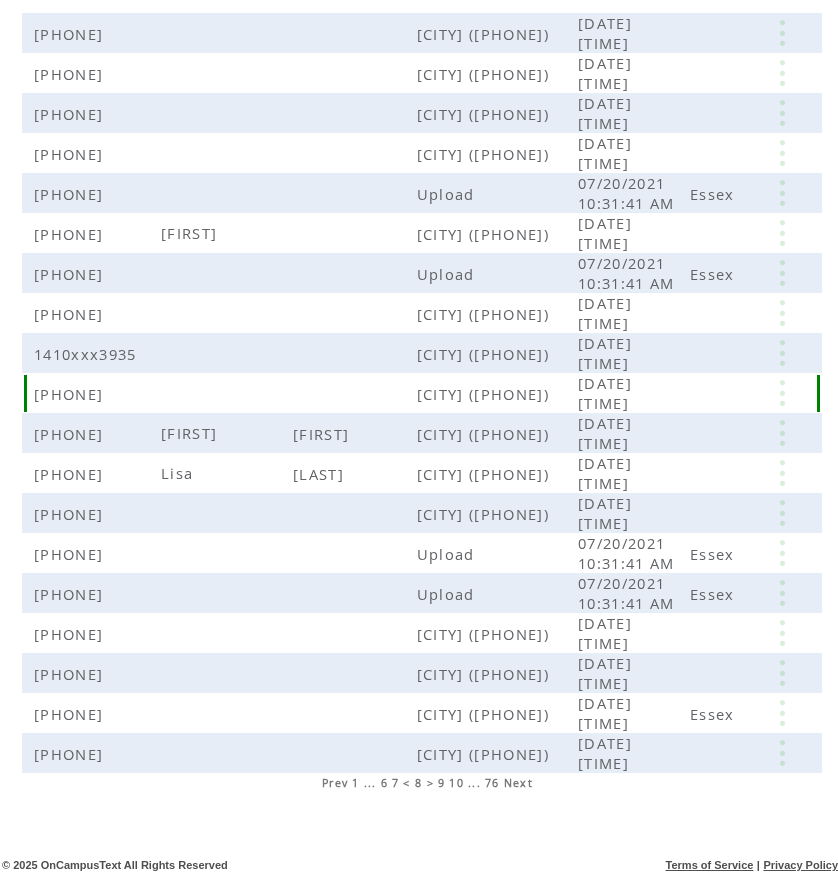 click at bounding box center (782, 393) 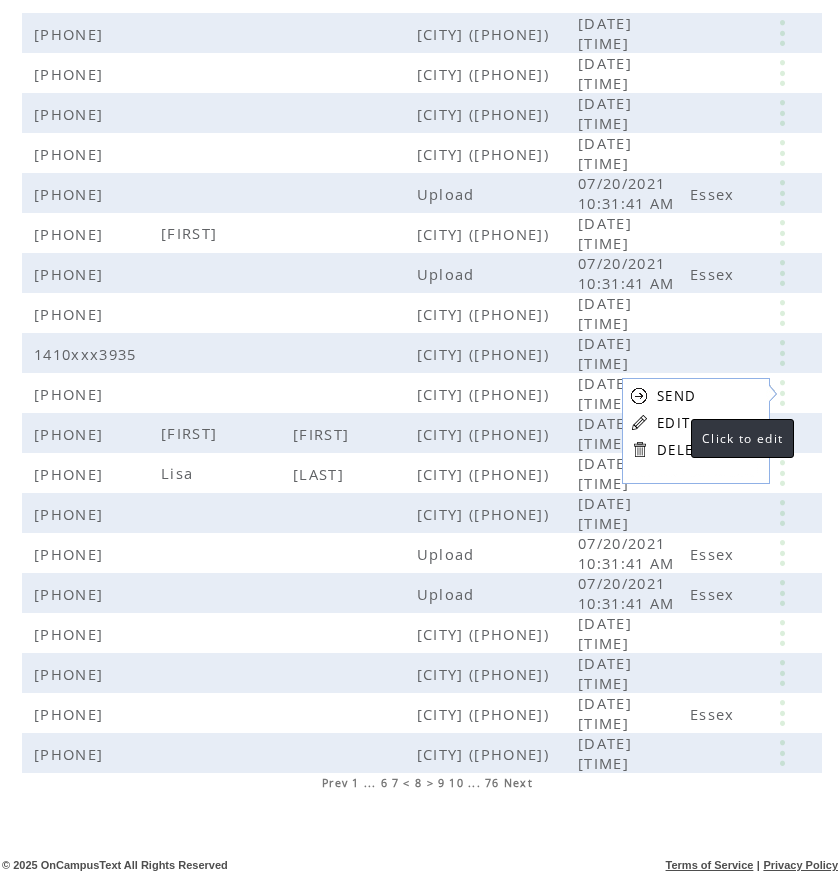 click on "EDIT" at bounding box center [673, 423] 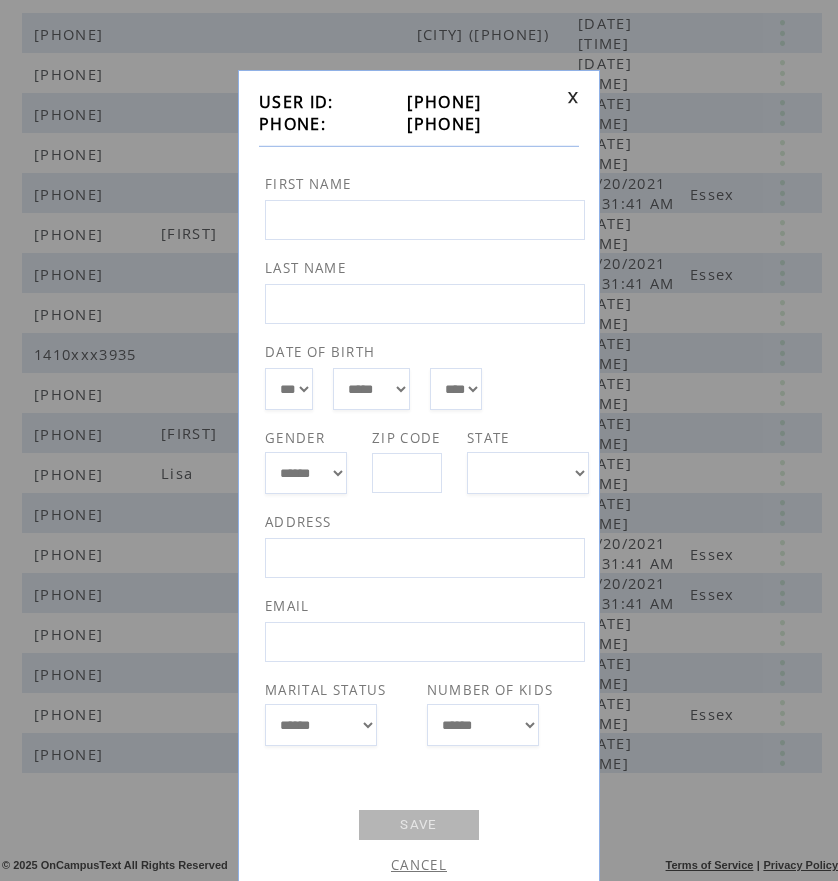 drag, startPoint x: 385, startPoint y: 127, endPoint x: 492, endPoint y: 125, distance: 107.01869 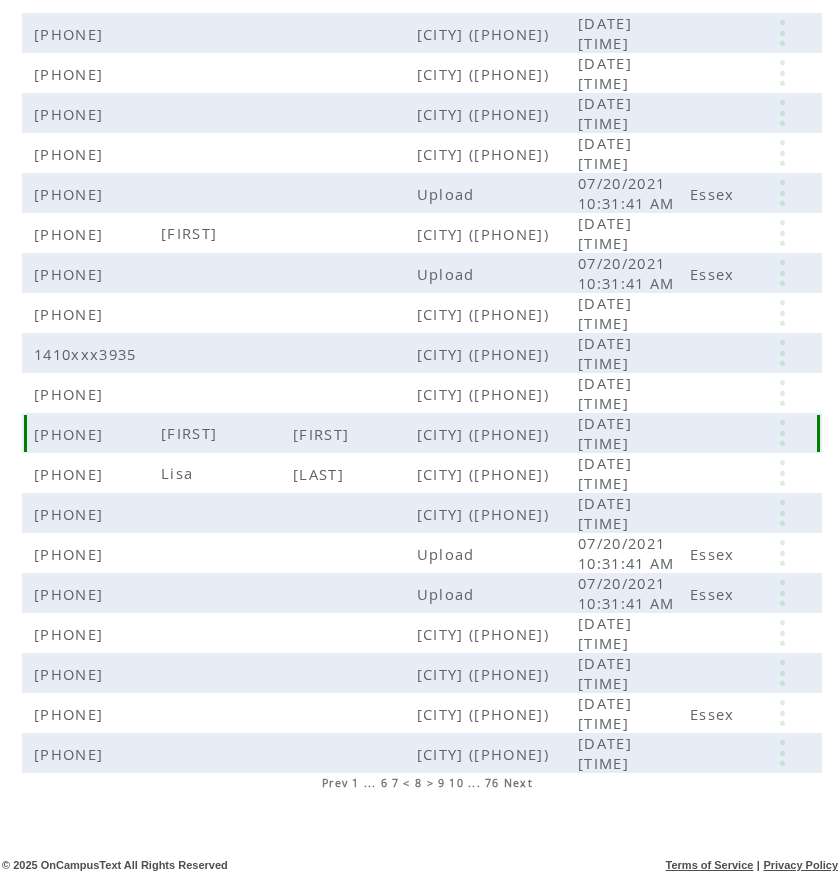 click at bounding box center [782, 433] 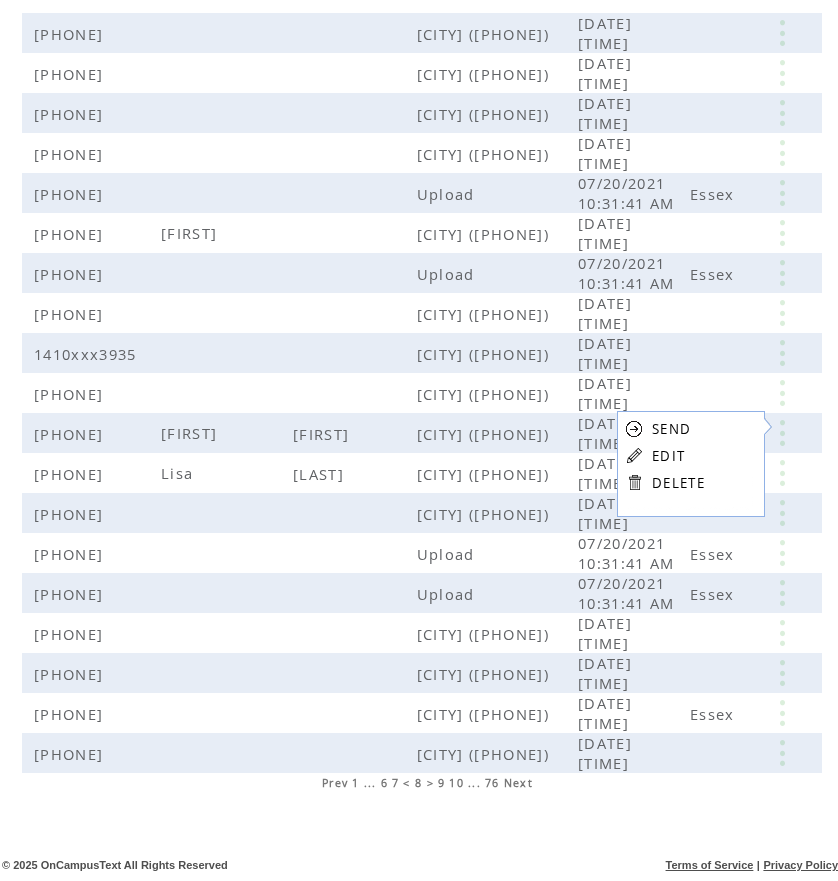 click on "EDIT" at bounding box center [668, 456] 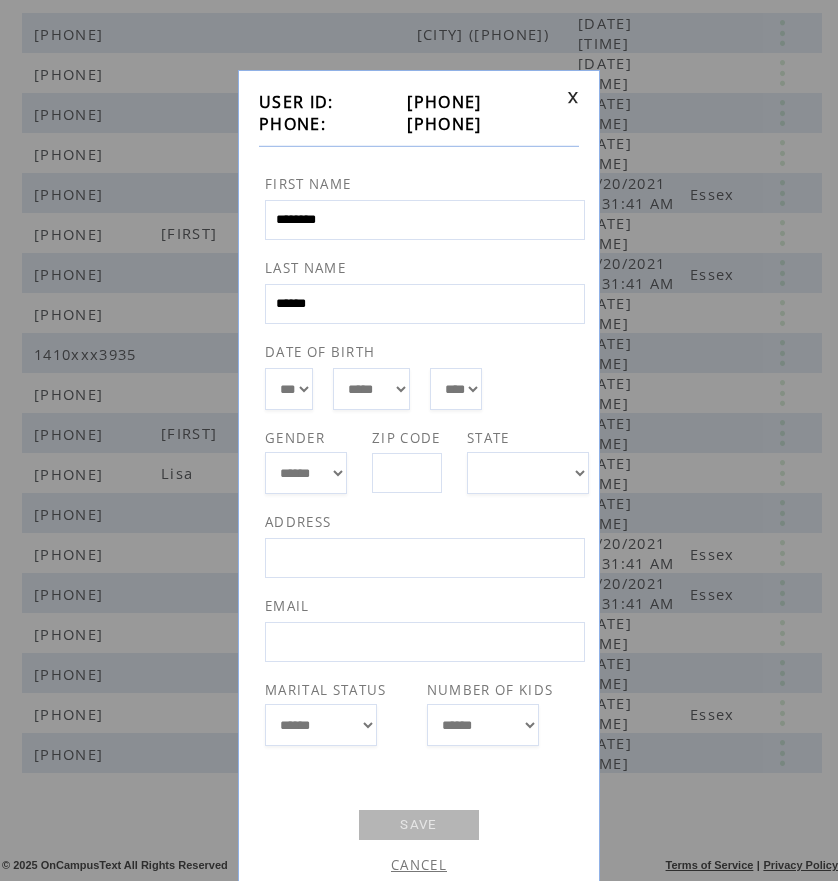 drag, startPoint x: 491, startPoint y: 118, endPoint x: 390, endPoint y: 129, distance: 101.597244 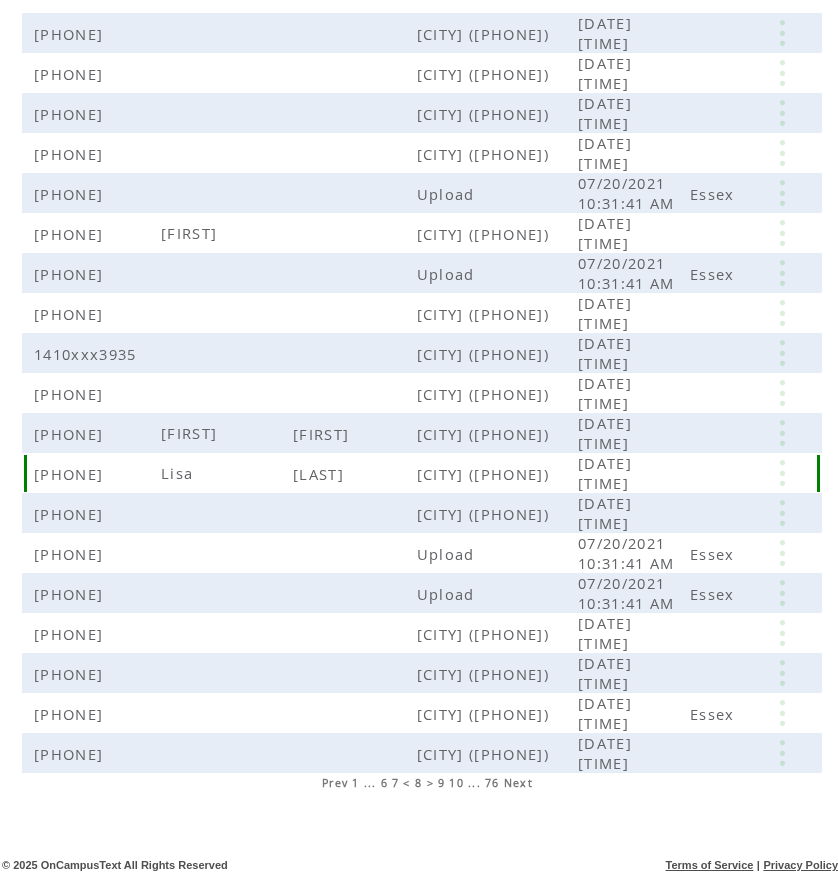 click at bounding box center (782, 473) 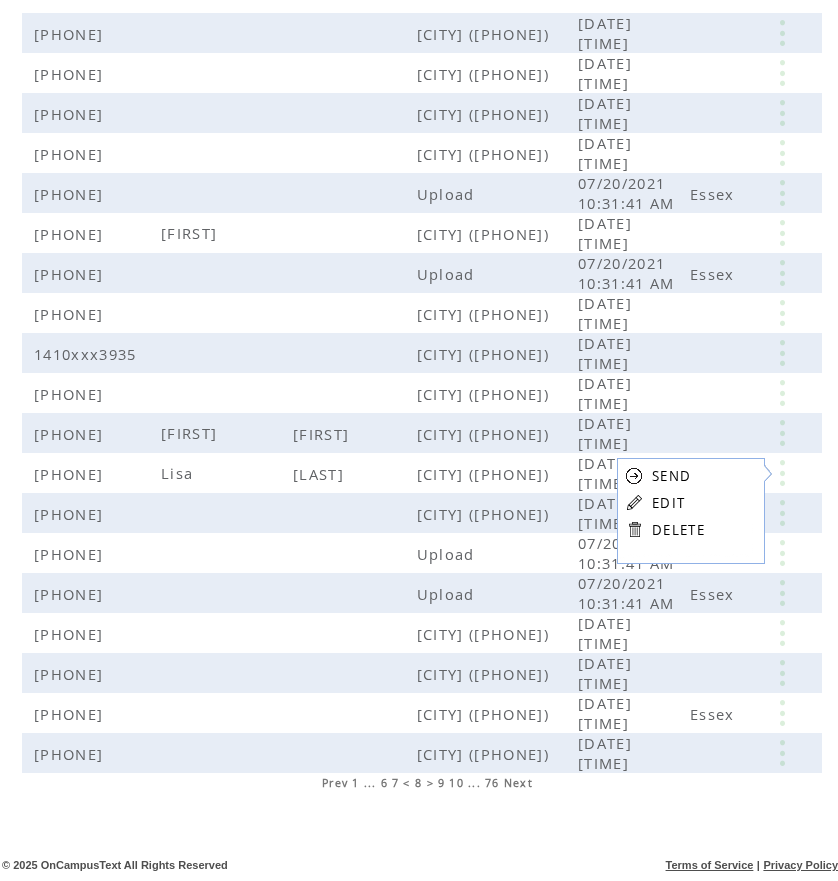 click on "EDIT" at bounding box center (668, 503) 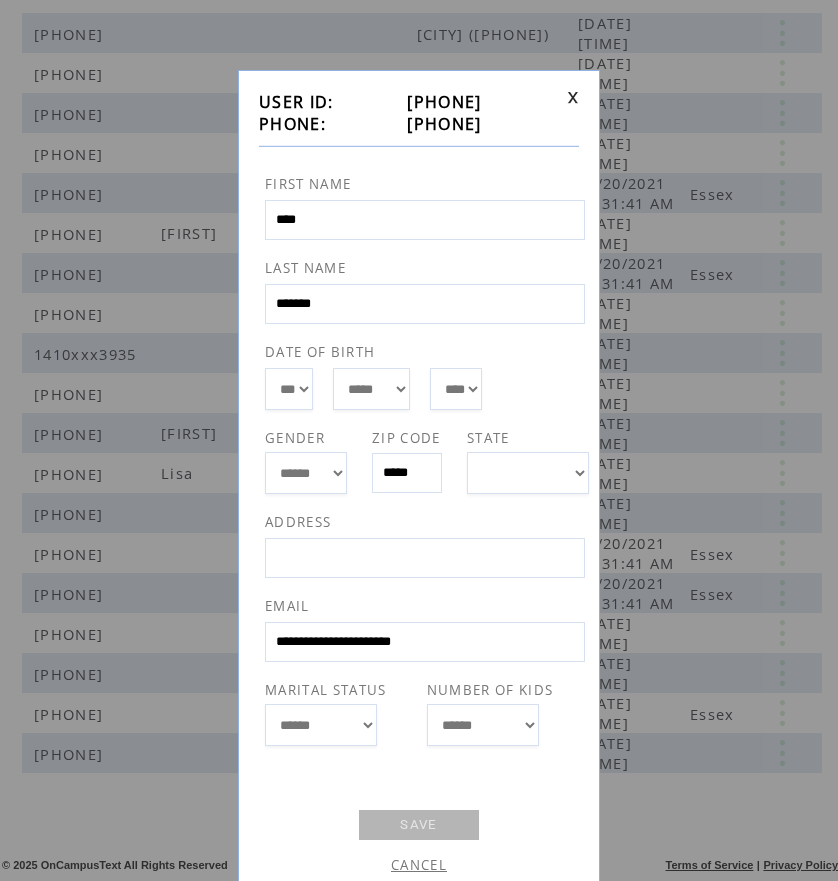 drag, startPoint x: 488, startPoint y: 124, endPoint x: 388, endPoint y: 129, distance: 100.12492 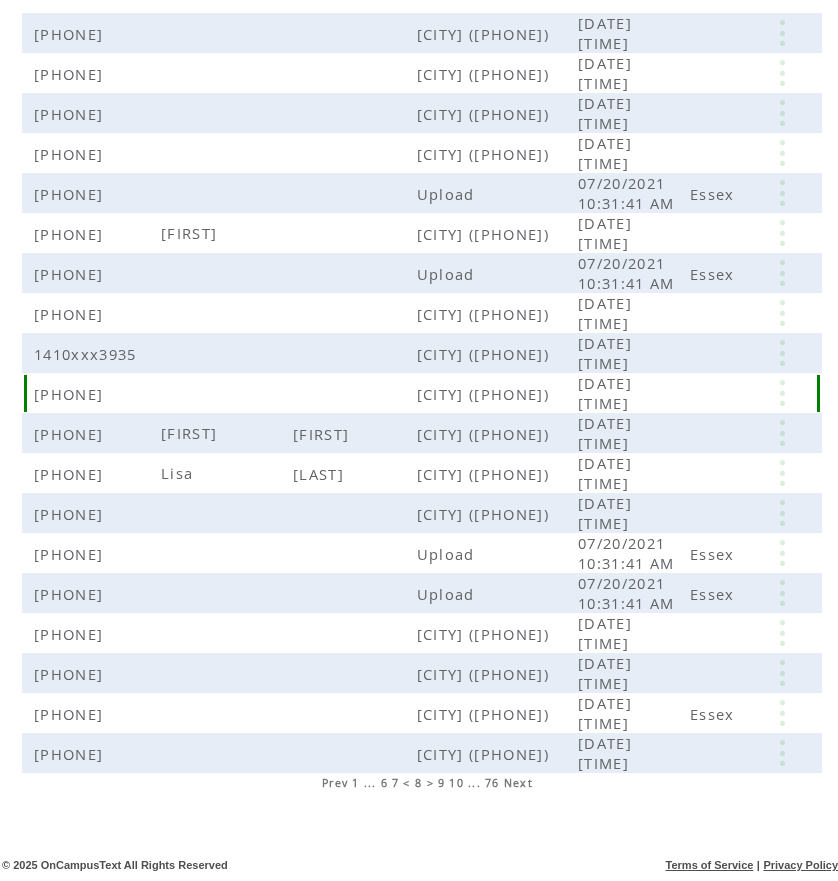click on "09/22/2022 12:44:55 PM" at bounding box center [606, 393] 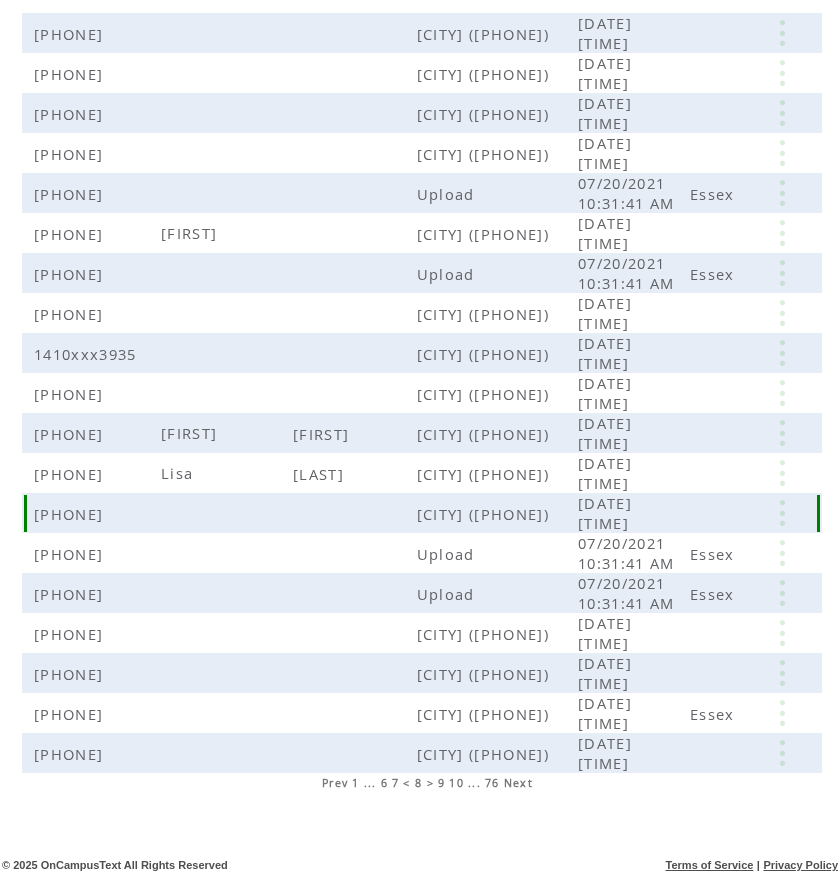 click at bounding box center (782, 513) 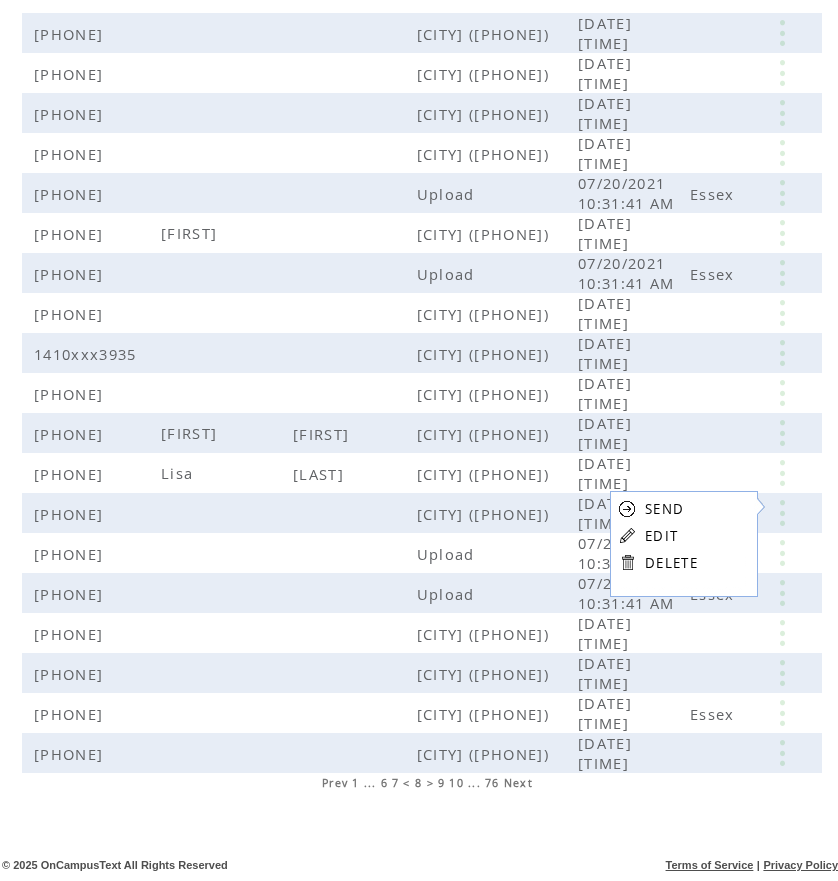 click on "EDIT" at bounding box center (671, 535) 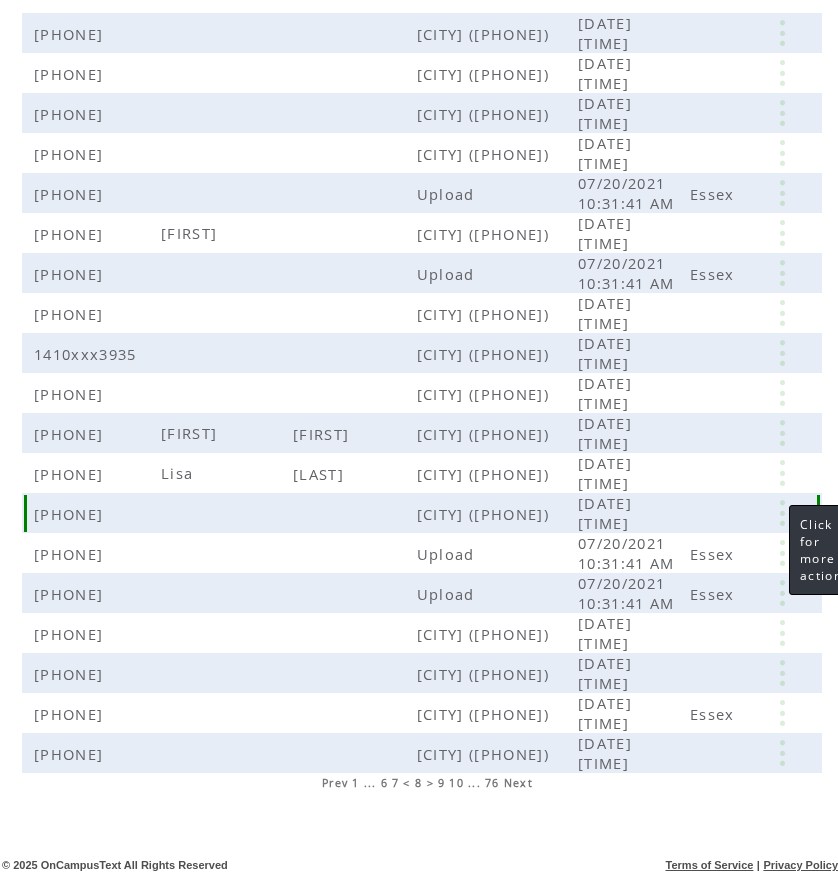 click at bounding box center [782, 513] 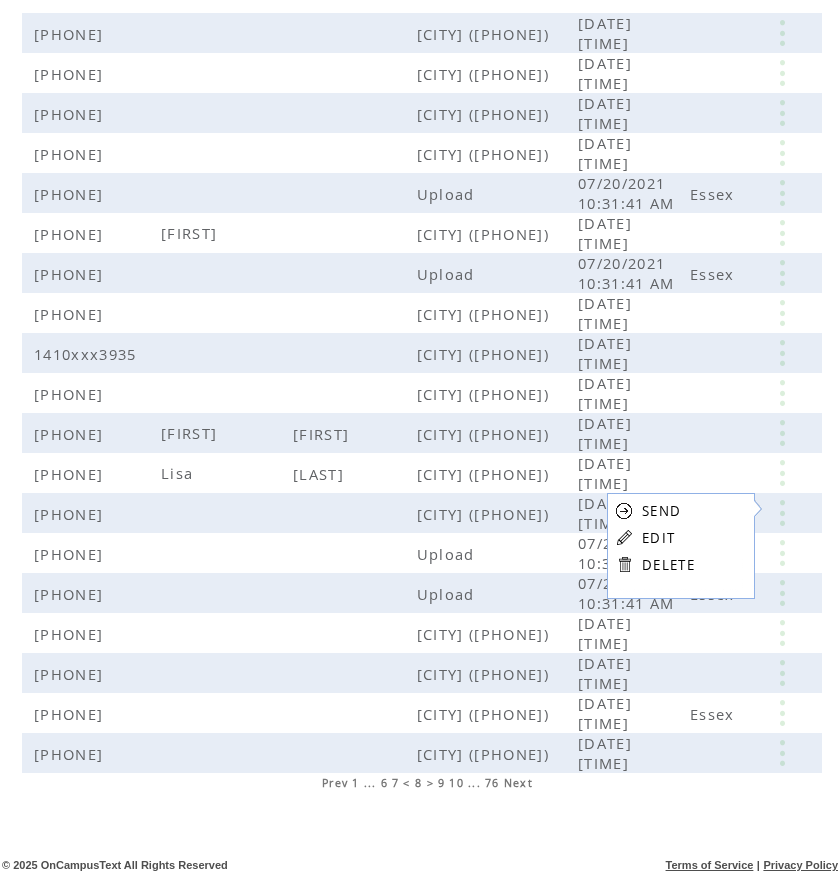 click on "EDIT" at bounding box center (658, 538) 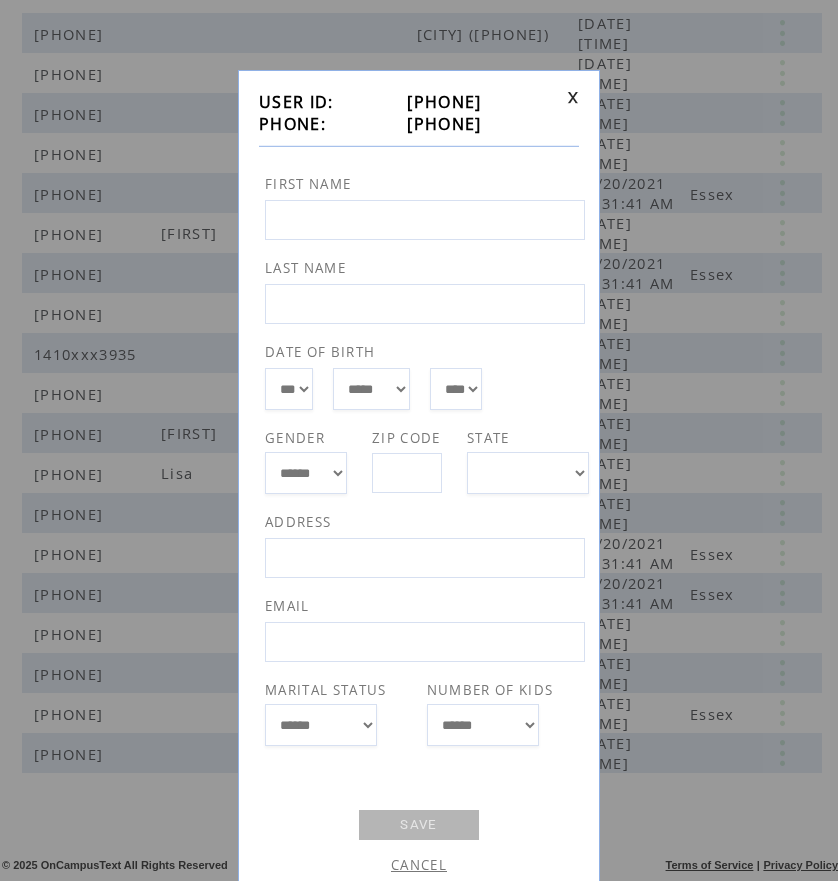 drag, startPoint x: 390, startPoint y: 121, endPoint x: 488, endPoint y: 126, distance: 98.12747 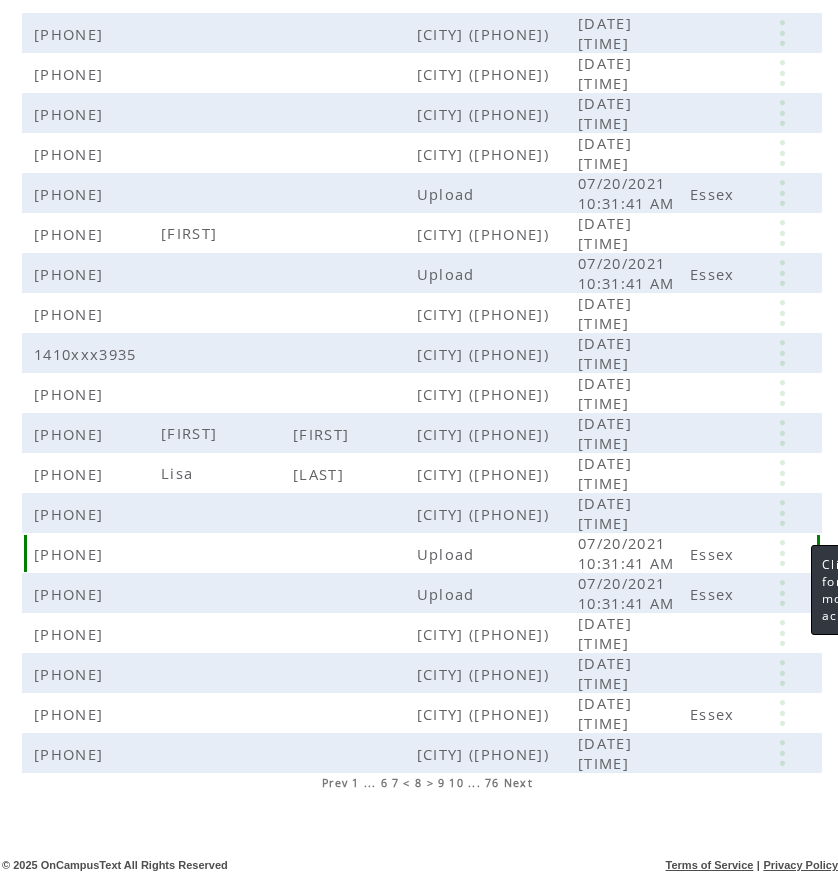 click at bounding box center [782, 553] 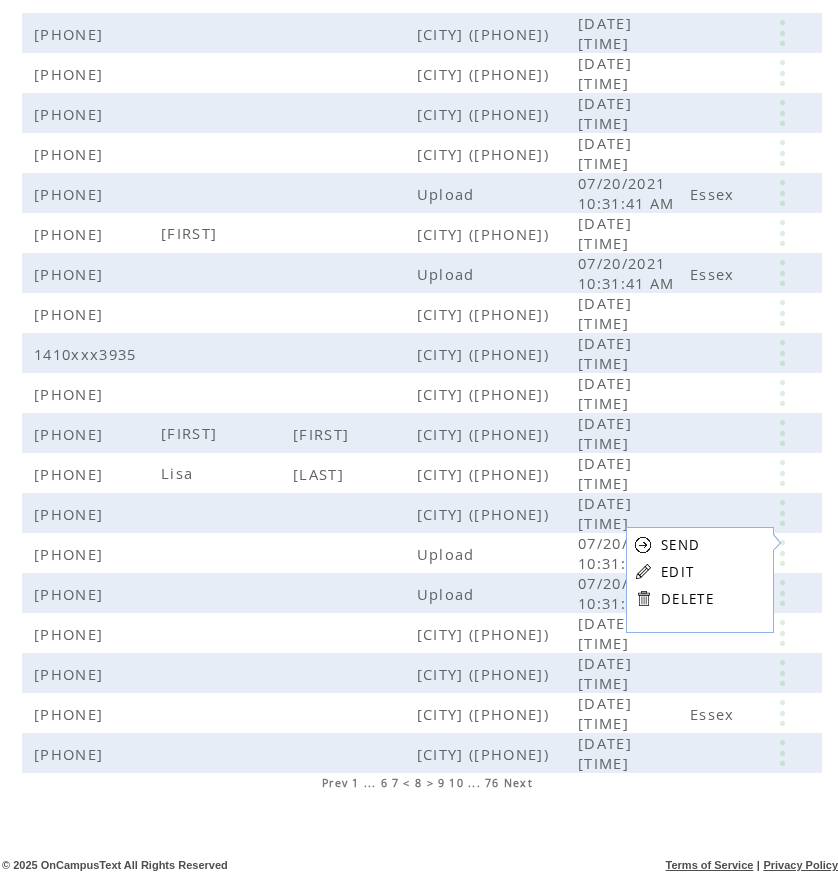 click on "EDIT" at bounding box center (687, 571) 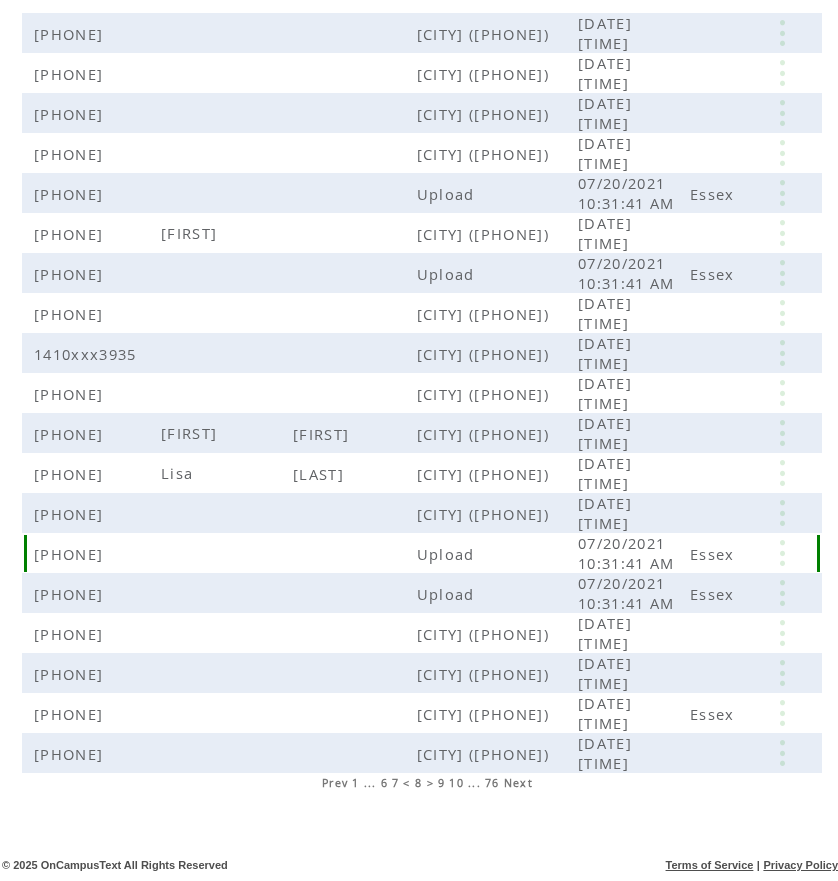 click at bounding box center [782, 553] 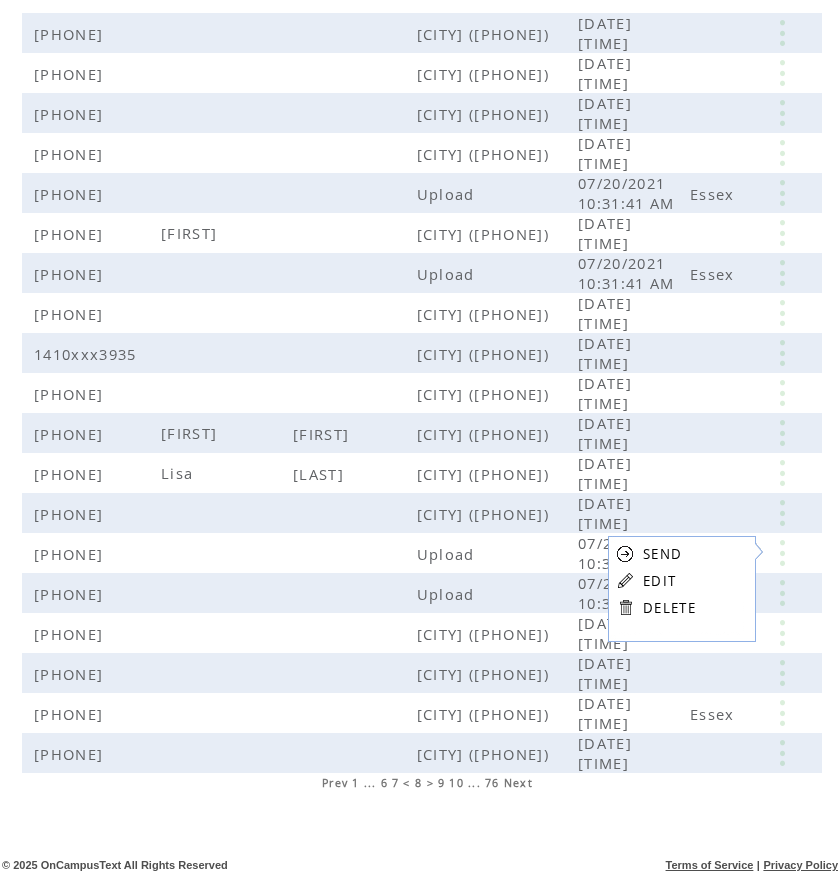 click on "EDIT" at bounding box center (659, 581) 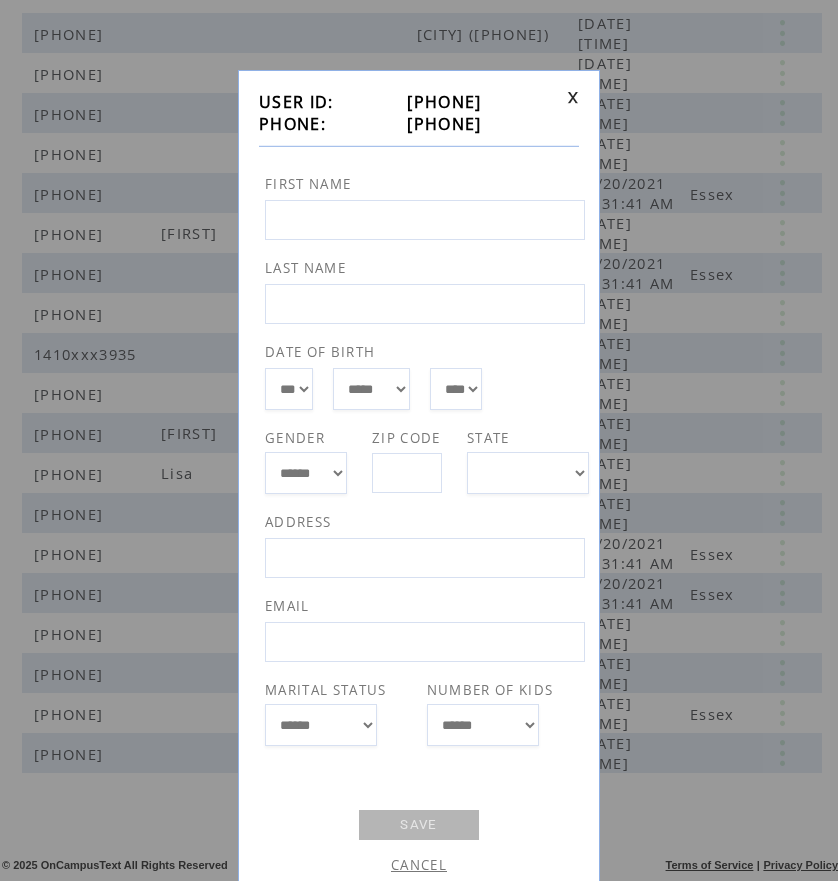 drag, startPoint x: 387, startPoint y: 115, endPoint x: 490, endPoint y: 122, distance: 103.23759 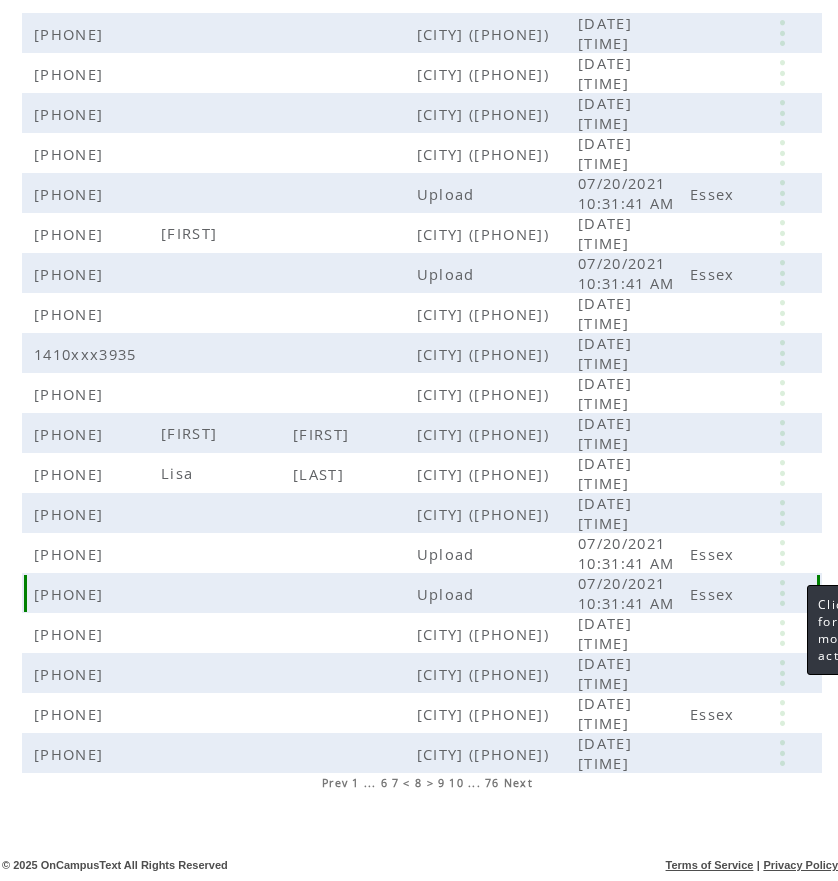 click at bounding box center (782, 593) 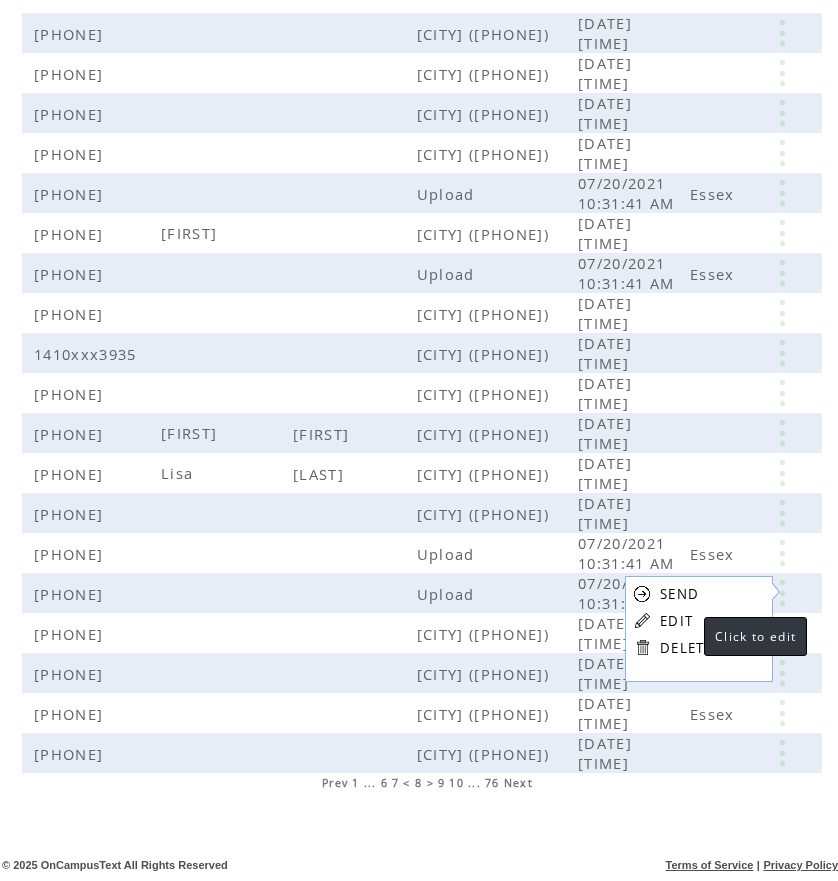 click on "EDIT" at bounding box center [676, 621] 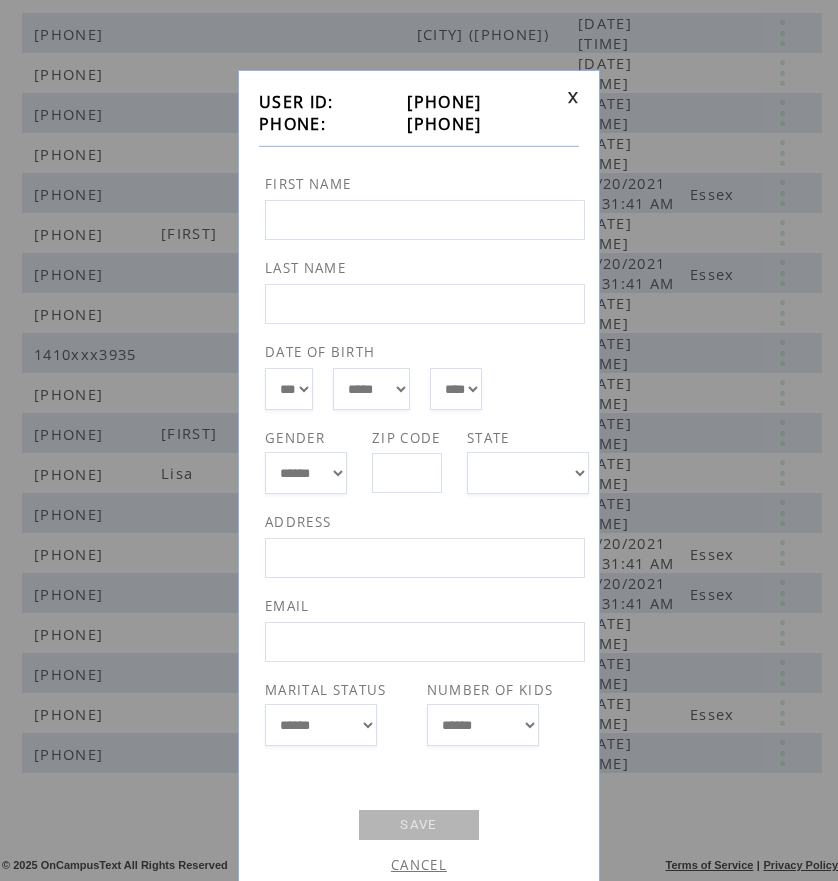 drag, startPoint x: 390, startPoint y: 121, endPoint x: 488, endPoint y: 124, distance: 98.045906 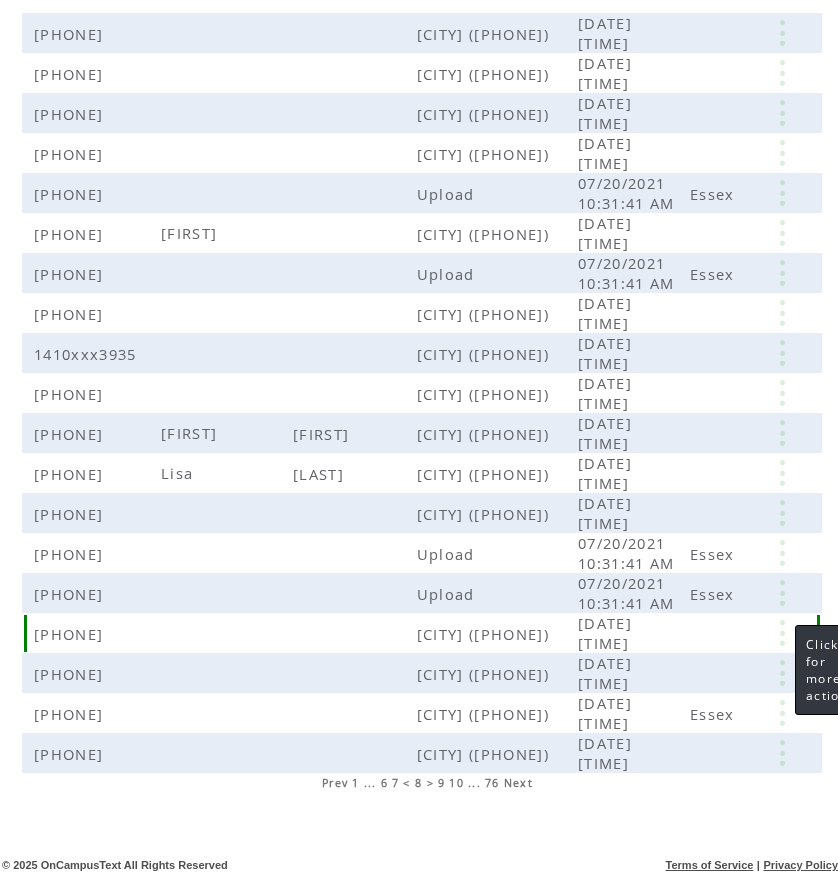 click at bounding box center (782, 633) 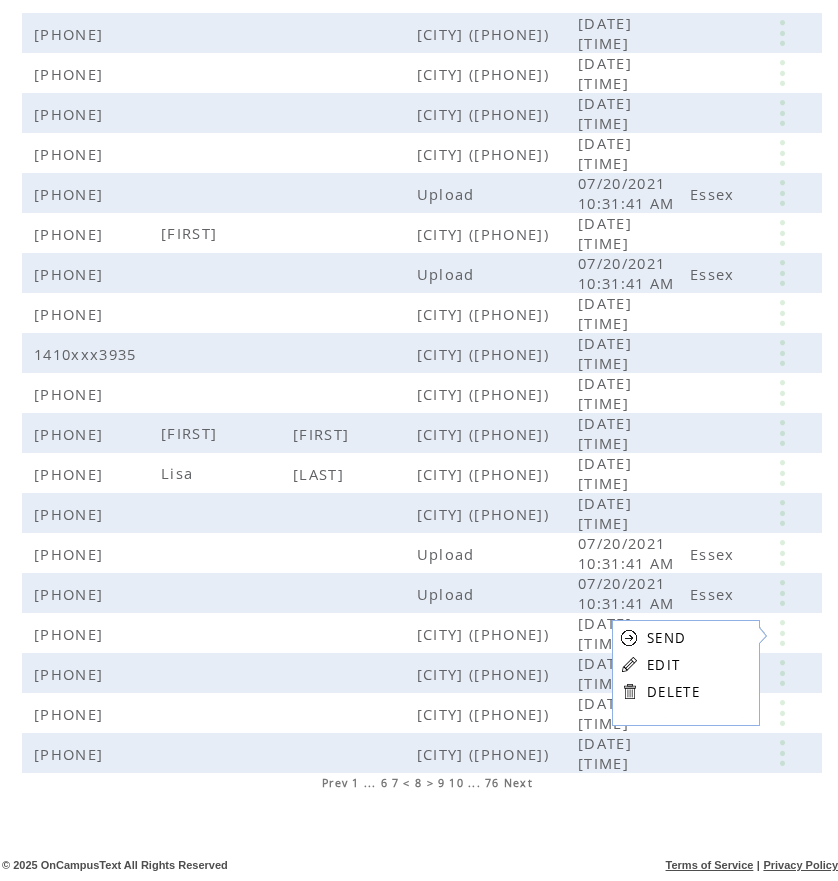 click on "EDIT" at bounding box center [663, 665] 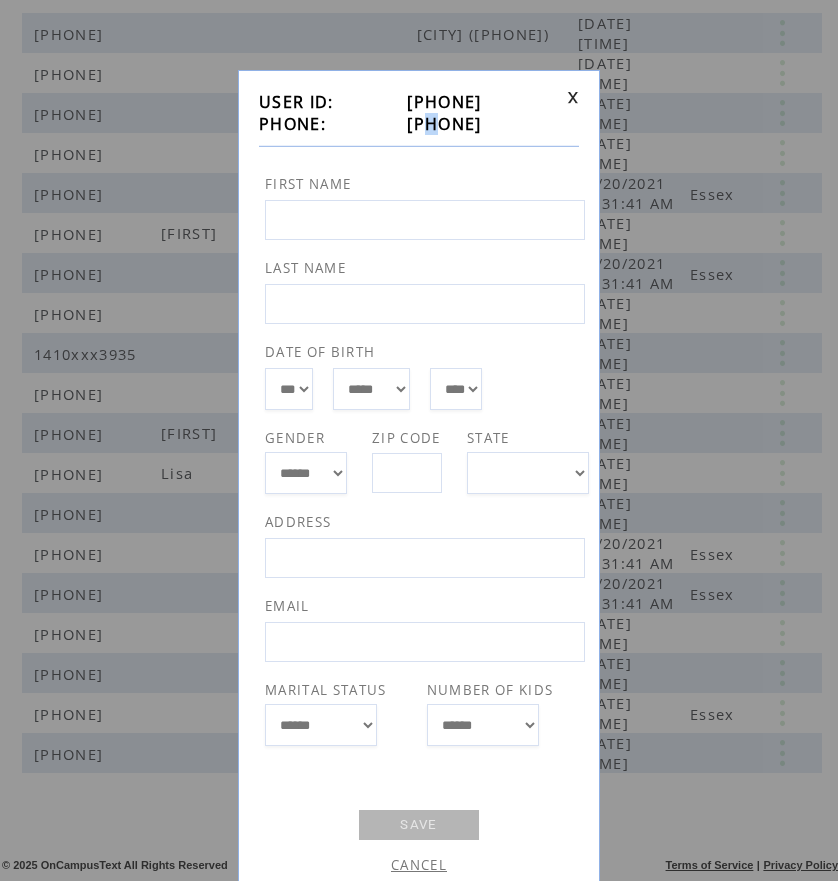 drag, startPoint x: 394, startPoint y: 123, endPoint x: 404, endPoint y: 125, distance: 10.198039 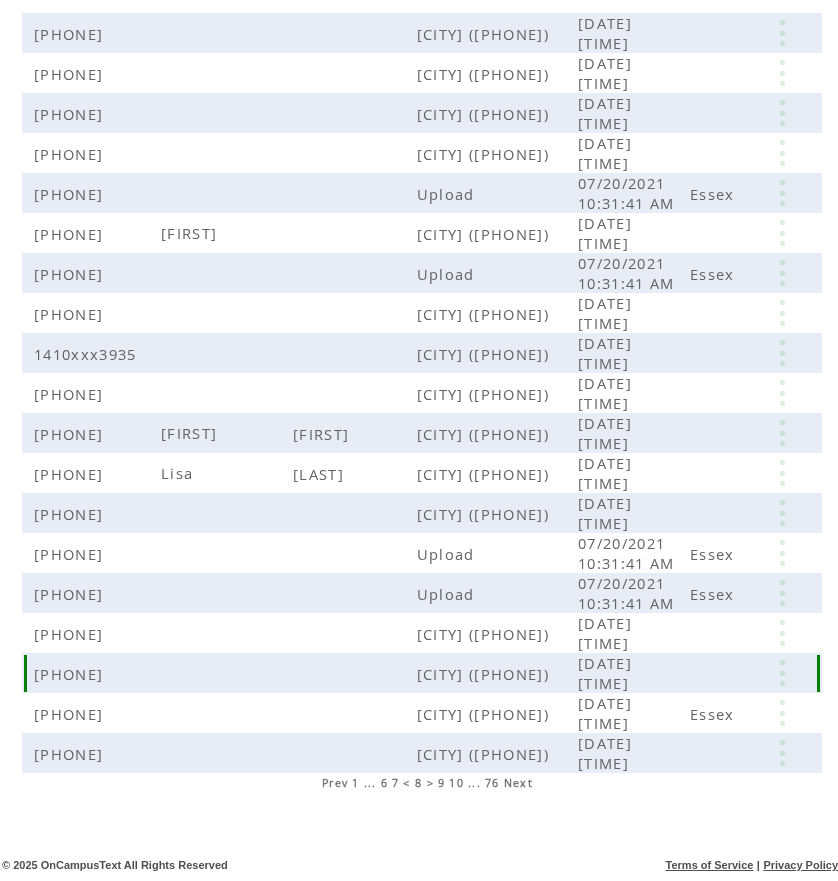 click at bounding box center [782, 673] 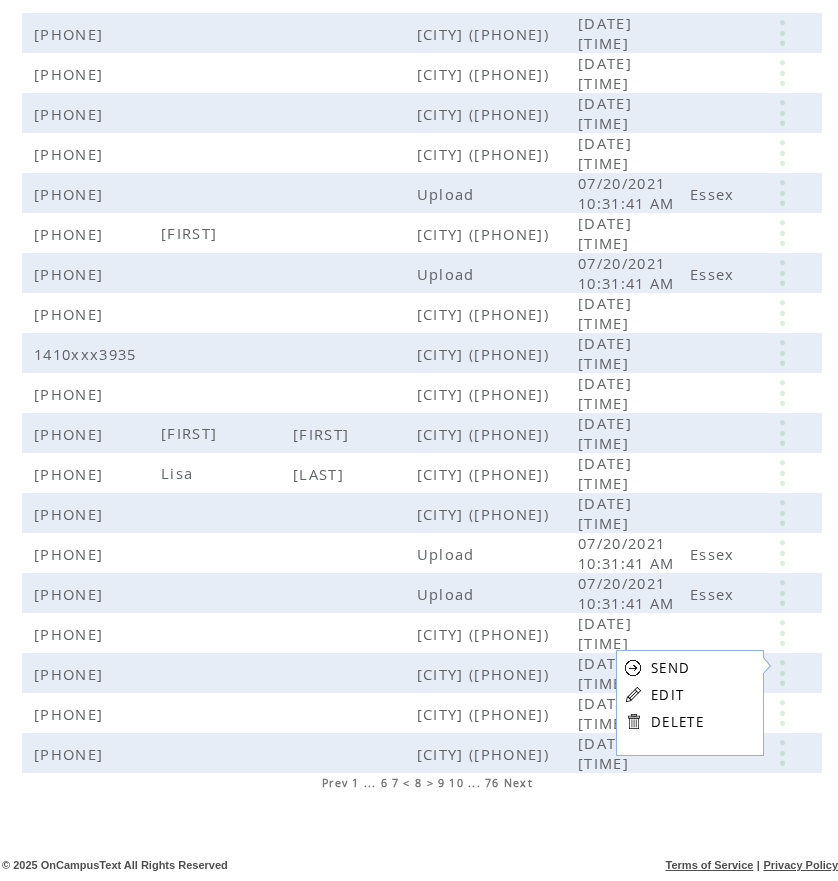 click on "EDIT" at bounding box center (667, 695) 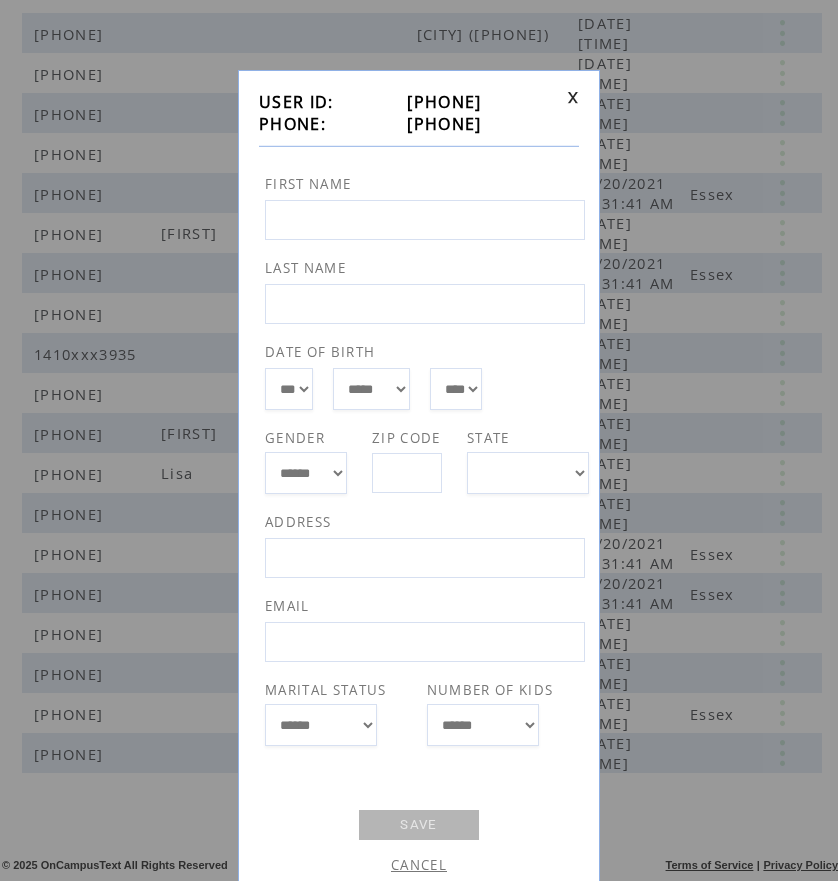 drag, startPoint x: 390, startPoint y: 115, endPoint x: 462, endPoint y: 124, distance: 72.56032 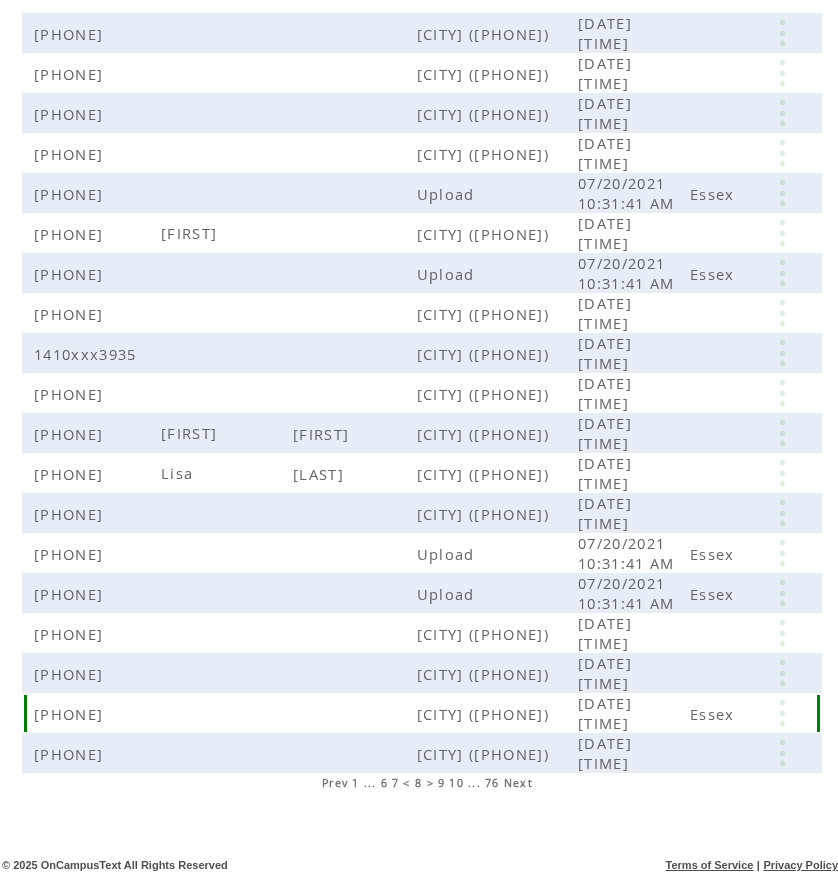 click at bounding box center (782, 713) 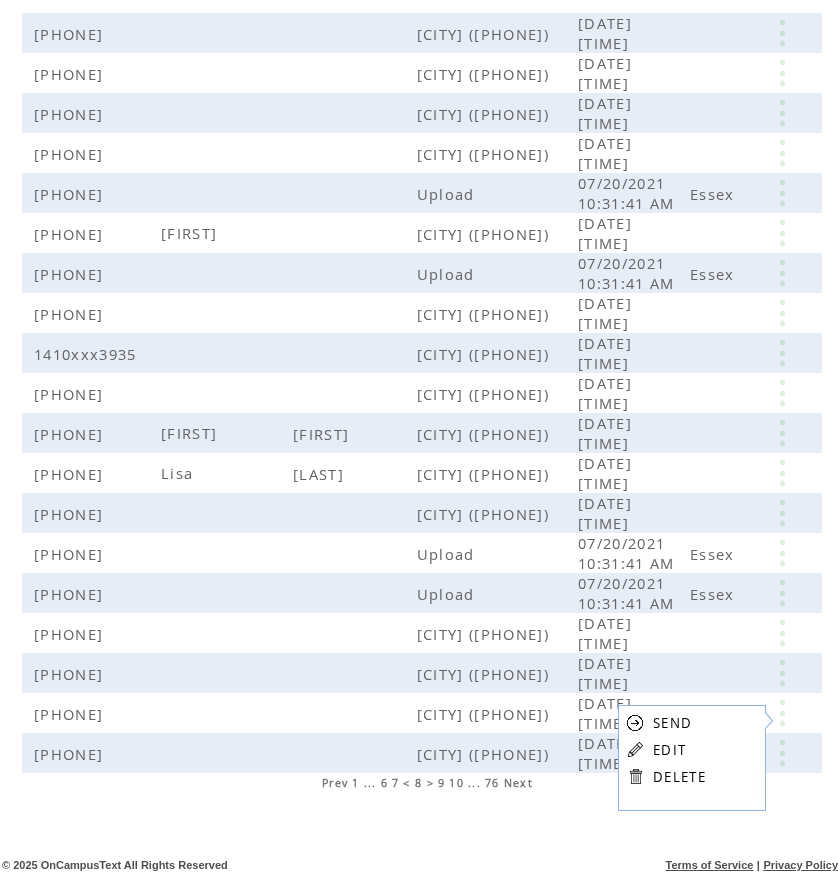click on "EDIT" at bounding box center (669, 750) 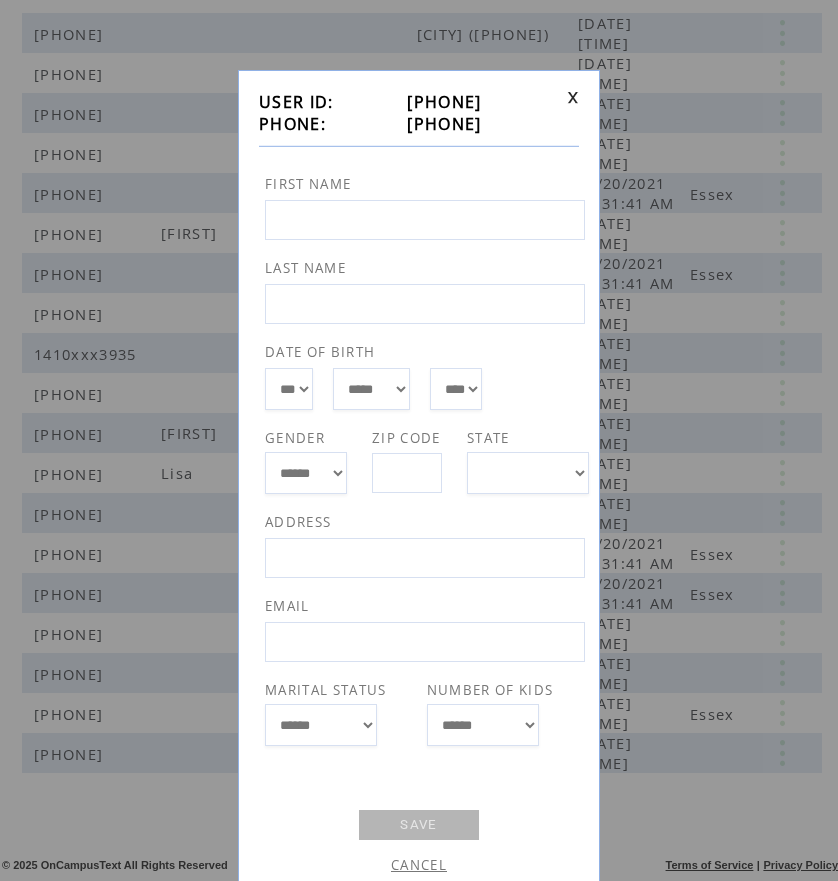 drag, startPoint x: 388, startPoint y: 124, endPoint x: 489, endPoint y: 120, distance: 101.07918 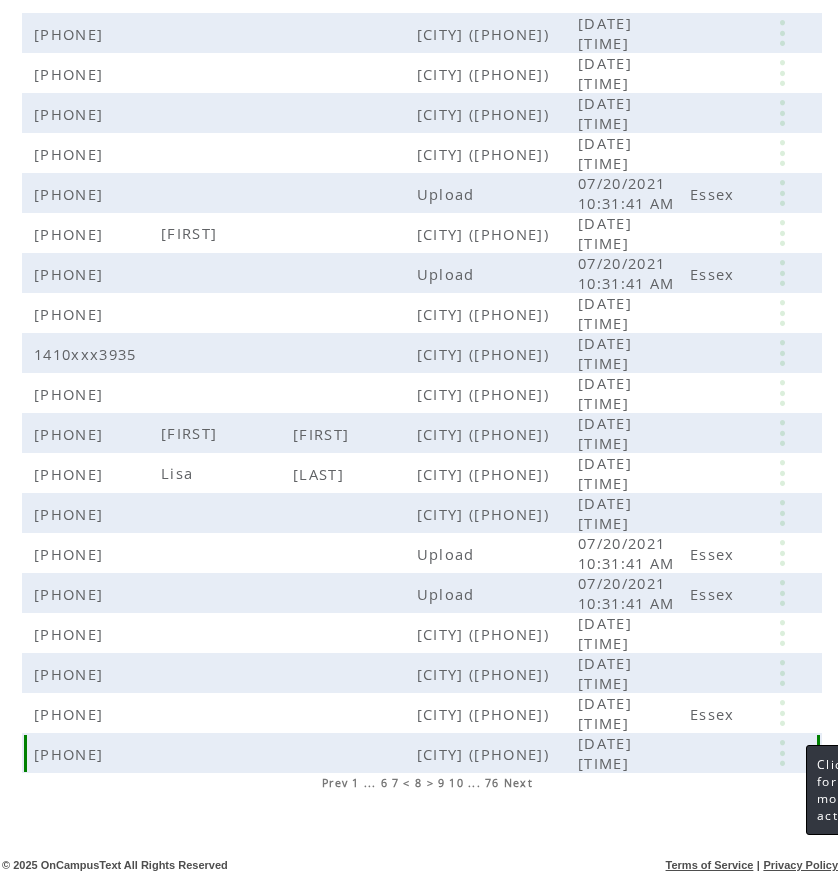 click at bounding box center [782, 753] 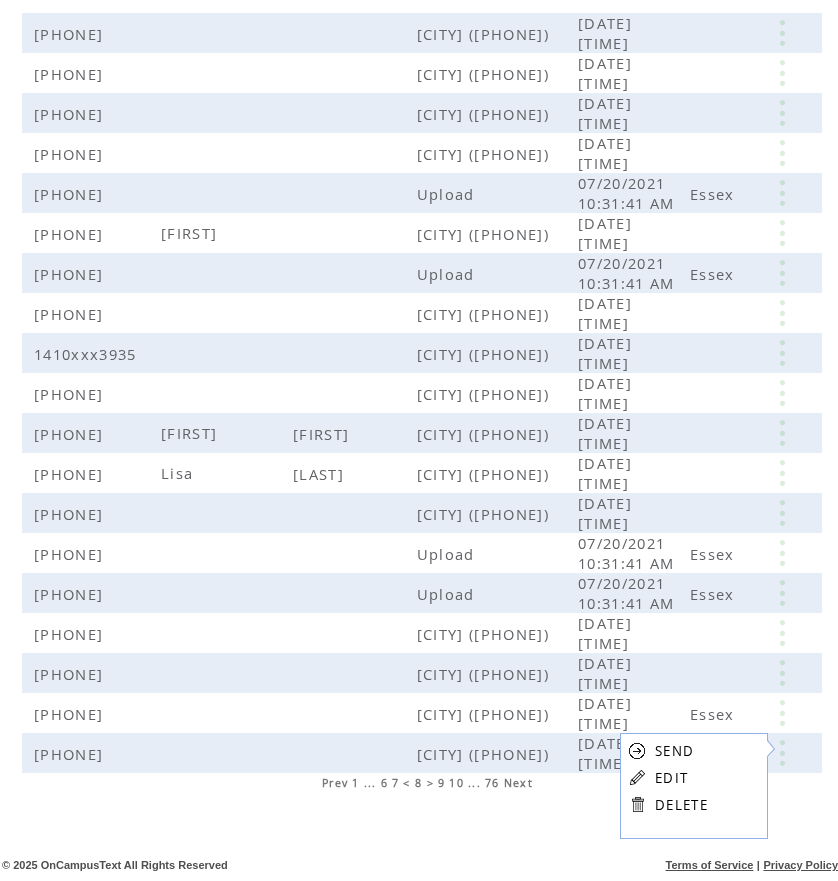 click on "EDIT" at bounding box center (671, 778) 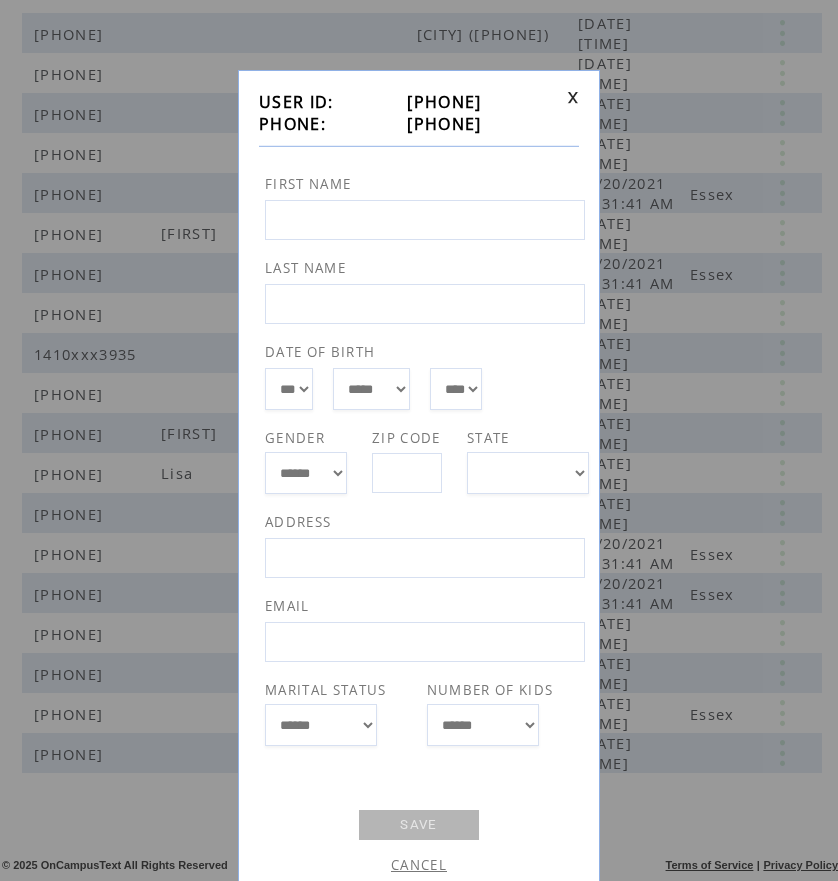 drag, startPoint x: 385, startPoint y: 122, endPoint x: 493, endPoint y: 121, distance: 108.00463 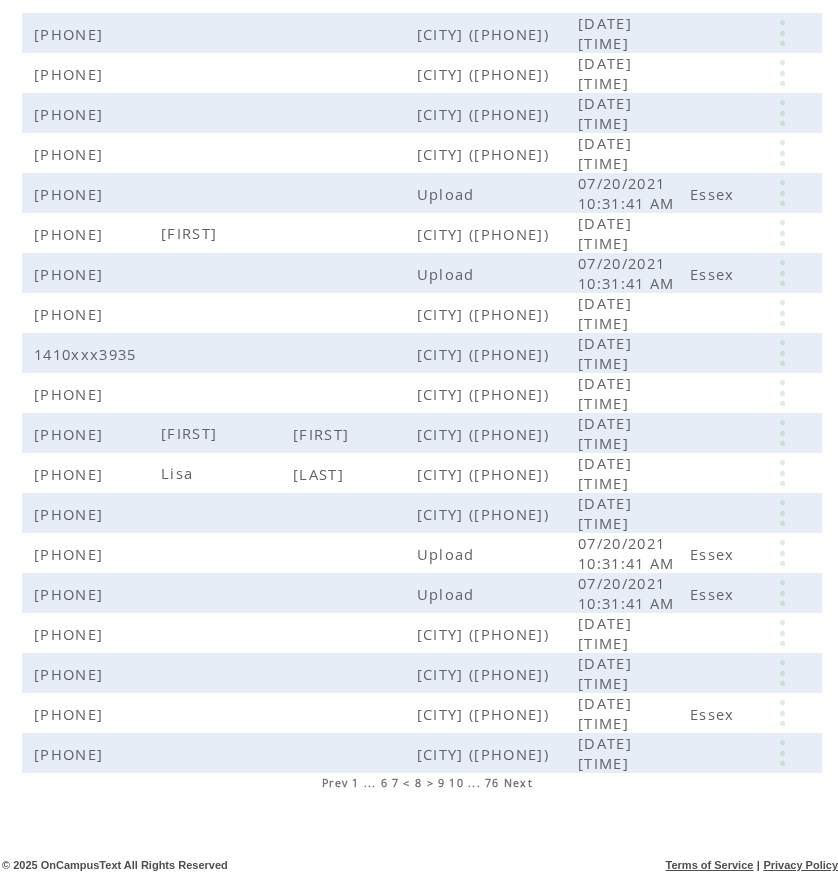 click on "Next" at bounding box center (518, 783) 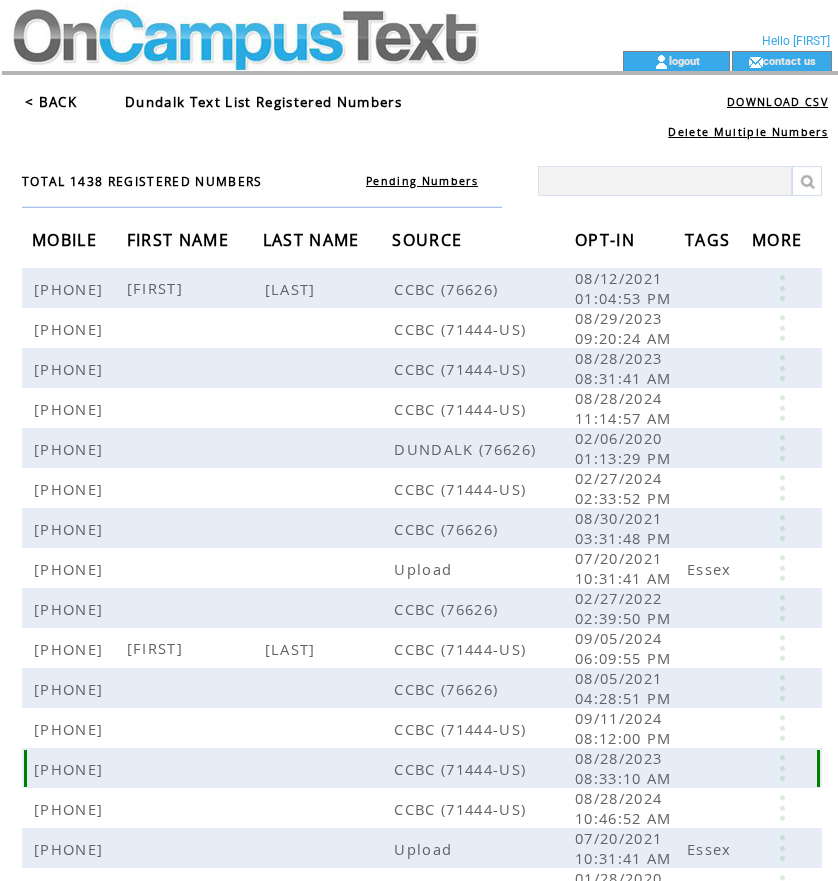 scroll, scrollTop: 0, scrollLeft: 0, axis: both 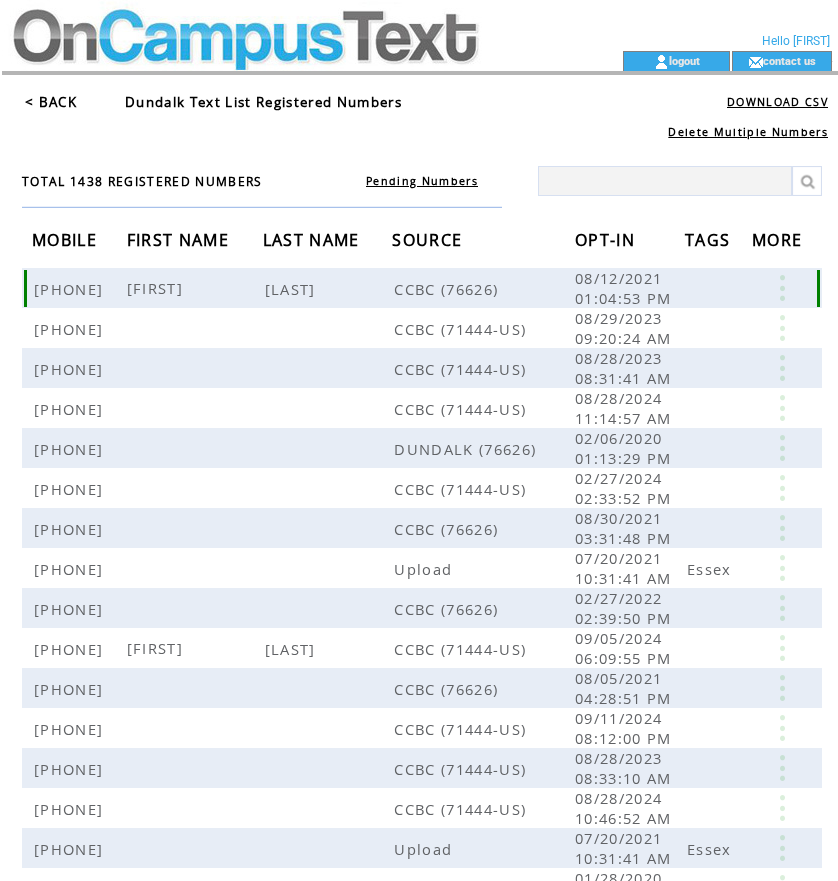 click at bounding box center (782, 313) 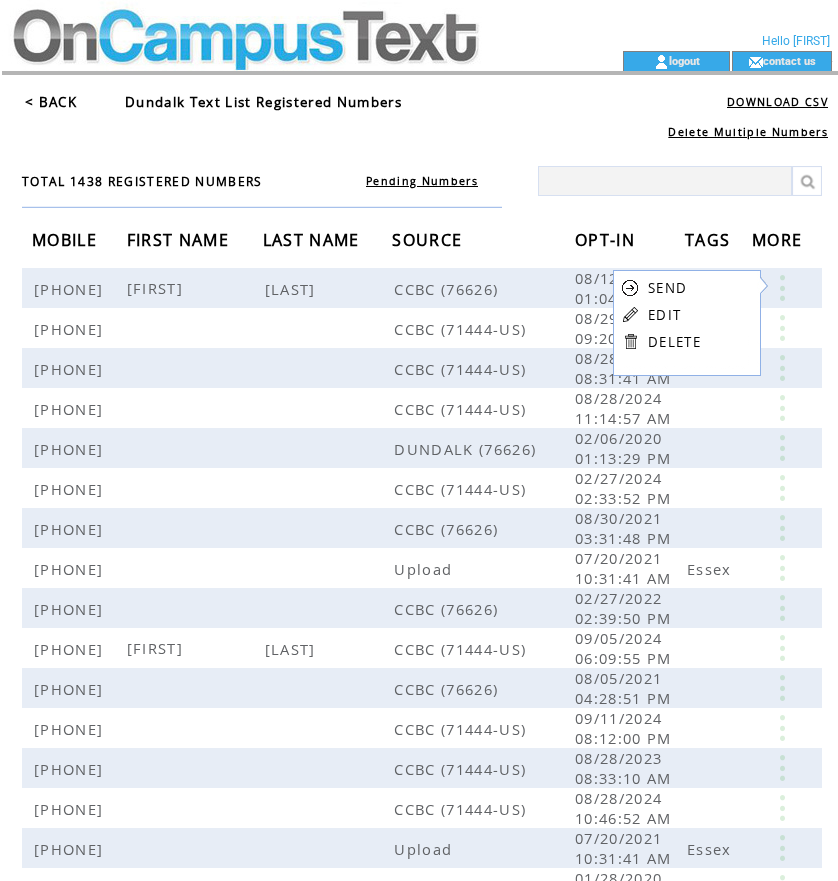 click on "EDIT" at bounding box center [664, 315] 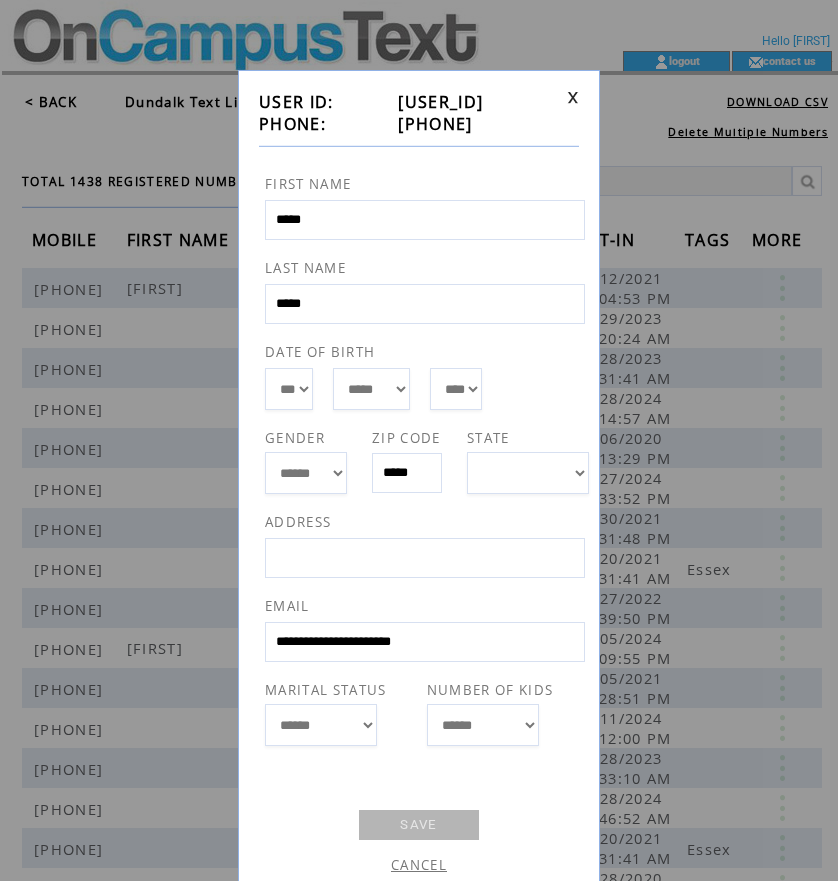 drag, startPoint x: 390, startPoint y: 128, endPoint x: 490, endPoint y: 119, distance: 100.40418 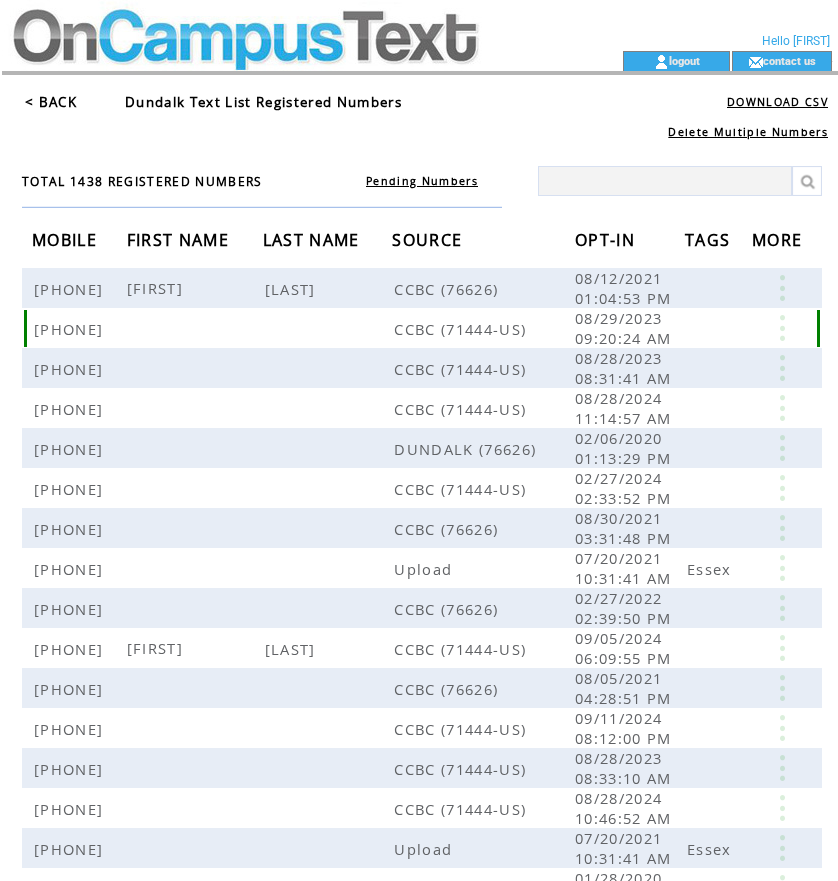 click at bounding box center (782, 373) 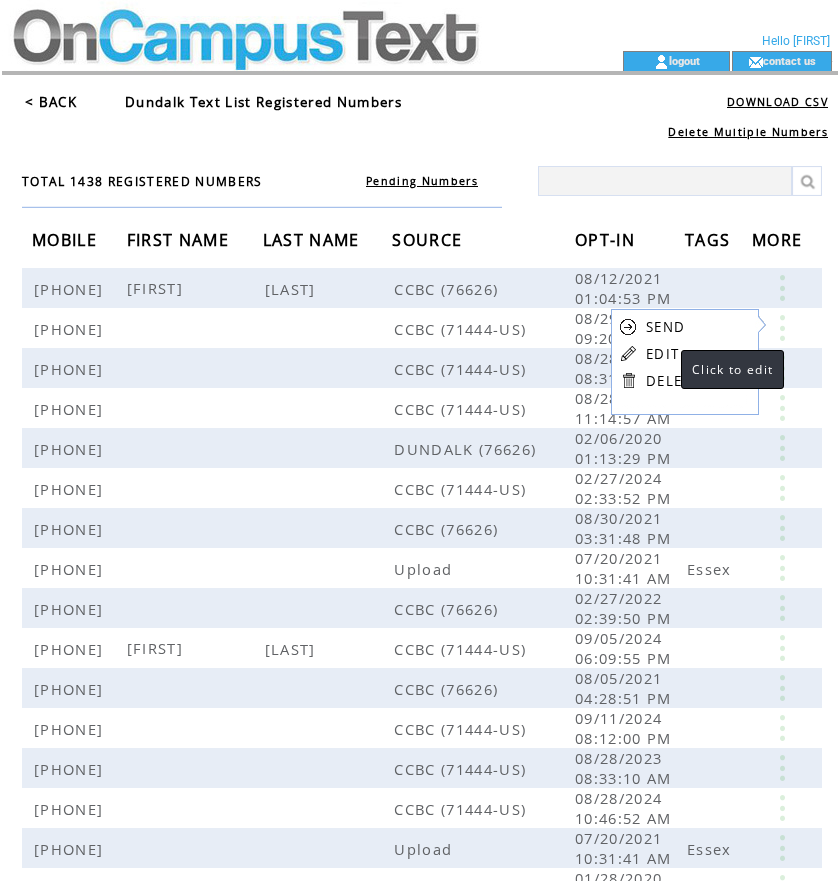 click on "EDIT" at bounding box center (662, 354) 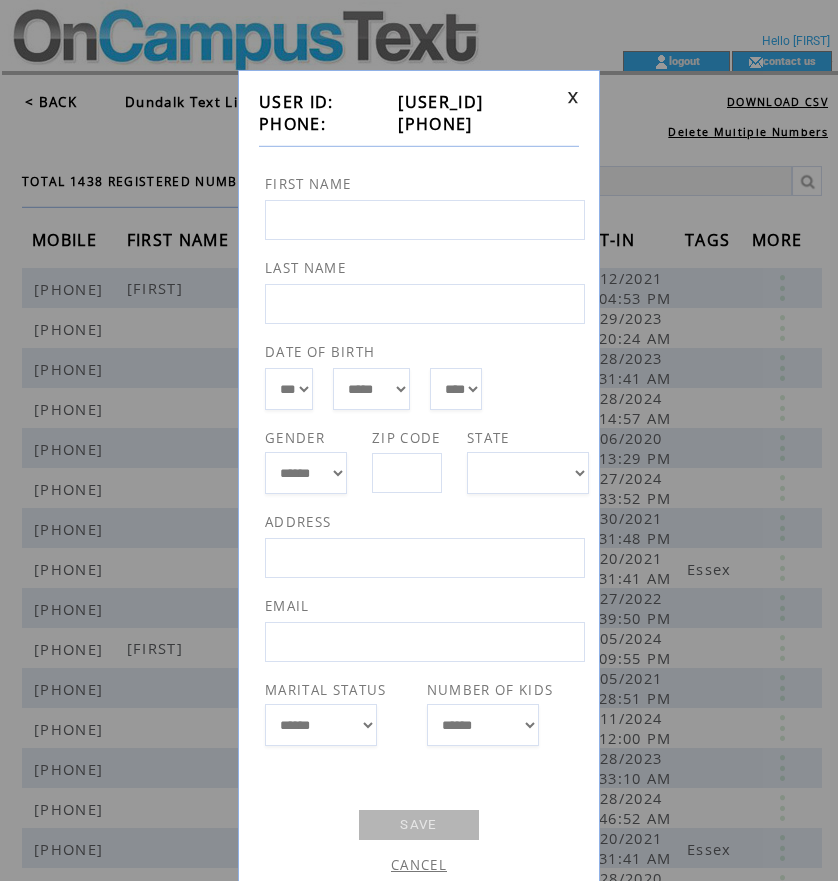 drag, startPoint x: 387, startPoint y: 123, endPoint x: 487, endPoint y: 128, distance: 100.12492 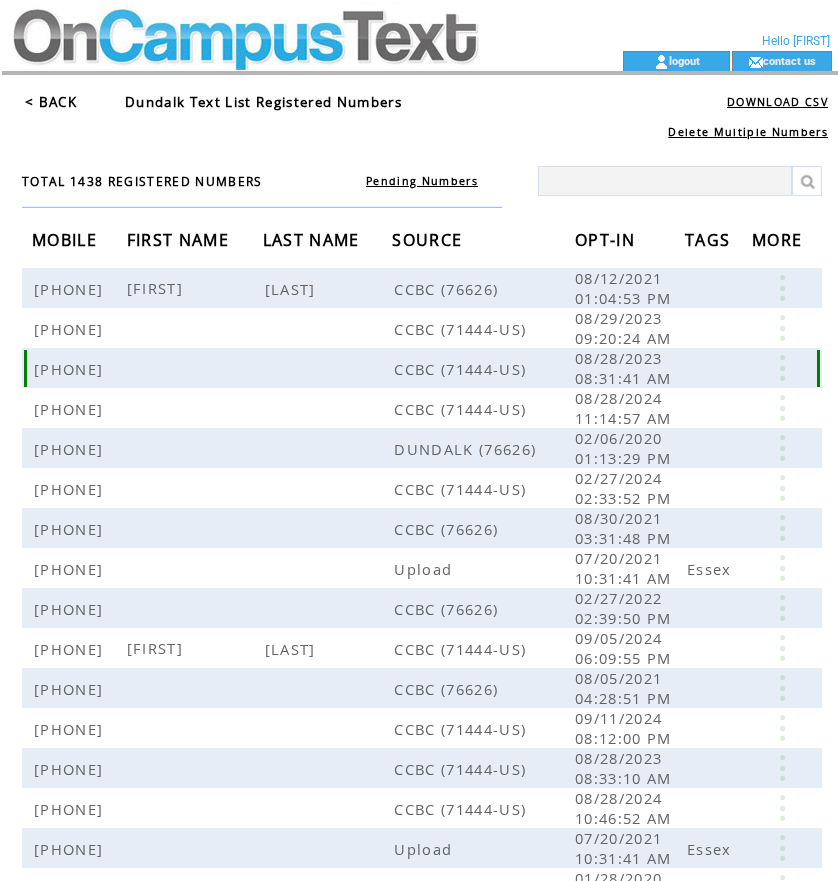 click at bounding box center (782, 433) 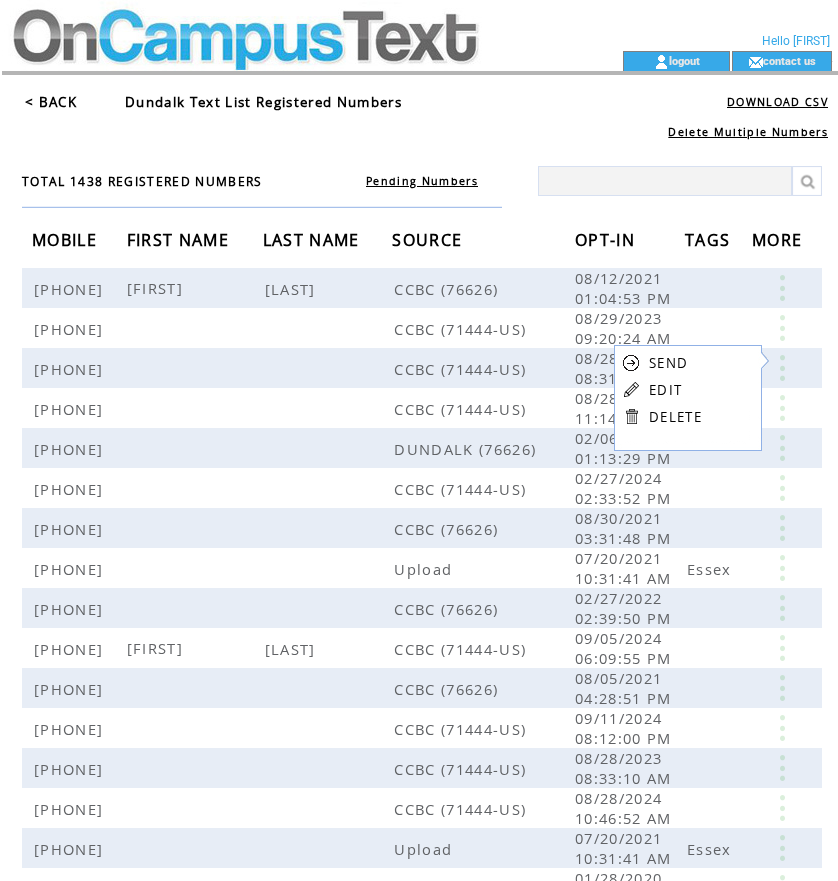 click on "SEND EDIT DELETE" at bounding box center [662, 389] 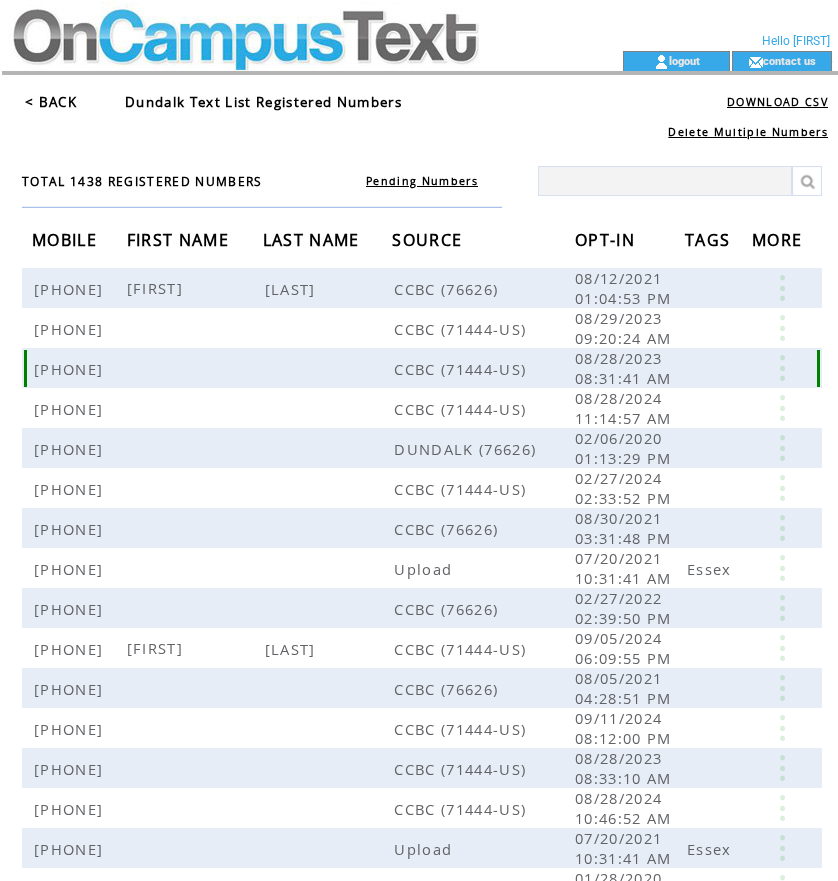 click at bounding box center [782, 433] 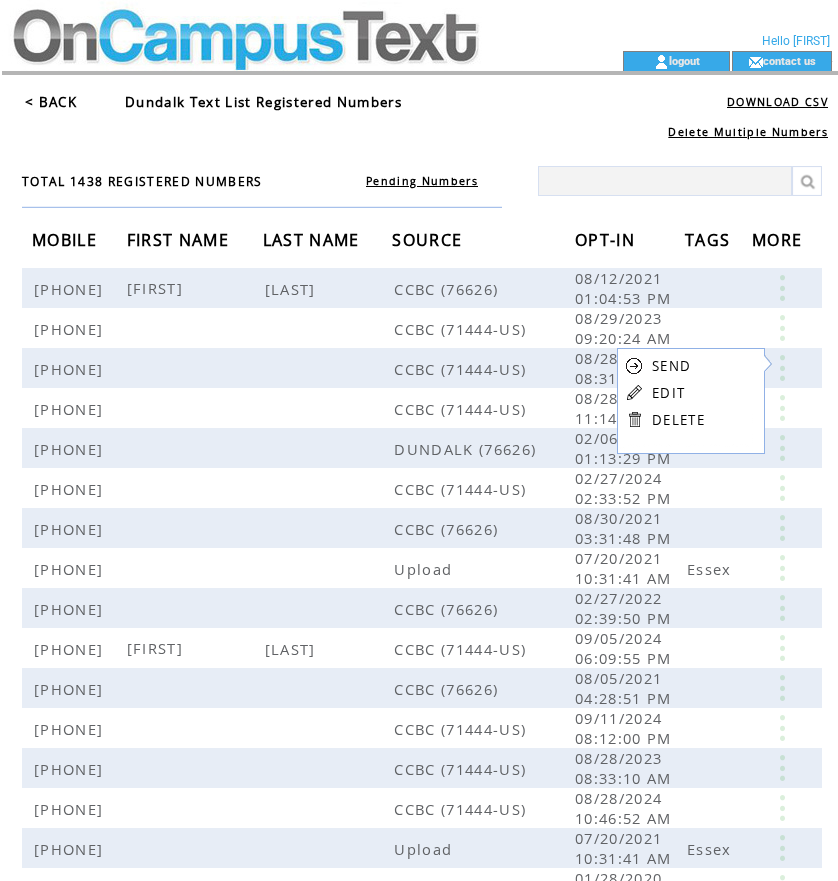 click on "EDIT" at bounding box center [668, 393] 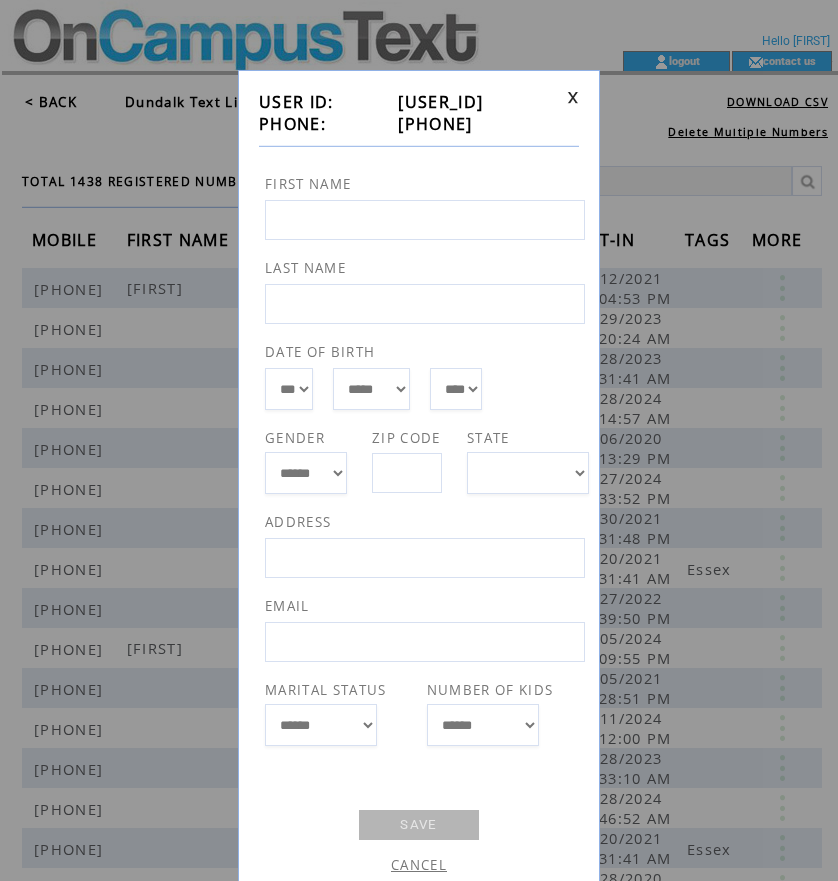 drag, startPoint x: 391, startPoint y: 120, endPoint x: 489, endPoint y: 128, distance: 98.32599 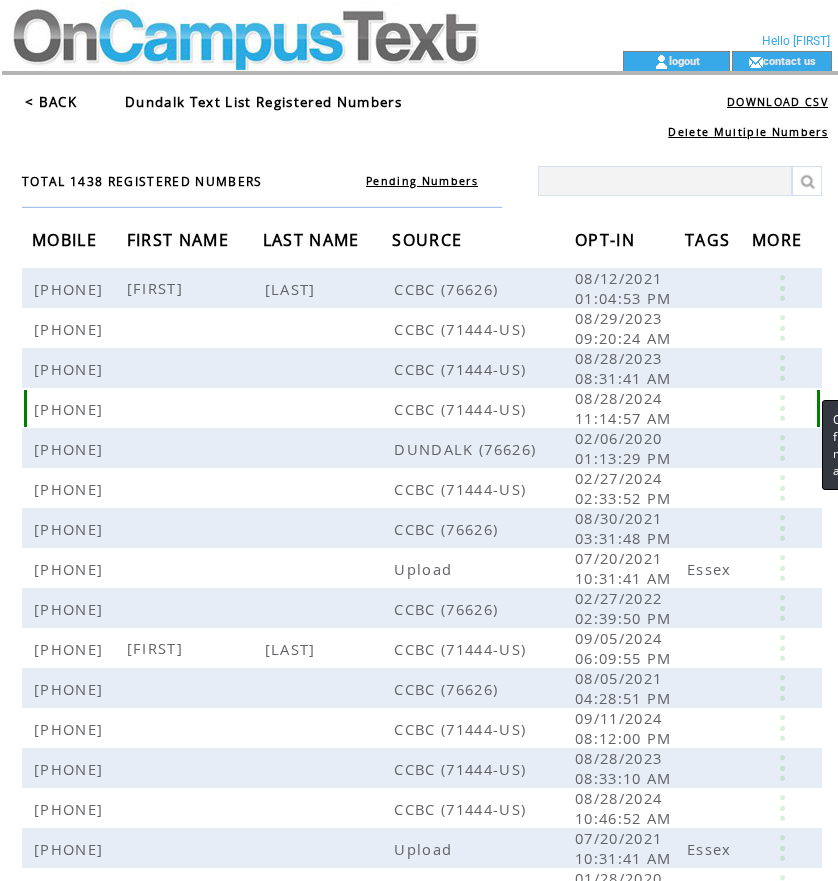 click at bounding box center [782, 493] 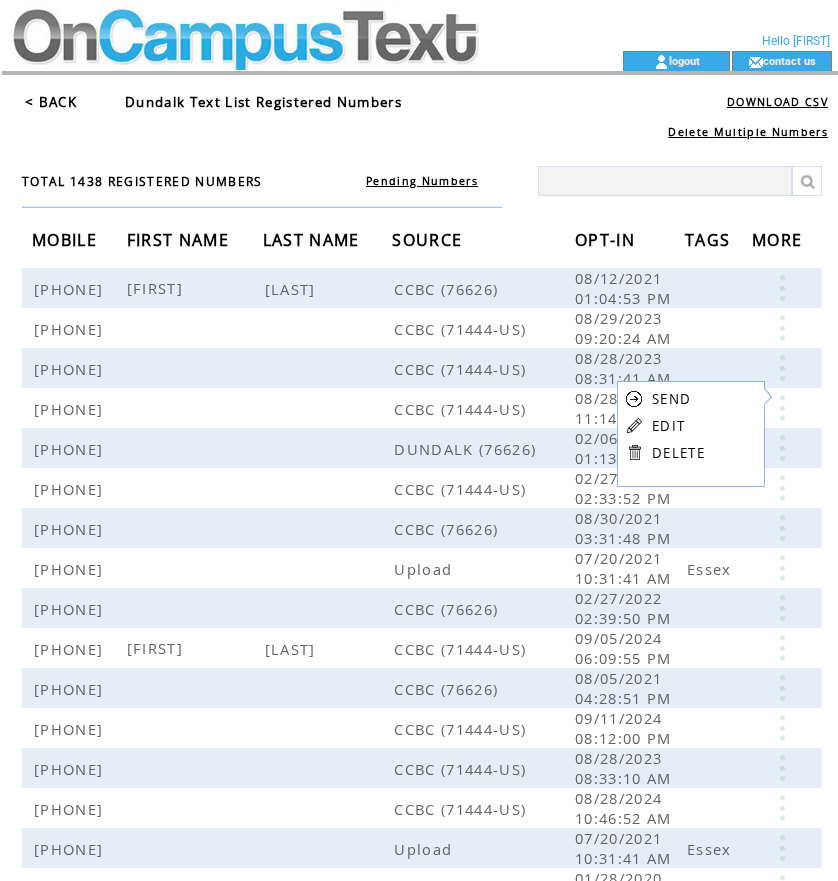 click on "EDIT" at bounding box center [668, 426] 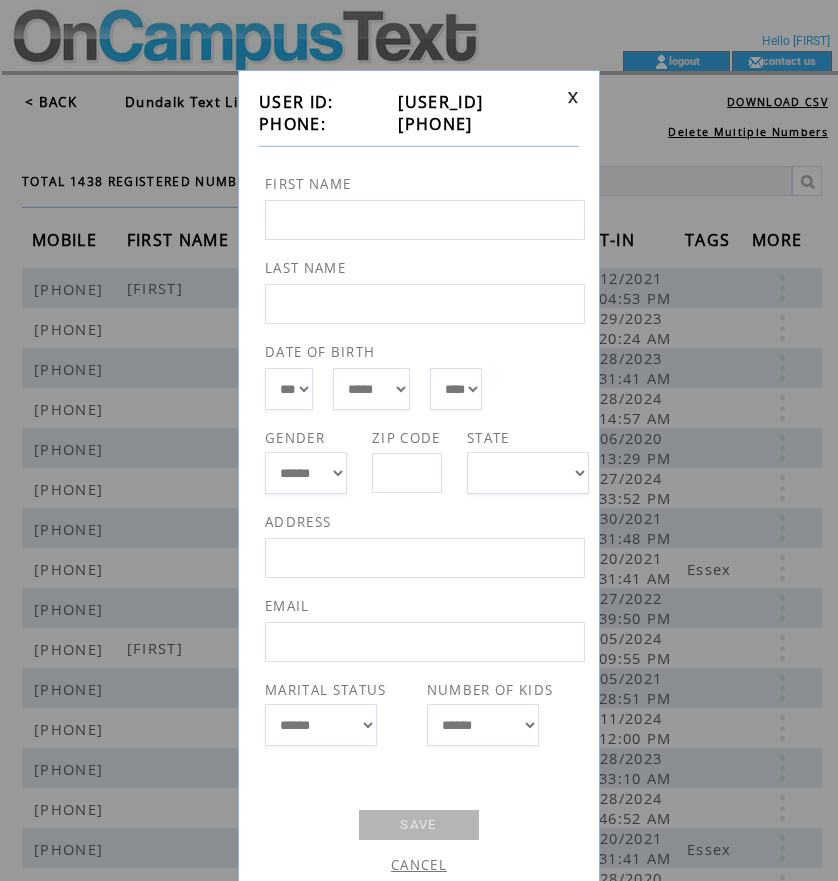 drag, startPoint x: 393, startPoint y: 125, endPoint x: 484, endPoint y: 126, distance: 91.00549 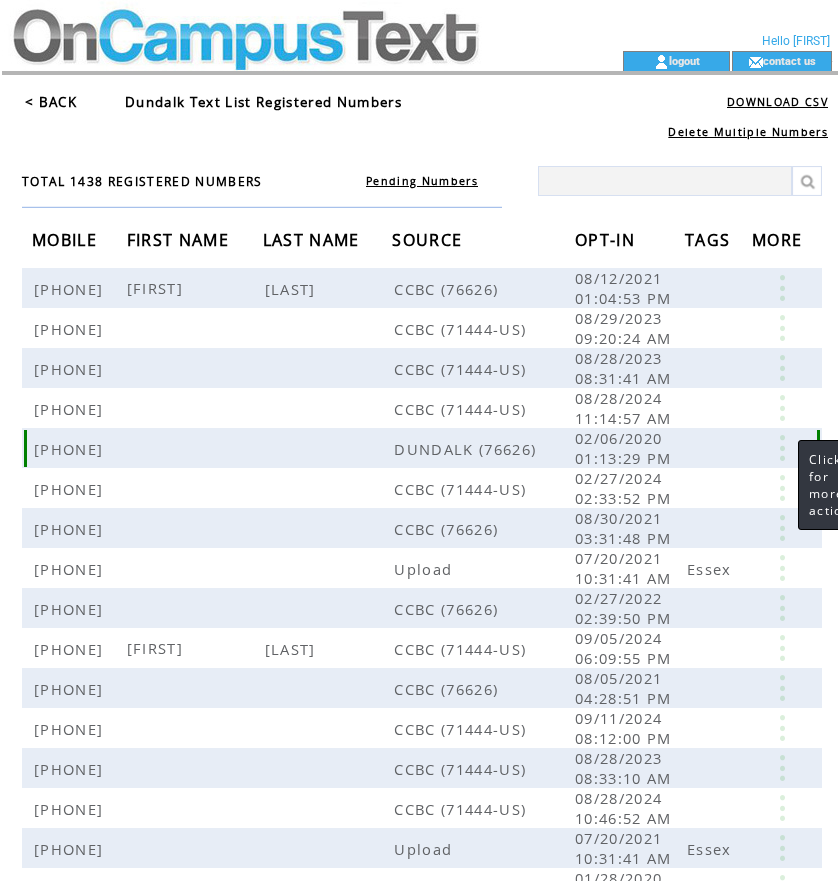 click at bounding box center [782, 553] 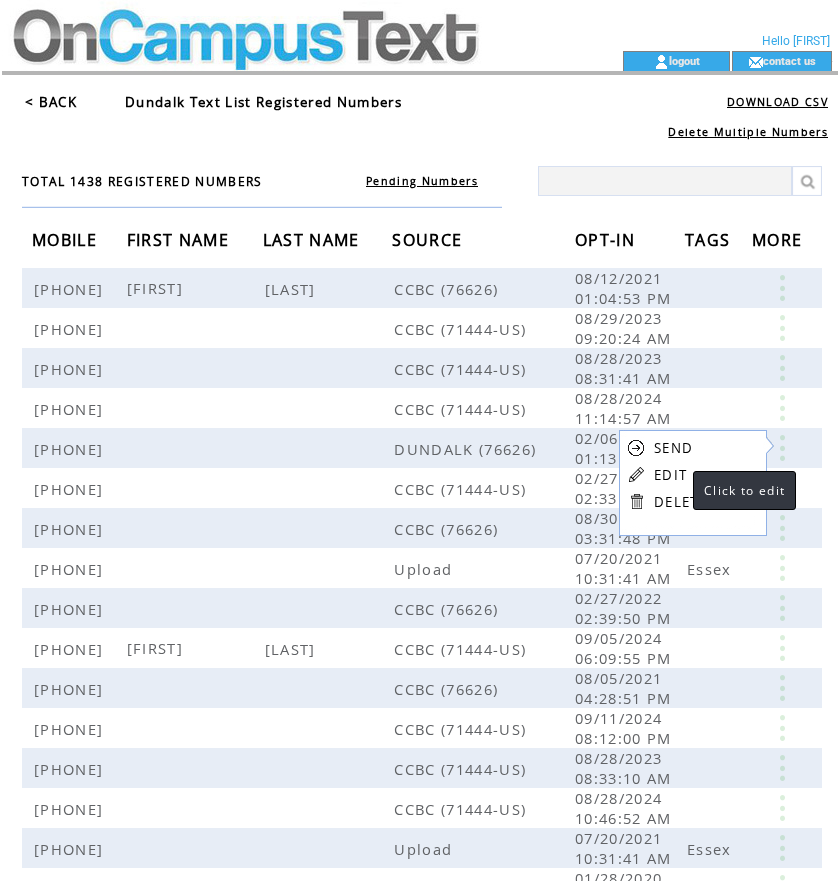 click on "EDIT" at bounding box center [670, 475] 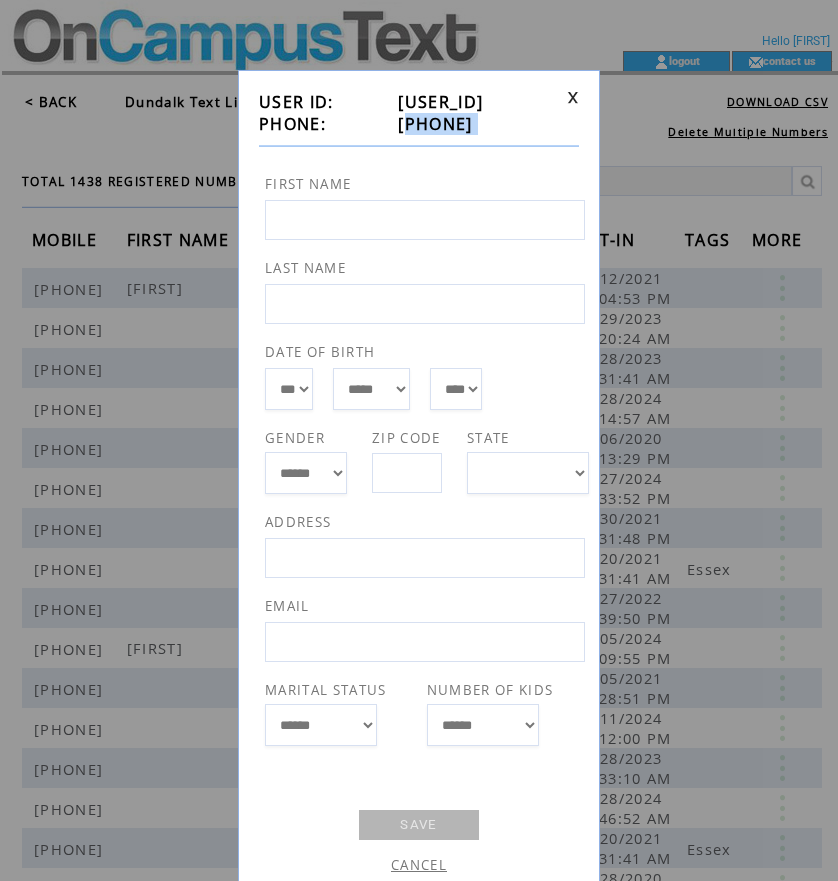 drag, startPoint x: 392, startPoint y: 127, endPoint x: 487, endPoint y: 135, distance: 95.33625 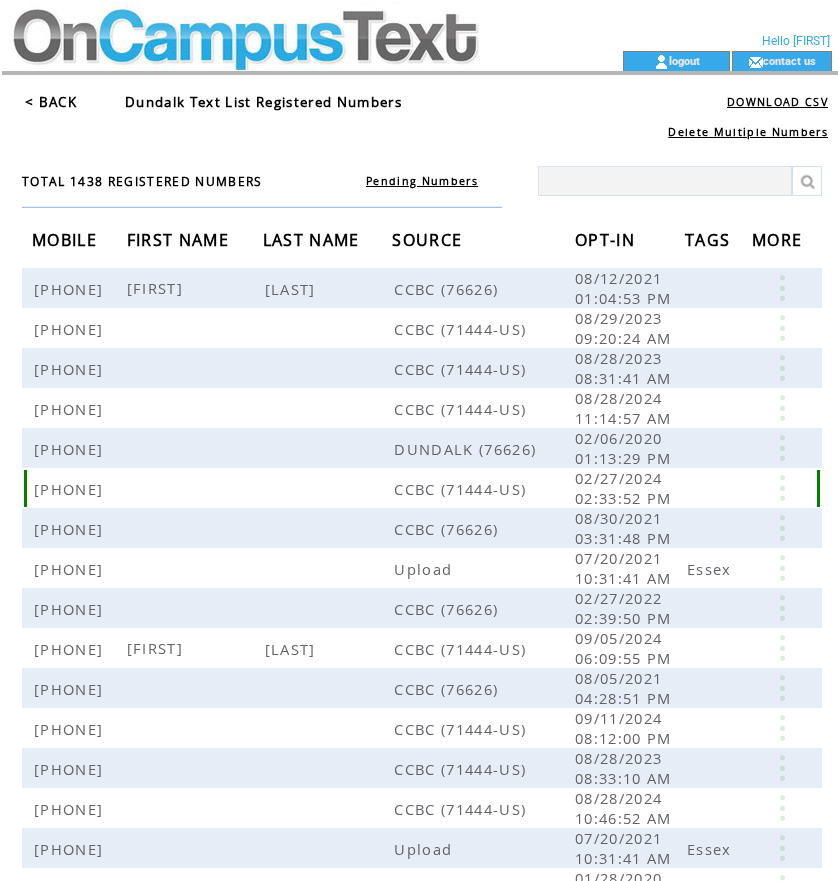 click at bounding box center (782, 613) 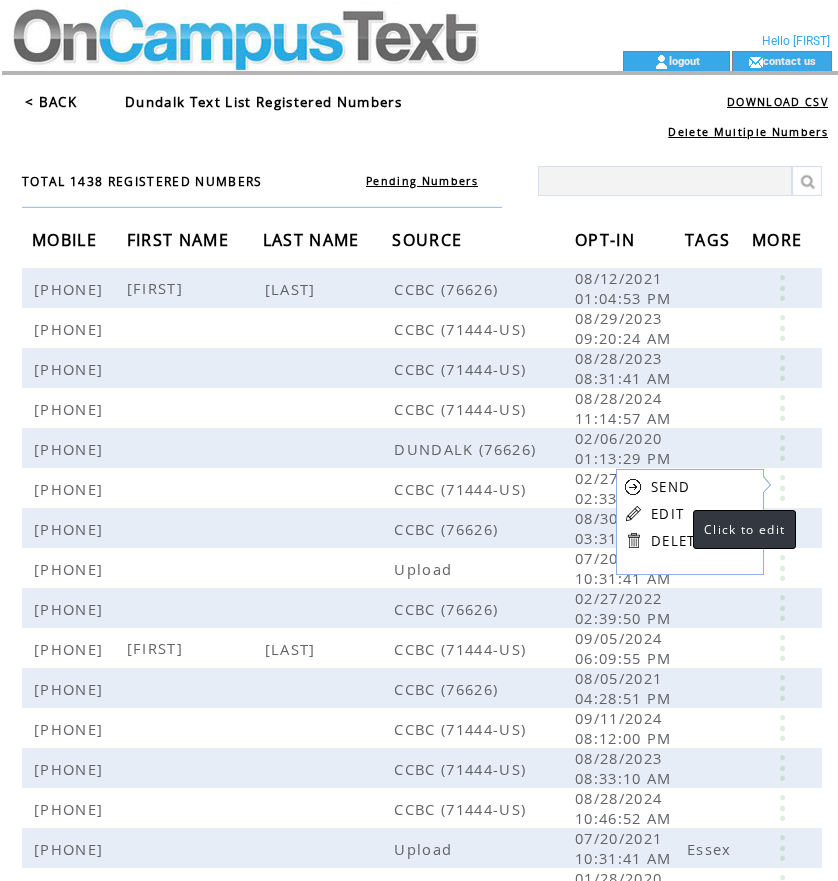 click on "EDIT" at bounding box center [667, 514] 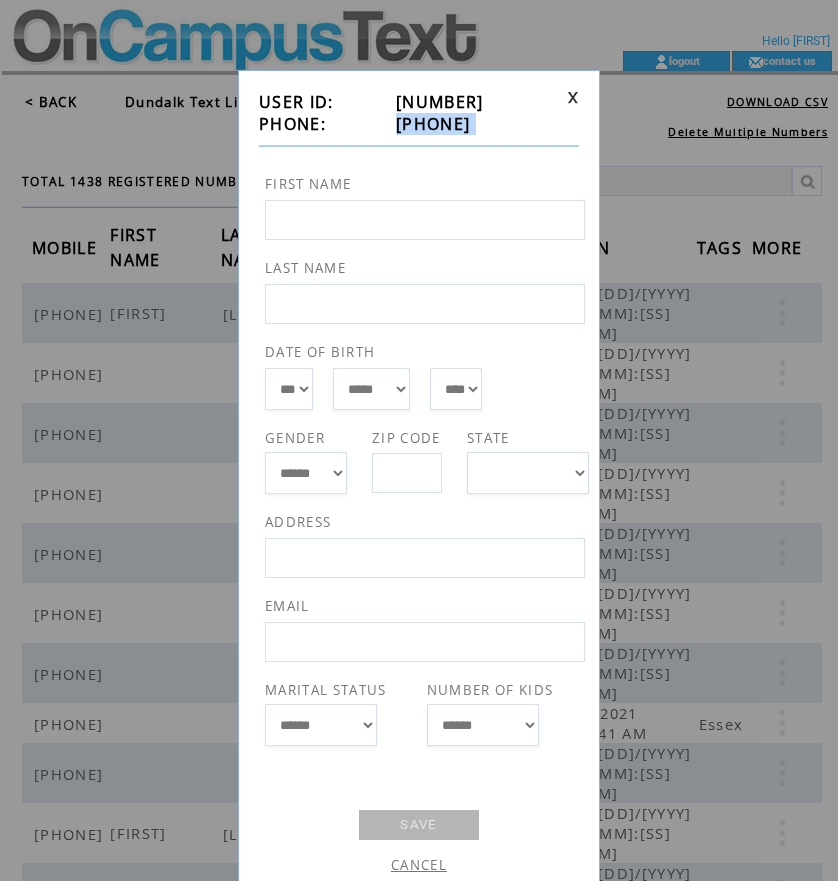 drag, startPoint x: 382, startPoint y: 122, endPoint x: 493, endPoint y: 136, distance: 111.8794 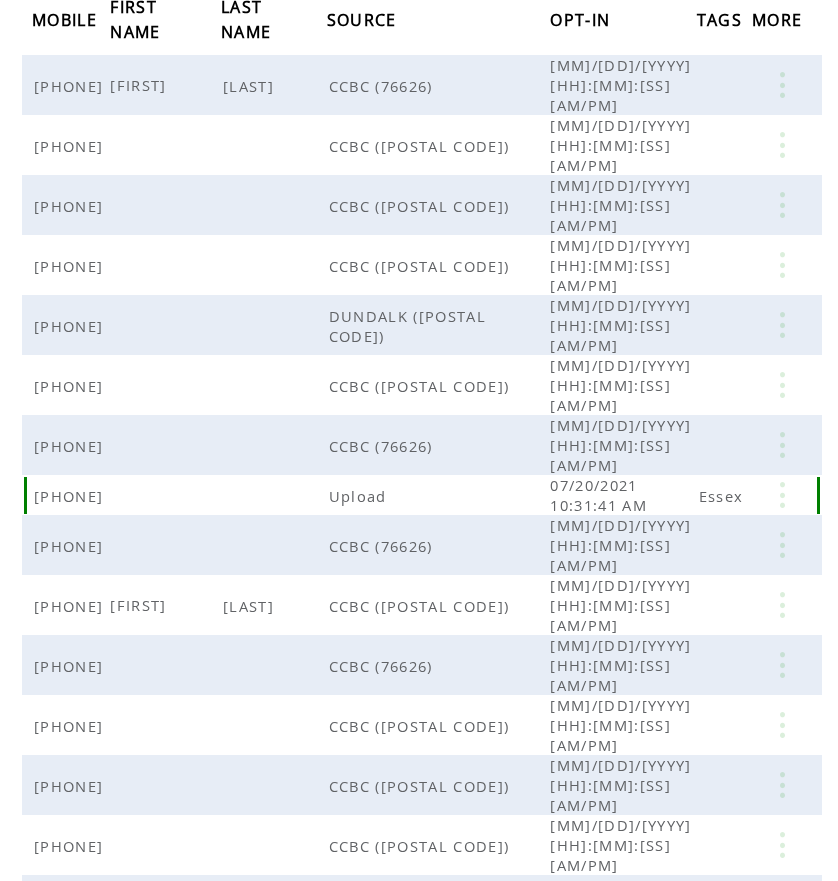scroll, scrollTop: 255, scrollLeft: 0, axis: vertical 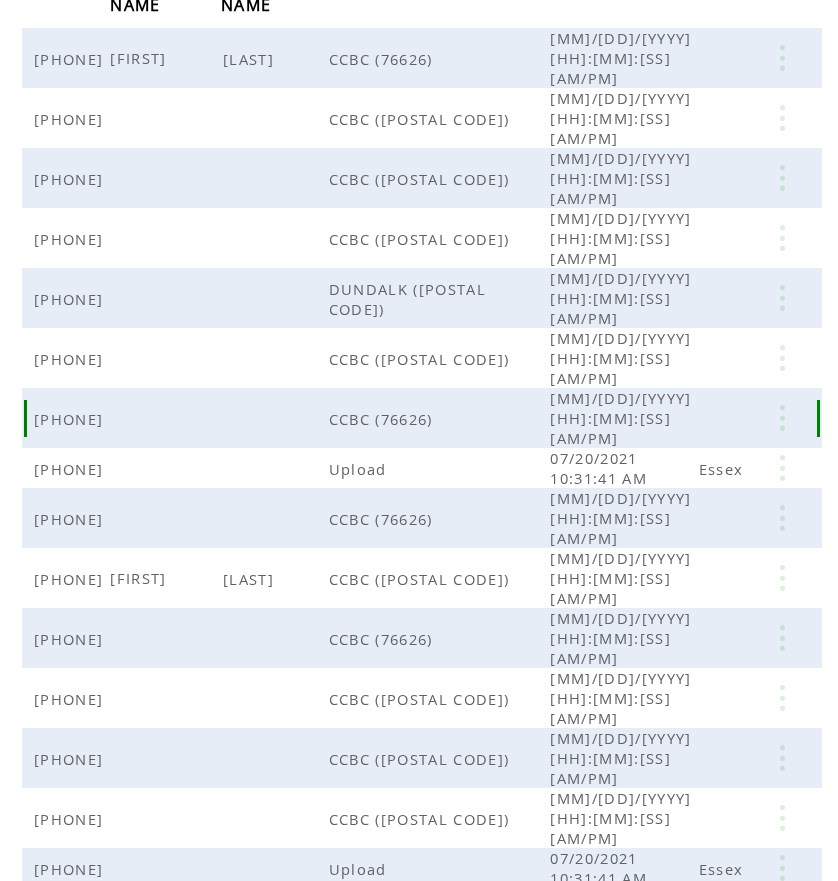 click at bounding box center [782, 418] 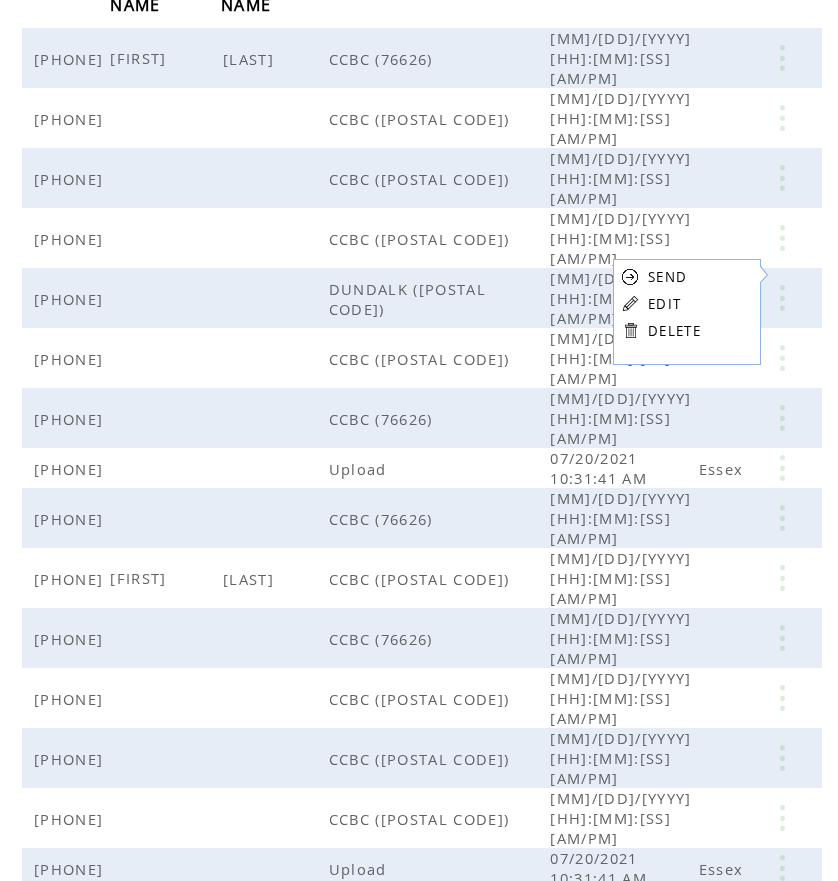 click on "EDIT" at bounding box center [664, 304] 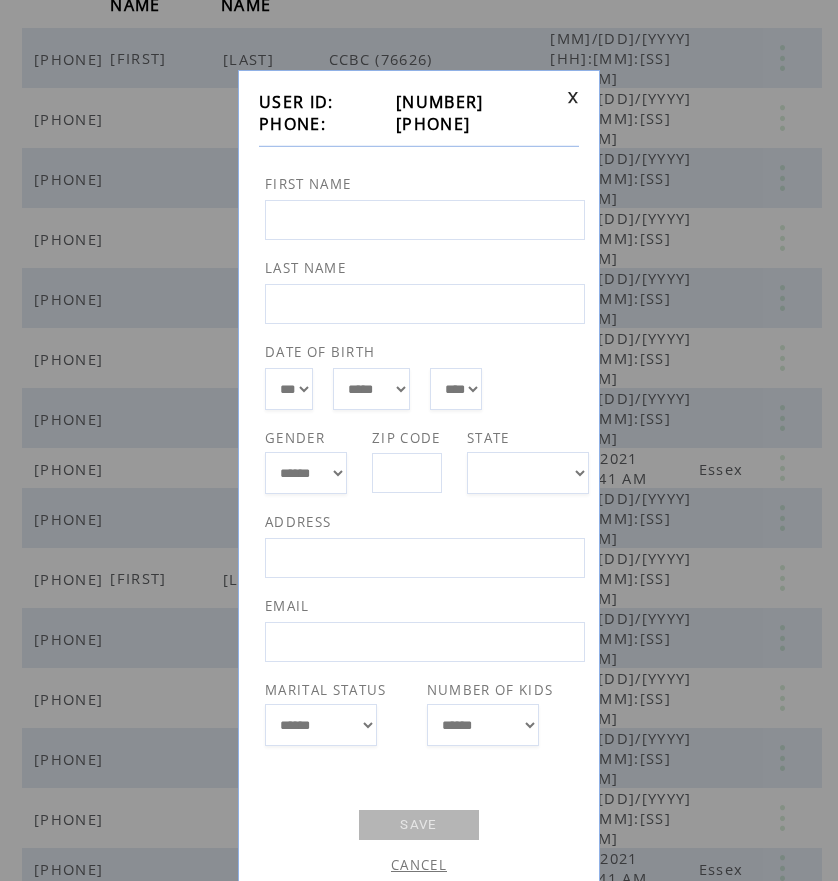drag, startPoint x: 387, startPoint y: 122, endPoint x: 489, endPoint y: 118, distance: 102.0784 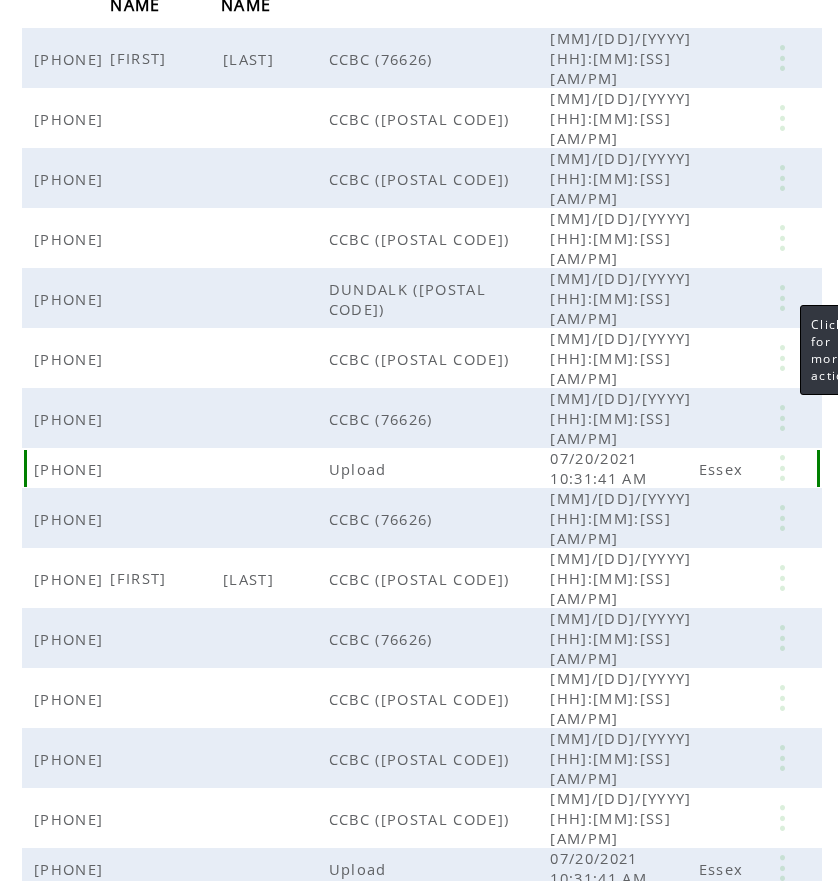 click at bounding box center (782, 468) 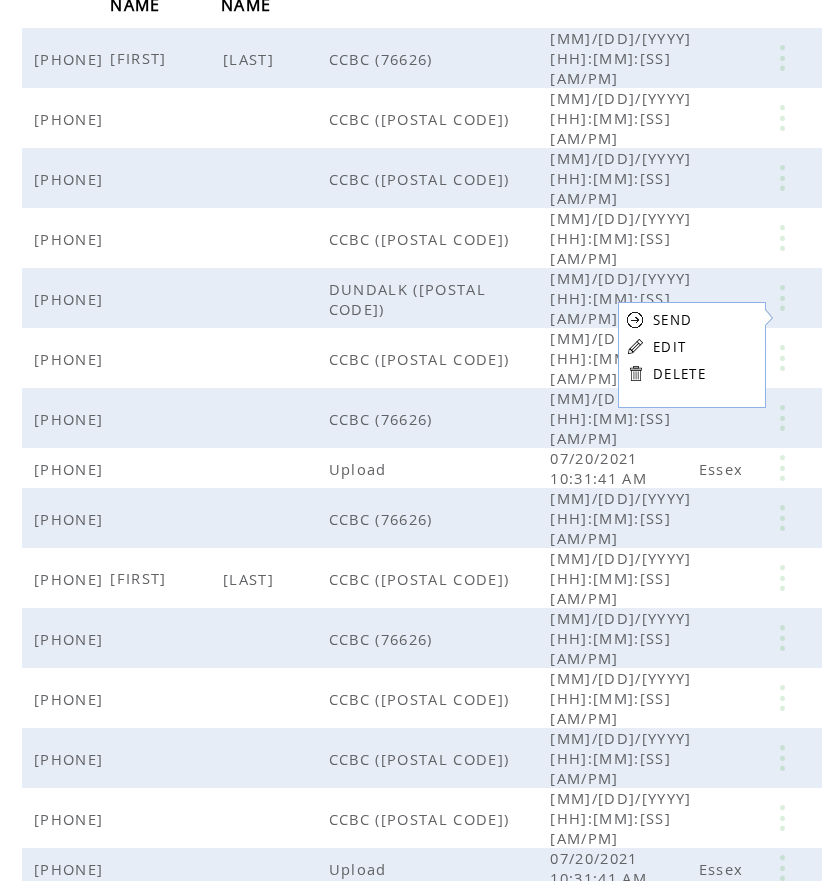 click on "EDIT" at bounding box center (669, 347) 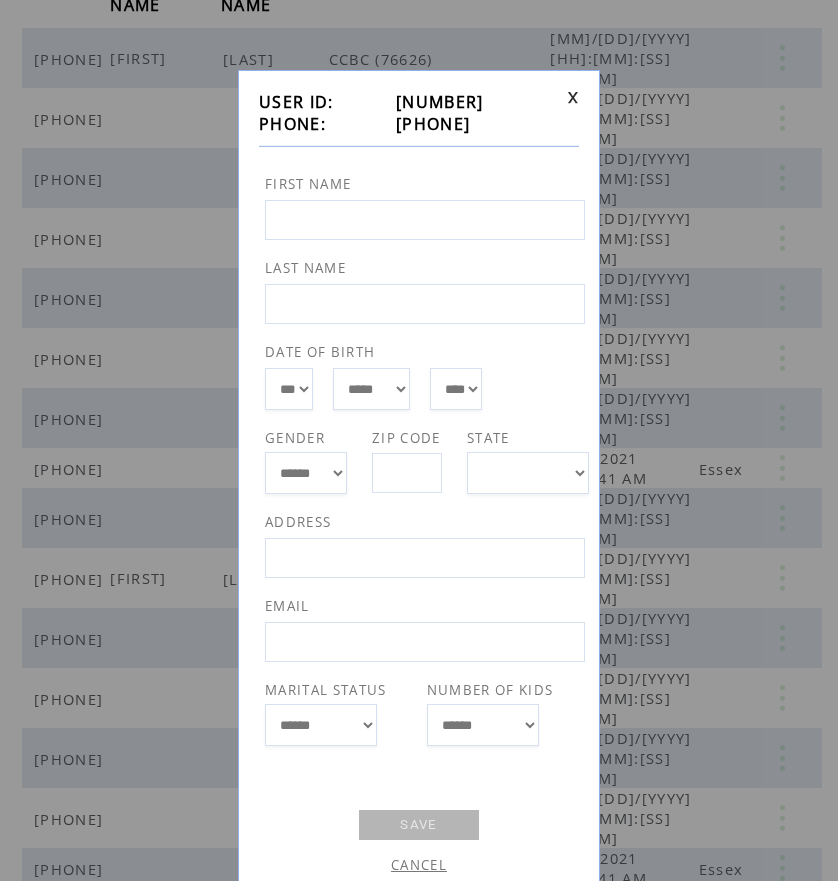 drag, startPoint x: 389, startPoint y: 125, endPoint x: 486, endPoint y: 116, distance: 97.41663 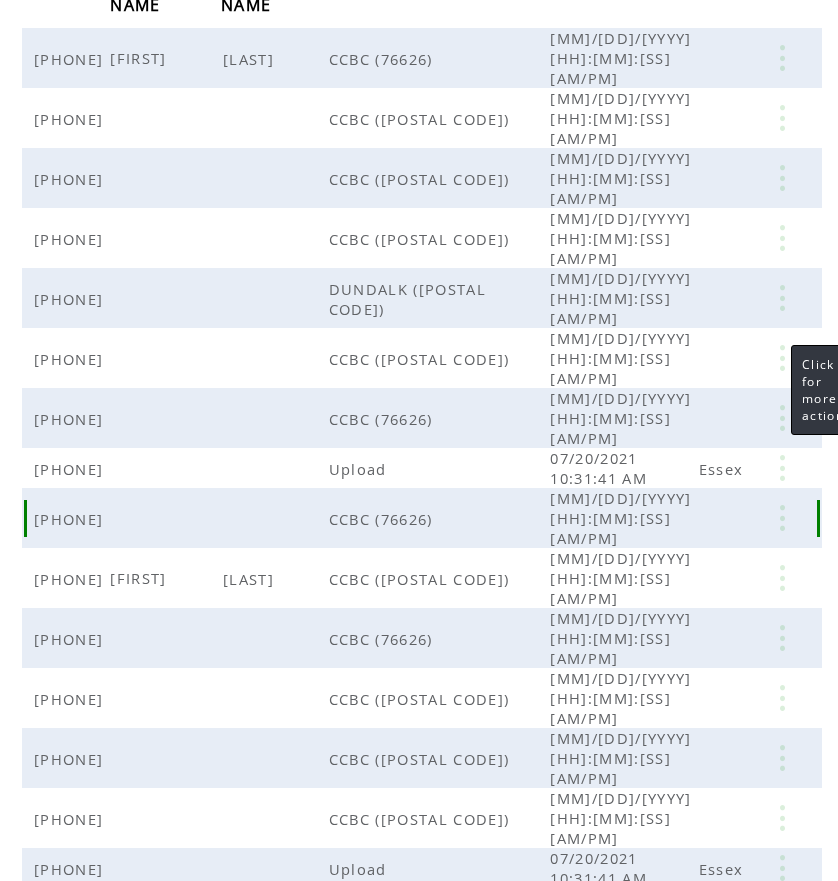 click at bounding box center (782, 518) 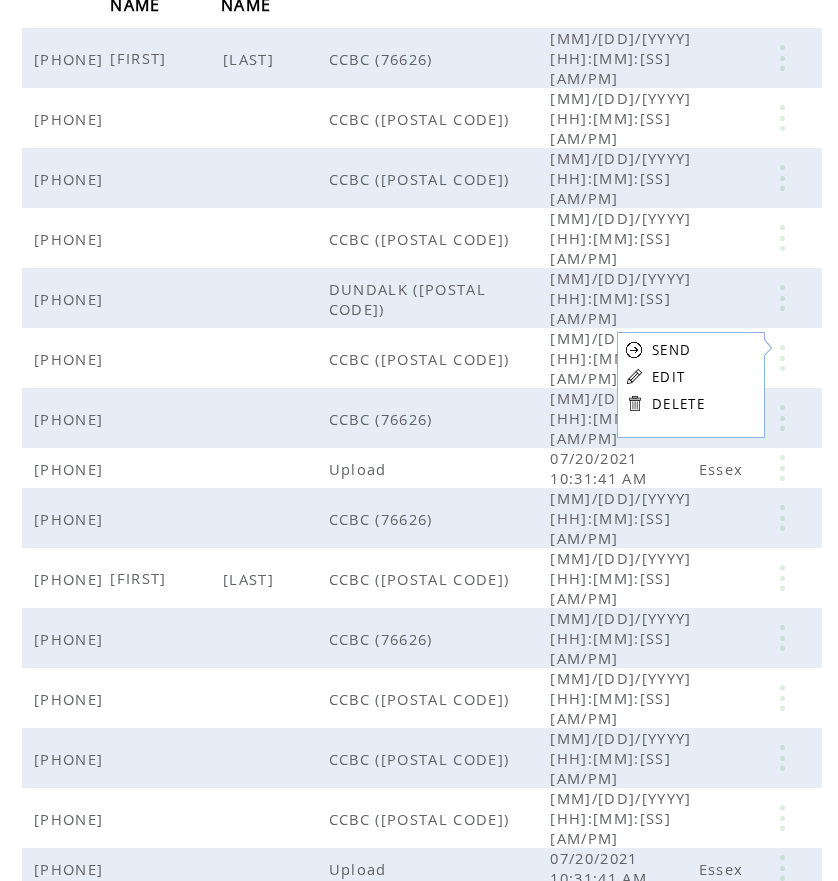 click on "EDIT" at bounding box center [668, 377] 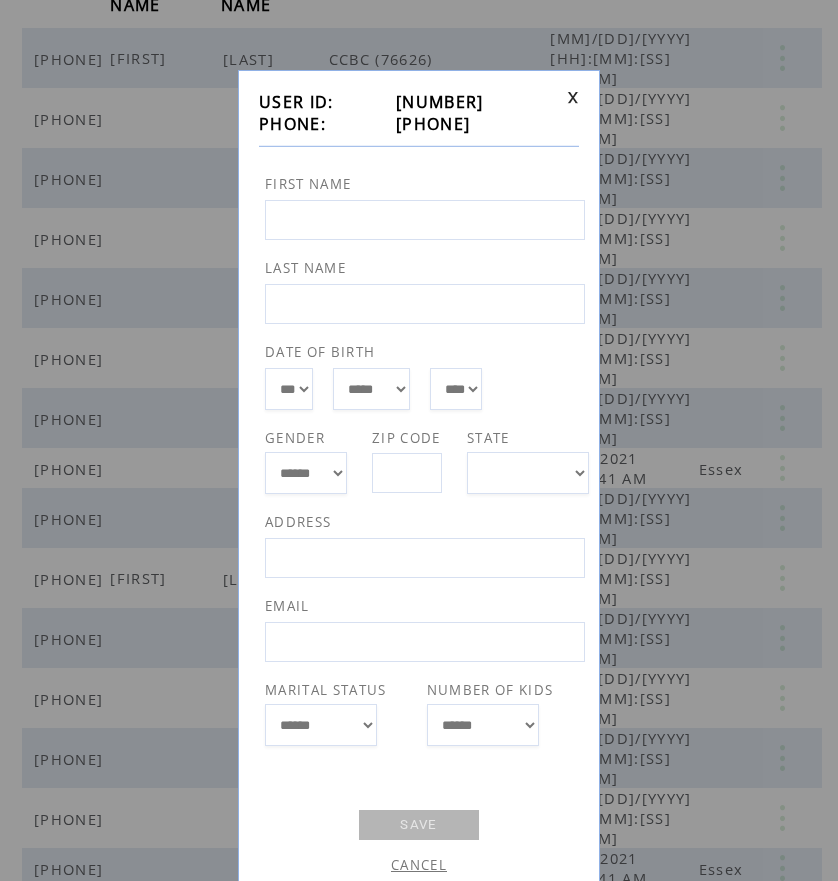 drag, startPoint x: 389, startPoint y: 122, endPoint x: 496, endPoint y: 119, distance: 107.042046 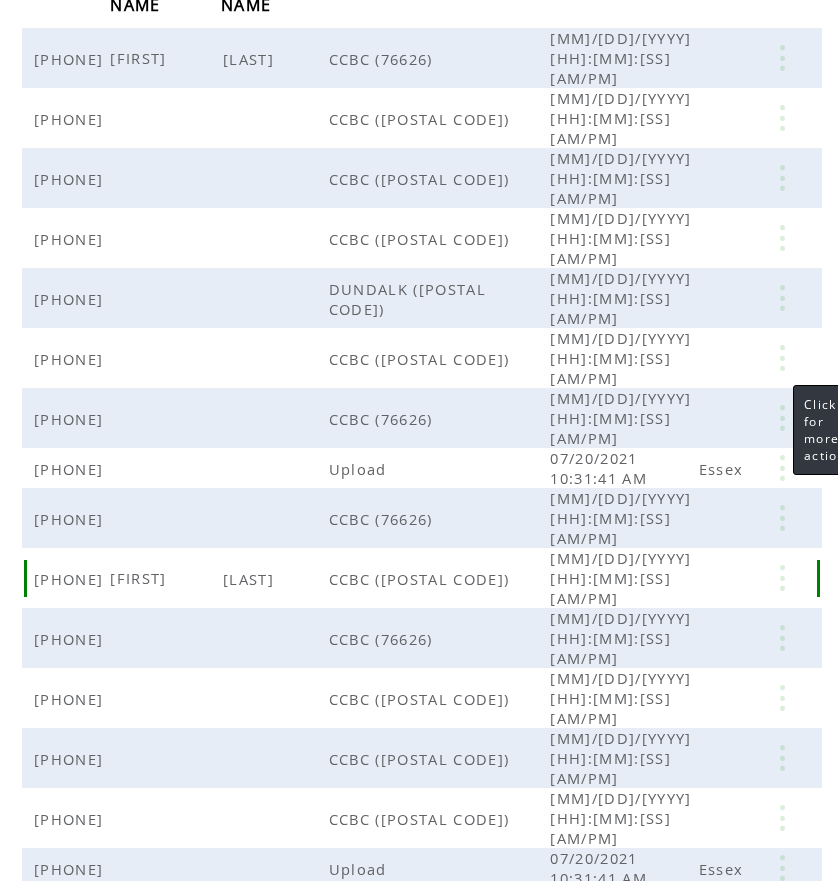click at bounding box center (782, 578) 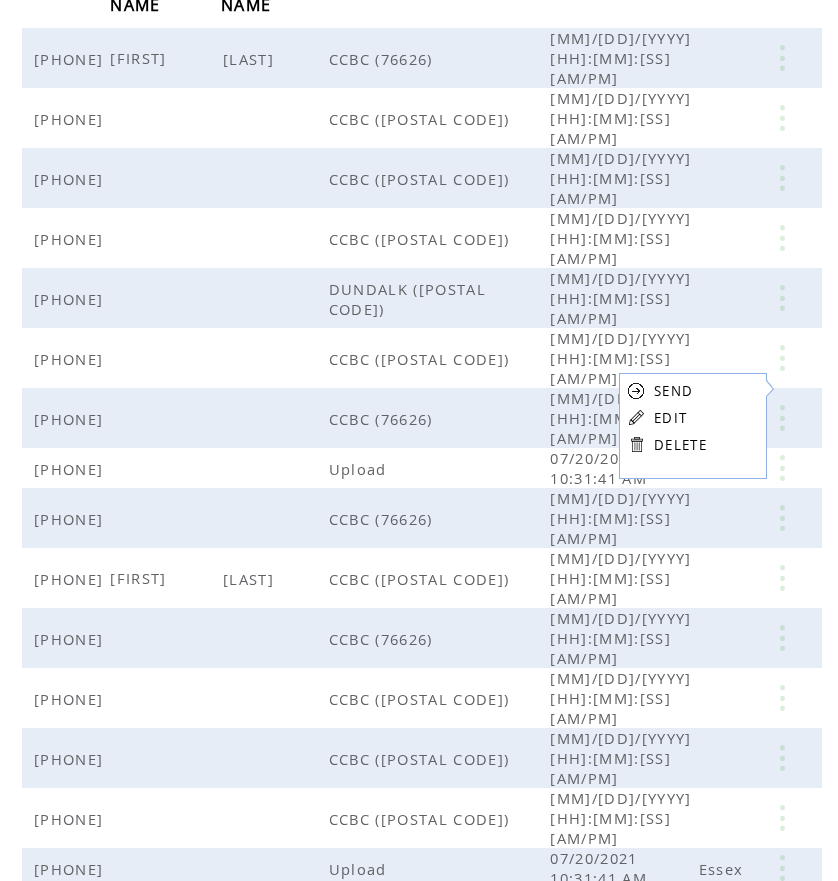 click on "EDIT" at bounding box center [670, 418] 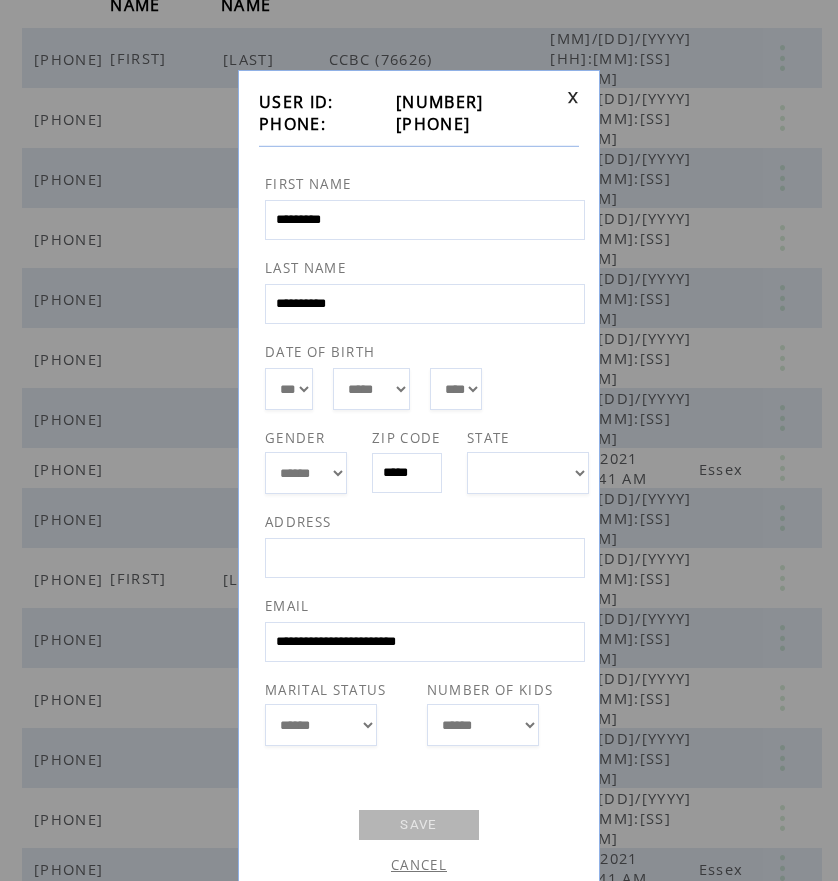 drag, startPoint x: 487, startPoint y: 128, endPoint x: 388, endPoint y: 132, distance: 99.08077 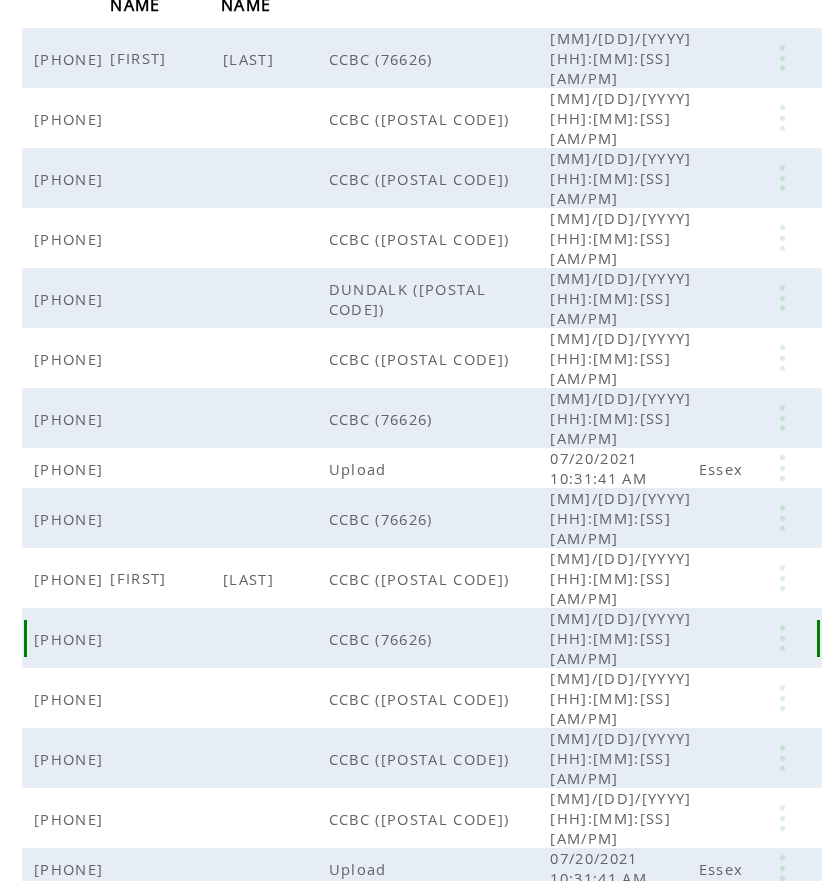 click at bounding box center (782, 638) 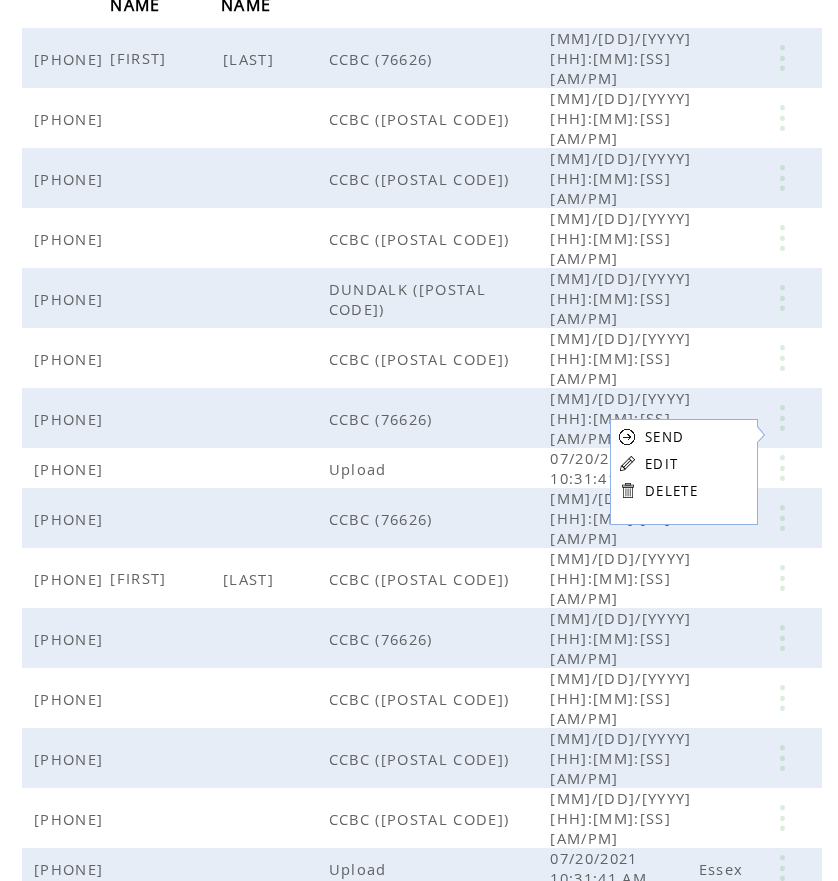 click on "EDIT" at bounding box center (661, 464) 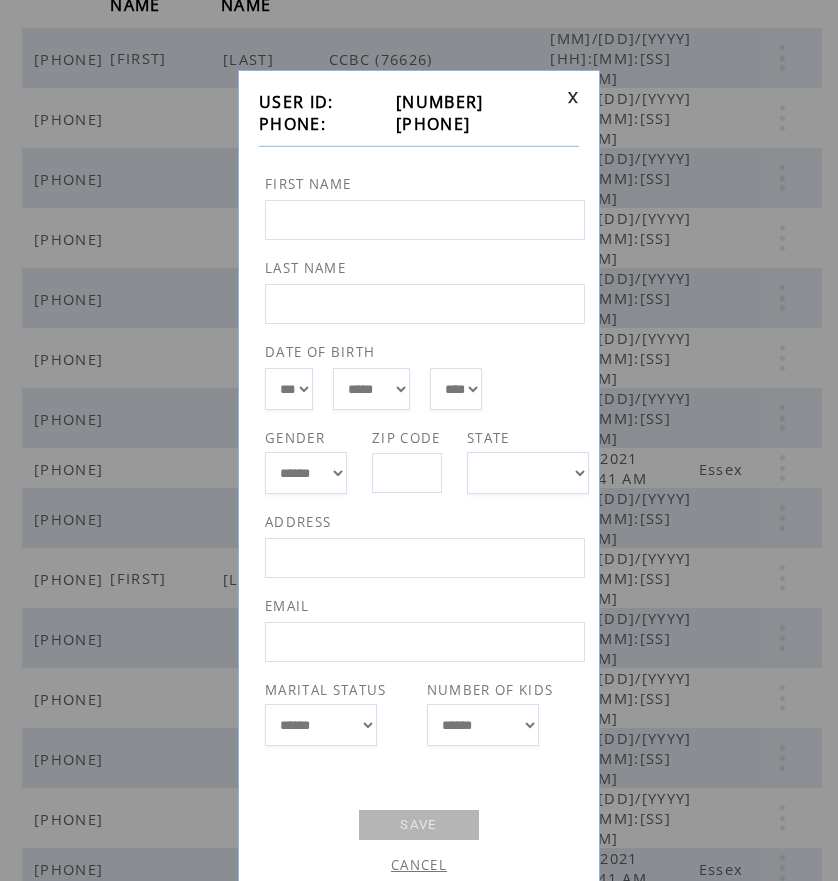 drag, startPoint x: 387, startPoint y: 126, endPoint x: 487, endPoint y: 119, distance: 100.2447 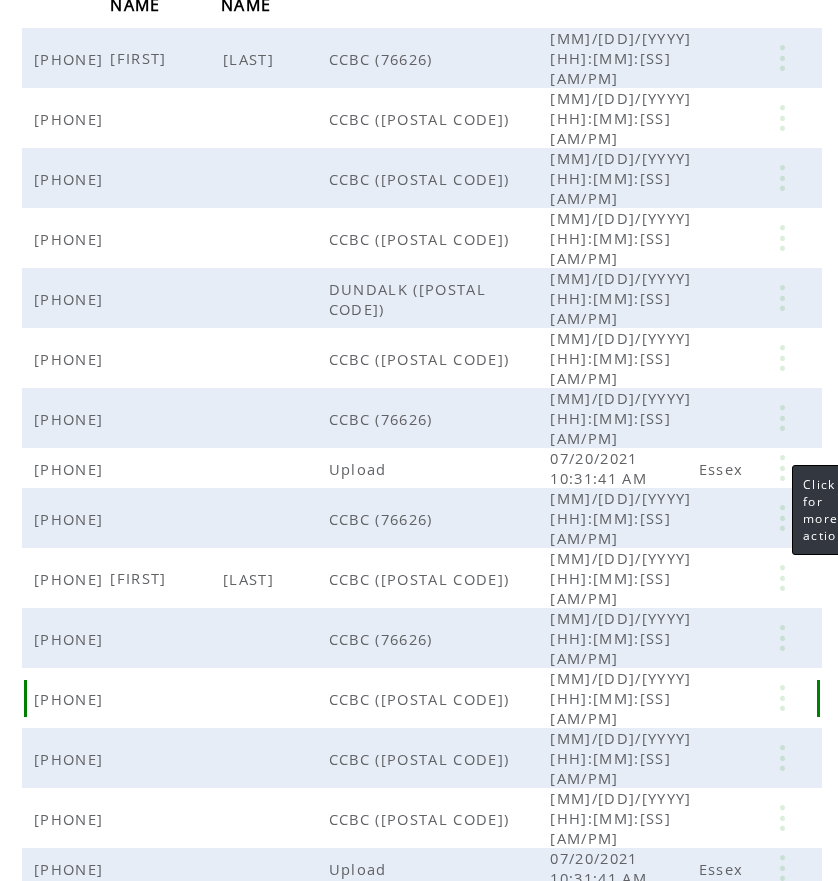 click at bounding box center [782, 698] 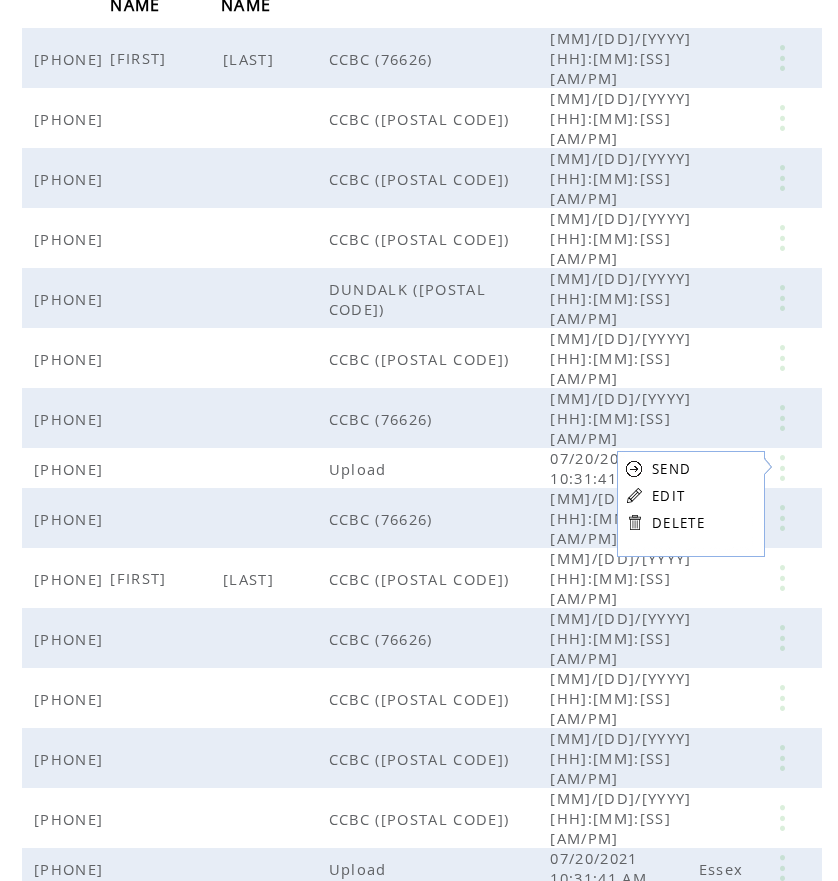 click on "EDIT" at bounding box center [668, 496] 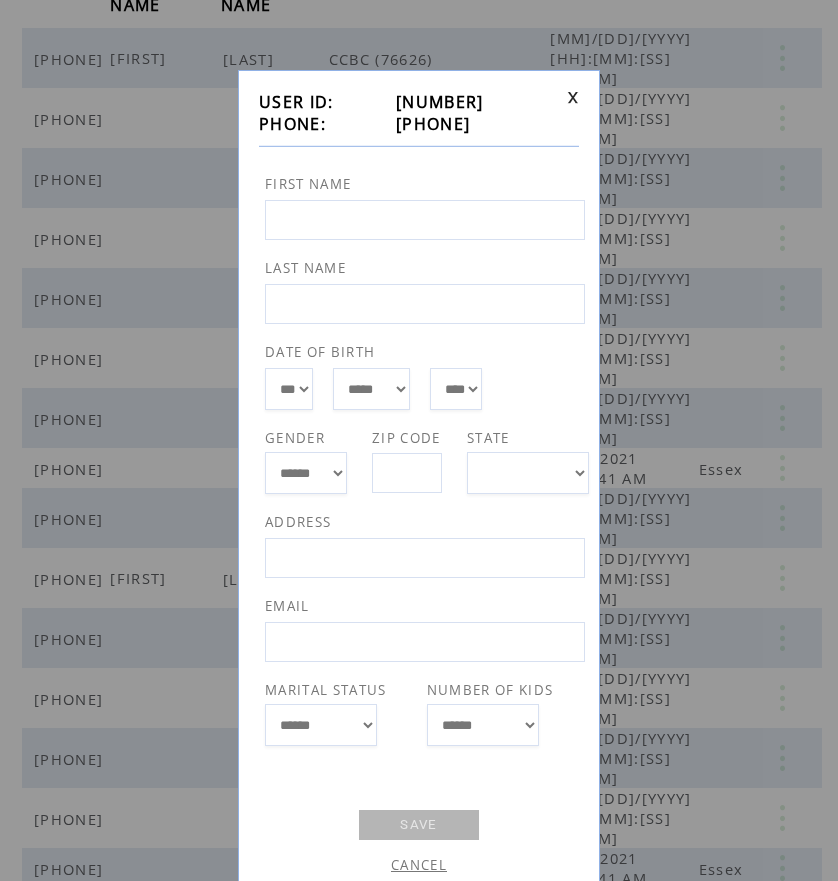 drag, startPoint x: 390, startPoint y: 126, endPoint x: 487, endPoint y: 126, distance: 97 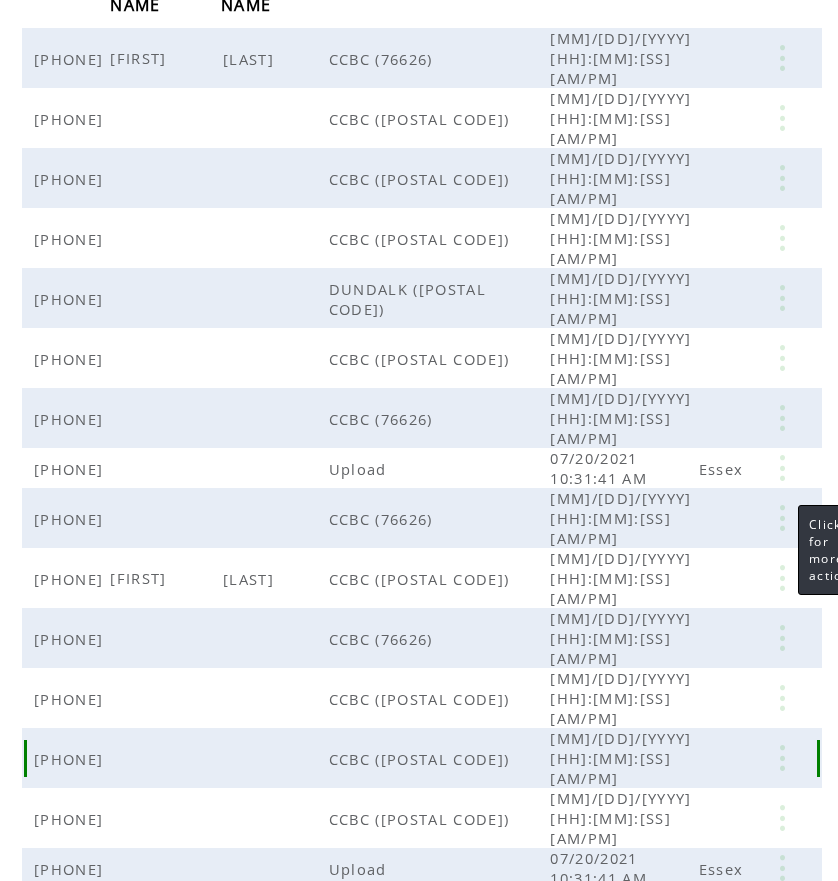 click at bounding box center (782, 758) 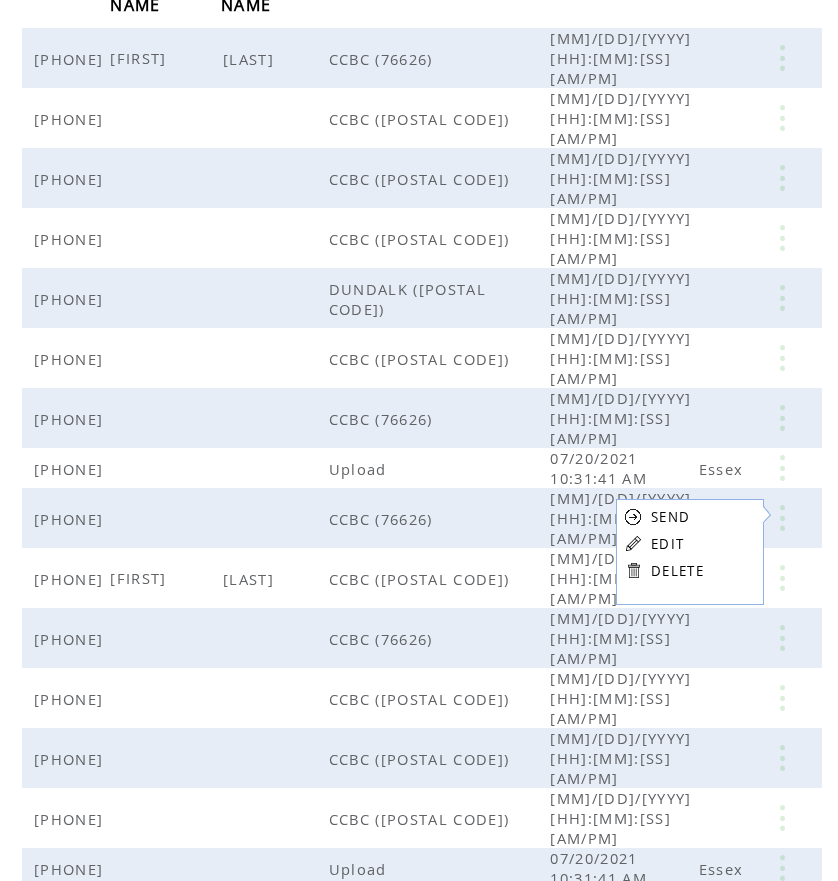 click on "EDIT" at bounding box center [667, 544] 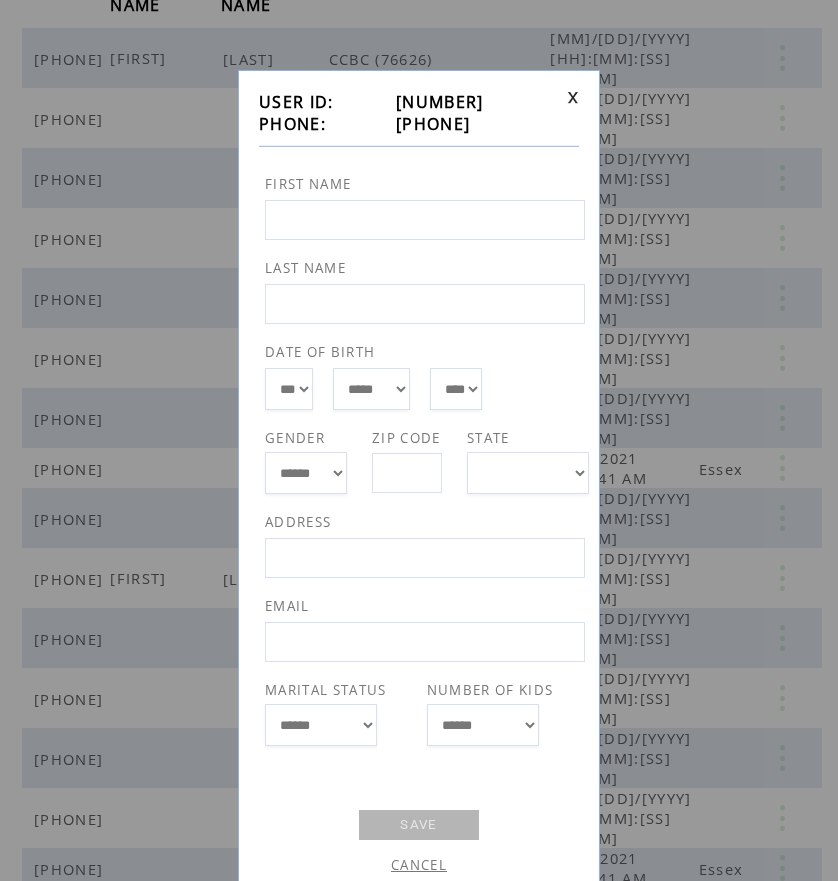 drag, startPoint x: 391, startPoint y: 125, endPoint x: 488, endPoint y: 119, distance: 97.18539 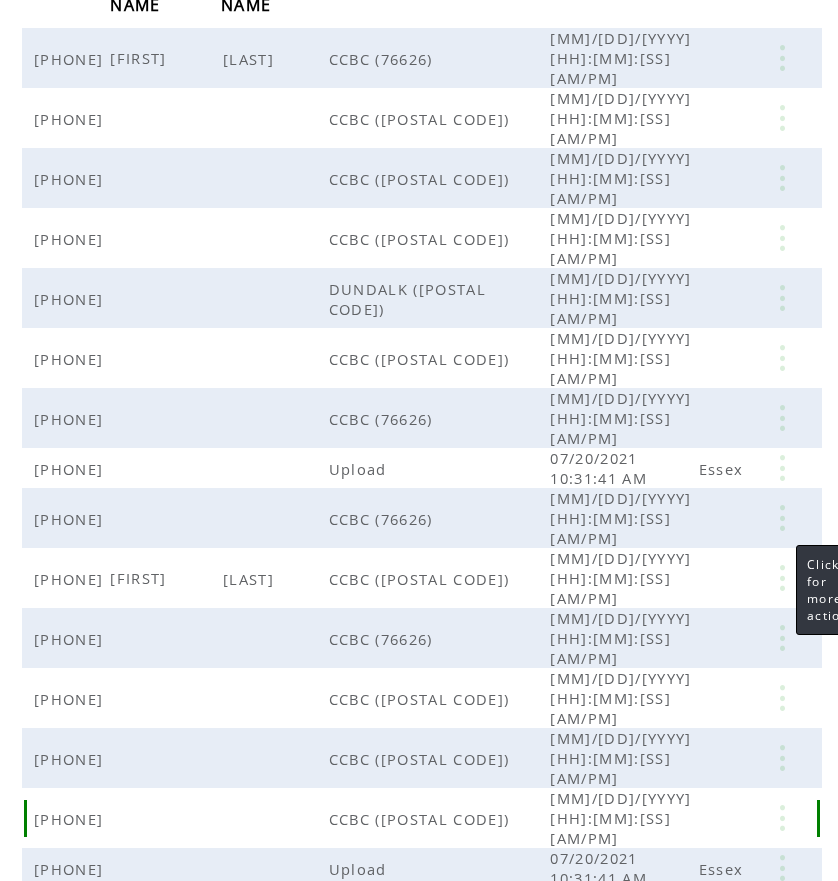 click at bounding box center [782, 818] 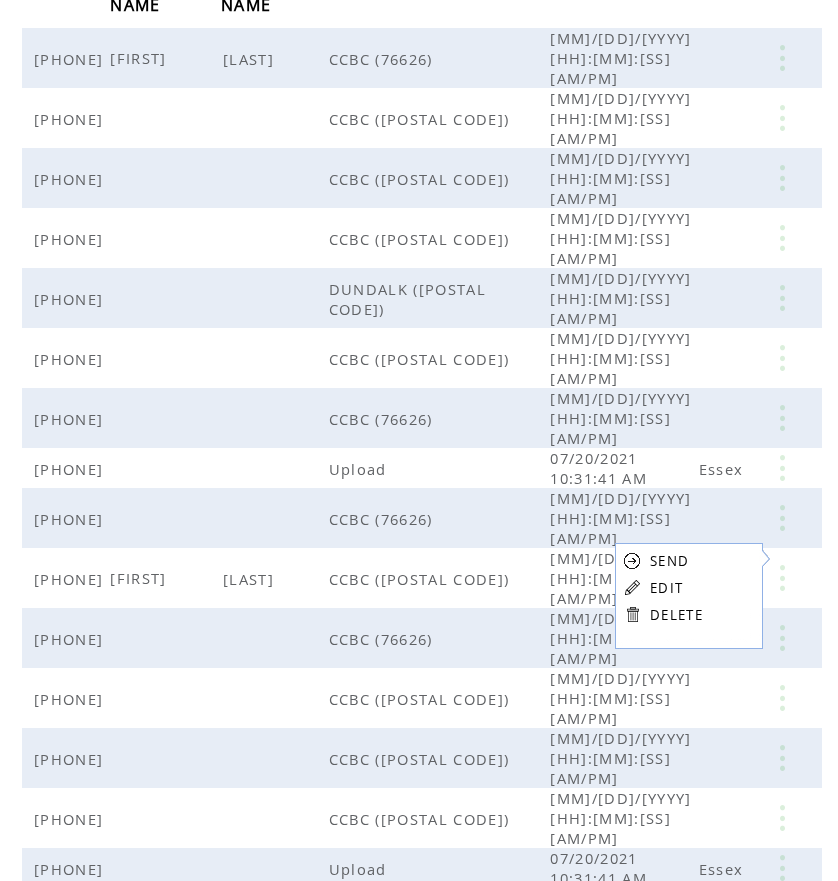 click on "EDIT" at bounding box center [666, 588] 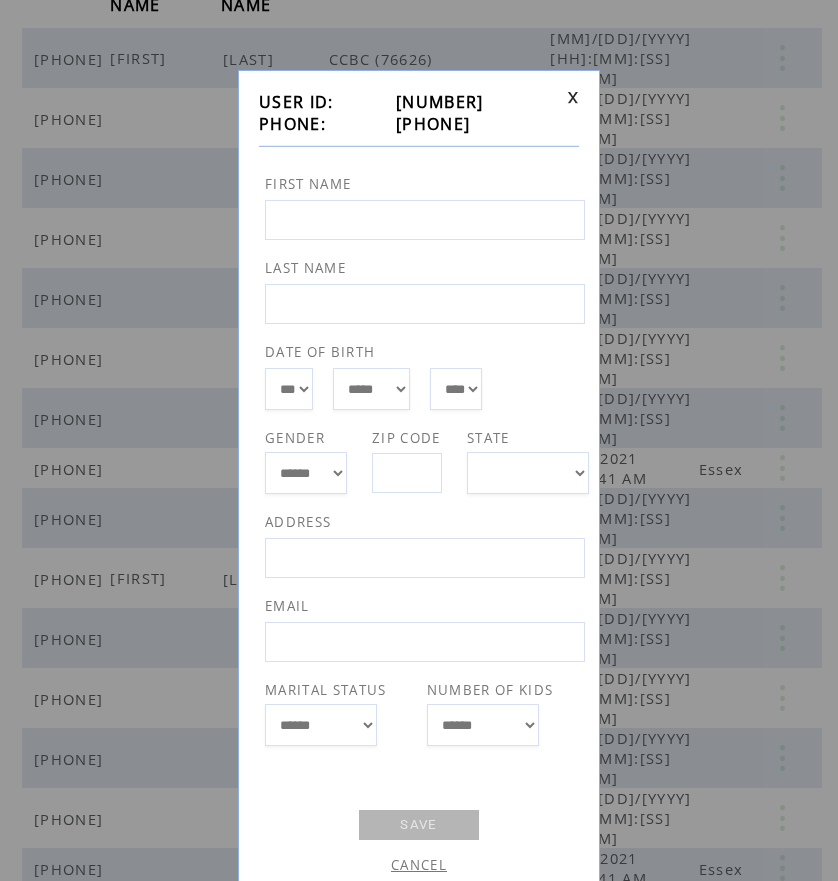 drag, startPoint x: 391, startPoint y: 129, endPoint x: 488, endPoint y: 126, distance: 97.04638 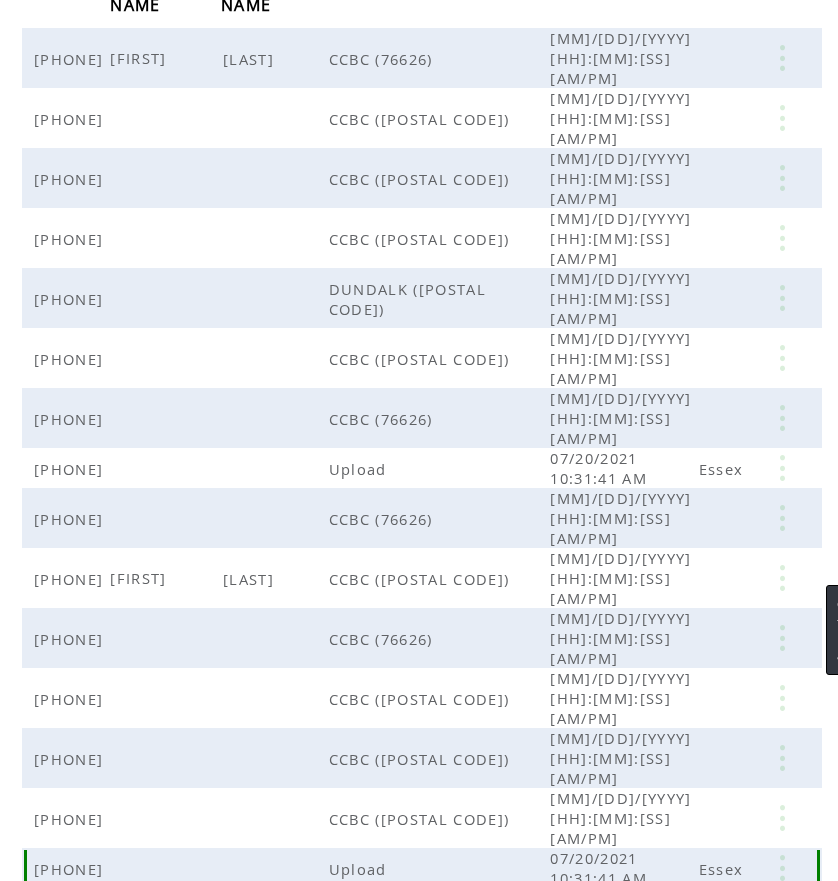 click at bounding box center [782, 868] 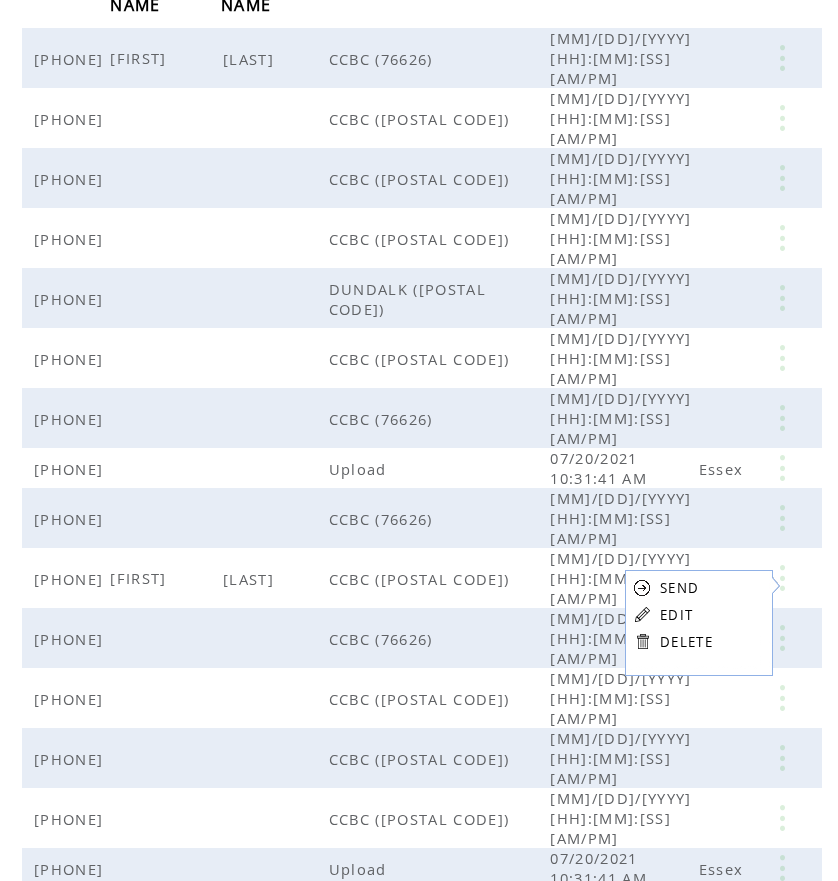 click on "EDIT" at bounding box center (676, 615) 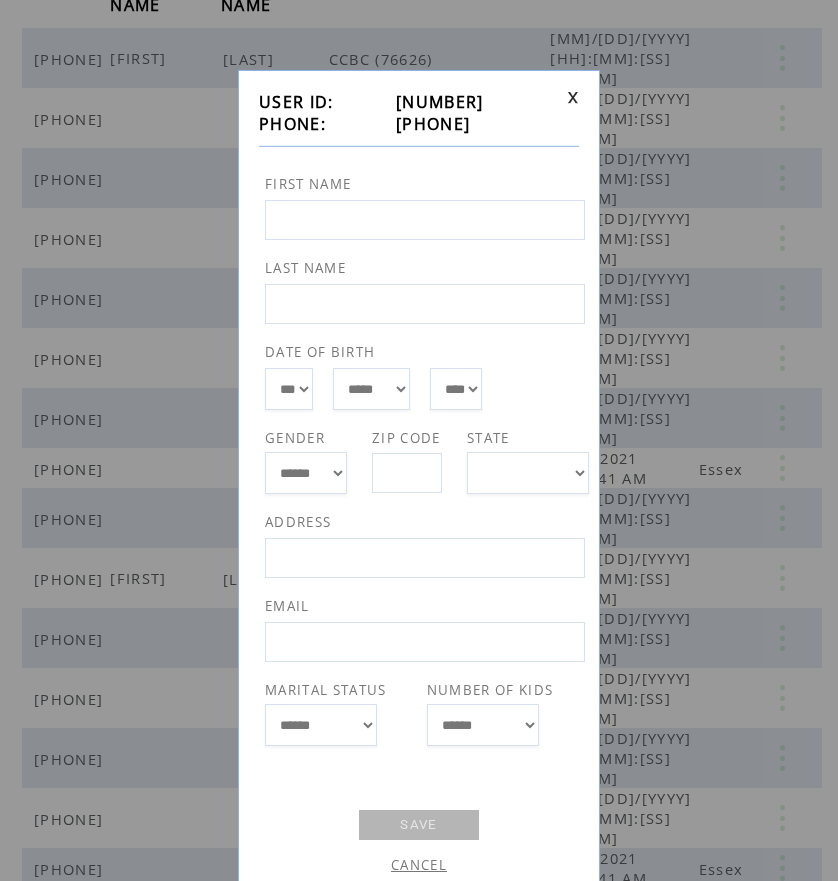 drag, startPoint x: 392, startPoint y: 119, endPoint x: 492, endPoint y: 125, distance: 100.17984 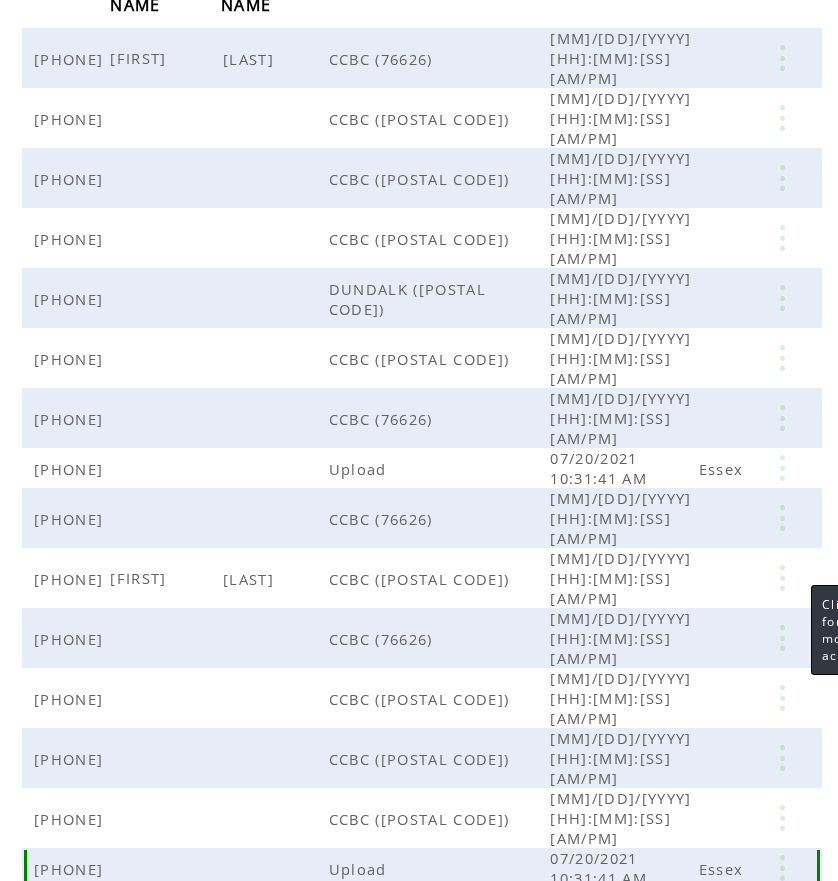click at bounding box center [782, 868] 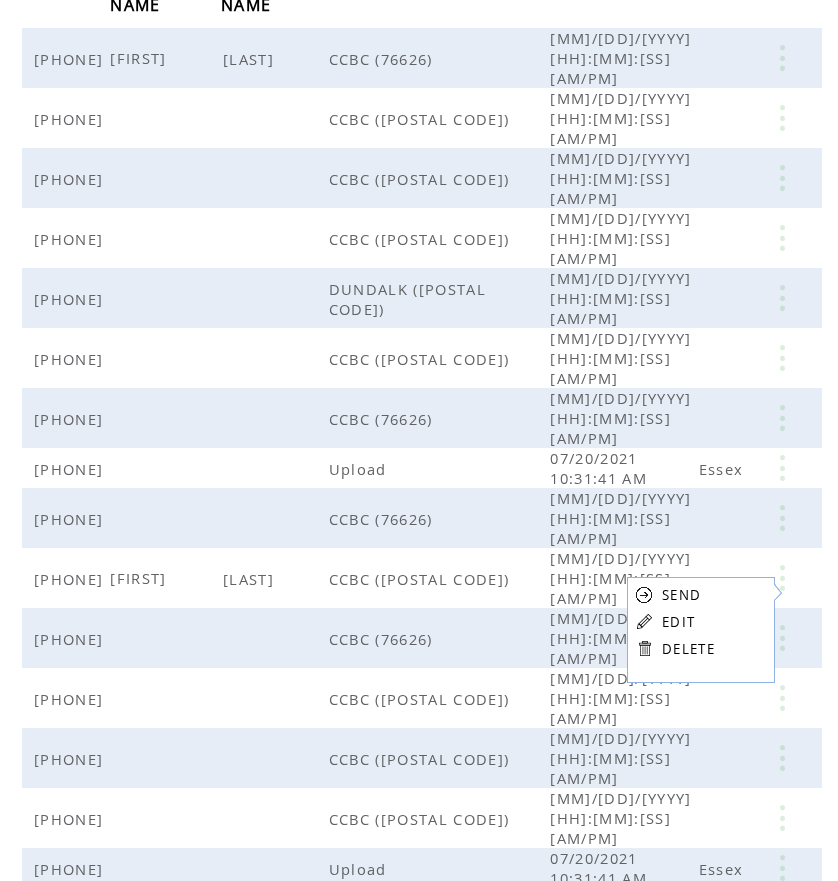 click on "EDIT" at bounding box center [678, 622] 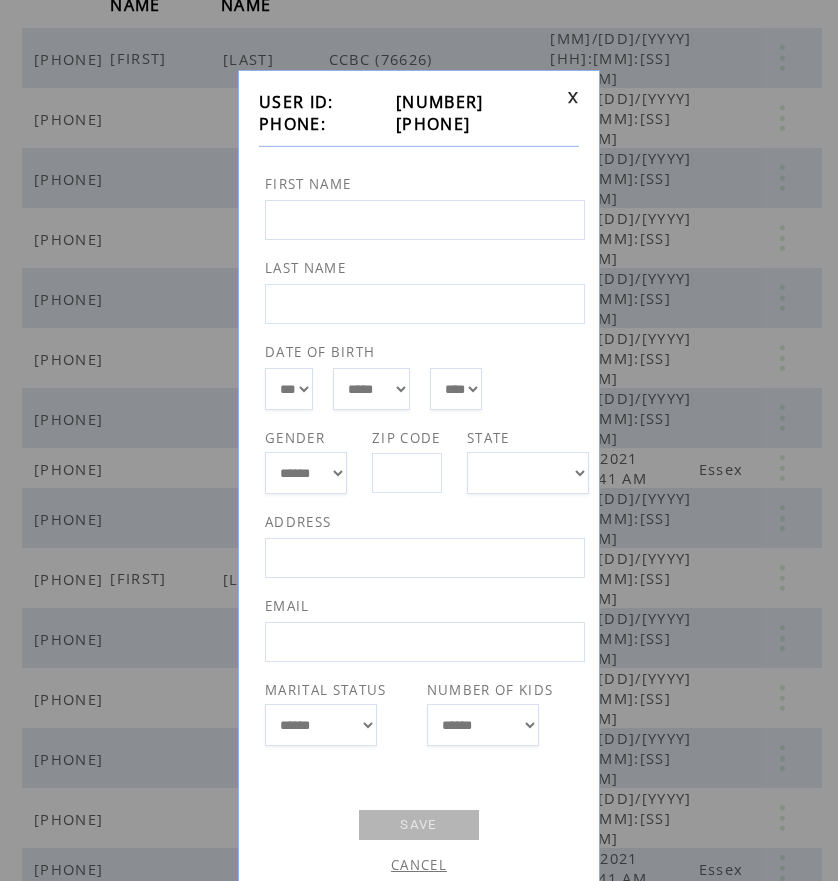 drag, startPoint x: 383, startPoint y: 122, endPoint x: 491, endPoint y: 119, distance: 108.04166 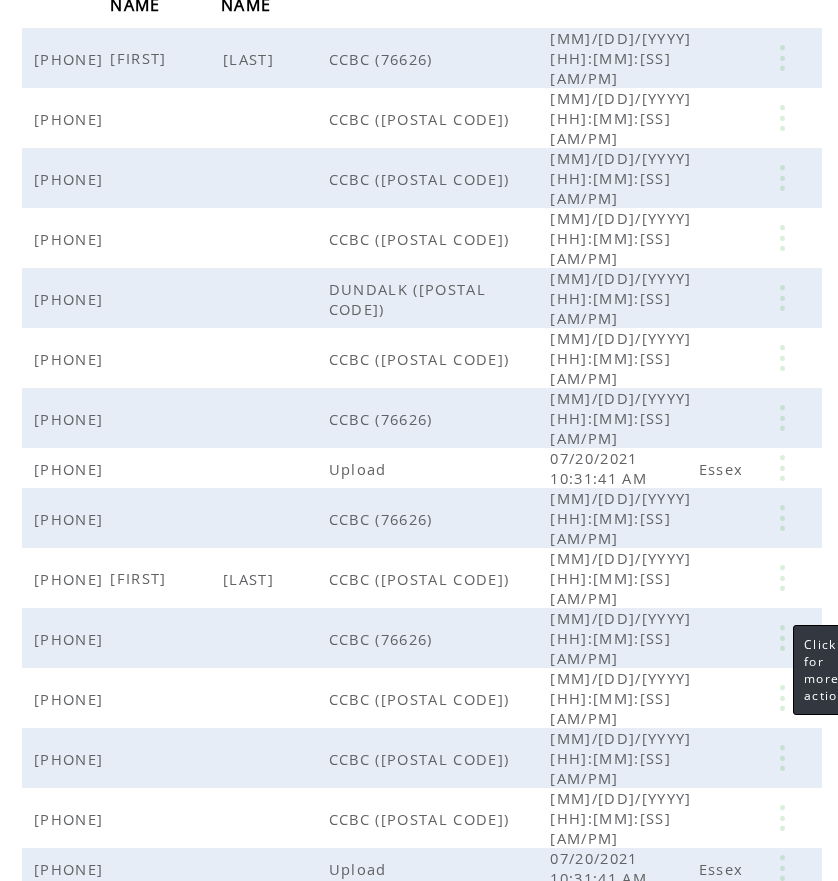 click at bounding box center [782, 918] 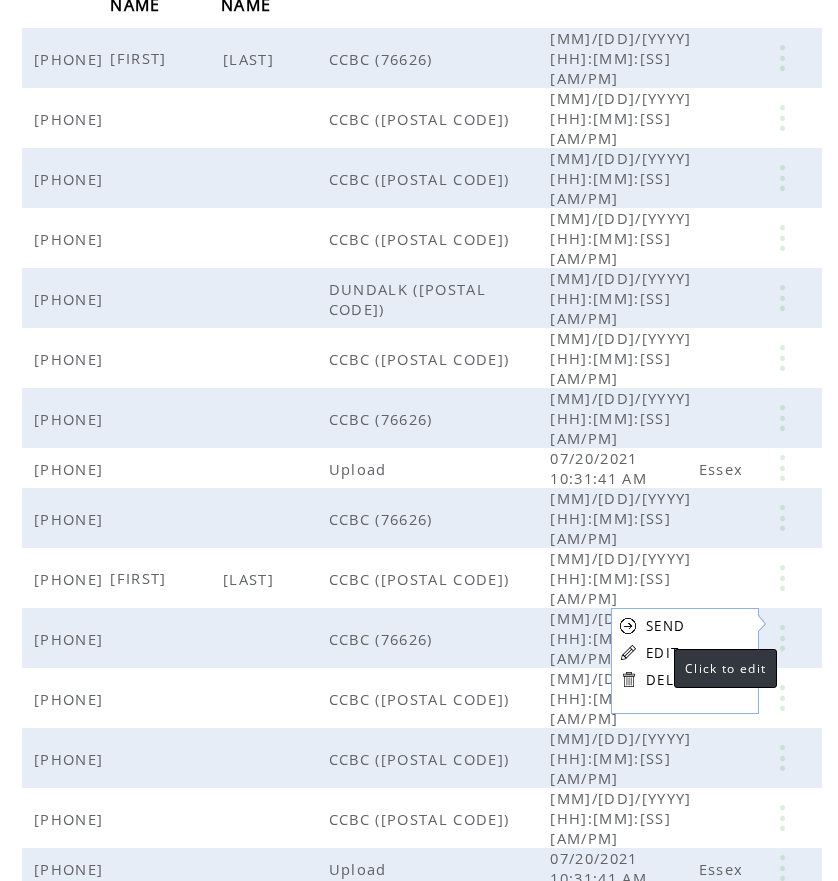 click on "EDIT" at bounding box center (662, 653) 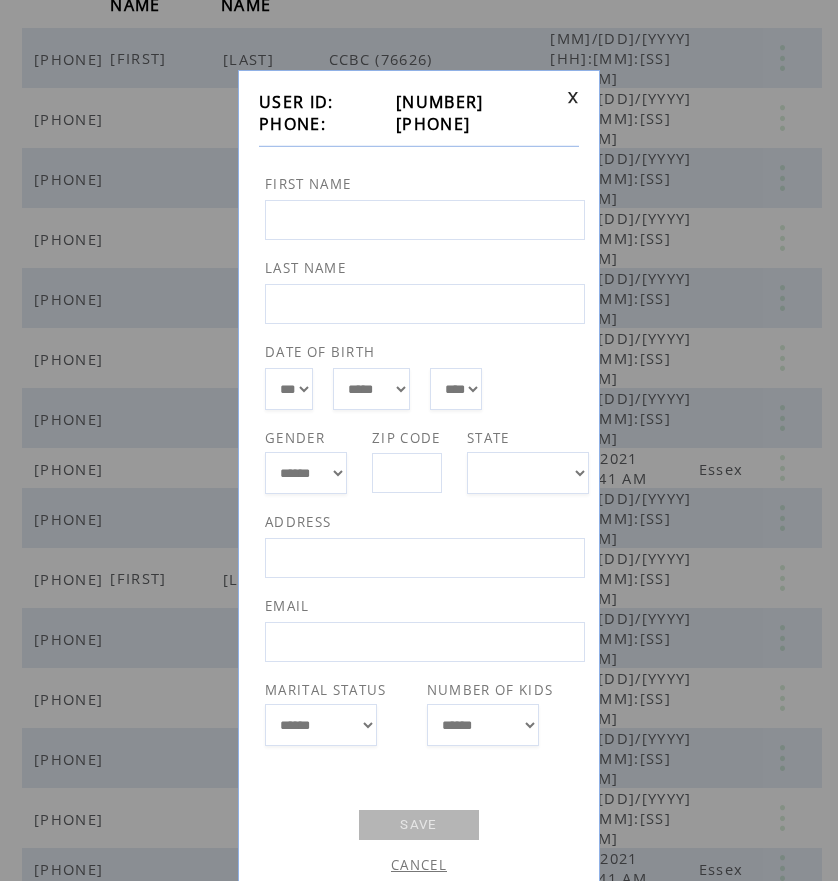 drag, startPoint x: 382, startPoint y: 121, endPoint x: 498, endPoint y: 129, distance: 116.275536 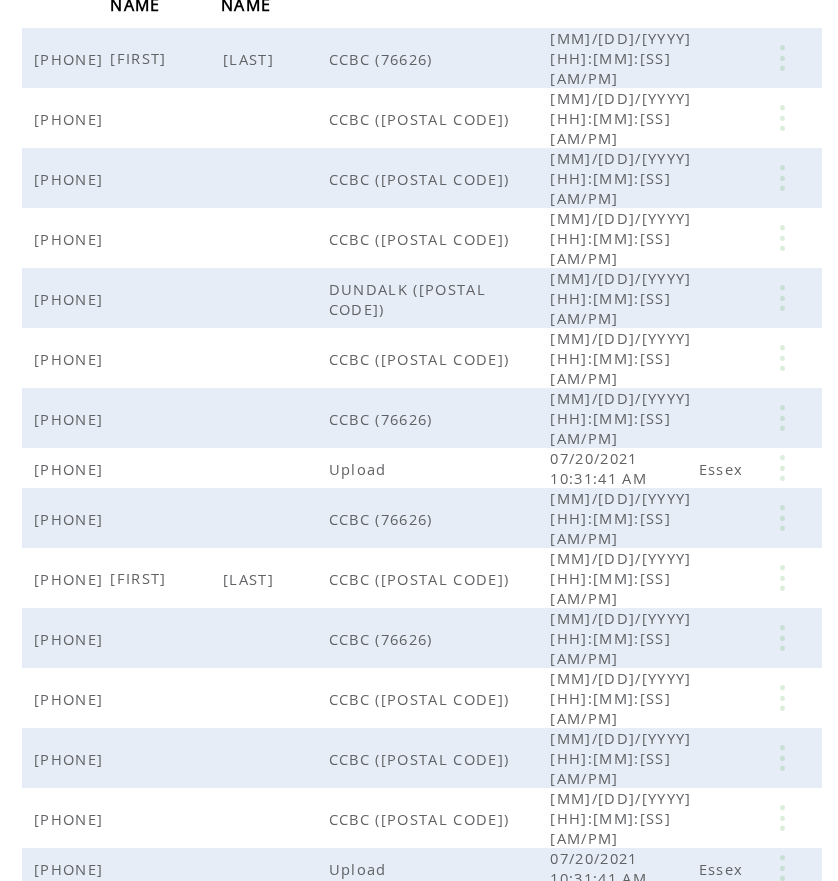 click at bounding box center [782, 978] 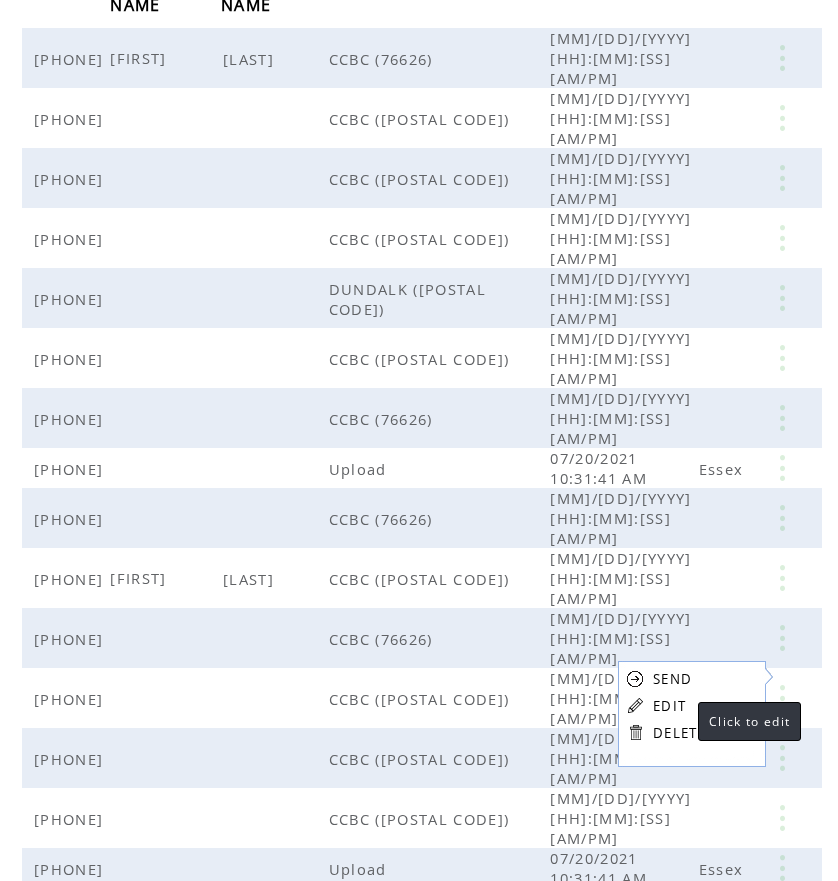 click on "EDIT" at bounding box center (669, 706) 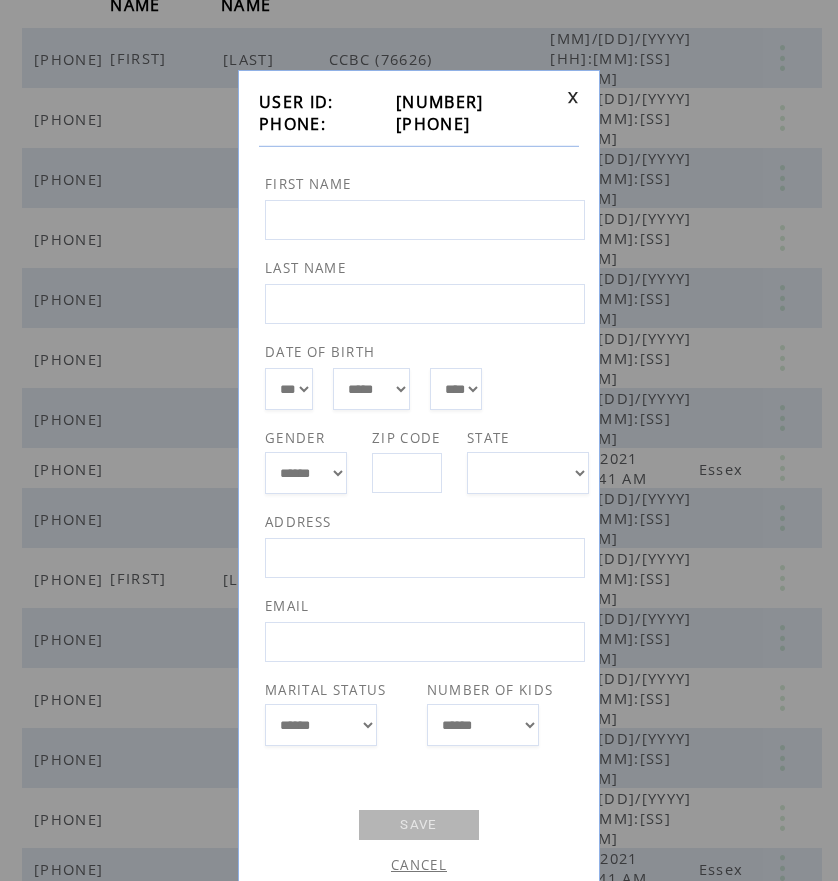 drag, startPoint x: 388, startPoint y: 127, endPoint x: 492, endPoint y: 116, distance: 104.58012 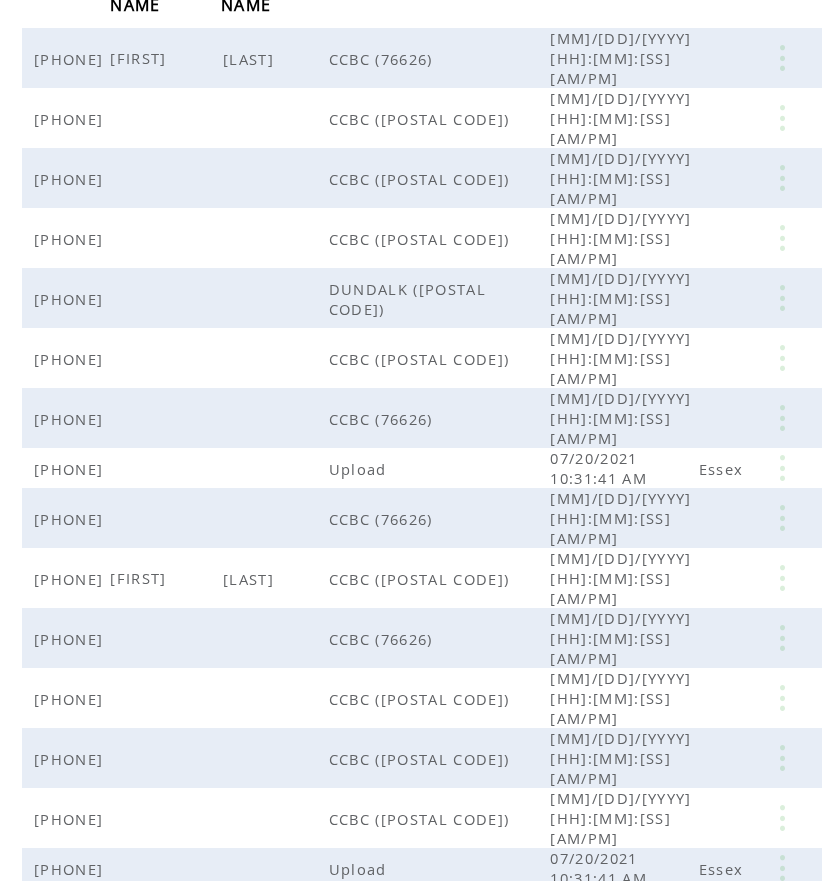 click at bounding box center (782, 1038) 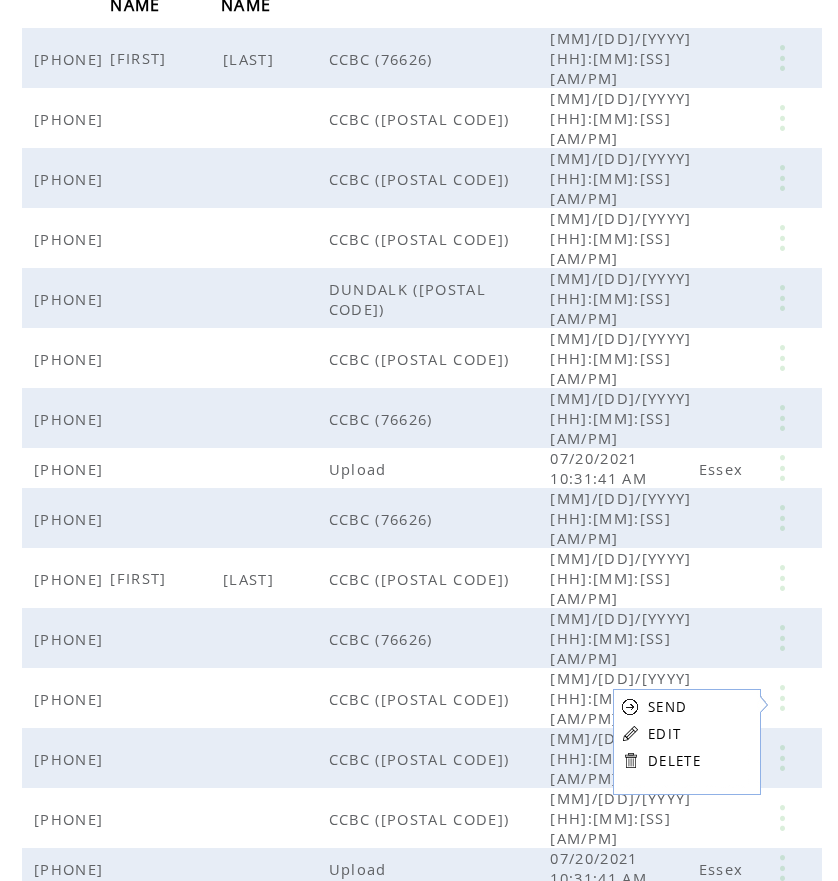 click on "EDIT" at bounding box center [664, 734] 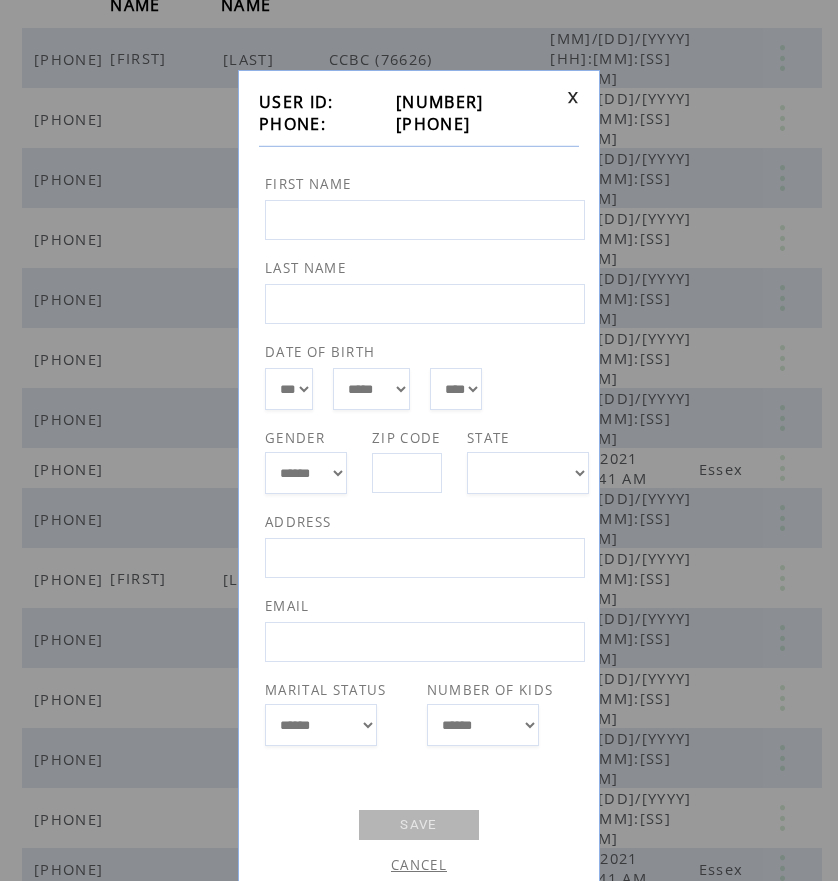drag, startPoint x: 389, startPoint y: 132, endPoint x: 490, endPoint y: 118, distance: 101.96568 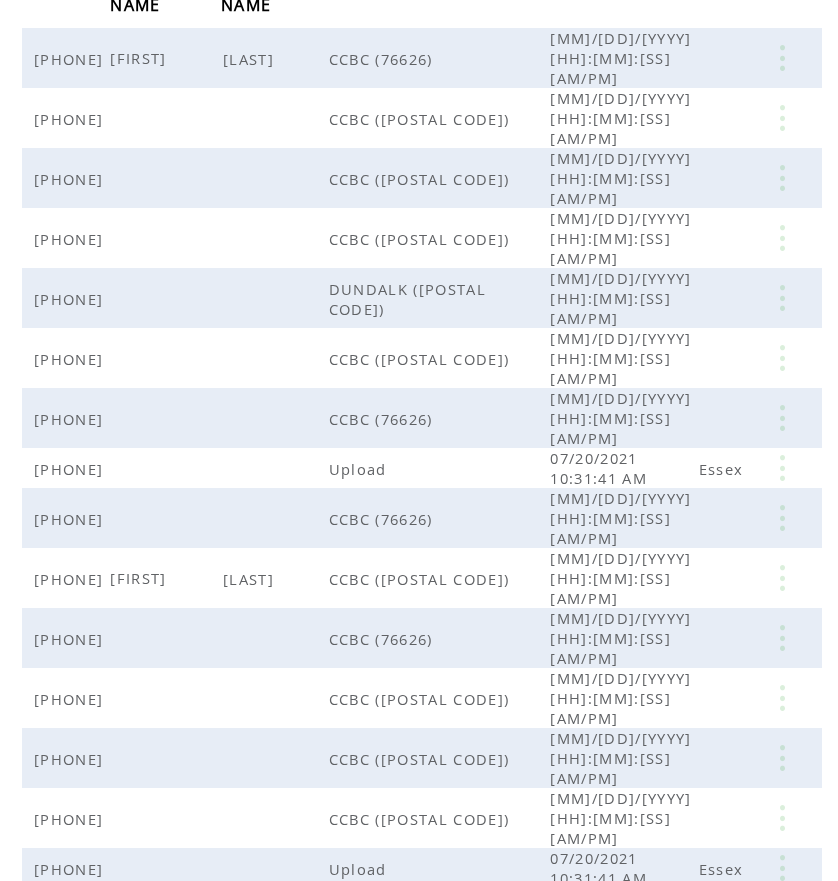 click at bounding box center (782, 1098) 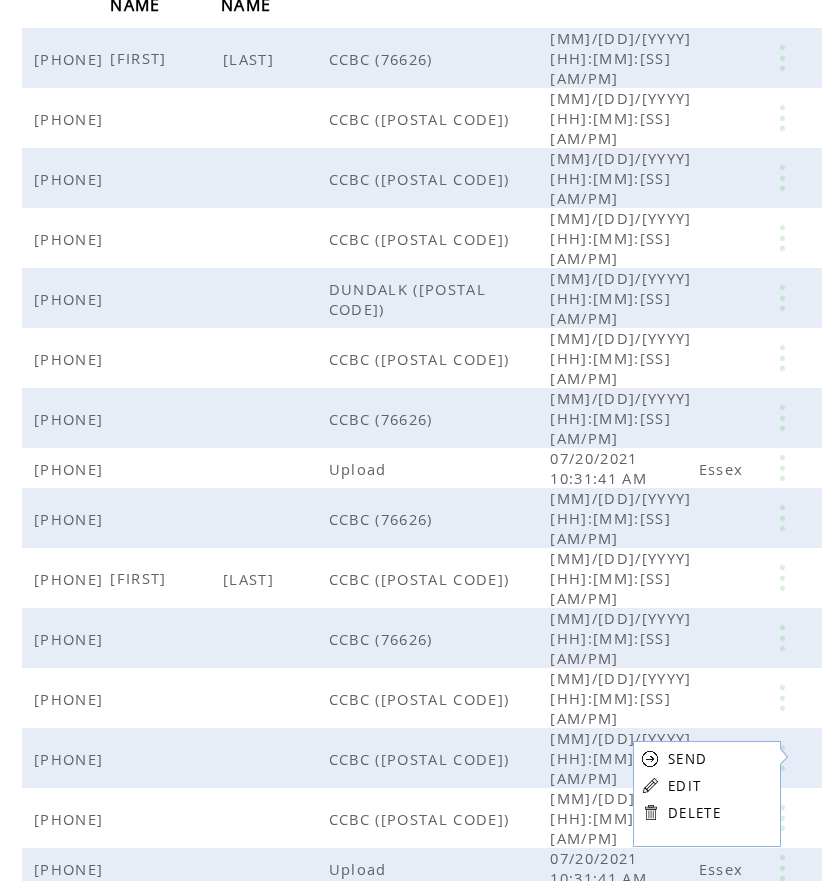 click on "EDIT" at bounding box center [684, 786] 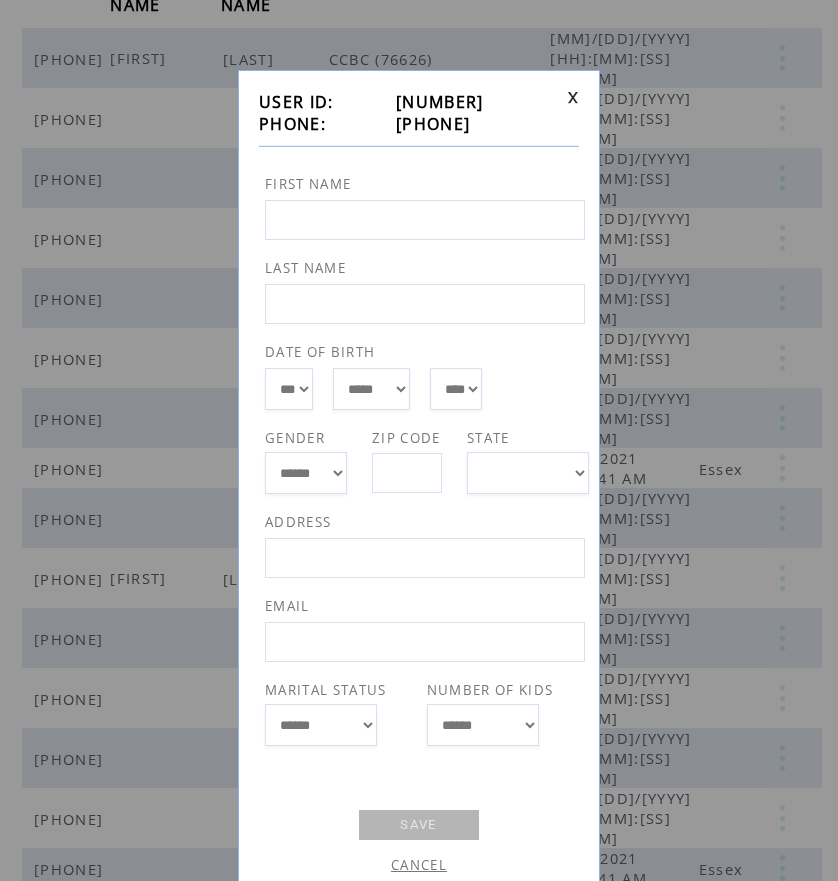 drag, startPoint x: 390, startPoint y: 123, endPoint x: 491, endPoint y: 119, distance: 101.07918 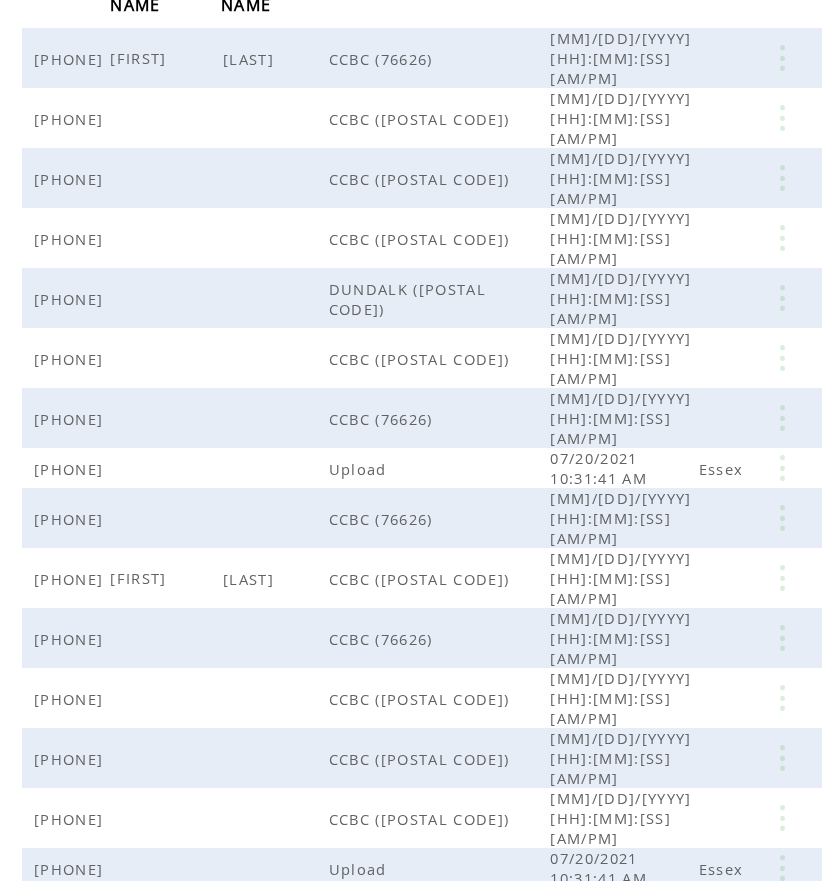 click on "Next" at bounding box center (521, 1138) 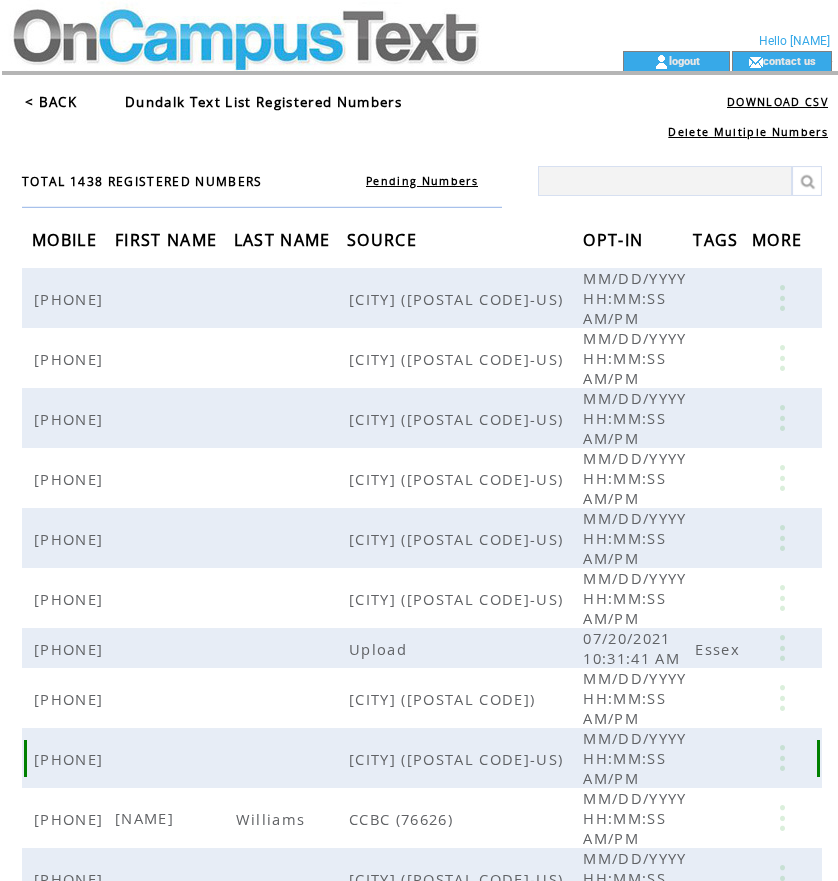 scroll, scrollTop: 0, scrollLeft: 0, axis: both 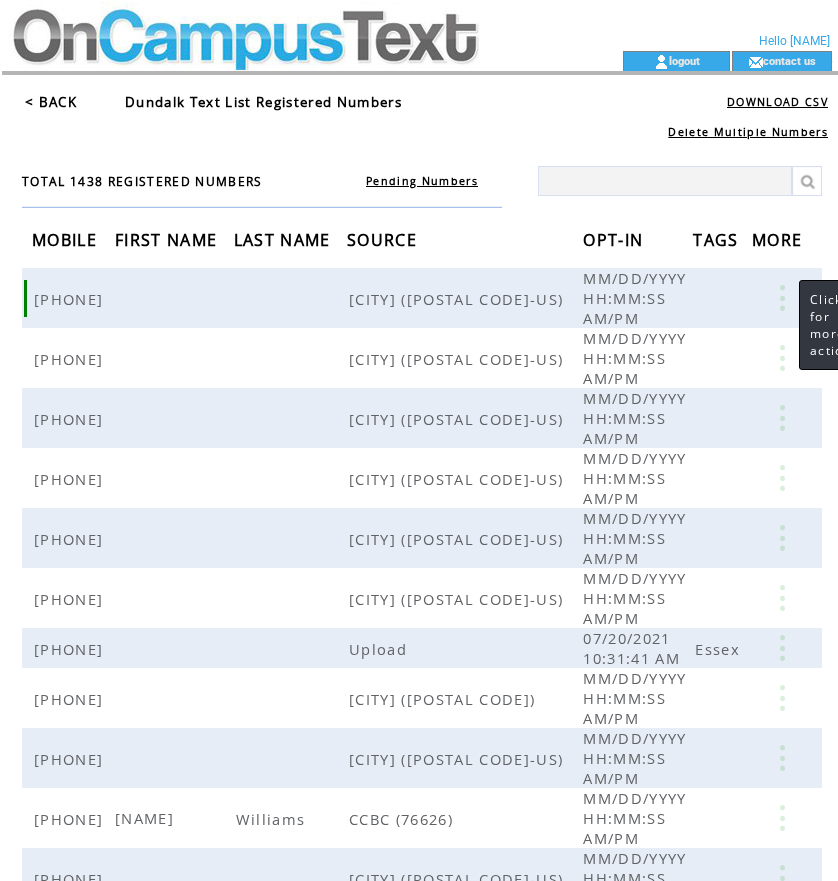 click at bounding box center (782, 298) 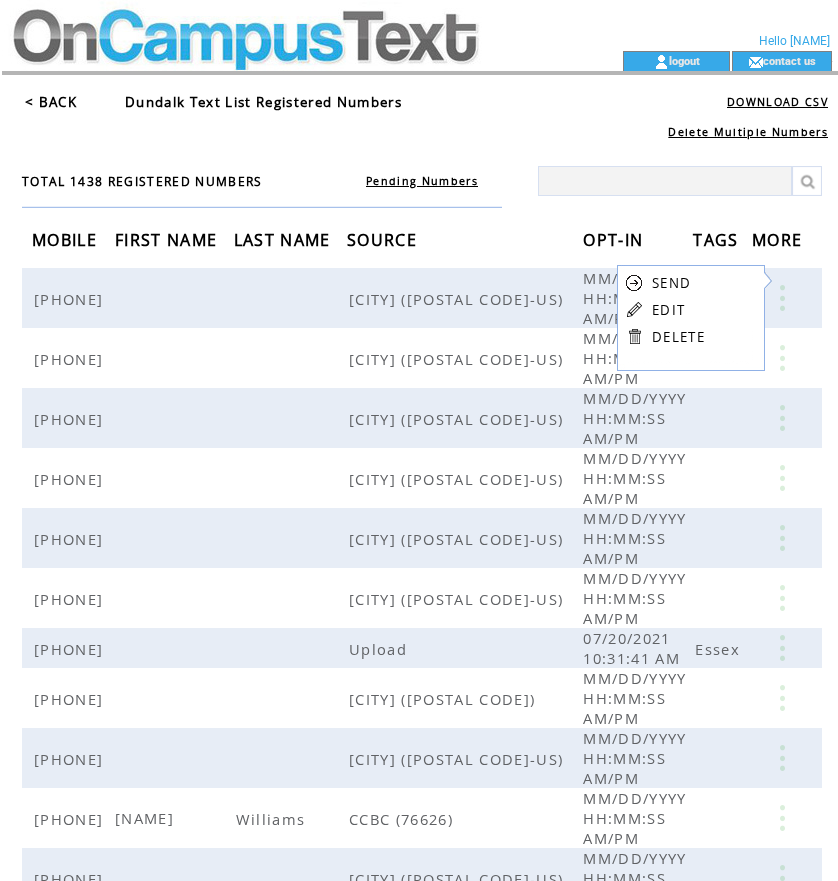 click on "EDIT" at bounding box center (668, 310) 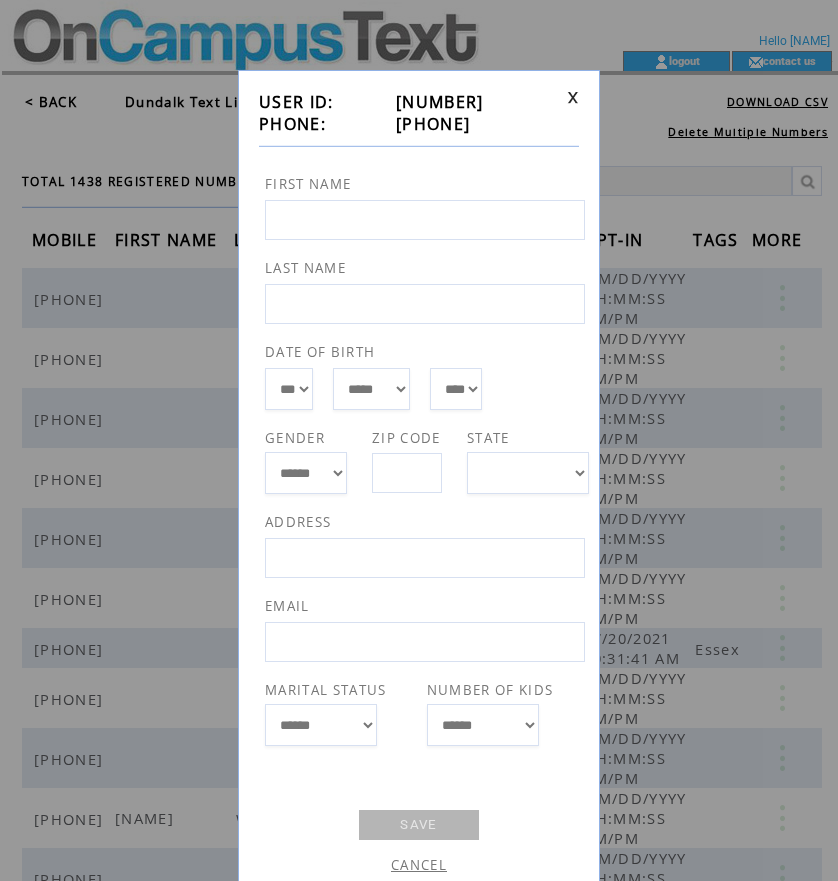 drag, startPoint x: 384, startPoint y: 125, endPoint x: 487, endPoint y: 123, distance: 103.01942 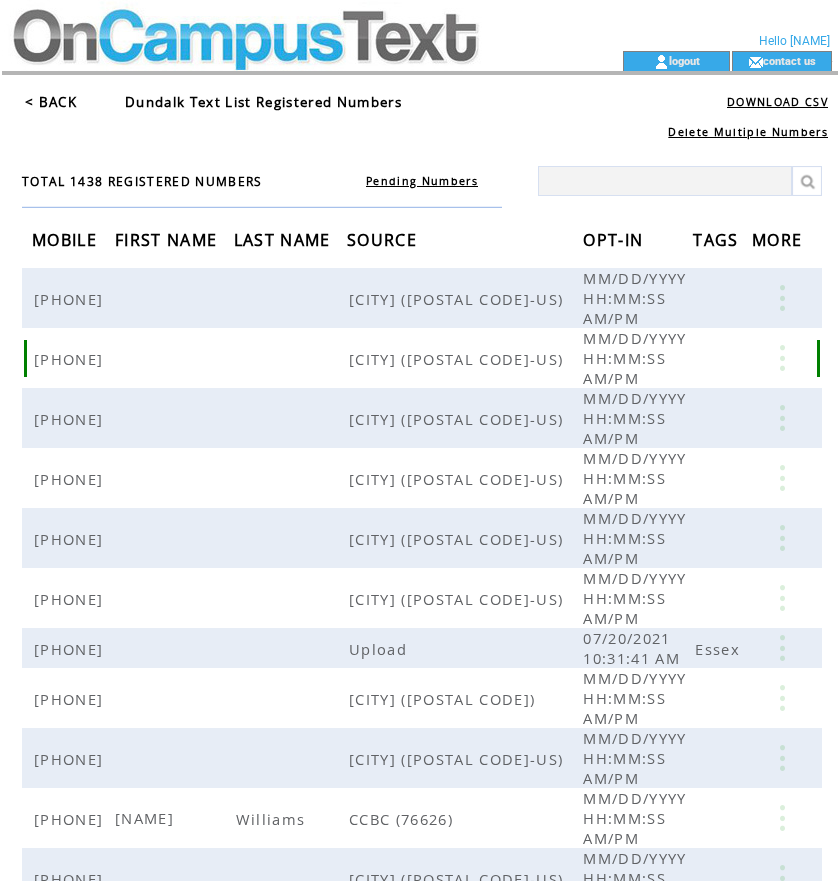 click at bounding box center [782, 358] 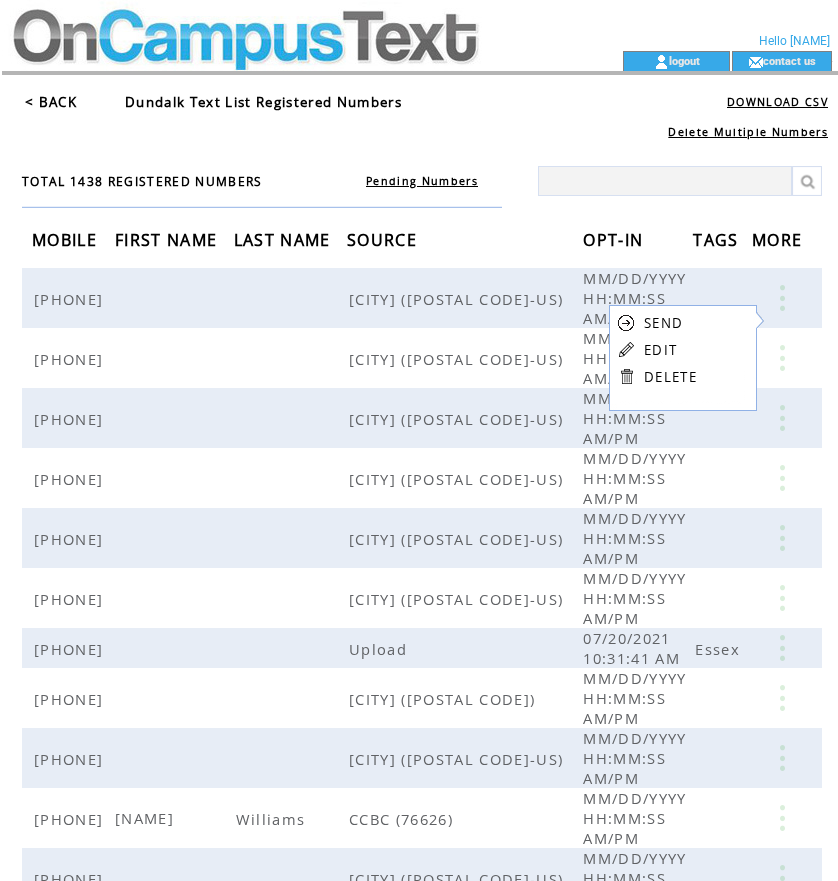 click at bounding box center (626, 349) 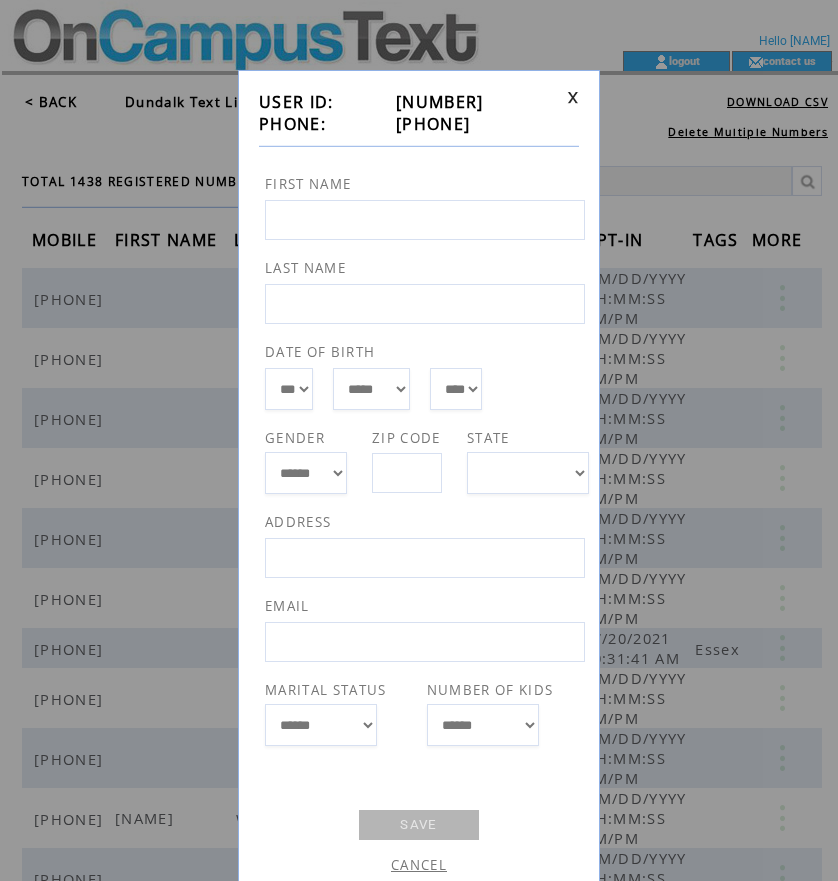 drag, startPoint x: 388, startPoint y: 126, endPoint x: 488, endPoint y: 130, distance: 100.07997 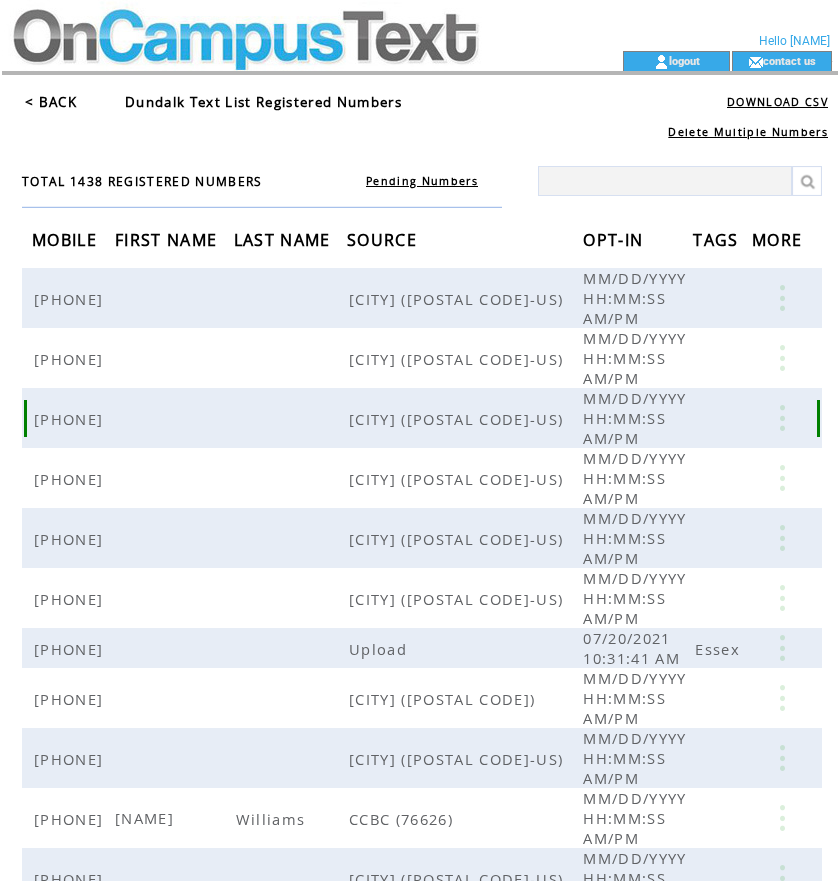 click at bounding box center [782, 418] 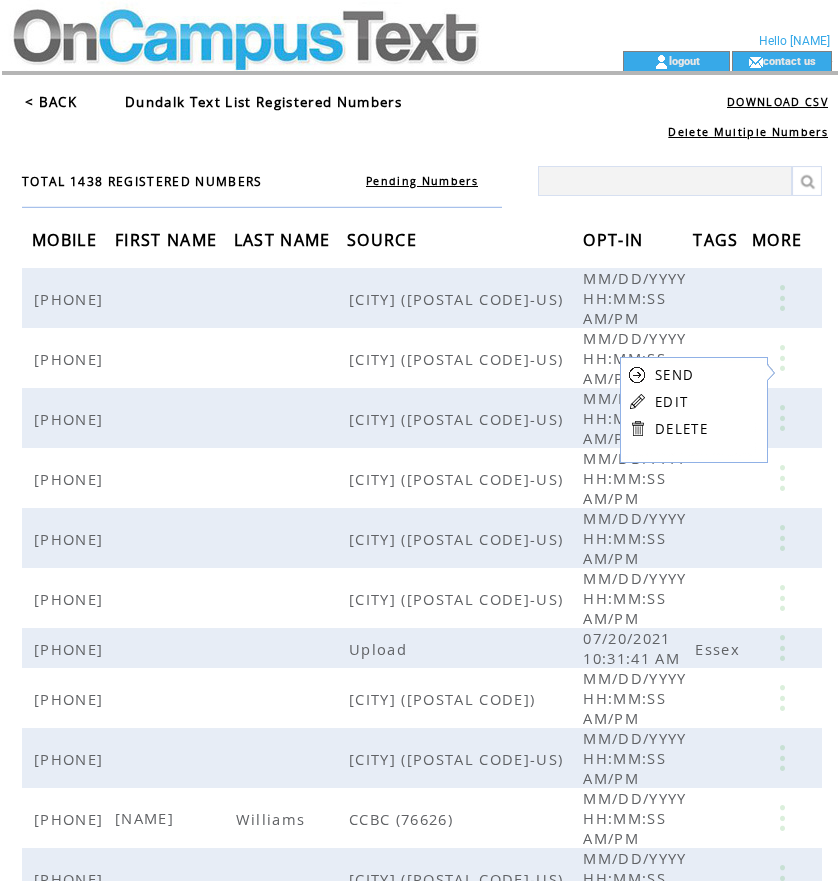 click on "EDIT" at bounding box center [671, 402] 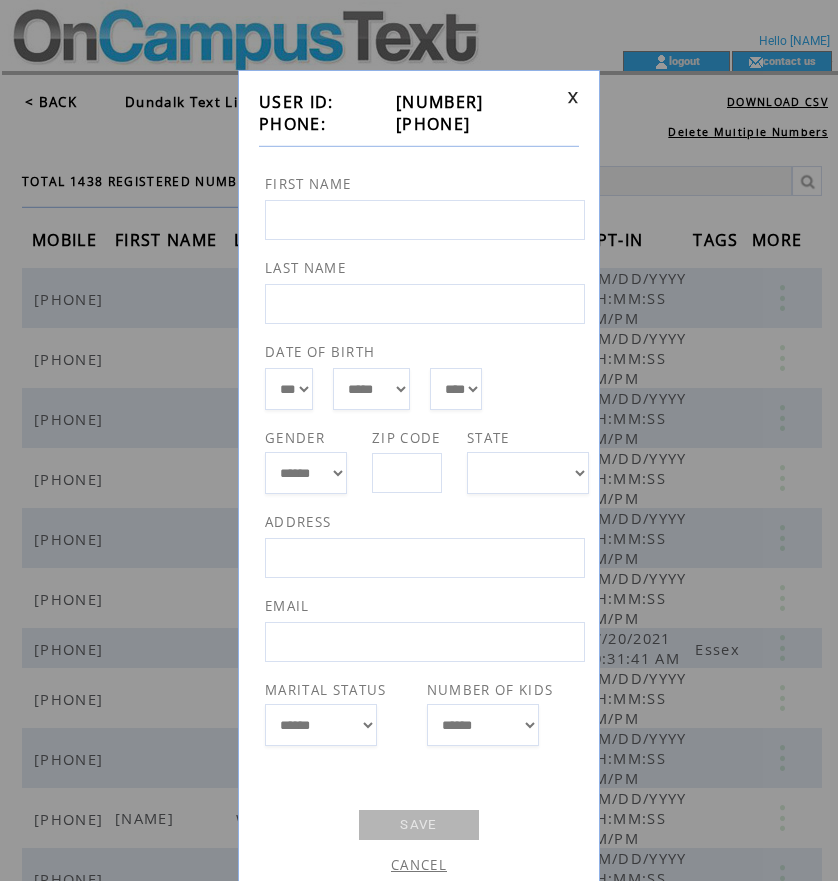 drag, startPoint x: 389, startPoint y: 121, endPoint x: 490, endPoint y: 116, distance: 101.12369 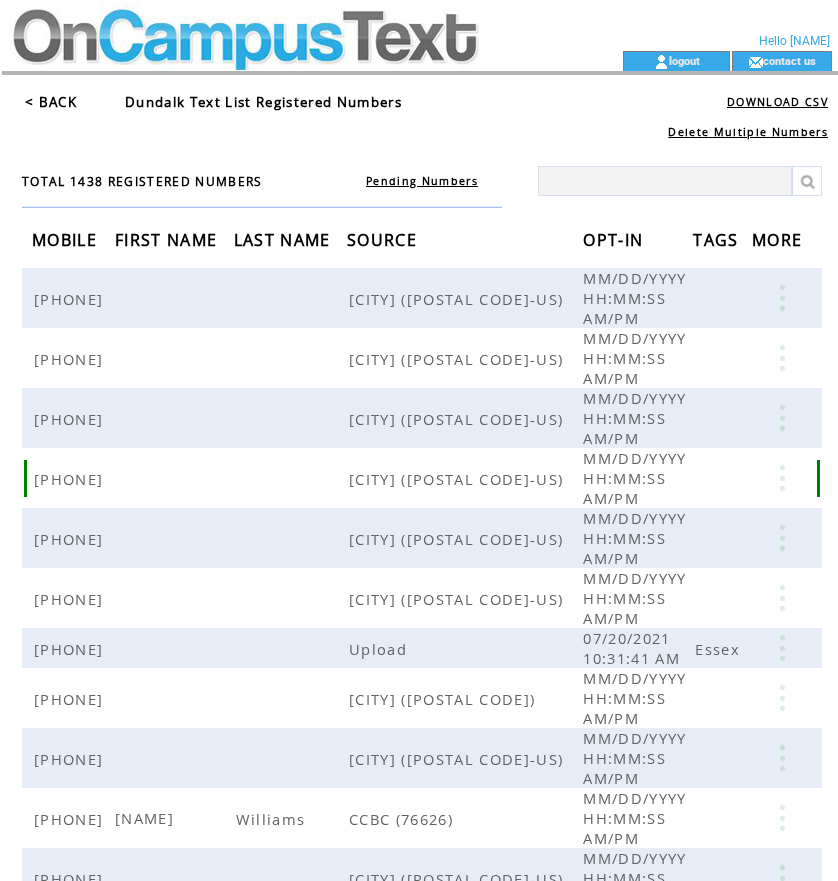 click at bounding box center [782, 478] 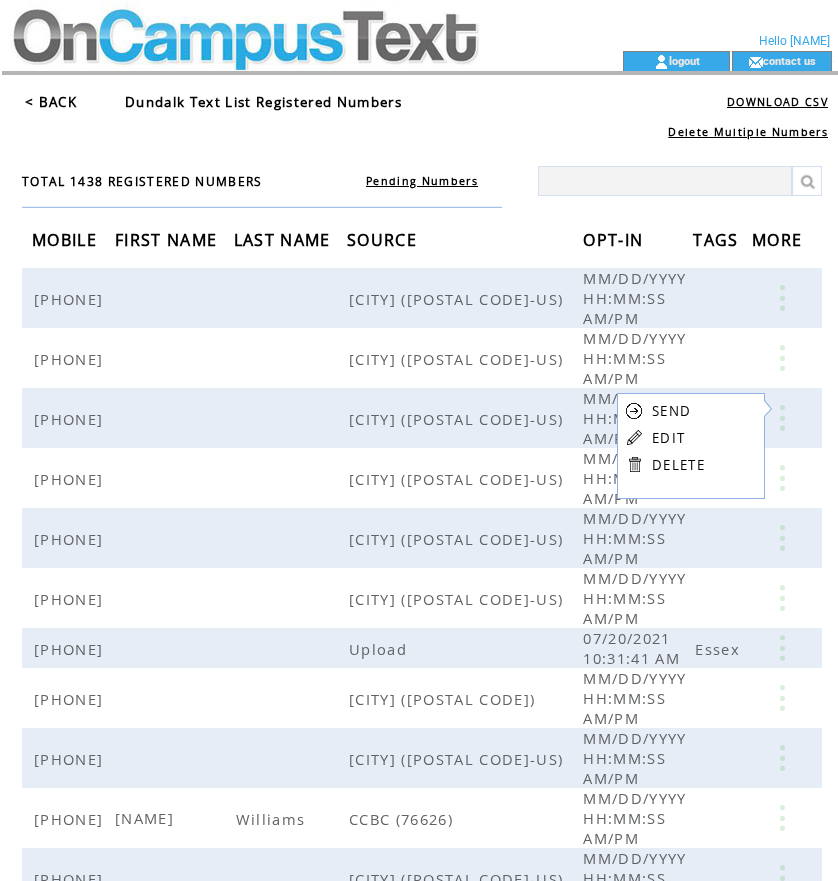 click on "EDIT" at bounding box center (668, 438) 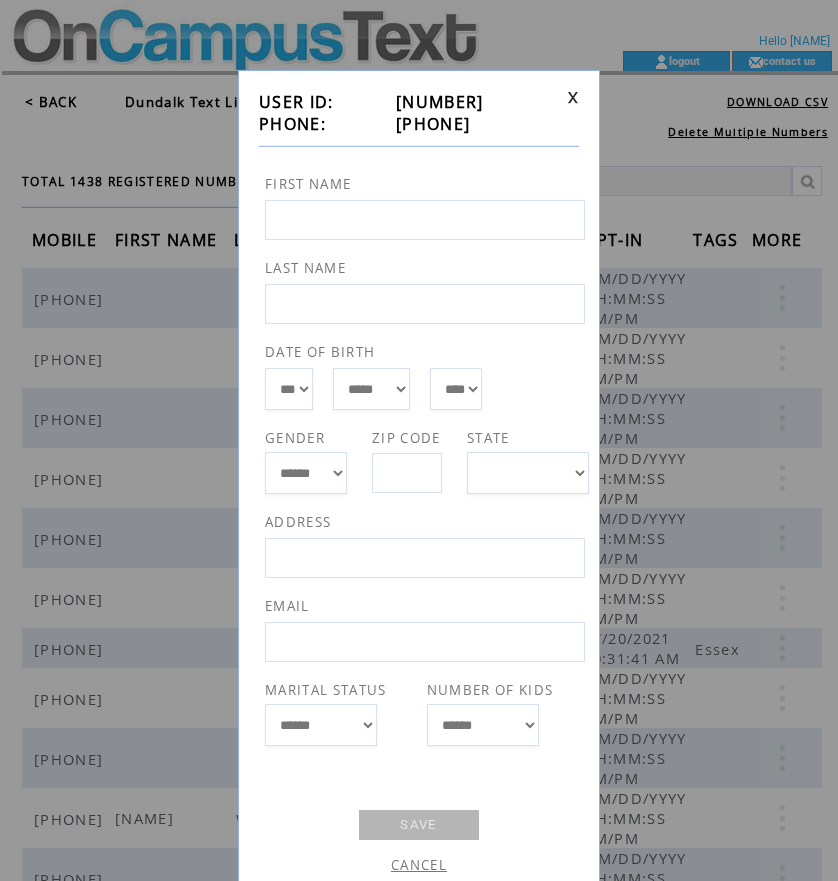 drag, startPoint x: 386, startPoint y: 132, endPoint x: 494, endPoint y: 131, distance: 108.00463 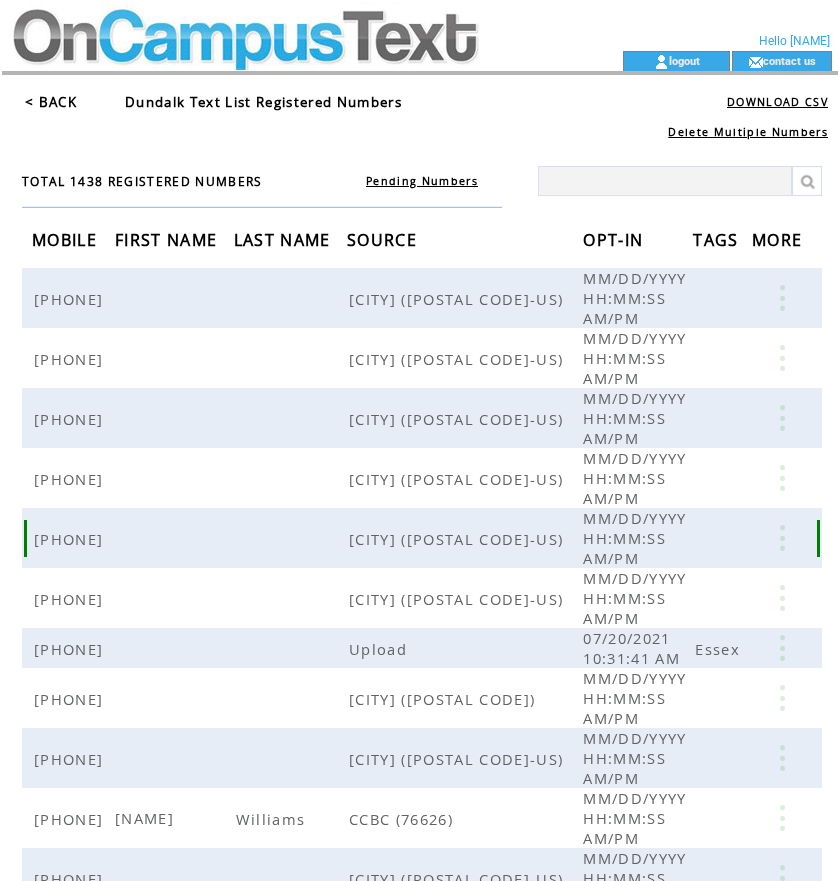 click at bounding box center [782, 538] 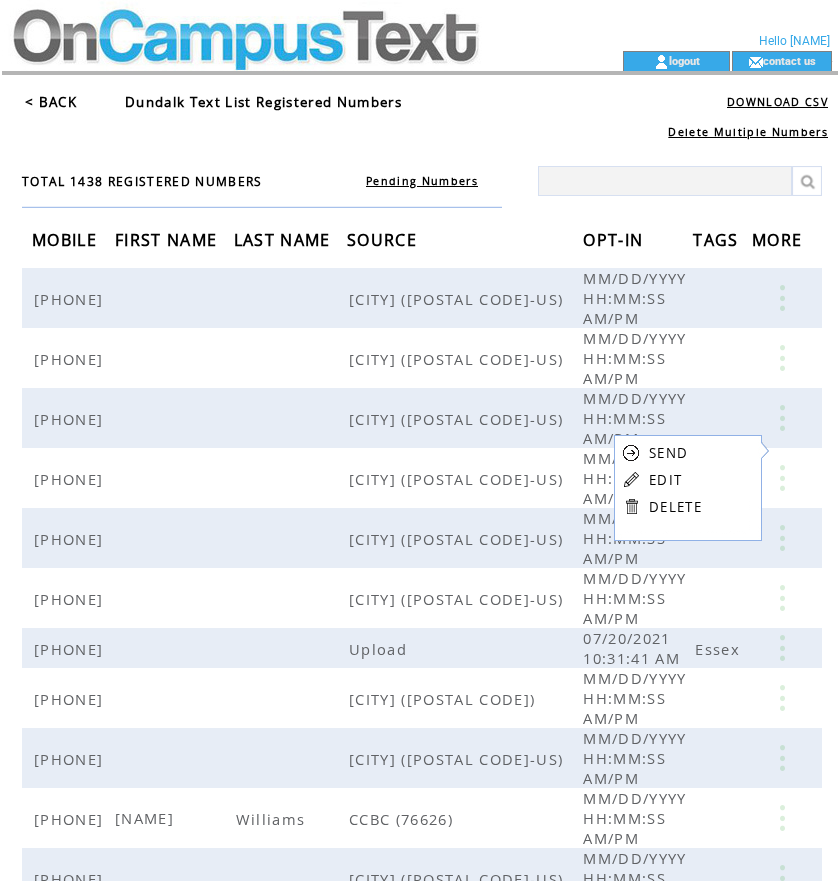 click at bounding box center (631, 479) 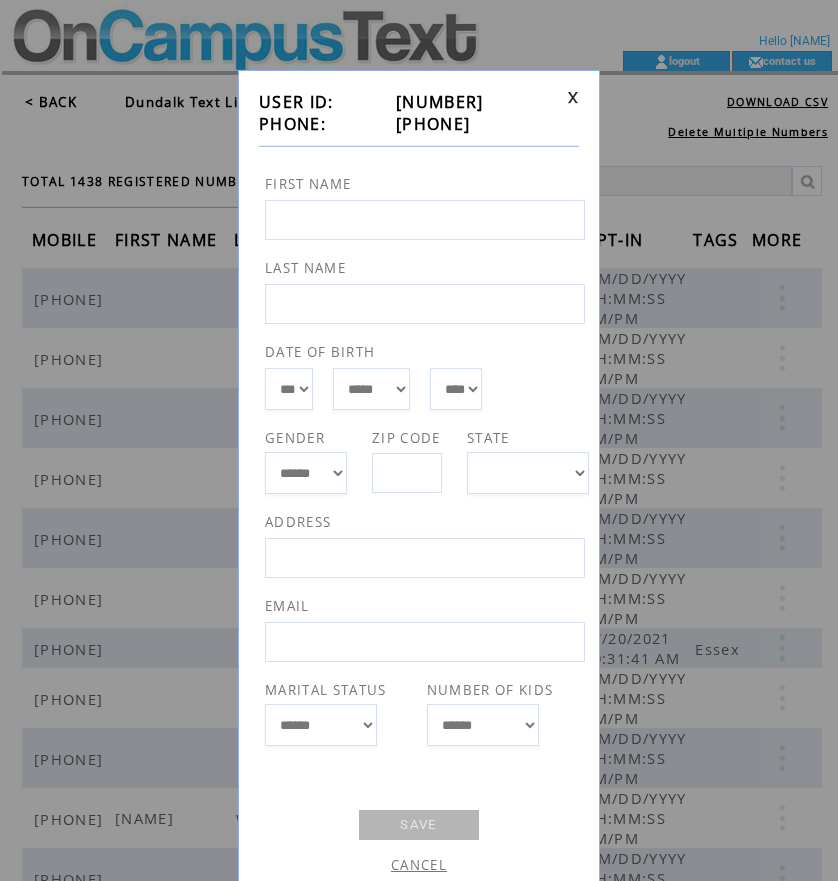 drag, startPoint x: 388, startPoint y: 125, endPoint x: 488, endPoint y: 126, distance: 100.005 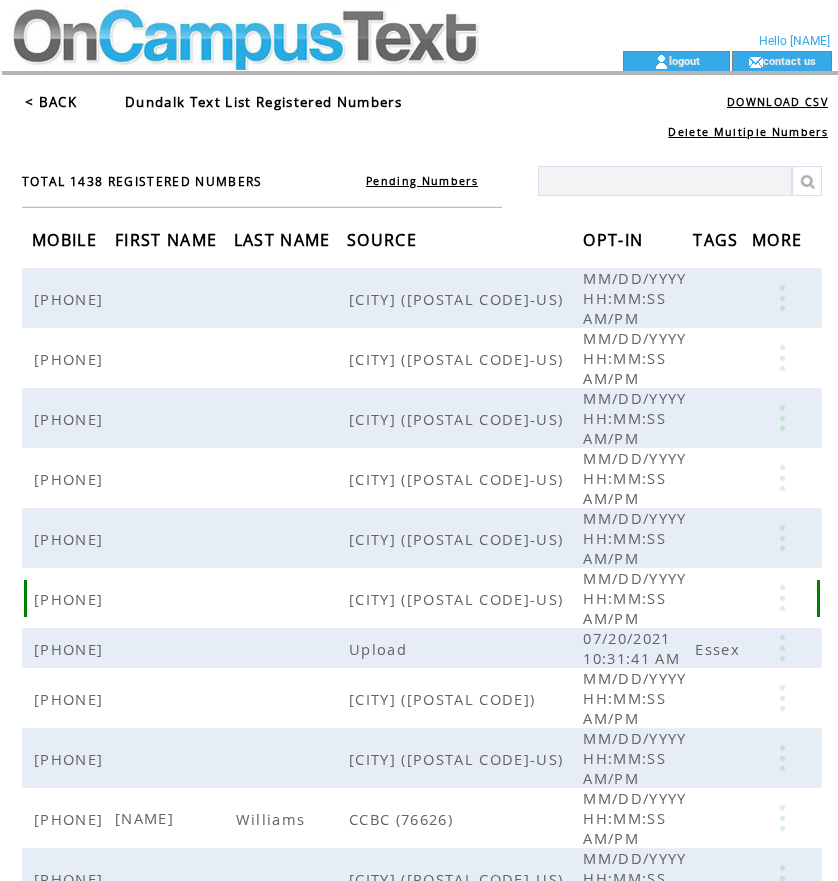 click at bounding box center (782, 598) 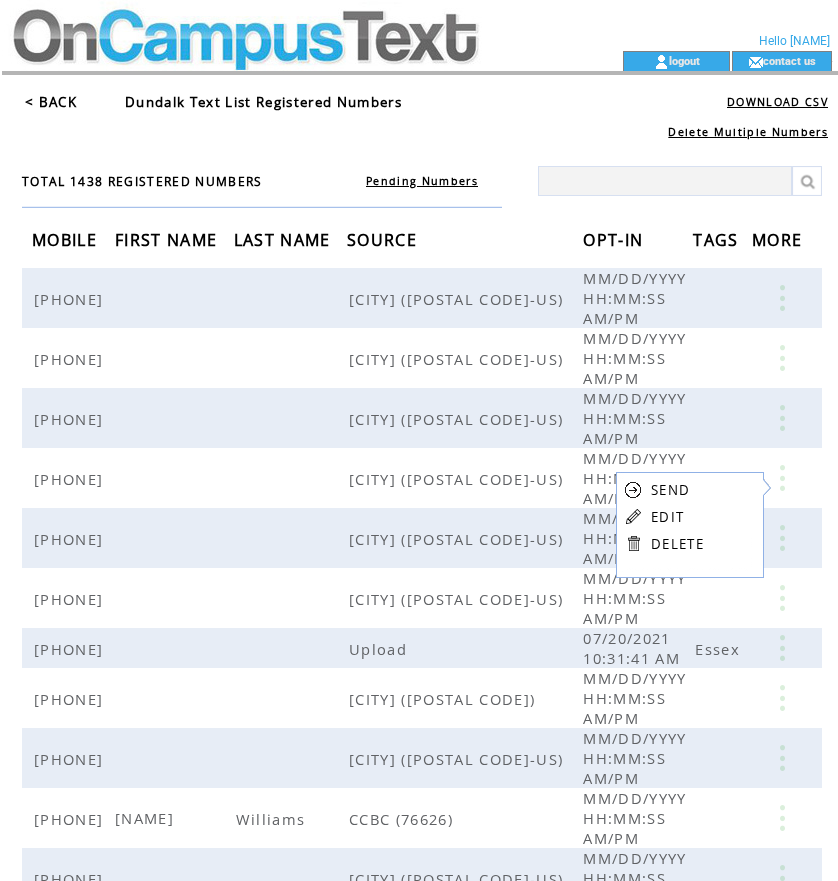 click on "EDIT" at bounding box center [667, 517] 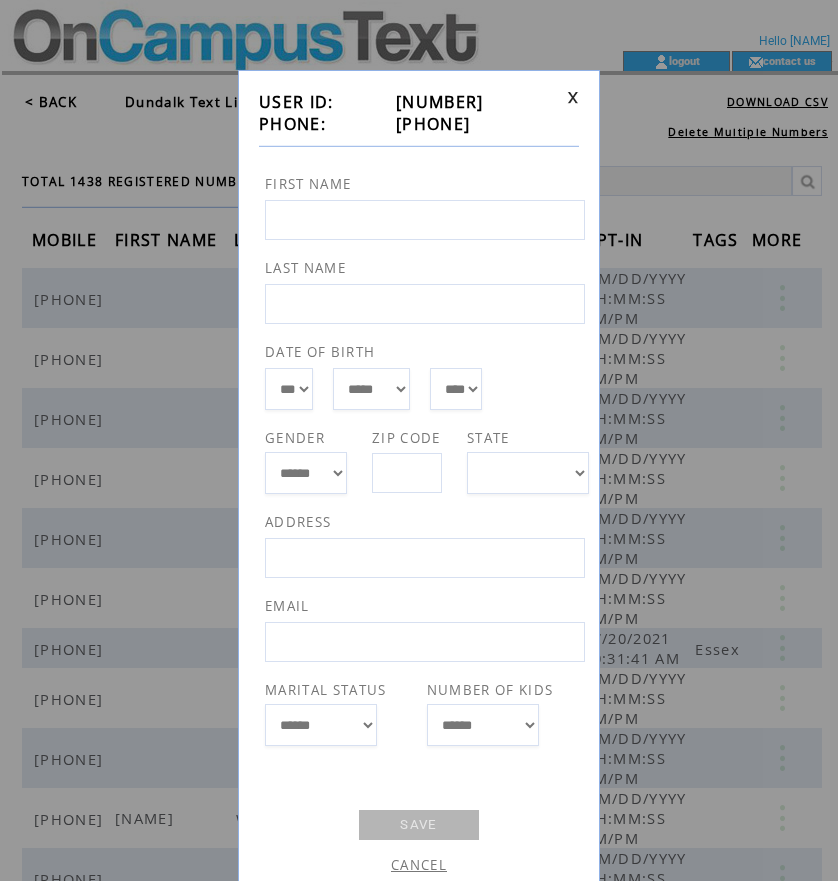 drag, startPoint x: 390, startPoint y: 125, endPoint x: 488, endPoint y: 122, distance: 98.045906 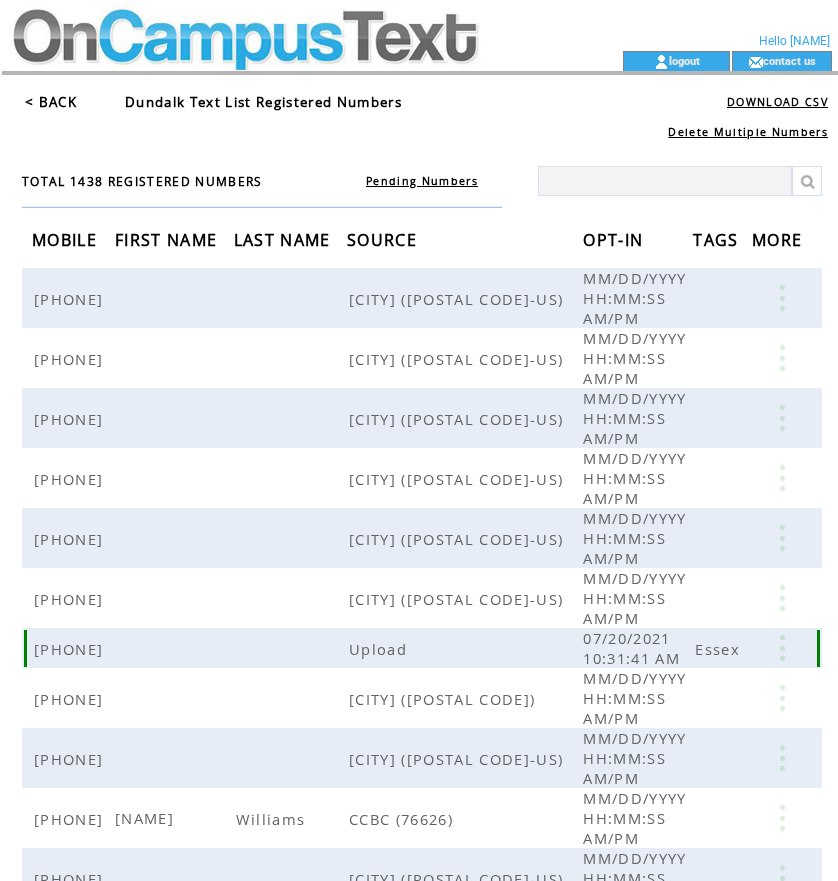 click at bounding box center (782, 648) 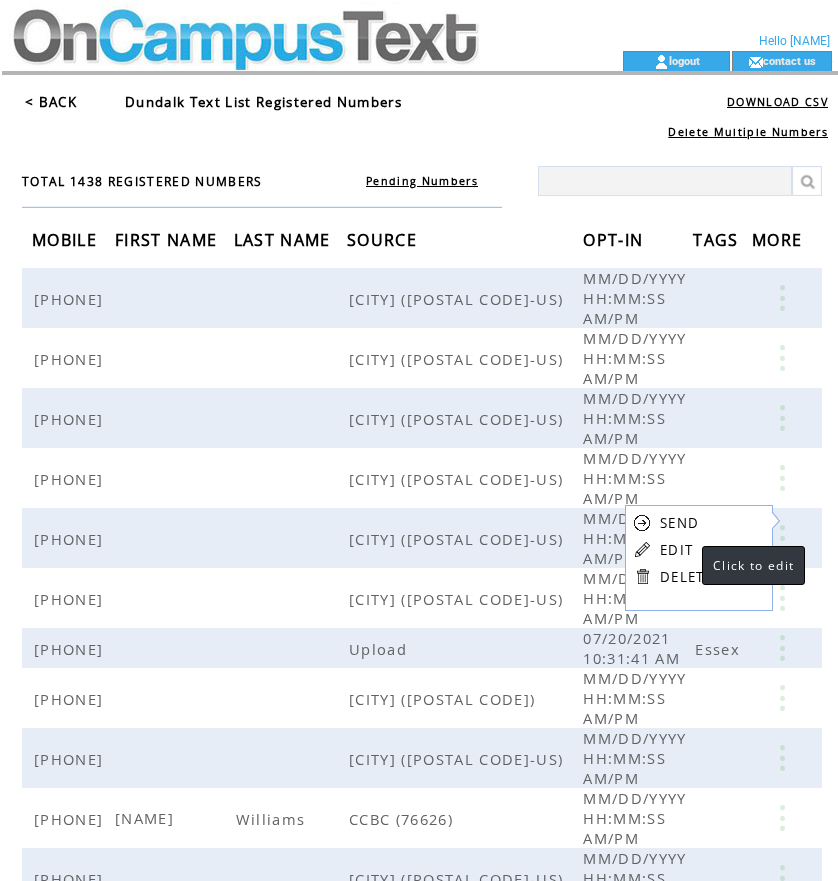 click on "EDIT" at bounding box center (676, 550) 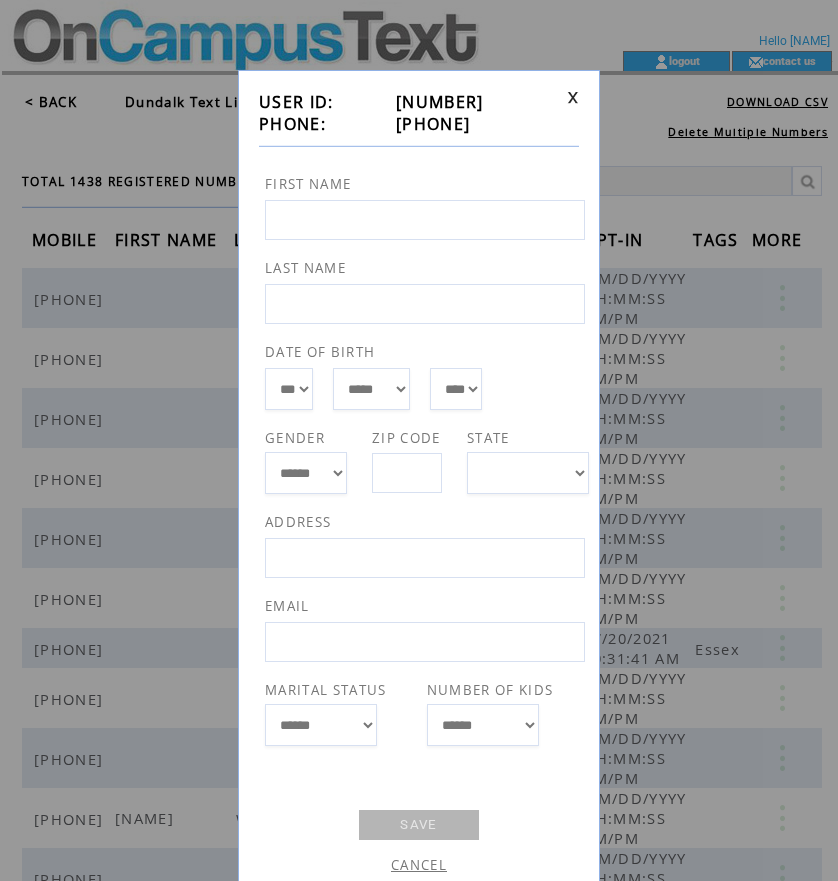 drag, startPoint x: 388, startPoint y: 123, endPoint x: 489, endPoint y: 122, distance: 101.00495 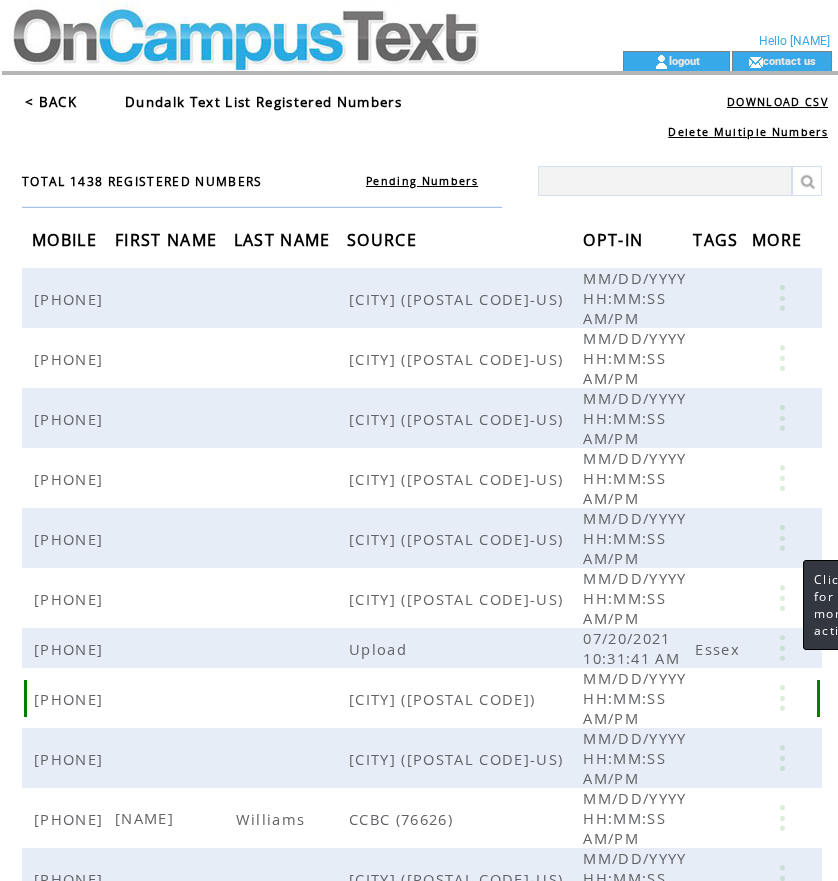 click at bounding box center (782, 698) 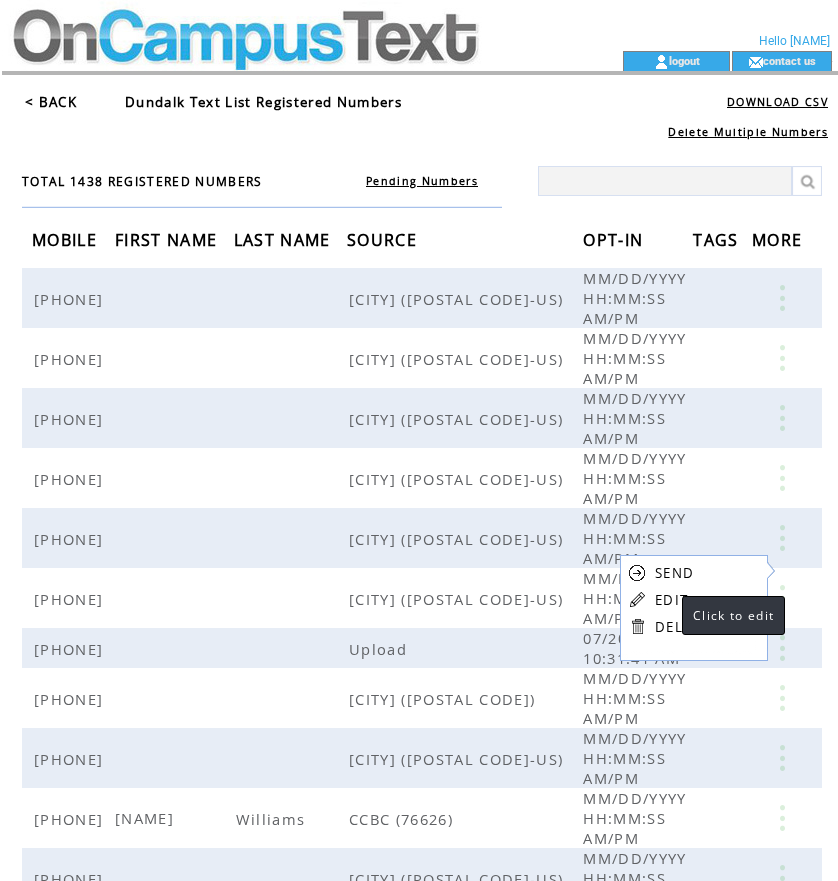 click on "EDIT" at bounding box center (671, 600) 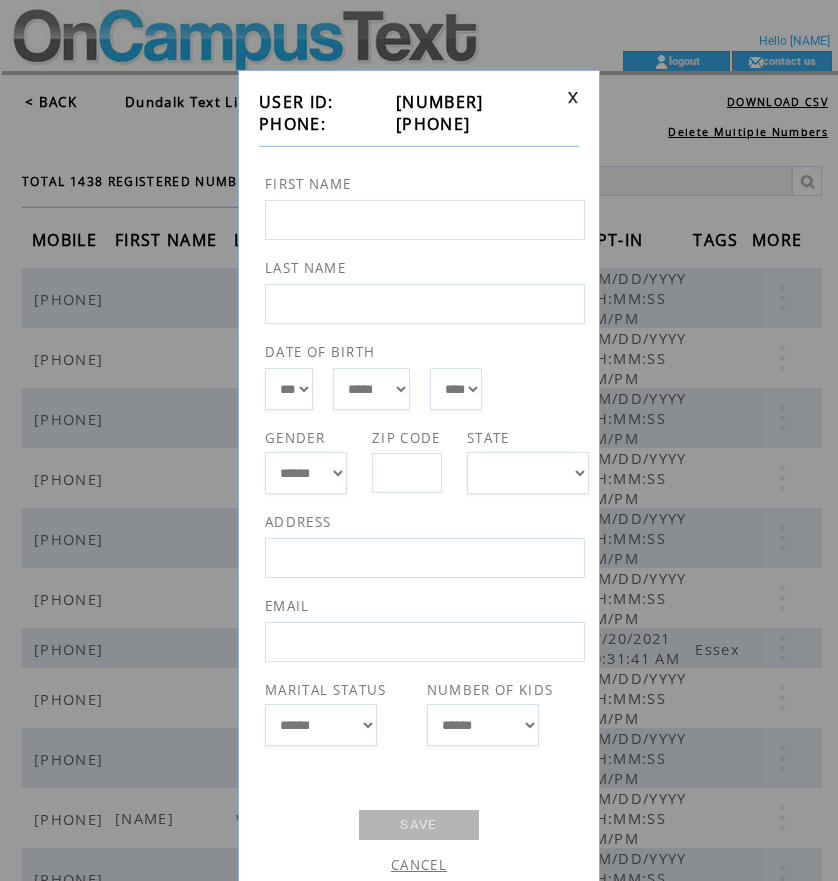 drag, startPoint x: 390, startPoint y: 122, endPoint x: 489, endPoint y: 134, distance: 99.724625 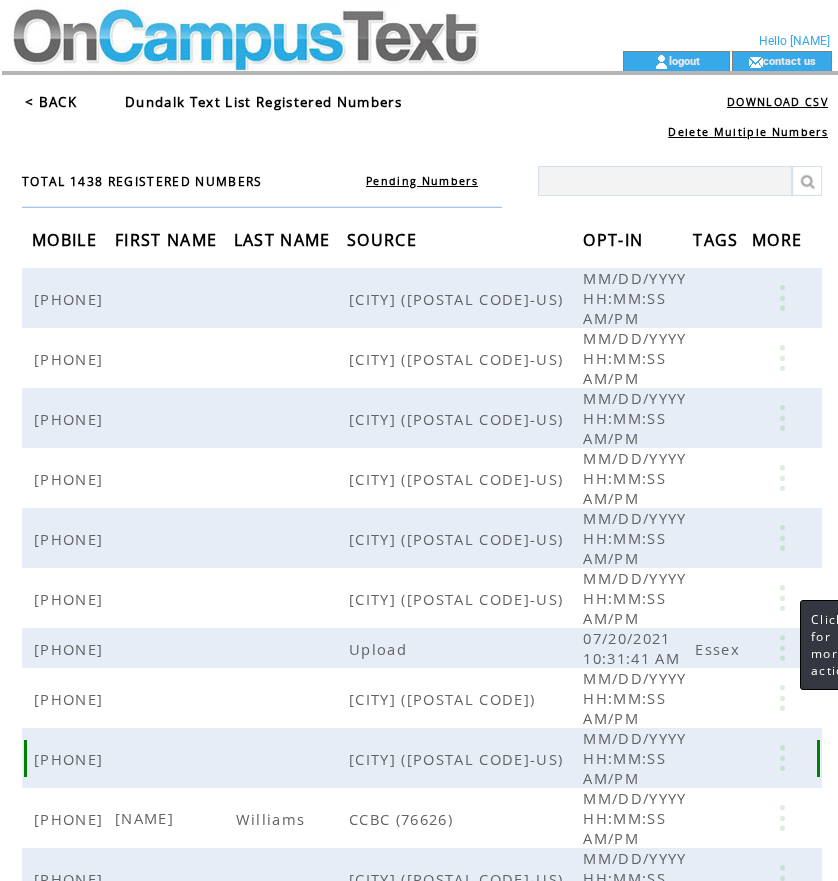 click at bounding box center (782, 758) 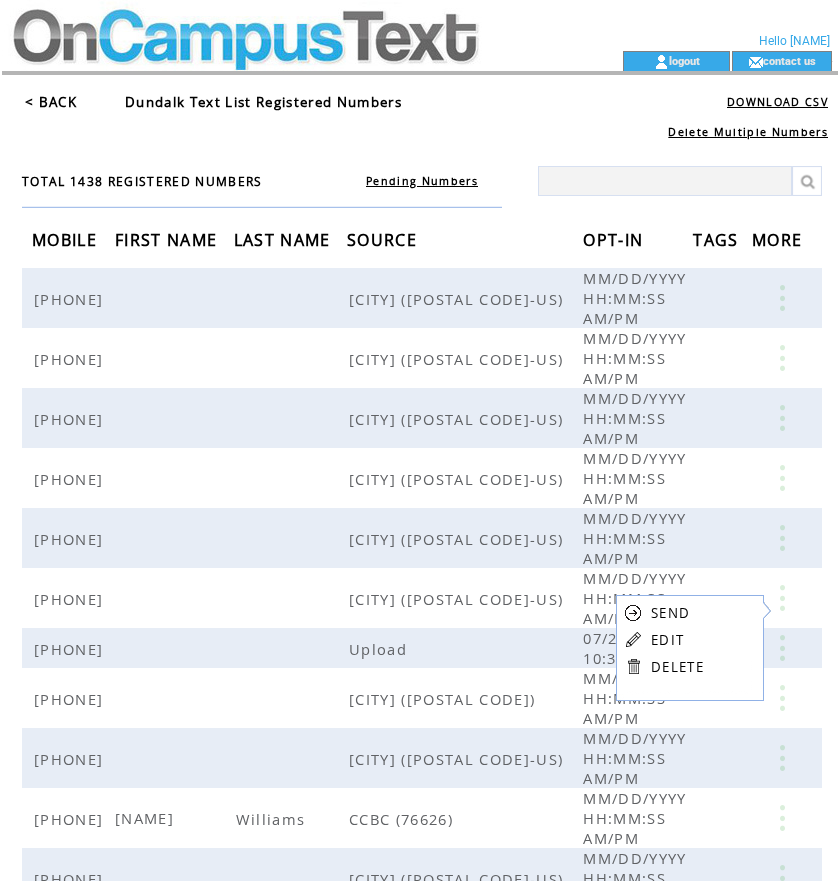 click on "EDIT" at bounding box center [667, 640] 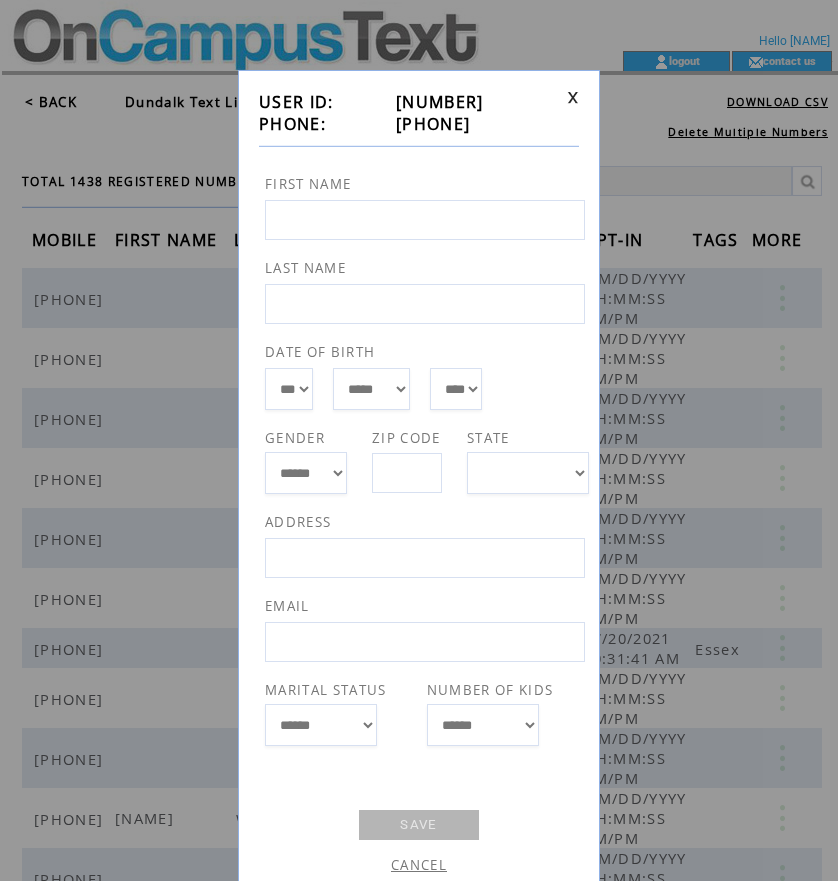 drag, startPoint x: 392, startPoint y: 126, endPoint x: 487, endPoint y: 125, distance: 95.005264 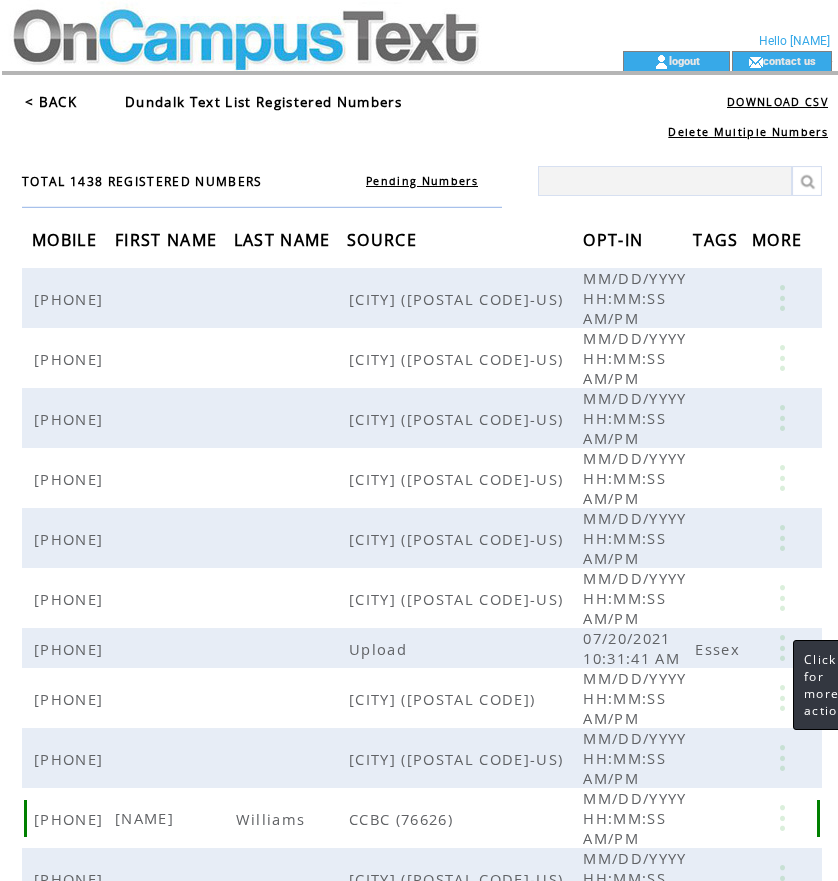 click at bounding box center (782, 818) 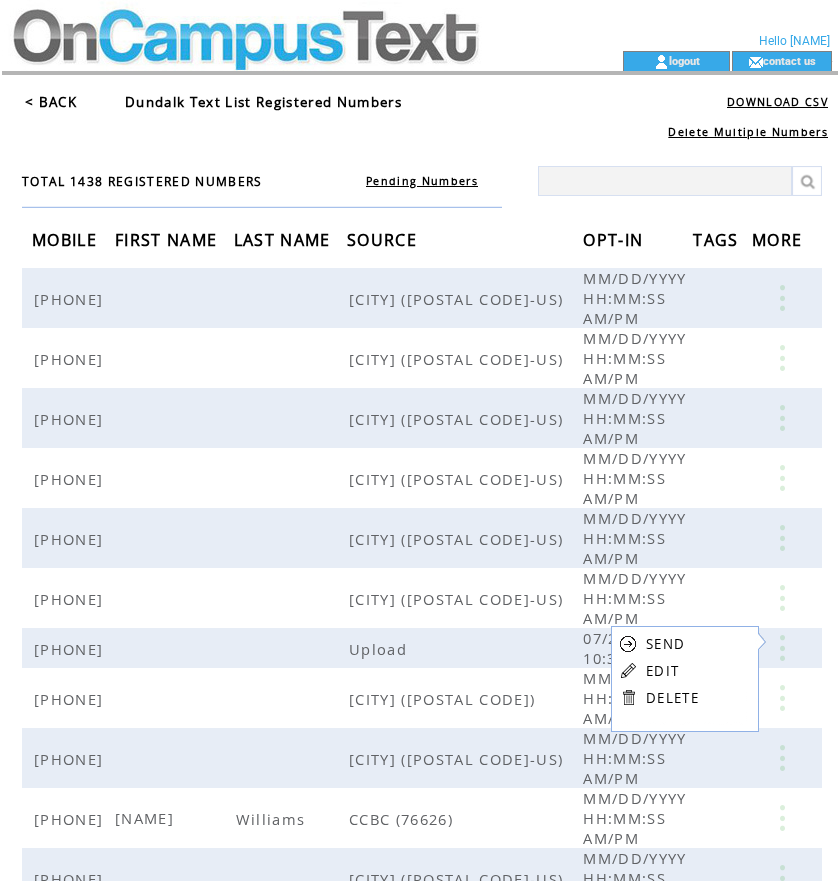 click on "EDIT" at bounding box center [662, 671] 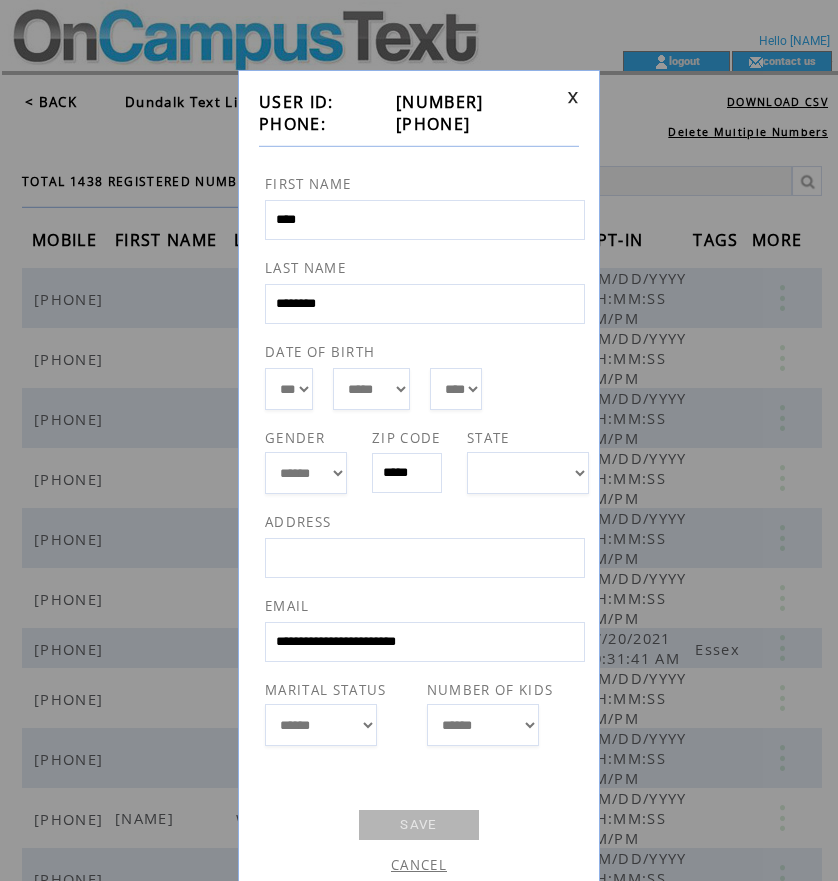drag, startPoint x: 387, startPoint y: 120, endPoint x: 489, endPoint y: 122, distance: 102.01961 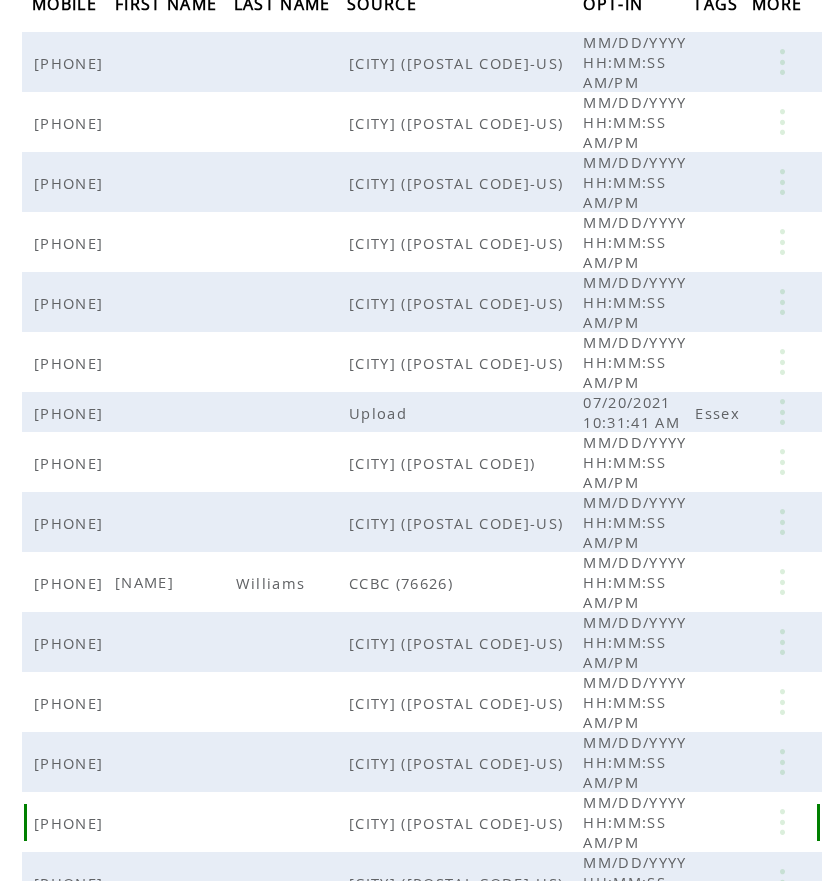 scroll, scrollTop: 255, scrollLeft: 0, axis: vertical 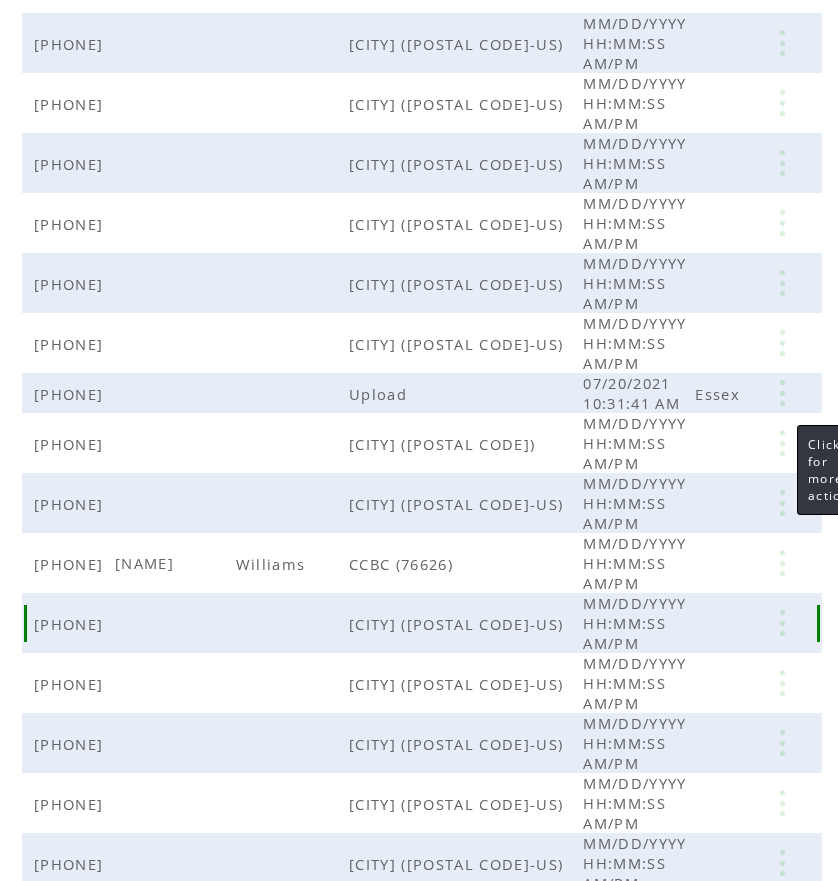 click at bounding box center [782, 623] 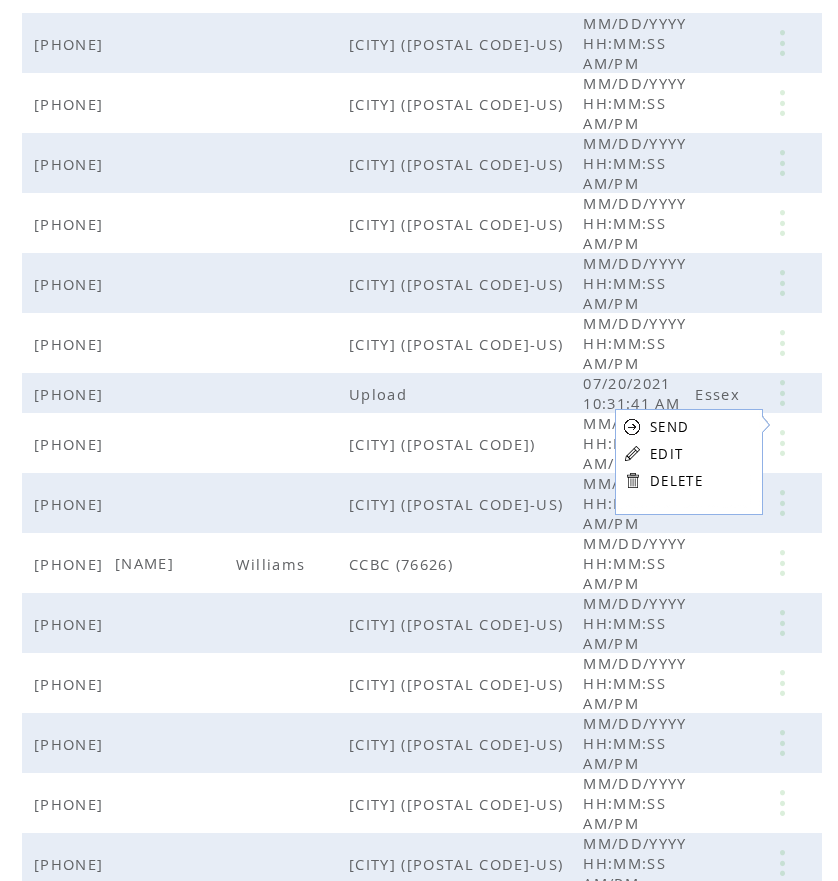 click on "EDIT" at bounding box center (666, 454) 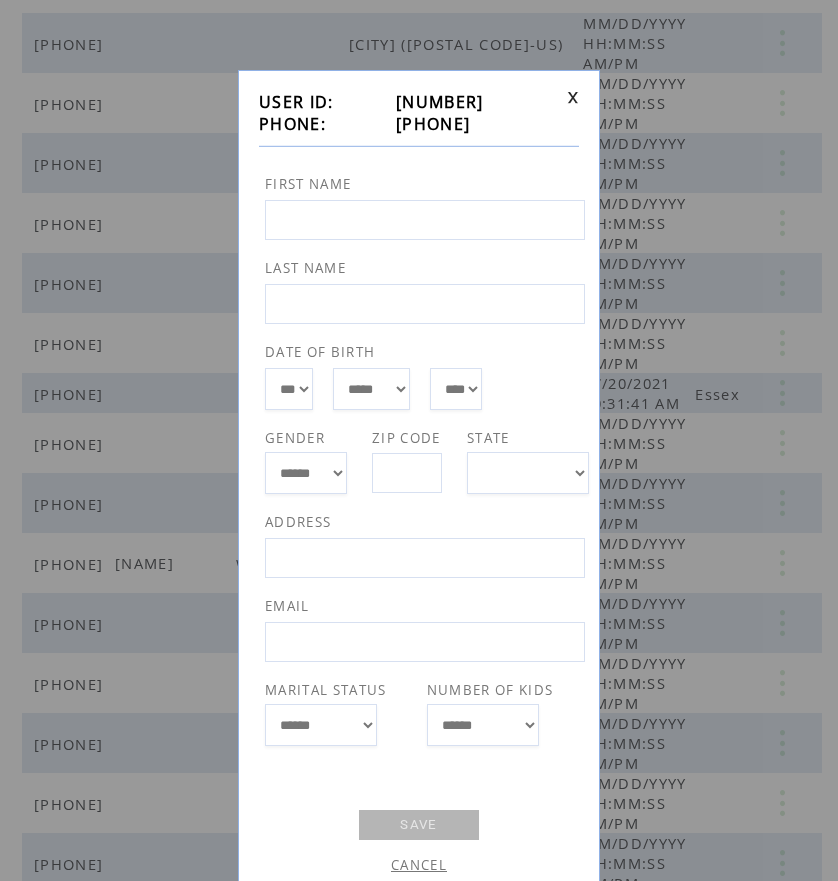drag, startPoint x: 389, startPoint y: 130, endPoint x: 491, endPoint y: 120, distance: 102.48902 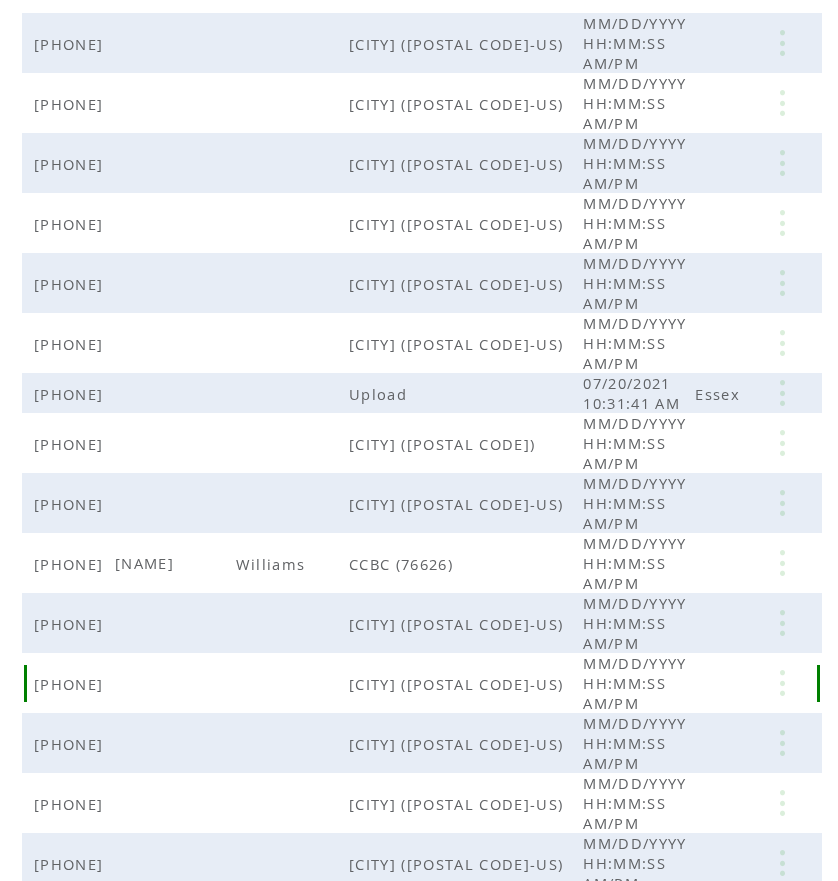 click at bounding box center (782, 683) 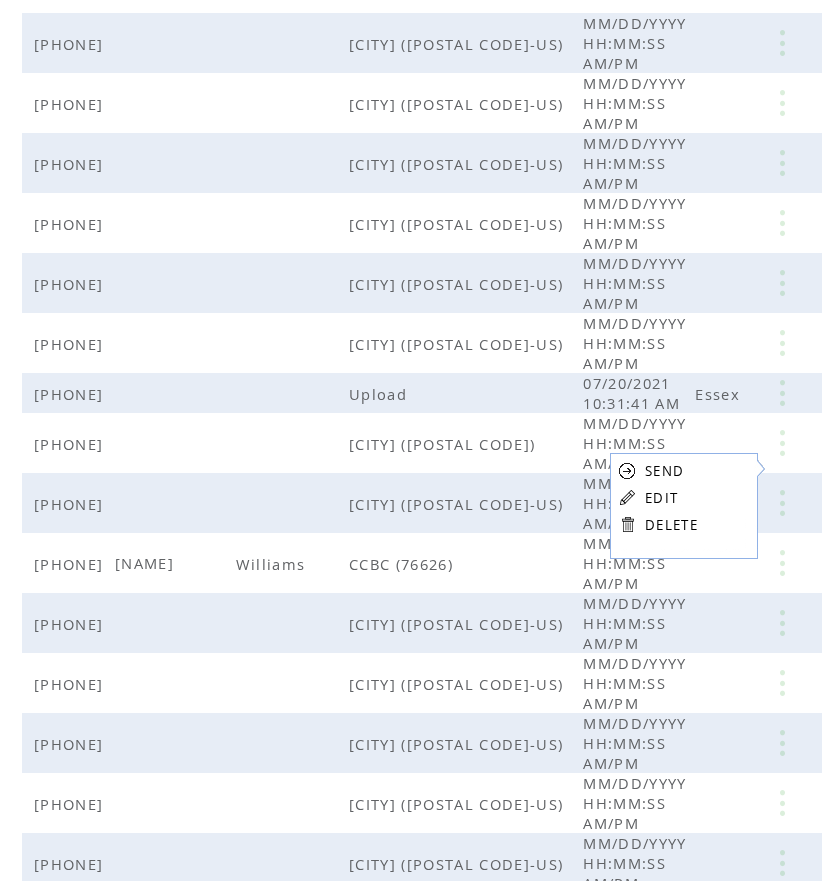 click on "EDIT" at bounding box center (661, 498) 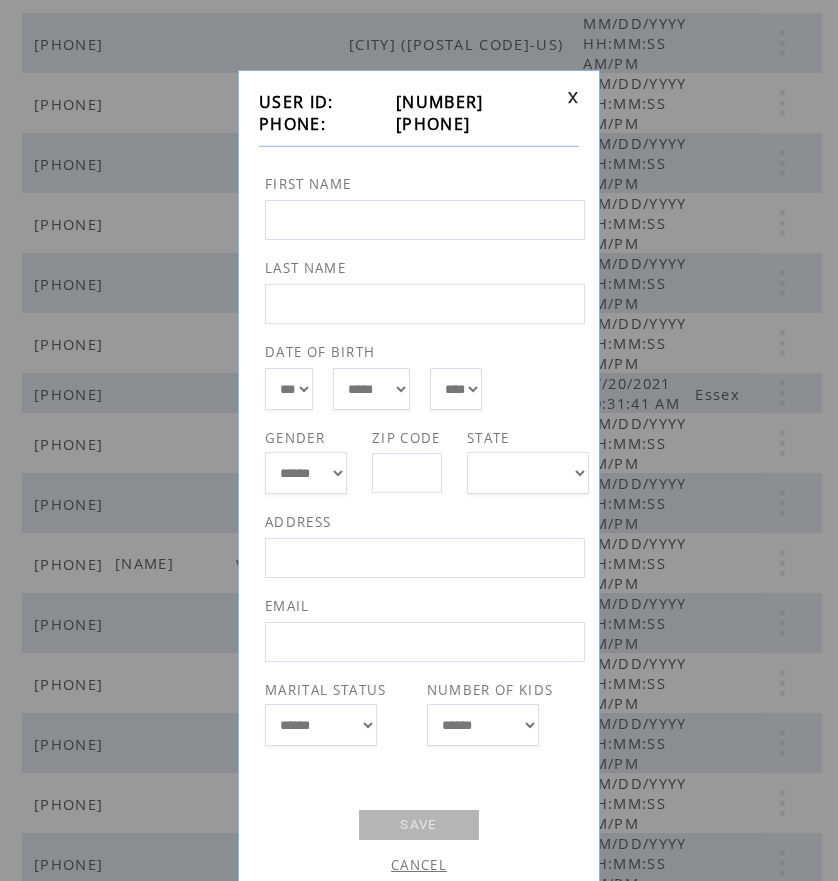 drag, startPoint x: 389, startPoint y: 120, endPoint x: 490, endPoint y: 126, distance: 101.17806 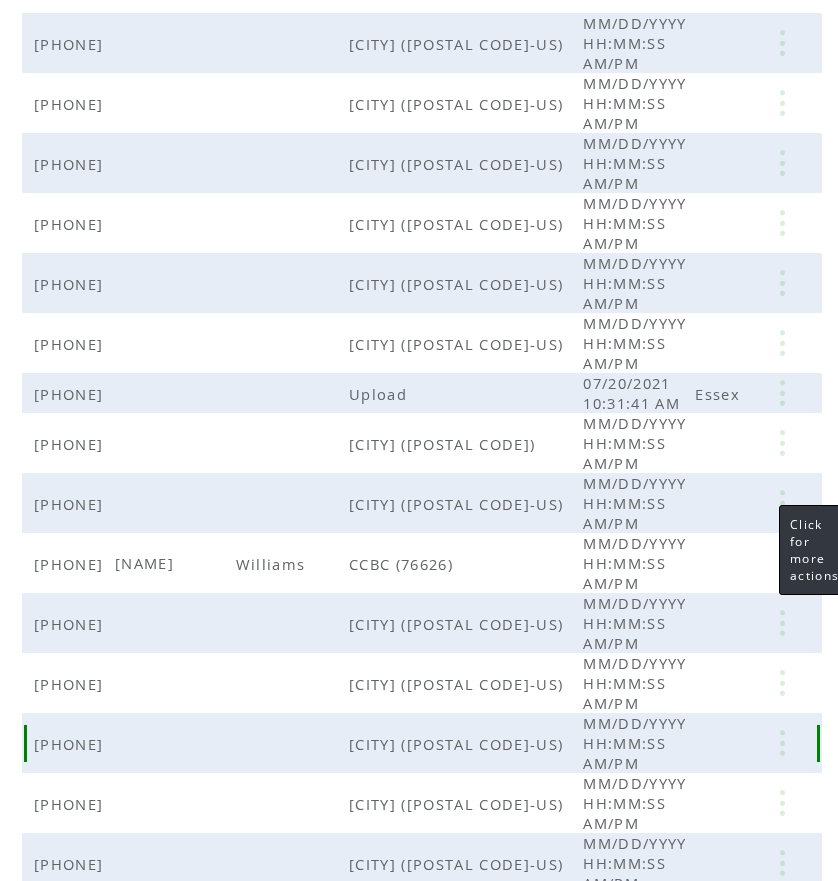click at bounding box center (782, 743) 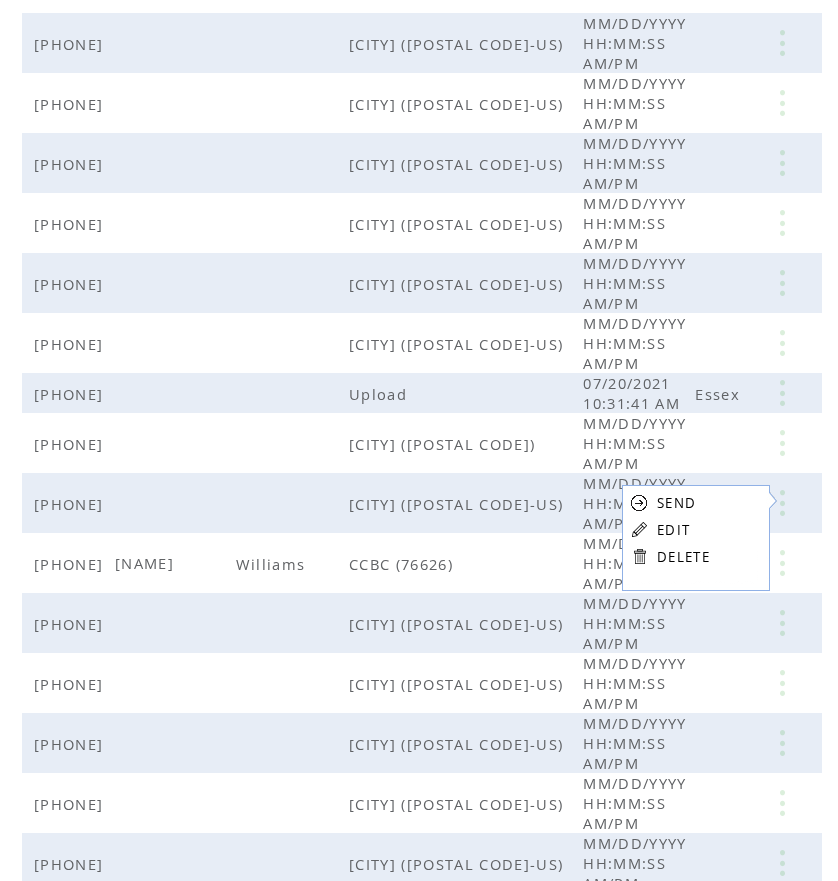 click on "EDIT" at bounding box center [673, 530] 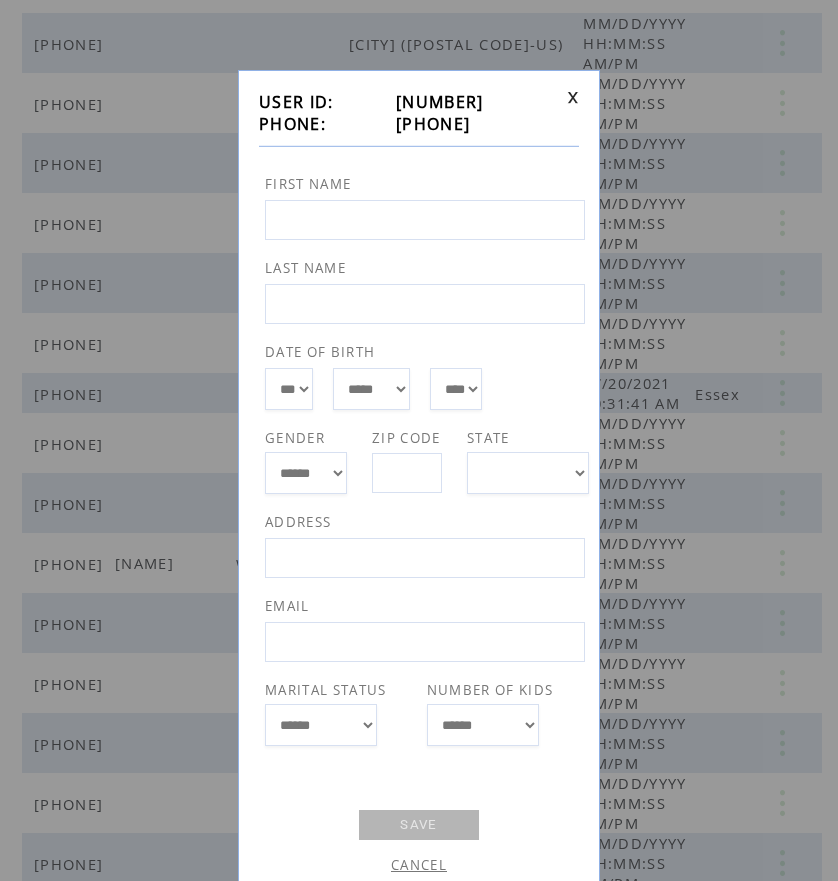 drag, startPoint x: 388, startPoint y: 121, endPoint x: 488, endPoint y: 132, distance: 100.60318 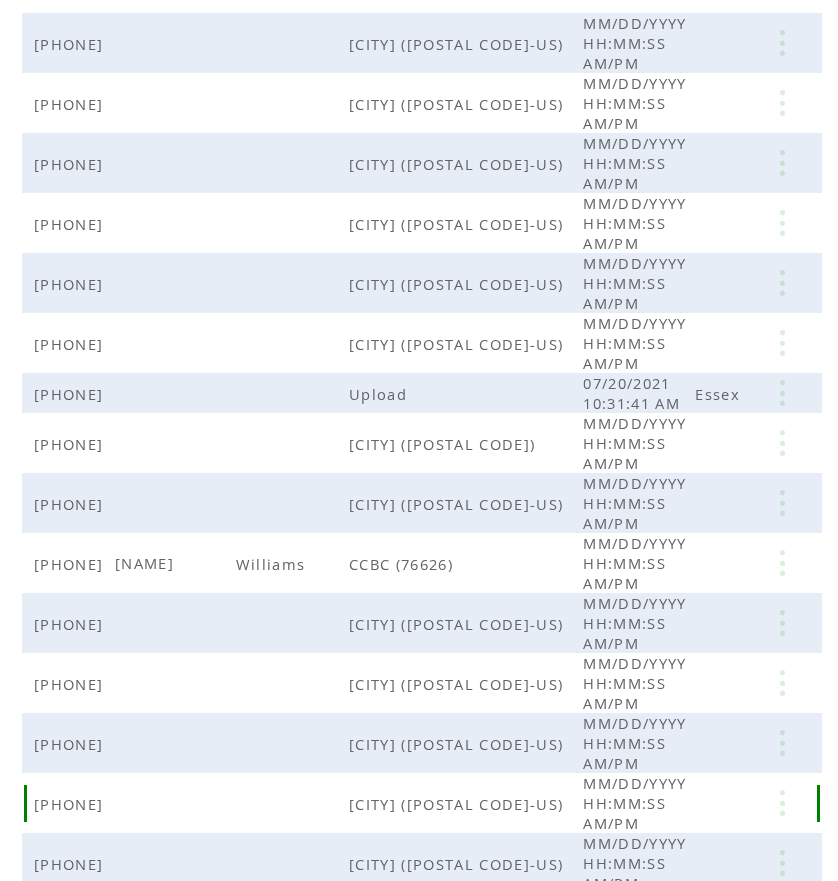 click at bounding box center [782, 803] 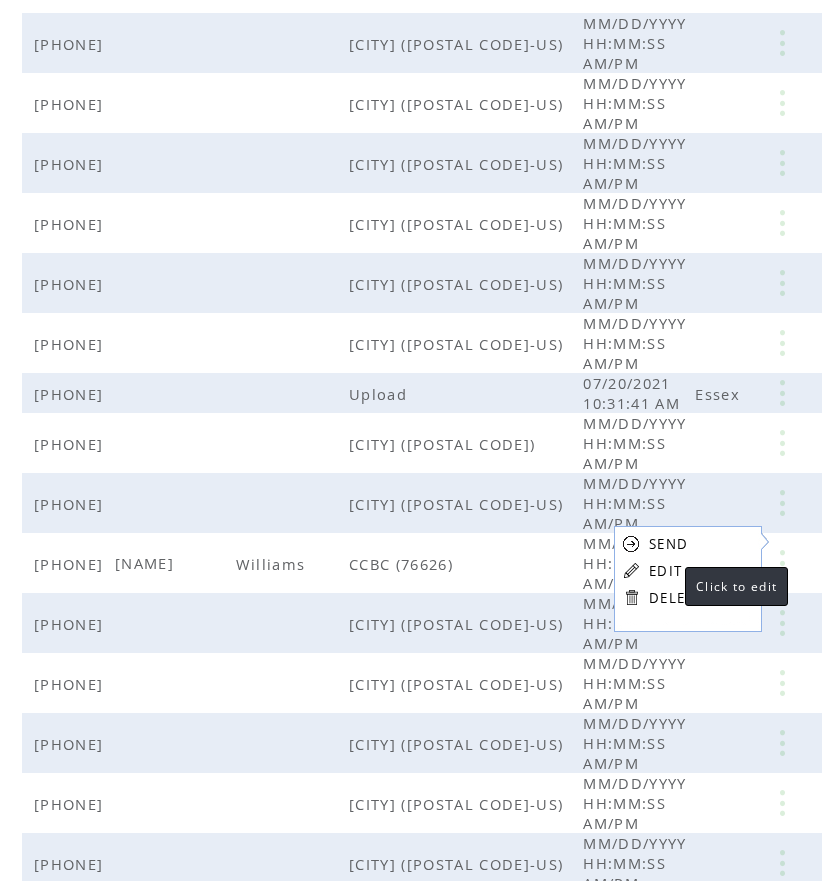 click on "EDIT" at bounding box center (665, 571) 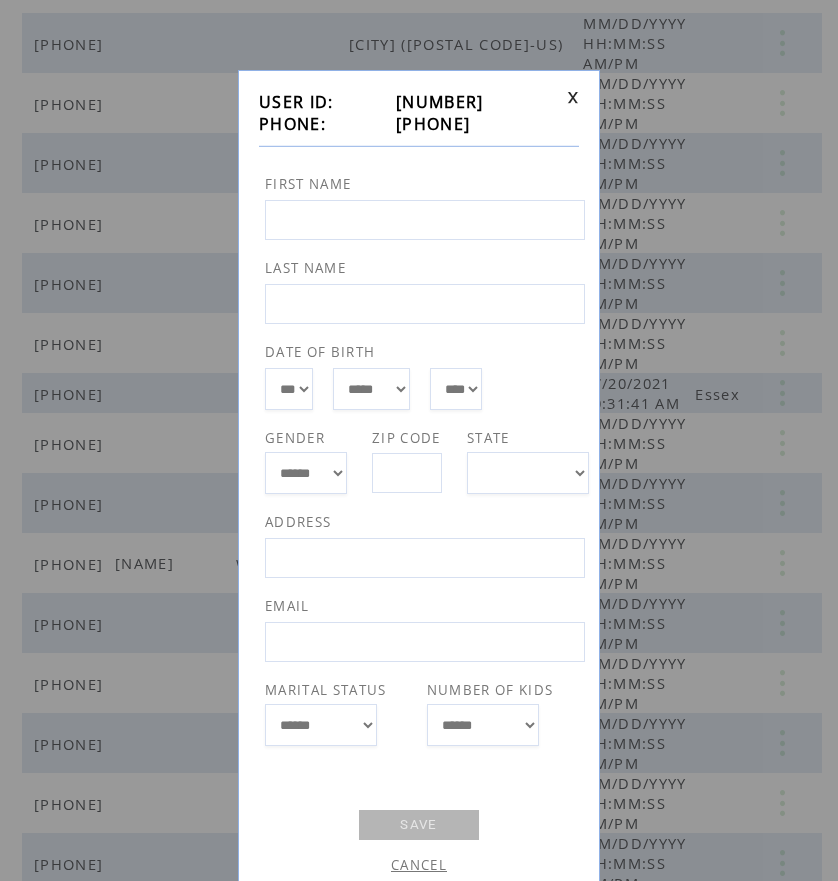 drag, startPoint x: 392, startPoint y: 131, endPoint x: 488, endPoint y: 126, distance: 96.13012 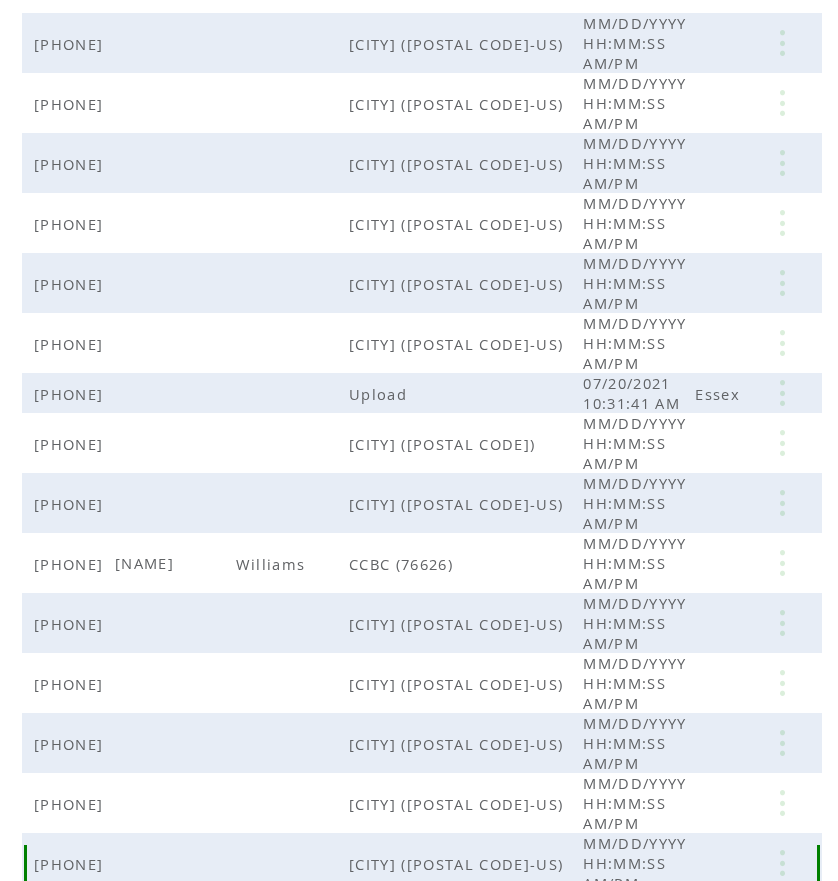 click at bounding box center [782, 863] 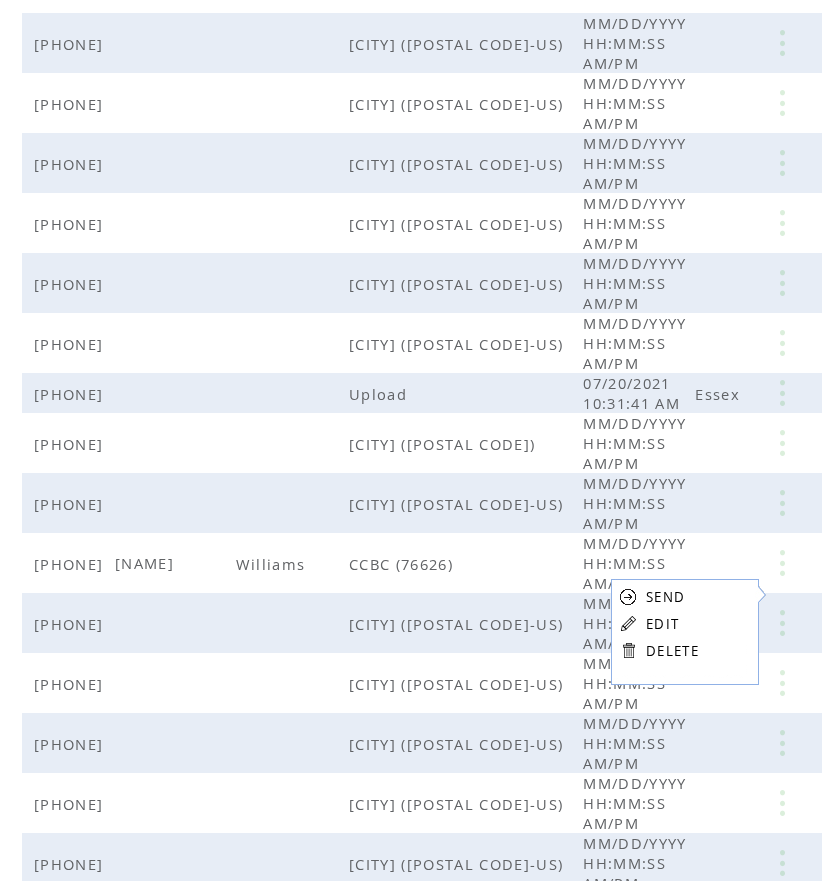 click on "EDIT" at bounding box center [662, 624] 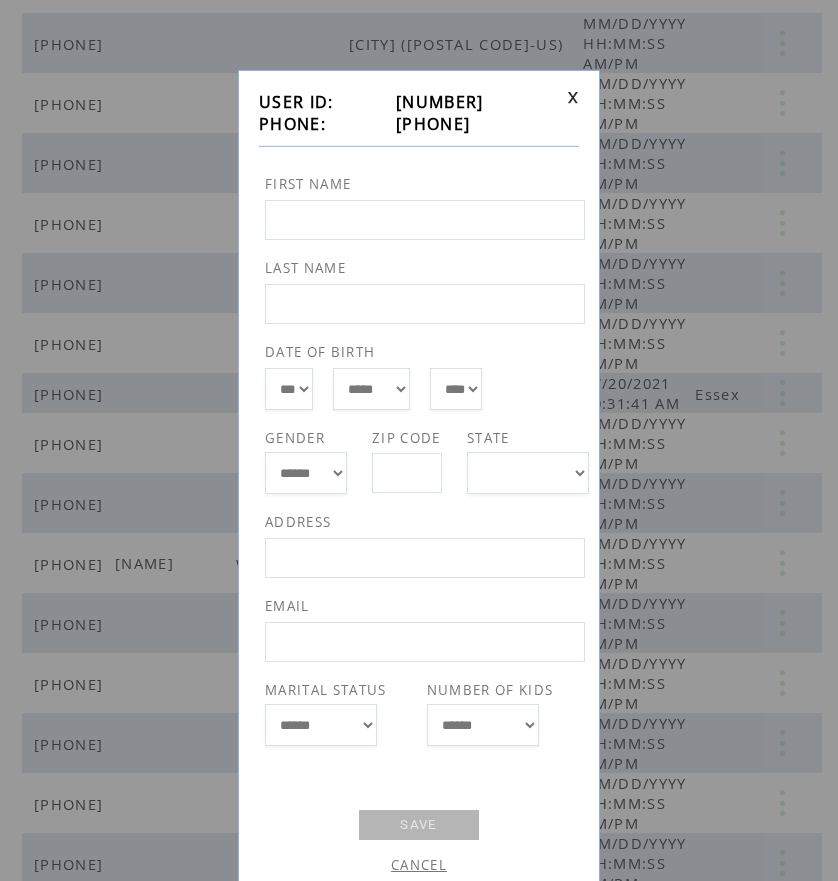 drag, startPoint x: 391, startPoint y: 122, endPoint x: 489, endPoint y: 120, distance: 98.02041 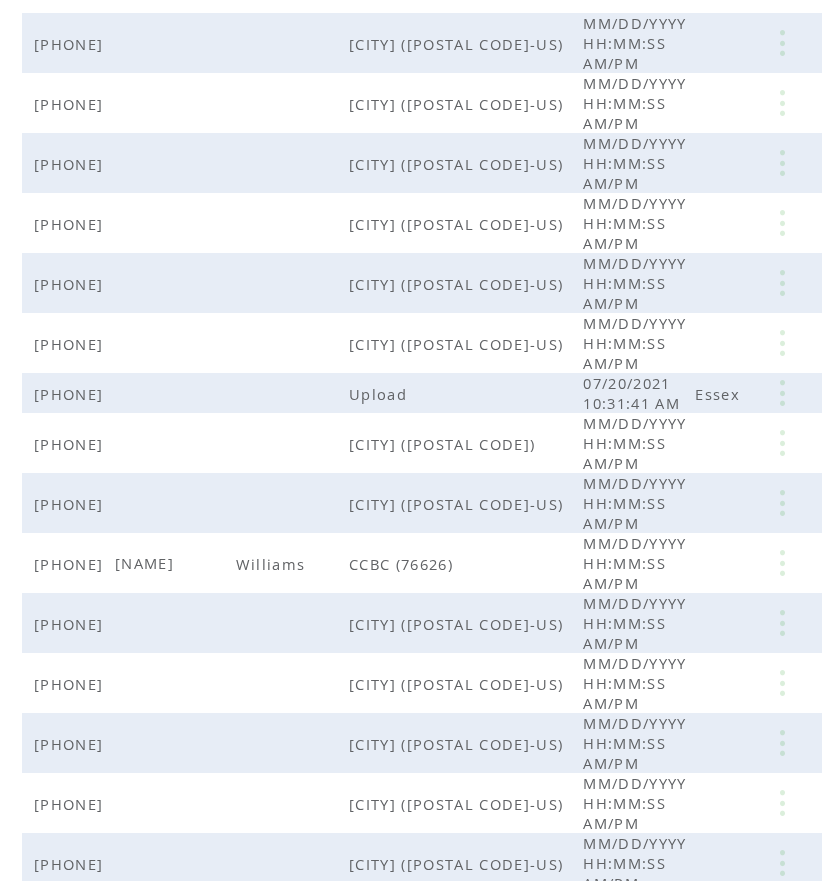 click at bounding box center [782, 923] 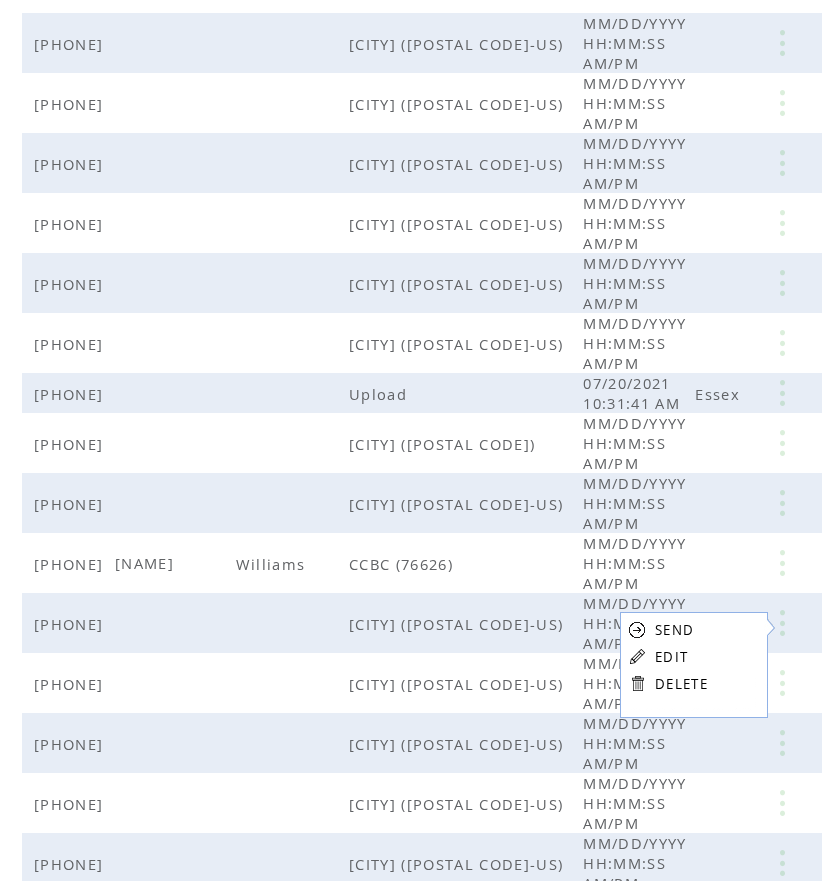 click on "EDIT" at bounding box center (671, 657) 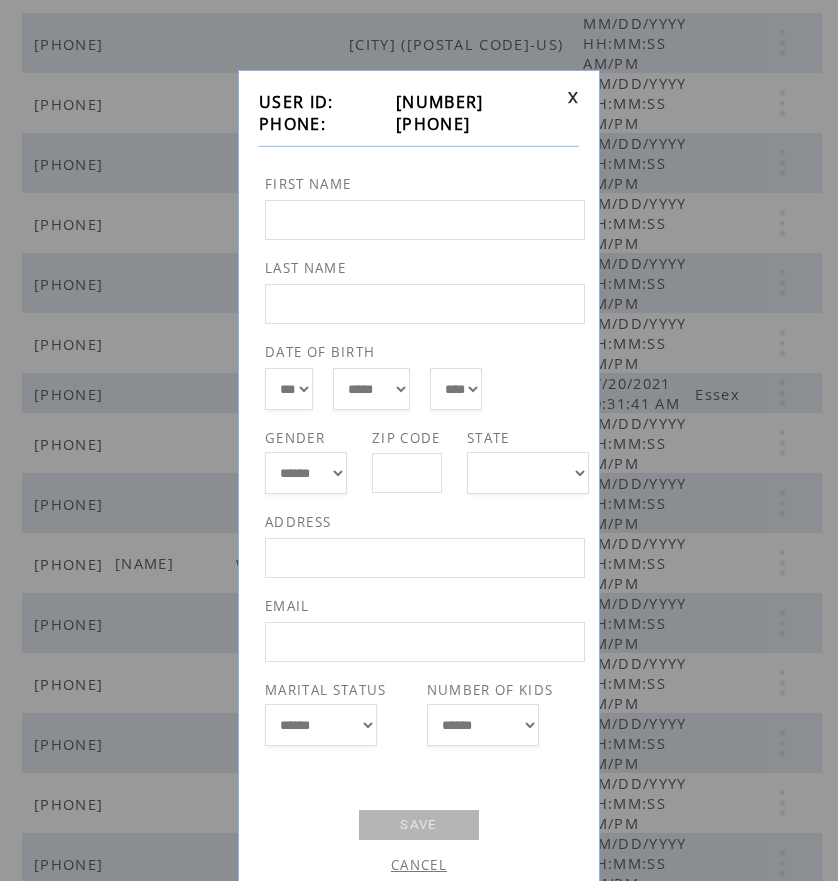 drag, startPoint x: 390, startPoint y: 122, endPoint x: 491, endPoint y: 122, distance: 101 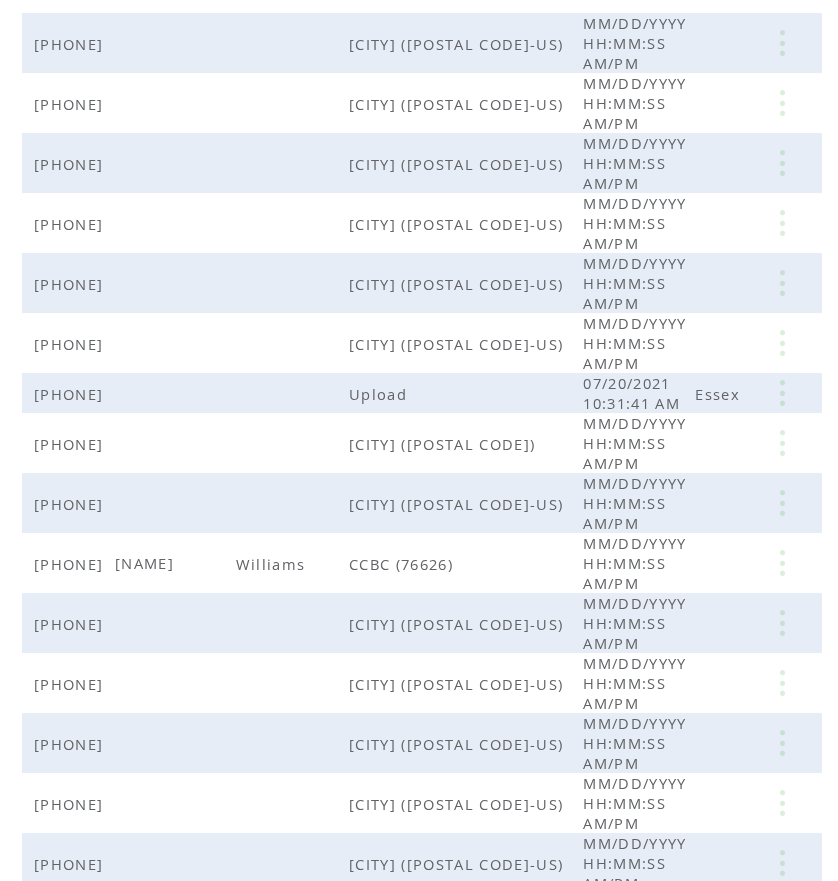 click at bounding box center (782, 983) 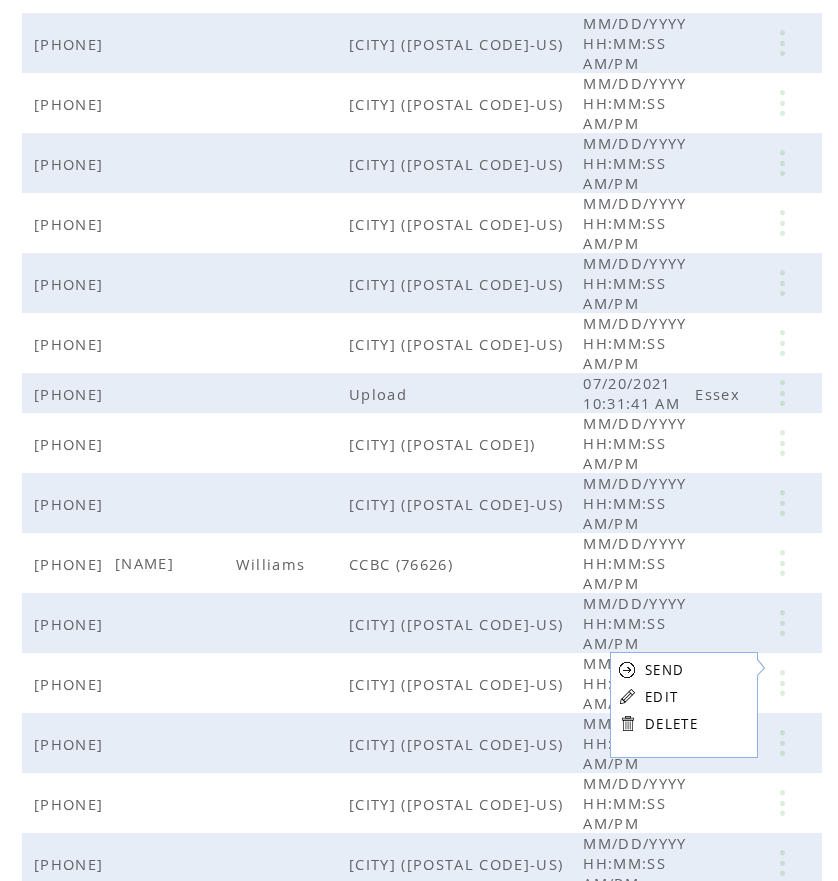 click on "EDIT" at bounding box center (661, 697) 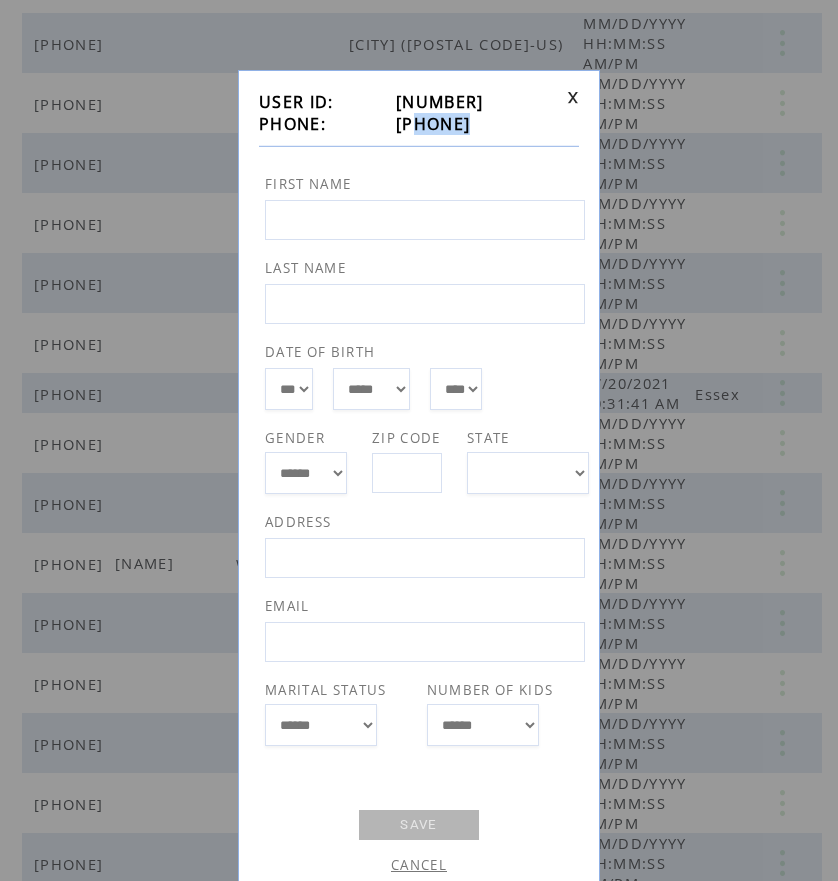 drag, startPoint x: 393, startPoint y: 123, endPoint x: 419, endPoint y: 122, distance: 26.019224 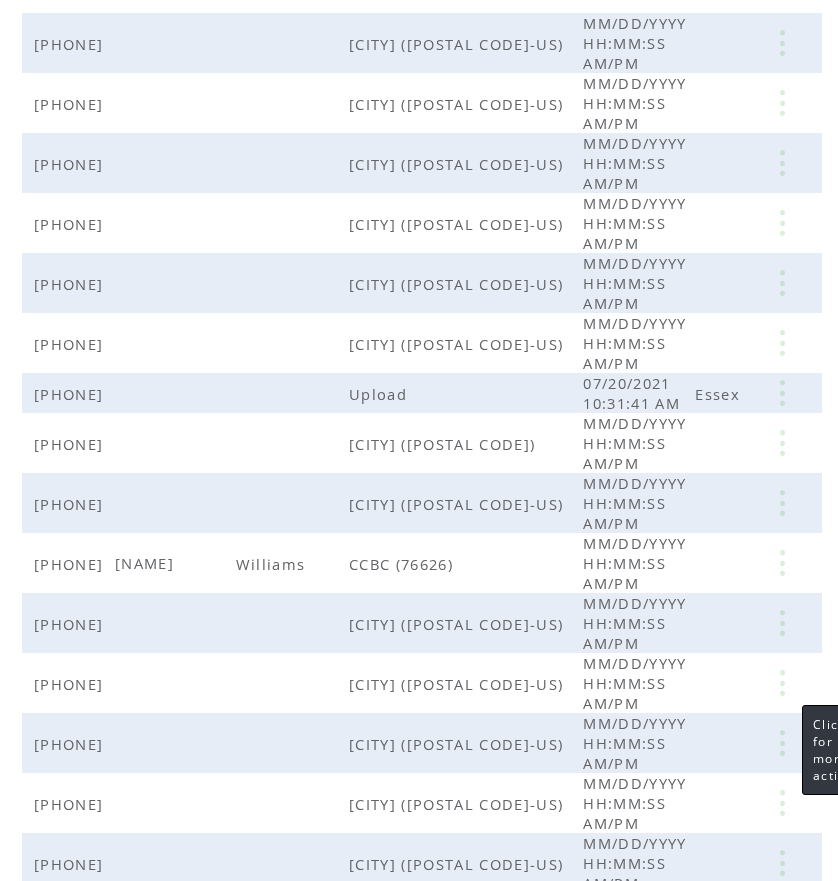 click at bounding box center [782, 1043] 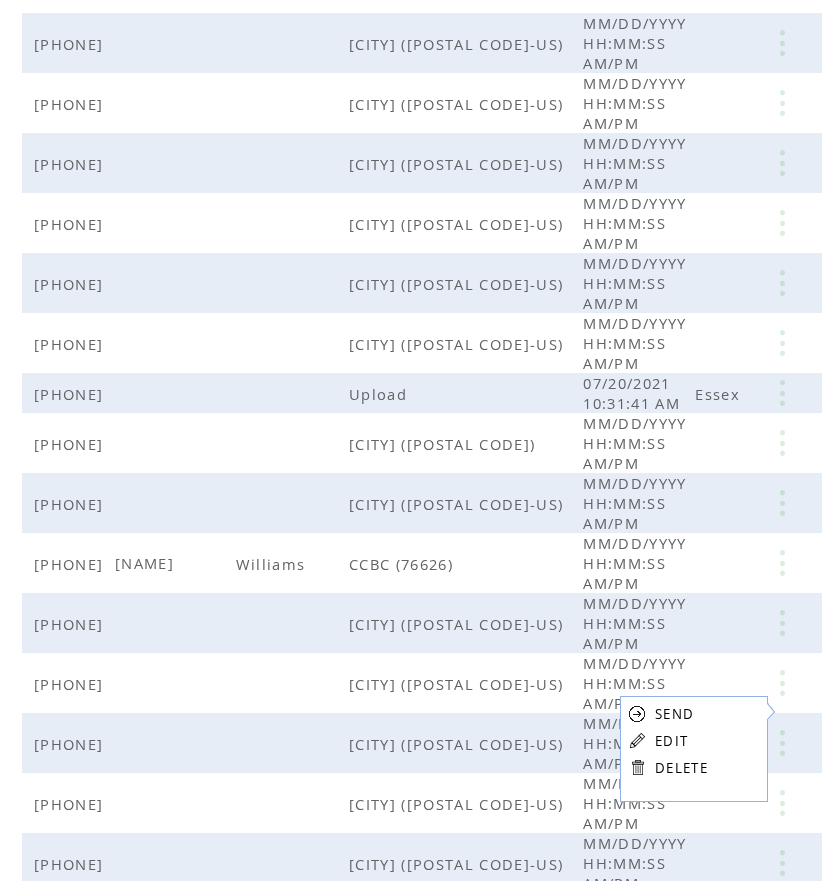 click on "EDIT" at bounding box center (671, 741) 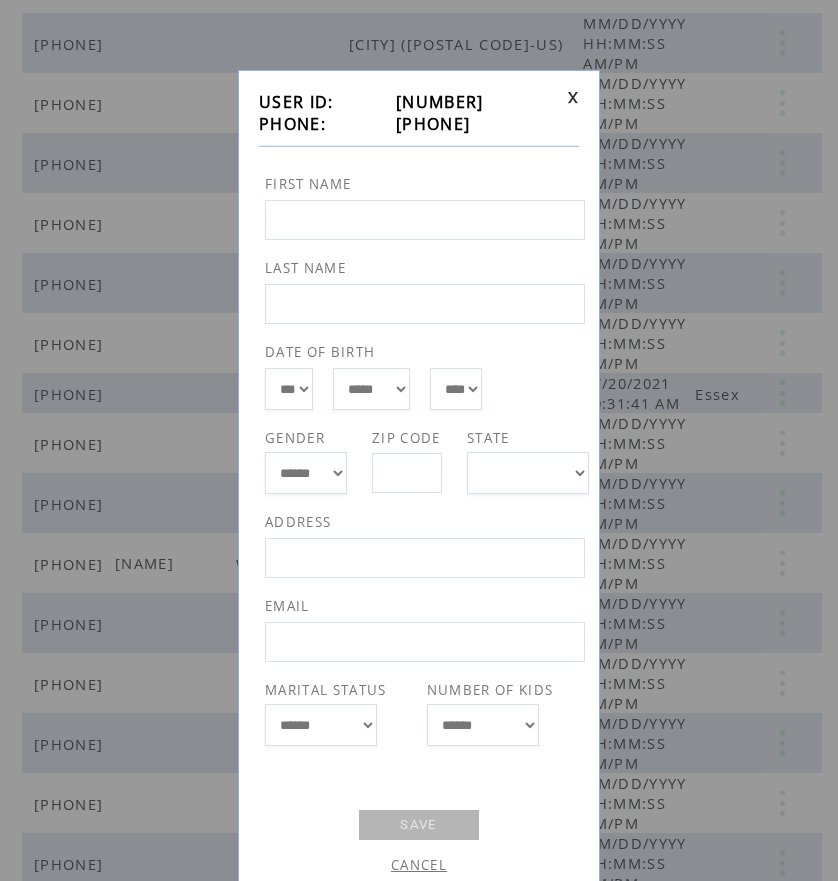 drag, startPoint x: 390, startPoint y: 122, endPoint x: 487, endPoint y: 121, distance: 97.00516 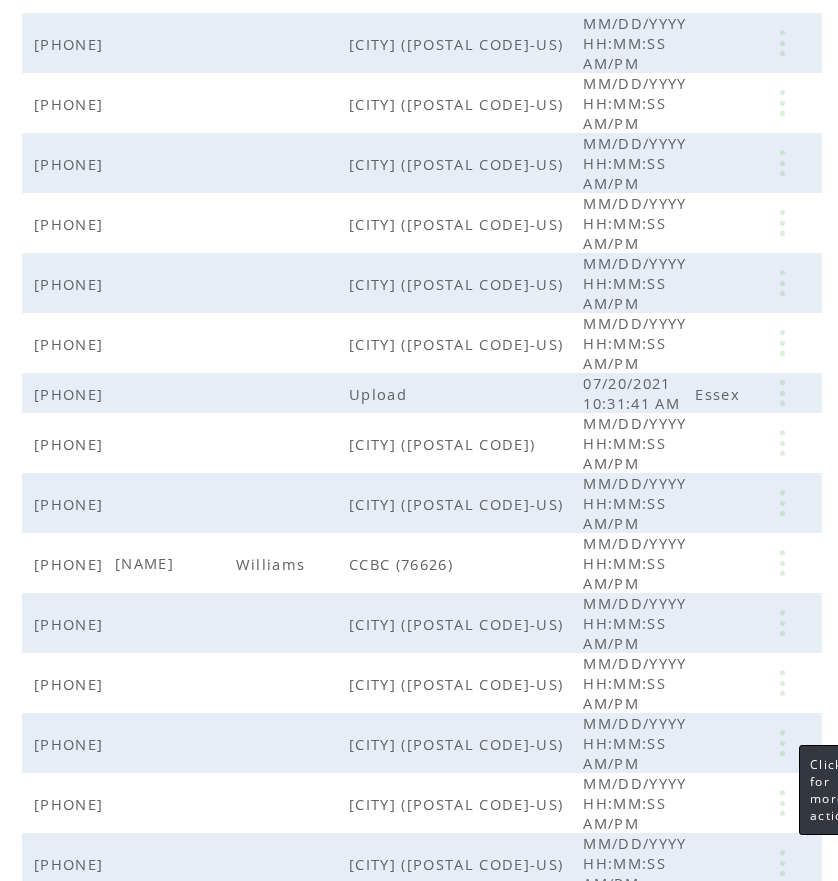 click at bounding box center [782, 1103] 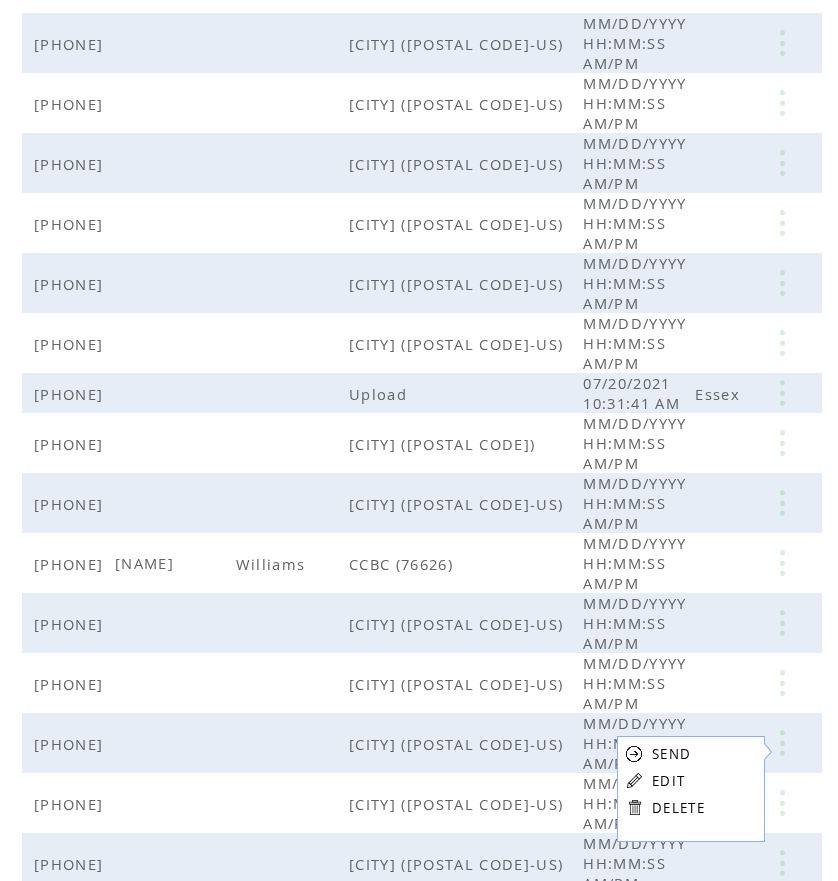 click on "EDIT" at bounding box center (668, 781) 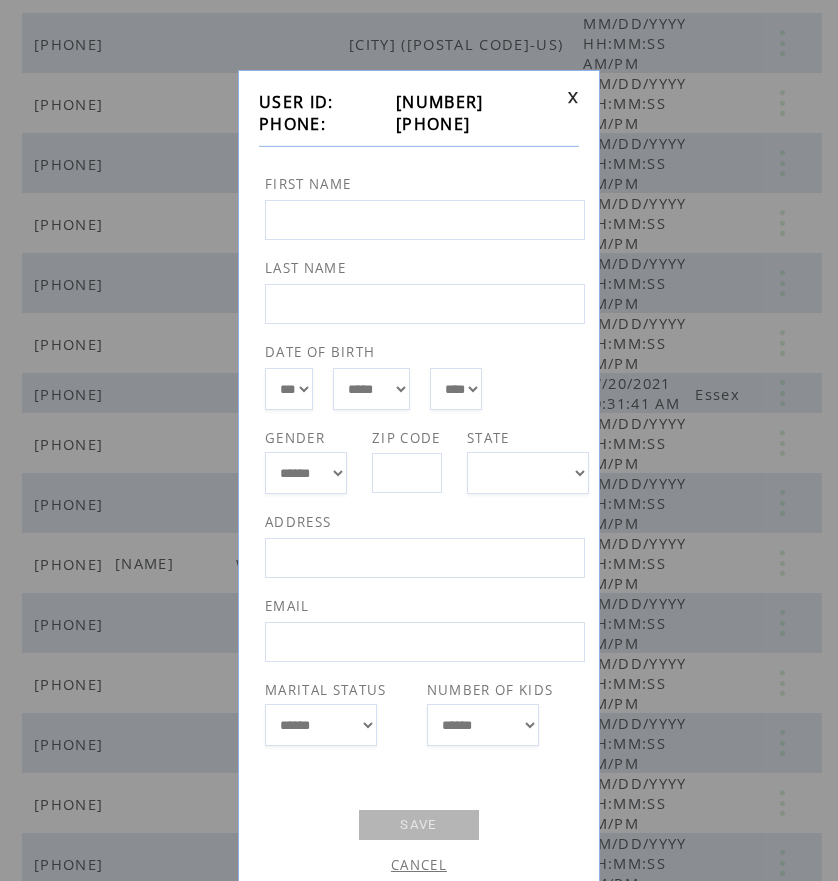 drag, startPoint x: 388, startPoint y: 114, endPoint x: 491, endPoint y: 123, distance: 103.392456 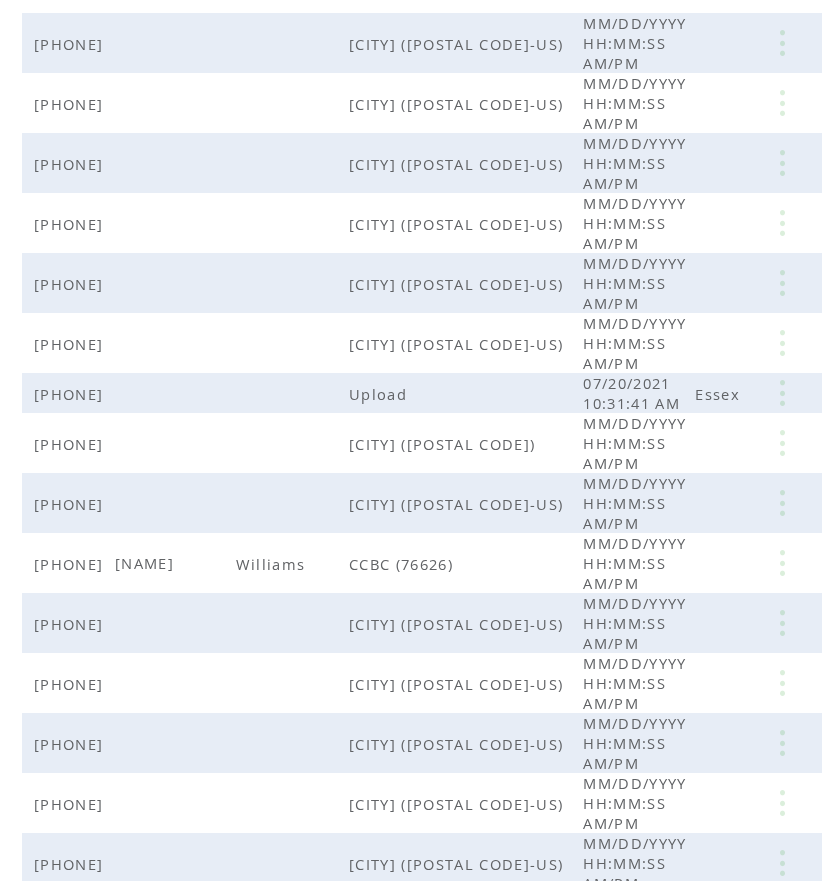 click on "Next" at bounding box center [525, 1143] 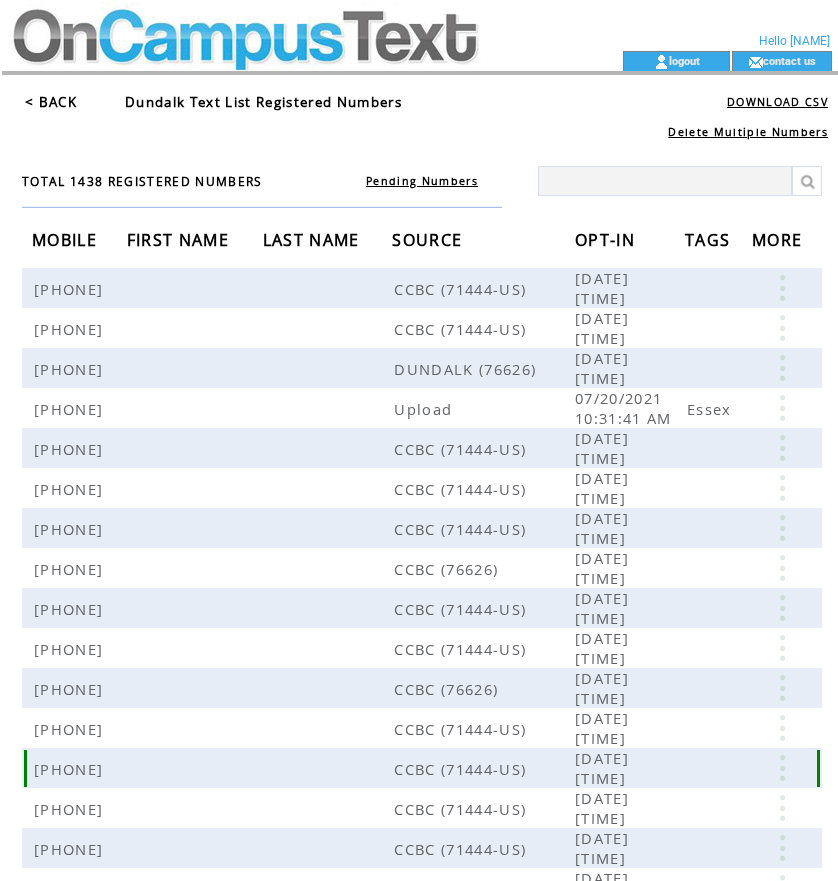 scroll, scrollTop: 0, scrollLeft: 0, axis: both 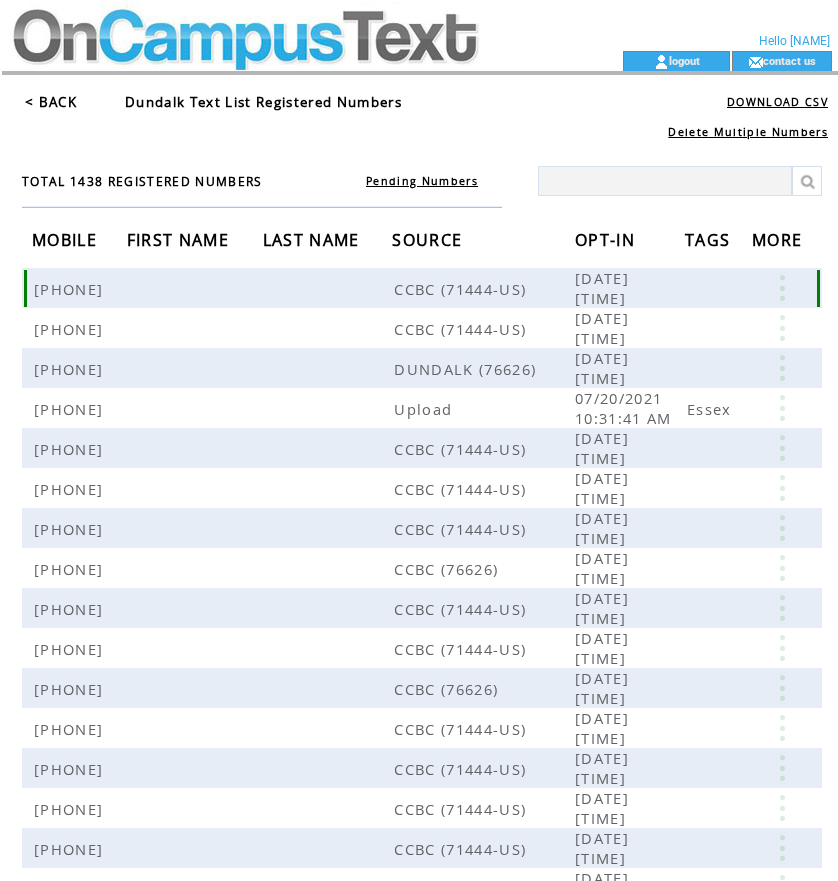 click at bounding box center [782, 288] 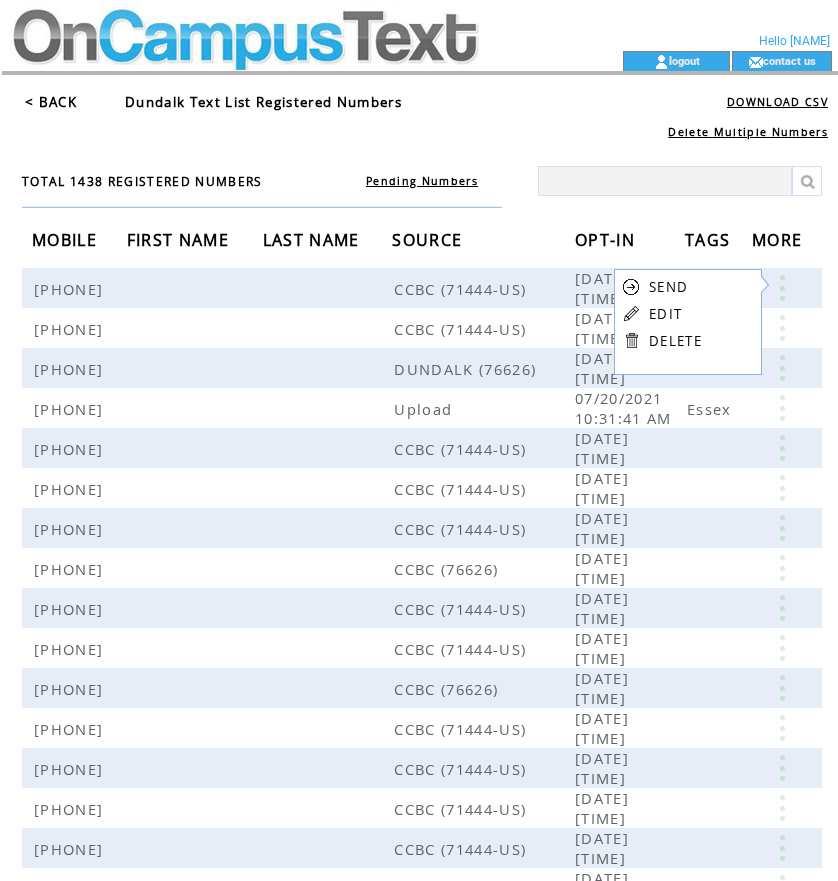 click on "EDIT" at bounding box center [665, 314] 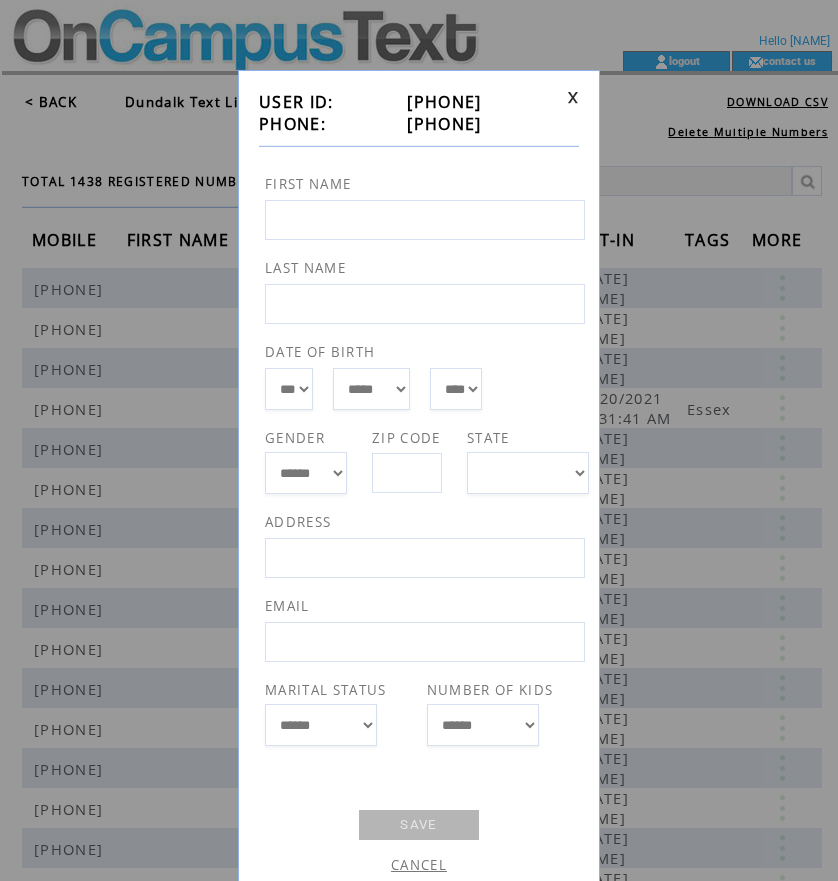 click on "[PHONE]" at bounding box center [433, 124] 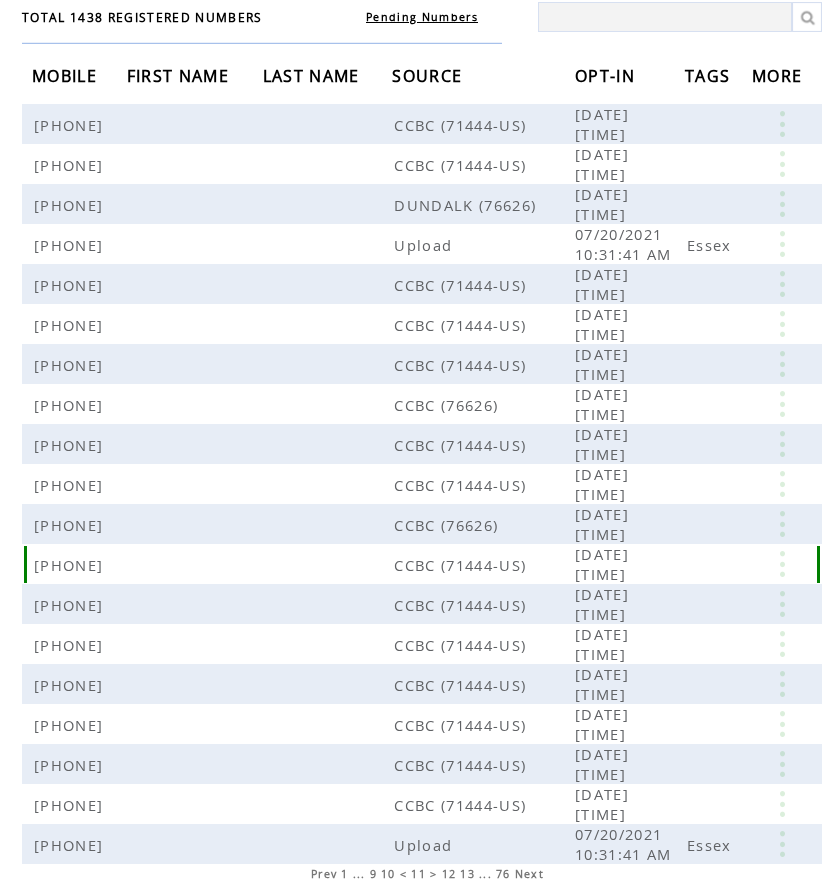 scroll, scrollTop: 200, scrollLeft: 0, axis: vertical 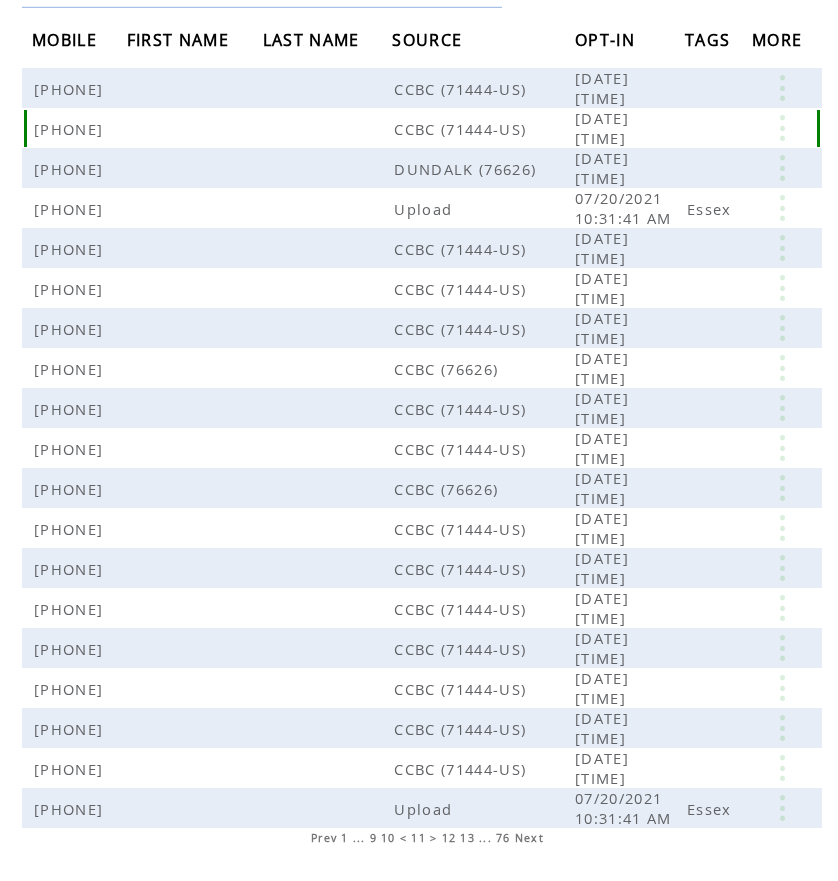 click at bounding box center [782, 128] 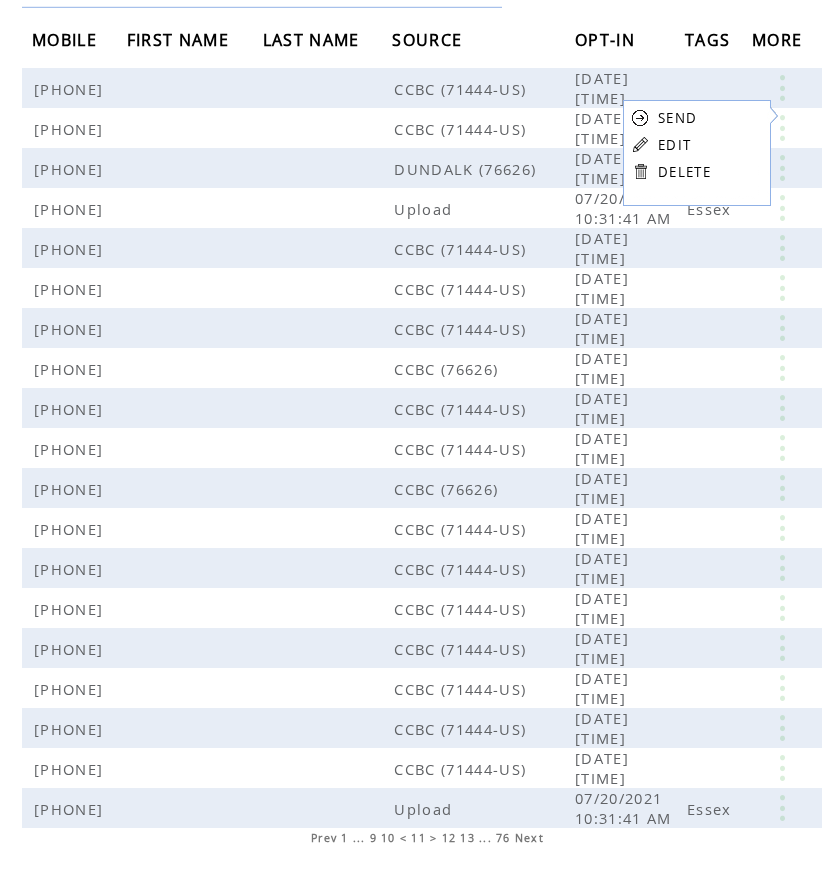 click on "EDIT" at bounding box center [674, 145] 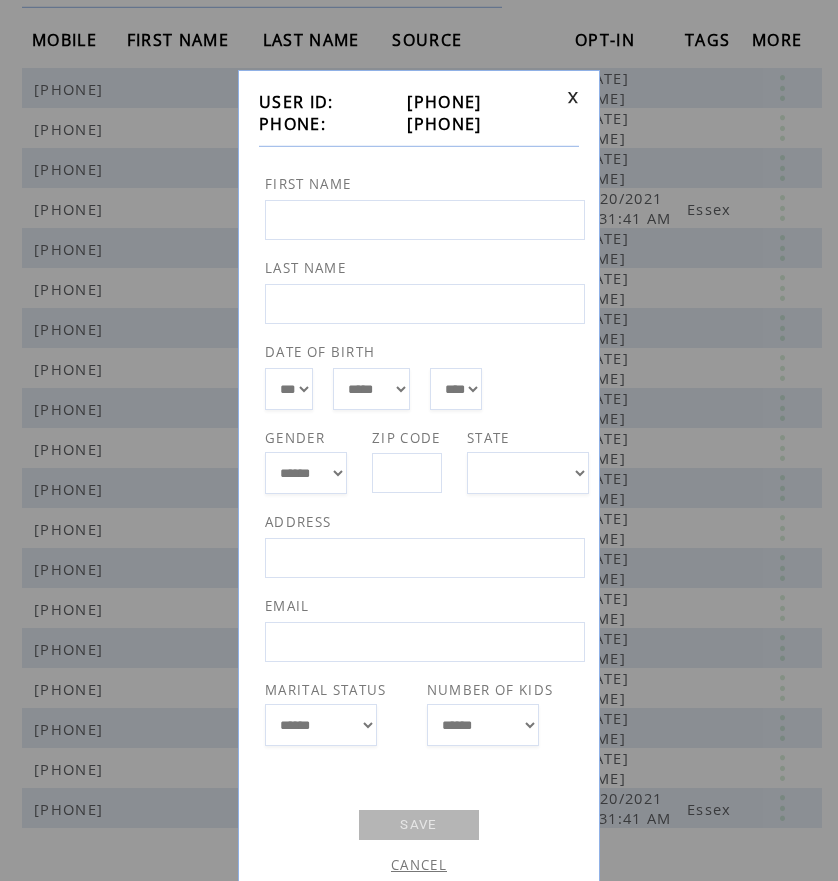 drag, startPoint x: 388, startPoint y: 122, endPoint x: 489, endPoint y: 116, distance: 101.17806 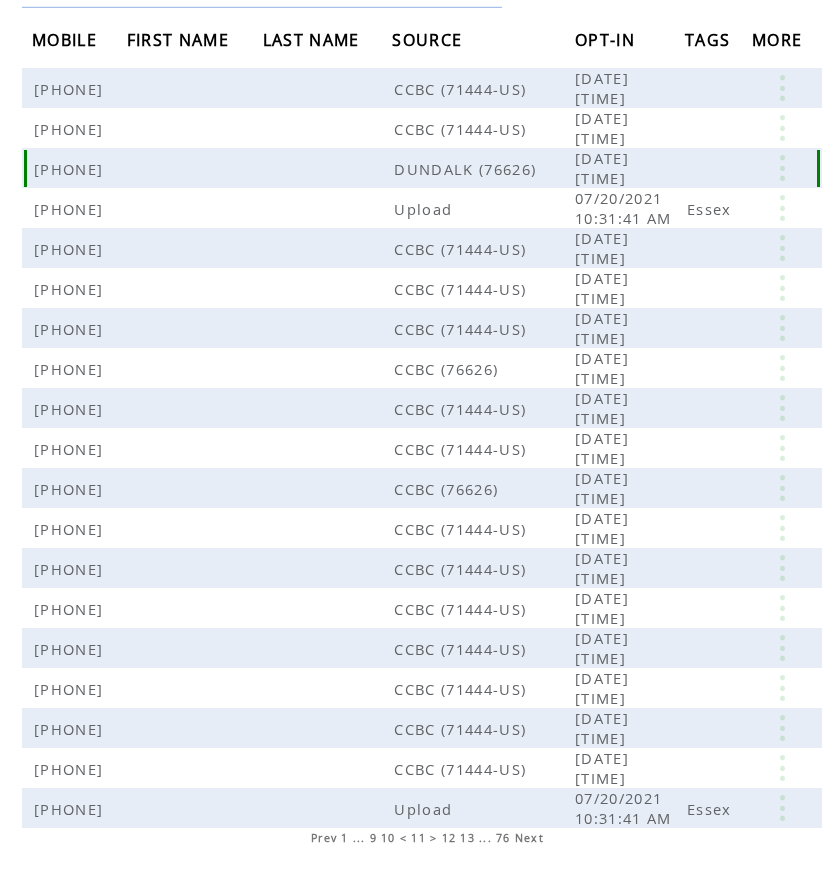 click at bounding box center [782, 168] 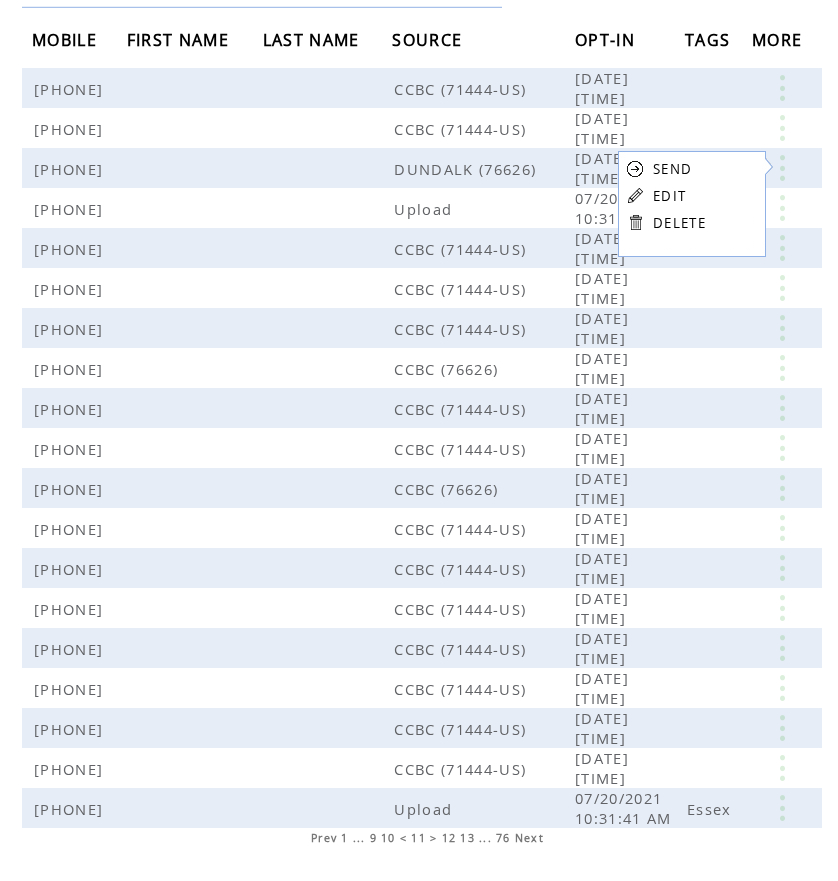 click on "EDIT" at bounding box center (669, 196) 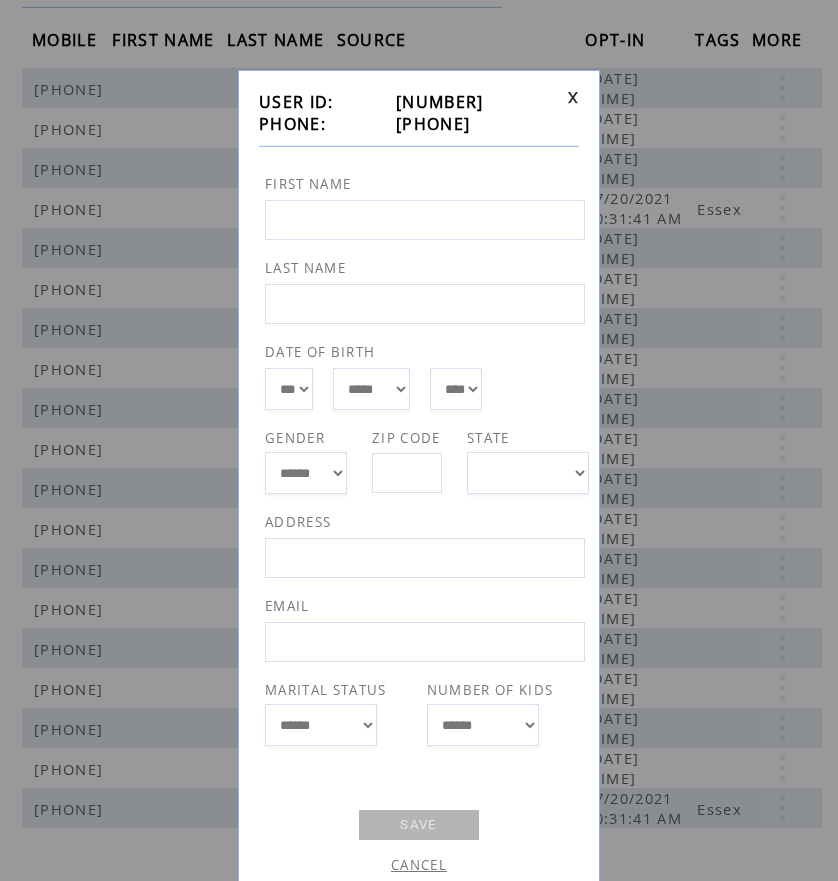 drag, startPoint x: 387, startPoint y: 123, endPoint x: 488, endPoint y: 122, distance: 101.00495 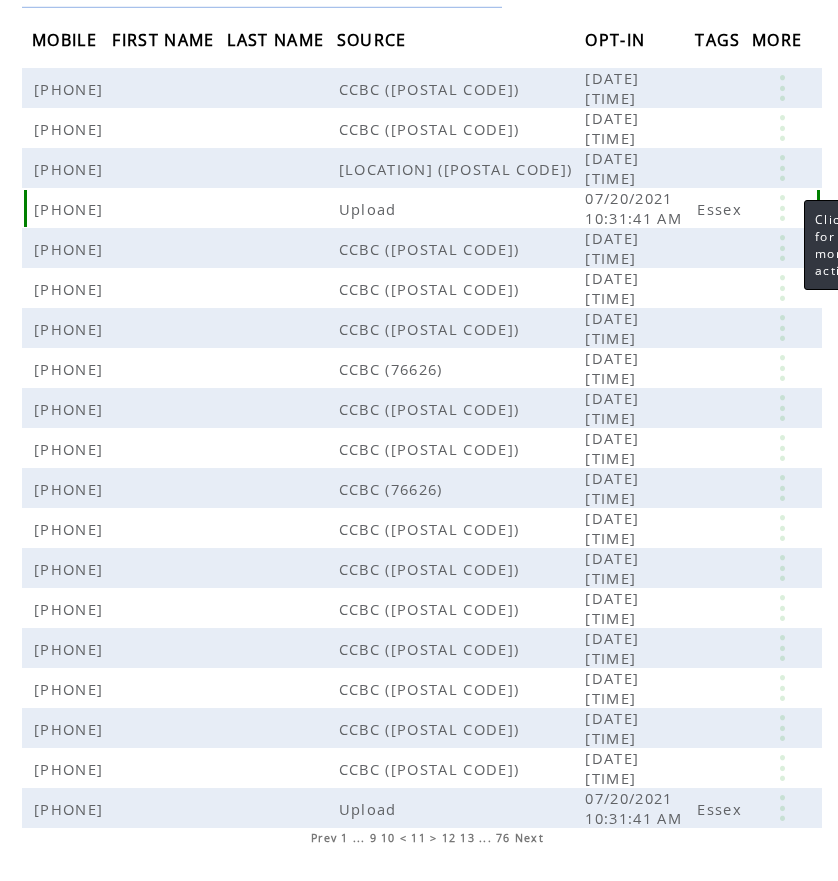 click at bounding box center (782, 208) 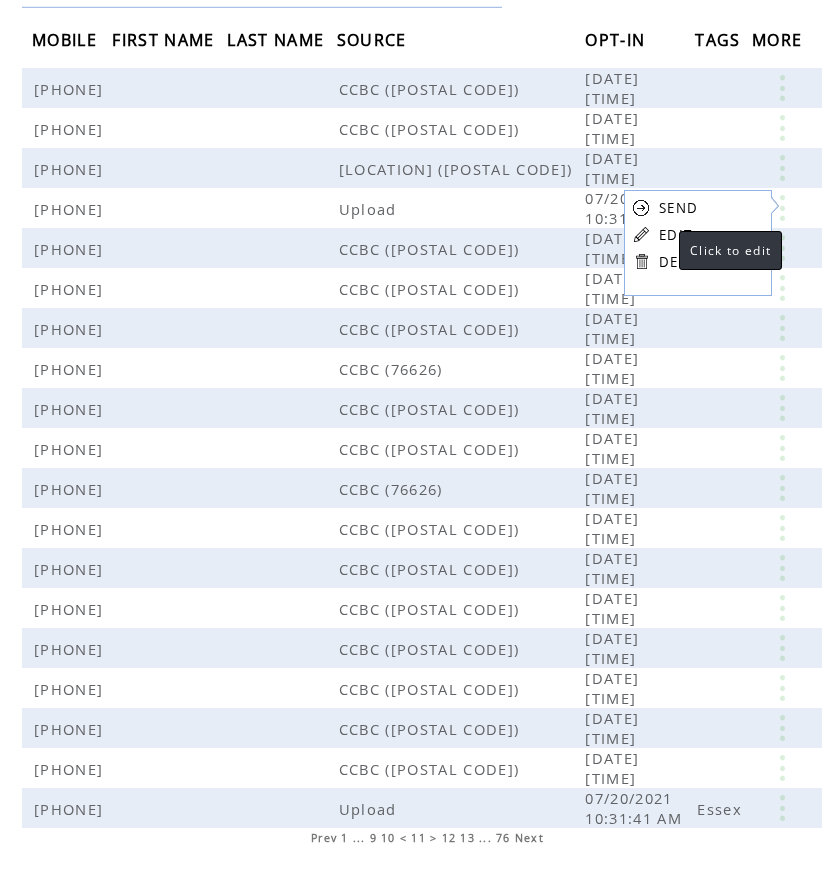 click on "EDIT" at bounding box center [675, 235] 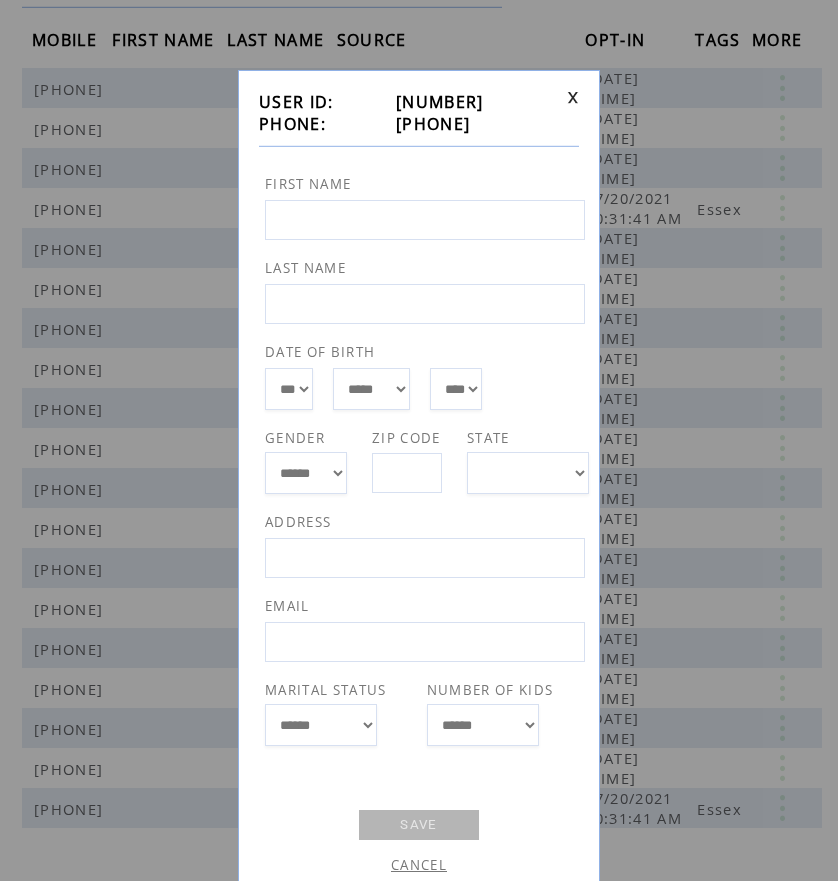 drag, startPoint x: 391, startPoint y: 122, endPoint x: 492, endPoint y: 119, distance: 101.04455 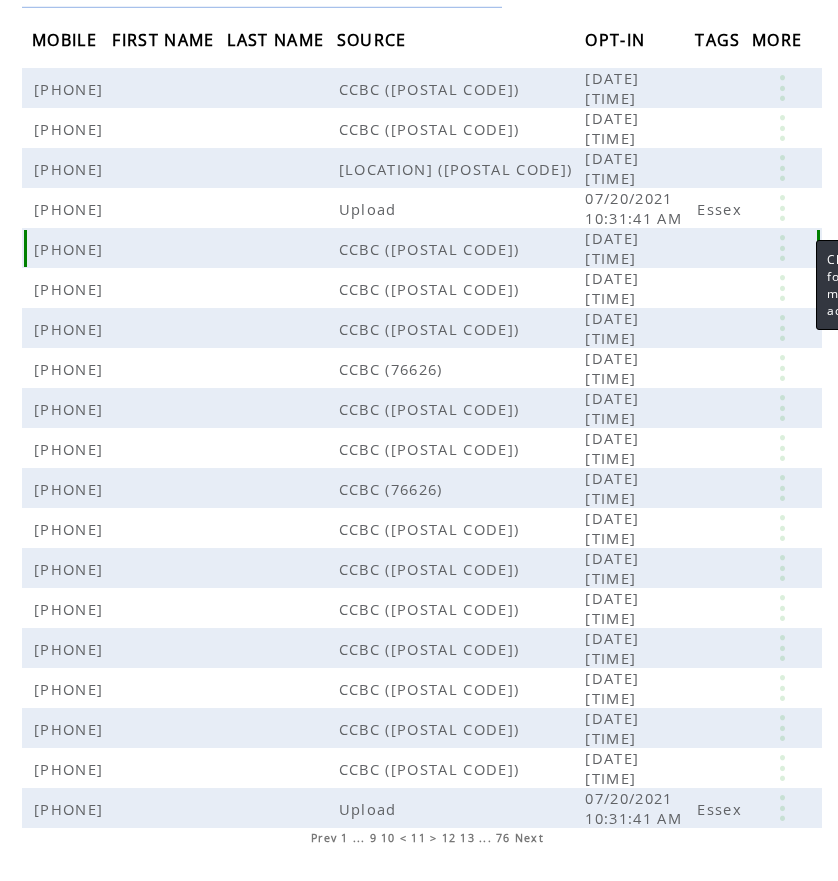 click at bounding box center (782, 248) 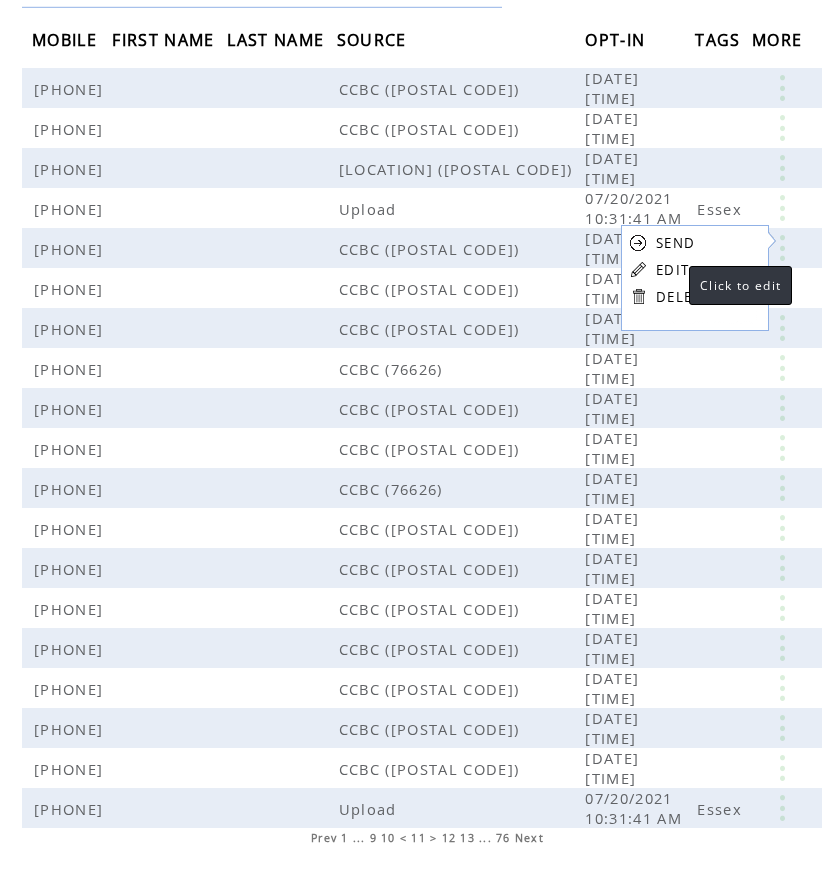 click on "EDIT" at bounding box center (672, 270) 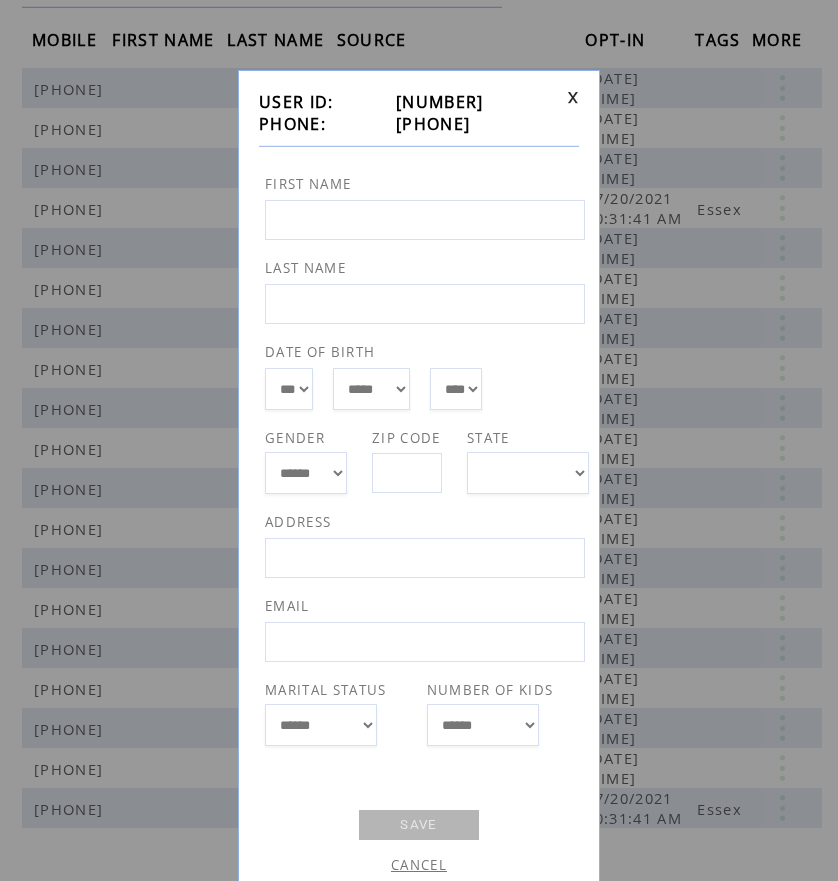 drag, startPoint x: 387, startPoint y: 119, endPoint x: 487, endPoint y: 127, distance: 100.31949 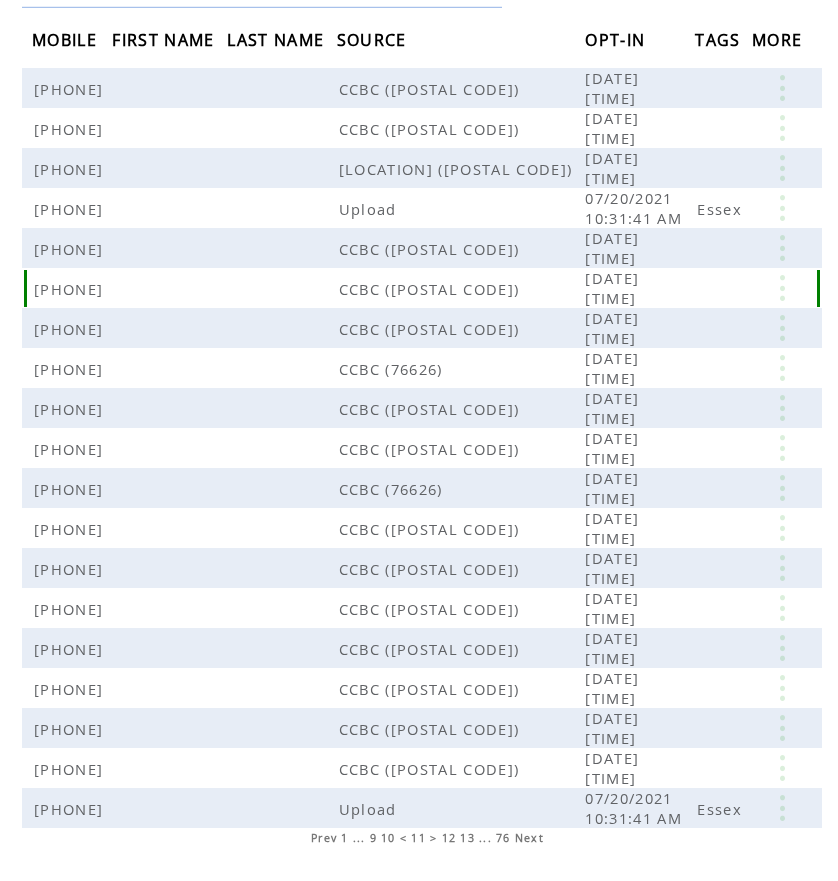 click at bounding box center (782, 288) 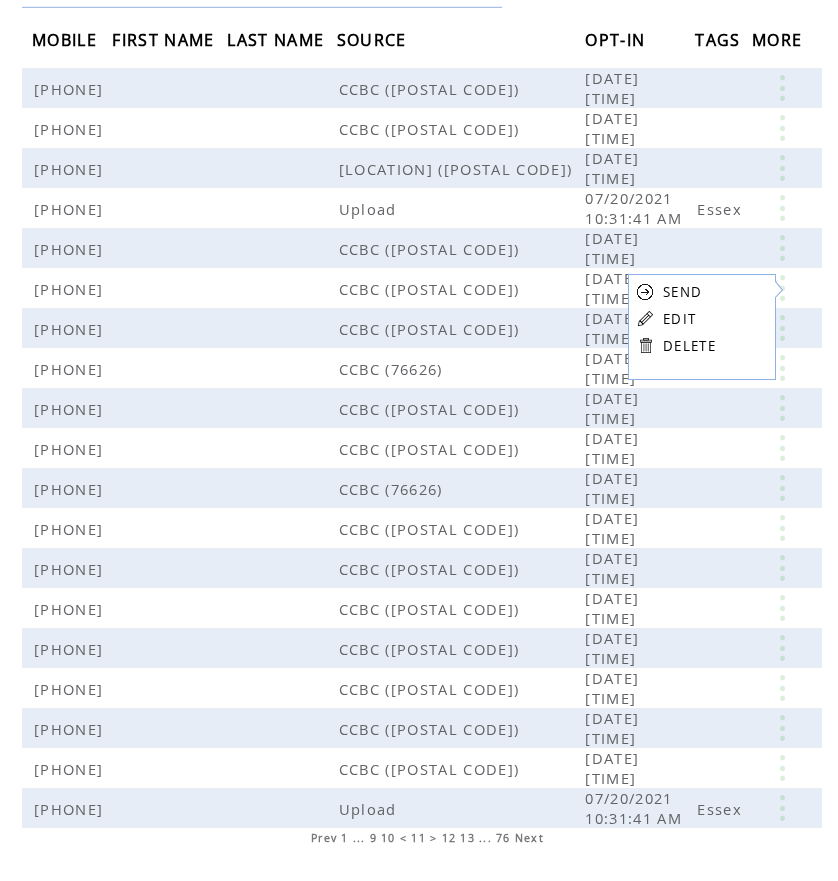 click on "EDIT" at bounding box center [689, 318] 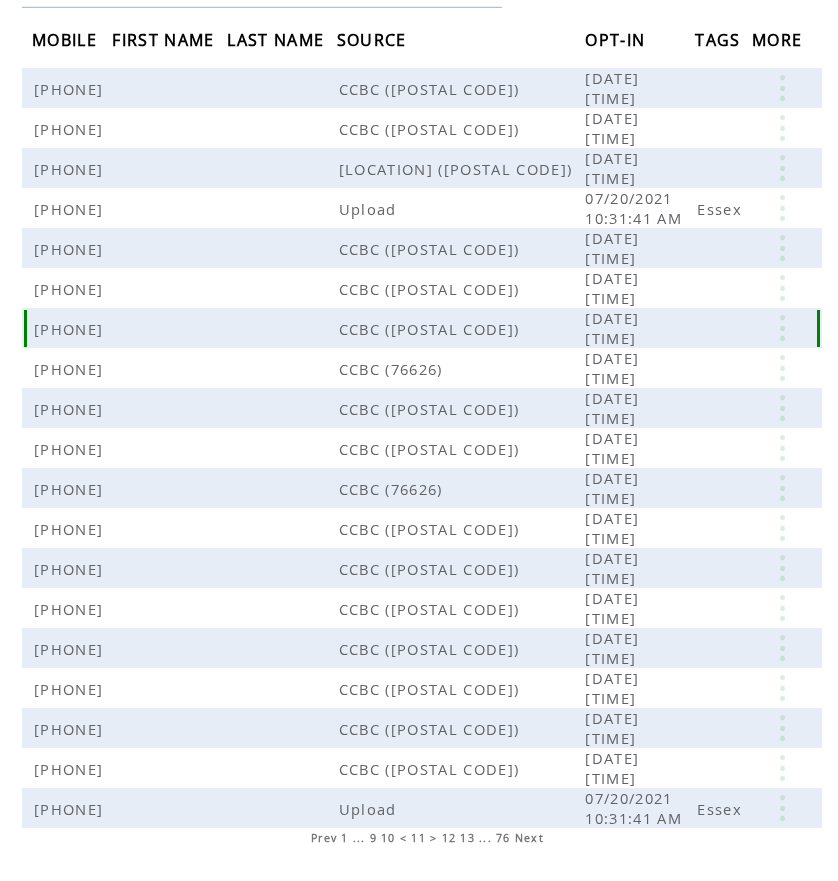 click at bounding box center (782, 328) 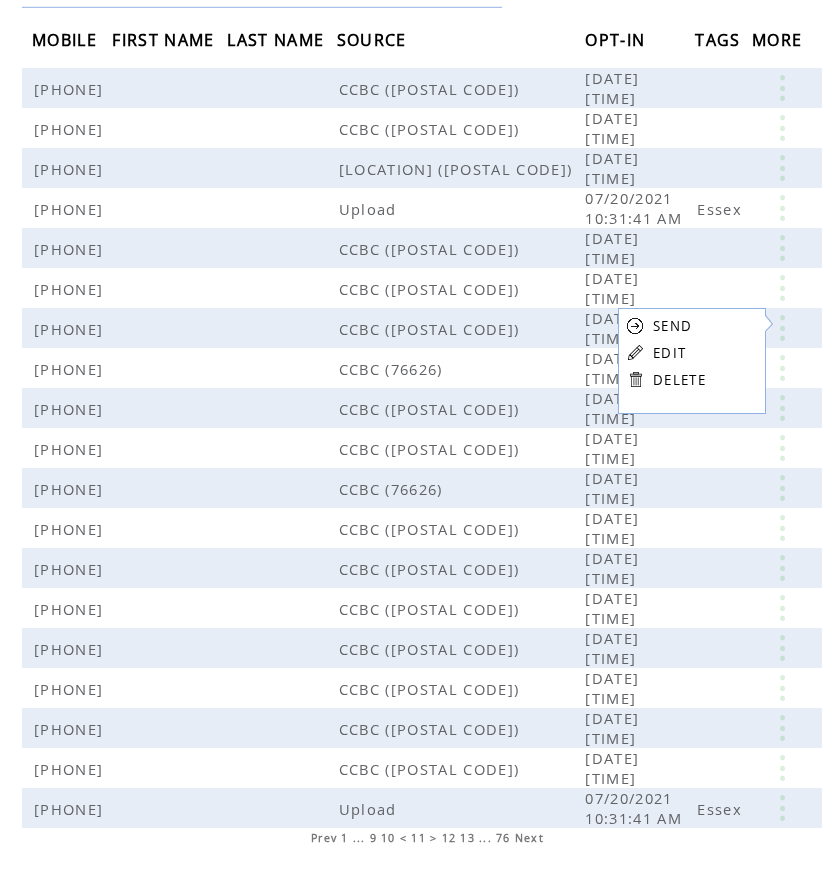 click on "EDIT" at bounding box center [669, 353] 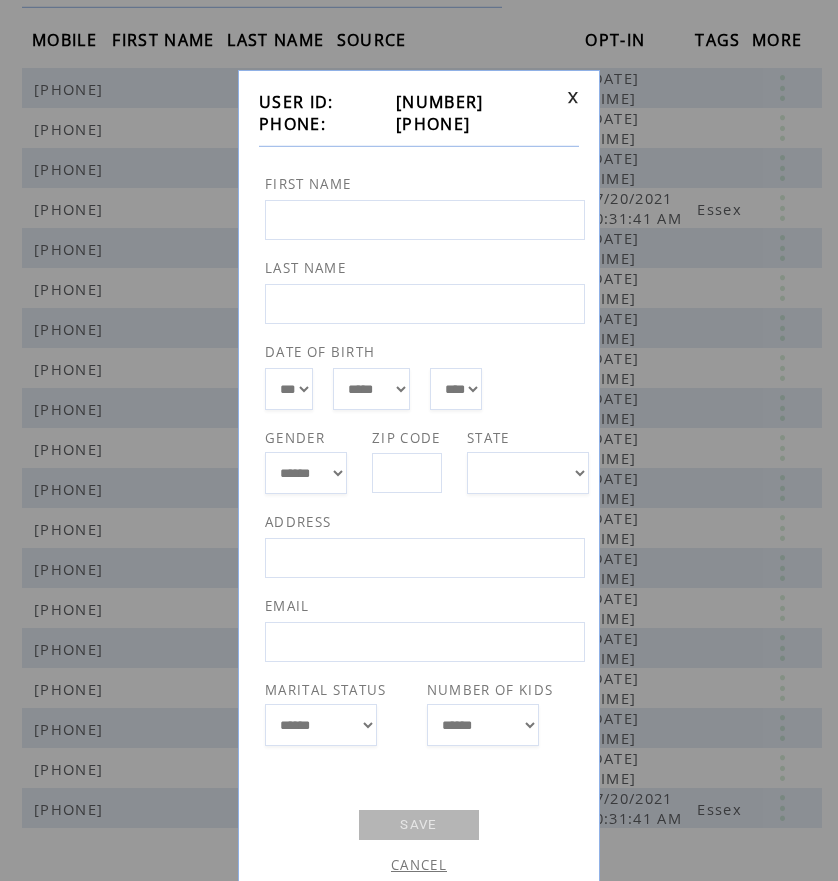 drag, startPoint x: 389, startPoint y: 121, endPoint x: 494, endPoint y: 126, distance: 105.11898 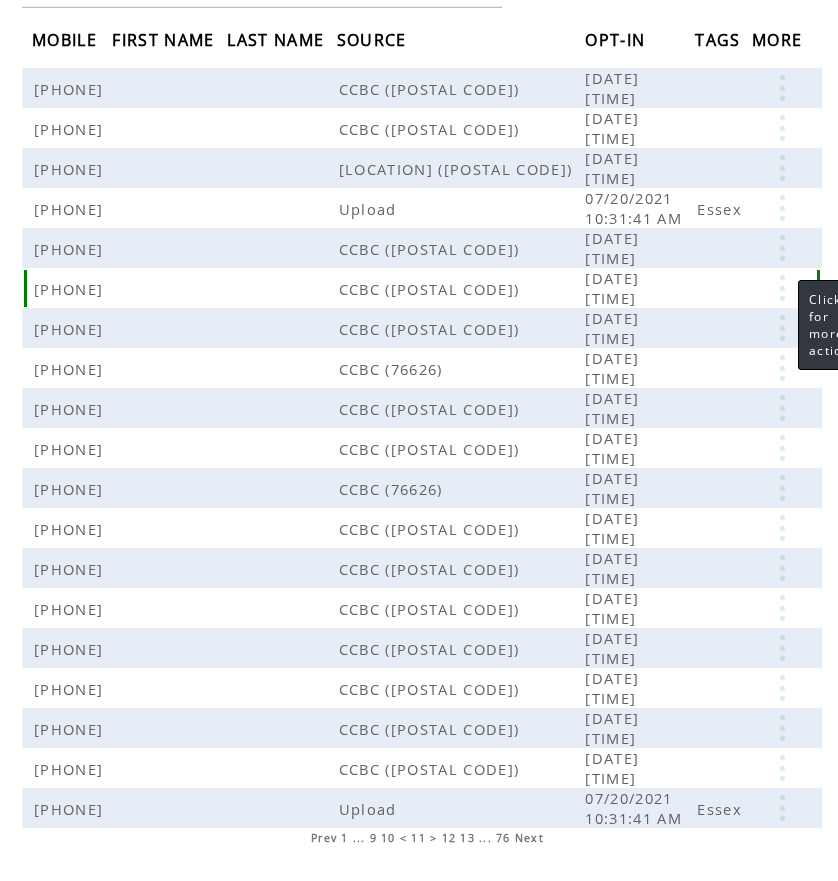 click at bounding box center (782, 288) 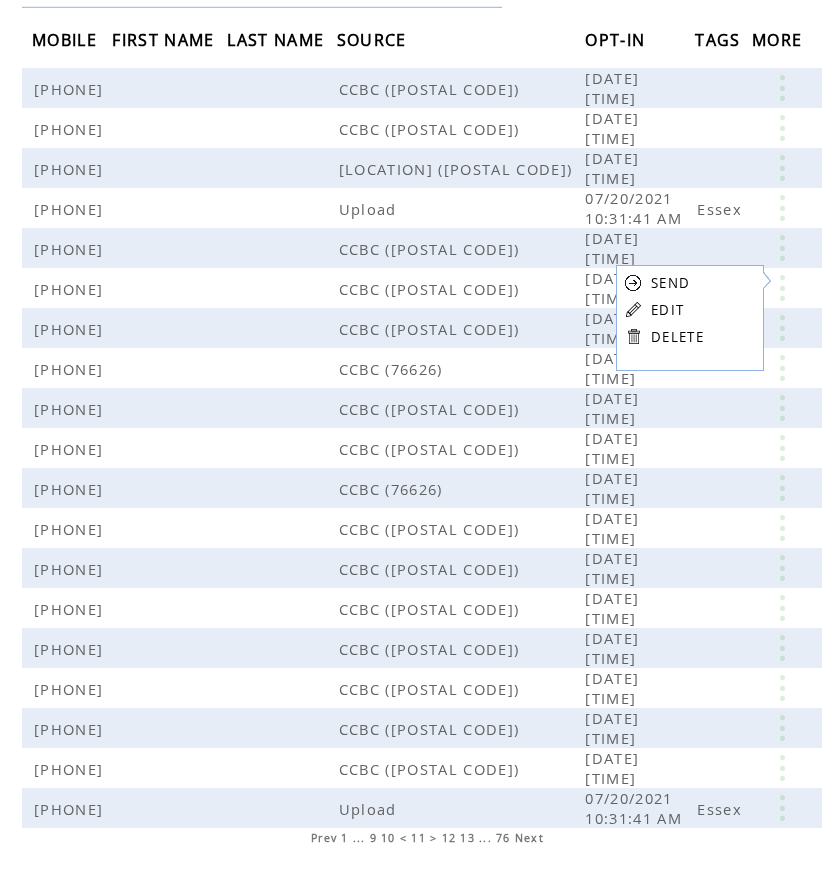 click on "EDIT" at bounding box center (667, 310) 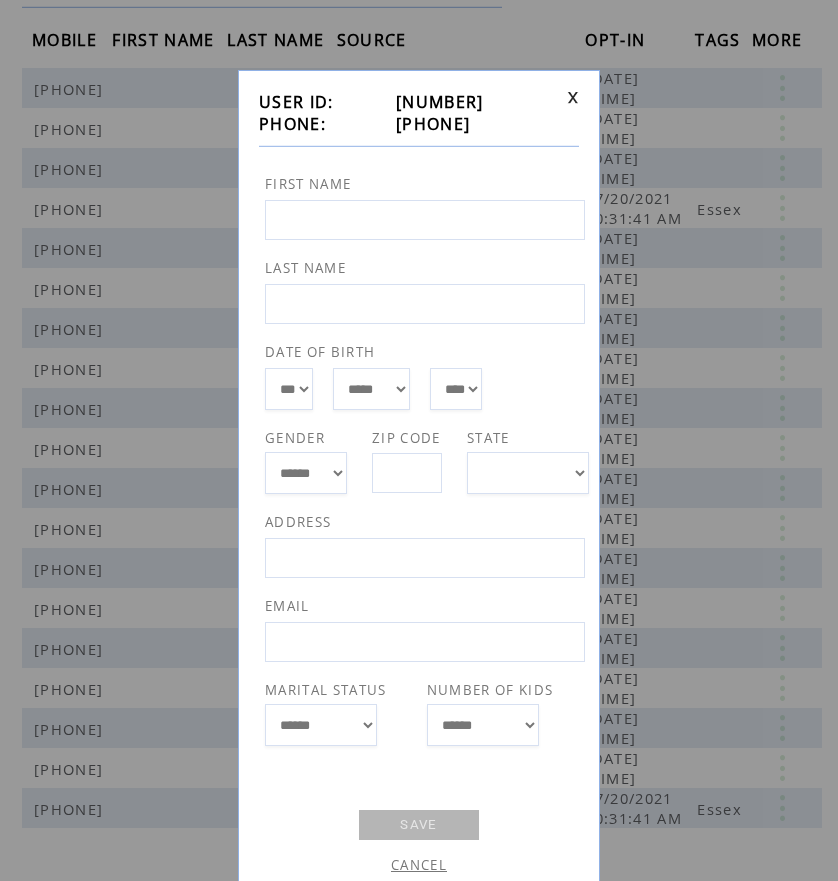drag, startPoint x: 391, startPoint y: 126, endPoint x: 485, endPoint y: 127, distance: 94.00532 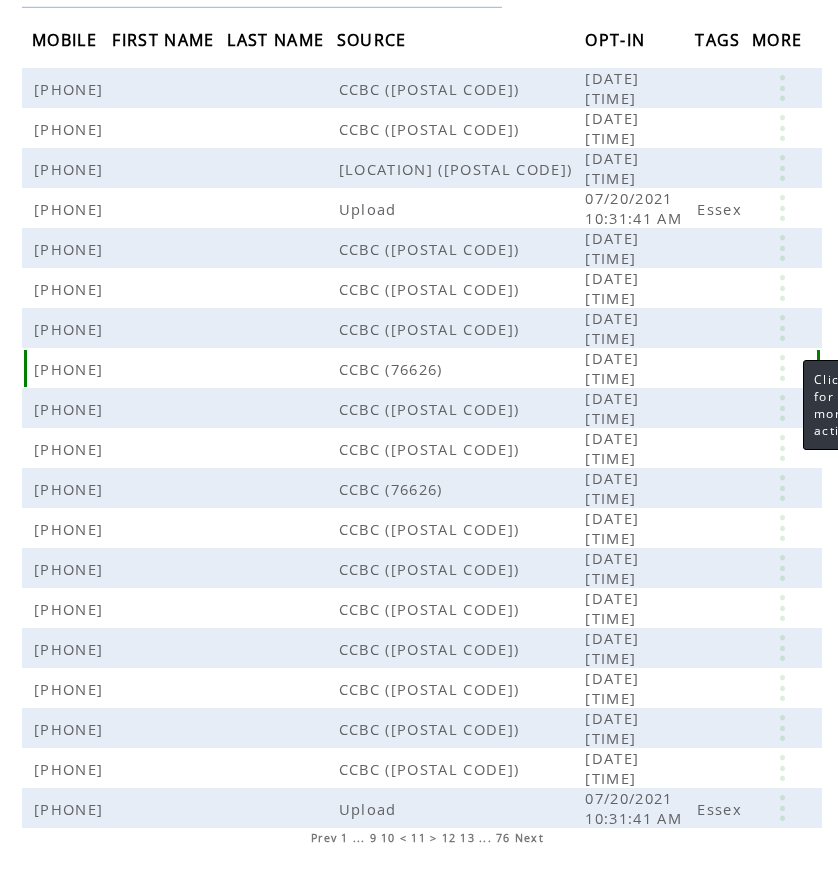 click at bounding box center [782, 368] 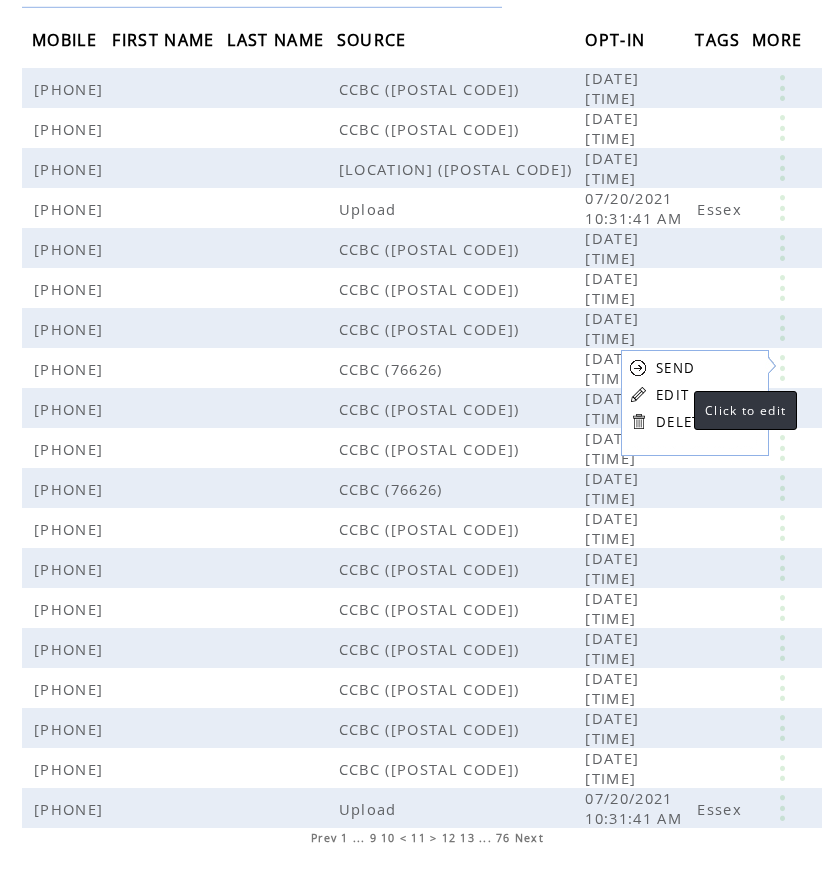 click on "EDIT" at bounding box center (672, 395) 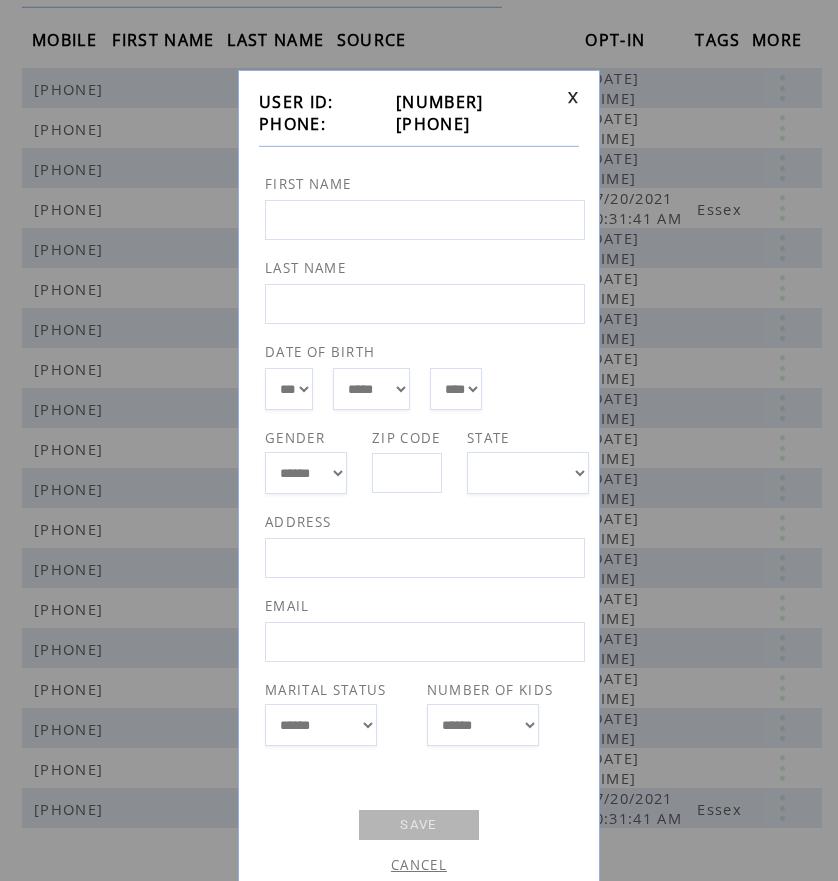 drag, startPoint x: 392, startPoint y: 123, endPoint x: 489, endPoint y: 122, distance: 97.00516 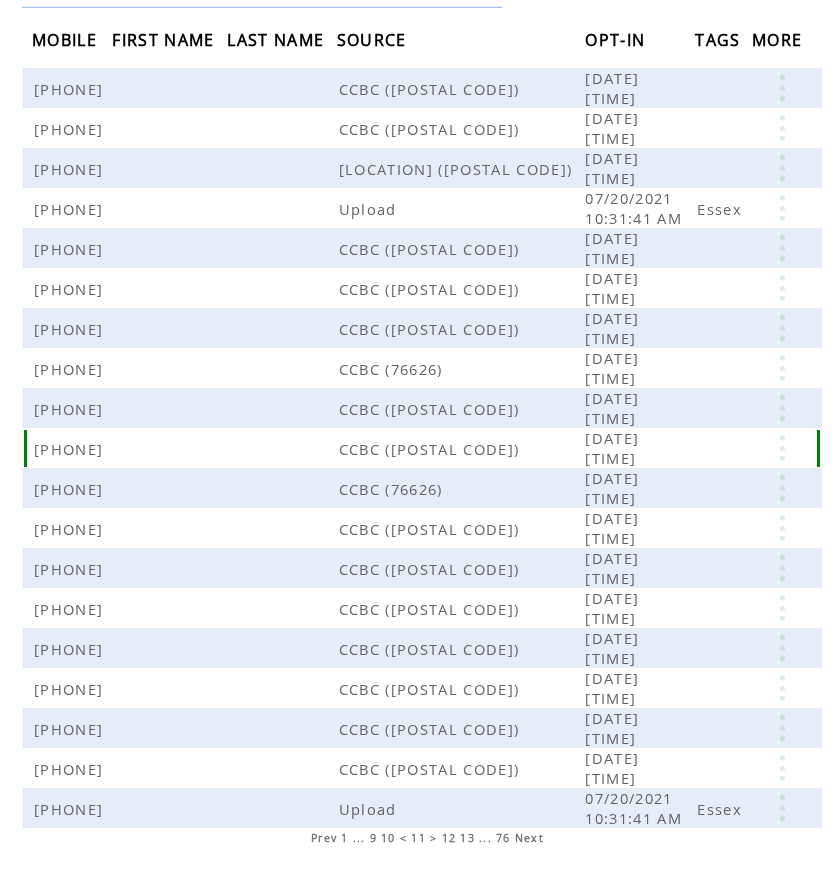 click on "CCBC ([POSTAL CODE])" at bounding box center [432, 449] 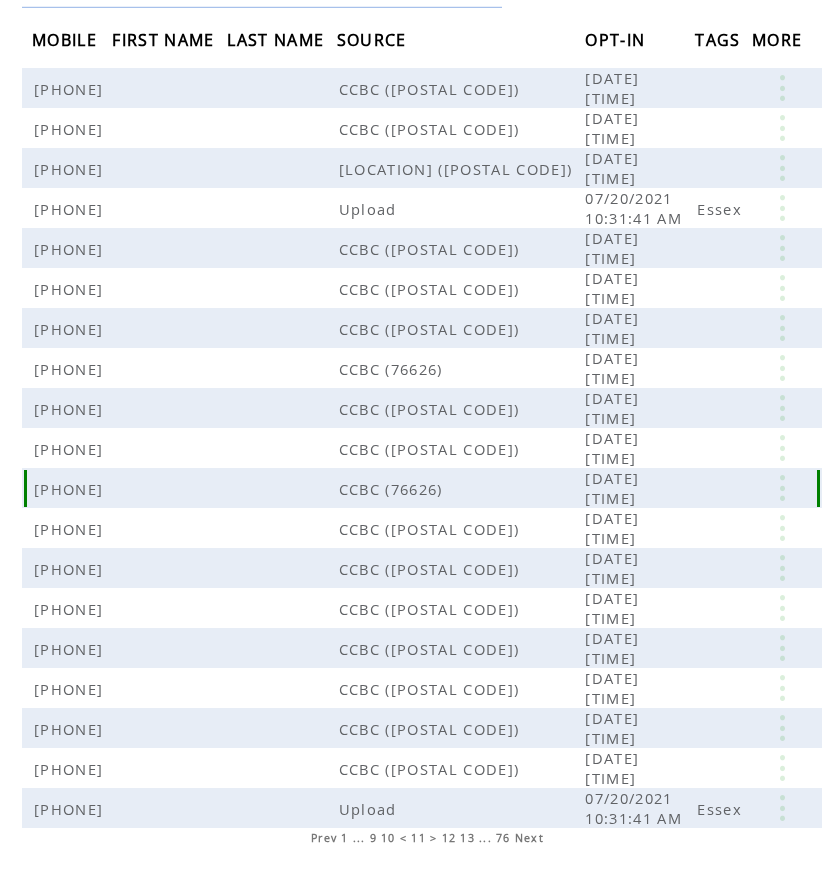 click on "[DATE] [TIME]" at bounding box center (613, 488) 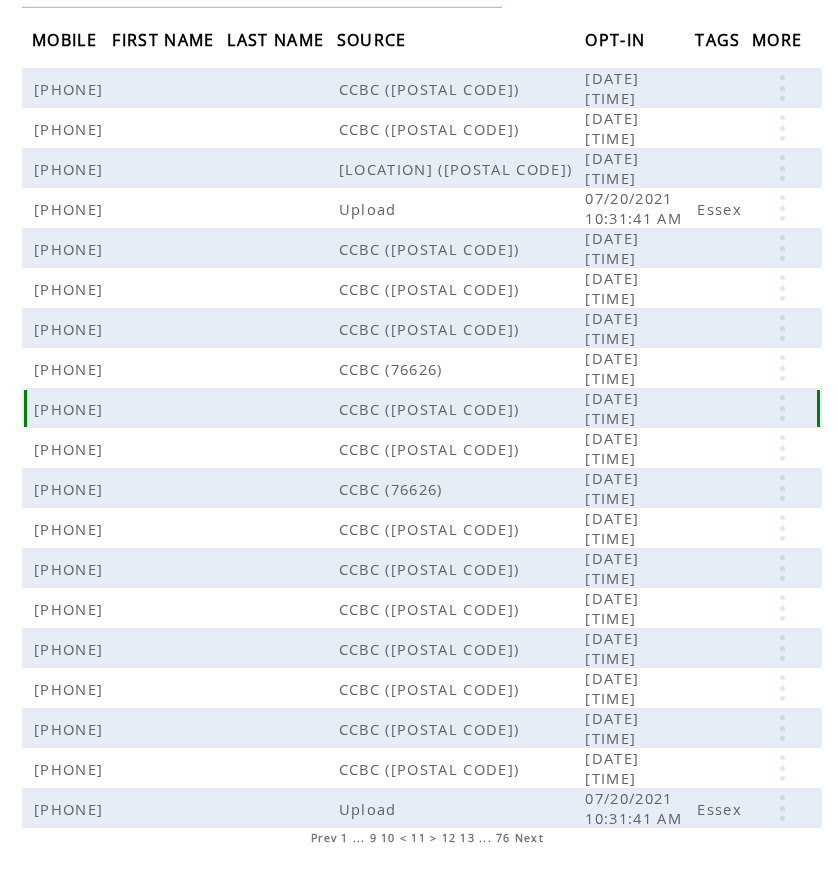 click at bounding box center (782, 408) 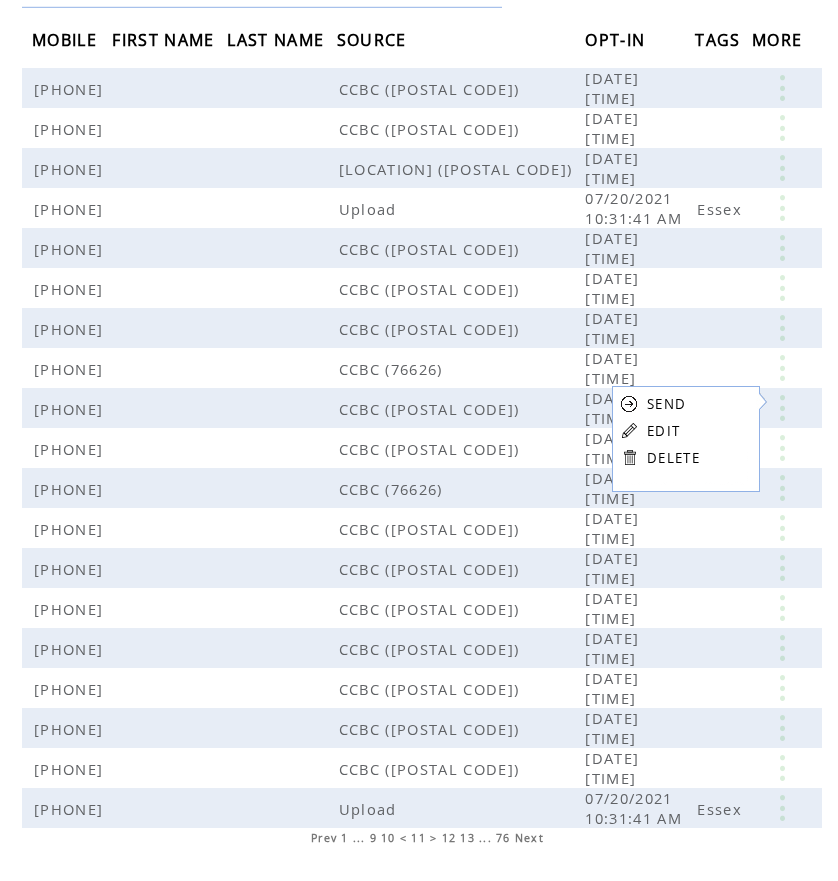 click on "EDIT" at bounding box center [663, 431] 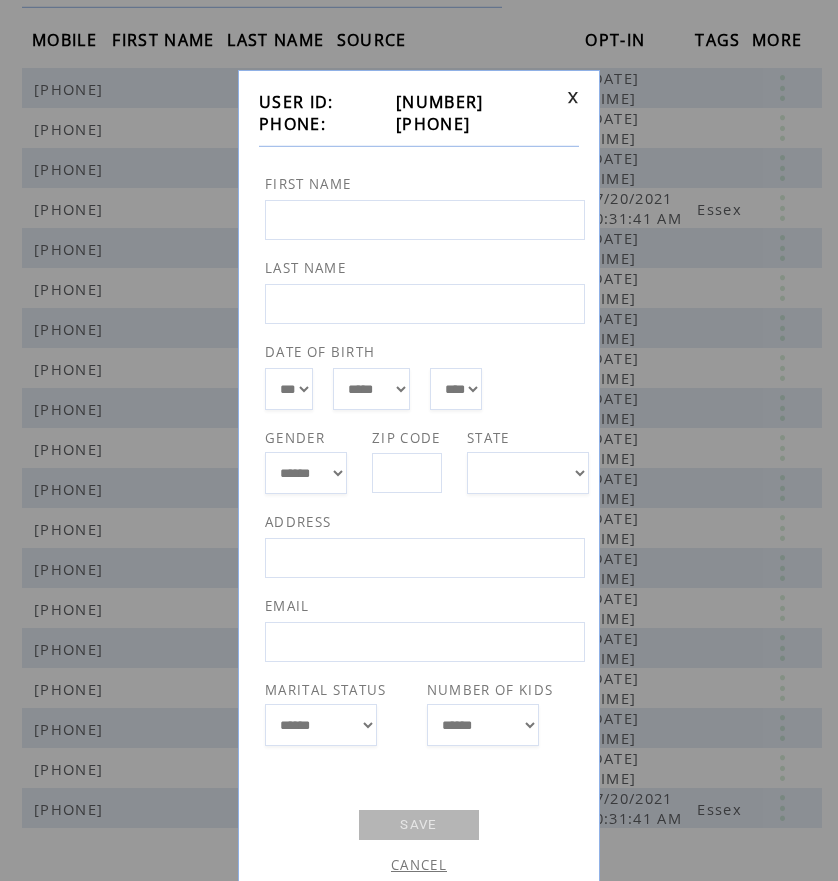 drag, startPoint x: 386, startPoint y: 119, endPoint x: 496, endPoint y: 121, distance: 110.01818 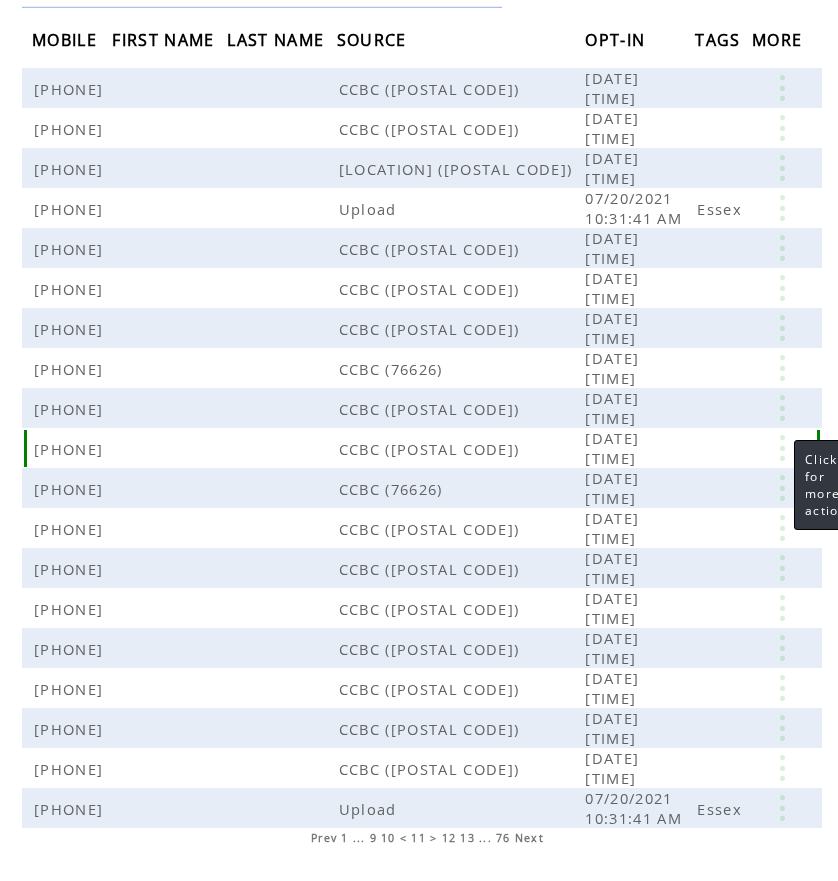 click at bounding box center [782, 448] 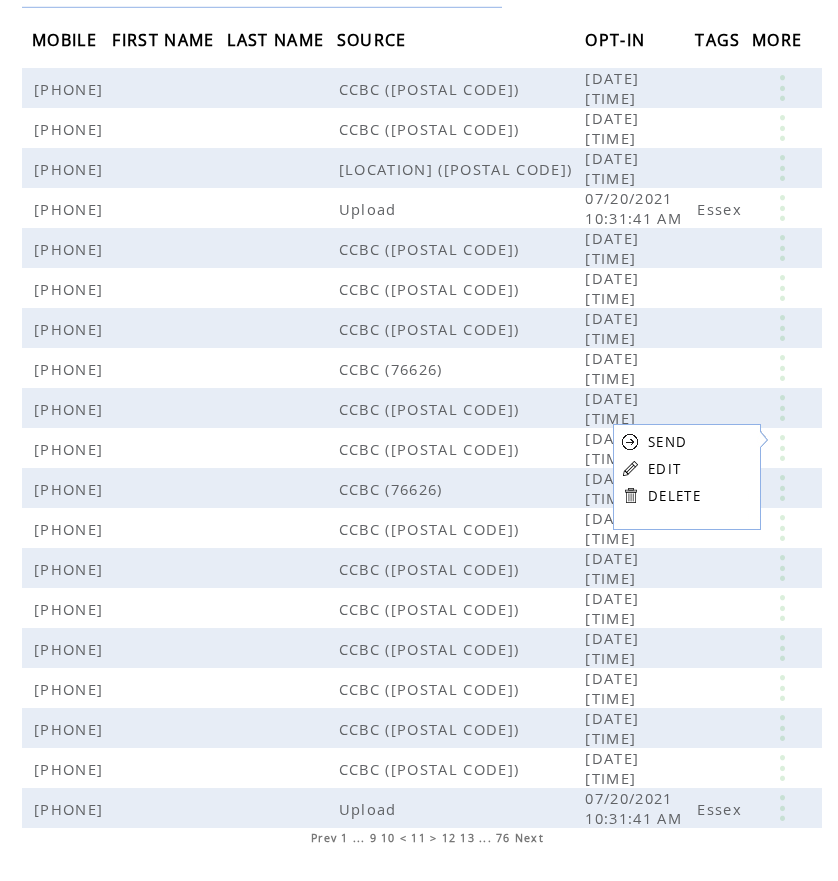click on "EDIT" at bounding box center [664, 469] 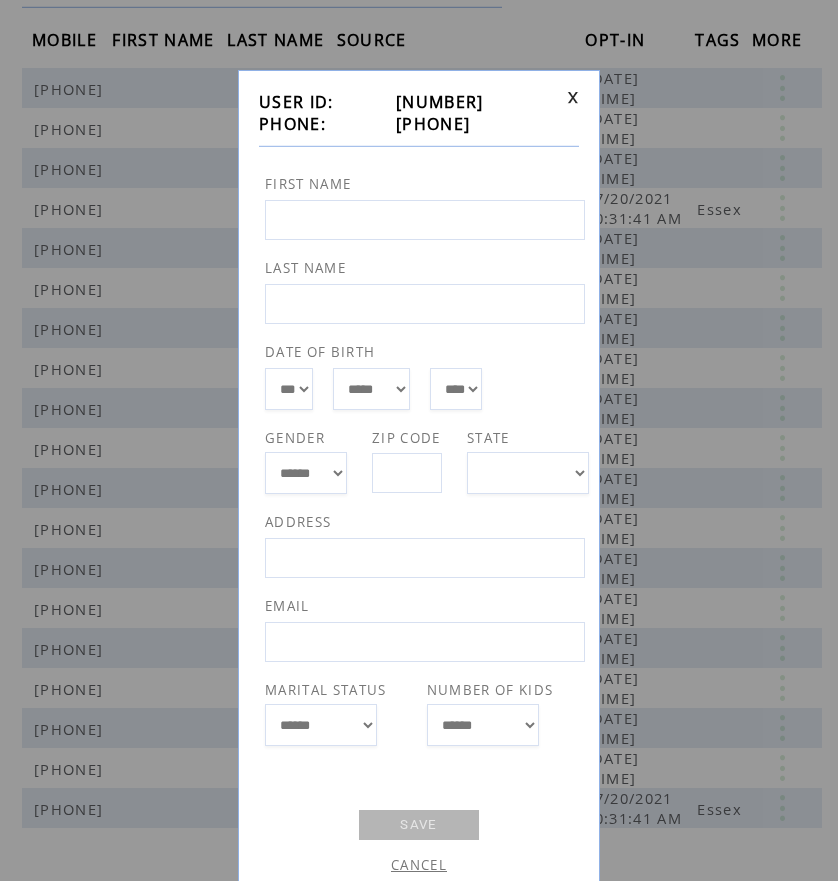 drag, startPoint x: 391, startPoint y: 120, endPoint x: 499, endPoint y: 123, distance: 108.04166 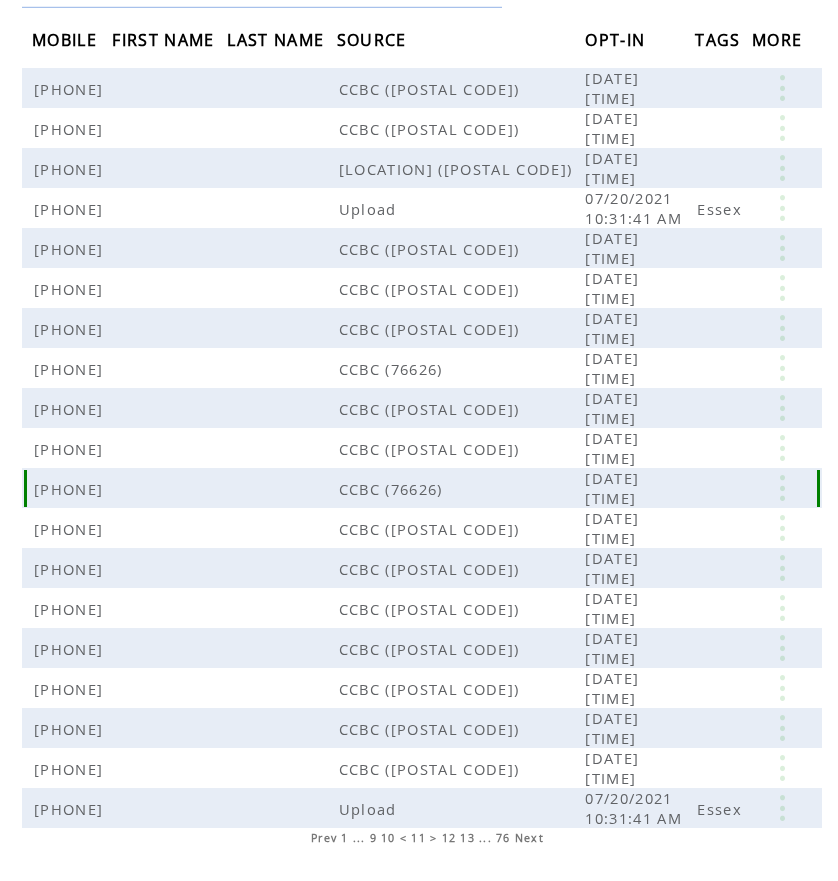 click at bounding box center (782, 488) 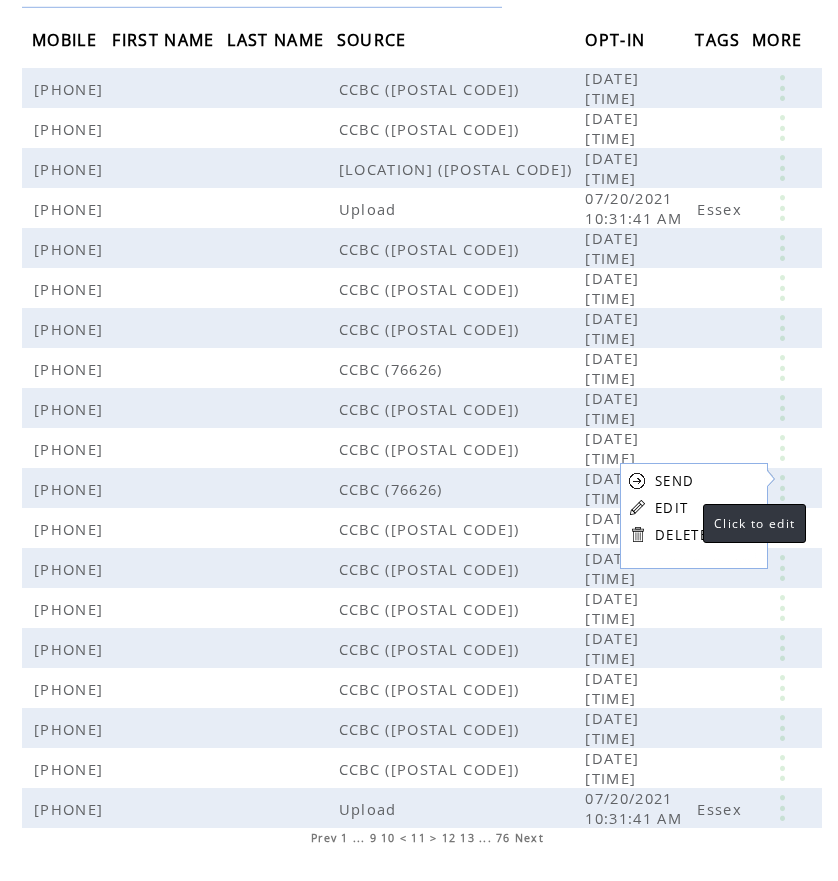 click on "EDIT" at bounding box center [671, 508] 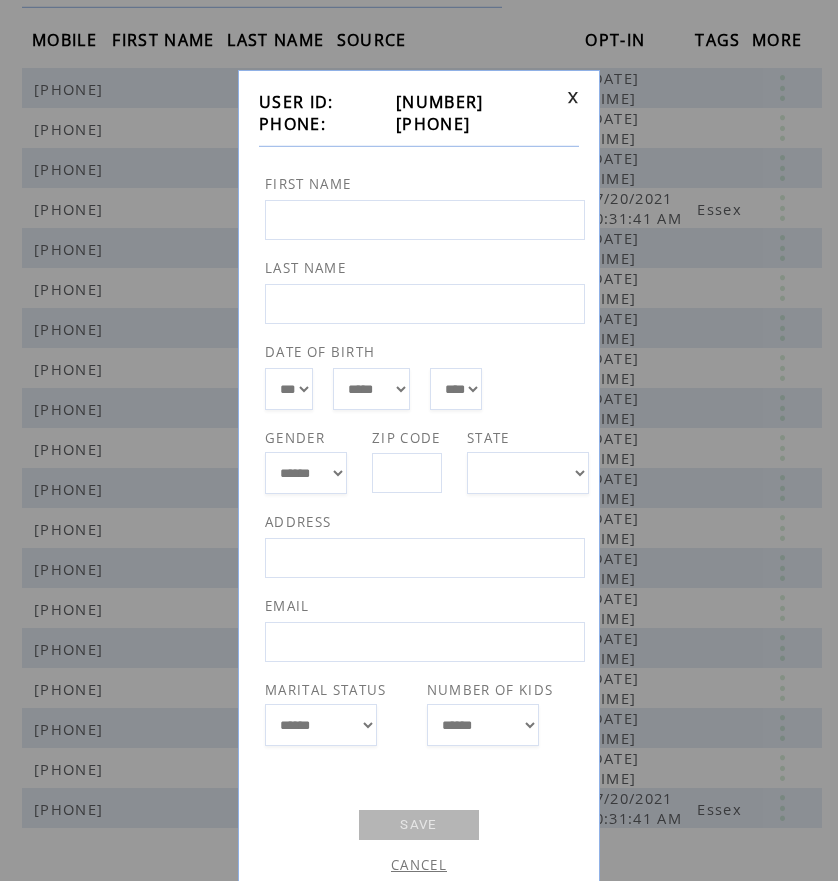 drag, startPoint x: 389, startPoint y: 132, endPoint x: 489, endPoint y: 121, distance: 100.60318 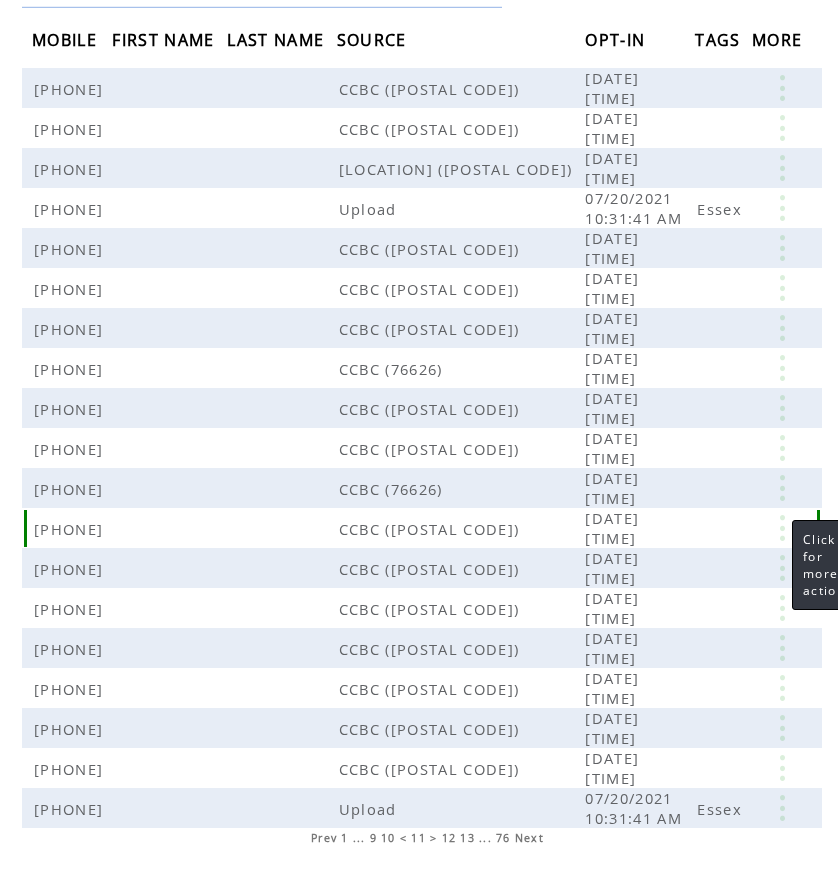 click at bounding box center [782, 528] 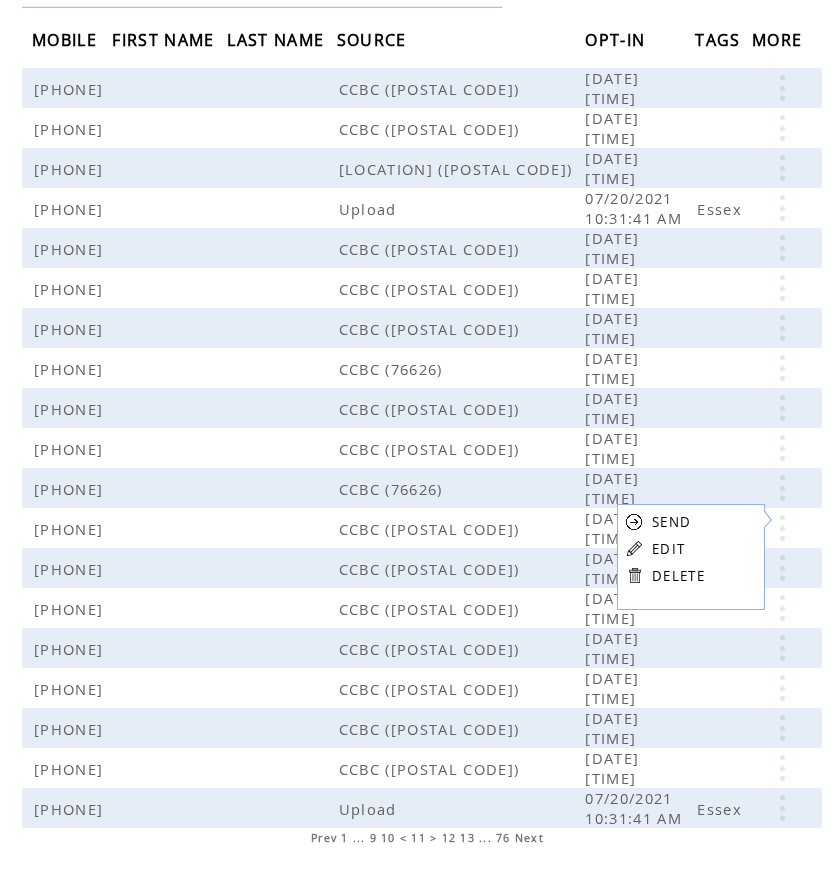 click on "EDIT" at bounding box center [668, 549] 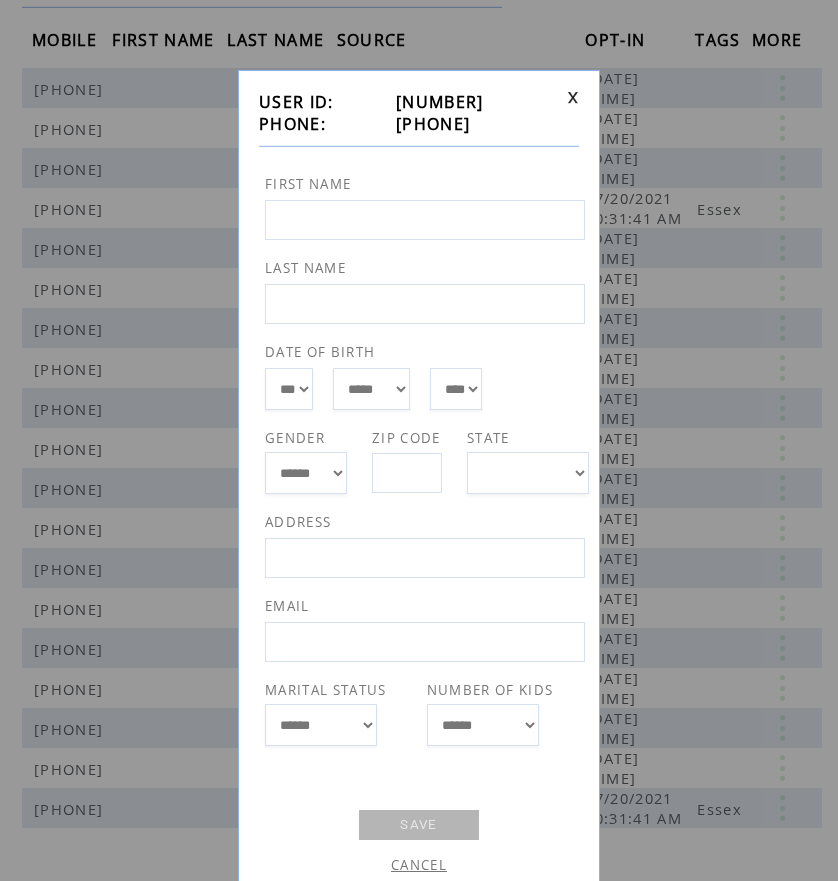drag, startPoint x: 391, startPoint y: 121, endPoint x: 488, endPoint y: 123, distance: 97.020615 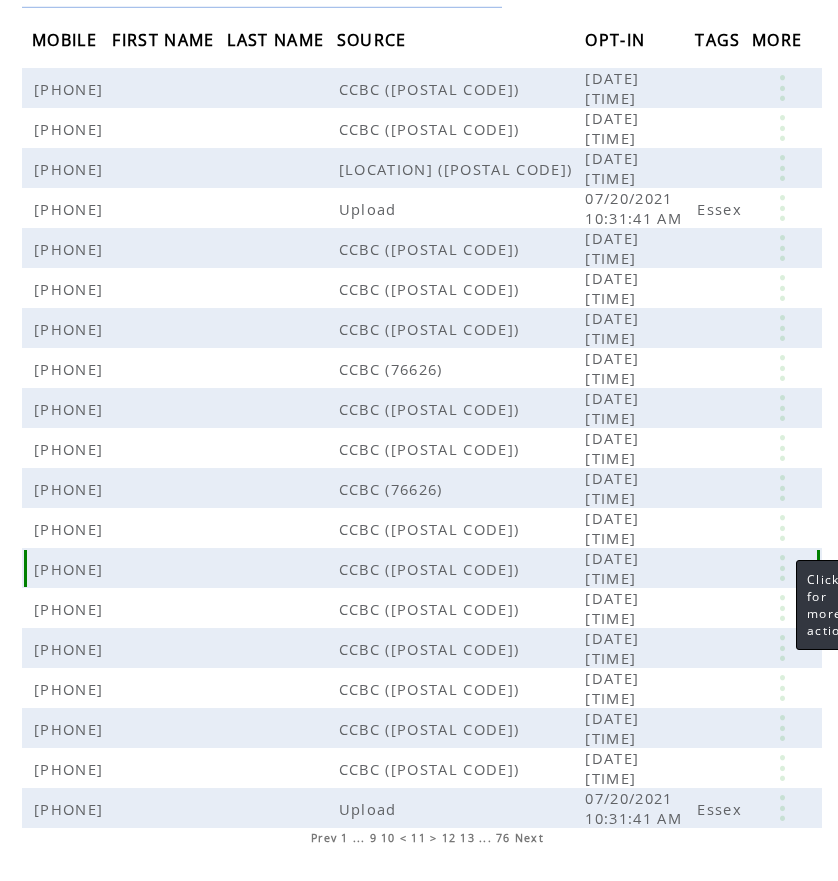 click at bounding box center (782, 568) 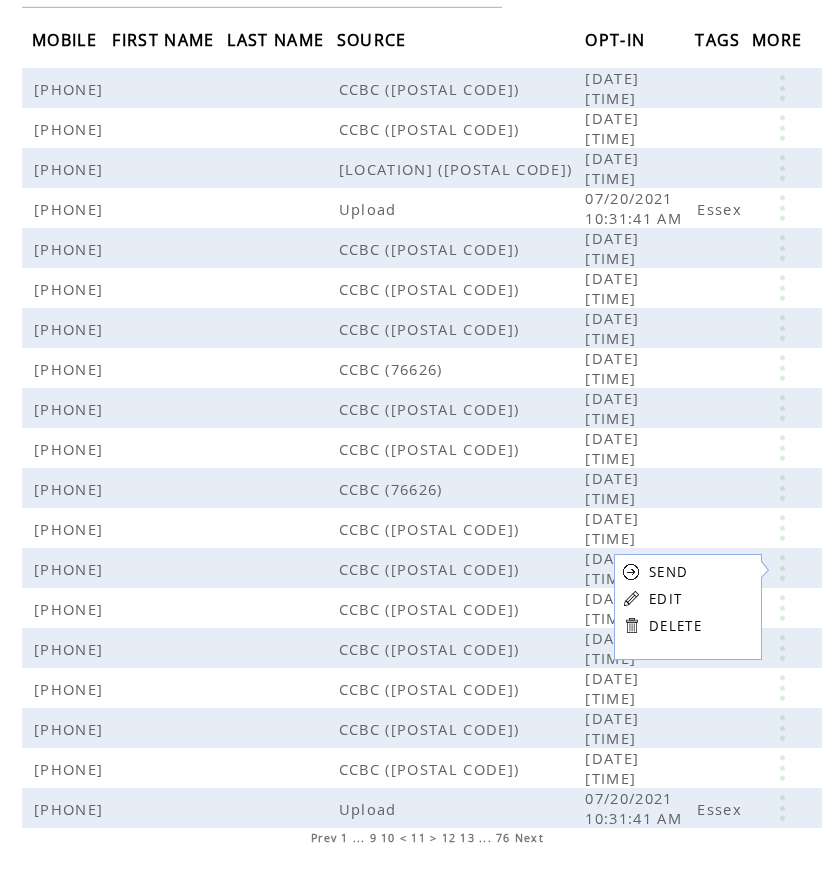 click on "EDIT" at bounding box center (665, 599) 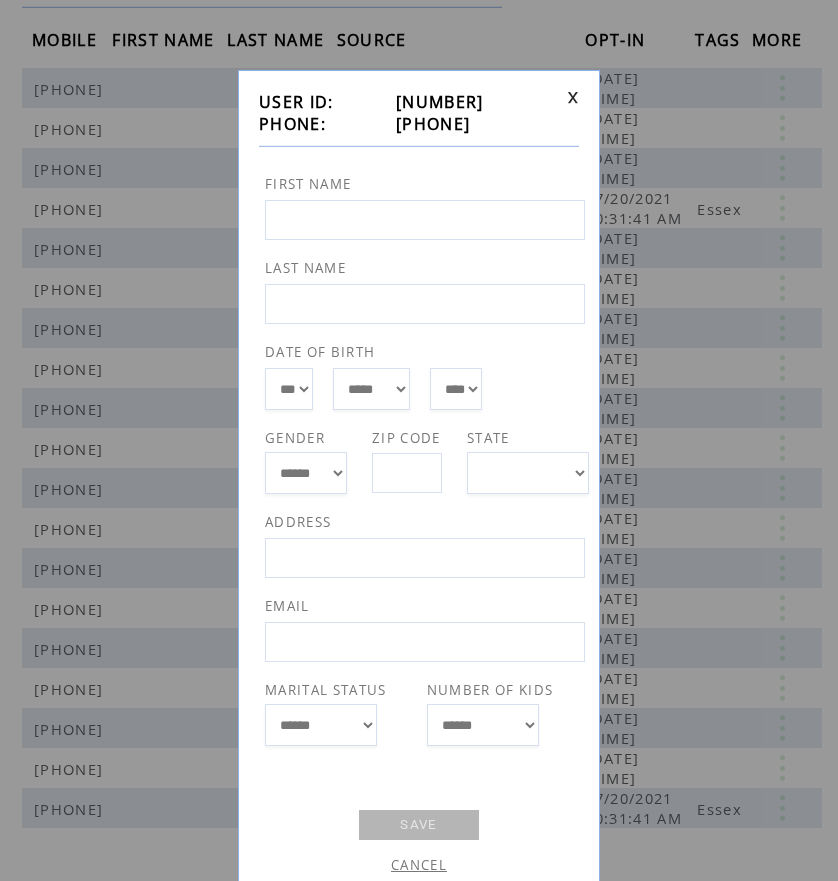 click on "**********" at bounding box center [419, 440] 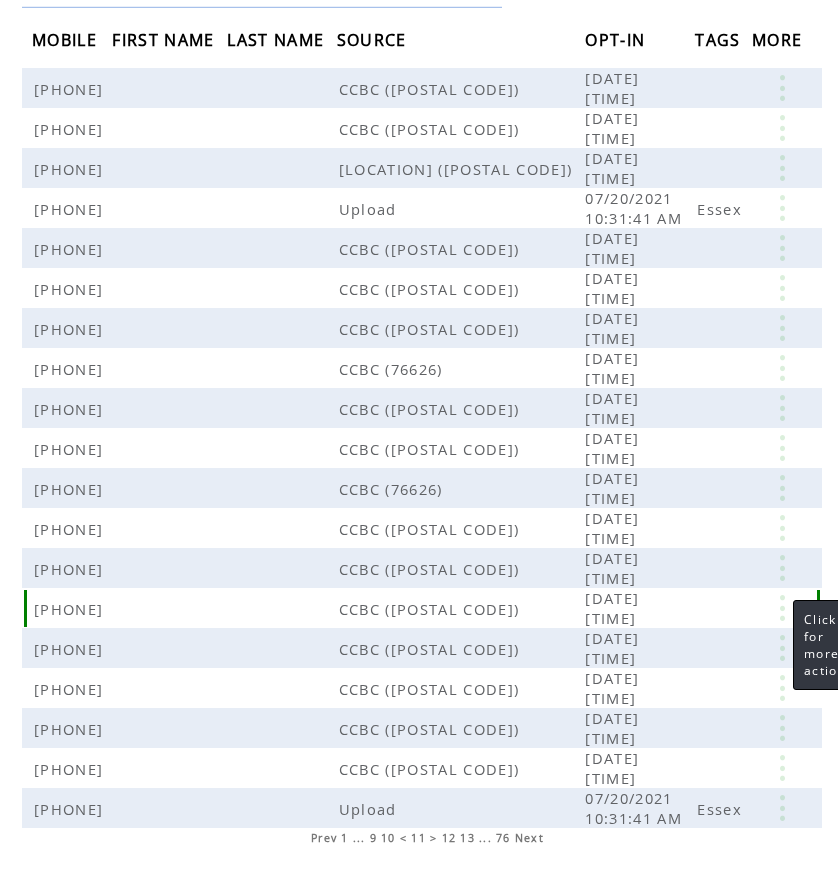 click at bounding box center (782, 608) 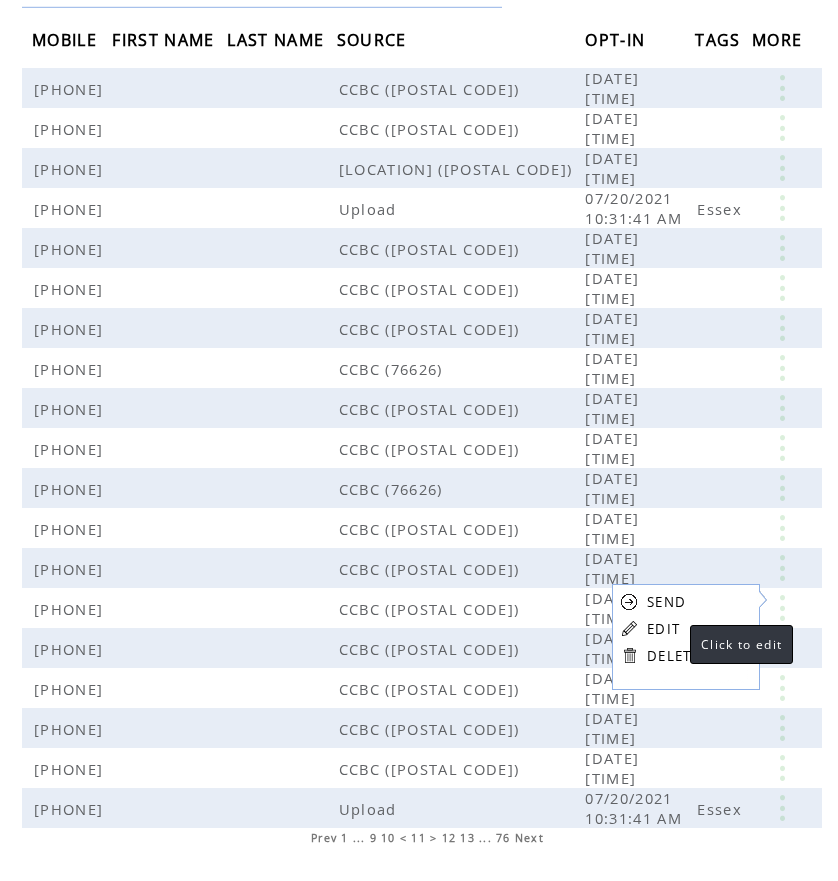 click on "EDIT" at bounding box center (663, 629) 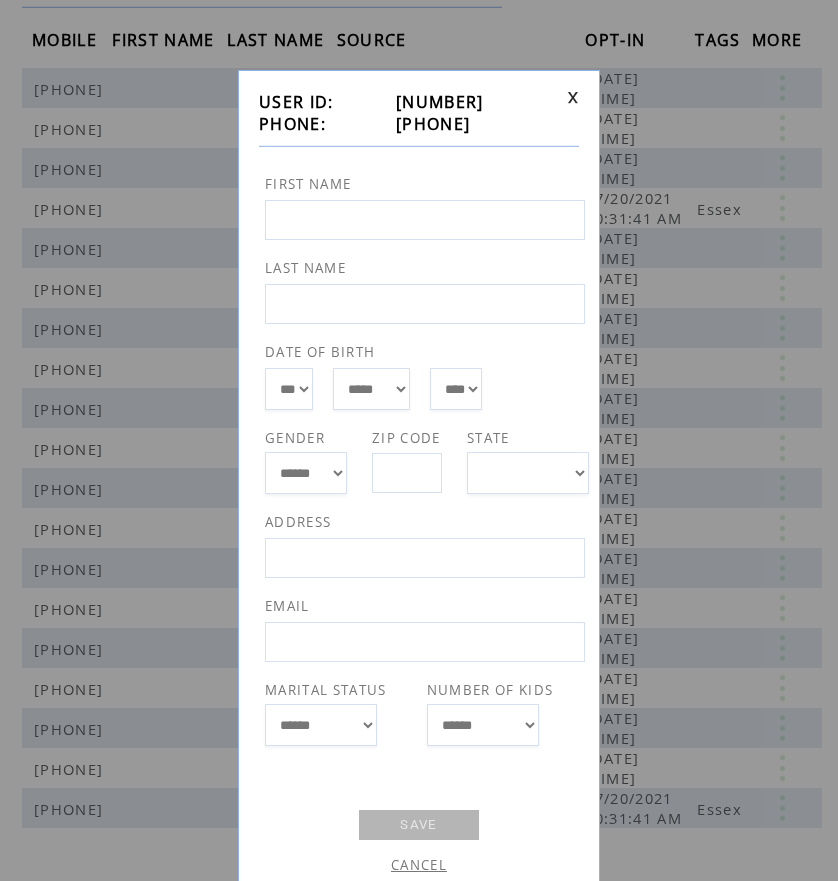 drag, startPoint x: 386, startPoint y: 127, endPoint x: 498, endPoint y: 123, distance: 112.0714 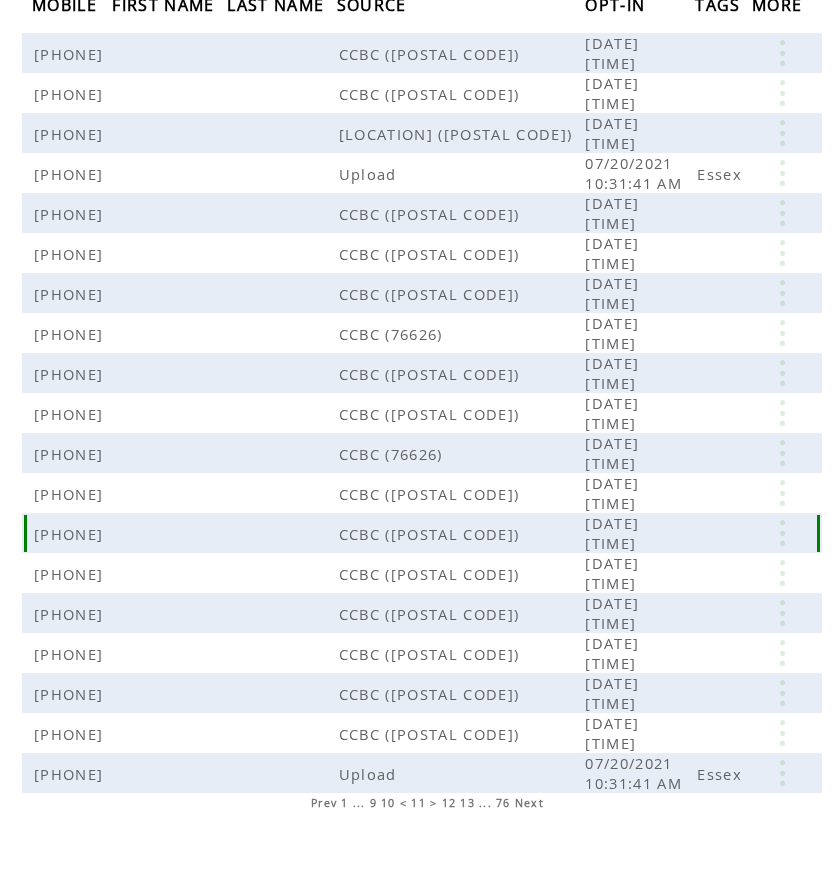 scroll, scrollTop: 255, scrollLeft: 0, axis: vertical 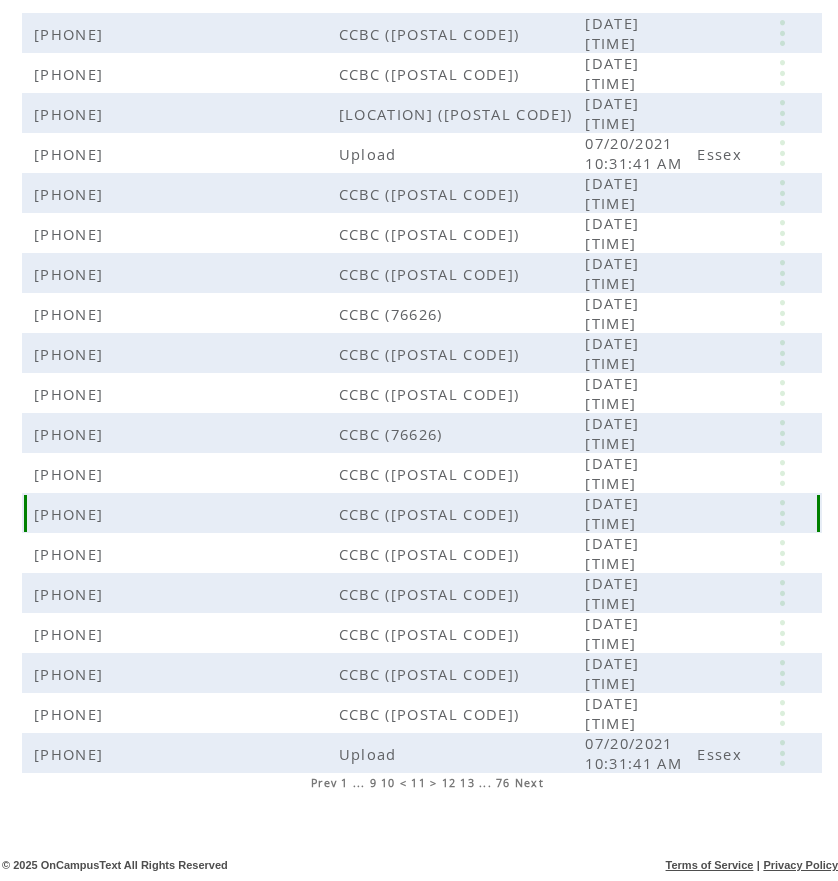 click on "CCBC ([POSTAL CODE])" at bounding box center [461, 513] 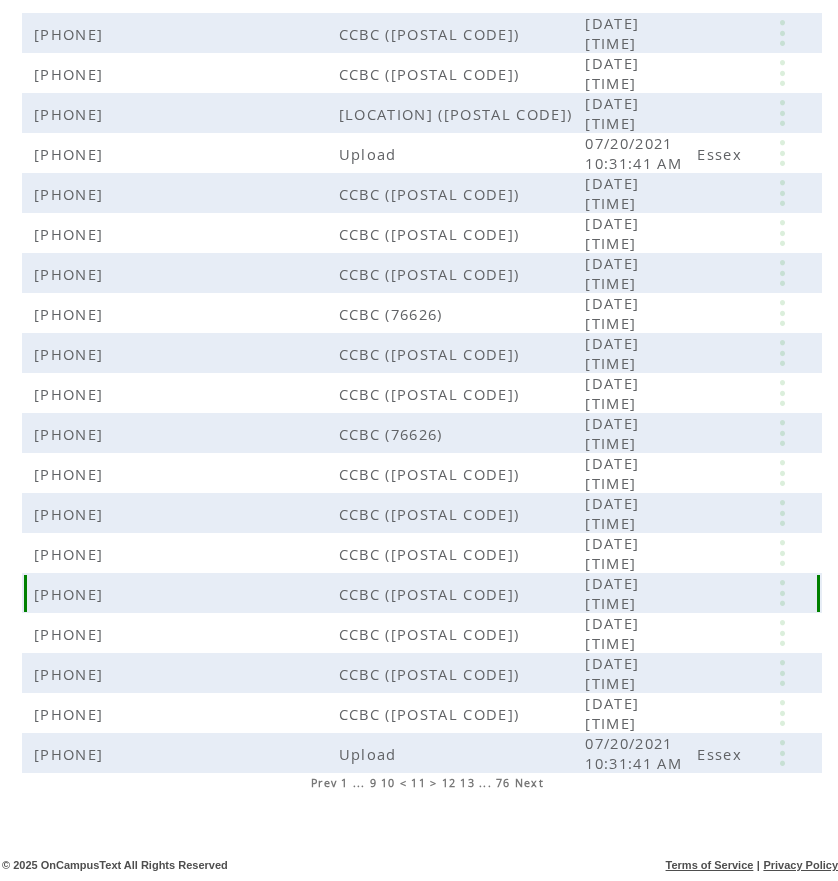 click at bounding box center [782, 593] 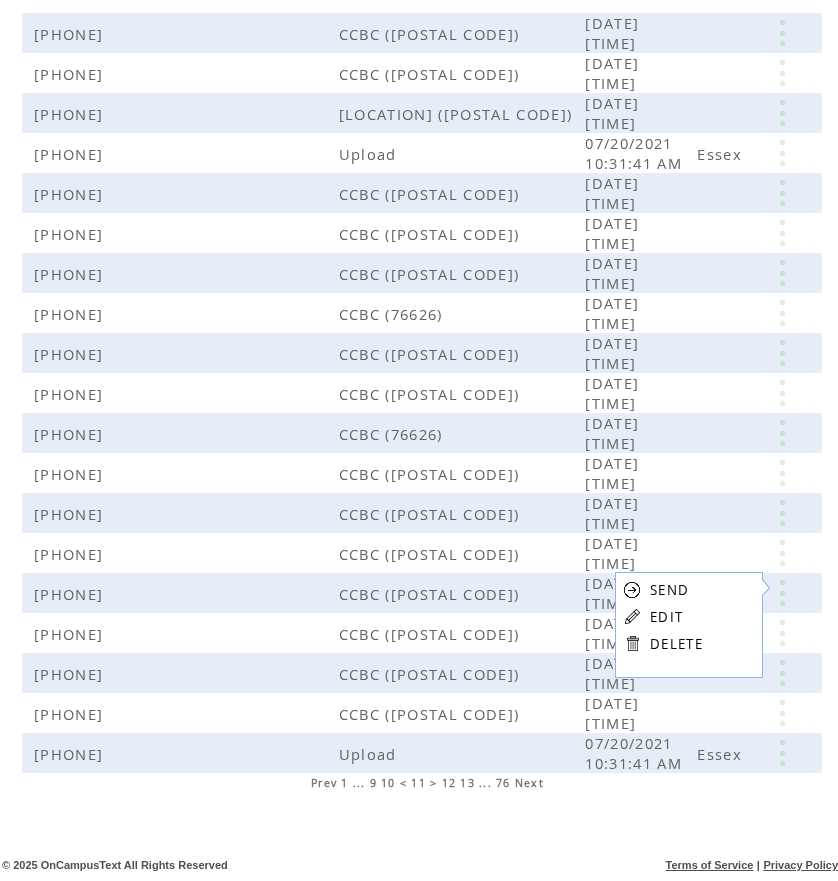 click on "EDIT" at bounding box center [666, 617] 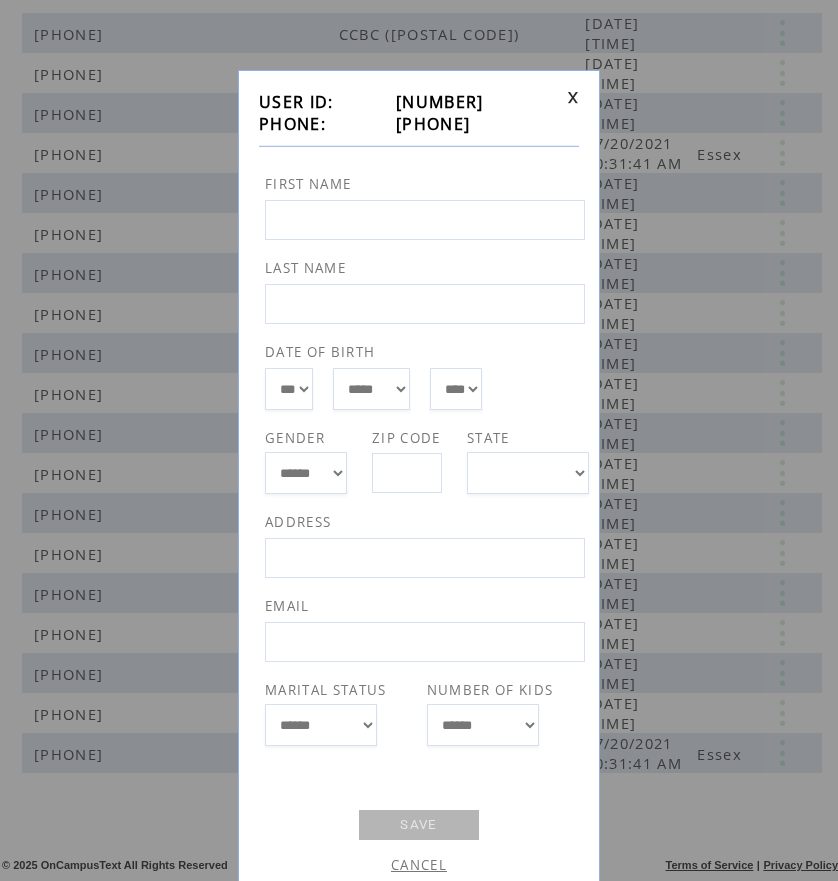 drag, startPoint x: 390, startPoint y: 123, endPoint x: 487, endPoint y: 123, distance: 97 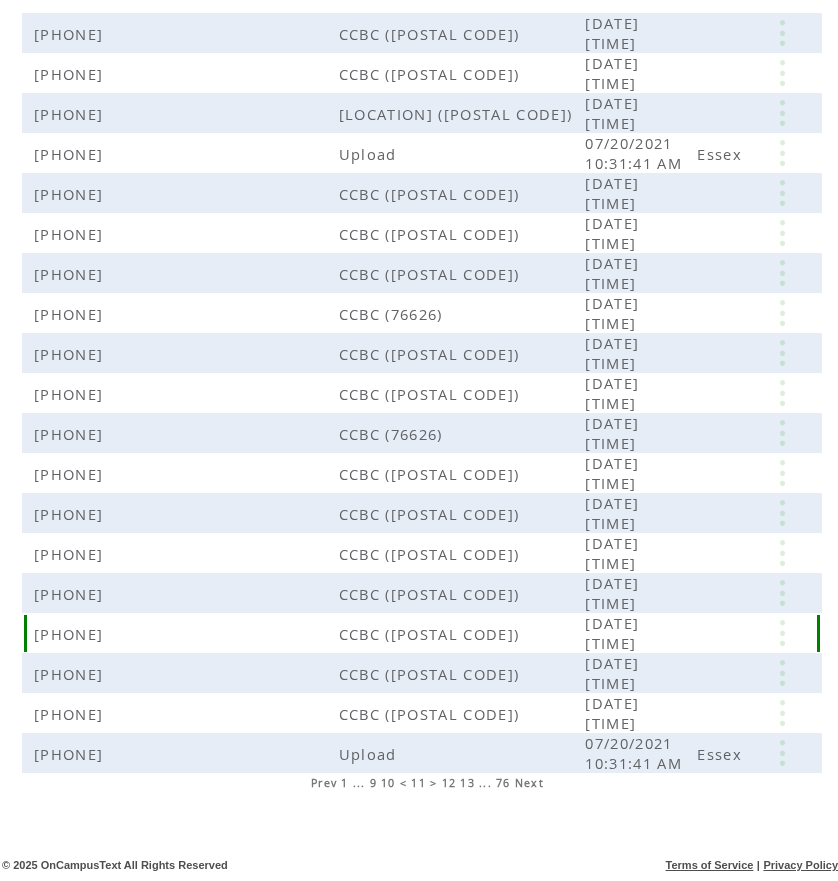 click at bounding box center (782, 633) 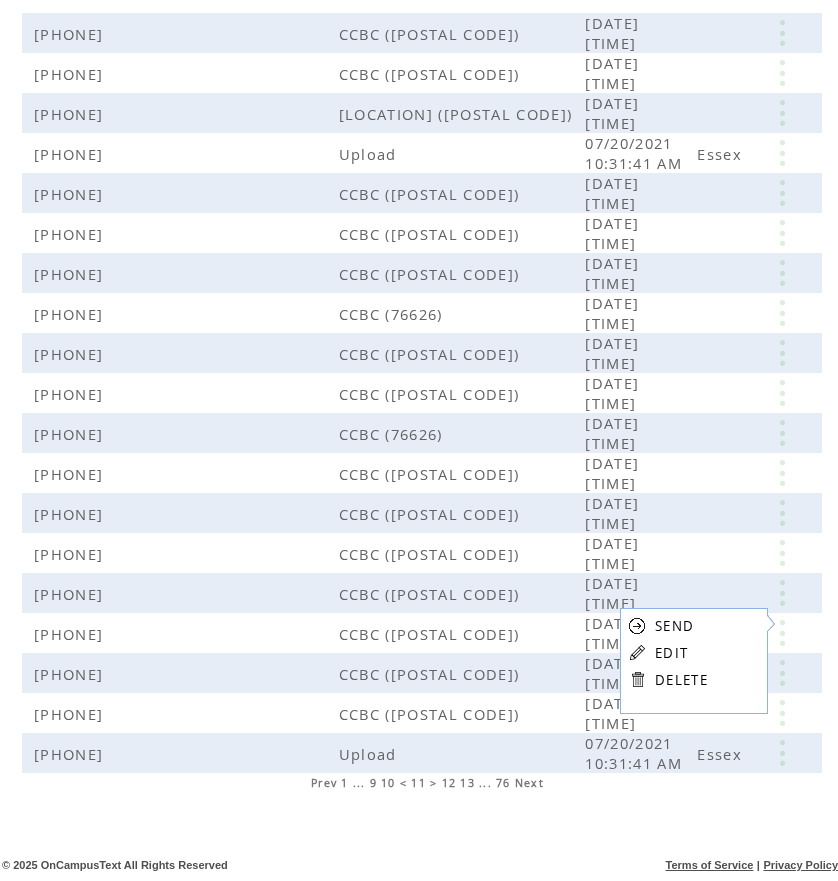 click on "EDIT" at bounding box center (671, 653) 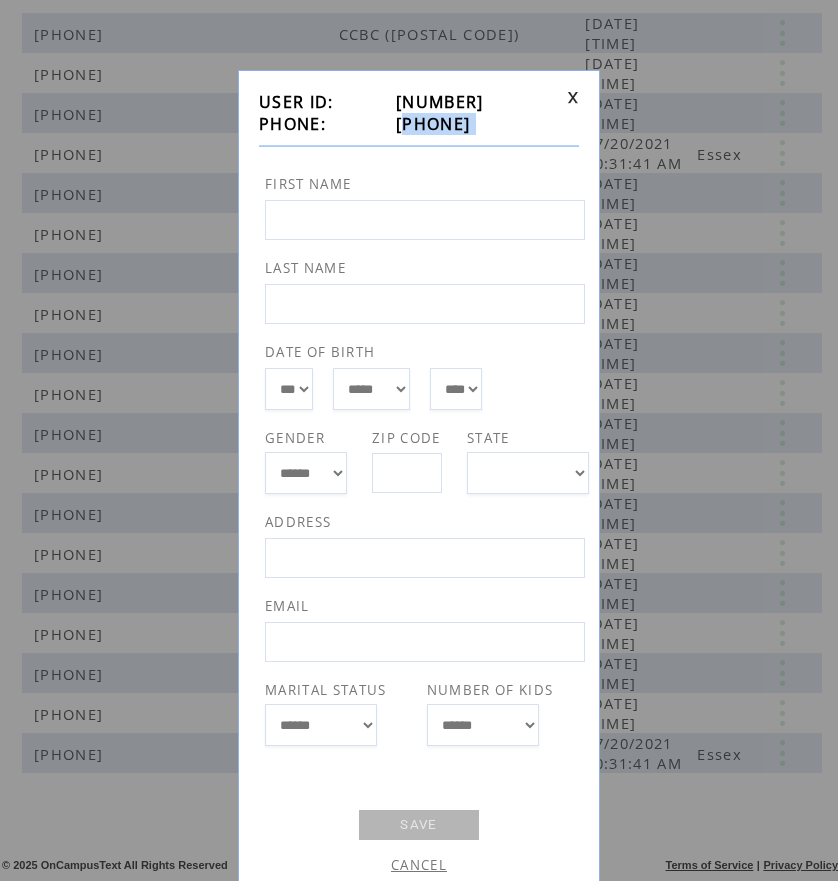 drag, startPoint x: 387, startPoint y: 127, endPoint x: 489, endPoint y: 138, distance: 102.59142 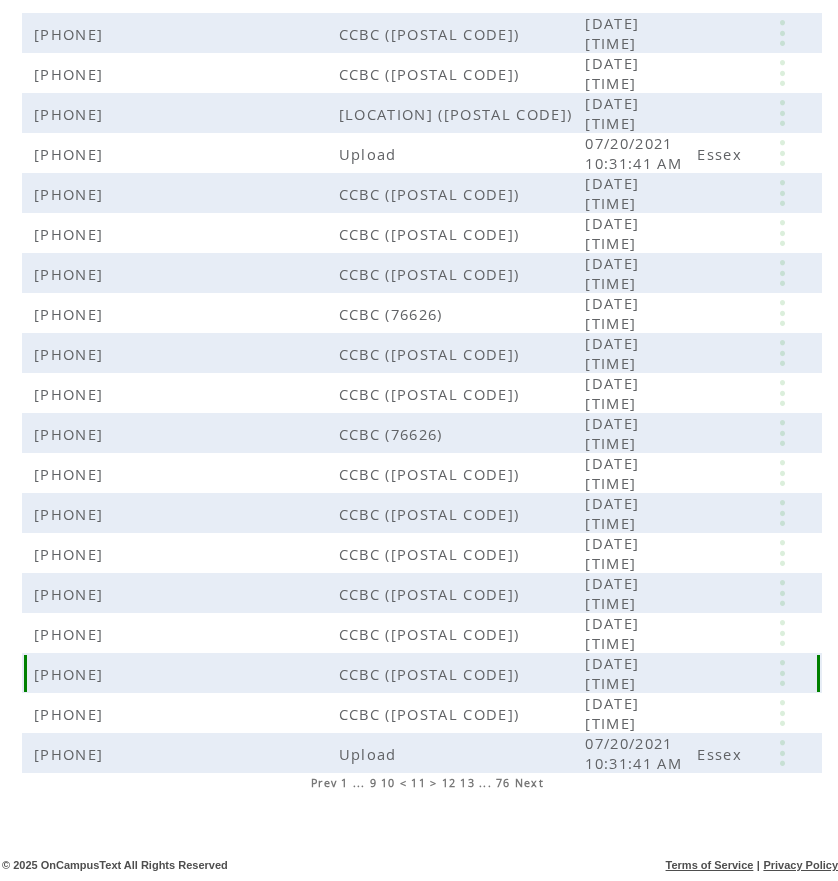 click at bounding box center [782, 673] 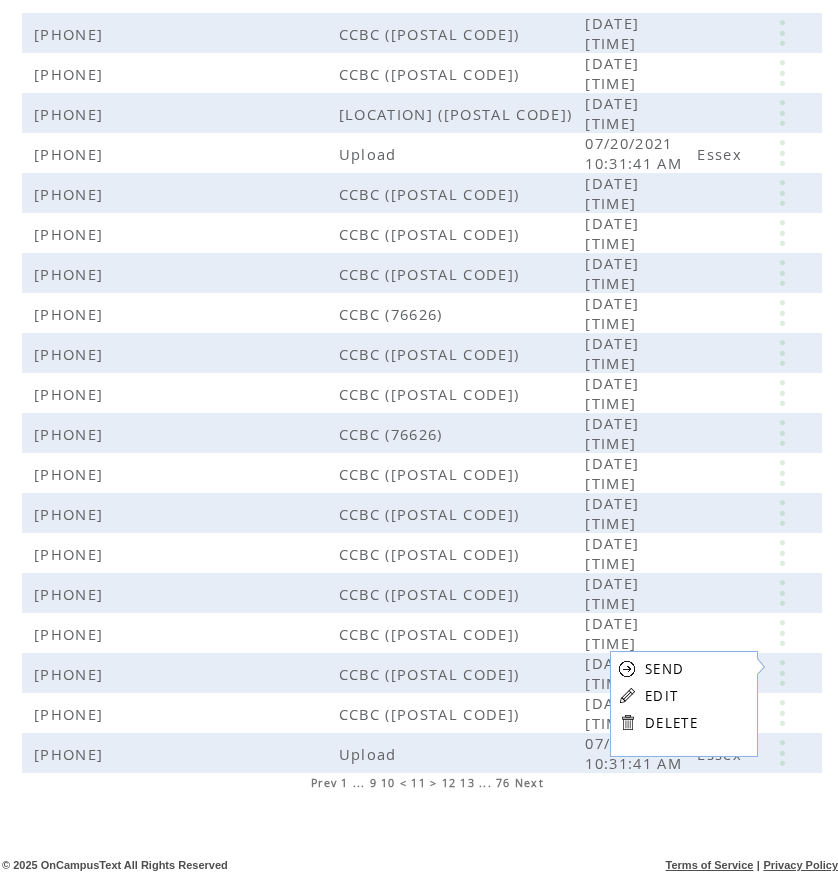 click on "EDIT" at bounding box center (661, 696) 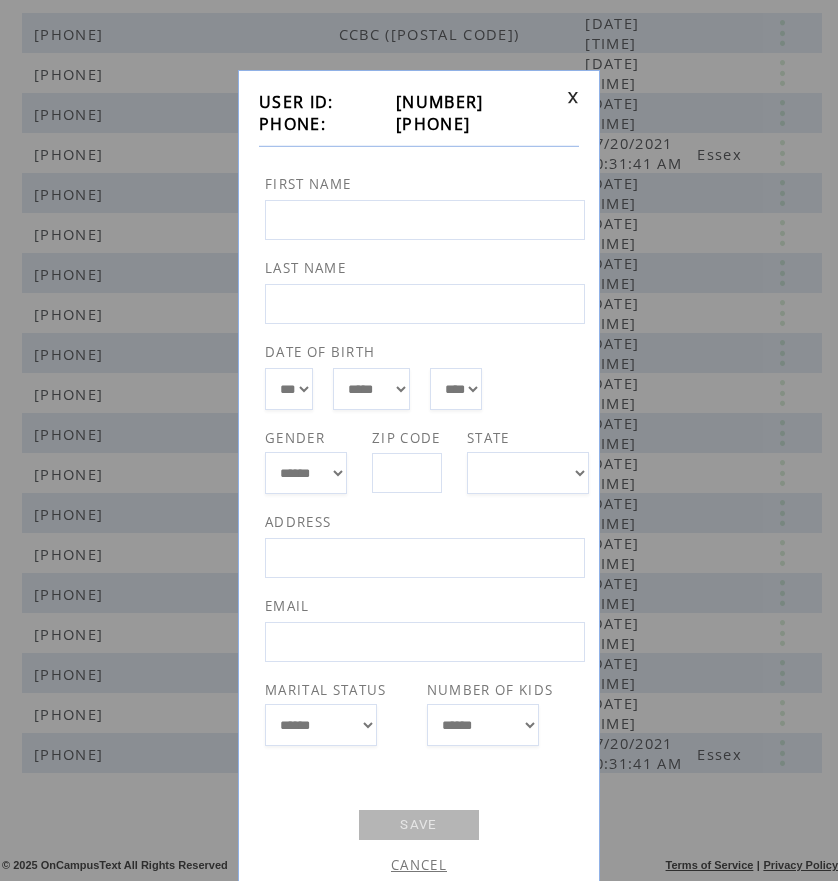 drag, startPoint x: 391, startPoint y: 127, endPoint x: 488, endPoint y: 119, distance: 97.32934 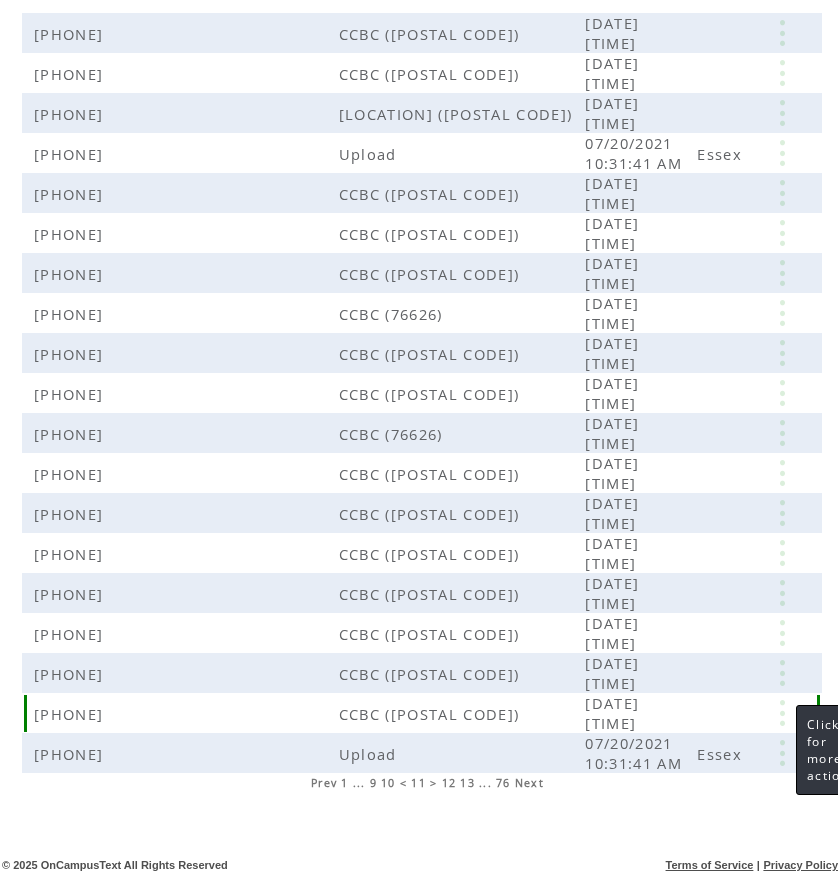 click at bounding box center (782, 713) 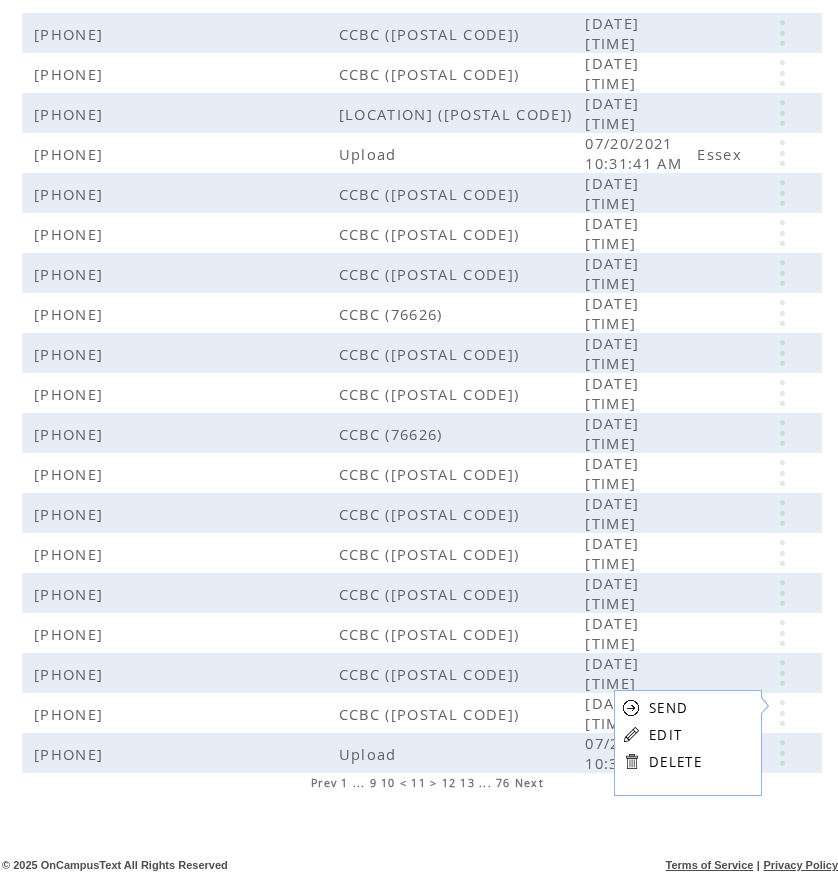 click on "EDIT" at bounding box center (665, 735) 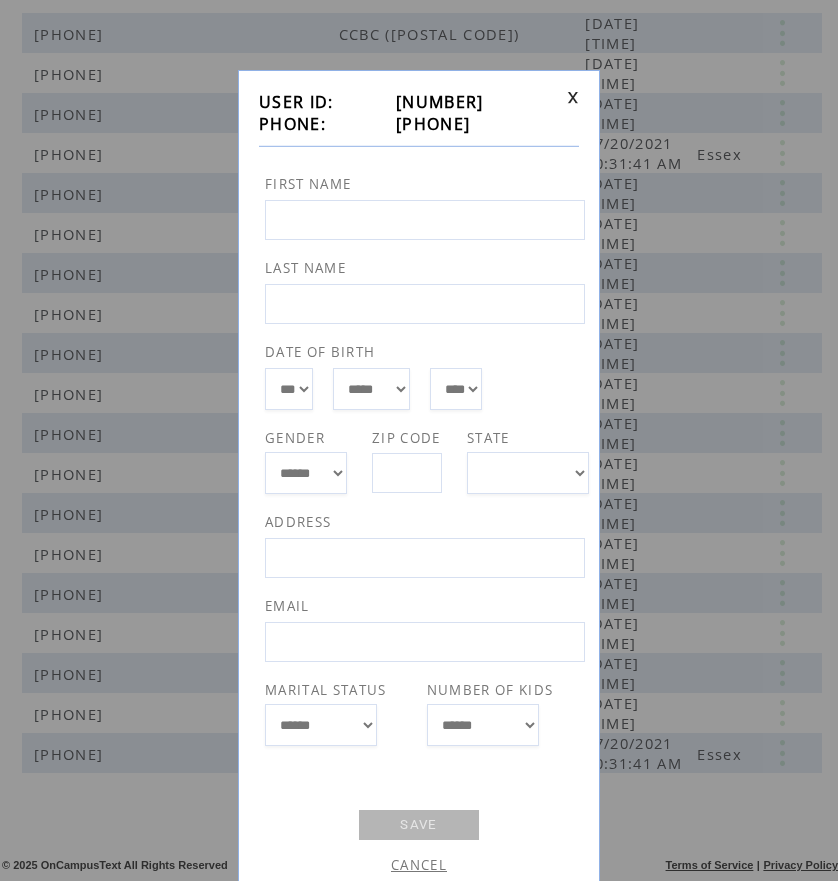 drag, startPoint x: 392, startPoint y: 123, endPoint x: 489, endPoint y: 123, distance: 97 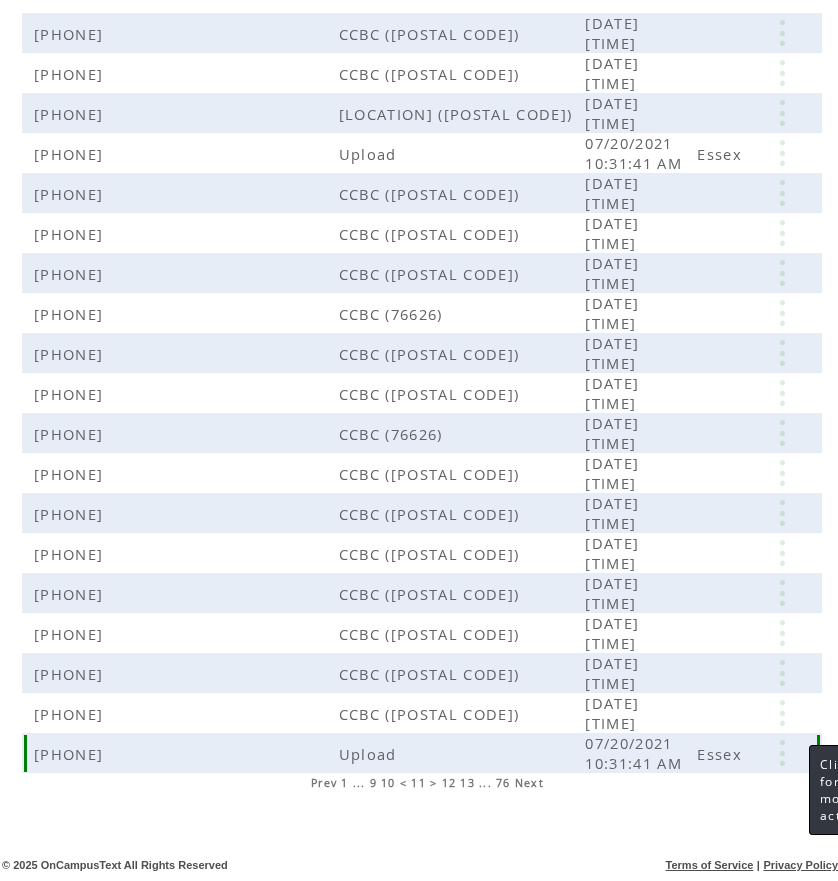 click at bounding box center (782, 753) 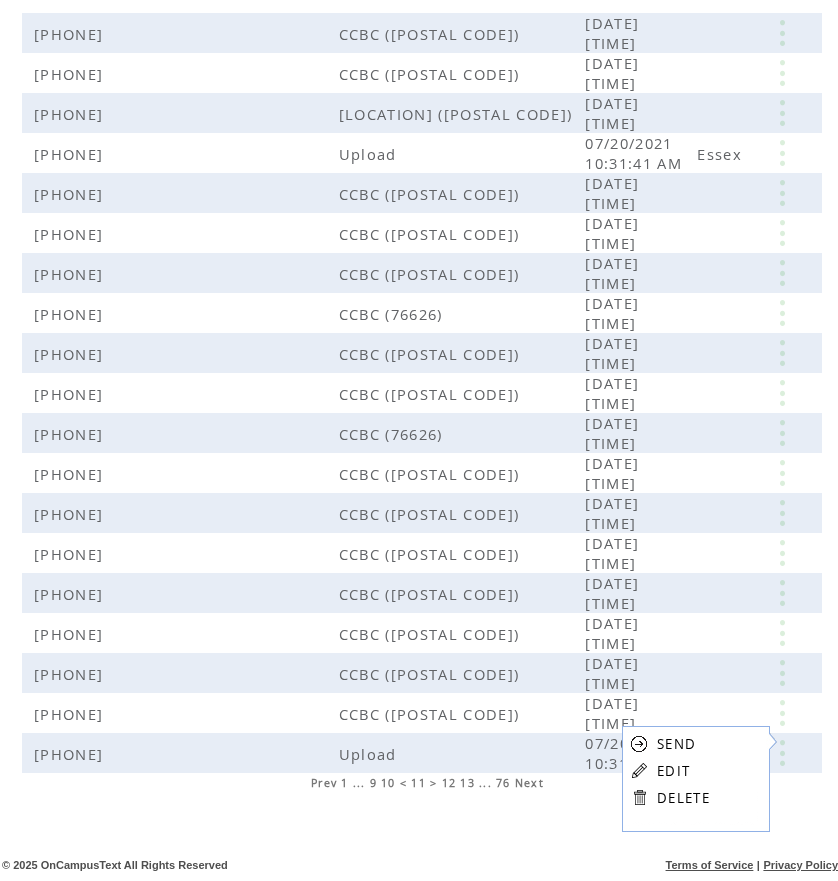 click on "EDIT" at bounding box center (673, 771) 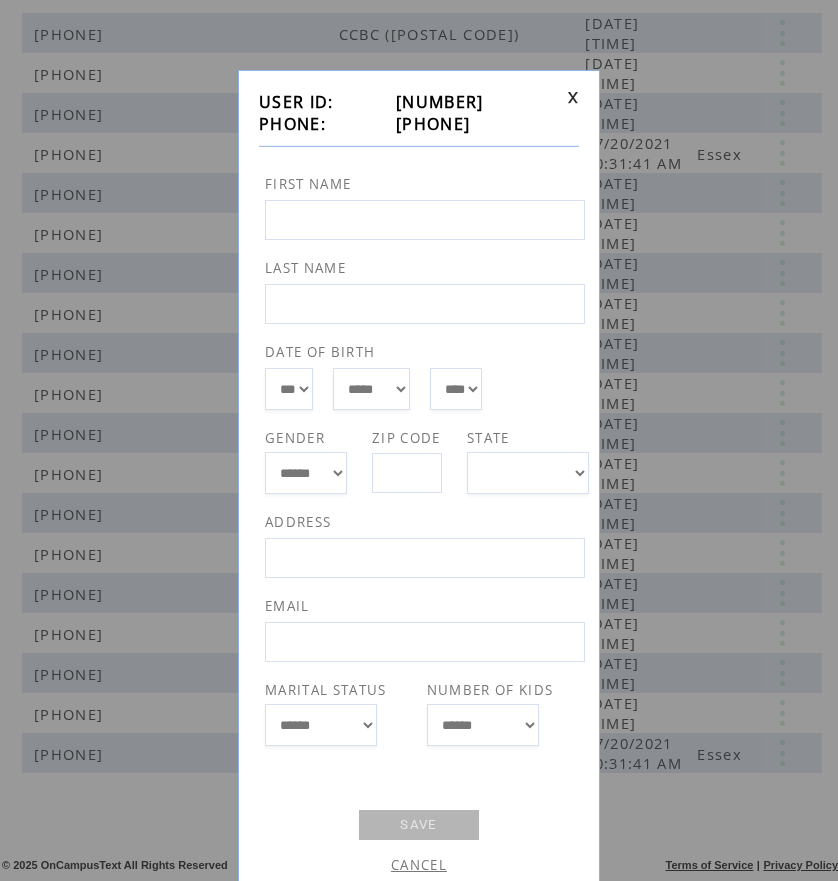drag, startPoint x: 388, startPoint y: 122, endPoint x: 489, endPoint y: 120, distance: 101.0198 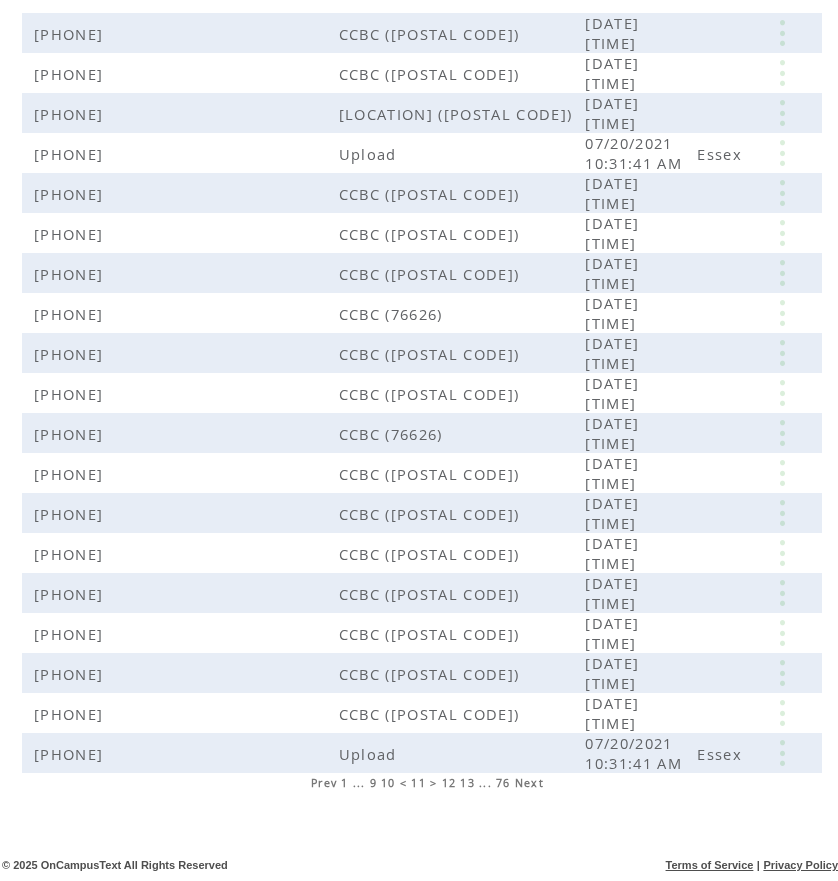 click on "Next" at bounding box center [529, 783] 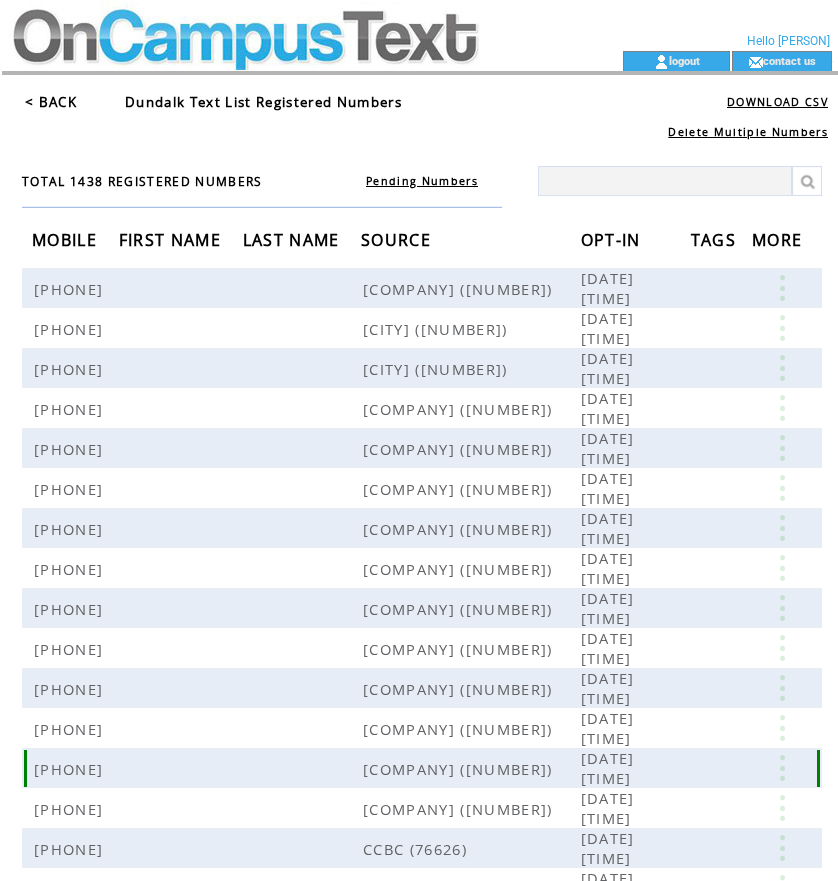 scroll, scrollTop: 0, scrollLeft: 0, axis: both 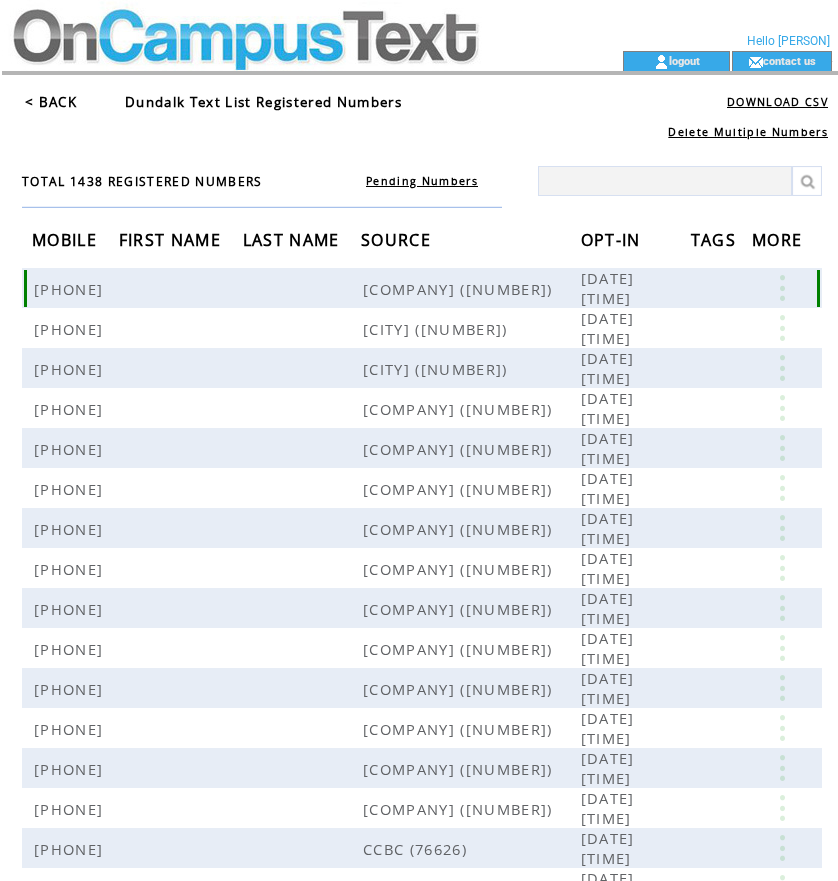 click at bounding box center [782, 288] 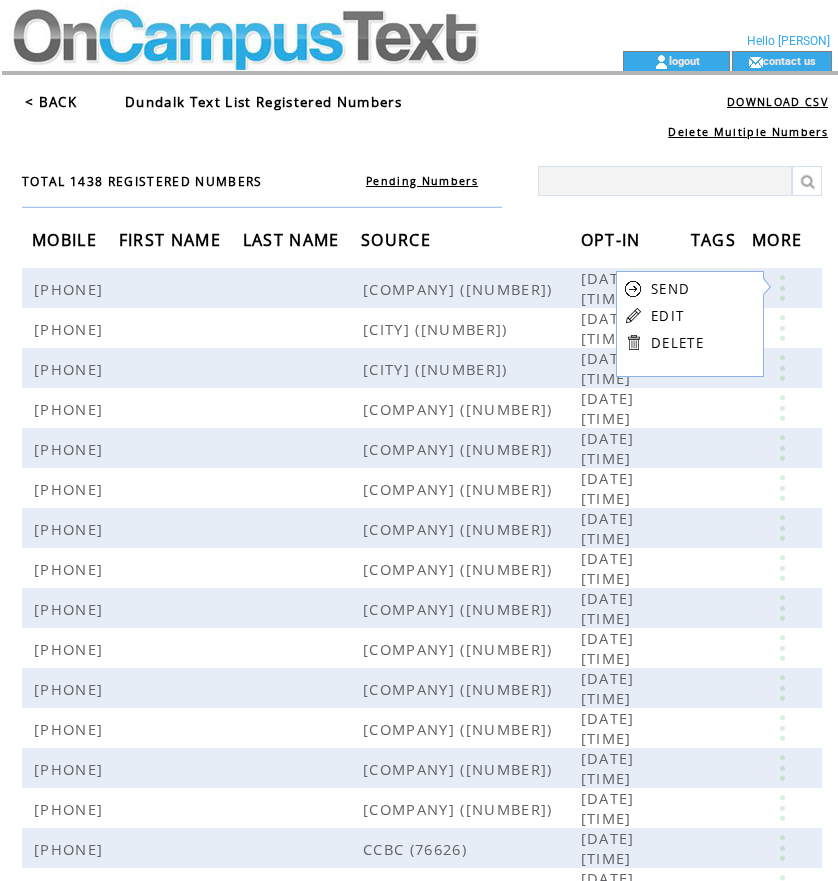 click on "EDIT" at bounding box center (667, 316) 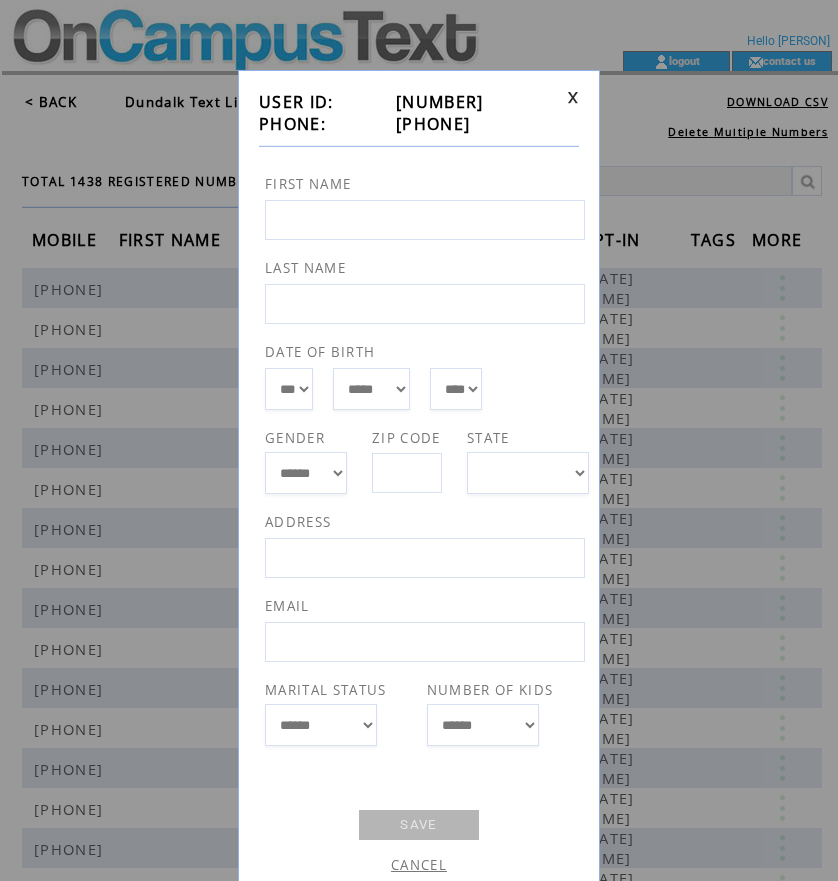 drag, startPoint x: 386, startPoint y: 125, endPoint x: 487, endPoint y: 124, distance: 101.00495 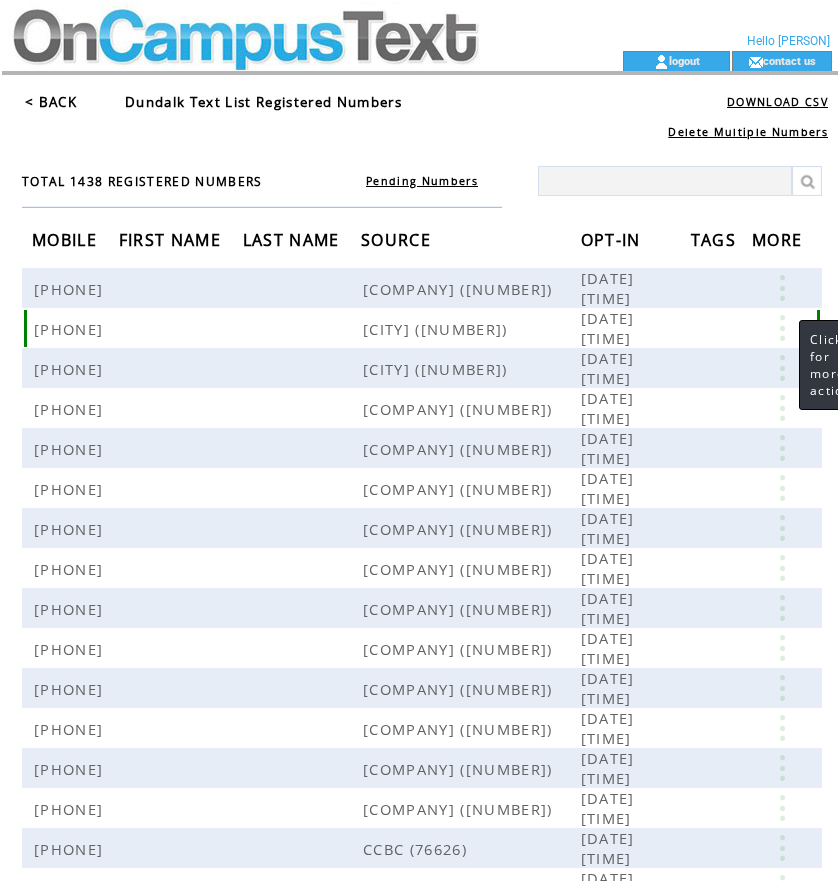 click at bounding box center [782, 328] 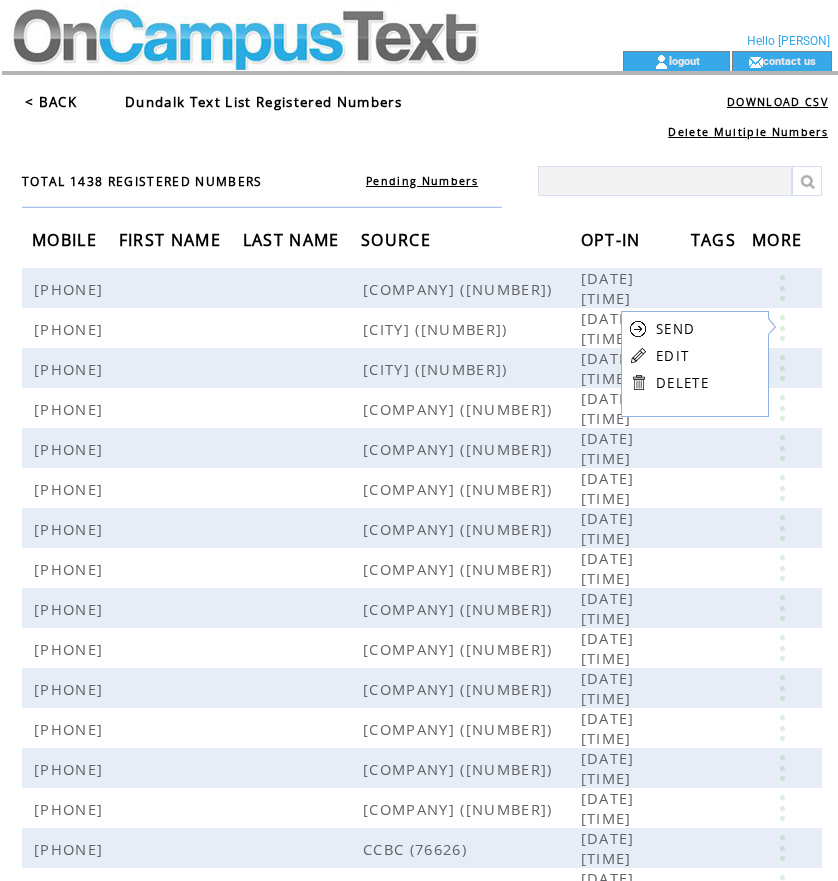 click on "EDIT" at bounding box center (672, 356) 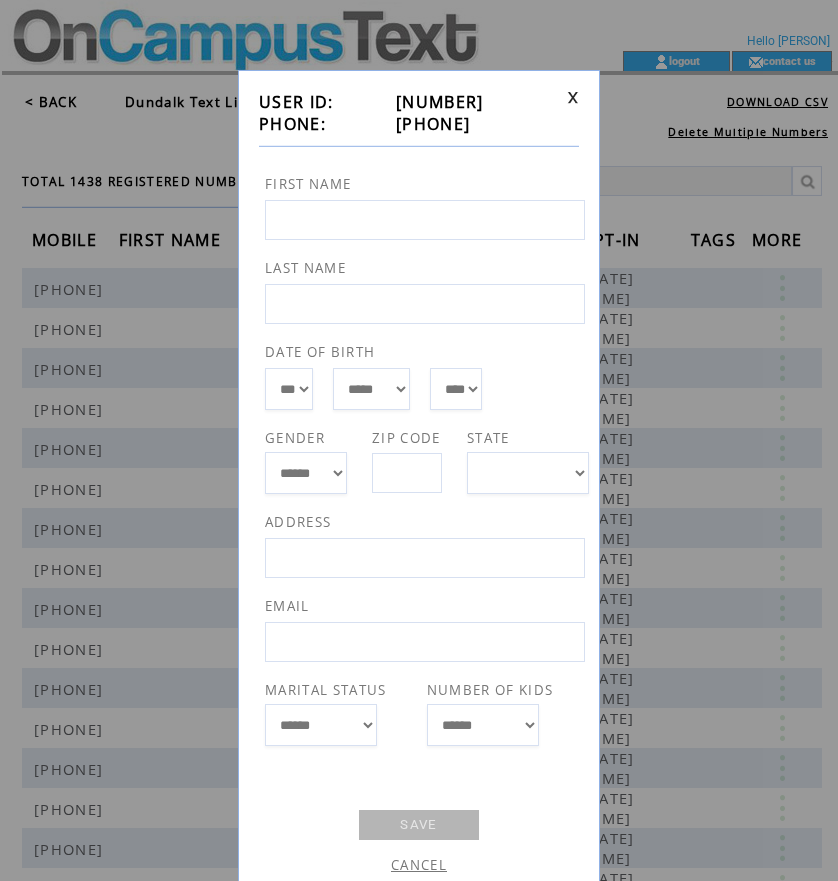 drag, startPoint x: 394, startPoint y: 128, endPoint x: 465, endPoint y: 130, distance: 71.02816 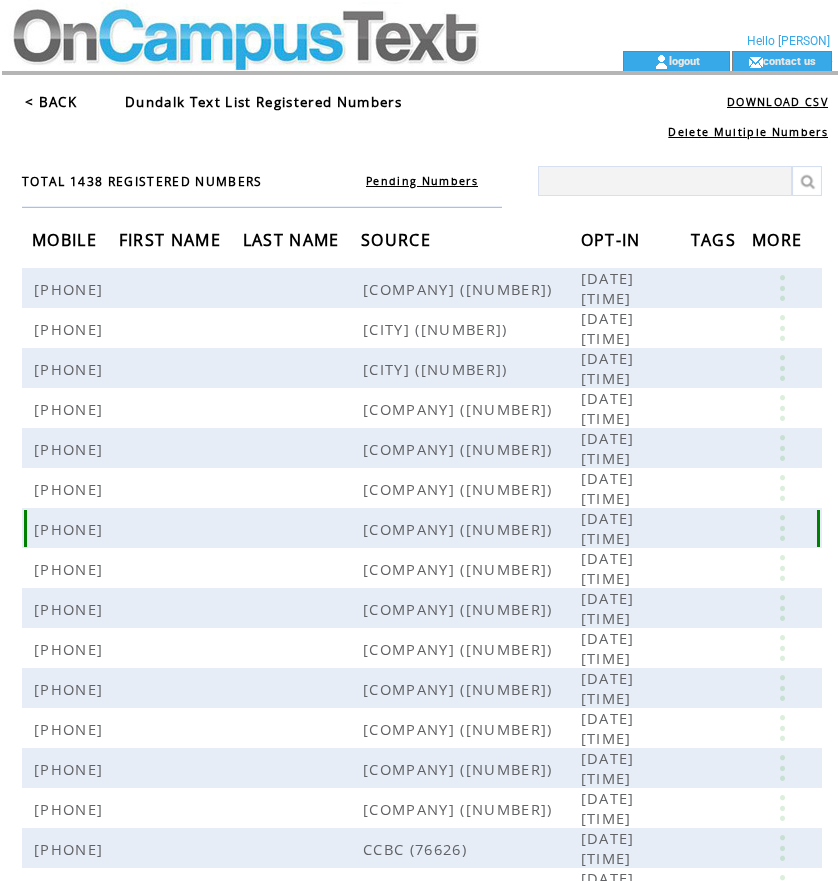click at bounding box center [302, 528] 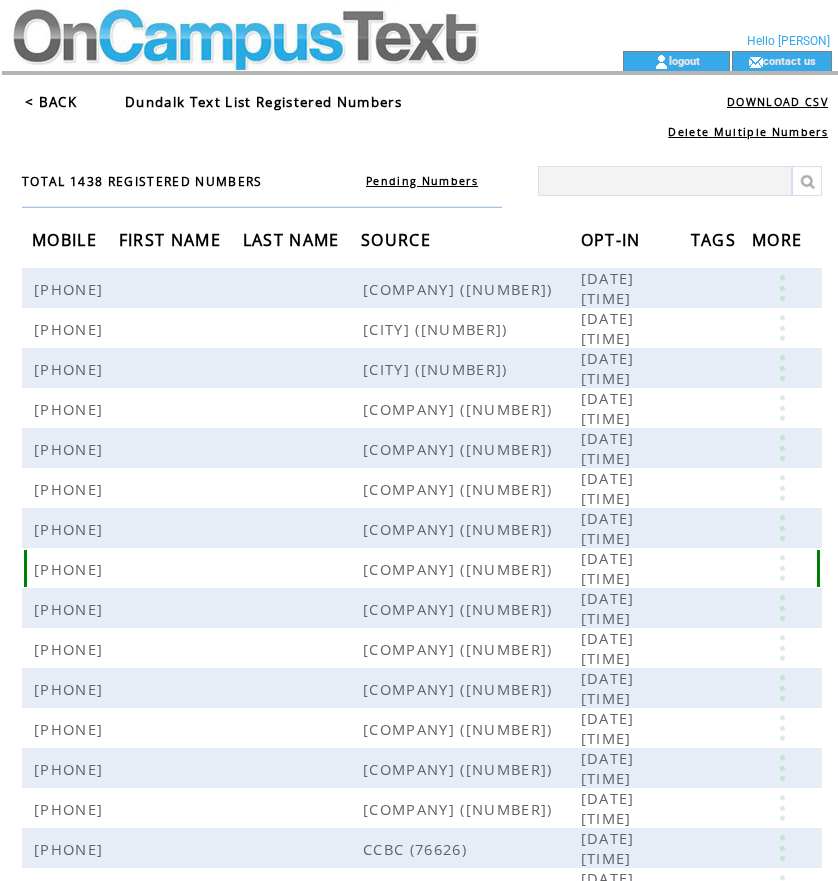 scroll, scrollTop: 100, scrollLeft: 0, axis: vertical 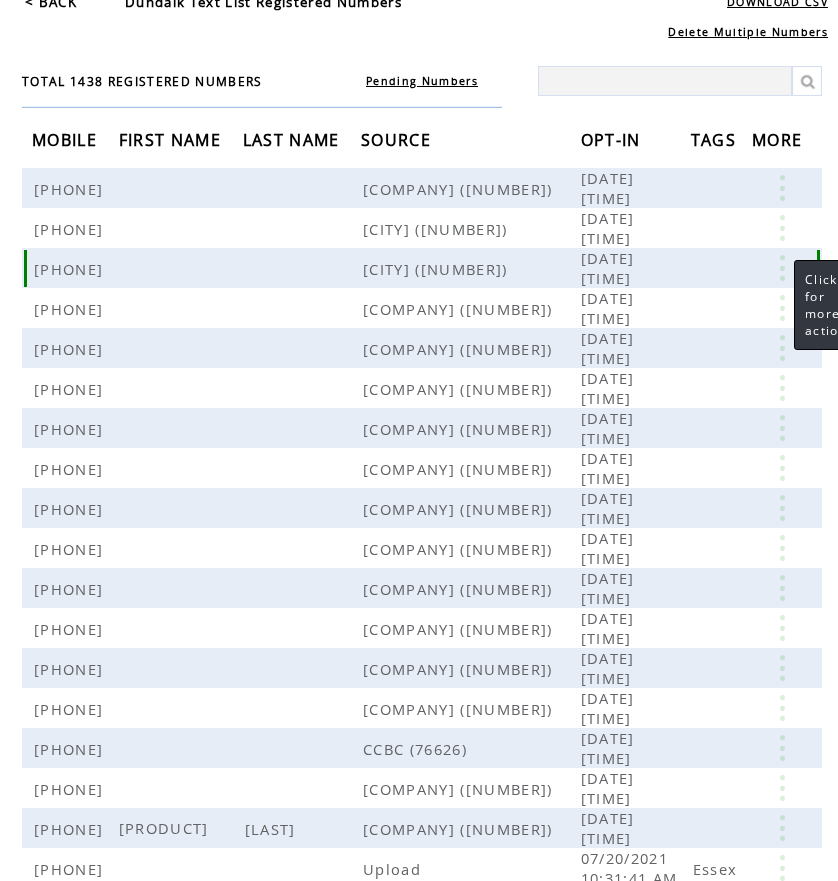 click at bounding box center [782, 268] 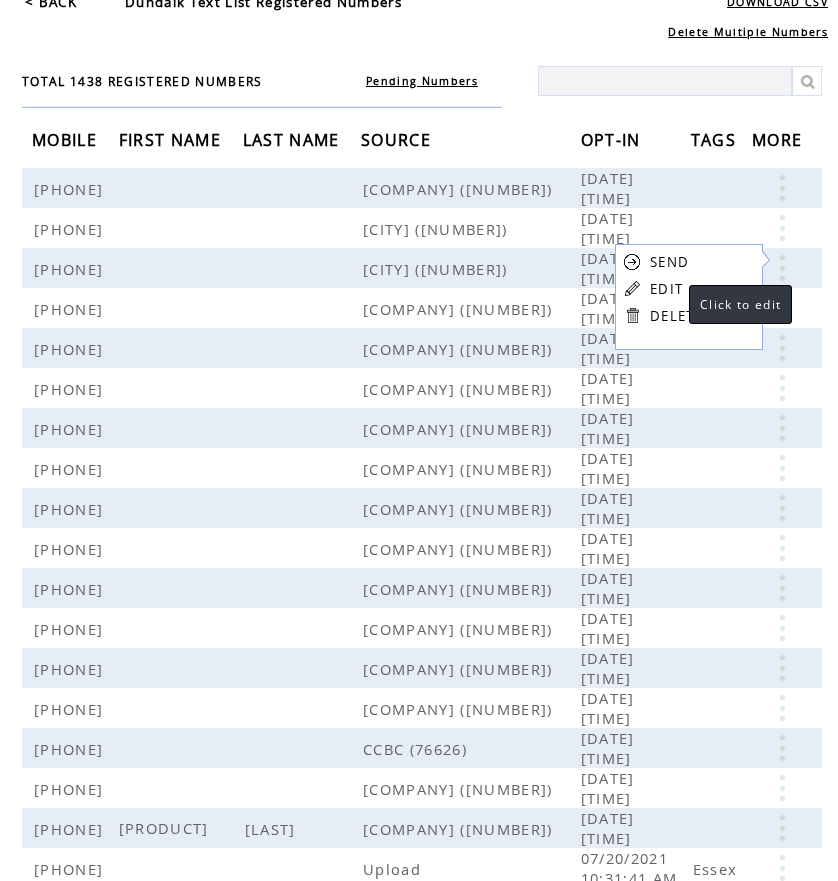 click on "EDIT" at bounding box center [666, 289] 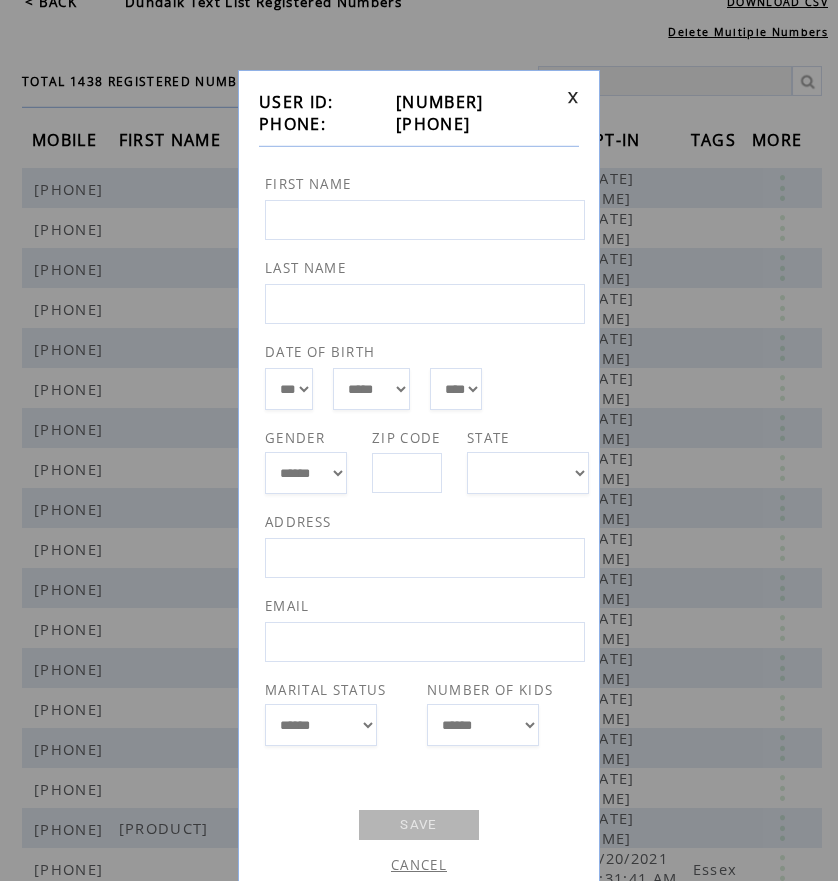 drag, startPoint x: 390, startPoint y: 117, endPoint x: 489, endPoint y: 118, distance: 99.00505 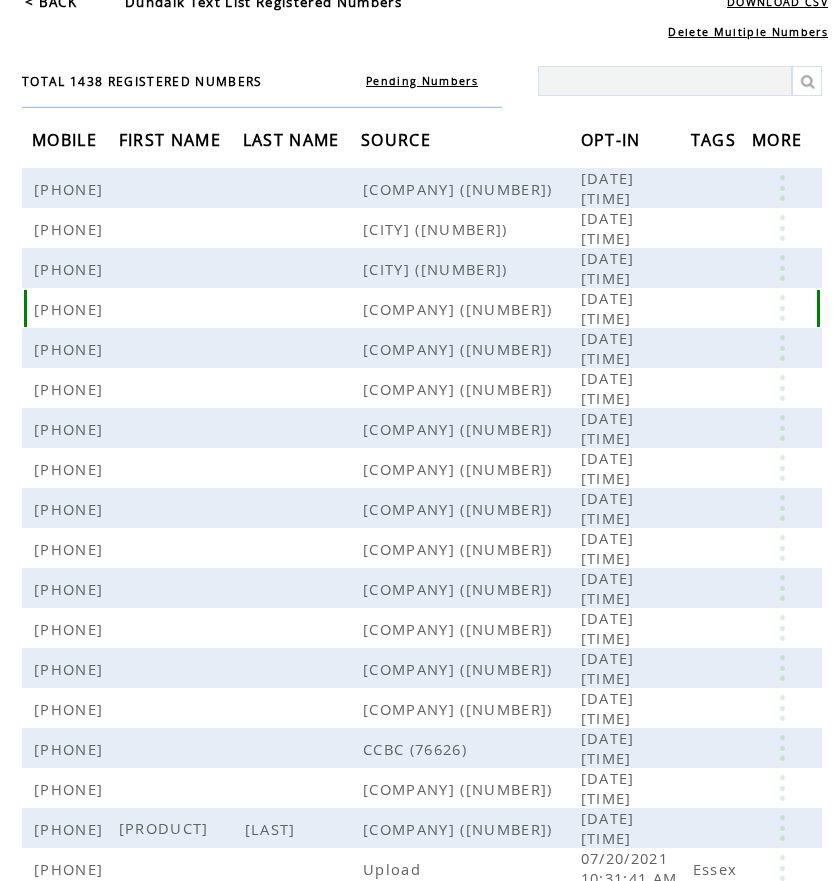 click at bounding box center (784, 308) 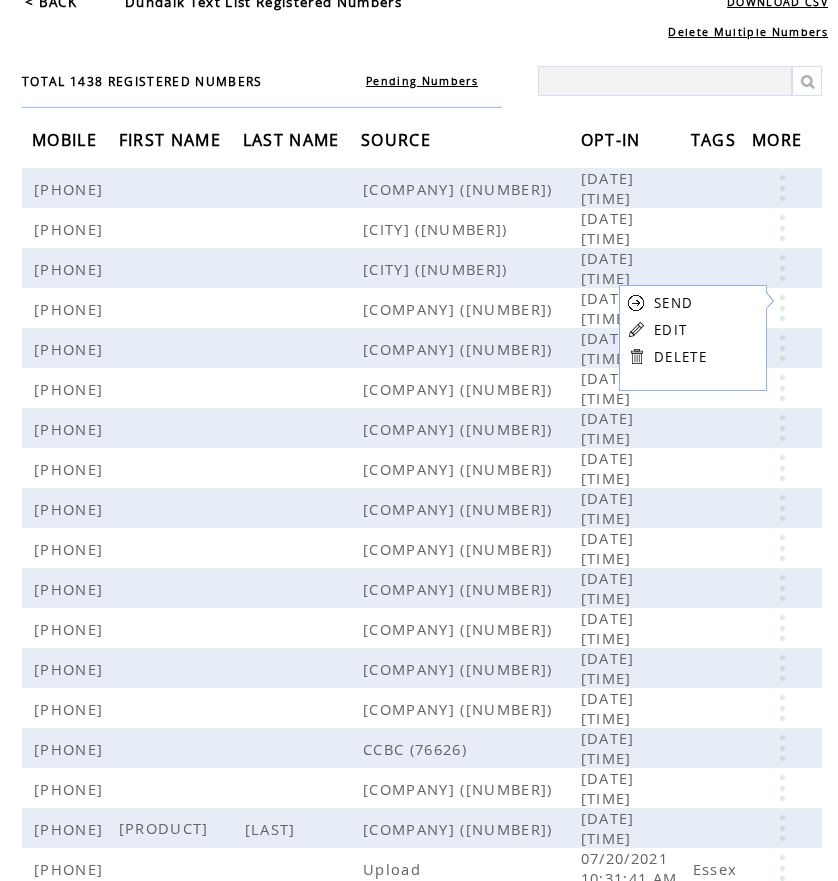 click on "EDIT" at bounding box center [670, 330] 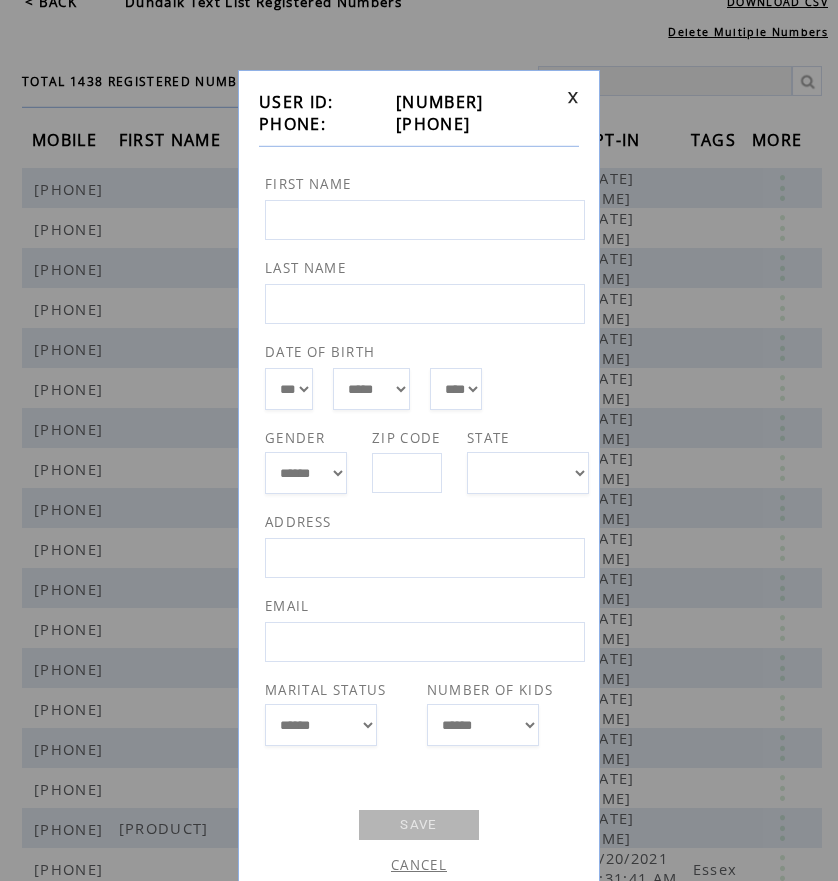 drag, startPoint x: 386, startPoint y: 119, endPoint x: 493, endPoint y: 123, distance: 107.07474 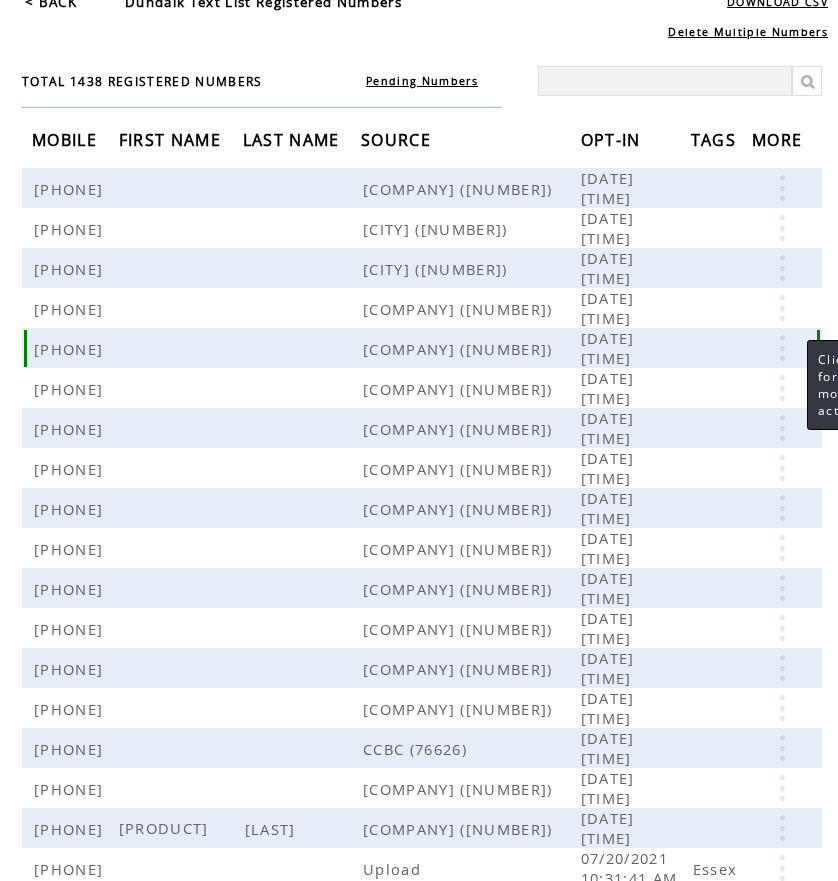 click at bounding box center [782, 348] 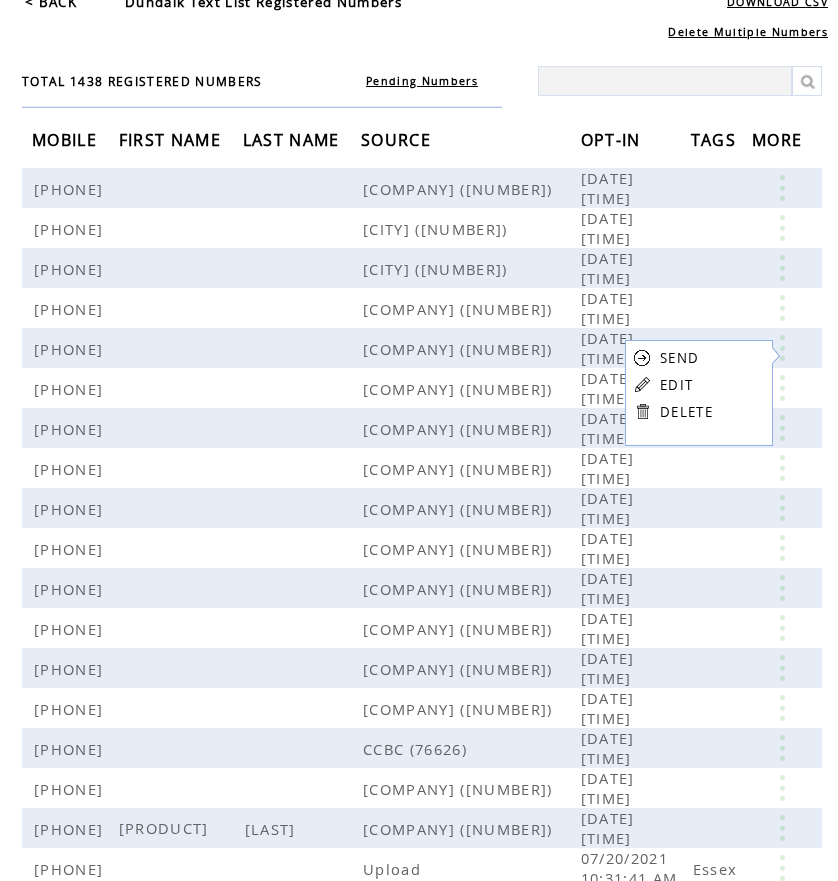 click on "EDIT" at bounding box center [676, 385] 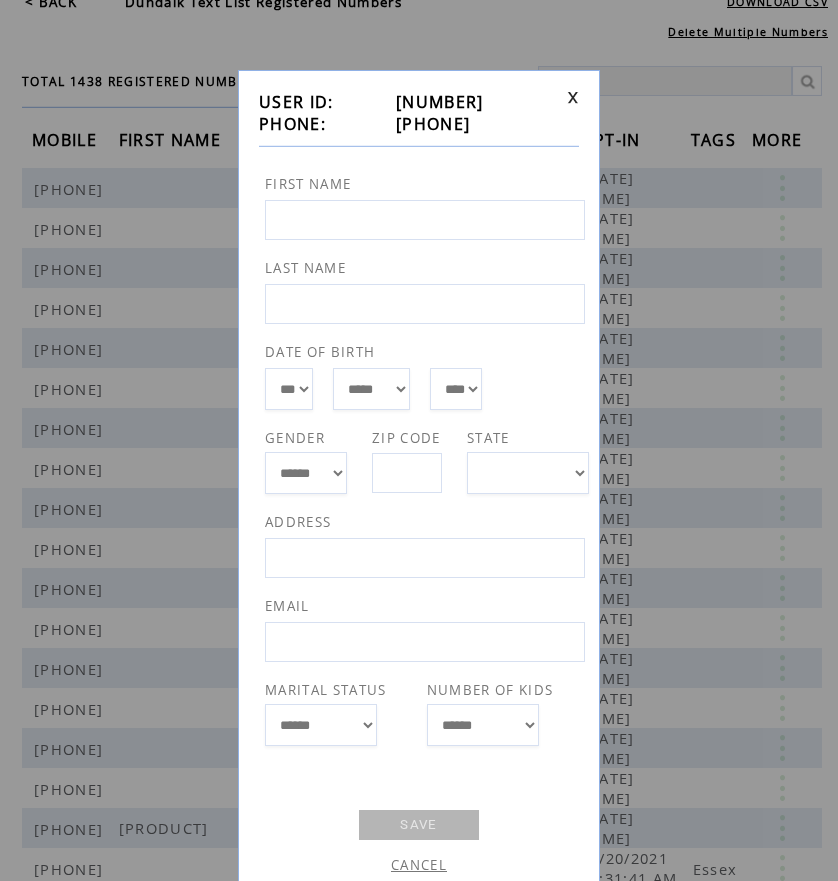 drag, startPoint x: 389, startPoint y: 121, endPoint x: 492, endPoint y: 123, distance: 103.01942 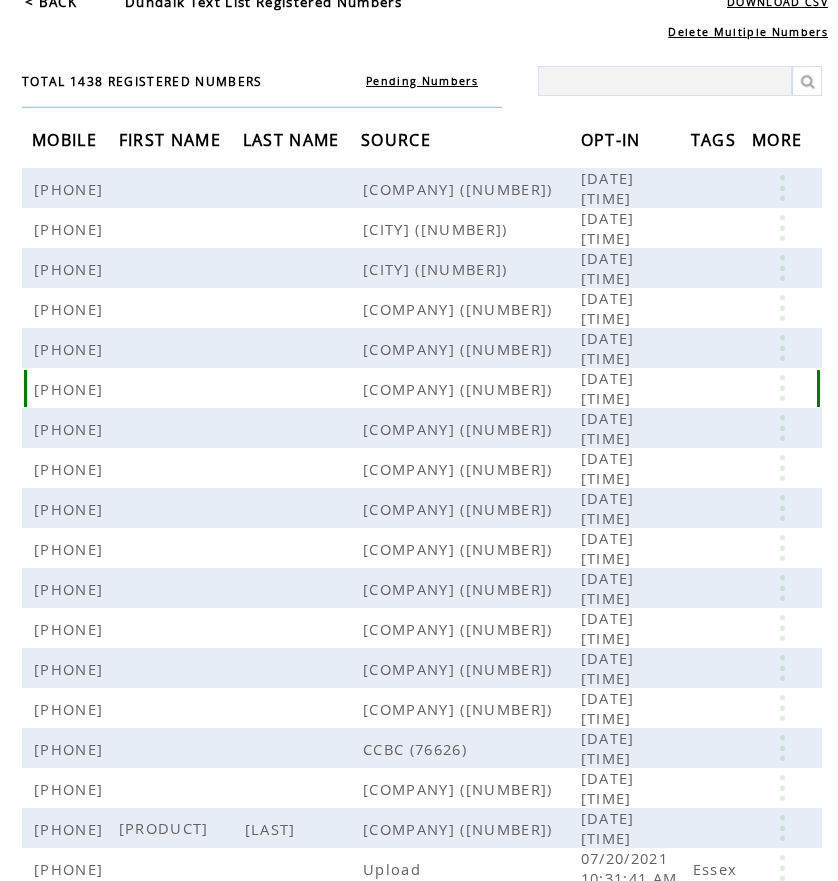 click at bounding box center [782, 388] 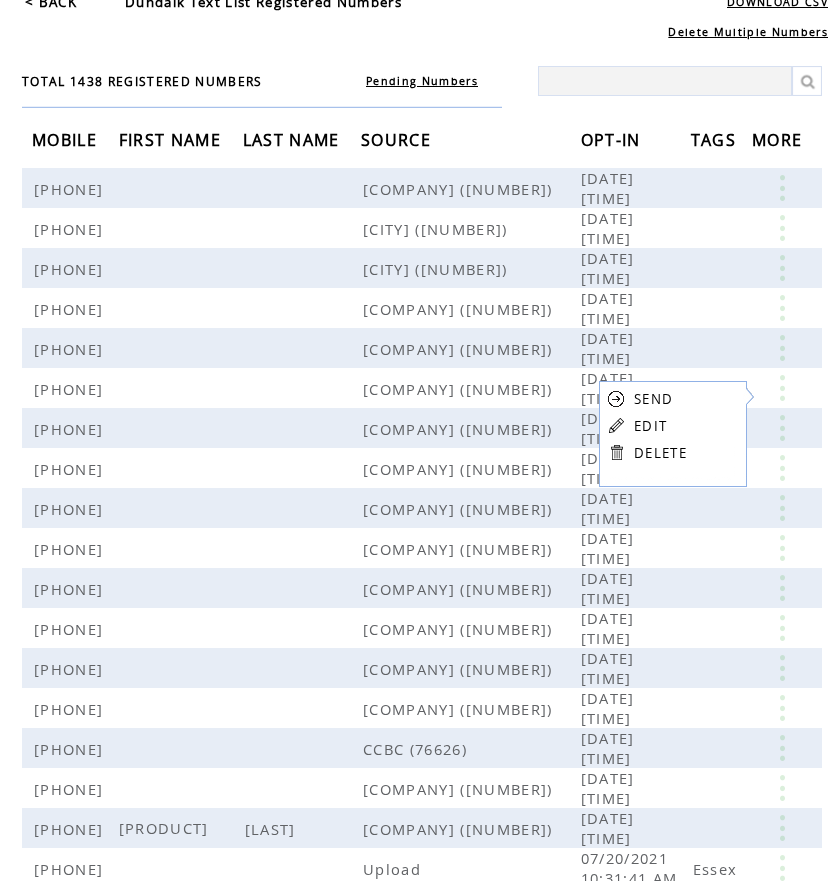 click on "EDIT" at bounding box center (650, 426) 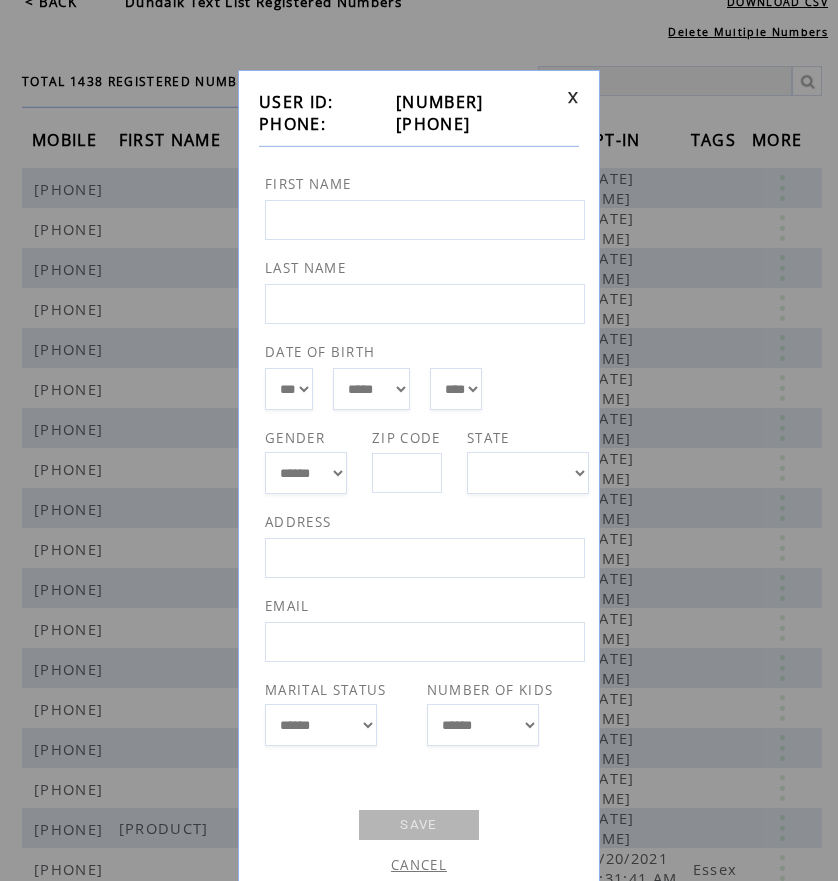 drag, startPoint x: 389, startPoint y: 123, endPoint x: 488, endPoint y: 124, distance: 99.00505 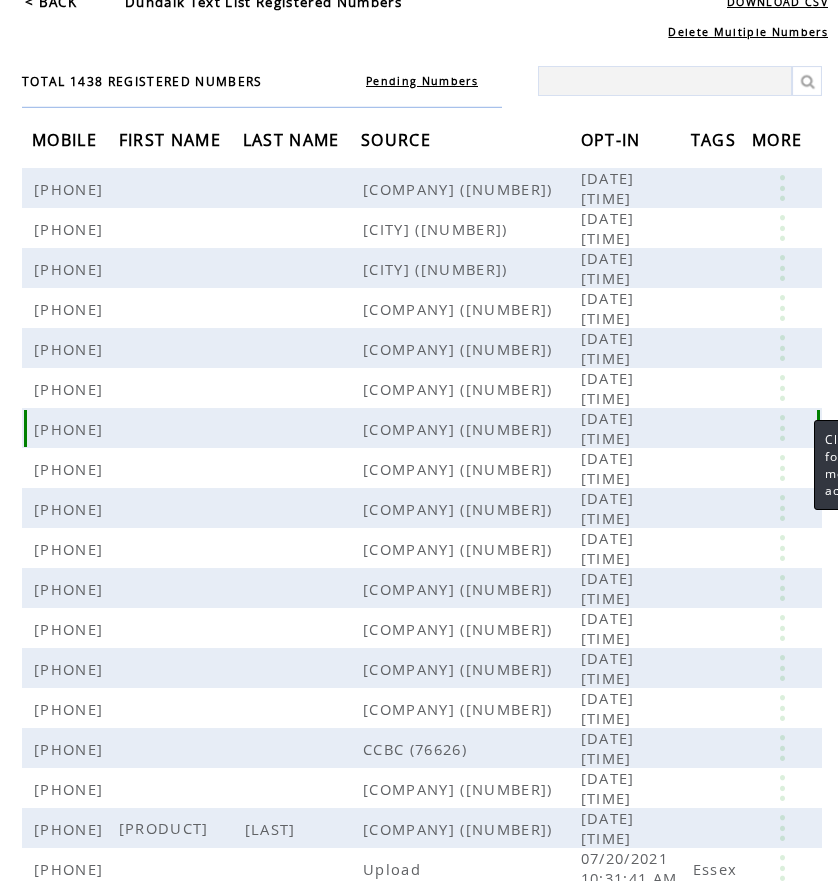 click at bounding box center [782, 428] 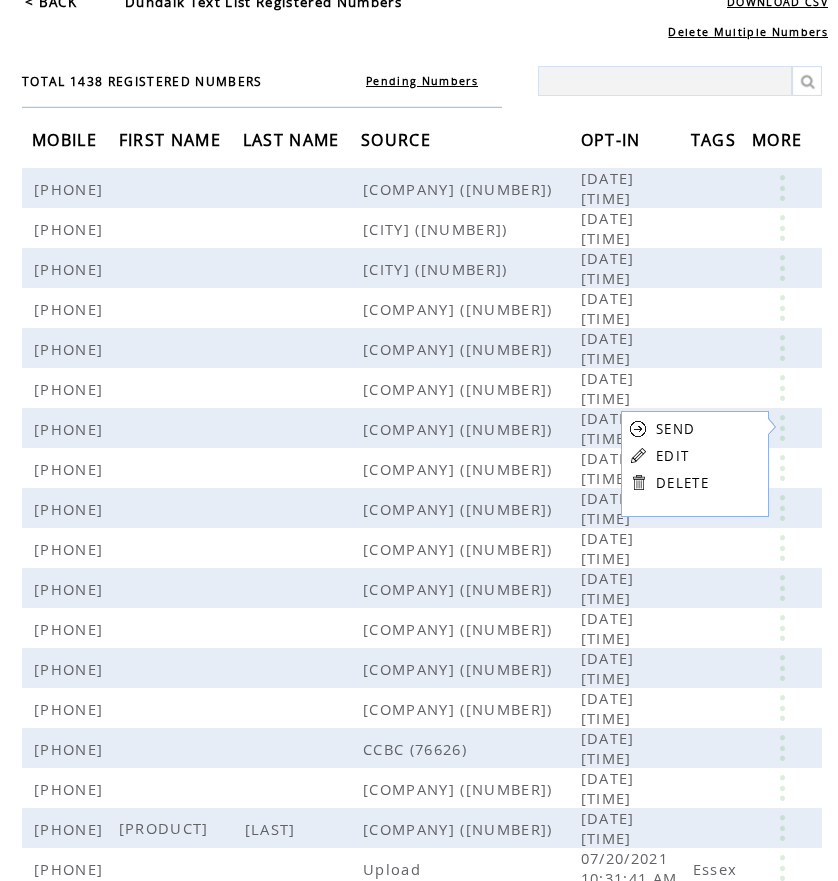 click on "EDIT" at bounding box center (672, 456) 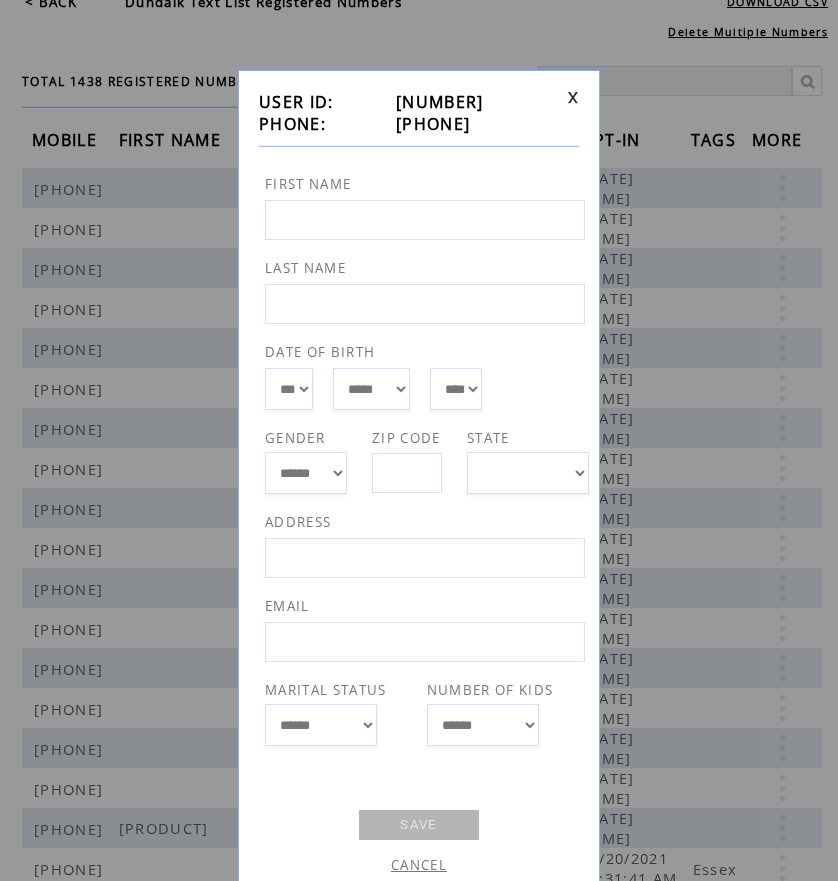 drag, startPoint x: 387, startPoint y: 129, endPoint x: 487, endPoint y: 122, distance: 100.2447 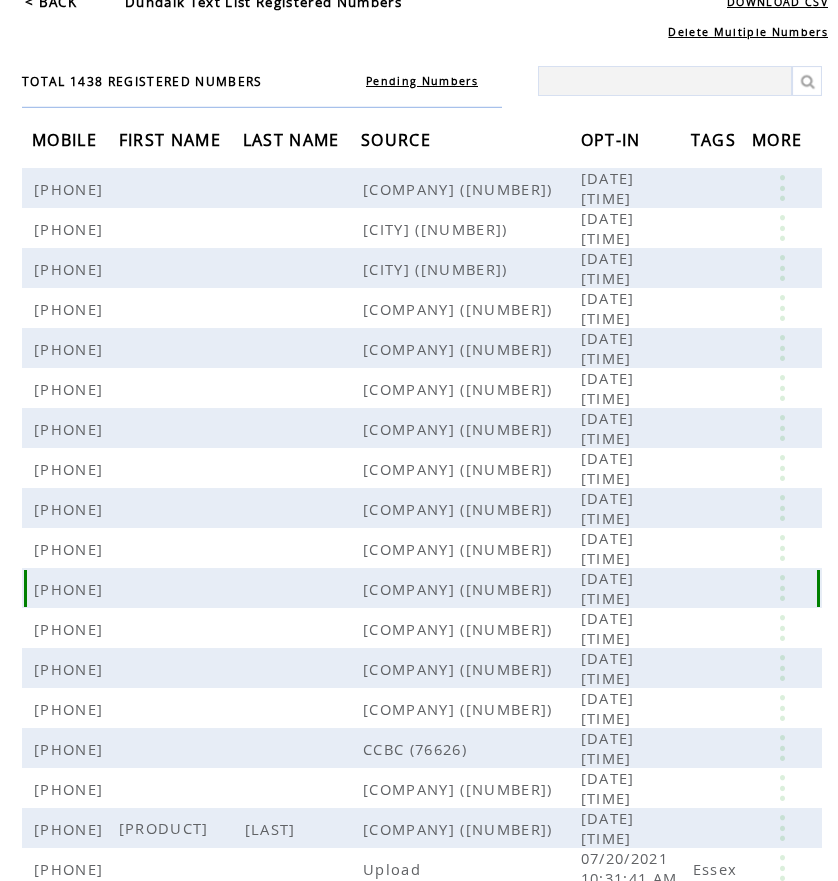 scroll, scrollTop: 200, scrollLeft: 0, axis: vertical 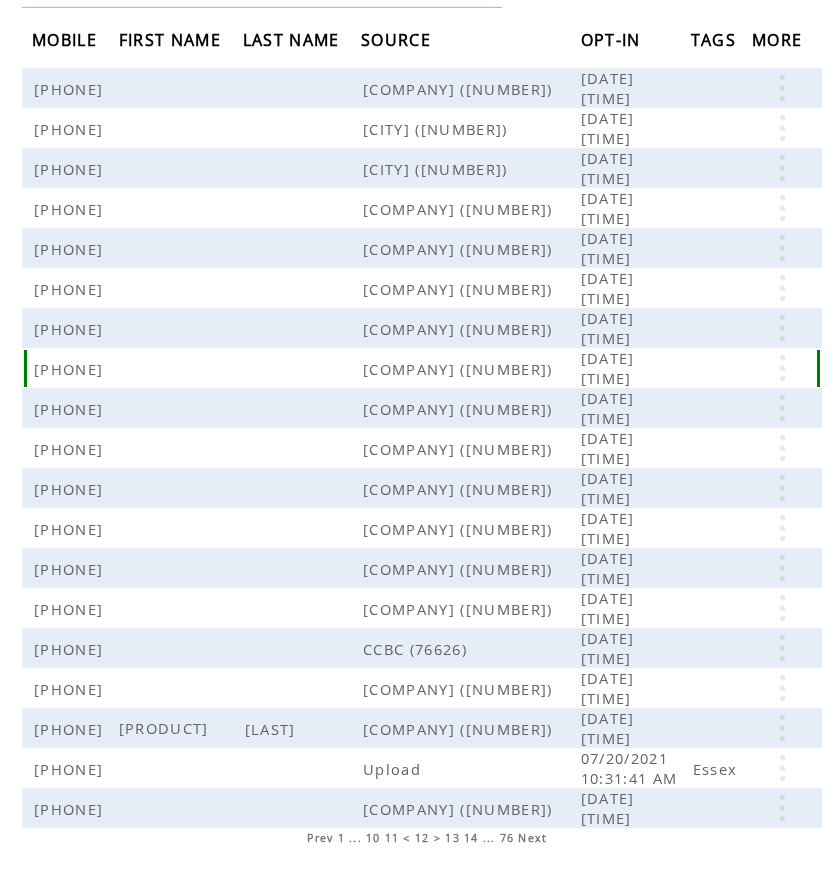 click at bounding box center [782, 368] 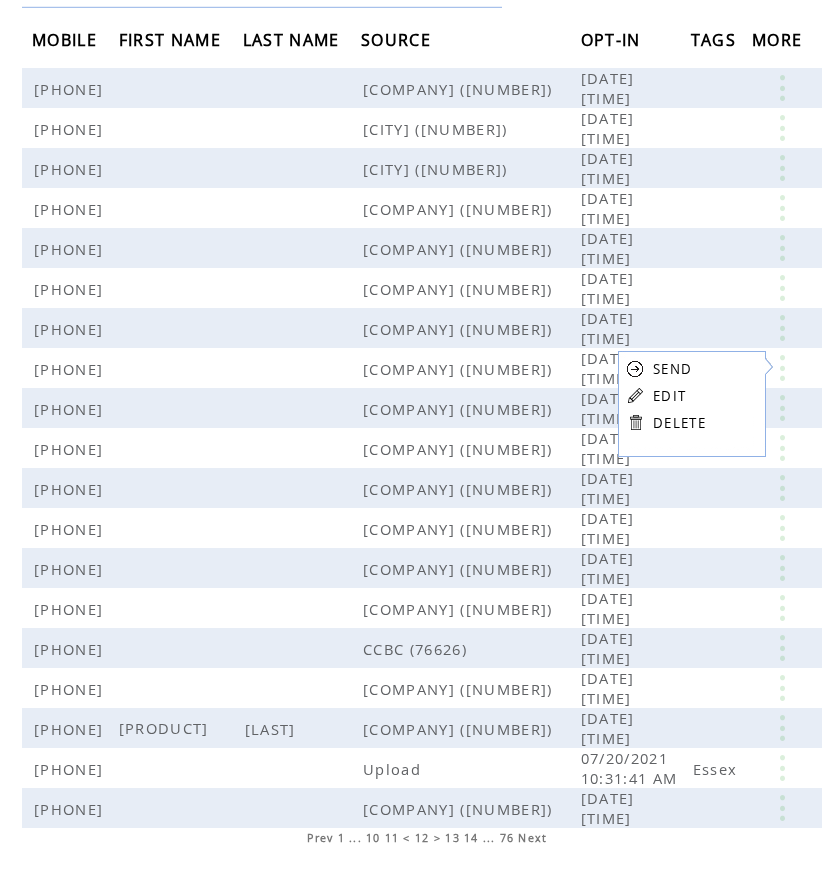 click on "EDIT" at bounding box center (669, 396) 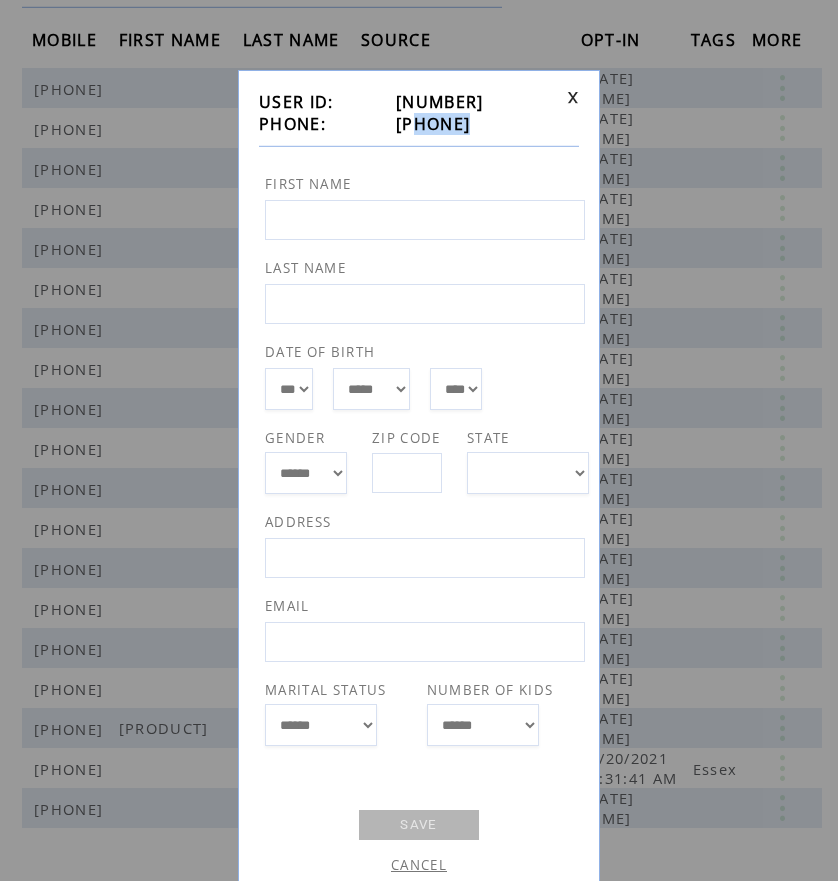 drag, startPoint x: 393, startPoint y: 124, endPoint x: 448, endPoint y: 124, distance: 55 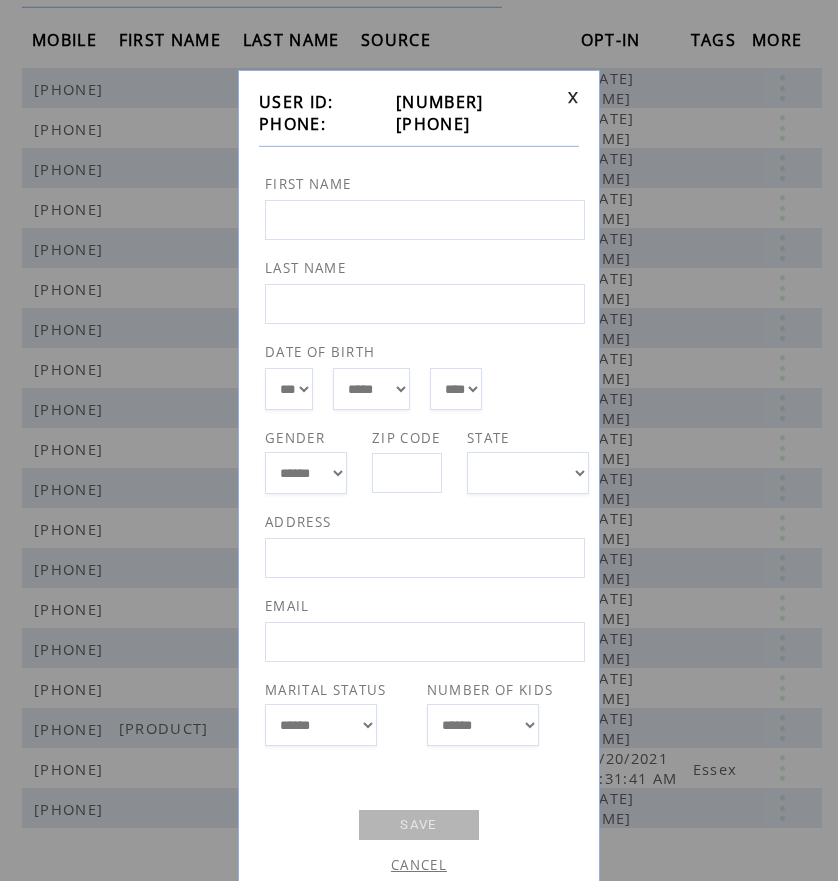 click on "**********" at bounding box center [419, 484] 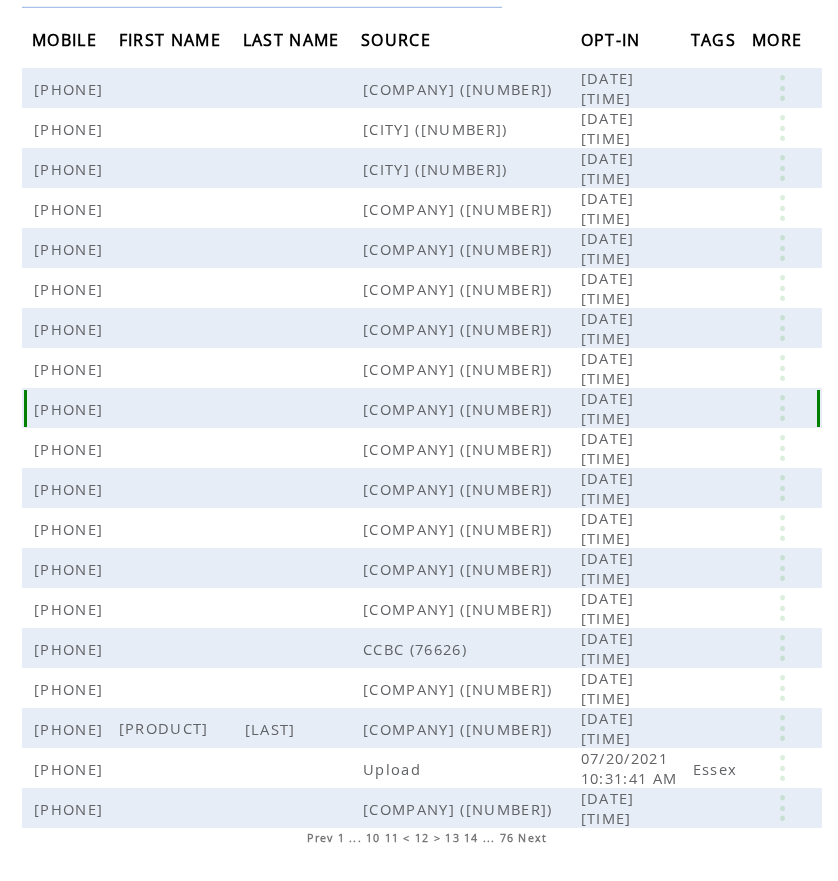click at bounding box center [782, 408] 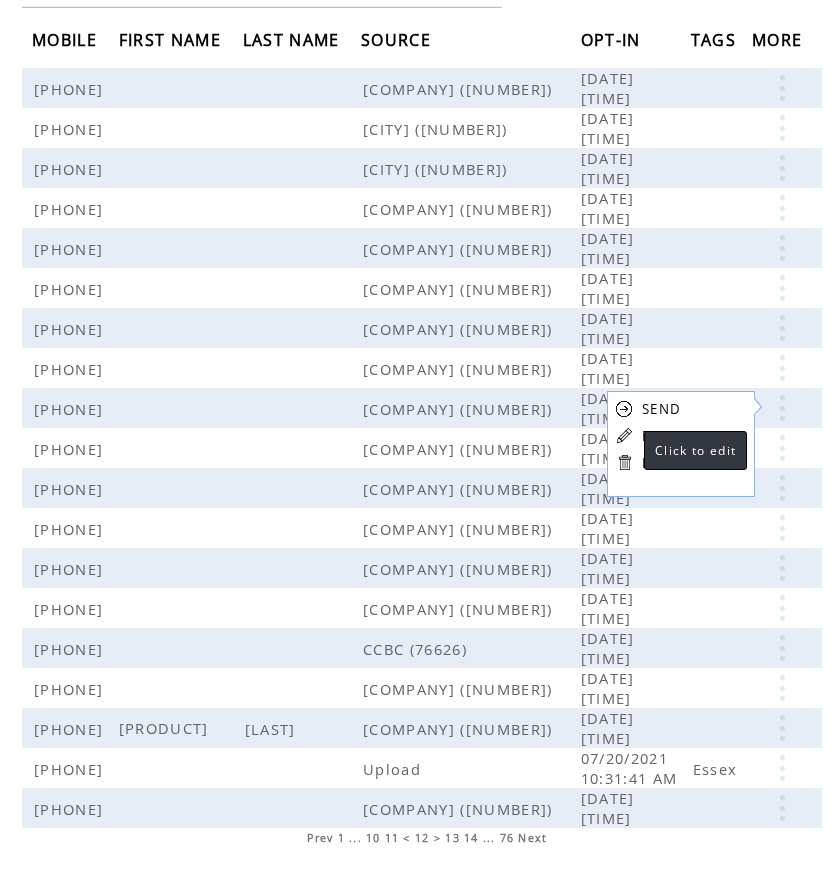 click at bounding box center (624, 435) 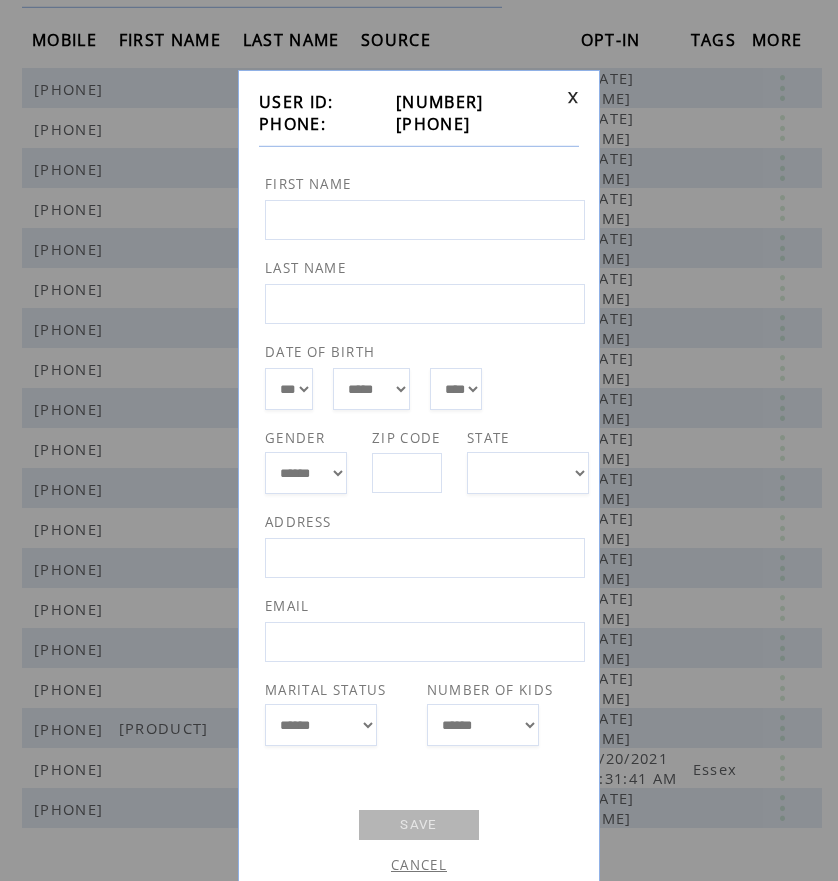 drag, startPoint x: 387, startPoint y: 121, endPoint x: 490, endPoint y: 120, distance: 103.00485 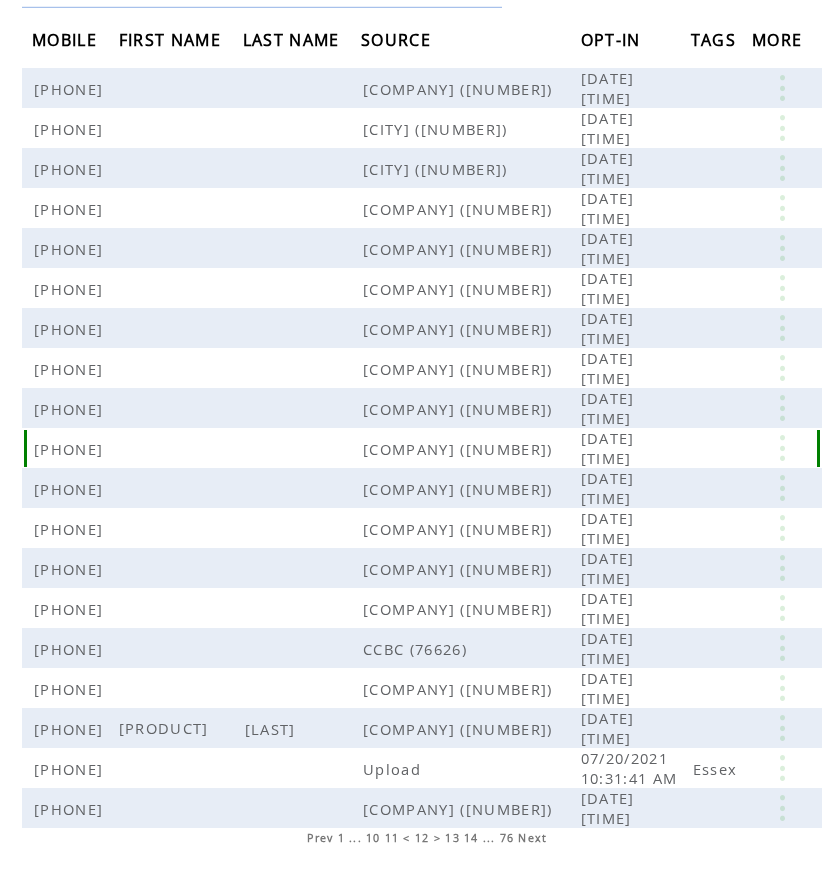 click at bounding box center (782, 448) 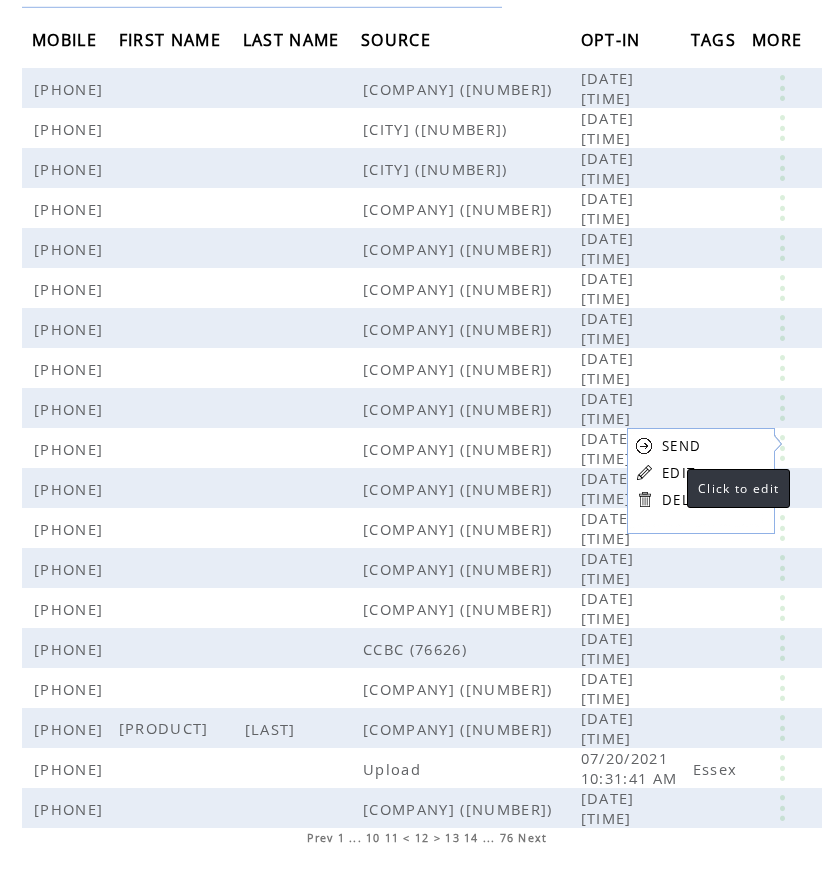 click on "EDIT" at bounding box center (678, 473) 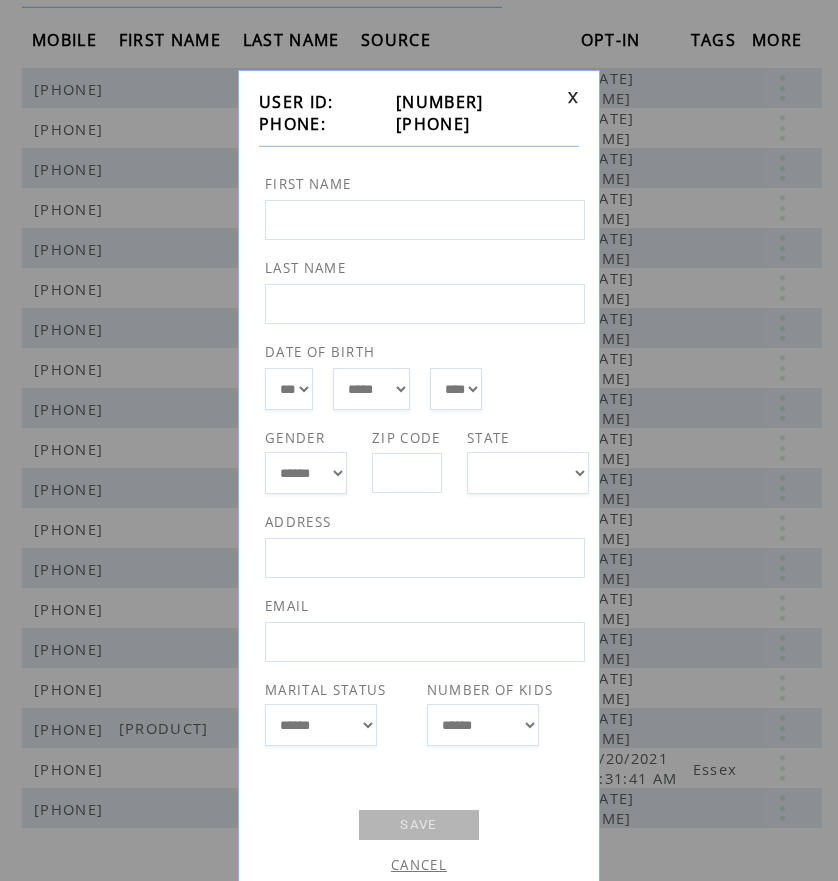 drag, startPoint x: 388, startPoint y: 123, endPoint x: 487, endPoint y: 114, distance: 99.40825 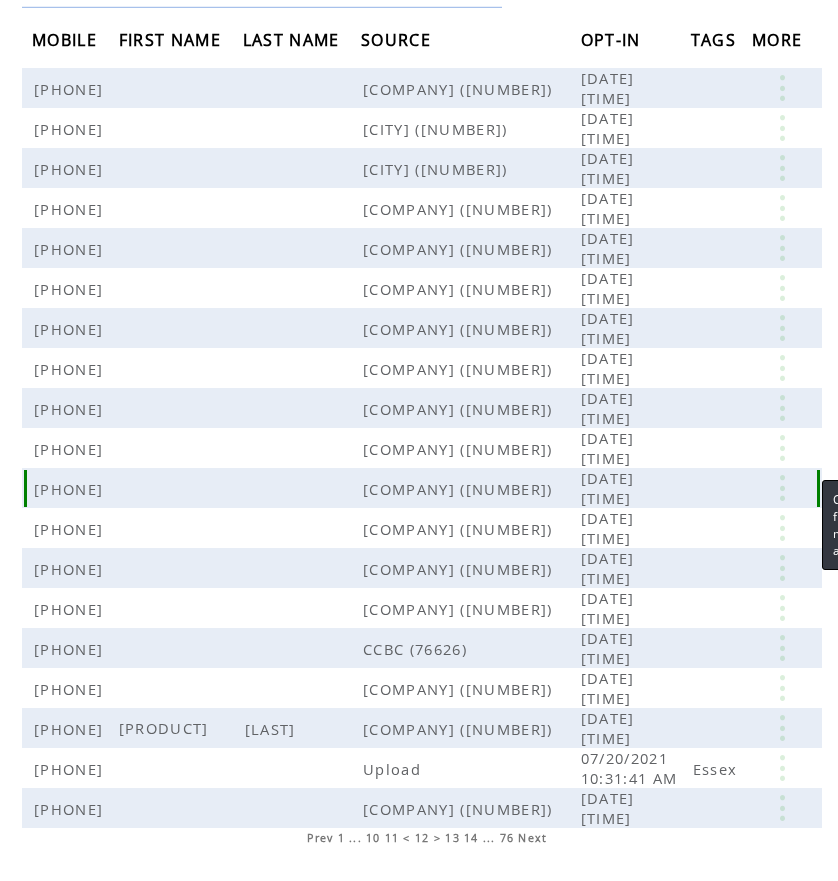 click at bounding box center (782, 488) 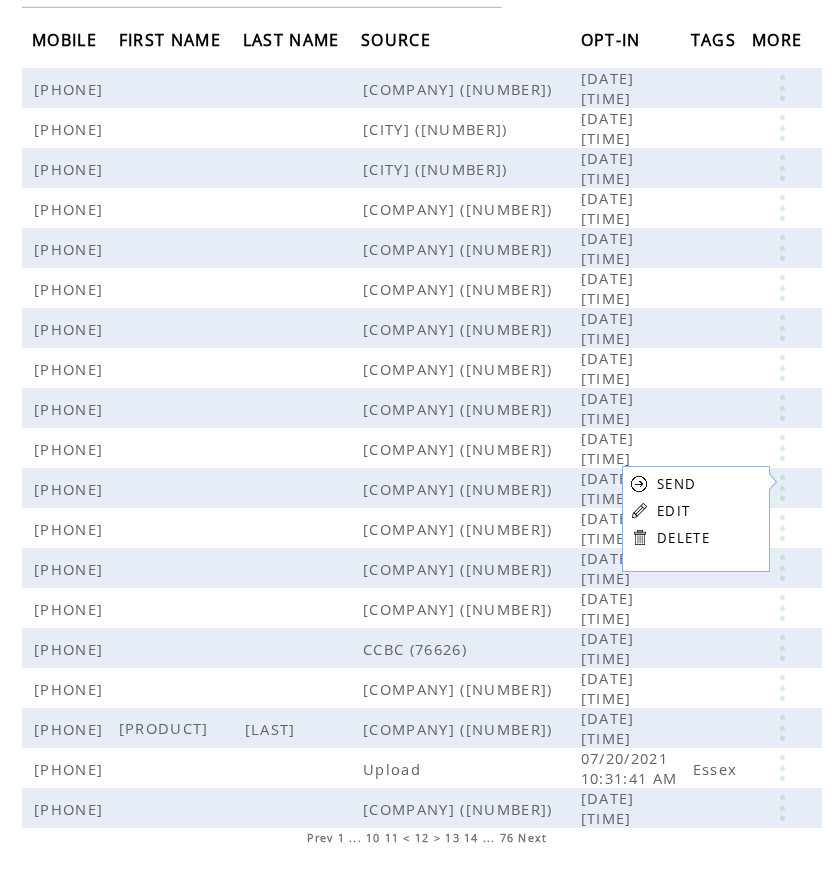 click on "EDIT" at bounding box center (673, 511) 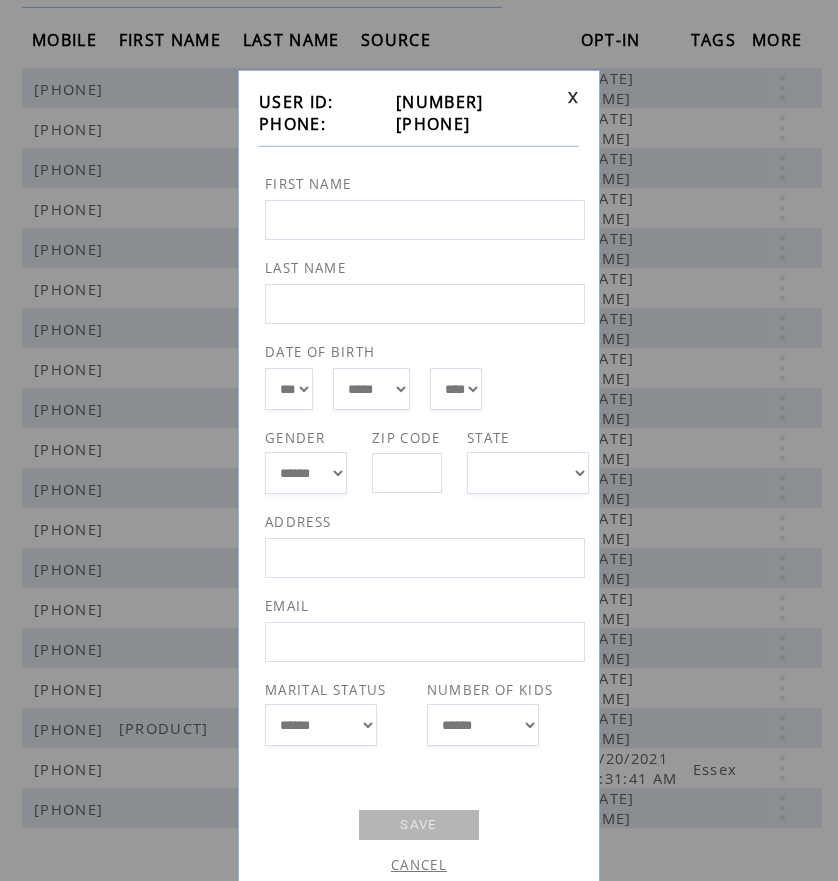 drag, startPoint x: 390, startPoint y: 122, endPoint x: 489, endPoint y: 115, distance: 99.24717 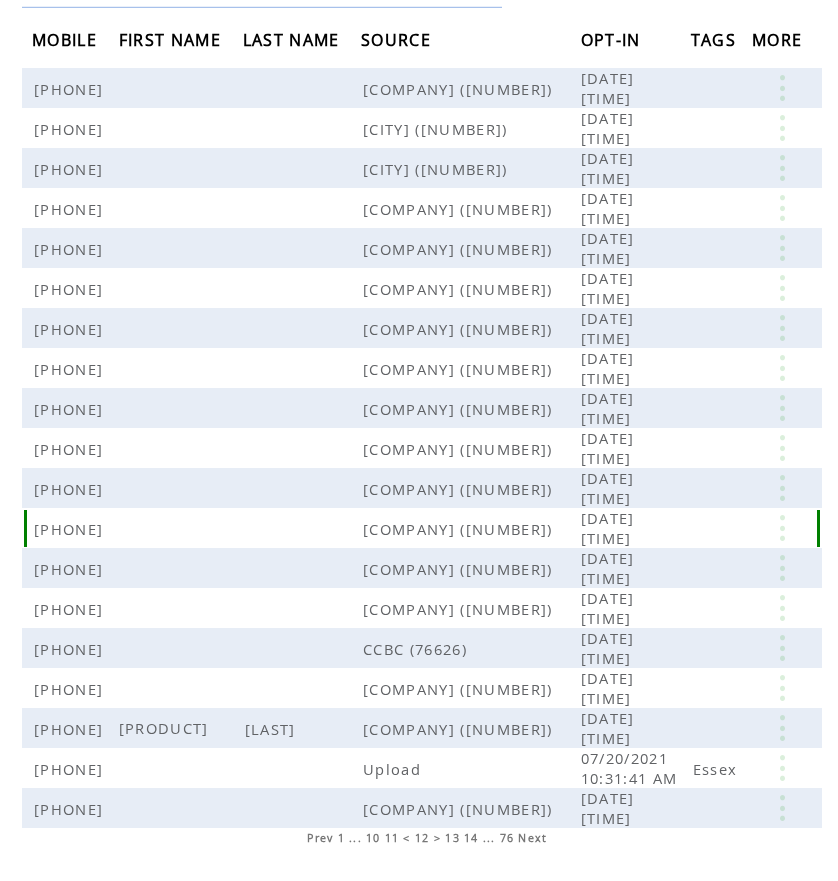 click at bounding box center [782, 528] 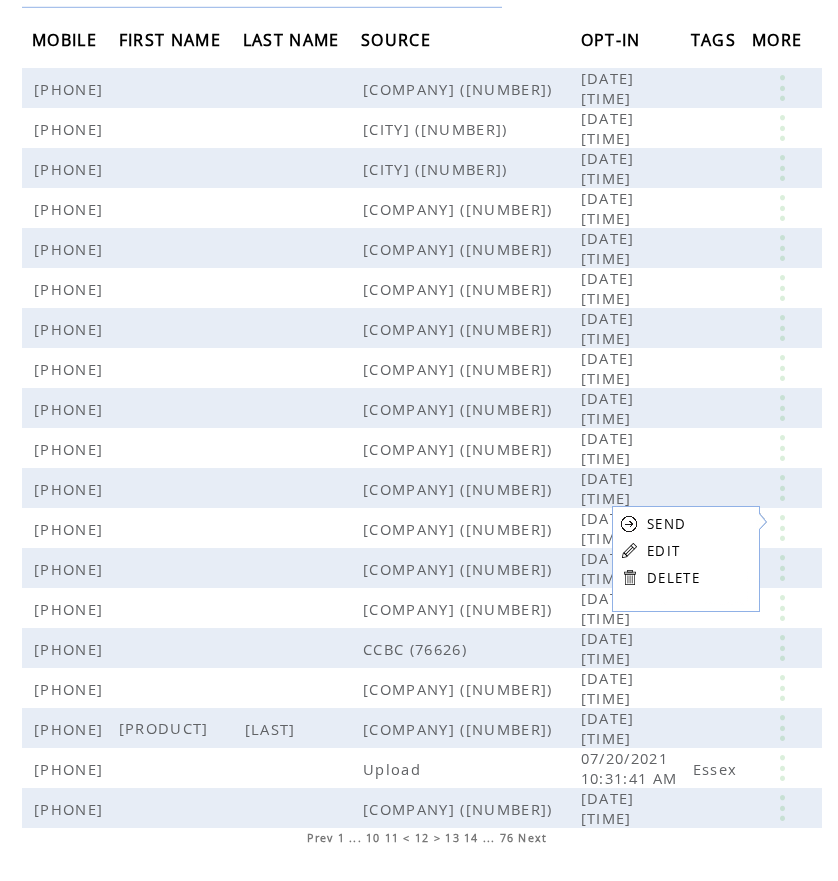 click on "EDIT" at bounding box center (663, 551) 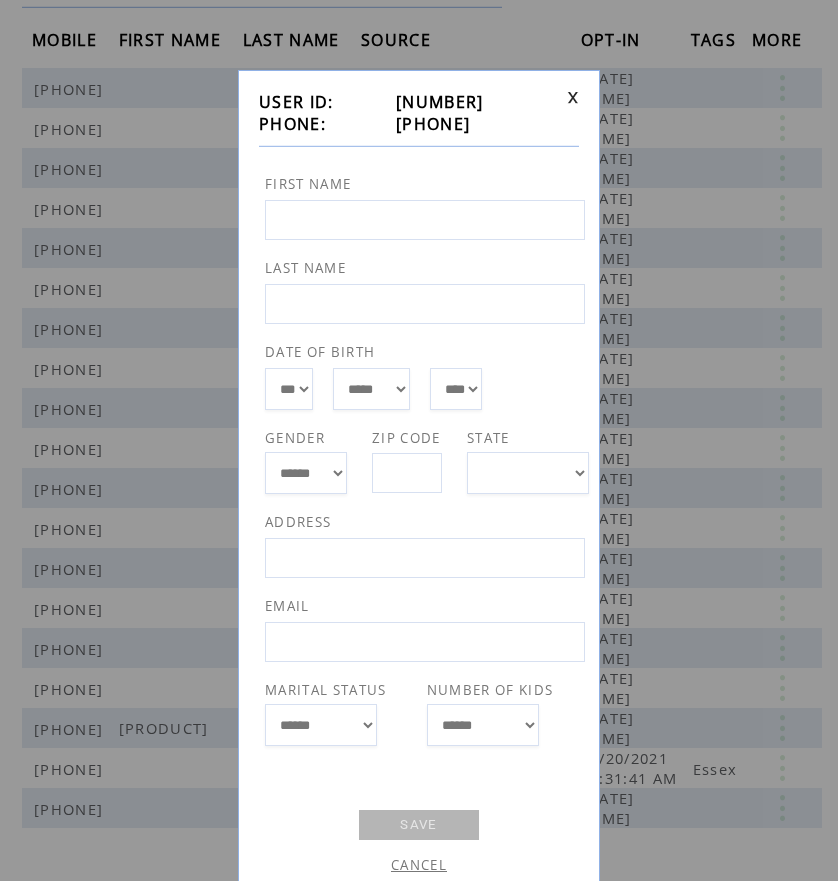 drag, startPoint x: 387, startPoint y: 121, endPoint x: 501, endPoint y: 123, distance: 114.01754 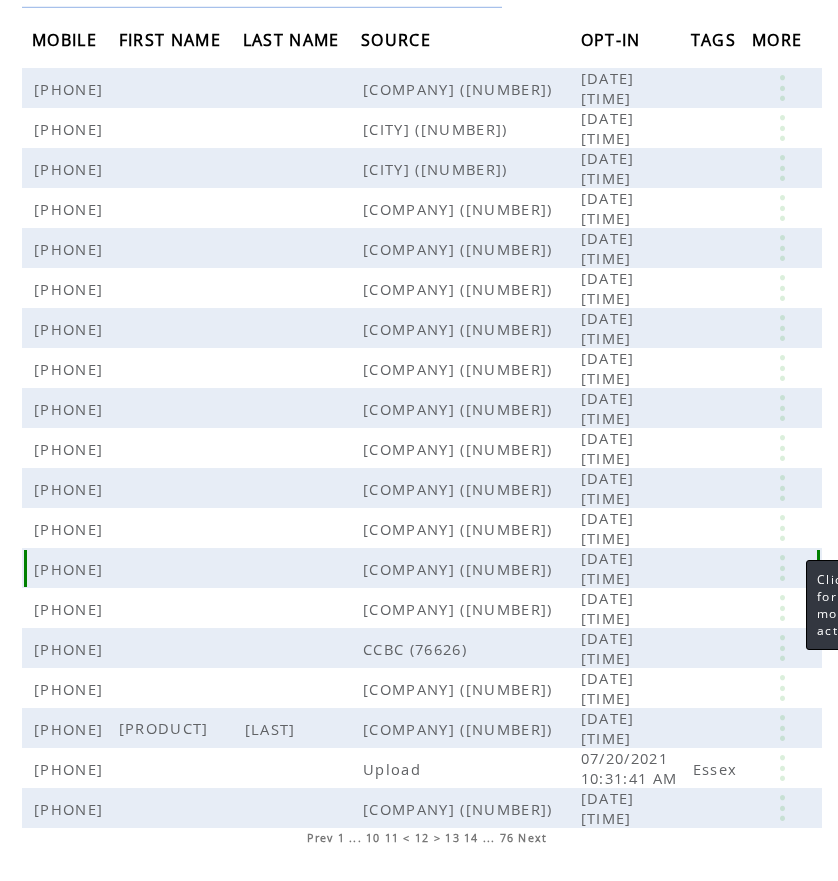 click at bounding box center (782, 568) 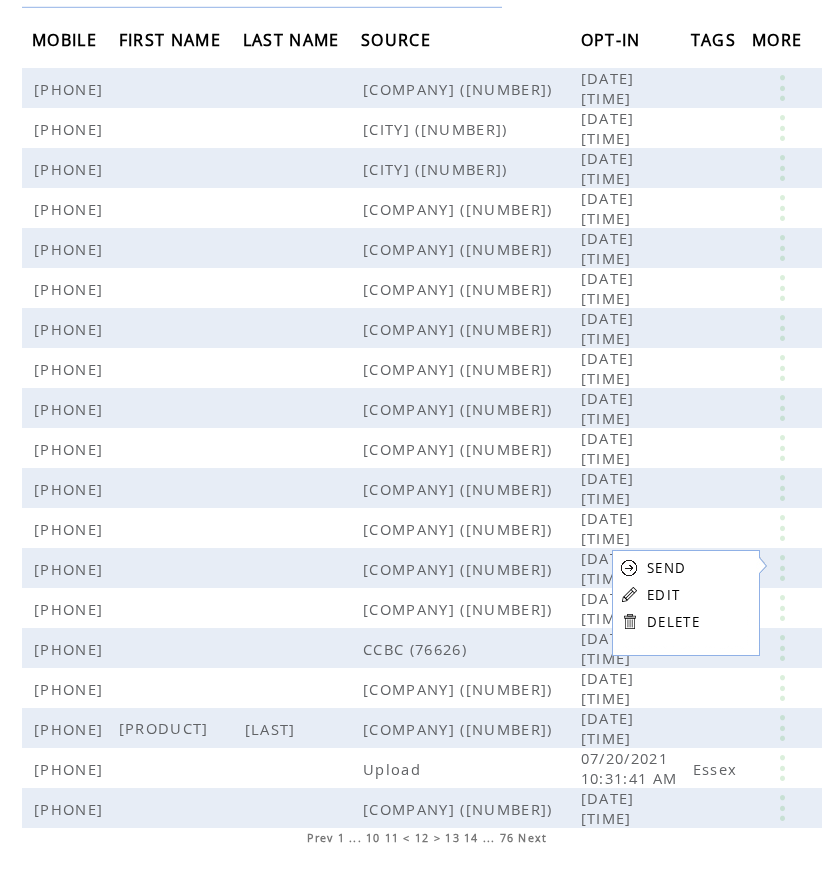 click on "EDIT" at bounding box center (663, 595) 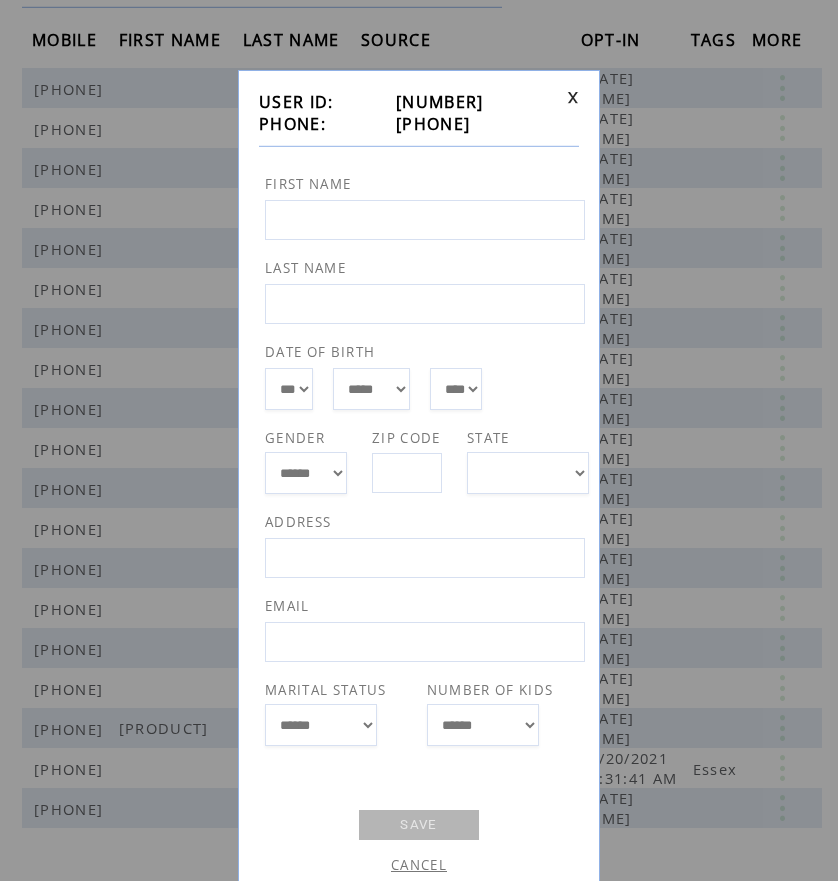 drag, startPoint x: 387, startPoint y: 123, endPoint x: 488, endPoint y: 123, distance: 101 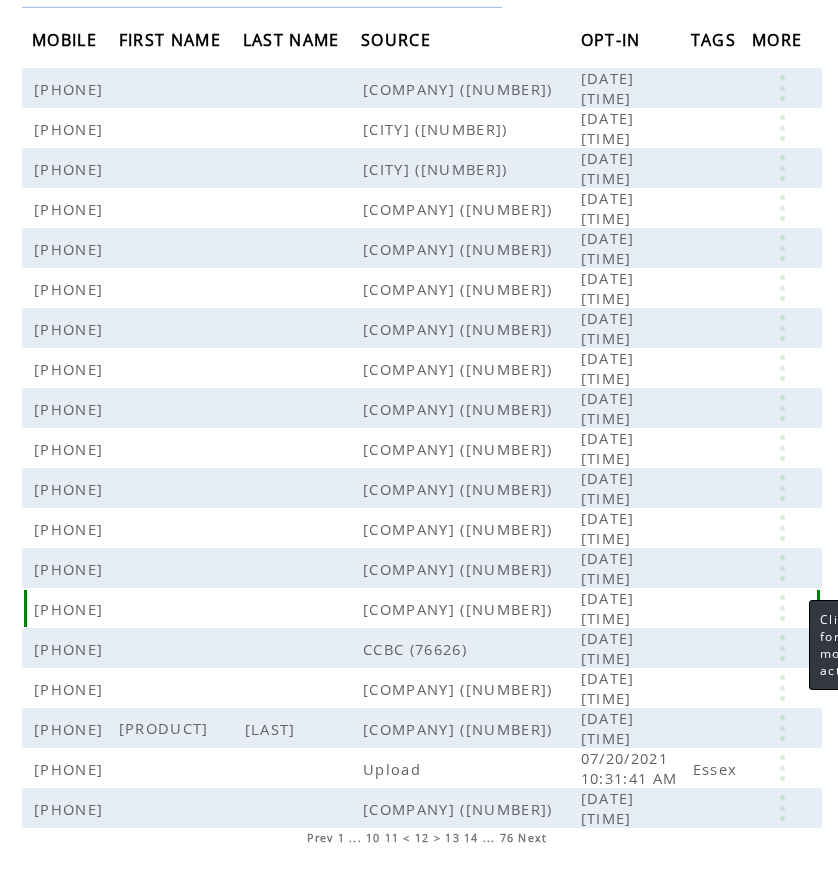 click at bounding box center (782, 608) 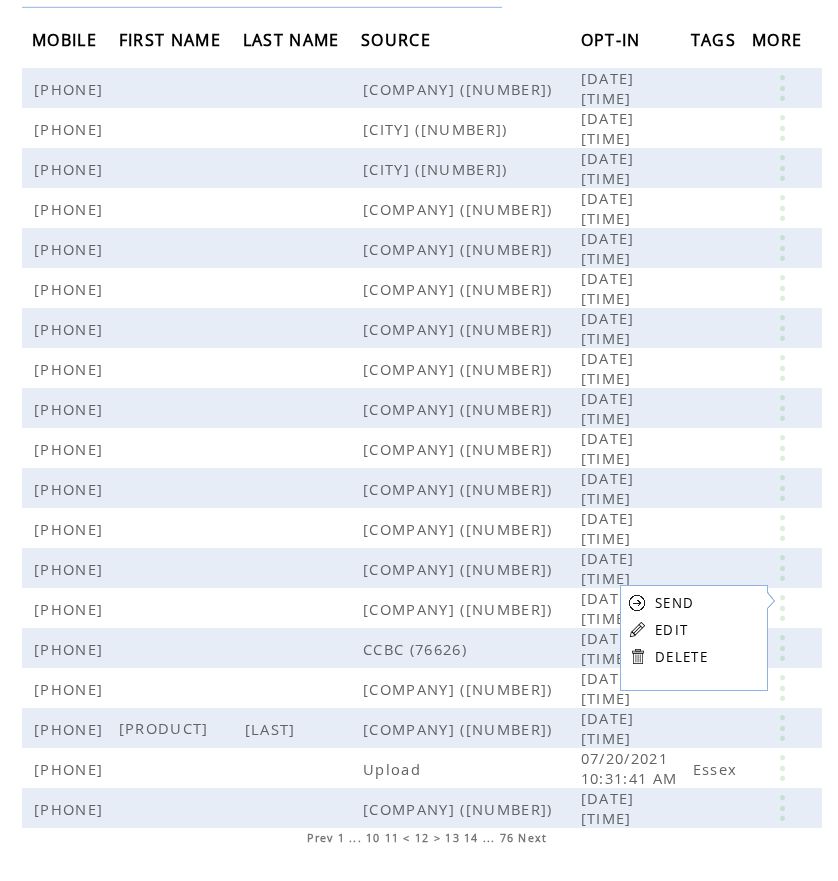 click on "EDIT" at bounding box center (671, 630) 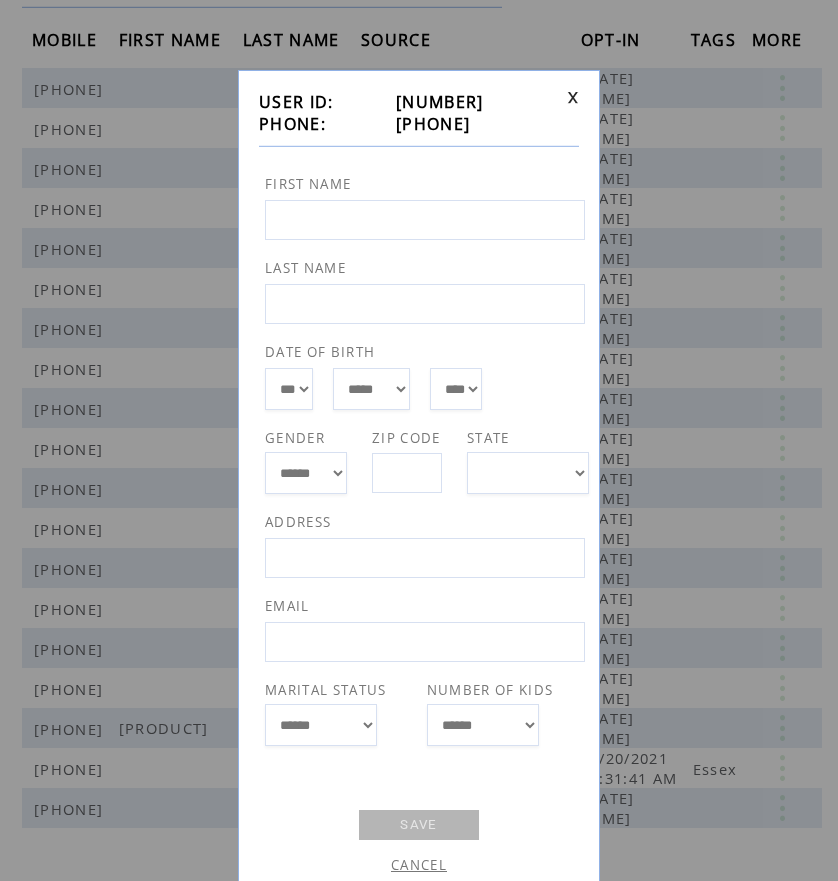 drag, startPoint x: 391, startPoint y: 128, endPoint x: 487, endPoint y: 128, distance: 96 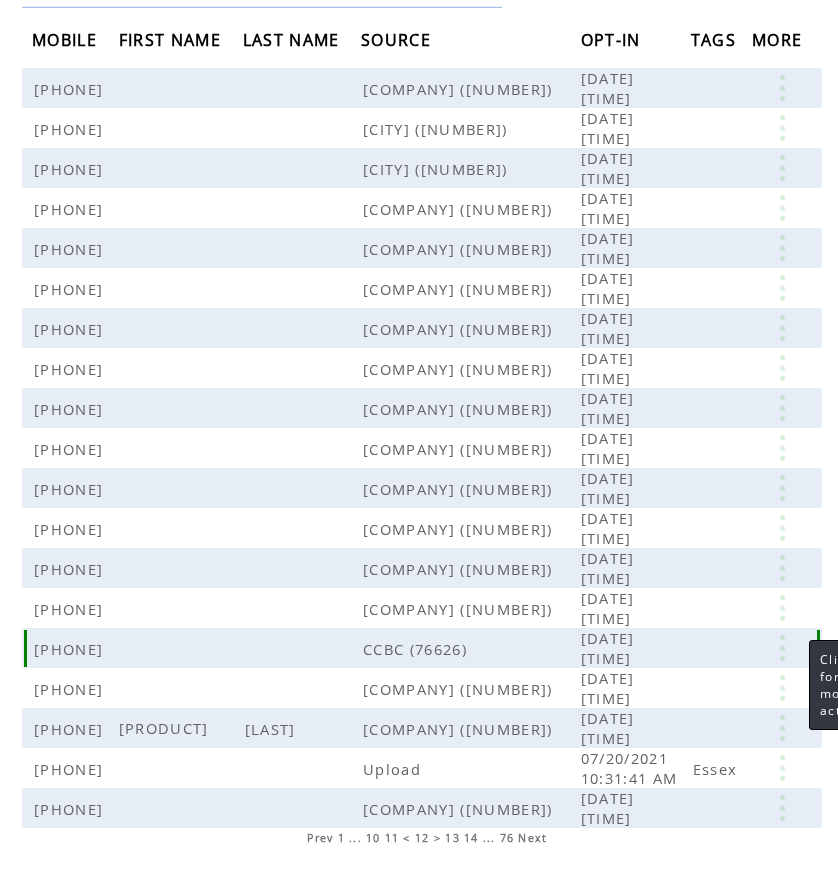 click at bounding box center (782, 648) 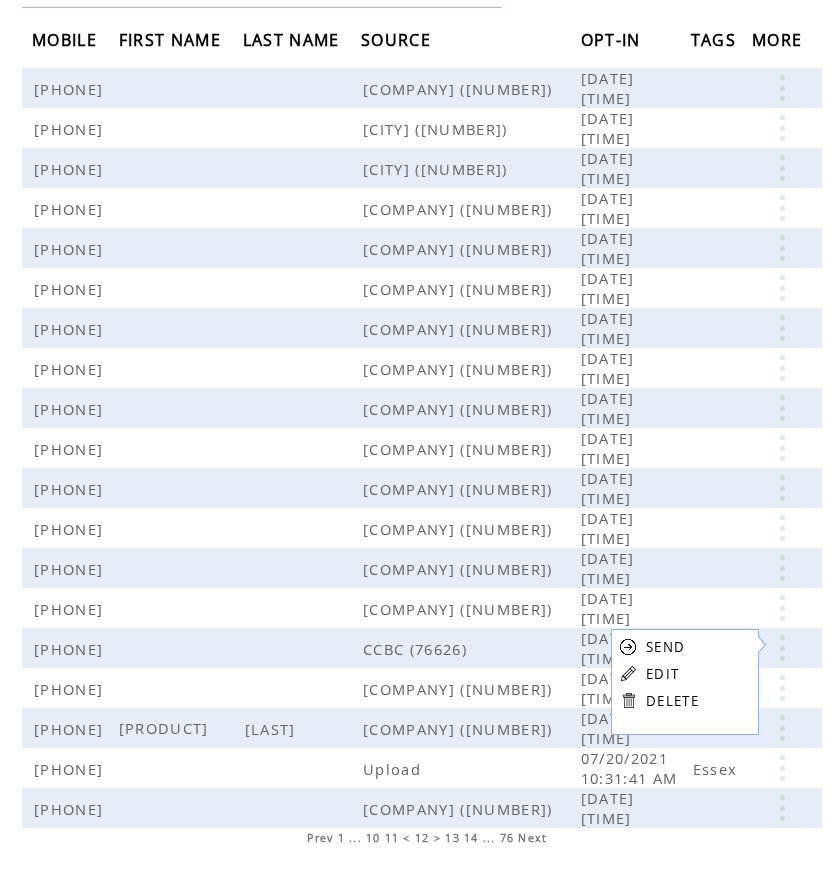 click on "EDIT" at bounding box center [662, 674] 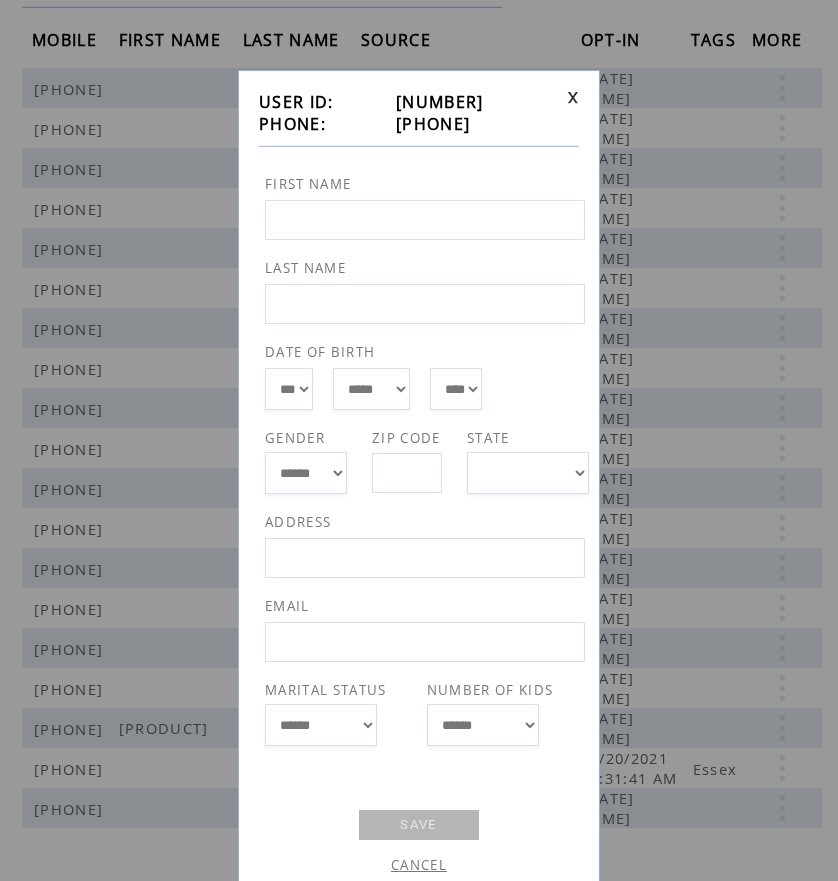 drag, startPoint x: 389, startPoint y: 124, endPoint x: 488, endPoint y: 120, distance: 99.08077 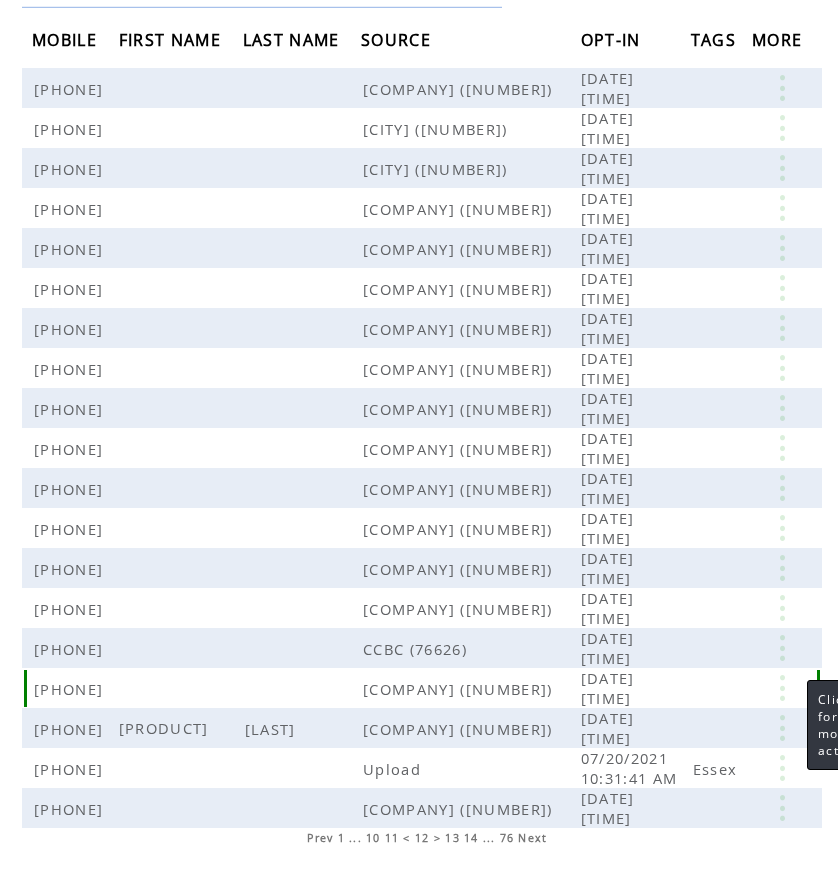 click at bounding box center (782, 688) 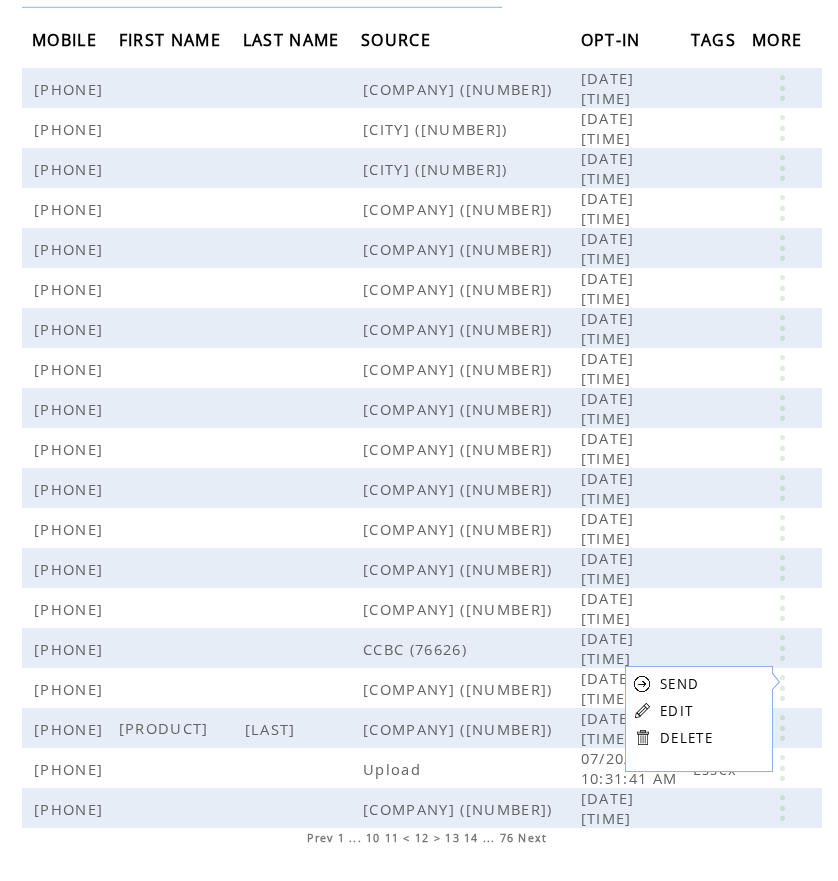 click on "EDIT" at bounding box center [676, 711] 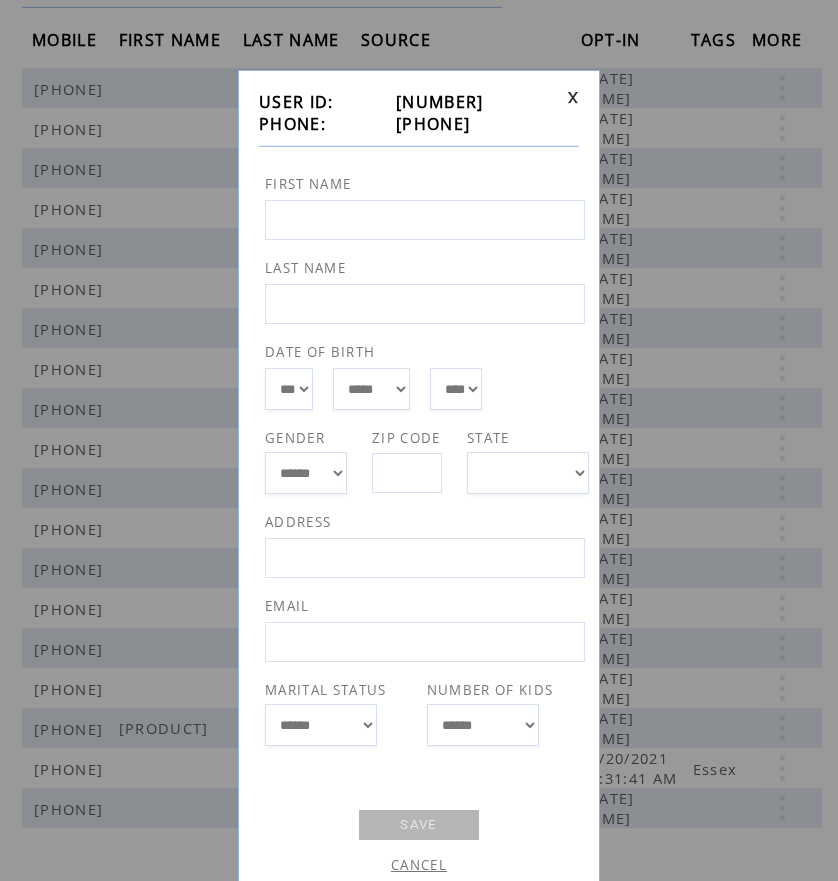 drag, startPoint x: 385, startPoint y: 119, endPoint x: 486, endPoint y: 113, distance: 101.17806 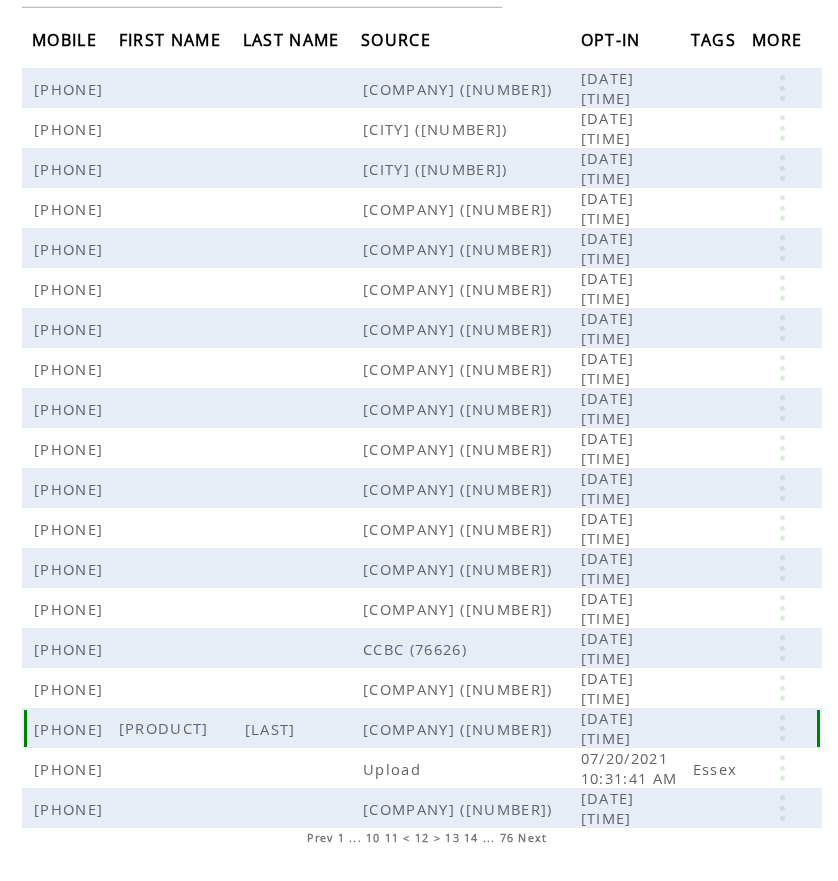 click at bounding box center [782, 728] 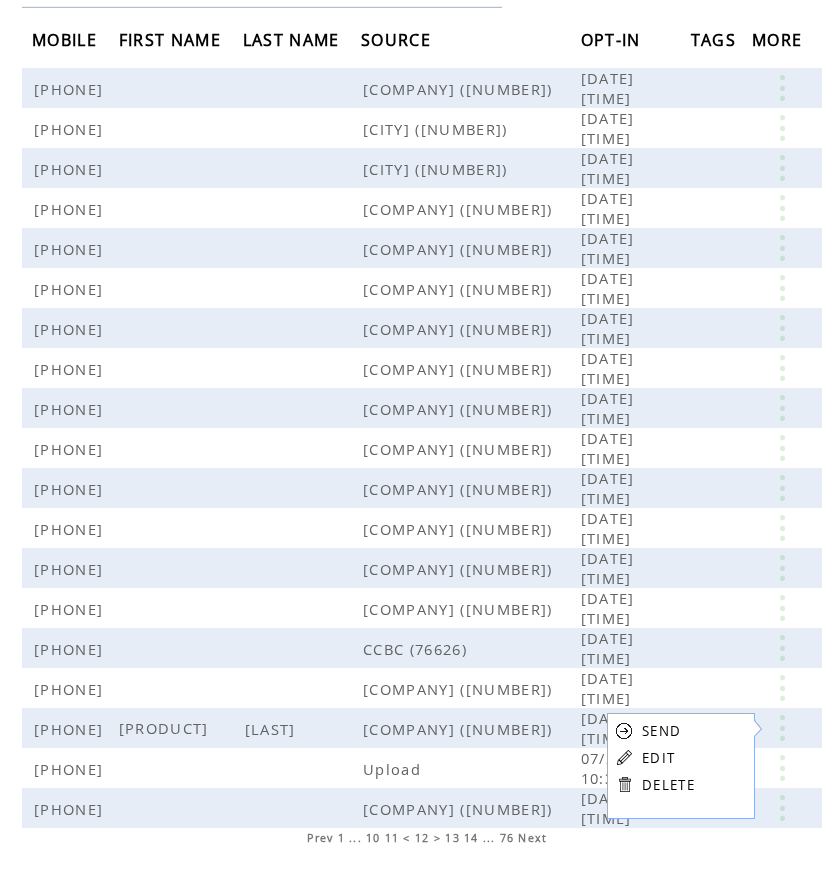 click on "EDIT" at bounding box center (658, 758) 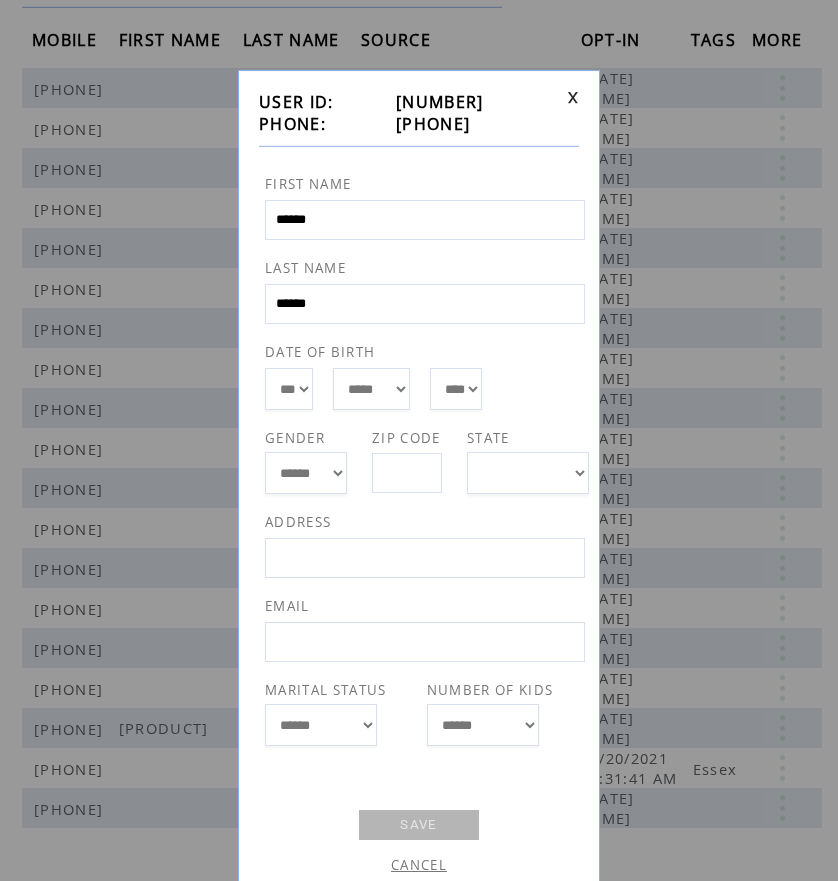 drag, startPoint x: 488, startPoint y: 118, endPoint x: 390, endPoint y: 129, distance: 98.61542 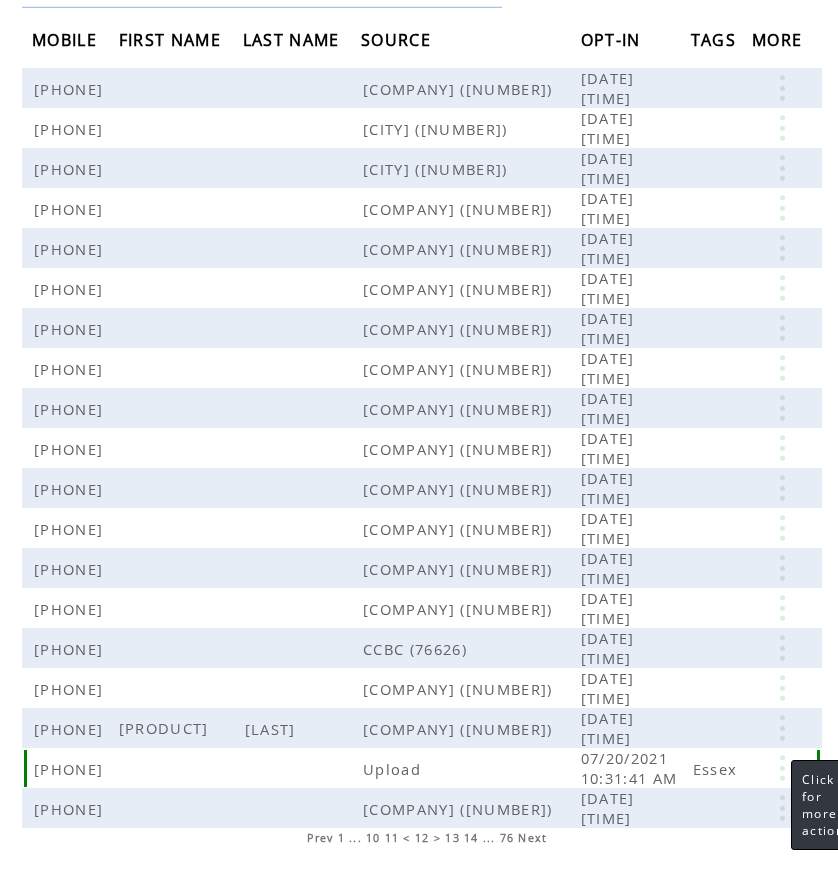 click at bounding box center (782, 768) 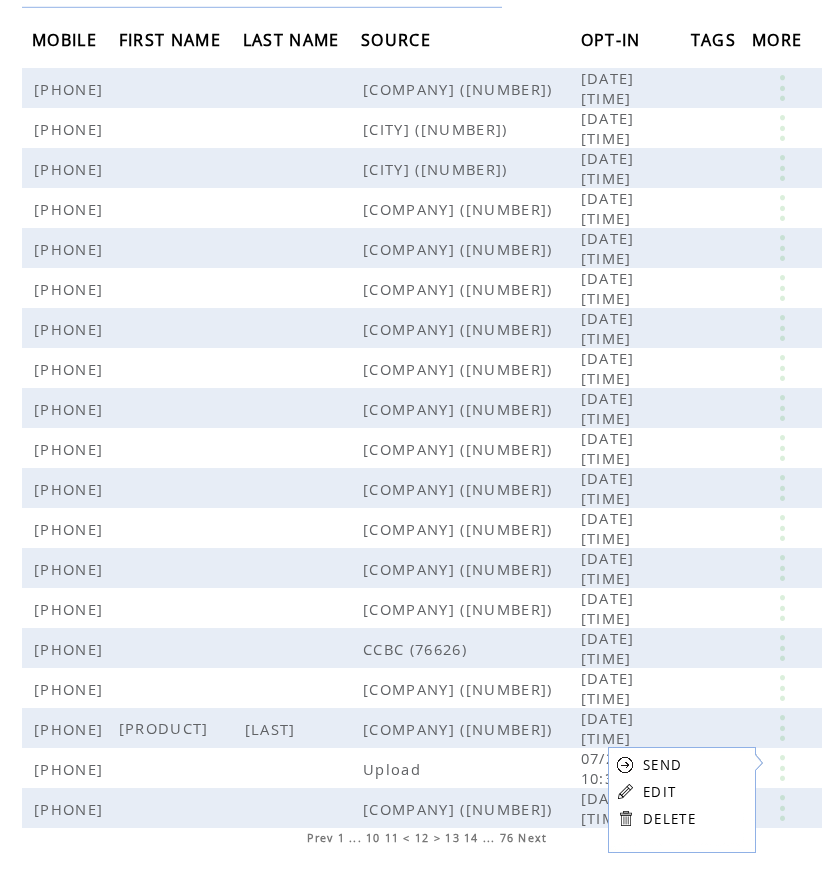 click on "EDIT" at bounding box center [659, 792] 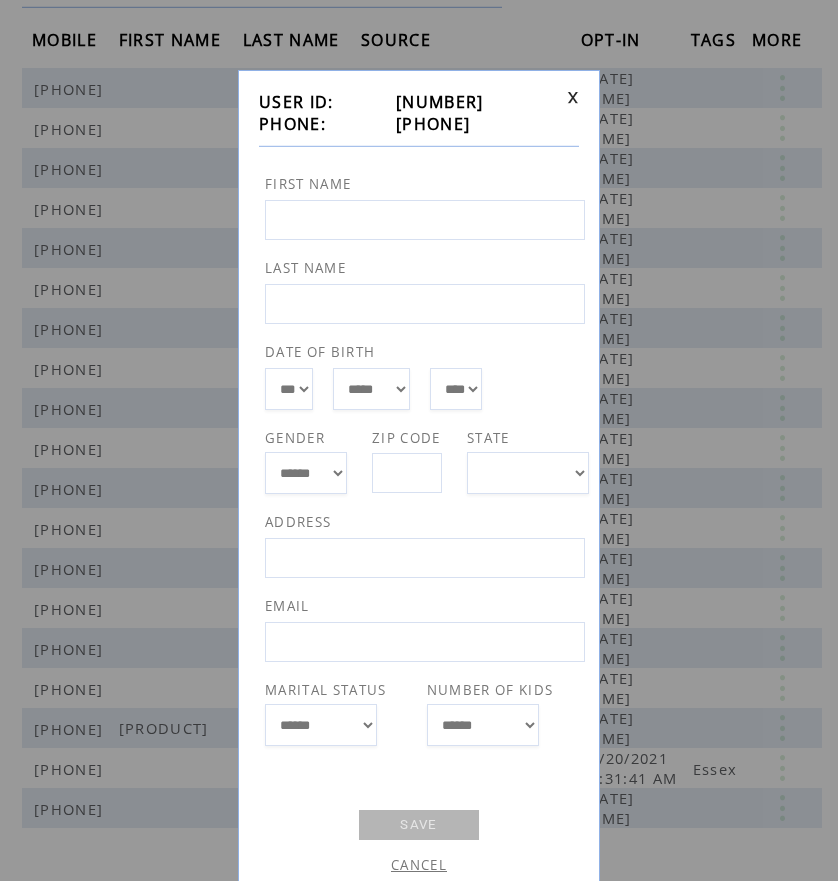 click on "14105967489" at bounding box center [433, 124] 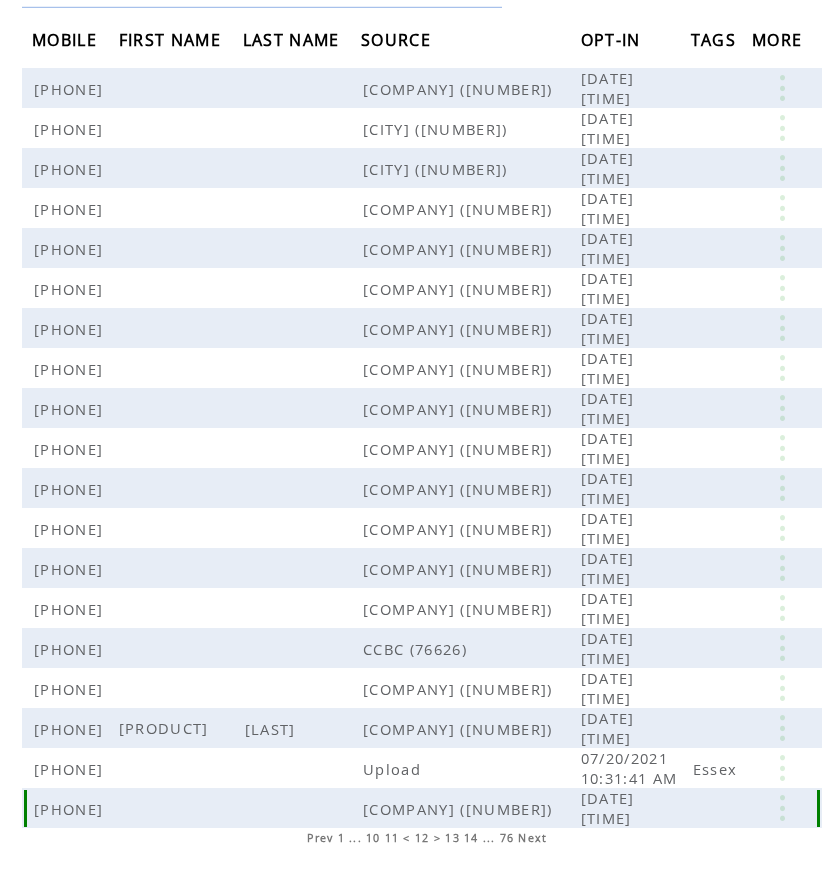 click at bounding box center (782, 808) 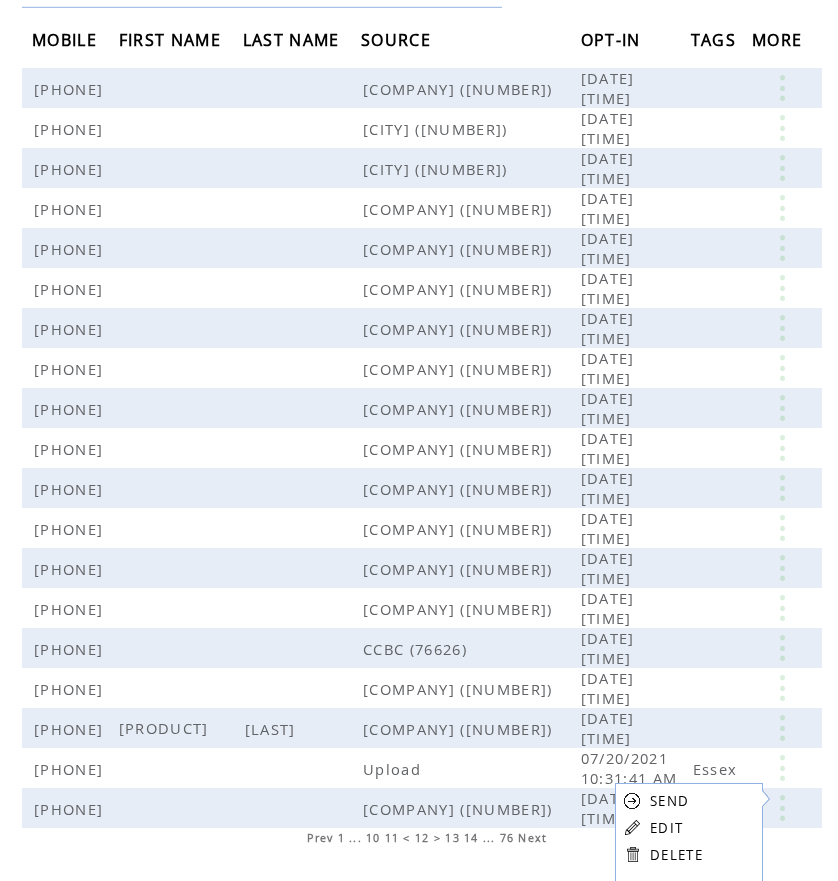 click on "EDIT" at bounding box center (666, 828) 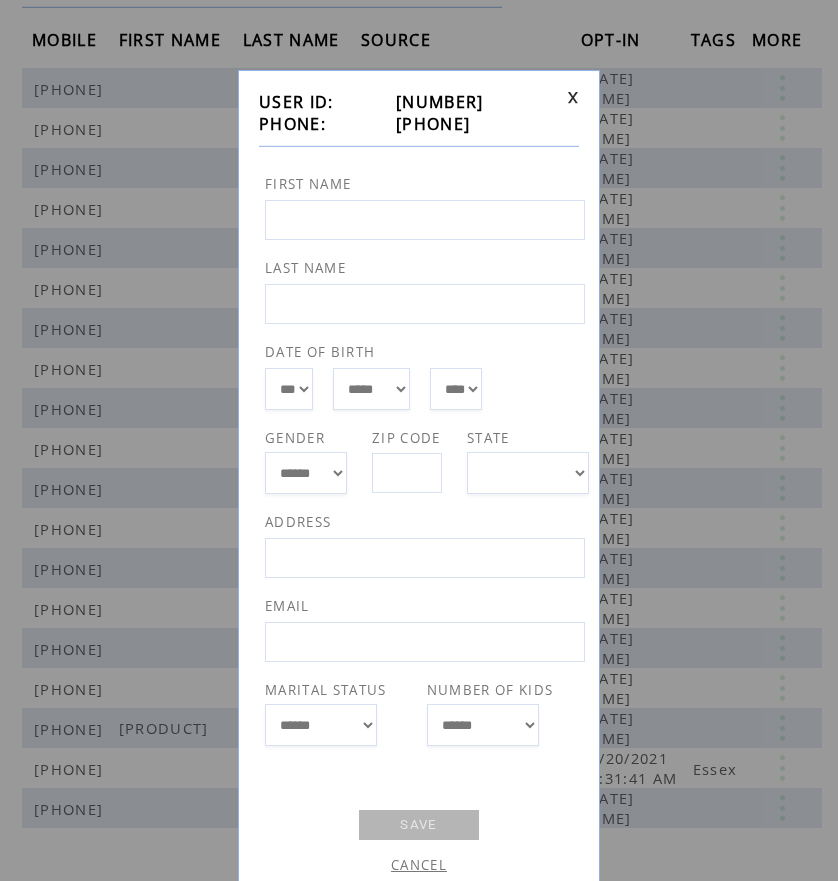 drag, startPoint x: 387, startPoint y: 119, endPoint x: 487, endPoint y: 117, distance: 100.02 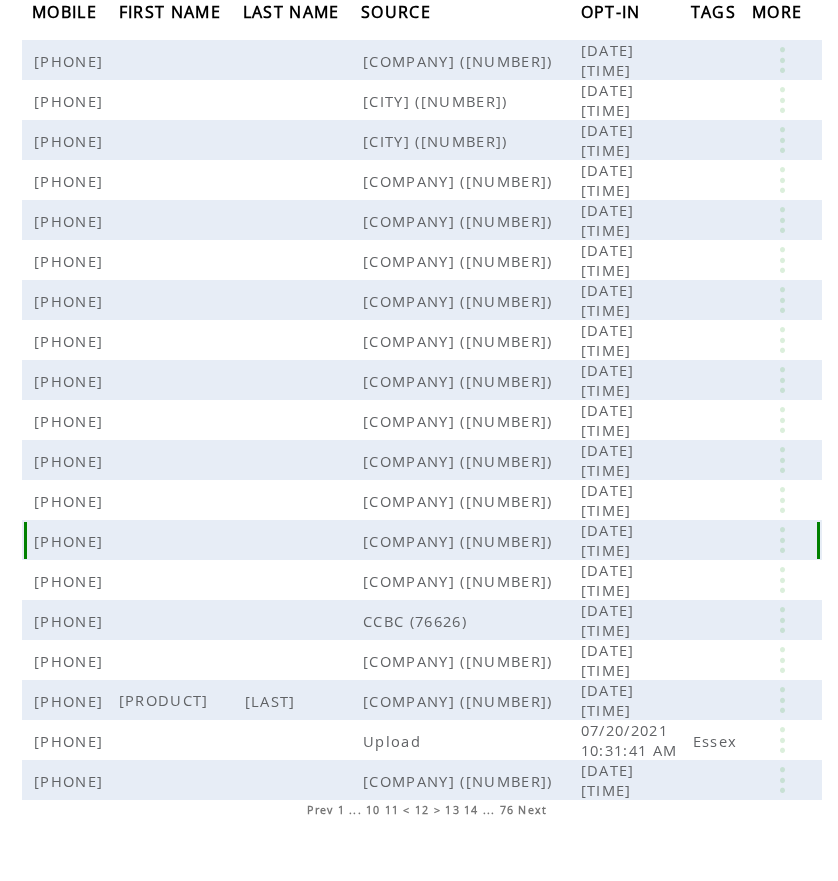 scroll, scrollTop: 255, scrollLeft: 0, axis: vertical 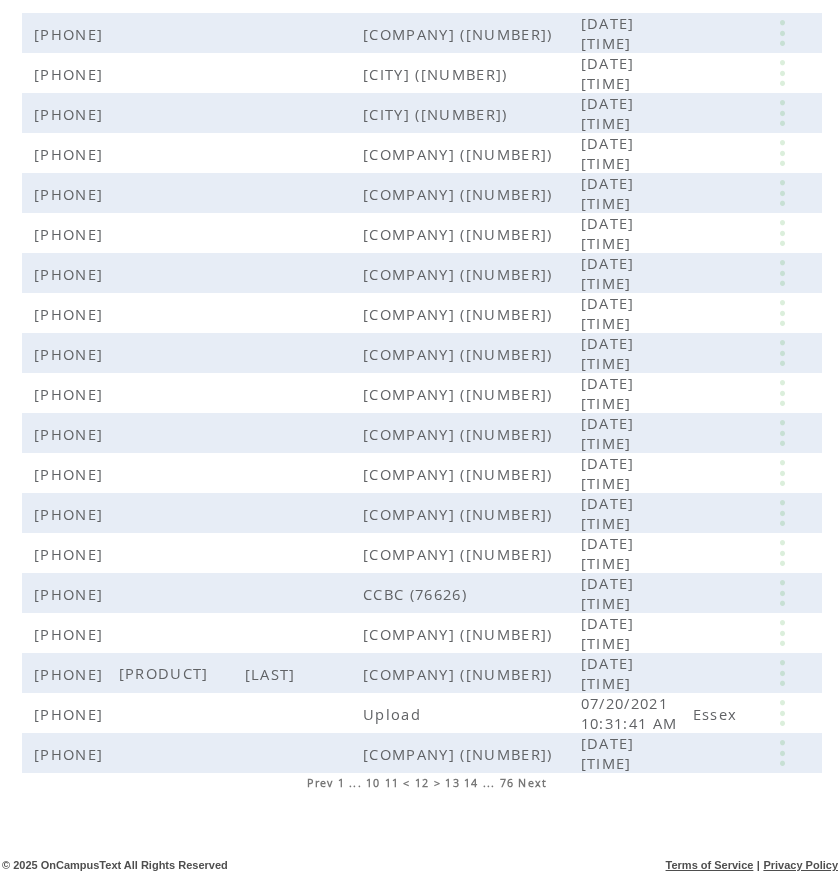 click on "Next" at bounding box center (532, 783) 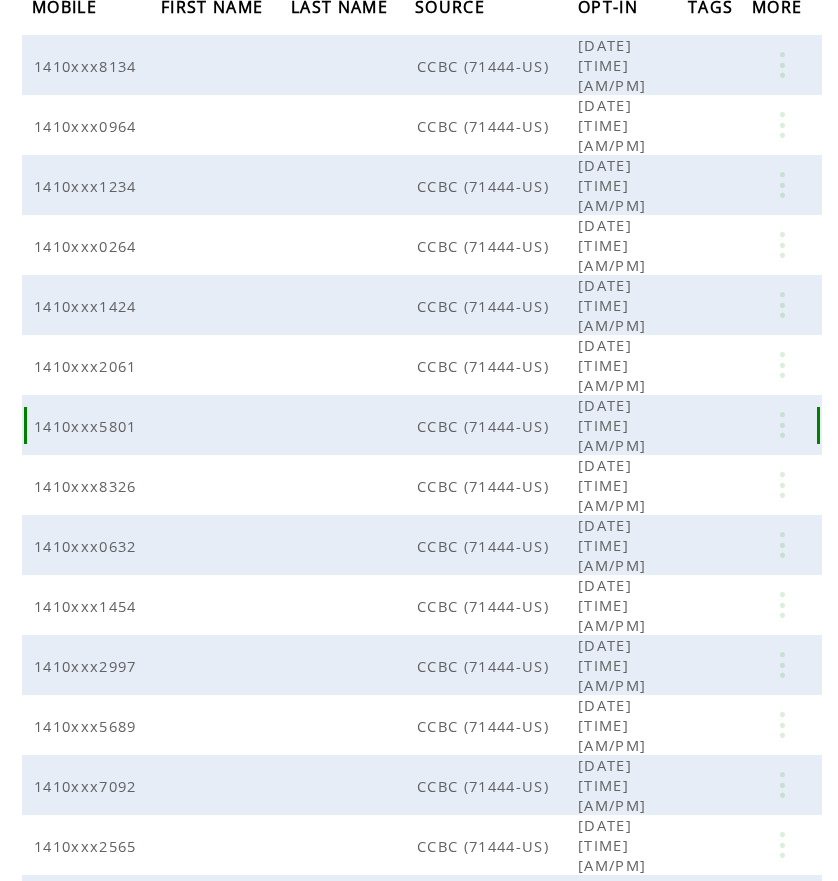 scroll, scrollTop: 255, scrollLeft: 0, axis: vertical 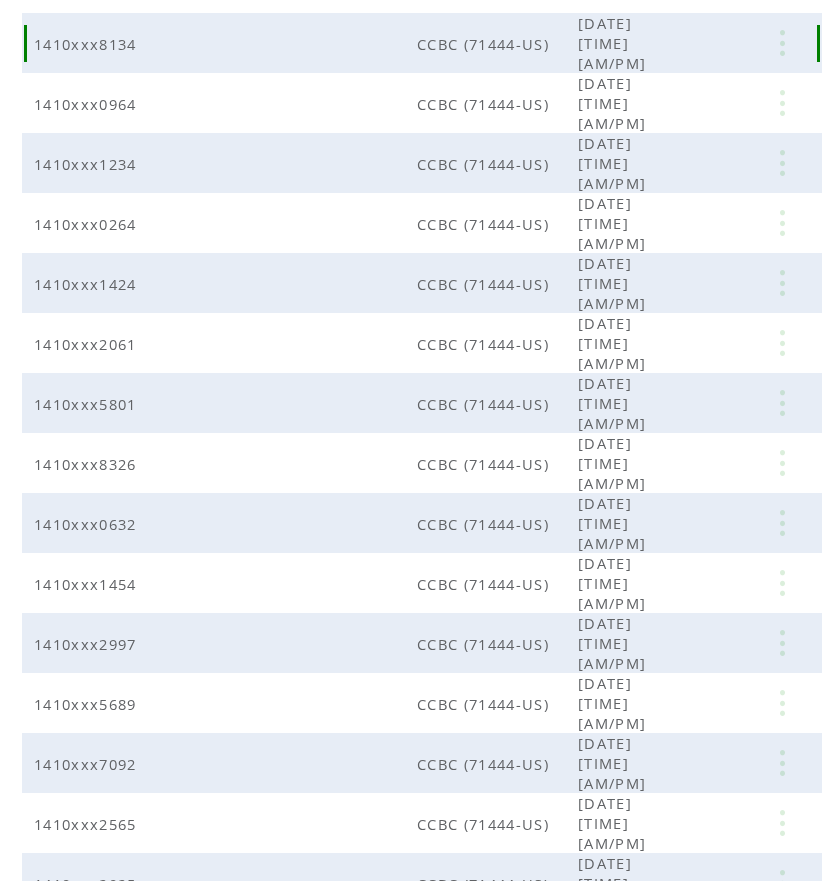 click at bounding box center (782, 43) 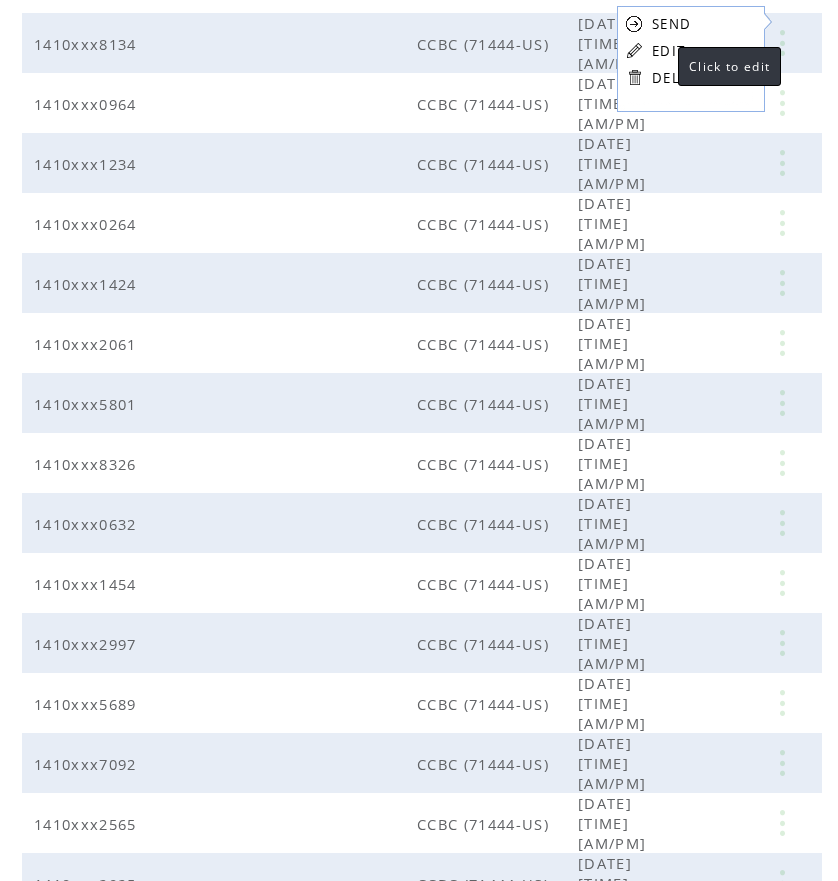 click on "EDIT" at bounding box center (668, 51) 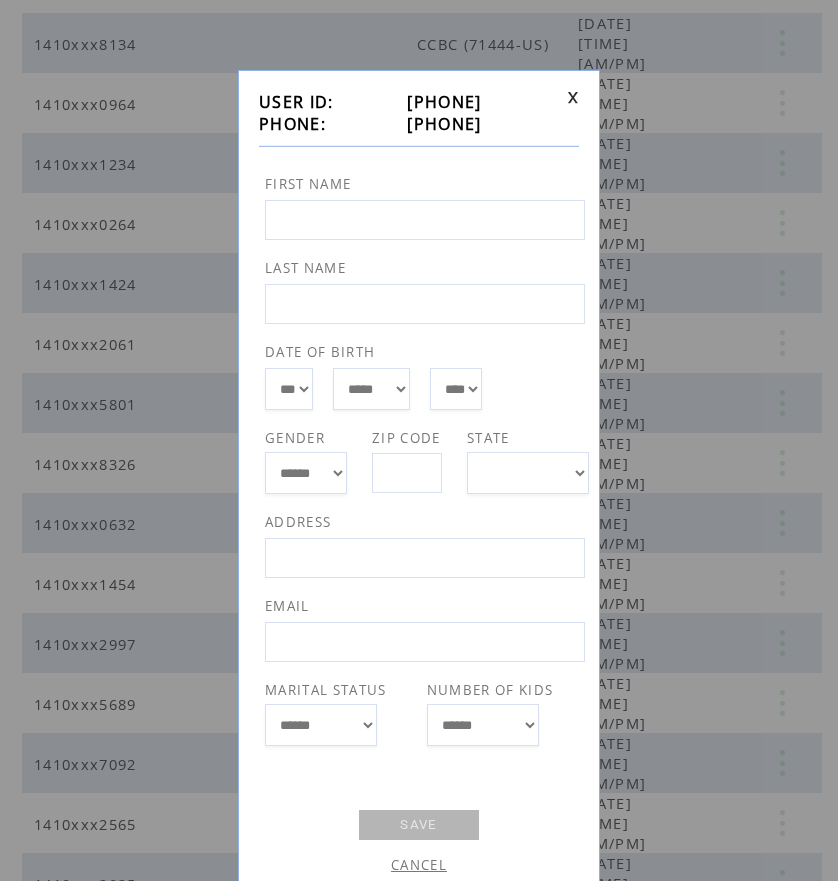 drag, startPoint x: 387, startPoint y: 126, endPoint x: 489, endPoint y: 118, distance: 102.31325 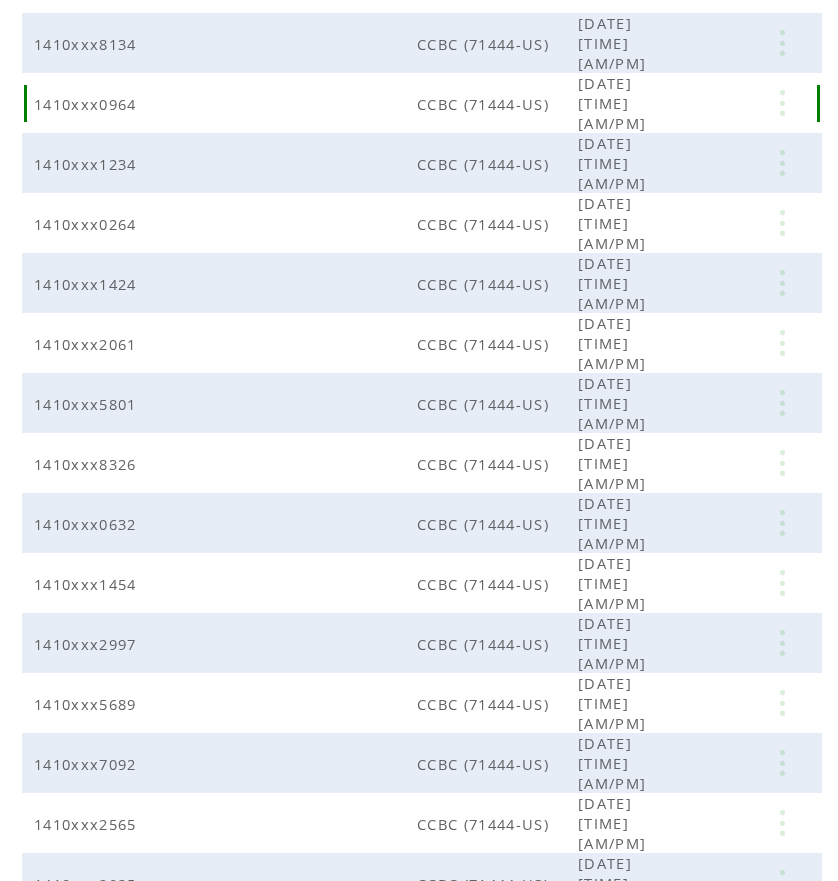 click at bounding box center [782, 103] 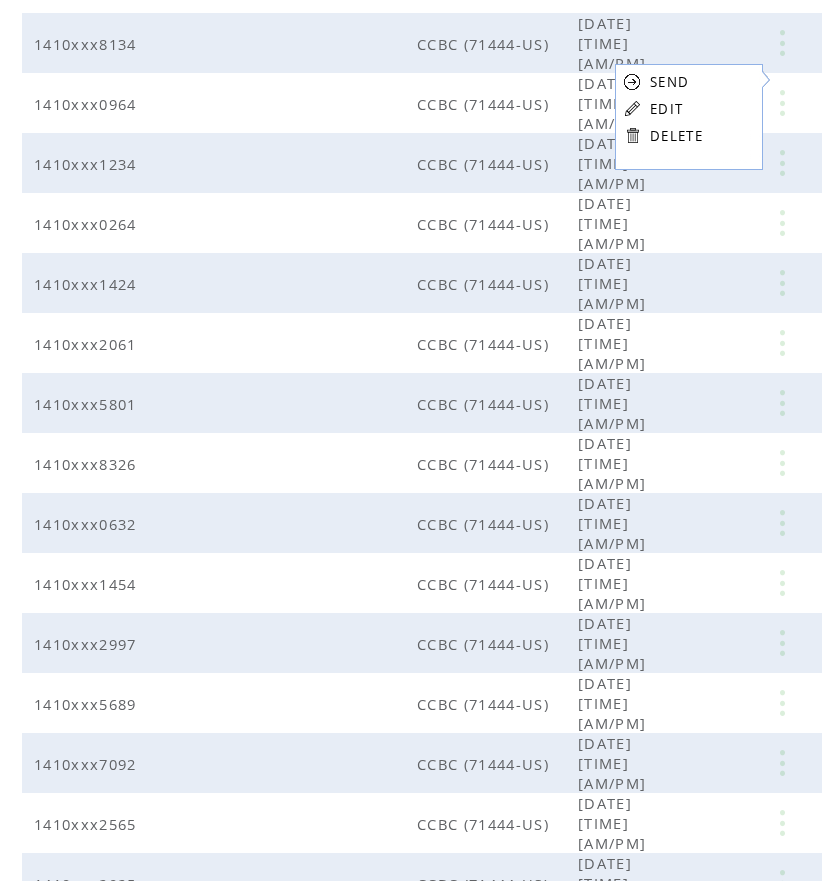 click on "EDIT" at bounding box center [666, 109] 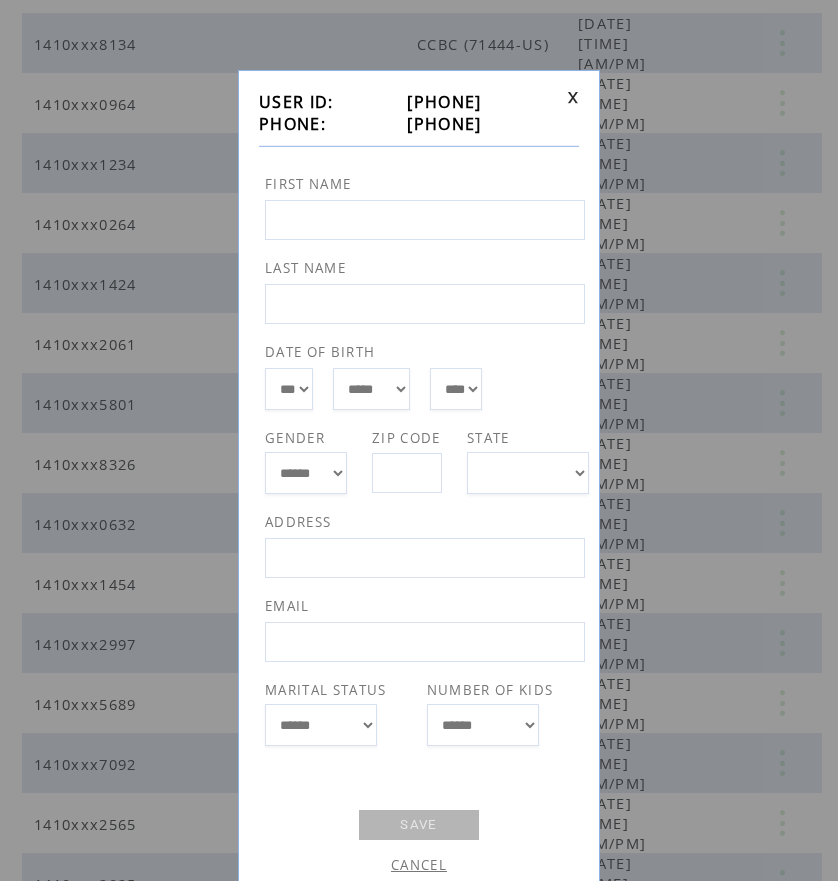 drag, startPoint x: 389, startPoint y: 122, endPoint x: 488, endPoint y: 116, distance: 99.18165 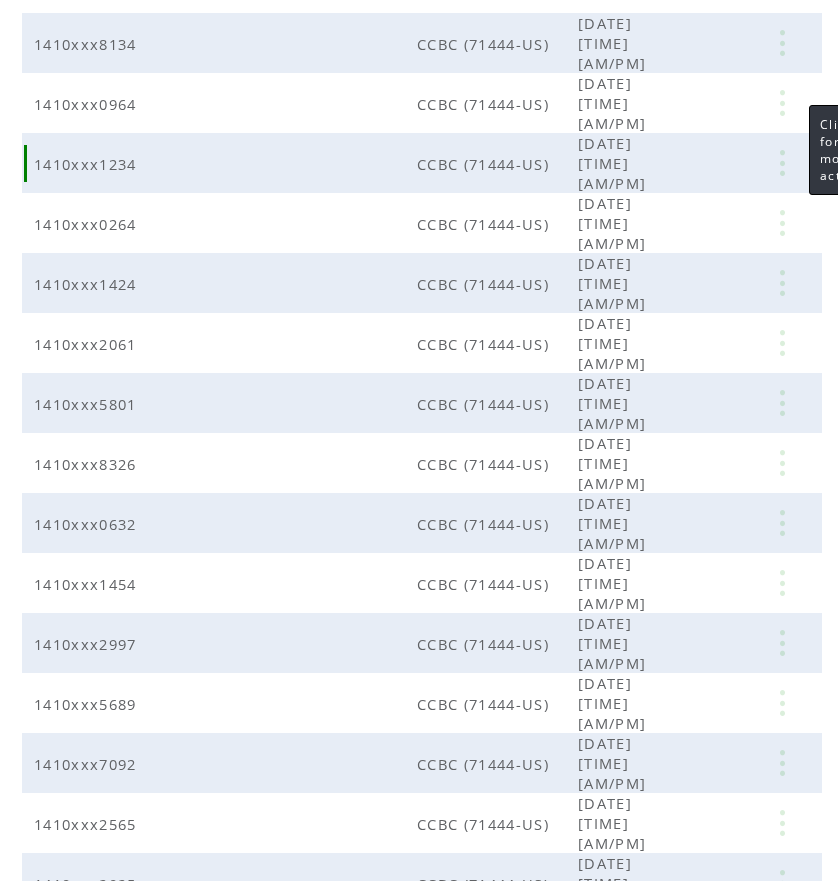 click at bounding box center [782, 163] 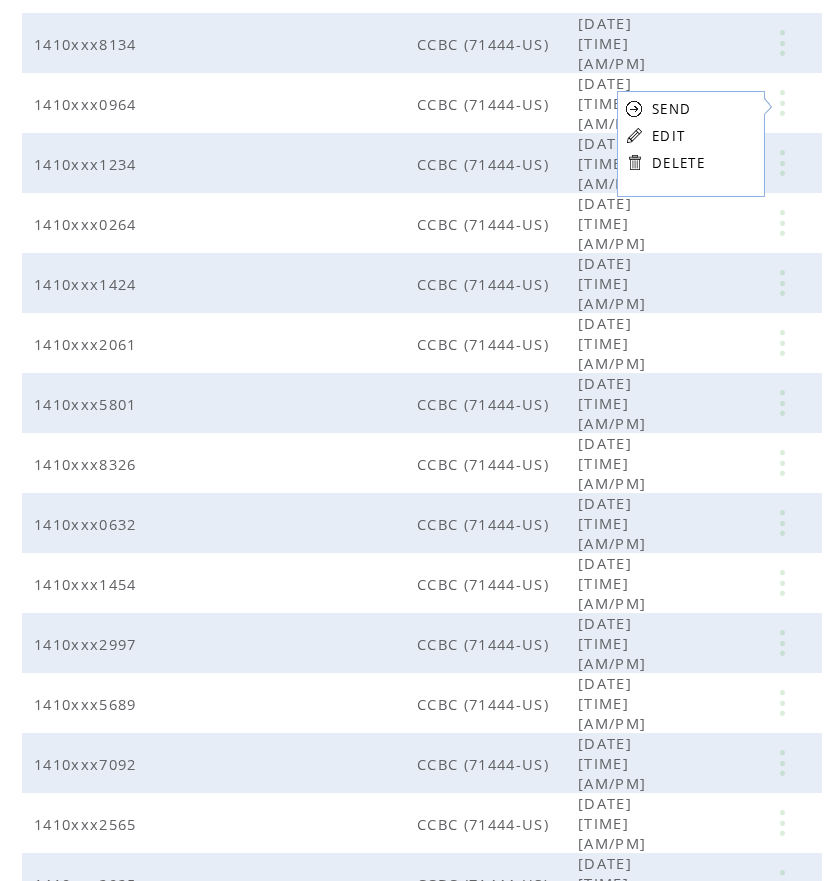 click on "EDIT" at bounding box center (668, 136) 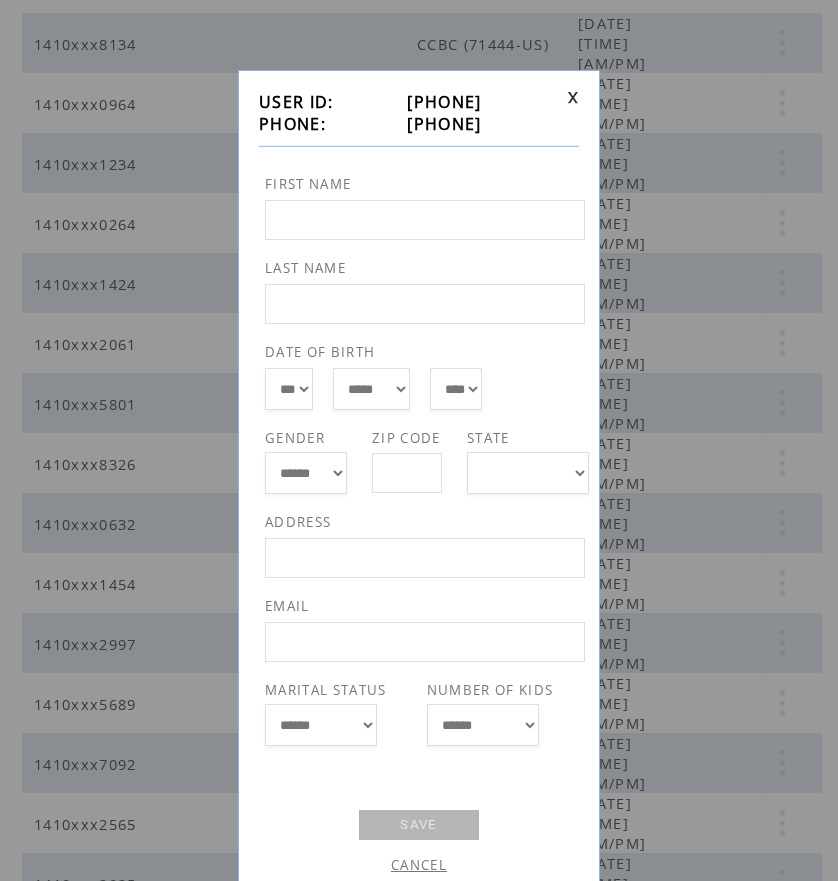 drag, startPoint x: 391, startPoint y: 119, endPoint x: 489, endPoint y: 120, distance: 98.005104 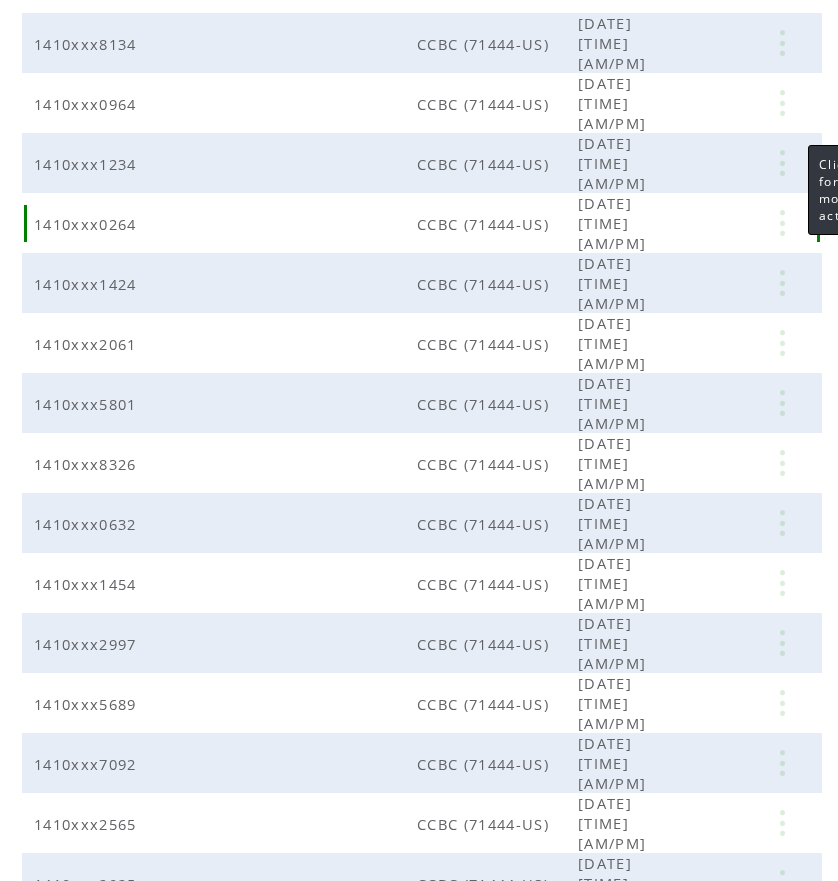 click at bounding box center [782, 223] 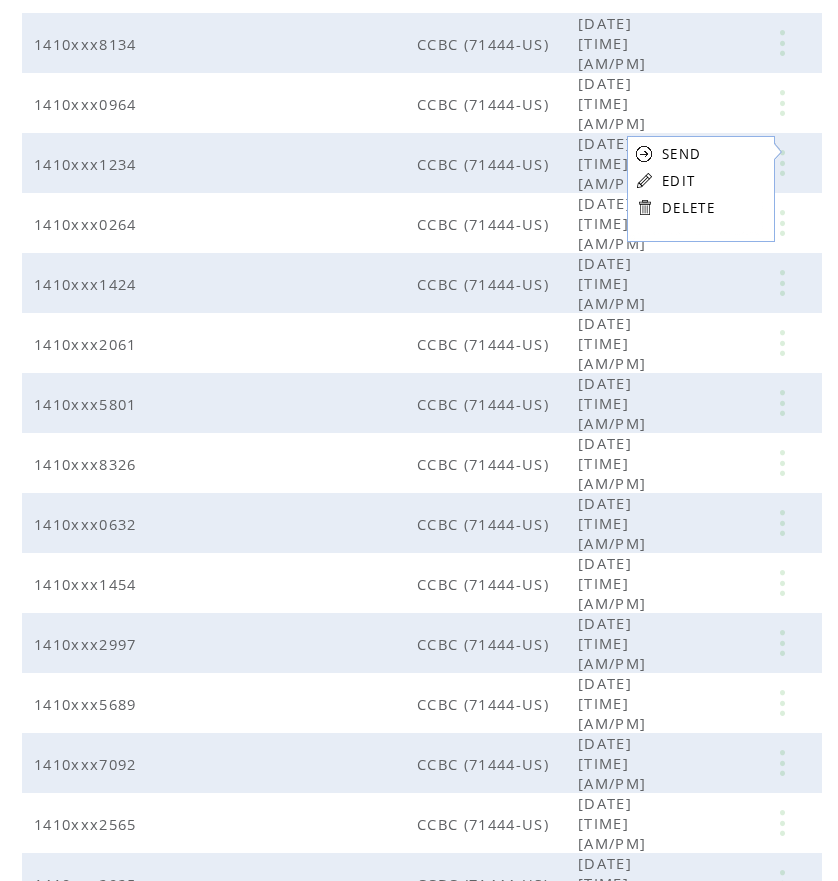 click on "EDIT" at bounding box center (678, 181) 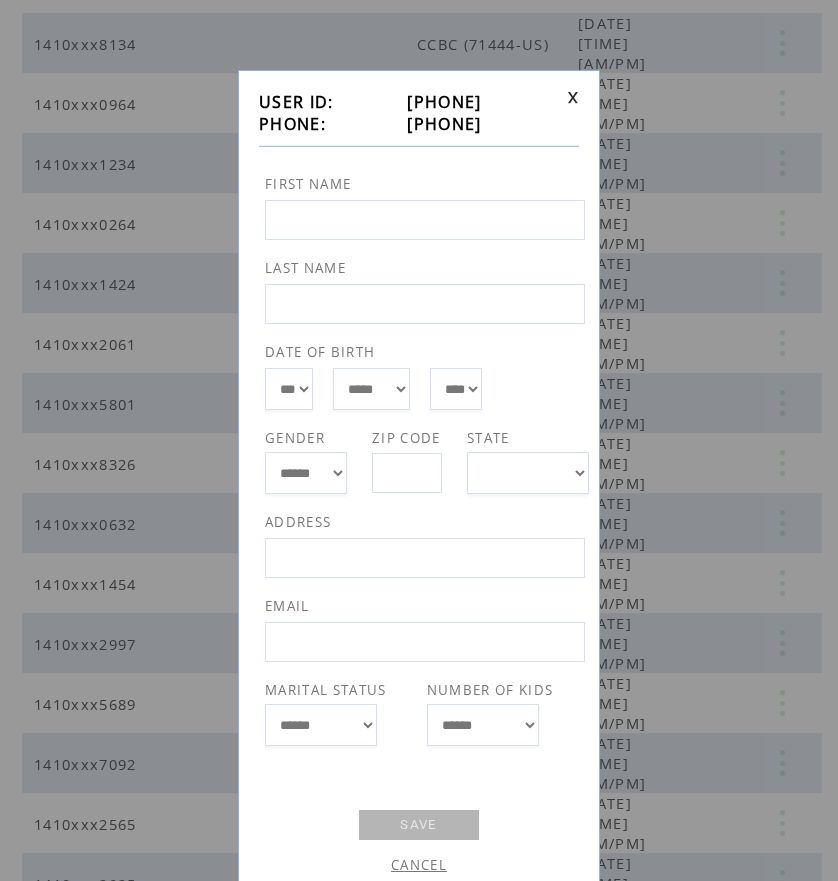 drag, startPoint x: 391, startPoint y: 126, endPoint x: 492, endPoint y: 122, distance: 101.07918 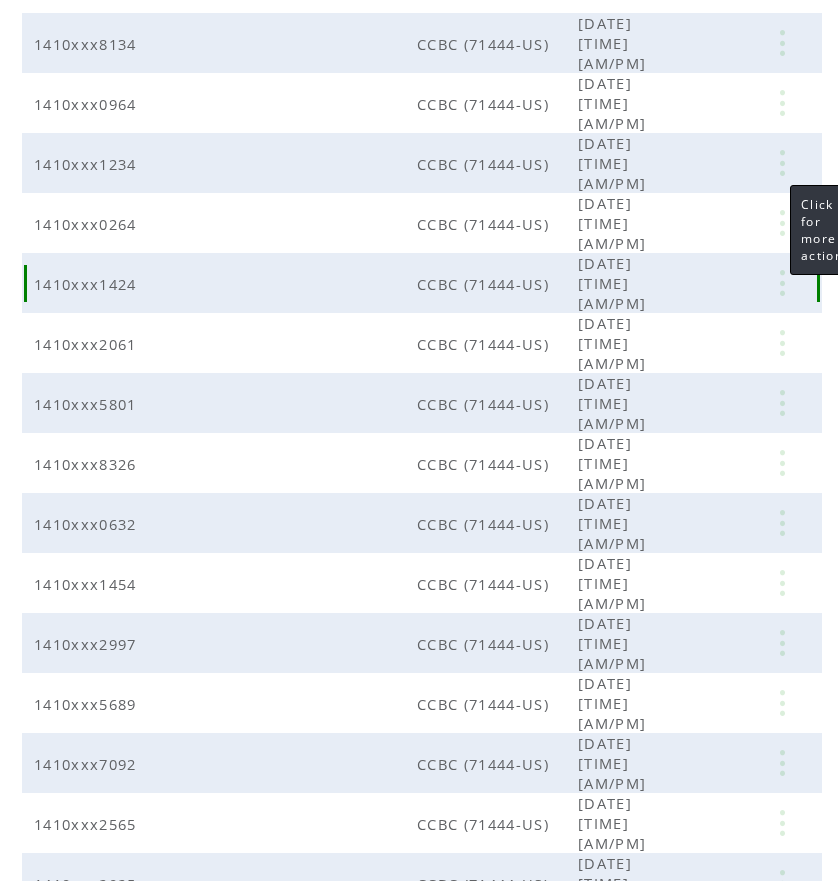 click at bounding box center [782, 283] 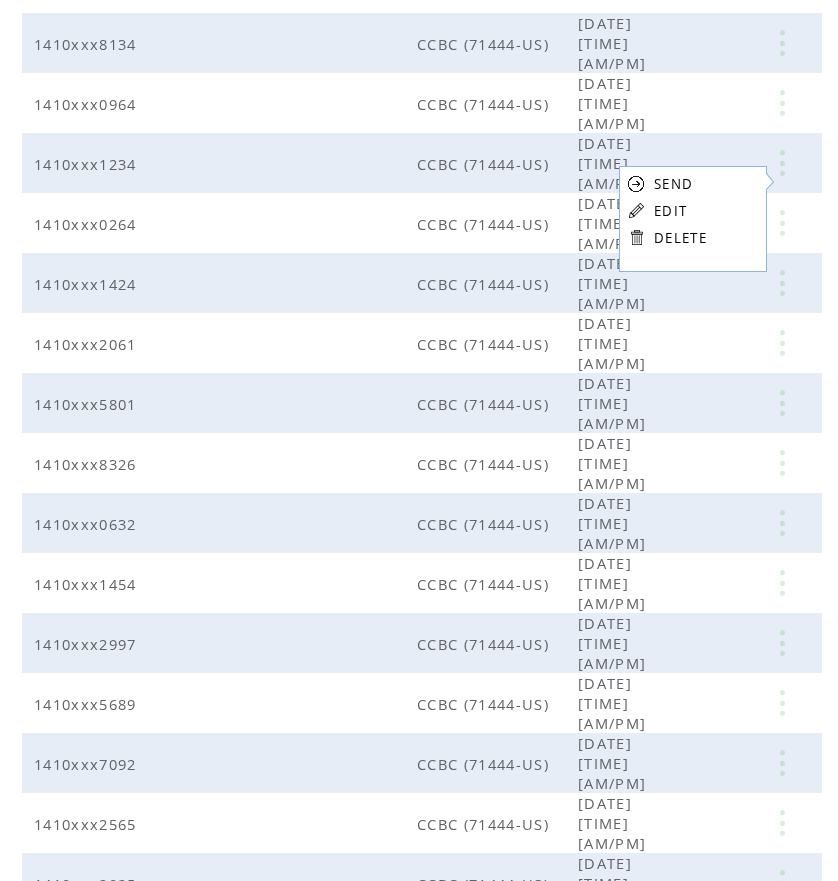click on "EDIT" at bounding box center (670, 211) 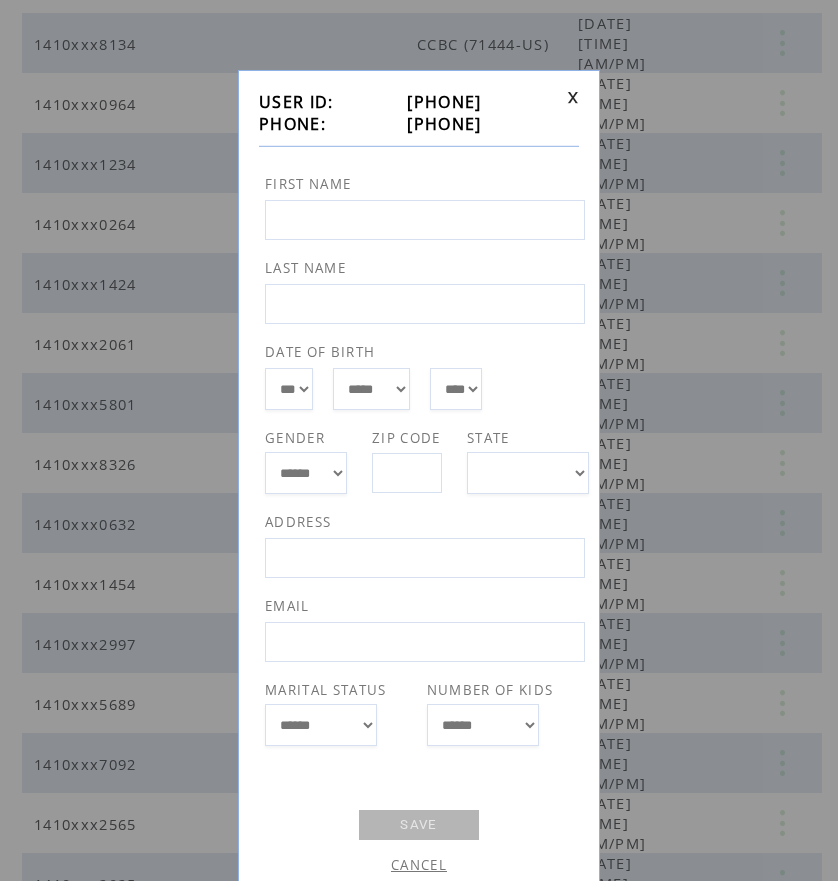 drag, startPoint x: 389, startPoint y: 126, endPoint x: 489, endPoint y: 114, distance: 100.71743 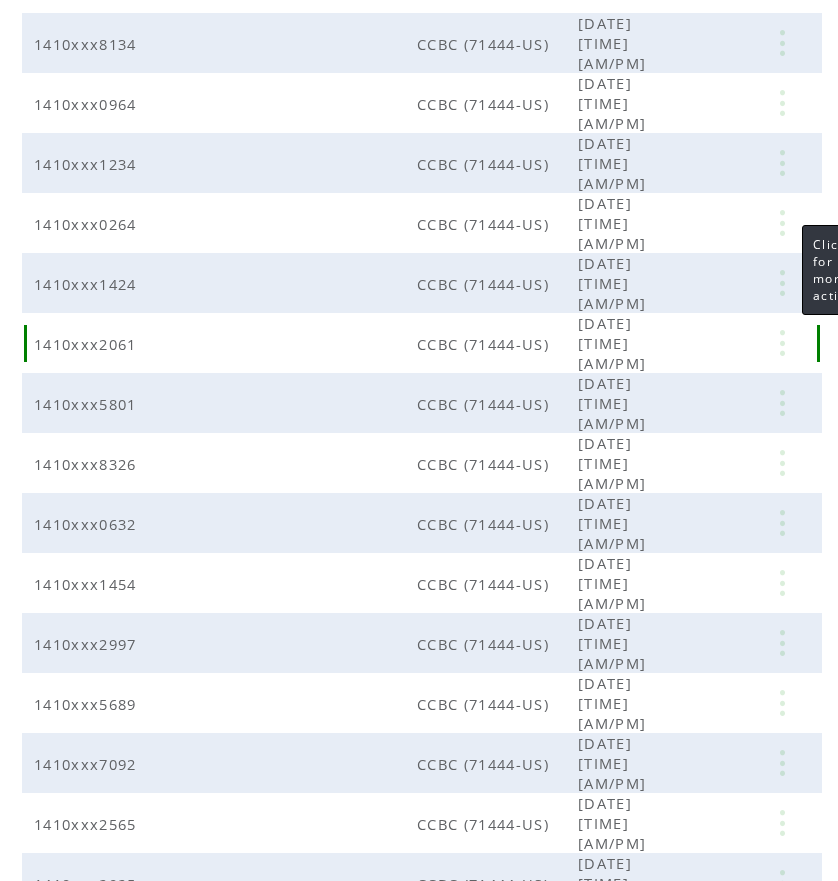 click at bounding box center (782, 343) 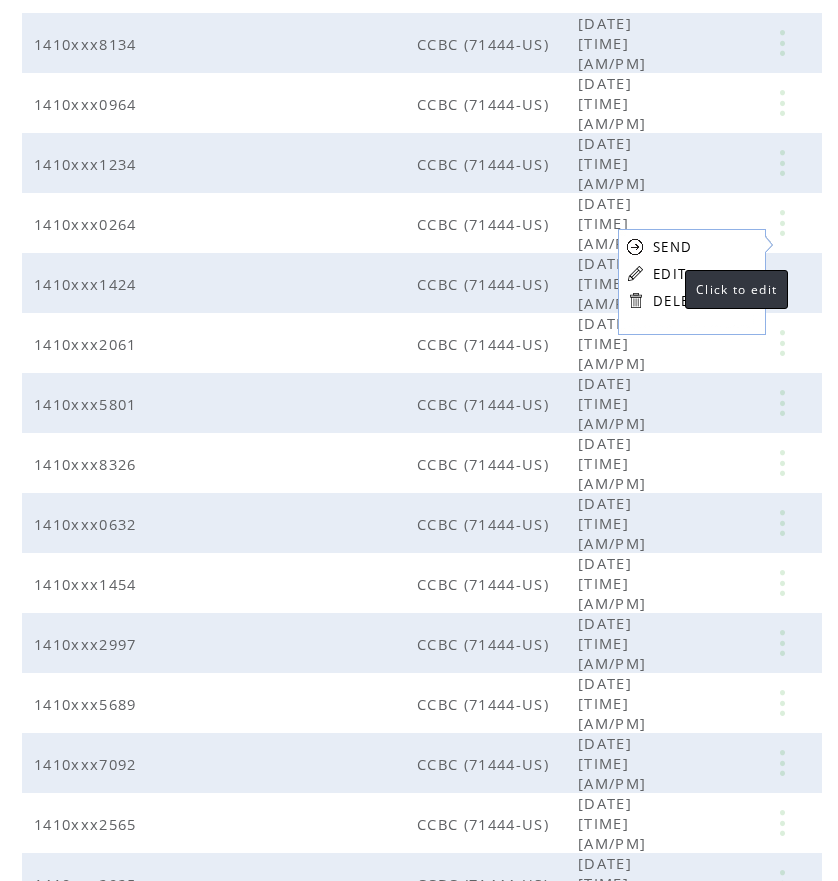 click on "EDIT" at bounding box center (669, 274) 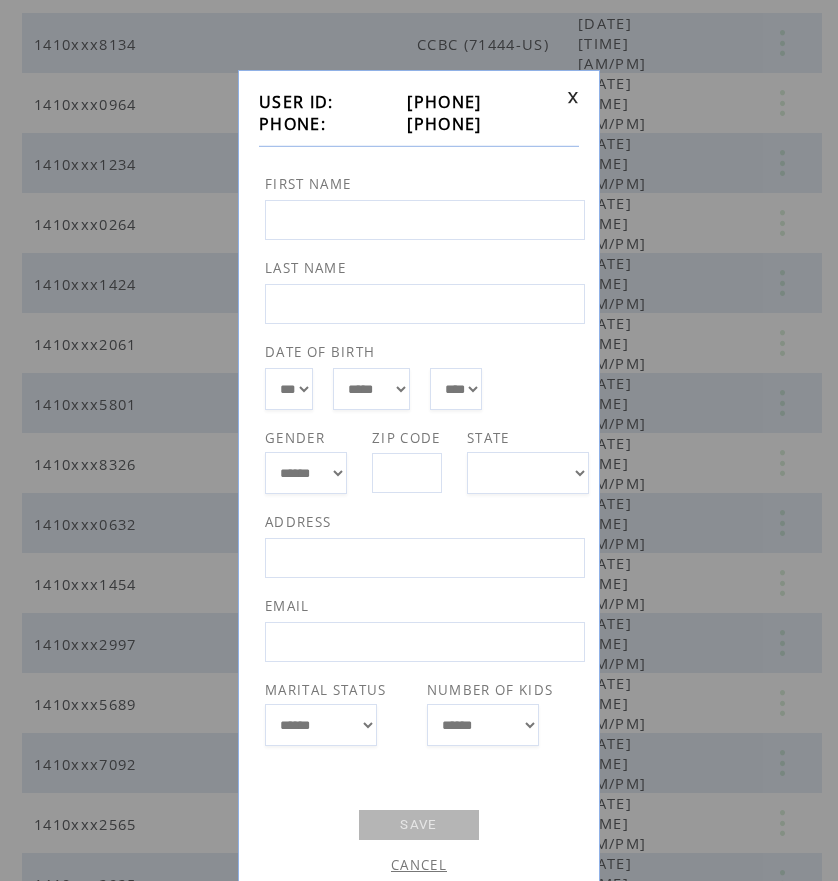 drag, startPoint x: 388, startPoint y: 126, endPoint x: 487, endPoint y: 128, distance: 99.0202 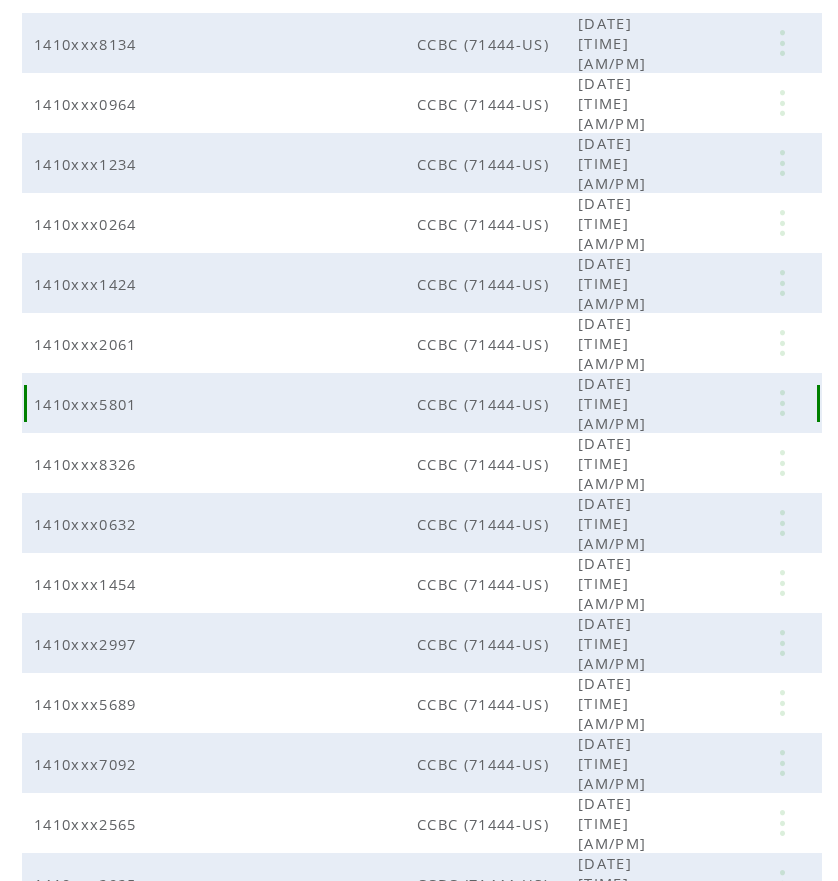 click at bounding box center (782, 403) 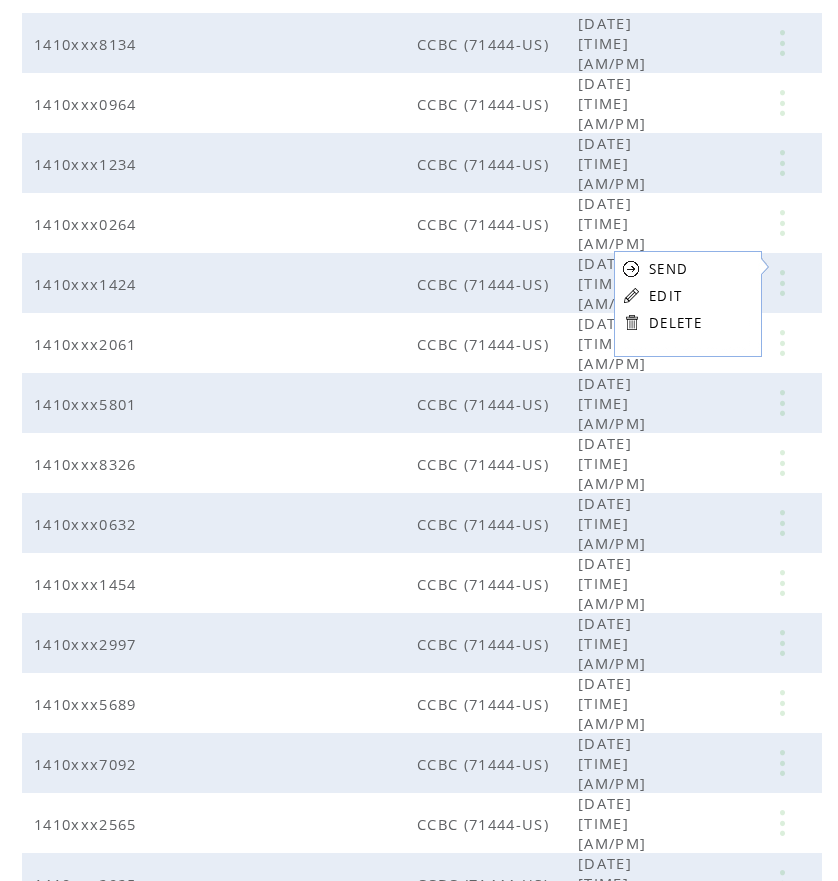 click on "EDIT" at bounding box center [675, 295] 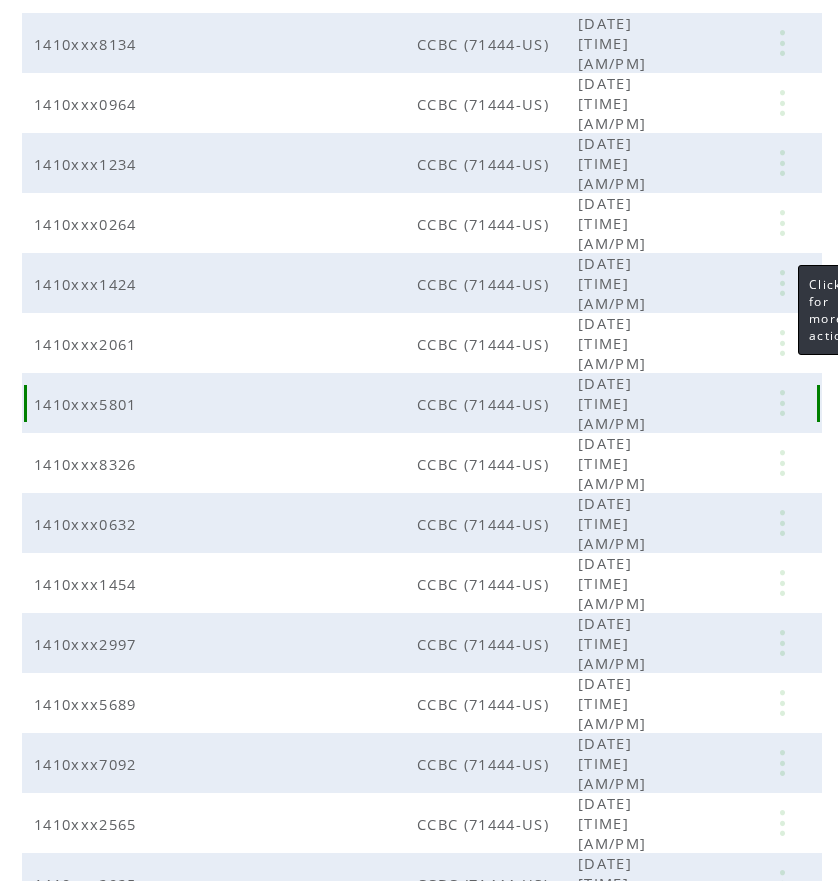 click at bounding box center (782, 403) 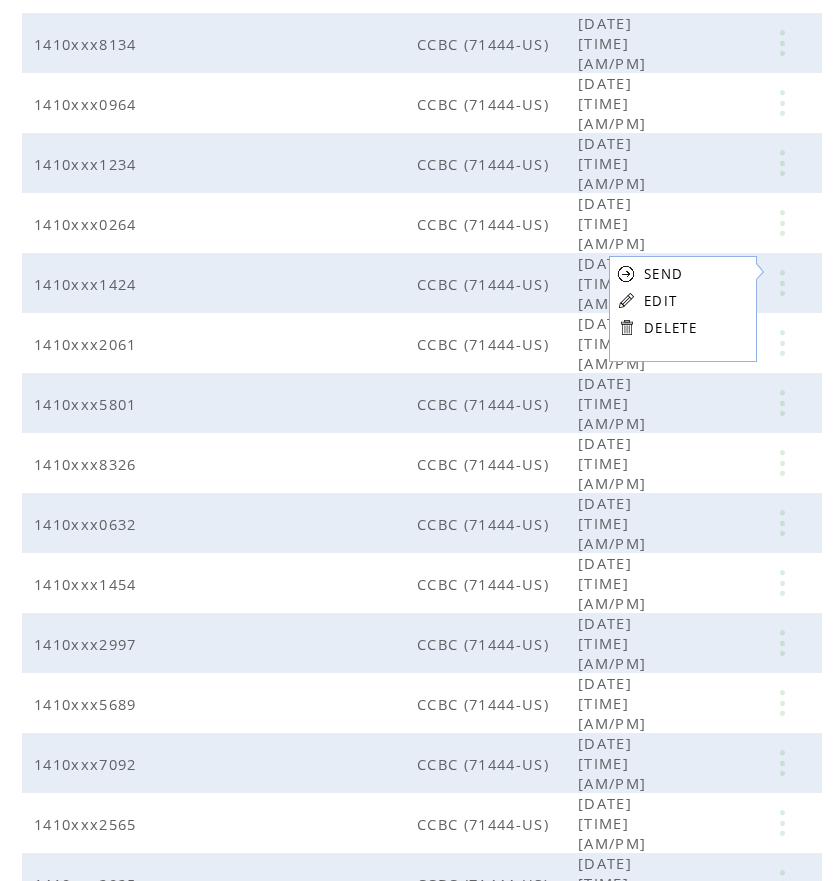 click on "EDIT" at bounding box center (660, 301) 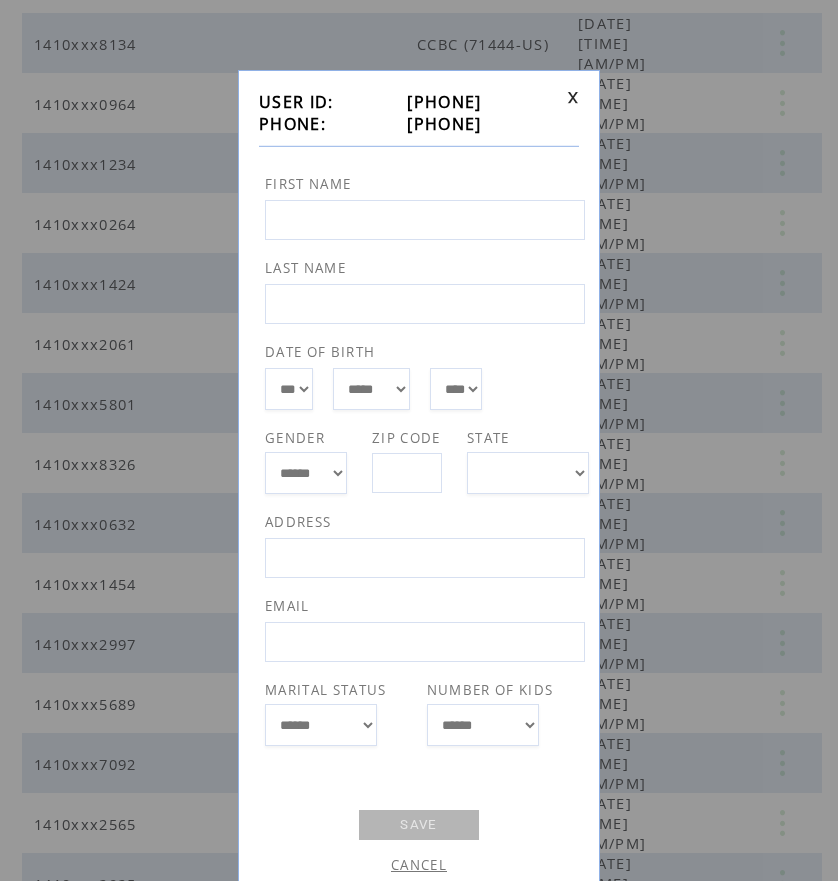 drag, startPoint x: 390, startPoint y: 119, endPoint x: 489, endPoint y: 123, distance: 99.08077 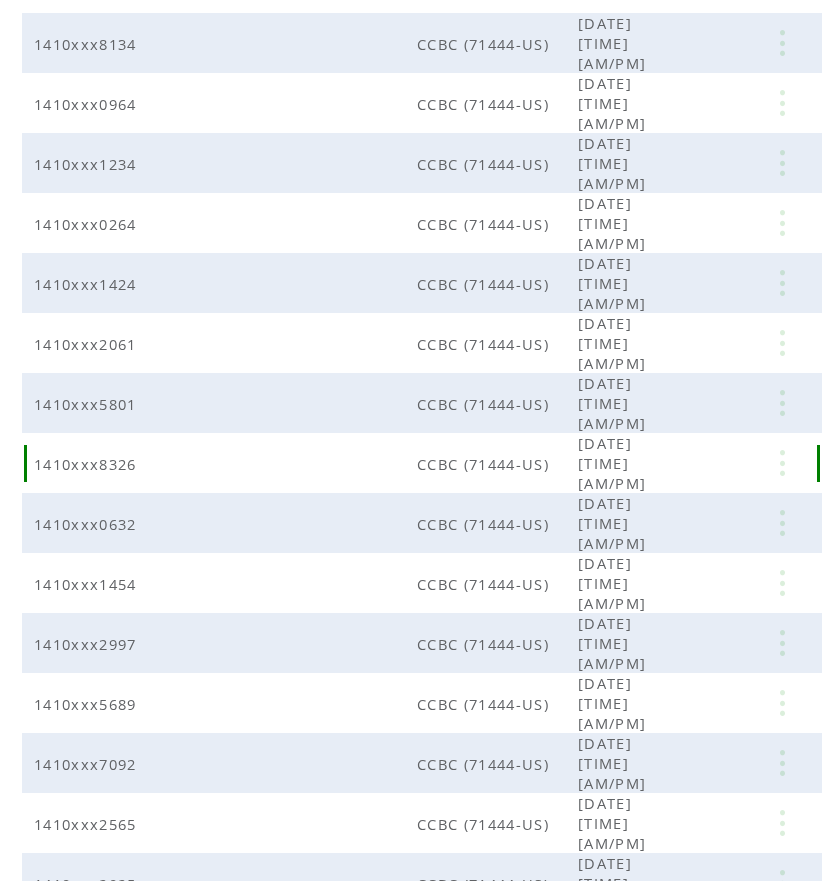 click at bounding box center [782, 463] 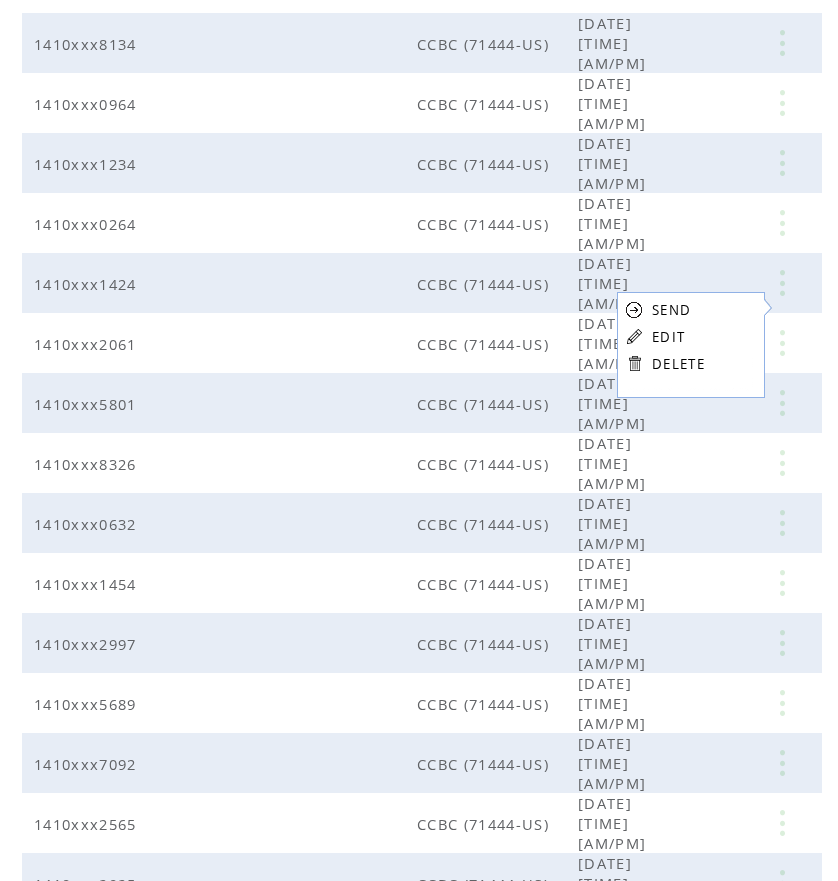 click on "EDIT" at bounding box center (668, 337) 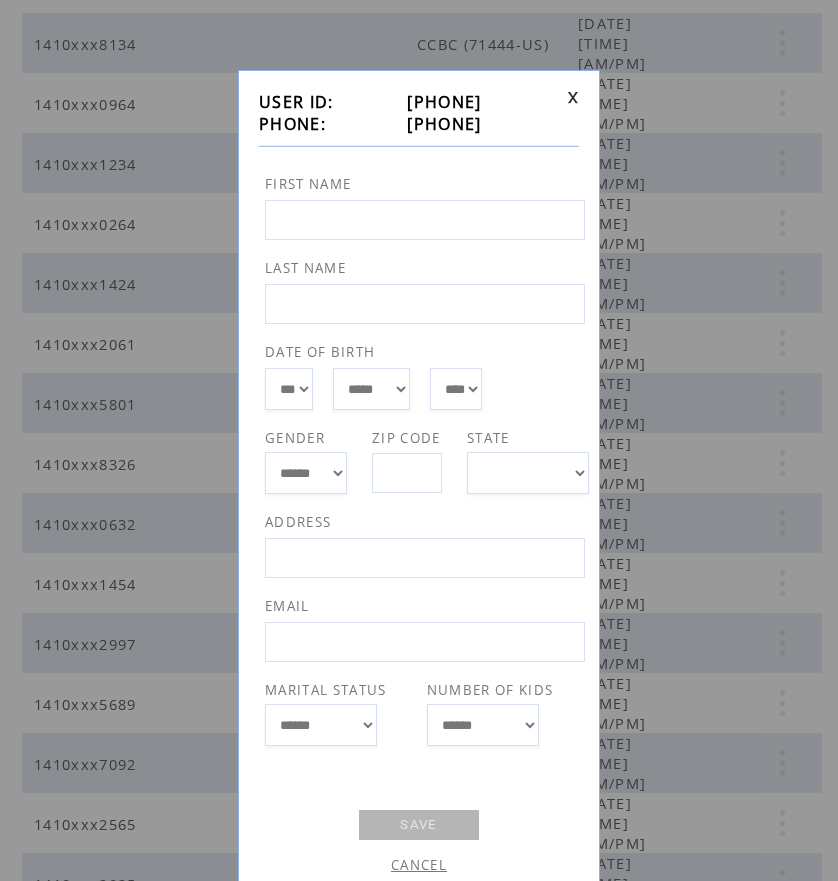 drag, startPoint x: 383, startPoint y: 119, endPoint x: 495, endPoint y: 122, distance: 112.04017 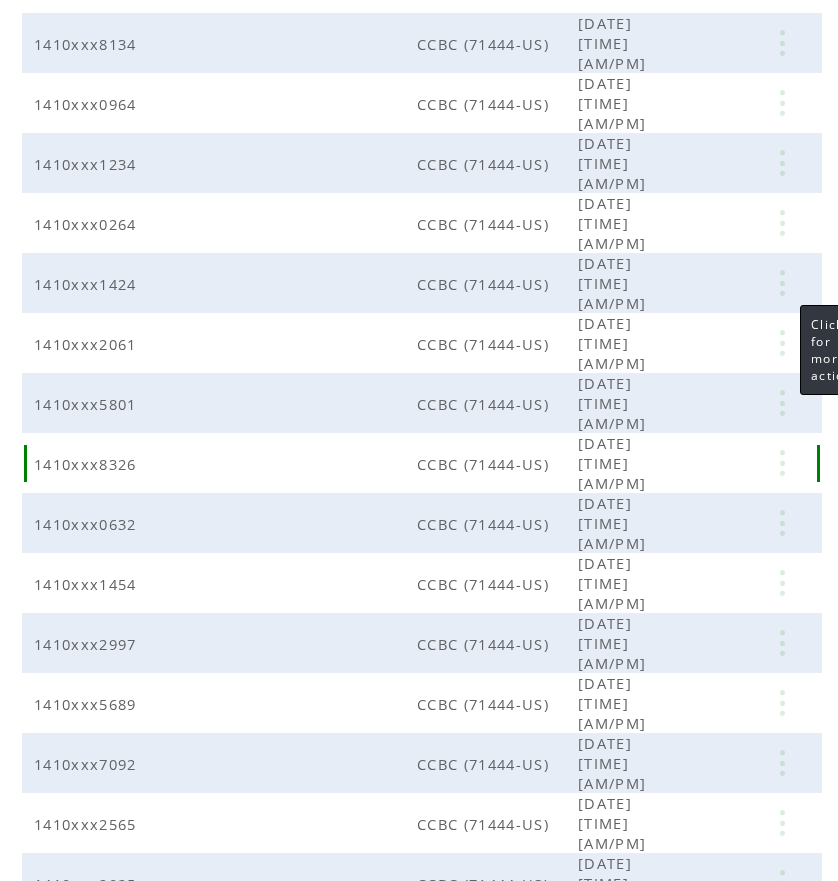 click at bounding box center (782, 463) 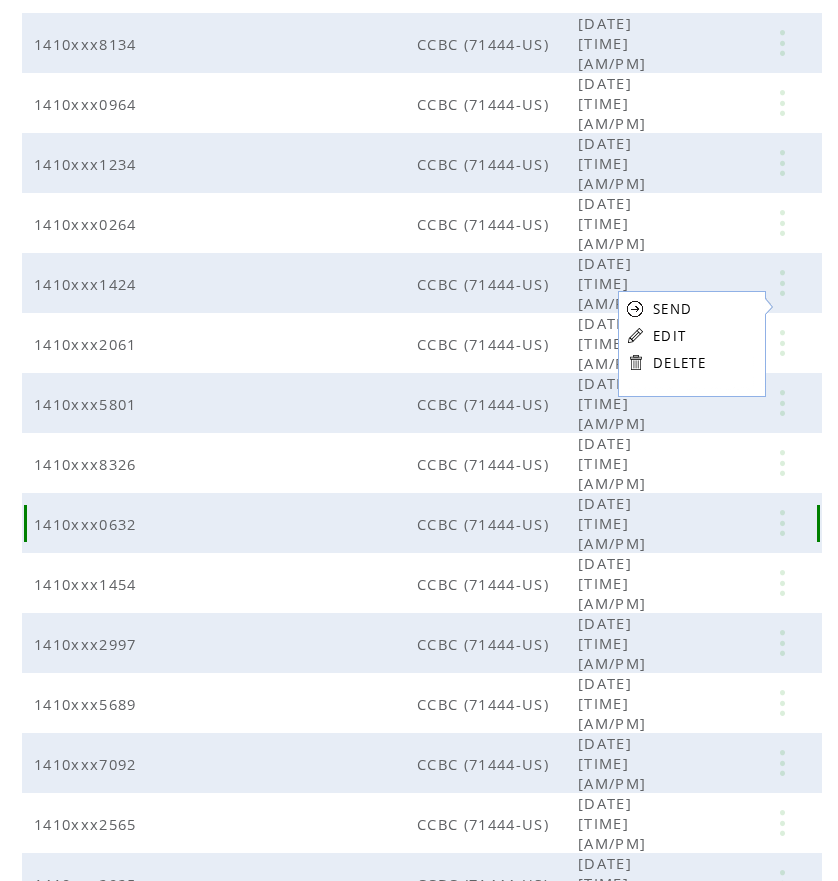 click at bounding box center [782, 523] 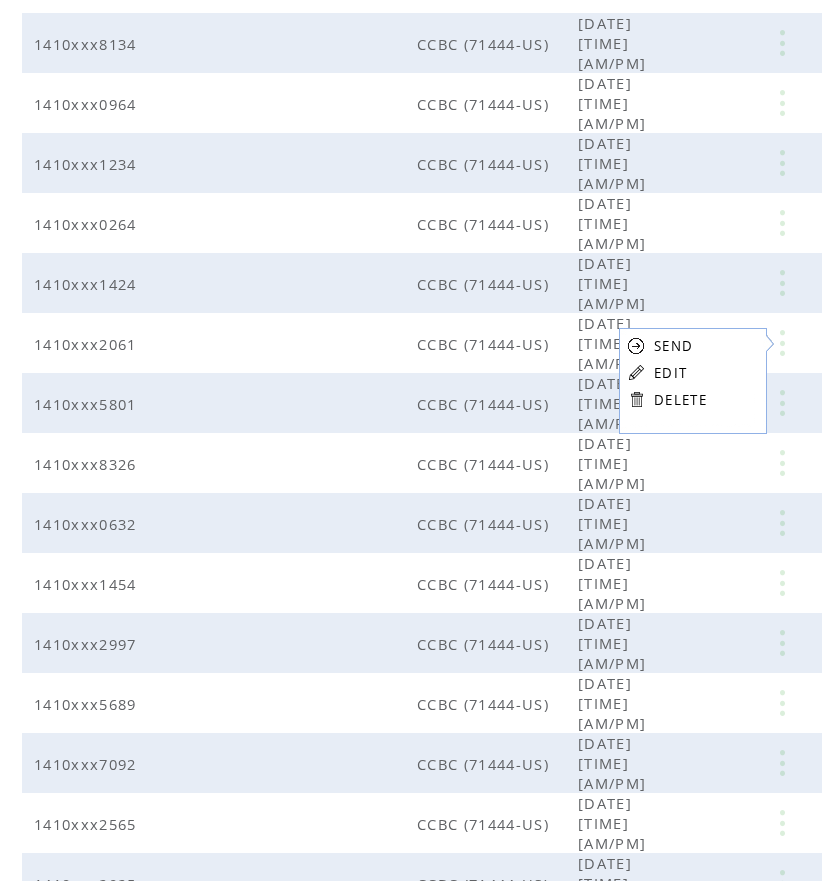 click on "EDIT" at bounding box center (670, 373) 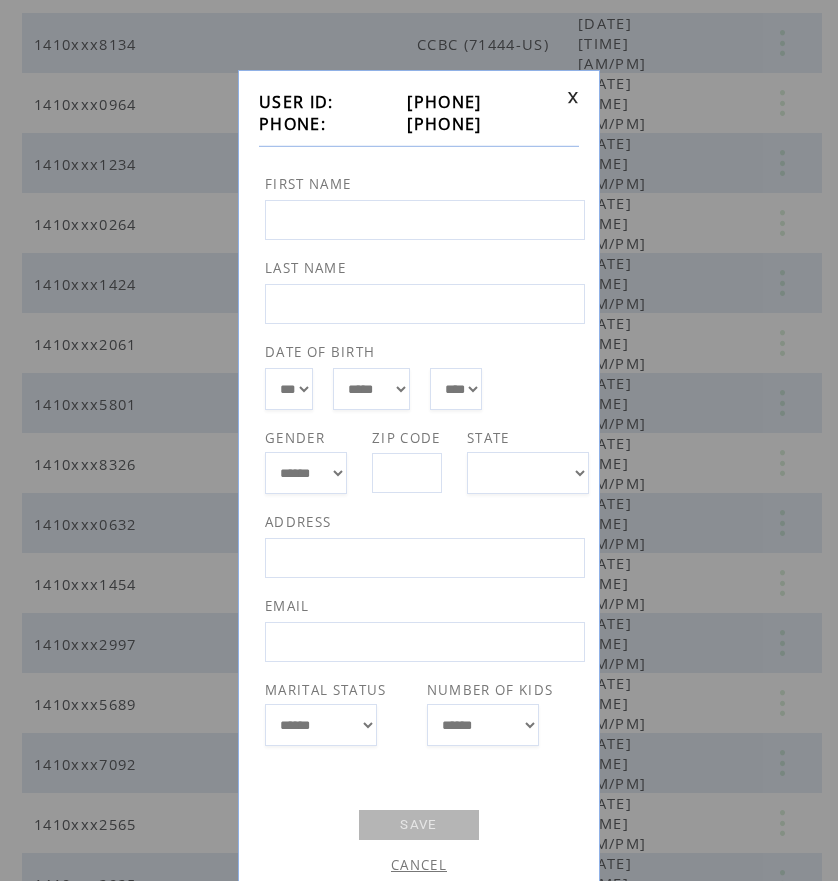drag, startPoint x: 386, startPoint y: 124, endPoint x: 488, endPoint y: 123, distance: 102.0049 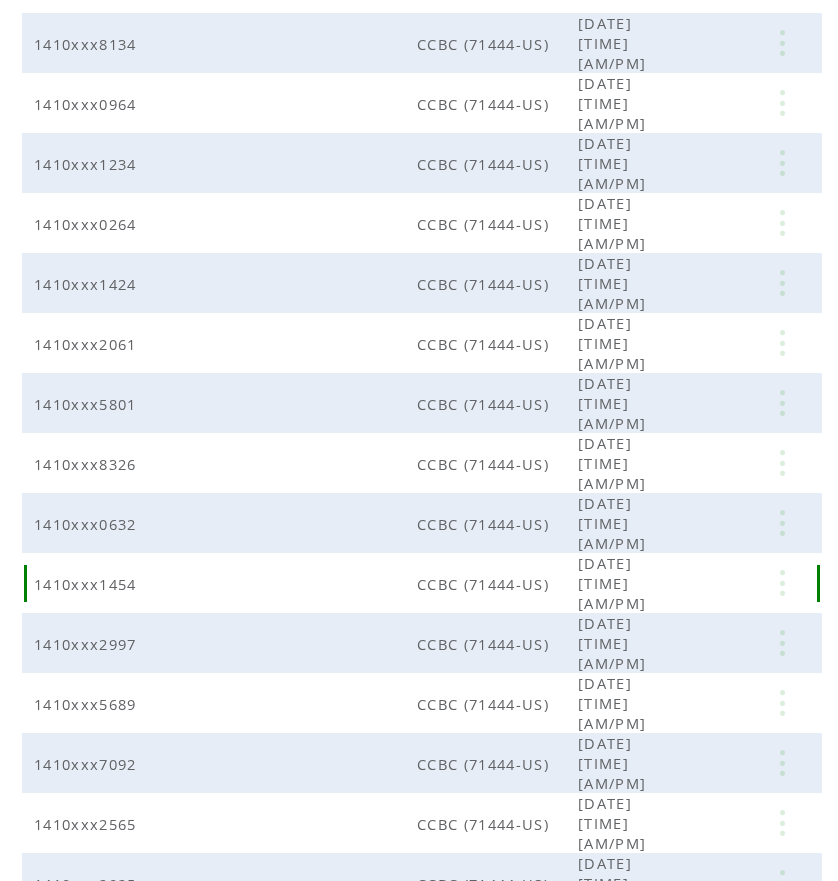 drag, startPoint x: 780, startPoint y: 382, endPoint x: 777, endPoint y: 392, distance: 10.440307 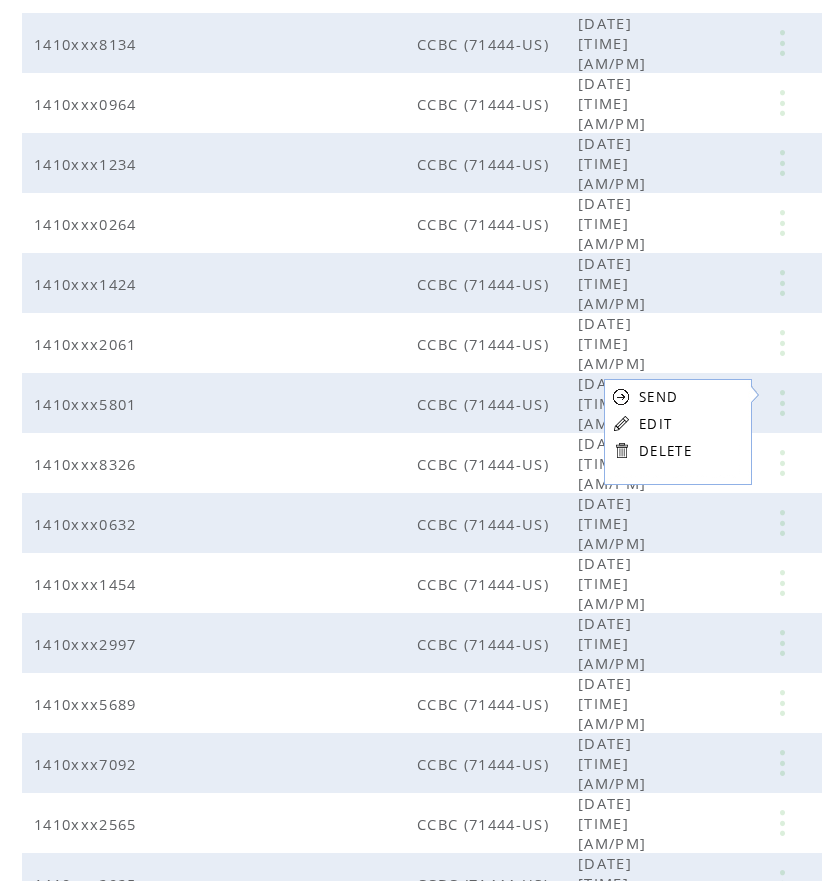 click on "EDIT" at bounding box center (655, 424) 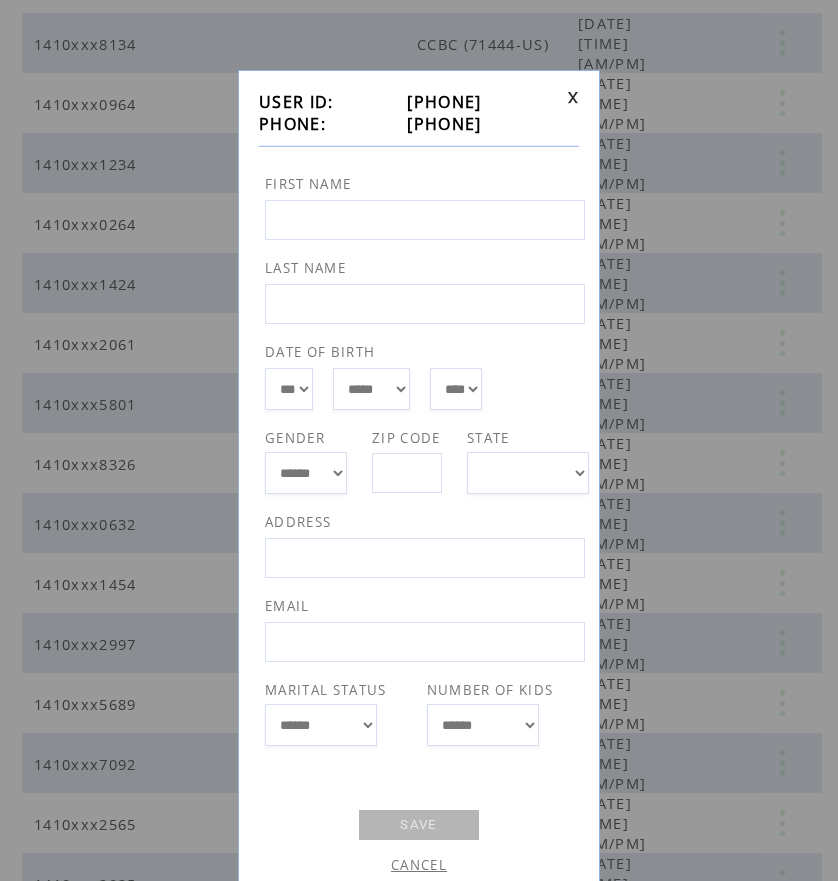 drag, startPoint x: 388, startPoint y: 124, endPoint x: 490, endPoint y: 125, distance: 102.0049 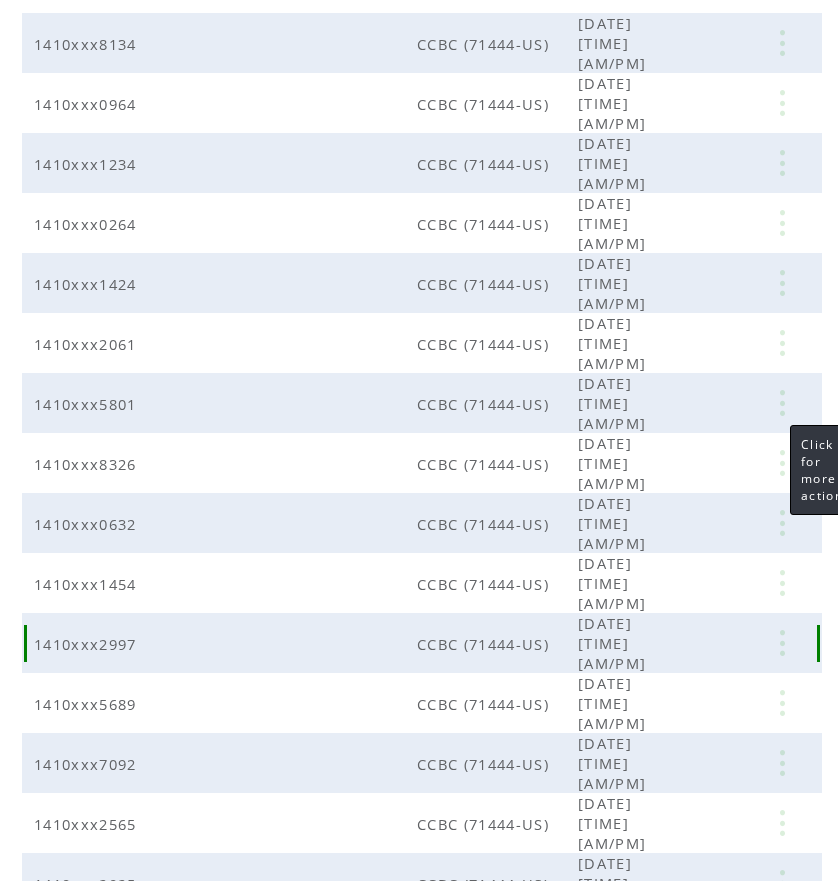 click at bounding box center [782, 643] 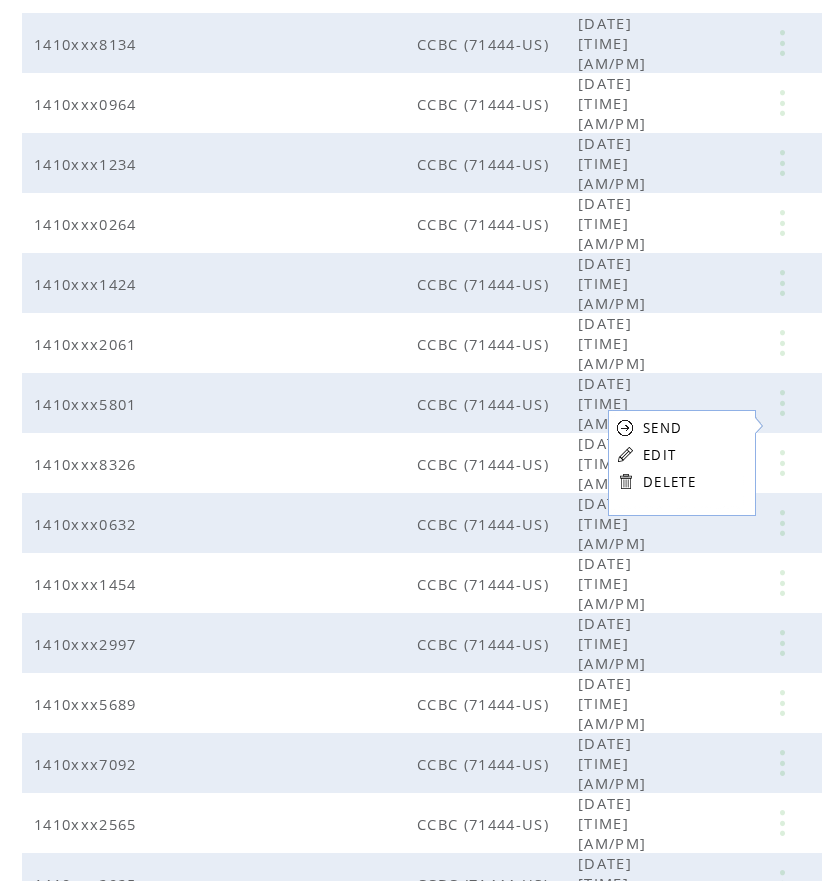 click on "EDIT" at bounding box center [659, 455] 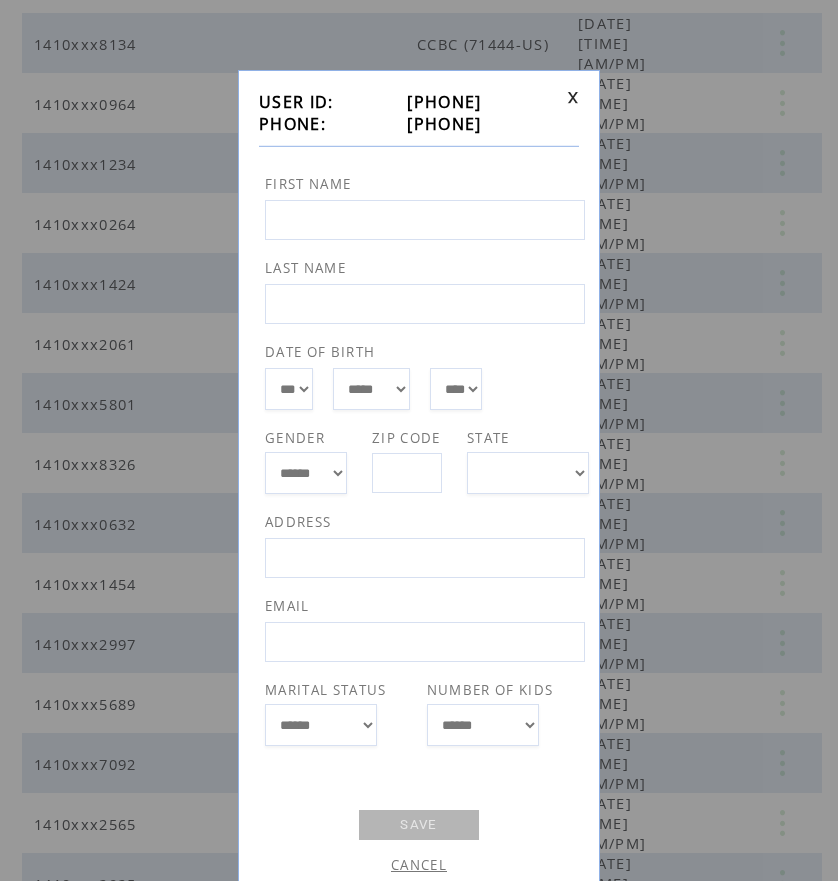 drag, startPoint x: 390, startPoint y: 122, endPoint x: 494, endPoint y: 129, distance: 104.23531 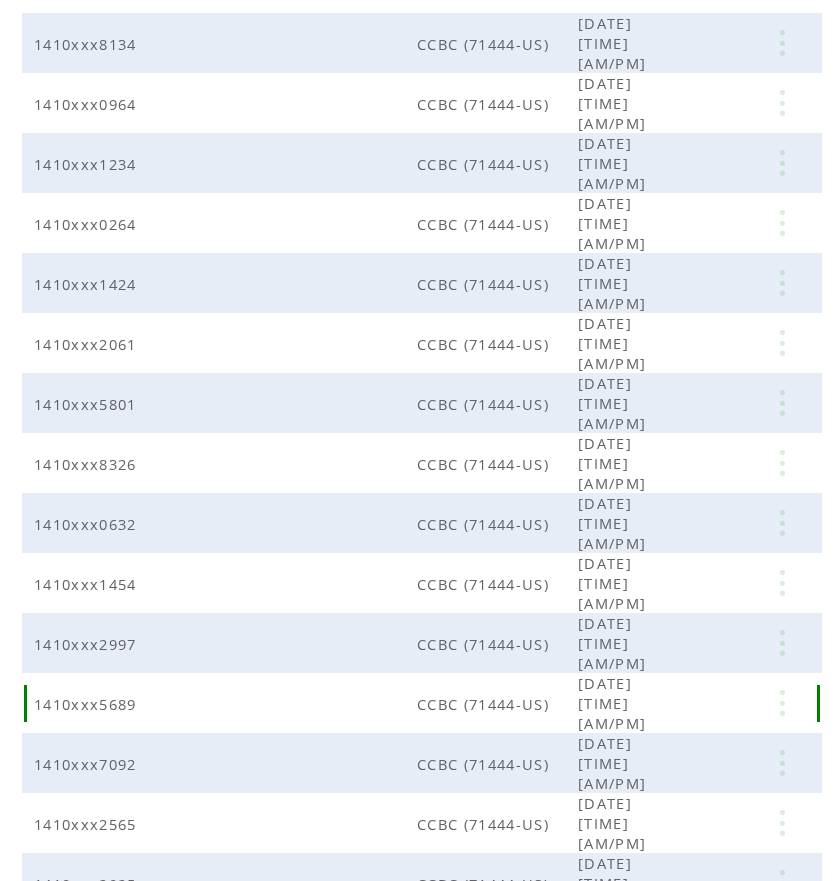click at bounding box center [782, 703] 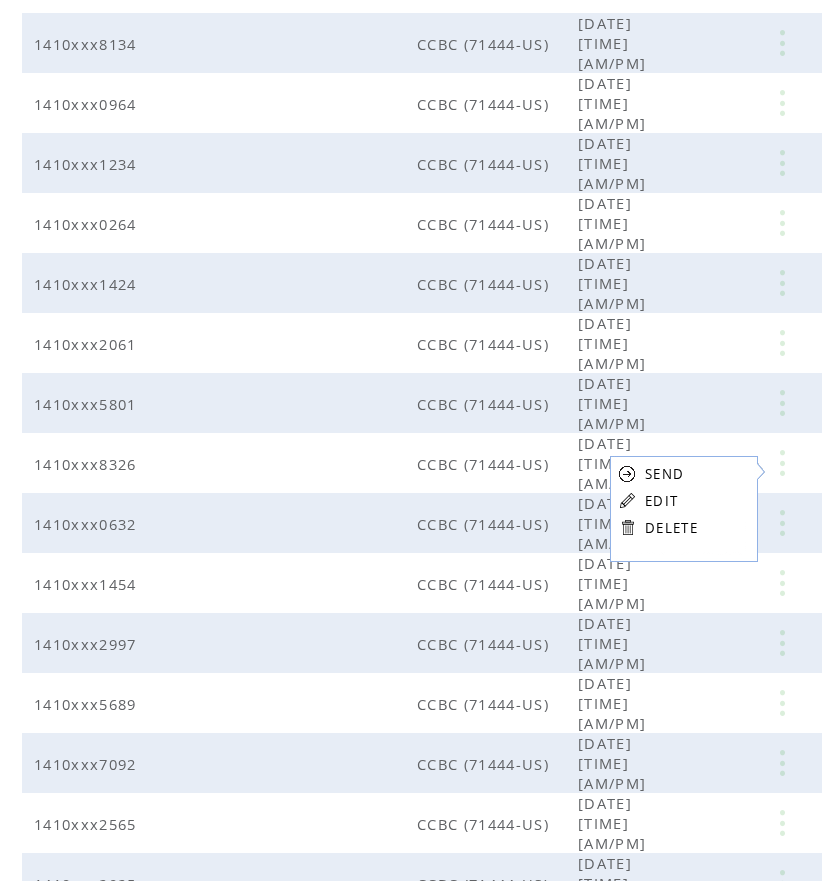 click on "EDIT" at bounding box center (661, 501) 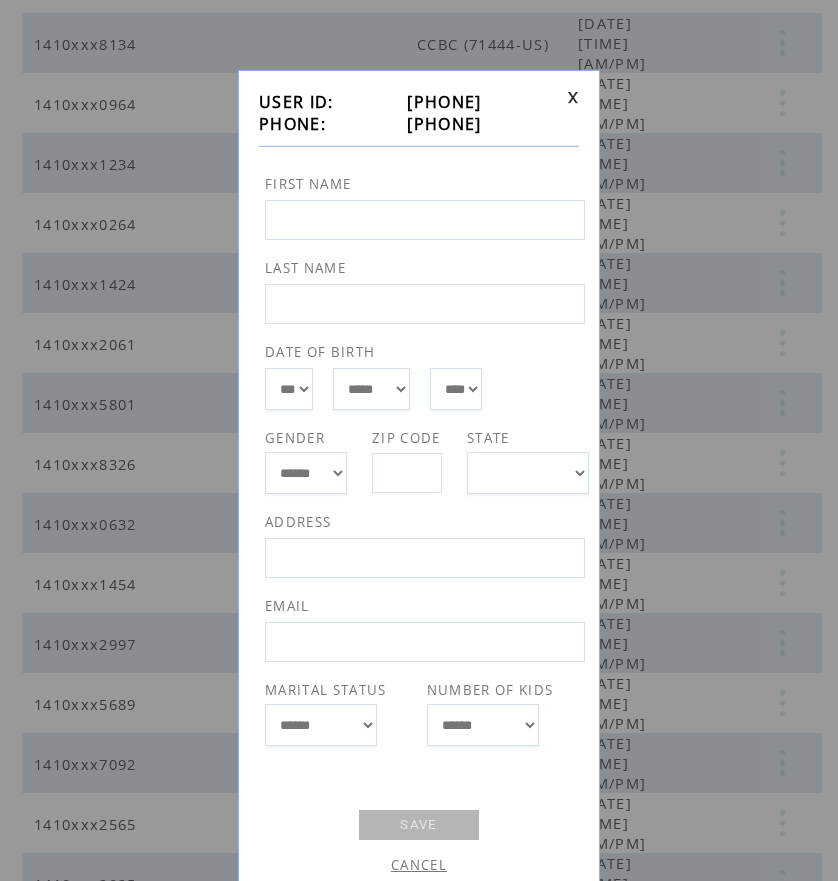 drag, startPoint x: 391, startPoint y: 125, endPoint x: 488, endPoint y: 132, distance: 97.25225 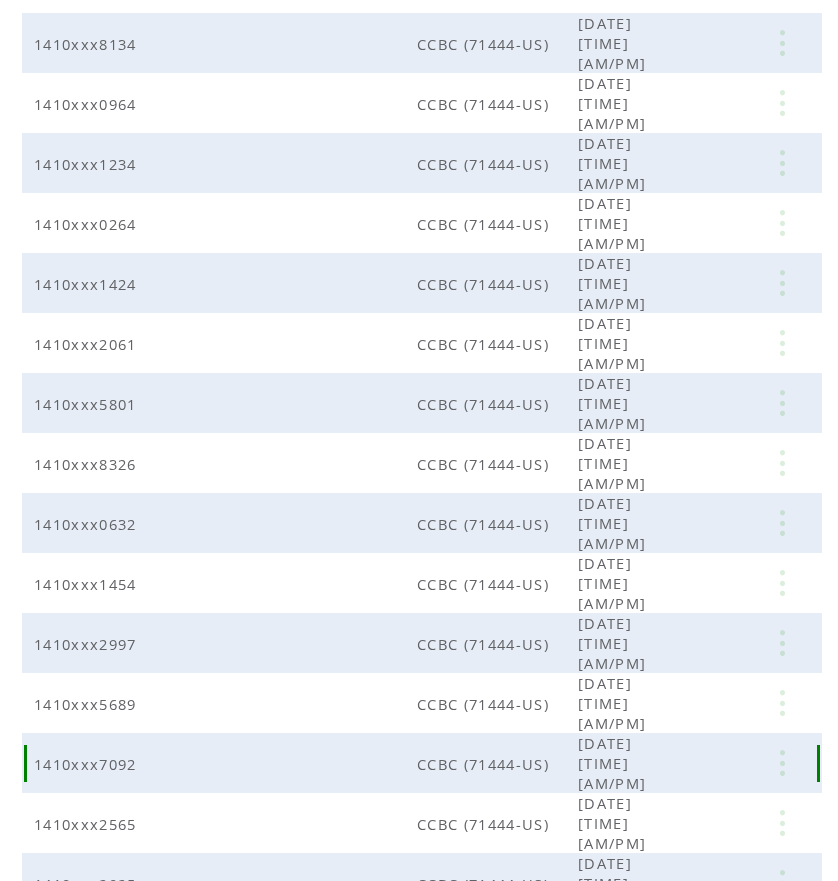 click at bounding box center (782, 763) 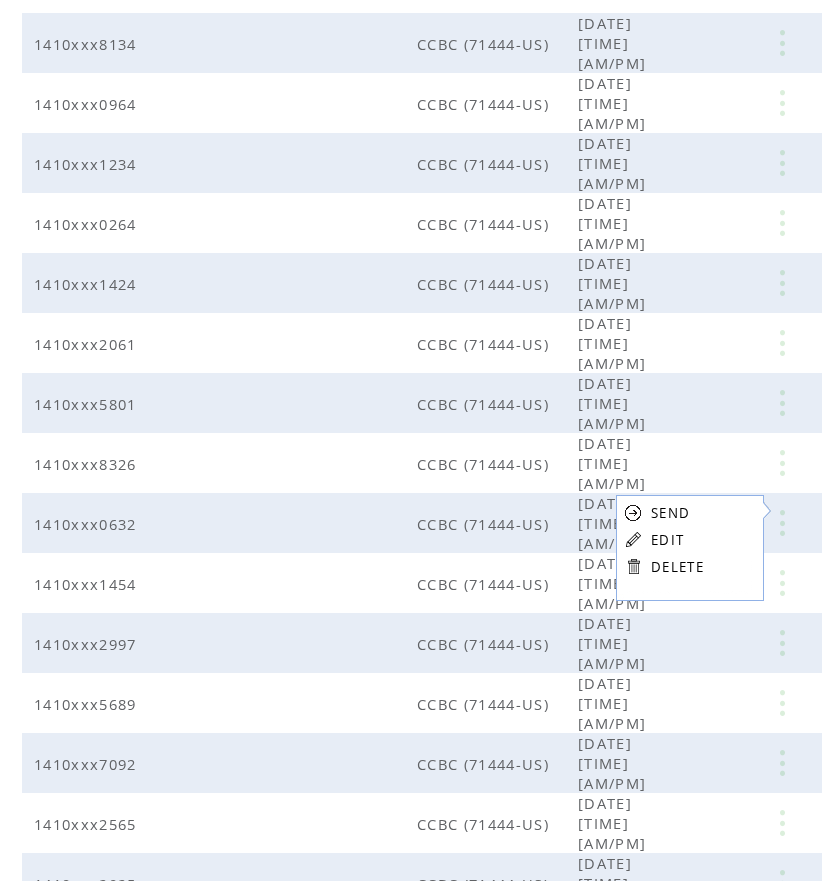 click on "EDIT" at bounding box center (667, 540) 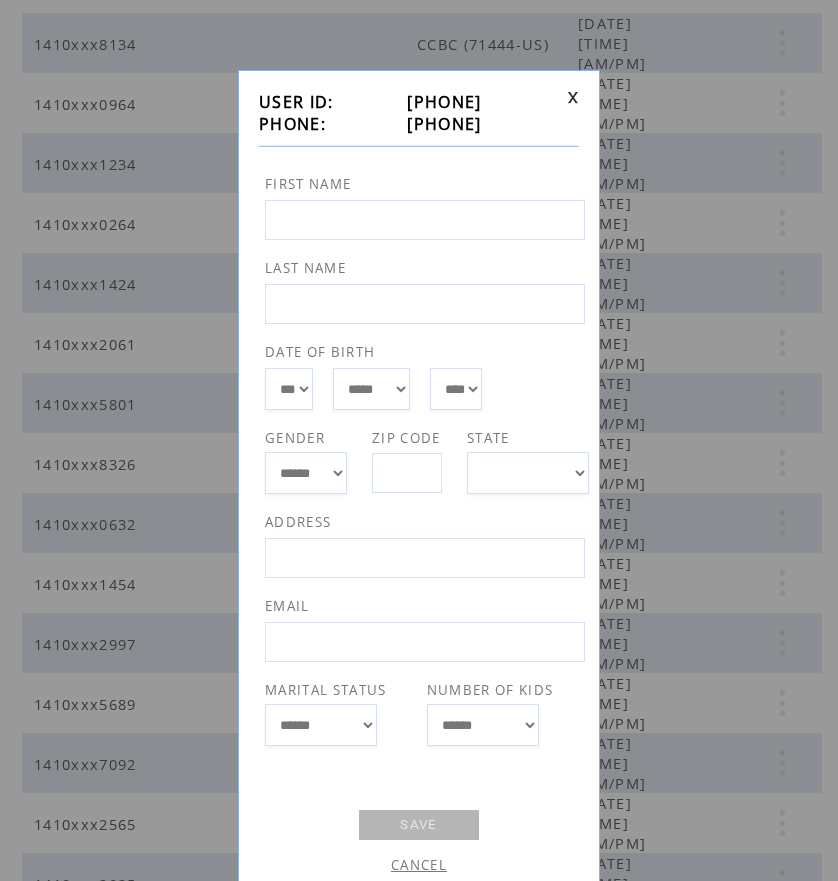 drag, startPoint x: 392, startPoint y: 128, endPoint x: 490, endPoint y: 129, distance: 98.005104 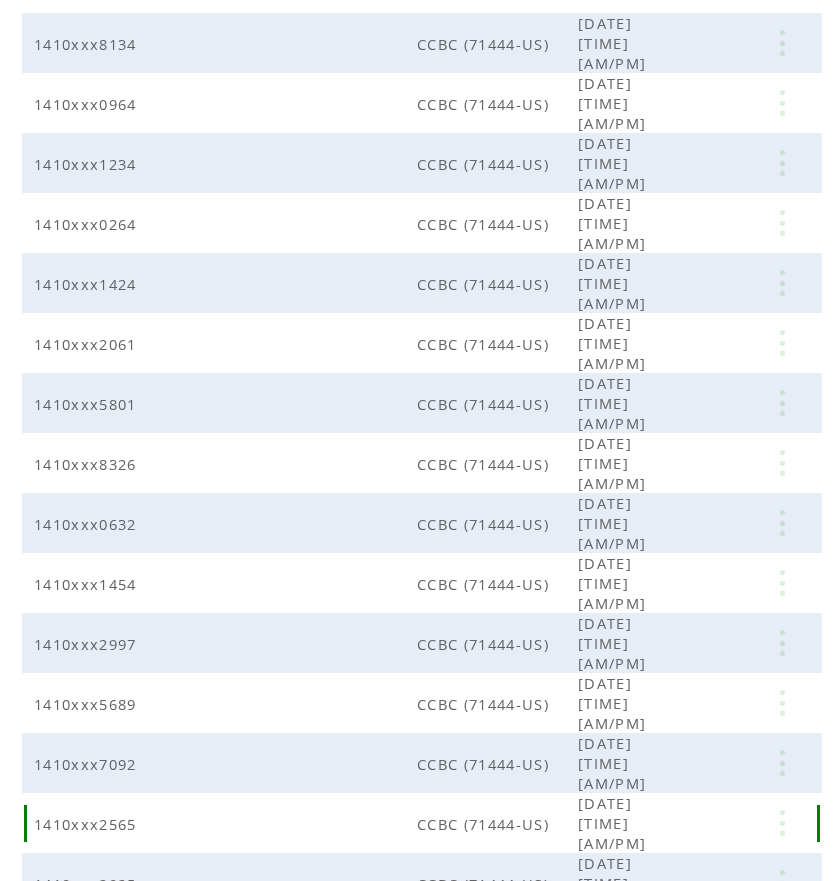 click at bounding box center [784, 823] 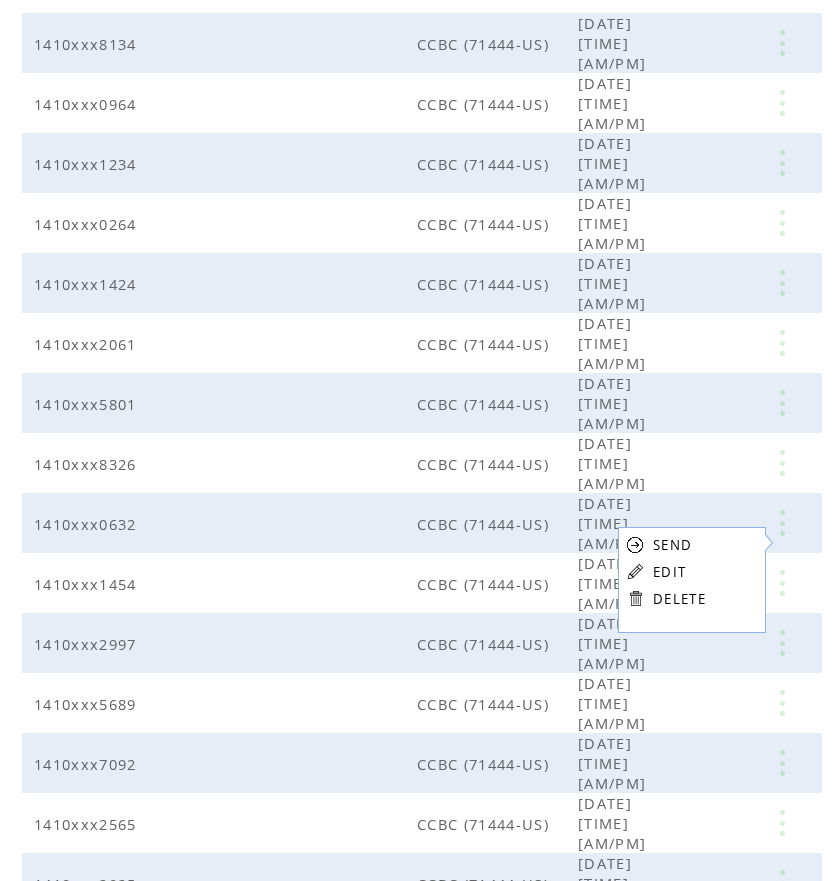 click on "EDIT" at bounding box center (669, 572) 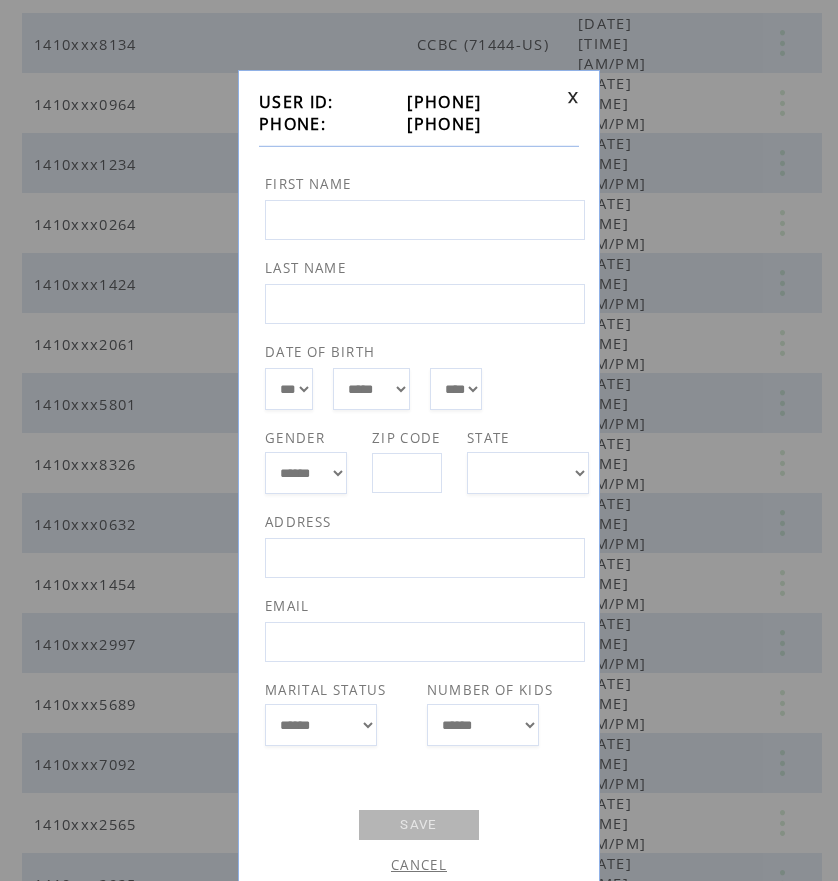 drag, startPoint x: 383, startPoint y: 121, endPoint x: 490, endPoint y: 126, distance: 107.11676 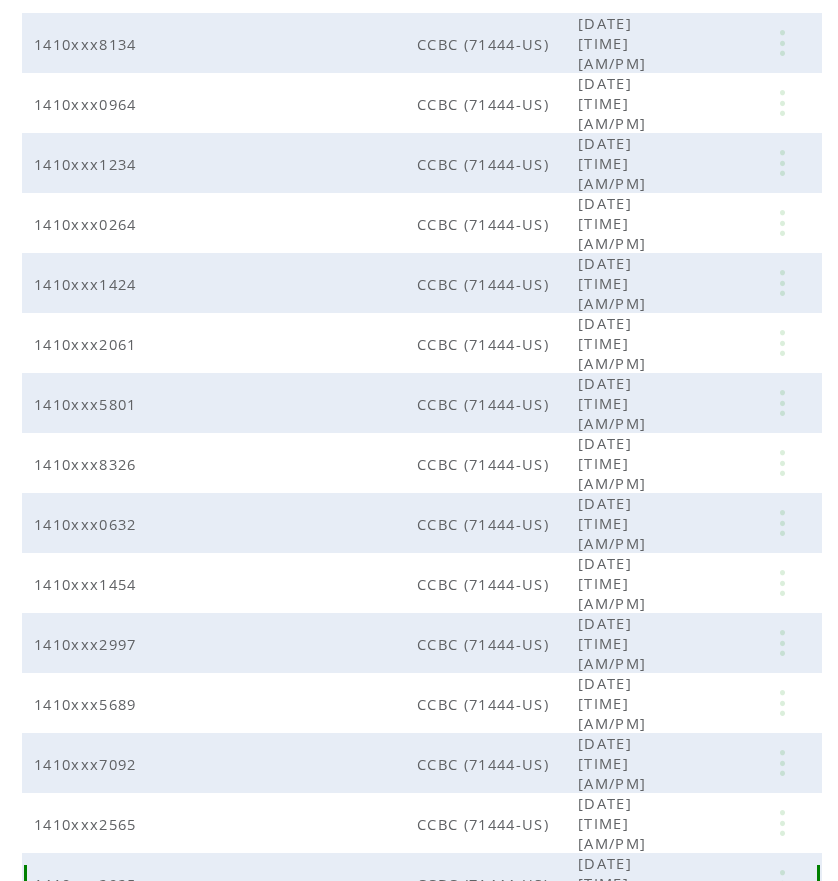 click at bounding box center [782, 883] 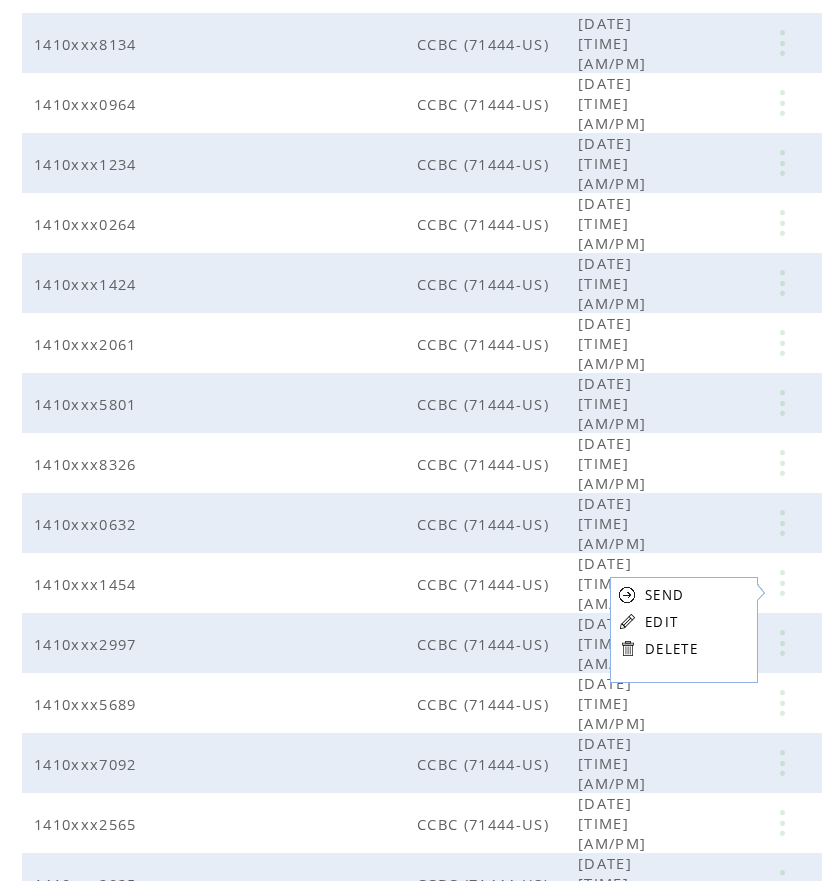 click on "EDIT" at bounding box center [661, 622] 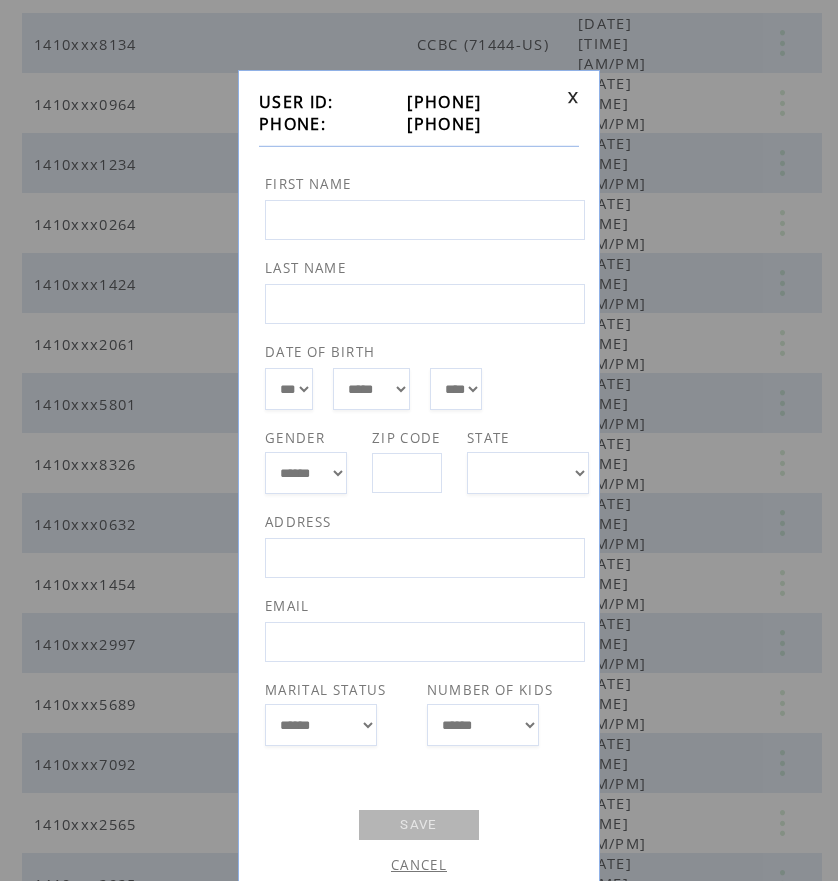 drag, startPoint x: 391, startPoint y: 119, endPoint x: 492, endPoint y: 118, distance: 101.00495 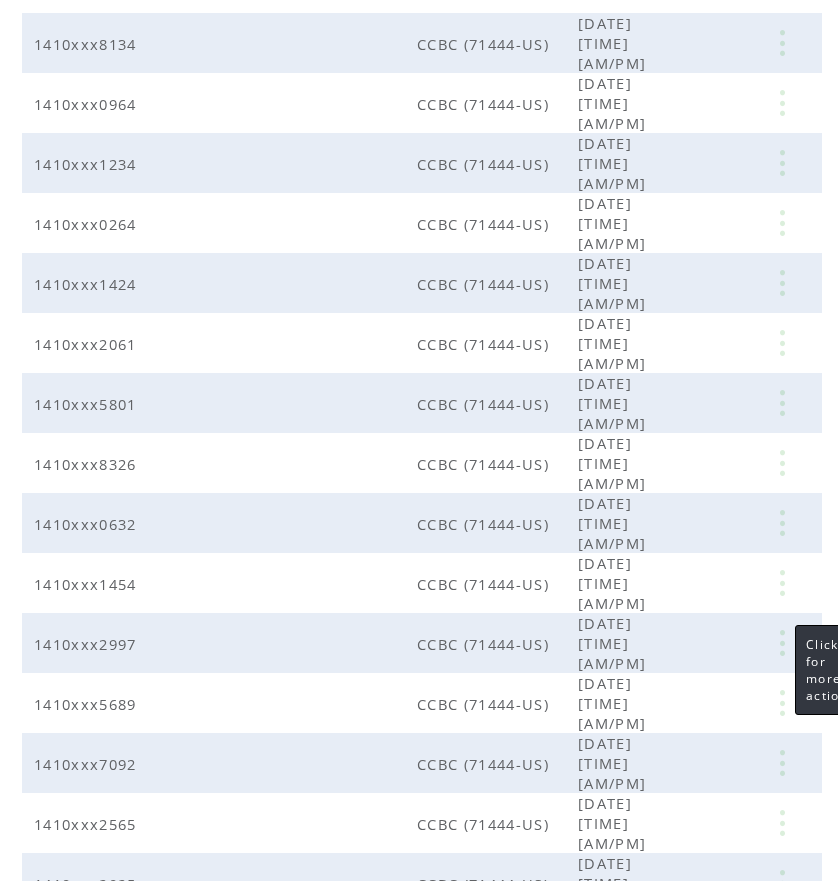 click at bounding box center (782, 943) 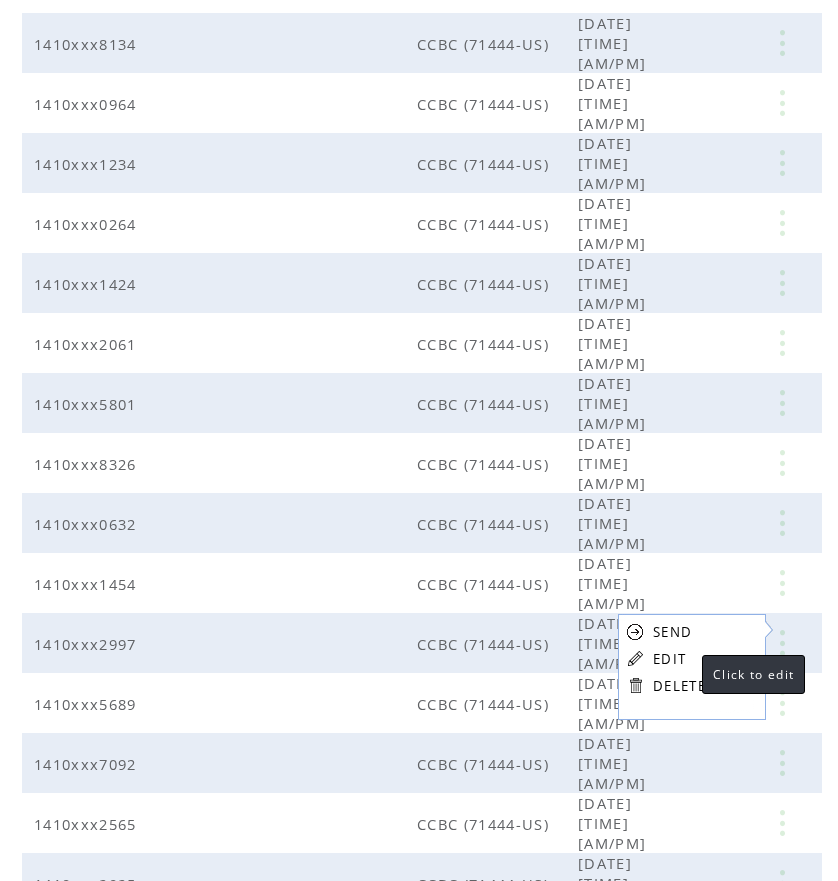 click on "EDIT" at bounding box center (669, 659) 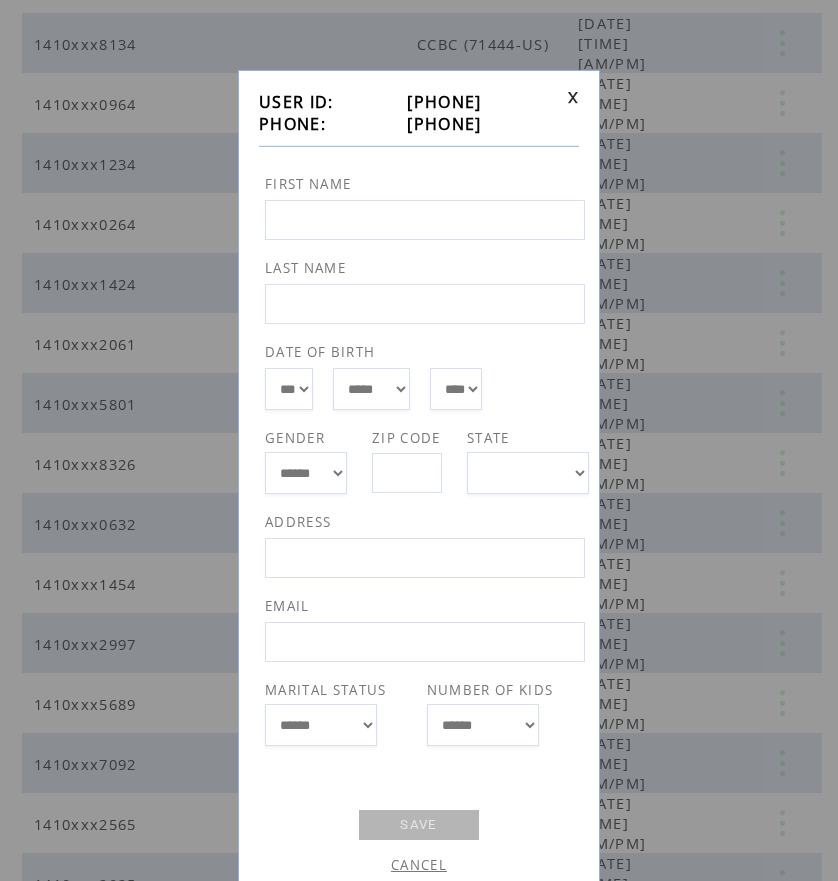 drag, startPoint x: 389, startPoint y: 120, endPoint x: 492, endPoint y: 122, distance: 103.01942 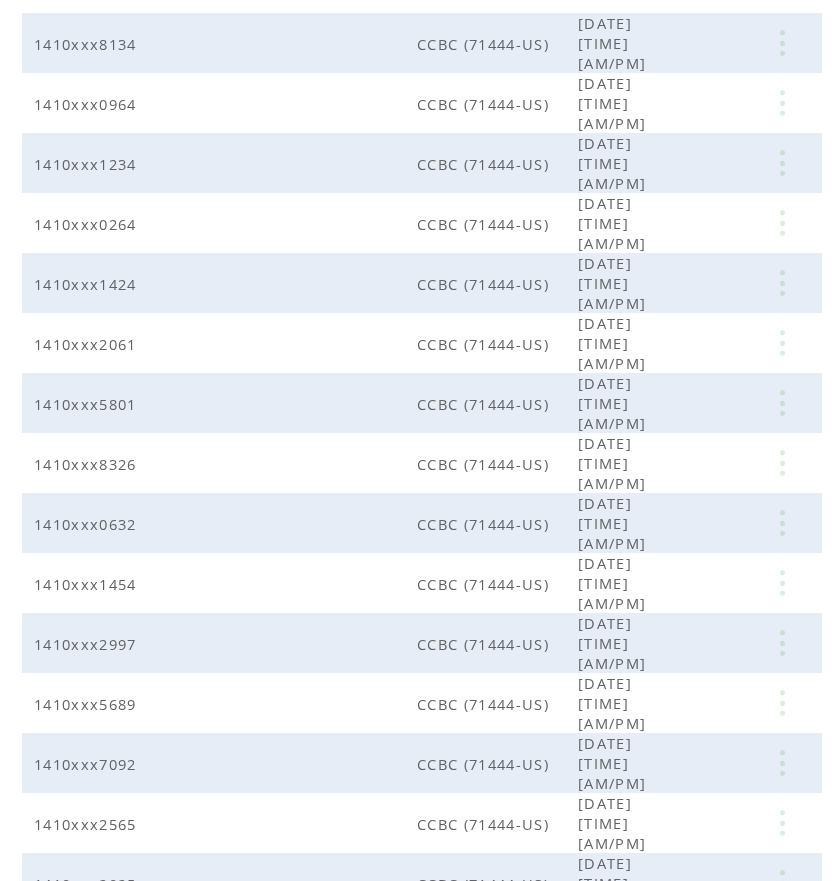 click at bounding box center [782, 1003] 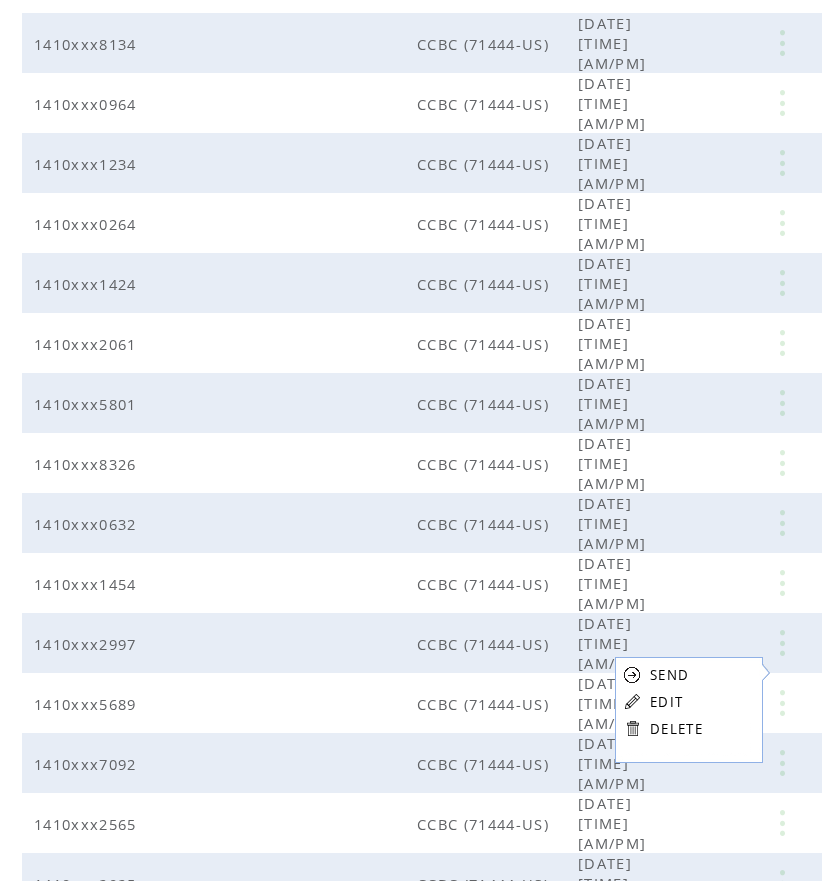 click on "EDIT" at bounding box center (666, 702) 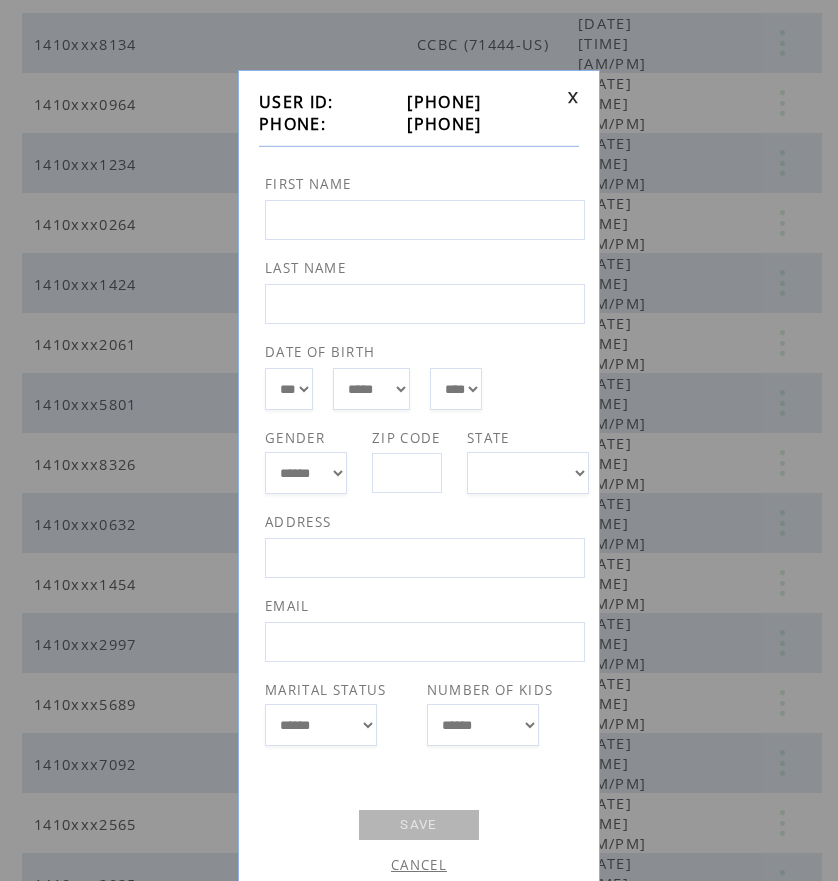 drag, startPoint x: 388, startPoint y: 128, endPoint x: 489, endPoint y: 128, distance: 101 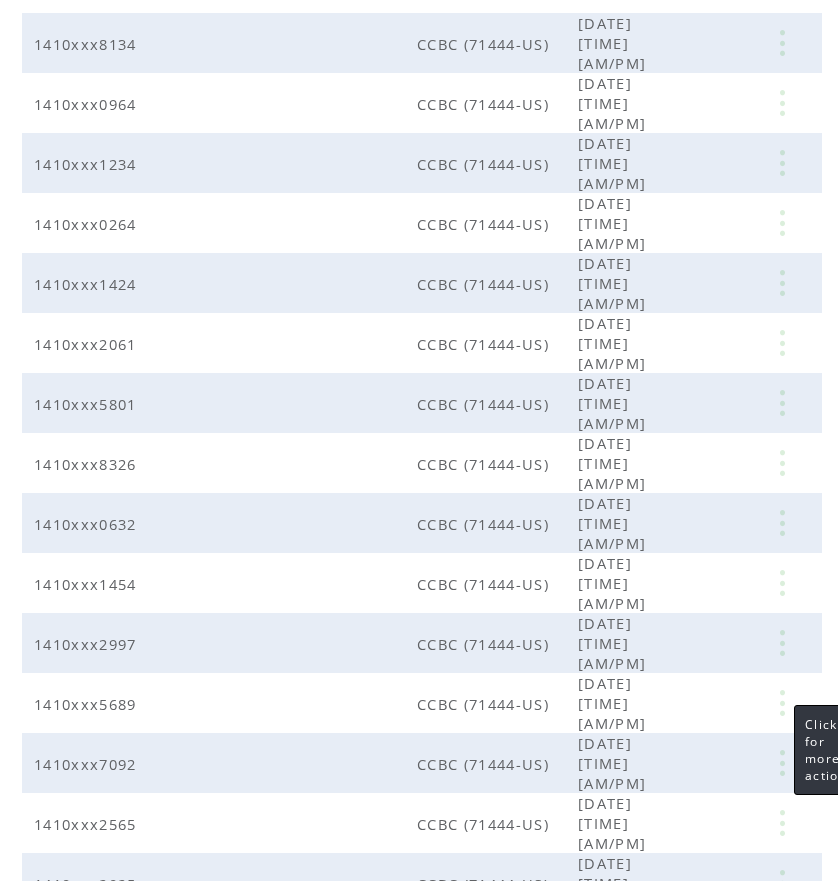 click at bounding box center [782, 1053] 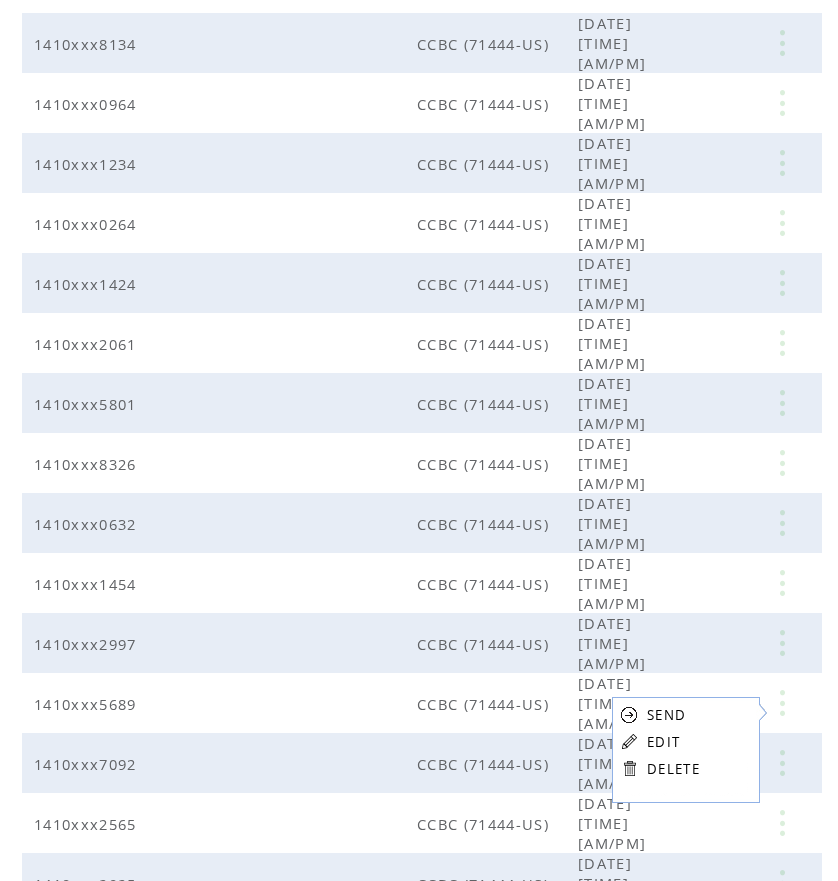 click on "EDIT" at bounding box center [663, 742] 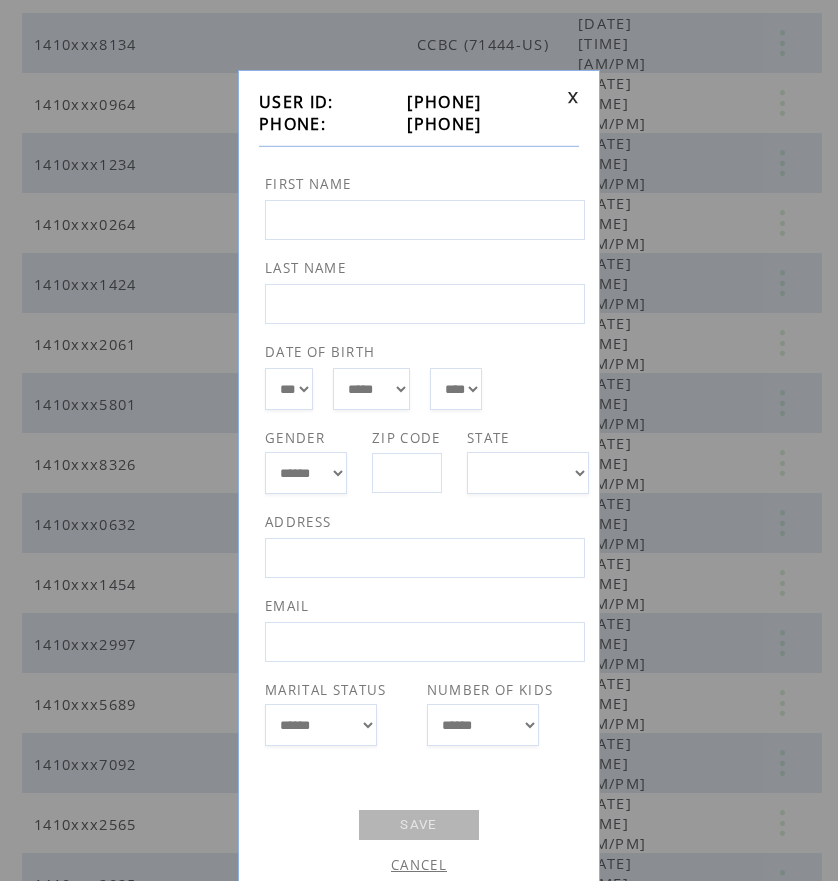 drag, startPoint x: 385, startPoint y: 122, endPoint x: 491, endPoint y: 134, distance: 106.677086 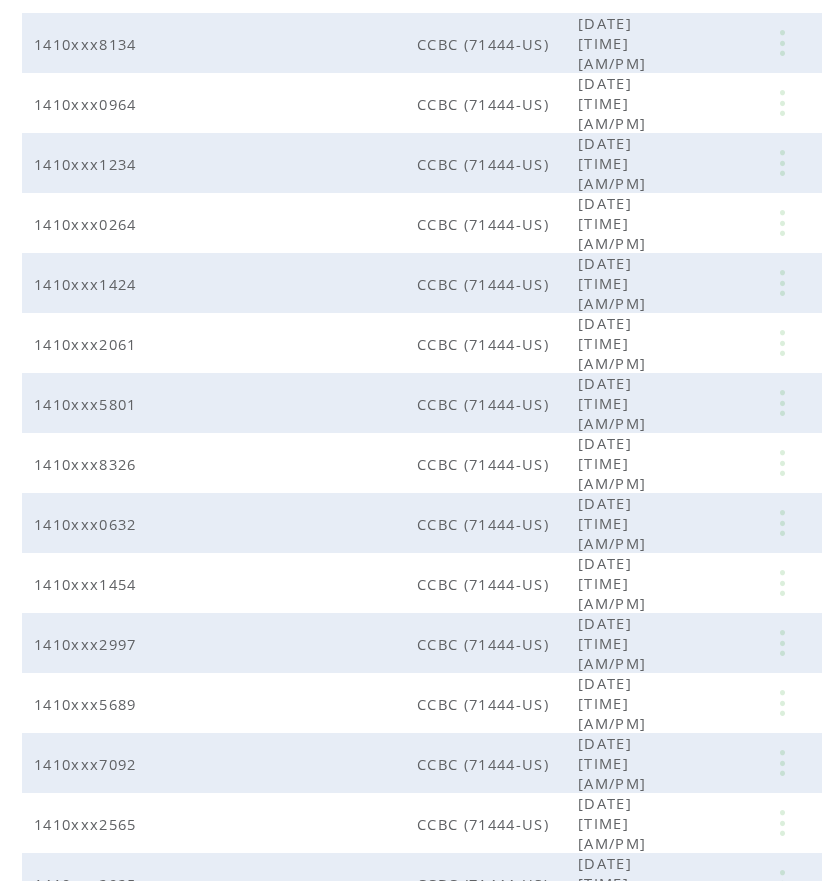 click at bounding box center [782, 1103] 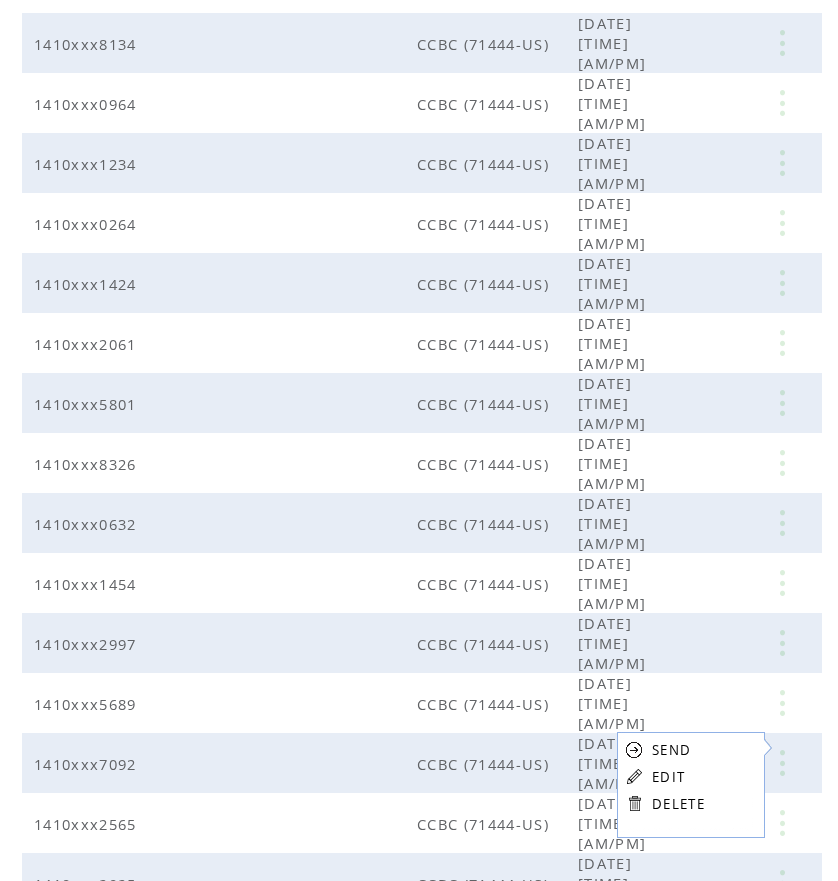 click on "EDIT" at bounding box center (668, 777) 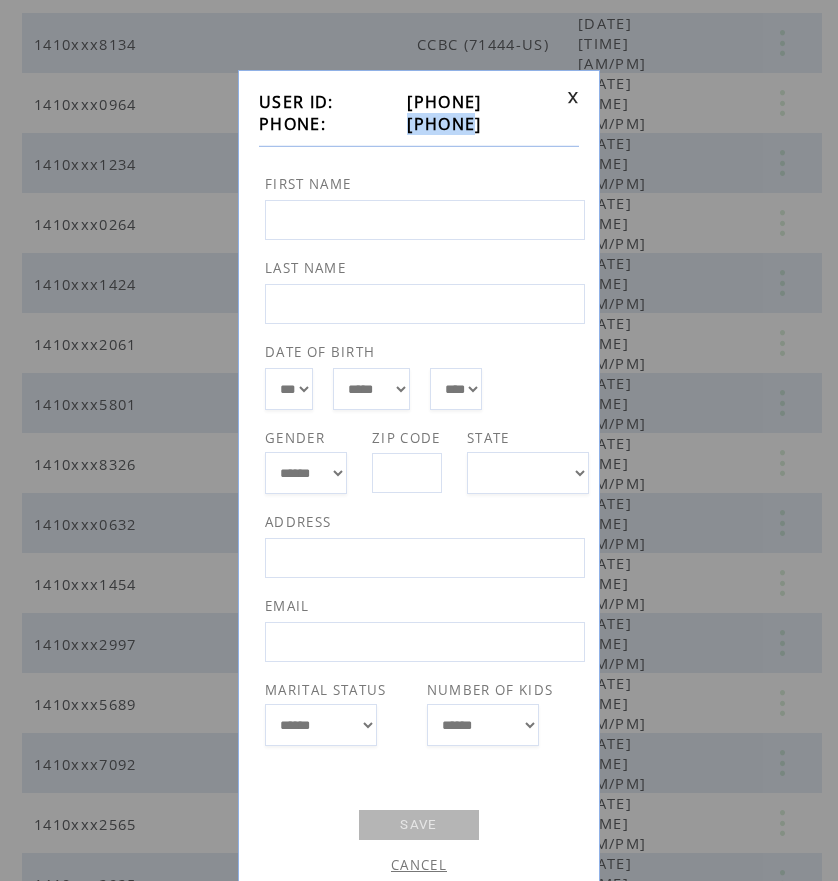 drag, startPoint x: 382, startPoint y: 121, endPoint x: 445, endPoint y: 126, distance: 63.1981 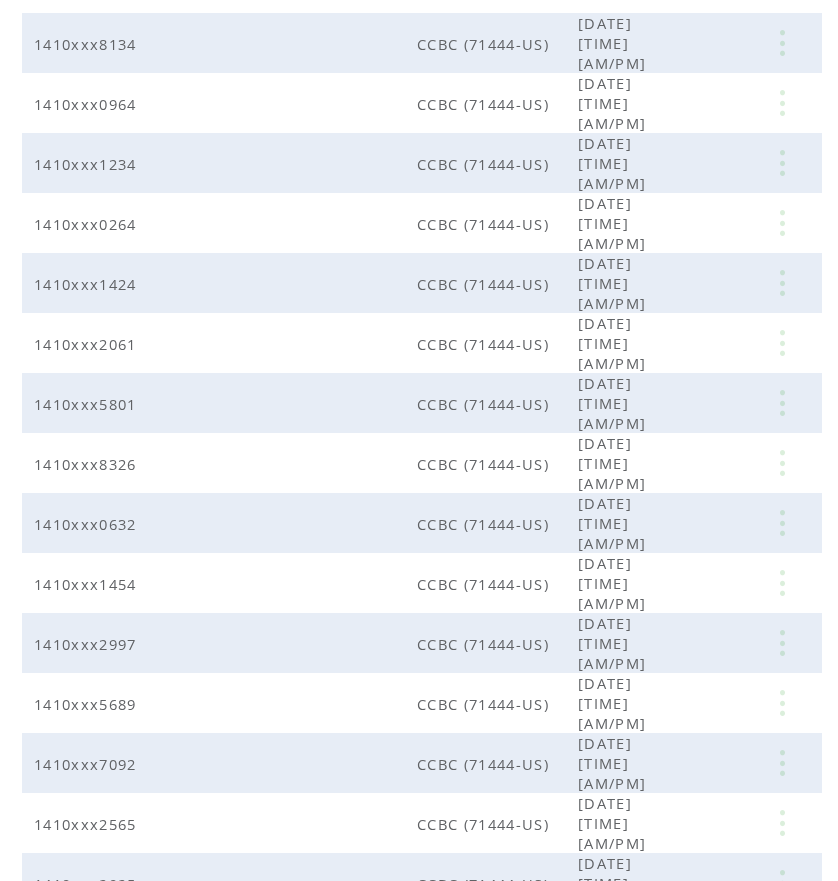 click on "Next" at bounding box center (539, 1143) 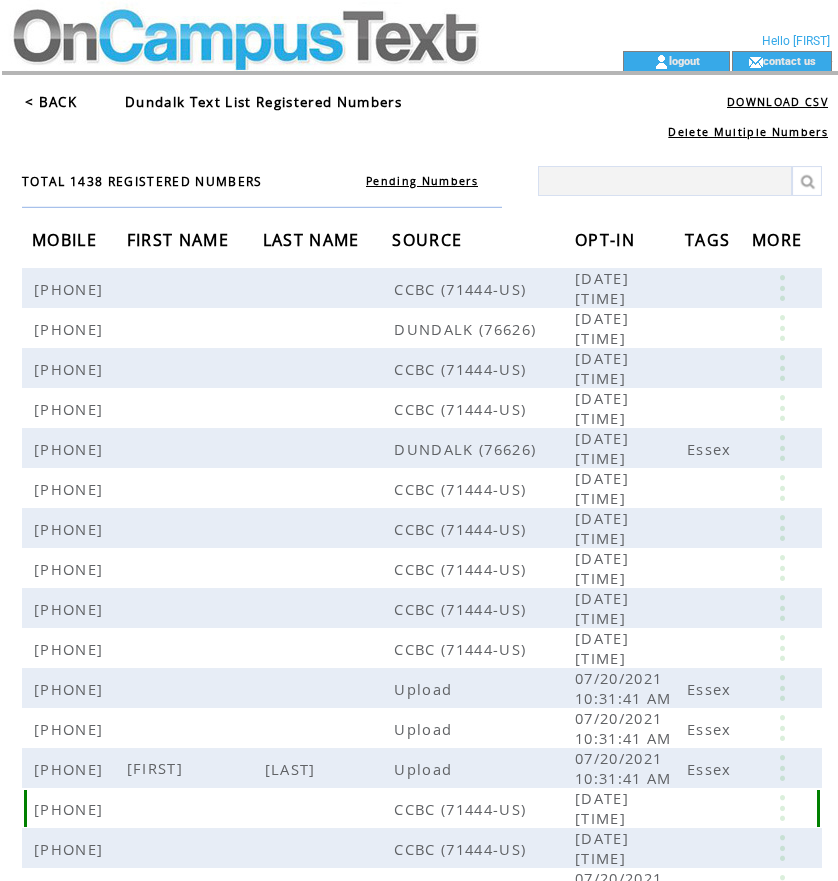 scroll, scrollTop: 0, scrollLeft: 0, axis: both 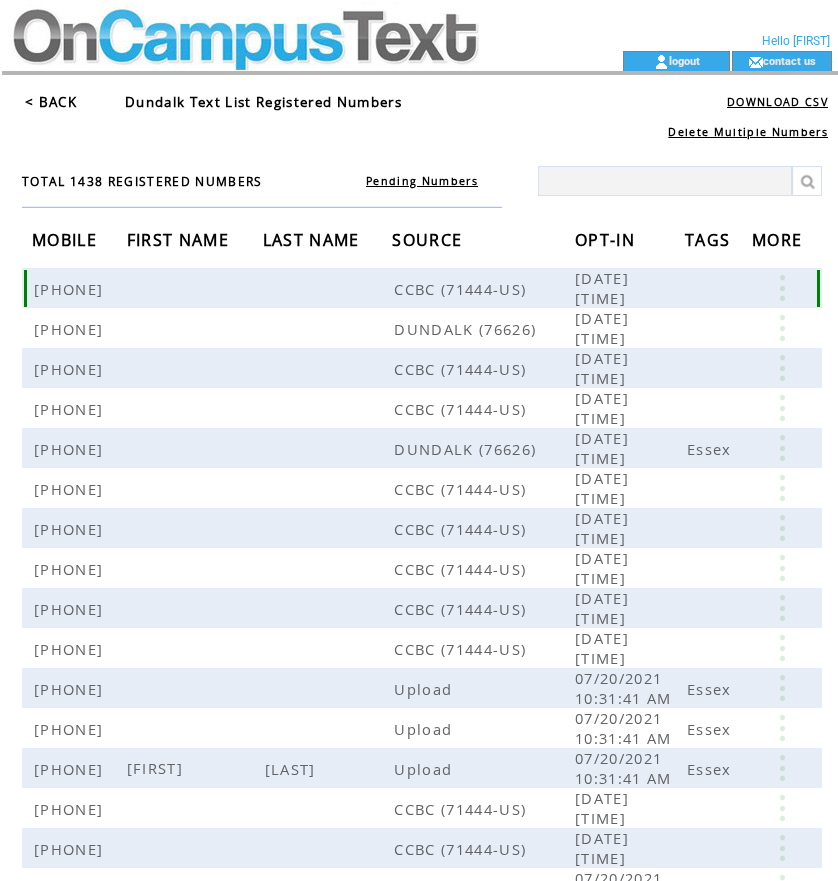 click at bounding box center (782, 288) 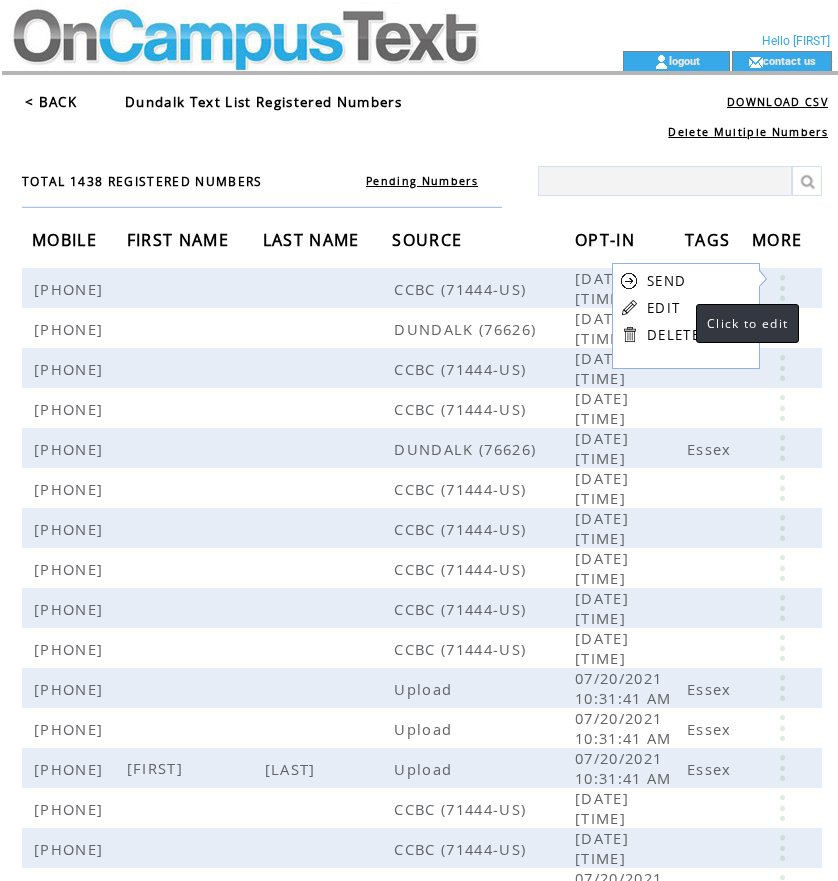 click on "EDIT" at bounding box center (663, 308) 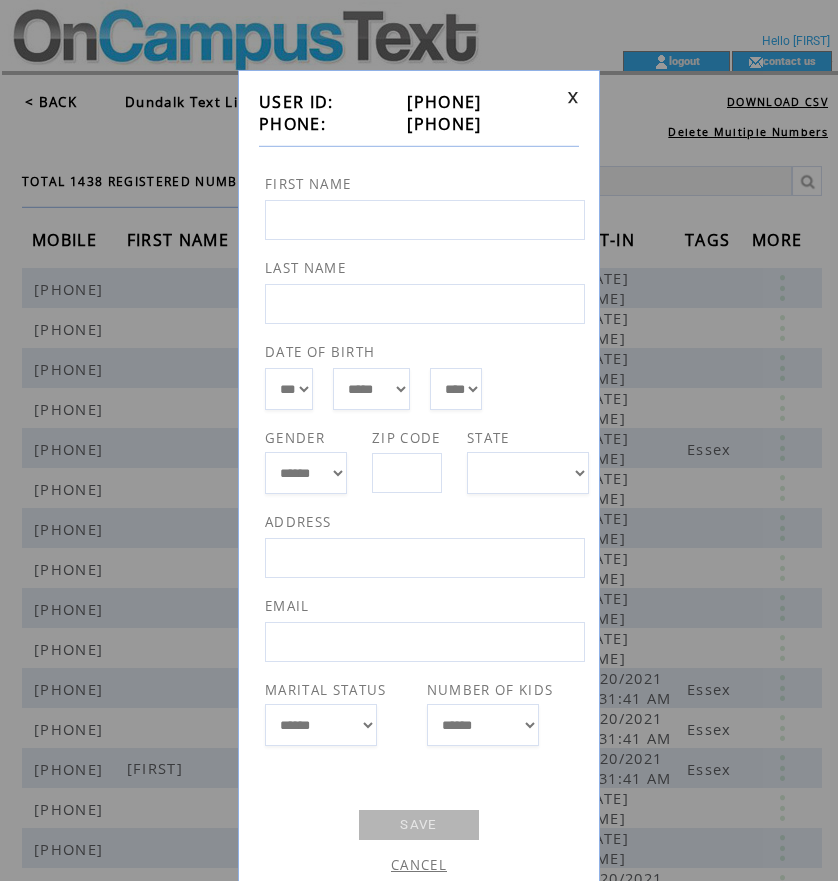 drag, startPoint x: 389, startPoint y: 122, endPoint x: 494, endPoint y: 127, distance: 105.11898 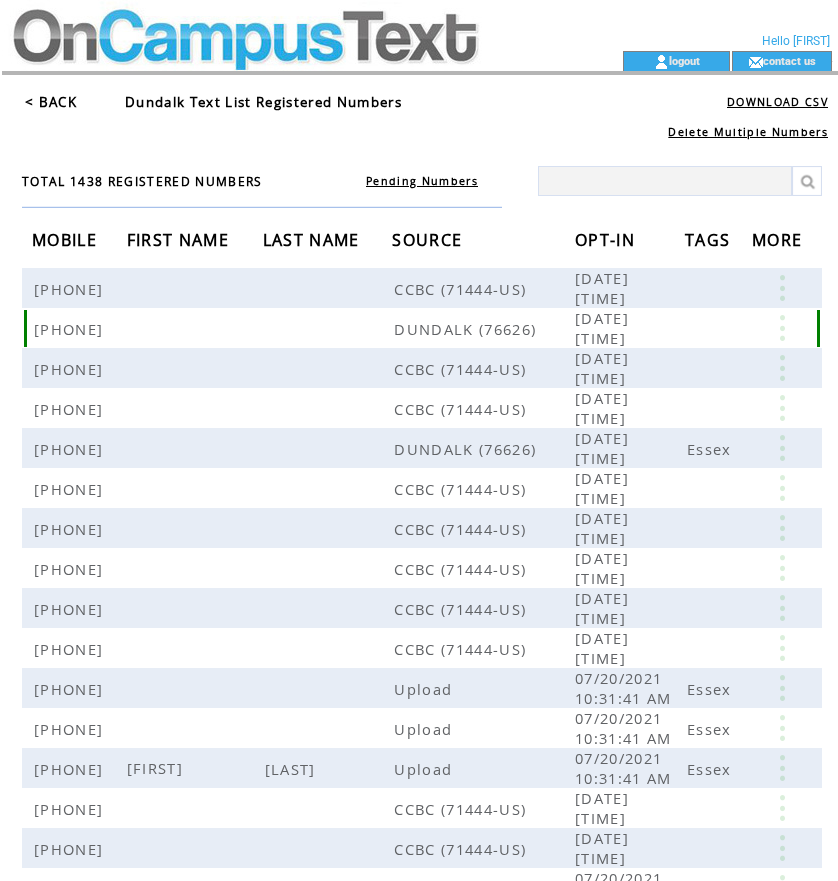 click at bounding box center (782, 328) 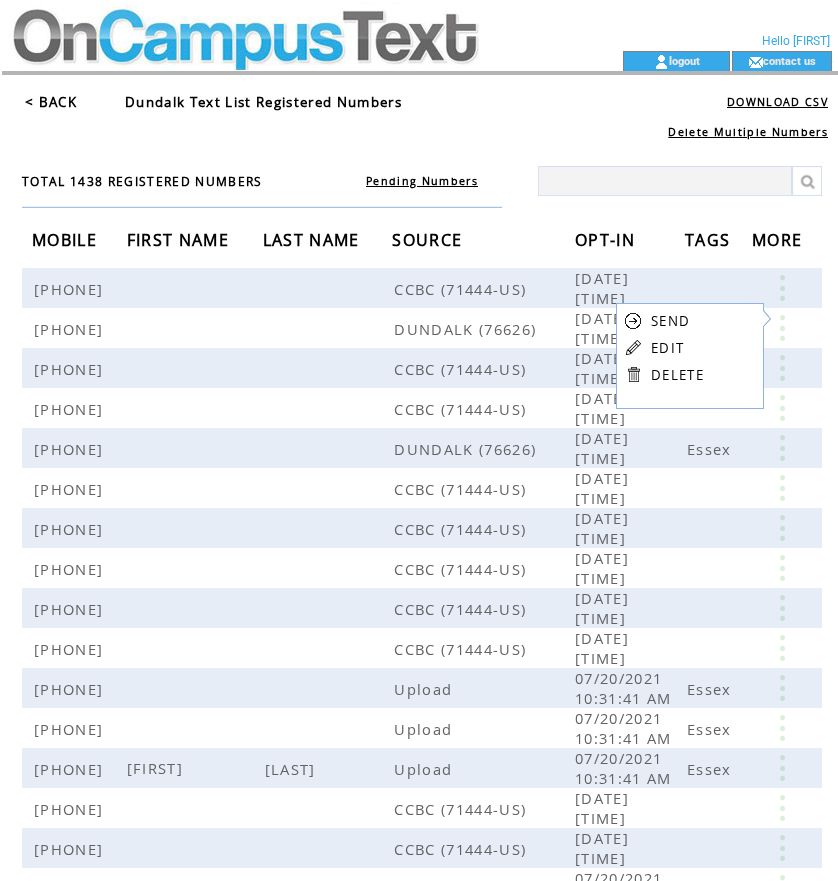 click on "SEND EDIT DELETE" at bounding box center (664, 347) 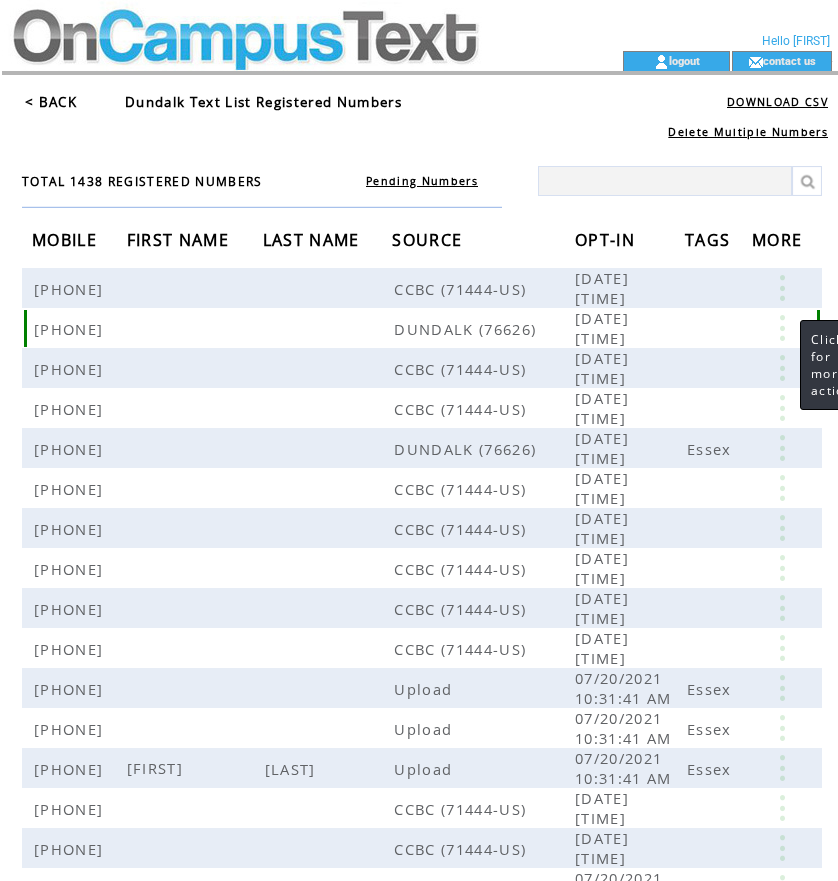 click at bounding box center (782, 328) 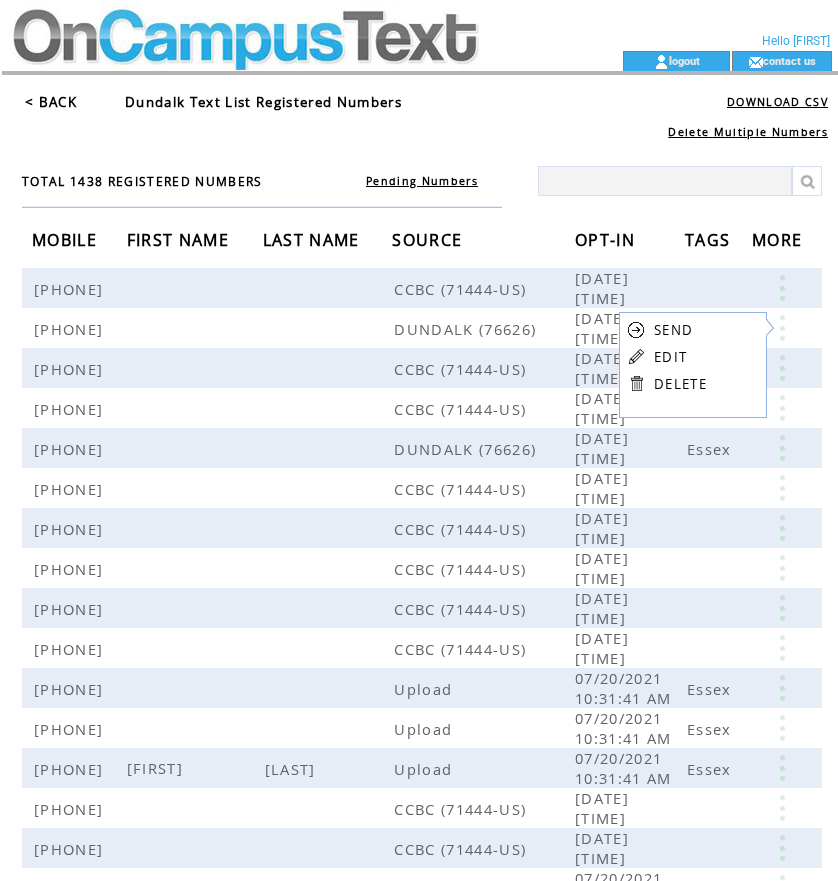 click on "EDIT" at bounding box center [670, 357] 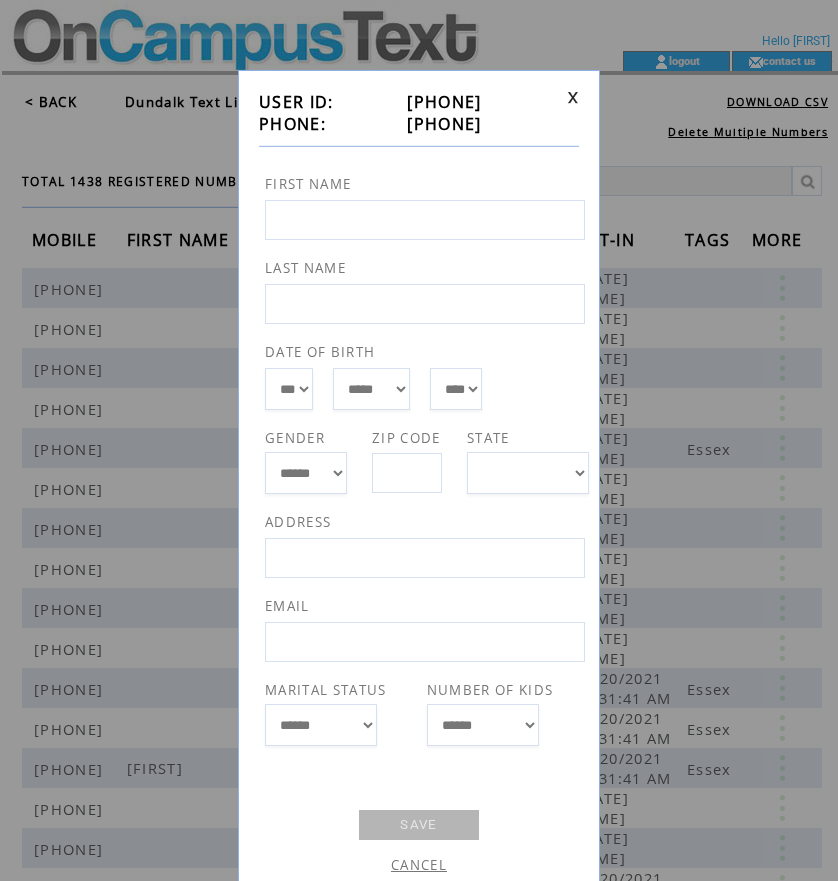 drag, startPoint x: 390, startPoint y: 121, endPoint x: 489, endPoint y: 122, distance: 99.00505 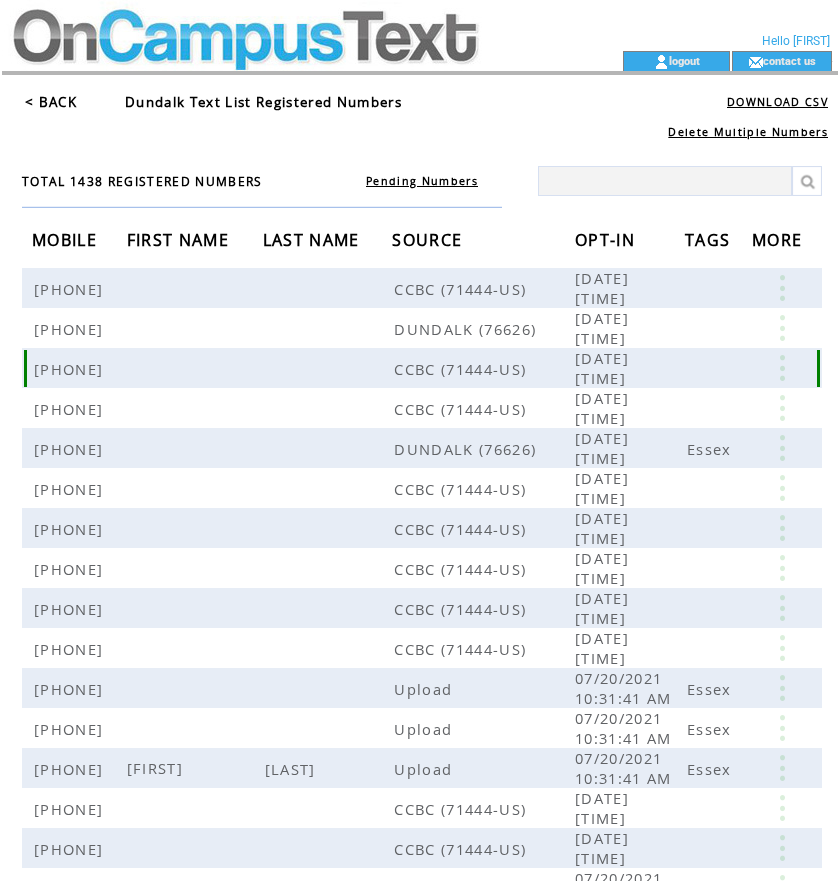 click at bounding box center [782, 368] 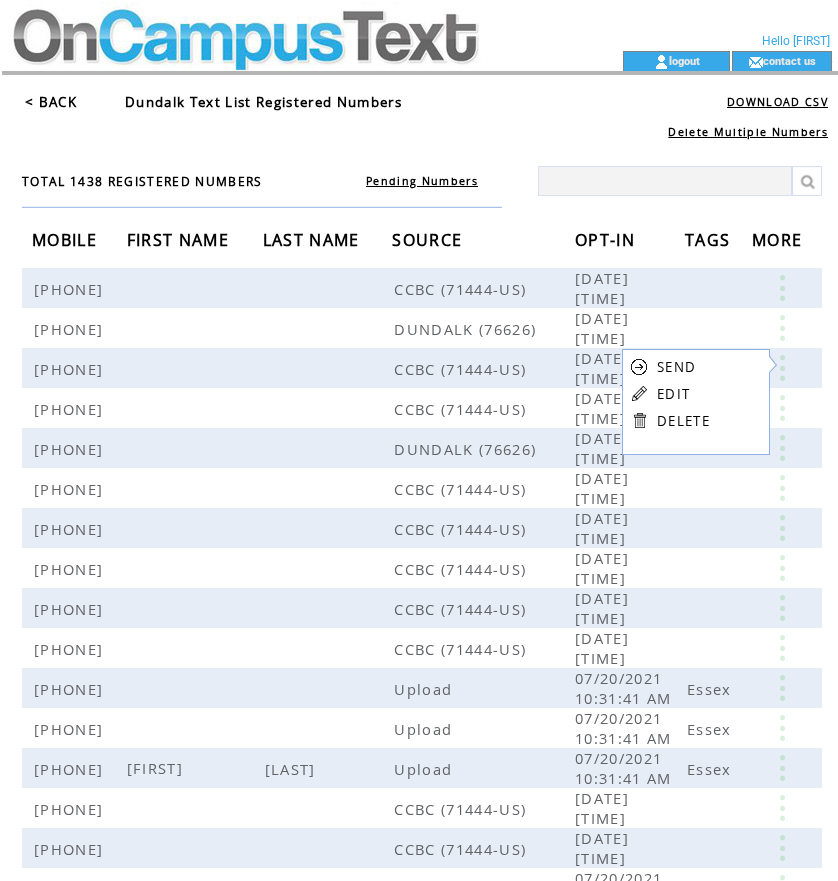 click on "EDIT" at bounding box center (673, 394) 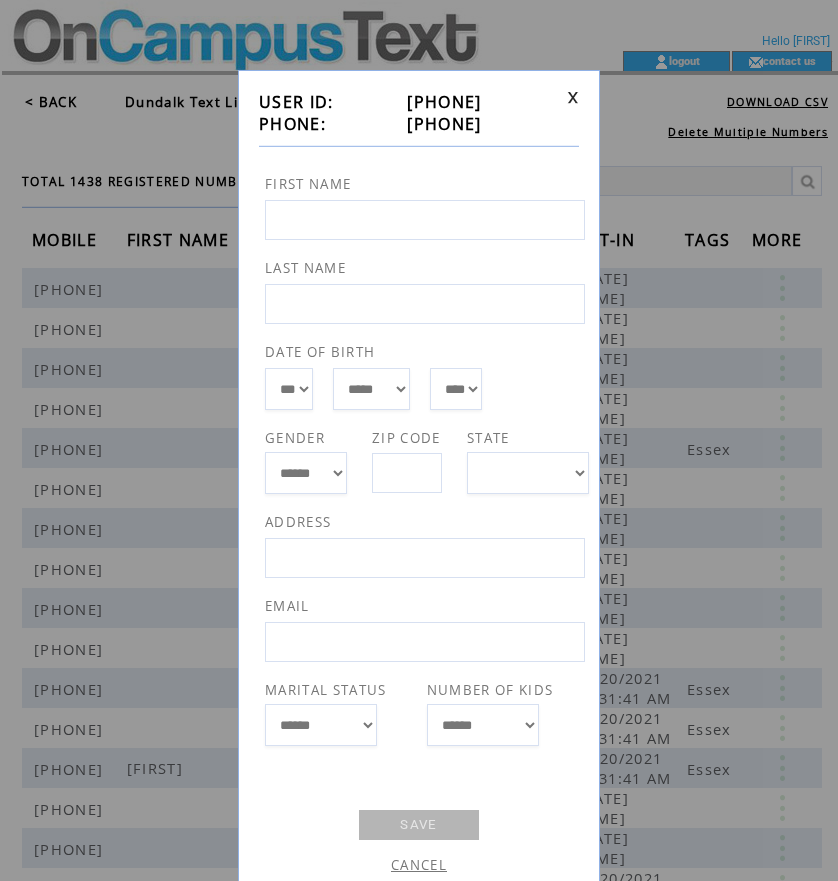 drag, startPoint x: 384, startPoint y: 121, endPoint x: 494, endPoint y: 119, distance: 110.01818 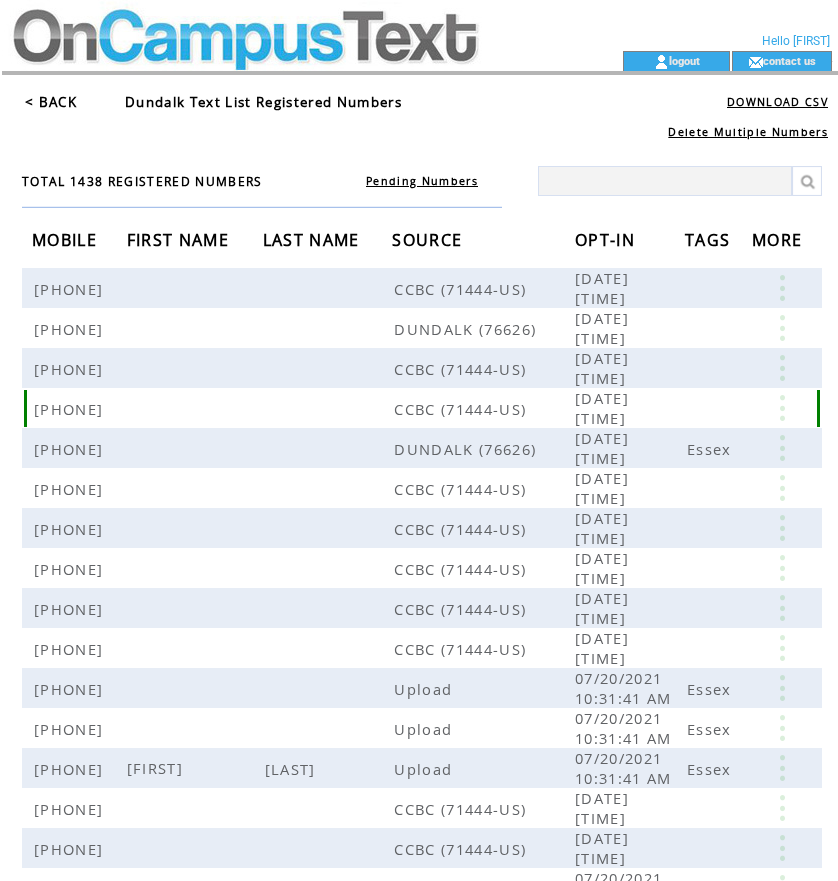 click at bounding box center [782, 408] 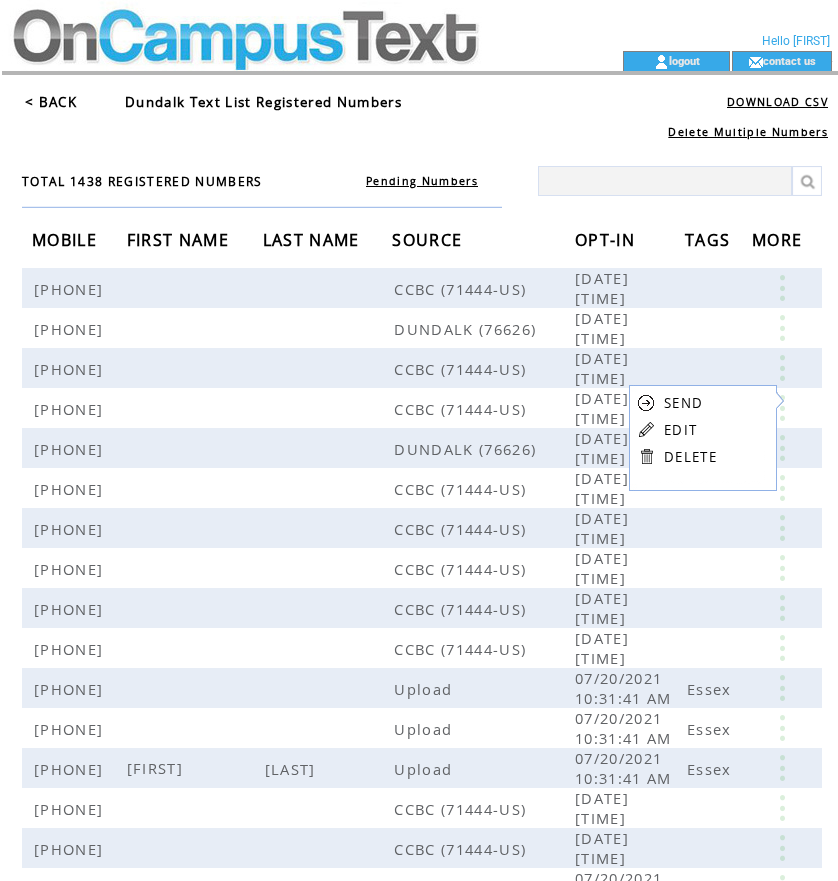 click on "EDIT" at bounding box center (680, 430) 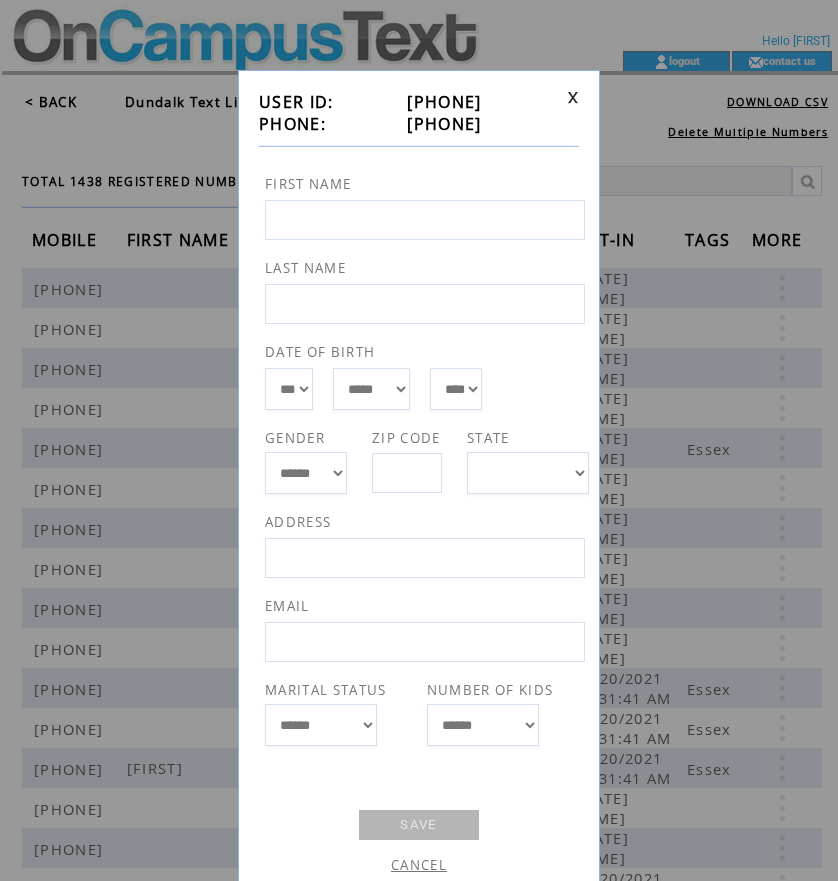 drag, startPoint x: 386, startPoint y: 127, endPoint x: 488, endPoint y: 117, distance: 102.48902 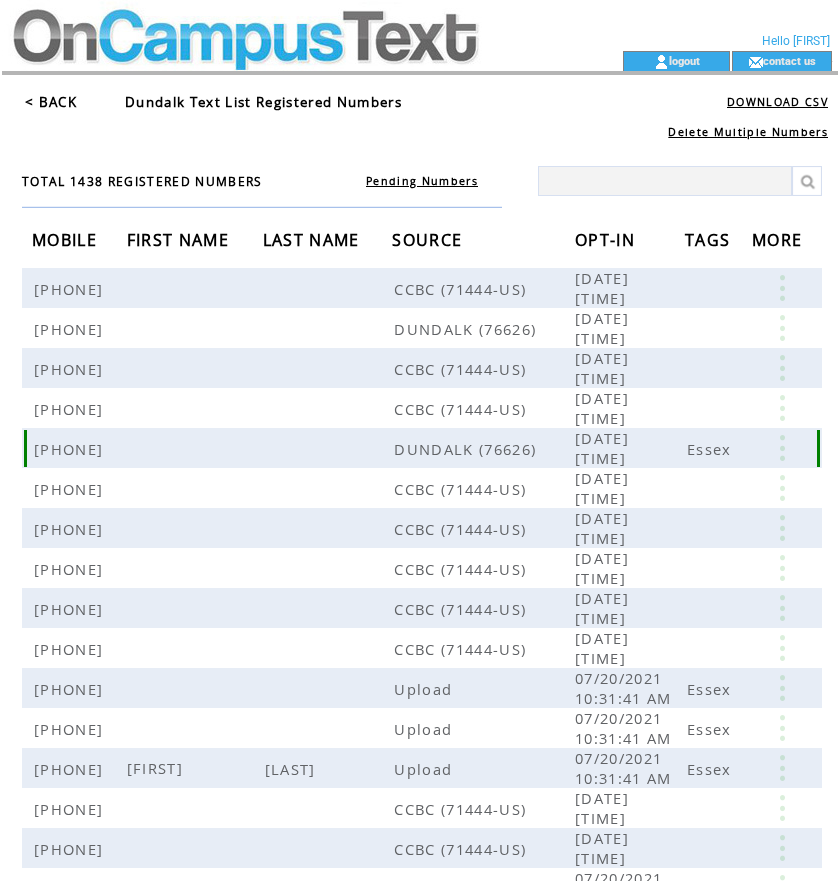 click at bounding box center (782, 448) 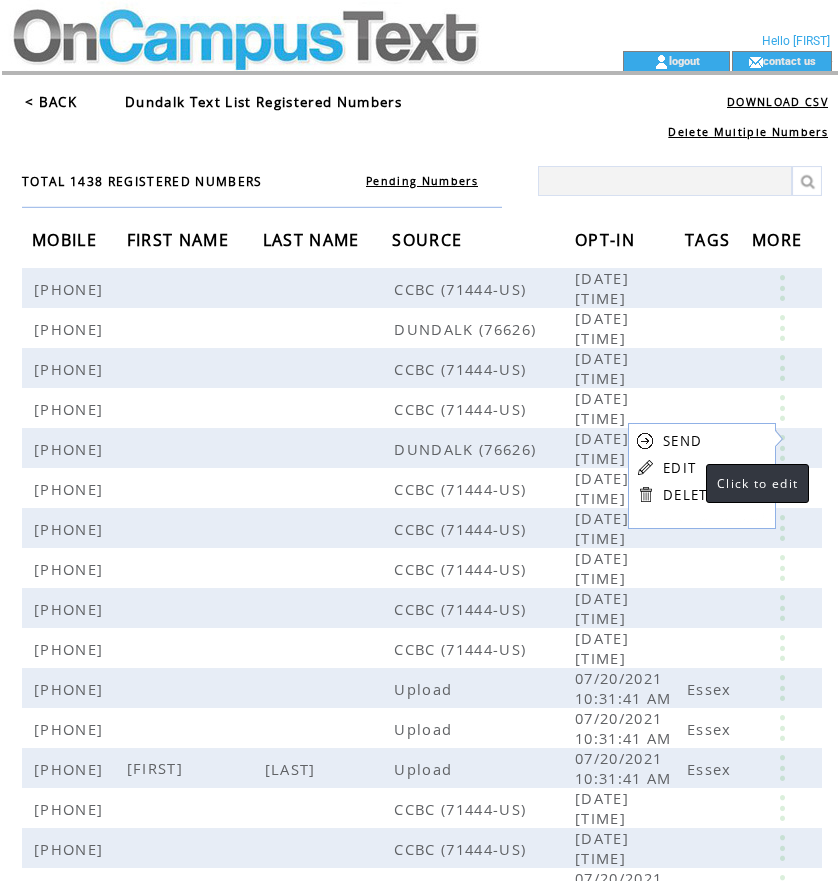 click on "EDIT" at bounding box center [679, 468] 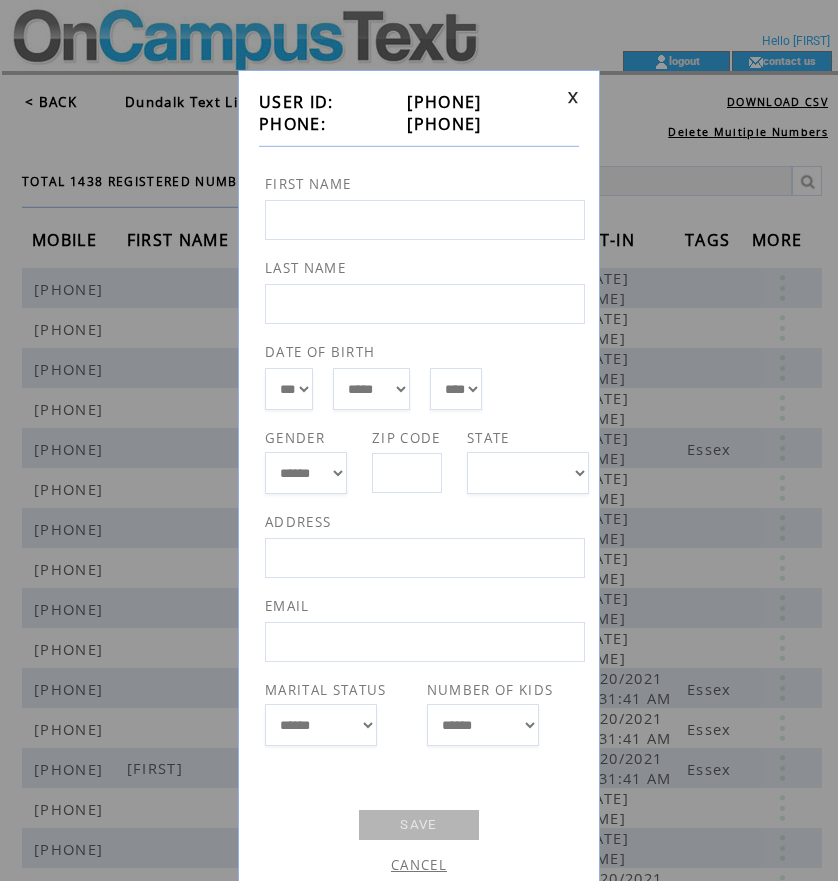 drag, startPoint x: 383, startPoint y: 124, endPoint x: 491, endPoint y: 128, distance: 108.07405 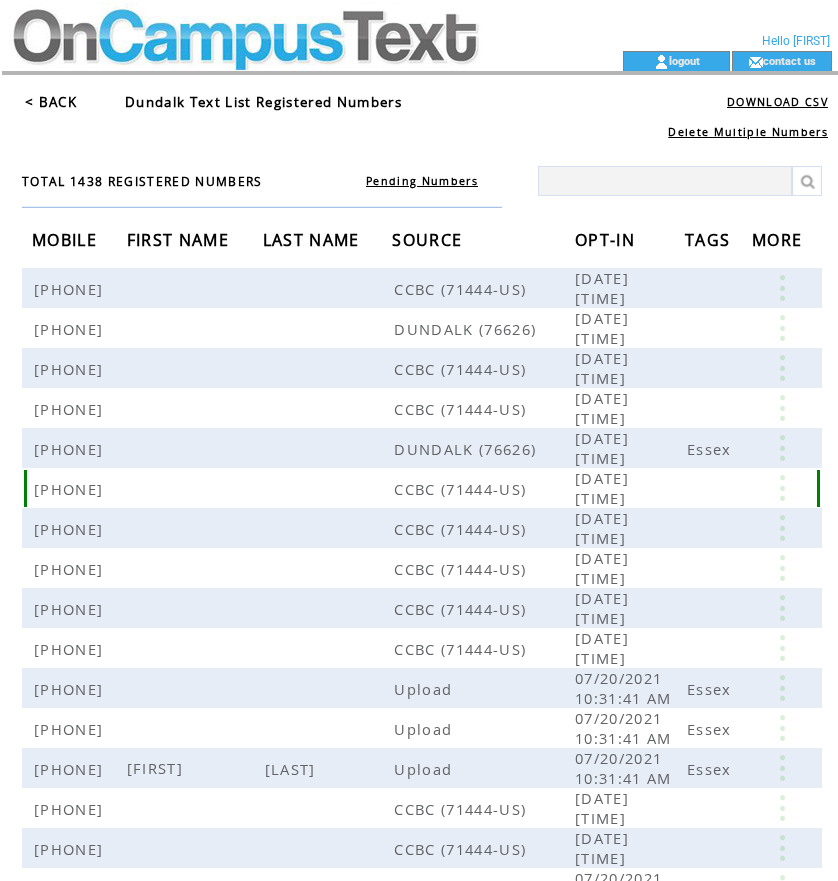 click at bounding box center (784, 488) 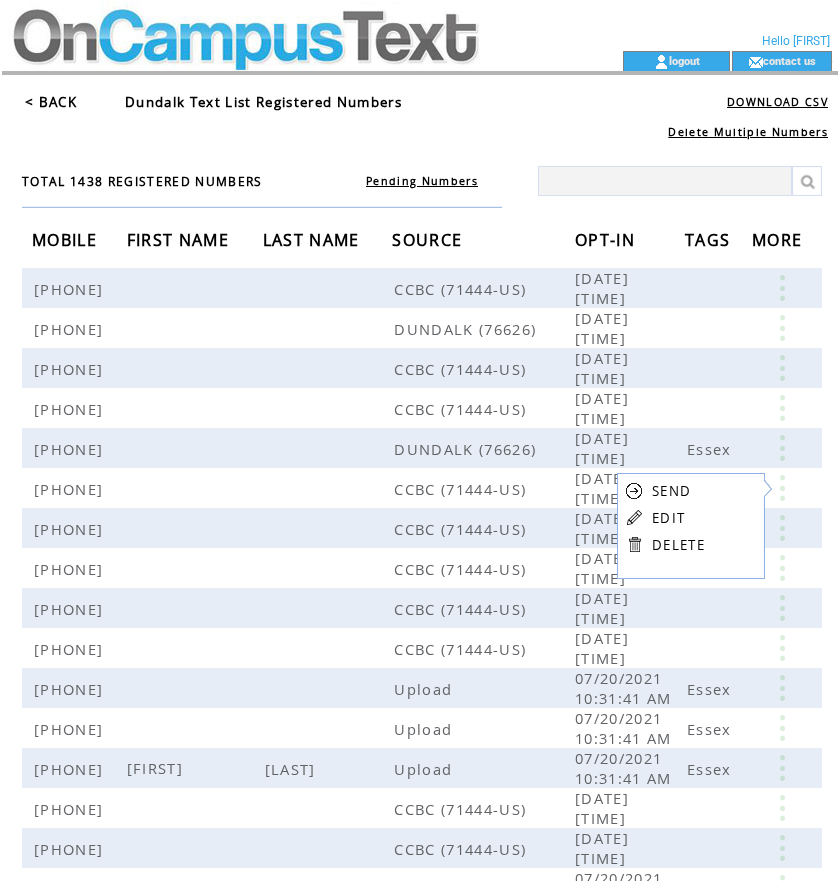 click on "EDIT" at bounding box center [668, 518] 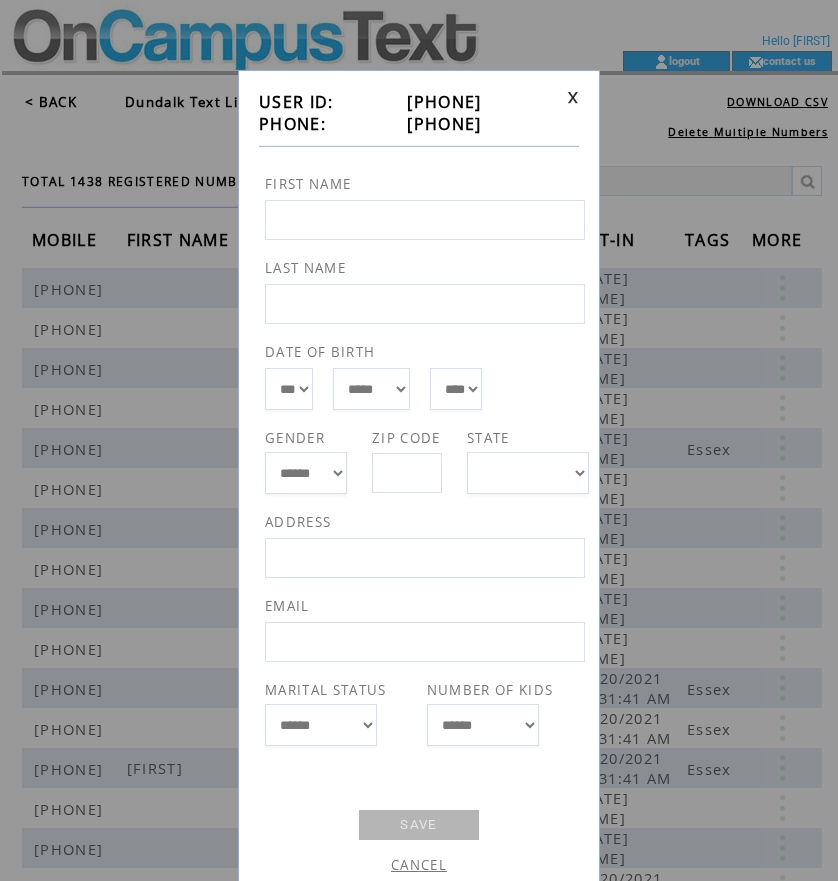 drag, startPoint x: 391, startPoint y: 127, endPoint x: 493, endPoint y: 122, distance: 102.122475 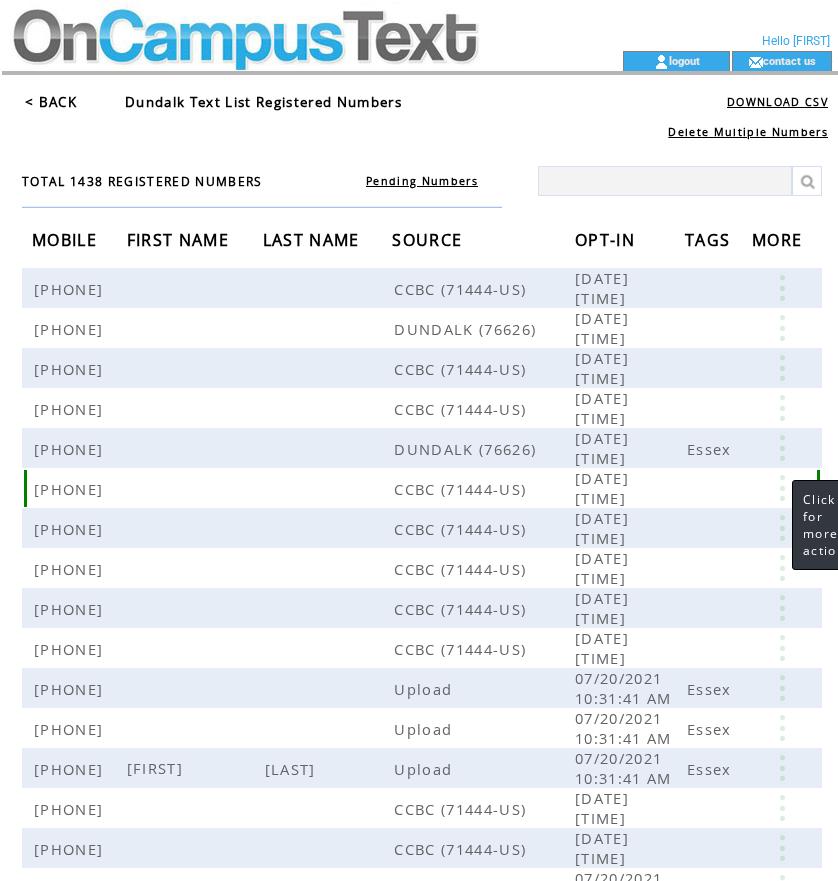 click at bounding box center (782, 488) 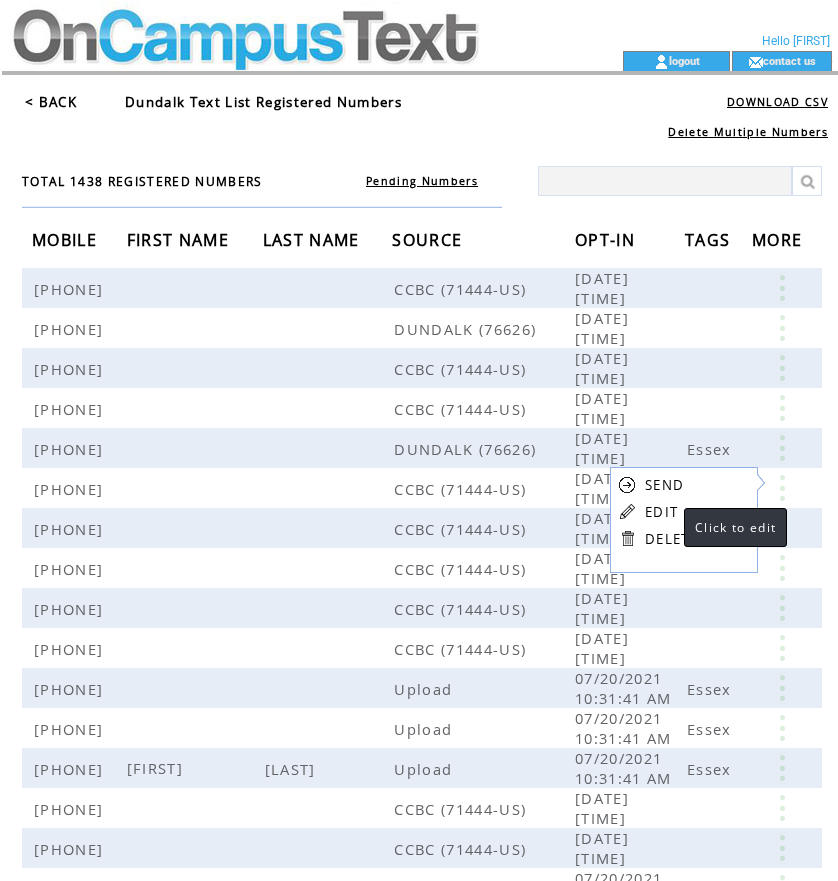 click on "EDIT" at bounding box center (661, 512) 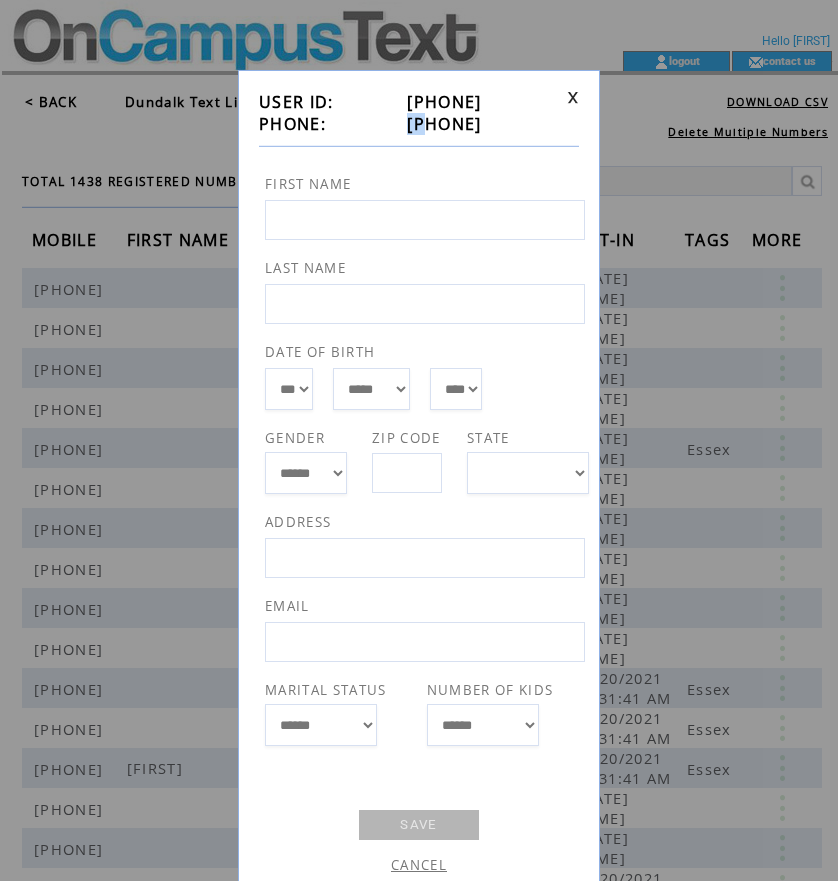 drag, startPoint x: 382, startPoint y: 129, endPoint x: 400, endPoint y: 129, distance: 18 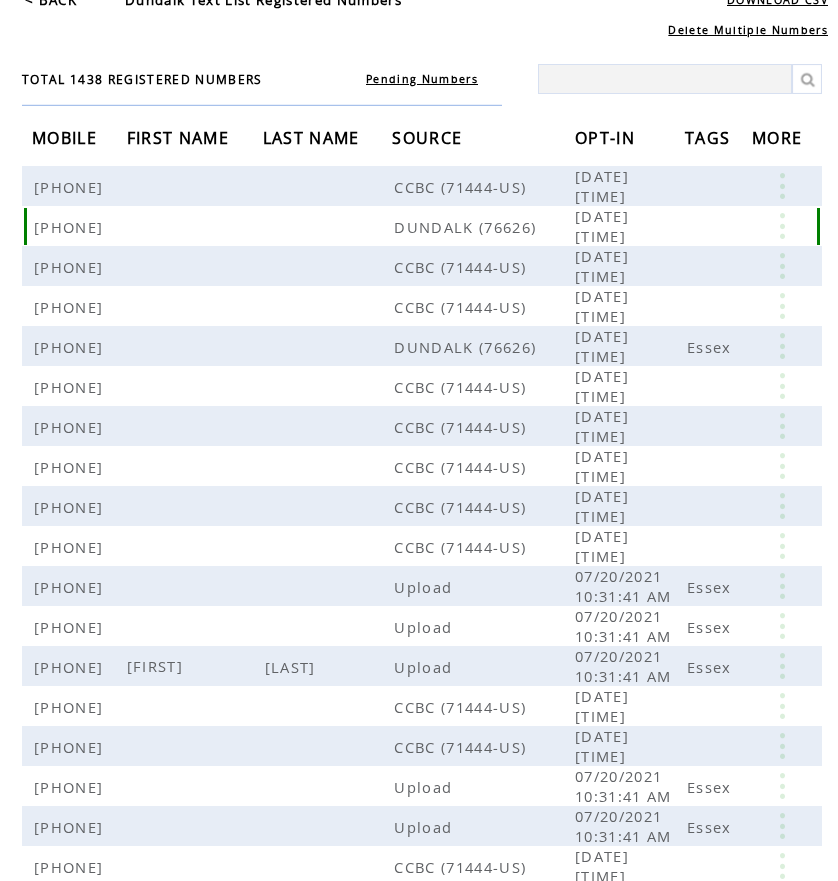 scroll, scrollTop: 255, scrollLeft: 0, axis: vertical 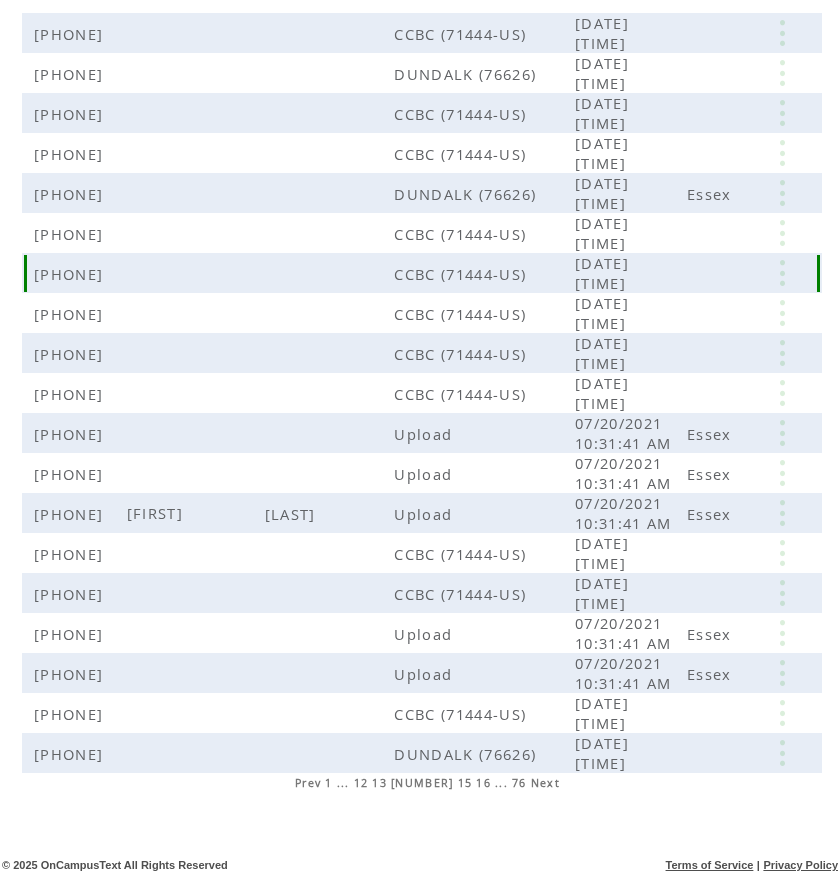 click at bounding box center (782, 273) 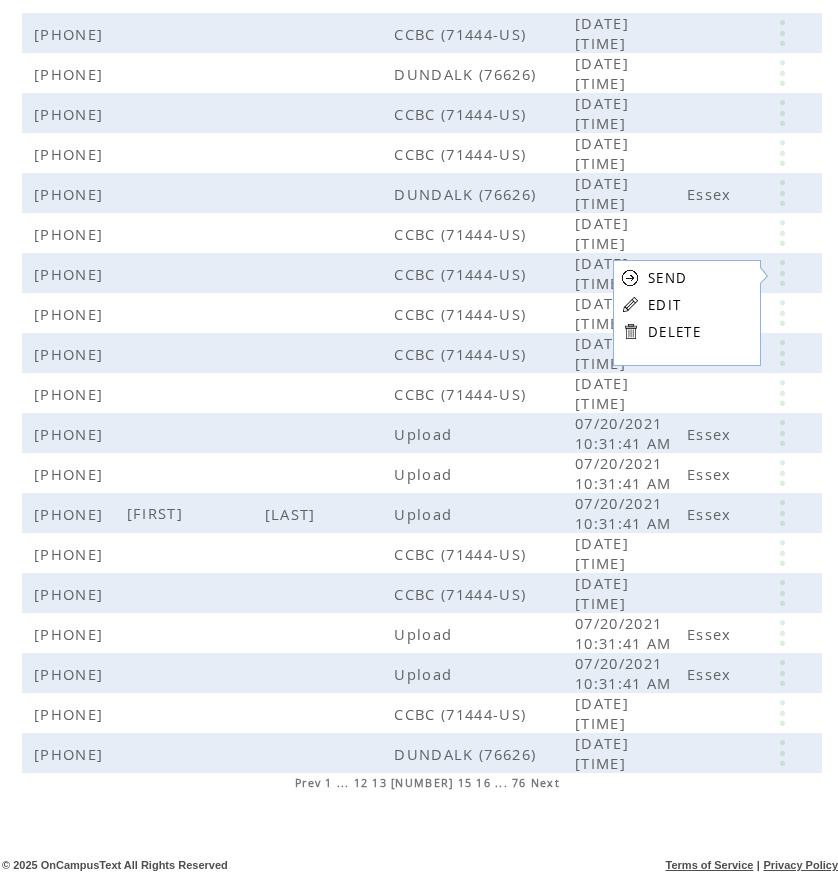 click on "EDIT" at bounding box center [664, 305] 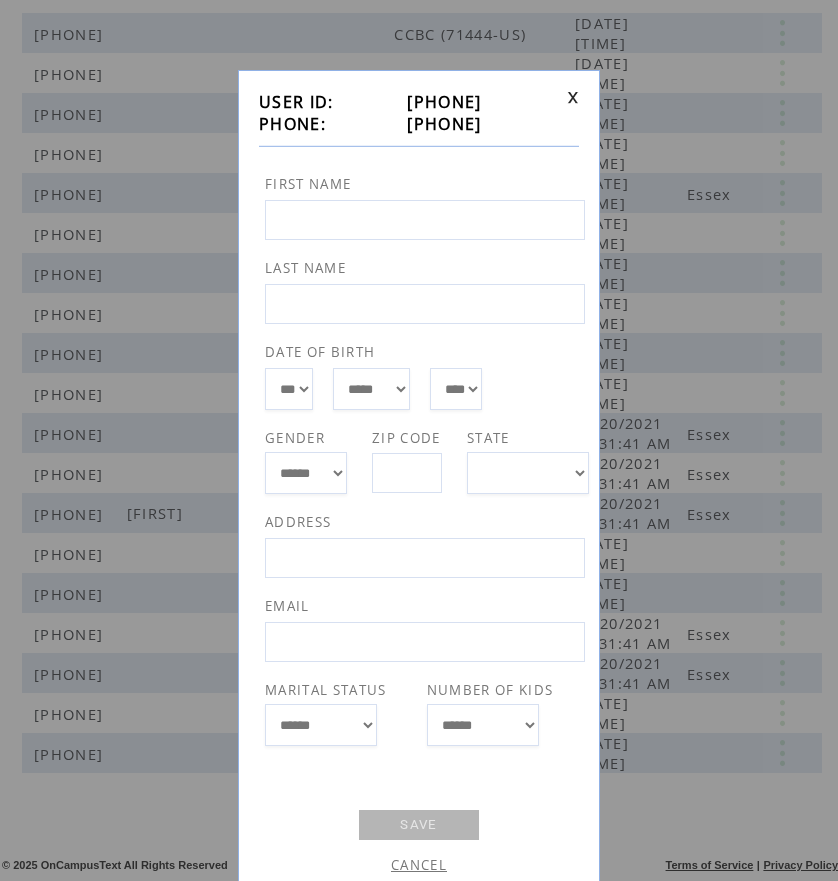 drag, startPoint x: 388, startPoint y: 121, endPoint x: 489, endPoint y: 119, distance: 101.0198 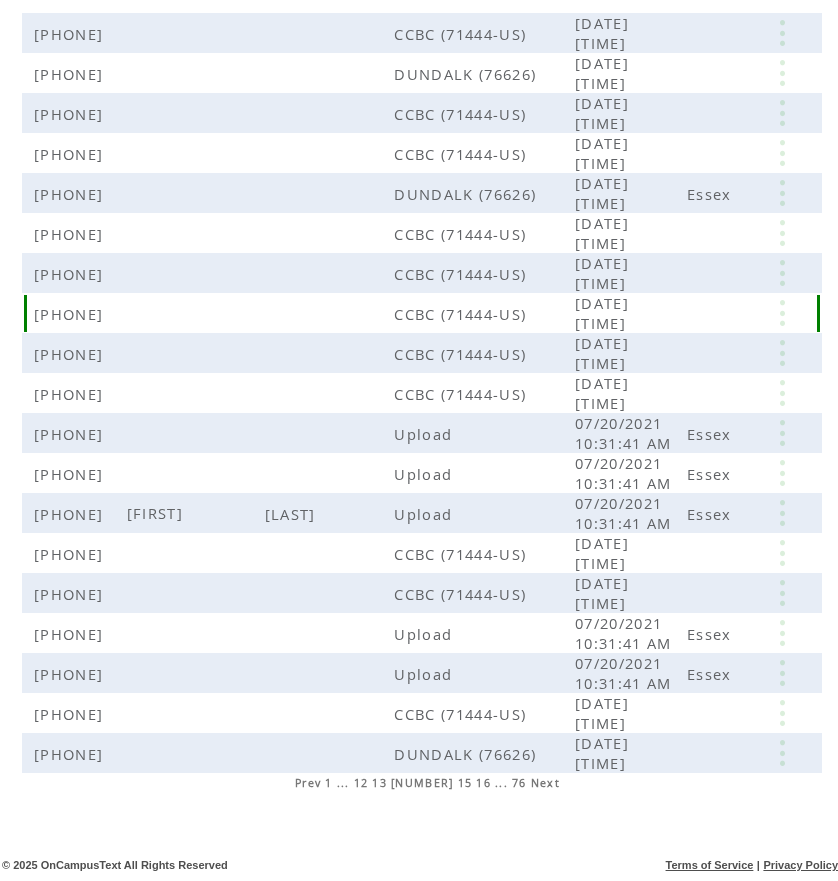 click at bounding box center (782, 313) 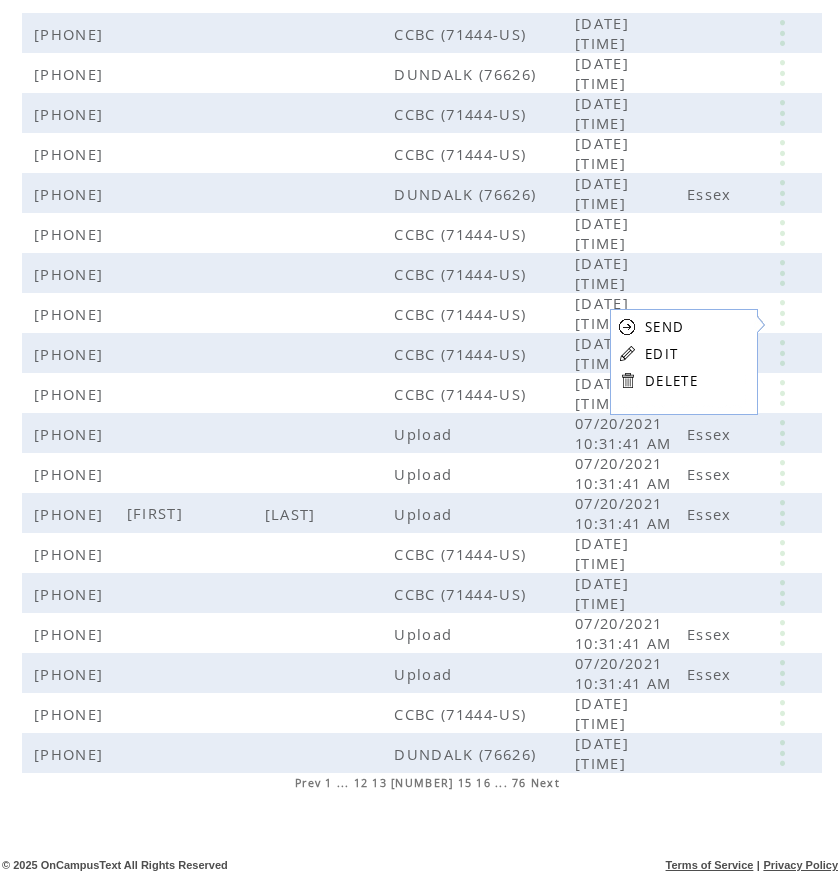 click on "SEND EDIT DELETE" at bounding box center [658, 353] 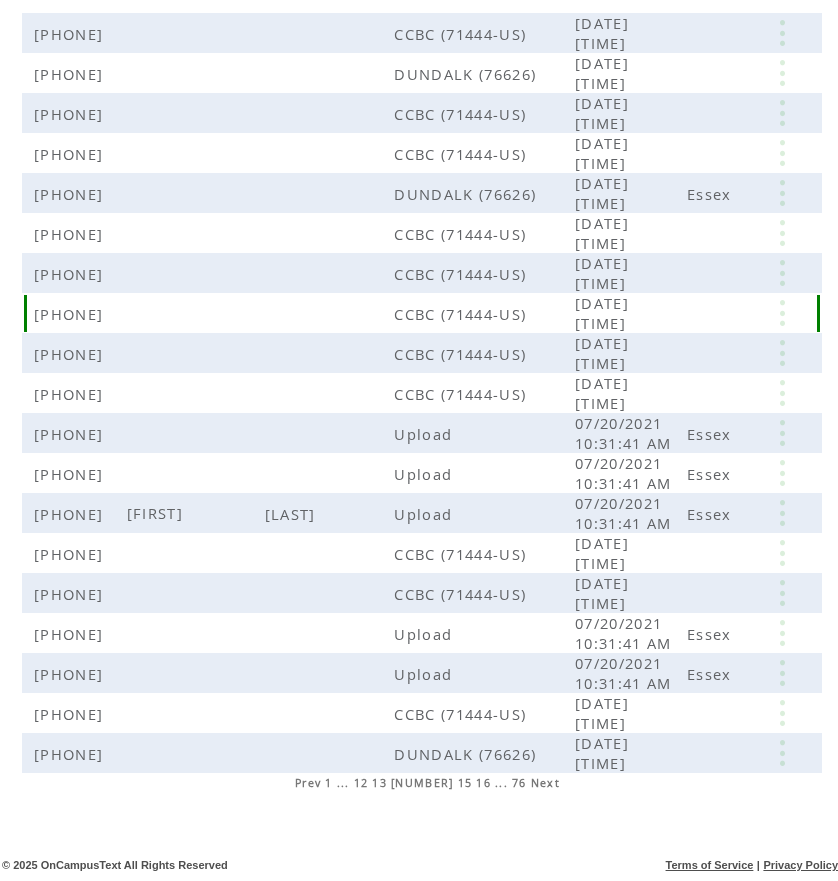 click at bounding box center [782, 313] 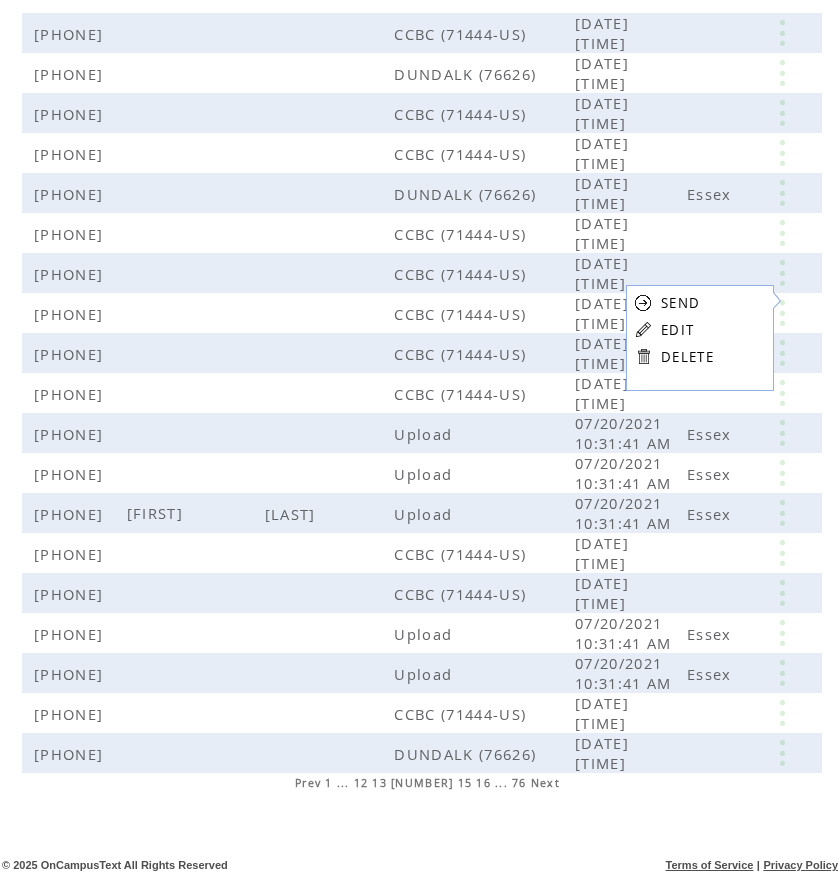 click on "EDIT" at bounding box center [677, 330] 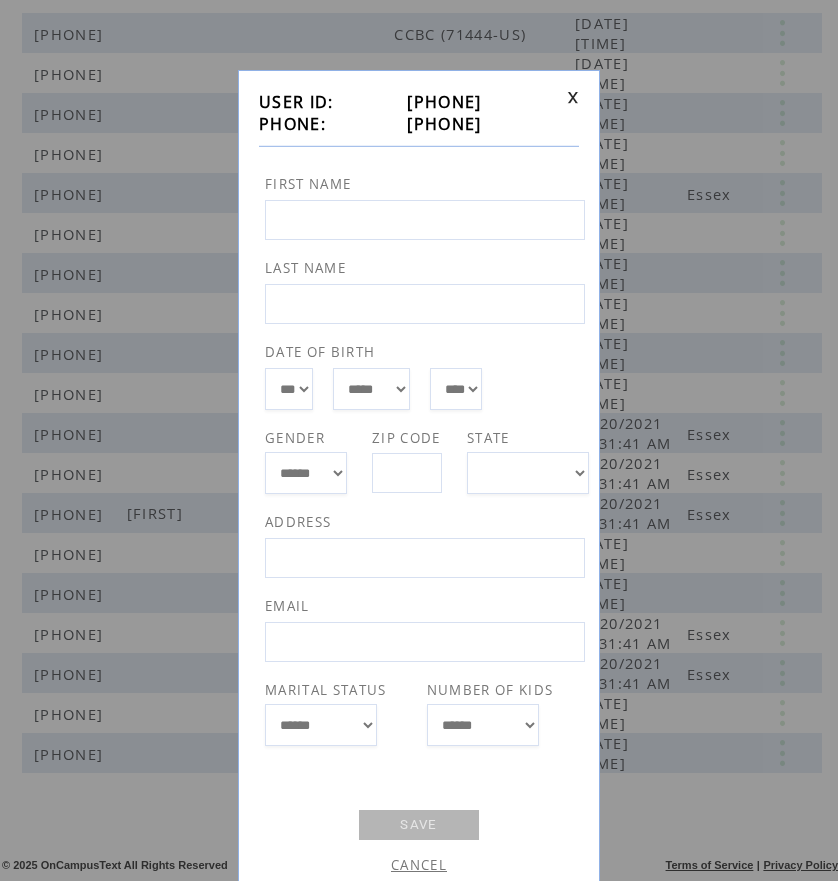 drag, startPoint x: 384, startPoint y: 116, endPoint x: 492, endPoint y: 123, distance: 108.226616 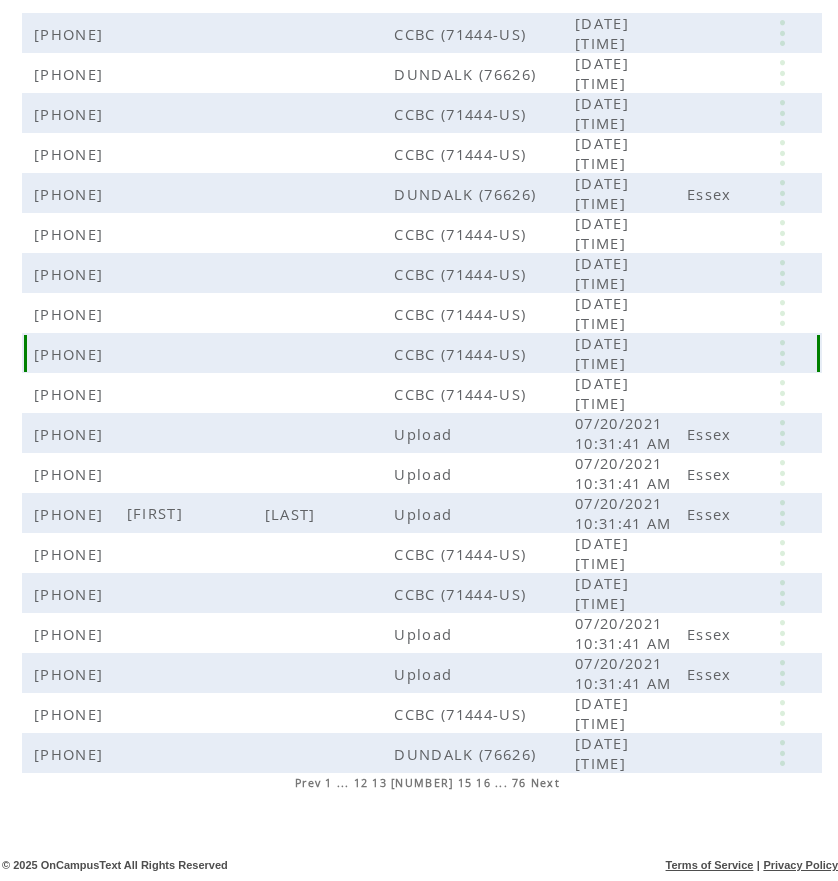 click at bounding box center (782, 353) 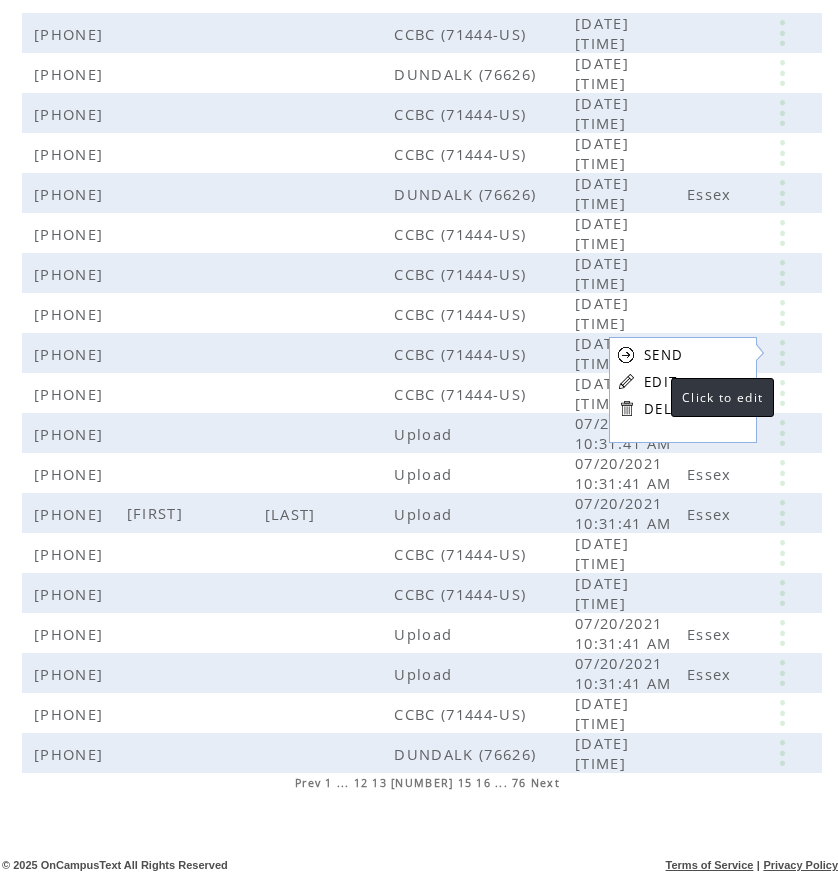 click on "EDIT" at bounding box center [660, 382] 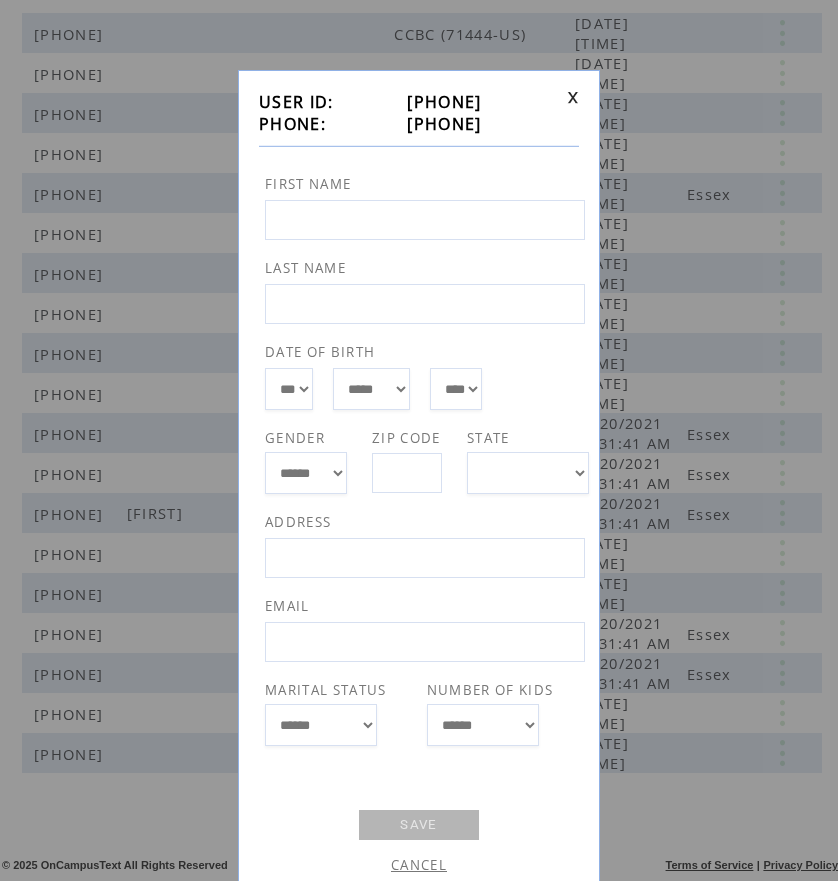 drag, startPoint x: 386, startPoint y: 123, endPoint x: 489, endPoint y: 125, distance: 103.01942 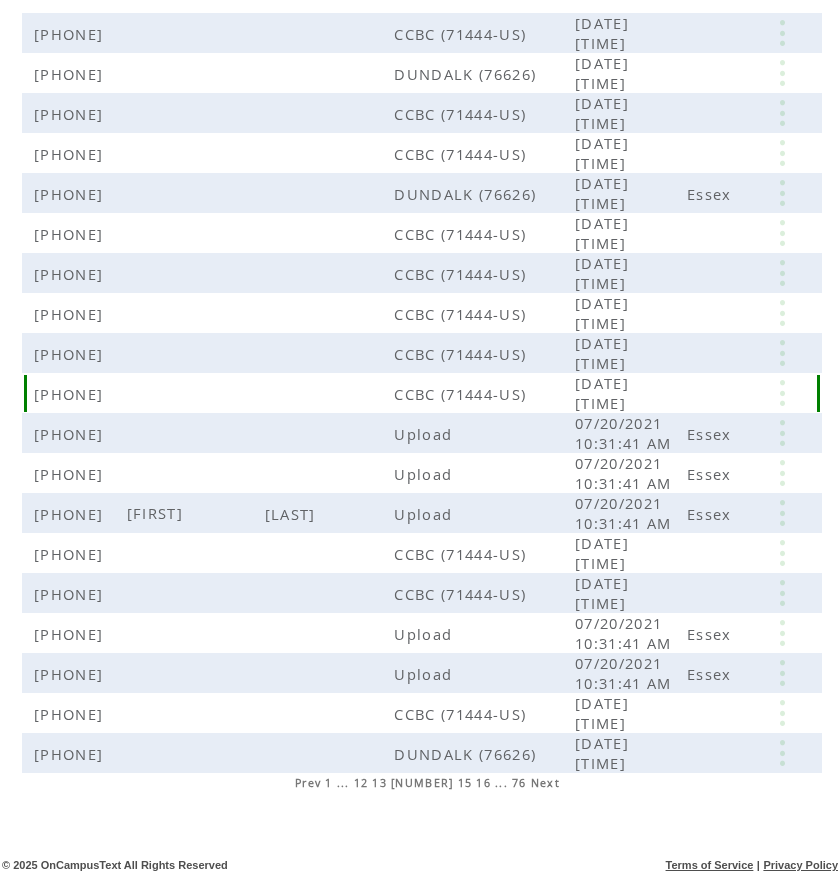 click at bounding box center [782, 393] 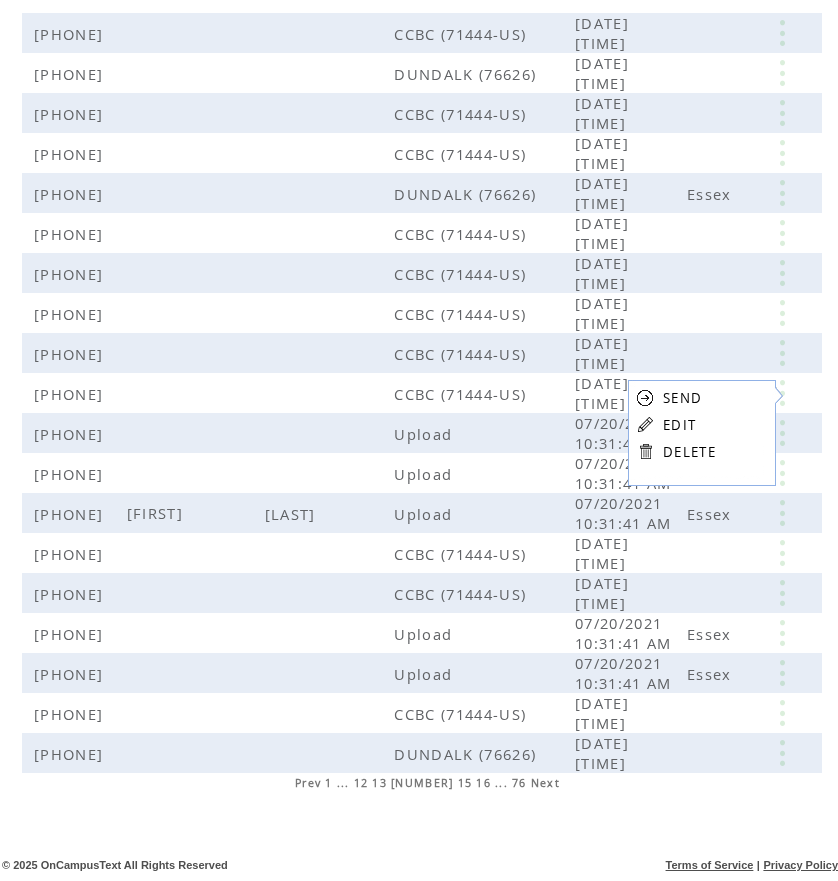 click on "EDIT" at bounding box center [679, 425] 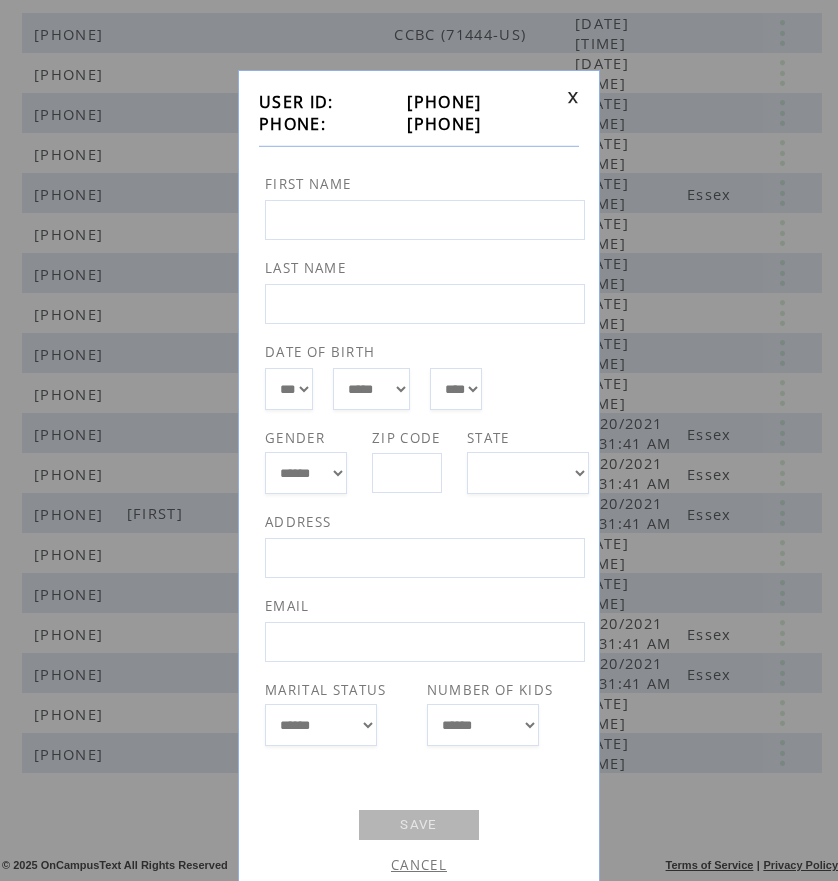 drag, startPoint x: 388, startPoint y: 123, endPoint x: 488, endPoint y: 127, distance: 100.07997 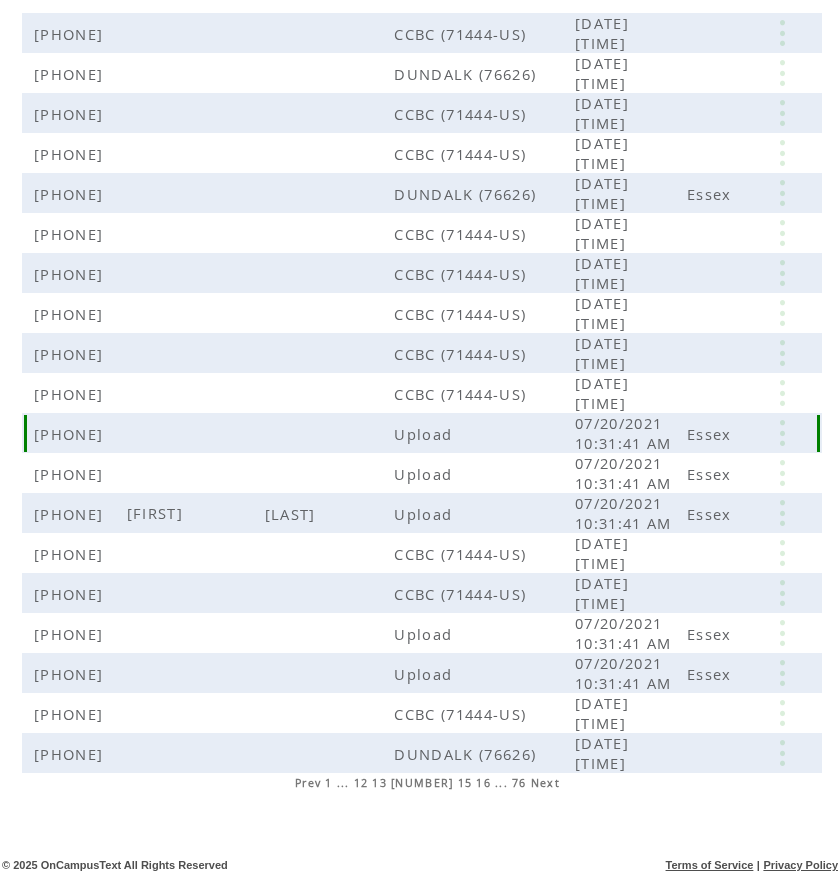 click at bounding box center [782, 433] 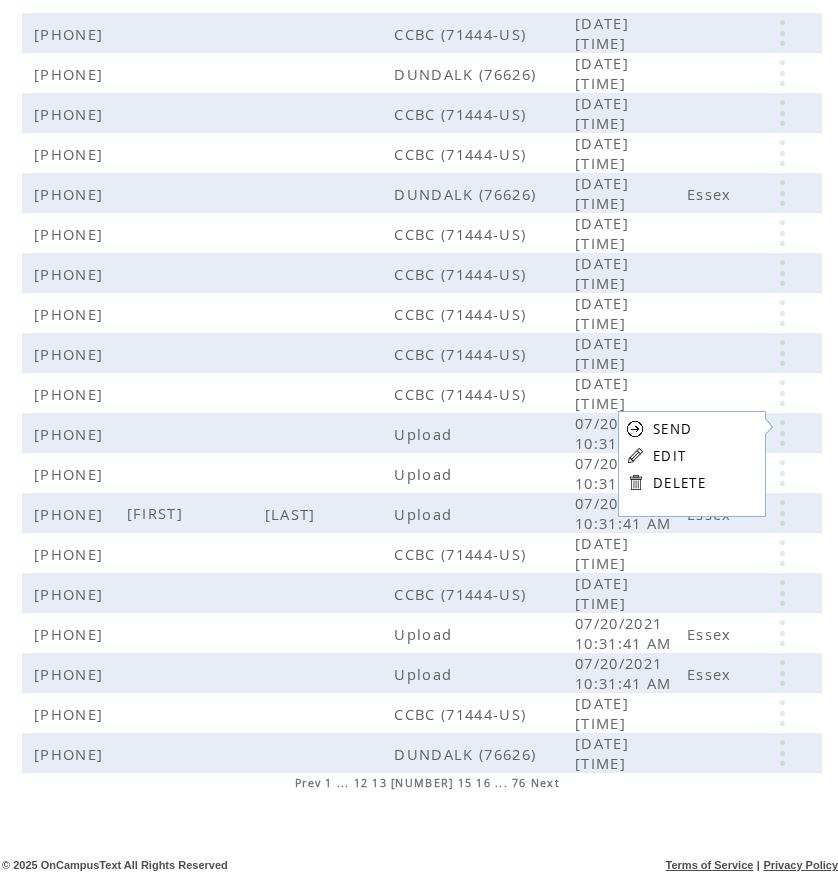 click on "EDIT" at bounding box center [669, 456] 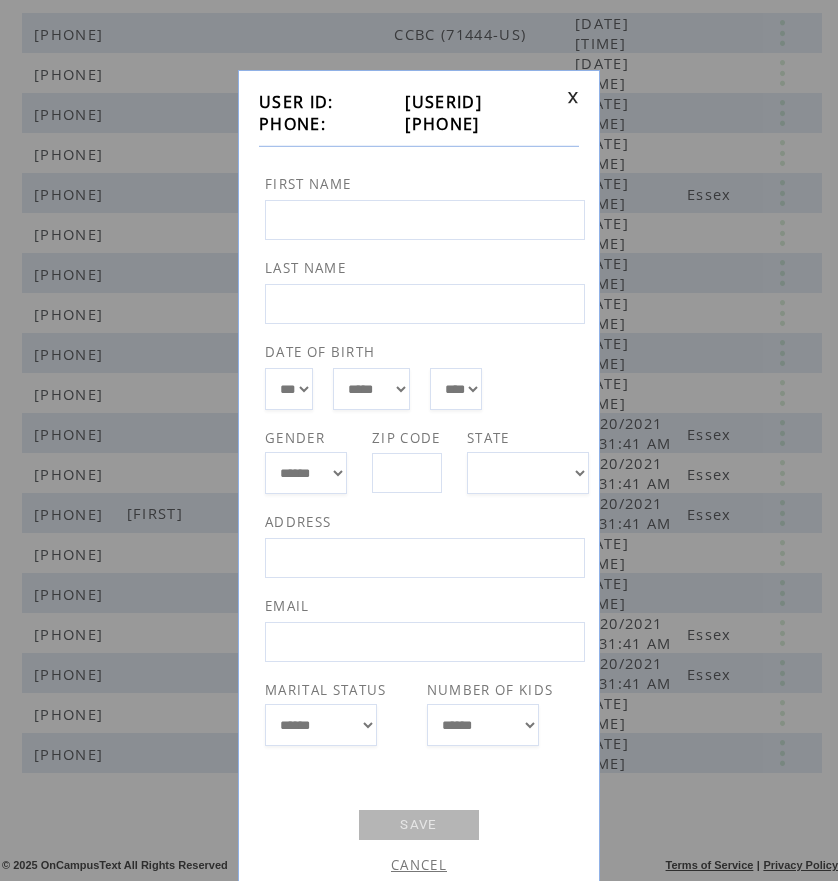 drag, startPoint x: 383, startPoint y: 124, endPoint x: 489, endPoint y: 126, distance: 106.01887 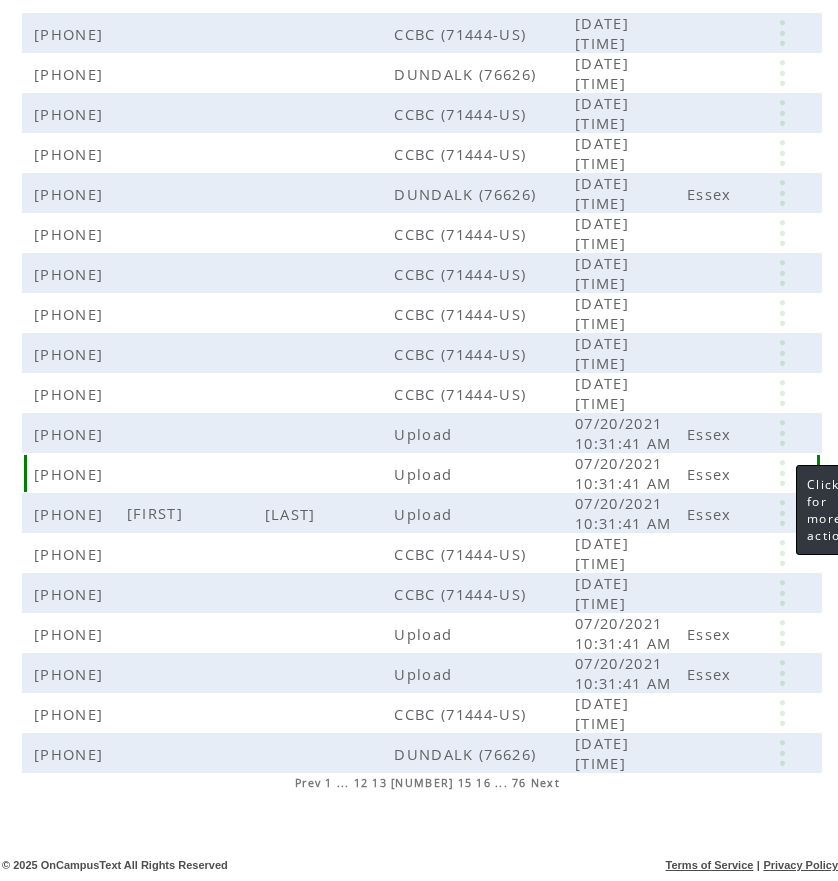 click at bounding box center (782, 473) 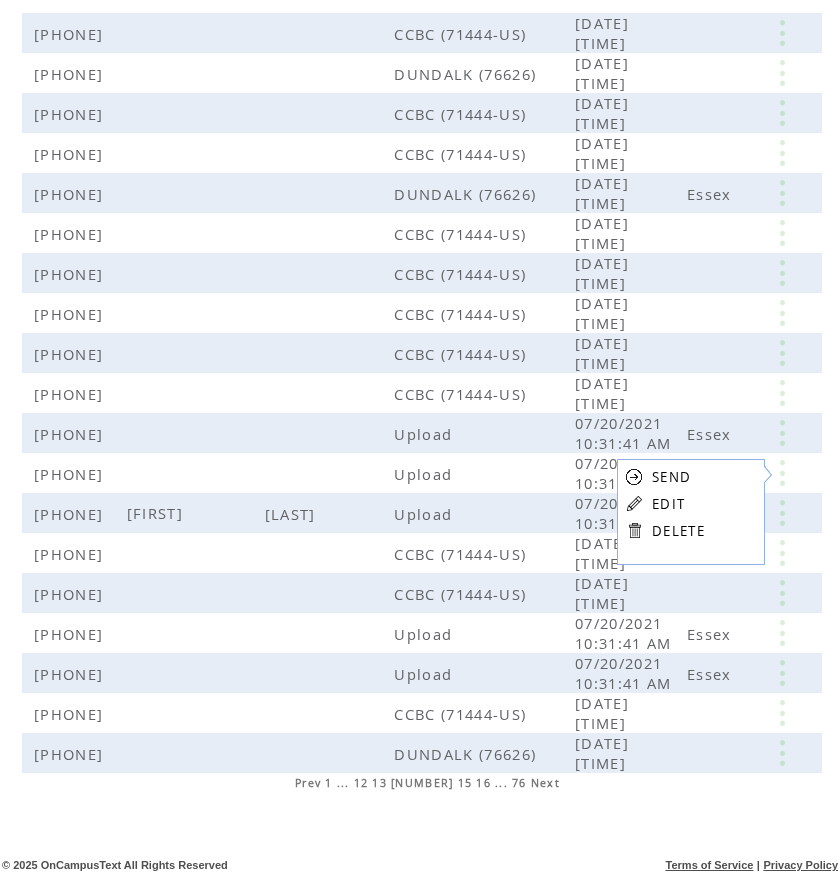 click on "EDIT" at bounding box center [668, 504] 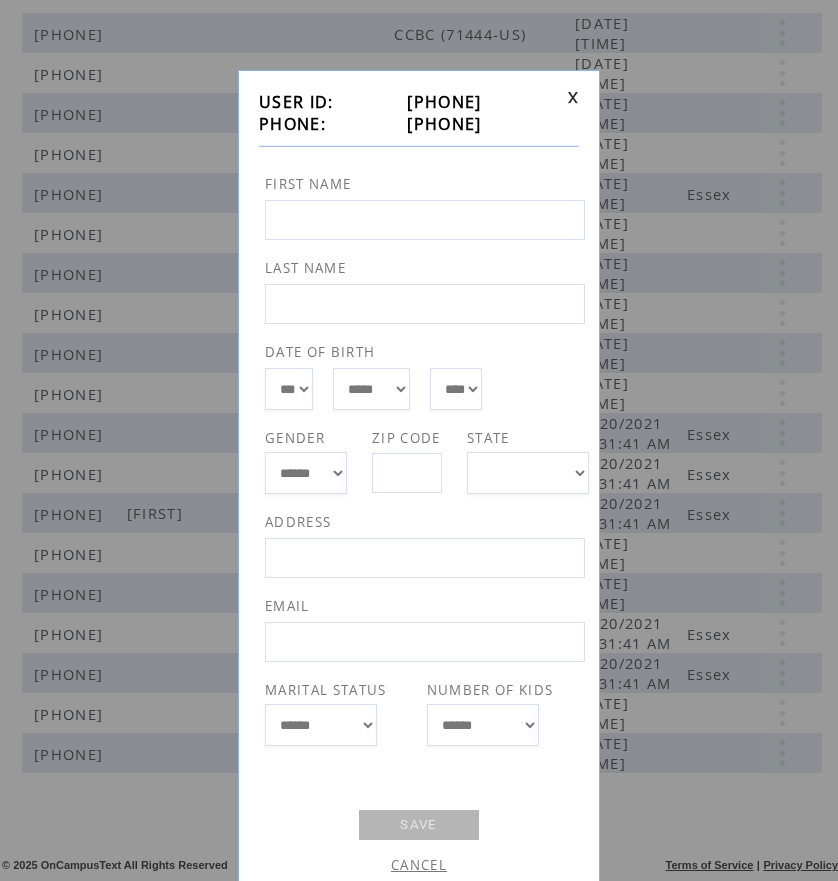 drag, startPoint x: 390, startPoint y: 115, endPoint x: 488, endPoint y: 125, distance: 98.50888 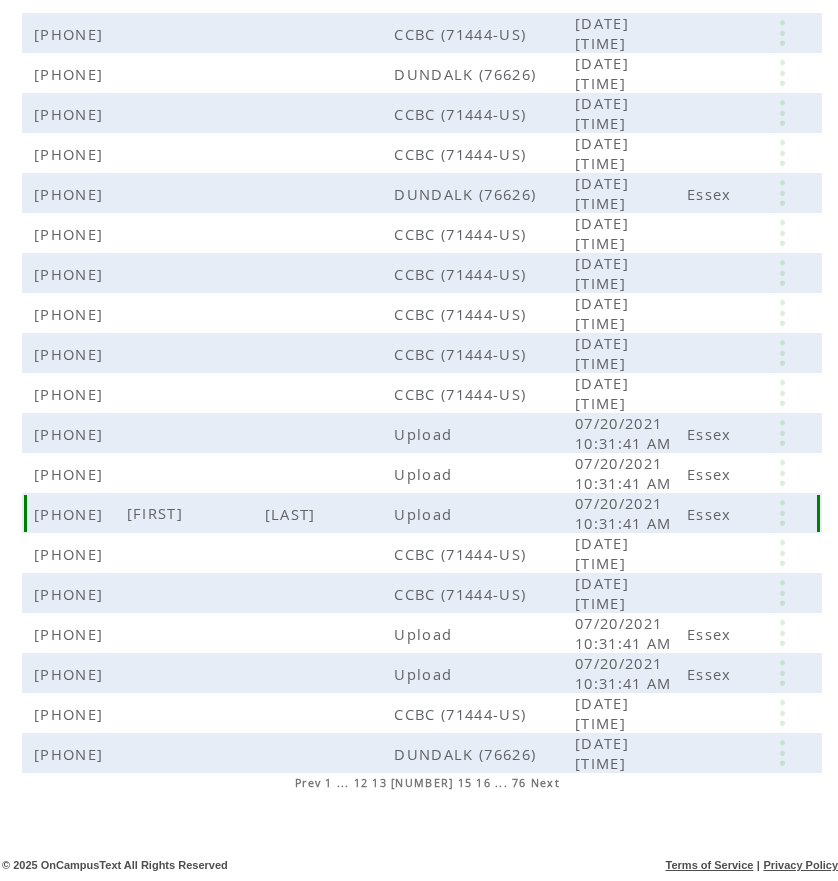 click at bounding box center [782, 513] 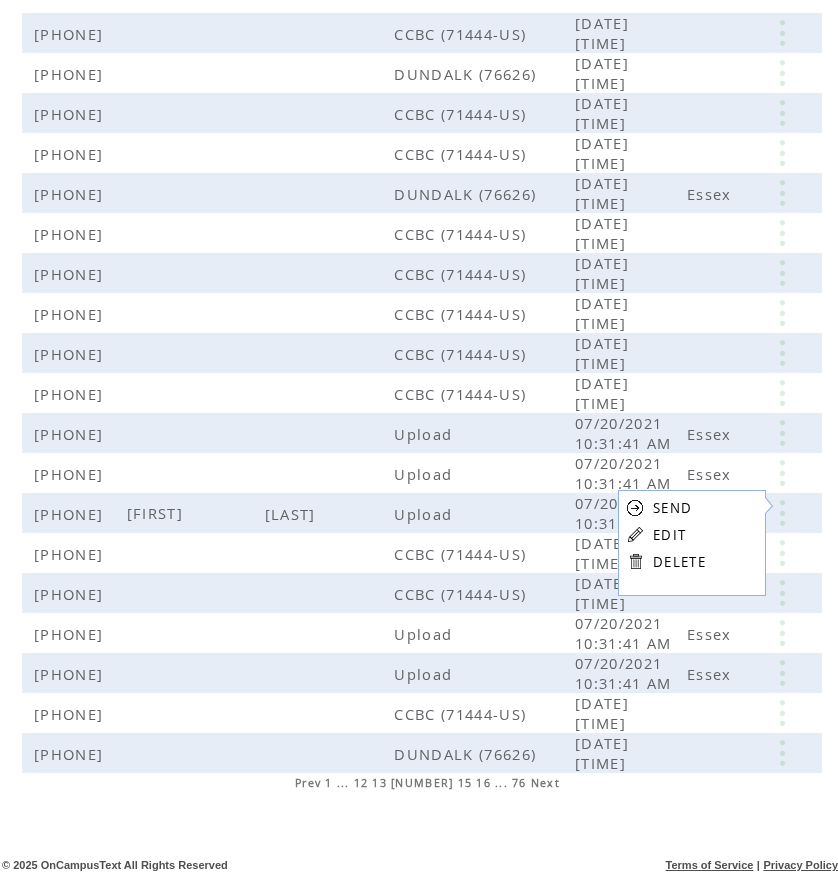 click on "EDIT" at bounding box center (669, 535) 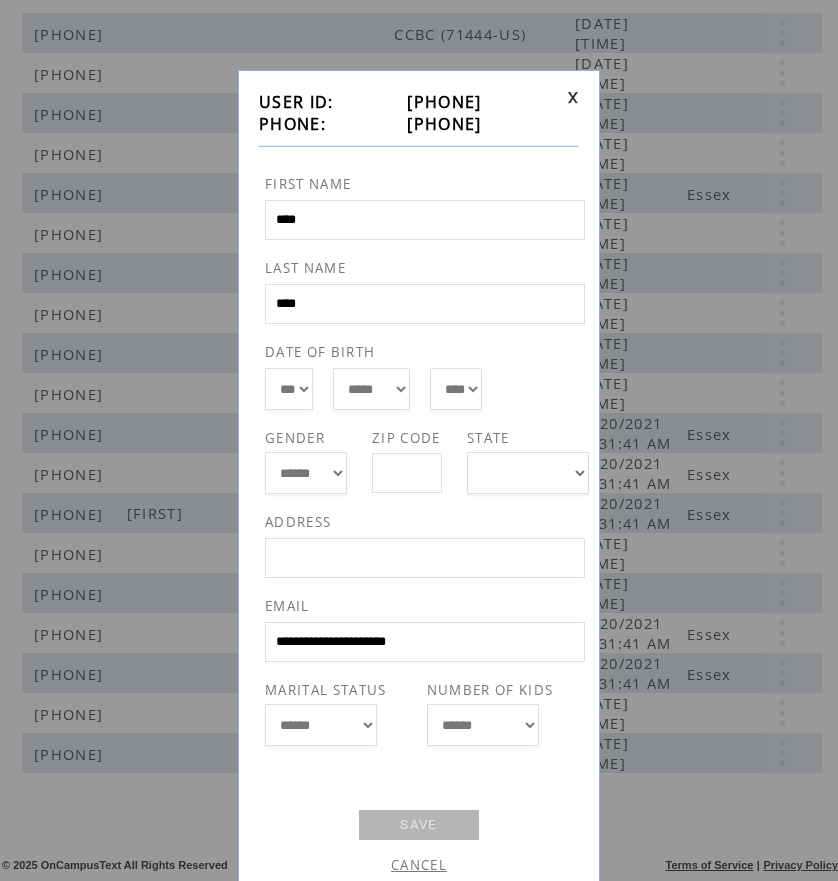 drag, startPoint x: 387, startPoint y: 124, endPoint x: 501, endPoint y: 130, distance: 114.15778 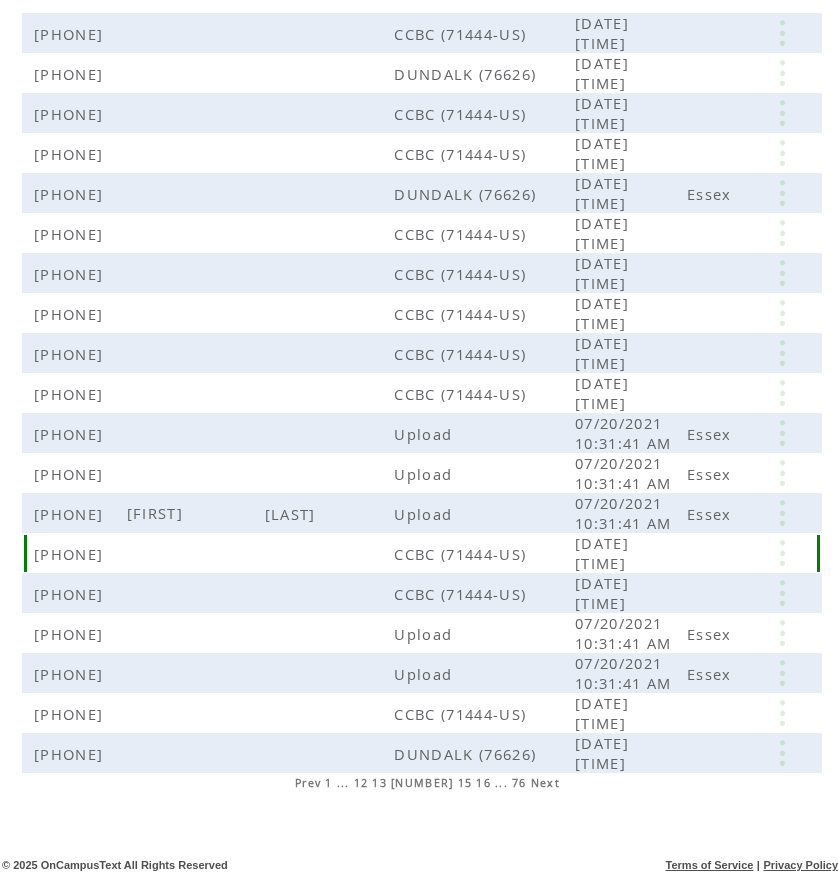 click at bounding box center (782, 553) 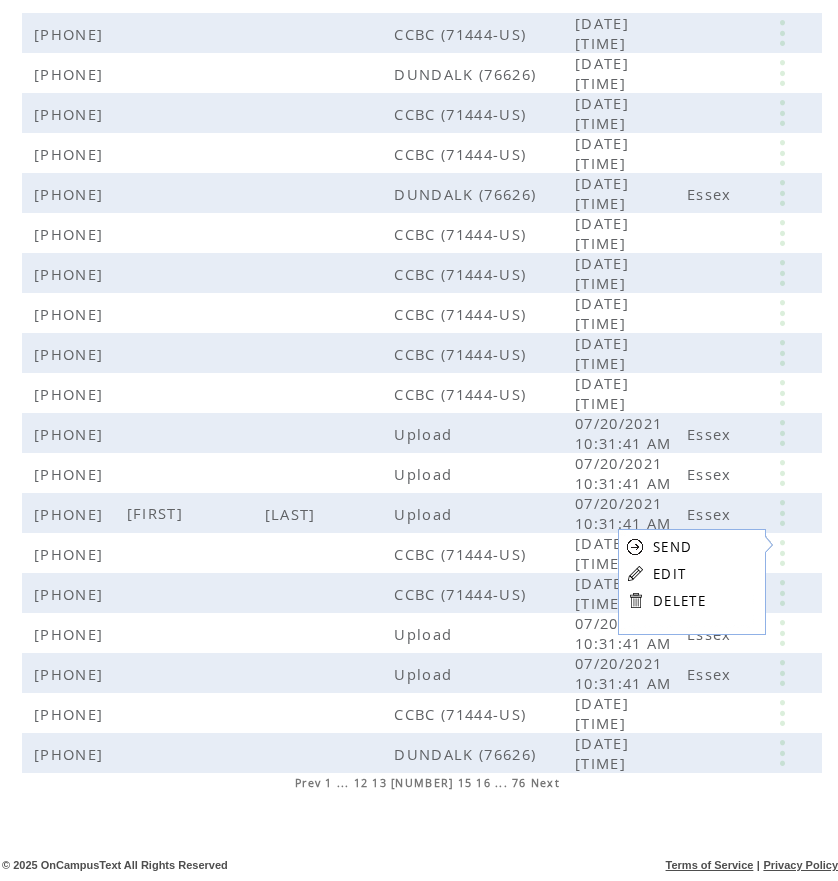 click on "EDIT" at bounding box center (669, 574) 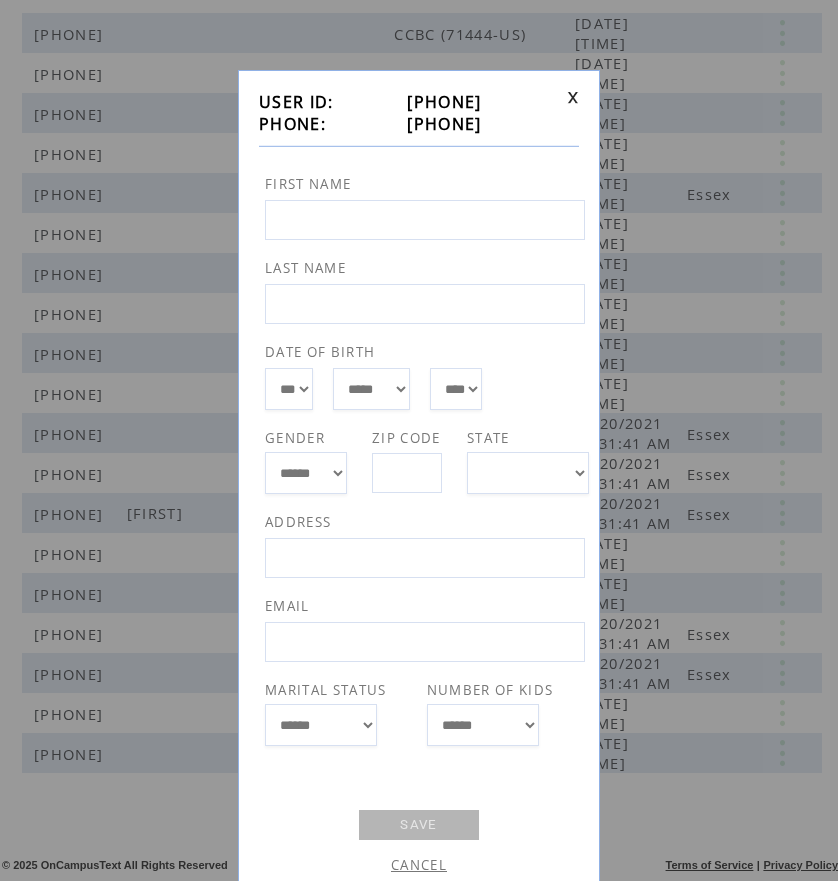 drag, startPoint x: 388, startPoint y: 122, endPoint x: 489, endPoint y: 134, distance: 101.71037 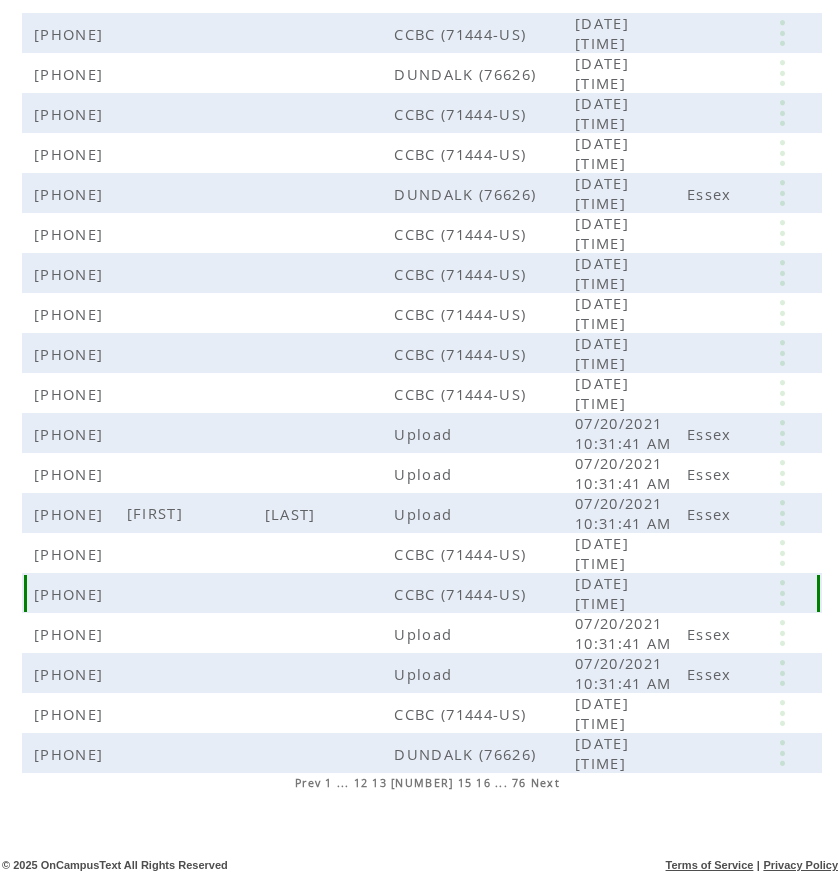 click at bounding box center (782, 593) 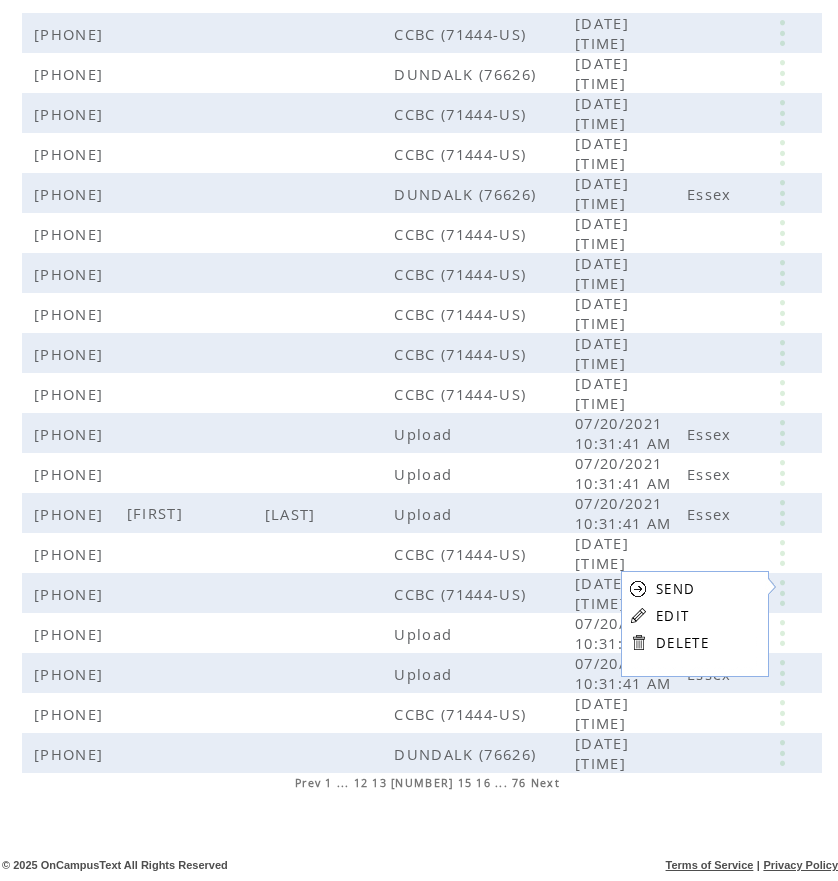 click on "EDIT" at bounding box center (672, 616) 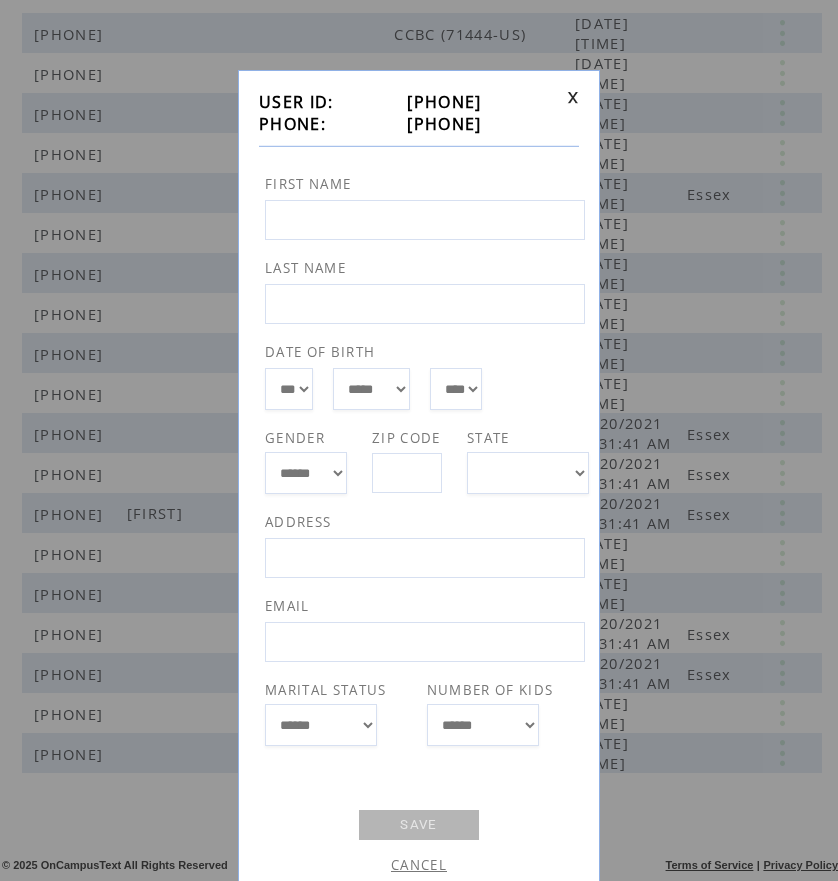 drag, startPoint x: 392, startPoint y: 123, endPoint x: 487, endPoint y: 129, distance: 95.189285 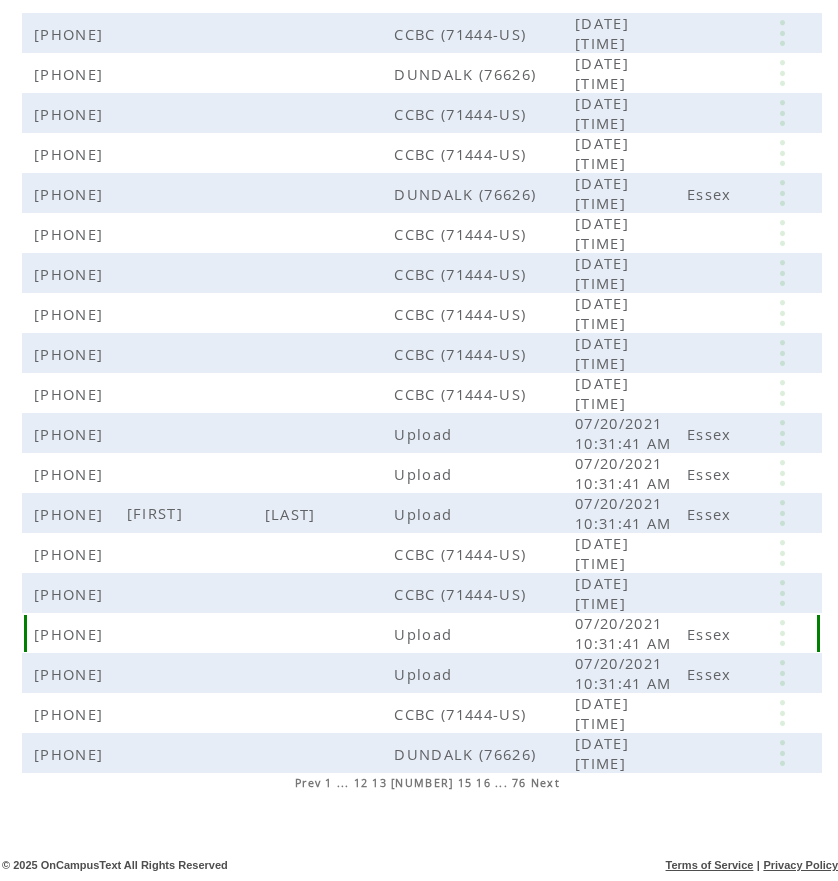 click at bounding box center (782, 633) 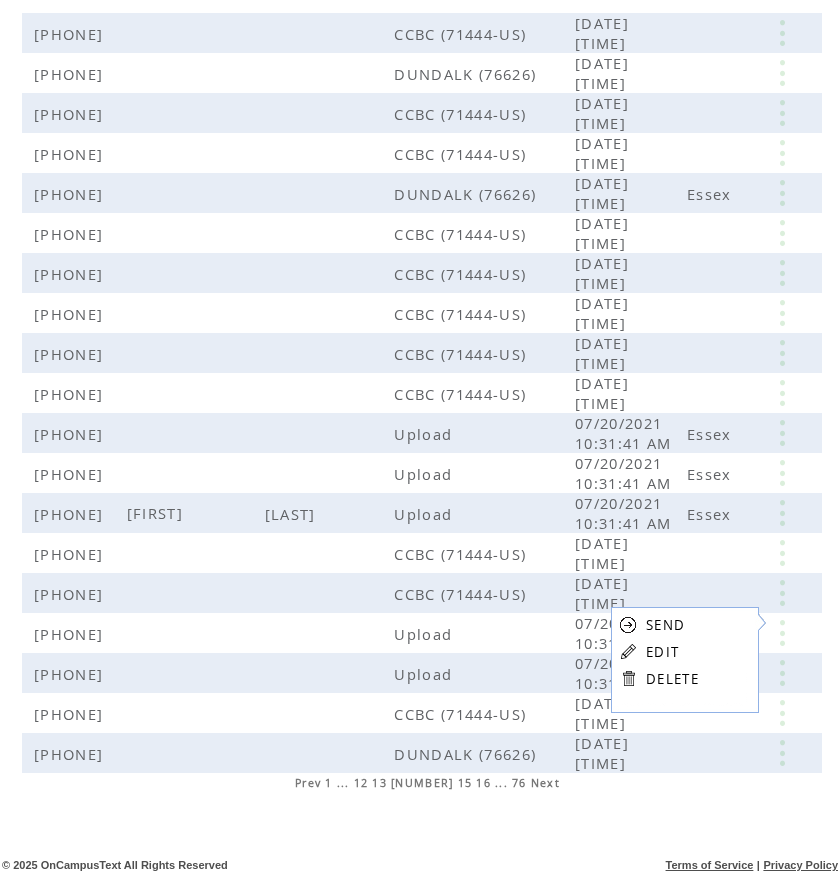 click on "EDIT" at bounding box center [662, 652] 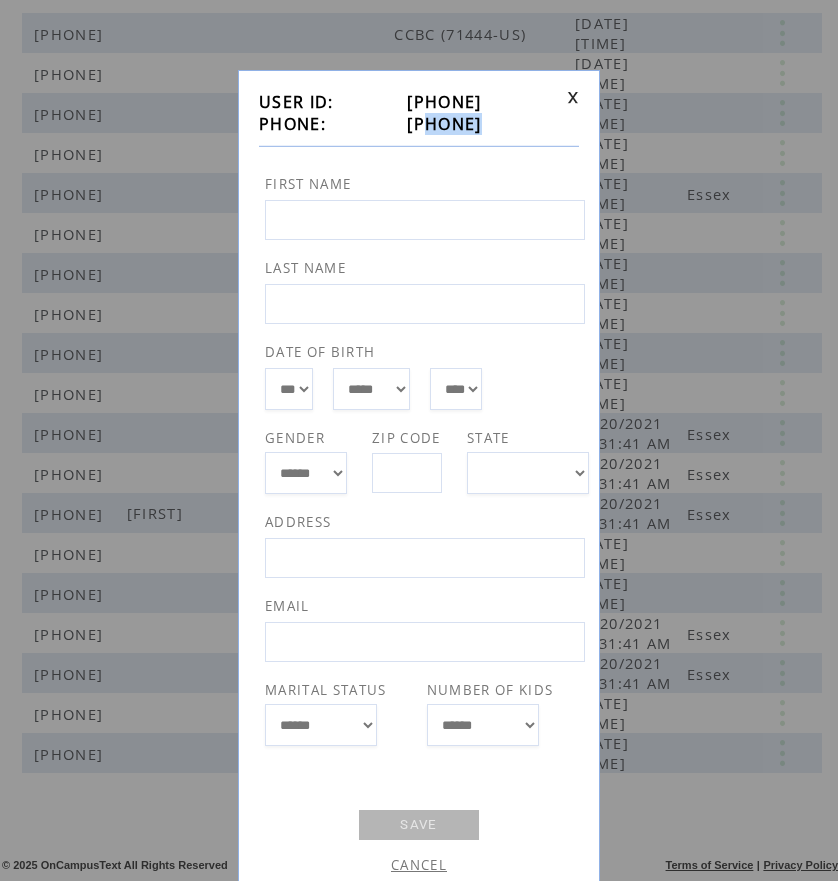 drag, startPoint x: 393, startPoint y: 124, endPoint x: 454, endPoint y: 126, distance: 61.03278 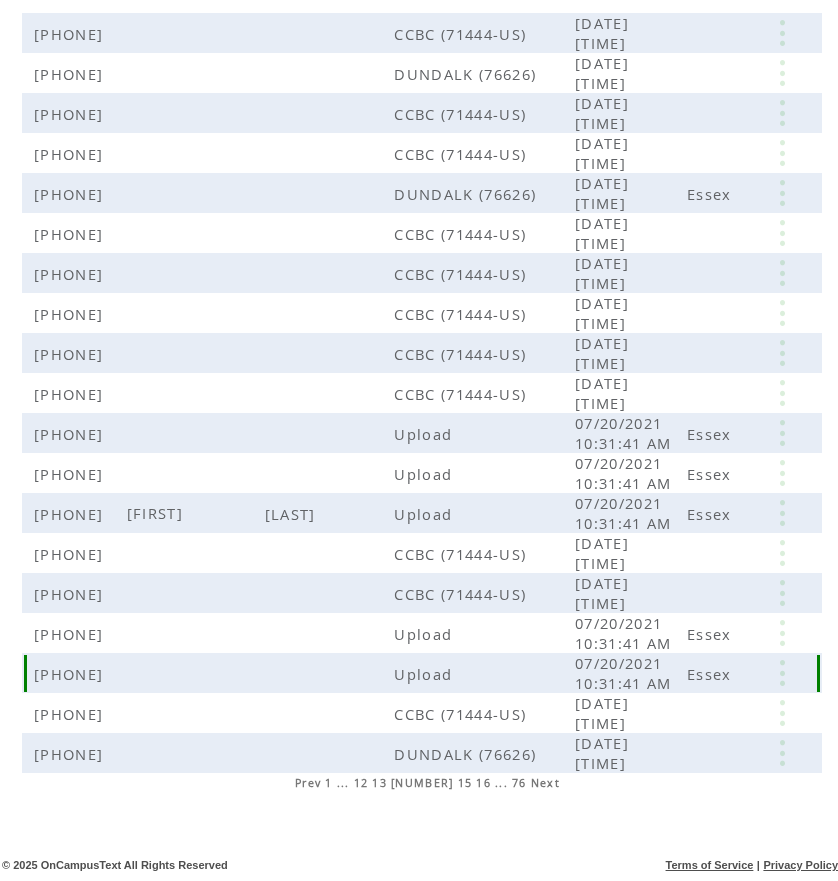 click at bounding box center (782, 673) 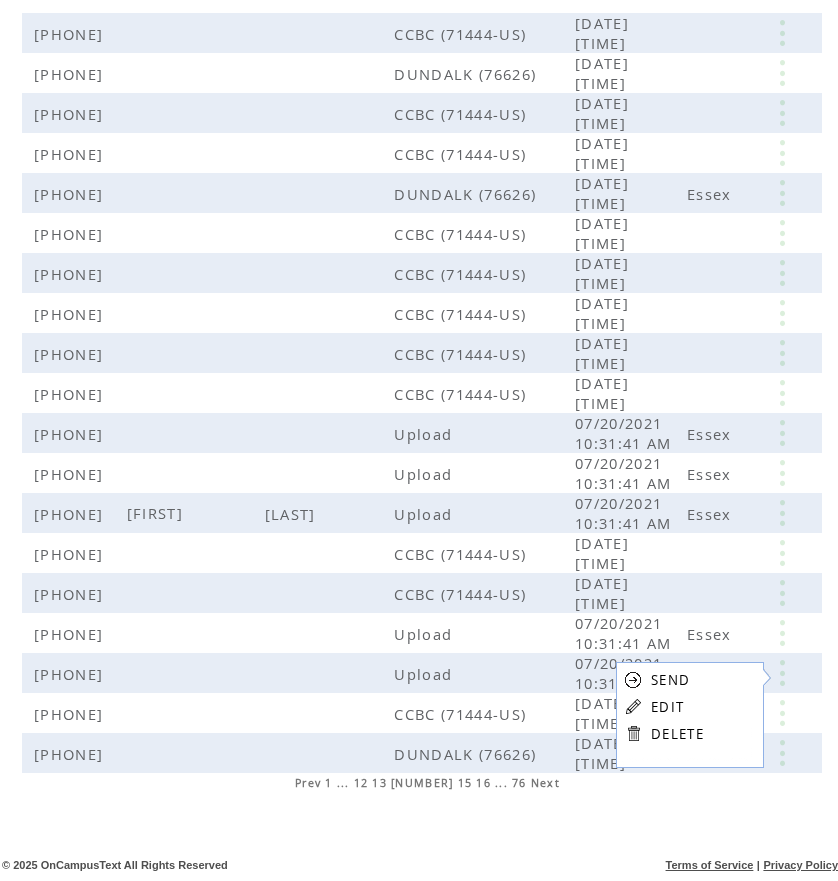click on "EDIT" at bounding box center (667, 707) 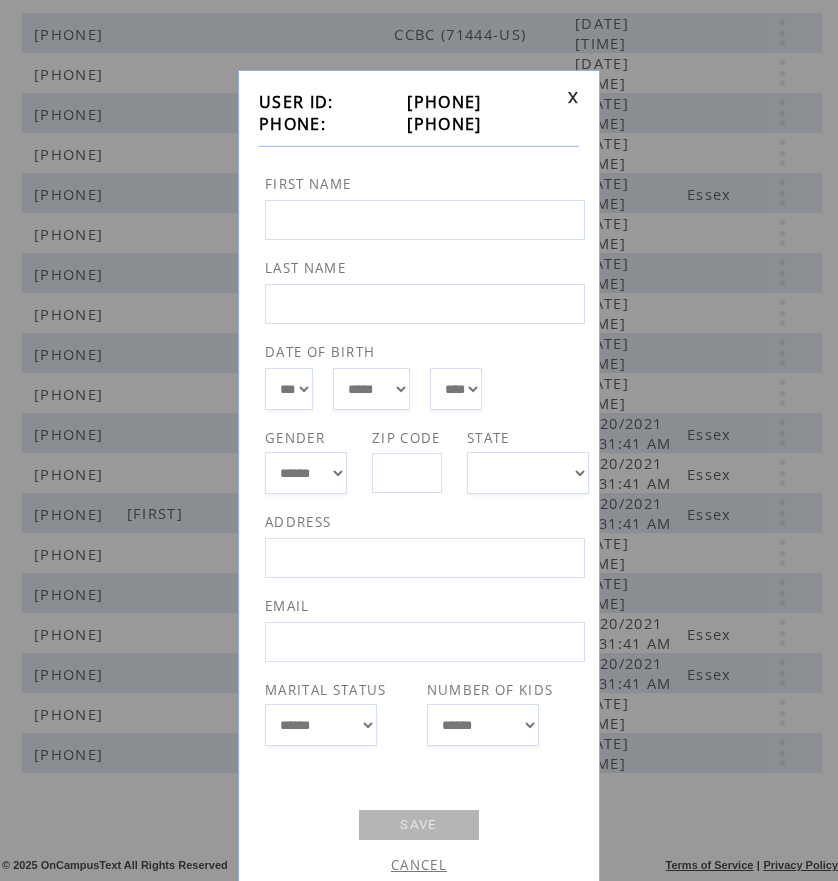 drag, startPoint x: 391, startPoint y: 129, endPoint x: 495, endPoint y: 133, distance: 104.0769 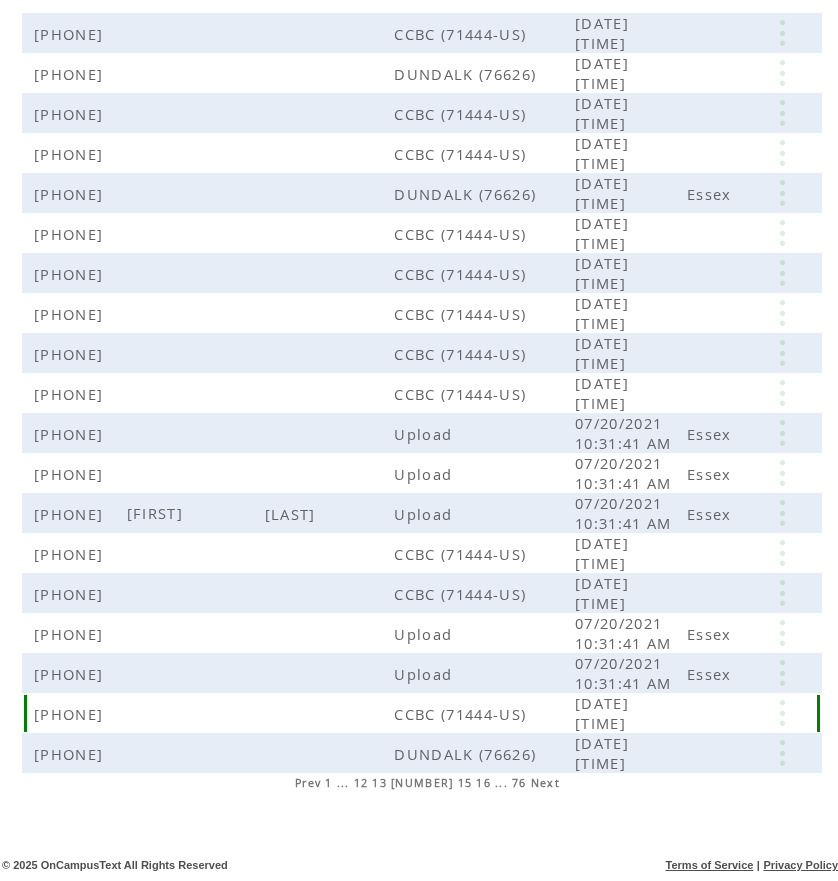 click at bounding box center [782, 713] 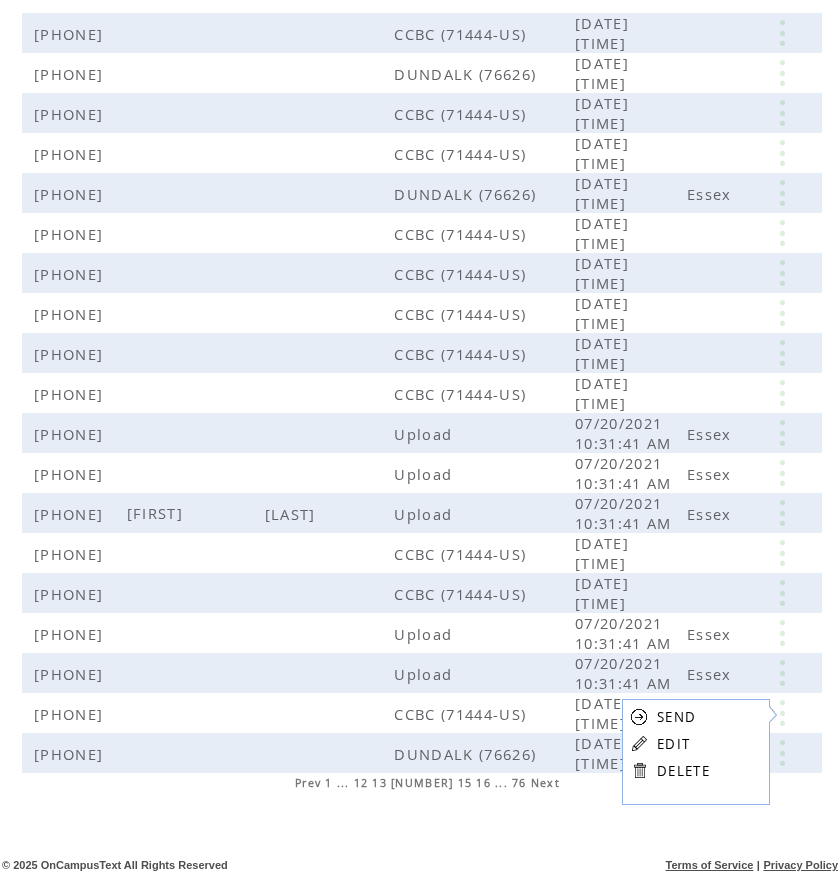 click on "EDIT" at bounding box center (673, 744) 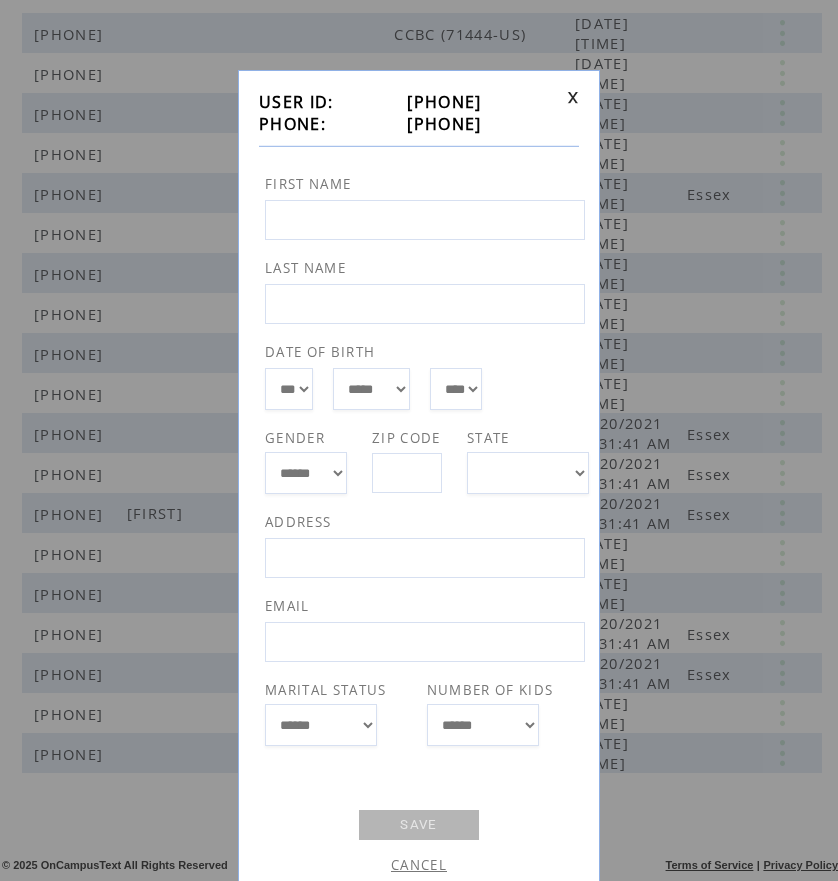 drag, startPoint x: 392, startPoint y: 126, endPoint x: 492, endPoint y: 123, distance: 100.04499 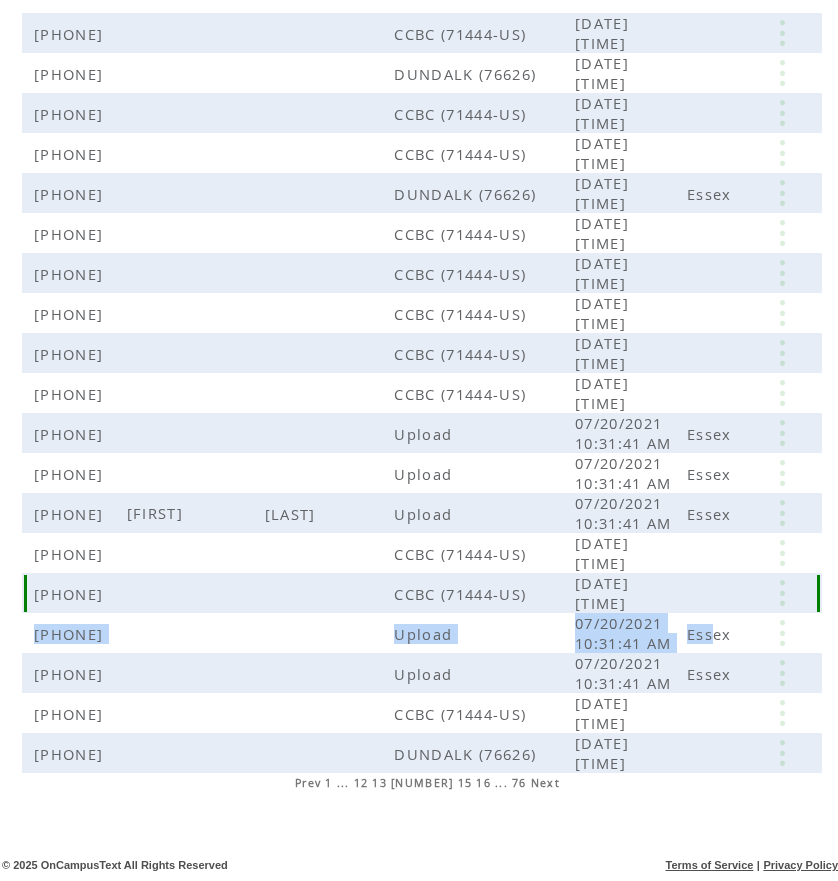 drag, startPoint x: 719, startPoint y: 606, endPoint x: 711, endPoint y: 667, distance: 61.522354 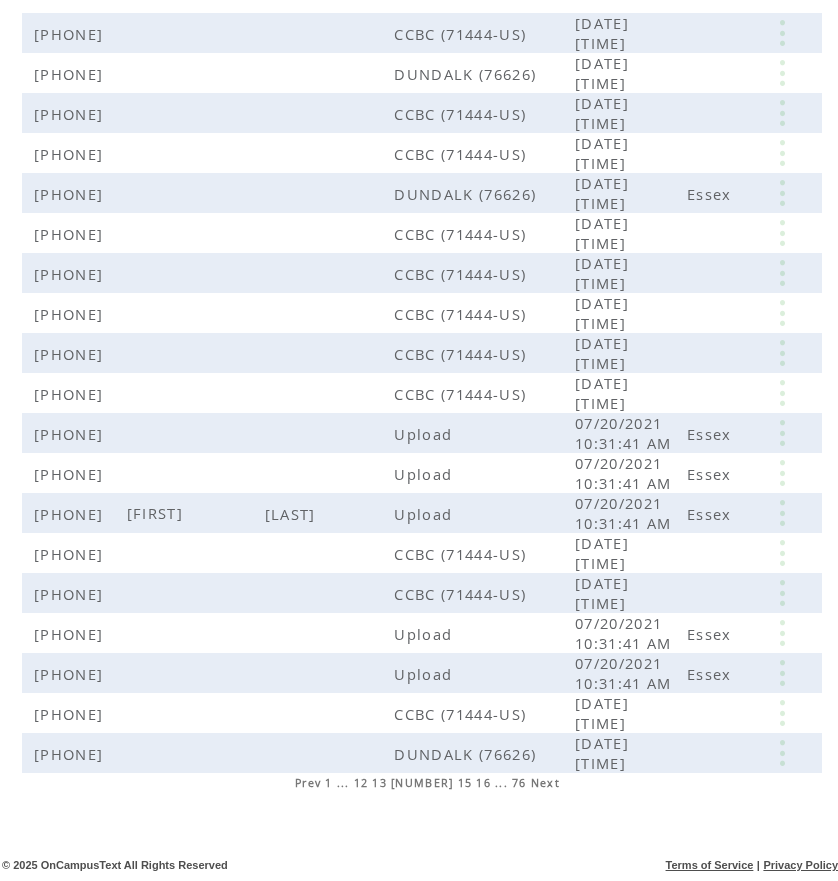 click on "Prev 1 ... 12 13  < 14 >  15 16 ... 76 Next" at bounding box center (427, 783) 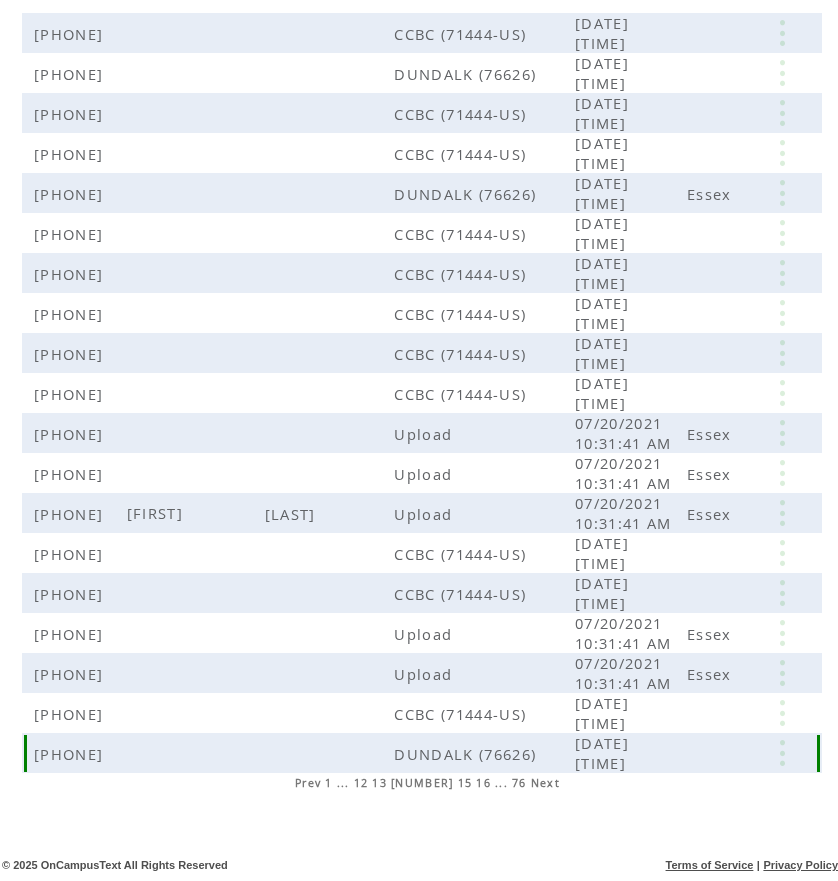 click at bounding box center [782, 753] 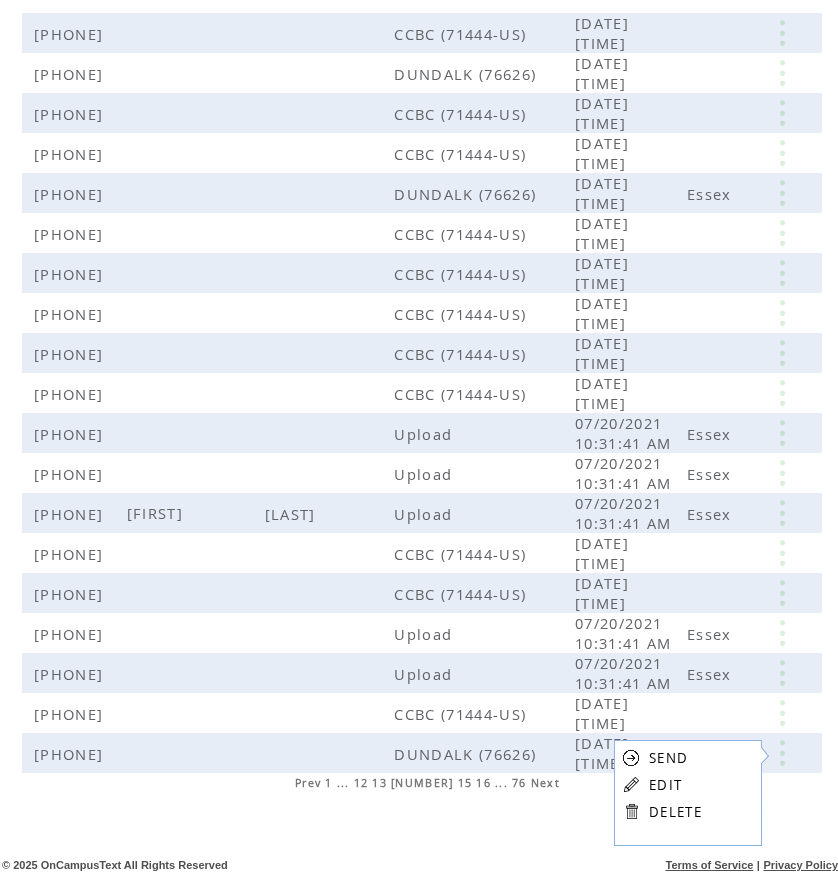 click on "EDIT" at bounding box center [665, 785] 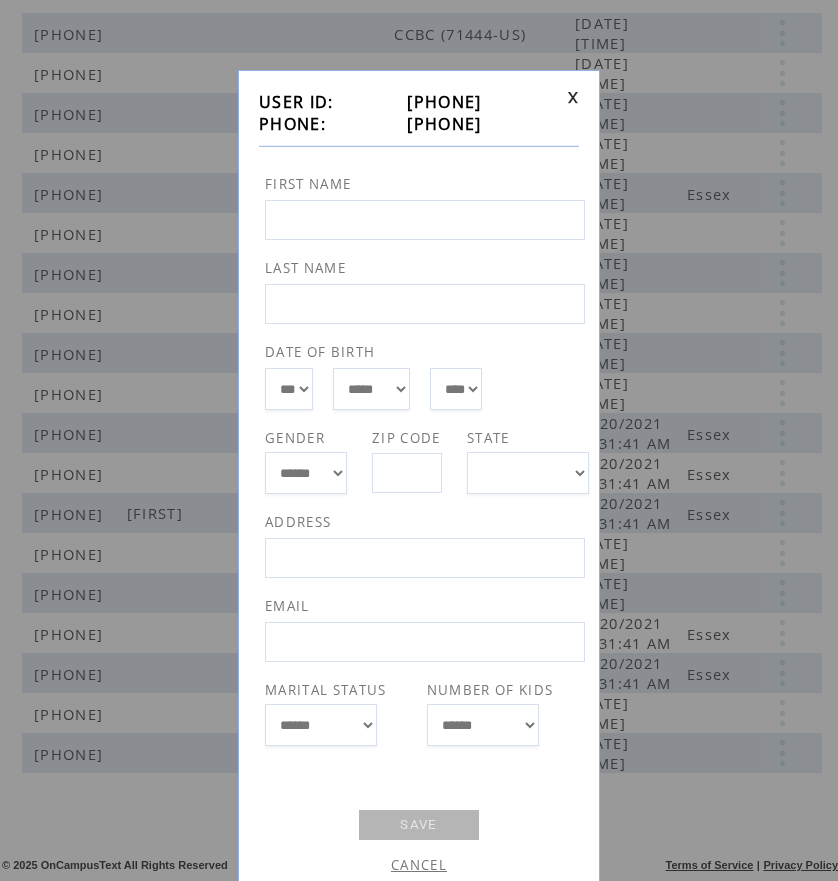 drag, startPoint x: 384, startPoint y: 118, endPoint x: 489, endPoint y: 130, distance: 105.68349 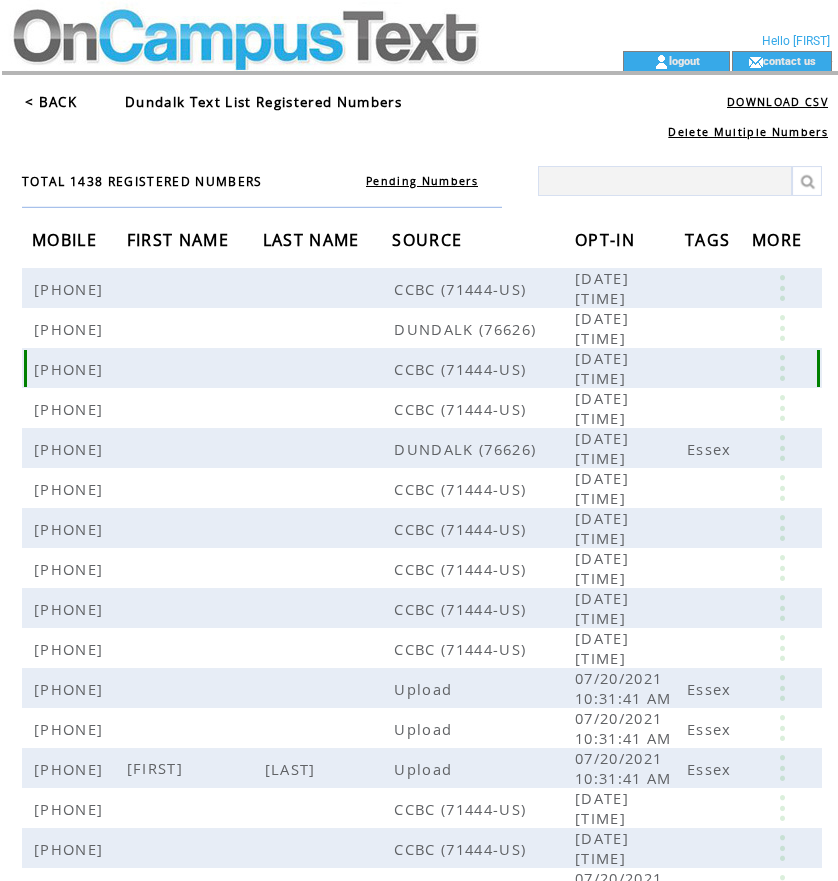 scroll, scrollTop: 255, scrollLeft: 0, axis: vertical 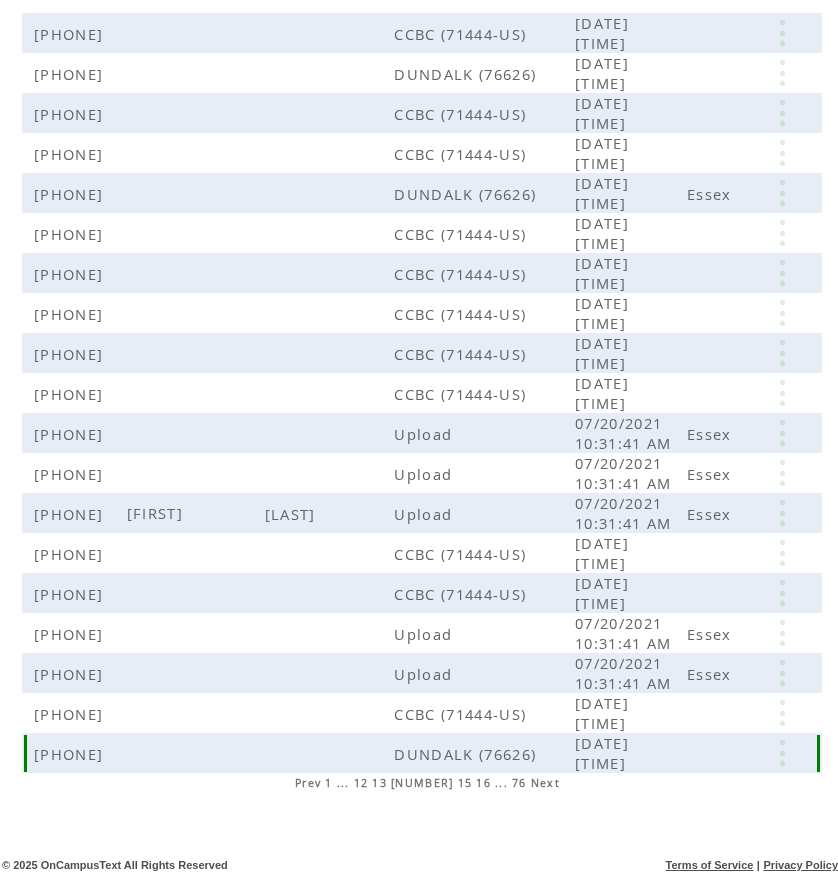 click at bounding box center (782, 753) 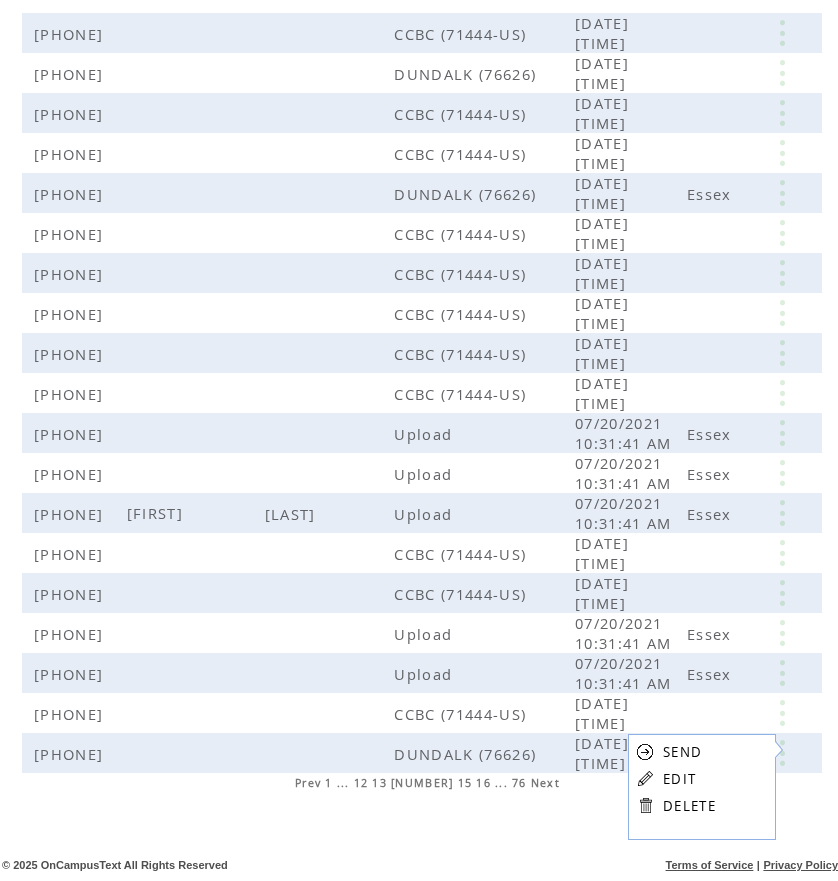 click on "EDIT" at bounding box center [679, 779] 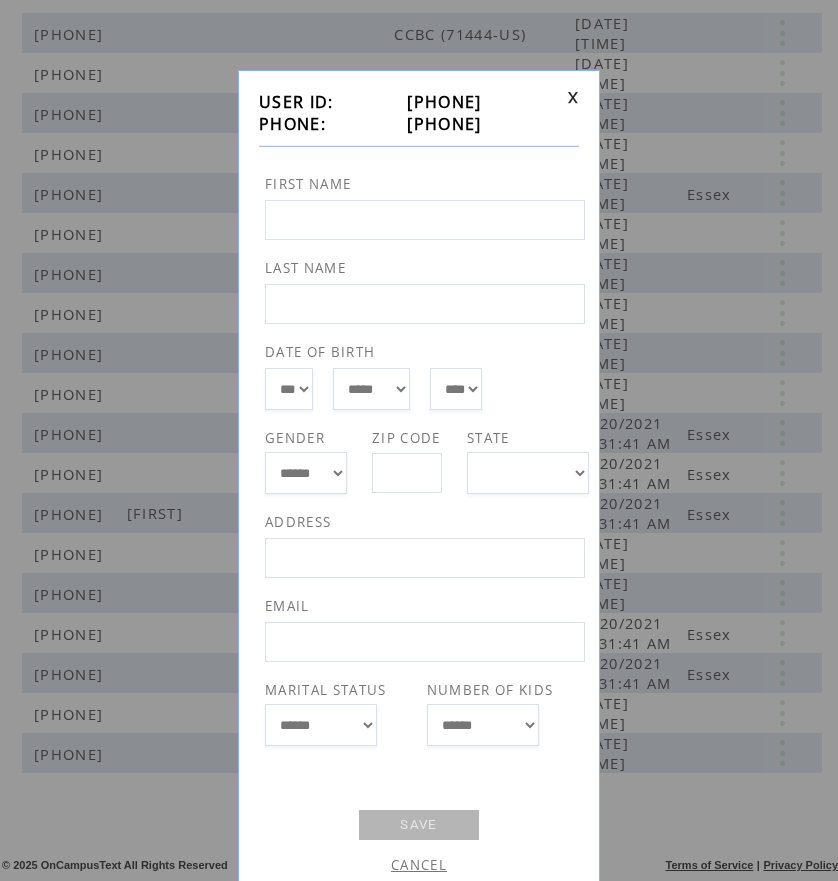 drag, startPoint x: 387, startPoint y: 130, endPoint x: 490, endPoint y: 129, distance: 103.00485 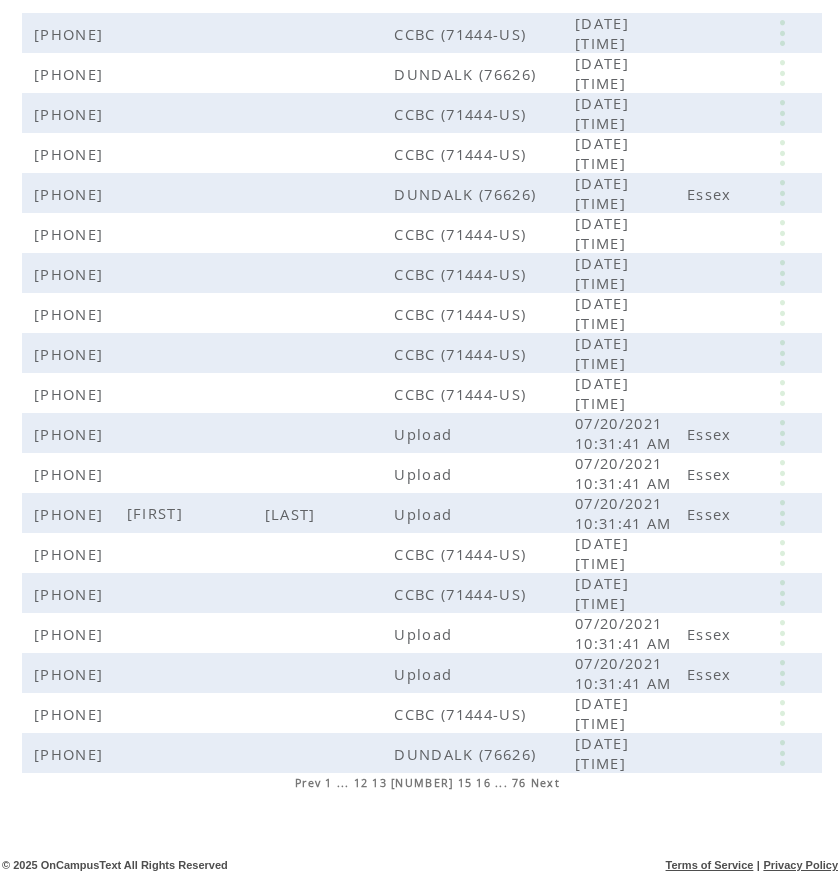 click on "Next" at bounding box center [545, 783] 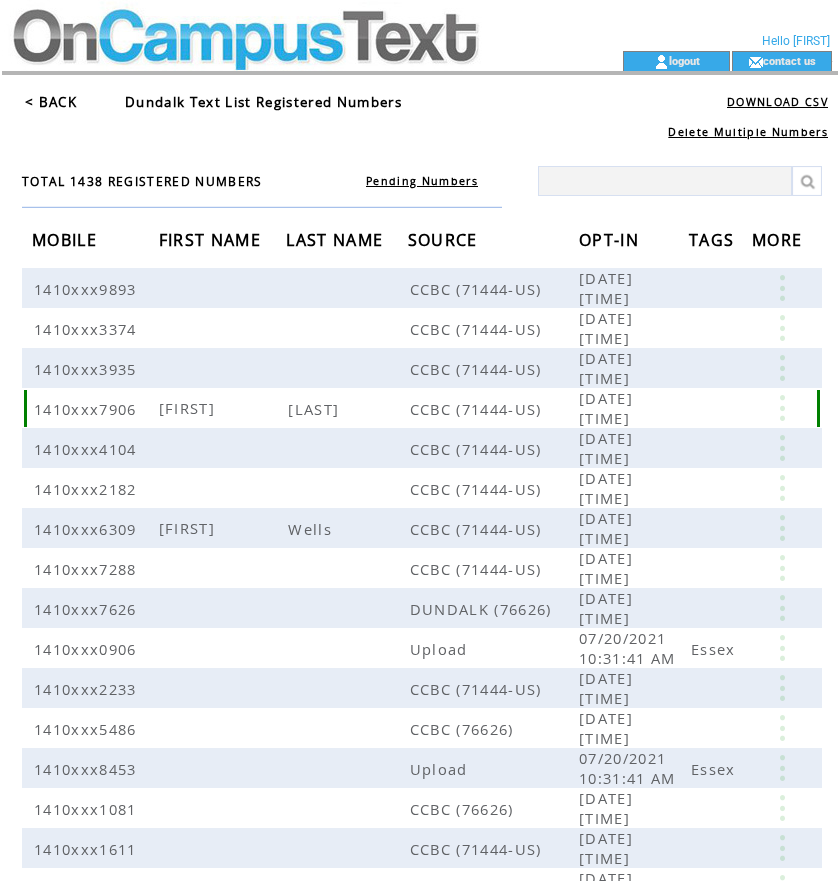 scroll, scrollTop: 0, scrollLeft: 0, axis: both 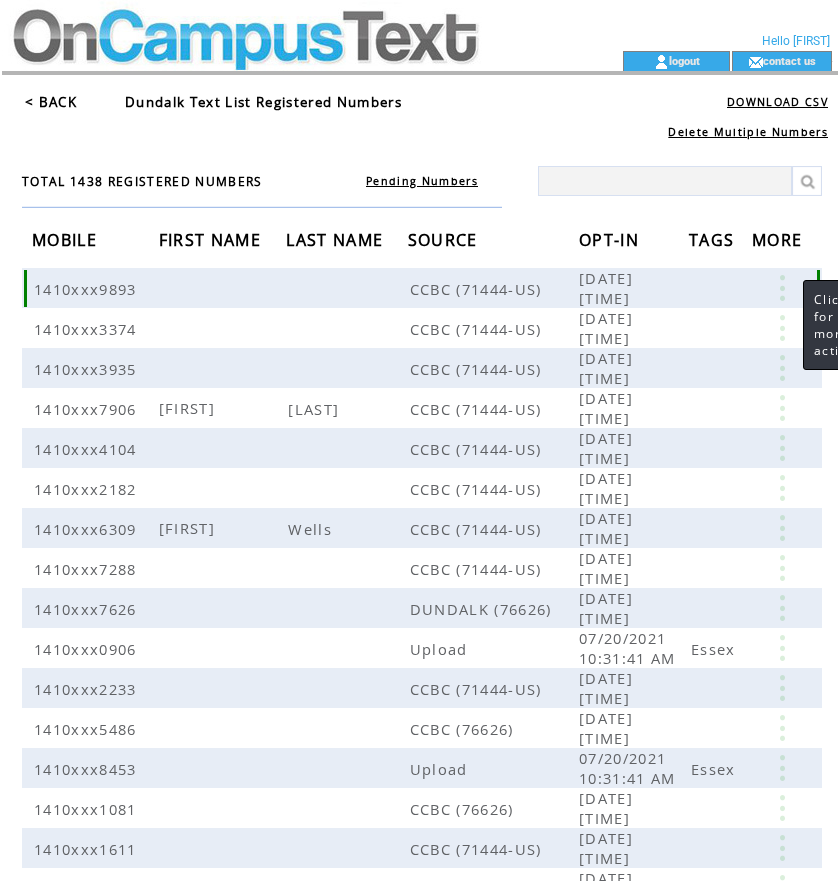 click at bounding box center [782, 288] 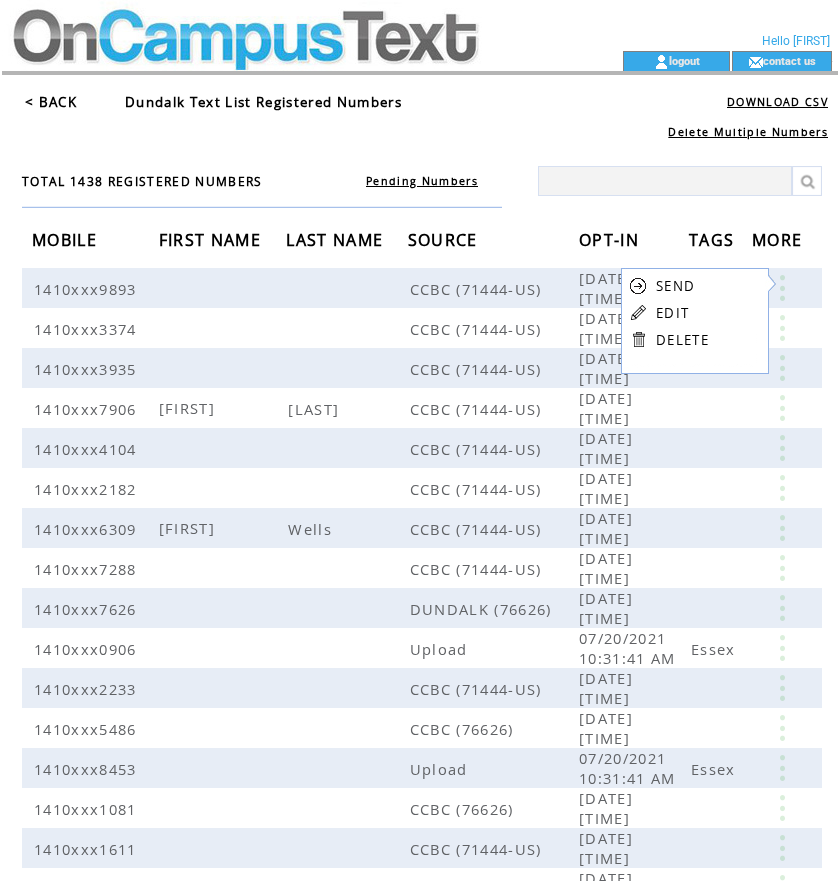 click on "EDIT" at bounding box center (672, 313) 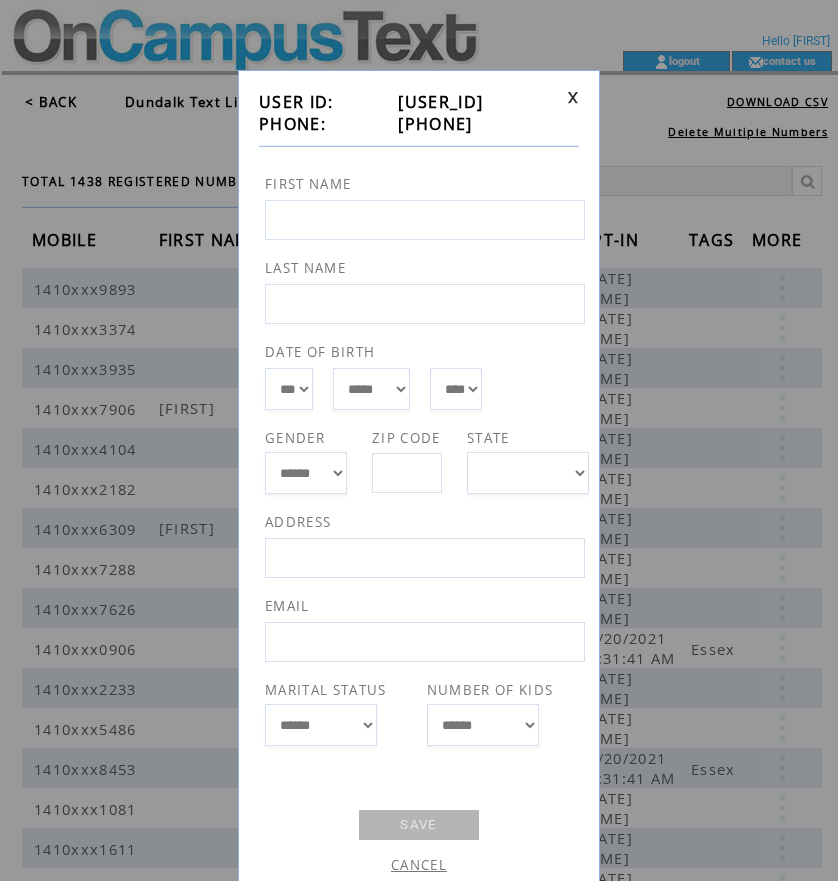 drag, startPoint x: 387, startPoint y: 125, endPoint x: 491, endPoint y: 119, distance: 104.172935 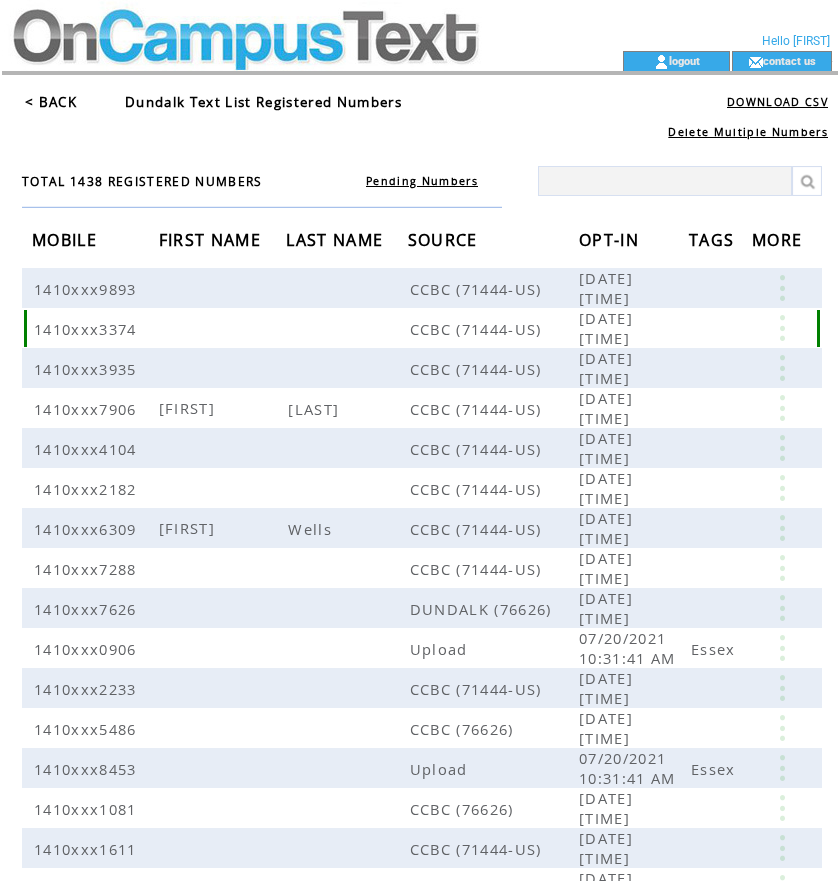 click at bounding box center [782, 328] 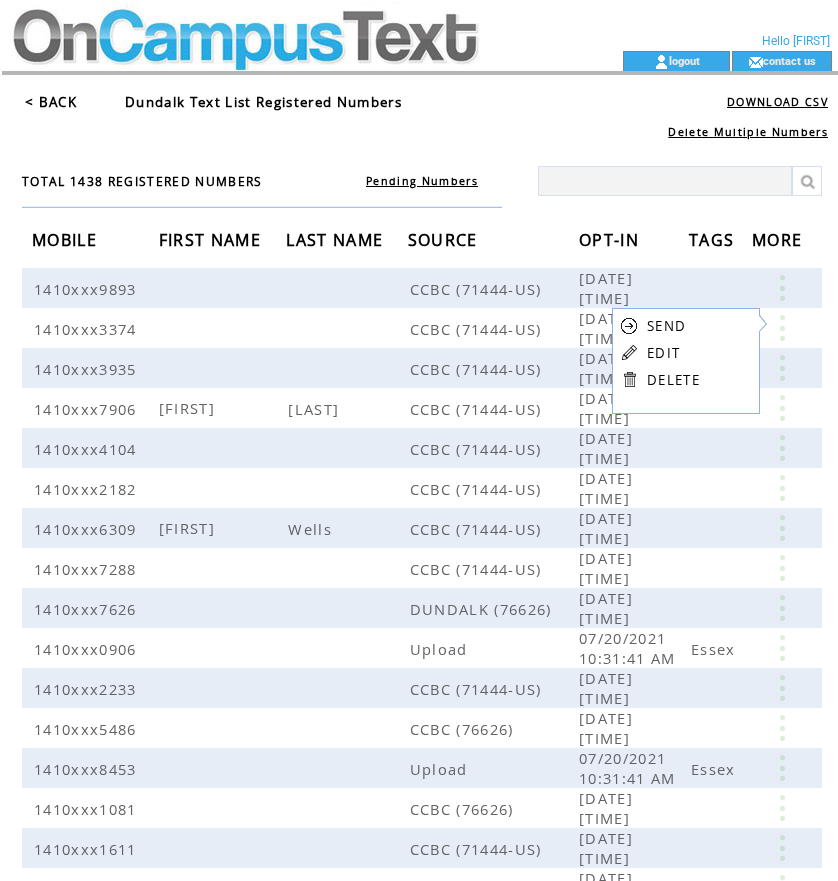 click on "EDIT" at bounding box center (663, 353) 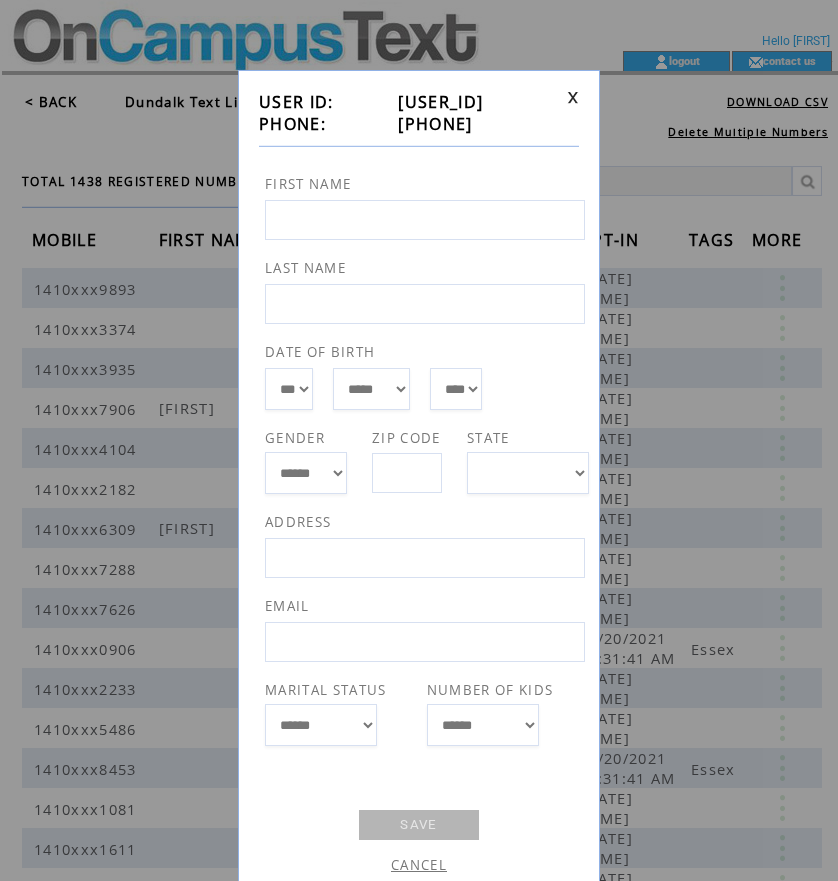 drag, startPoint x: 388, startPoint y: 129, endPoint x: 512, endPoint y: 119, distance: 124.40257 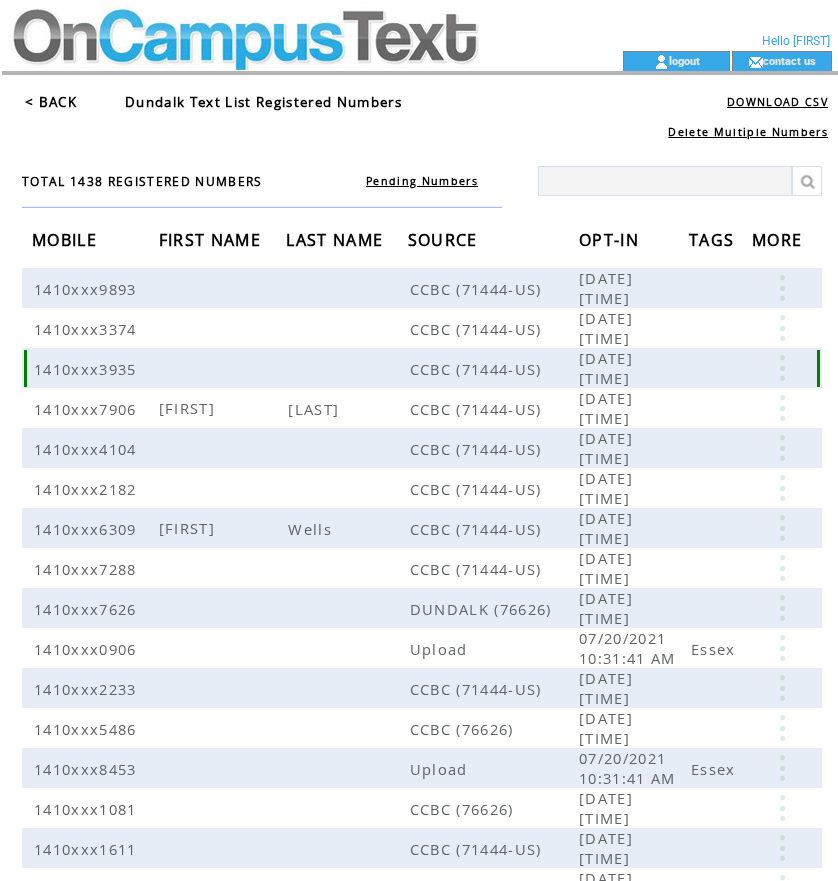 click at bounding box center [782, 368] 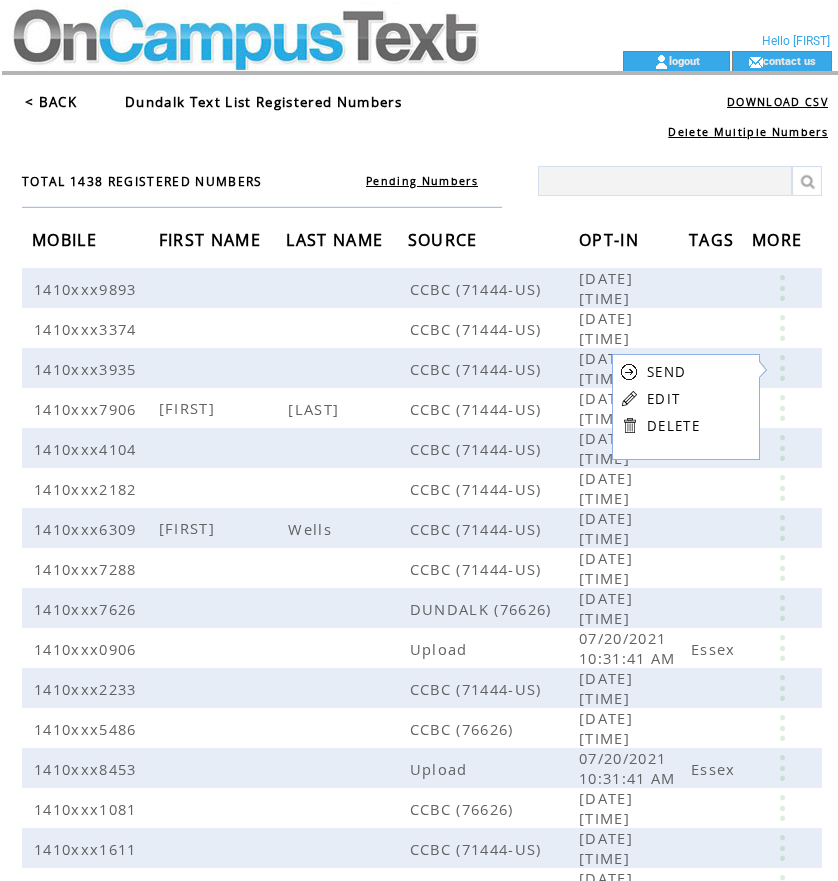 click on "EDIT" at bounding box center (663, 399) 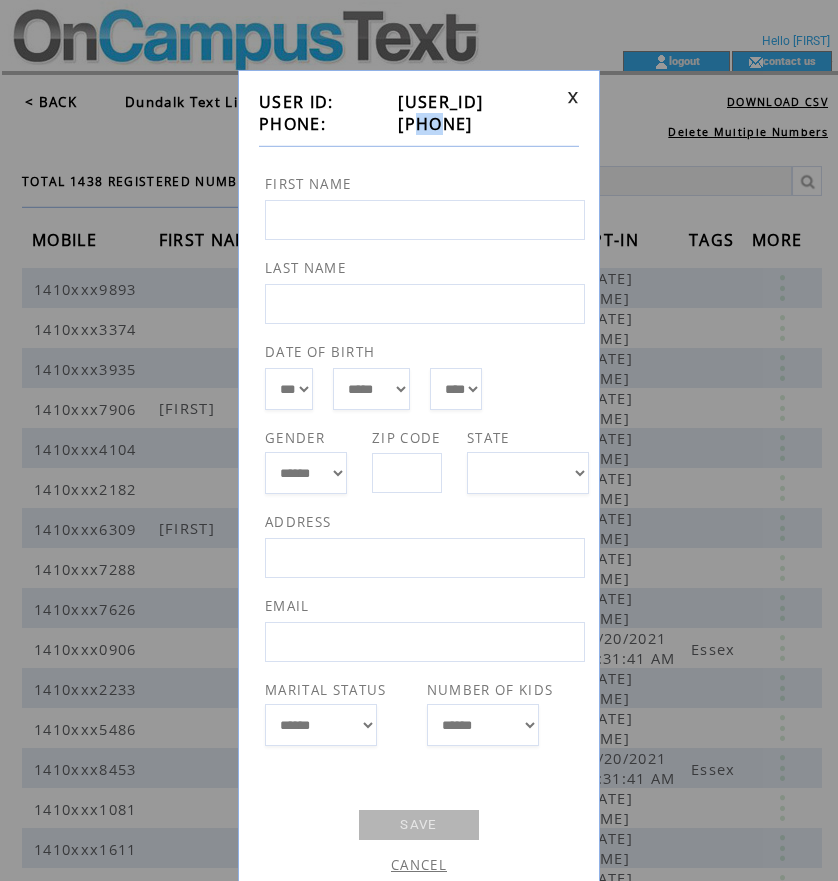 drag, startPoint x: 393, startPoint y: 123, endPoint x: 420, endPoint y: 122, distance: 27.018513 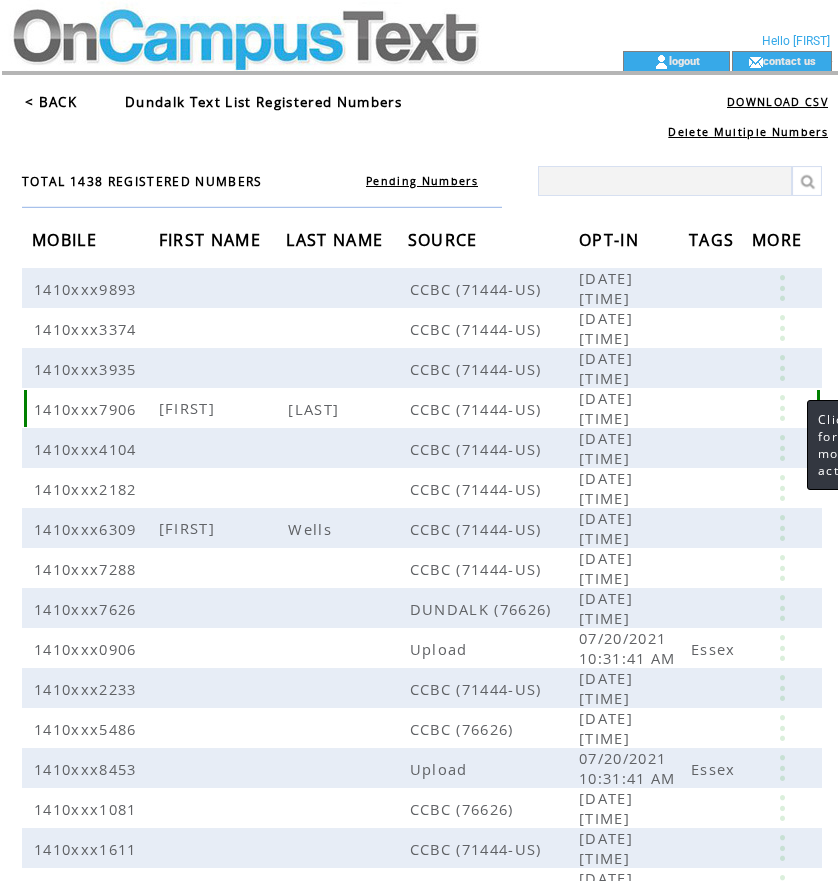 click at bounding box center [782, 408] 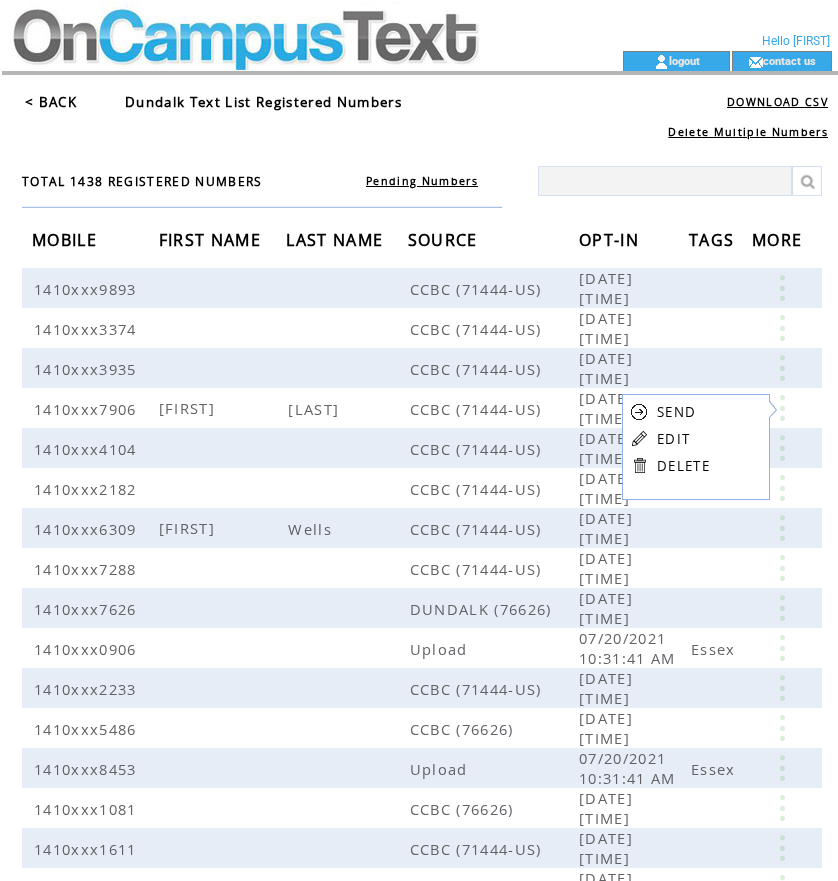 click on "EDIT" at bounding box center [673, 439] 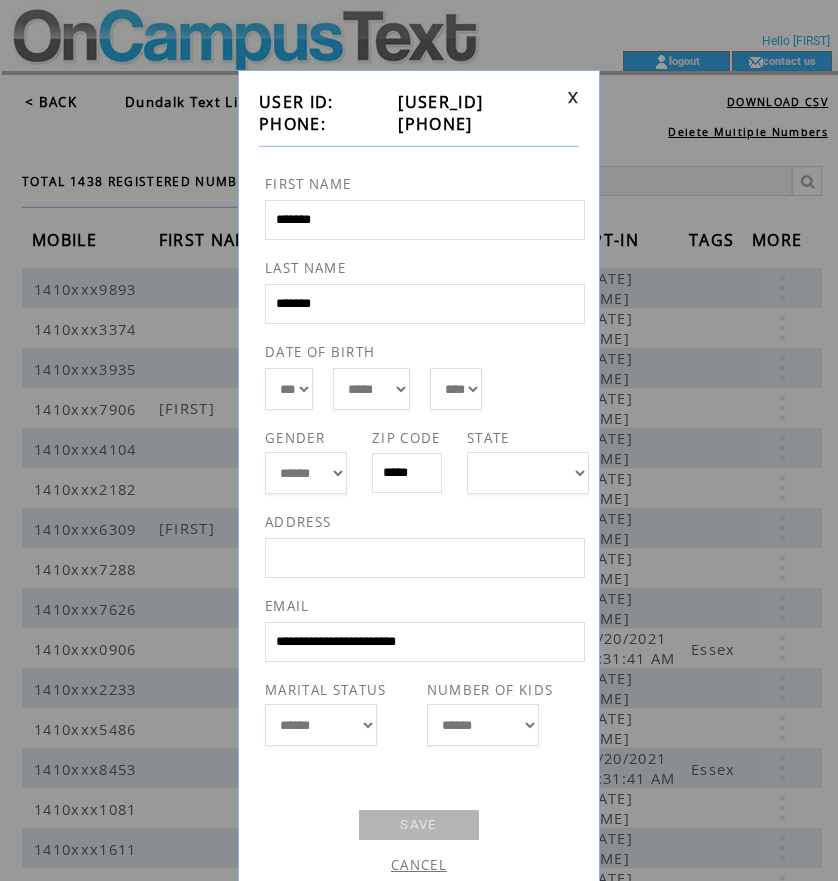 drag, startPoint x: 390, startPoint y: 117, endPoint x: 490, endPoint y: 126, distance: 100.40418 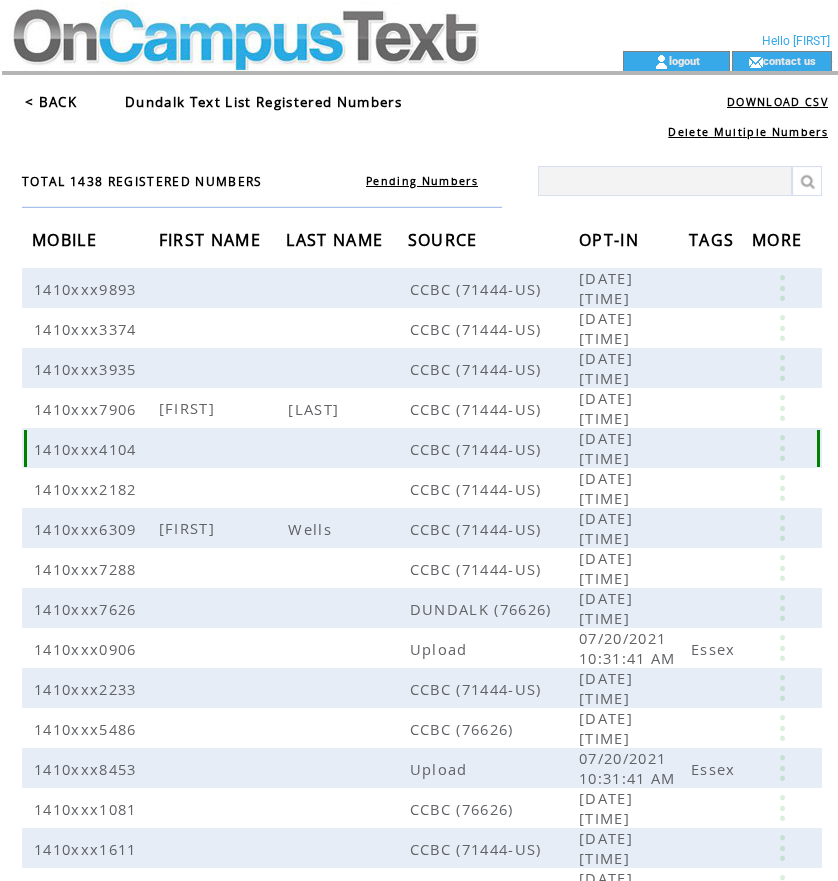 click at bounding box center [782, 448] 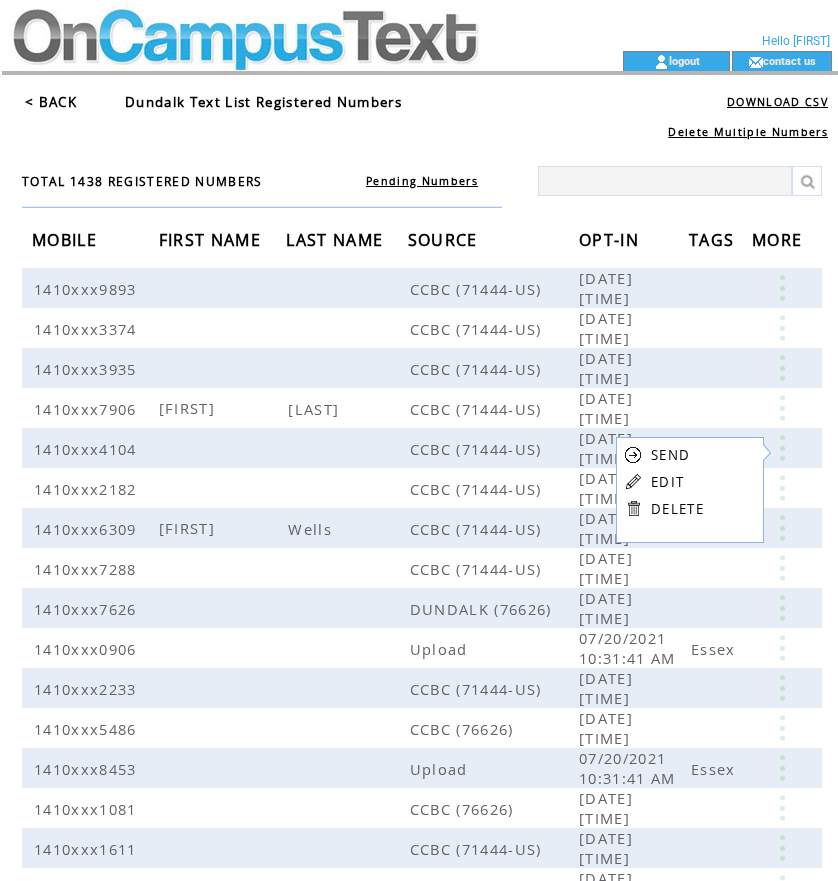 click on "EDIT" at bounding box center (667, 482) 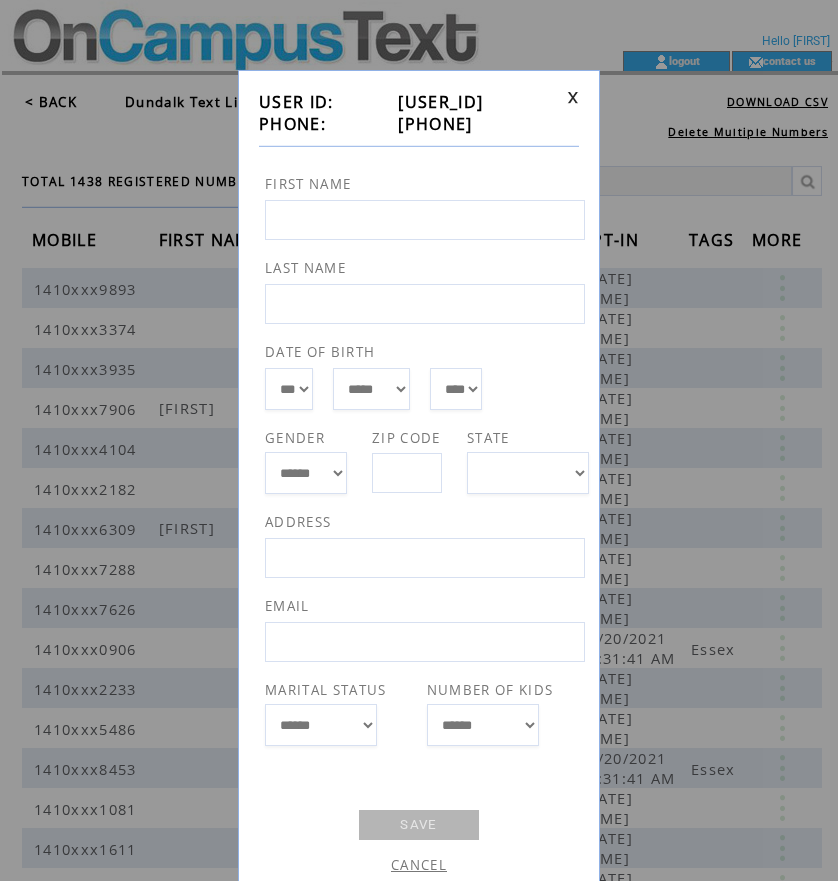 drag, startPoint x: 389, startPoint y: 122, endPoint x: 486, endPoint y: 128, distance: 97.18539 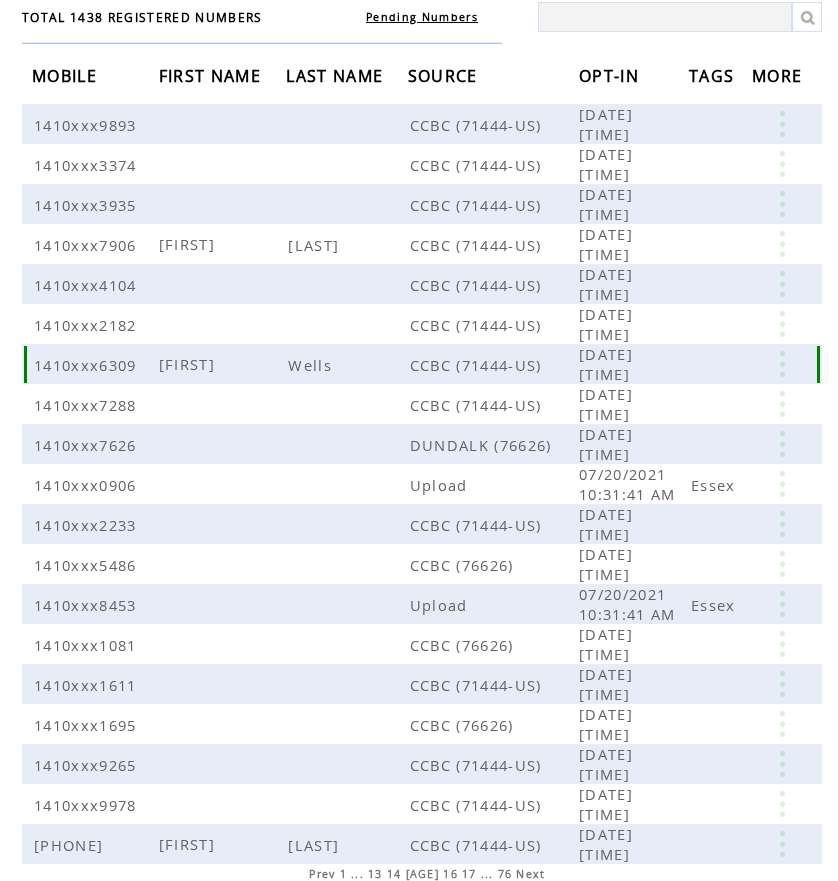 scroll, scrollTop: 200, scrollLeft: 0, axis: vertical 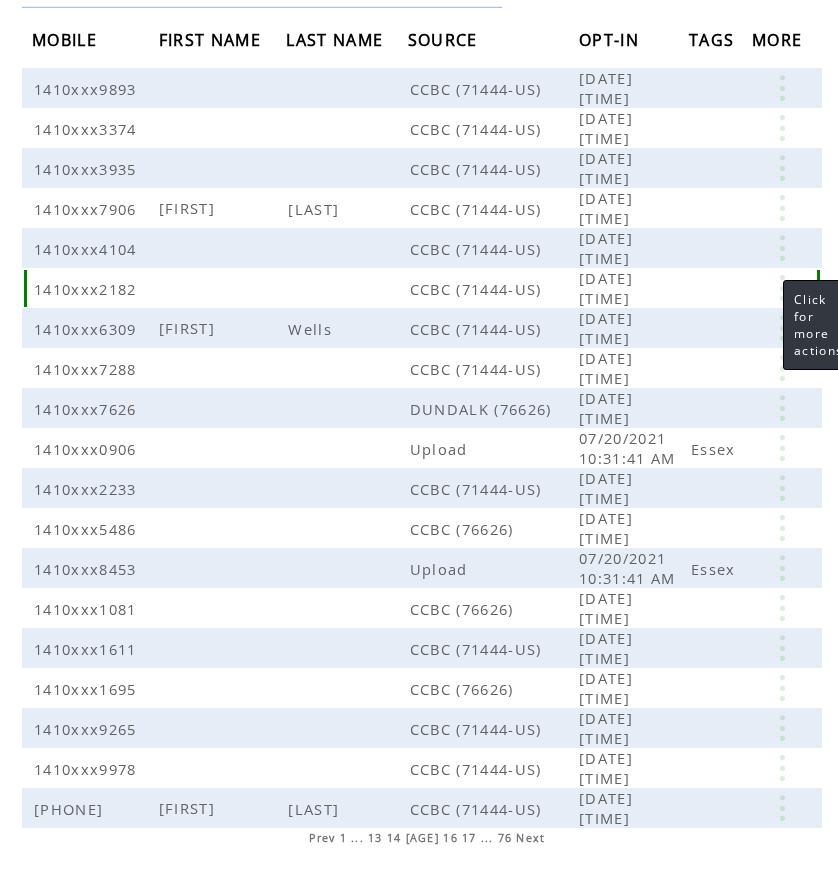 click at bounding box center (782, 288) 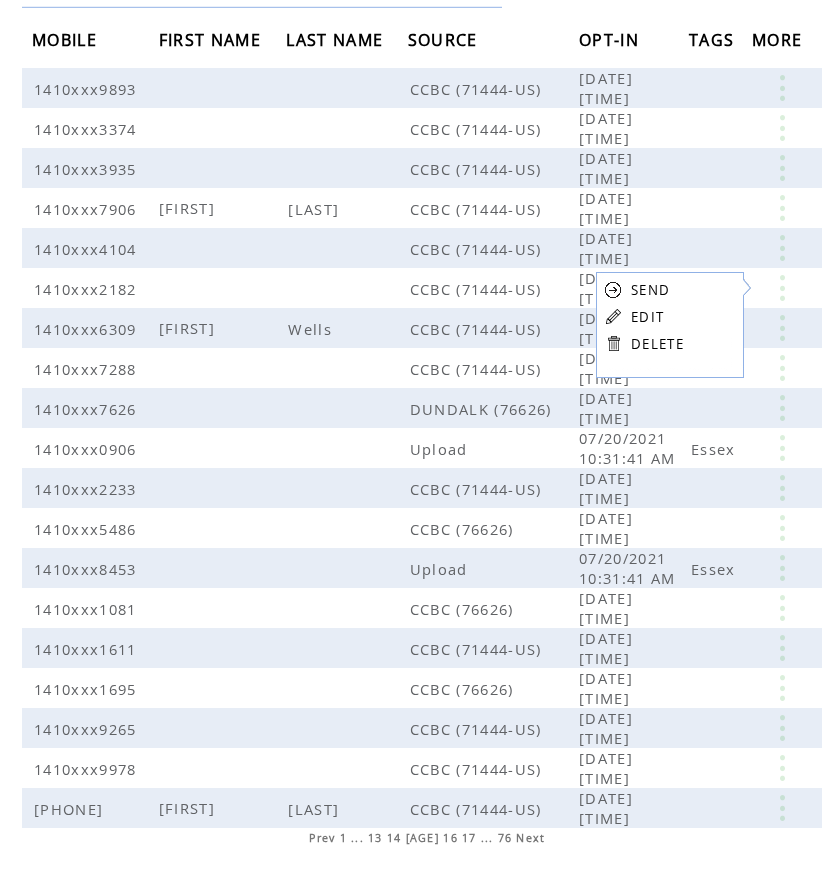 click on "EDIT" at bounding box center [647, 317] 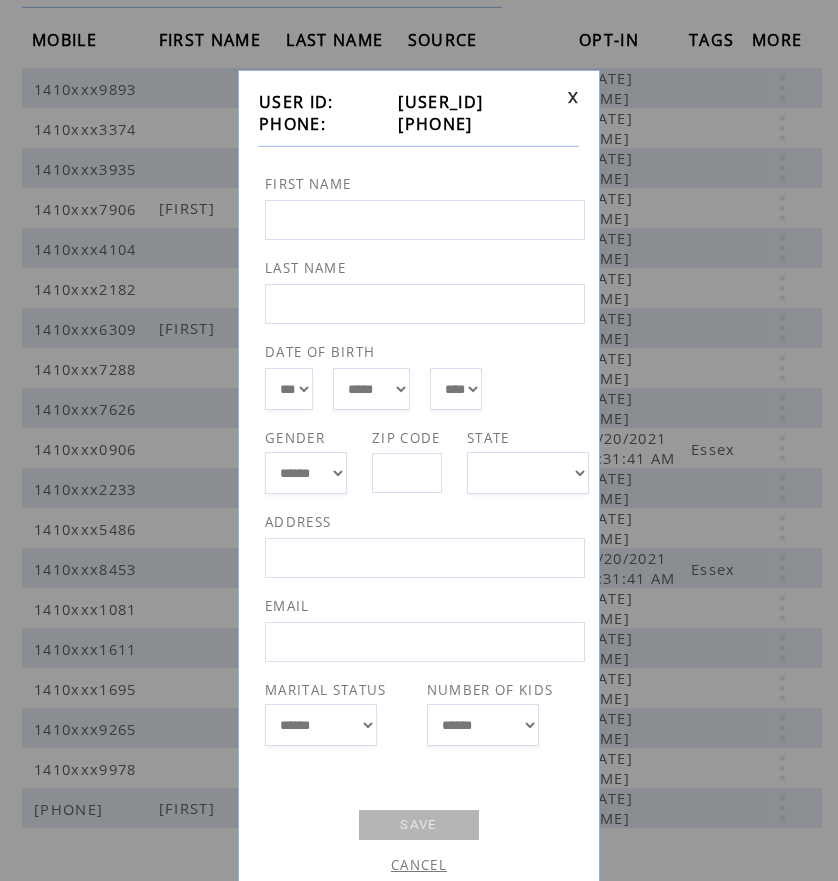 drag, startPoint x: 392, startPoint y: 121, endPoint x: 492, endPoint y: 121, distance: 100 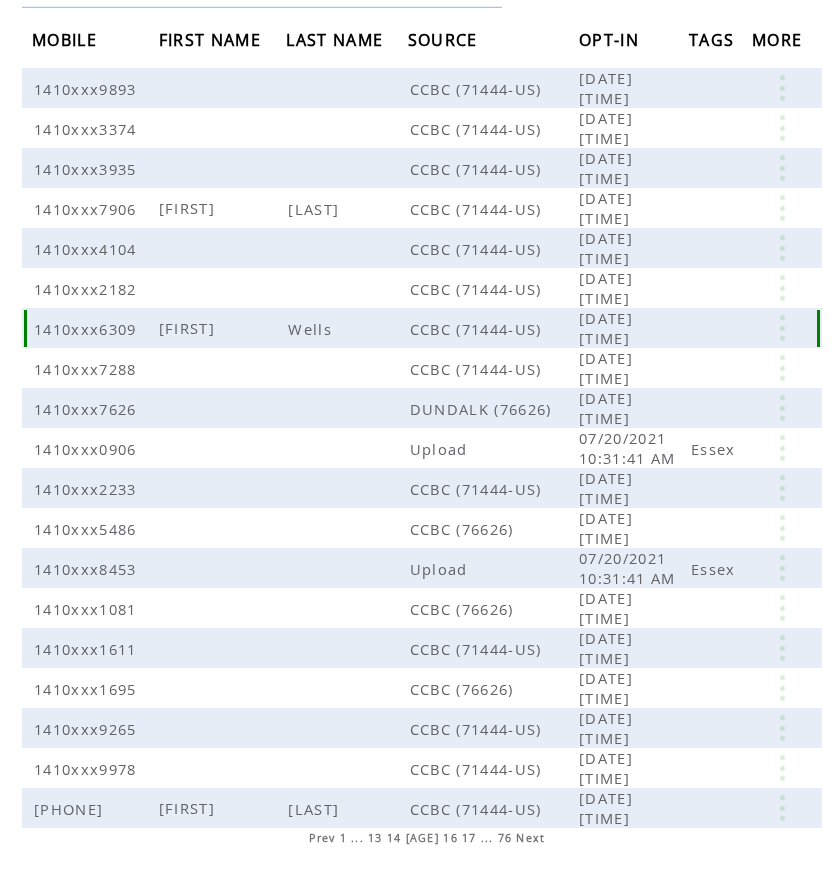 click at bounding box center [782, 328] 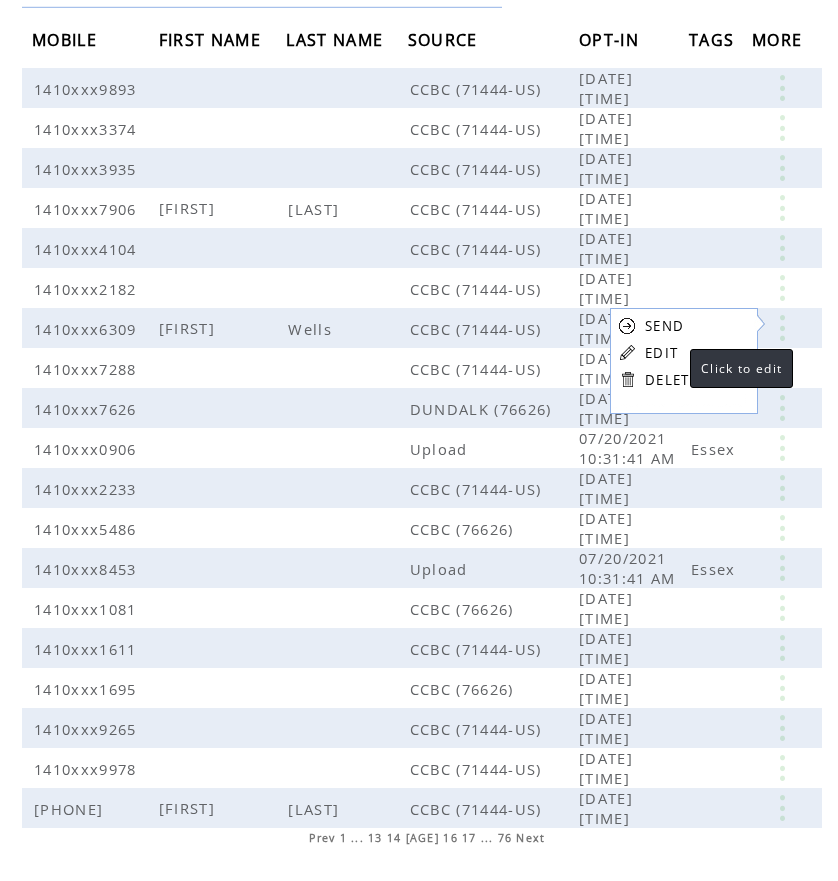 click on "EDIT" at bounding box center (661, 353) 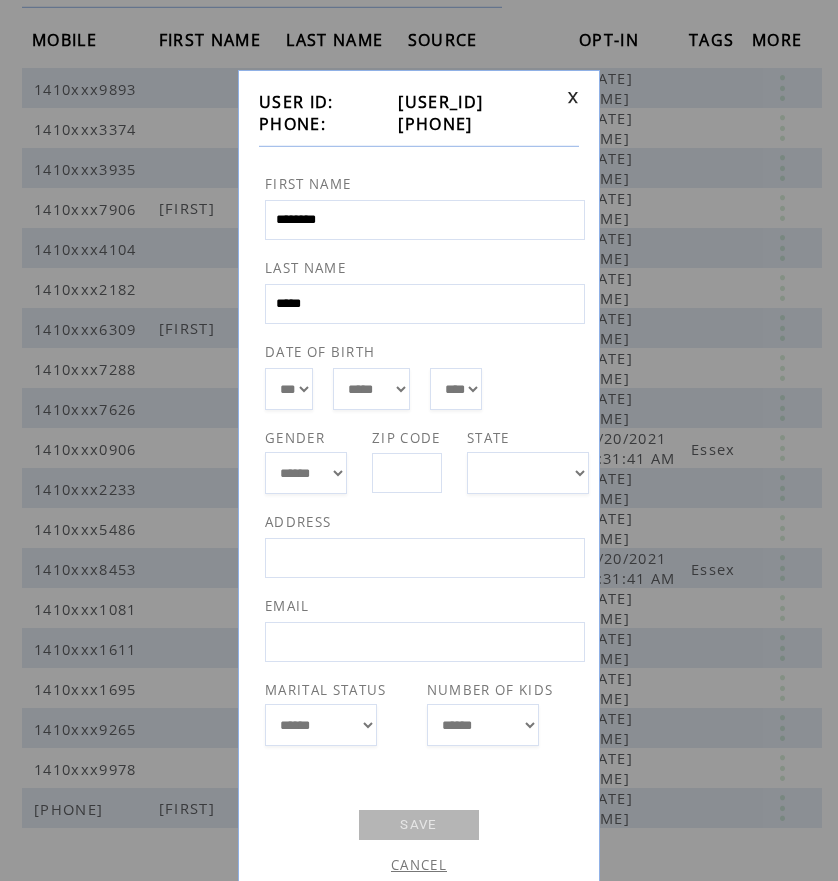 drag, startPoint x: 394, startPoint y: 122, endPoint x: 474, endPoint y: 128, distance: 80.224686 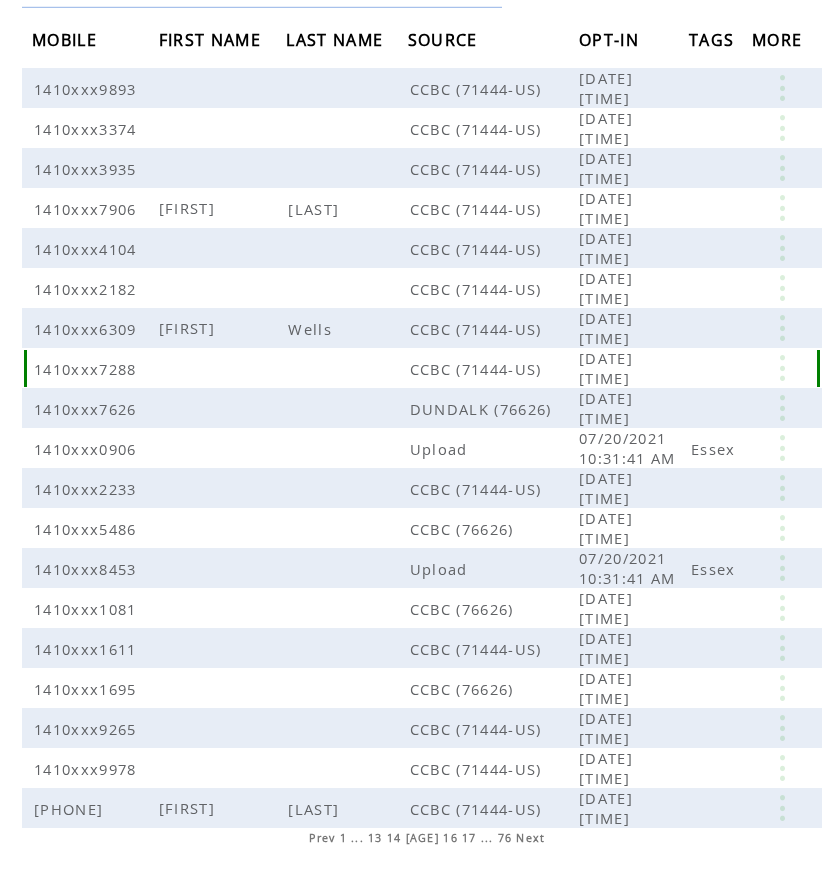 click at bounding box center [782, 368] 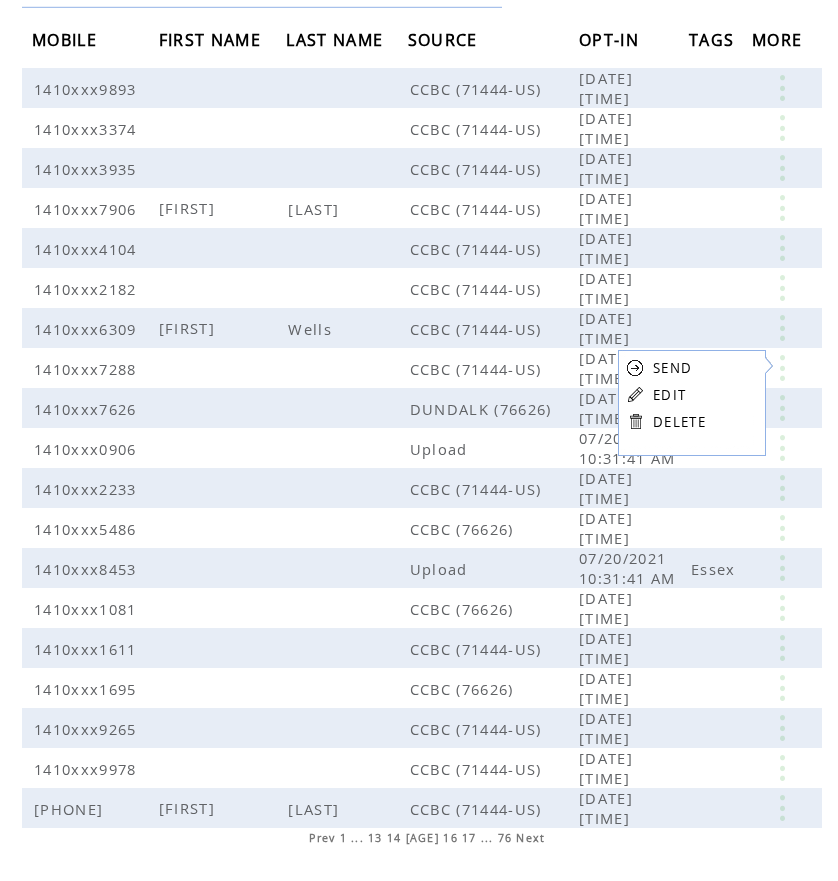 click on "EDIT" at bounding box center [669, 395] 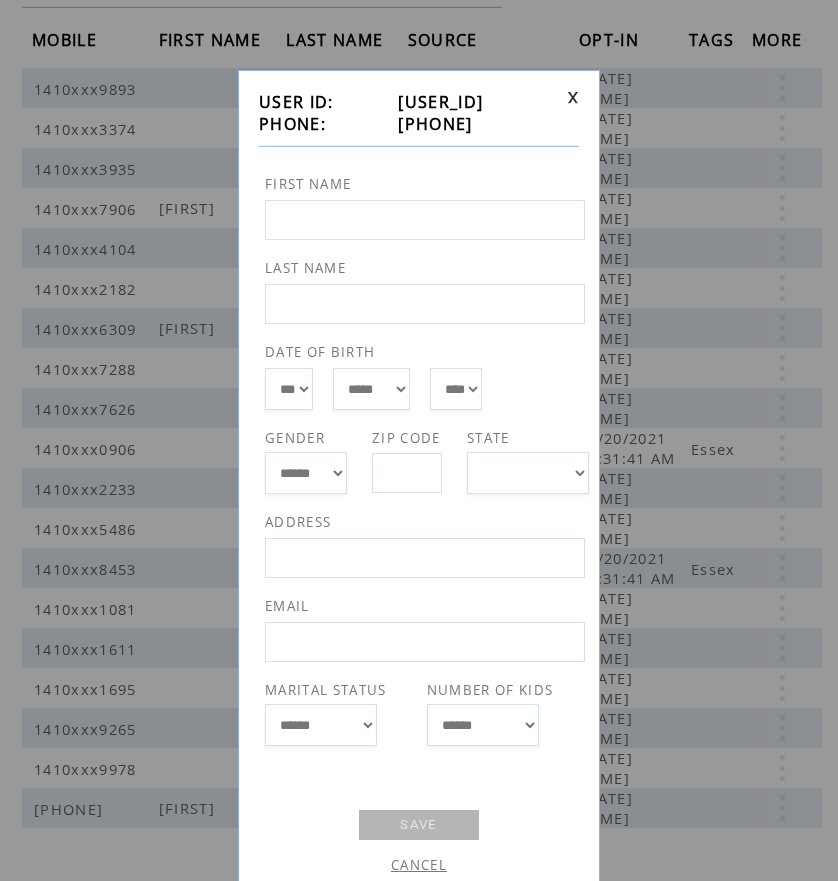 drag, startPoint x: 392, startPoint y: 125, endPoint x: 509, endPoint y: 125, distance: 117 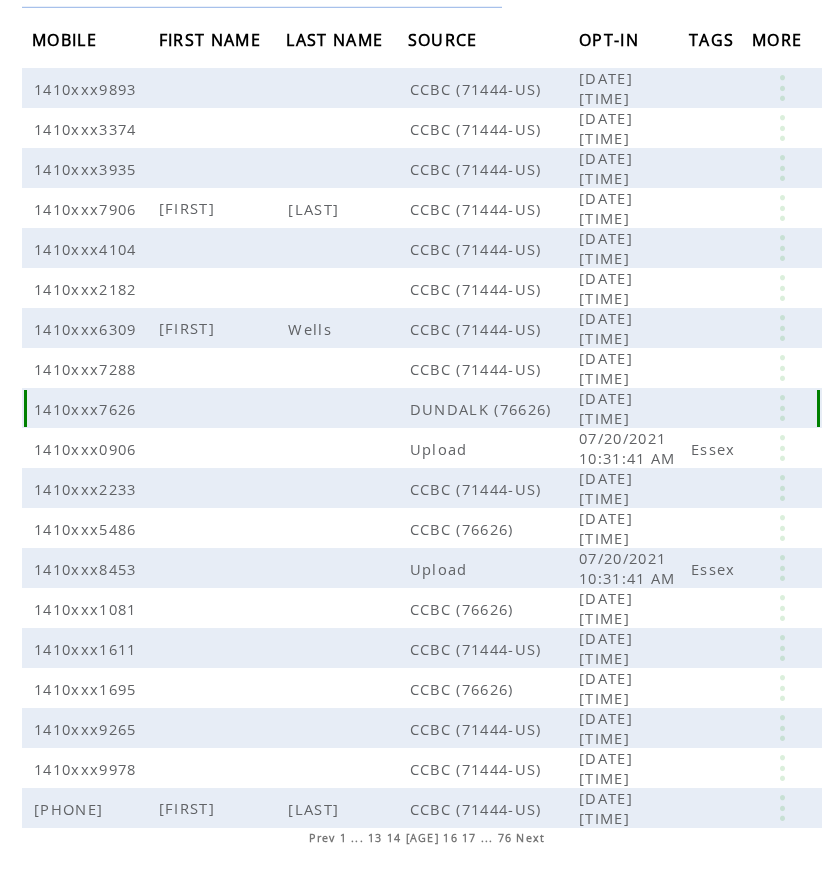 click at bounding box center [782, 408] 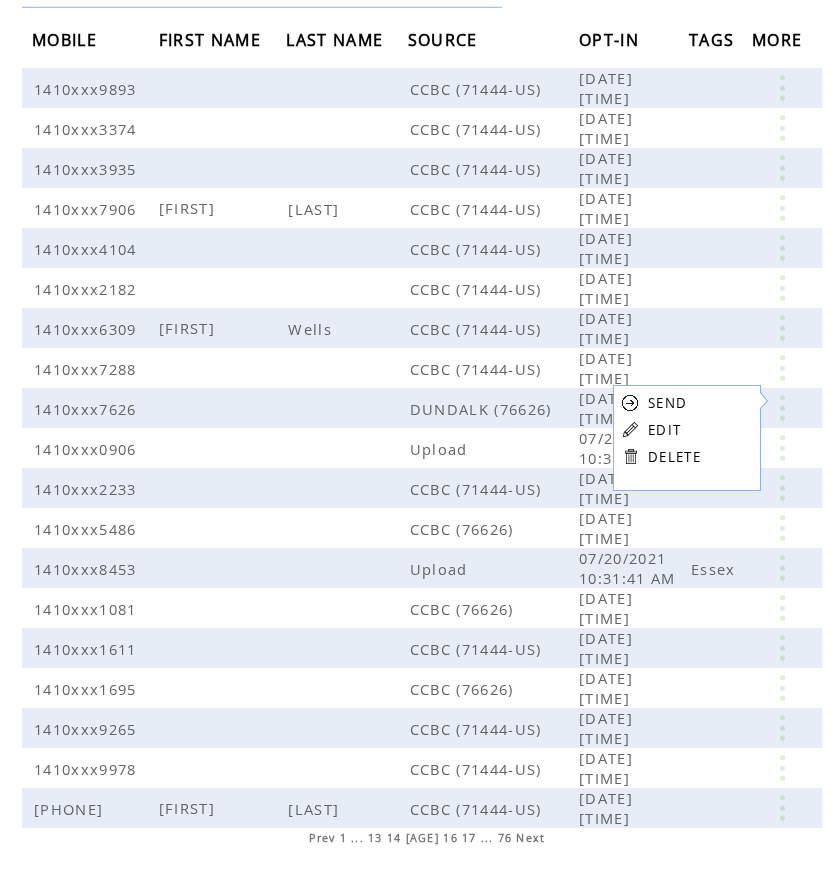 click on "EDIT" at bounding box center [664, 430] 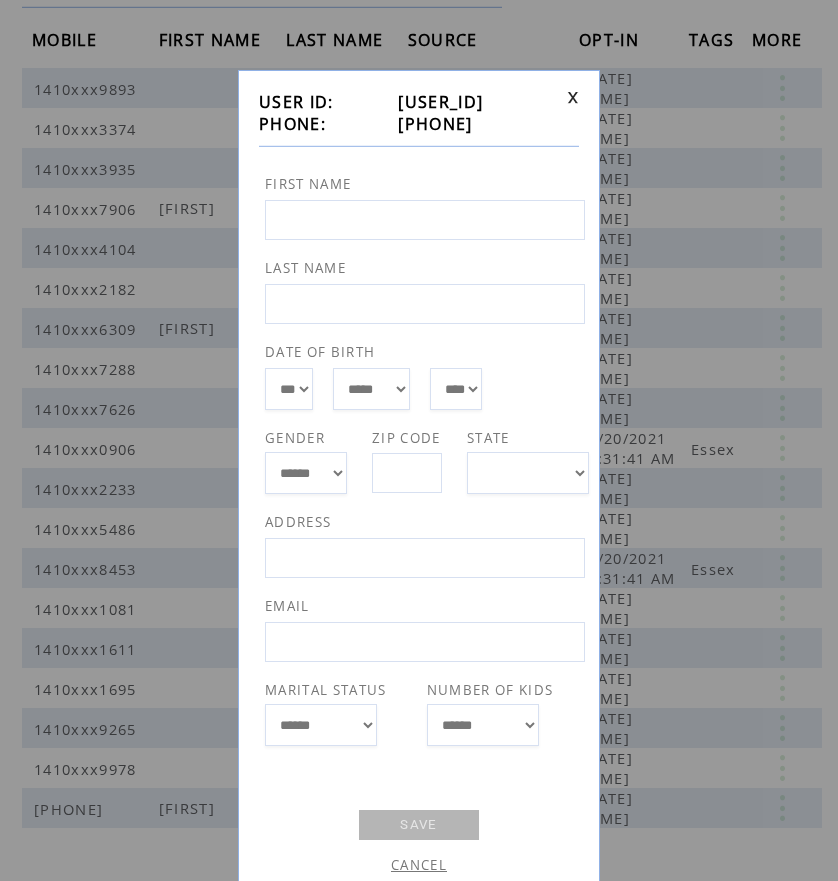 drag, startPoint x: 385, startPoint y: 124, endPoint x: 495, endPoint y: 127, distance: 110.0409 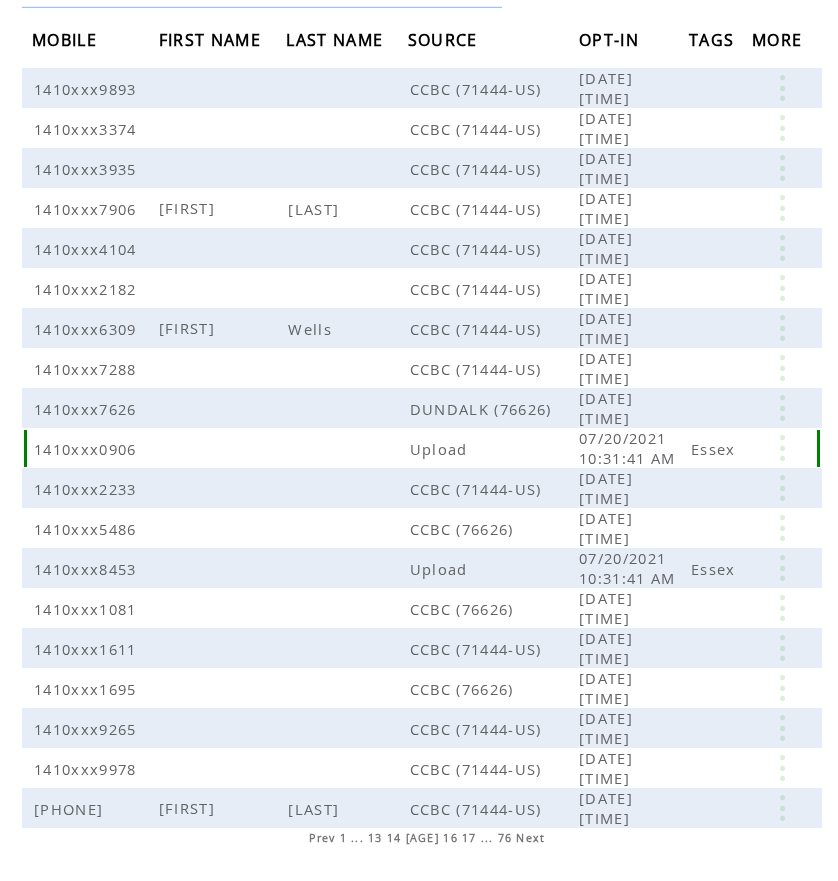 click at bounding box center (782, 448) 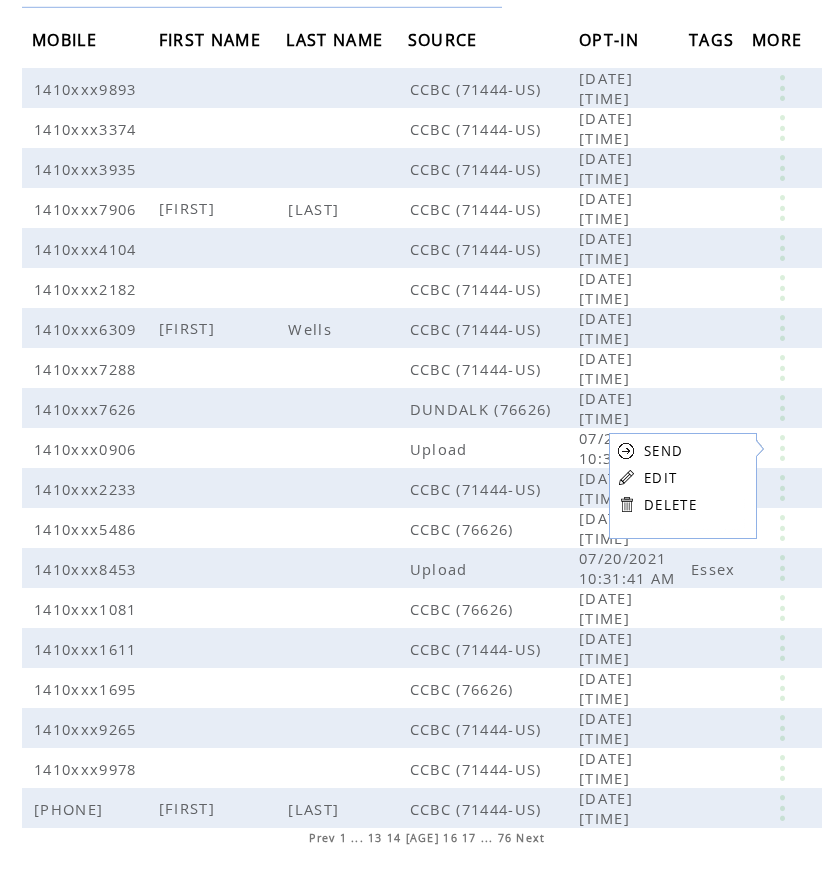 click on "EDIT" at bounding box center [660, 478] 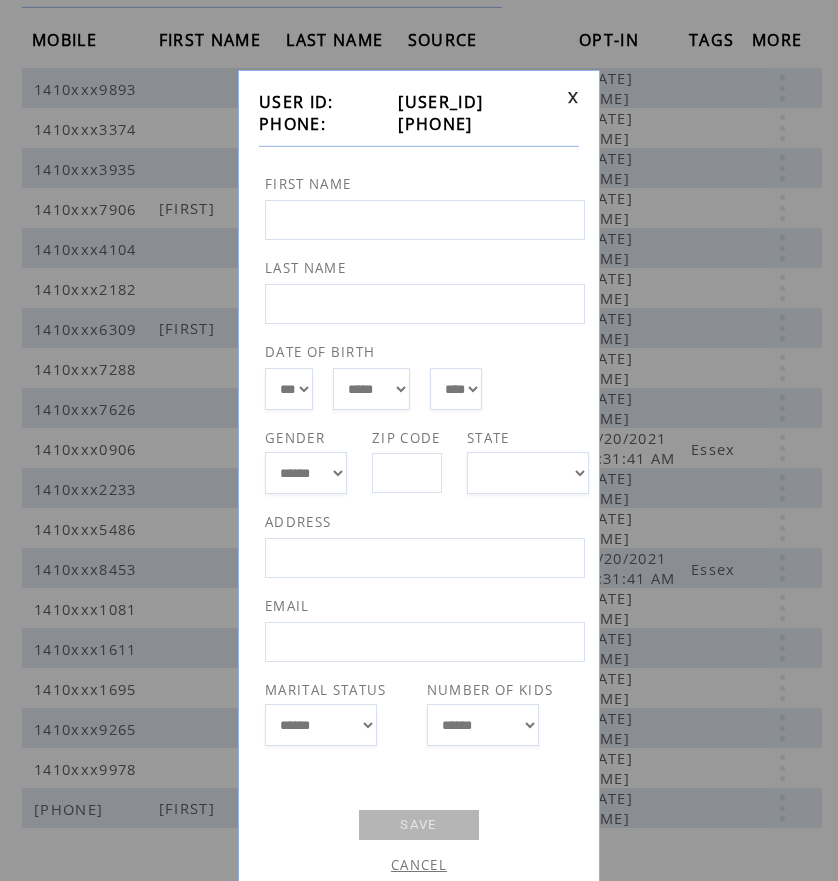 drag, startPoint x: 388, startPoint y: 122, endPoint x: 487, endPoint y: 134, distance: 99.724625 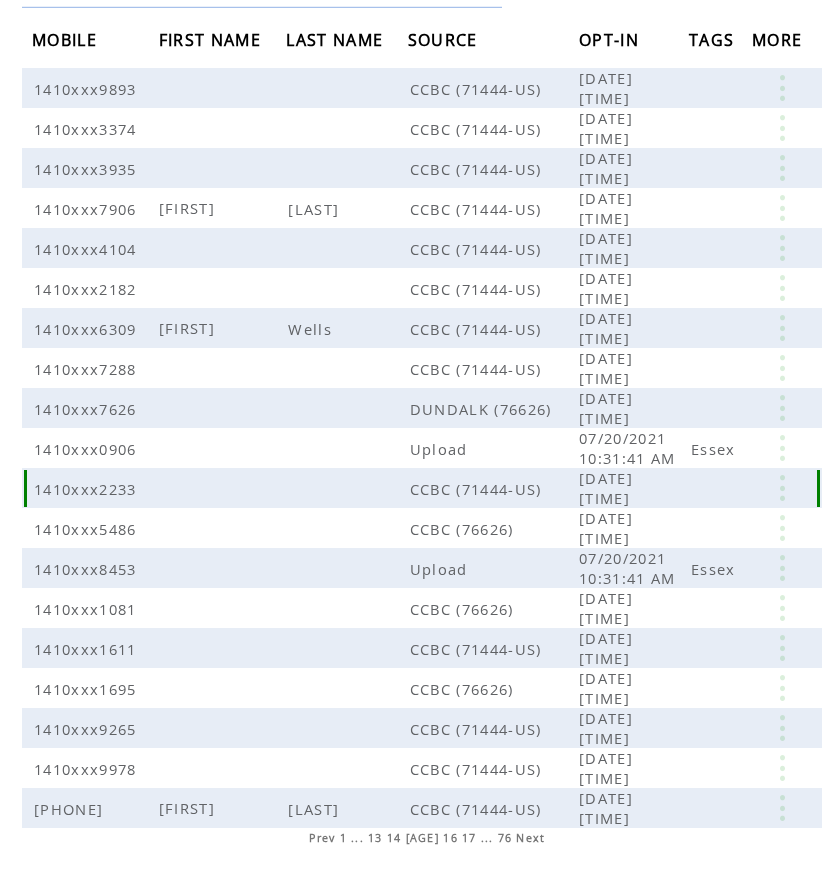 click at bounding box center (782, 488) 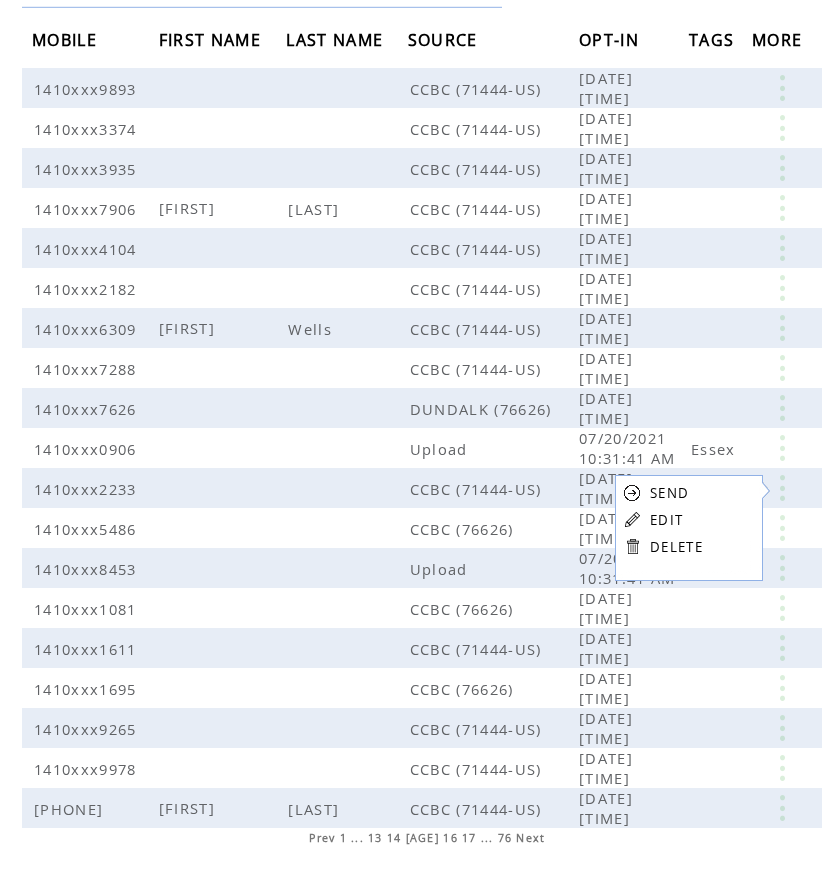 click on "EDIT" at bounding box center [666, 520] 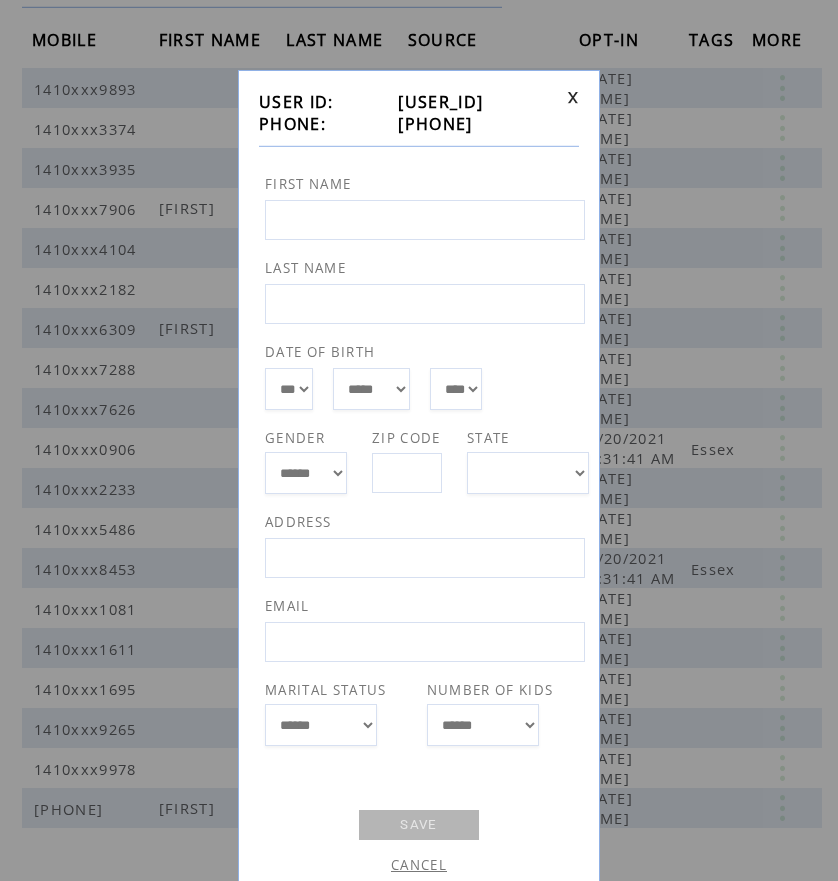 drag, startPoint x: 391, startPoint y: 121, endPoint x: 496, endPoint y: 127, distance: 105.17129 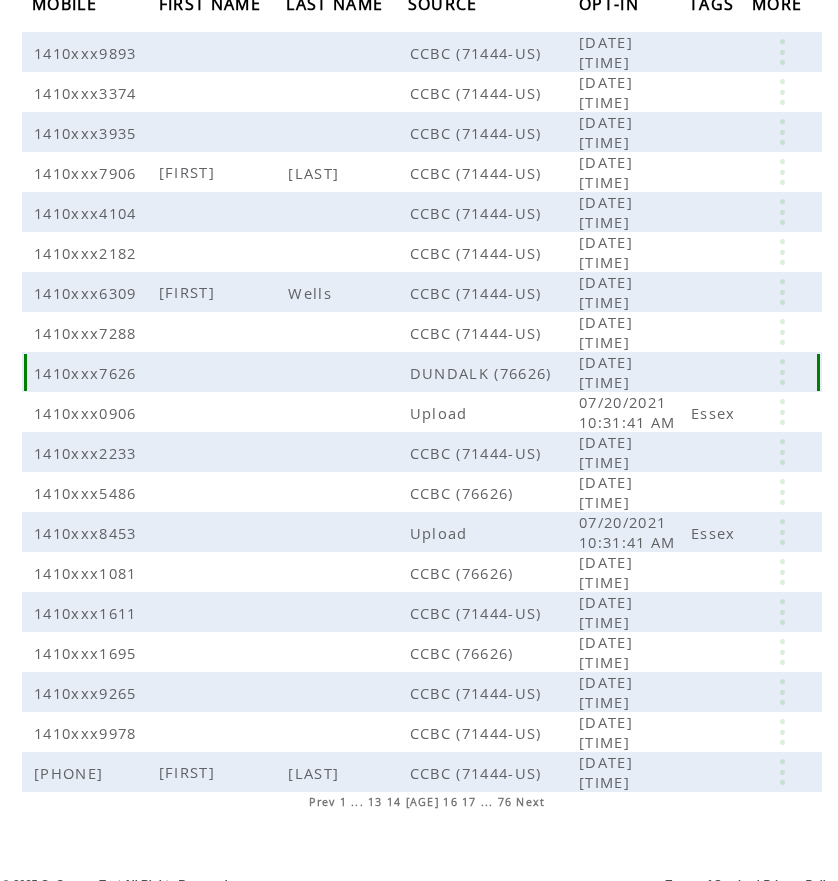 scroll, scrollTop: 255, scrollLeft: 0, axis: vertical 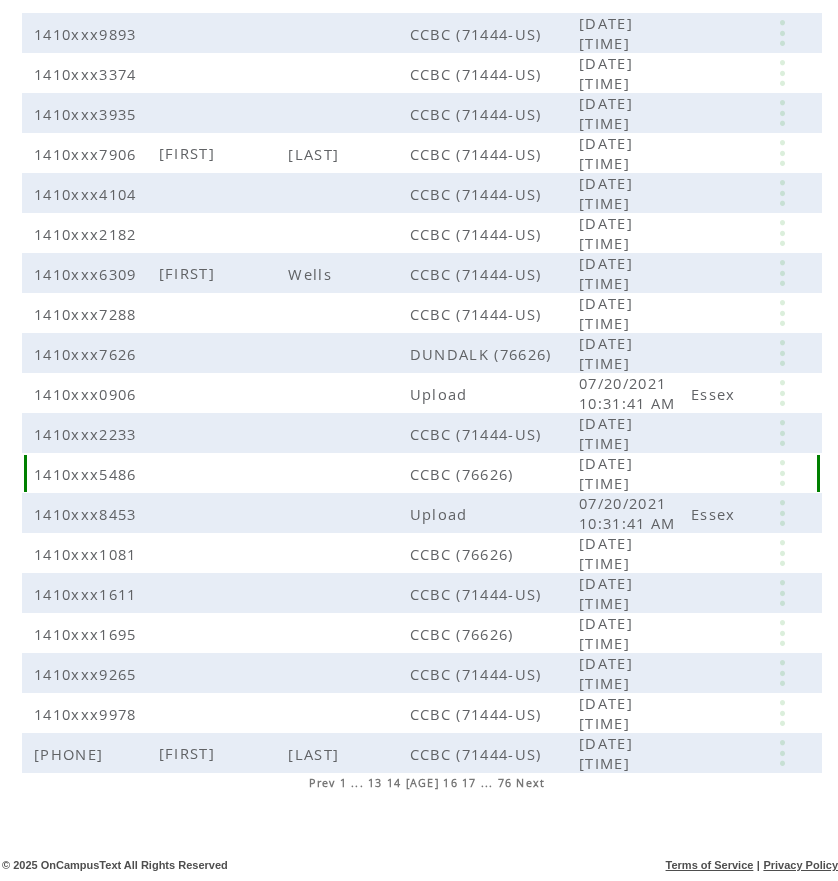 click at bounding box center [782, 473] 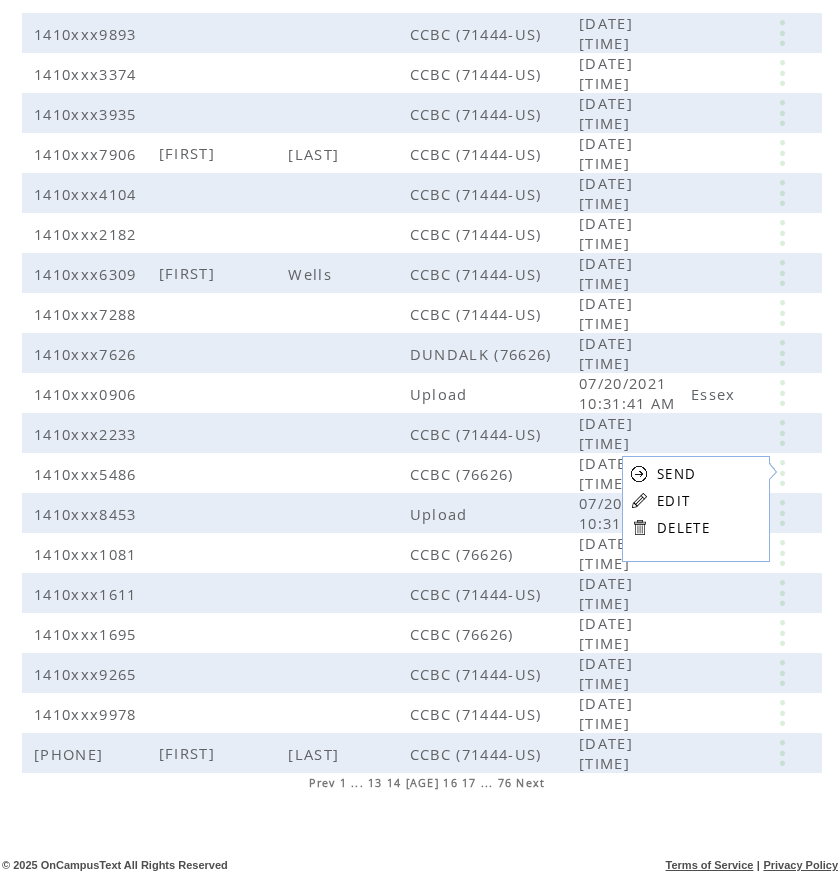 click on "SEND EDIT DELETE" at bounding box center [670, 500] 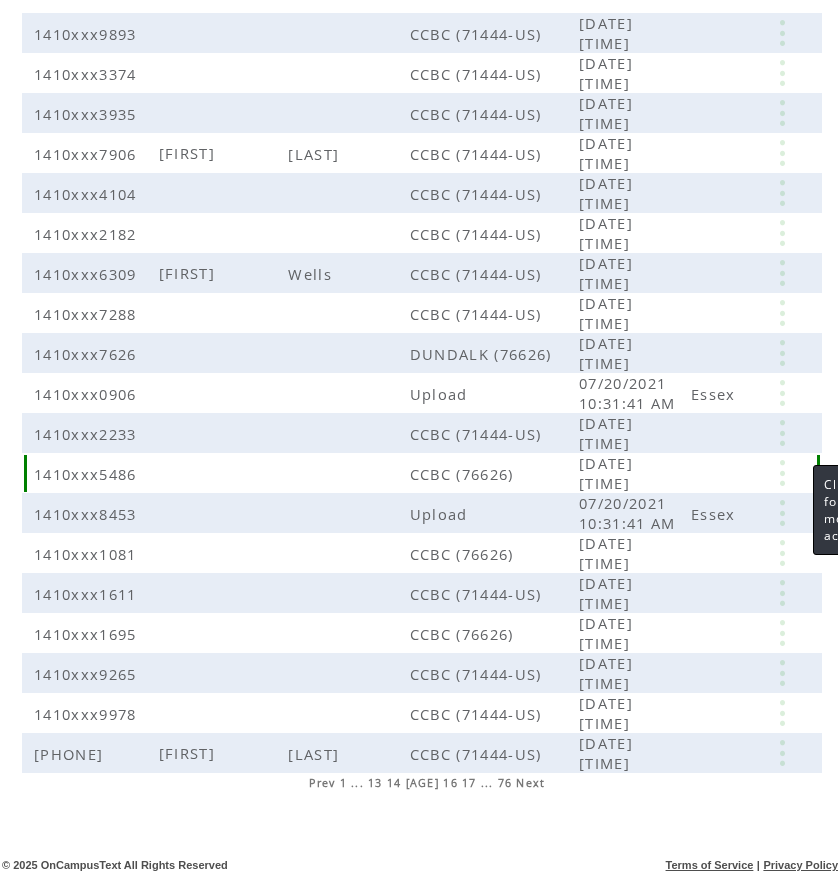 click at bounding box center [782, 473] 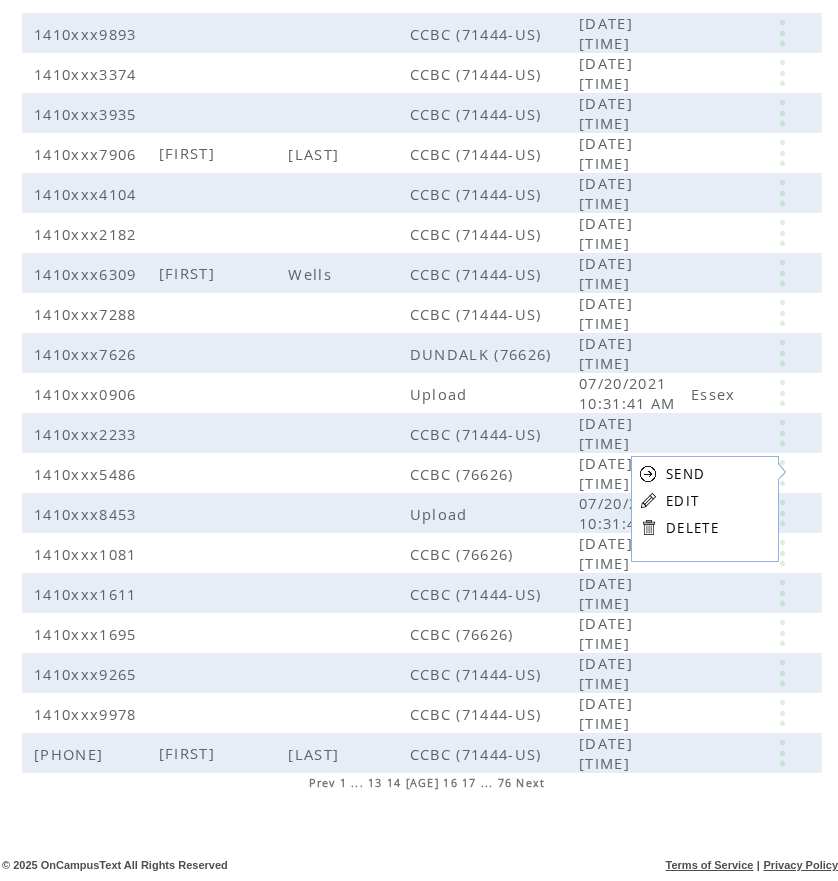 click on "EDIT" at bounding box center (682, 501) 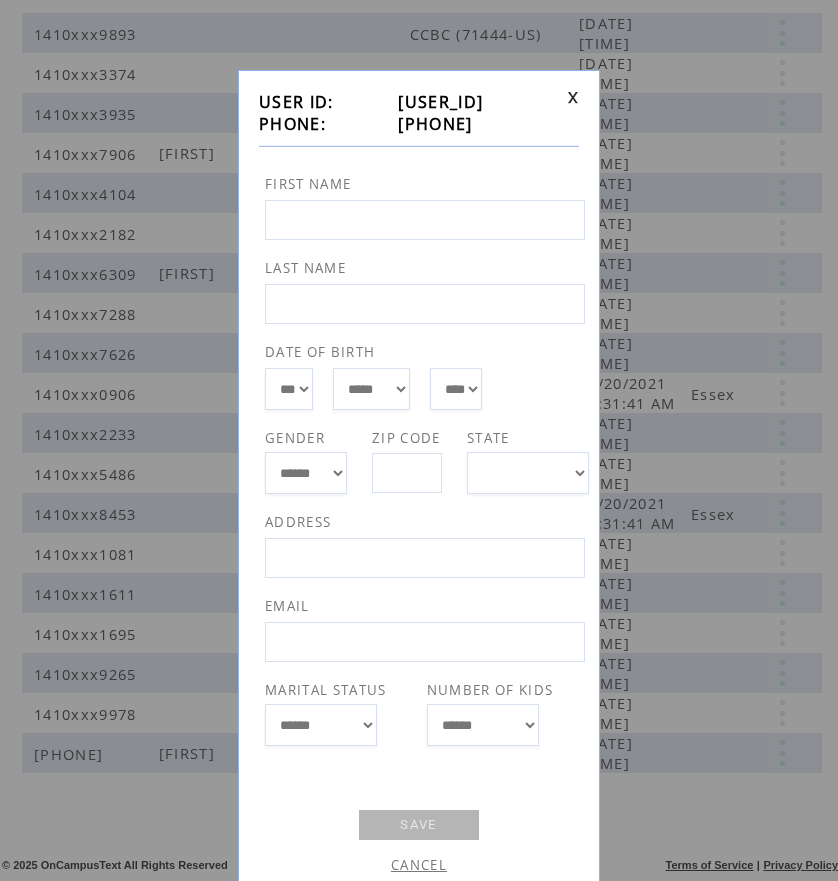 drag, startPoint x: 384, startPoint y: 122, endPoint x: 479, endPoint y: 126, distance: 95.084175 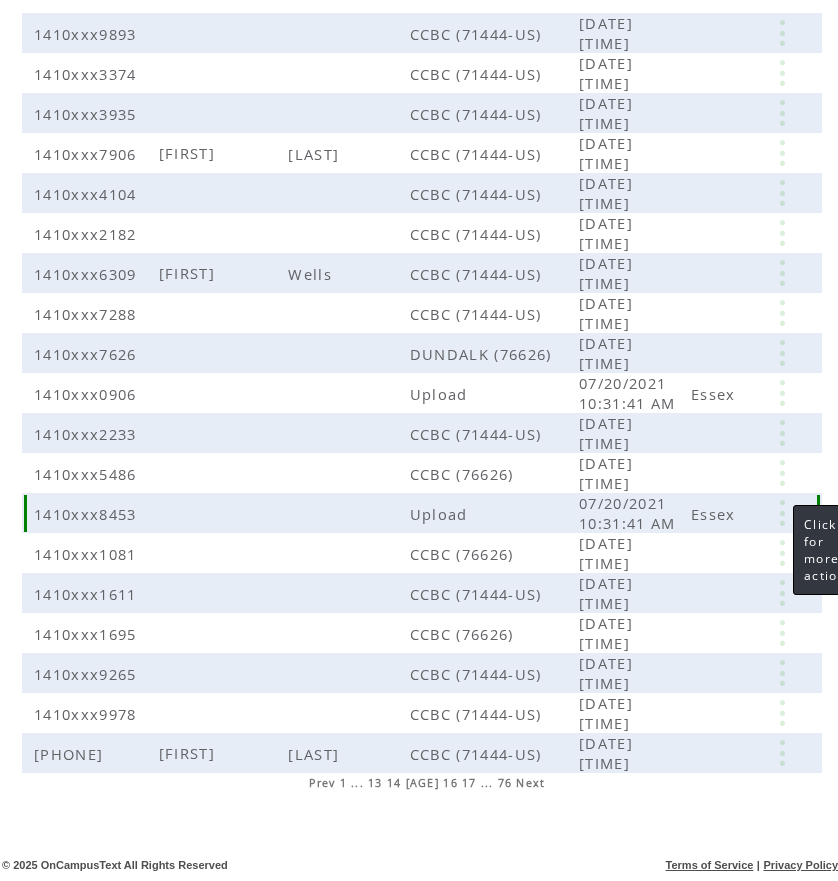 click at bounding box center (782, 513) 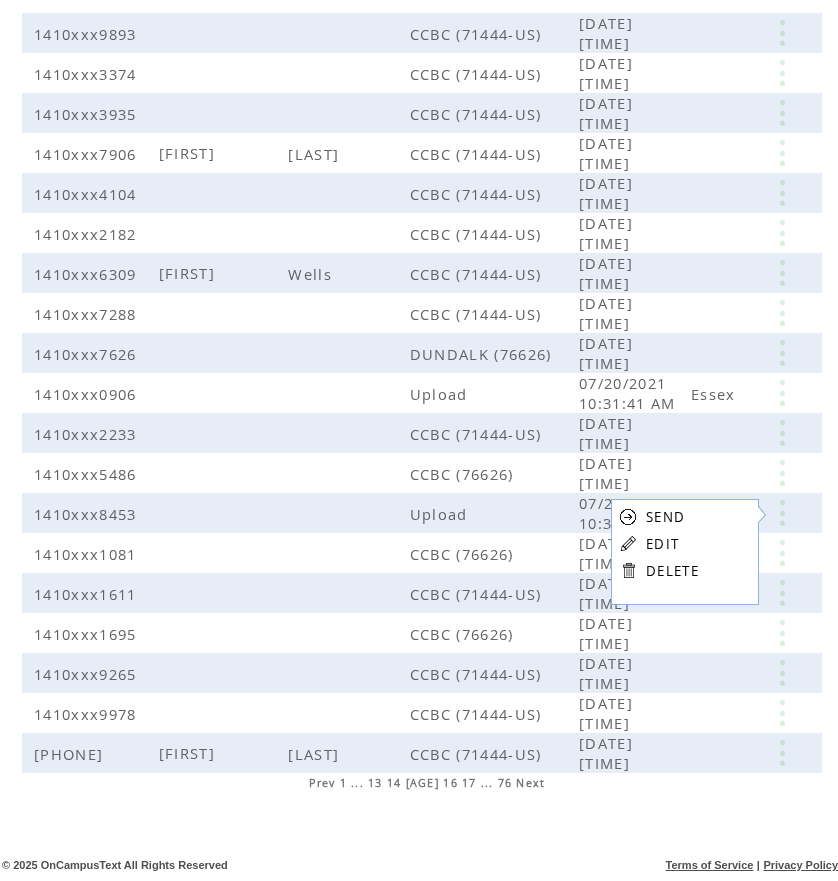 click on "EDIT" at bounding box center [662, 544] 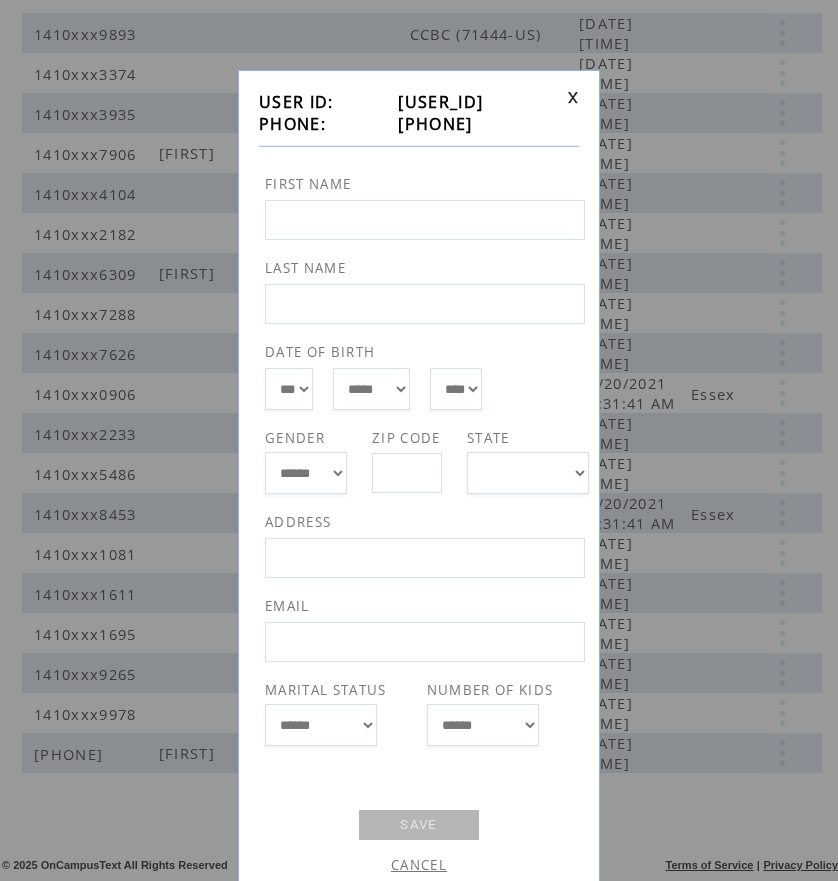 drag, startPoint x: 385, startPoint y: 122, endPoint x: 490, endPoint y: 125, distance: 105.04285 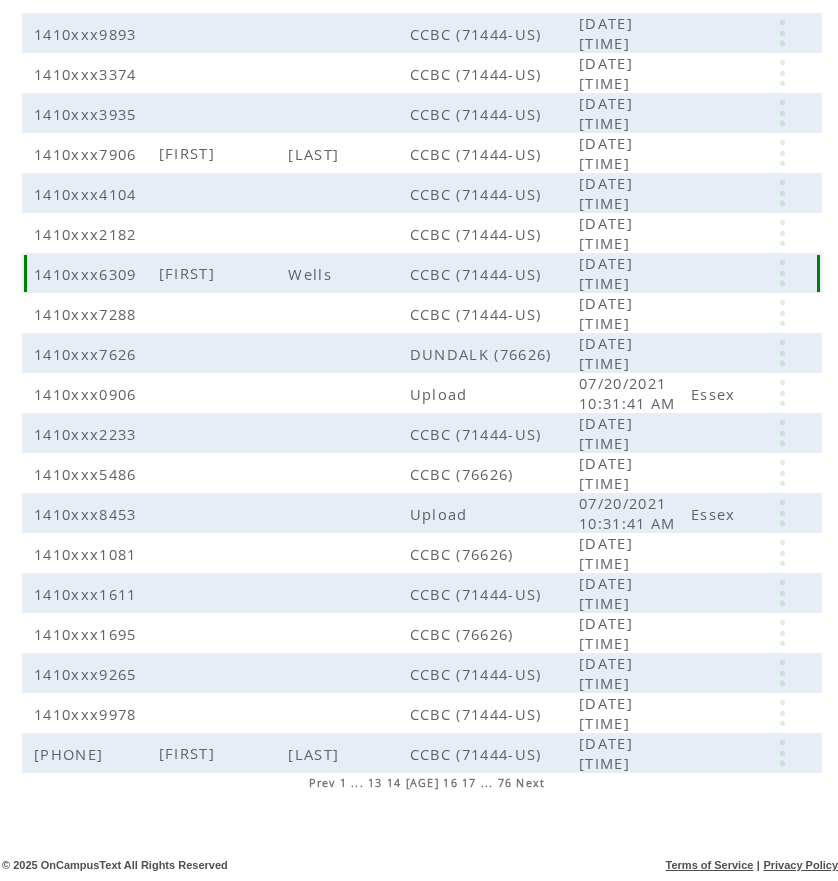 click on "Wells" at bounding box center [346, 273] 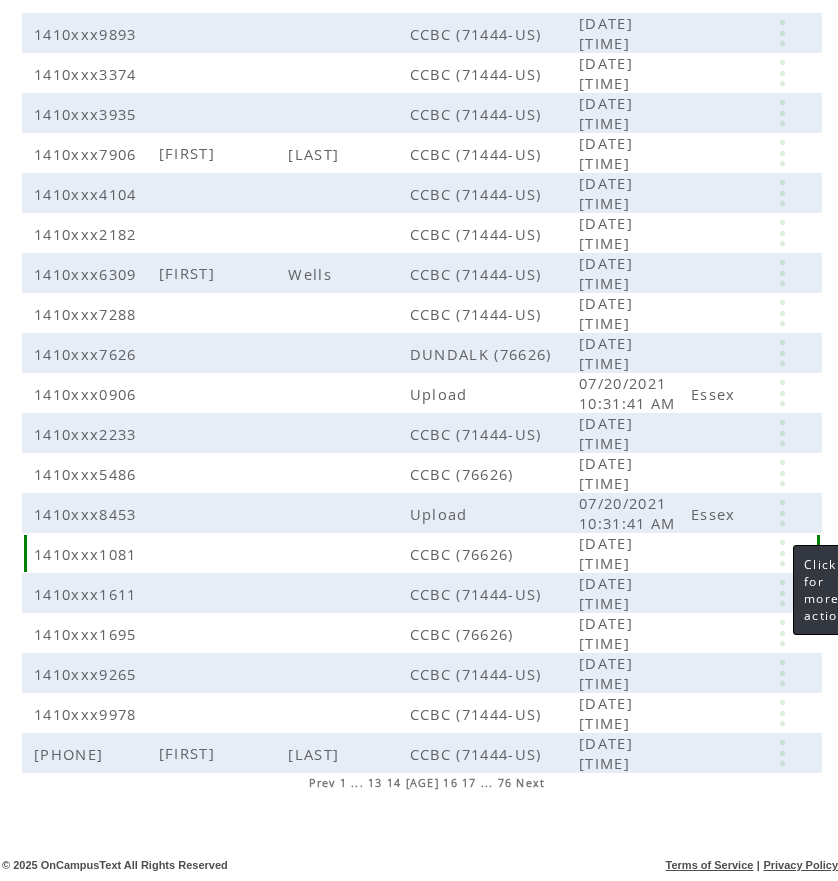 click at bounding box center (782, 553) 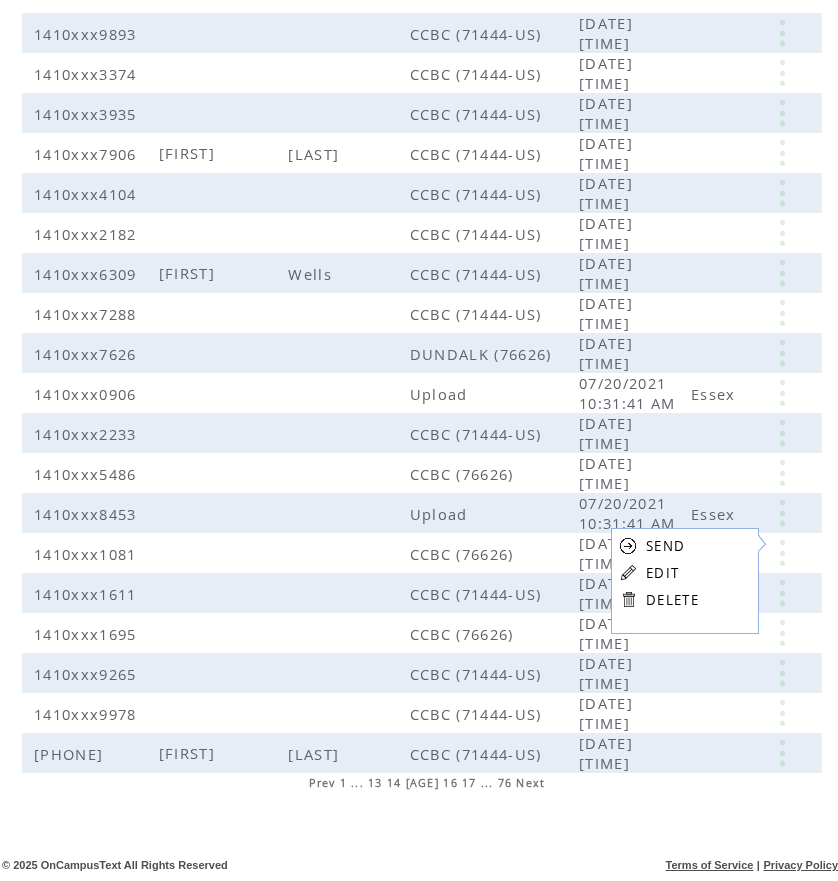 click on "EDIT" at bounding box center [662, 573] 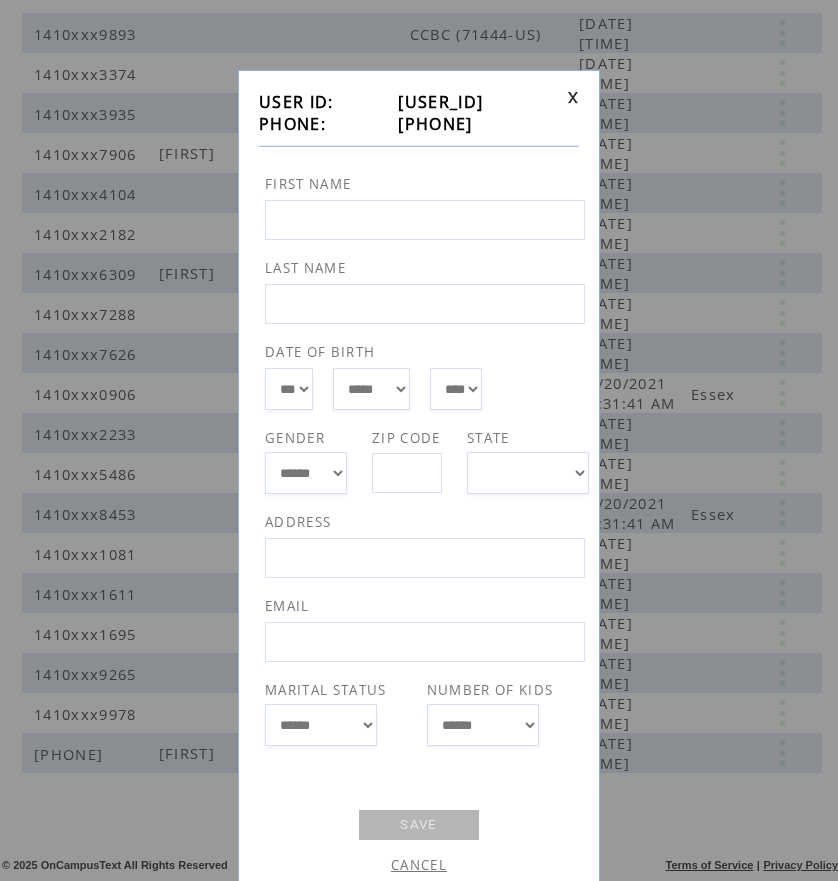 drag, startPoint x: 386, startPoint y: 124, endPoint x: 488, endPoint y: 124, distance: 102 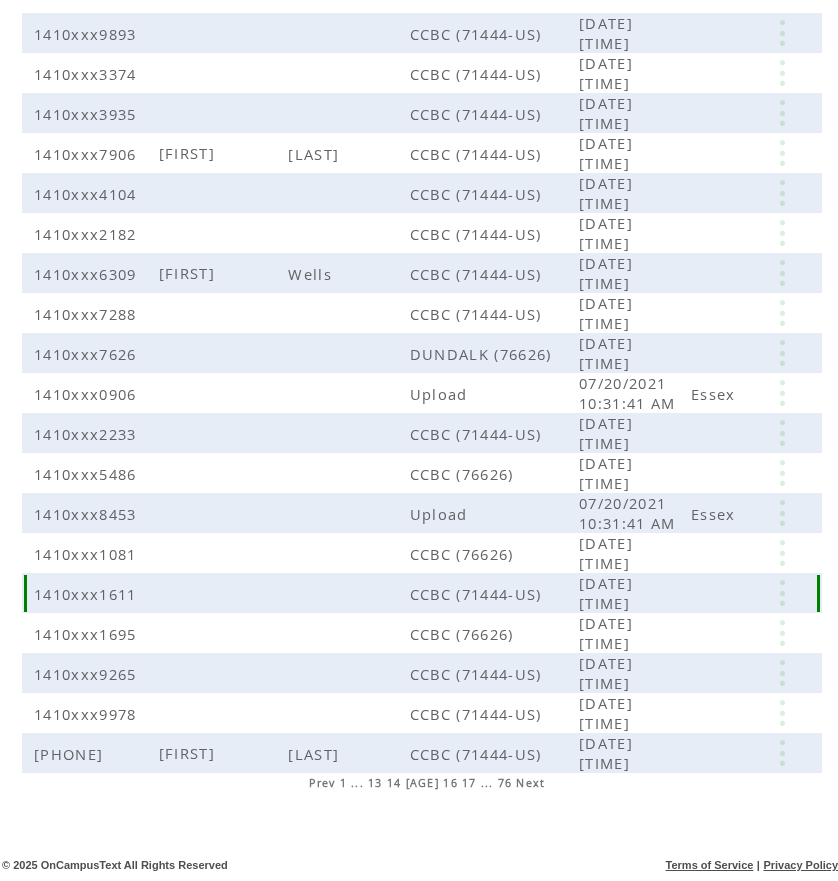 click at bounding box center (782, 593) 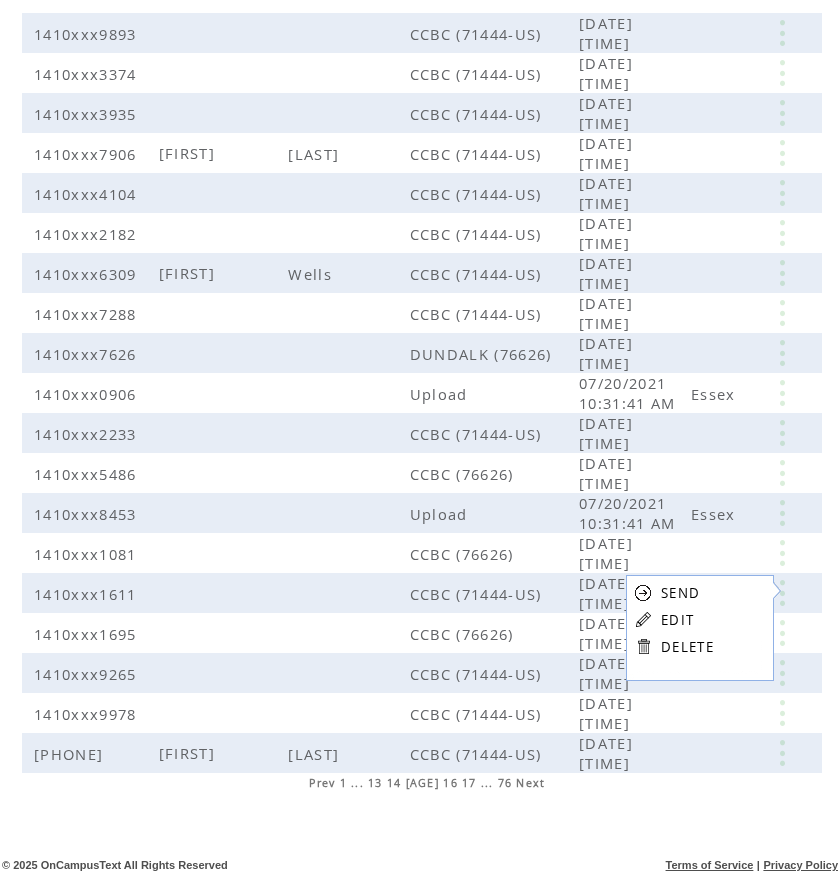 click on "EDIT" at bounding box center (677, 620) 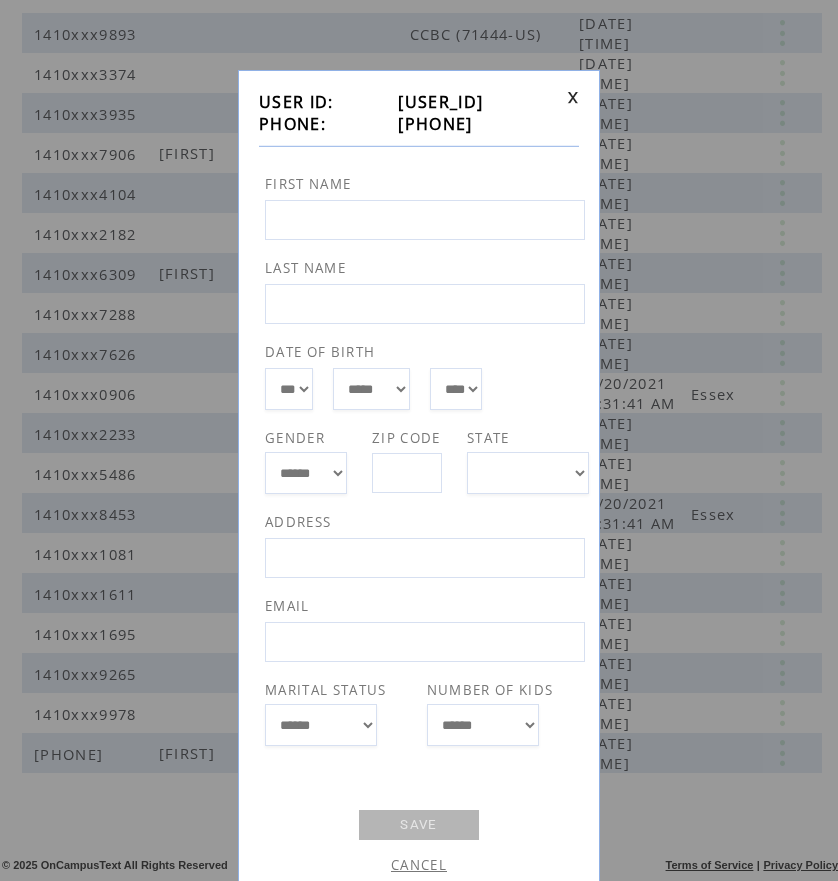 drag, startPoint x: 383, startPoint y: 120, endPoint x: 490, endPoint y: 120, distance: 107 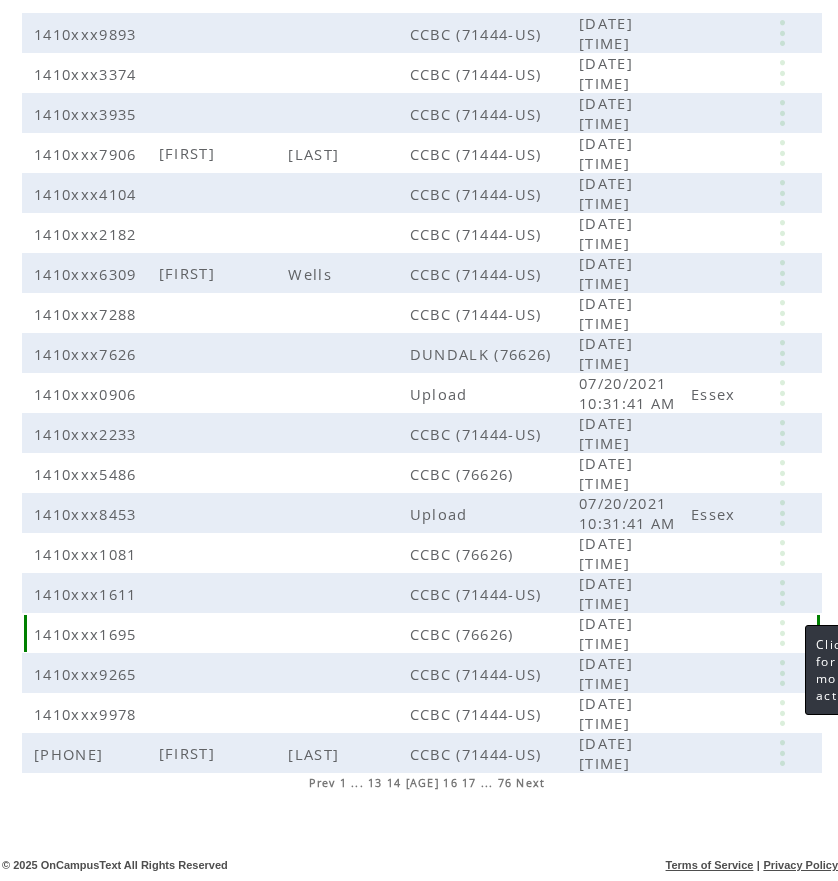 click at bounding box center (782, 633) 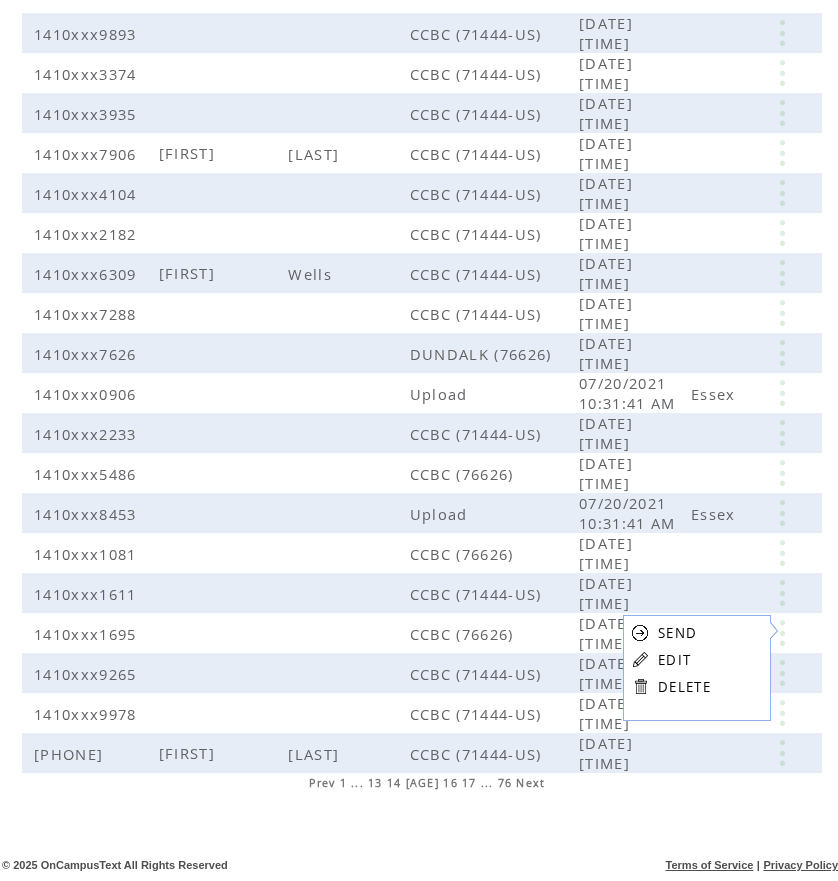 click on "EDIT" at bounding box center [674, 660] 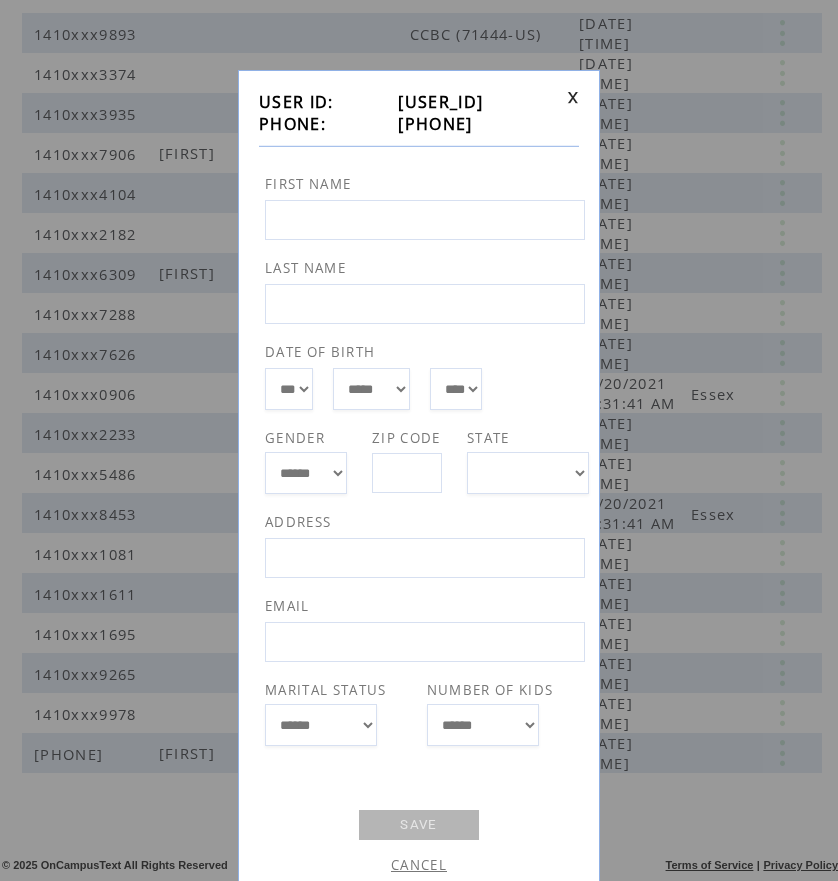 drag, startPoint x: 388, startPoint y: 121, endPoint x: 506, endPoint y: 120, distance: 118.004234 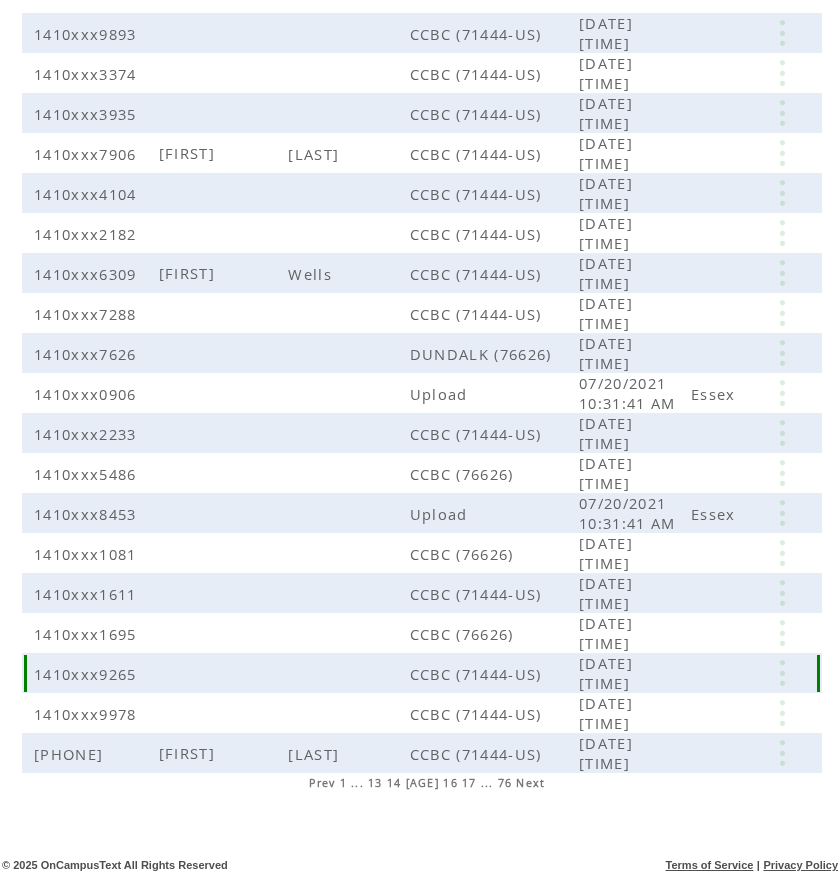 click at bounding box center (782, 673) 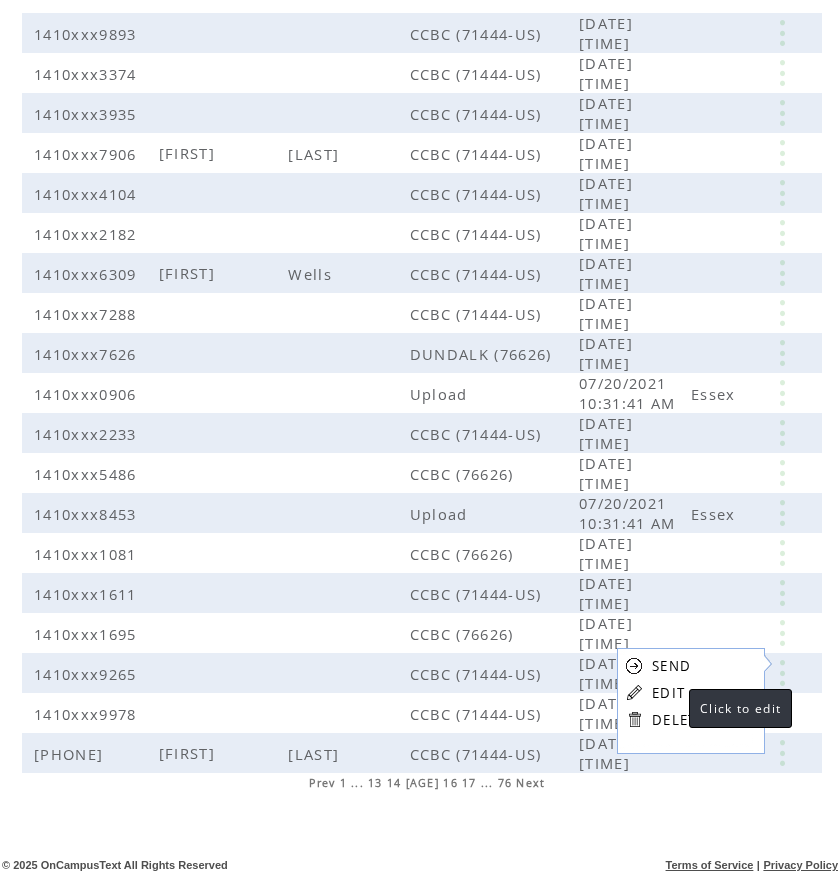 click on "EDIT" at bounding box center (668, 693) 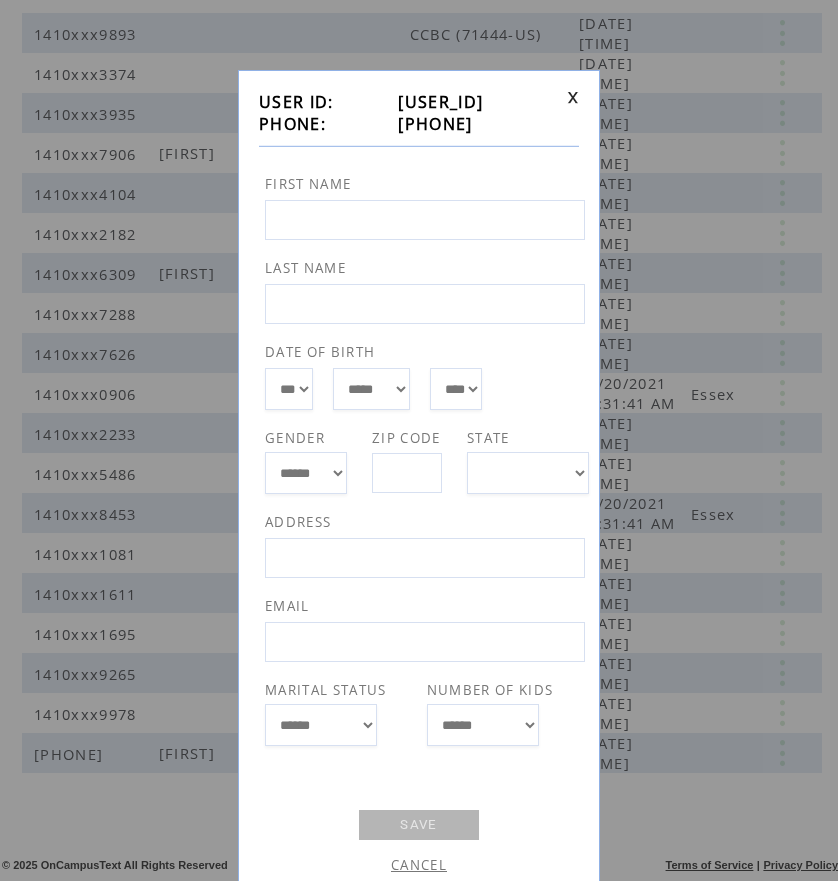 drag, startPoint x: 383, startPoint y: 125, endPoint x: 488, endPoint y: 127, distance: 105.01904 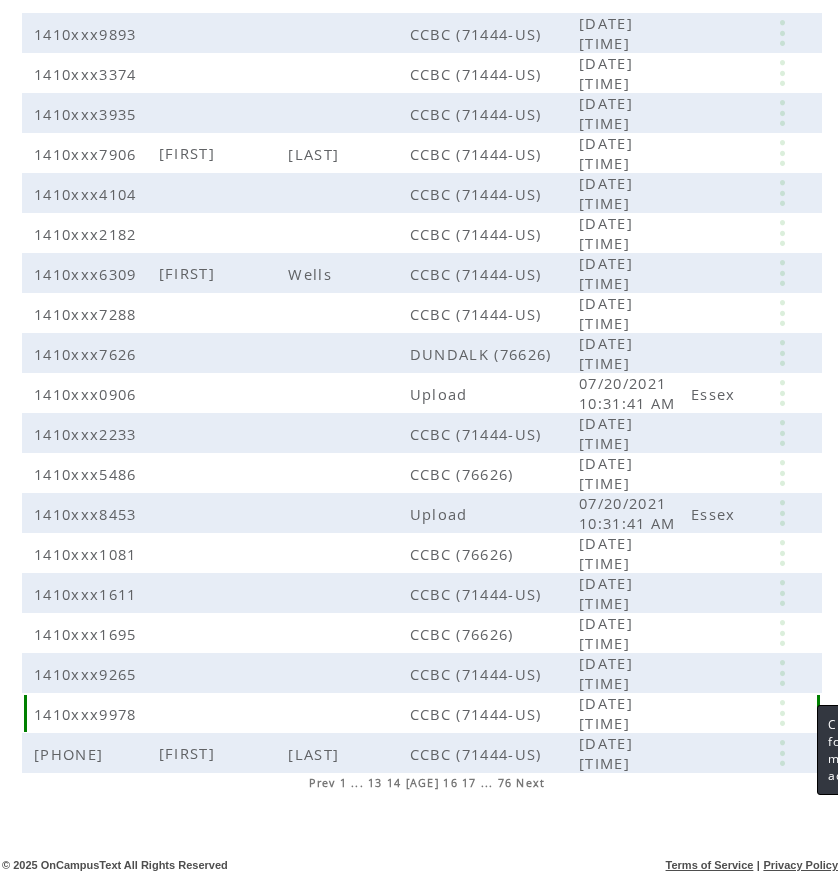click at bounding box center [782, 713] 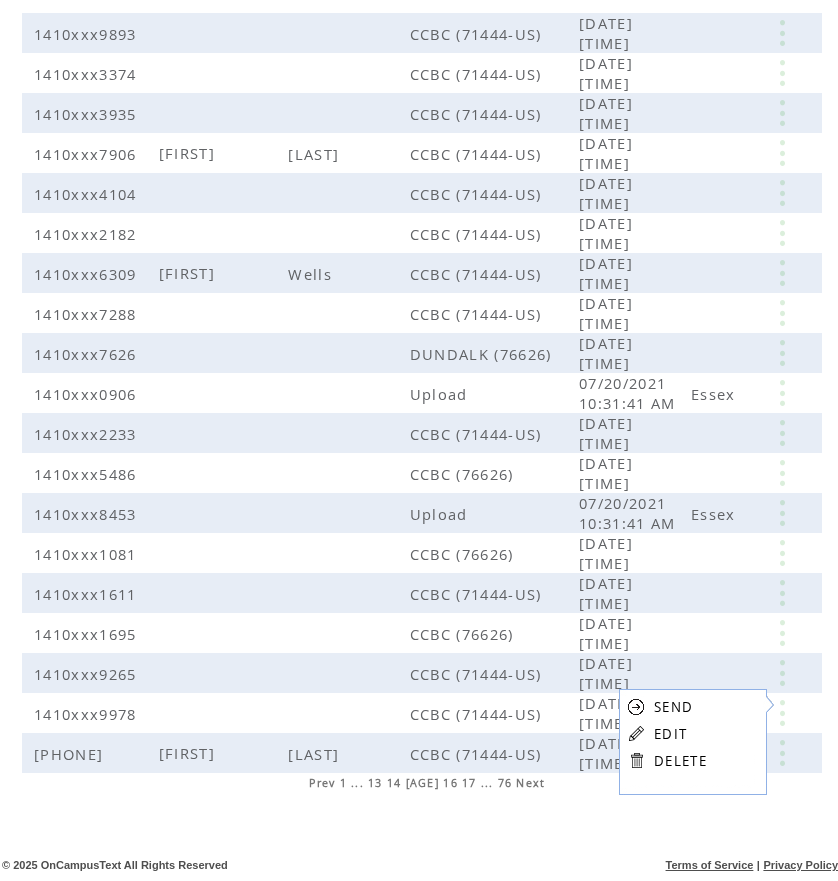 click on "EDIT" at bounding box center [670, 734] 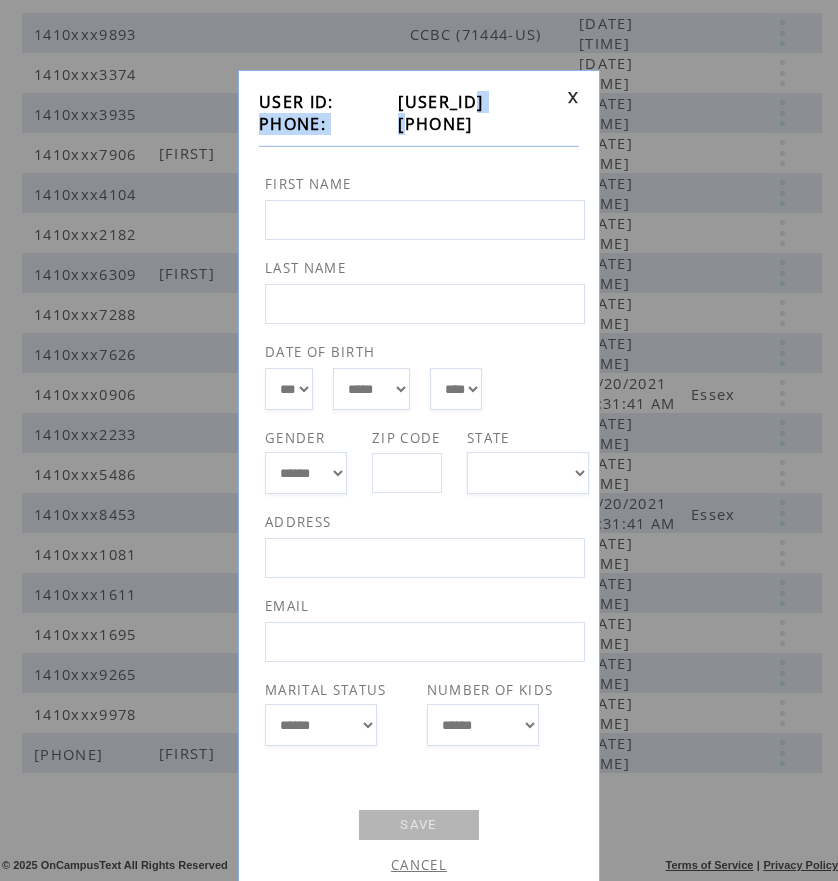 drag, startPoint x: 389, startPoint y: 121, endPoint x: 486, endPoint y: 112, distance: 97.41663 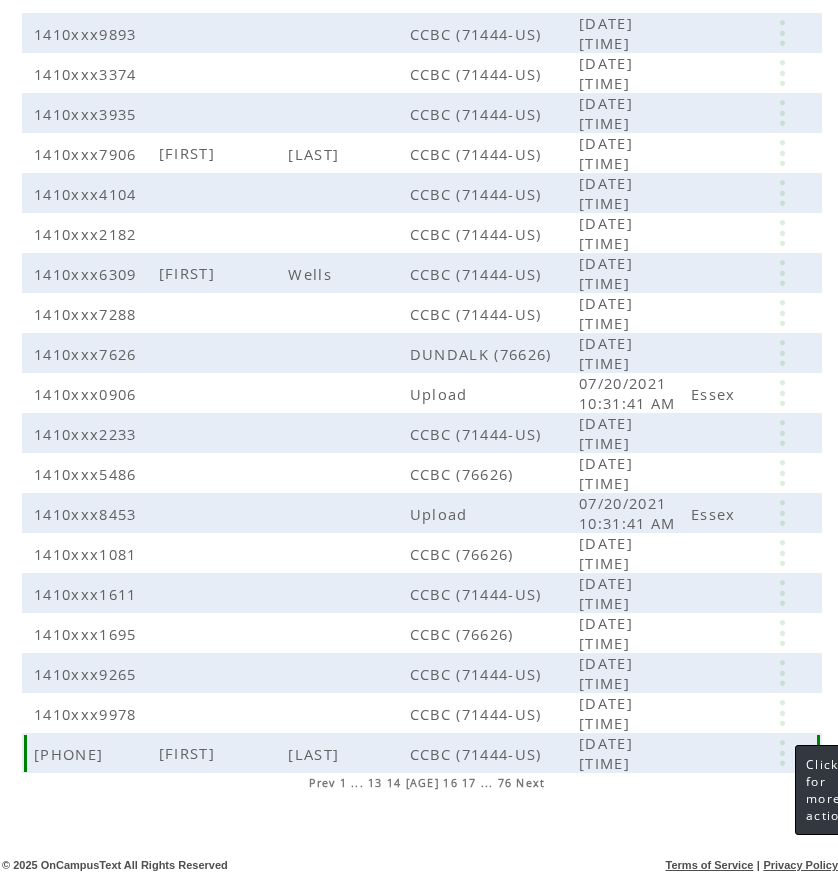 click at bounding box center (782, 753) 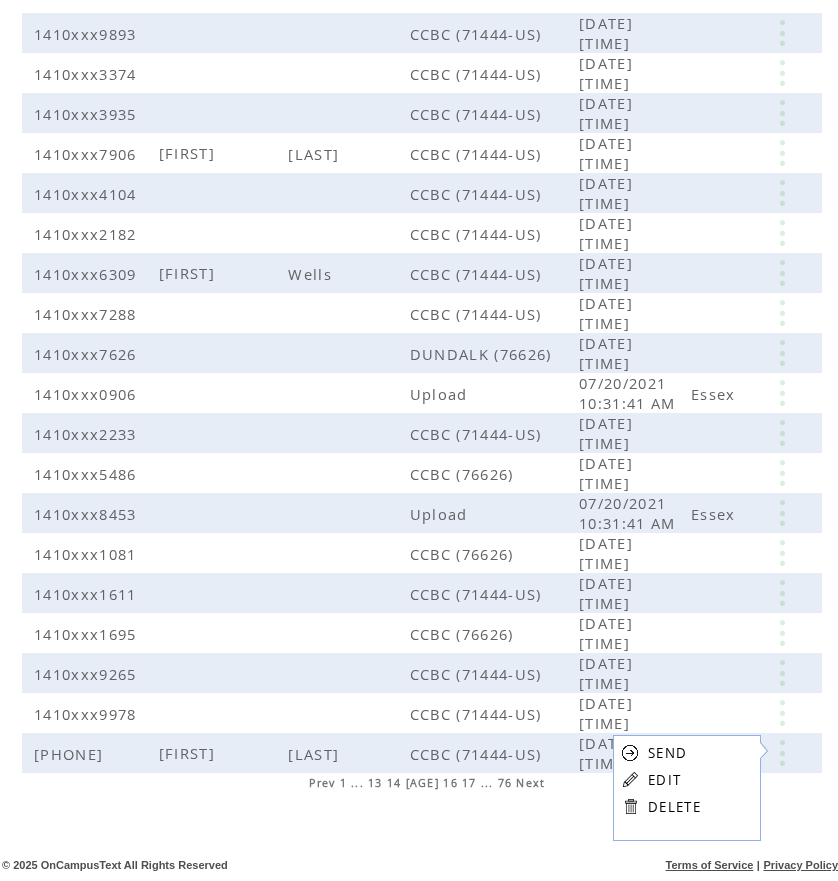 click on "EDIT" at bounding box center (664, 780) 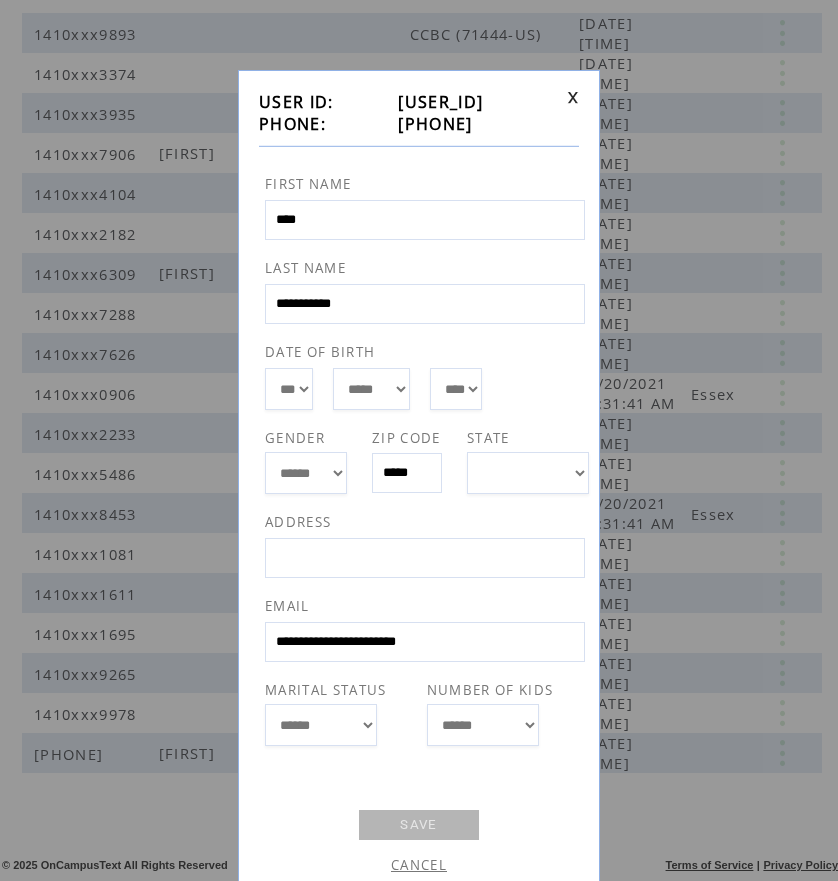 drag, startPoint x: 390, startPoint y: 123, endPoint x: 487, endPoint y: 118, distance: 97.128784 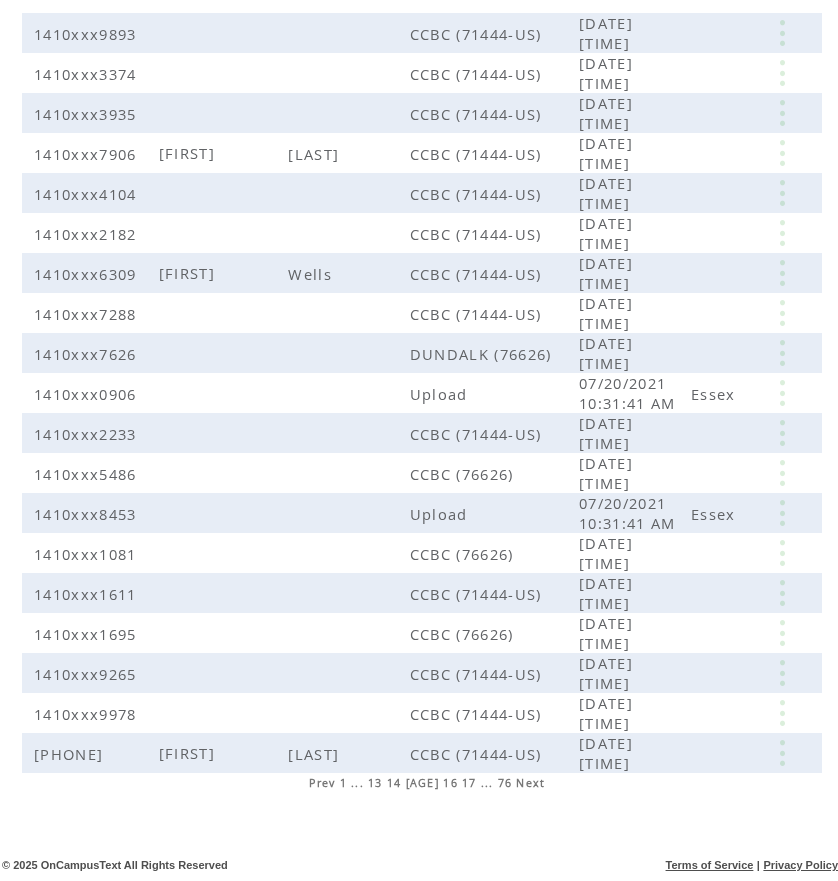 click on "Next" at bounding box center (530, 783) 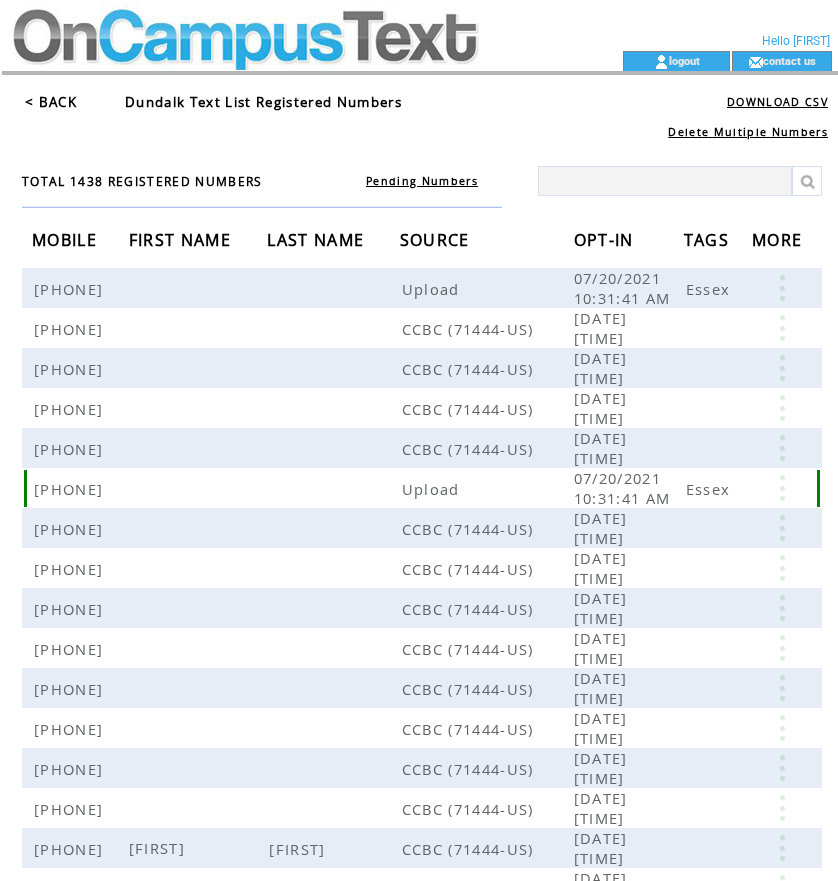 scroll, scrollTop: 0, scrollLeft: 0, axis: both 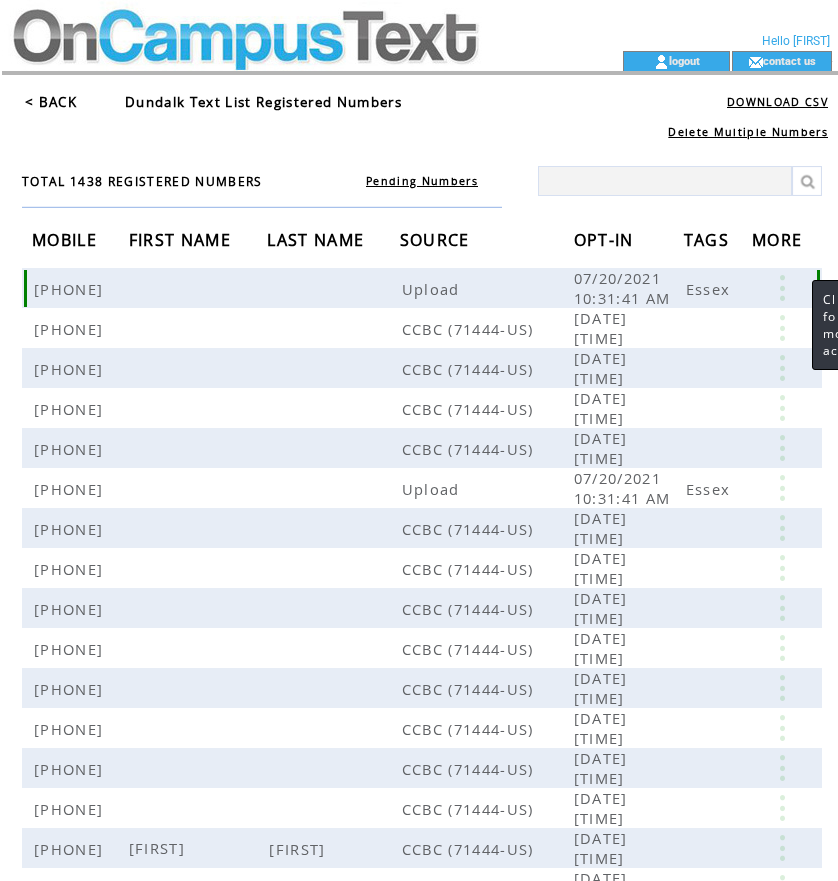 click at bounding box center (782, 288) 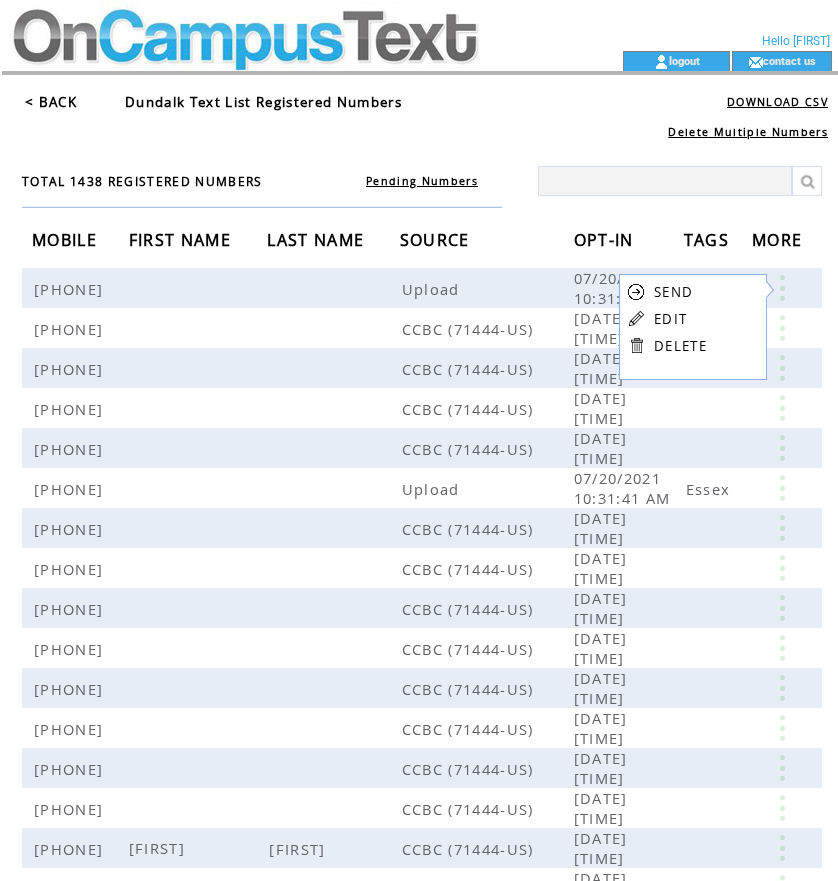 click on "EDIT" at bounding box center (670, 319) 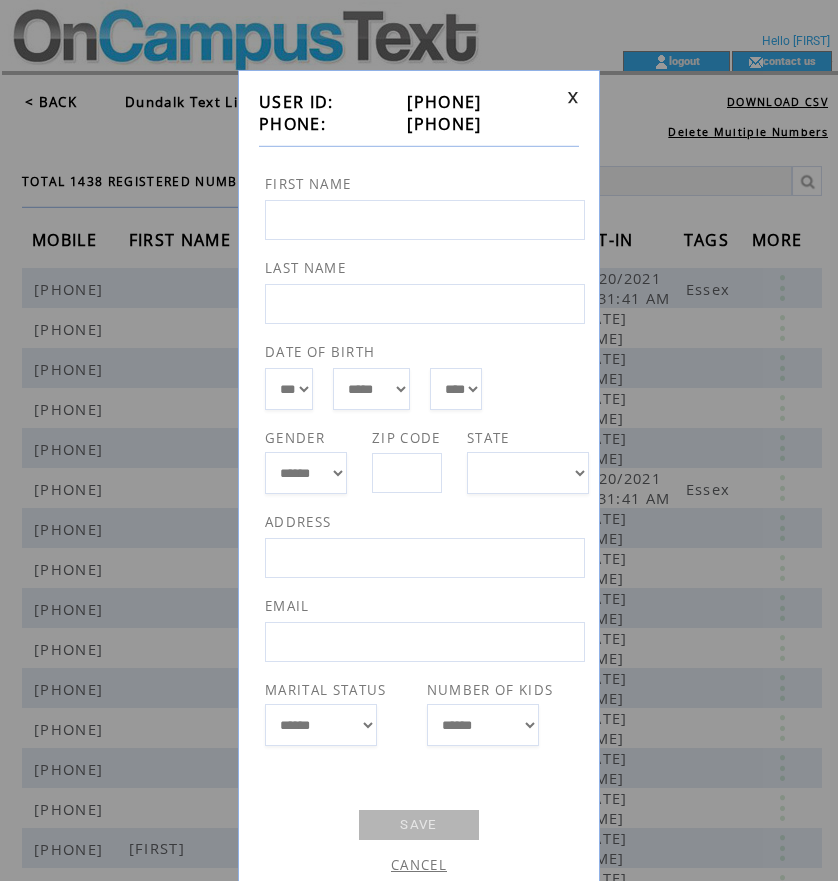 drag, startPoint x: 386, startPoint y: 124, endPoint x: 487, endPoint y: 124, distance: 101 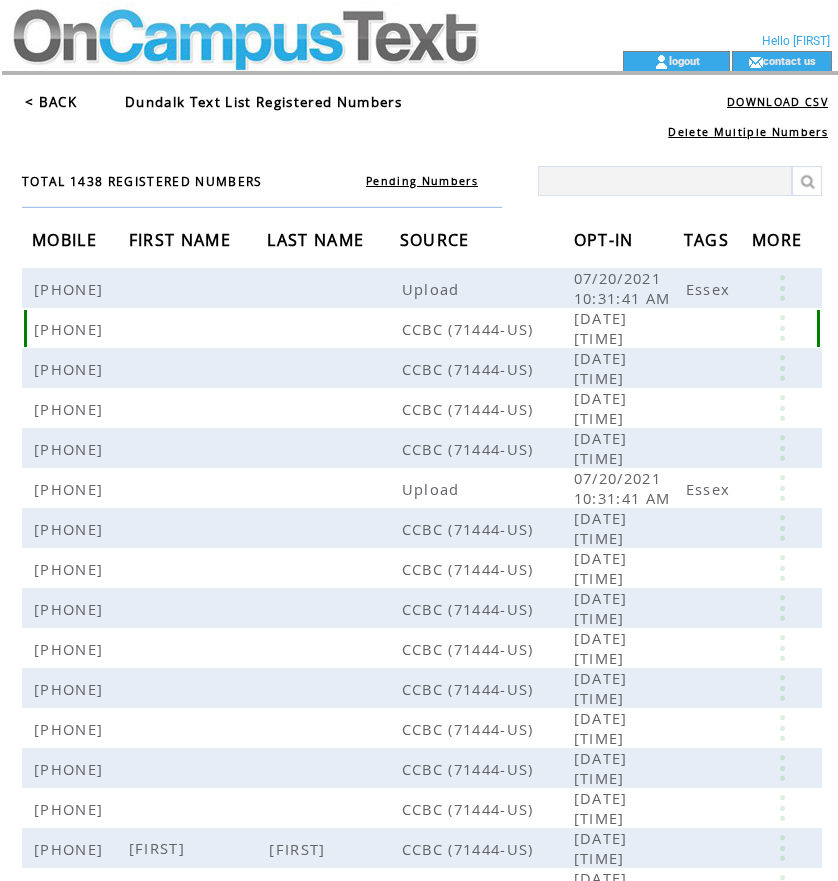 click at bounding box center (782, 328) 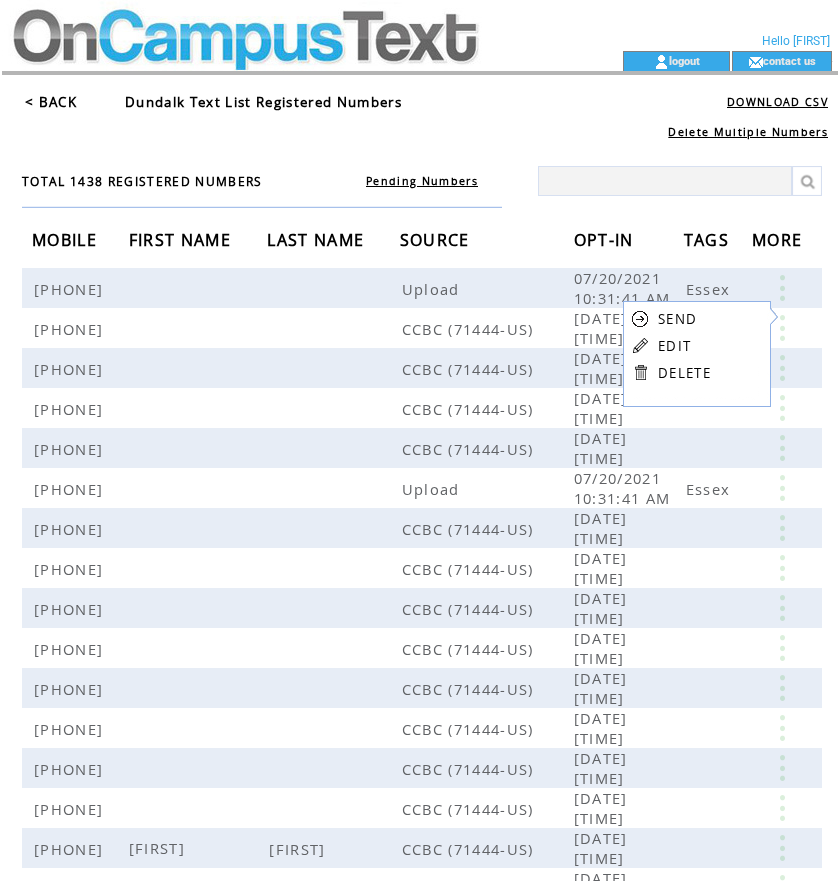 click on "EDIT" at bounding box center [674, 346] 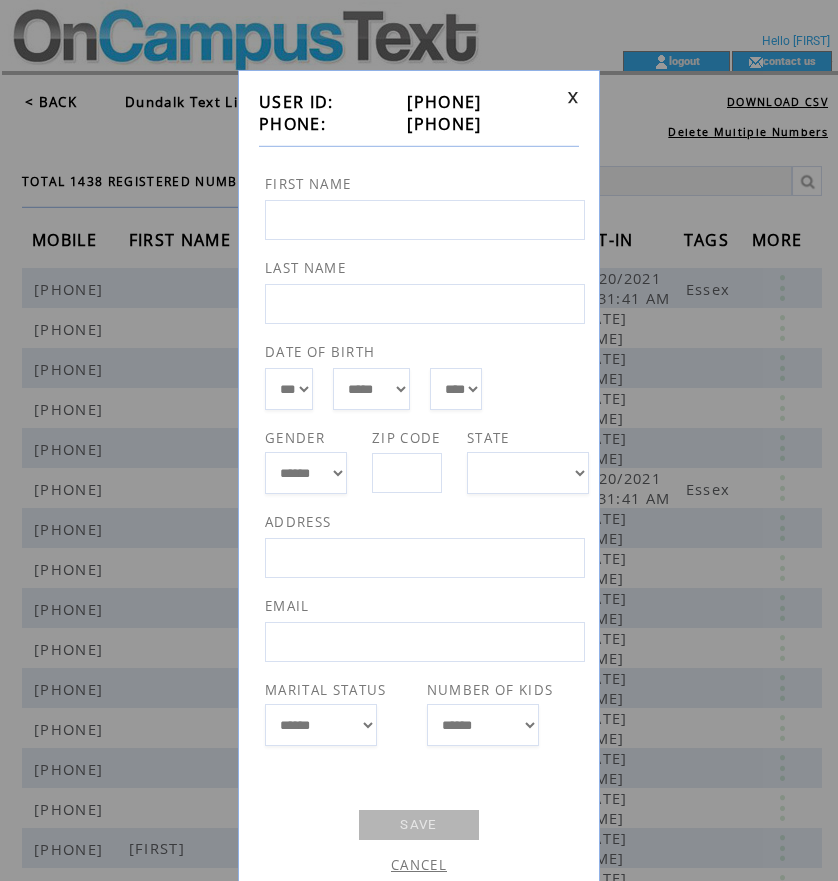 drag, startPoint x: 393, startPoint y: 126, endPoint x: 502, endPoint y: 120, distance: 109.165016 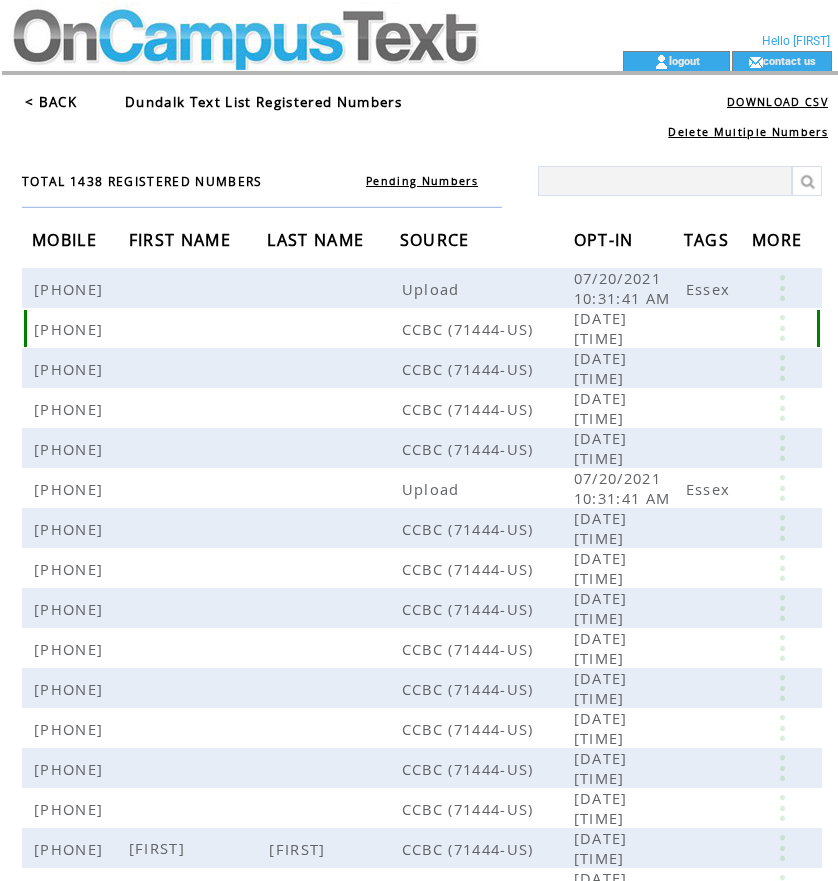 click at bounding box center [782, 328] 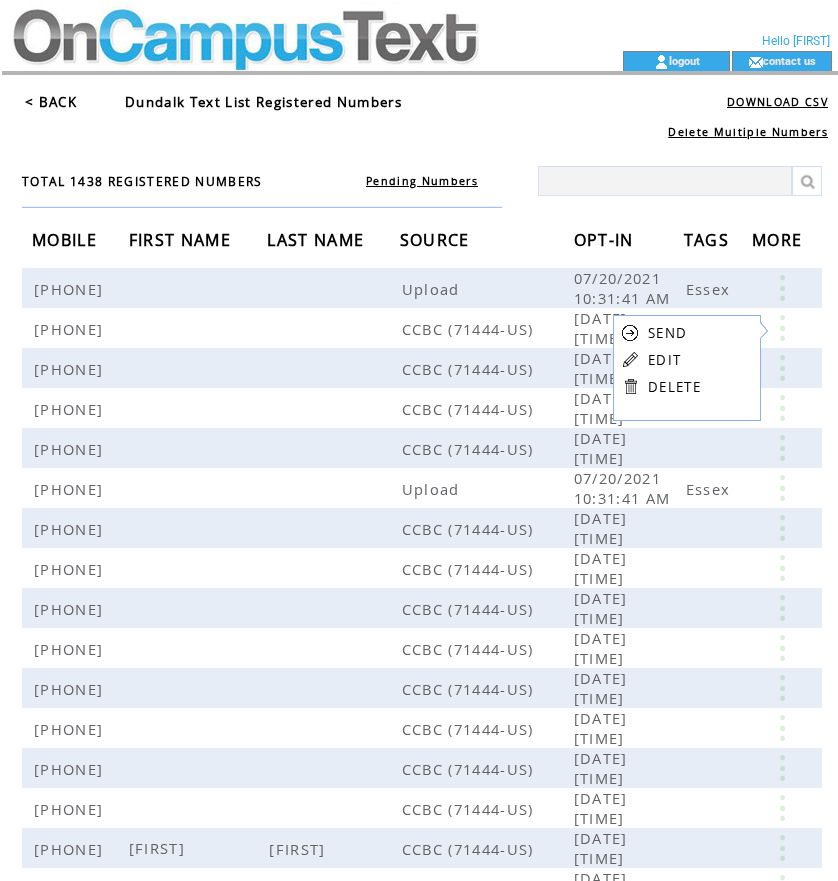 click on "EDIT" at bounding box center (664, 360) 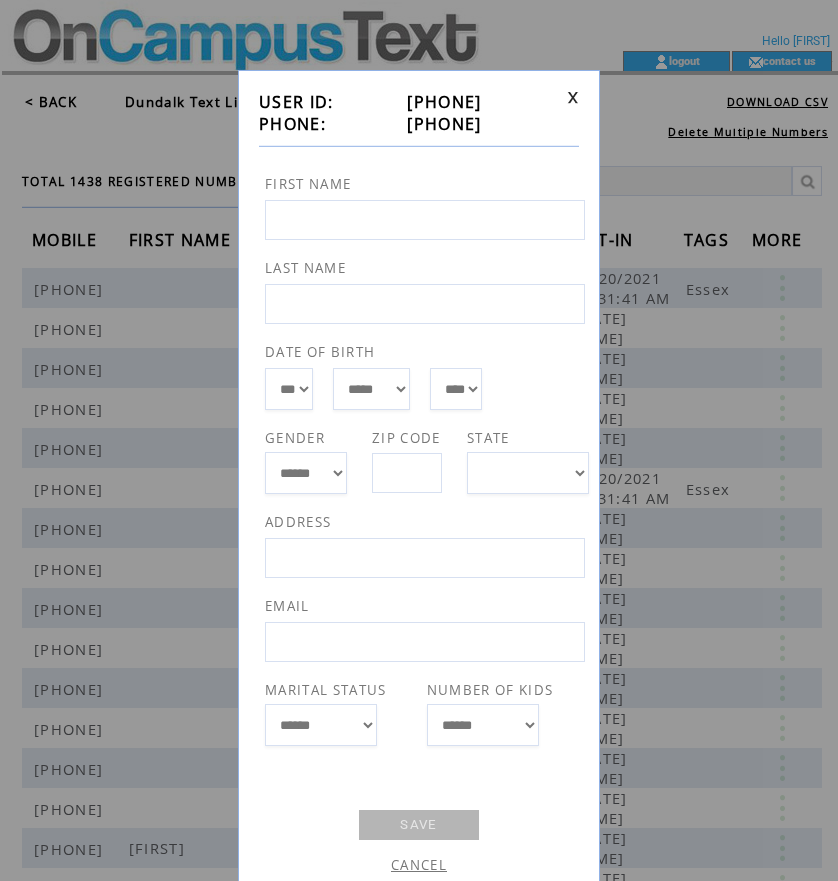 drag, startPoint x: 388, startPoint y: 125, endPoint x: 490, endPoint y: 125, distance: 102 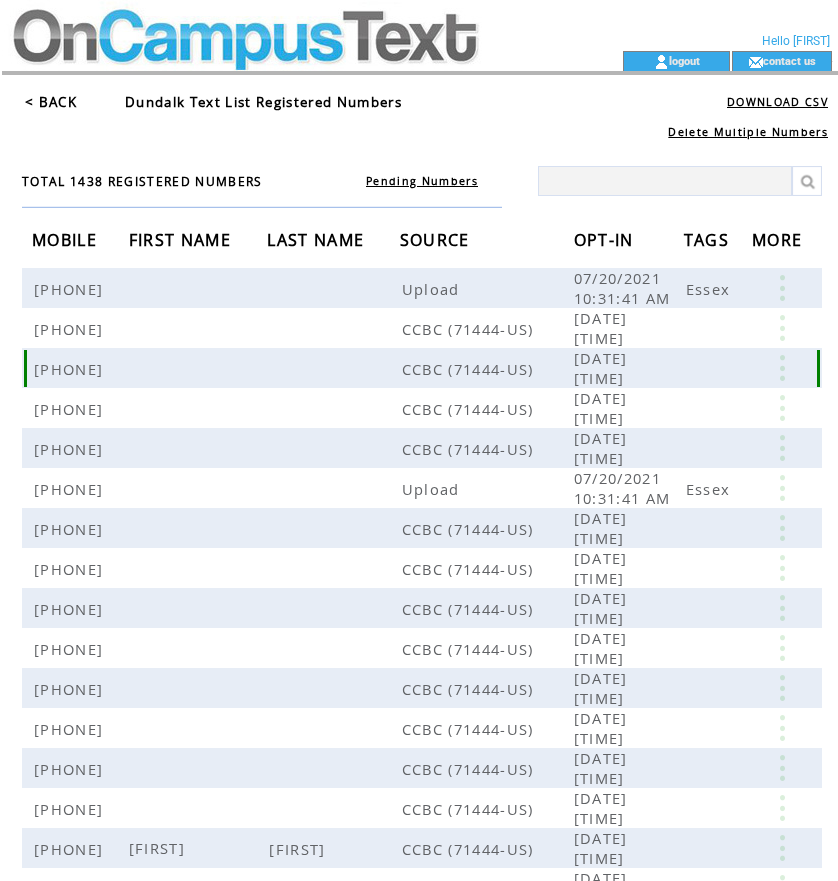 click at bounding box center (782, 368) 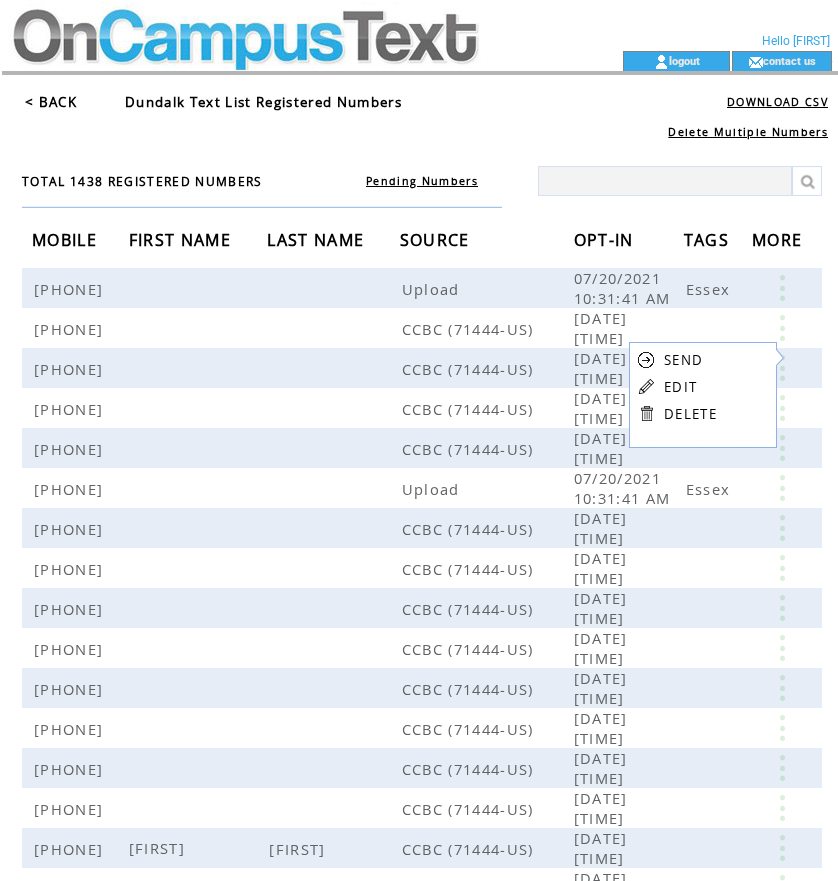 click on "EDIT" at bounding box center (680, 387) 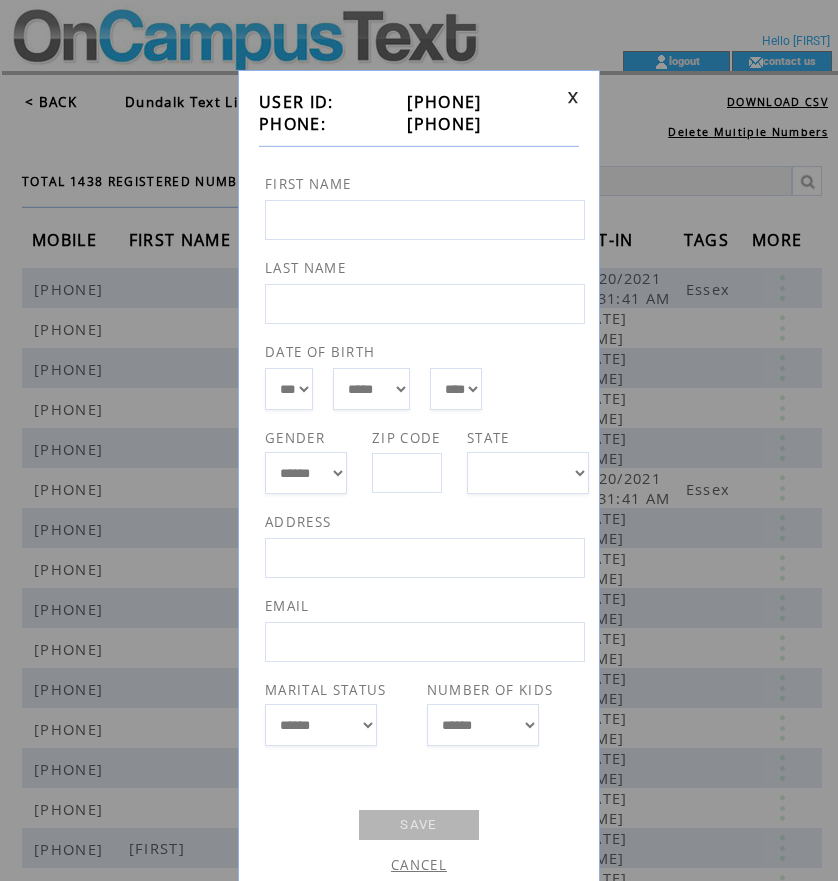 drag, startPoint x: 389, startPoint y: 123, endPoint x: 491, endPoint y: 127, distance: 102.0784 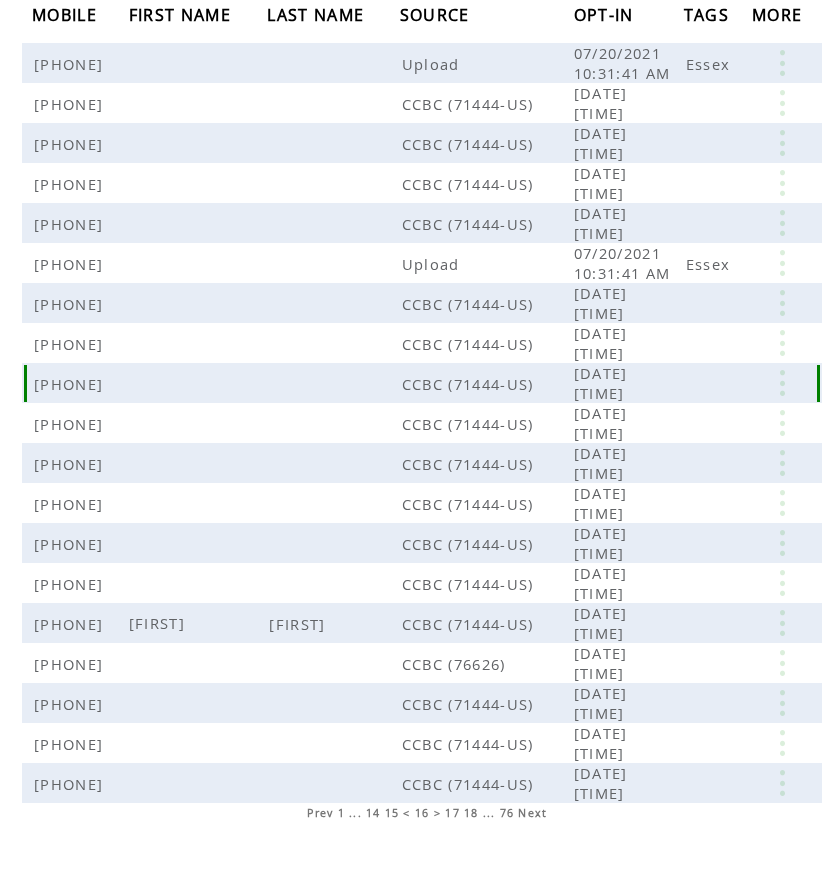 scroll, scrollTop: 255, scrollLeft: 0, axis: vertical 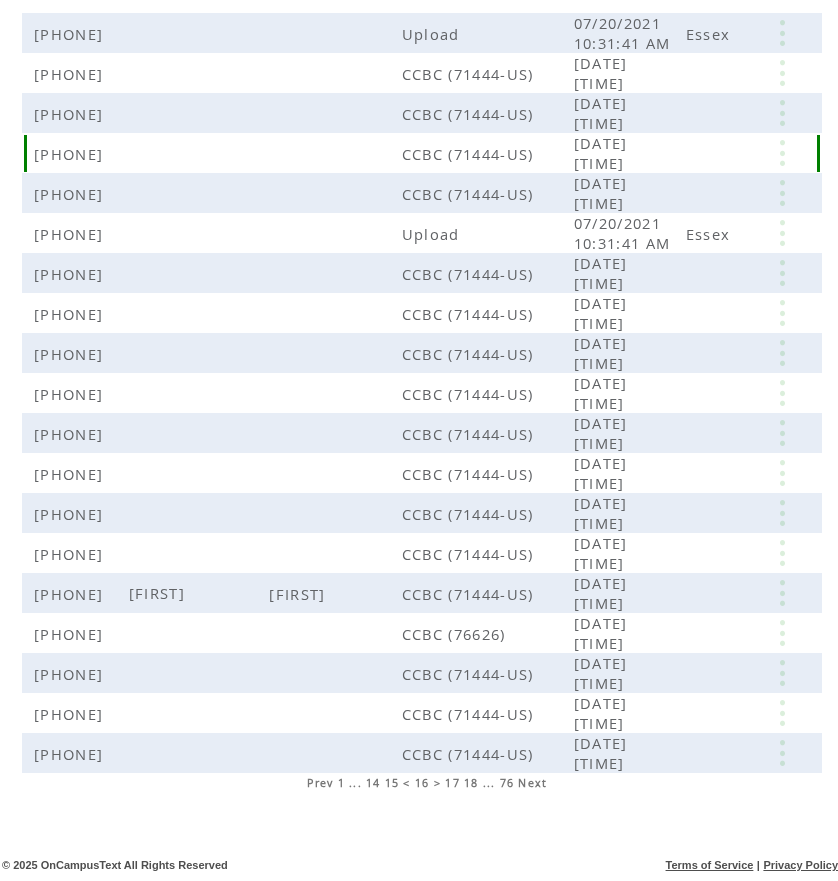 click at bounding box center (782, 153) 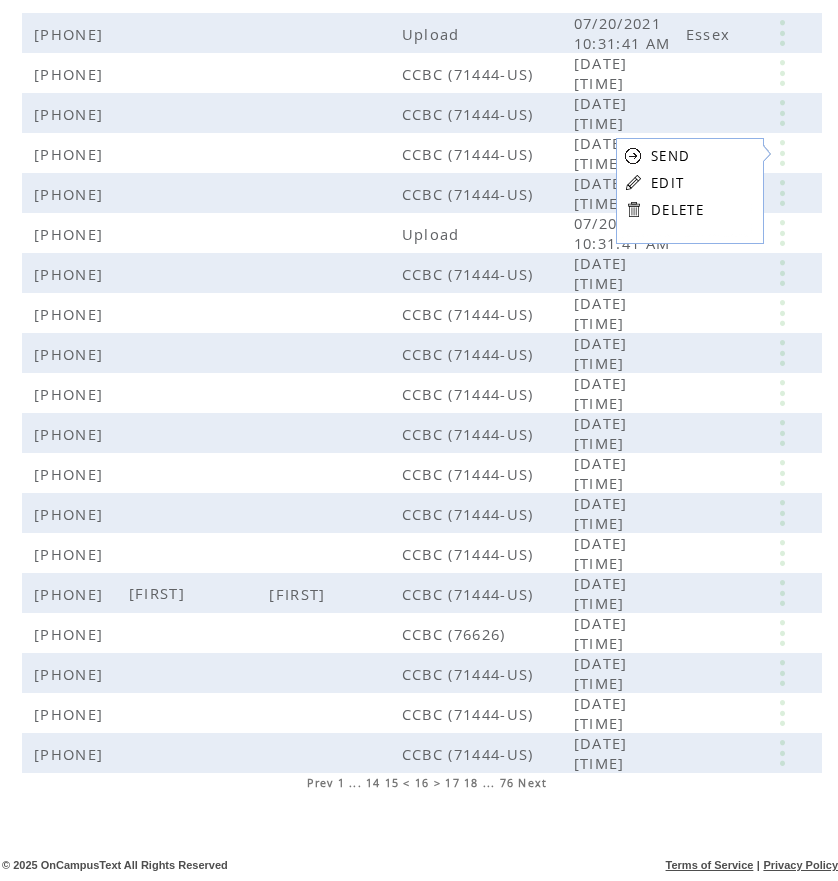 click on "EDIT" at bounding box center (667, 183) 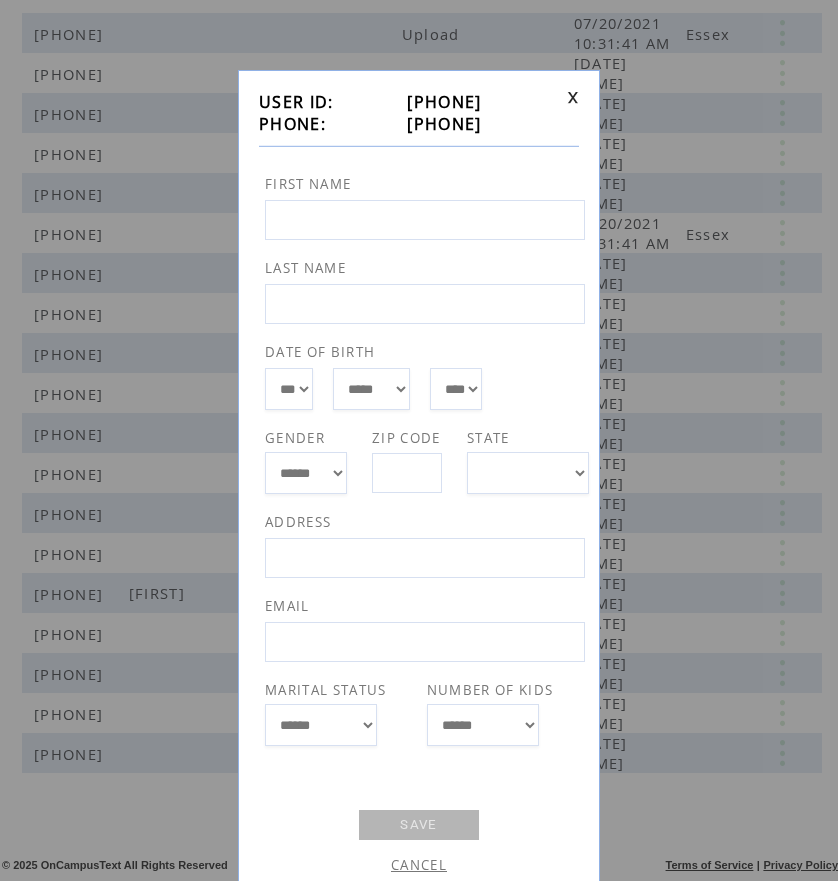 drag, startPoint x: 387, startPoint y: 119, endPoint x: 502, endPoint y: 114, distance: 115.10864 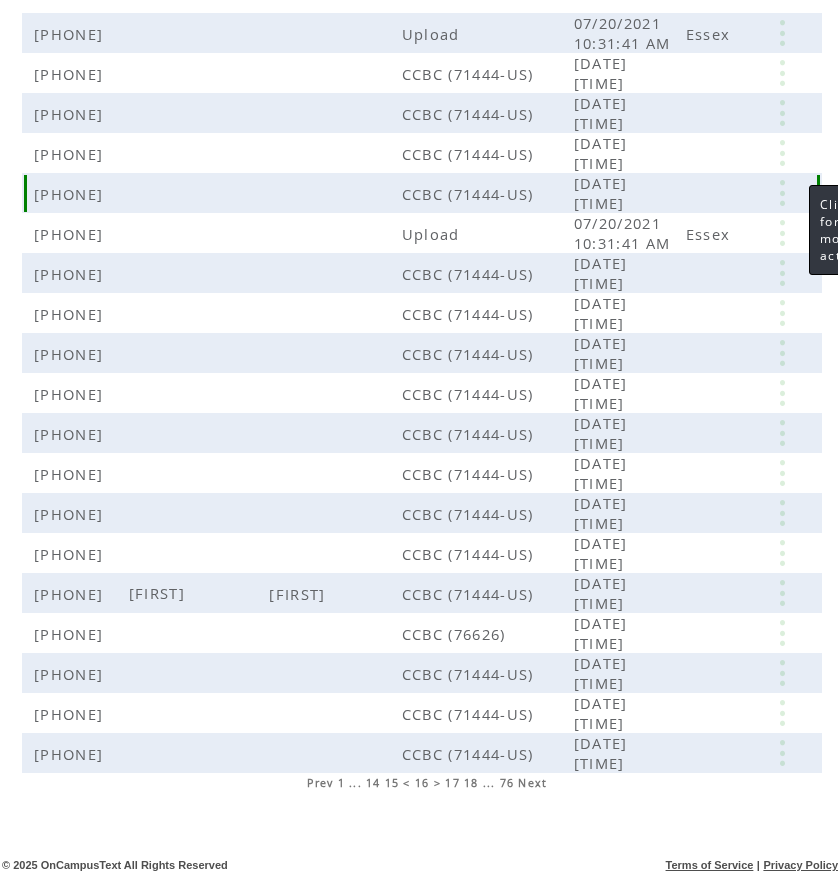 click at bounding box center [782, 193] 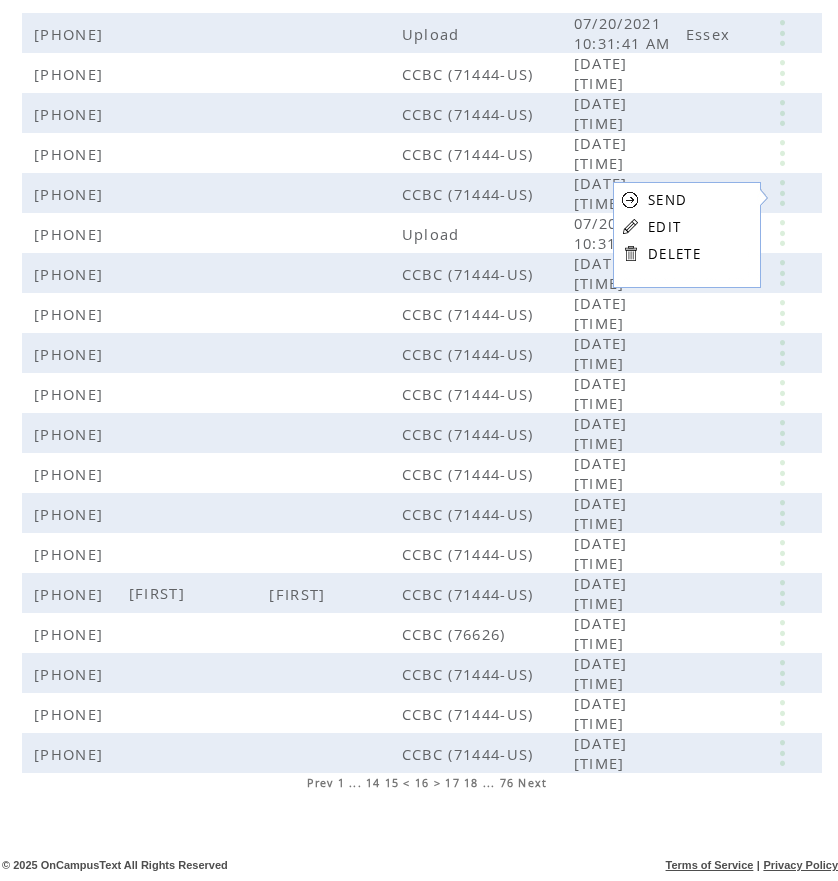 click on "SEND EDIT DELETE" at bounding box center (661, 226) 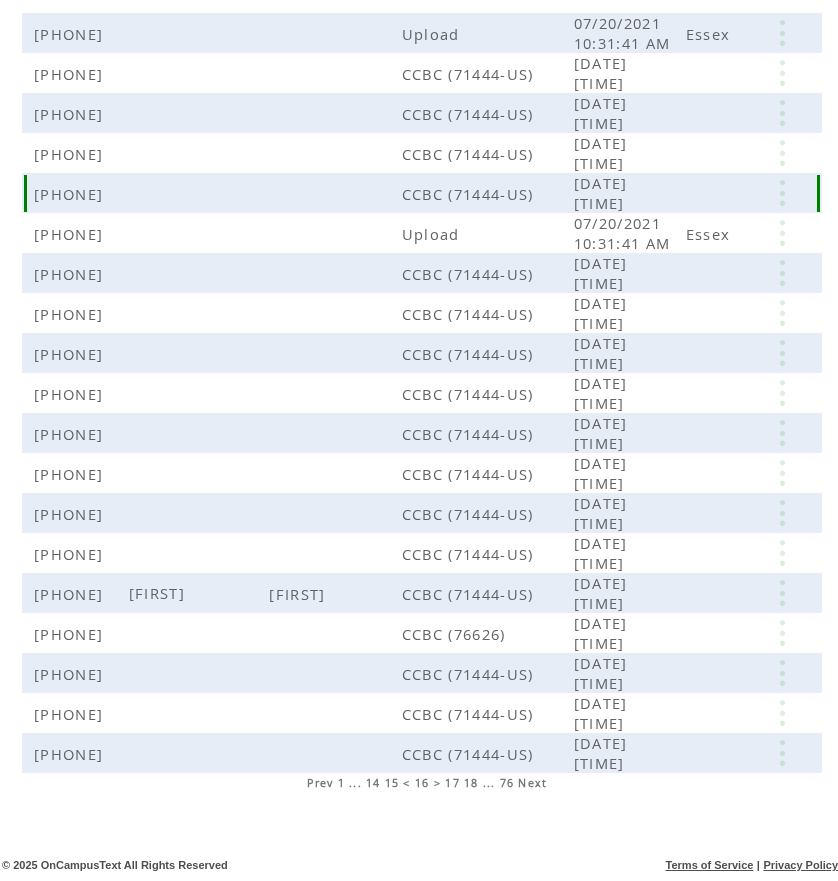 click at bounding box center [784, 193] 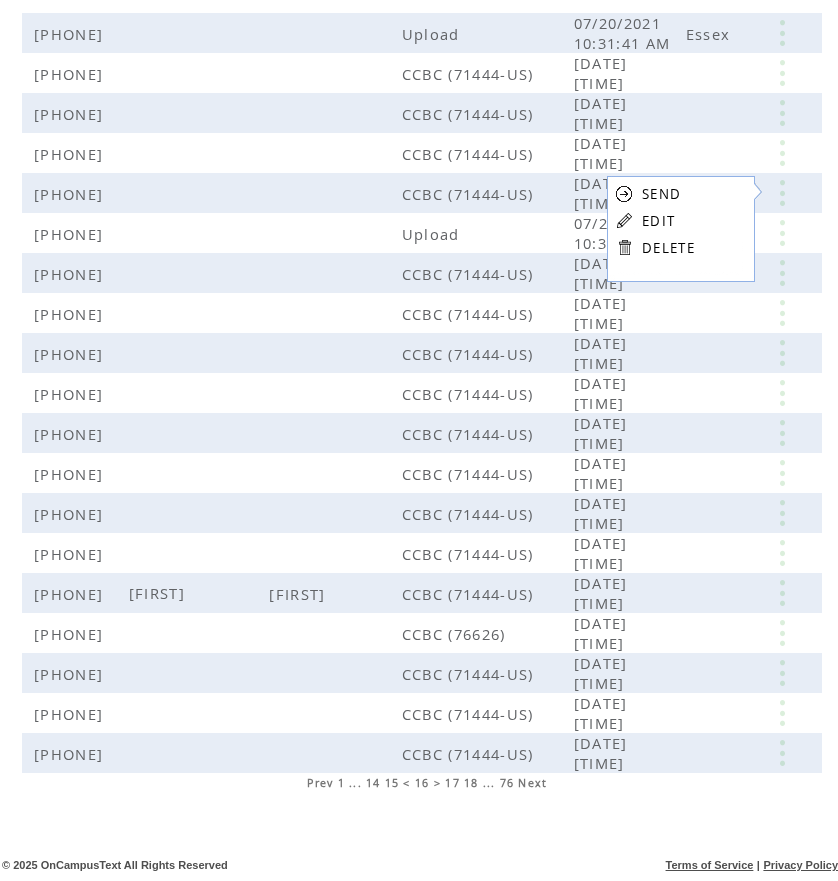 click on "EDIT" at bounding box center (658, 221) 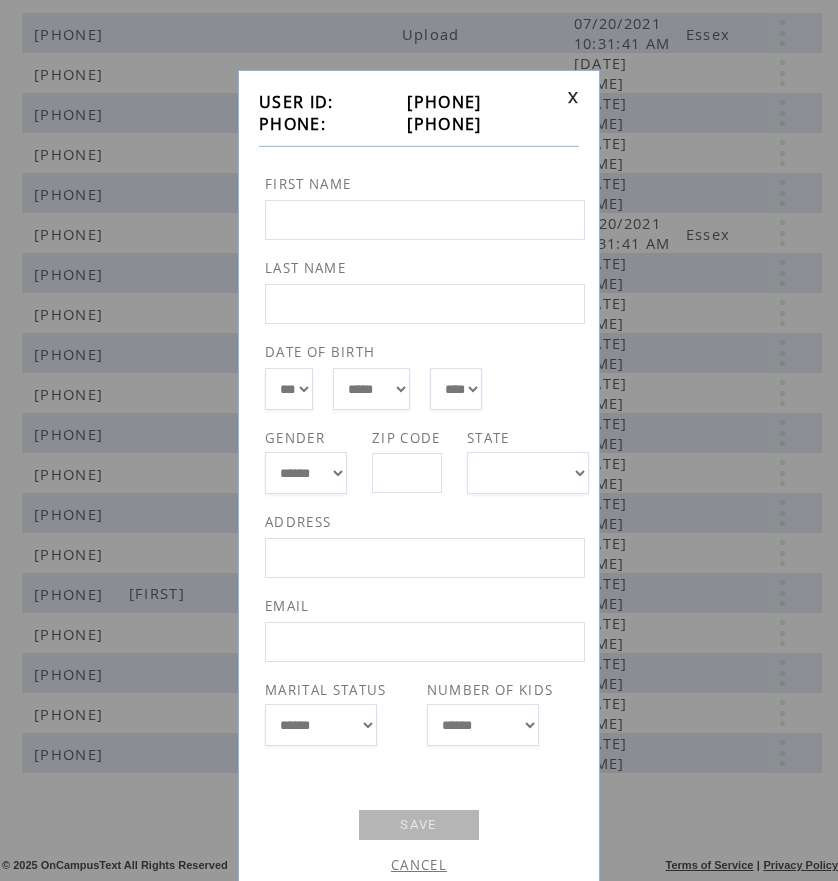 drag, startPoint x: 386, startPoint y: 119, endPoint x: 490, endPoint y: 119, distance: 104 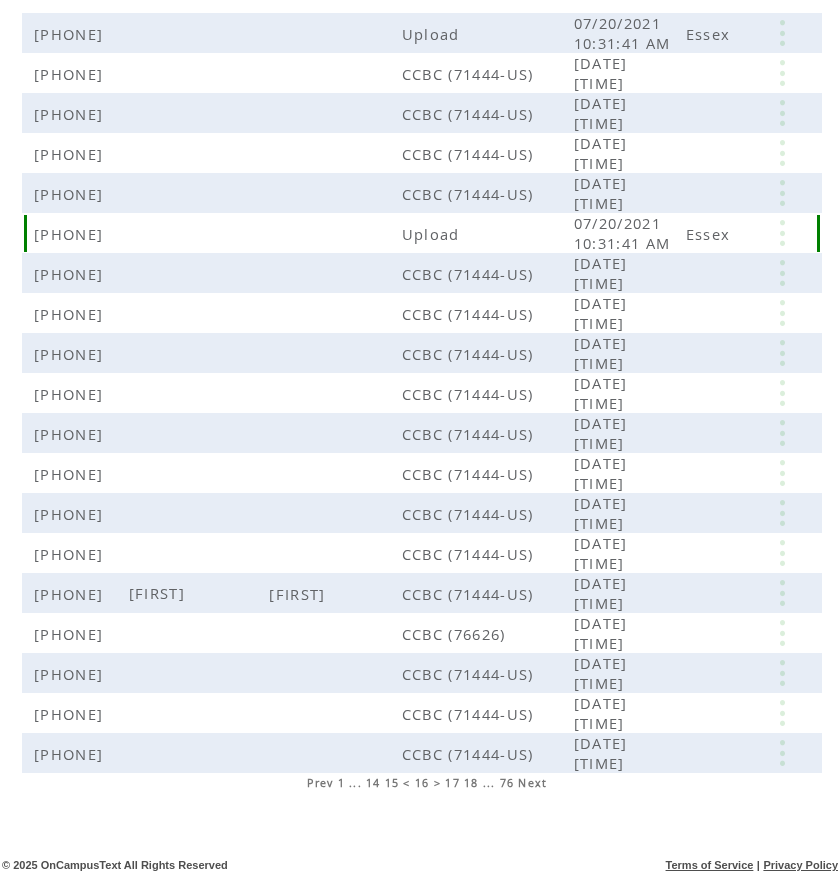 click at bounding box center [782, 233] 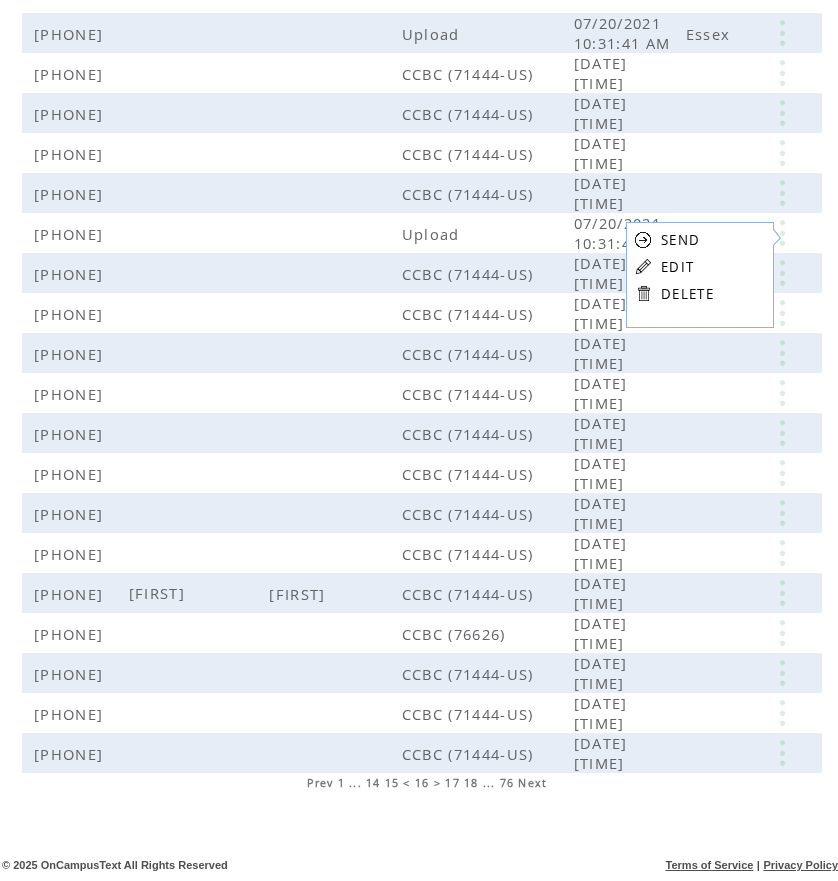 click on "EDIT" at bounding box center (677, 267) 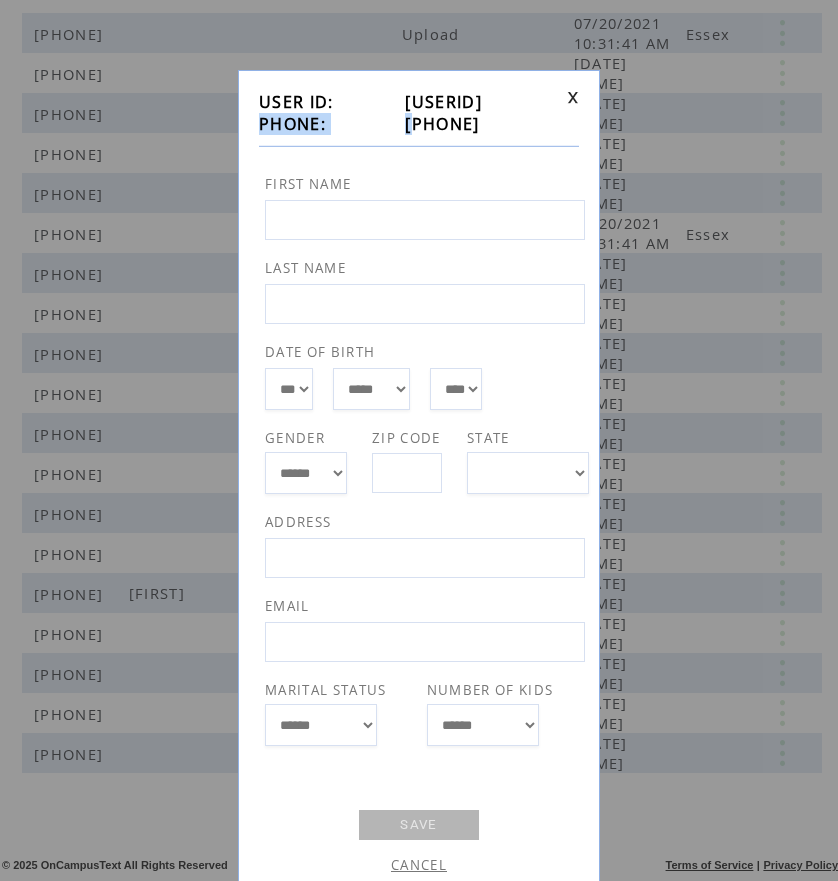 drag, startPoint x: 389, startPoint y: 118, endPoint x: 491, endPoint y: 112, distance: 102.176315 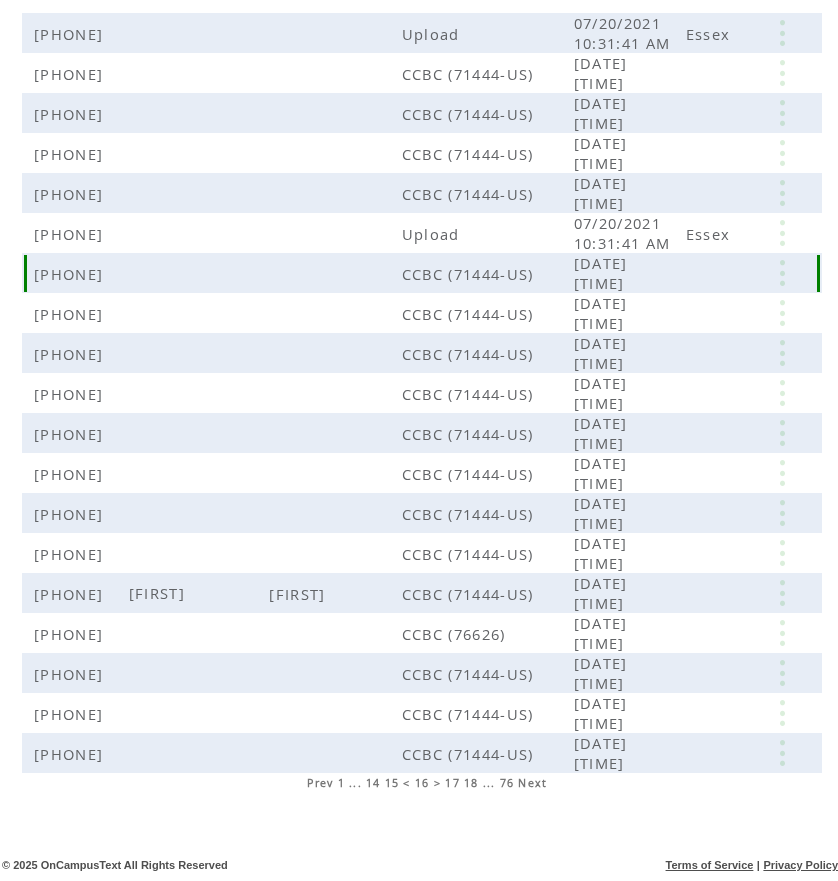 click at bounding box center (782, 273) 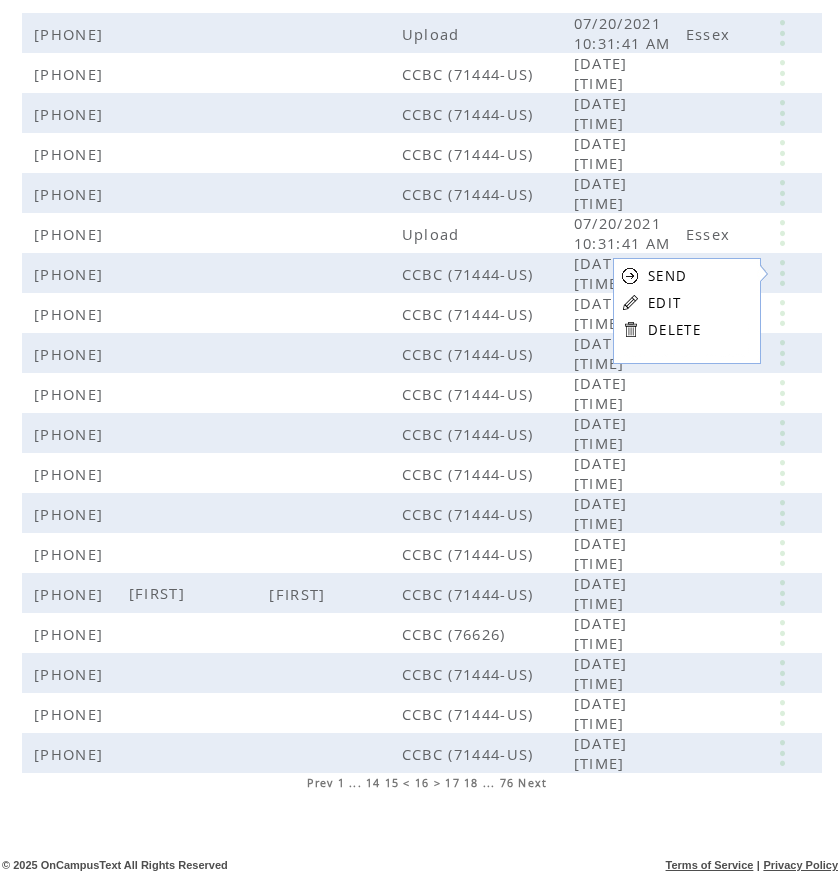 click on "EDIT" at bounding box center (664, 303) 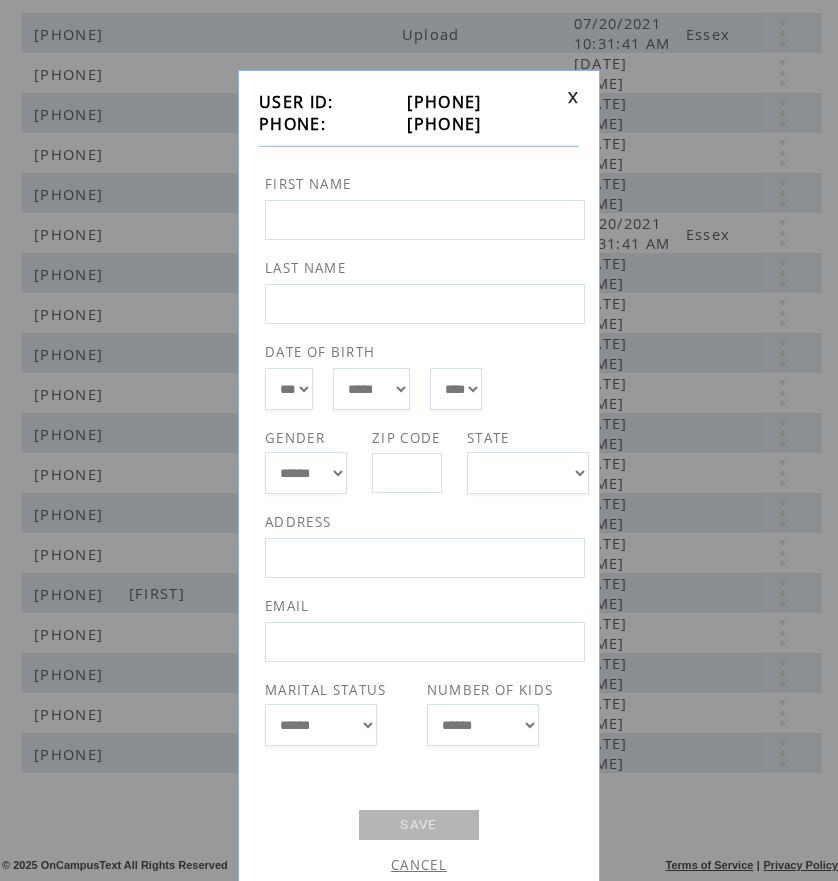 drag, startPoint x: 388, startPoint y: 128, endPoint x: 492, endPoint y: 132, distance: 104.0769 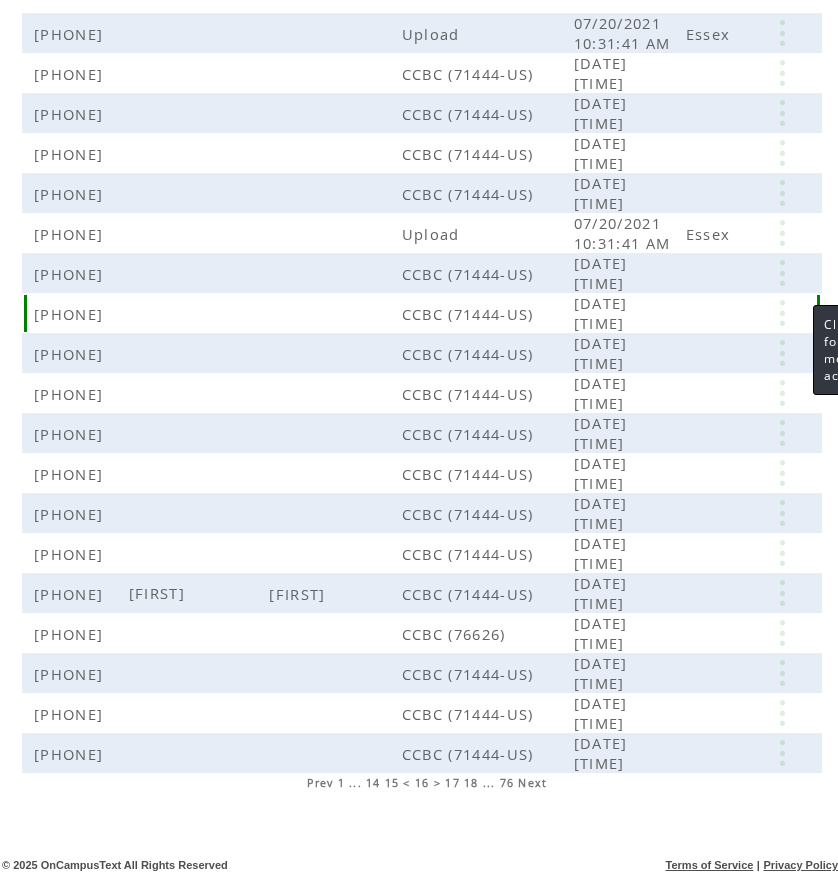click at bounding box center (782, 313) 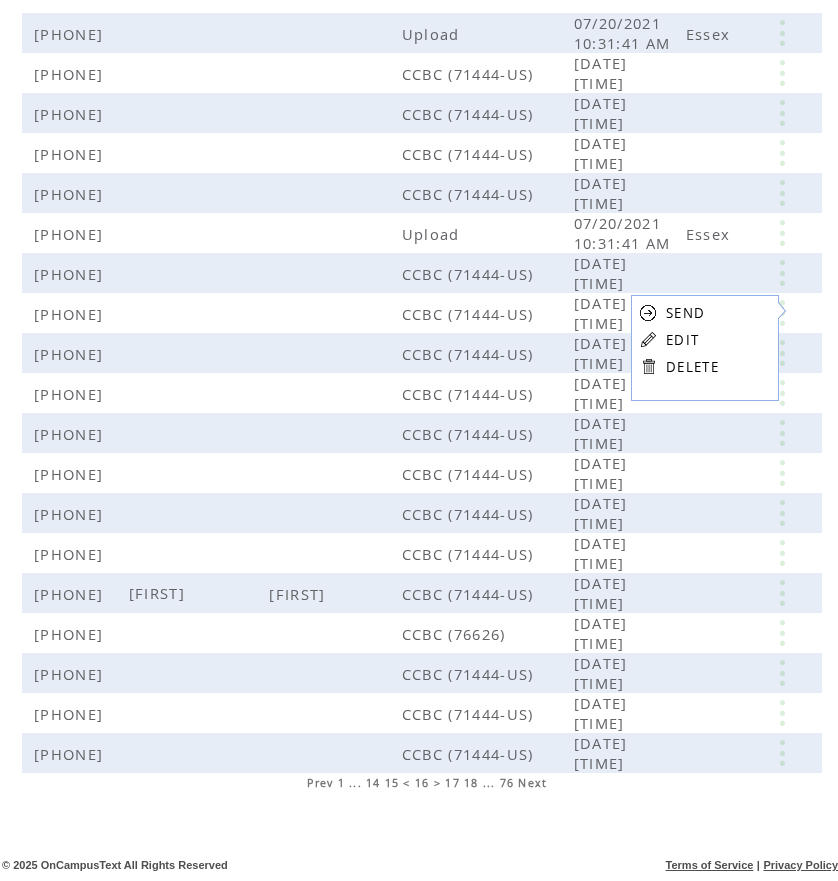 click on "EDIT" at bounding box center [682, 340] 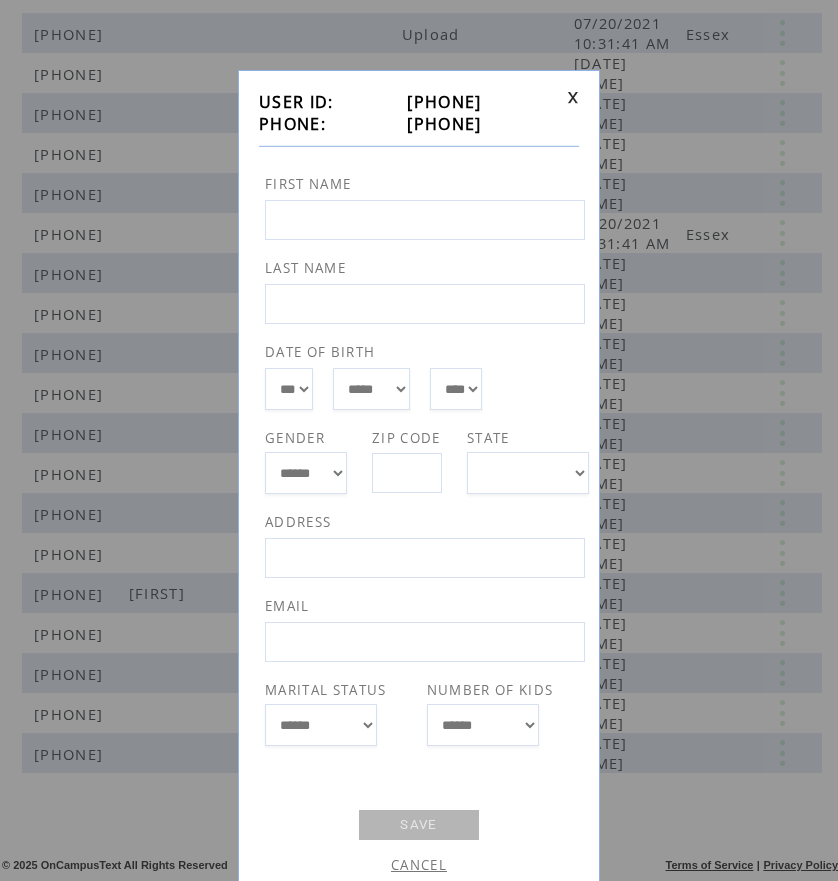 drag, startPoint x: 390, startPoint y: 129, endPoint x: 492, endPoint y: 125, distance: 102.0784 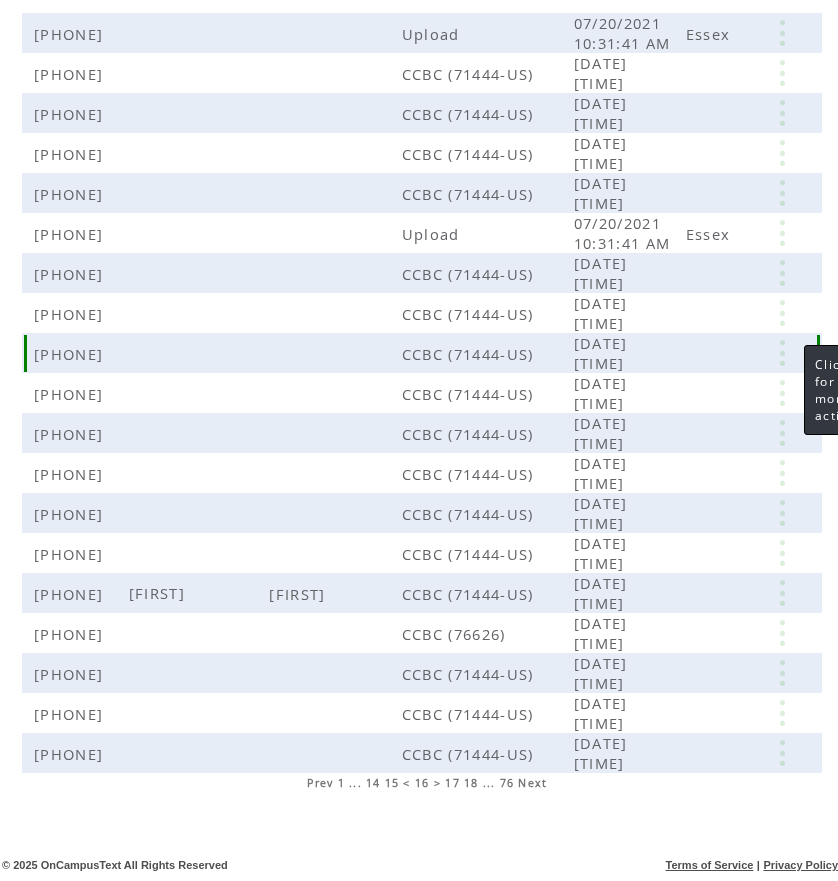 click at bounding box center (782, 353) 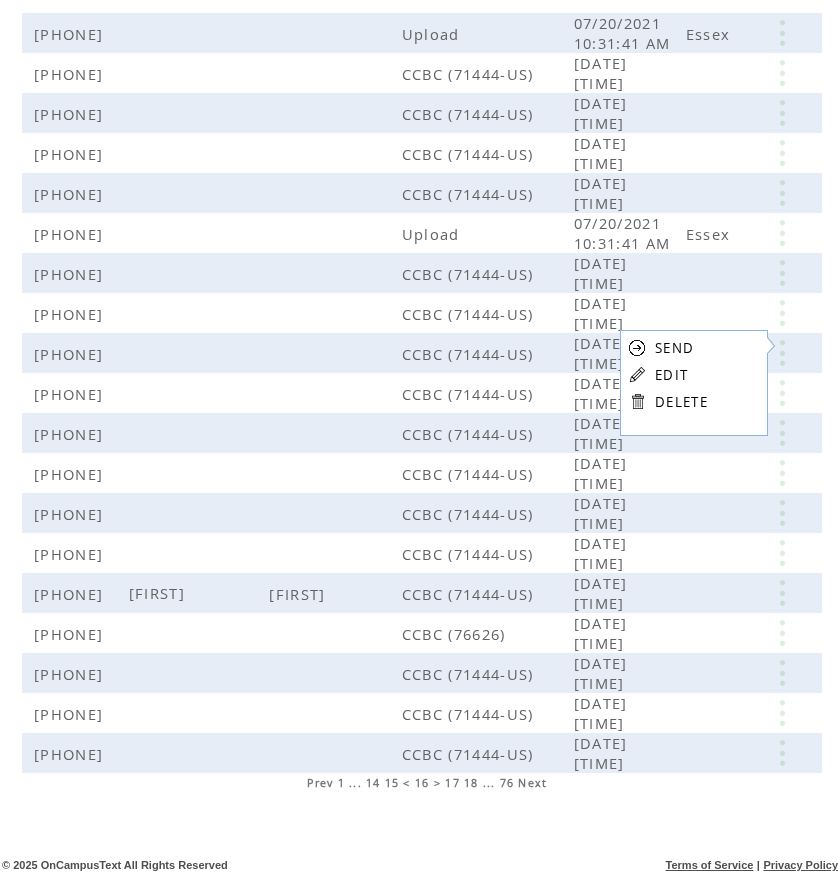 click on "EDIT" at bounding box center (671, 375) 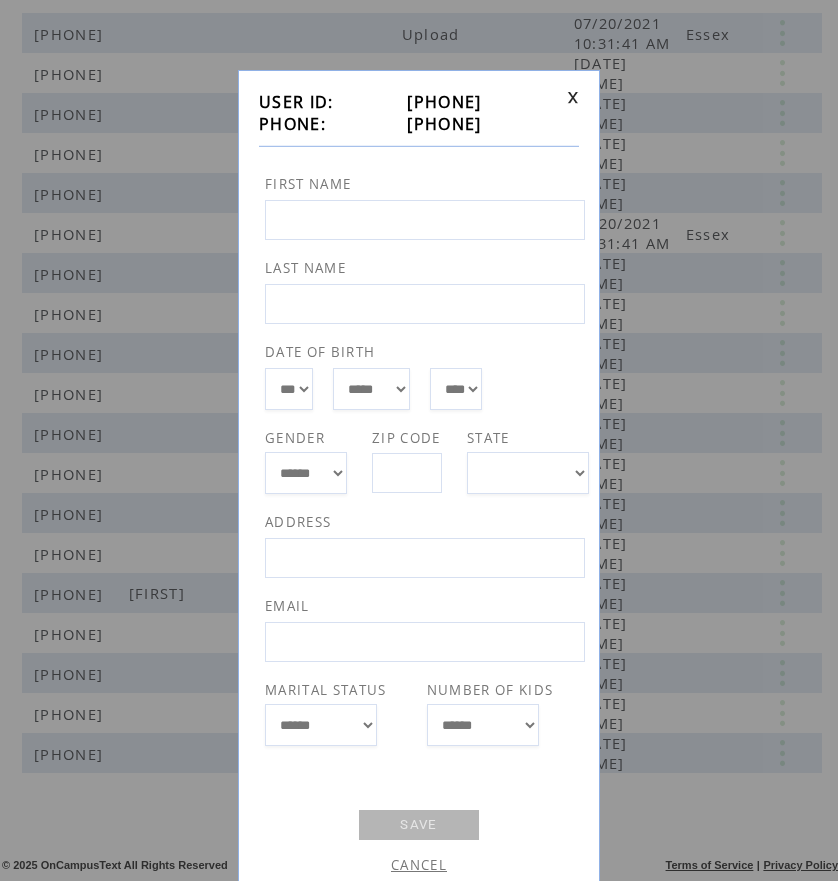 drag, startPoint x: 389, startPoint y: 123, endPoint x: 498, endPoint y: 124, distance: 109.004585 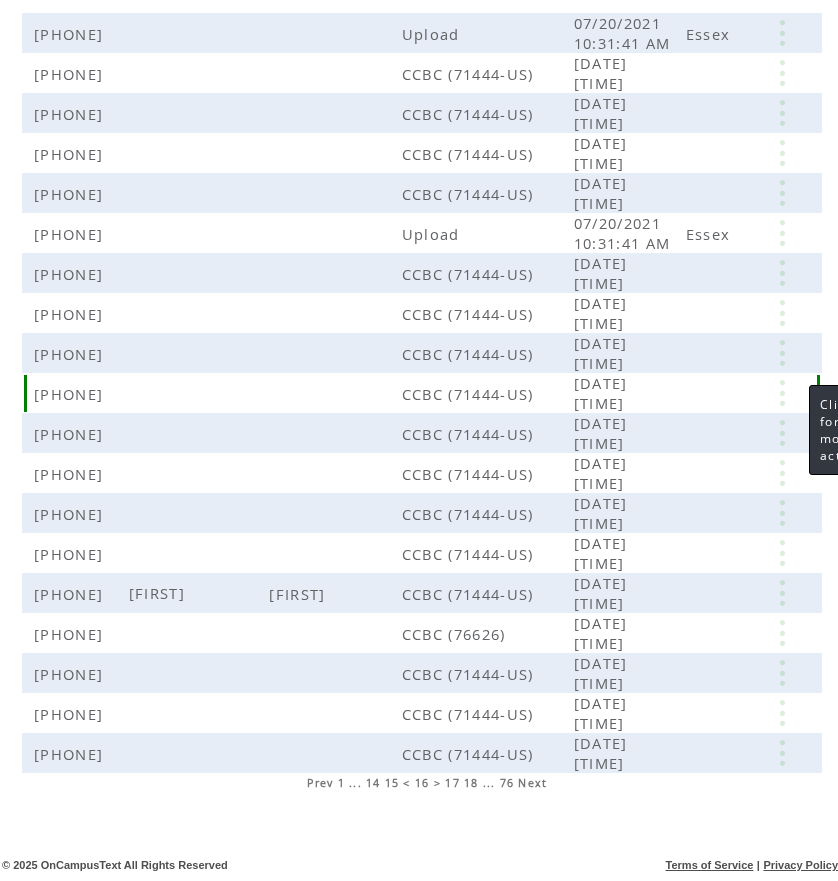 click at bounding box center (782, 393) 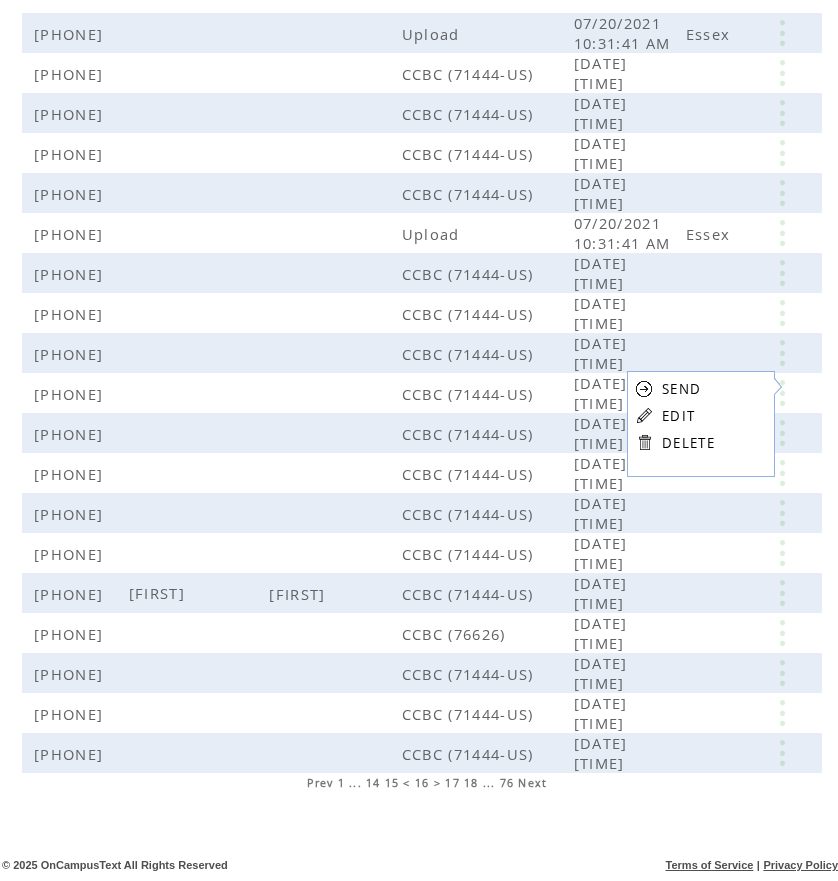 click on "EDIT" at bounding box center (678, 416) 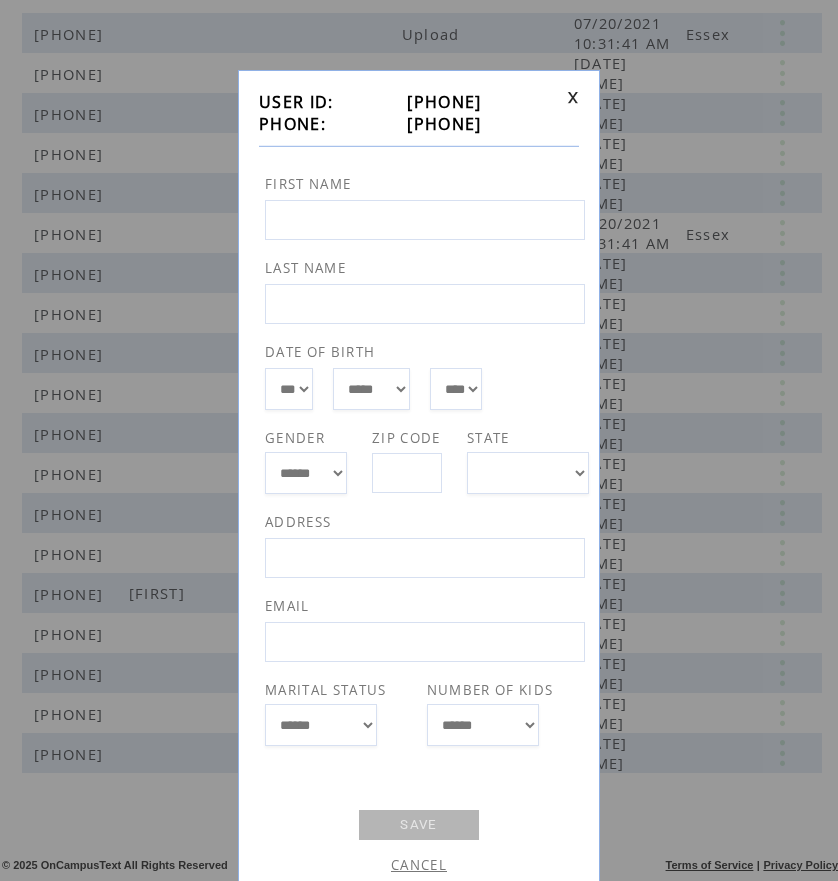 drag, startPoint x: 387, startPoint y: 125, endPoint x: 492, endPoint y: 116, distance: 105.38501 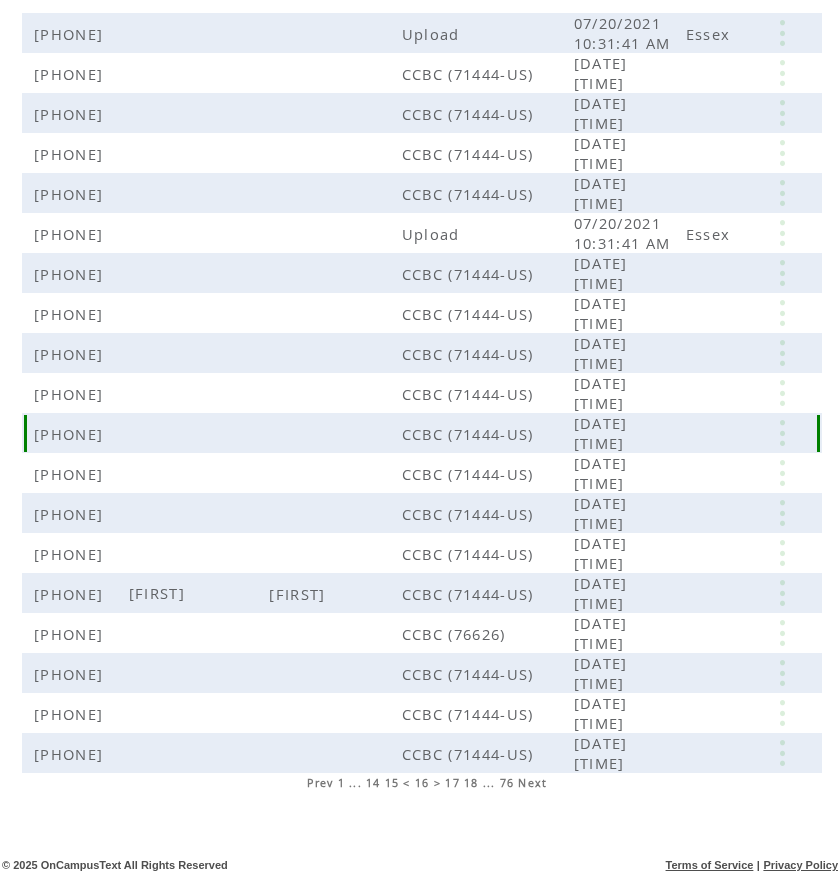 click at bounding box center (782, 433) 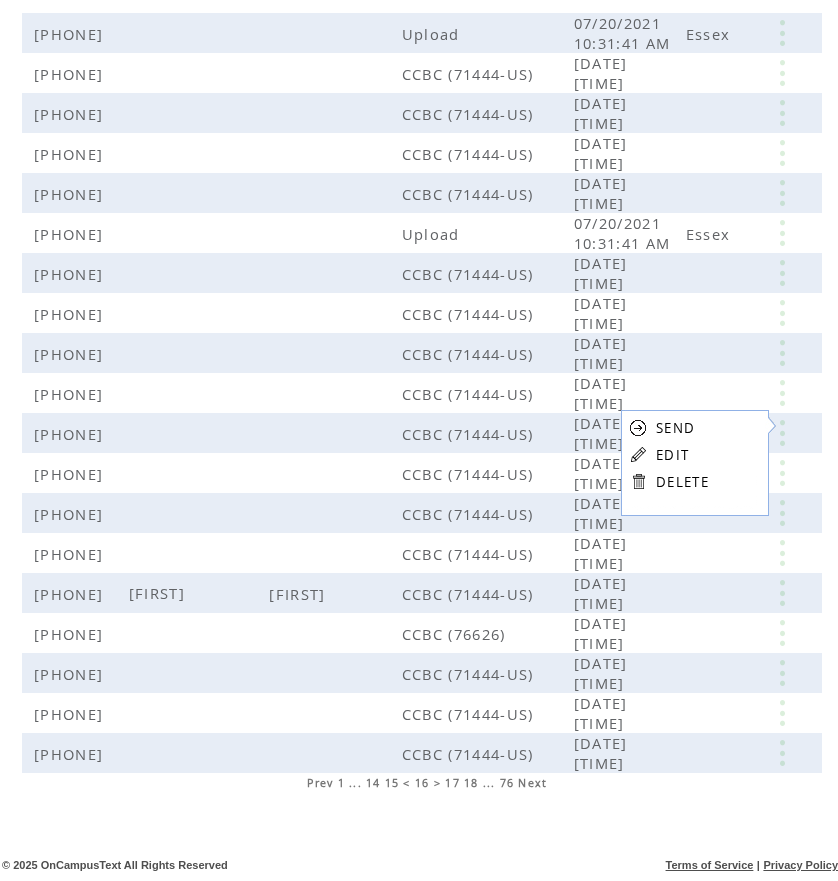 click on "EDIT" at bounding box center [672, 455] 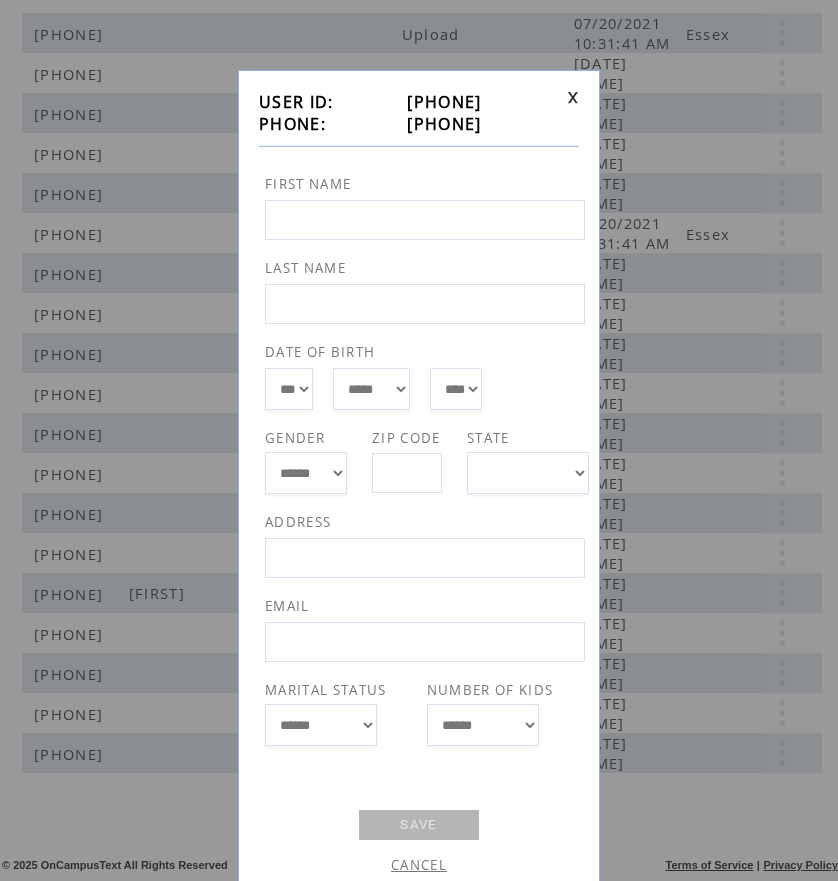 drag, startPoint x: 390, startPoint y: 124, endPoint x: 488, endPoint y: 119, distance: 98.12747 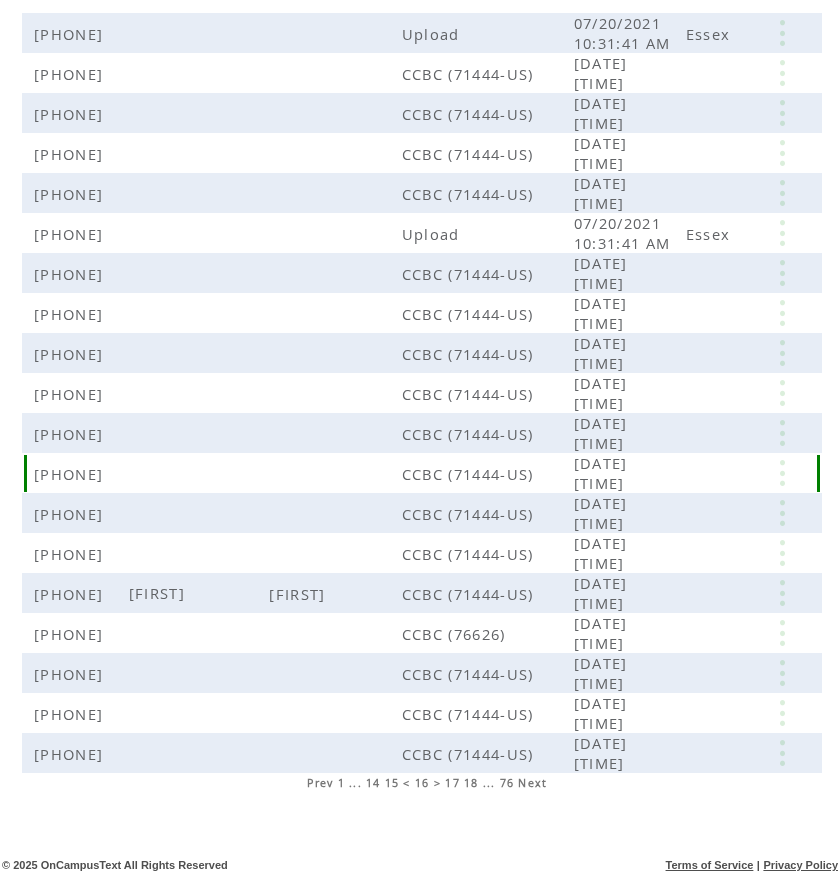 click at bounding box center [782, 473] 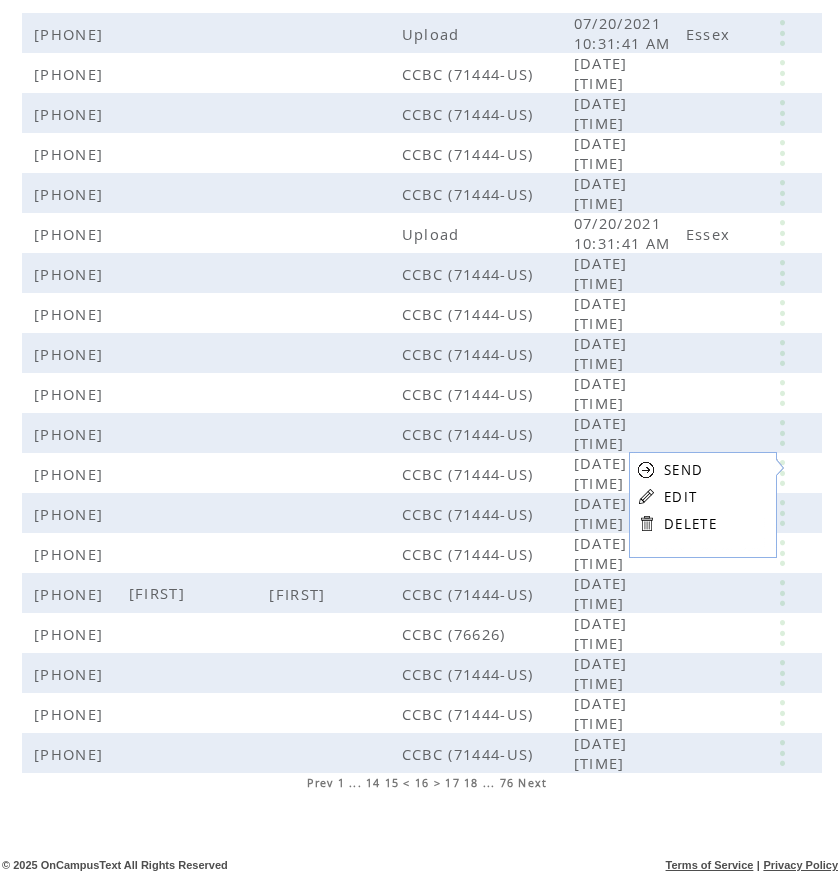 click on "EDIT" at bounding box center (680, 497) 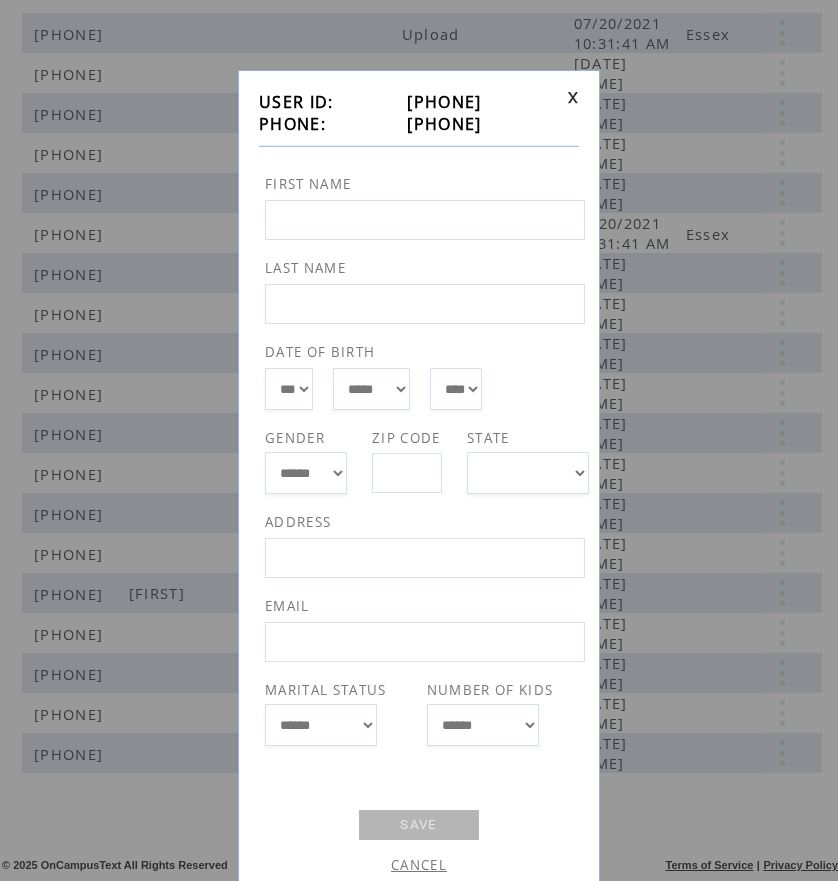 drag, startPoint x: 386, startPoint y: 123, endPoint x: 492, endPoint y: 122, distance: 106.004715 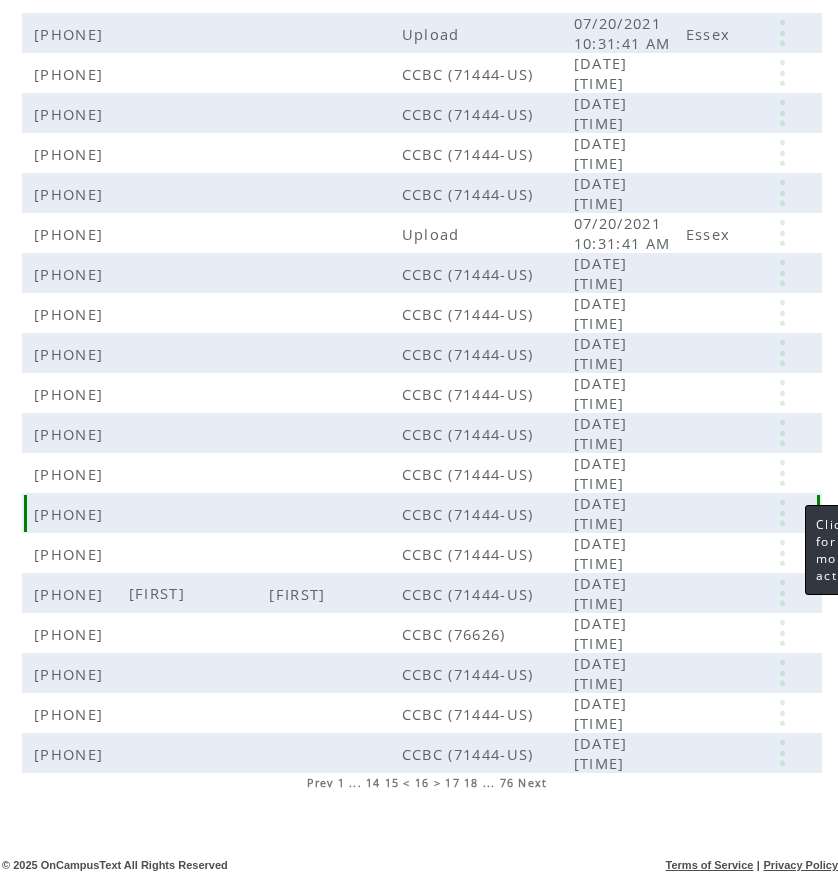click at bounding box center [782, 513] 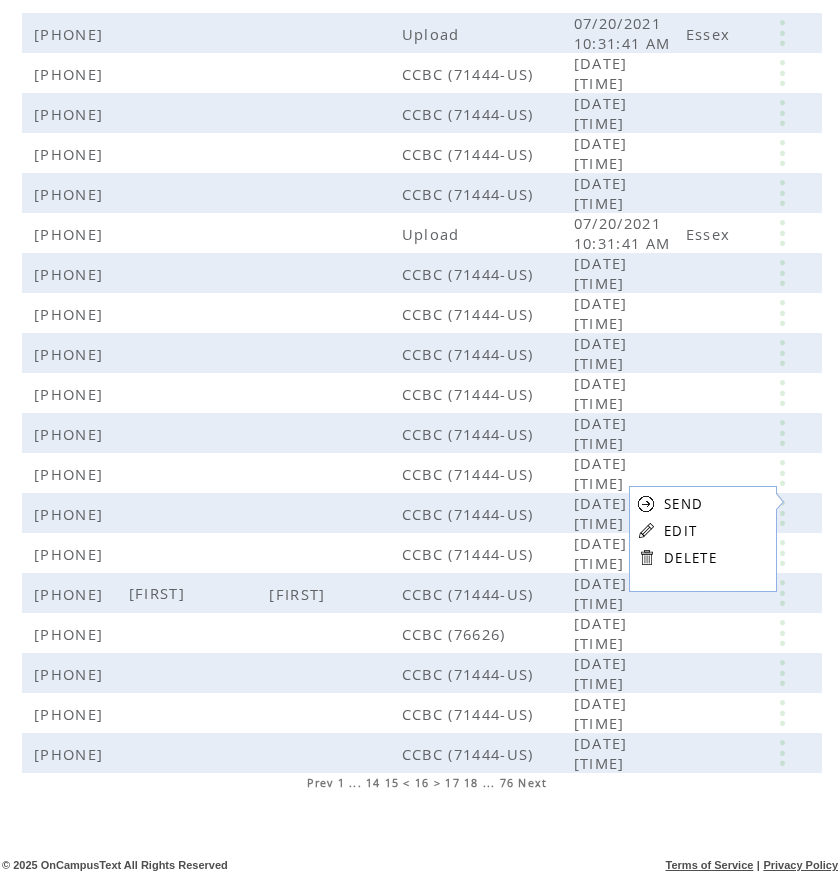 click on "EDIT" at bounding box center [680, 531] 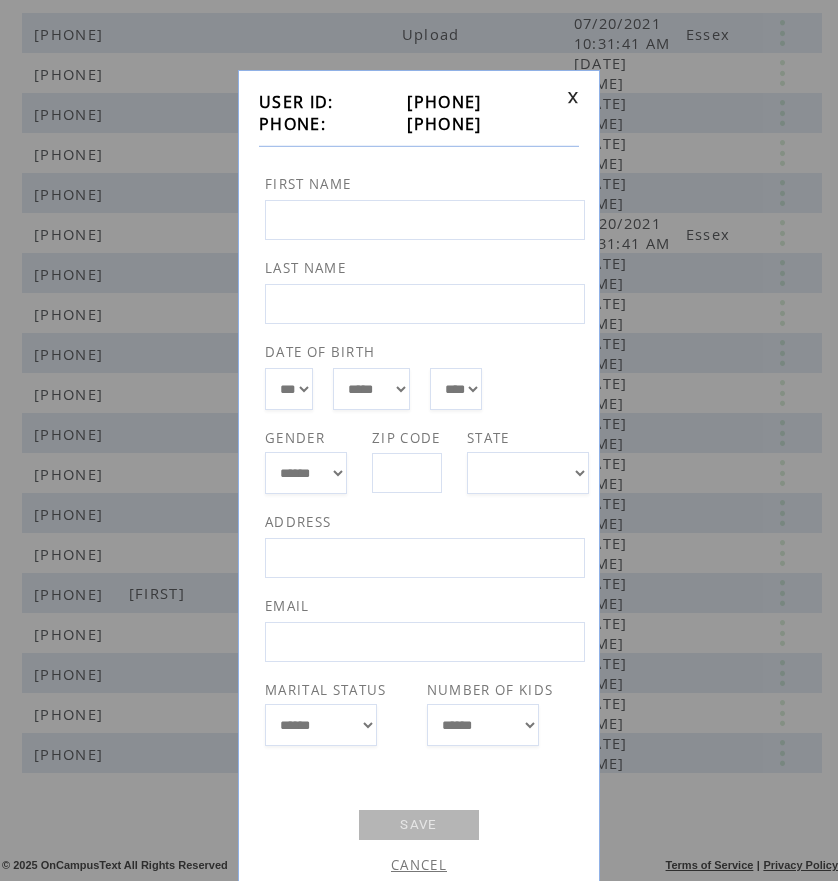 drag, startPoint x: 390, startPoint y: 126, endPoint x: 496, endPoint y: 127, distance: 106.004715 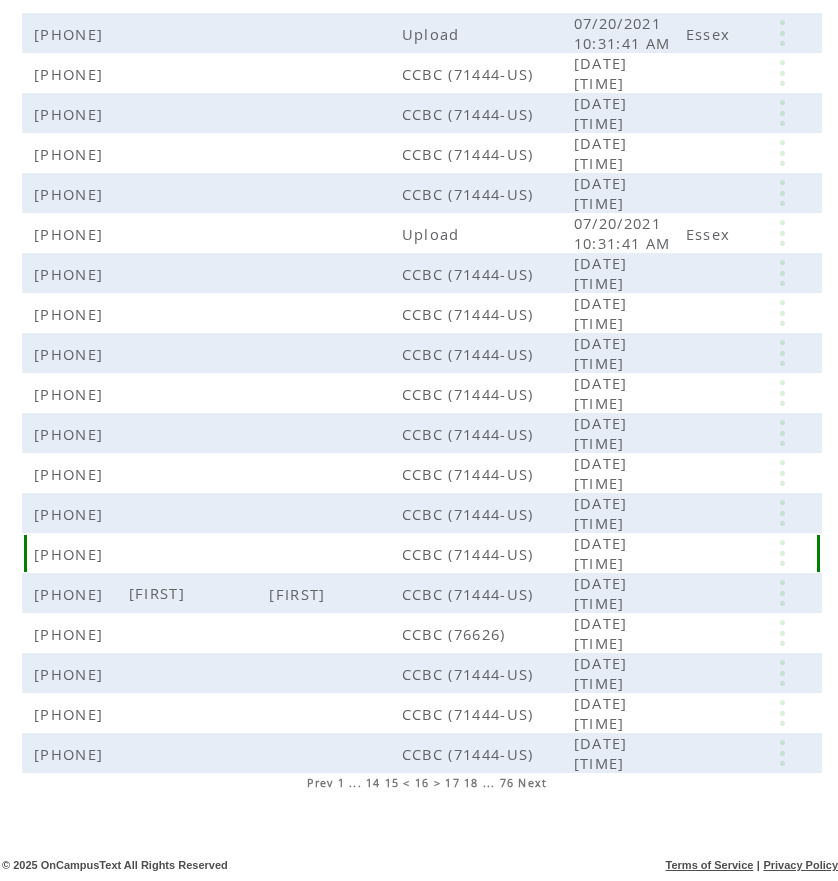 click at bounding box center [782, 553] 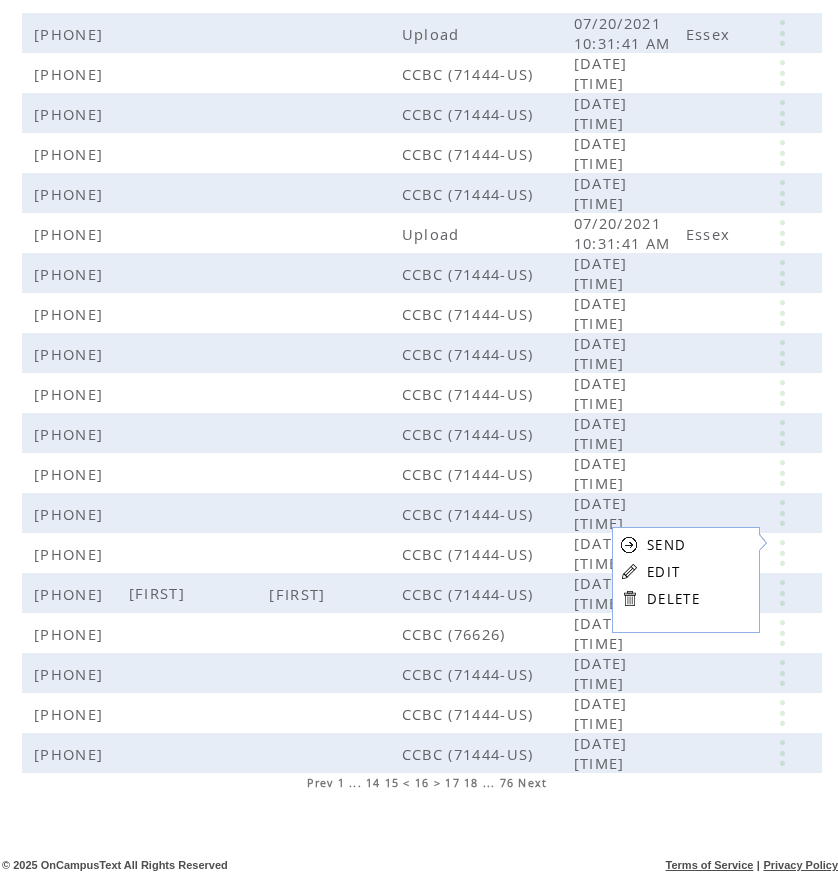 click on "EDIT" at bounding box center (663, 572) 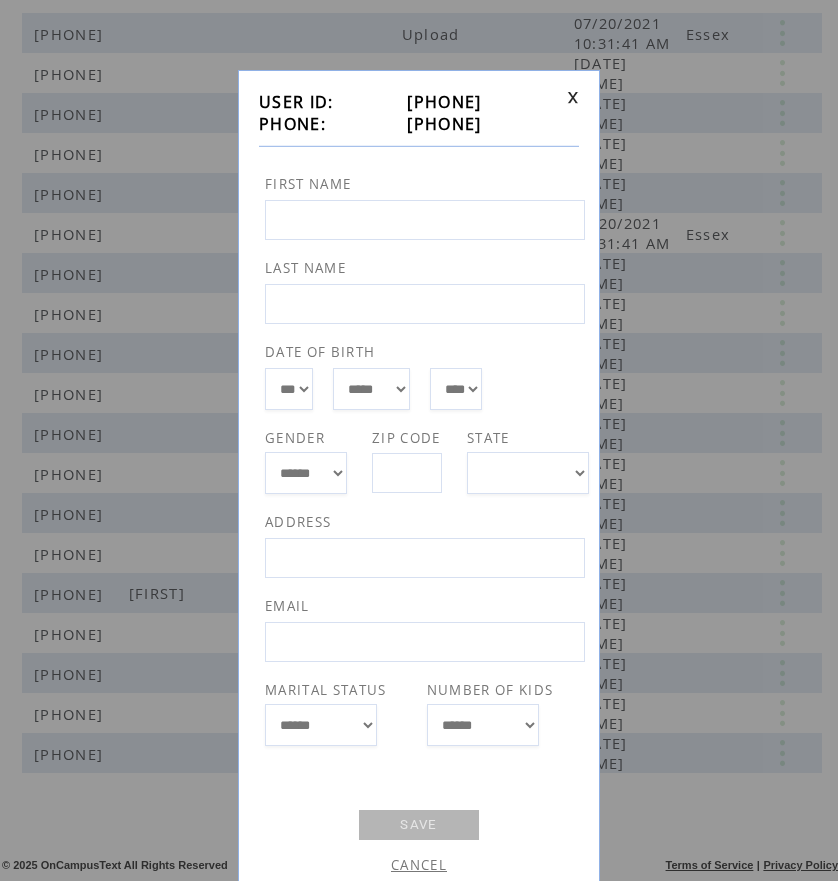 drag, startPoint x: 391, startPoint y: 122, endPoint x: 500, endPoint y: 129, distance: 109.22454 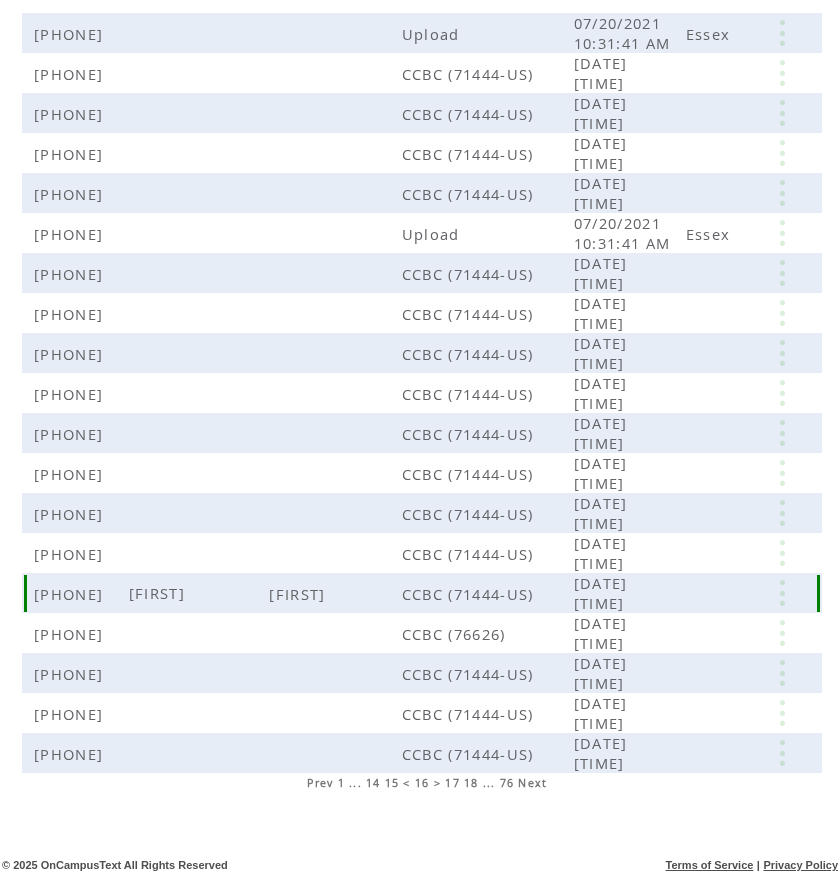 click at bounding box center (782, 593) 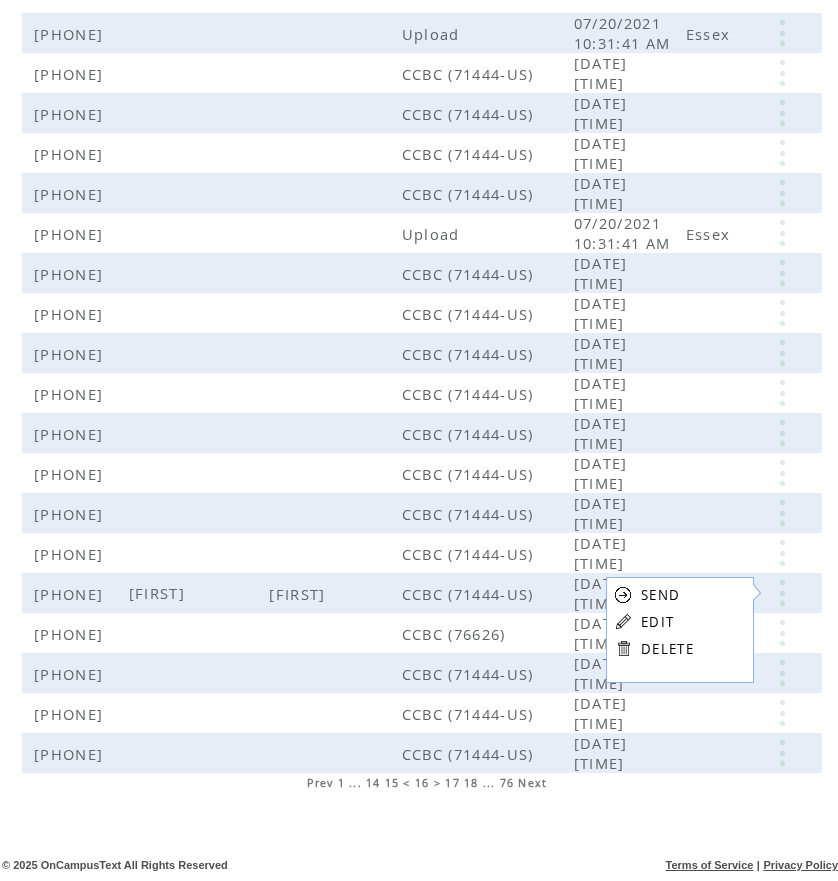click on "EDIT" at bounding box center (657, 622) 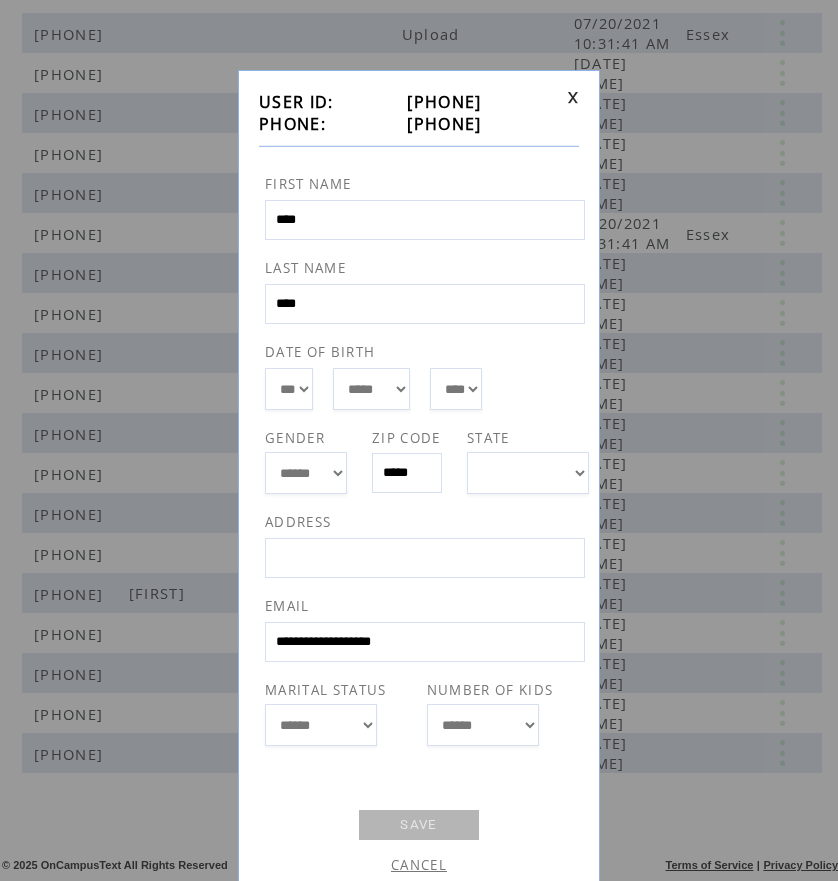 drag, startPoint x: 386, startPoint y: 122, endPoint x: 489, endPoint y: 115, distance: 103.23759 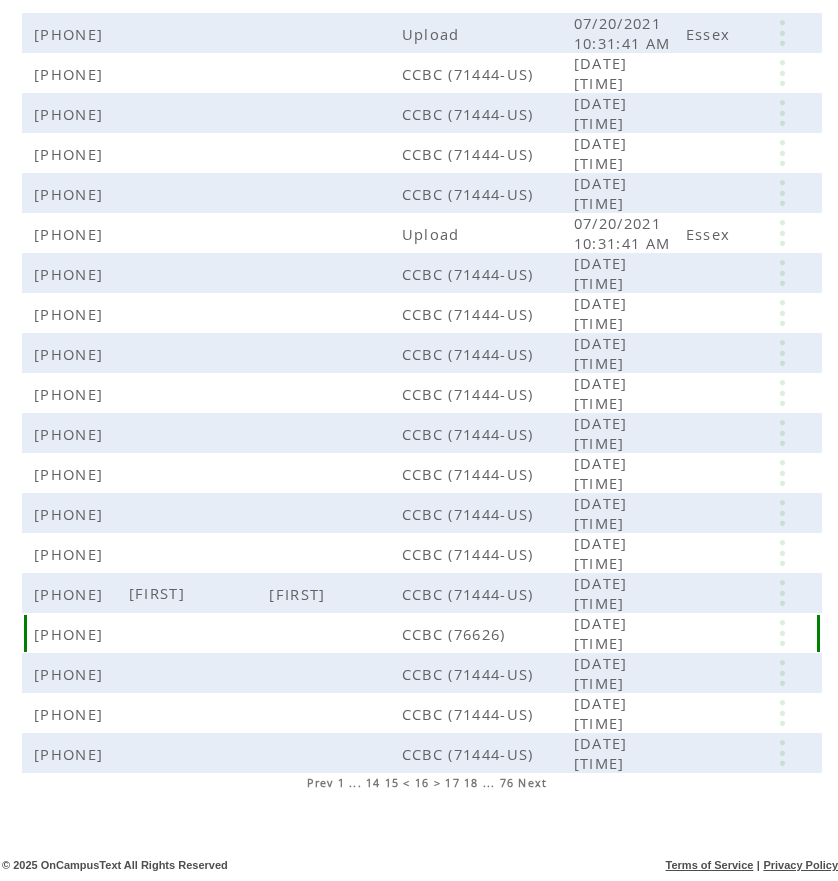click at bounding box center [782, 633] 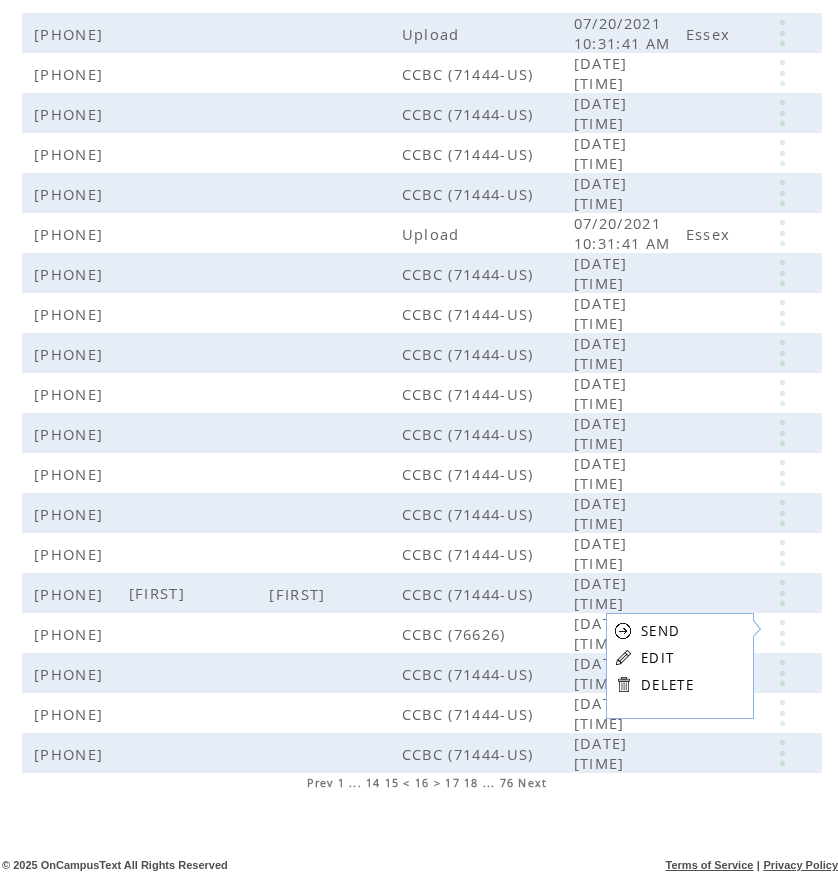 click on "EDIT" at bounding box center (657, 658) 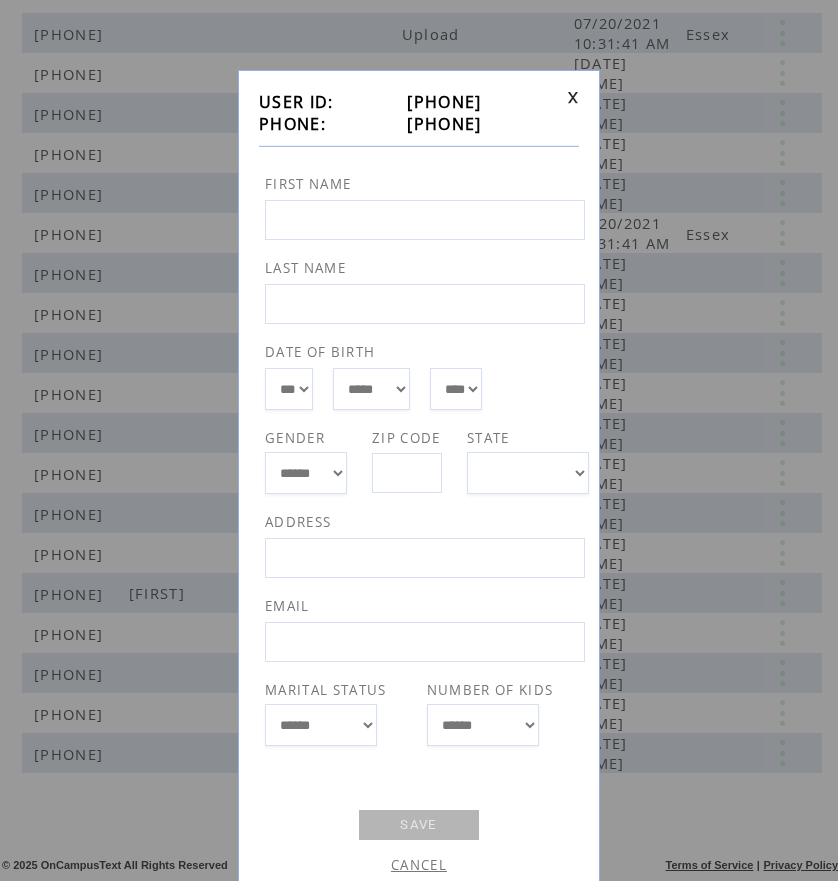 drag, startPoint x: 384, startPoint y: 122, endPoint x: 488, endPoint y: 122, distance: 104 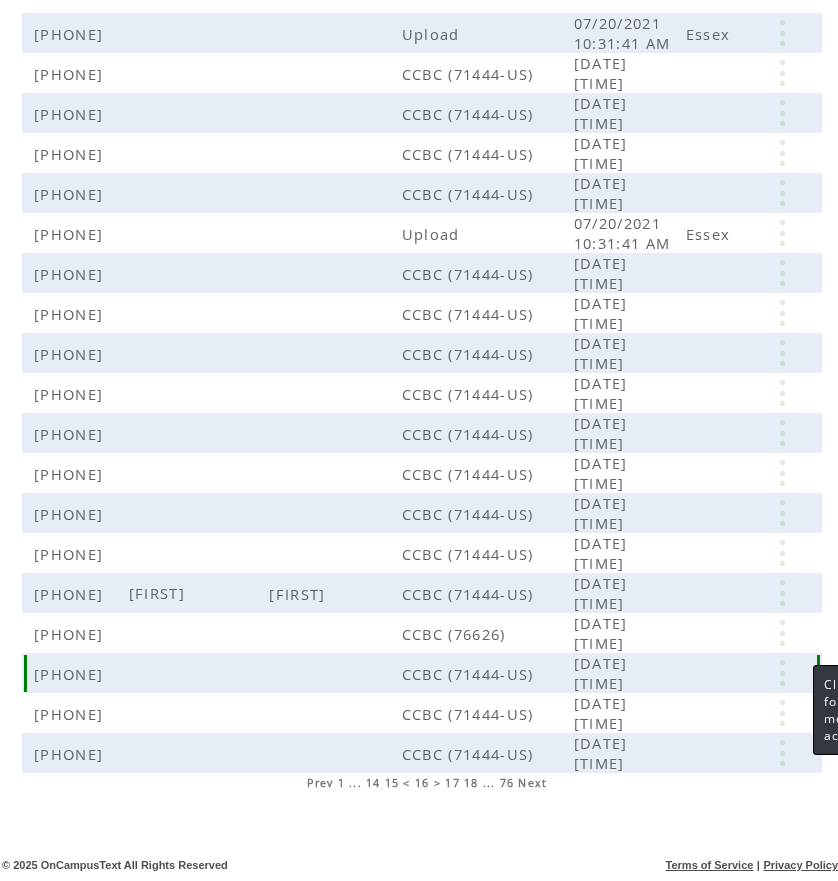 click at bounding box center [782, 673] 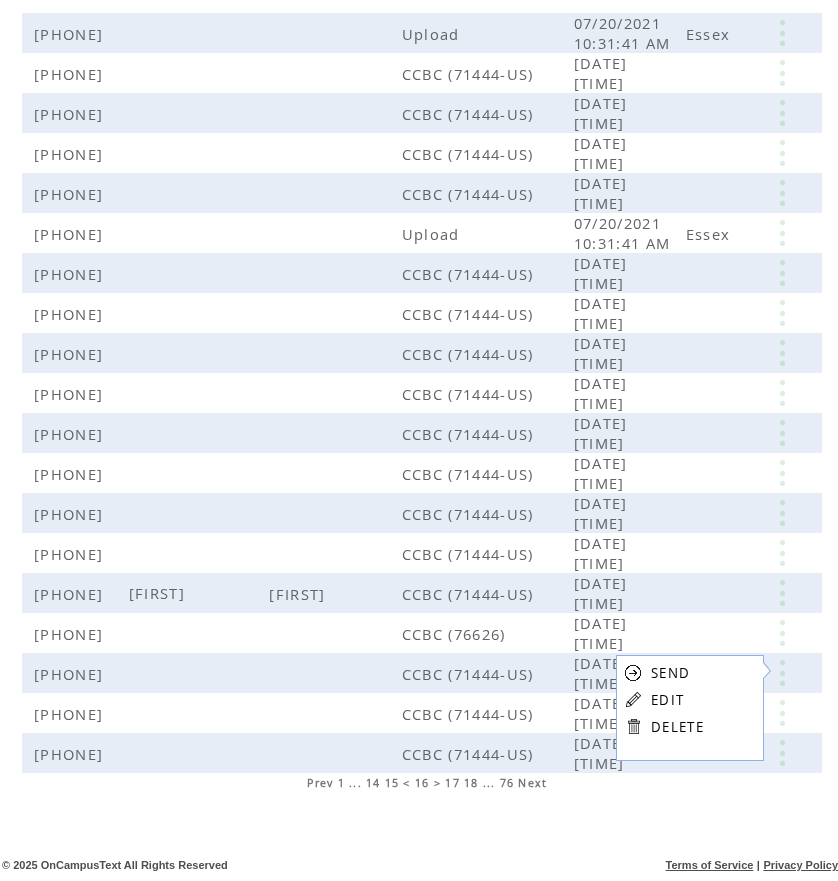 click on "EDIT" at bounding box center (667, 700) 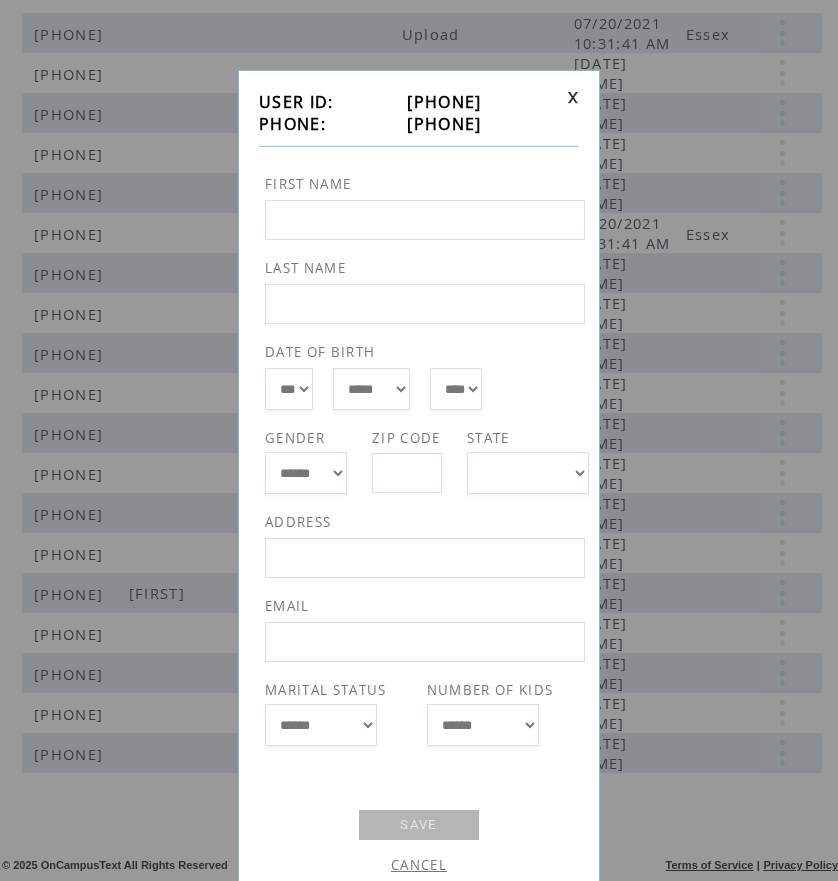 drag, startPoint x: 385, startPoint y: 121, endPoint x: 492, endPoint y: 121, distance: 107 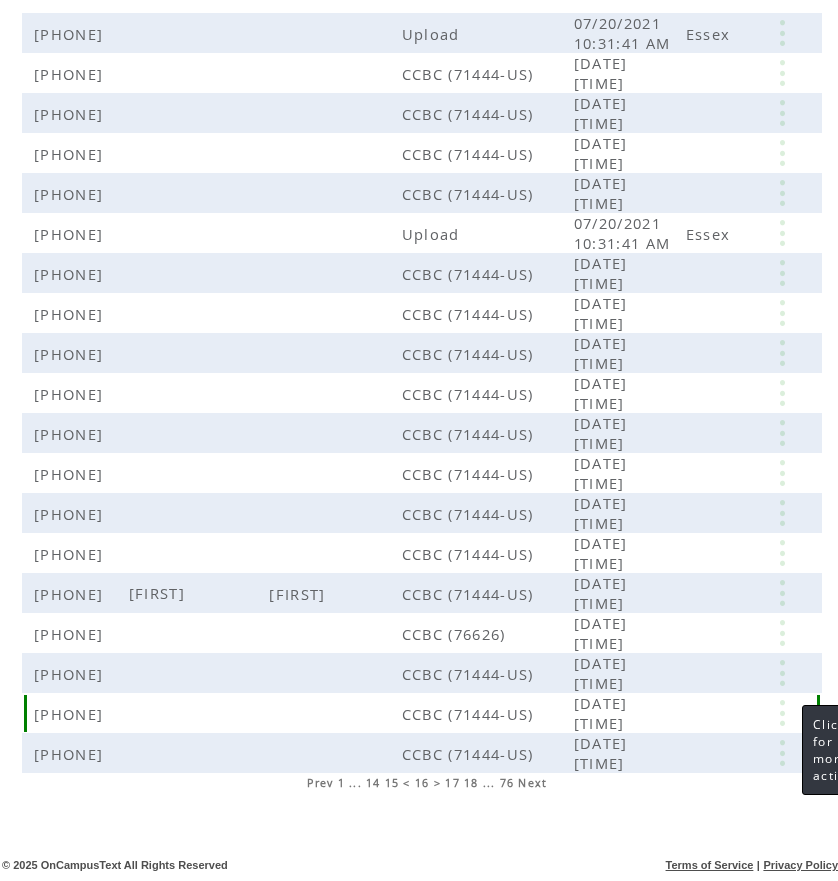 click at bounding box center [782, 713] 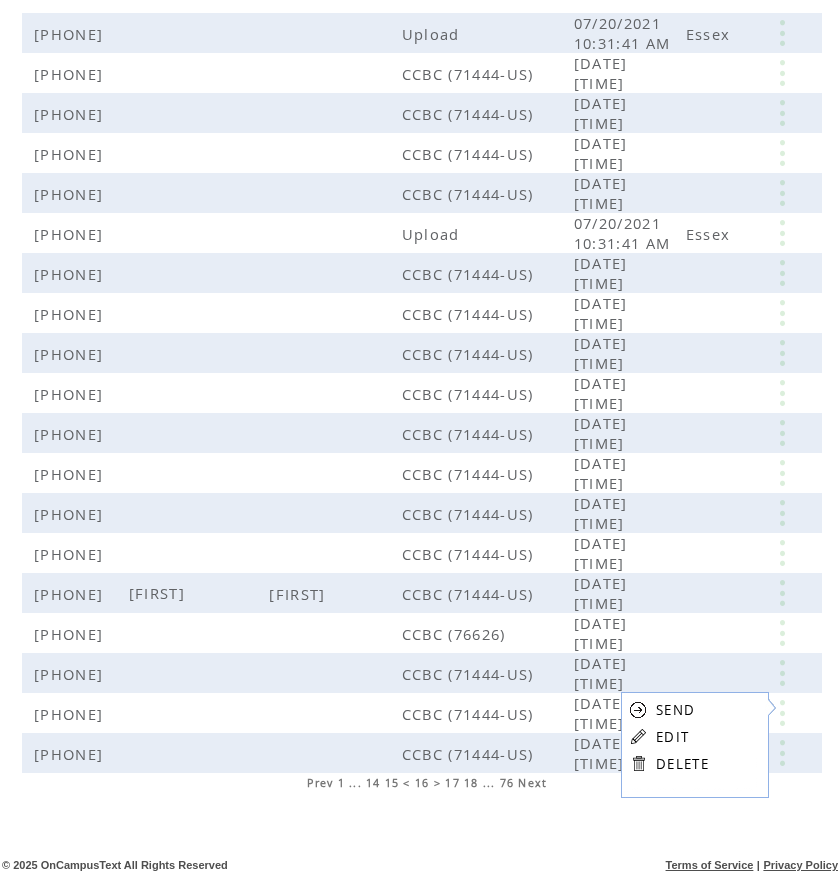 drag, startPoint x: 661, startPoint y: 733, endPoint x: 646, endPoint y: 730, distance: 15.297058 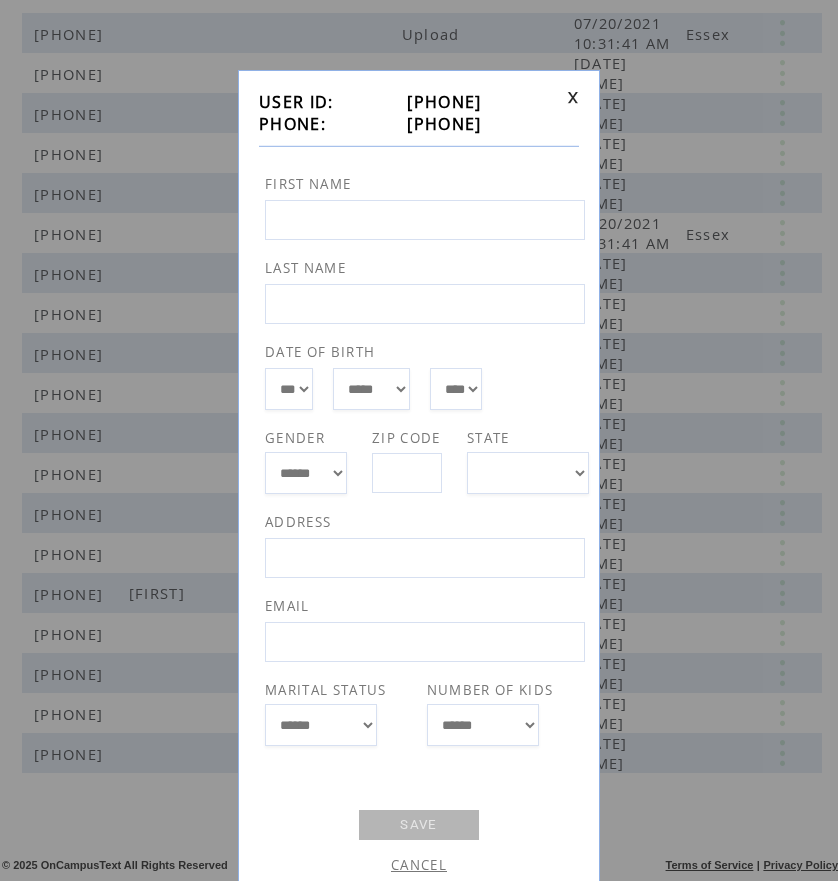 drag, startPoint x: 389, startPoint y: 127, endPoint x: 489, endPoint y: 120, distance: 100.2447 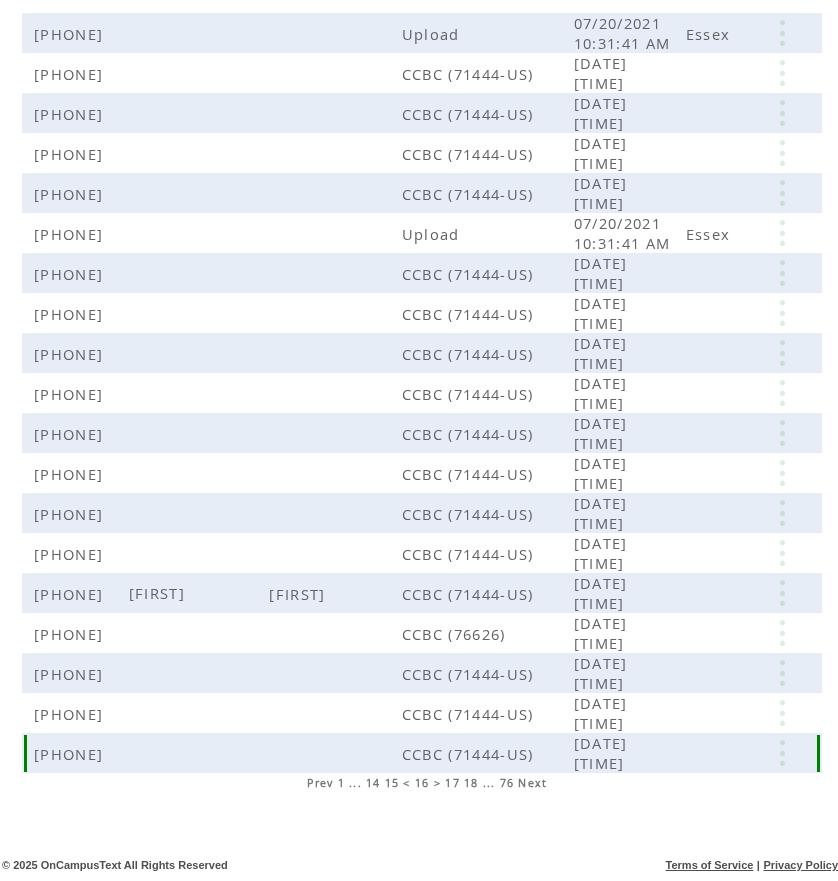 click at bounding box center (782, 753) 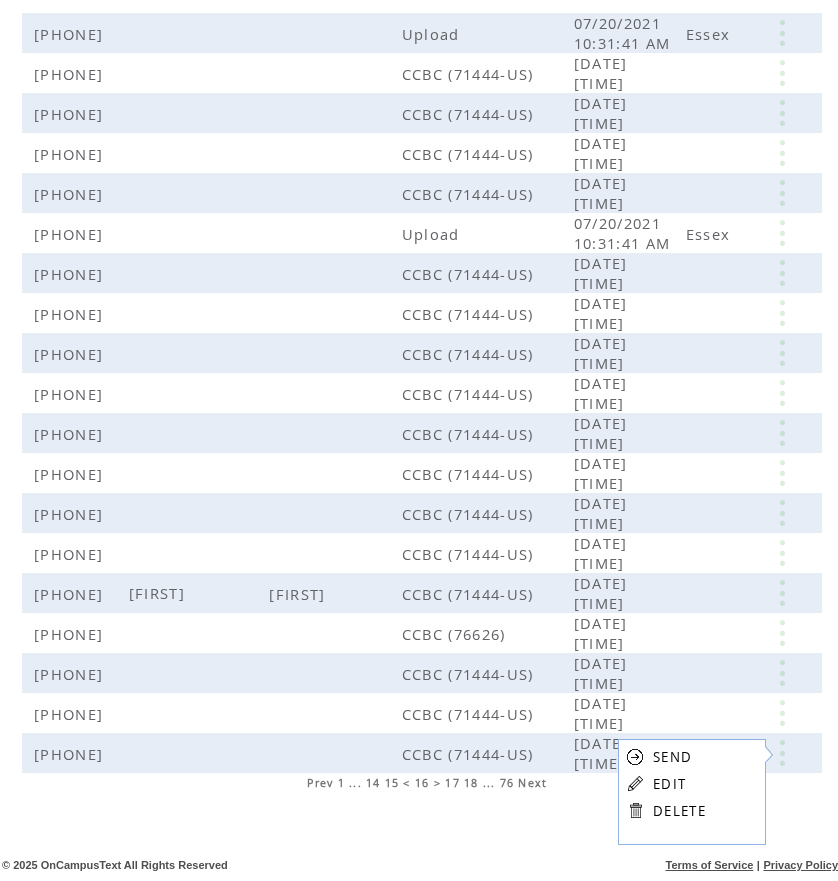 click on "EDIT" at bounding box center [669, 784] 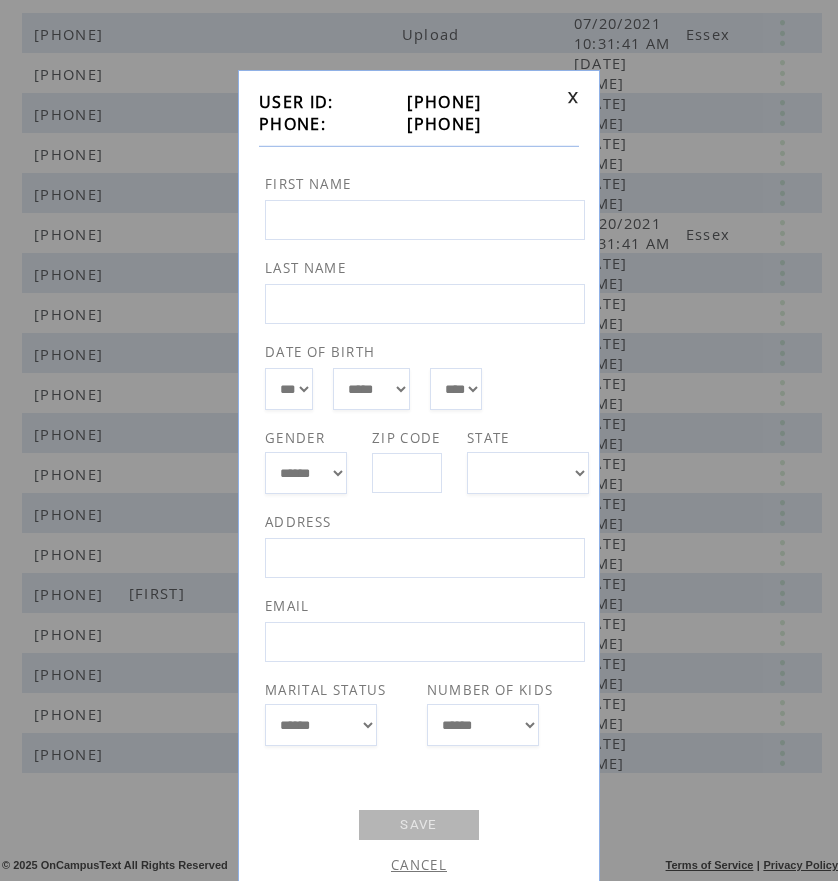 drag, startPoint x: 389, startPoint y: 126, endPoint x: 490, endPoint y: 122, distance: 101.07918 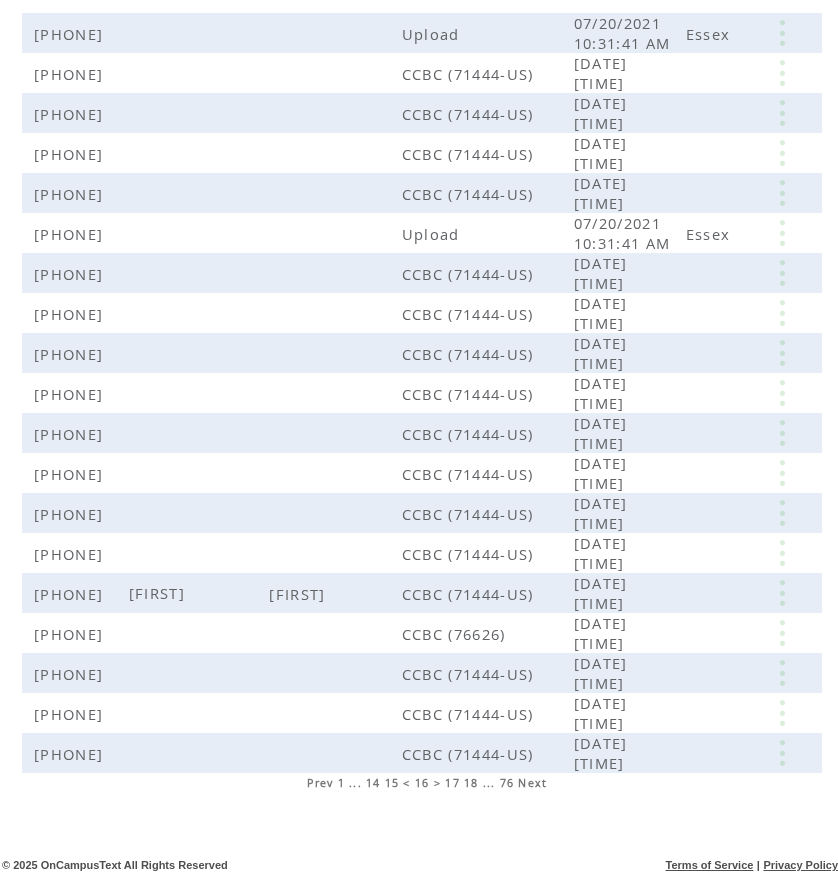 click on "Next" at bounding box center (532, 783) 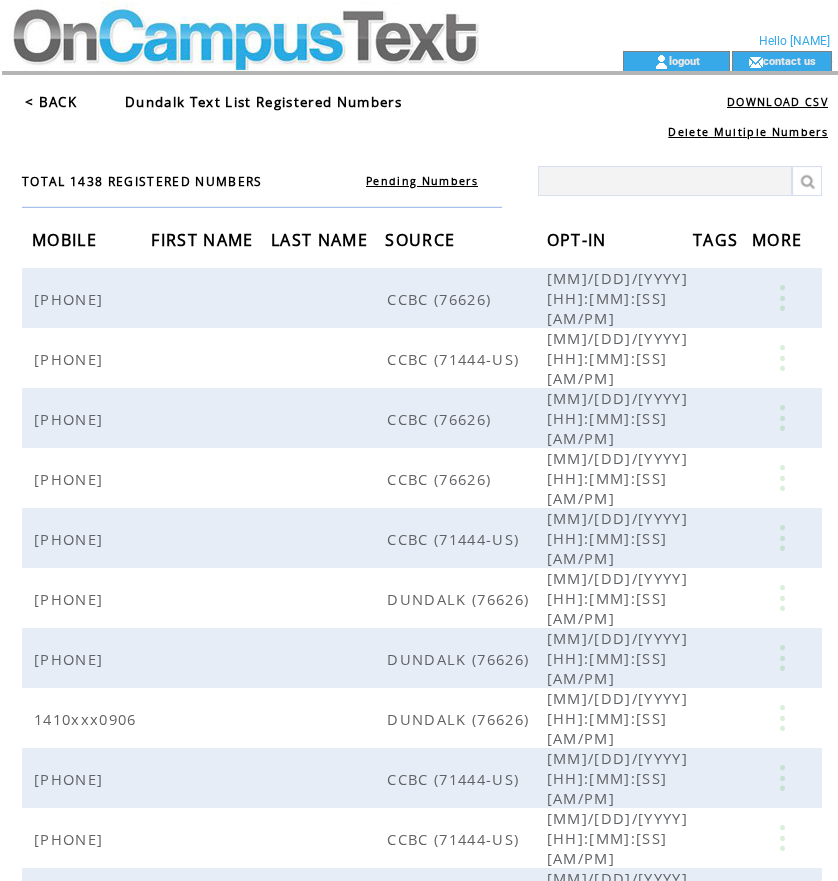 scroll, scrollTop: 0, scrollLeft: 0, axis: both 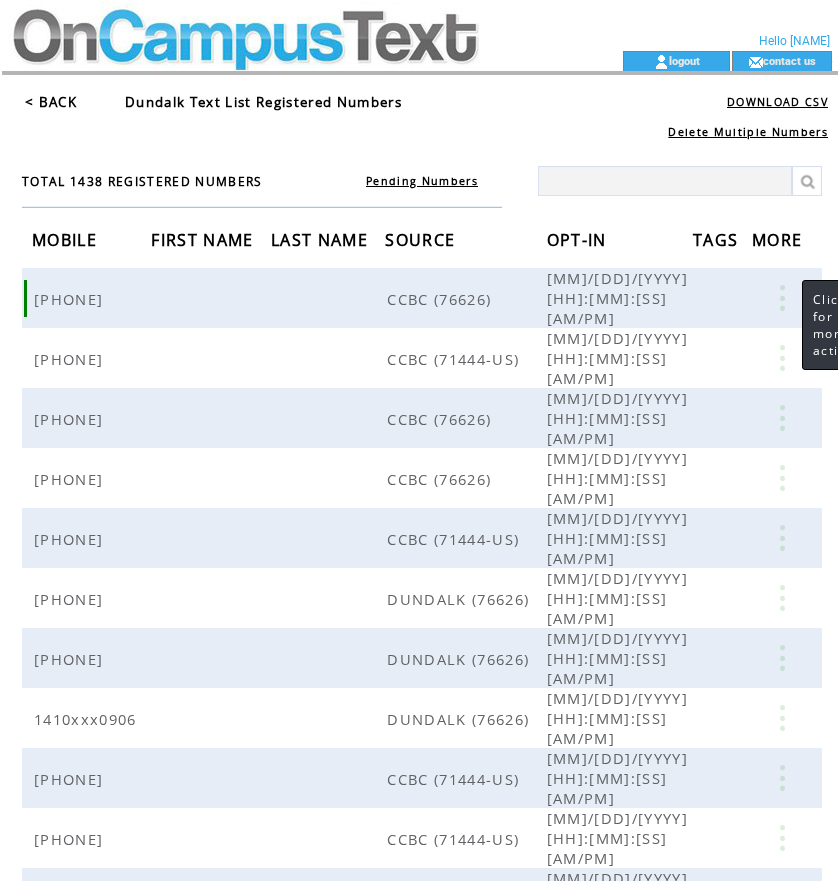 click at bounding box center (782, 298) 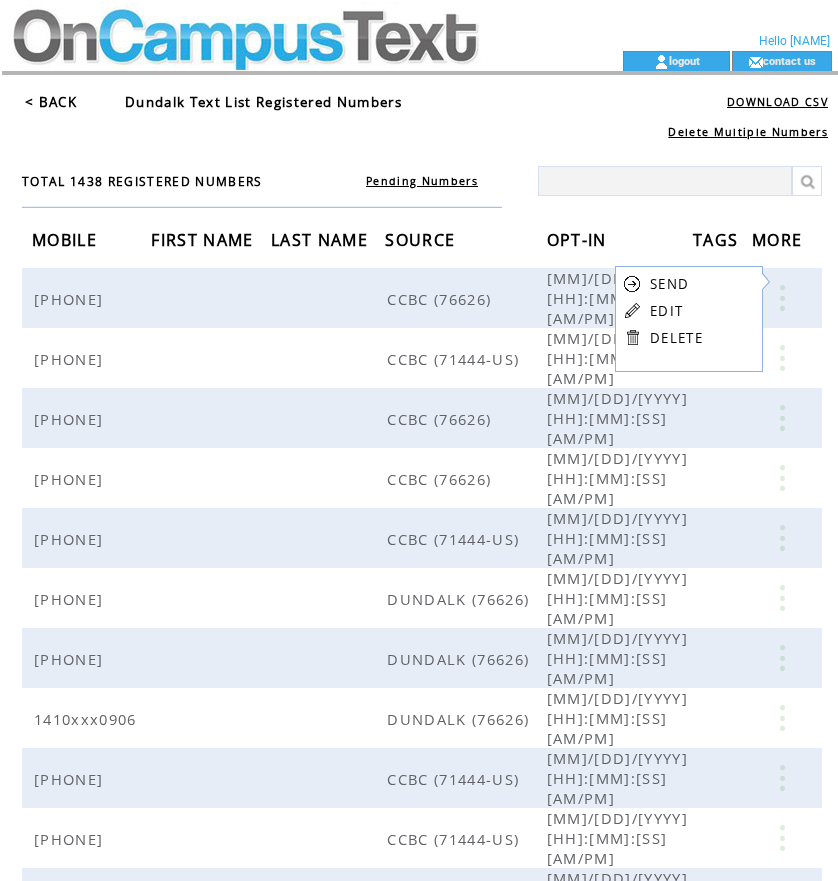 click on "EDIT" at bounding box center (666, 311) 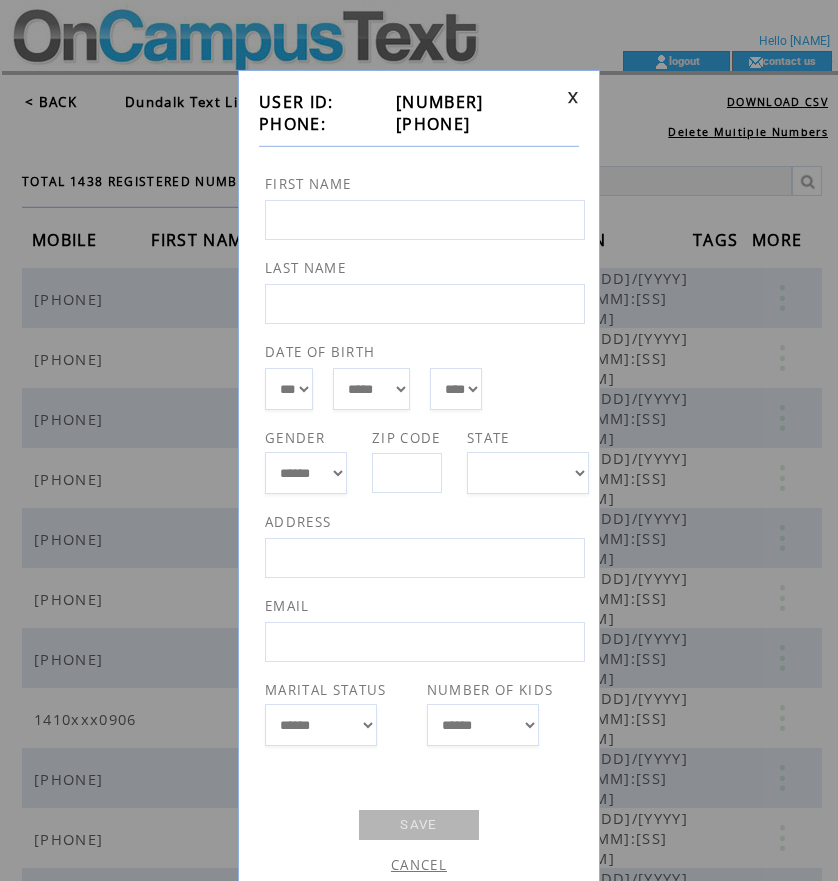 drag, startPoint x: 384, startPoint y: 127, endPoint x: 496, endPoint y: 124, distance: 112.04017 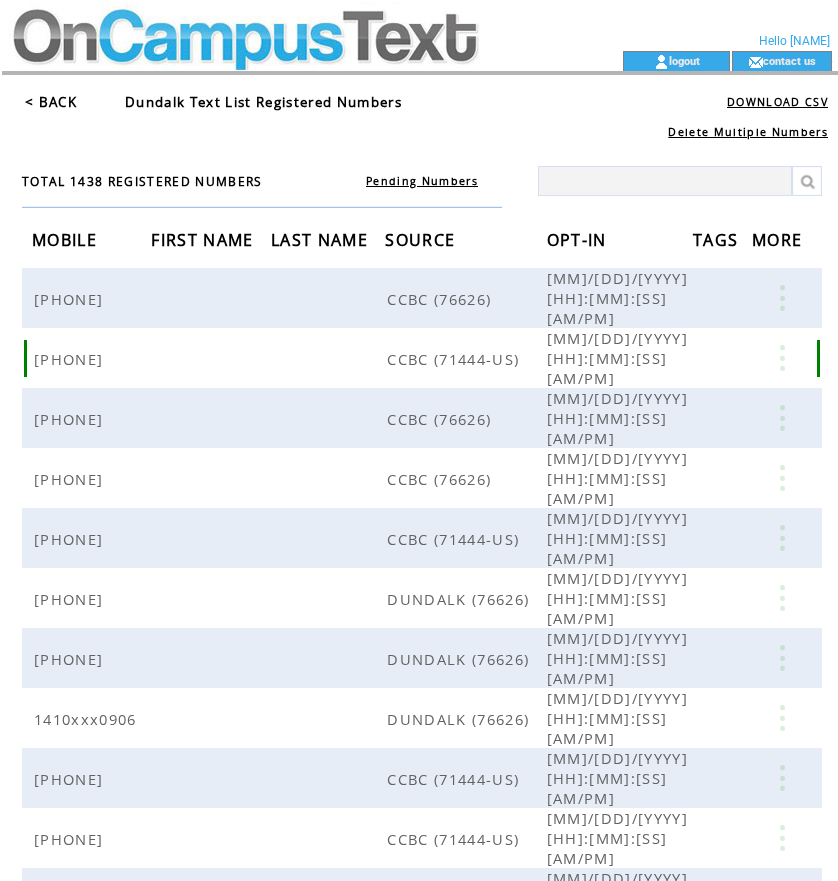 click at bounding box center (782, 358) 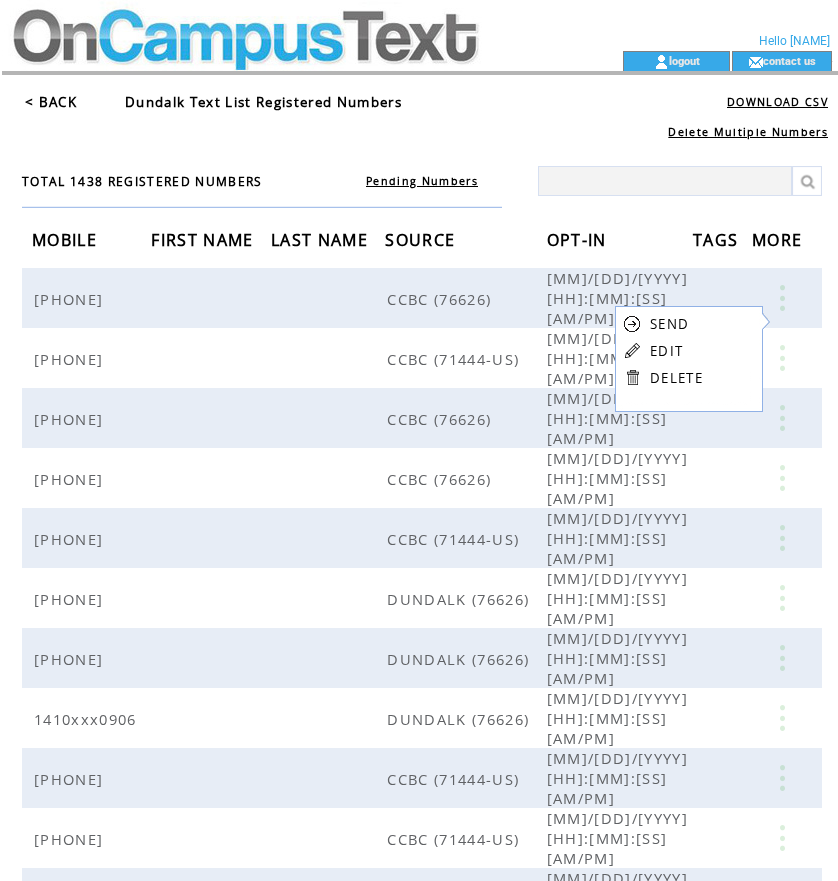 click on "EDIT" at bounding box center (666, 351) 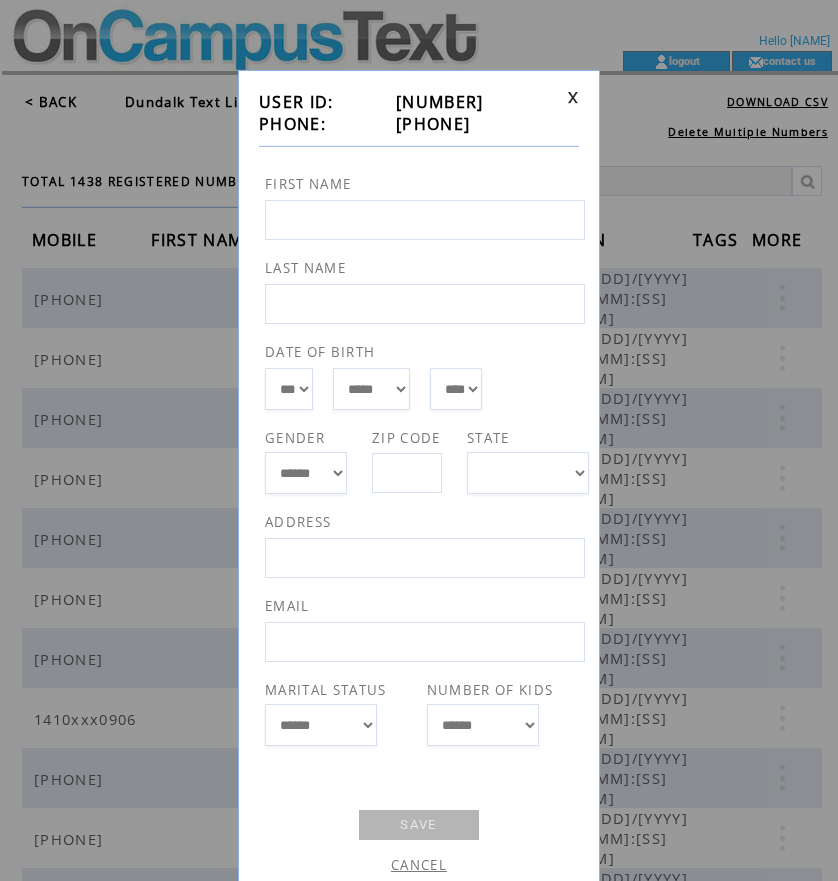 drag, startPoint x: 387, startPoint y: 121, endPoint x: 488, endPoint y: 127, distance: 101.17806 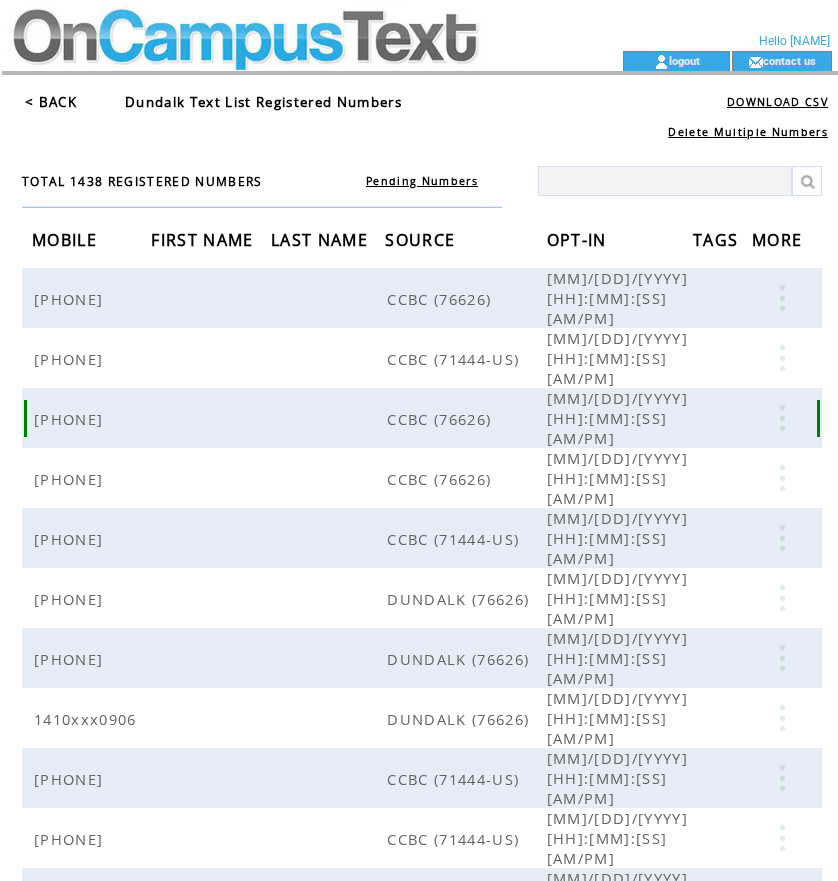 click at bounding box center (782, 418) 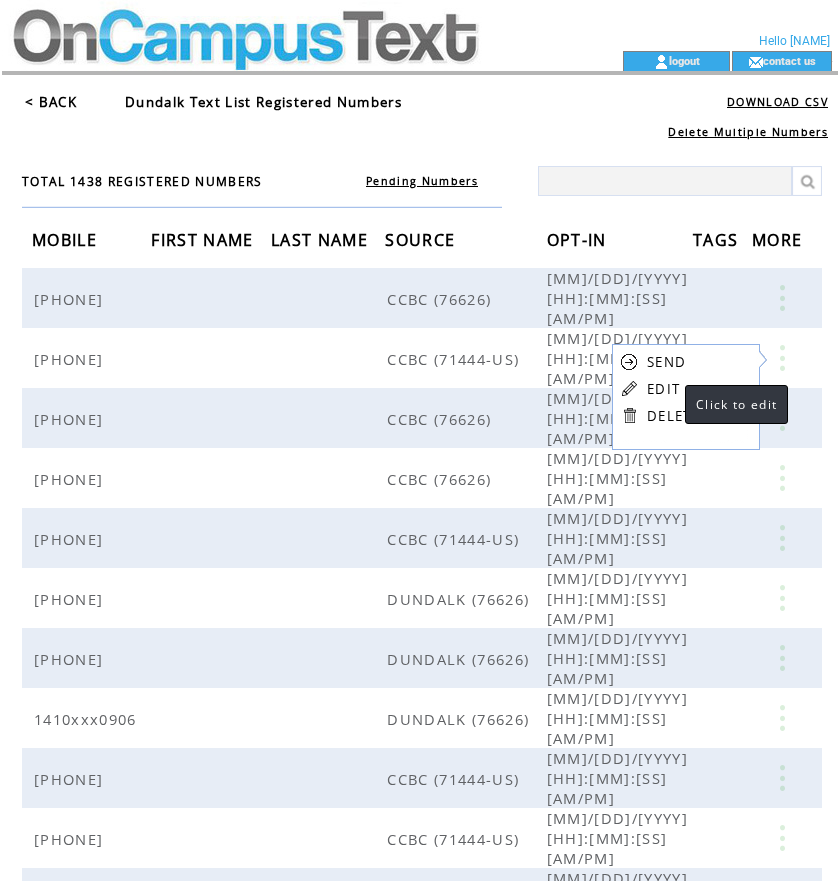 click on "EDIT" at bounding box center [663, 389] 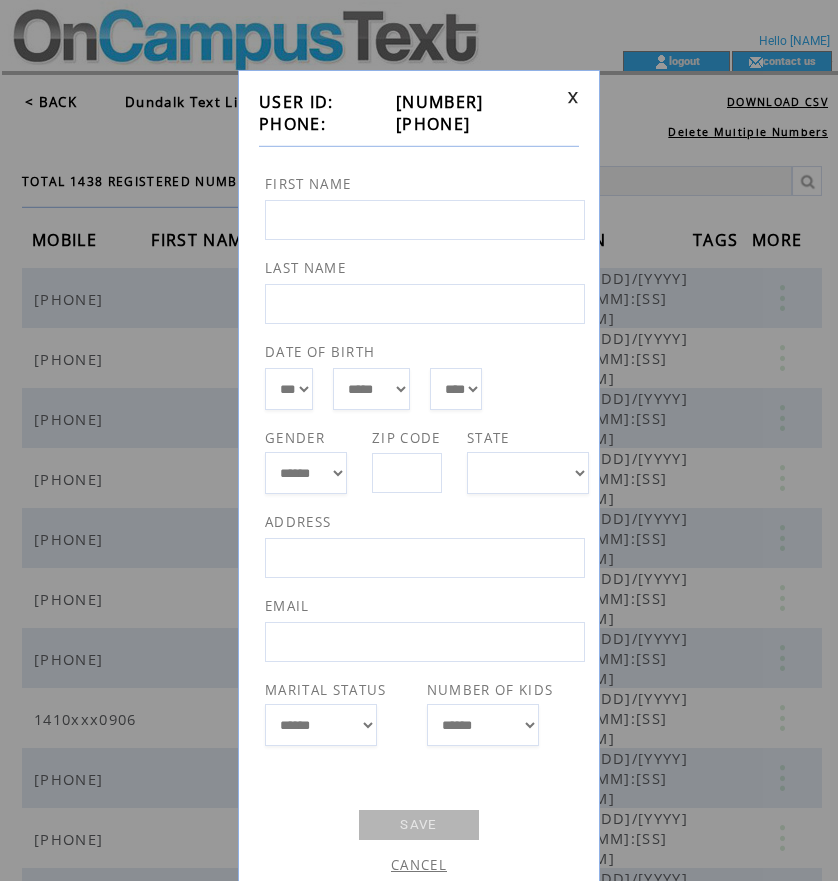 drag, startPoint x: 388, startPoint y: 121, endPoint x: 510, endPoint y: 126, distance: 122.10242 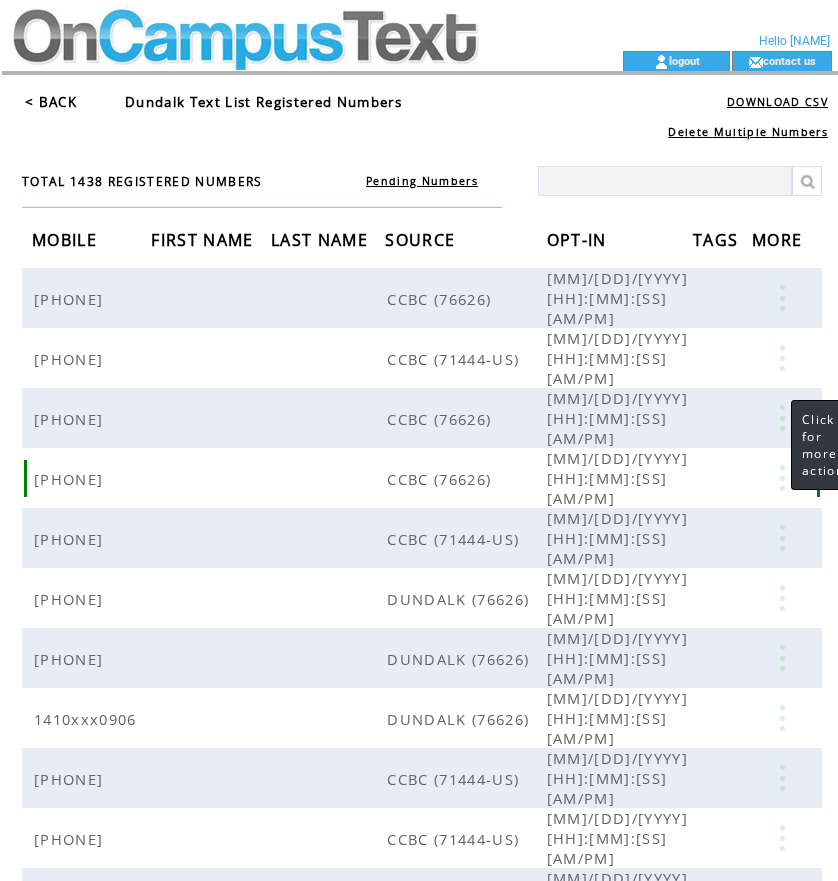click at bounding box center [782, 478] 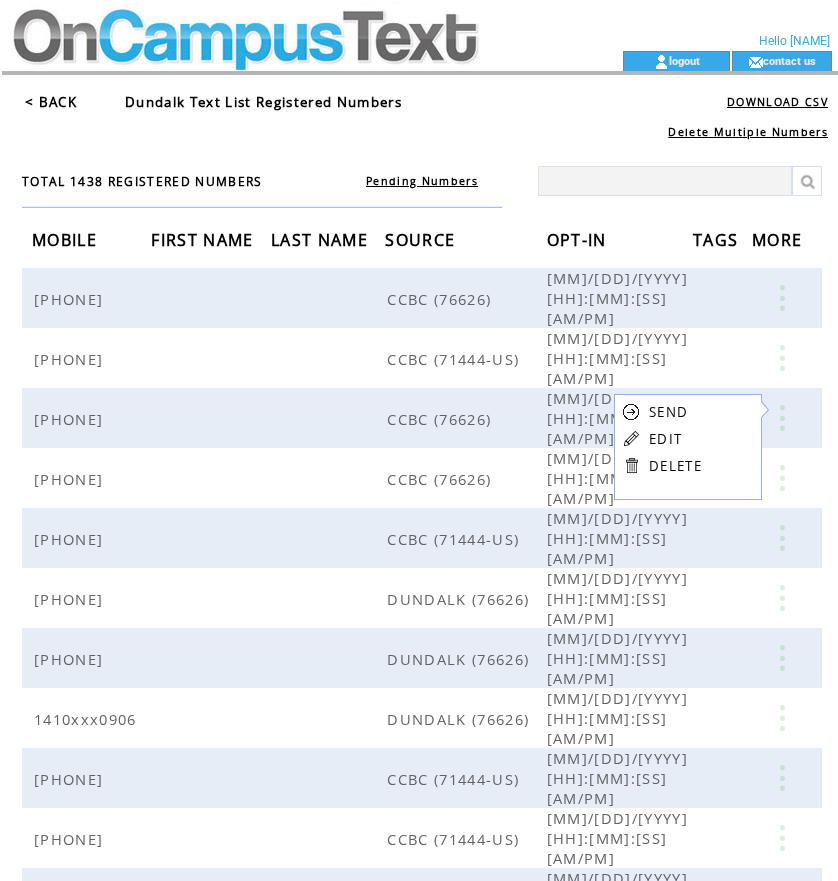 click on "EDIT" at bounding box center (665, 439) 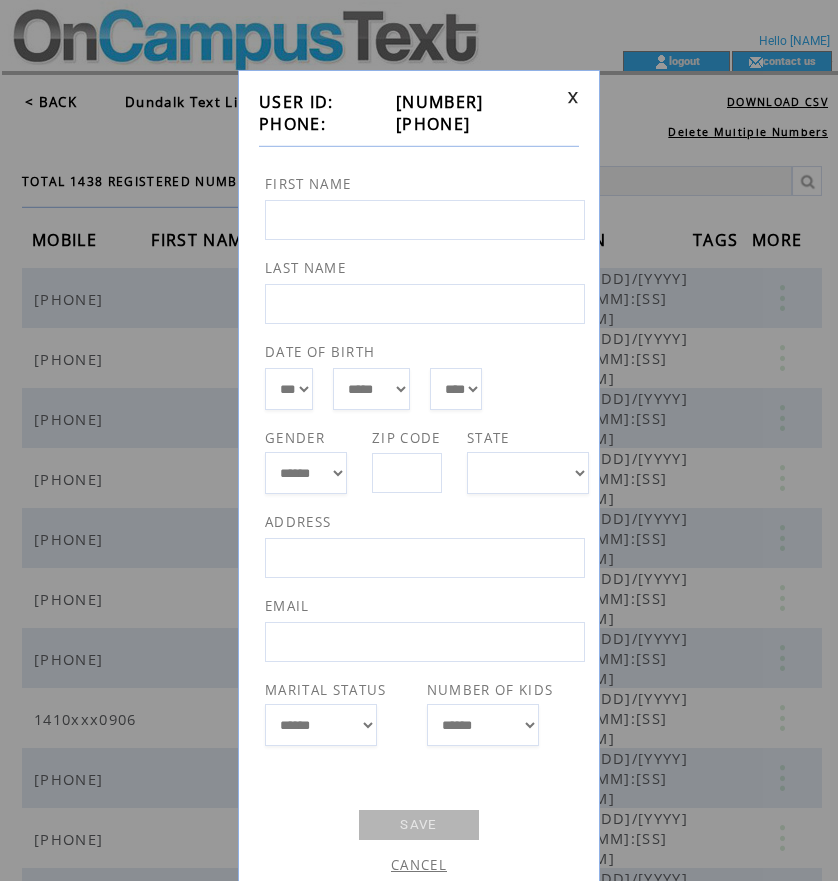 drag, startPoint x: 384, startPoint y: 120, endPoint x: 510, endPoint y: 121, distance: 126.00397 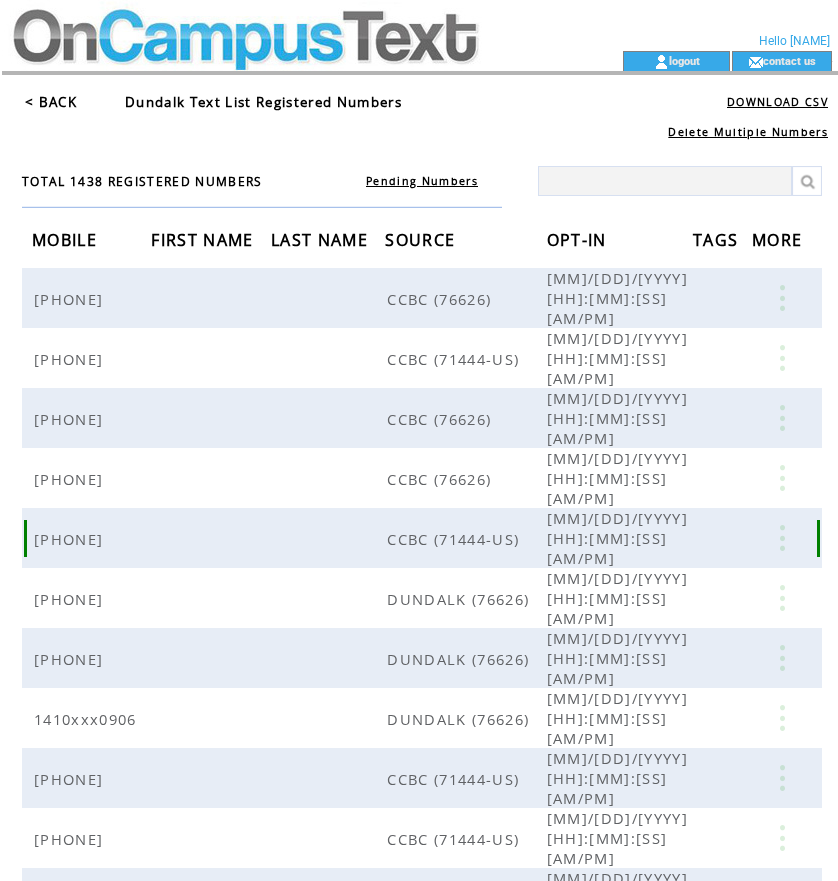 click at bounding box center [782, 538] 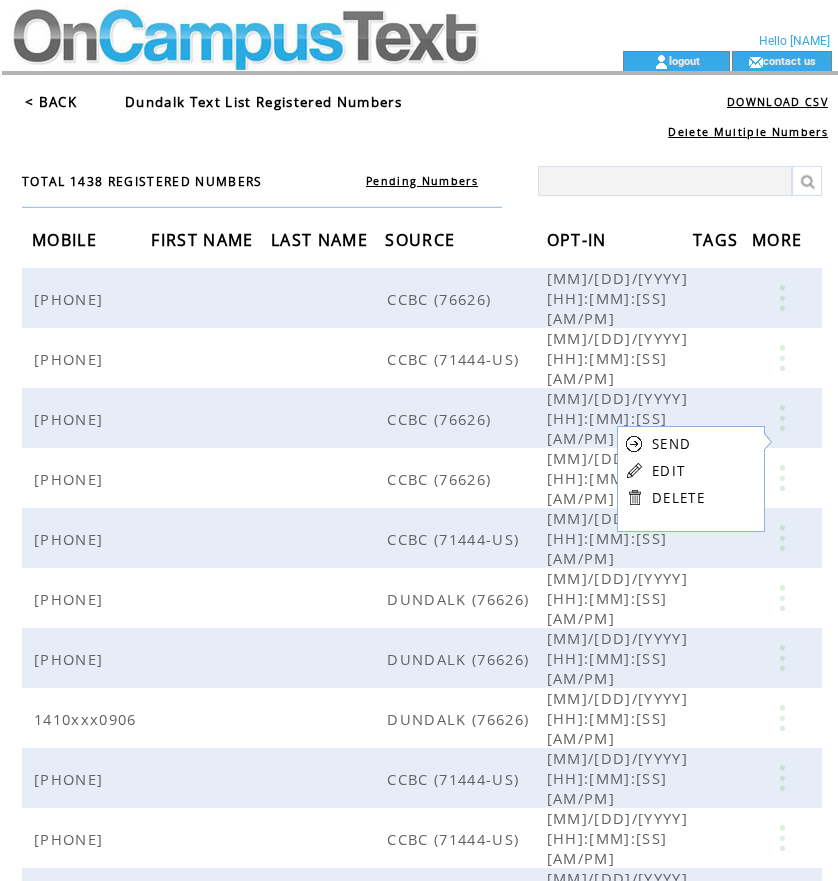 click on "EDIT" at bounding box center (668, 471) 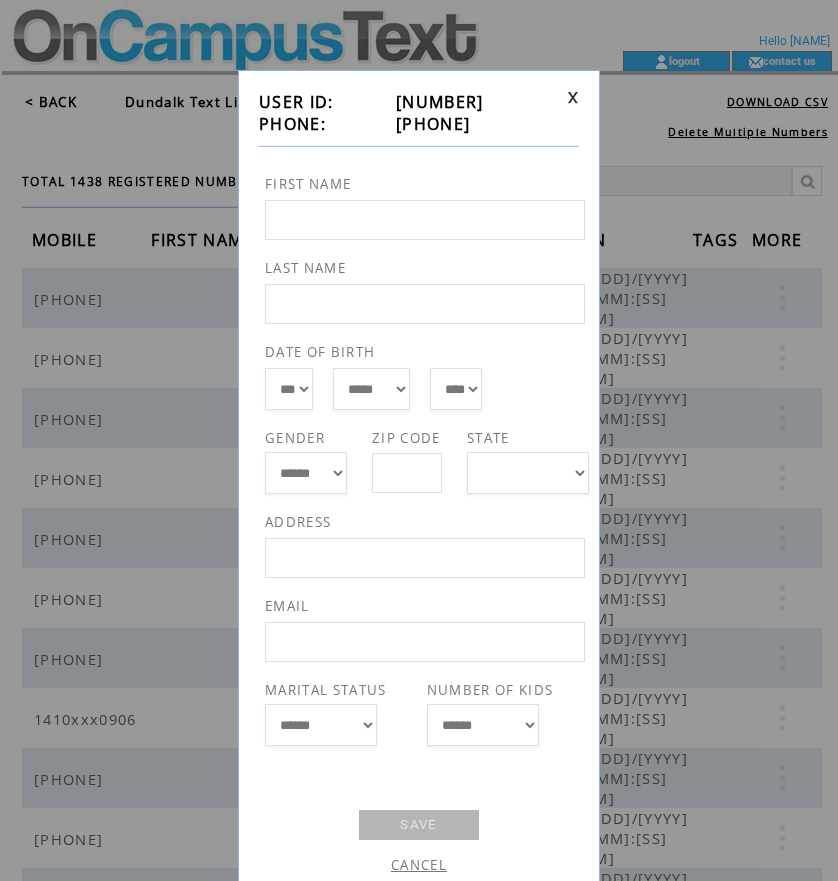 drag, startPoint x: 384, startPoint y: 127, endPoint x: 491, endPoint y: 113, distance: 107.912 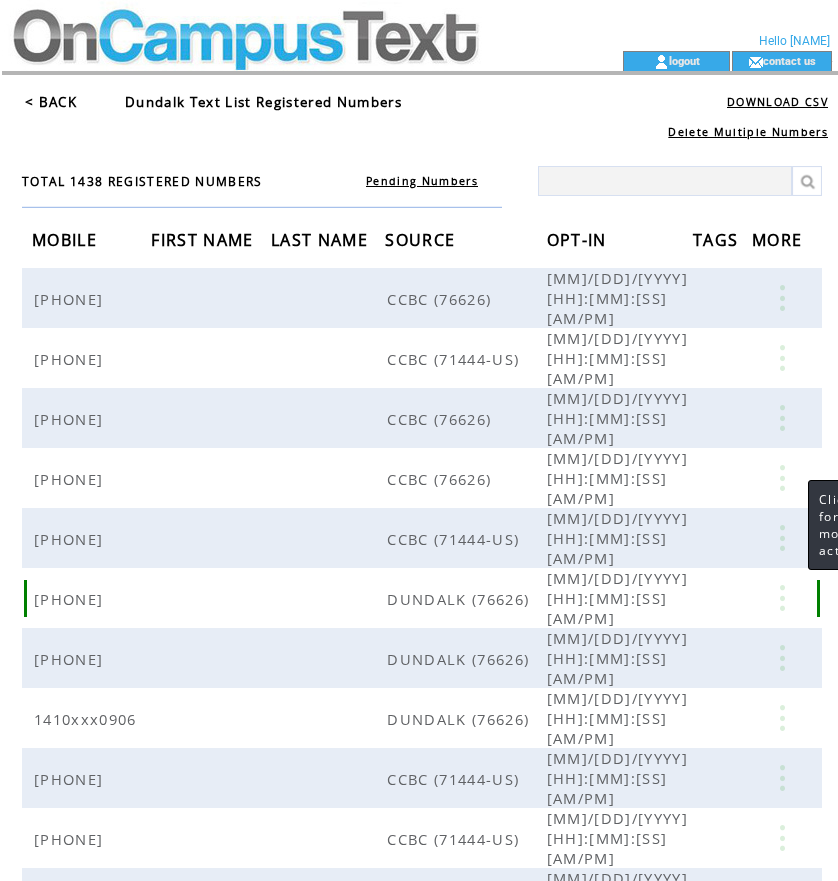 click at bounding box center (782, 598) 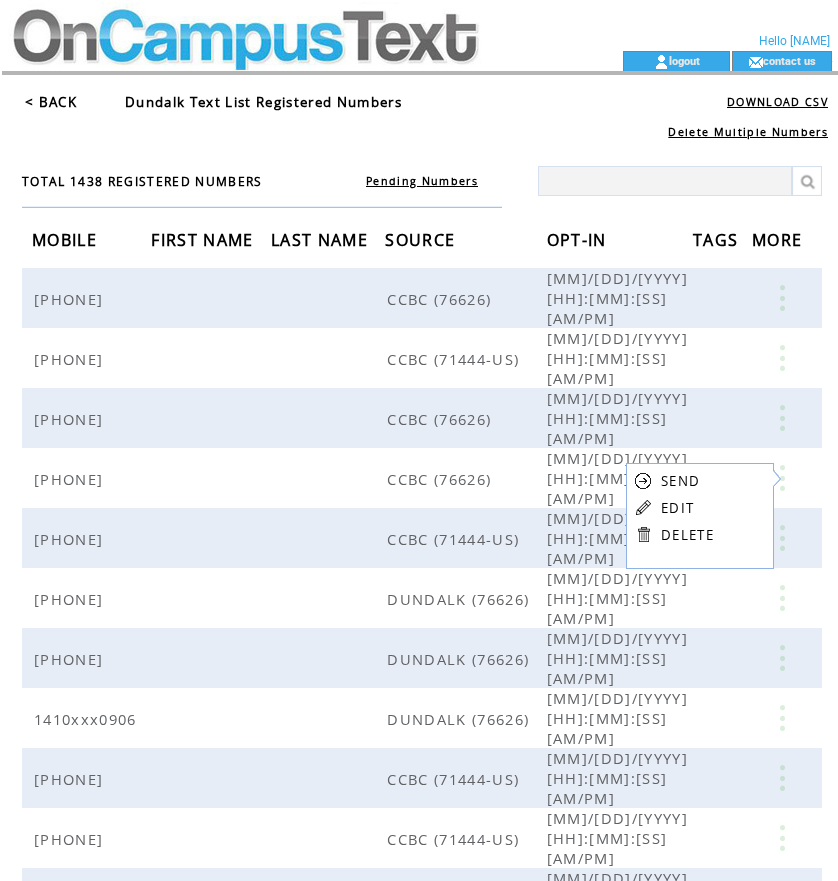 click on "EDIT" at bounding box center (677, 508) 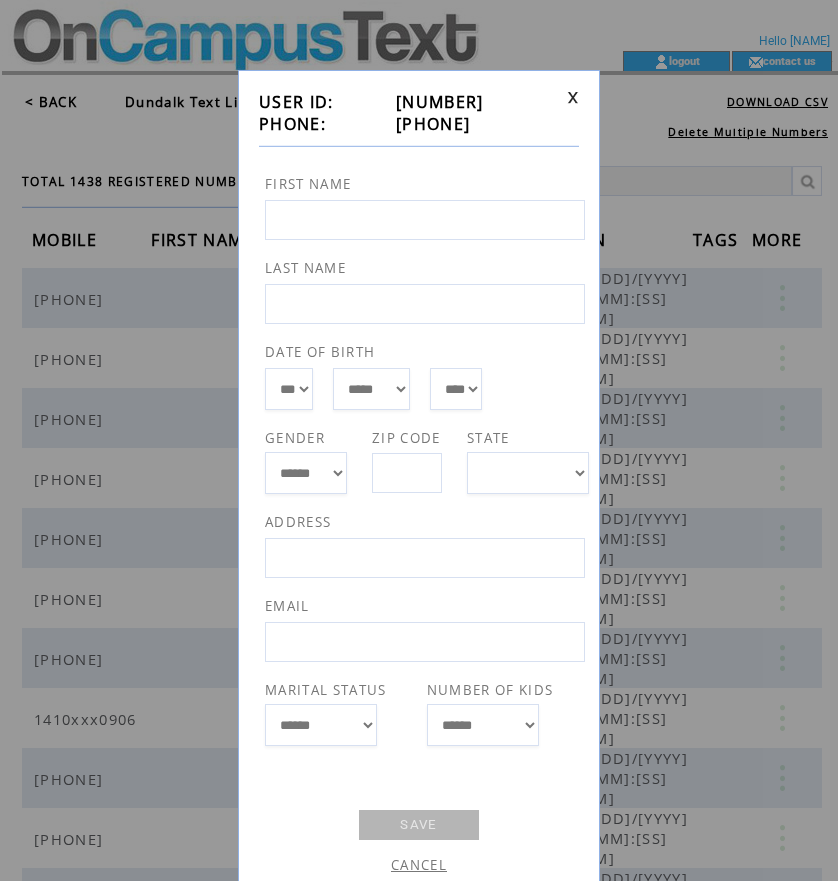 drag, startPoint x: 387, startPoint y: 127, endPoint x: 508, endPoint y: 130, distance: 121.037186 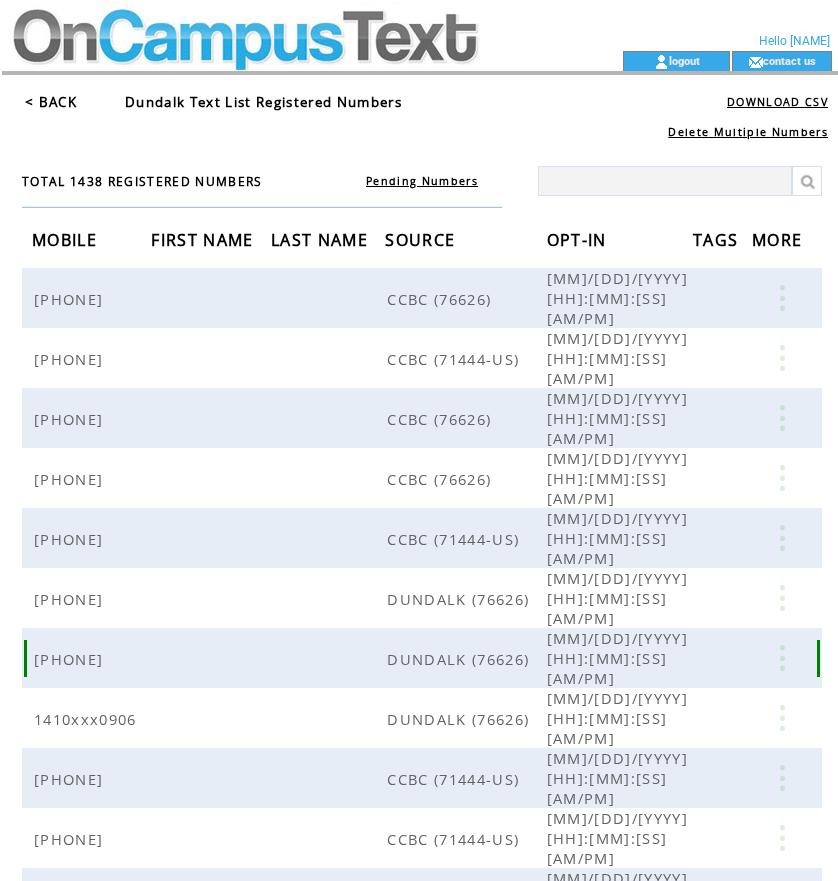 click at bounding box center (782, 658) 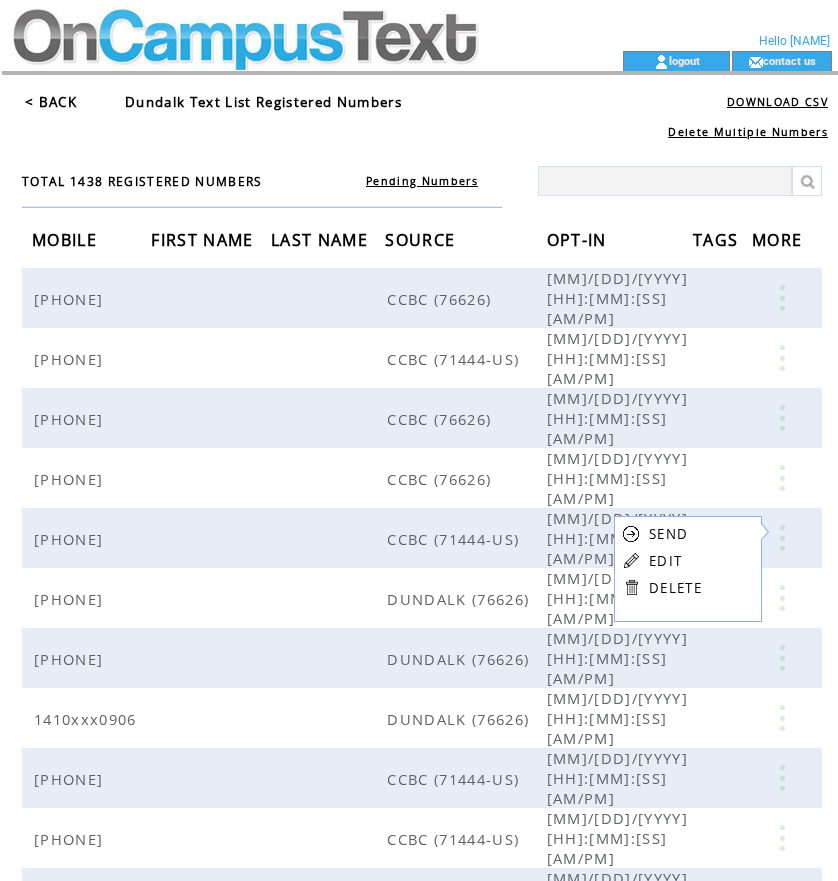 click on "EDIT" at bounding box center [665, 561] 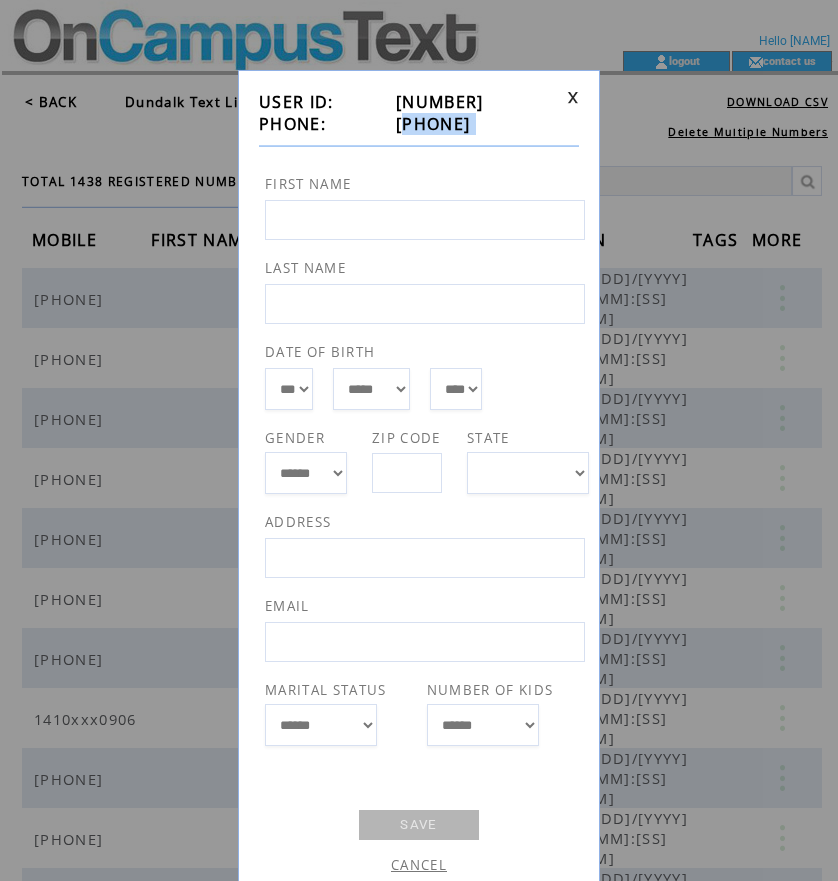 drag, startPoint x: 389, startPoint y: 127, endPoint x: 490, endPoint y: 136, distance: 101.4002 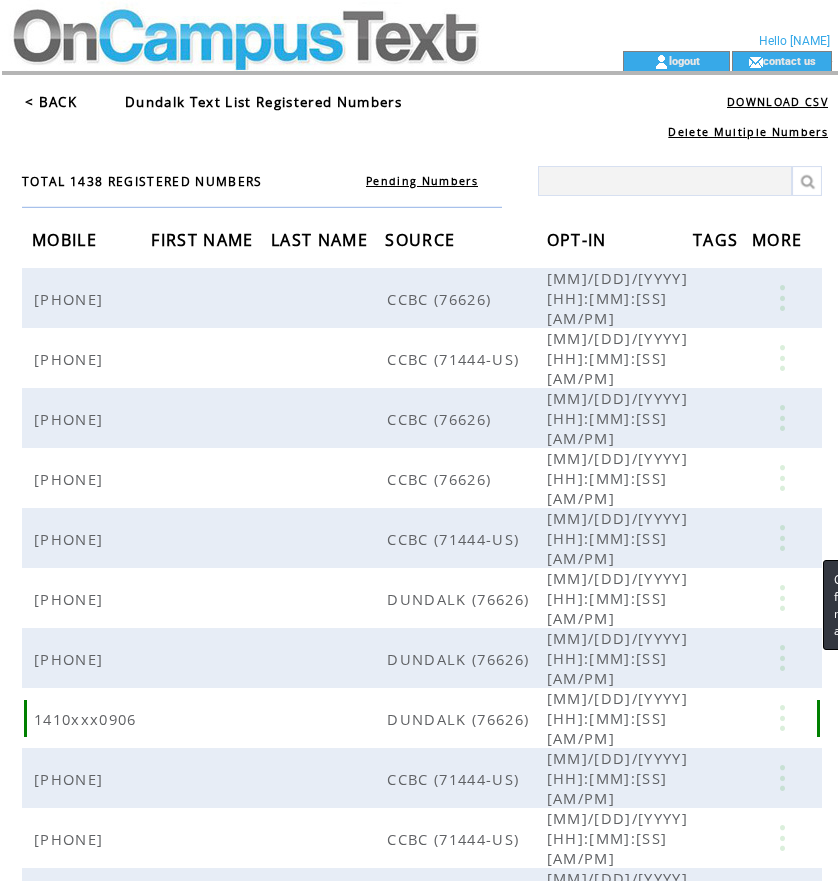 click at bounding box center (782, 718) 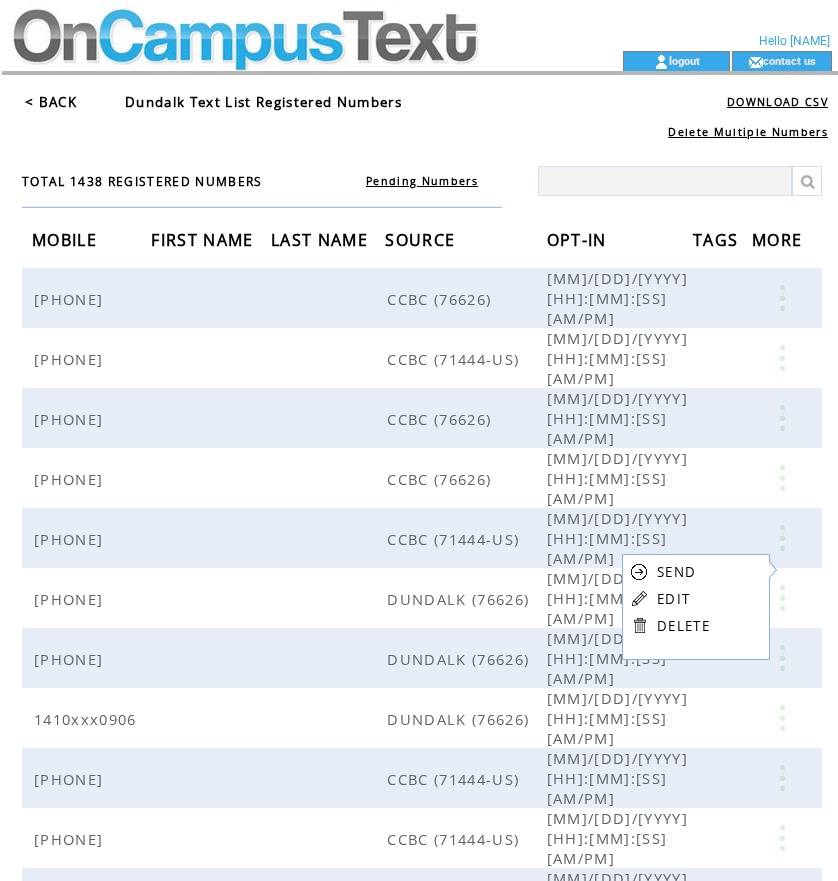click on "EDIT" at bounding box center [673, 599] 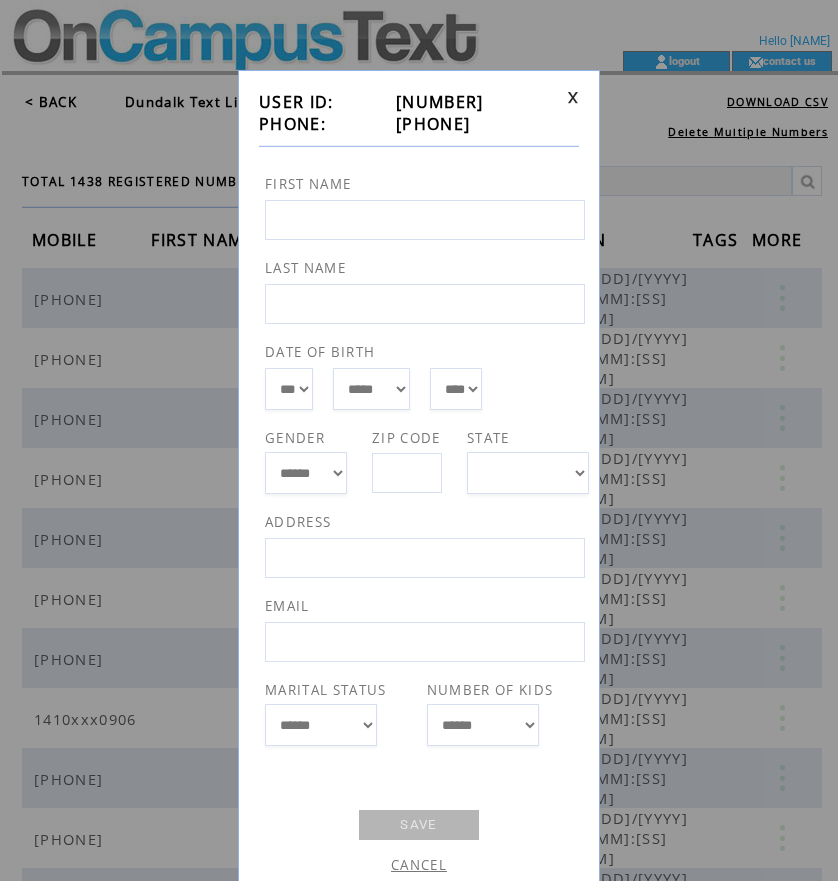 drag, startPoint x: 390, startPoint y: 126, endPoint x: 502, endPoint y: 128, distance: 112.01785 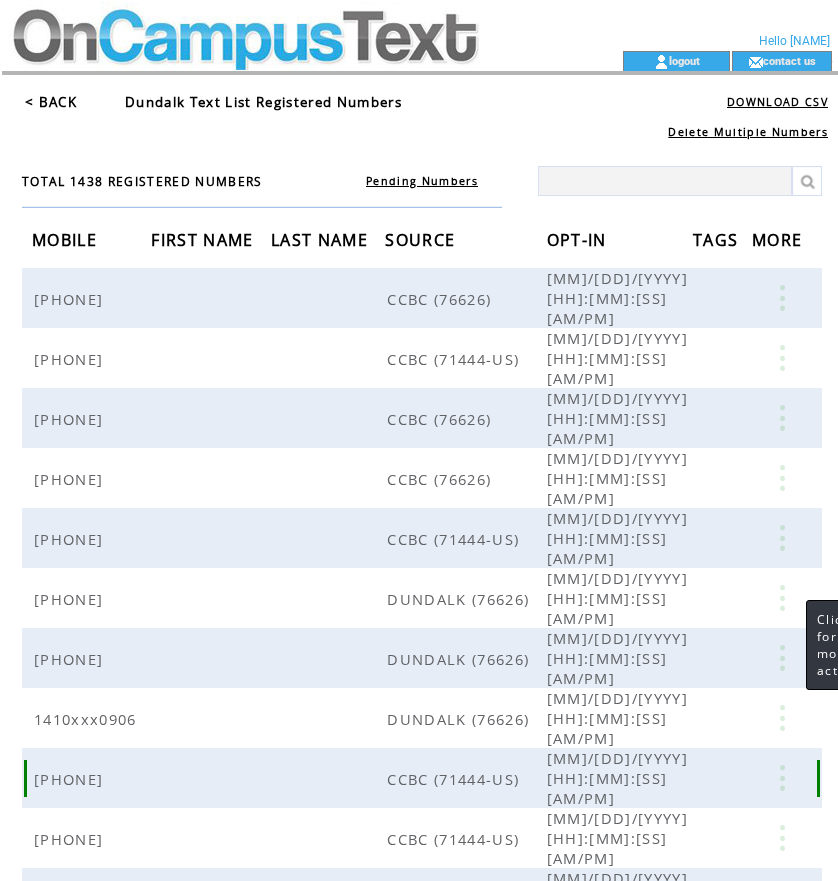click at bounding box center [782, 778] 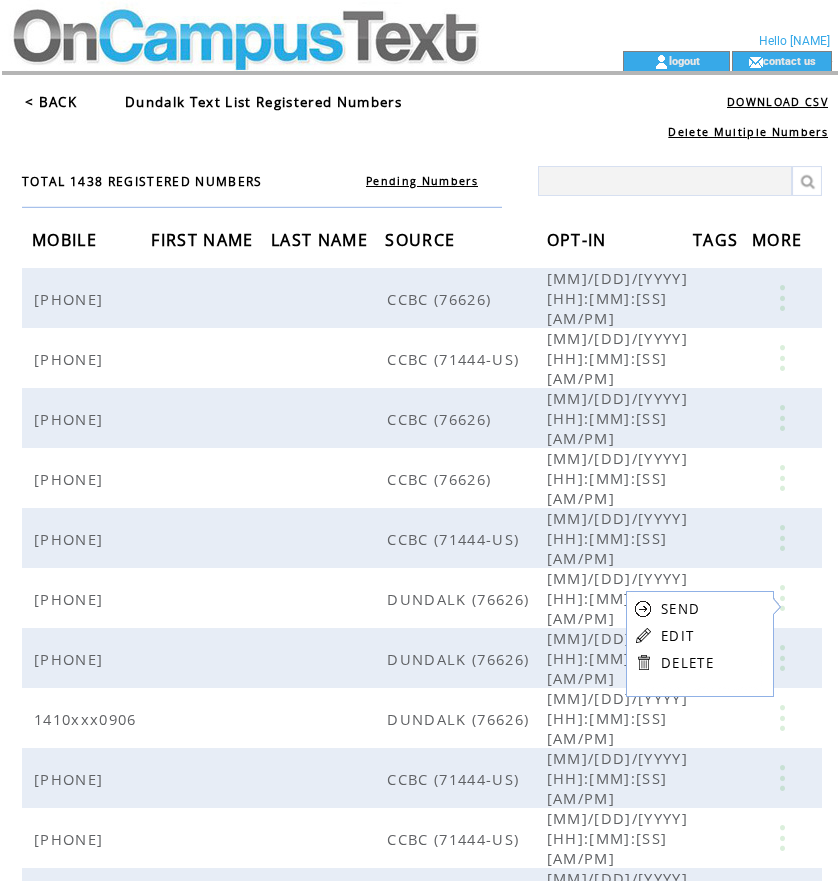 click on "EDIT" at bounding box center [677, 636] 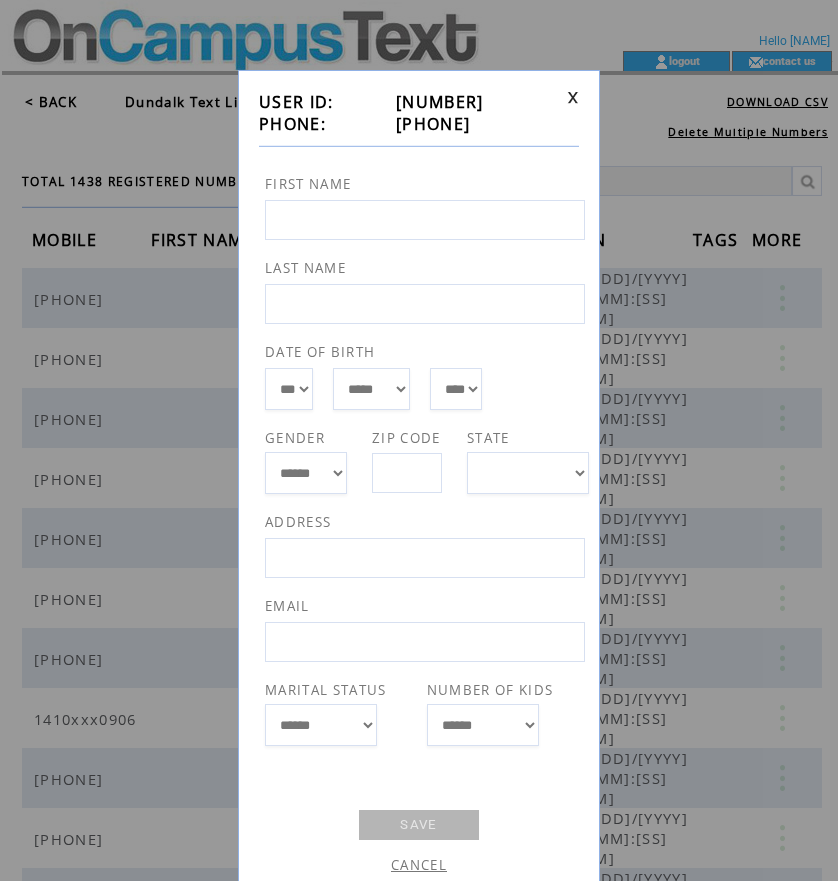 drag, startPoint x: 388, startPoint y: 117, endPoint x: 489, endPoint y: 116, distance: 101.00495 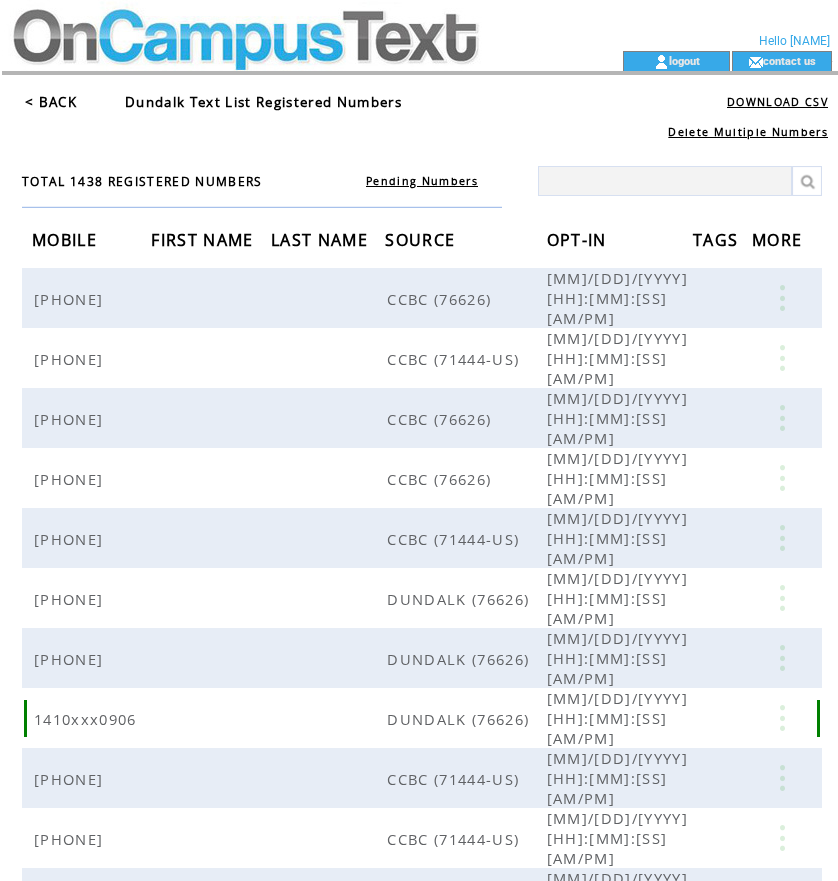 click at bounding box center [782, 718] 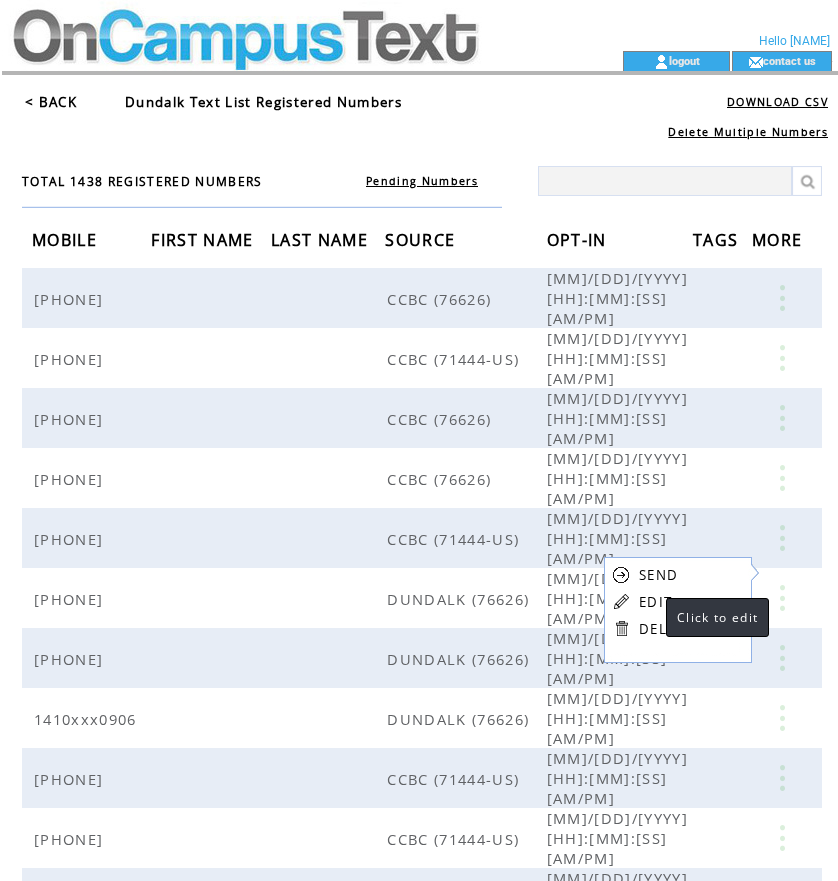 click on "EDIT" at bounding box center (655, 602) 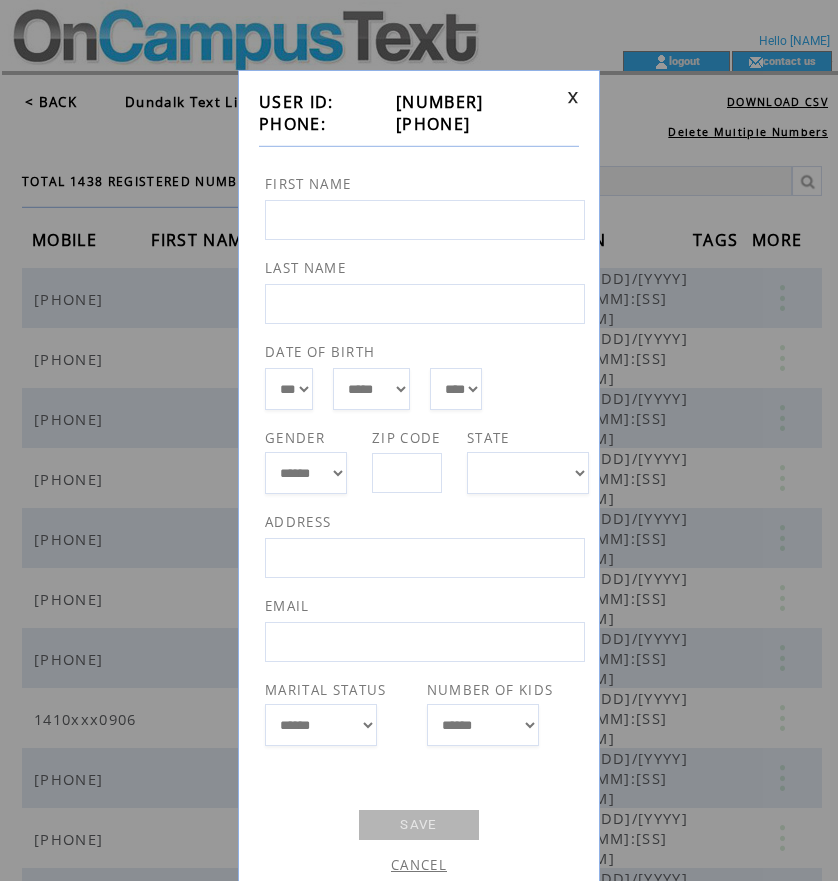 drag, startPoint x: 387, startPoint y: 129, endPoint x: 496, endPoint y: 131, distance: 109.01835 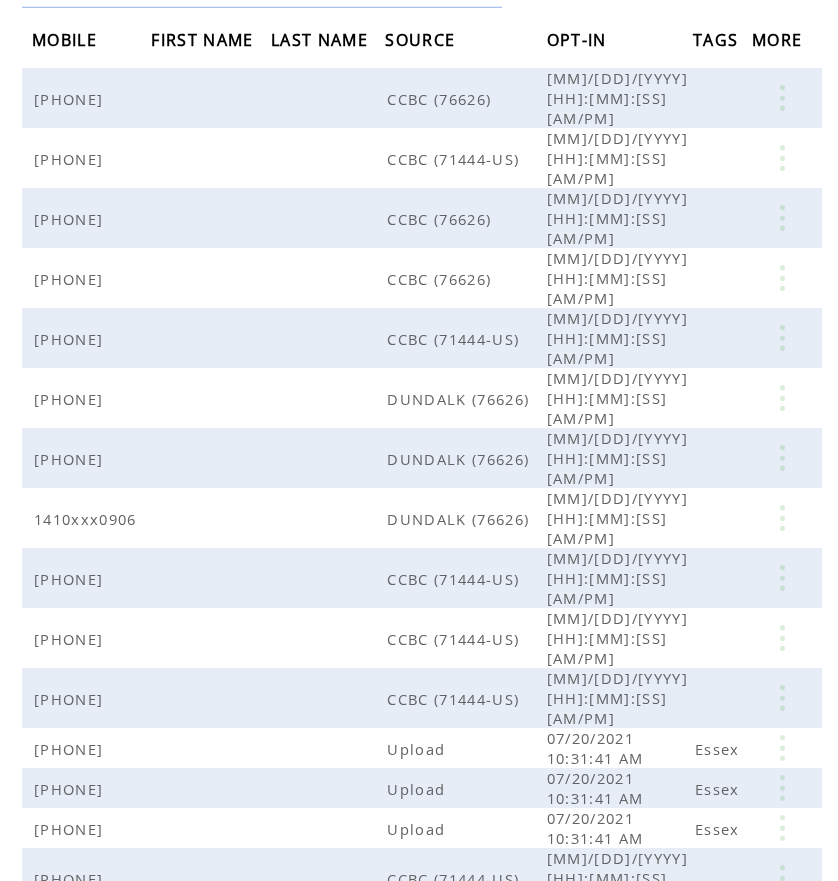 scroll, scrollTop: 255, scrollLeft: 0, axis: vertical 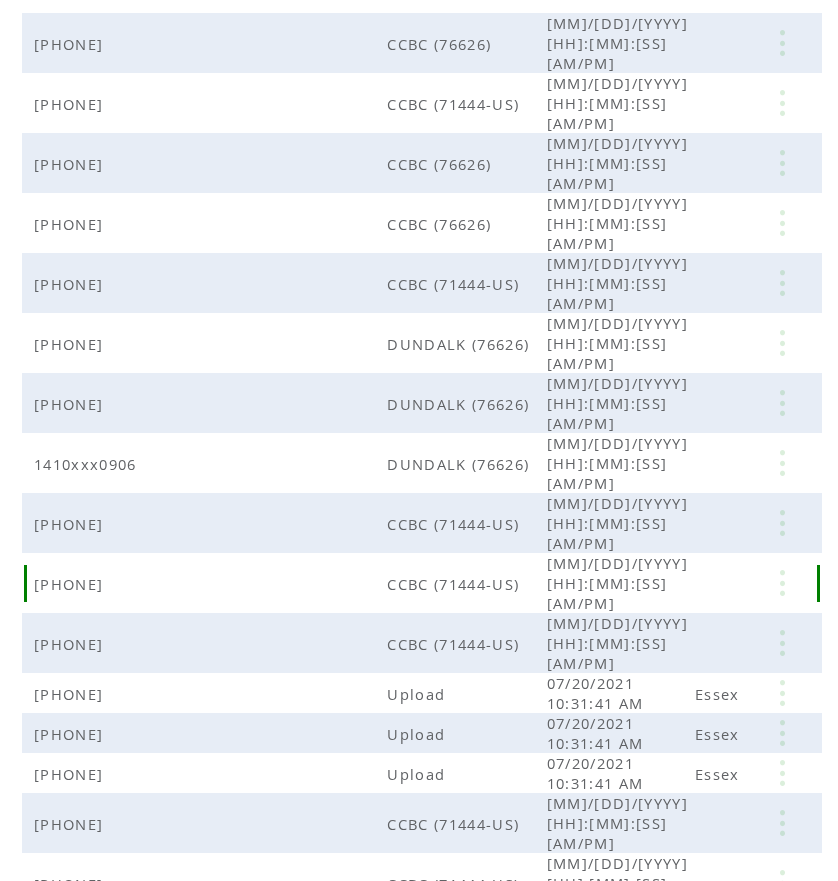 click at bounding box center [782, 583] 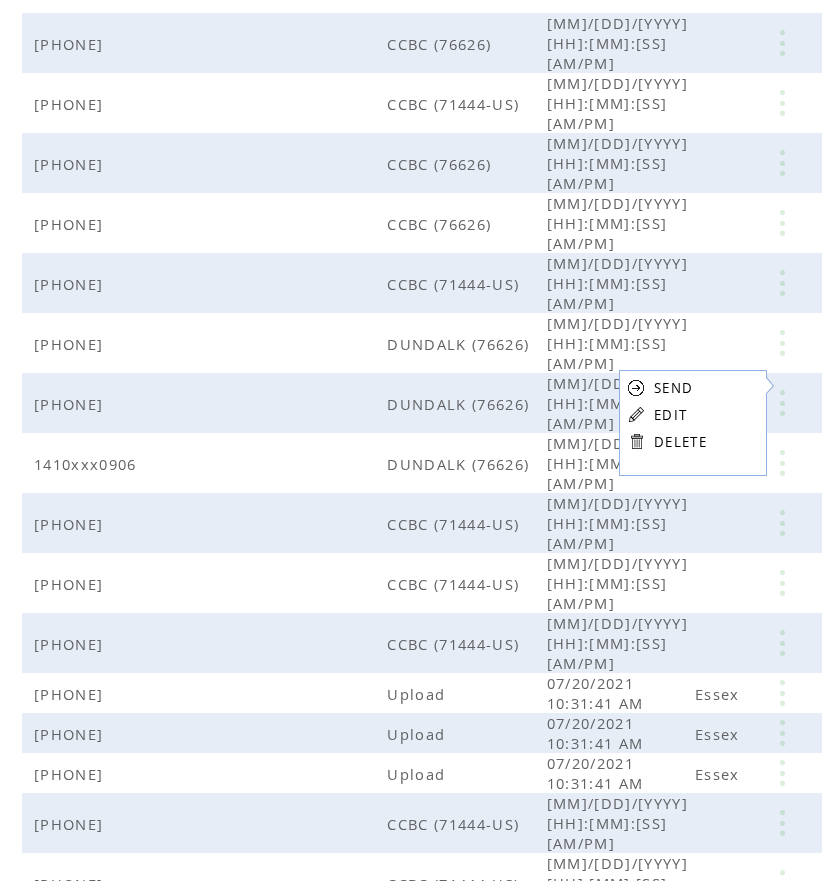 click on "EDIT" at bounding box center [680, 414] 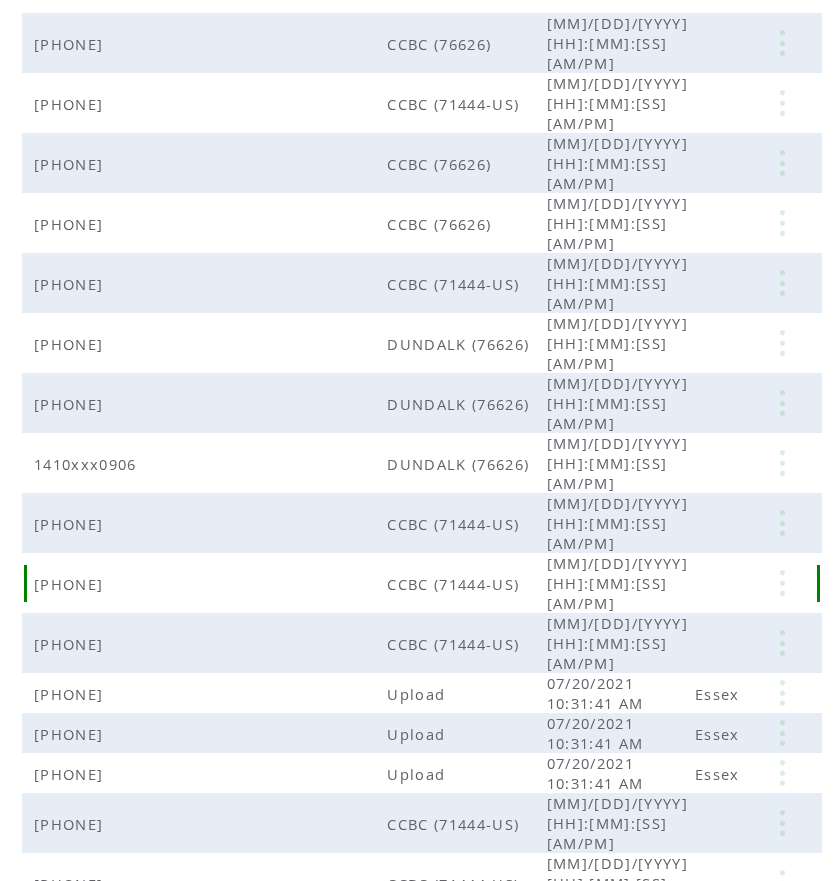click at bounding box center [782, 583] 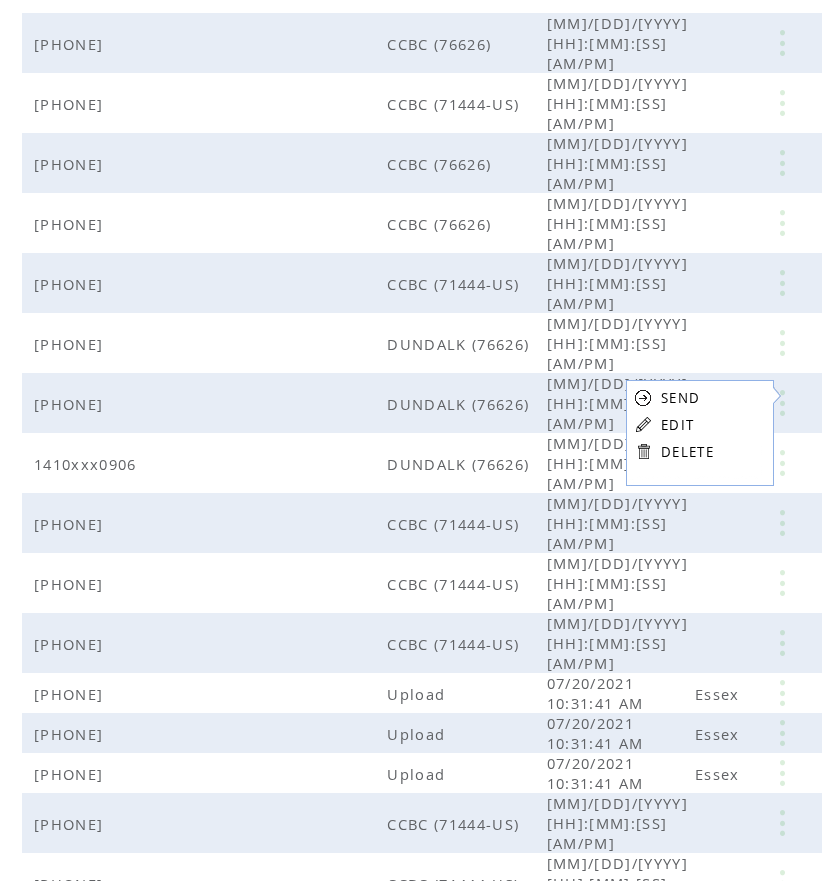 click on "SEND EDIT DELETE" at bounding box center (674, 424) 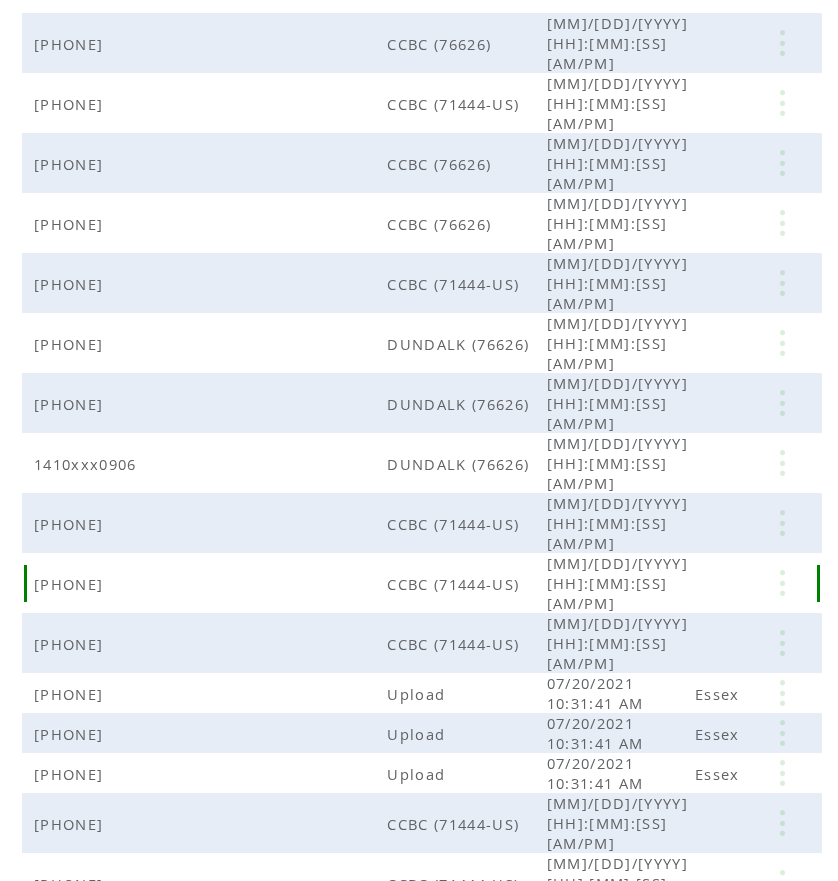 click at bounding box center [782, 583] 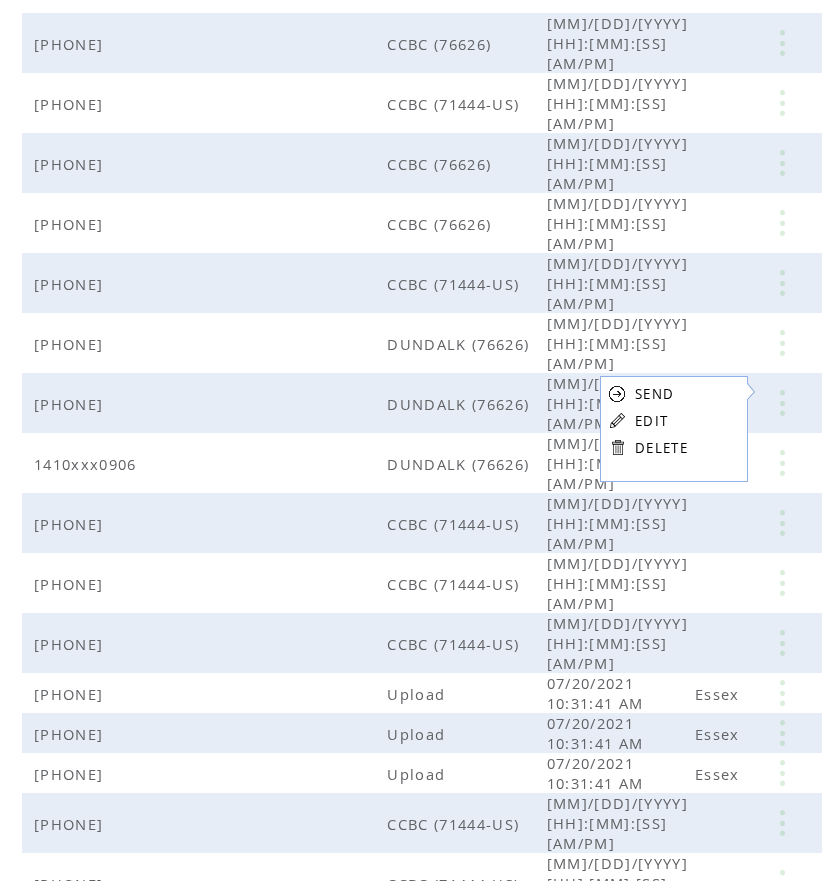 click on "EDIT" at bounding box center (651, 421) 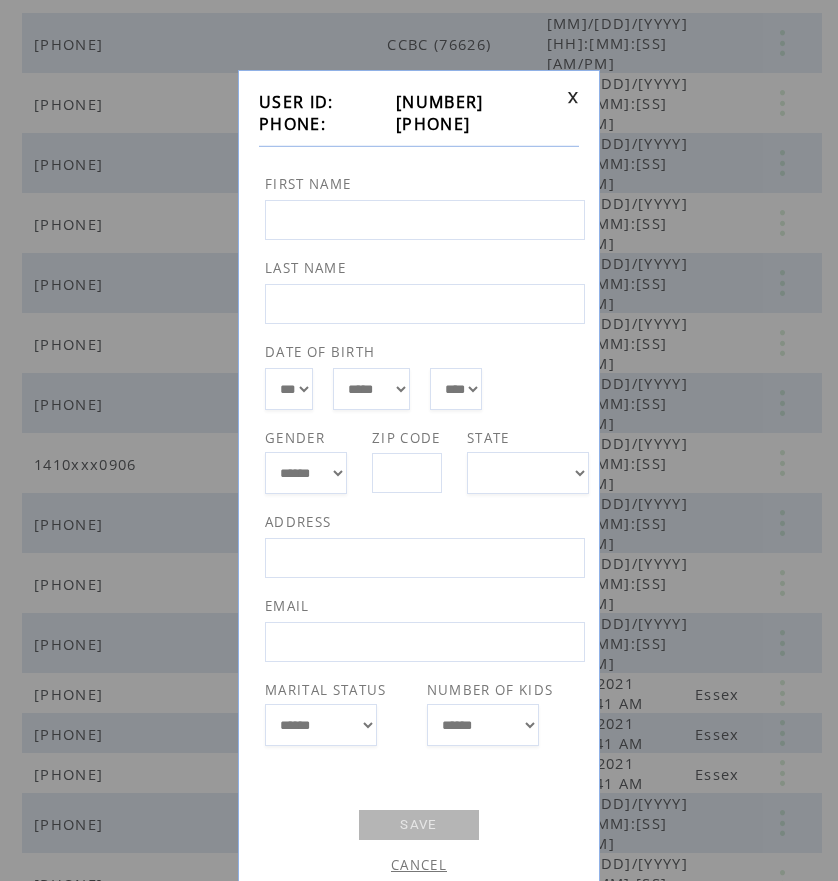 drag, startPoint x: 389, startPoint y: 128, endPoint x: 504, endPoint y: 119, distance: 115.35164 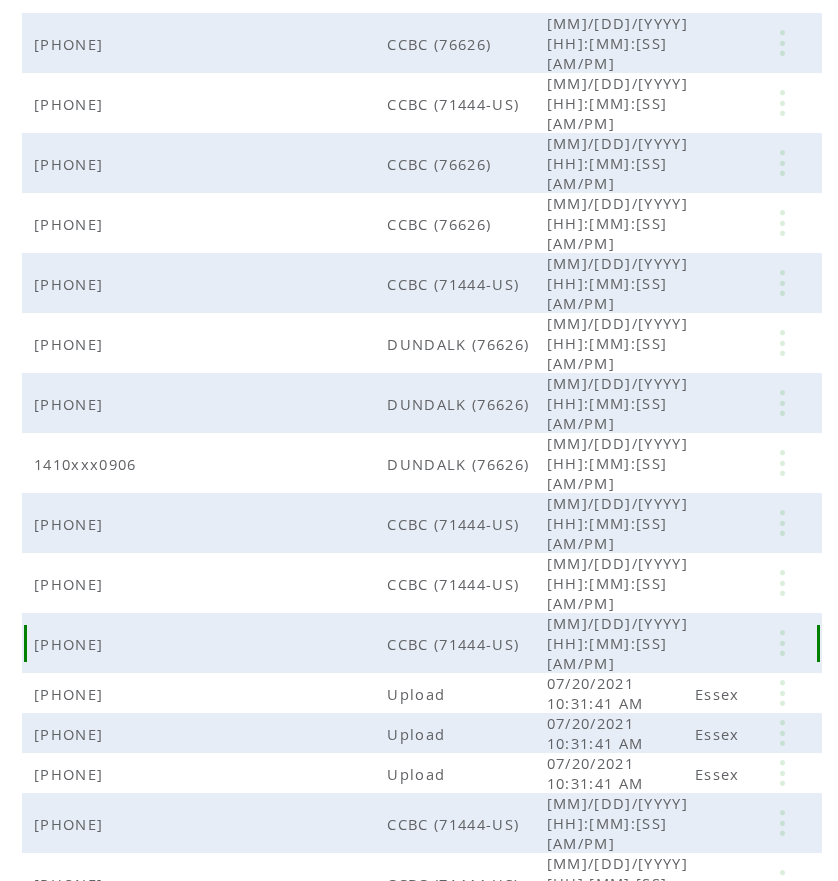 click at bounding box center (782, 643) 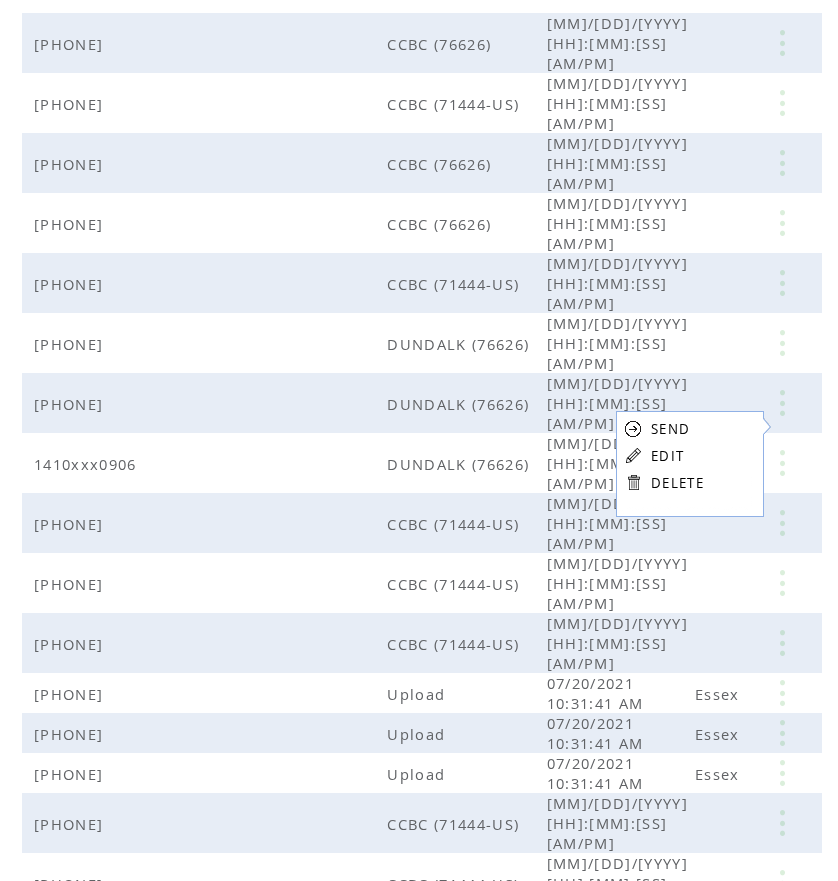 click on "EDIT" at bounding box center (667, 456) 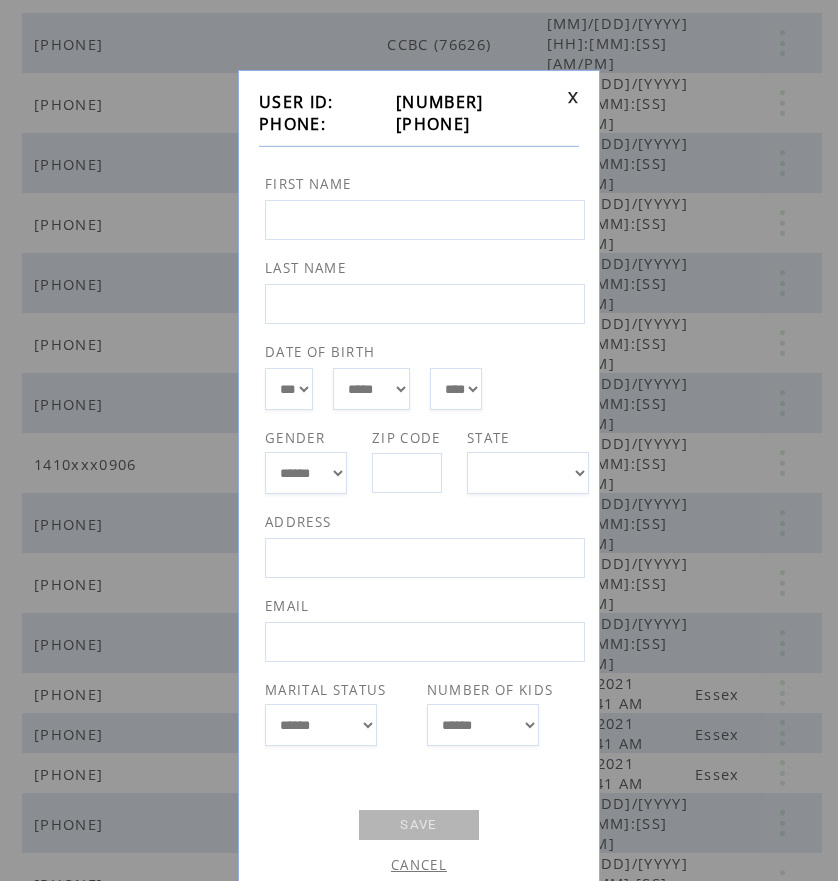 drag, startPoint x: 390, startPoint y: 122, endPoint x: 500, endPoint y: 128, distance: 110.16351 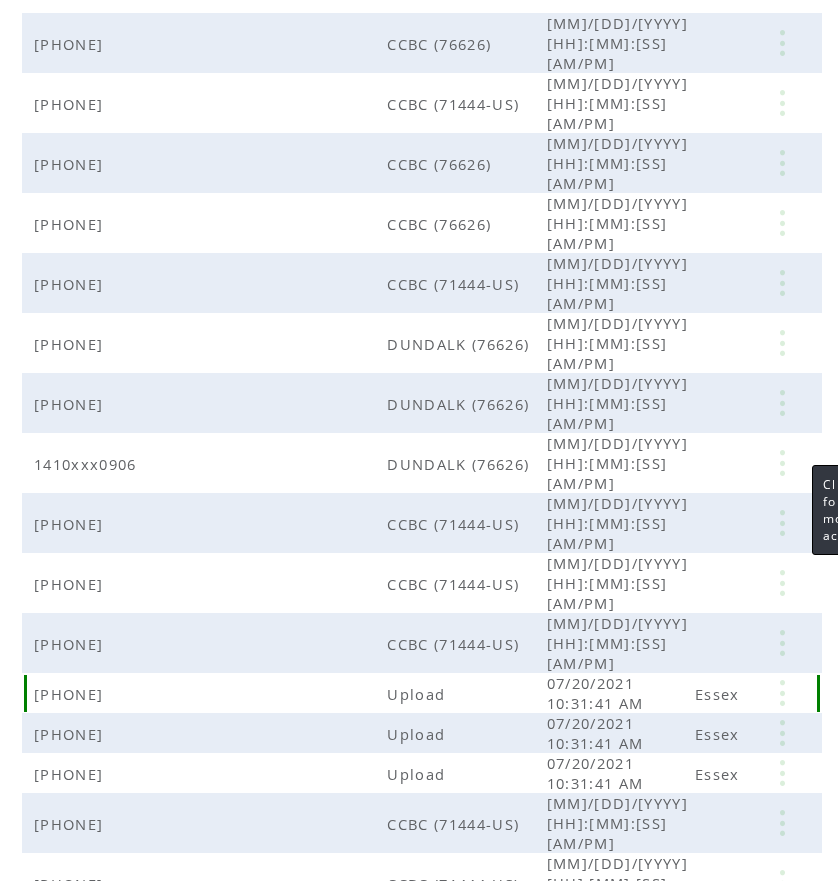 click at bounding box center [782, 693] 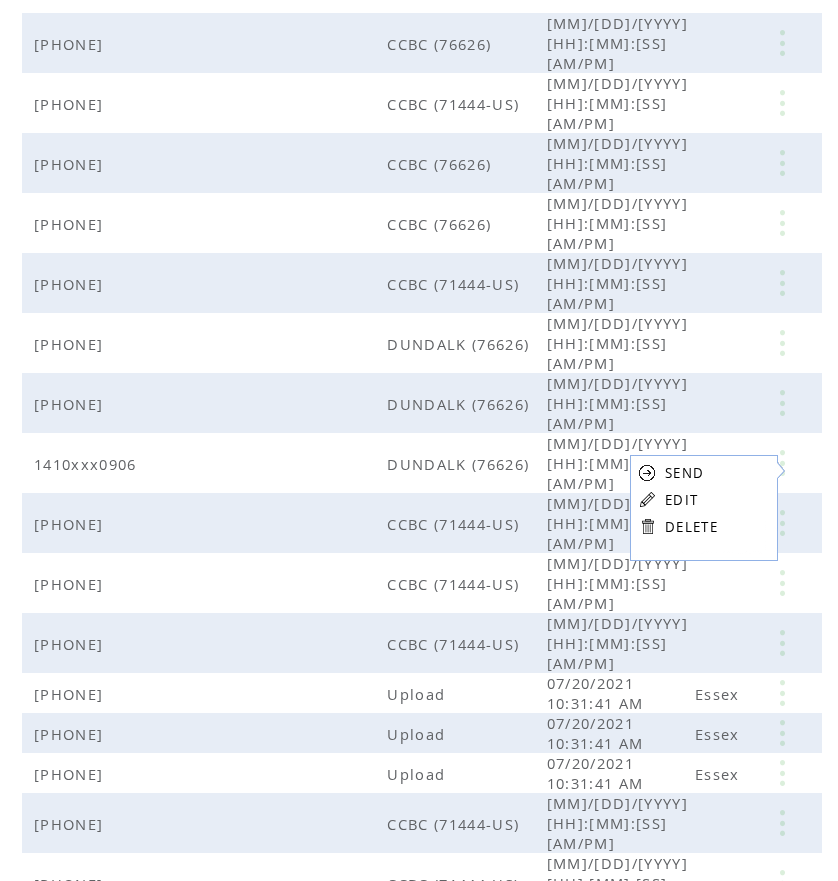 click on "EDIT" at bounding box center [681, 500] 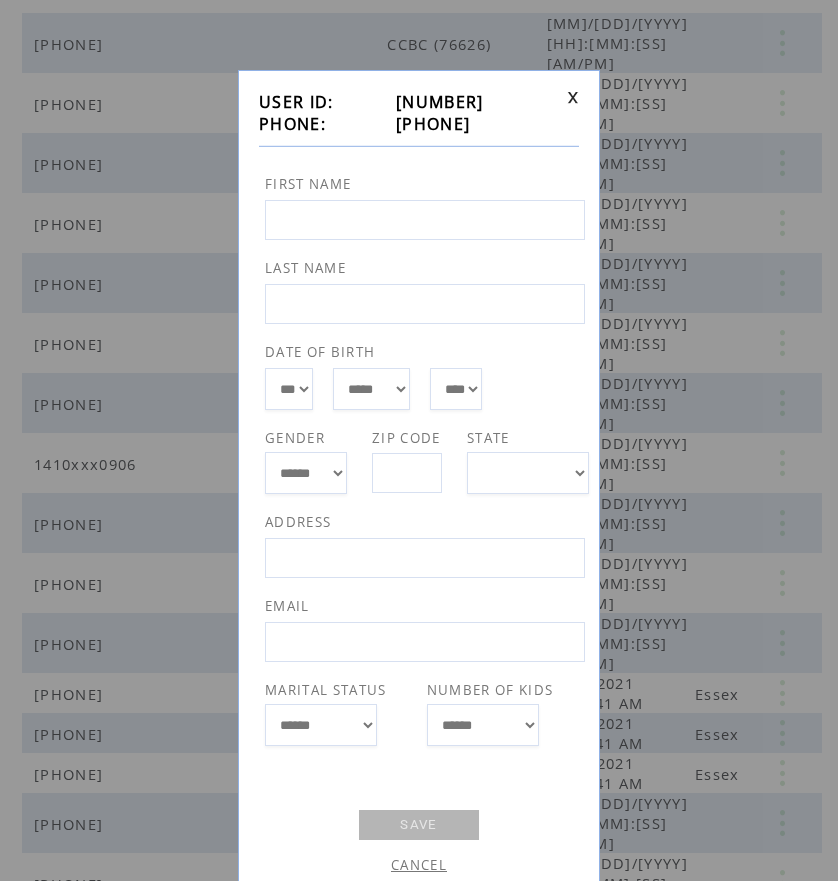 drag, startPoint x: 387, startPoint y: 120, endPoint x: 492, endPoint y: 123, distance: 105.04285 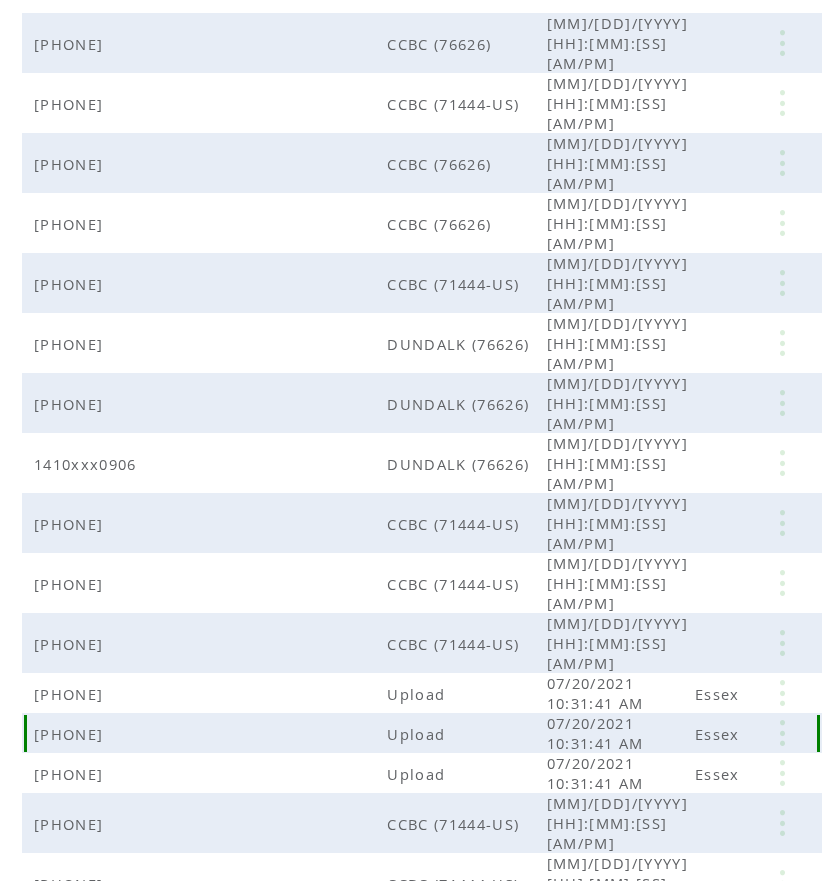 click at bounding box center (782, 733) 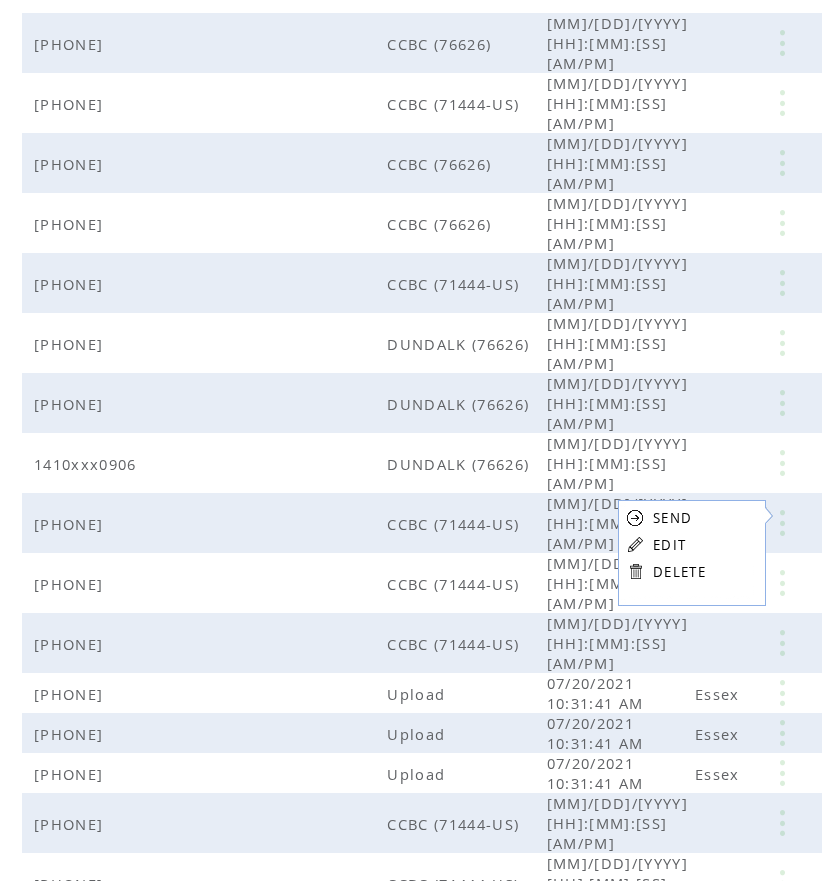 click on "EDIT" at bounding box center [669, 545] 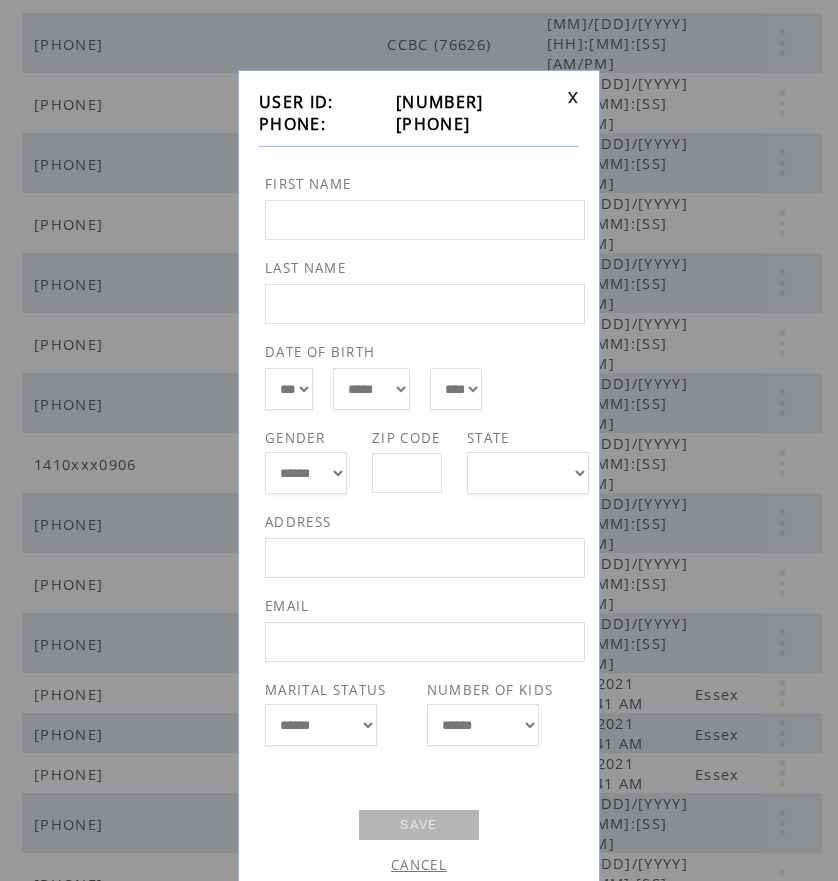drag, startPoint x: 384, startPoint y: 126, endPoint x: 490, endPoint y: 126, distance: 106 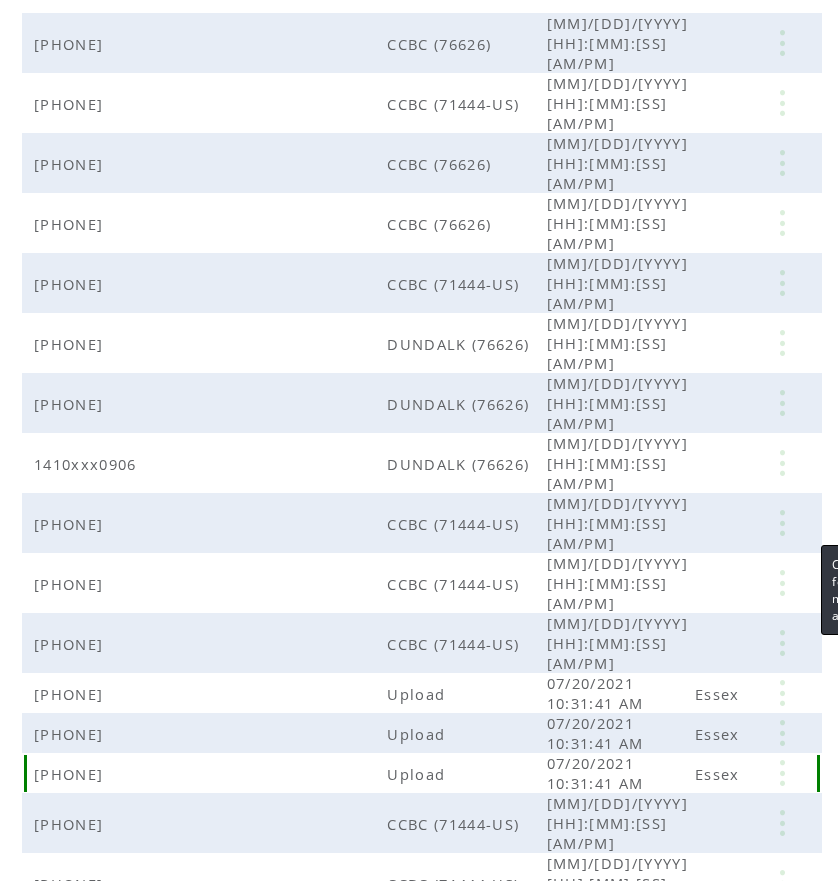 click at bounding box center [782, 773] 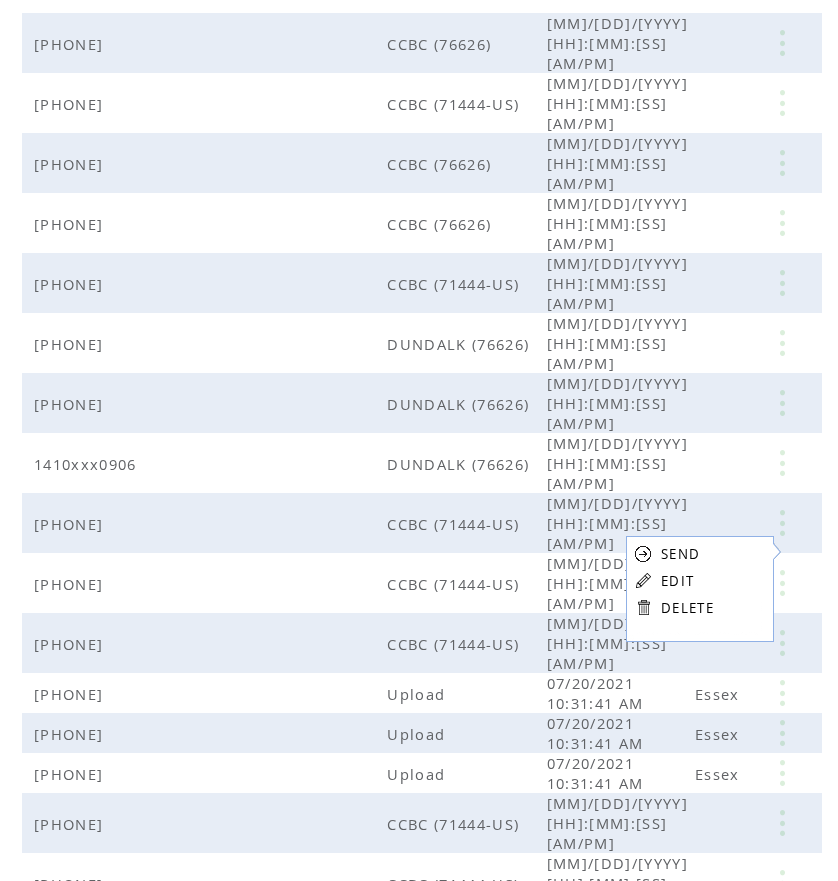 click on "EDIT" at bounding box center [687, 580] 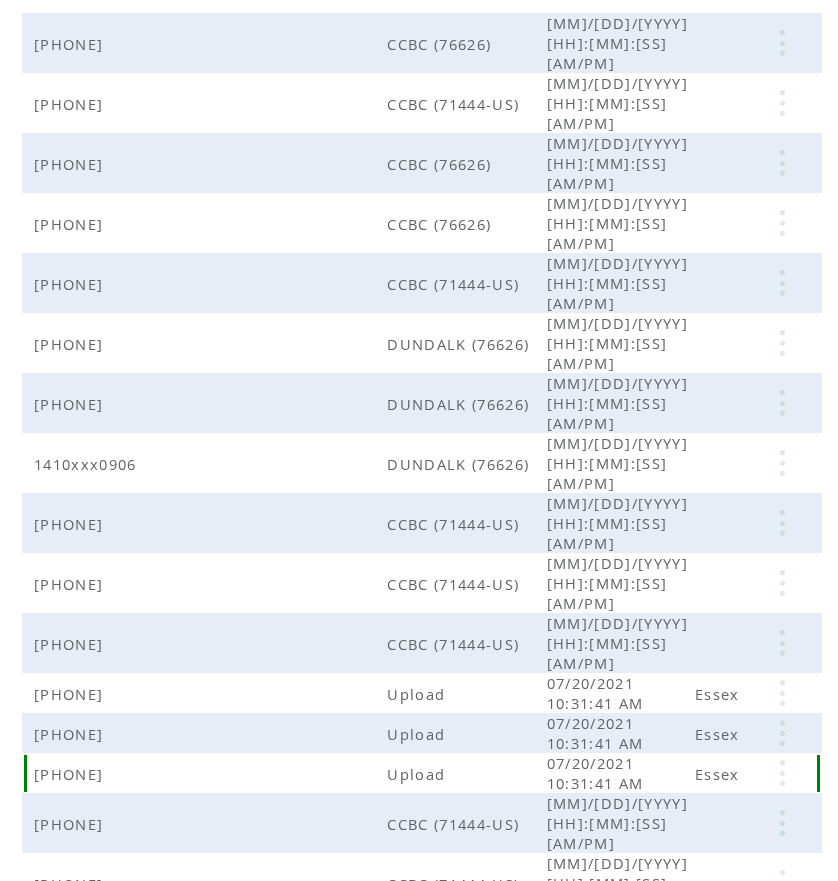 click at bounding box center [782, 773] 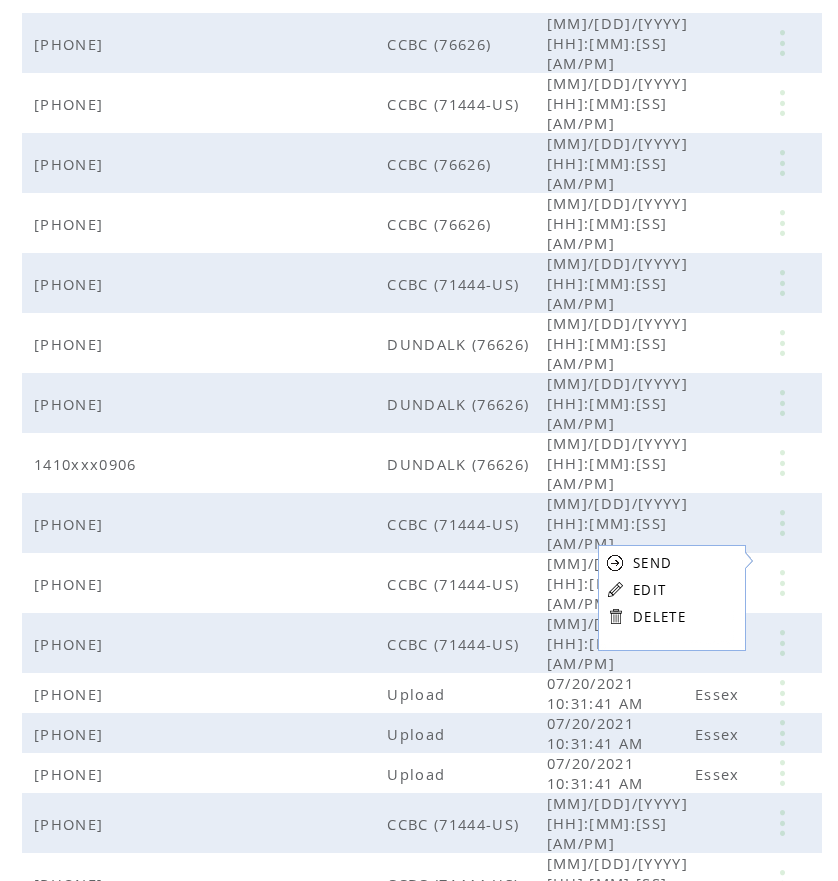 click on "EDIT" at bounding box center (649, 590) 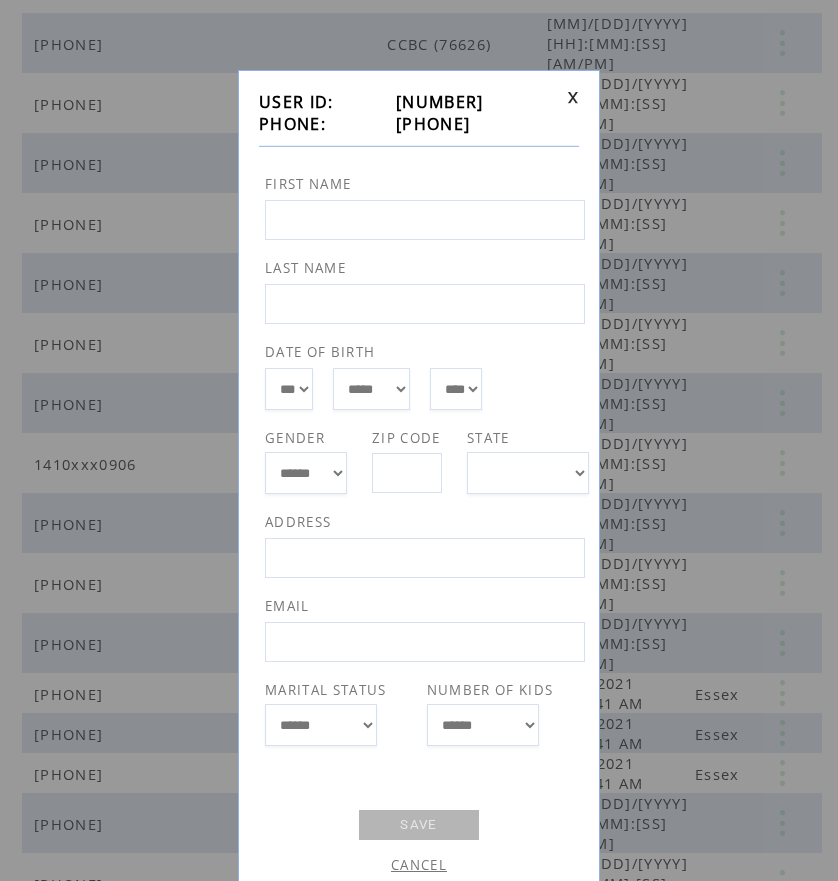 drag, startPoint x: 390, startPoint y: 123, endPoint x: 493, endPoint y: 124, distance: 103.00485 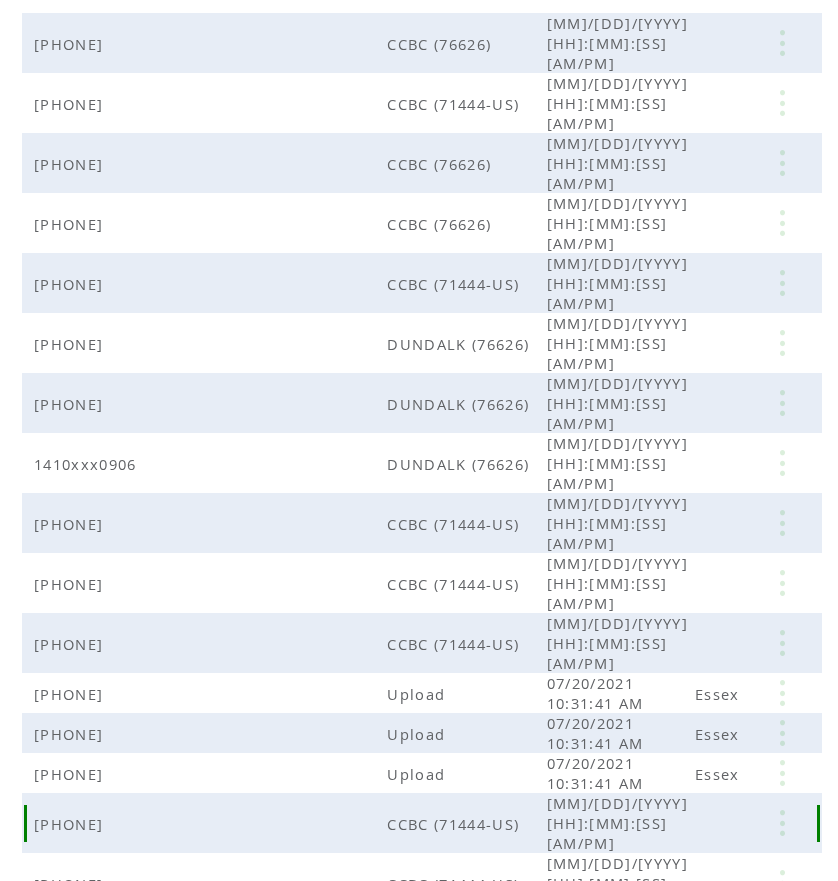 click at bounding box center (782, 823) 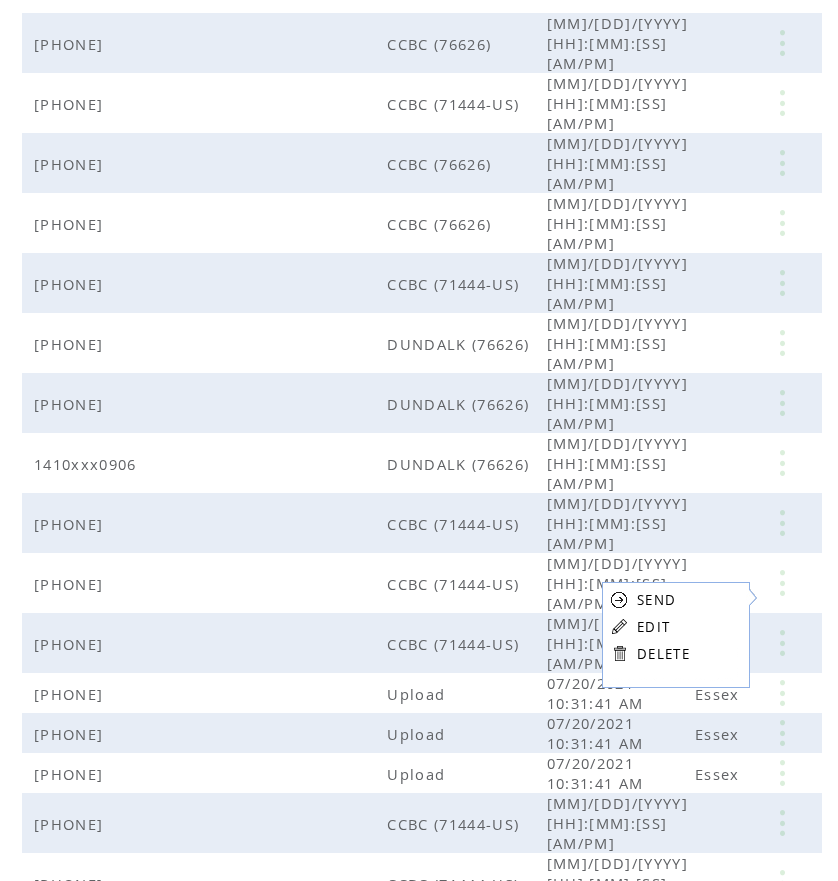 click on "SEND EDIT DELETE" at bounding box center (650, 626) 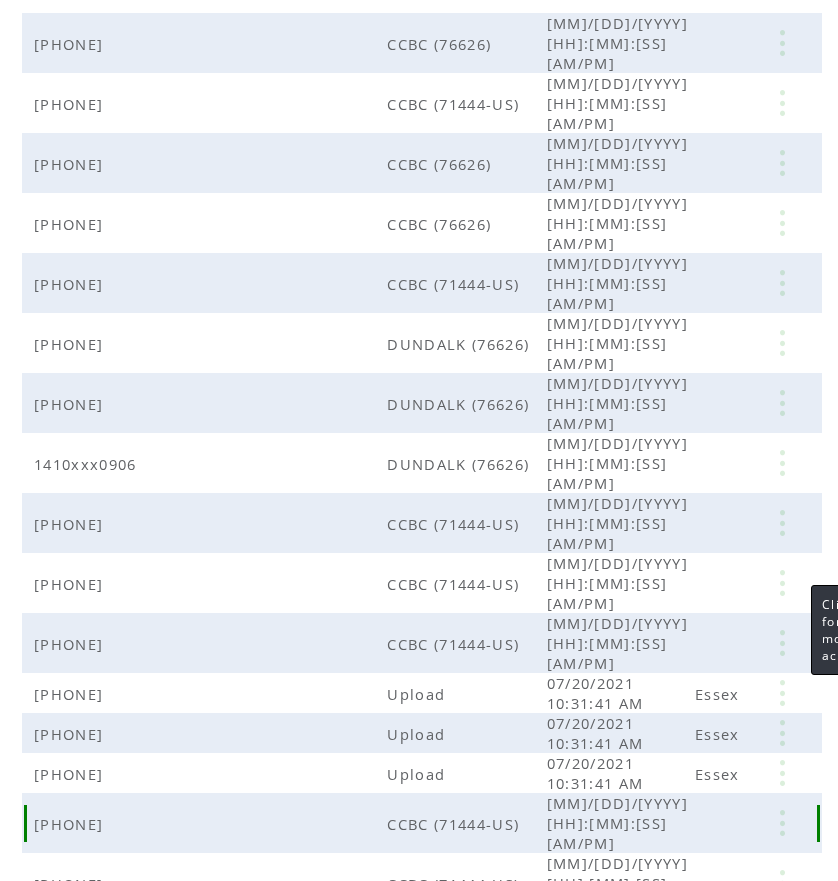 click at bounding box center [782, 823] 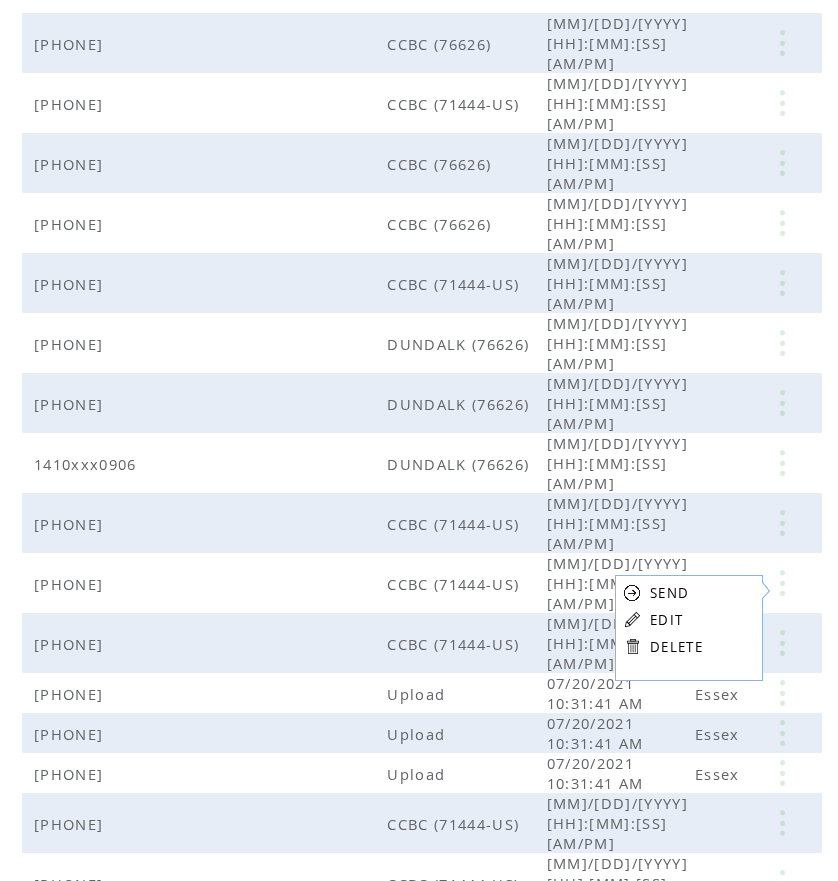 click on "EDIT" at bounding box center [666, 620] 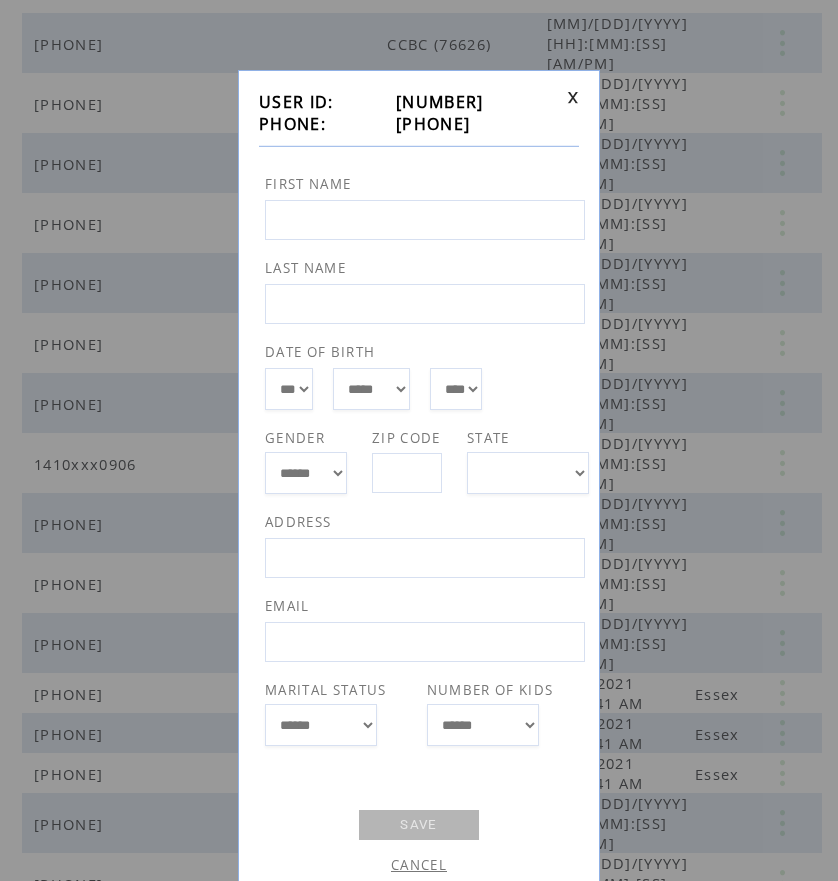 drag, startPoint x: 390, startPoint y: 125, endPoint x: 495, endPoint y: 128, distance: 105.04285 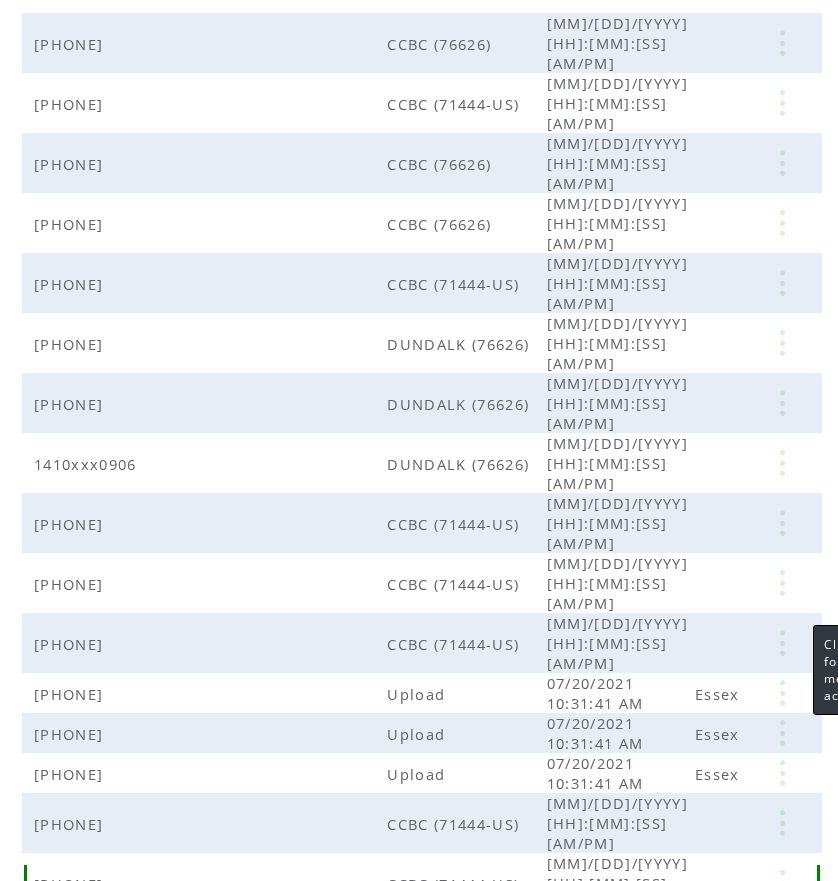 click at bounding box center [782, 883] 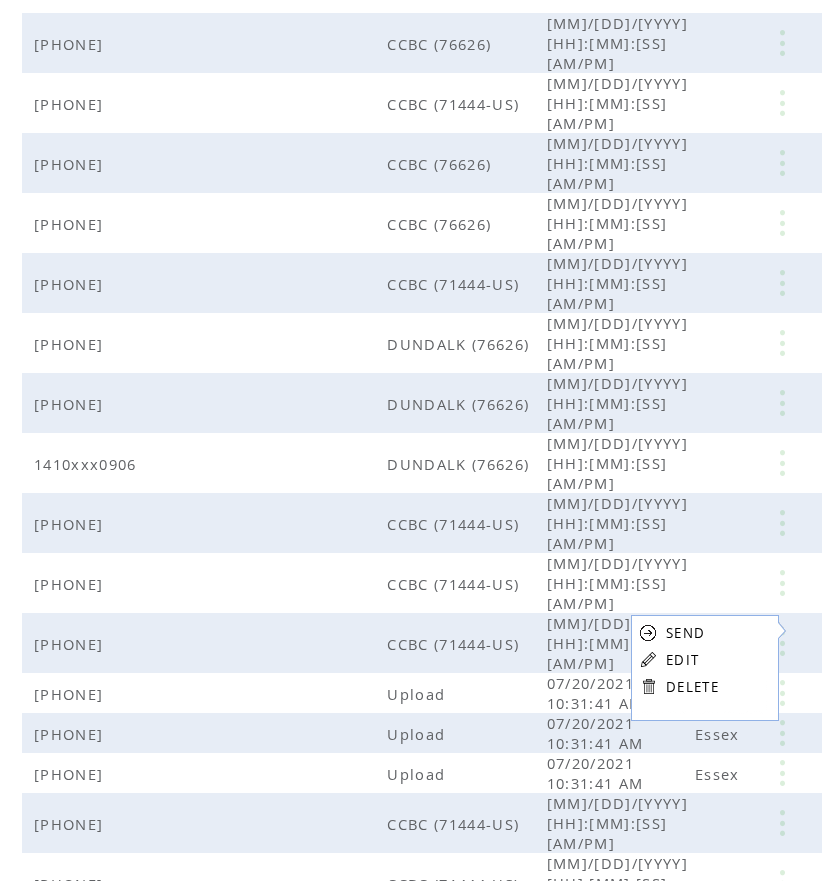 click on "EDIT" at bounding box center [682, 660] 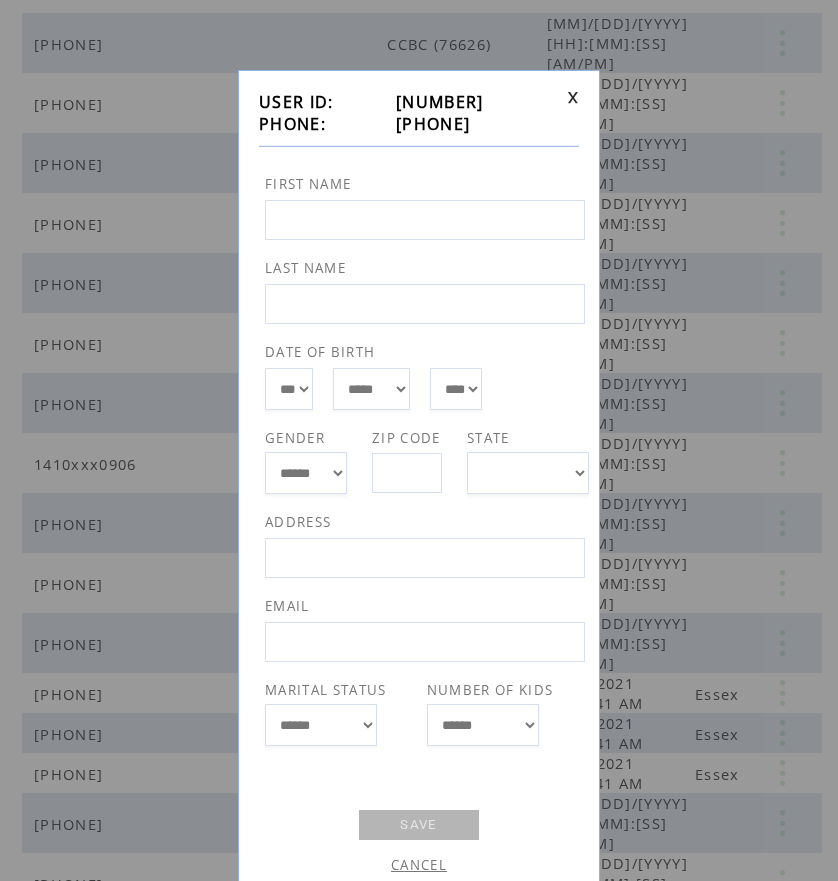 drag, startPoint x: 388, startPoint y: 126, endPoint x: 489, endPoint y: 125, distance: 101.00495 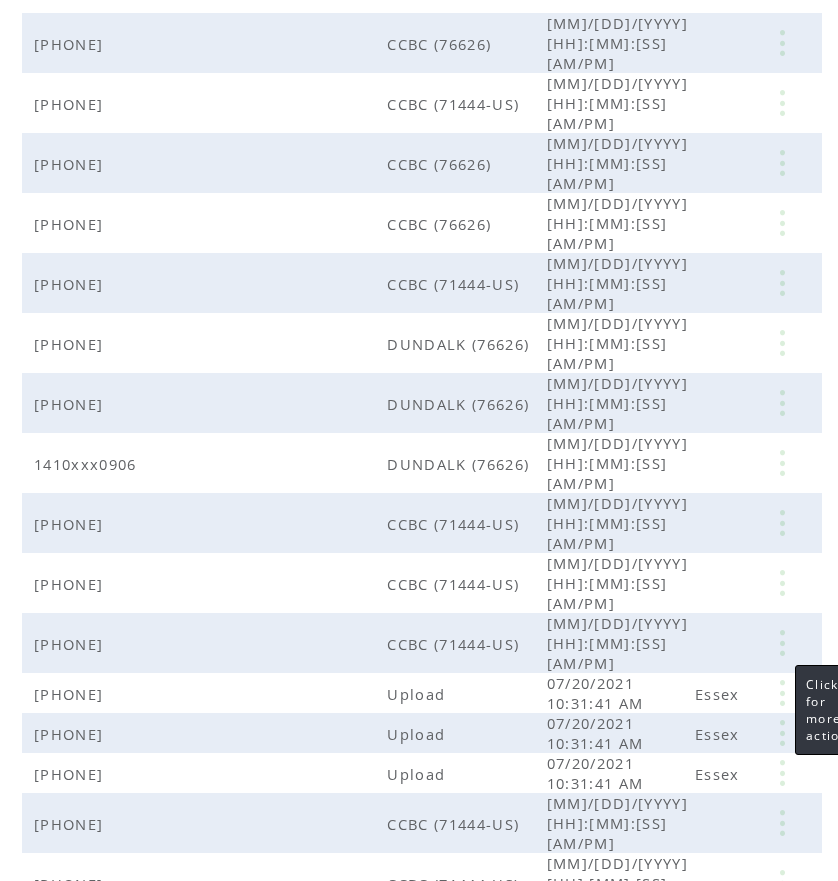 click at bounding box center [782, 943] 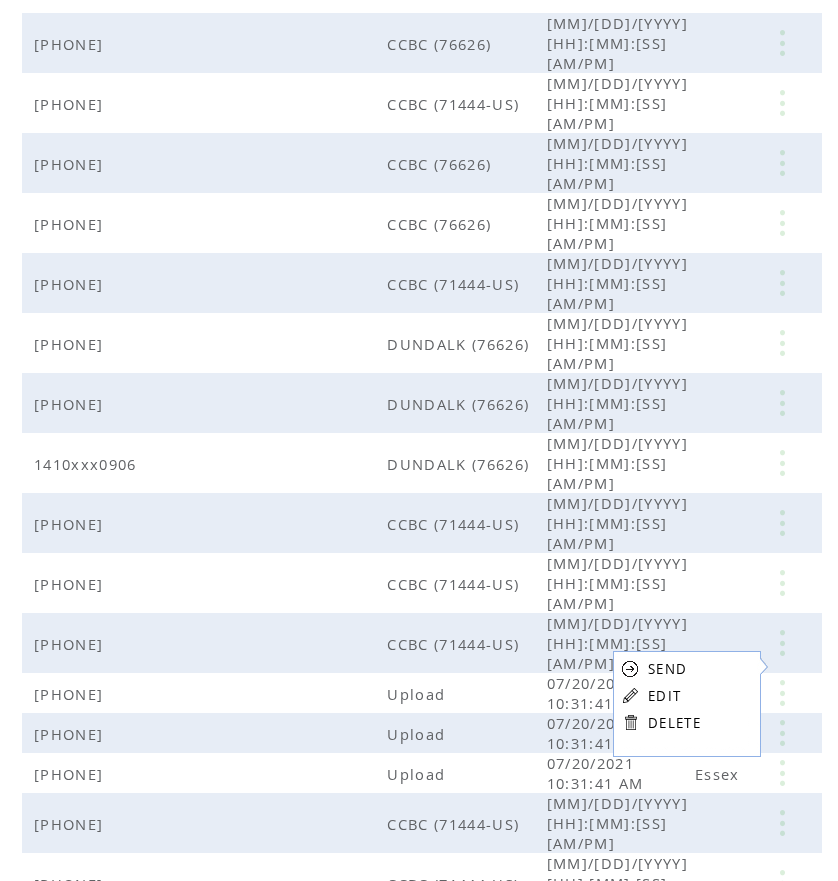 click on "SEND EDIT DELETE" at bounding box center (661, 695) 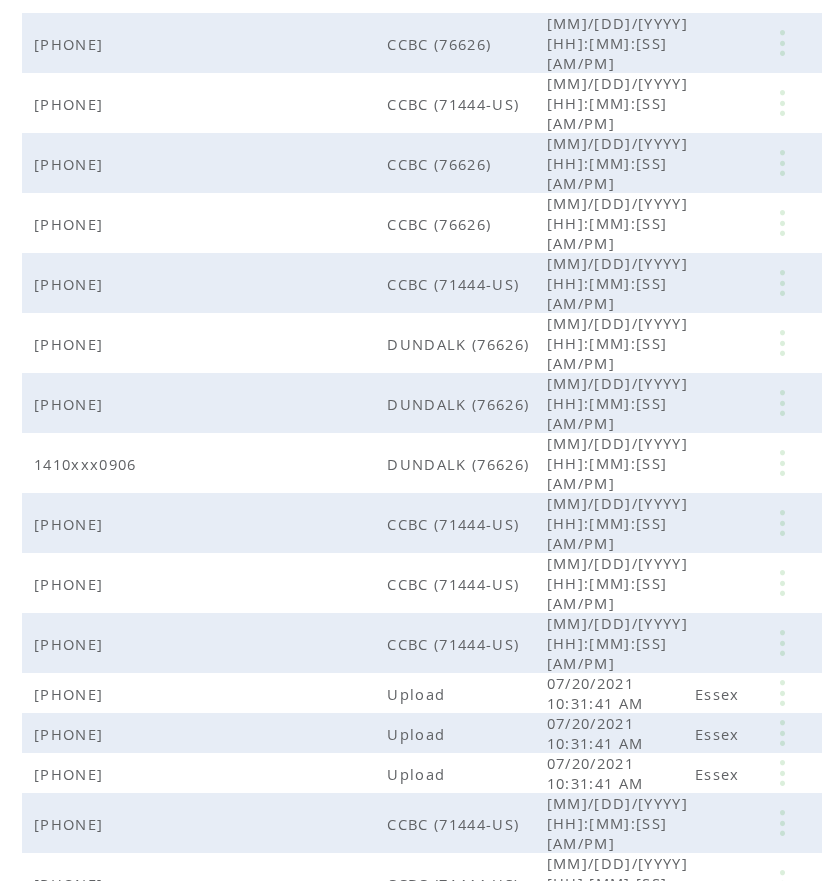 click at bounding box center (782, 943) 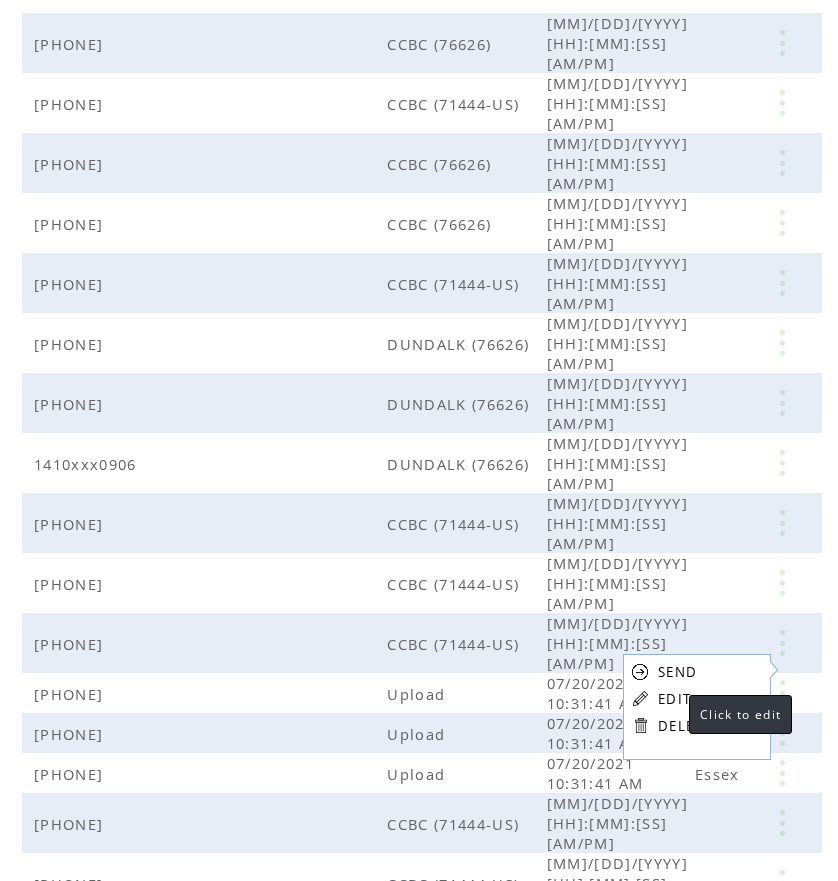 click on "EDIT" at bounding box center (674, 699) 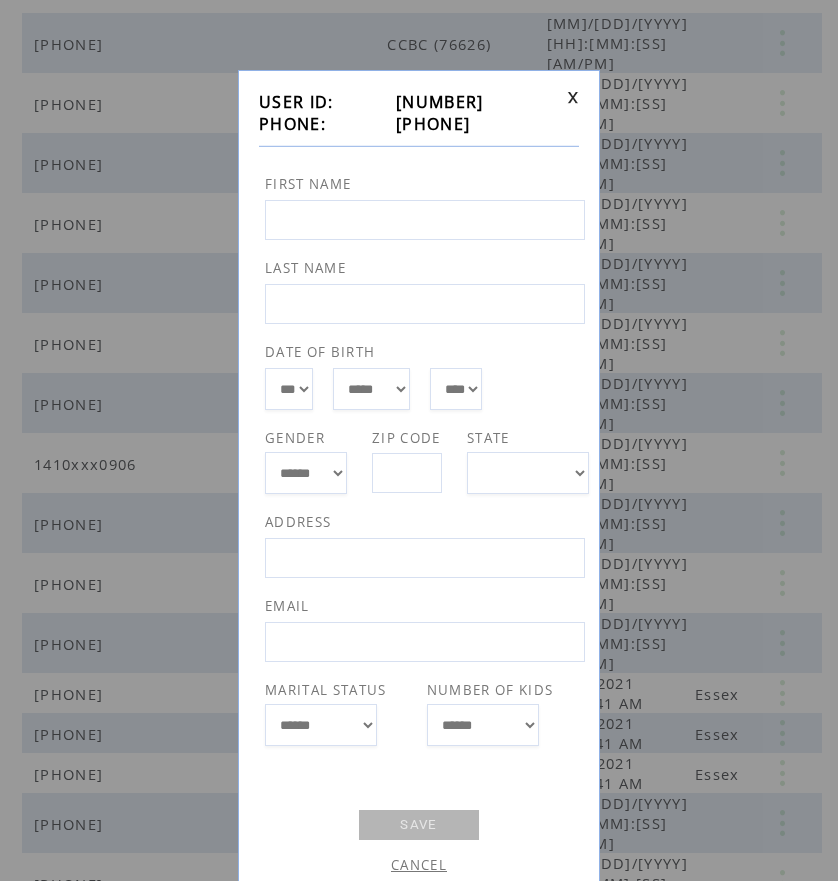 drag, startPoint x: 387, startPoint y: 129, endPoint x: 488, endPoint y: 121, distance: 101.31634 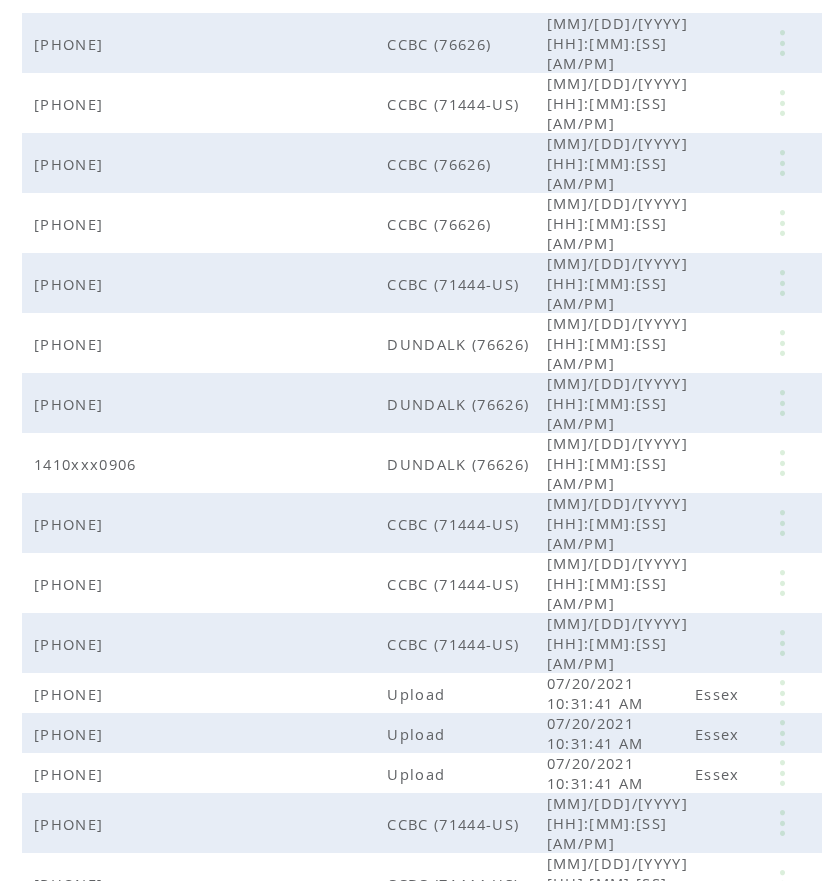 click at bounding box center (782, 1003) 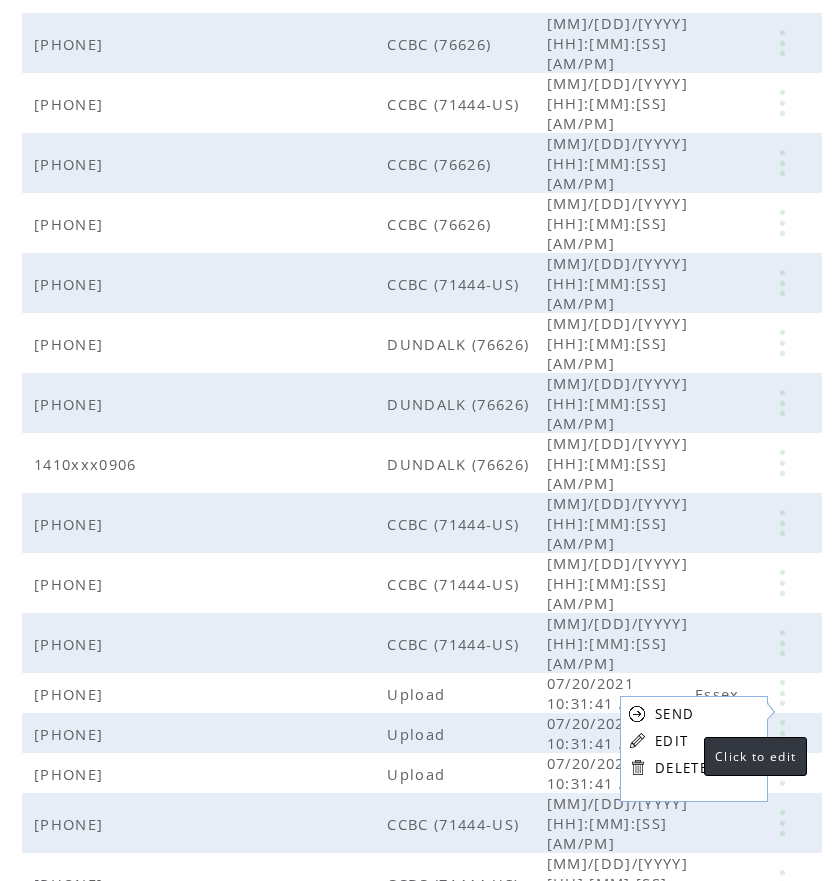 click on "EDIT" at bounding box center [671, 741] 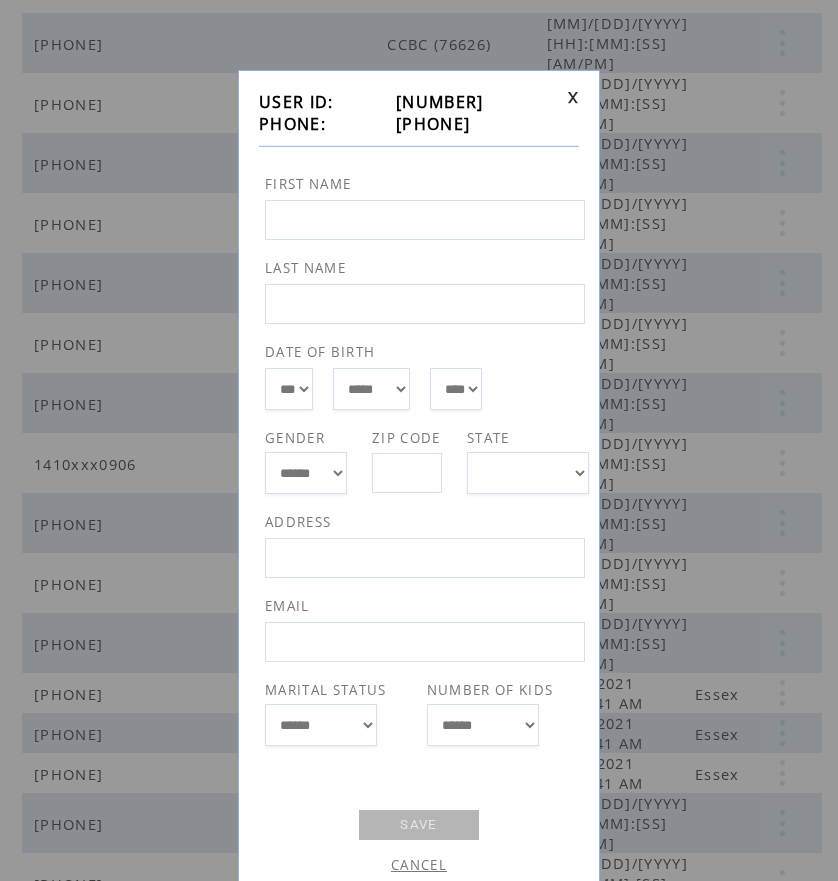 drag, startPoint x: 377, startPoint y: 121, endPoint x: 490, endPoint y: 129, distance: 113.28283 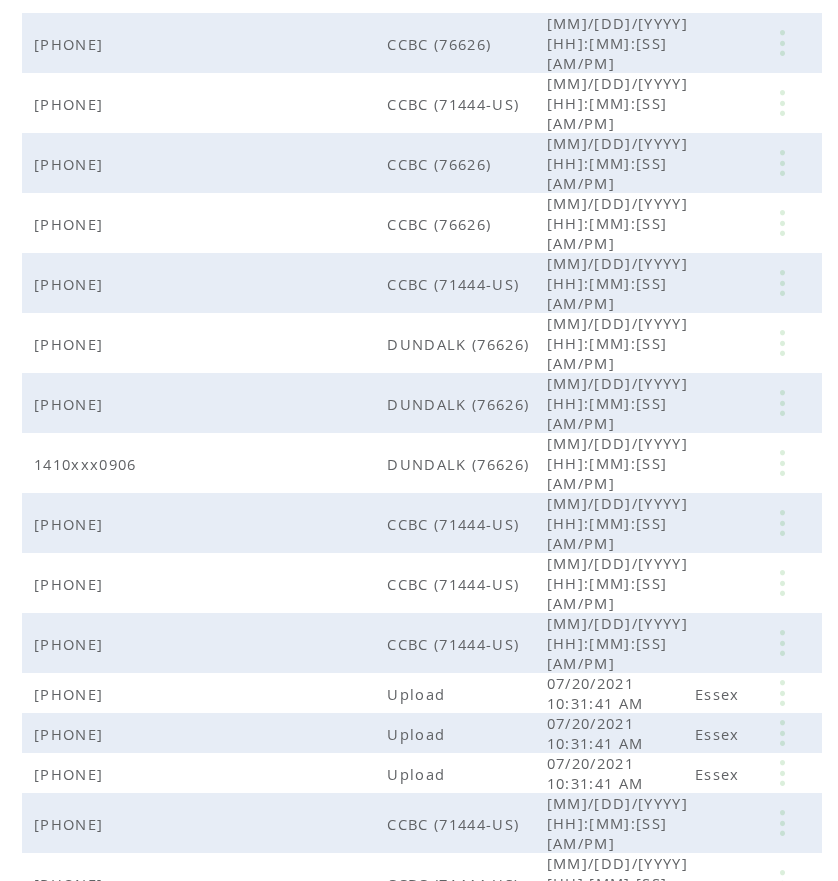 click at bounding box center [782, 1063] 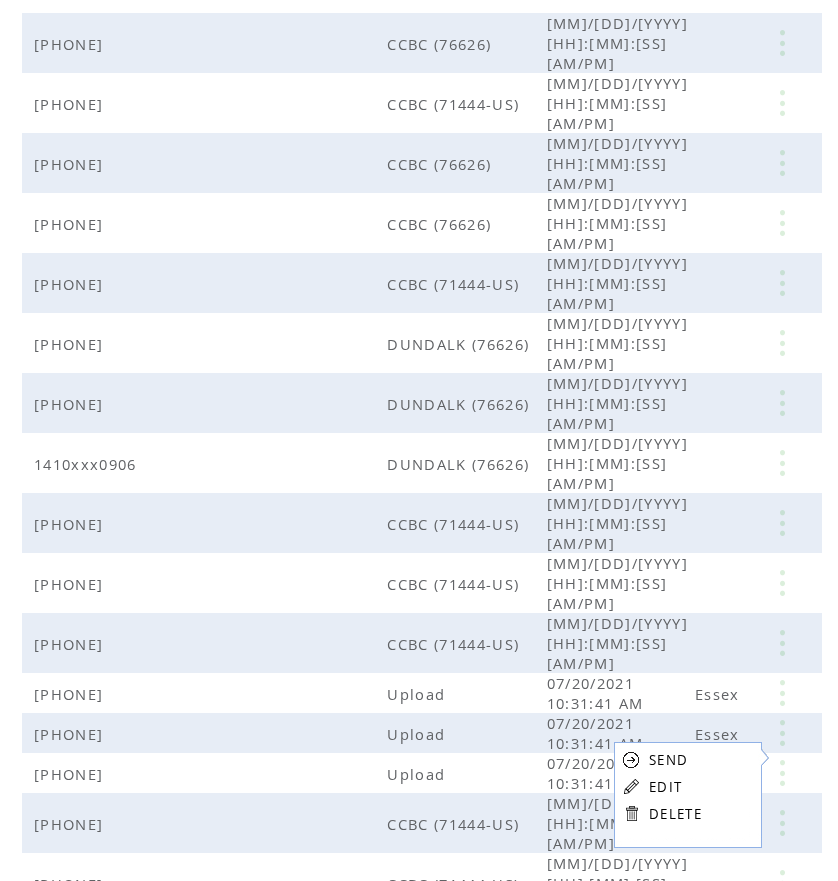 click on "EDIT" at bounding box center [665, 787] 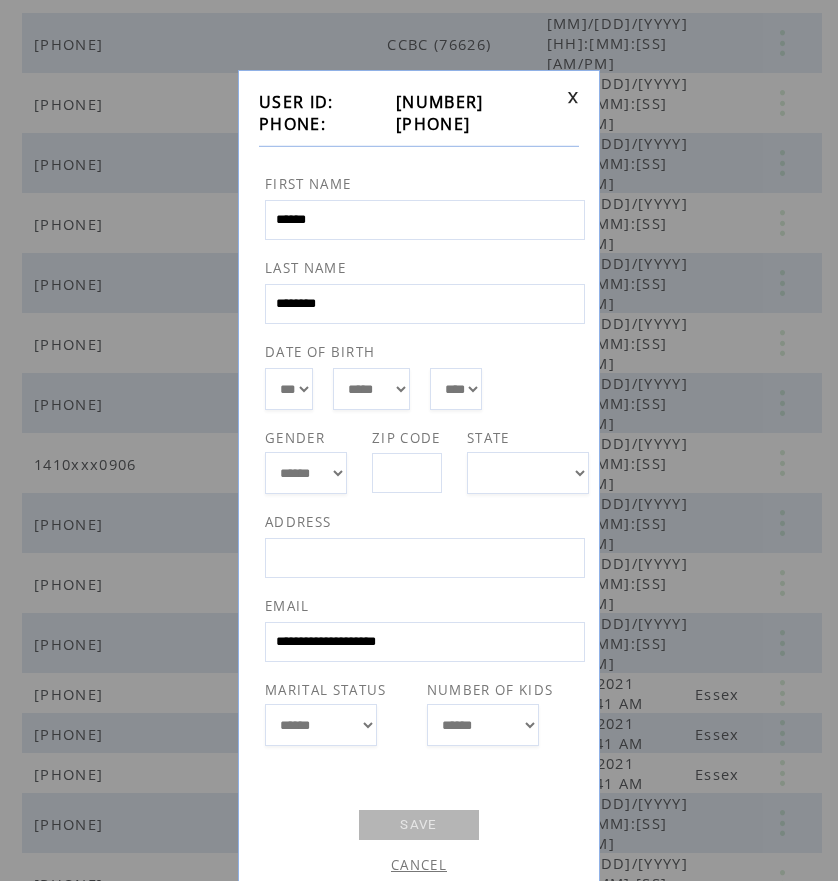 drag, startPoint x: 383, startPoint y: 128, endPoint x: 487, endPoint y: 124, distance: 104.0769 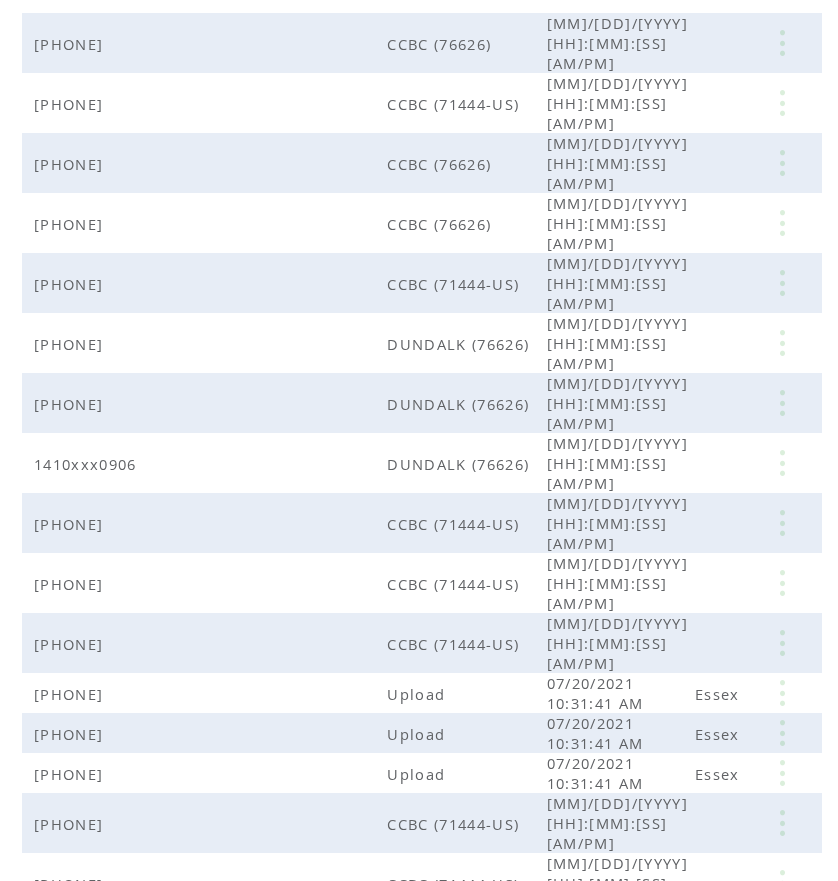 click on "Next" at bounding box center [545, 1103] 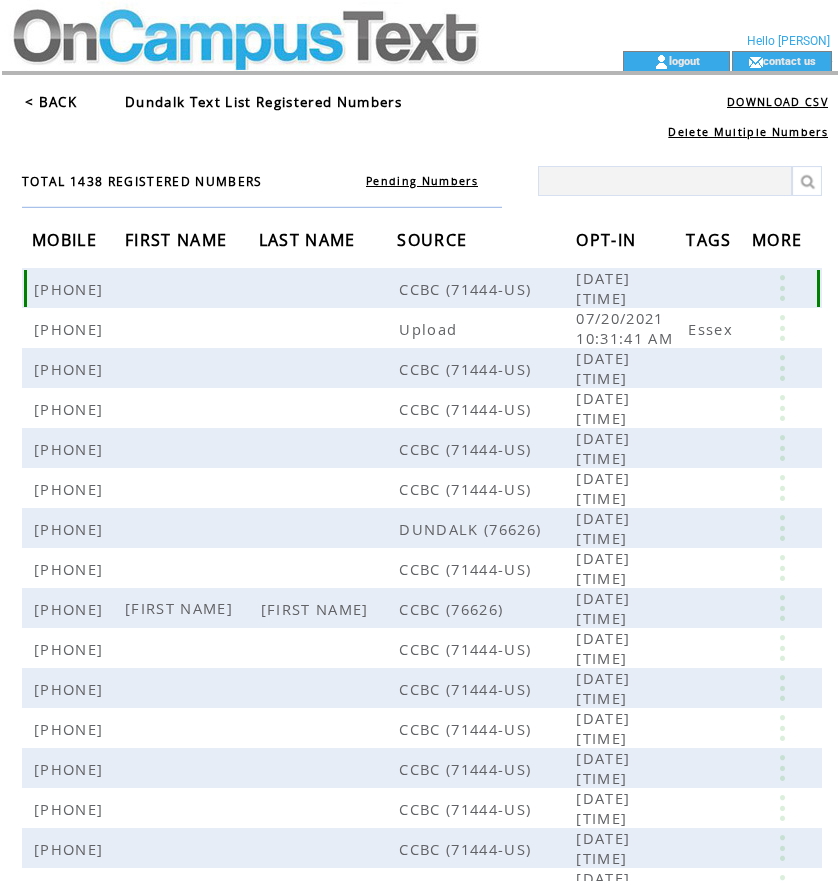 scroll, scrollTop: 0, scrollLeft: 0, axis: both 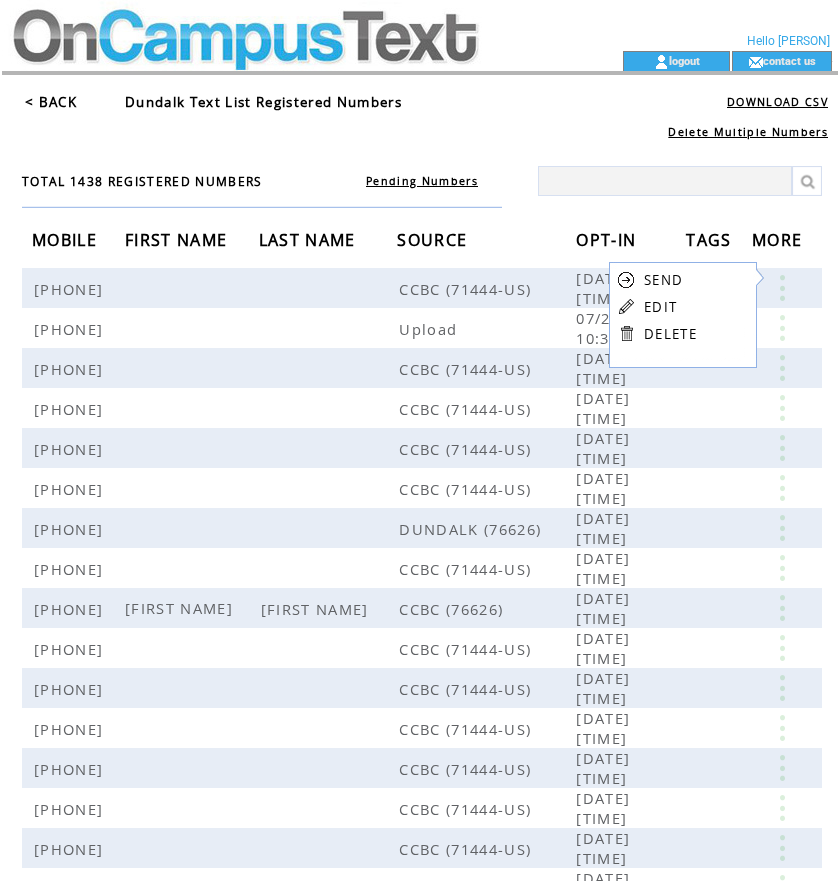 click on "EDIT" at bounding box center [660, 307] 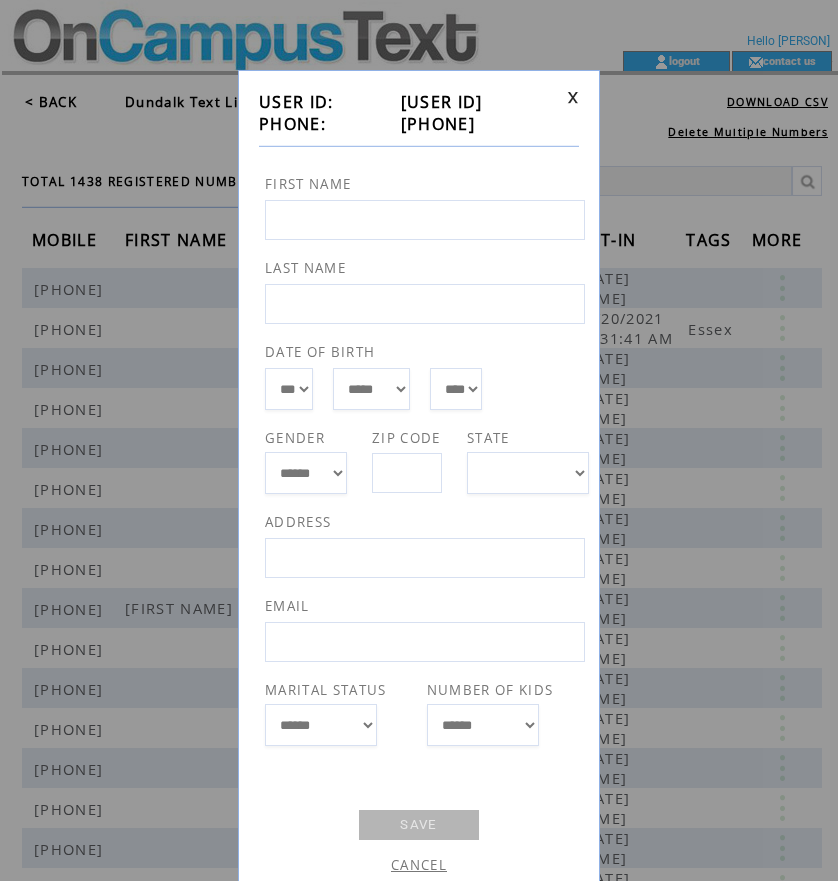 drag, startPoint x: 389, startPoint y: 124, endPoint x: 487, endPoint y: 120, distance: 98.0816 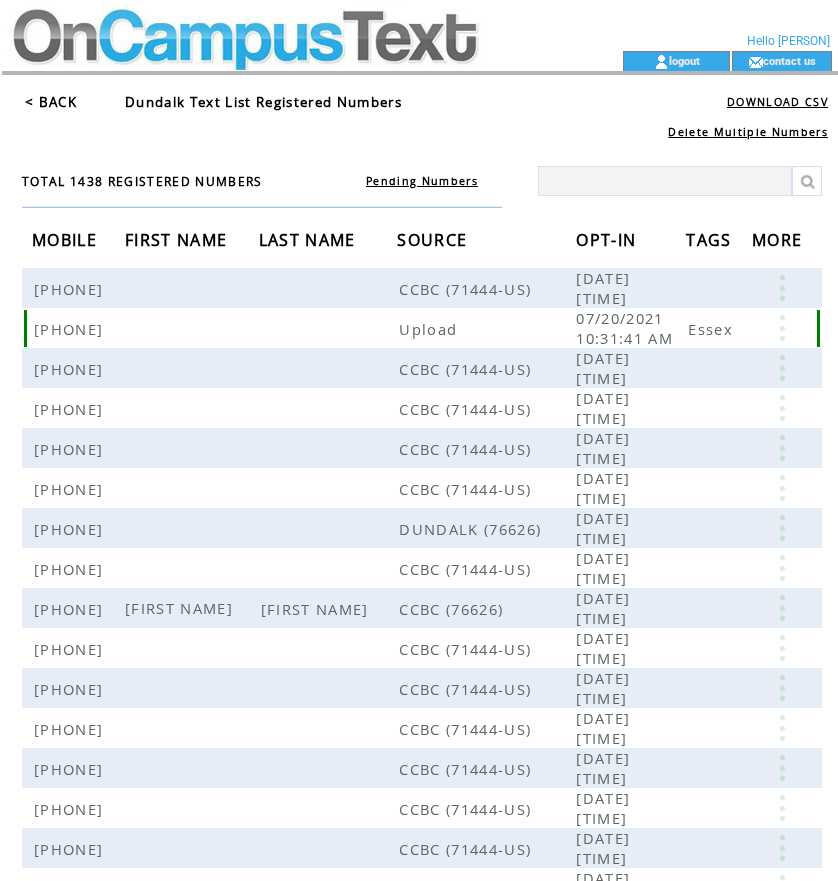 click at bounding box center (782, 328) 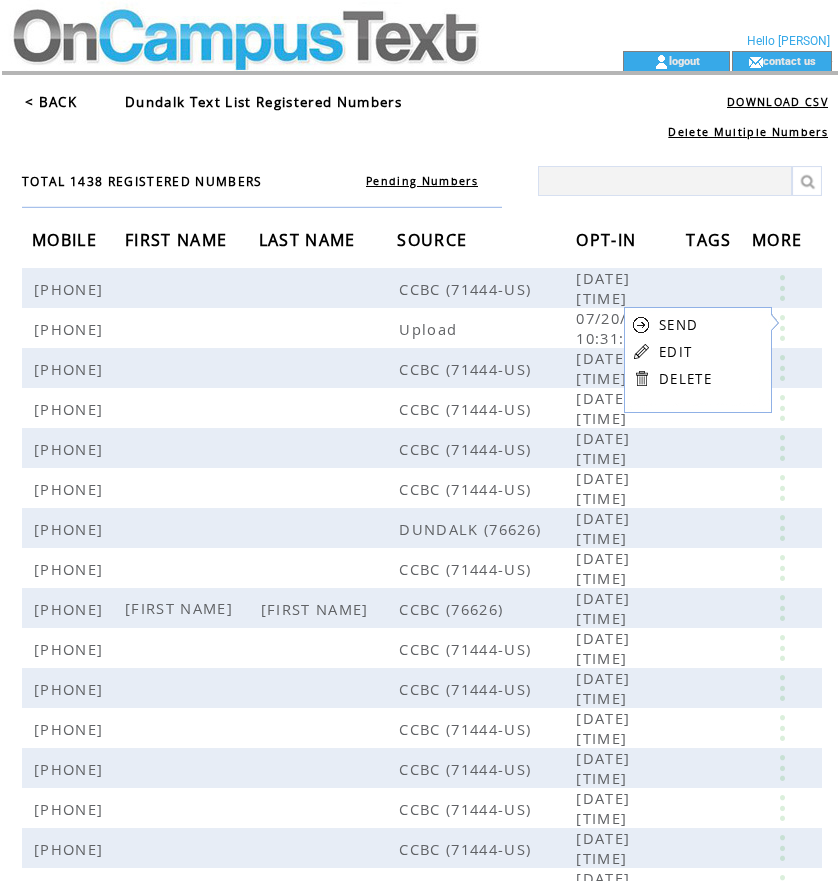 click on "EDIT" at bounding box center [675, 352] 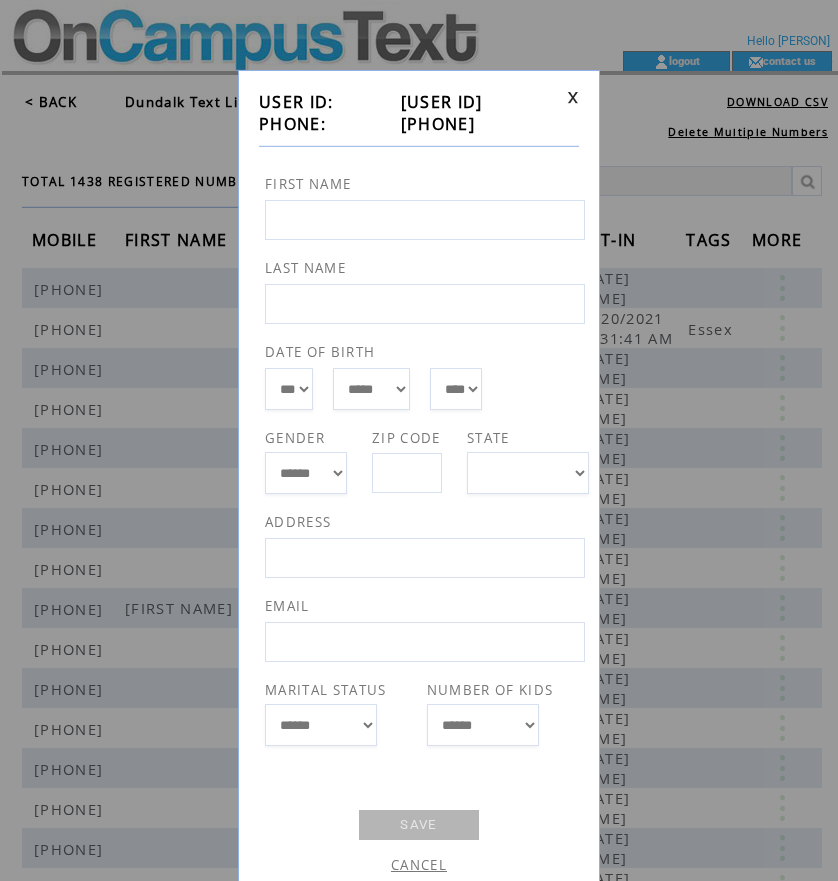 drag, startPoint x: 386, startPoint y: 130, endPoint x: 494, endPoint y: 117, distance: 108.779594 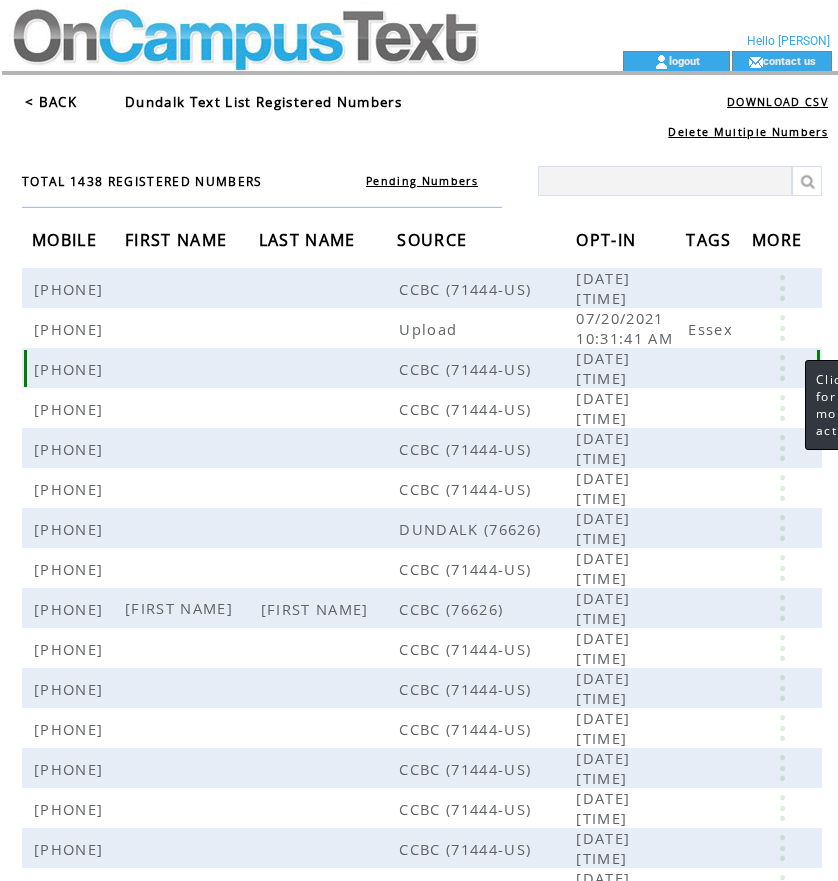 click at bounding box center (782, 368) 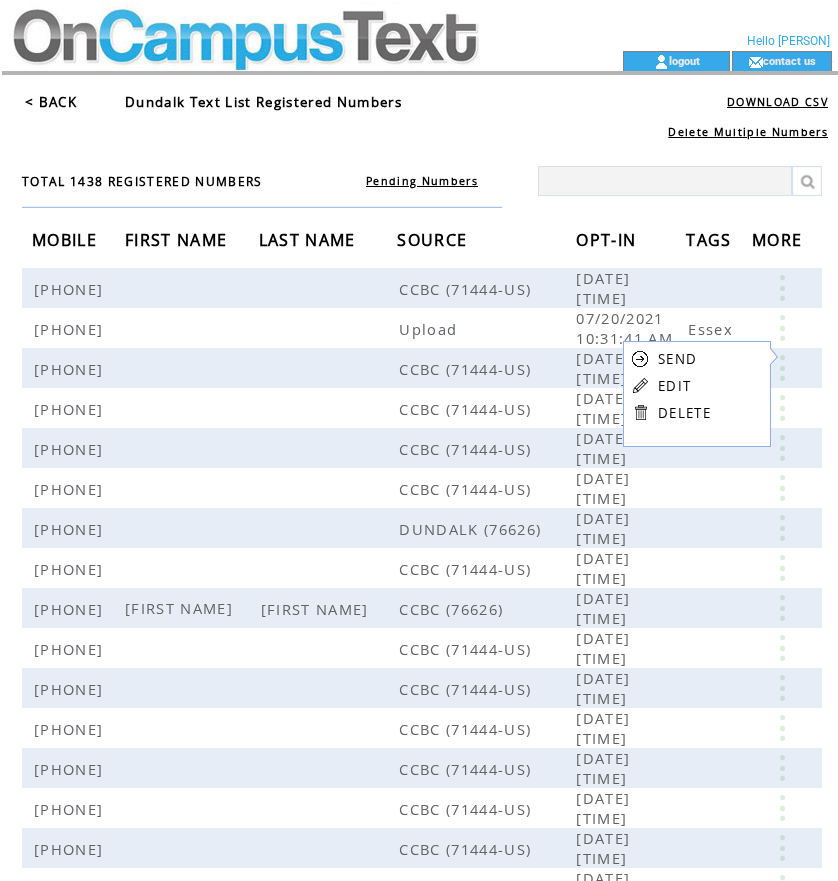 click on "EDIT" at bounding box center [674, 386] 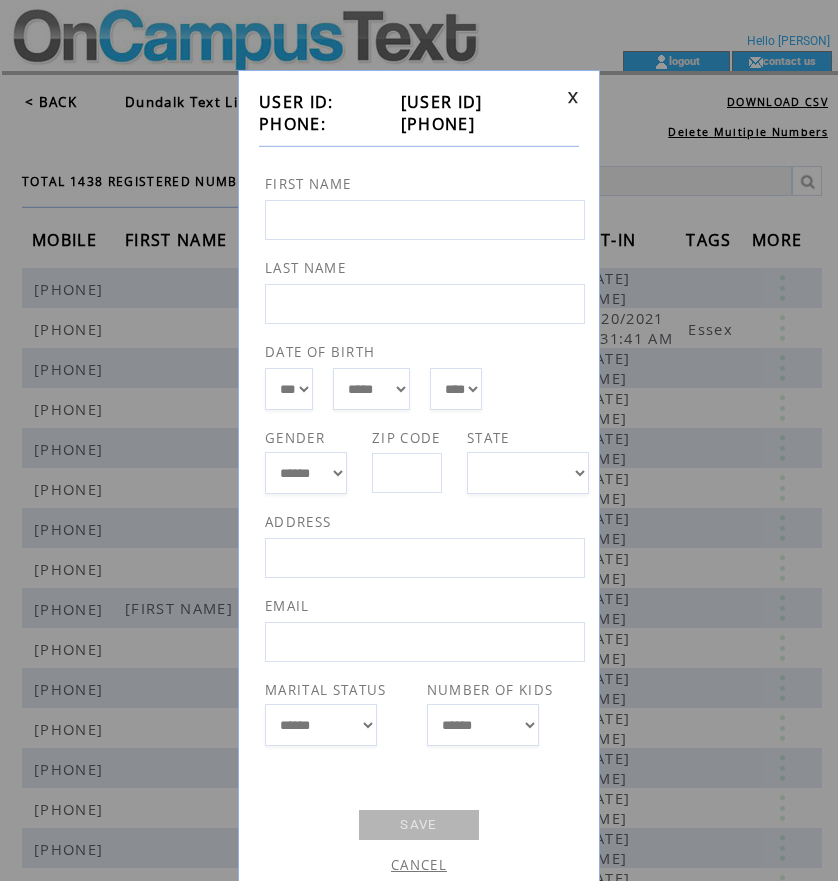 drag, startPoint x: 387, startPoint y: 127, endPoint x: 492, endPoint y: 120, distance: 105.23308 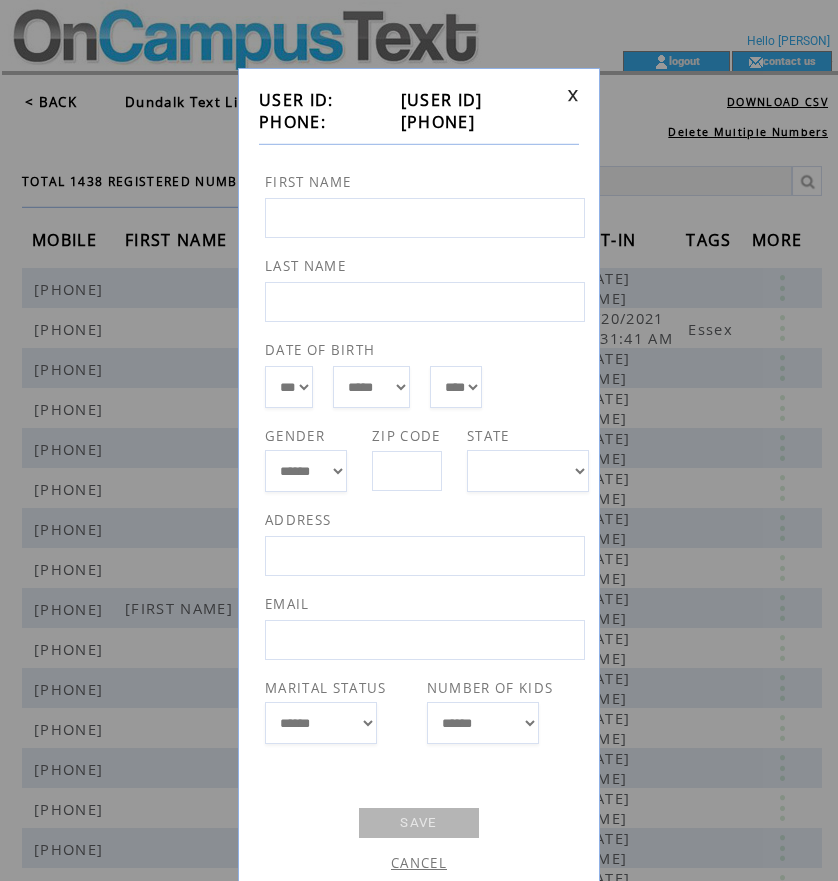 click at bounding box center (573, 95) 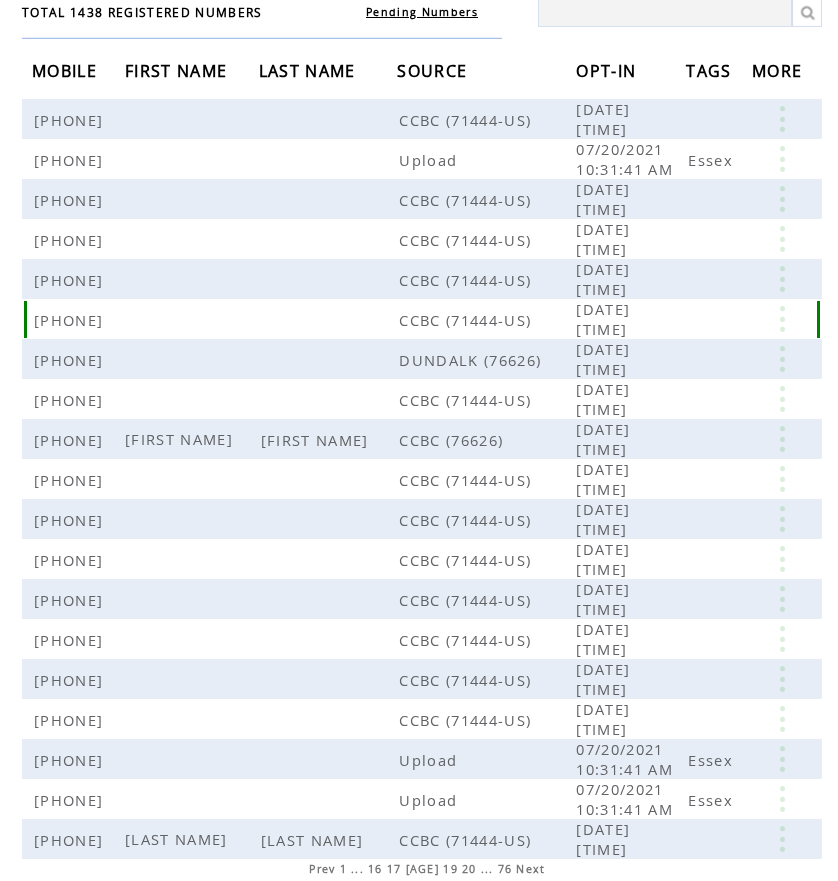 scroll, scrollTop: 200, scrollLeft: 0, axis: vertical 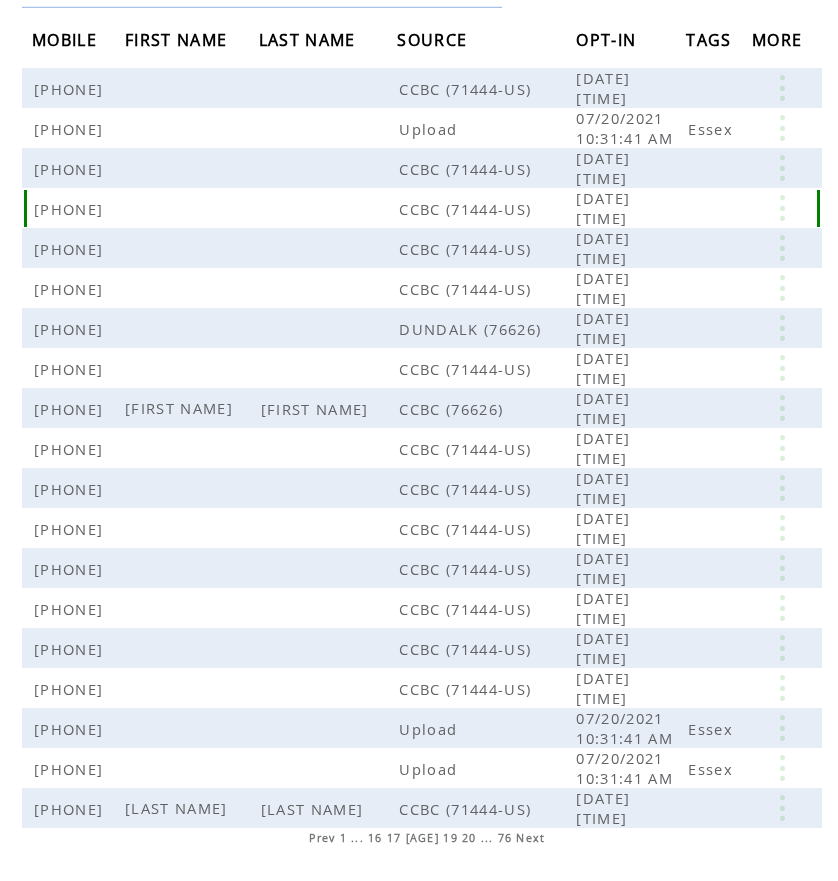 click at bounding box center [782, 208] 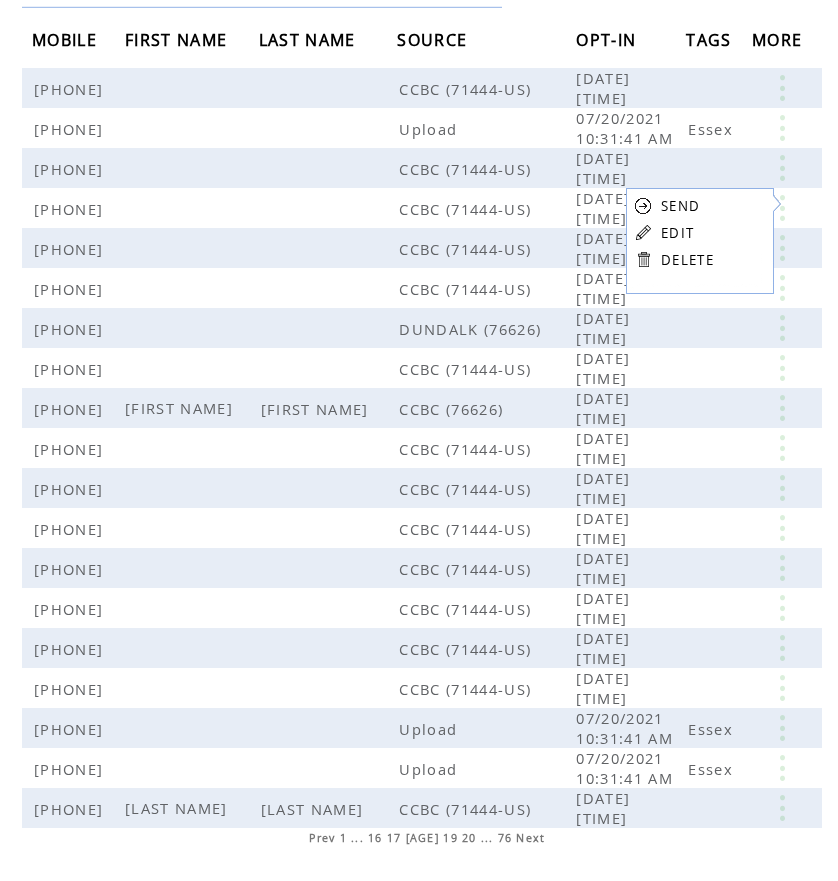 click on "EDIT" at bounding box center (677, 233) 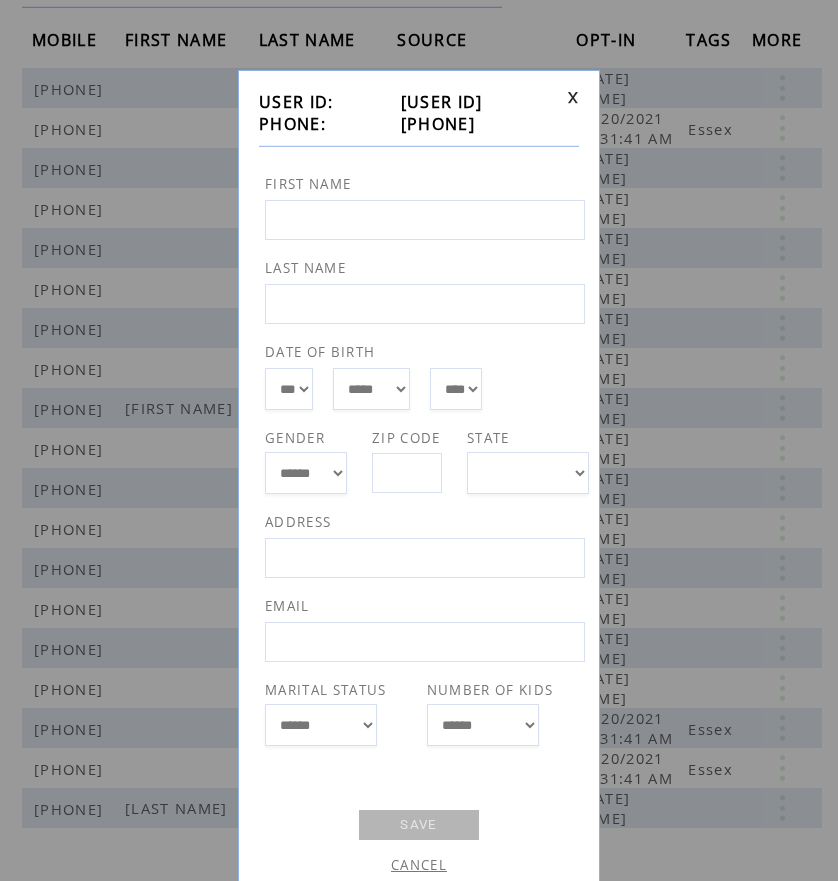drag, startPoint x: 390, startPoint y: 124, endPoint x: 491, endPoint y: 124, distance: 101 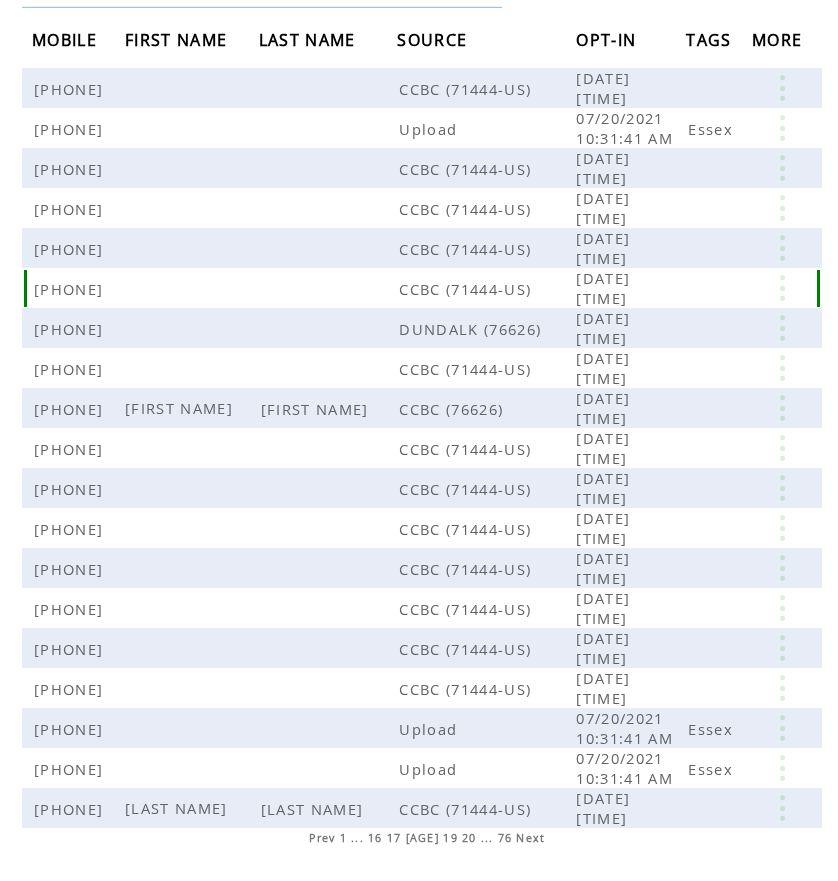 click at bounding box center (782, 288) 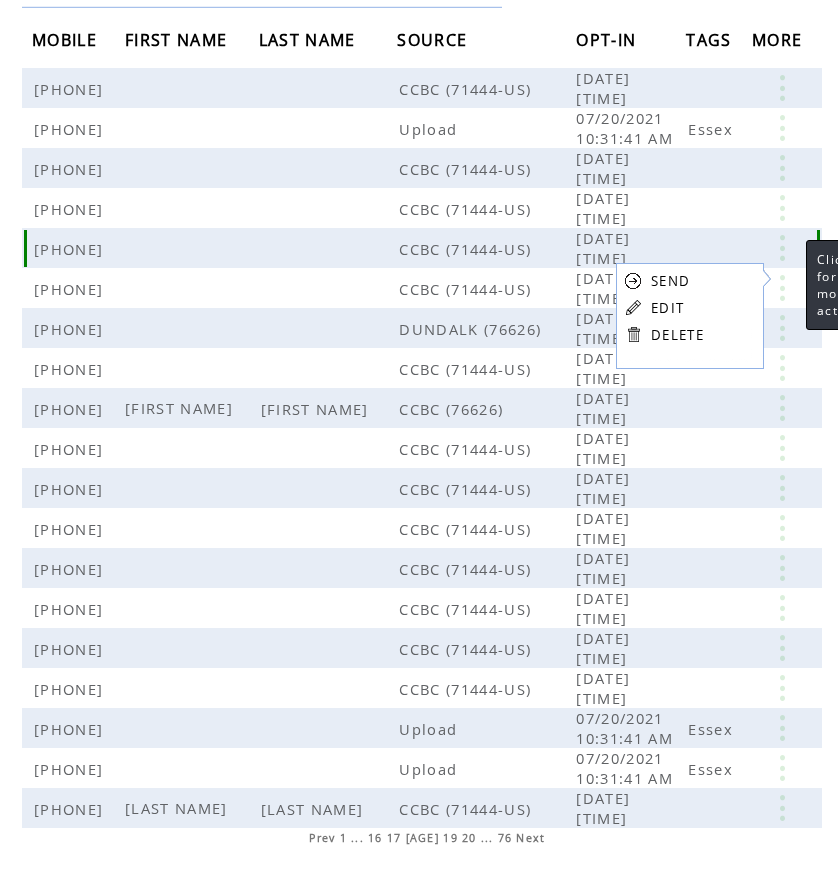 click at bounding box center [782, 248] 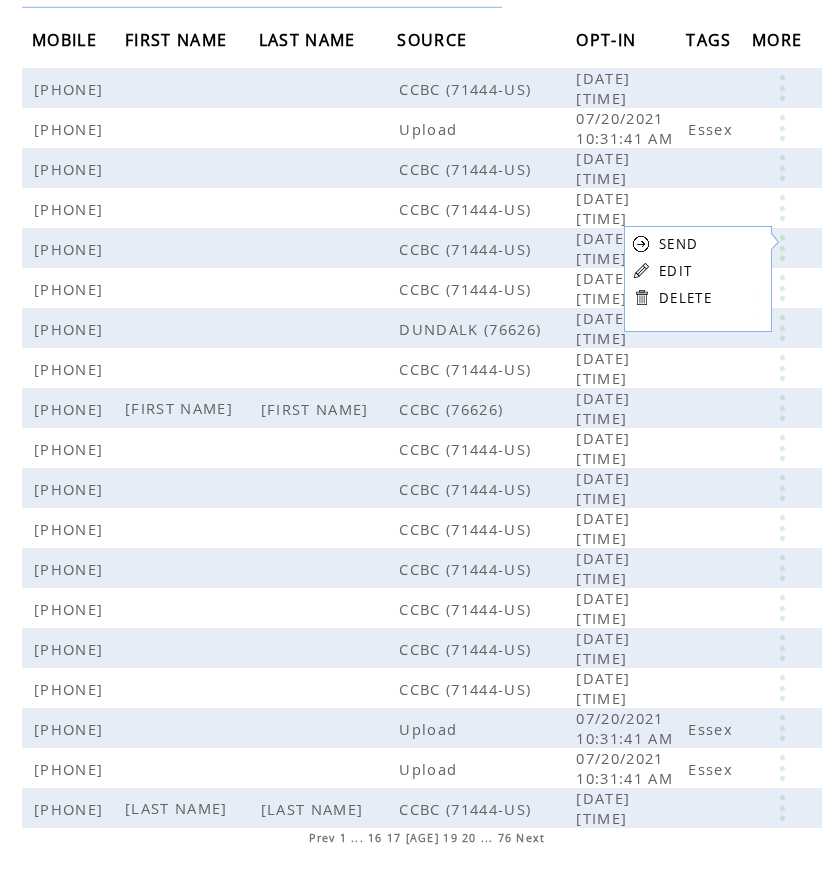 click on "EDIT" at bounding box center [675, 271] 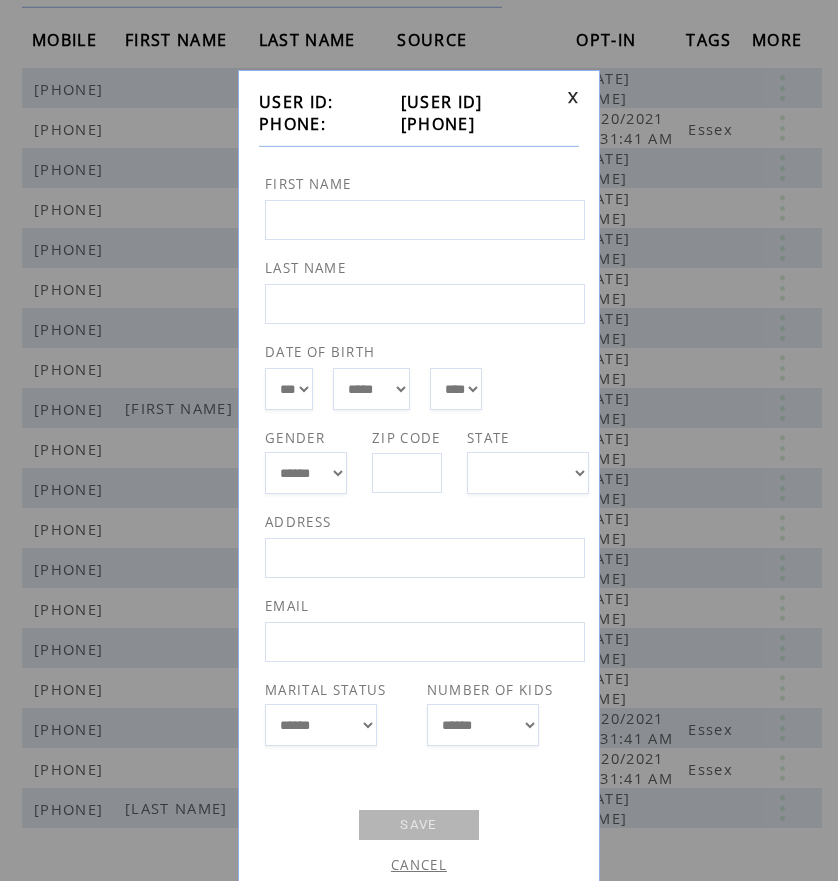 drag, startPoint x: 391, startPoint y: 124, endPoint x: 490, endPoint y: 120, distance: 99.08077 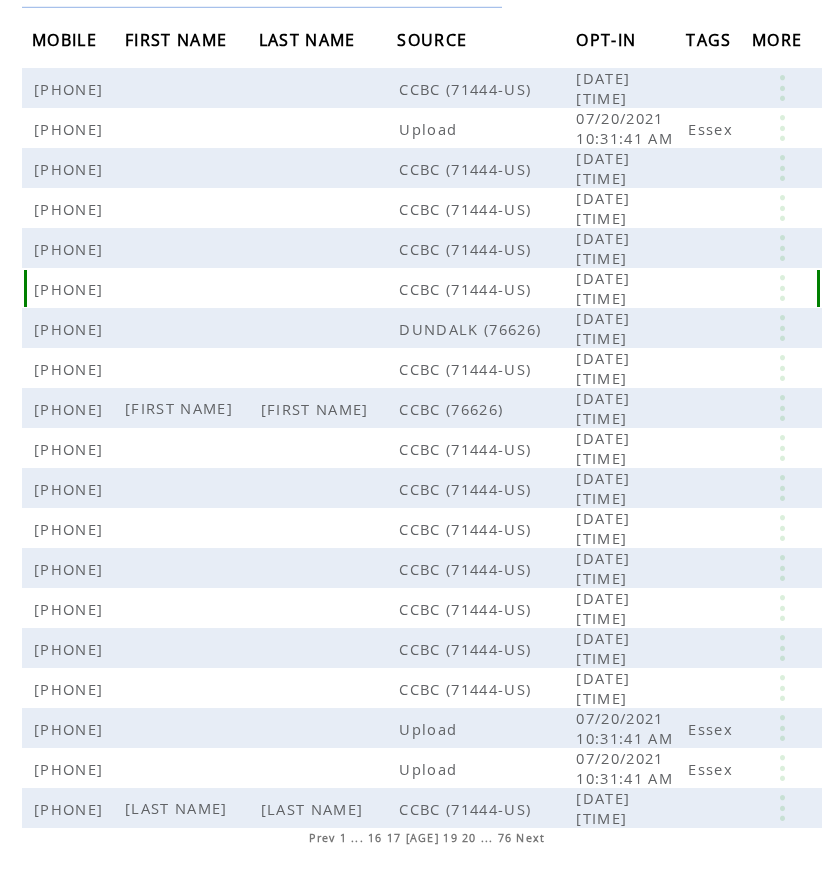 click at bounding box center (784, 288) 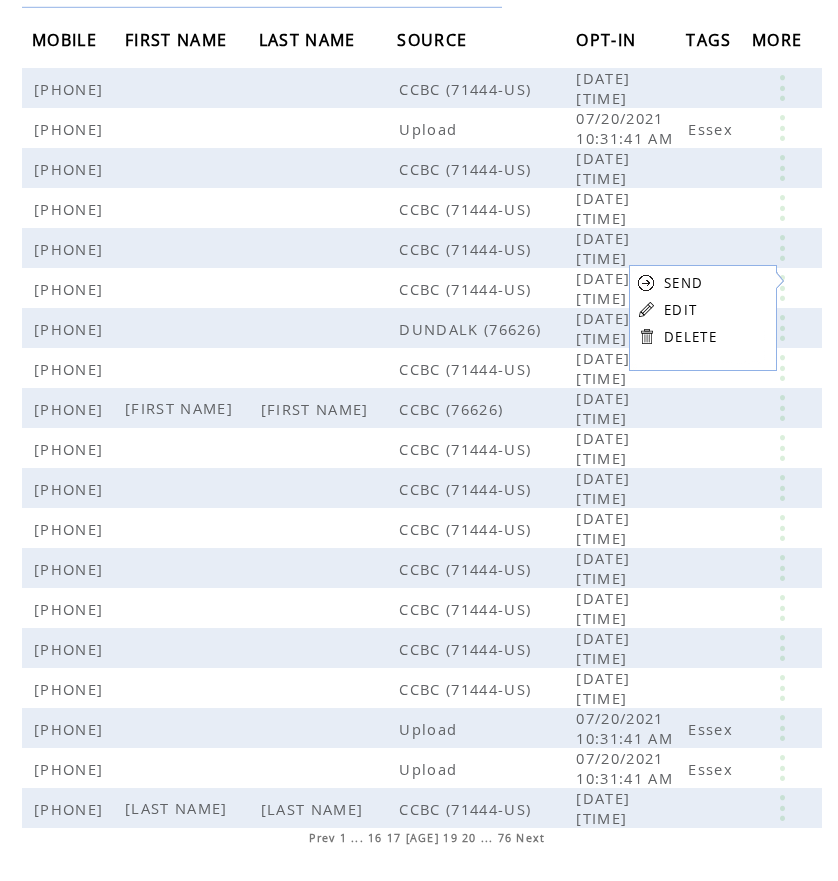 click on "EDIT" at bounding box center (680, 310) 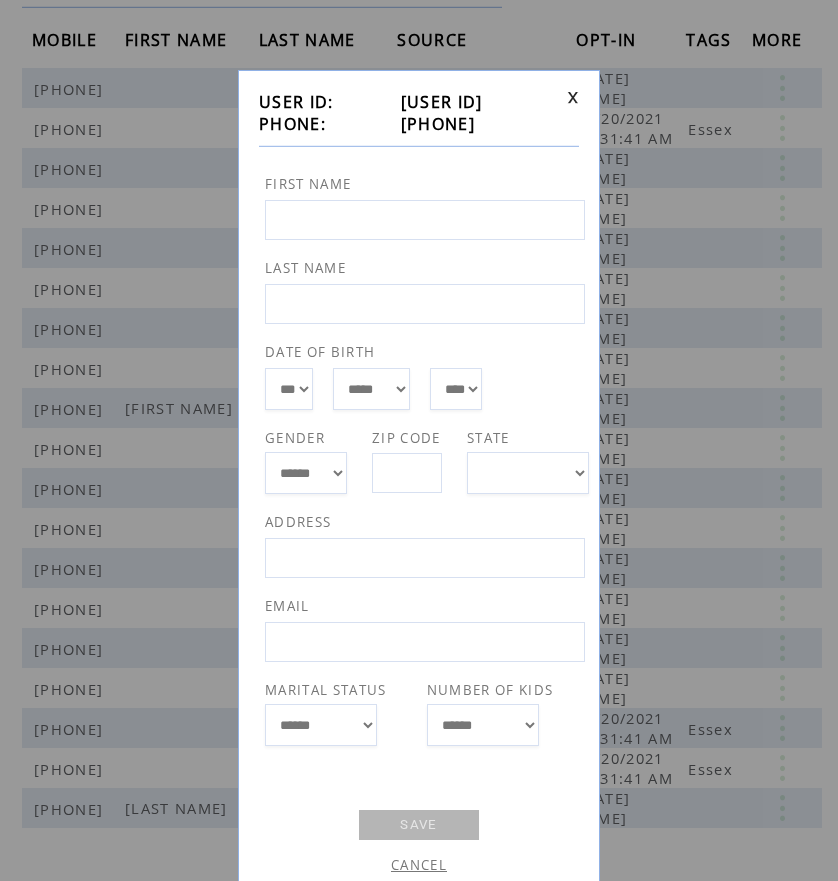 drag, startPoint x: 384, startPoint y: 126, endPoint x: 506, endPoint y: 125, distance: 122.0041 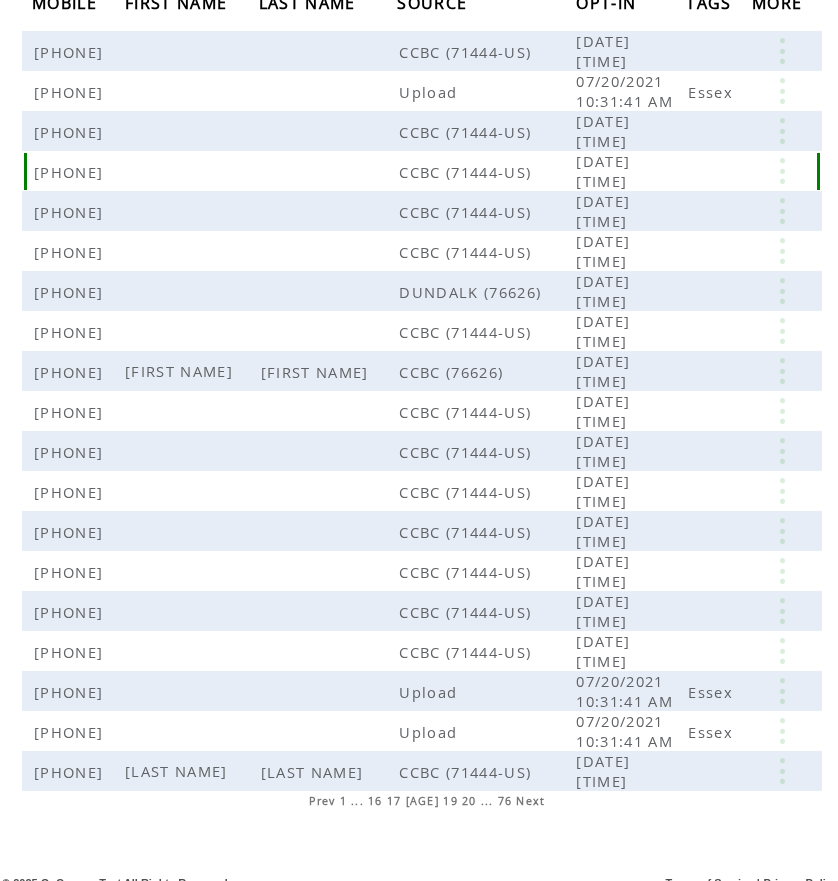 scroll, scrollTop: 255, scrollLeft: 0, axis: vertical 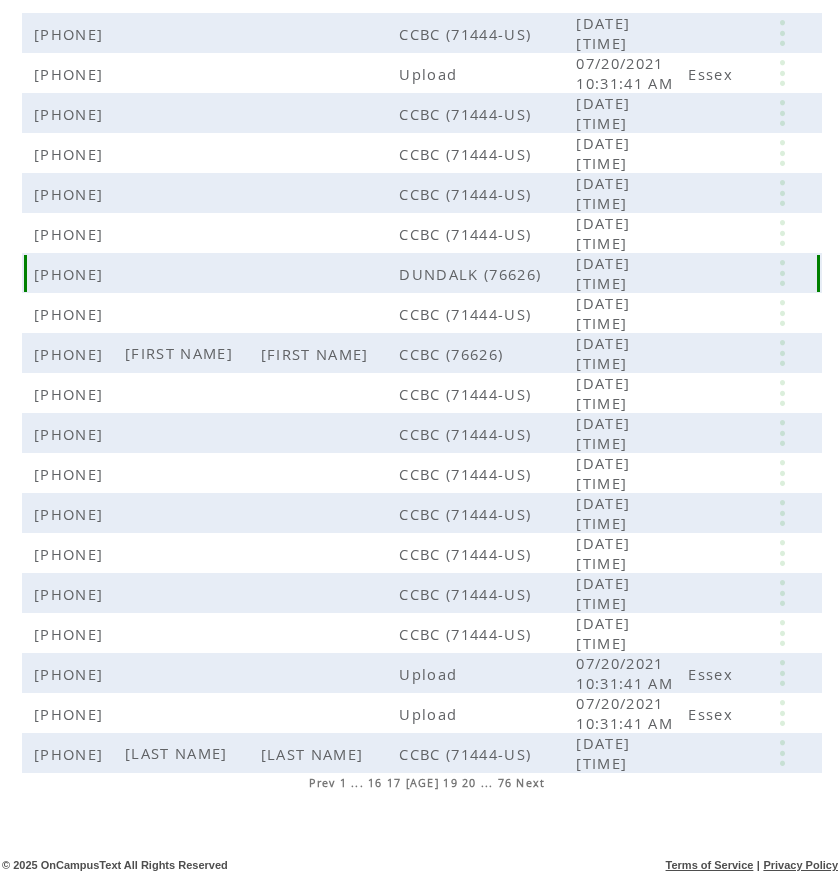 click at bounding box center [782, 273] 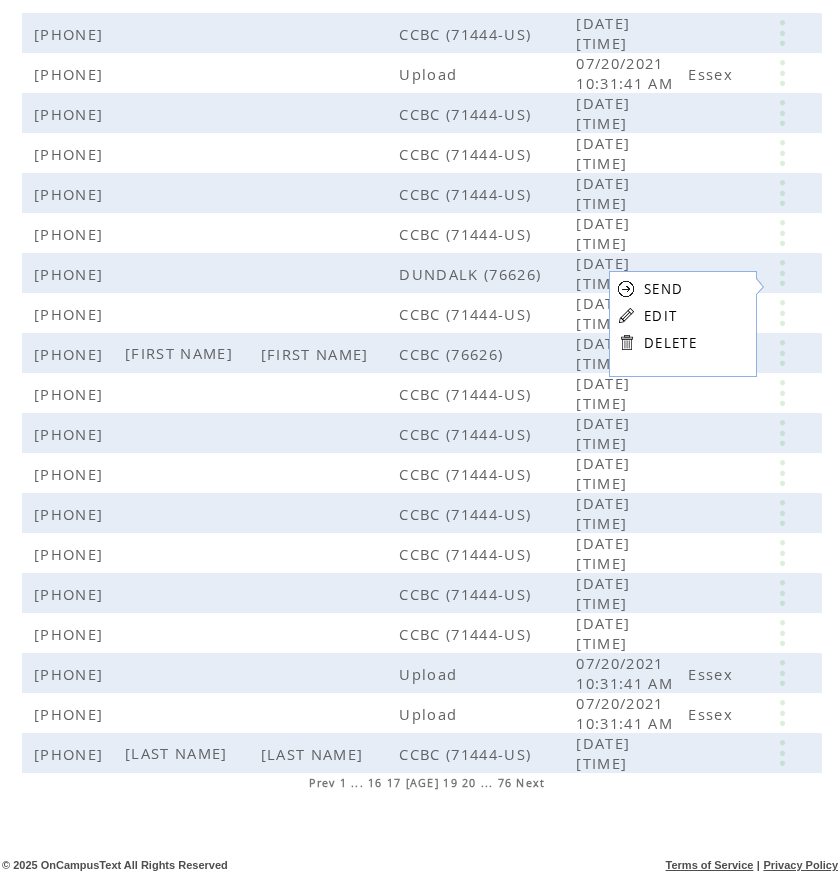 click on "EDIT" at bounding box center [660, 316] 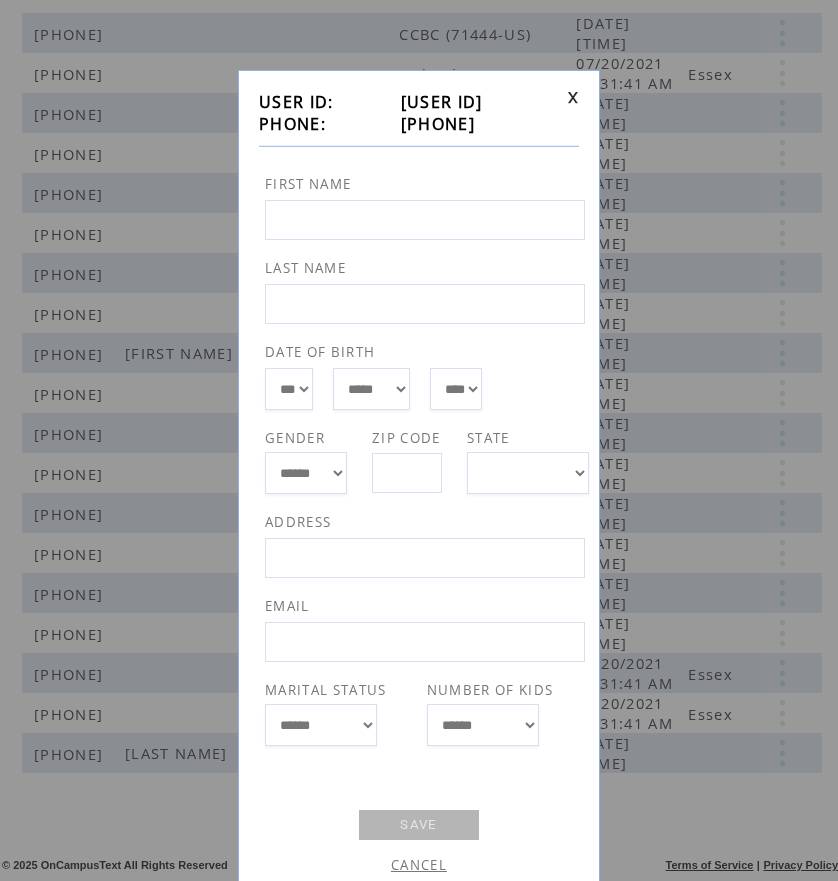 drag, startPoint x: 384, startPoint y: 124, endPoint x: 490, endPoint y: 124, distance: 106 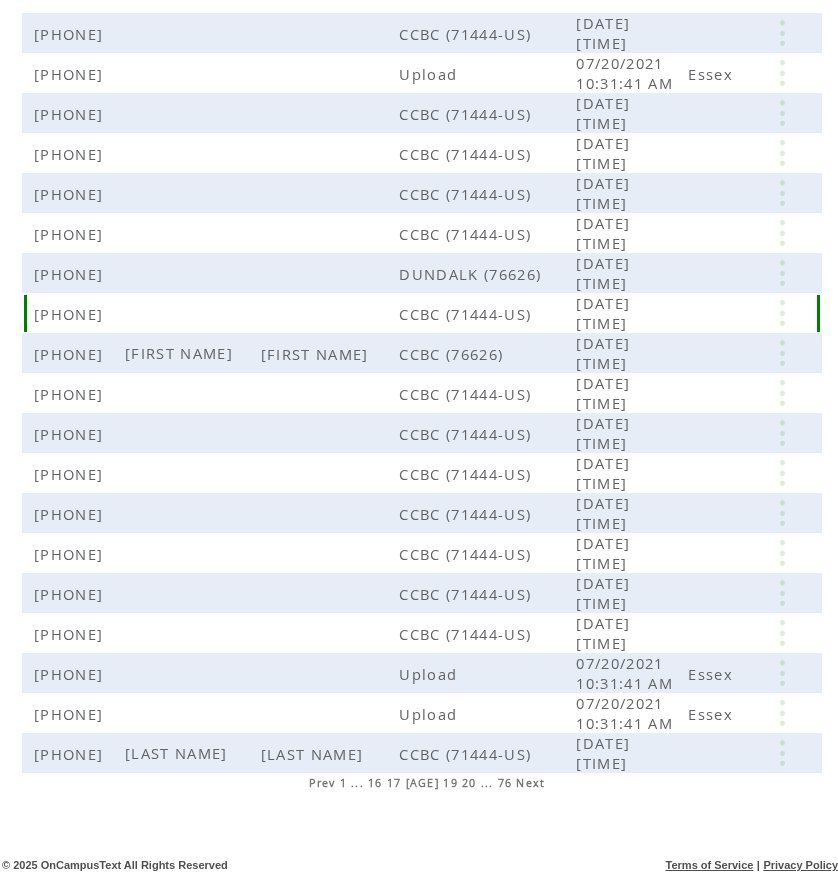 click at bounding box center (782, 313) 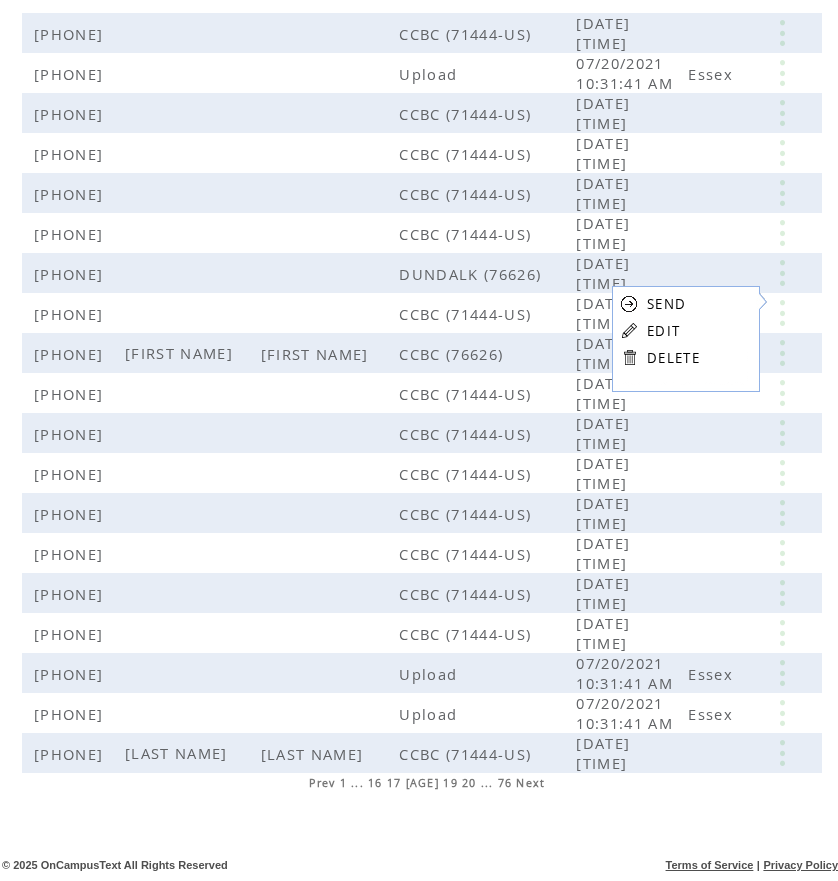 click on "EDIT" at bounding box center [663, 331] 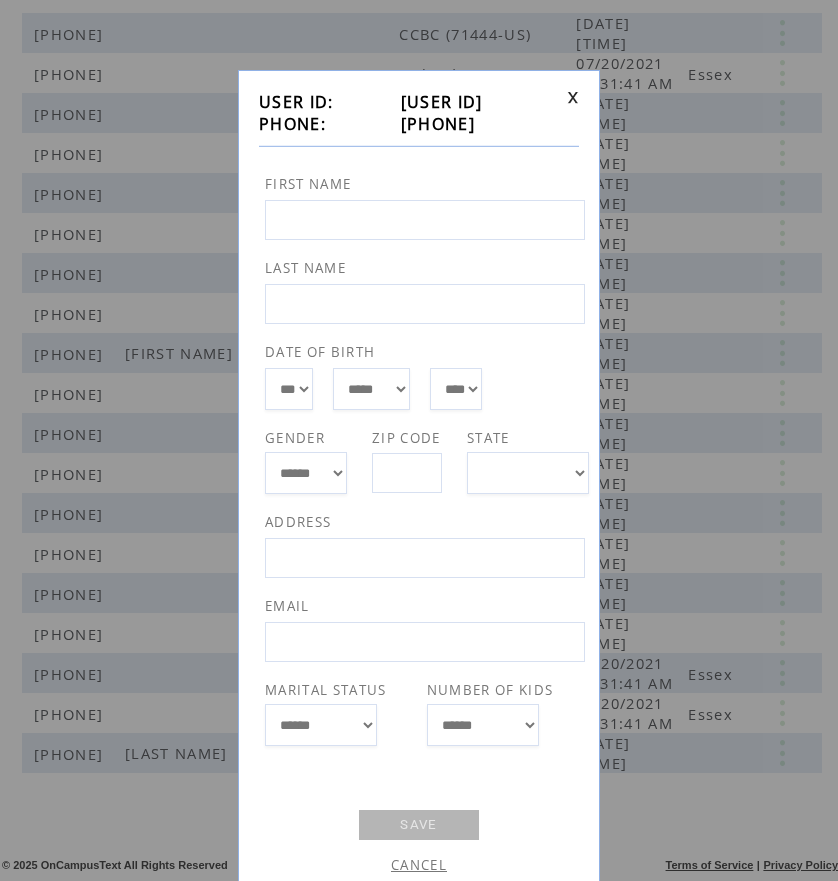 drag, startPoint x: 388, startPoint y: 127, endPoint x: 495, endPoint y: 114, distance: 107.78683 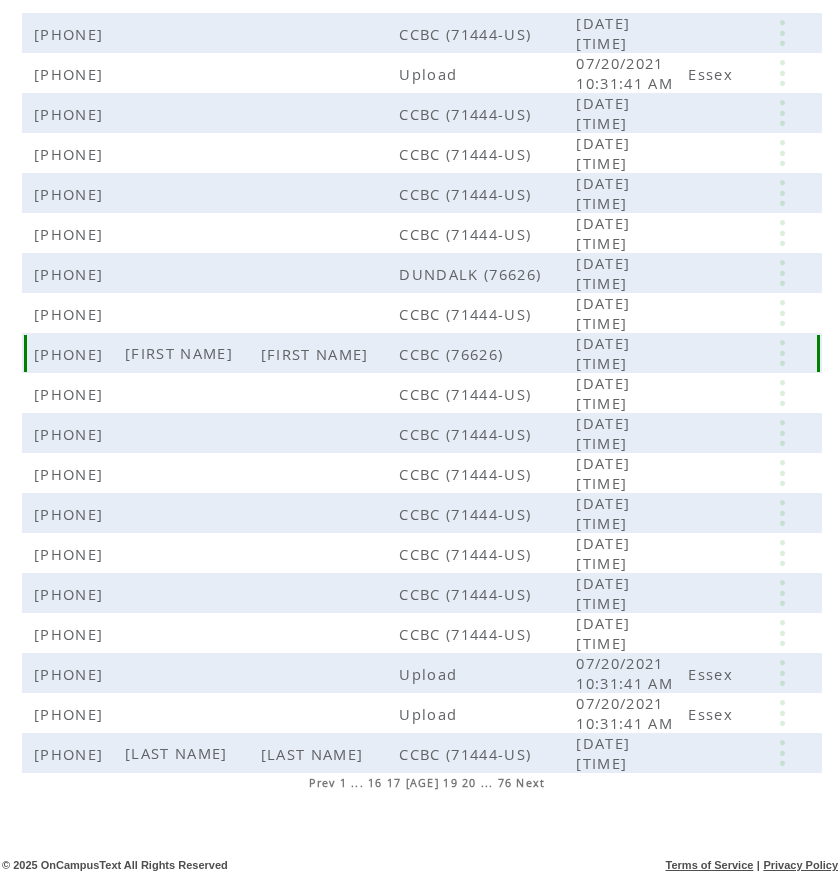 click at bounding box center [784, 353] 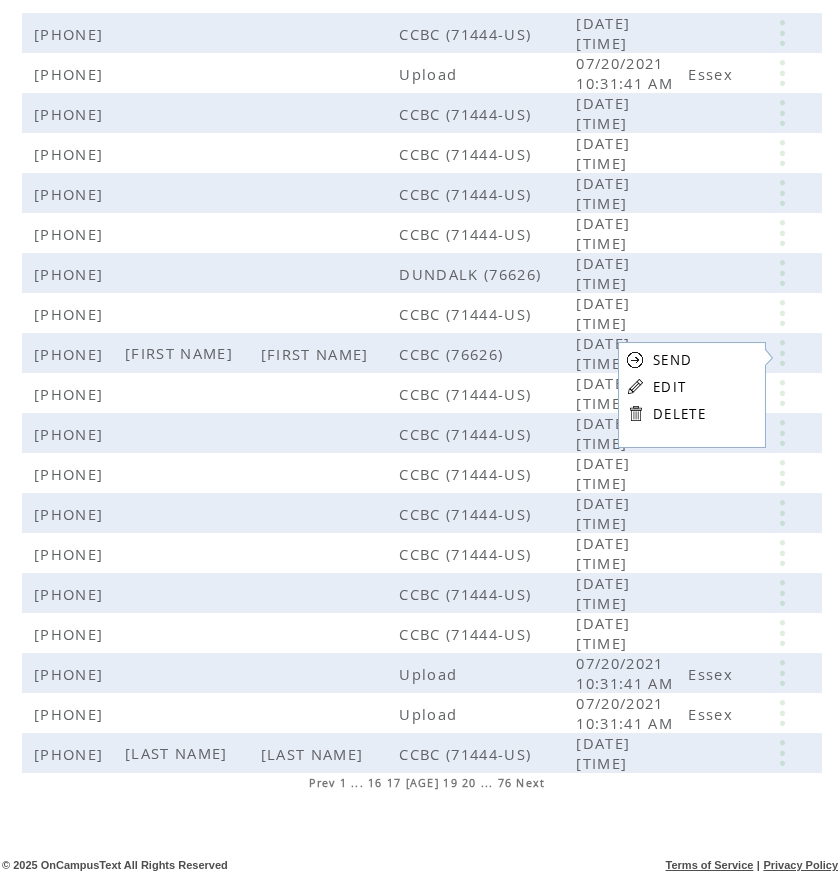 click on "EDIT" at bounding box center (669, 387) 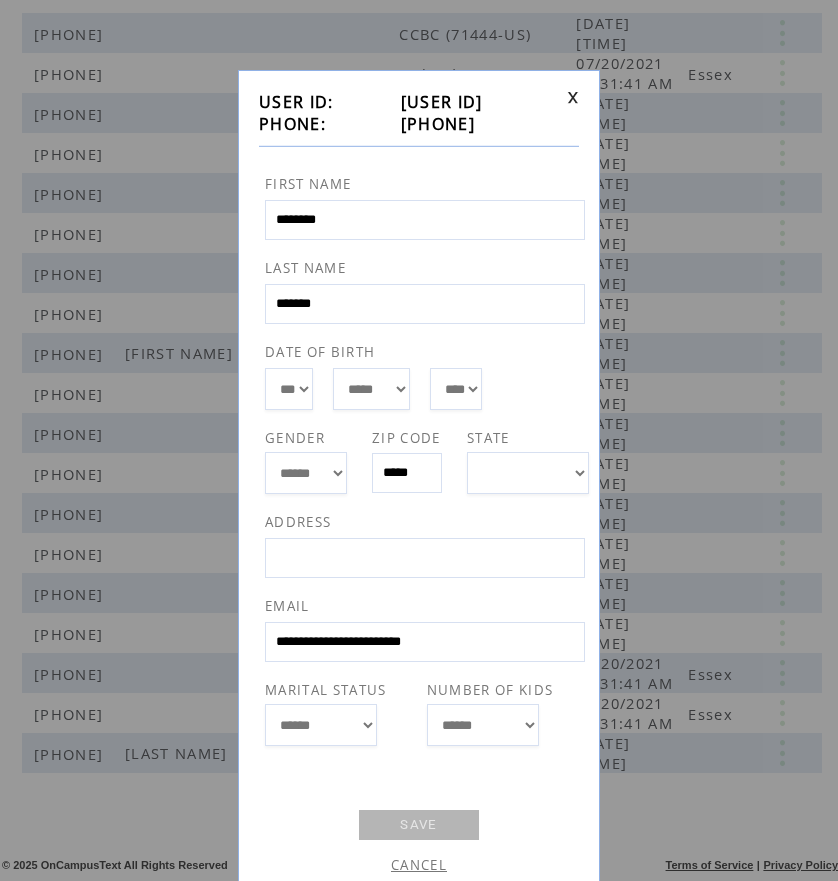 drag, startPoint x: 384, startPoint y: 127, endPoint x: 493, endPoint y: 118, distance: 109.370926 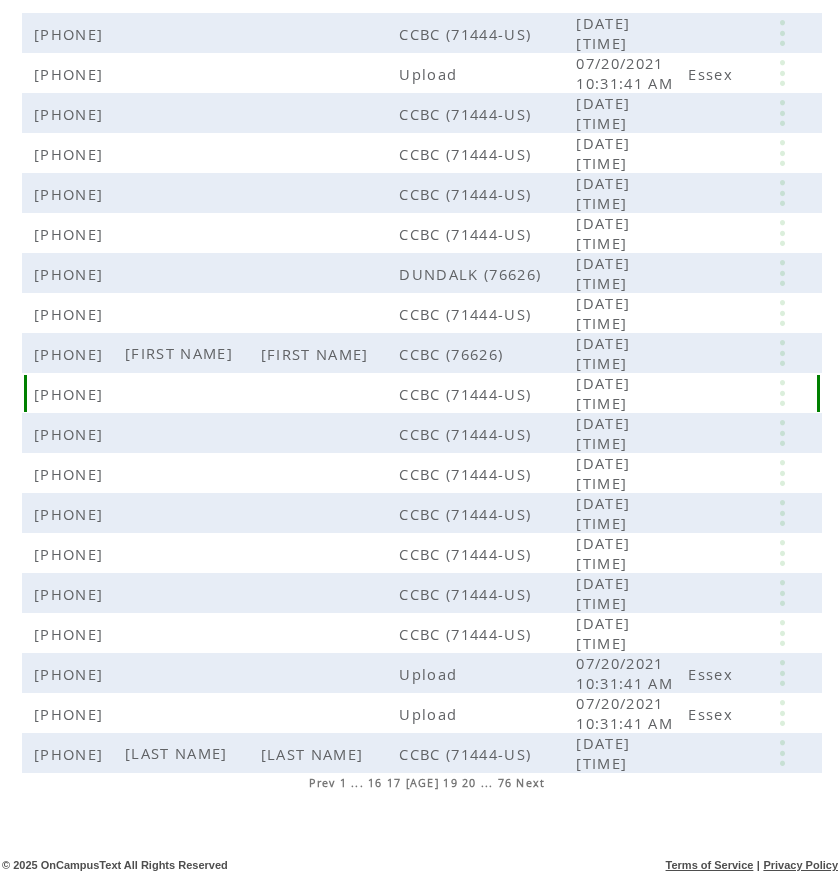 click at bounding box center [782, 393] 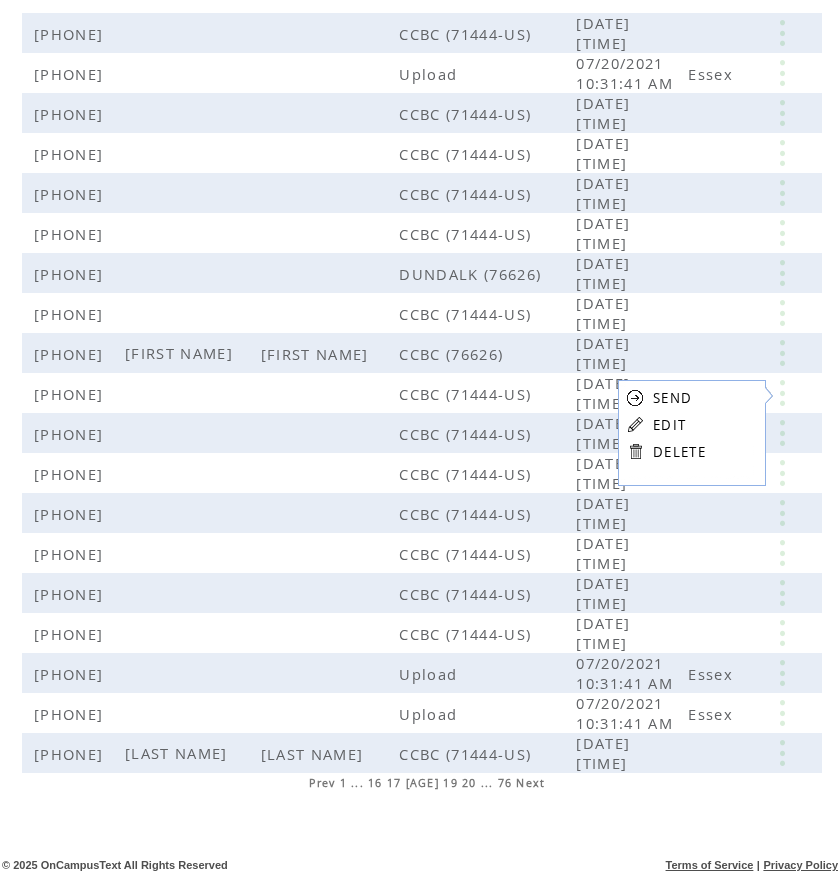 click on "EDIT" at bounding box center (669, 425) 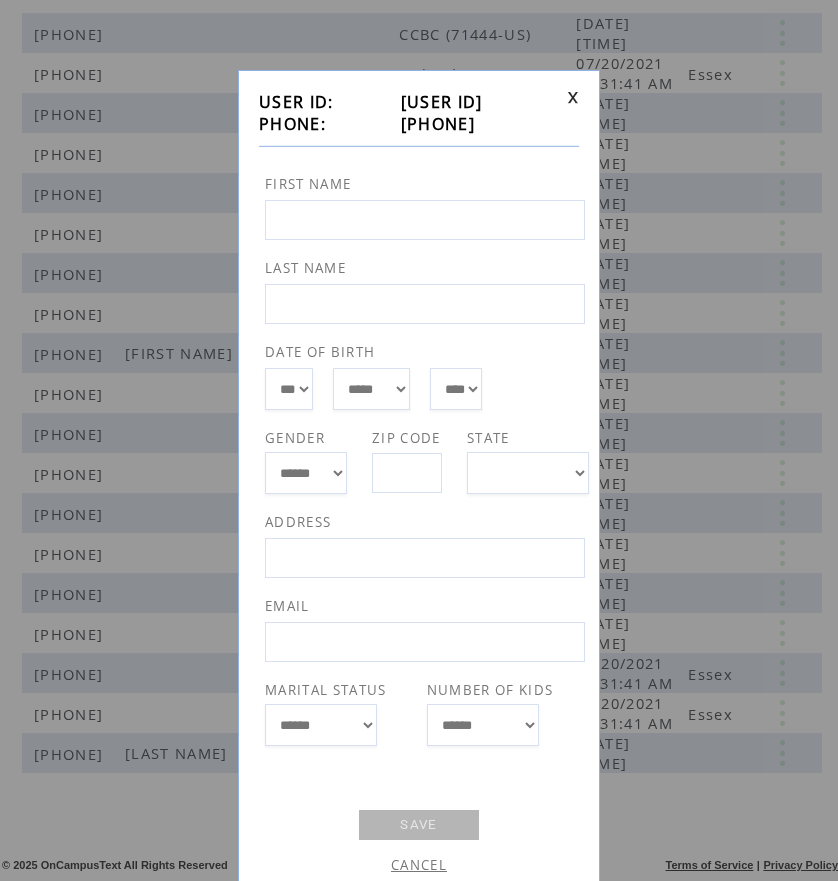drag, startPoint x: 385, startPoint y: 125, endPoint x: 486, endPoint y: 122, distance: 101.04455 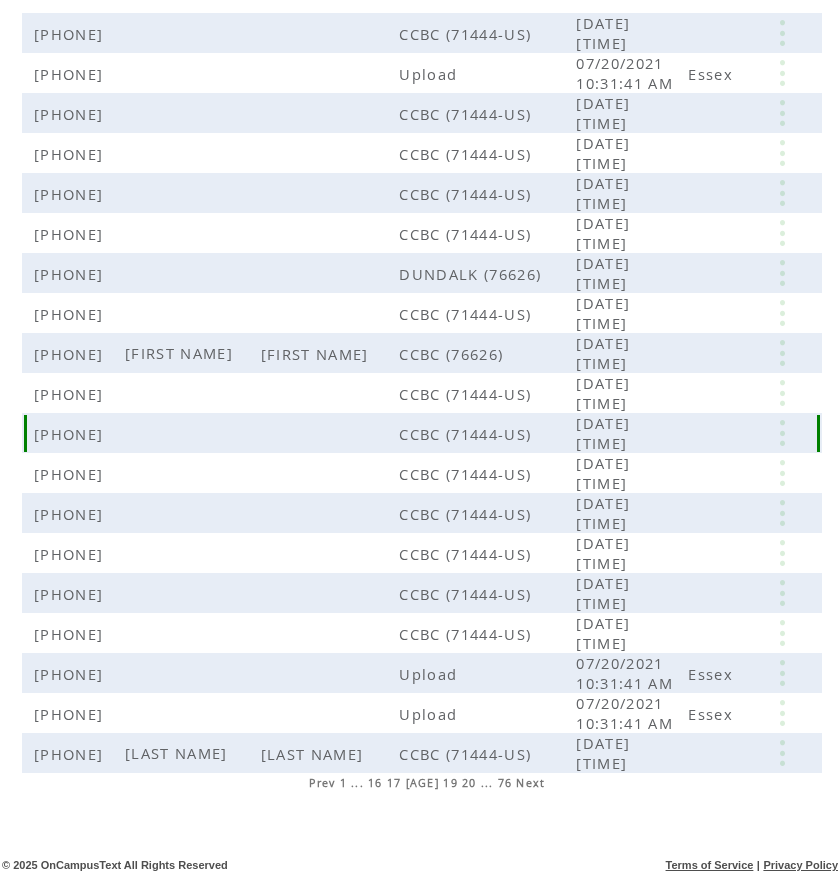click at bounding box center [782, 433] 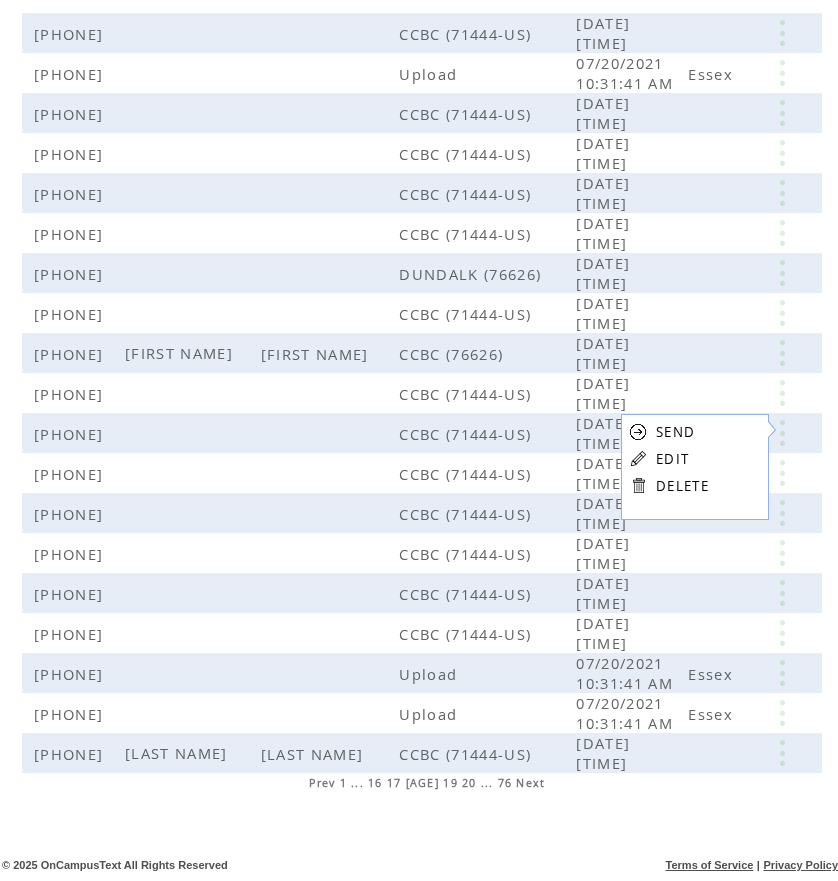 click on "EDIT" at bounding box center (672, 459) 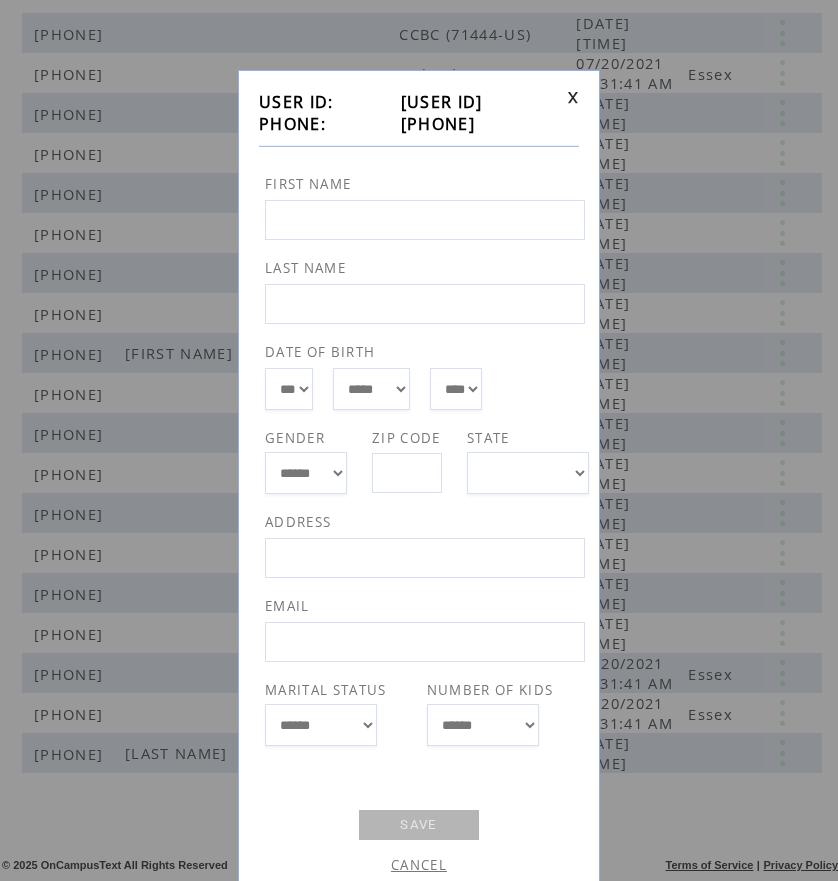 drag, startPoint x: 384, startPoint y: 125, endPoint x: 494, endPoint y: 127, distance: 110.01818 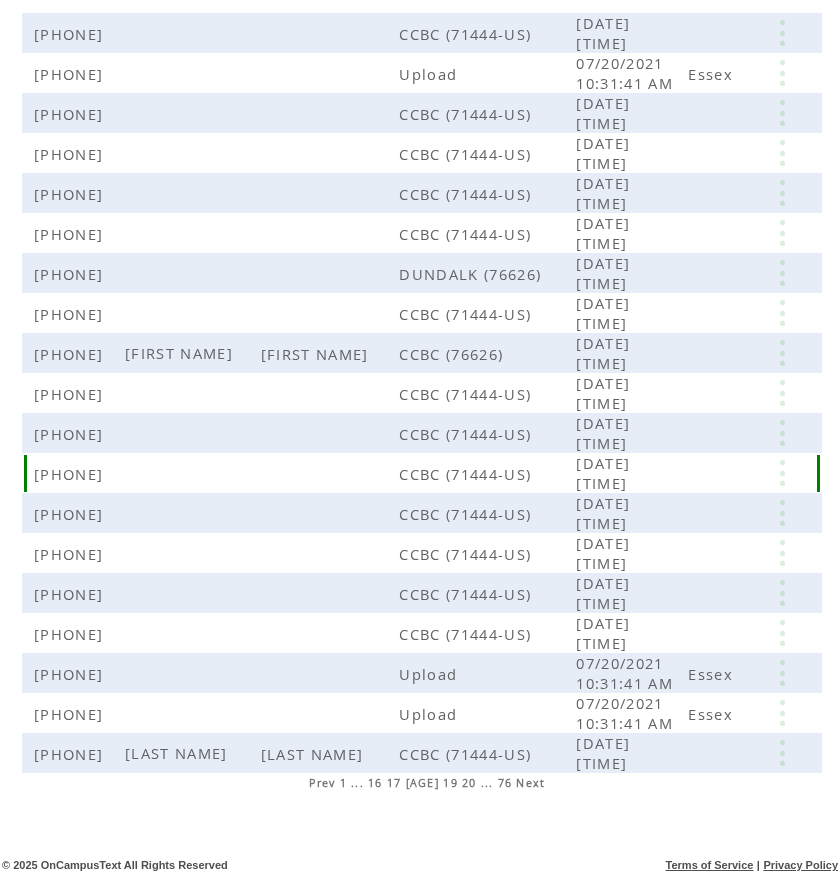 click at bounding box center [782, 473] 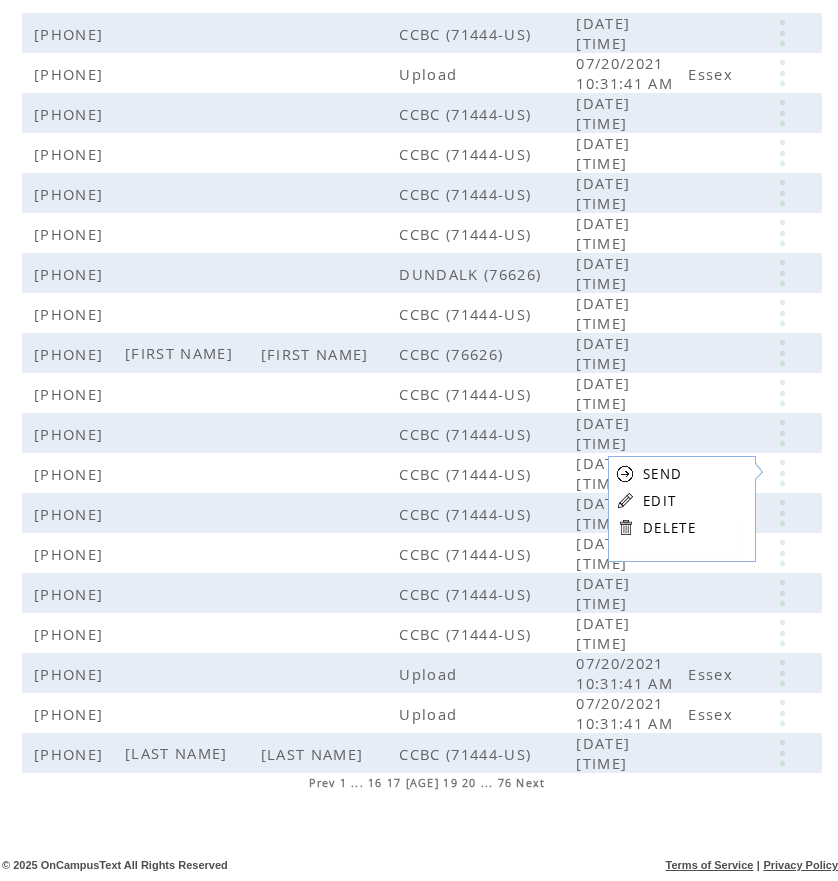 click on "EDIT" at bounding box center (659, 501) 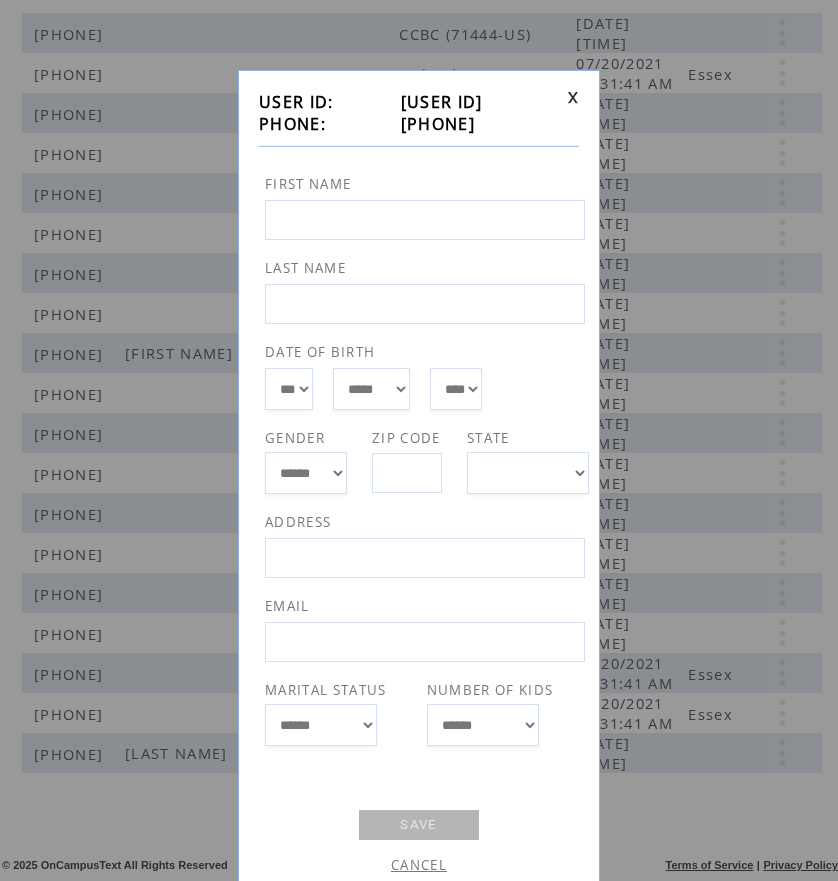drag, startPoint x: 390, startPoint y: 123, endPoint x: 499, endPoint y: 124, distance: 109.004585 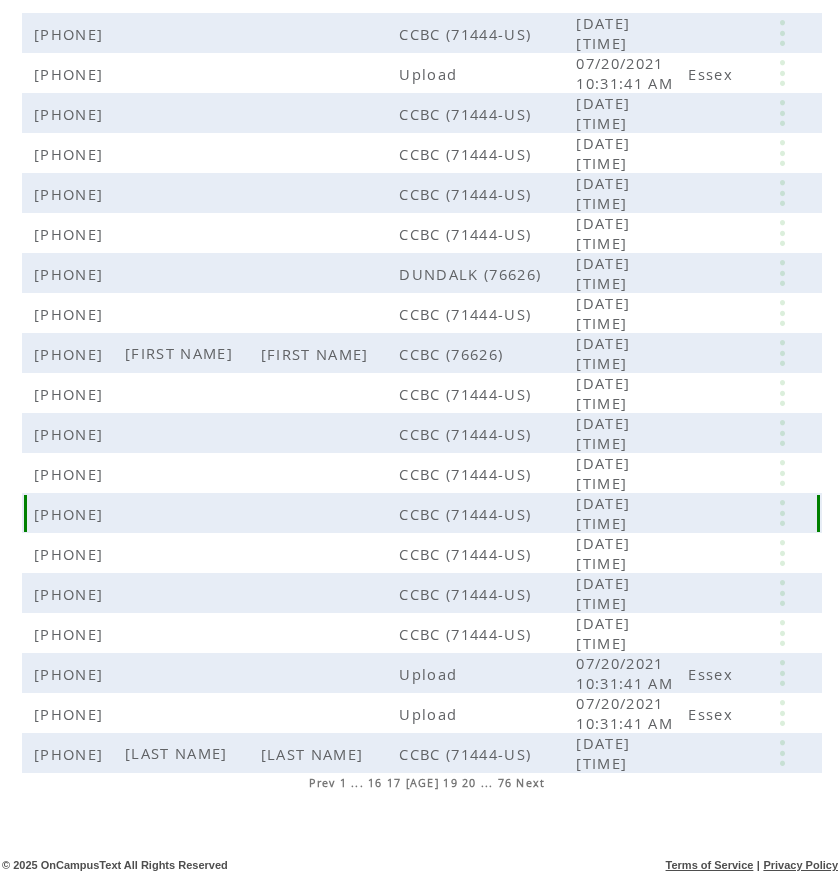click at bounding box center [782, 513] 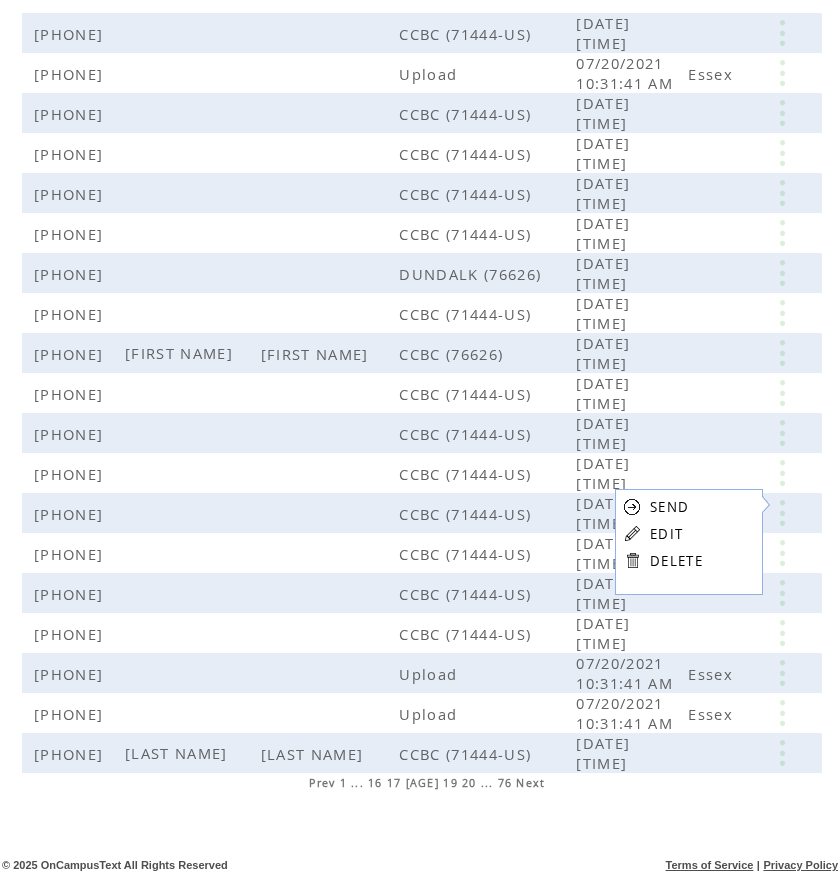 click on "EDIT" at bounding box center [666, 534] 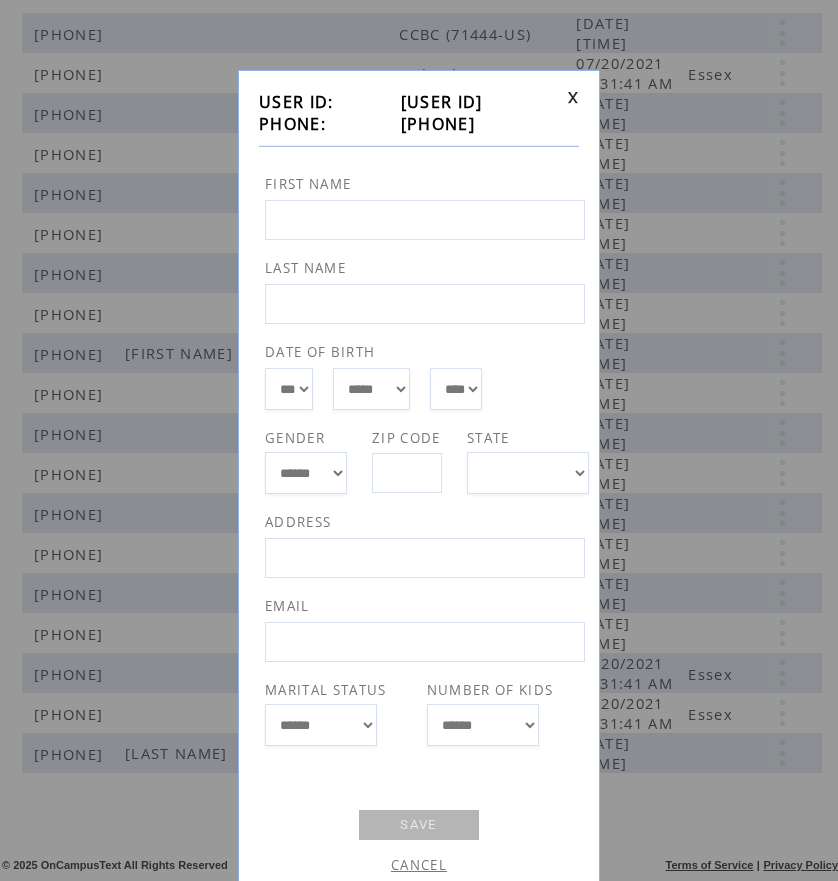 drag, startPoint x: 383, startPoint y: 125, endPoint x: 491, endPoint y: 121, distance: 108.07405 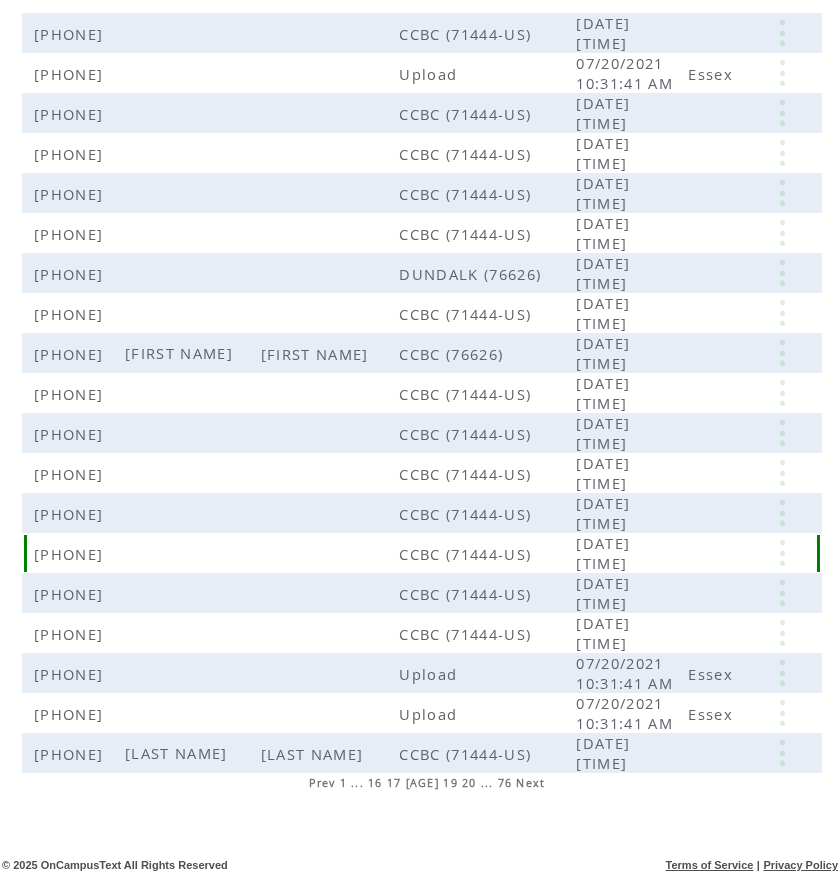 click at bounding box center [784, 553] 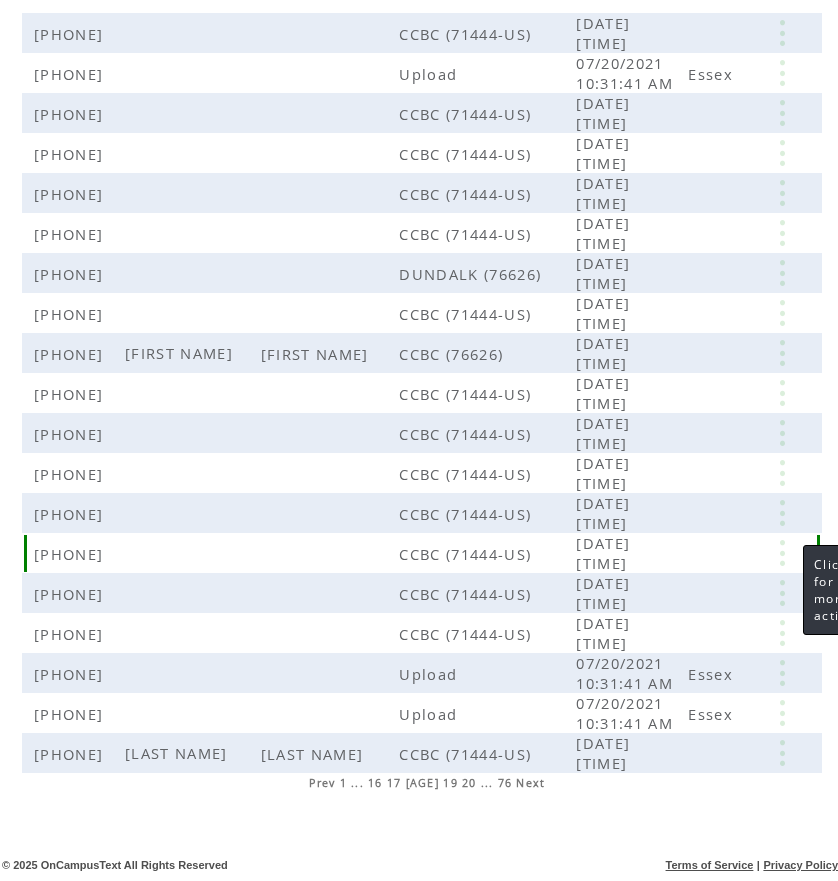 click at bounding box center (782, 553) 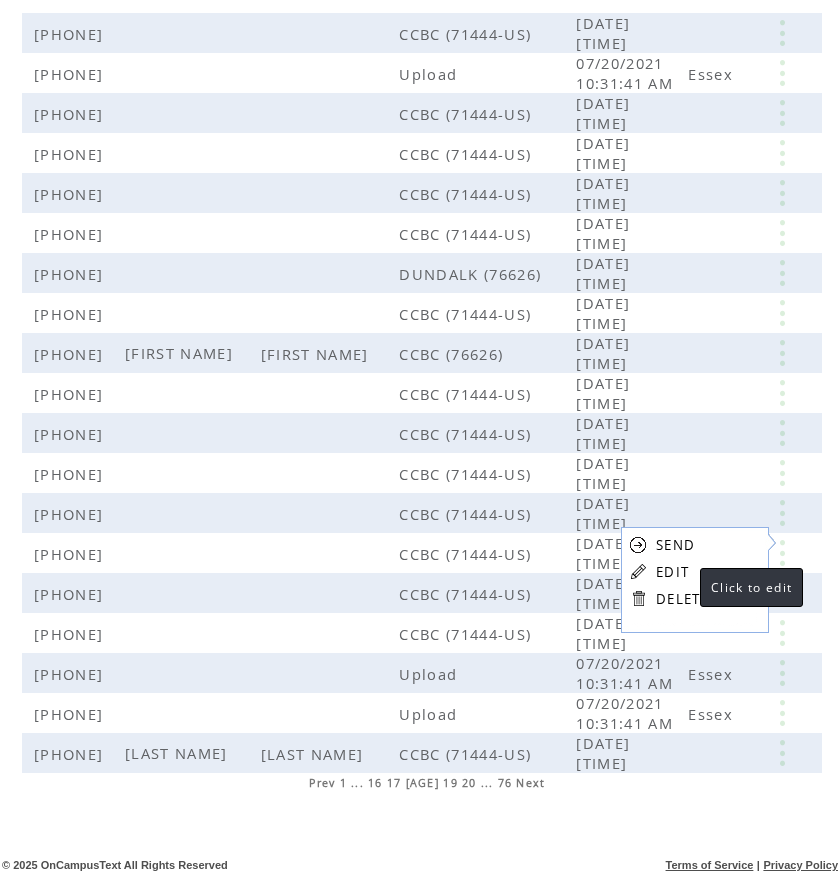 click on "EDIT" at bounding box center (672, 572) 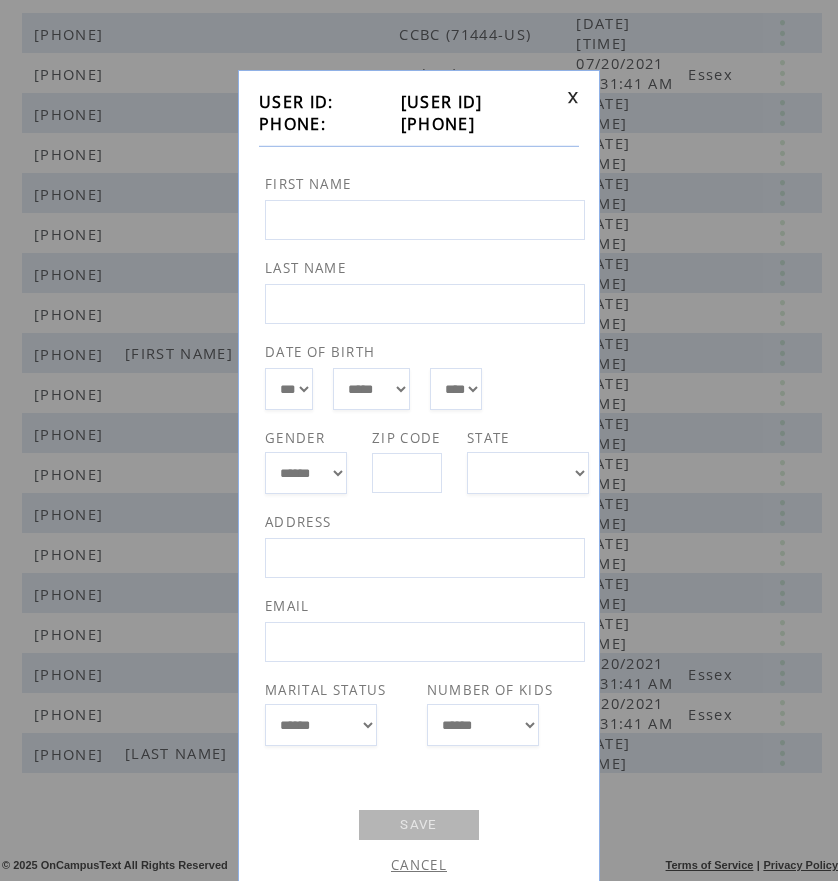 drag, startPoint x: 388, startPoint y: 123, endPoint x: 490, endPoint y: 130, distance: 102.239914 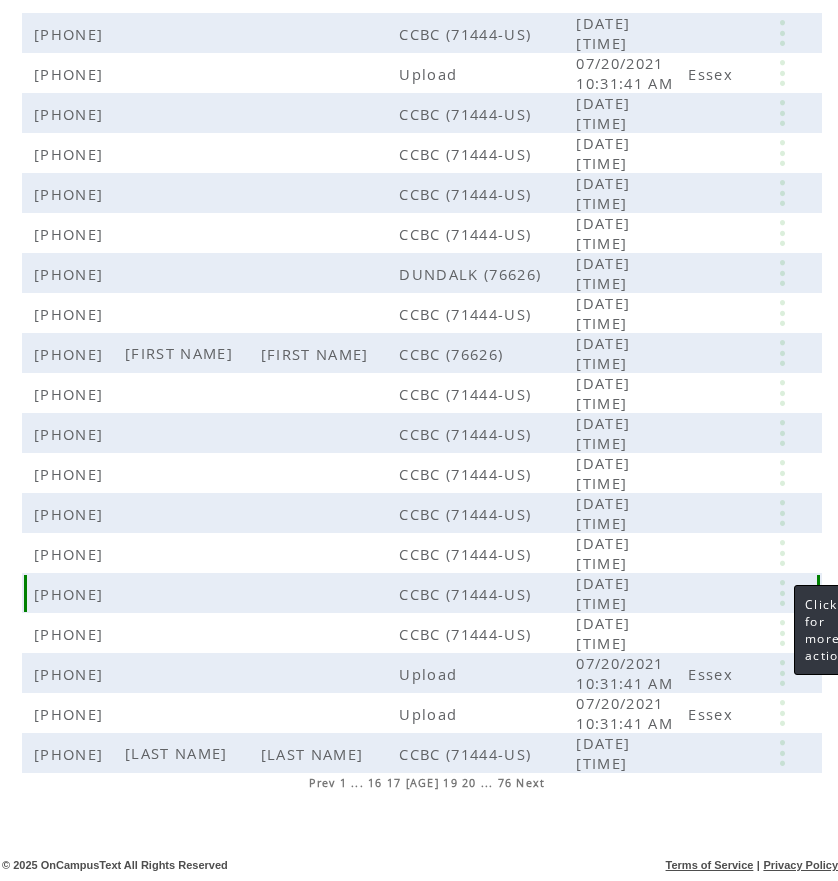 click at bounding box center (782, 593) 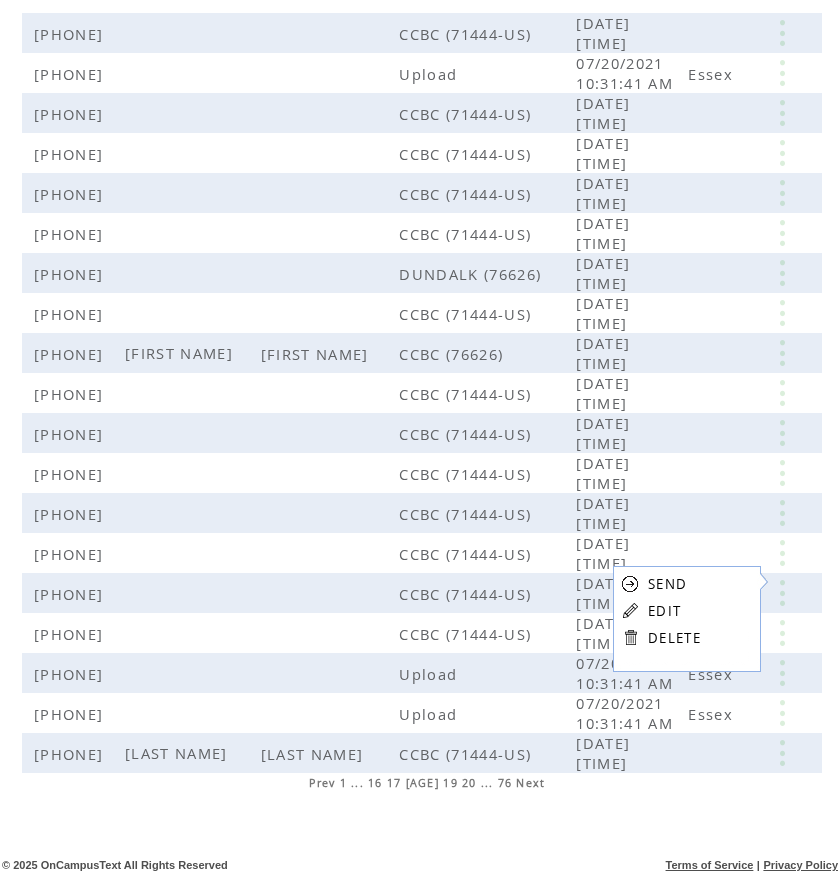 click on "EDIT" at bounding box center (664, 611) 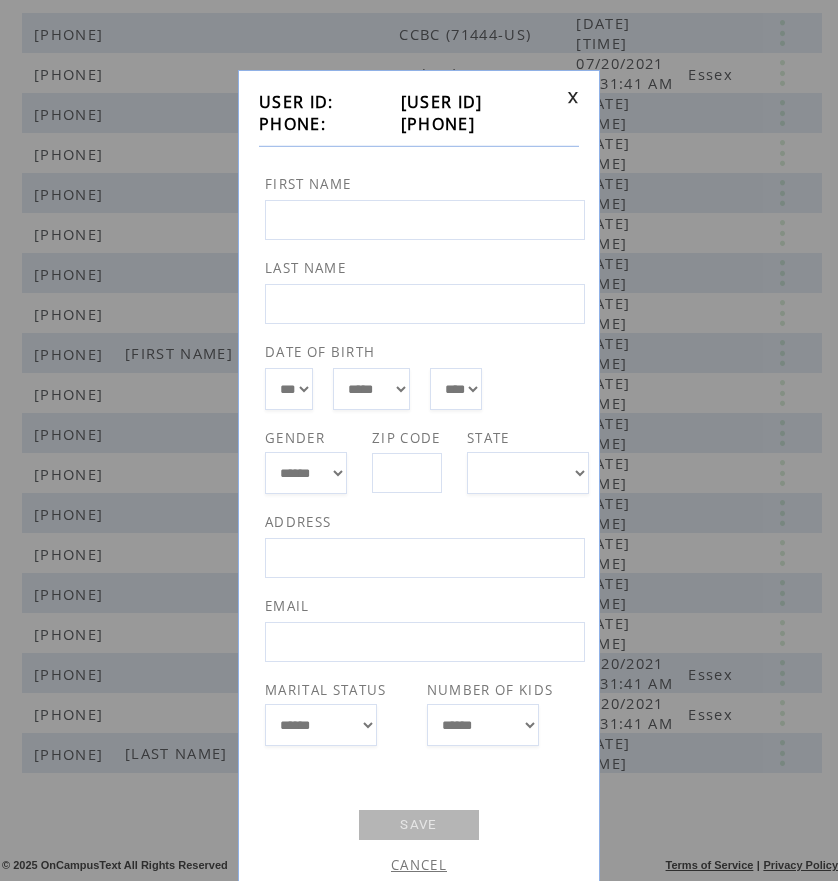 drag, startPoint x: 385, startPoint y: 126, endPoint x: 489, endPoint y: 124, distance: 104.019226 